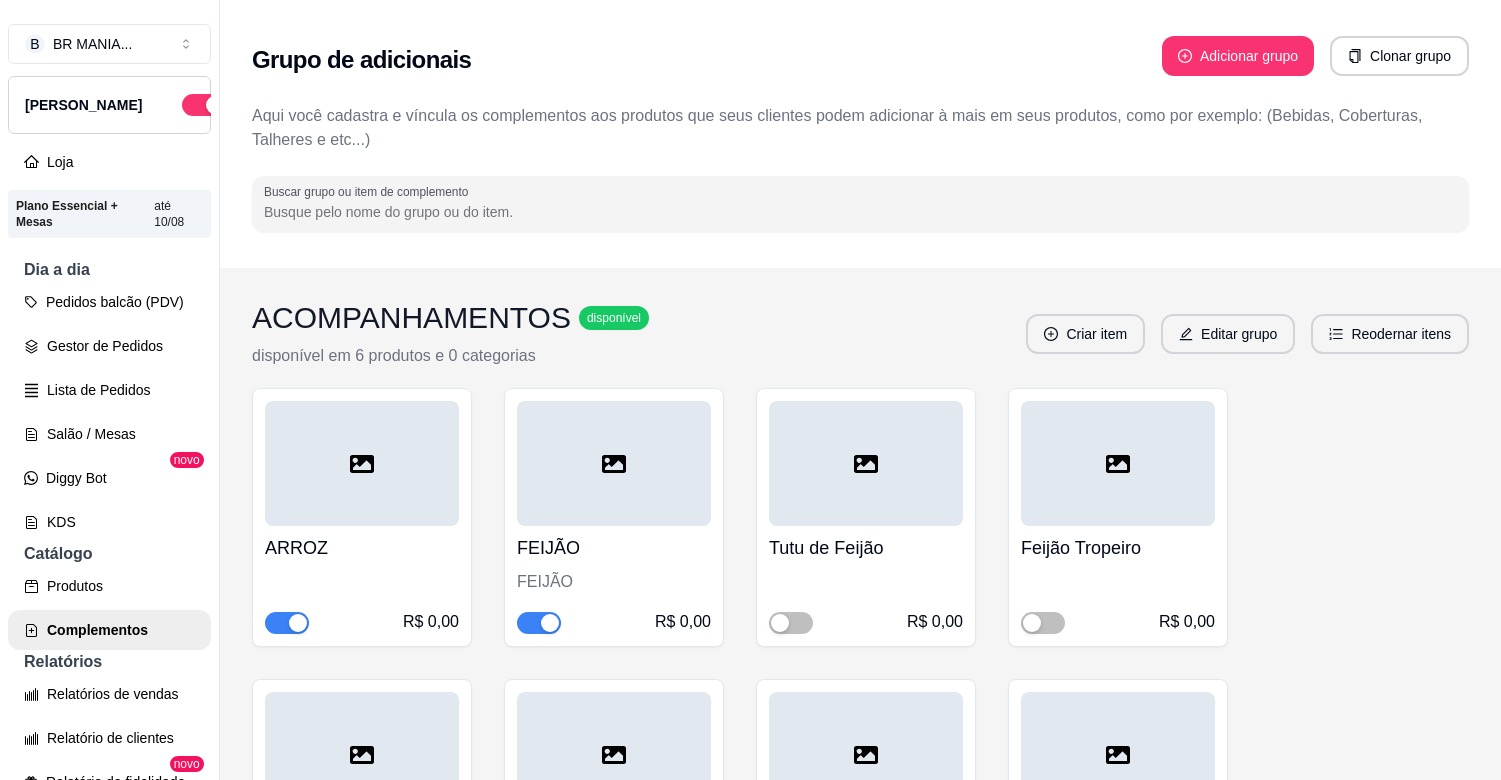 scroll, scrollTop: 0, scrollLeft: 0, axis: both 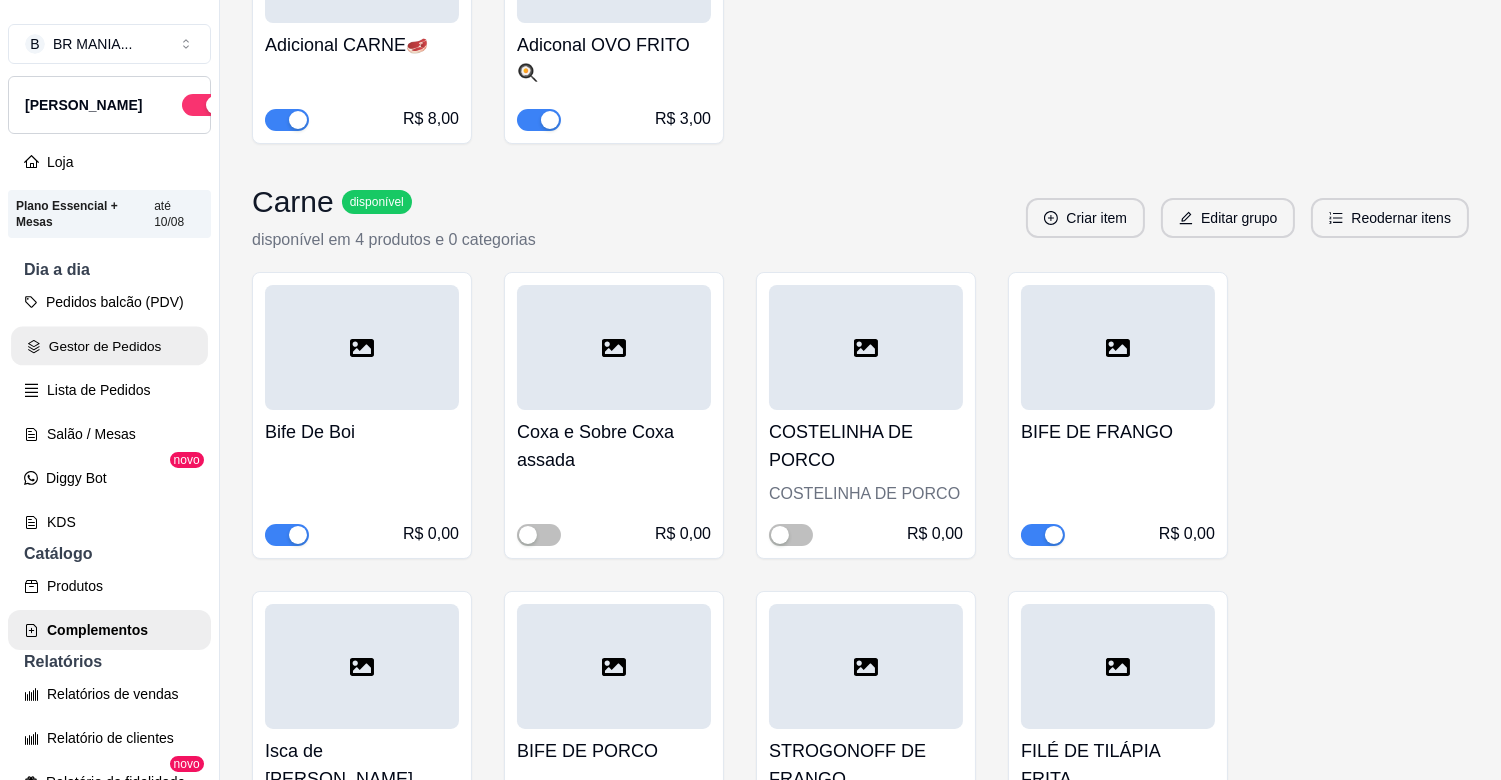 click on "Gestor de Pedidos" at bounding box center (109, 346) 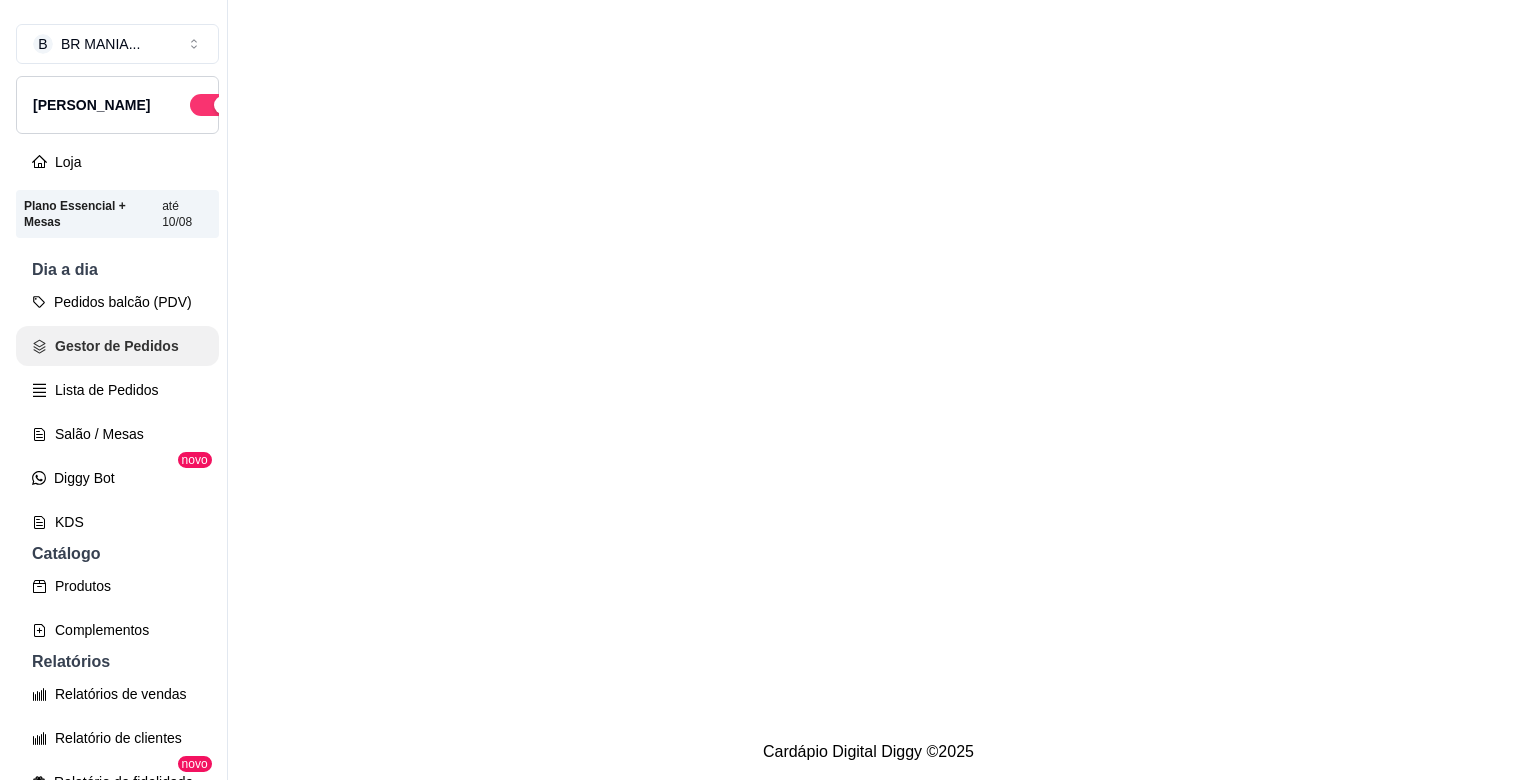 scroll, scrollTop: 0, scrollLeft: 0, axis: both 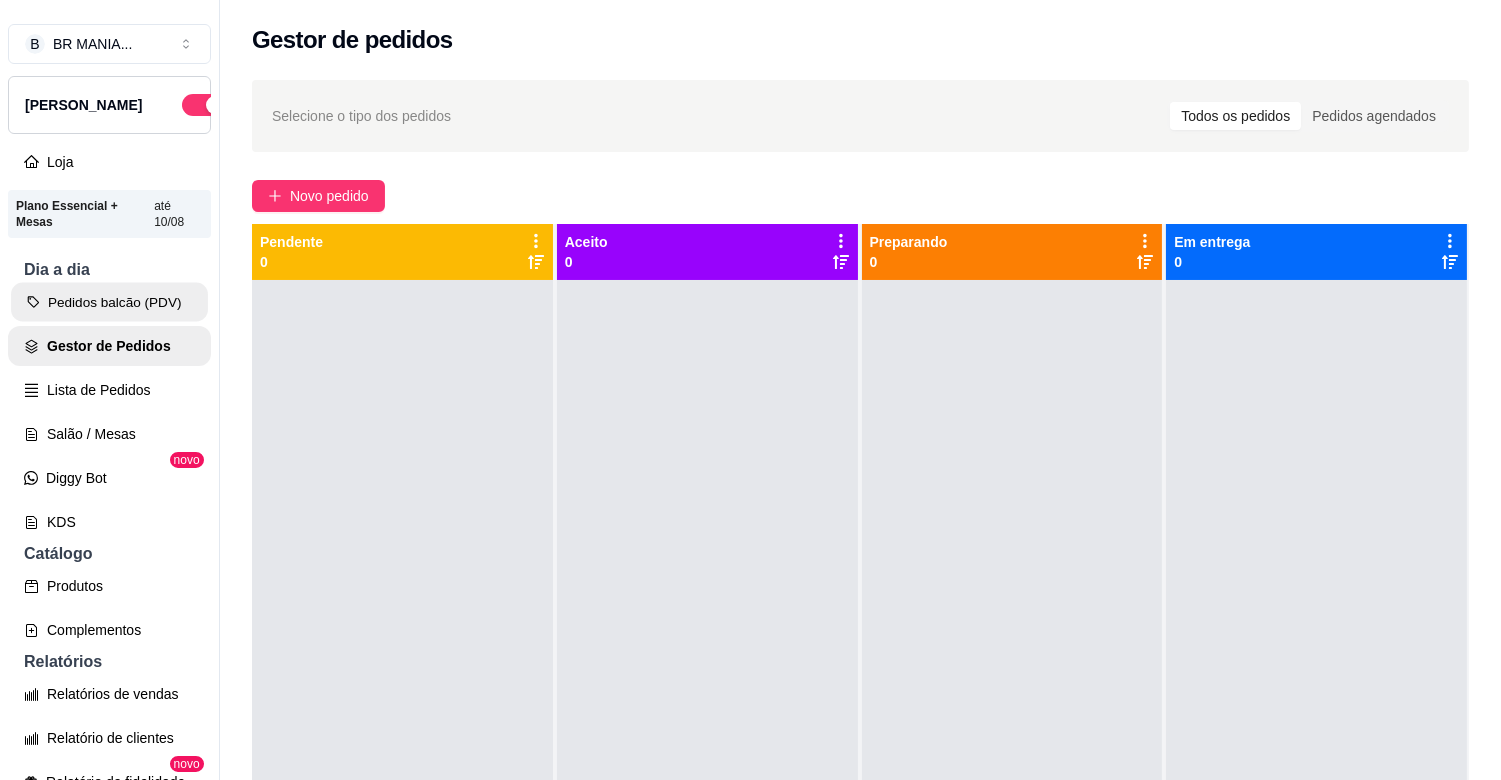 click on "Pedidos balcão (PDV)" at bounding box center (109, 302) 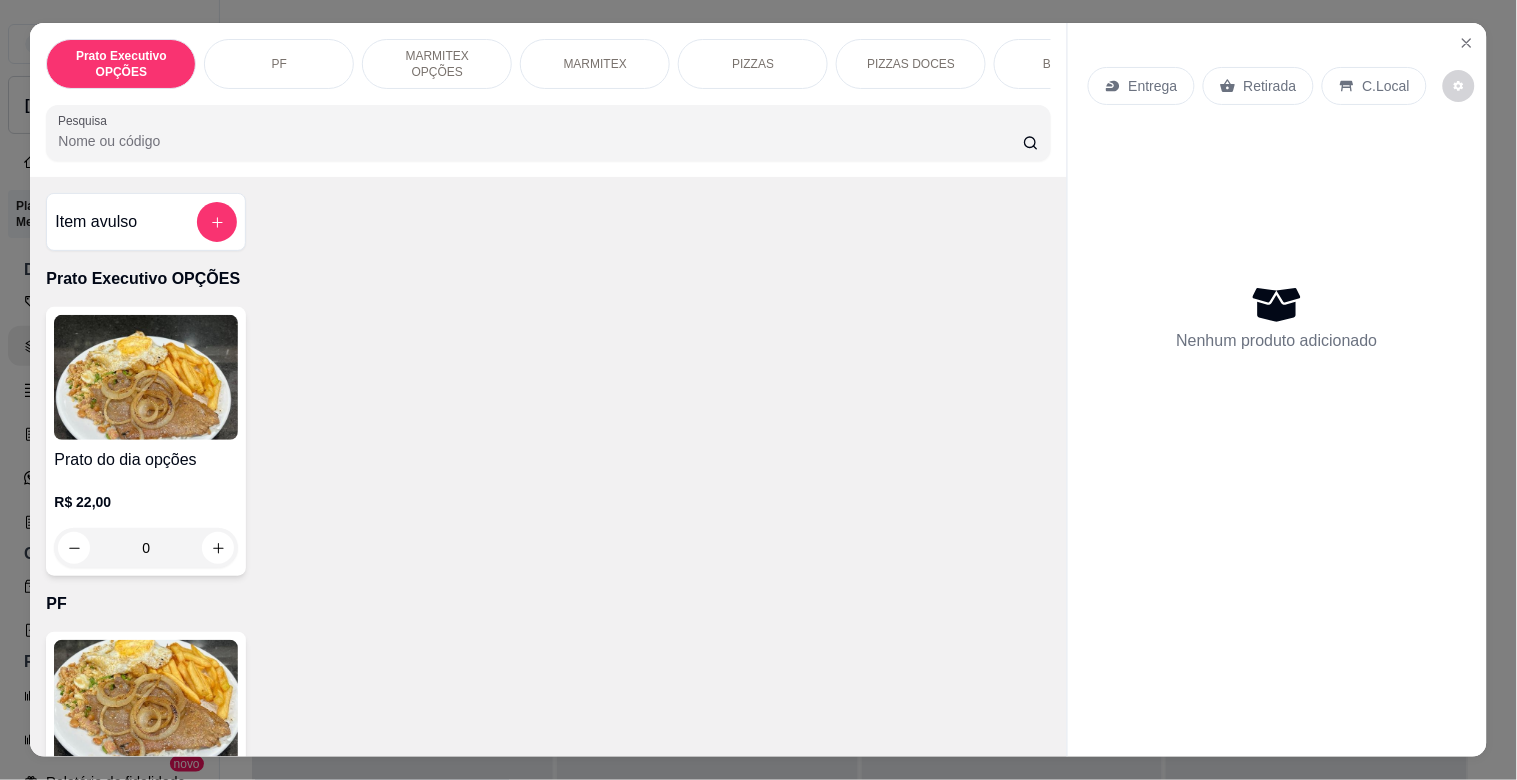 click on "MARMITEX" at bounding box center [595, 64] 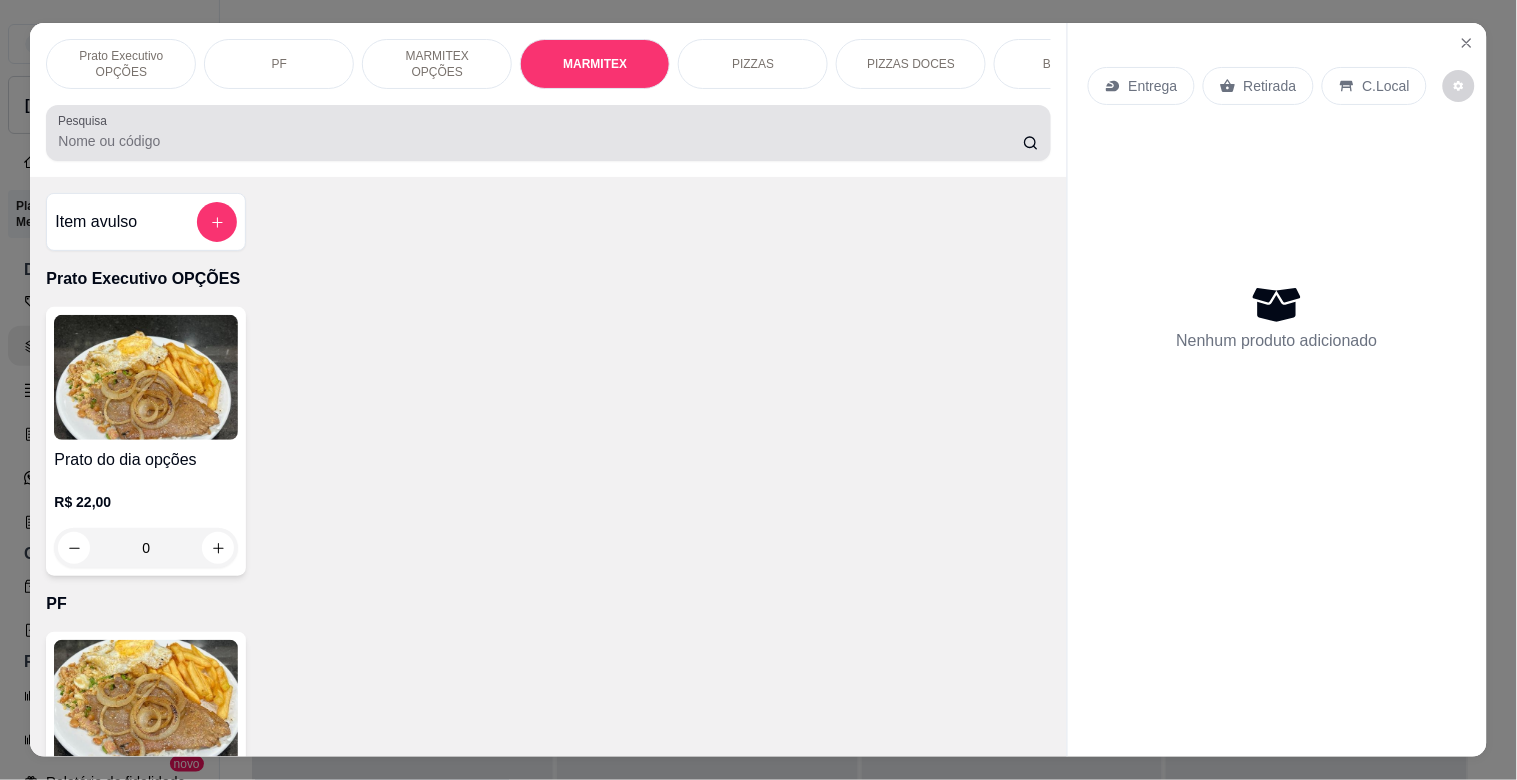 scroll, scrollTop: 1064, scrollLeft: 0, axis: vertical 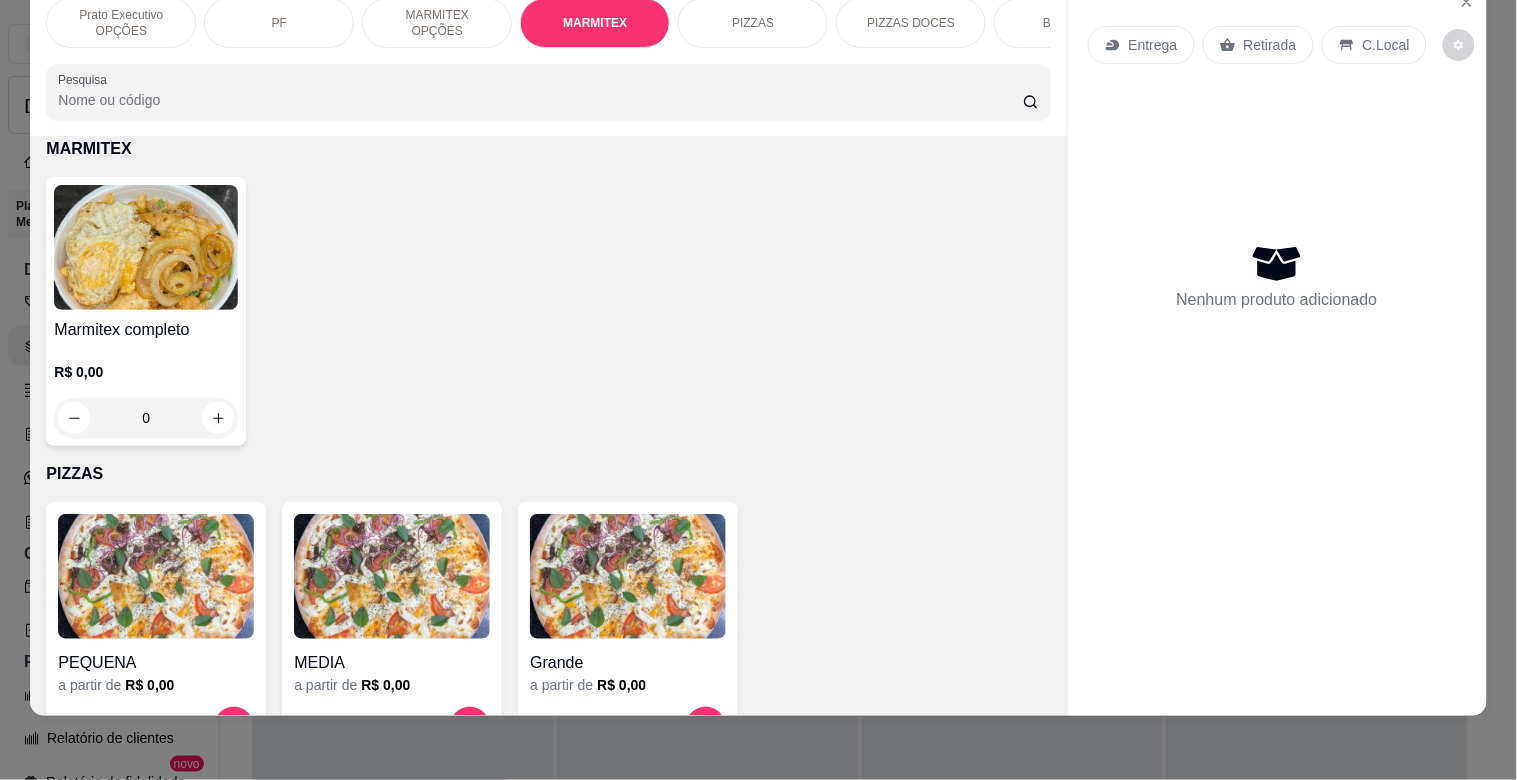 drag, startPoint x: 2, startPoint y: 295, endPoint x: 14, endPoint y: 295, distance: 12 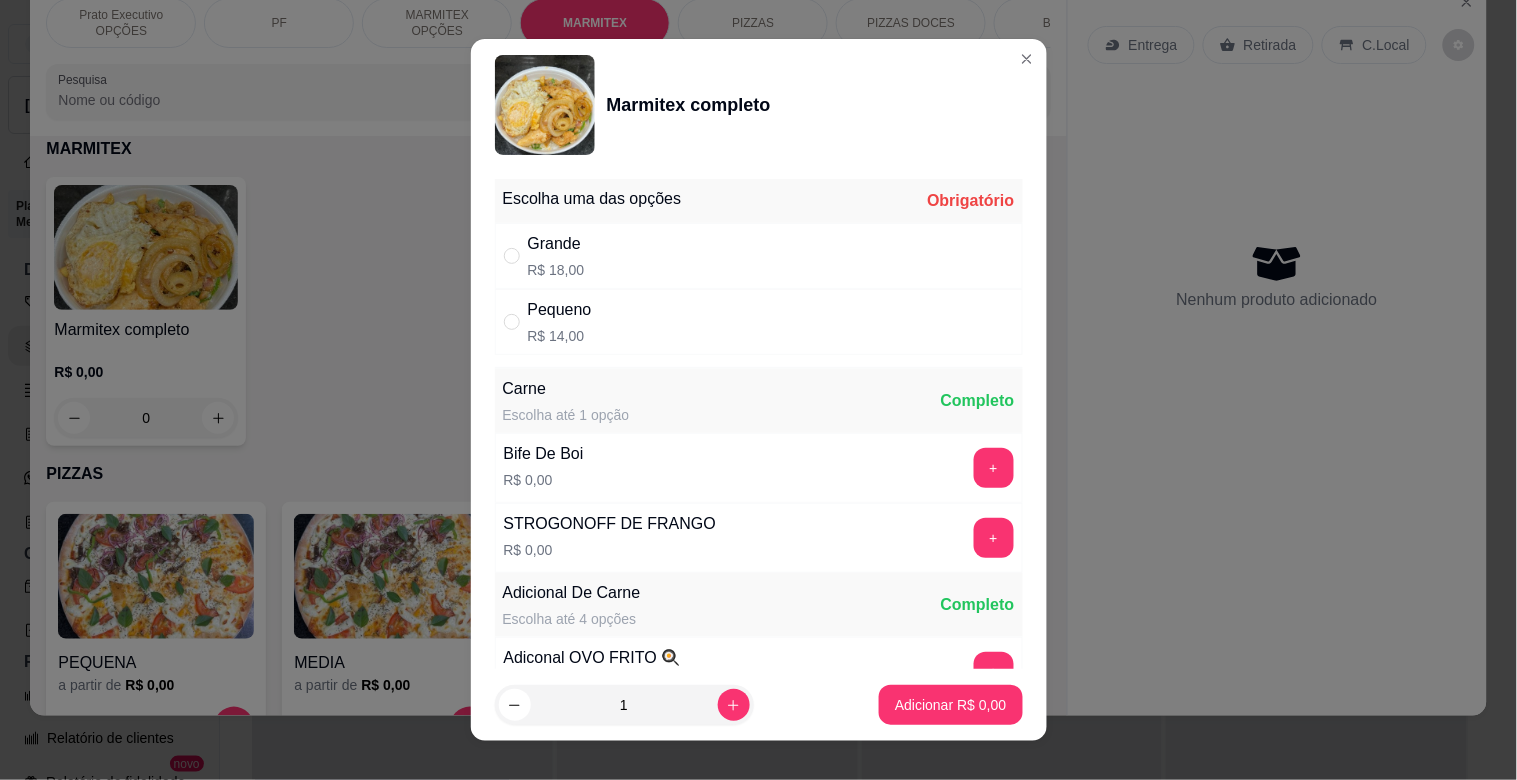 click on "Pequeno" at bounding box center [560, 310] 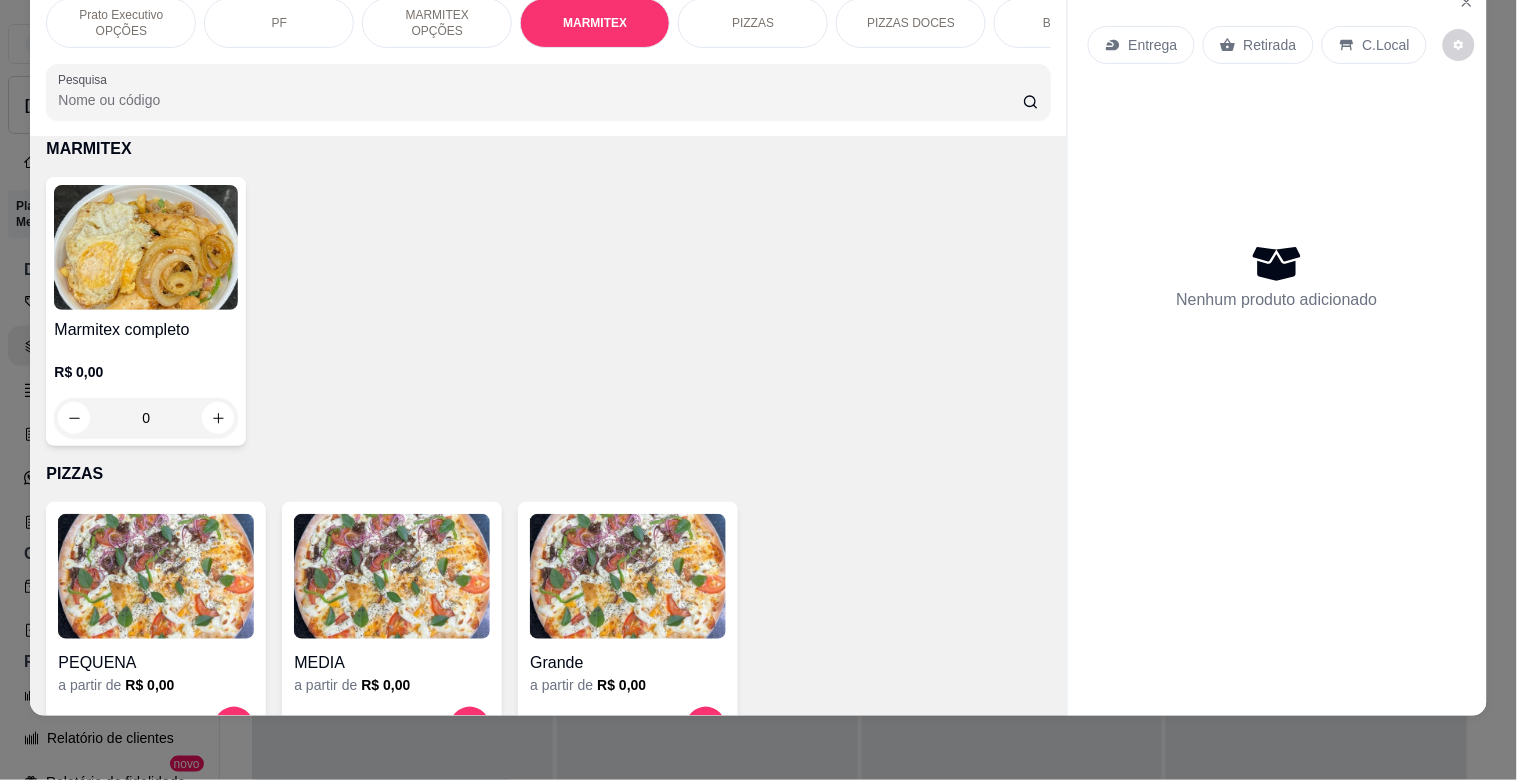 click on "MARMITEX OPÇÕES" at bounding box center (437, 23) 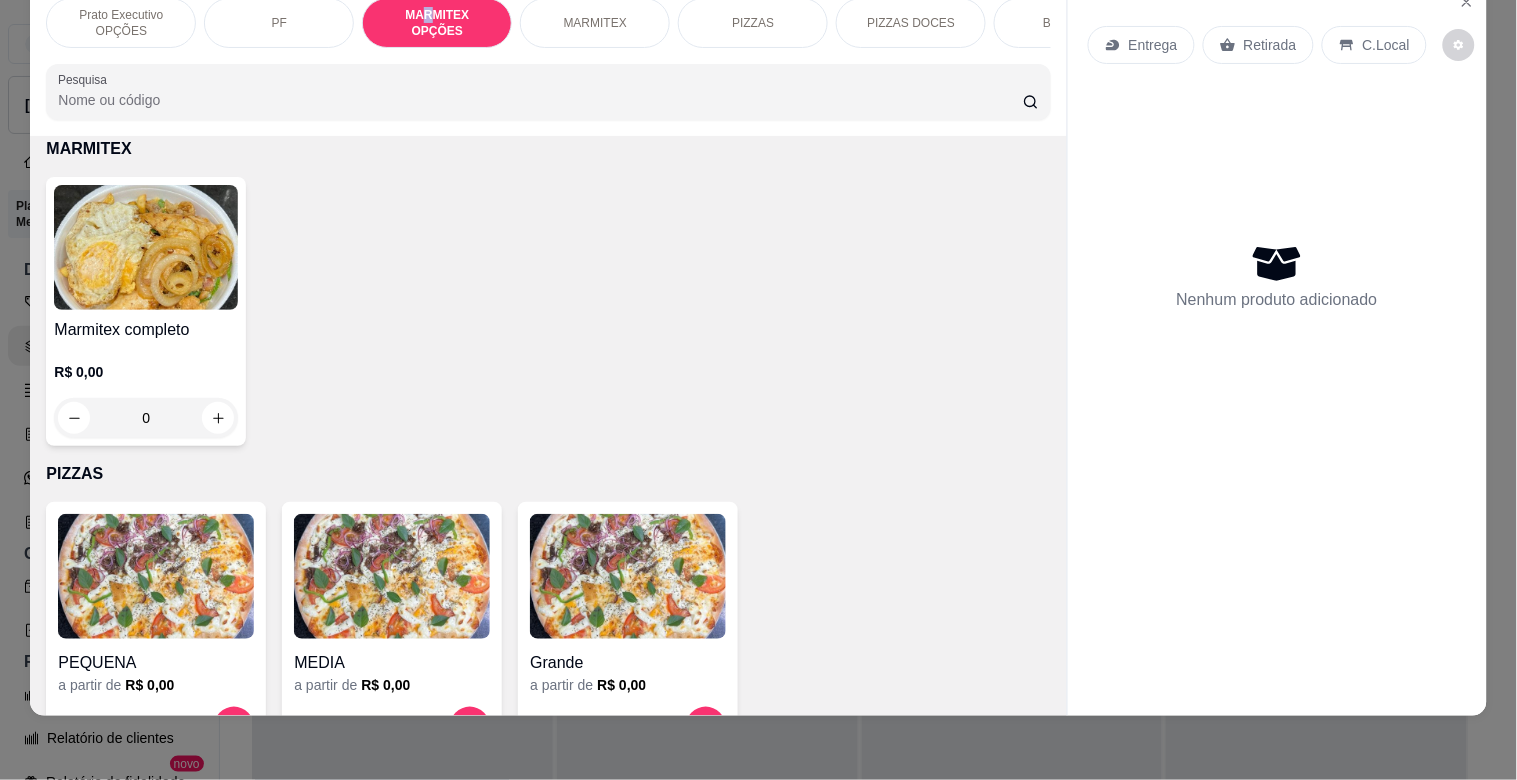 scroll, scrollTop: 740, scrollLeft: 0, axis: vertical 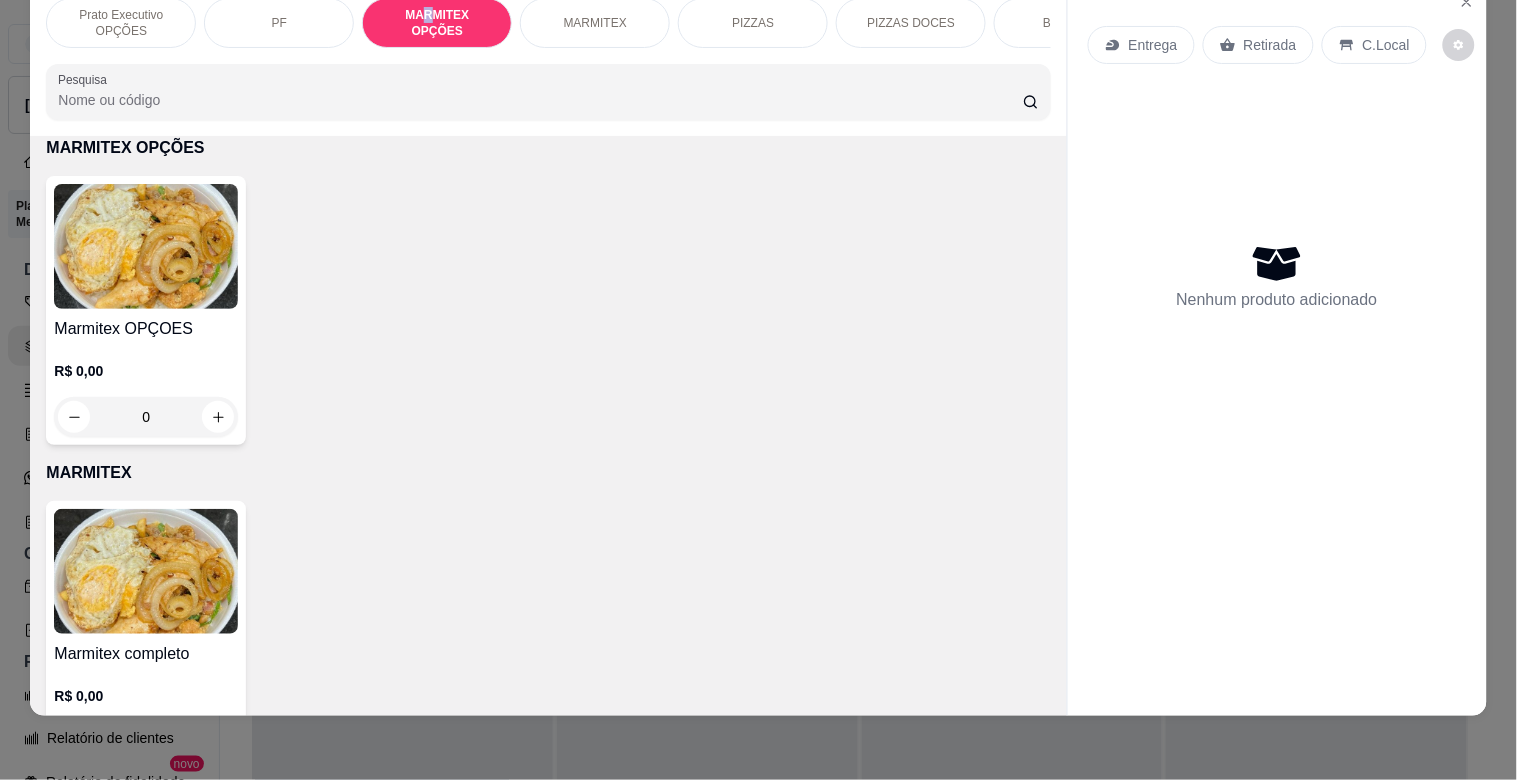 click on "Marmitex OPÇOES    R$ 0,00 0" at bounding box center [146, 310] 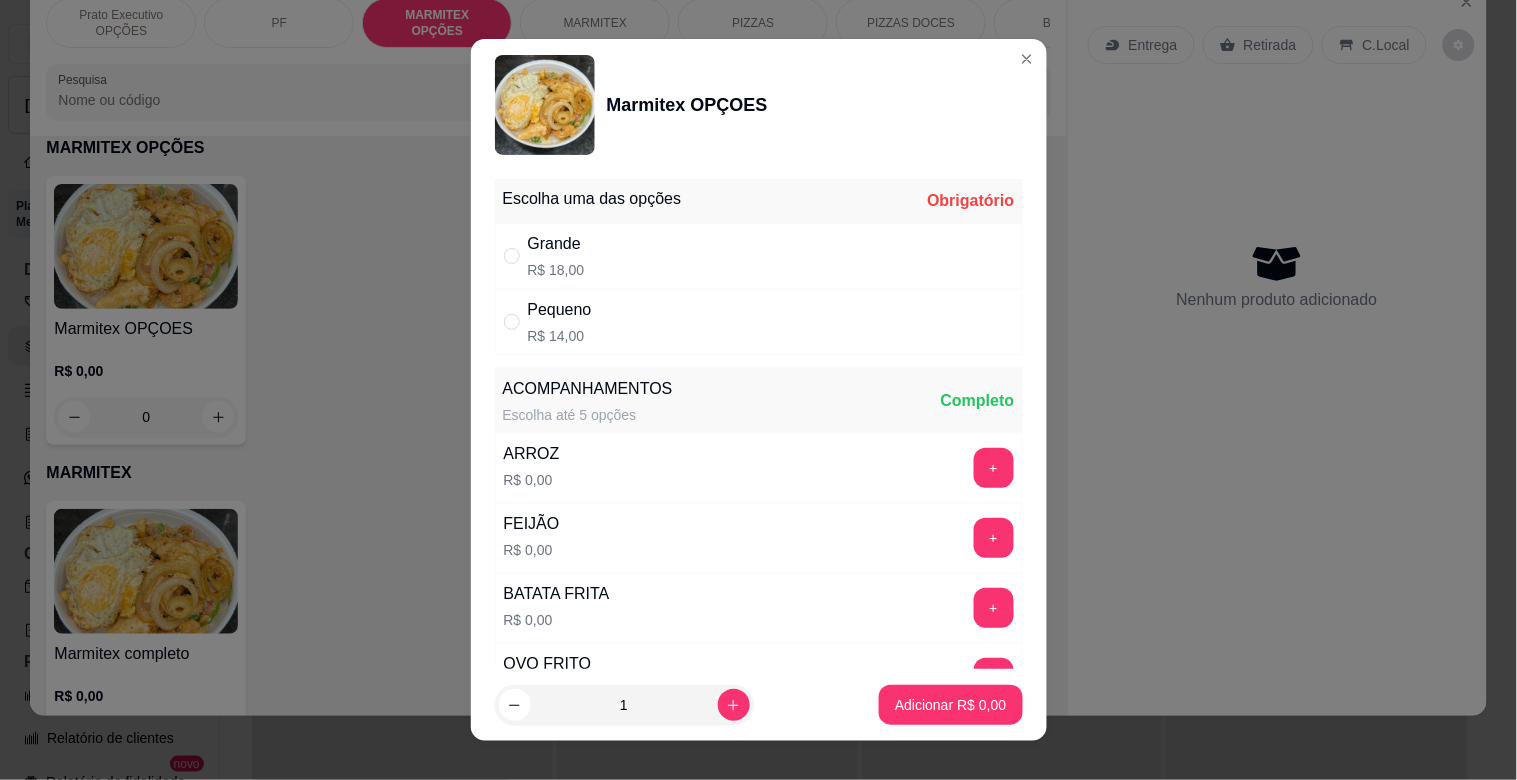 click on "Pequeno  R$ 14,00" at bounding box center [759, 322] 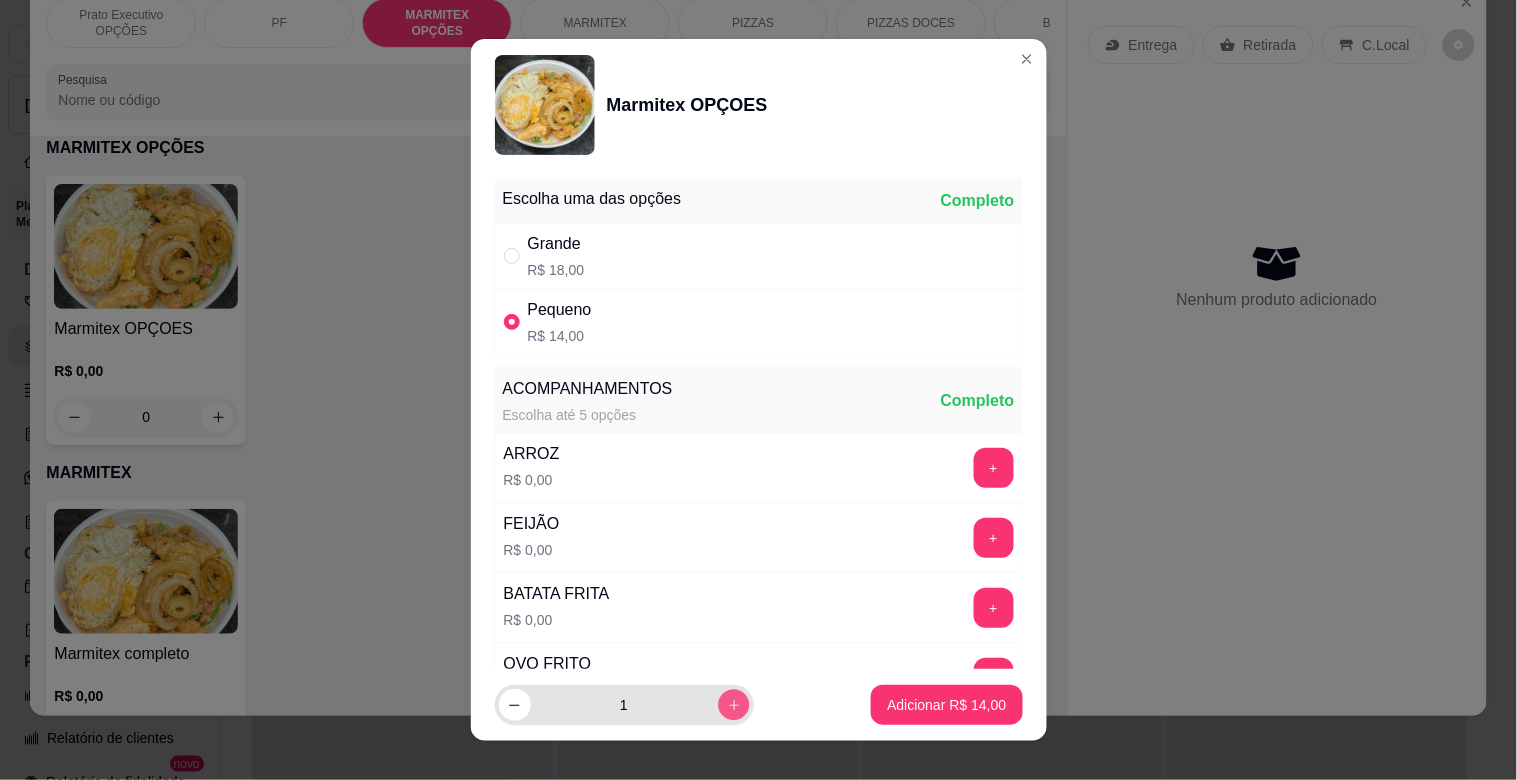 click at bounding box center [733, 704] 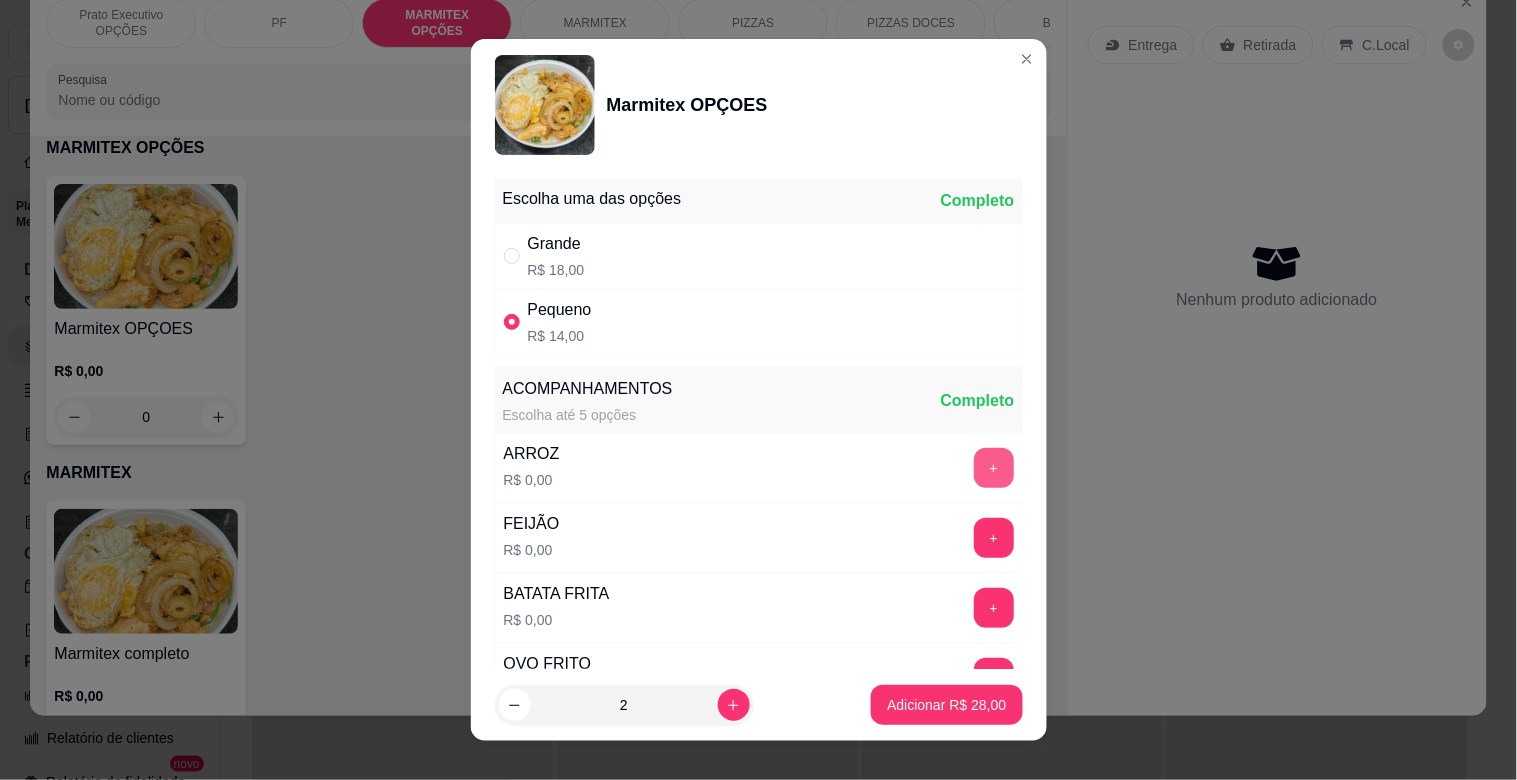click on "+" at bounding box center (994, 468) 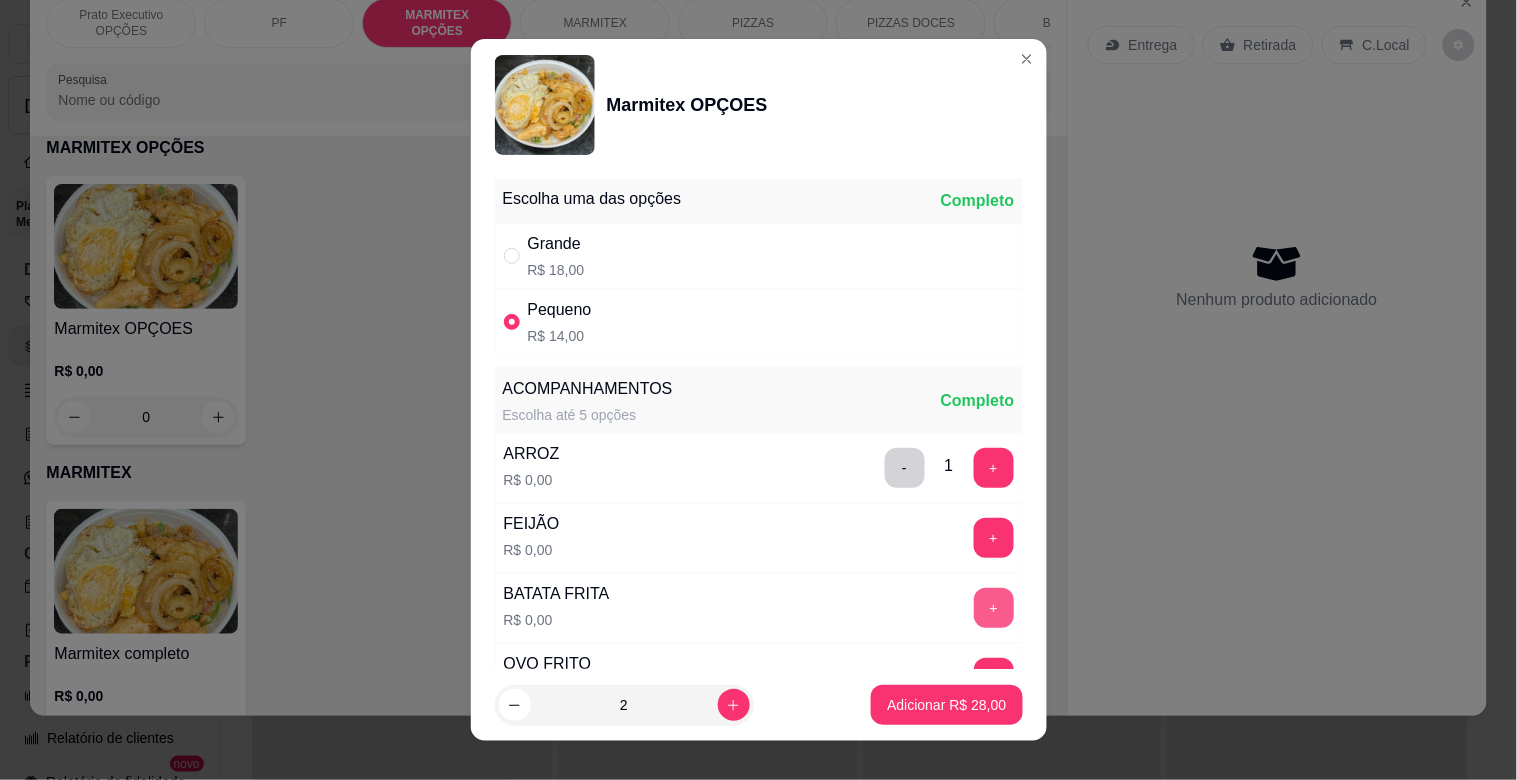 click on "+" at bounding box center [994, 608] 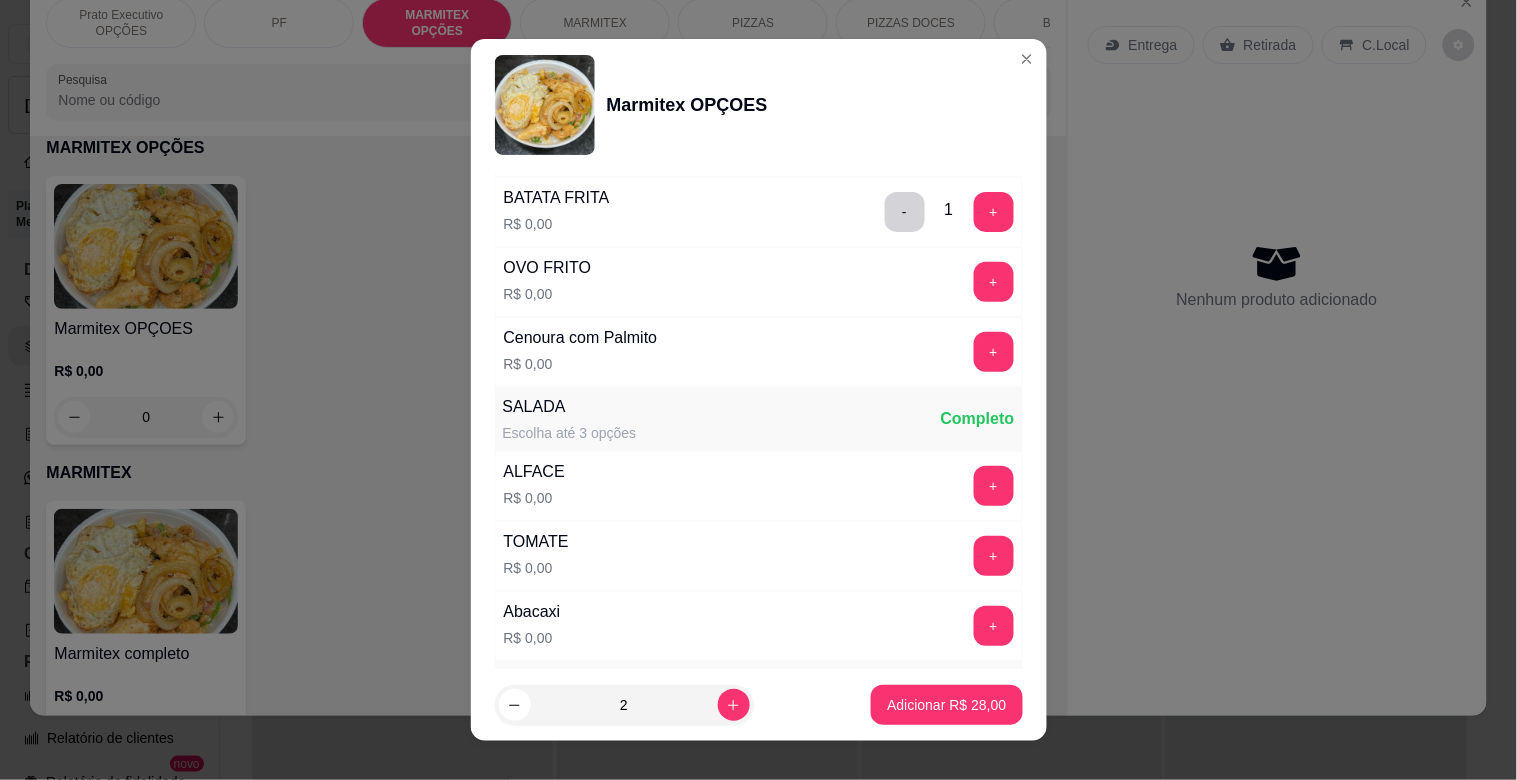 scroll, scrollTop: 390, scrollLeft: 0, axis: vertical 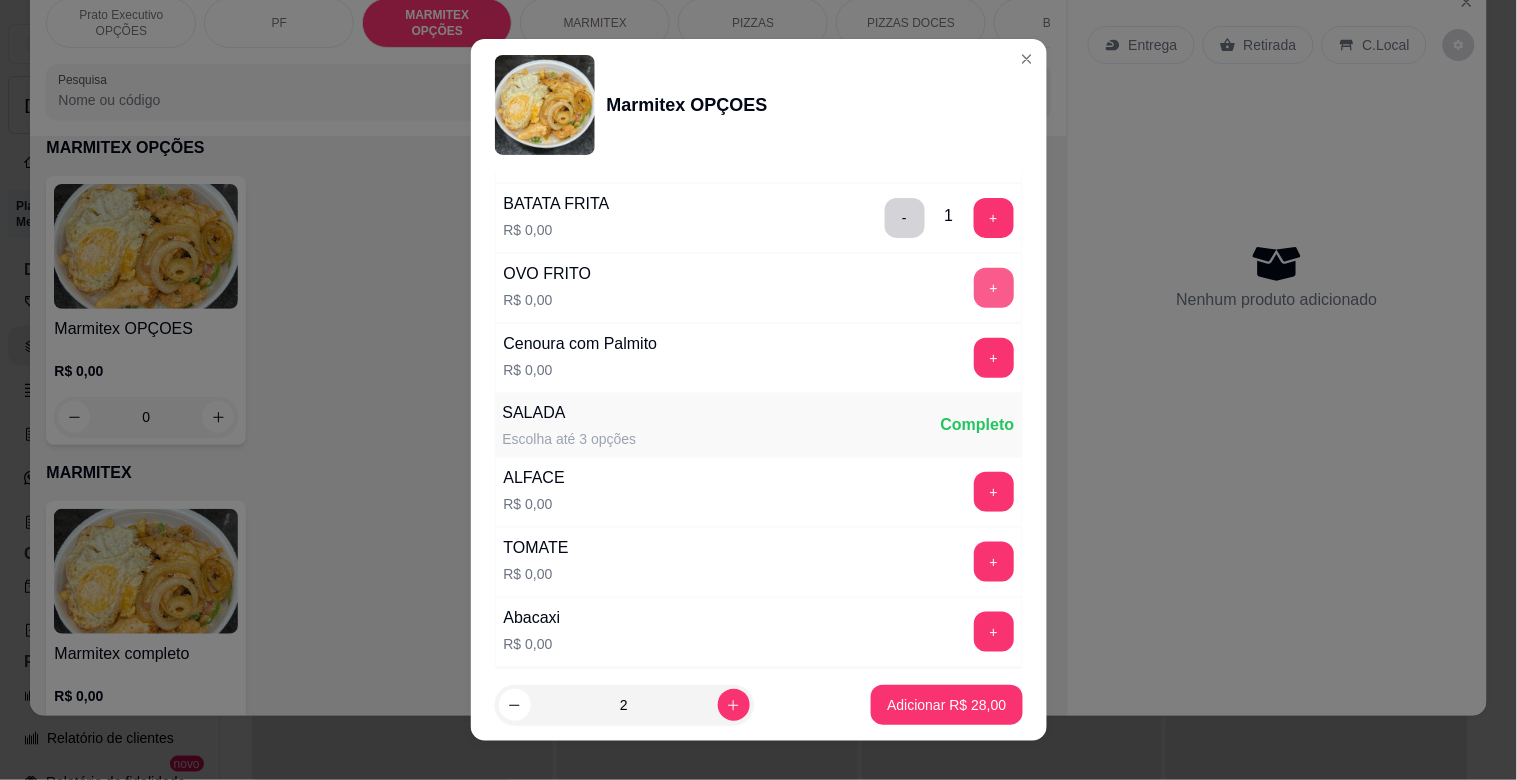 click on "+" at bounding box center [994, 288] 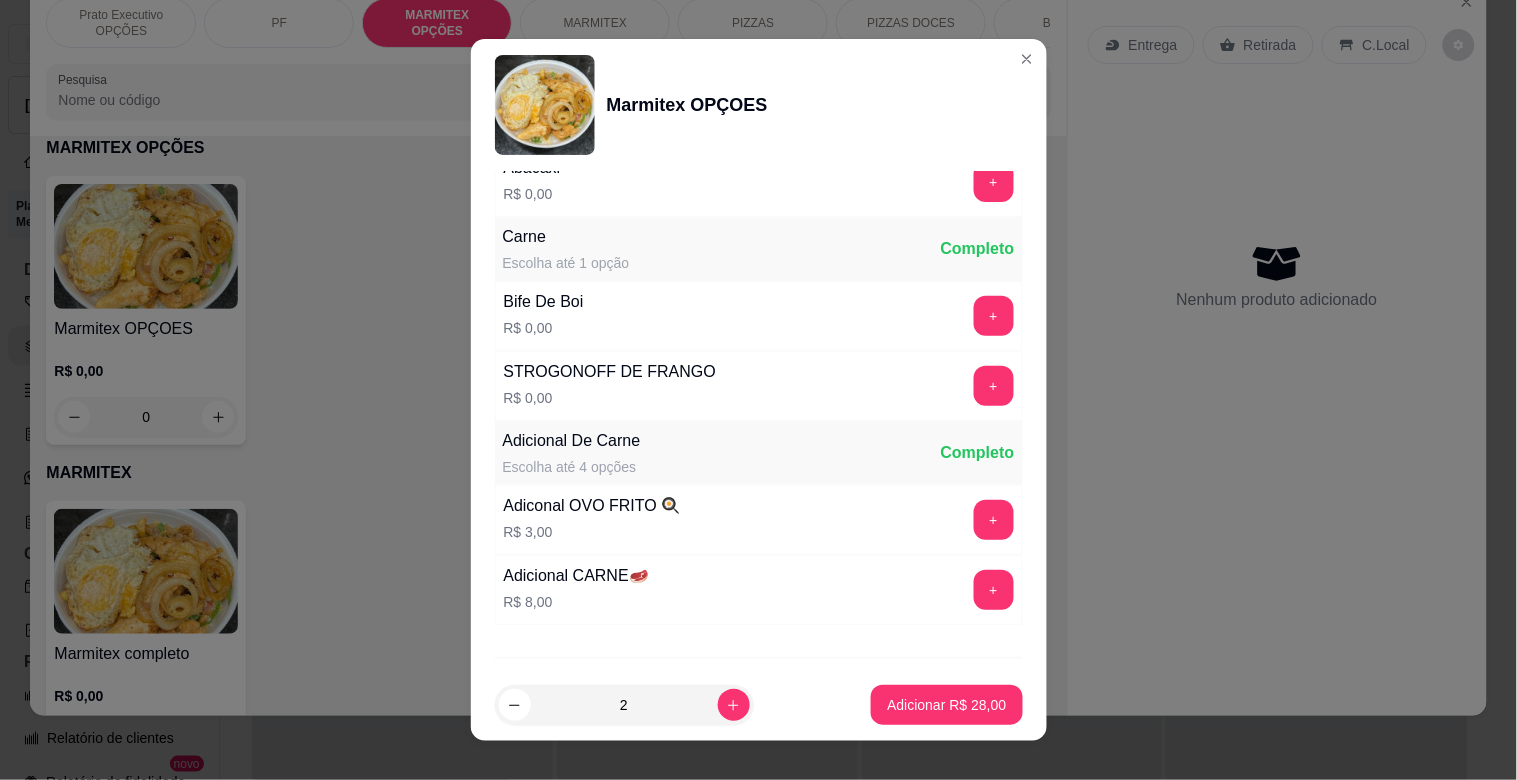 scroll, scrollTop: 846, scrollLeft: 0, axis: vertical 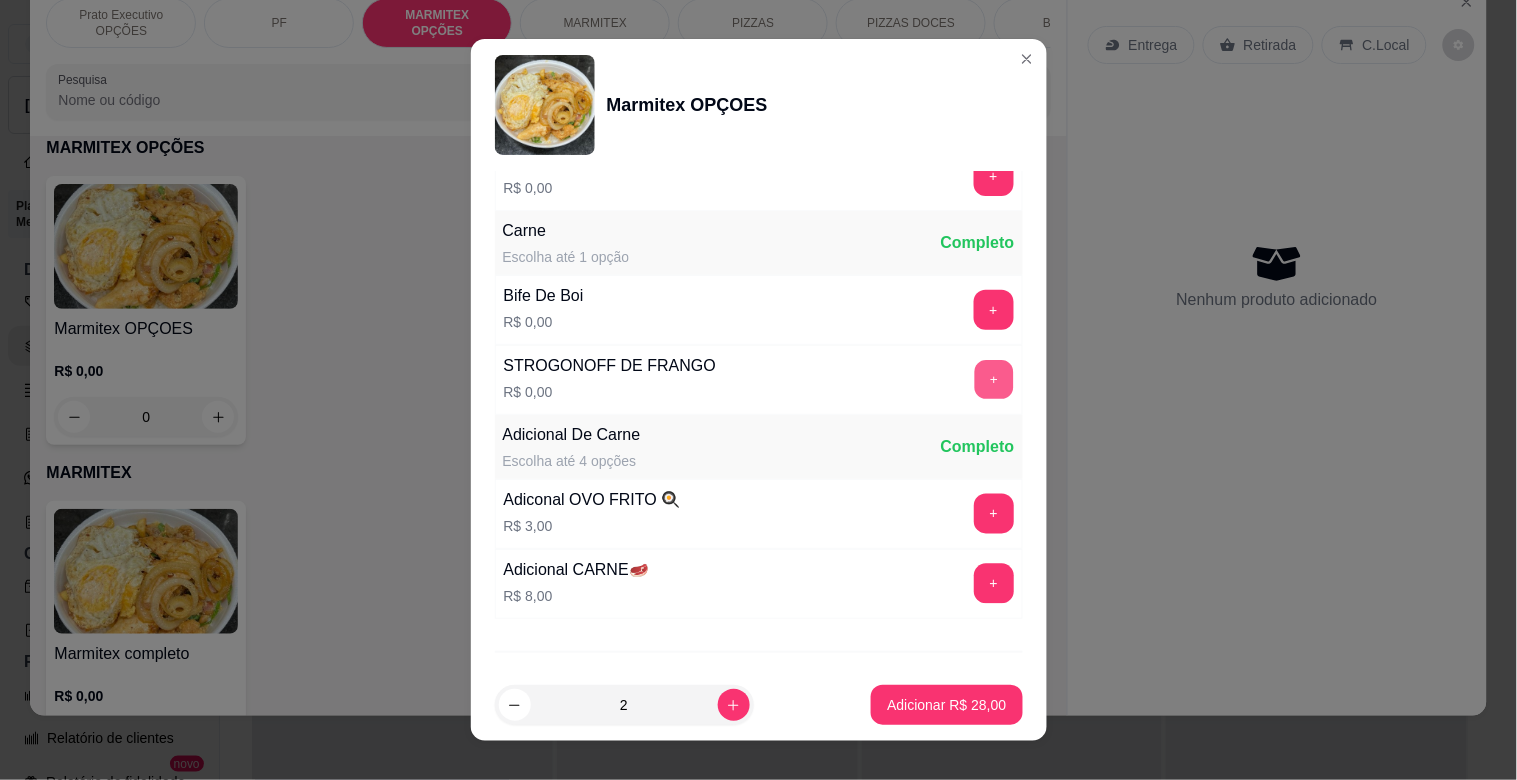 click on "+" at bounding box center (993, 380) 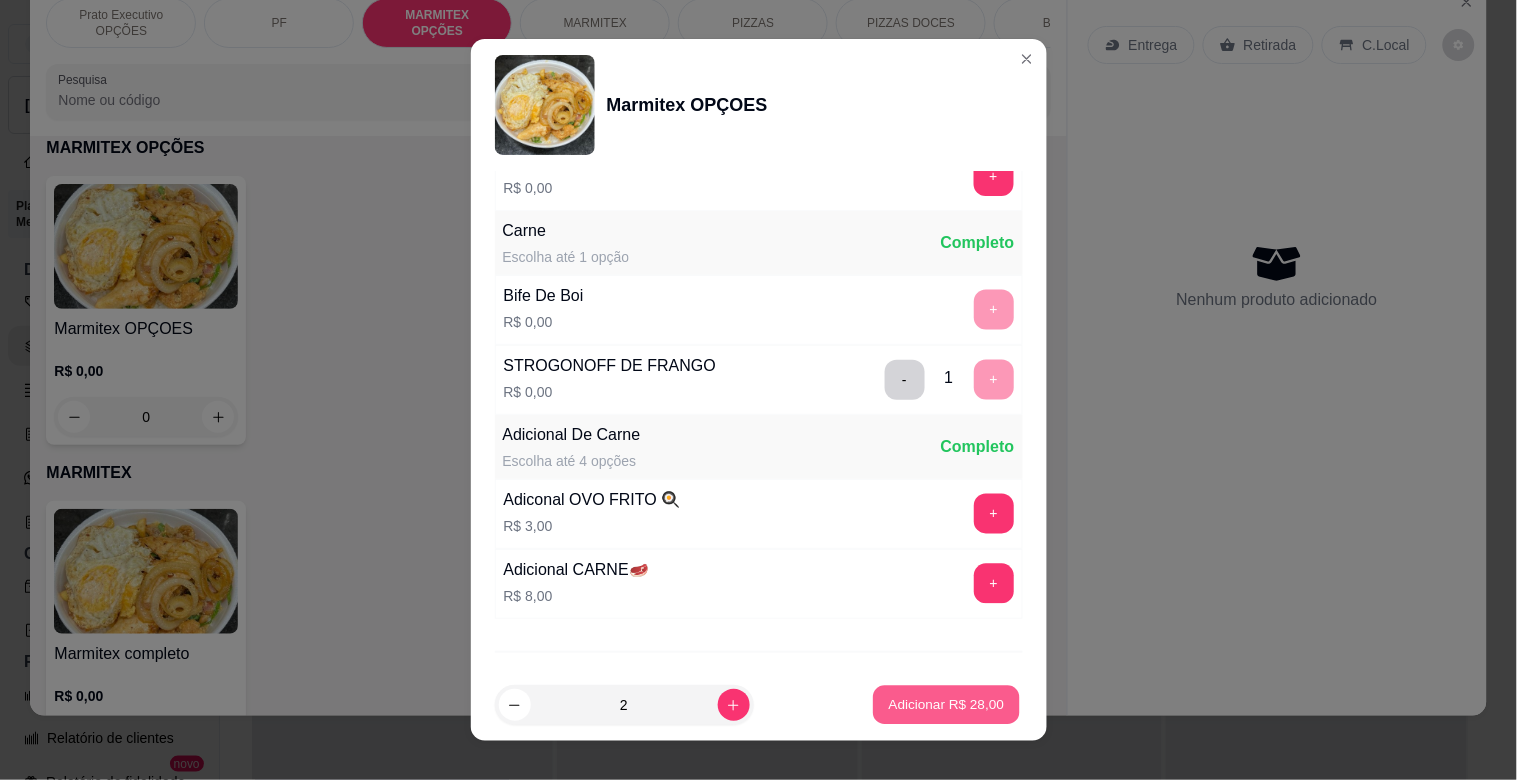 click on "Adicionar   R$ 28,00" at bounding box center [947, 704] 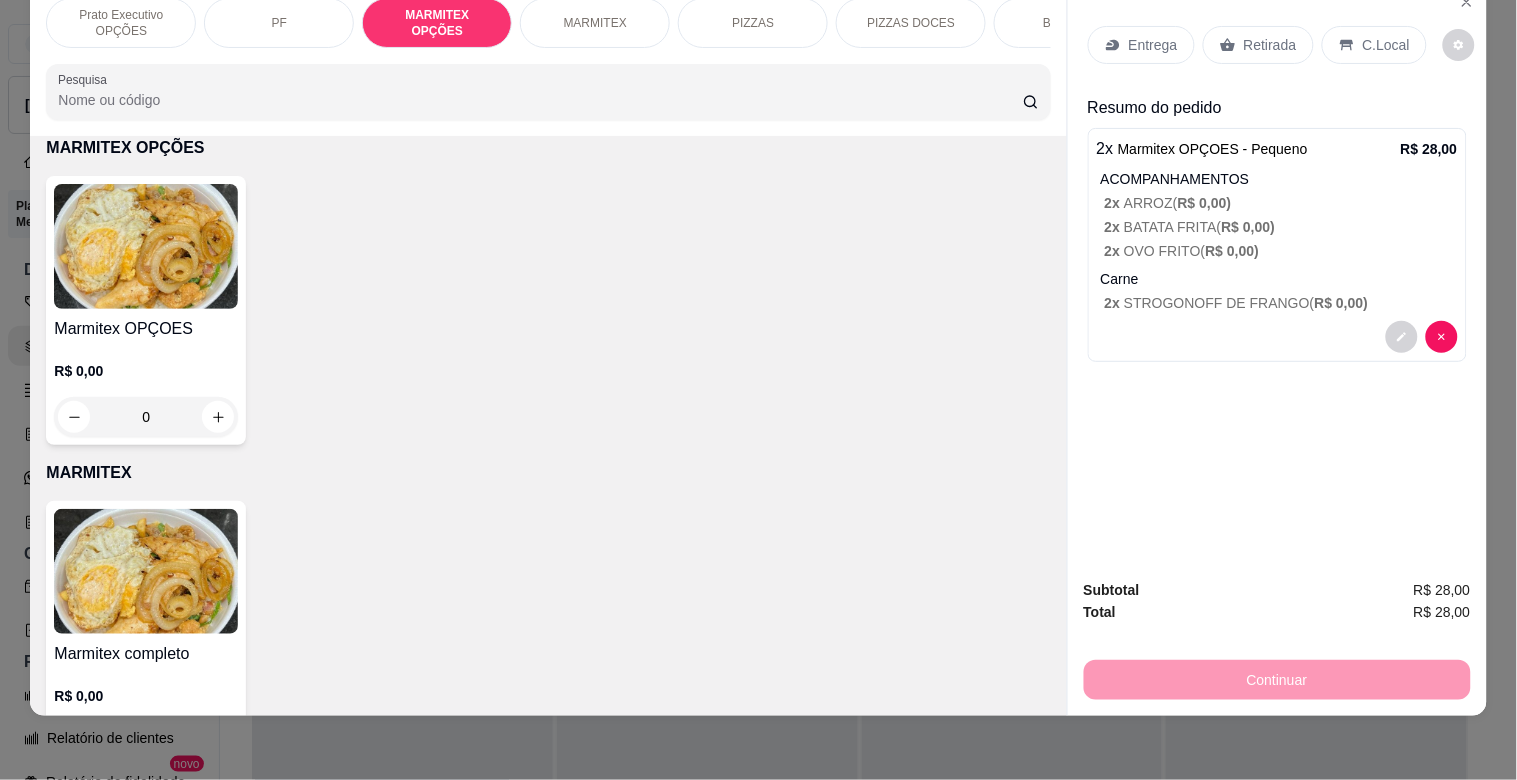click on "Entrega" at bounding box center (1153, 45) 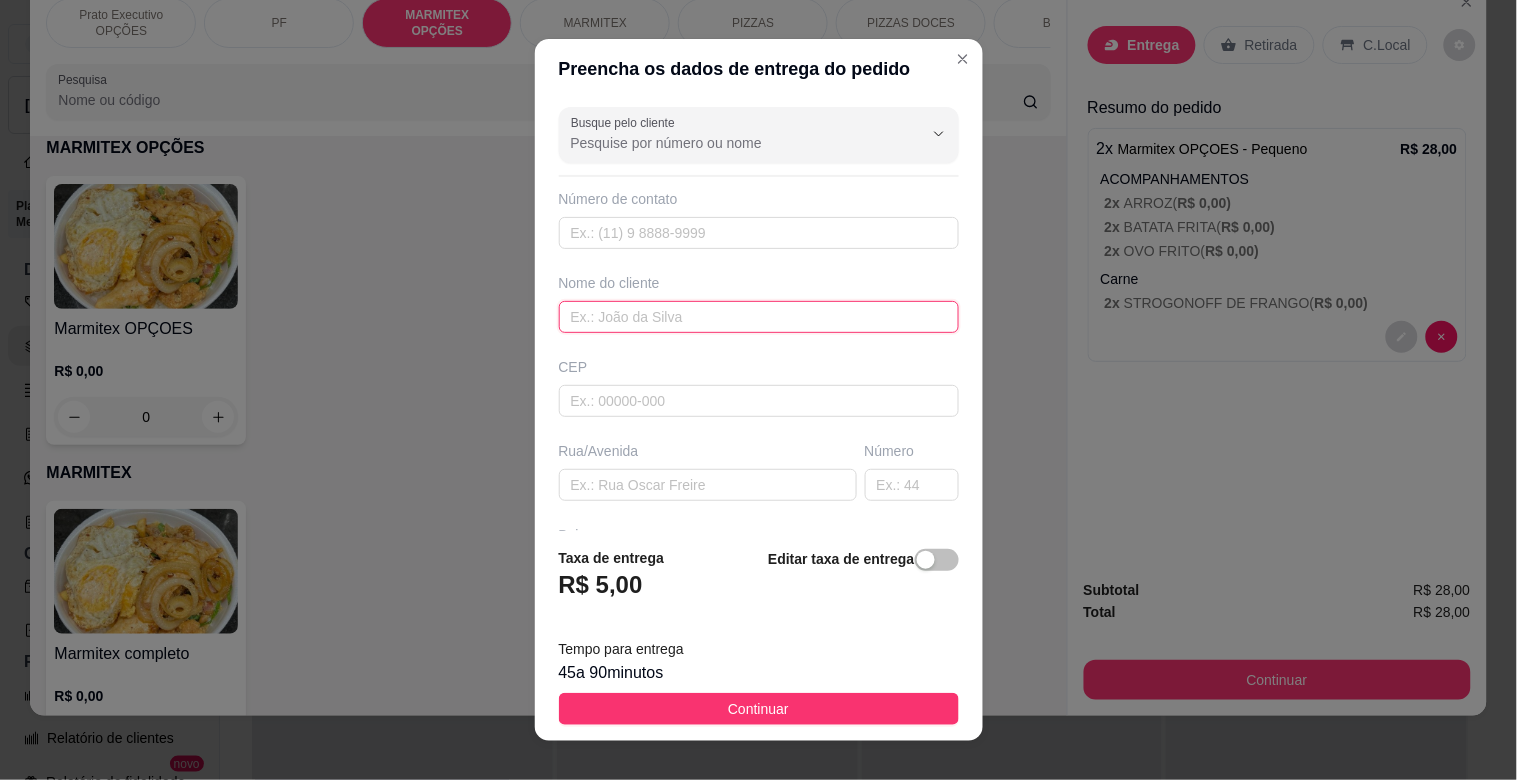 click at bounding box center (759, 317) 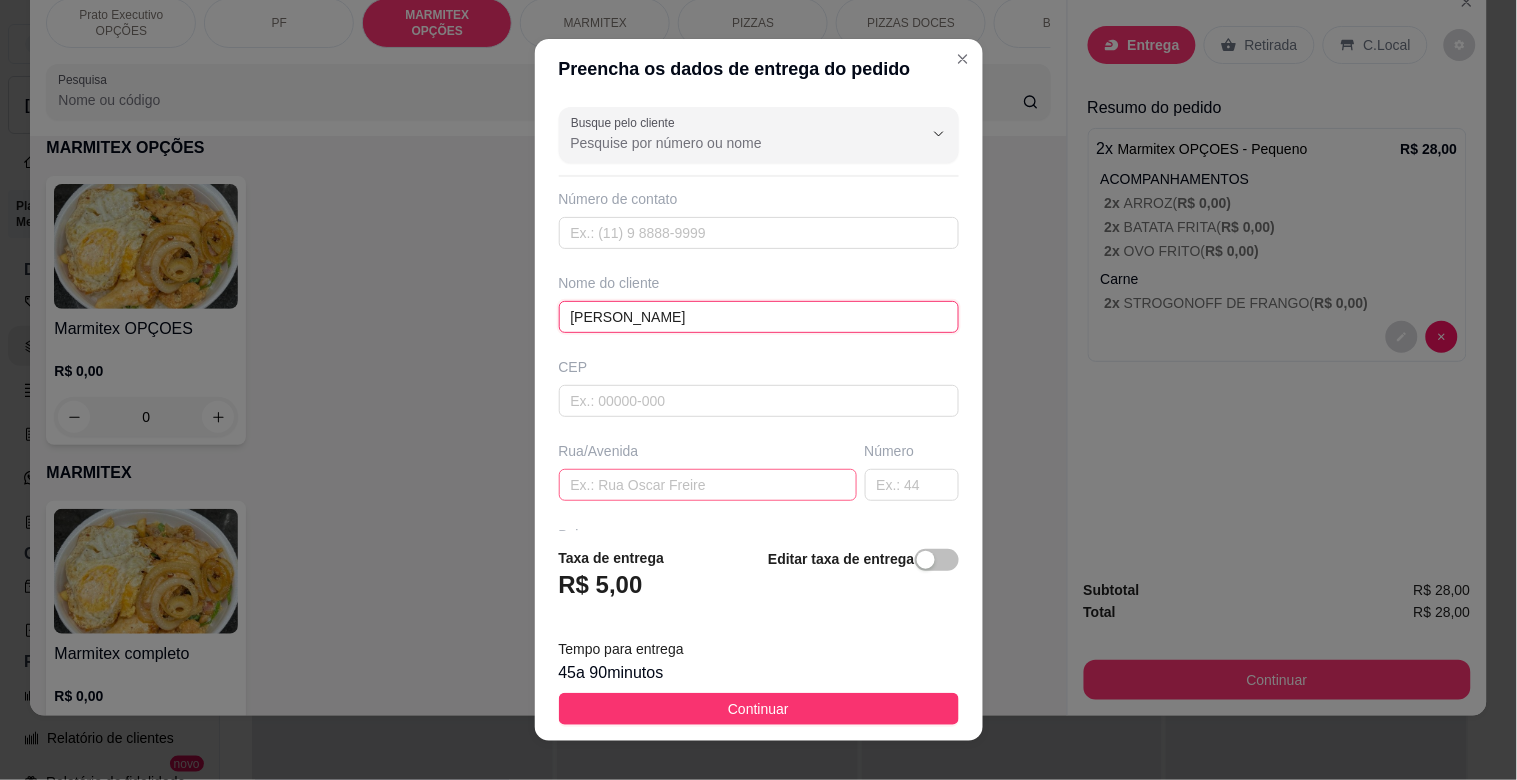 type on "[PERSON_NAME]" 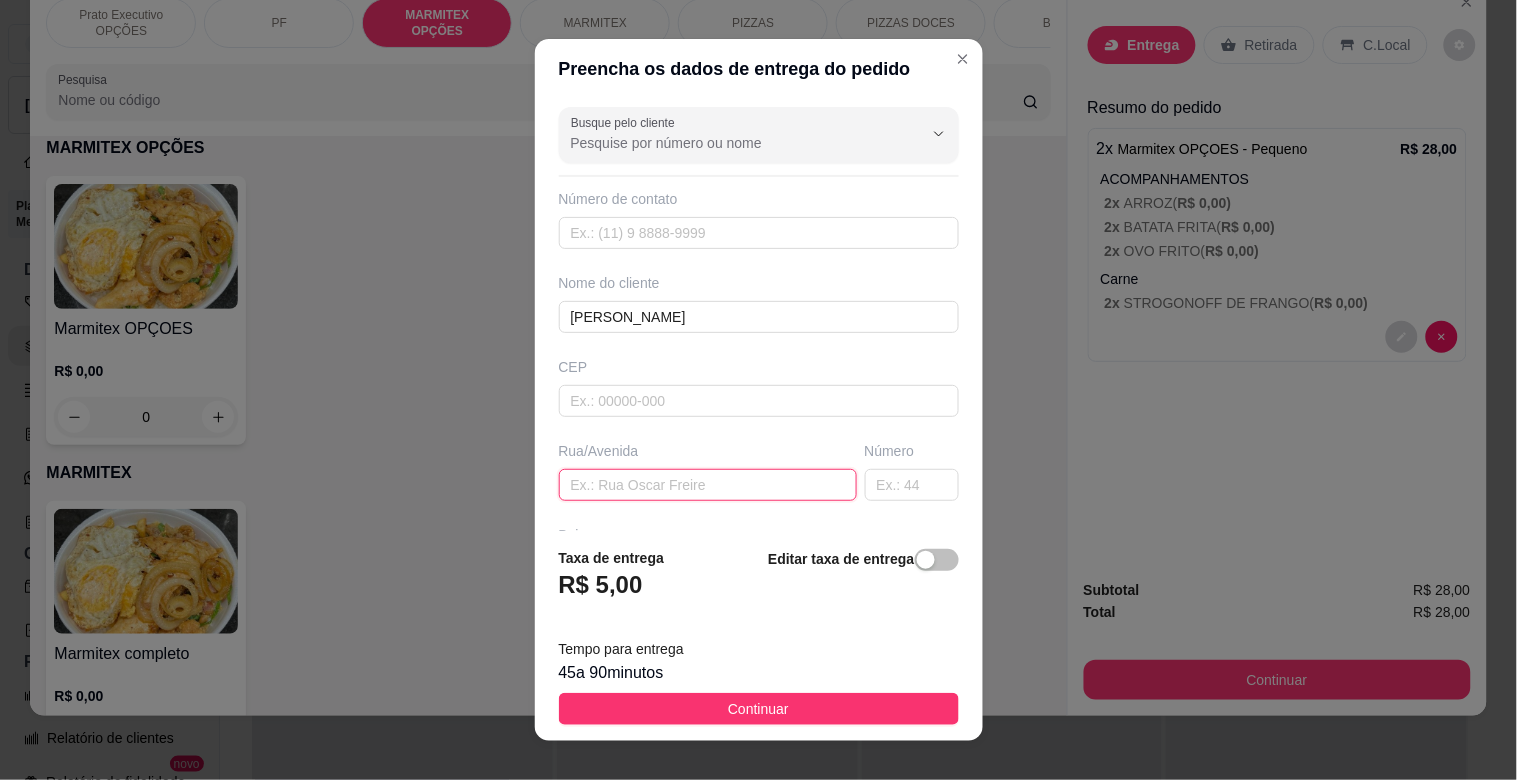 click at bounding box center [708, 485] 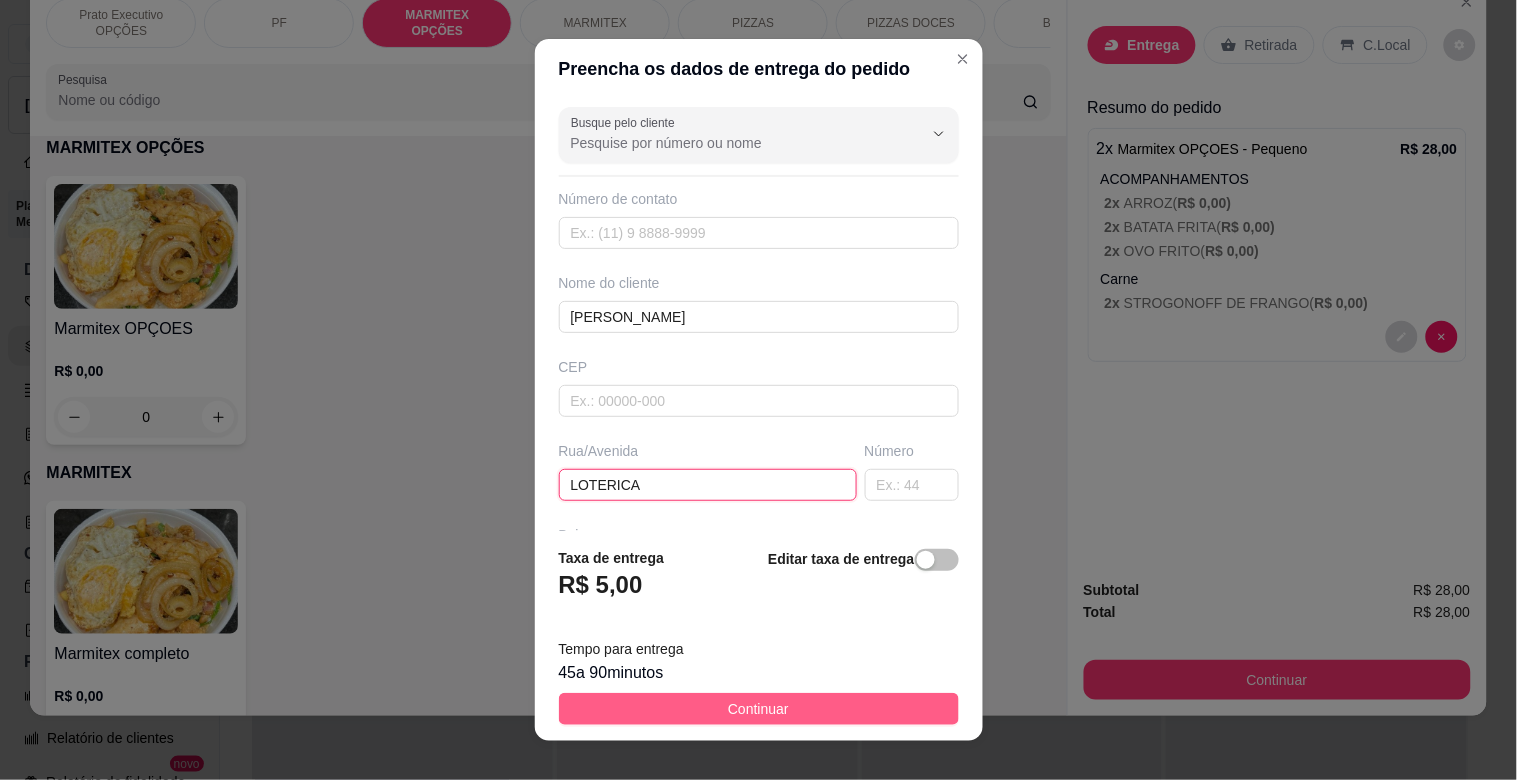 type on "LOTERICA" 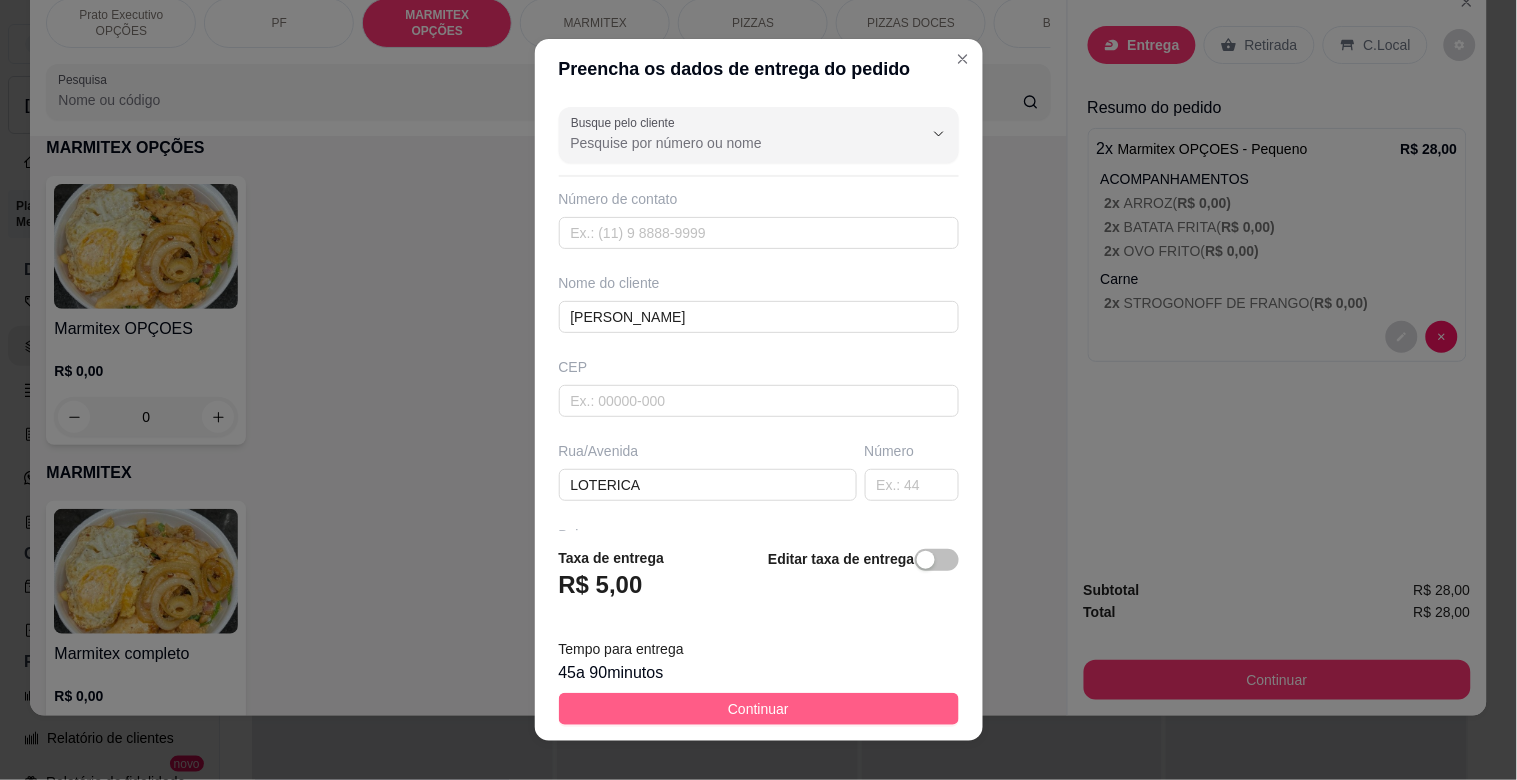 click on "Continuar" at bounding box center (759, 709) 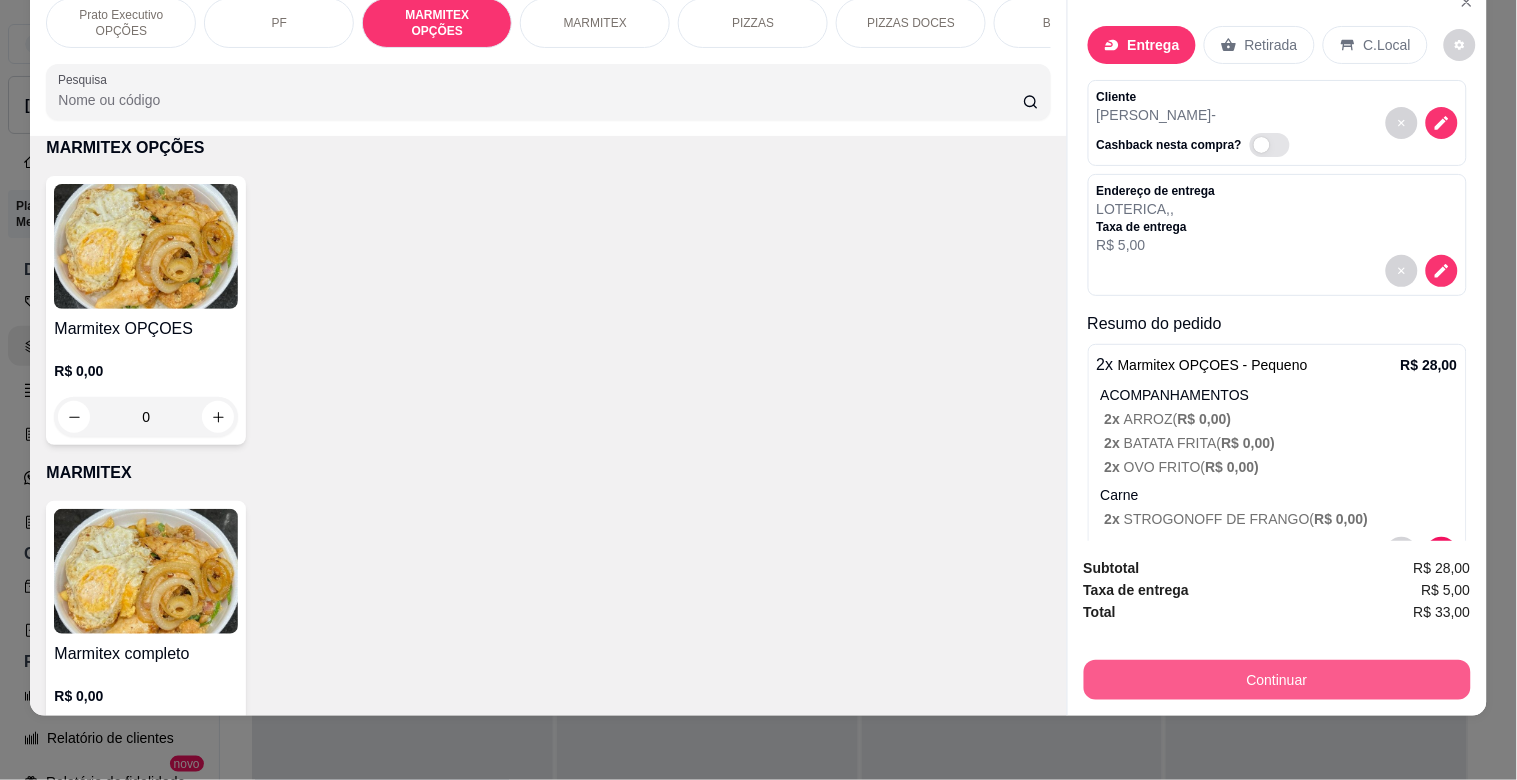click on "Continuar" at bounding box center [1277, 680] 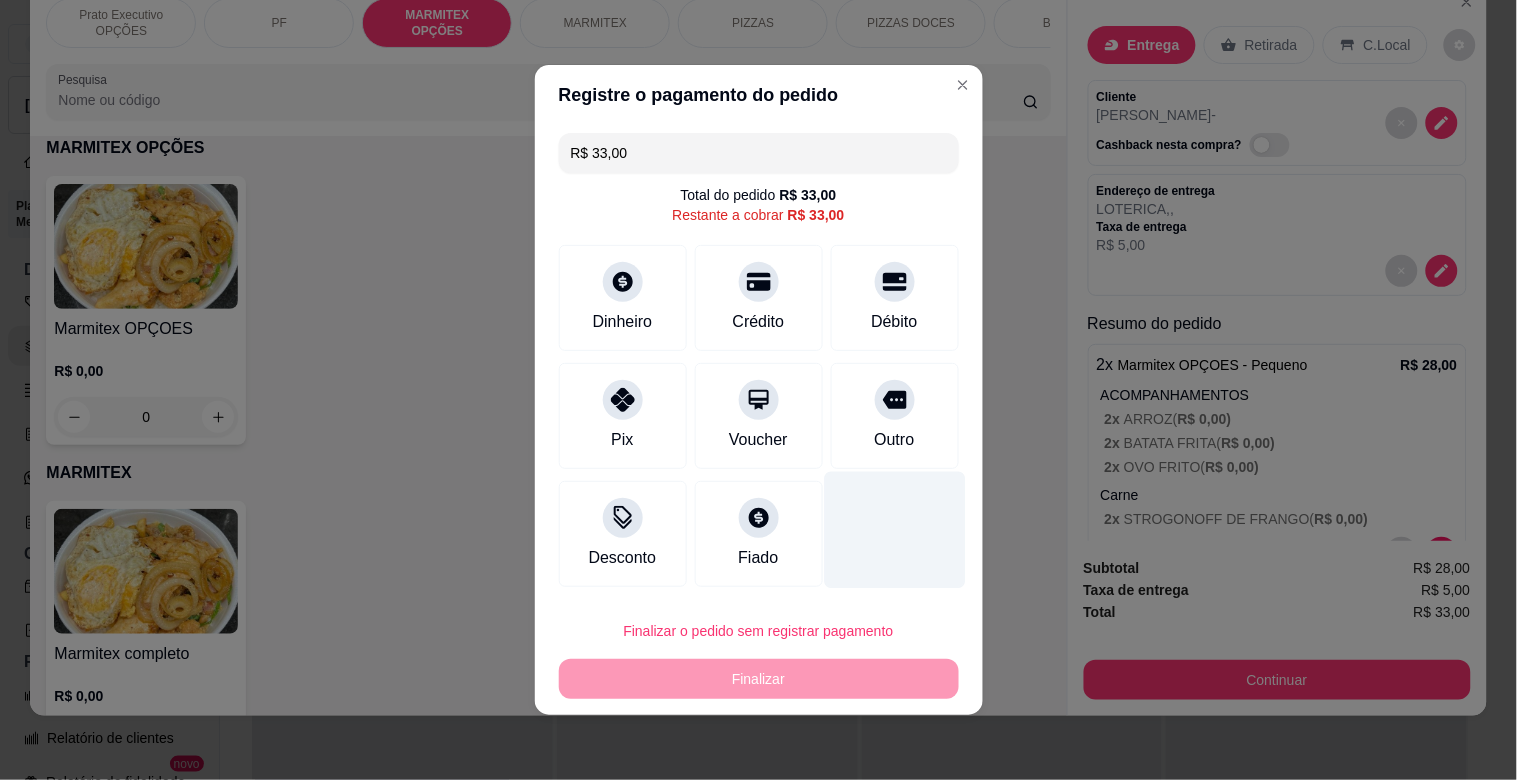 drag, startPoint x: 900, startPoint y: 395, endPoint x: 894, endPoint y: 453, distance: 58.30952 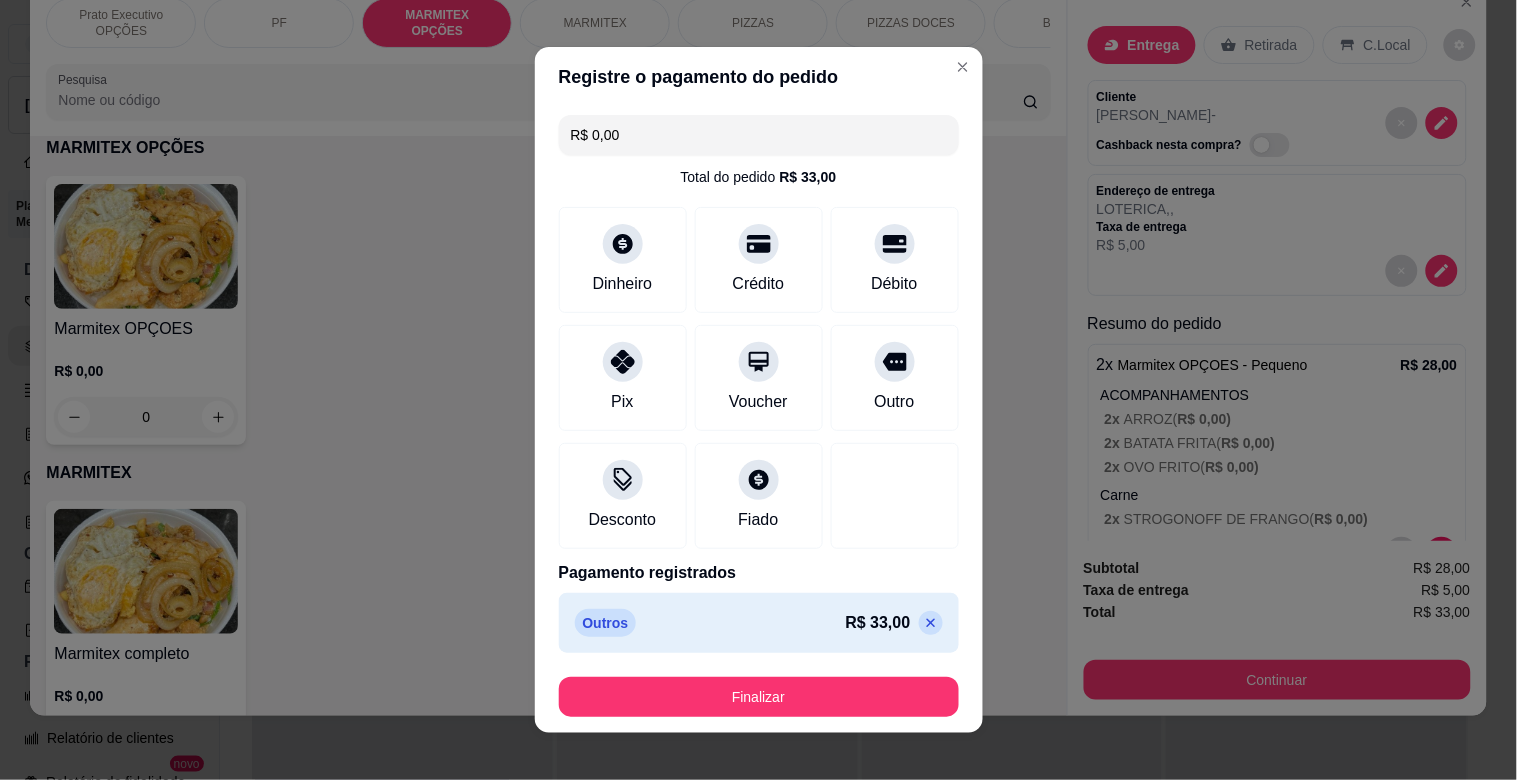 click 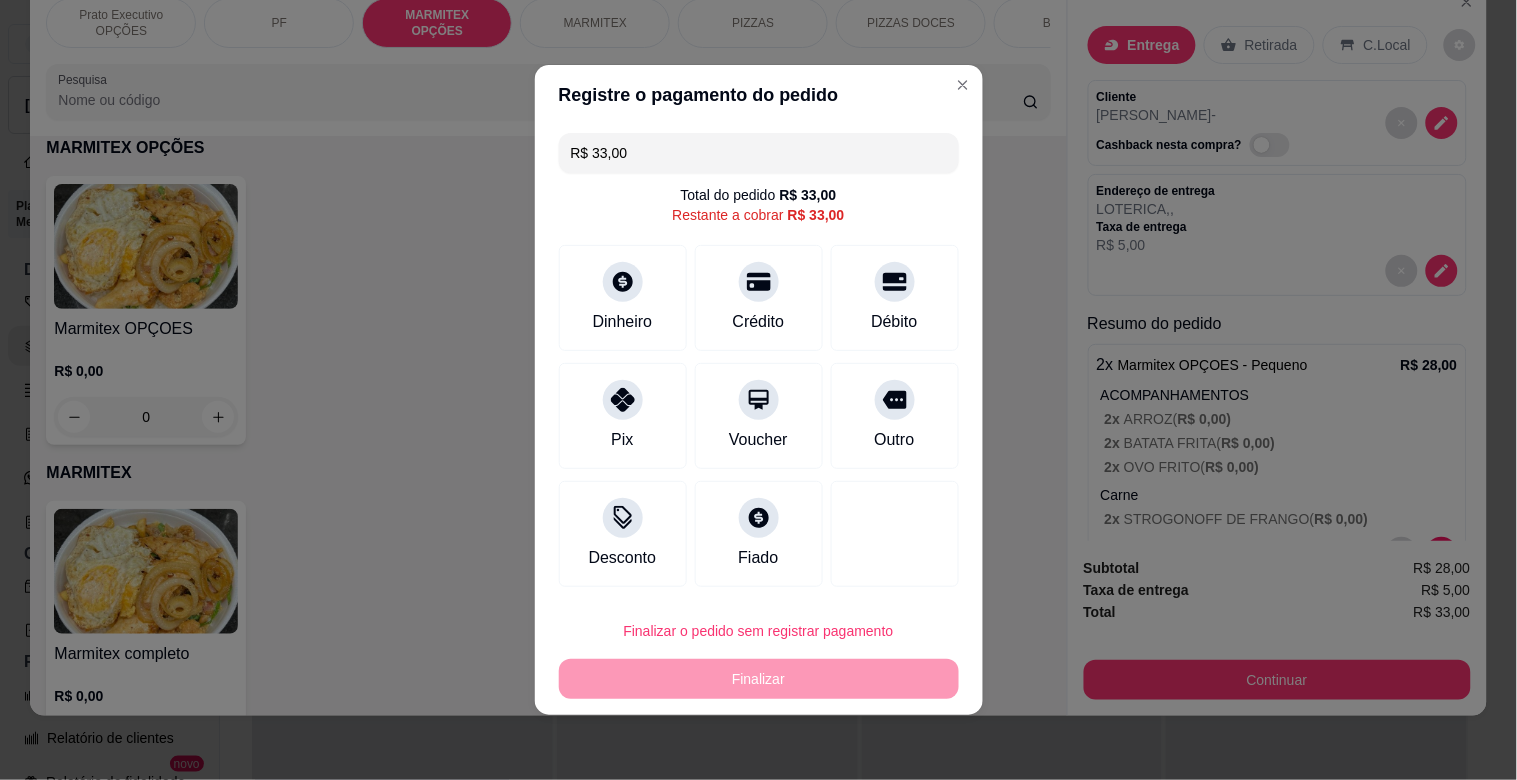 click on "R$ 33,00" at bounding box center [759, 153] 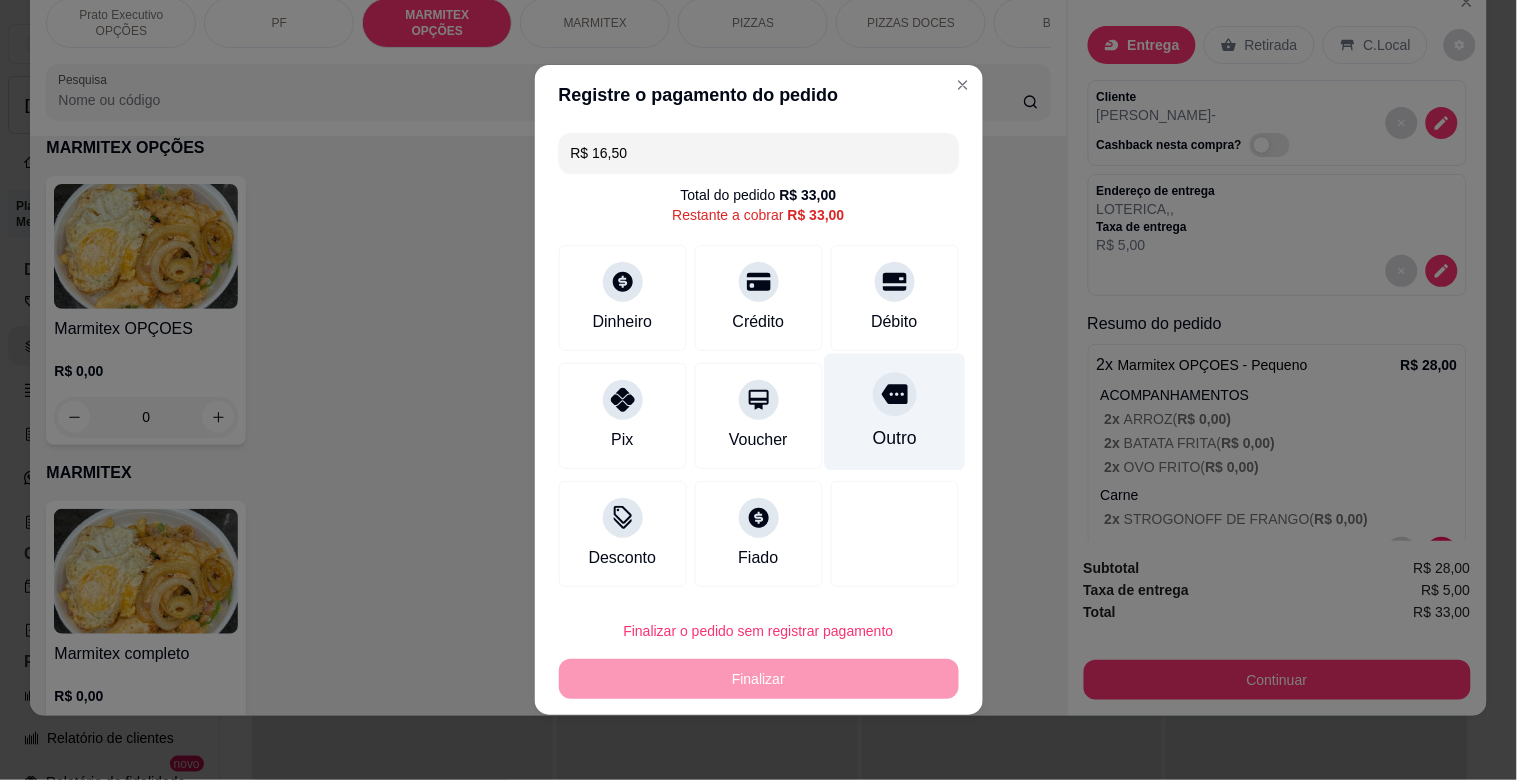 click on "Outro" at bounding box center (894, 438) 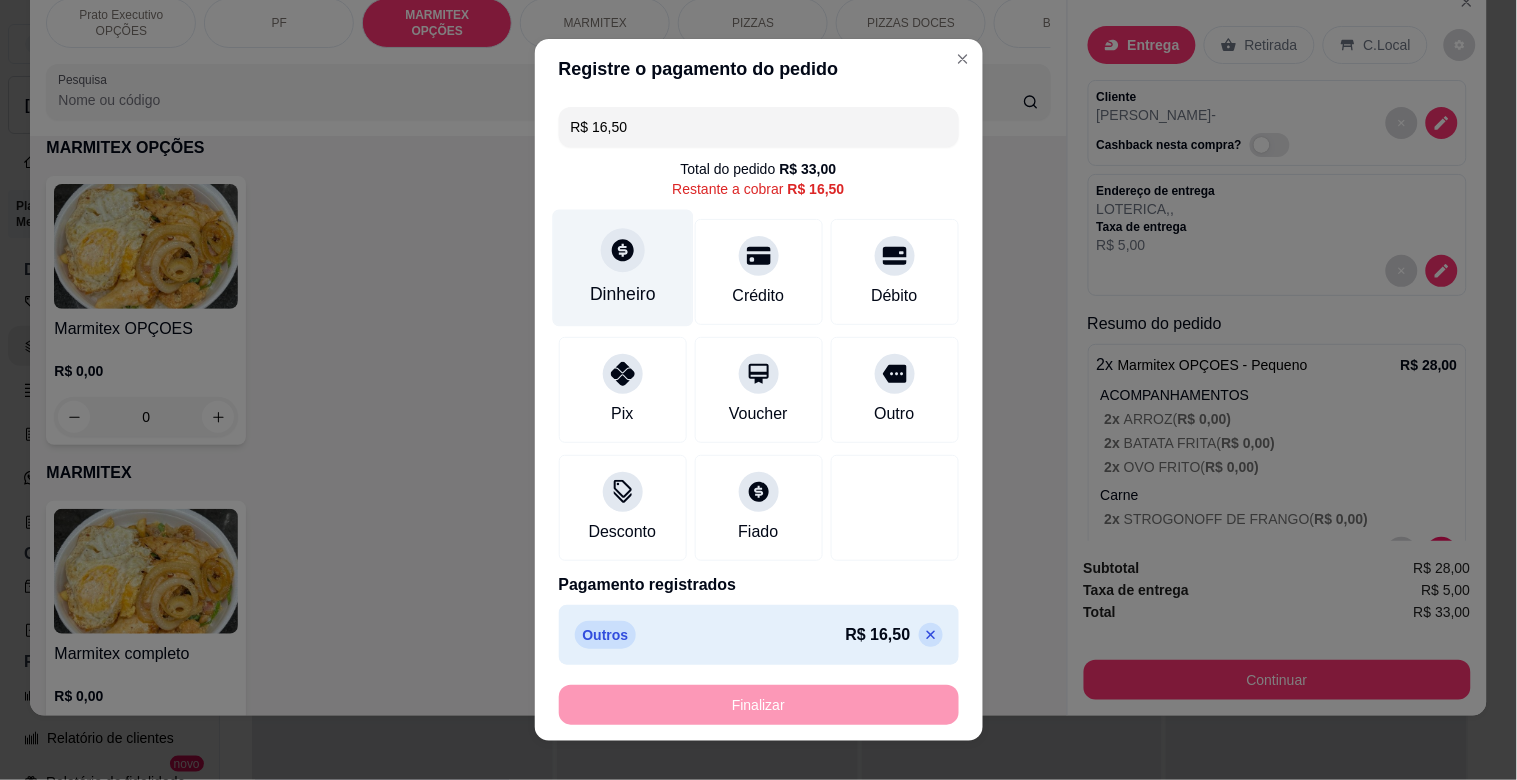 click on "Dinheiro" at bounding box center (623, 294) 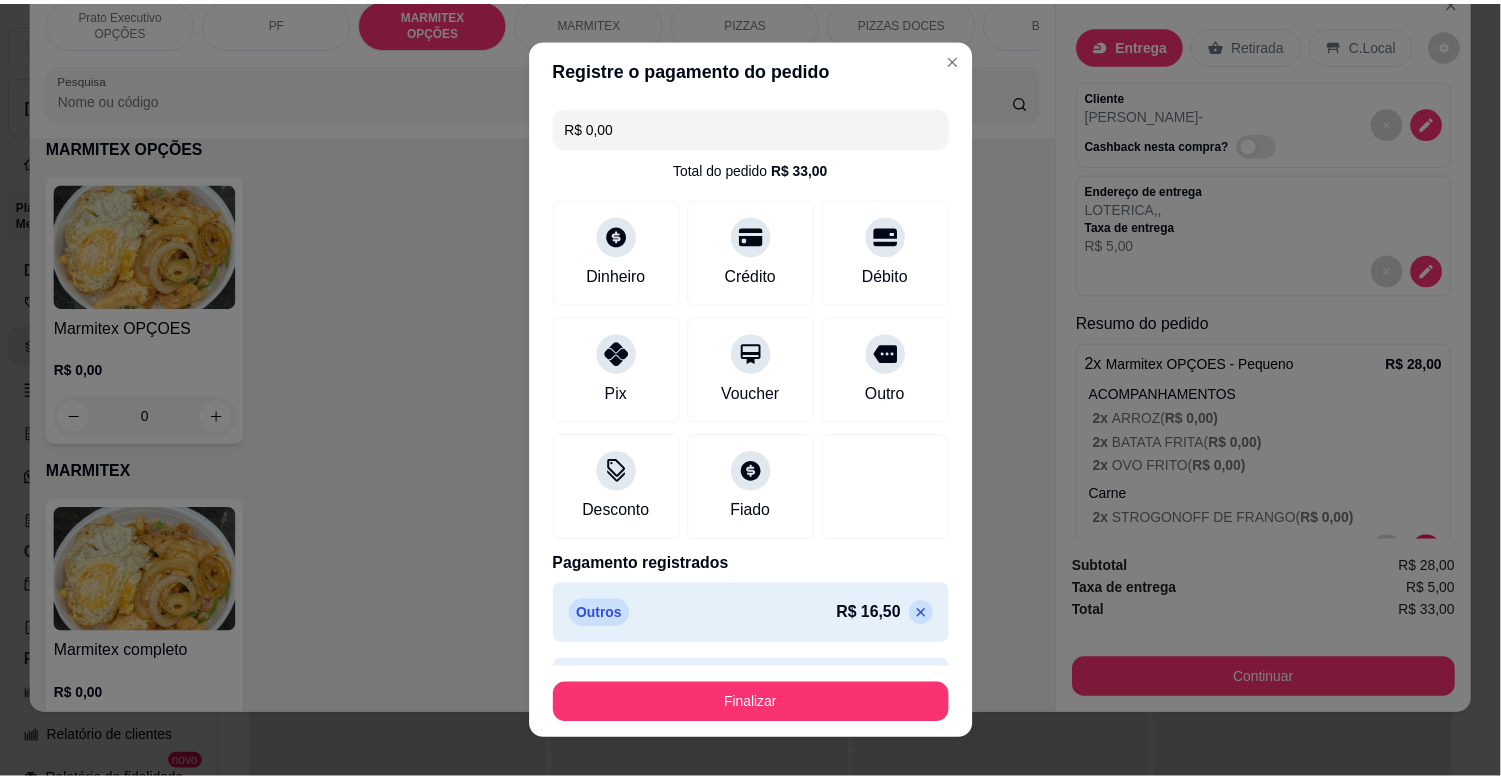 scroll, scrollTop: 60, scrollLeft: 0, axis: vertical 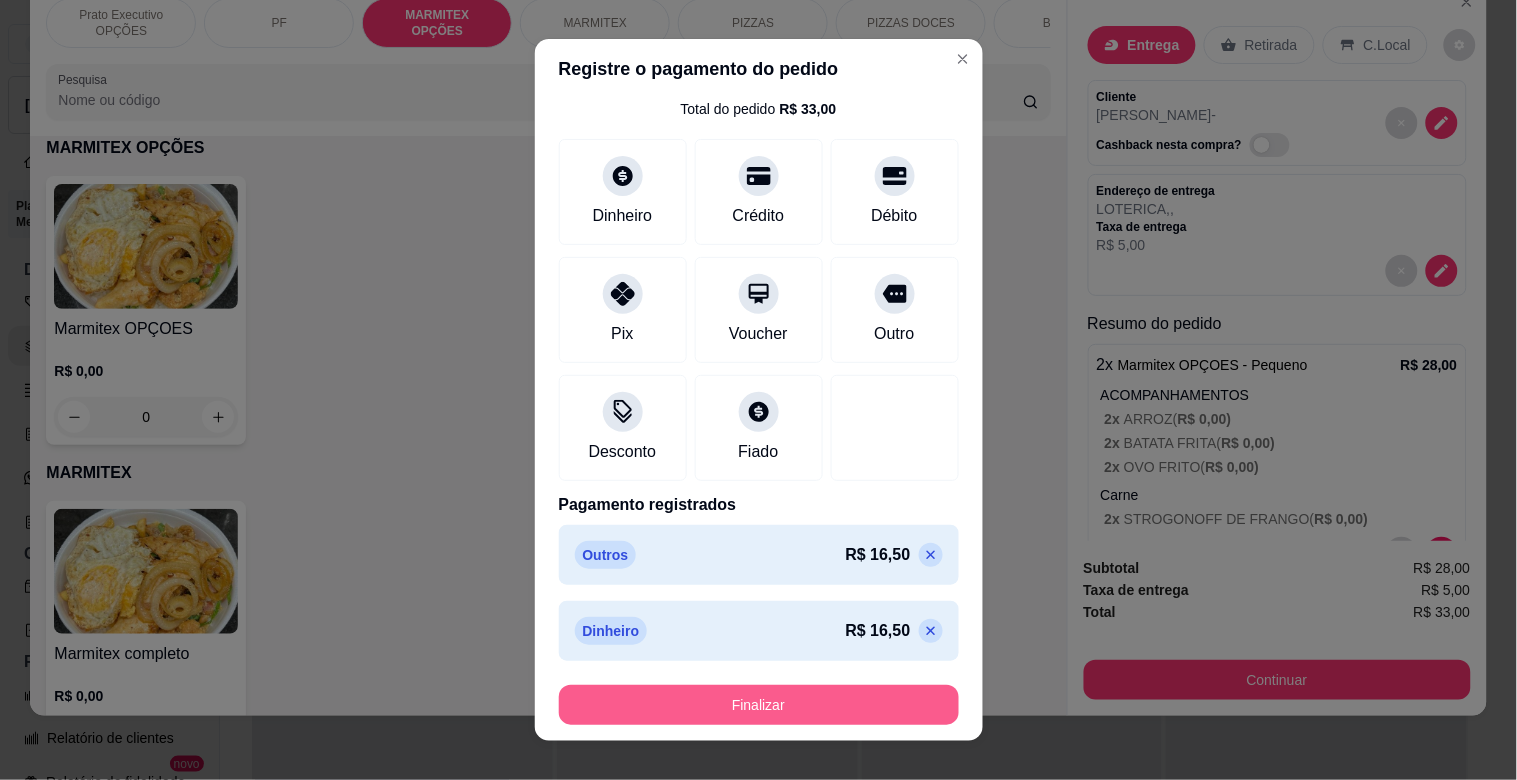 click on "Finalizar" at bounding box center (759, 705) 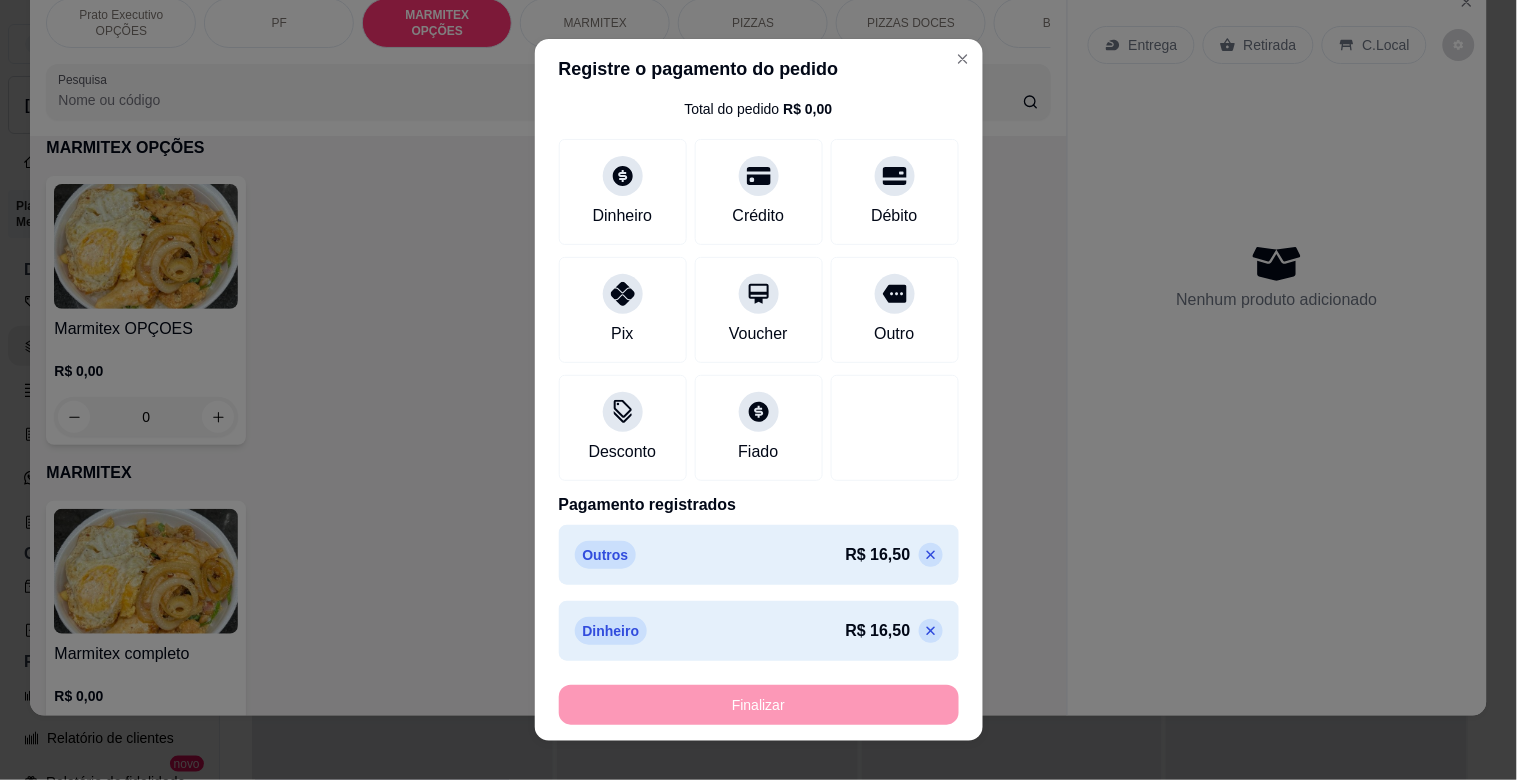 type on "-R$ 33,00" 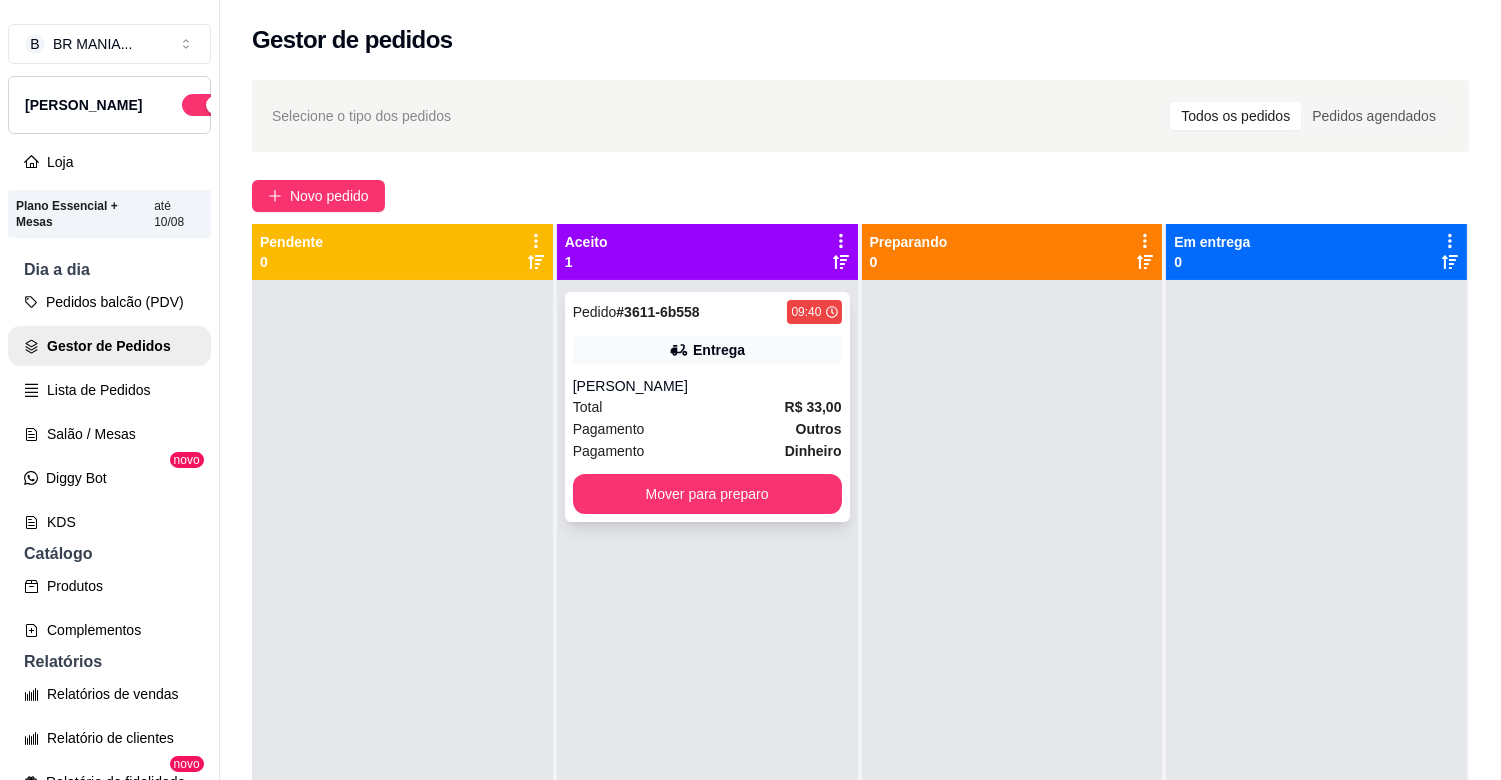 click on "Pagamento" at bounding box center (609, 429) 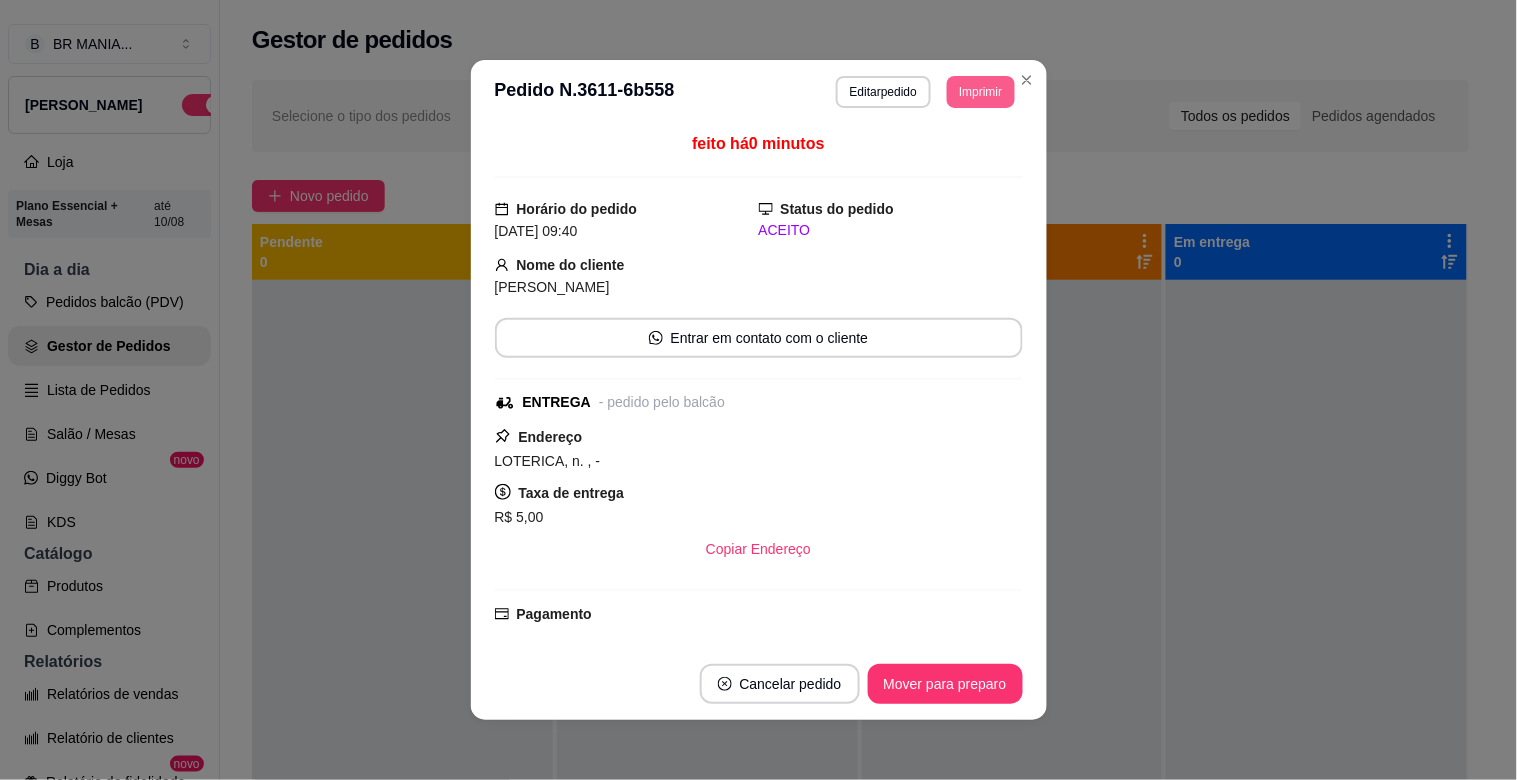 click on "Imprimir" at bounding box center (980, 92) 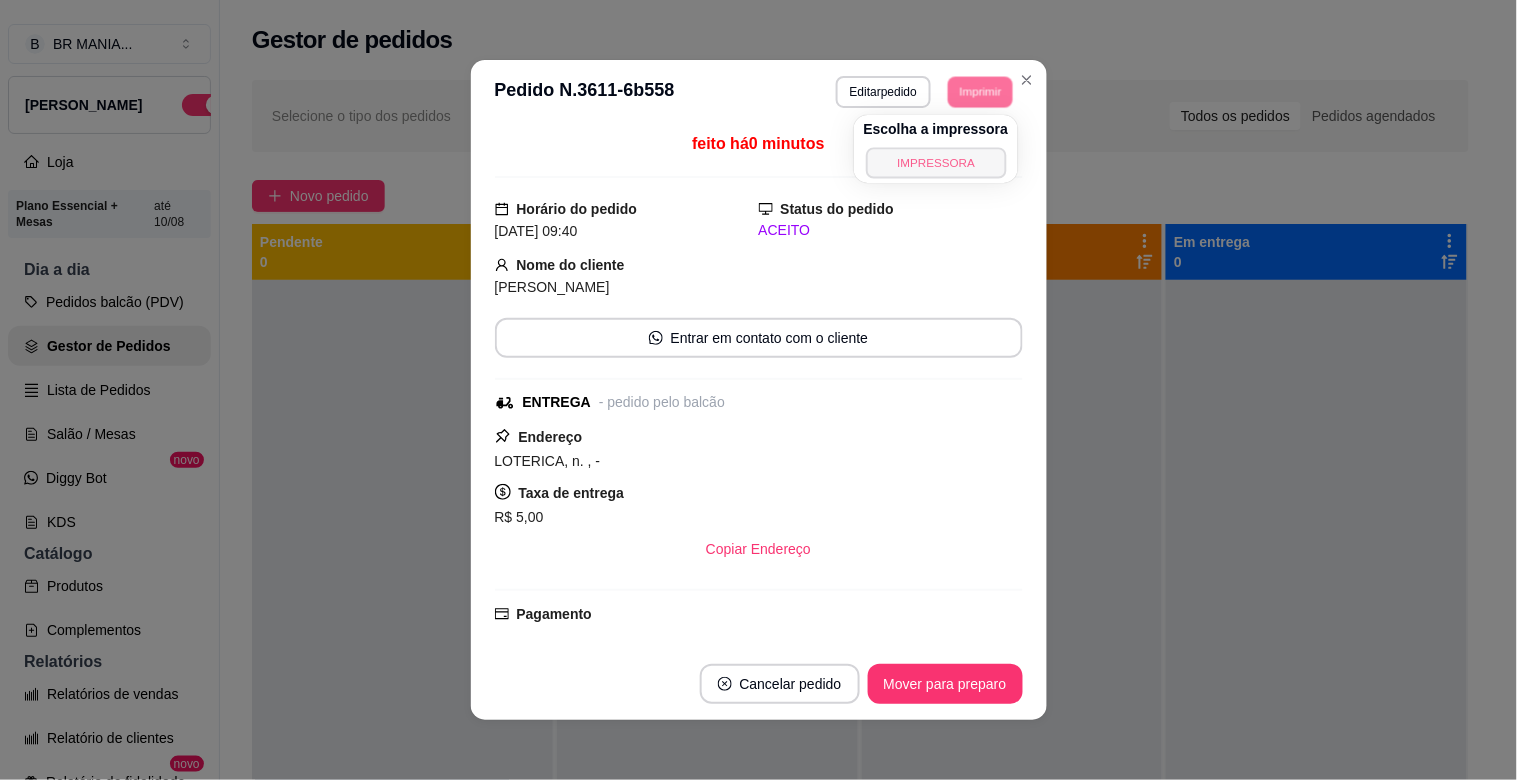 click on "IMPRESSORA" at bounding box center (936, 162) 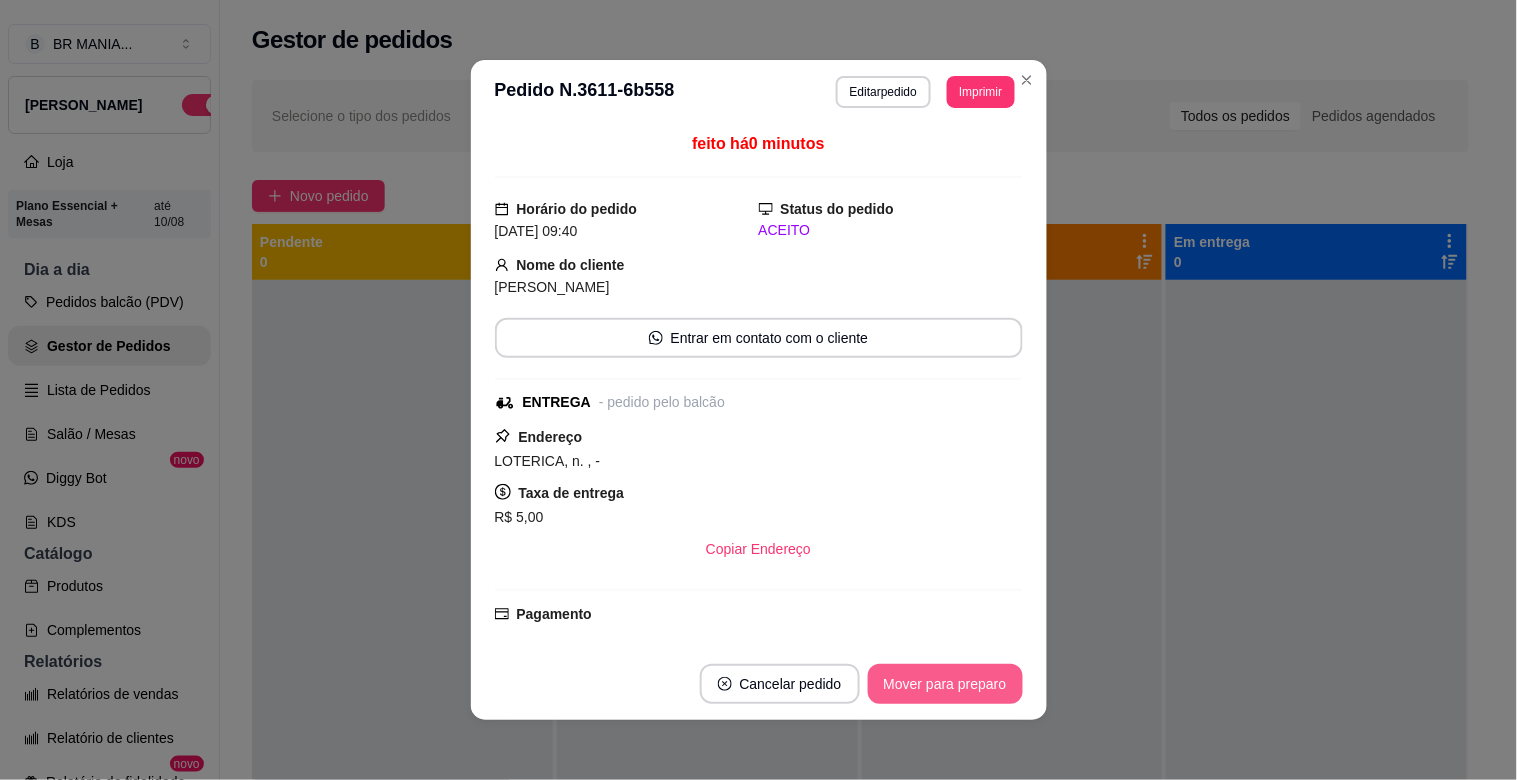 click on "Mover para preparo" at bounding box center [945, 684] 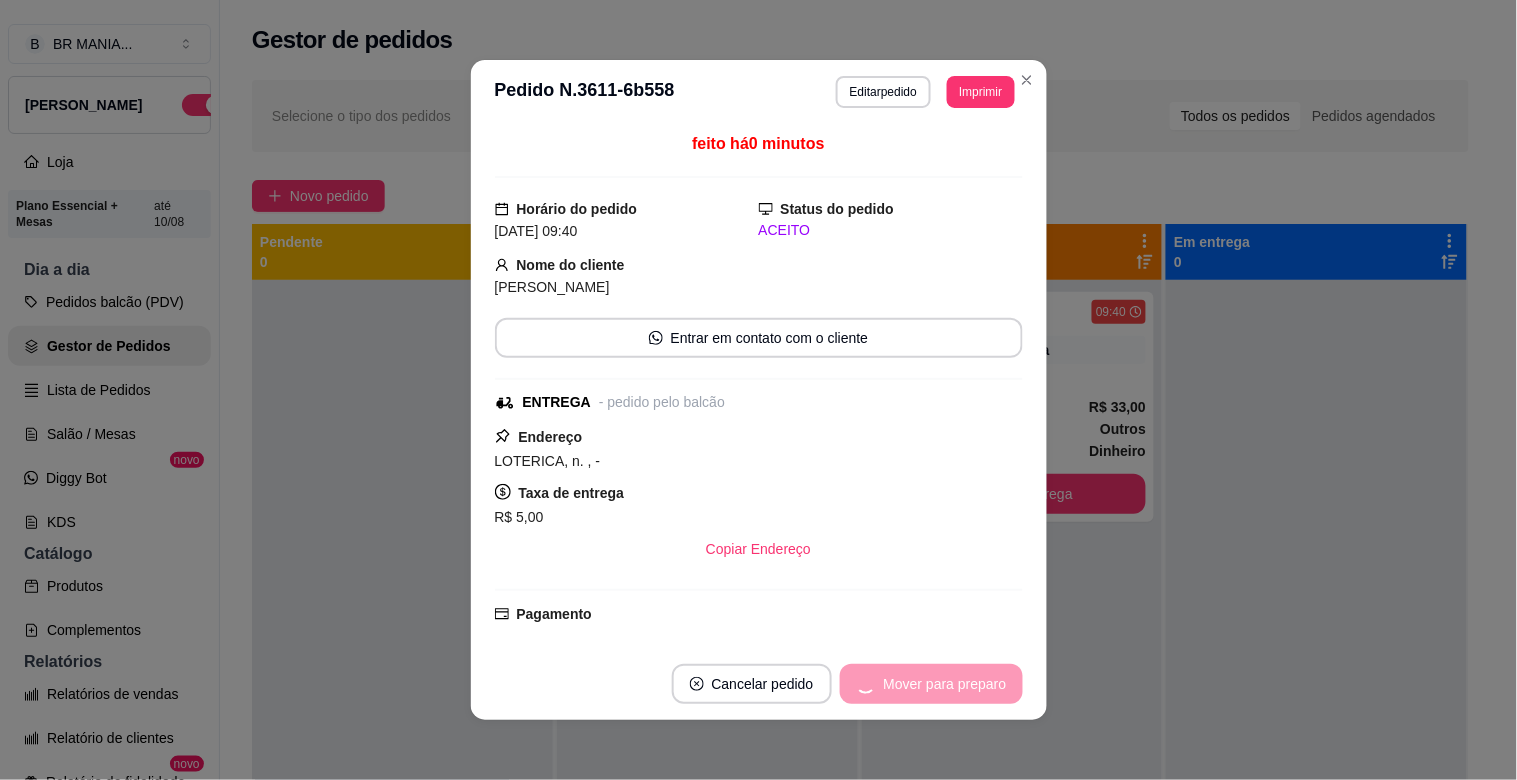 click on "Mover para preparo" at bounding box center (931, 684) 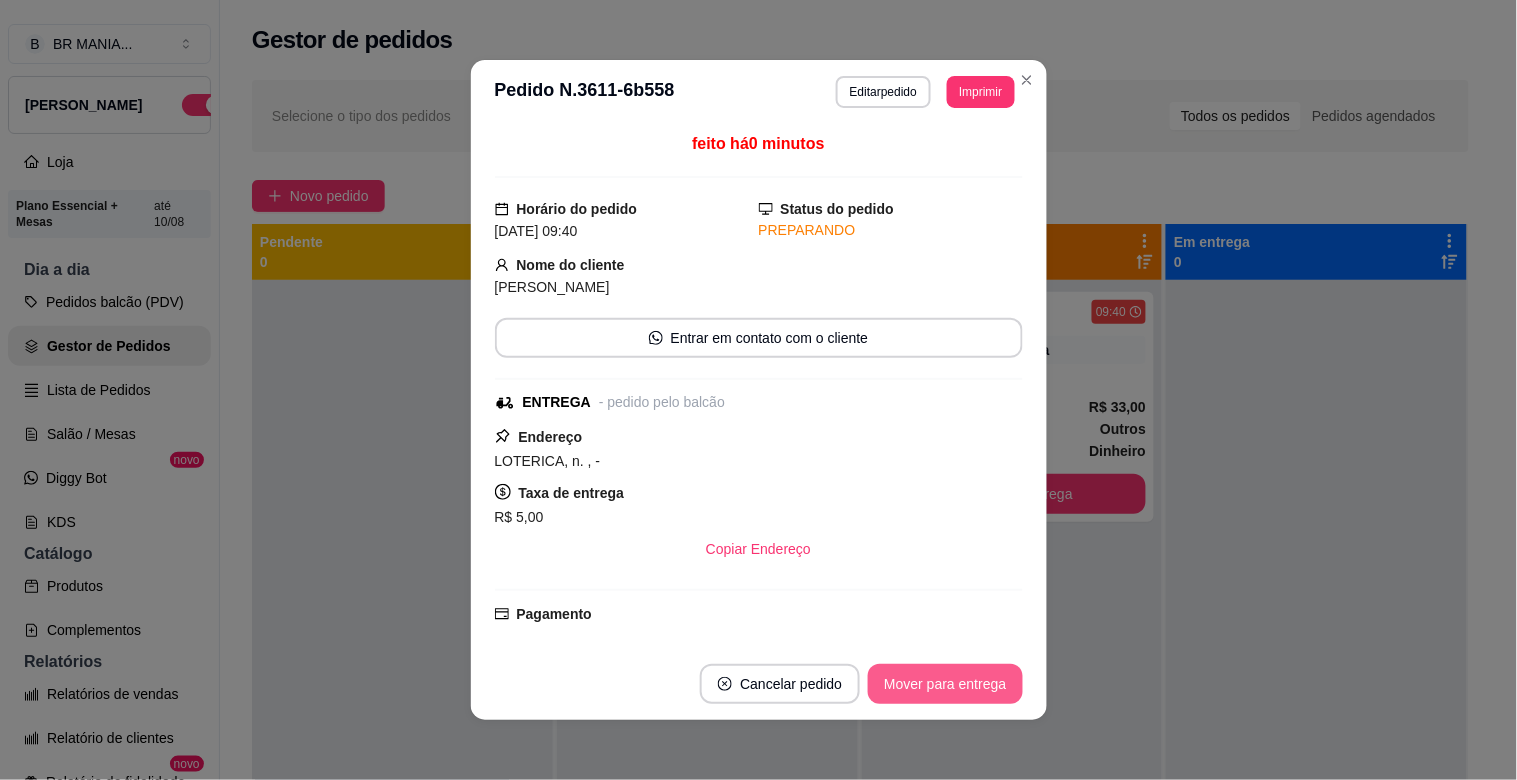 click on "Mover para entrega" at bounding box center [945, 684] 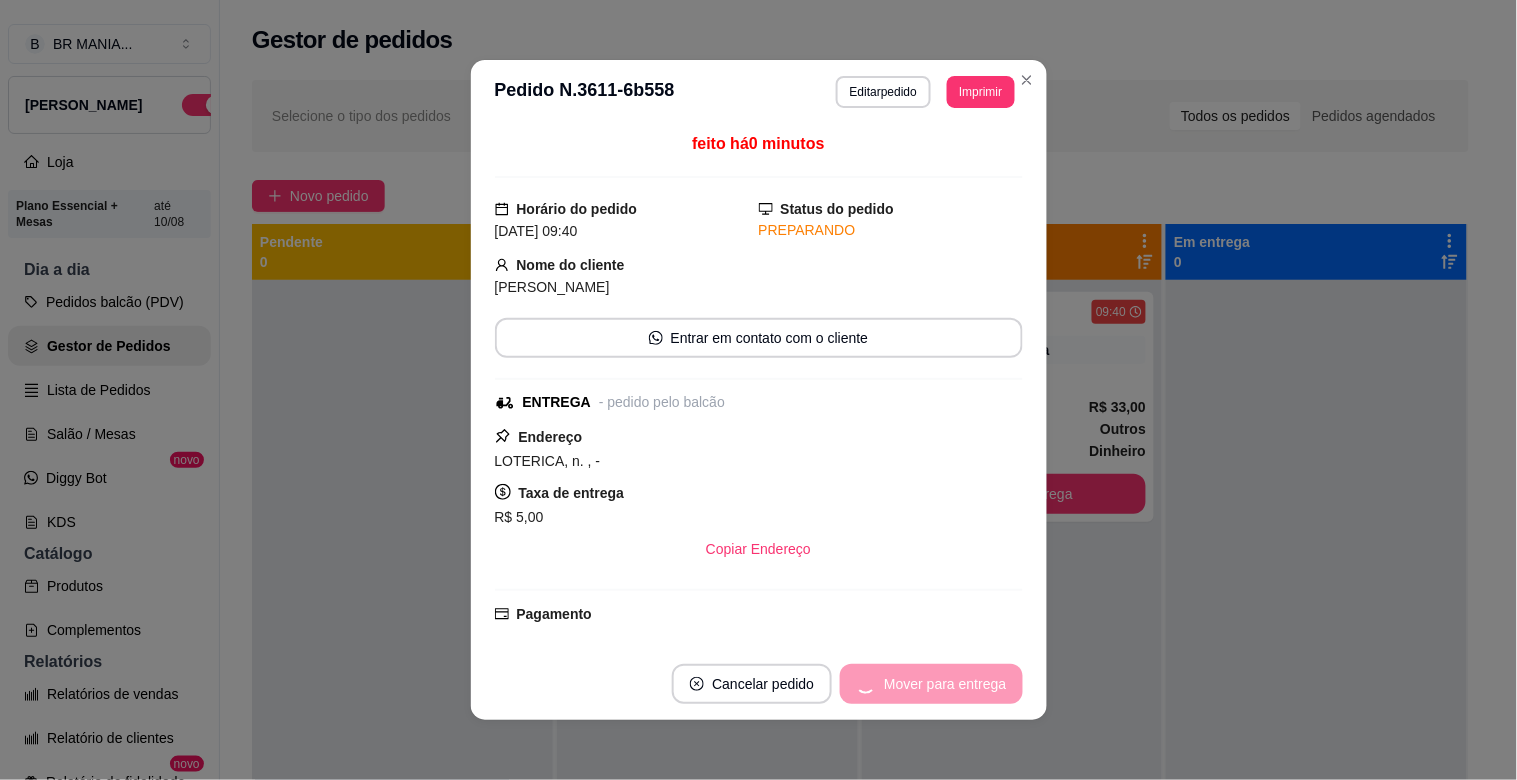 click on "Mover para entrega" at bounding box center [931, 684] 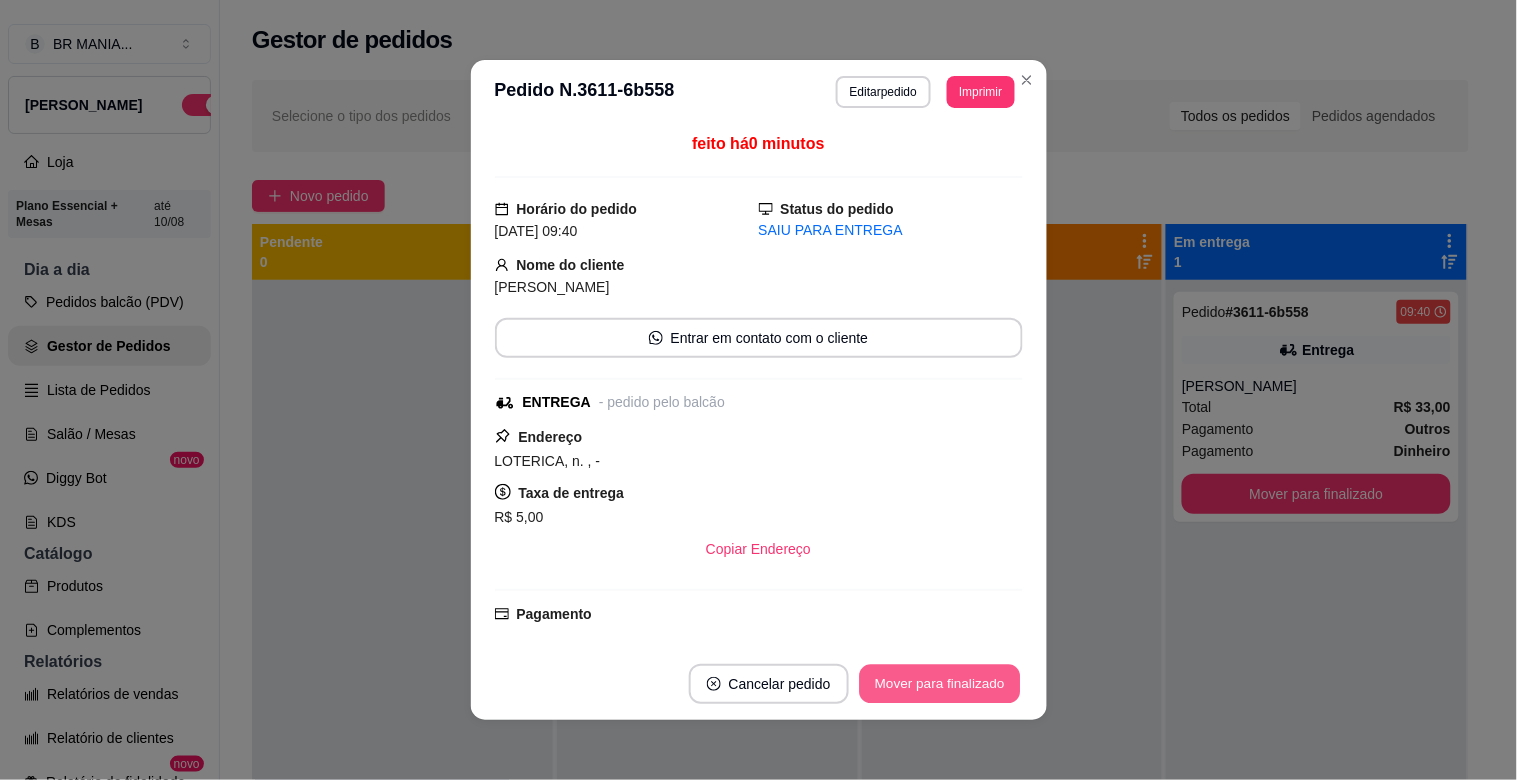 click on "Mover para finalizado" at bounding box center [939, 684] 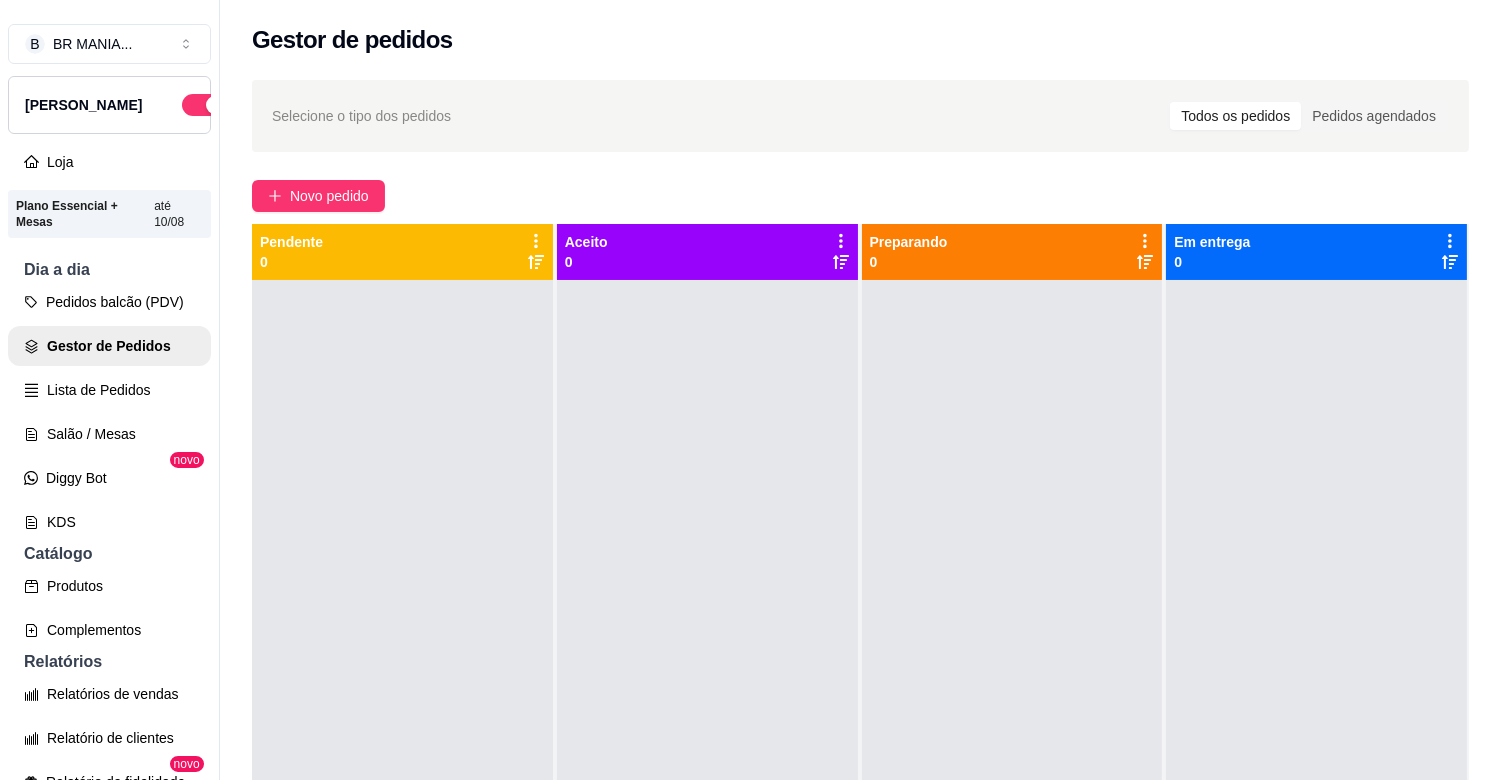 click on "B BR MANIA ... Loja Aberta Loja Plano Essencial + Mesas até 10/08   Dia a dia Pedidos balcão (PDV) Gestor de Pedidos Lista de Pedidos Salão / Mesas Diggy Bot novo KDS Catálogo Produtos Complementos Relatórios Relatórios de vendas Relatório de clientes Relatório de fidelidade novo Gerenciar Entregadores novo Nota Fiscal (NFC-e) Controle de caixa Controle de fiado Cupons Clientes Estoque Configurações Diggy Planos Precisa de ajuda? Sair" at bounding box center (109, 406) 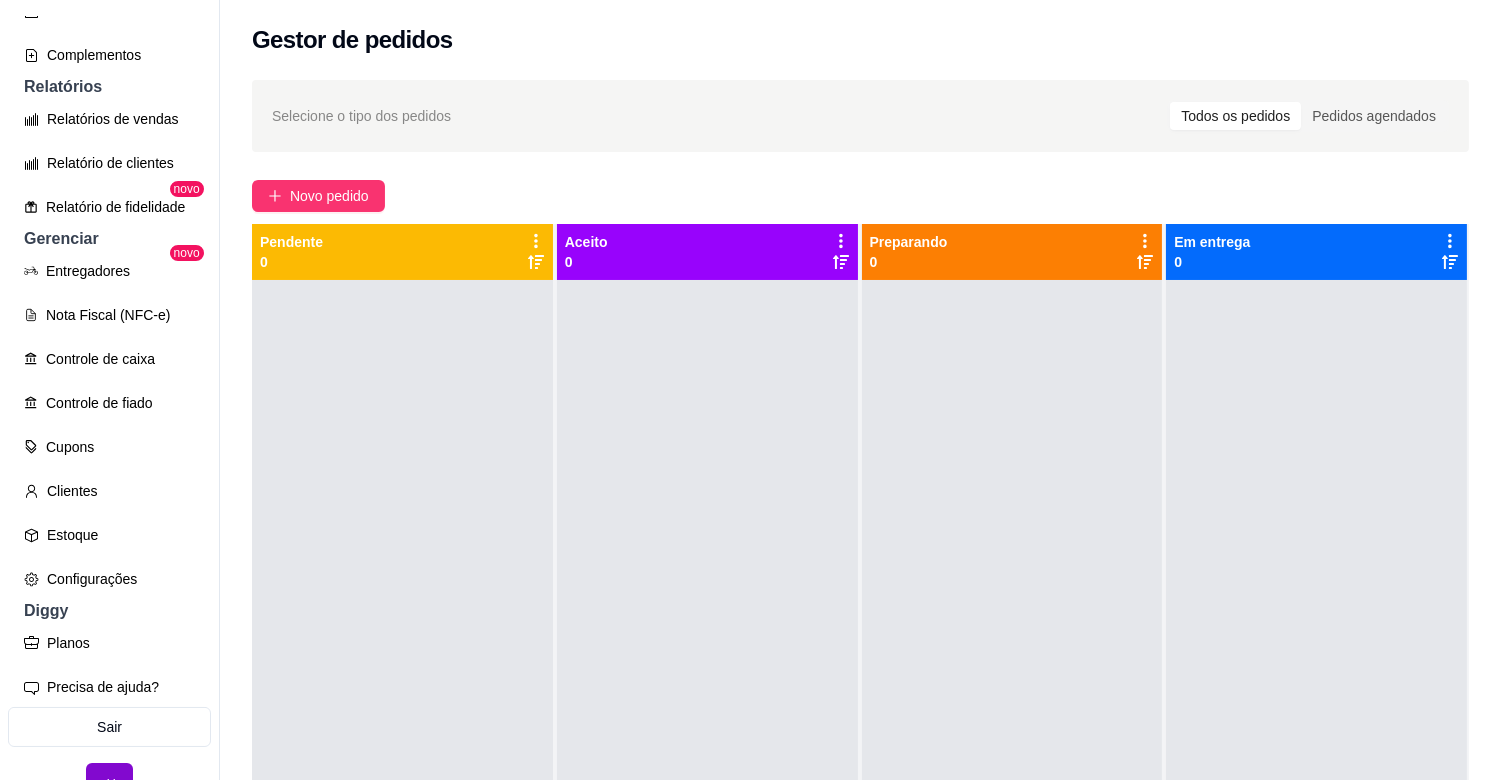 scroll, scrollTop: 605, scrollLeft: 0, axis: vertical 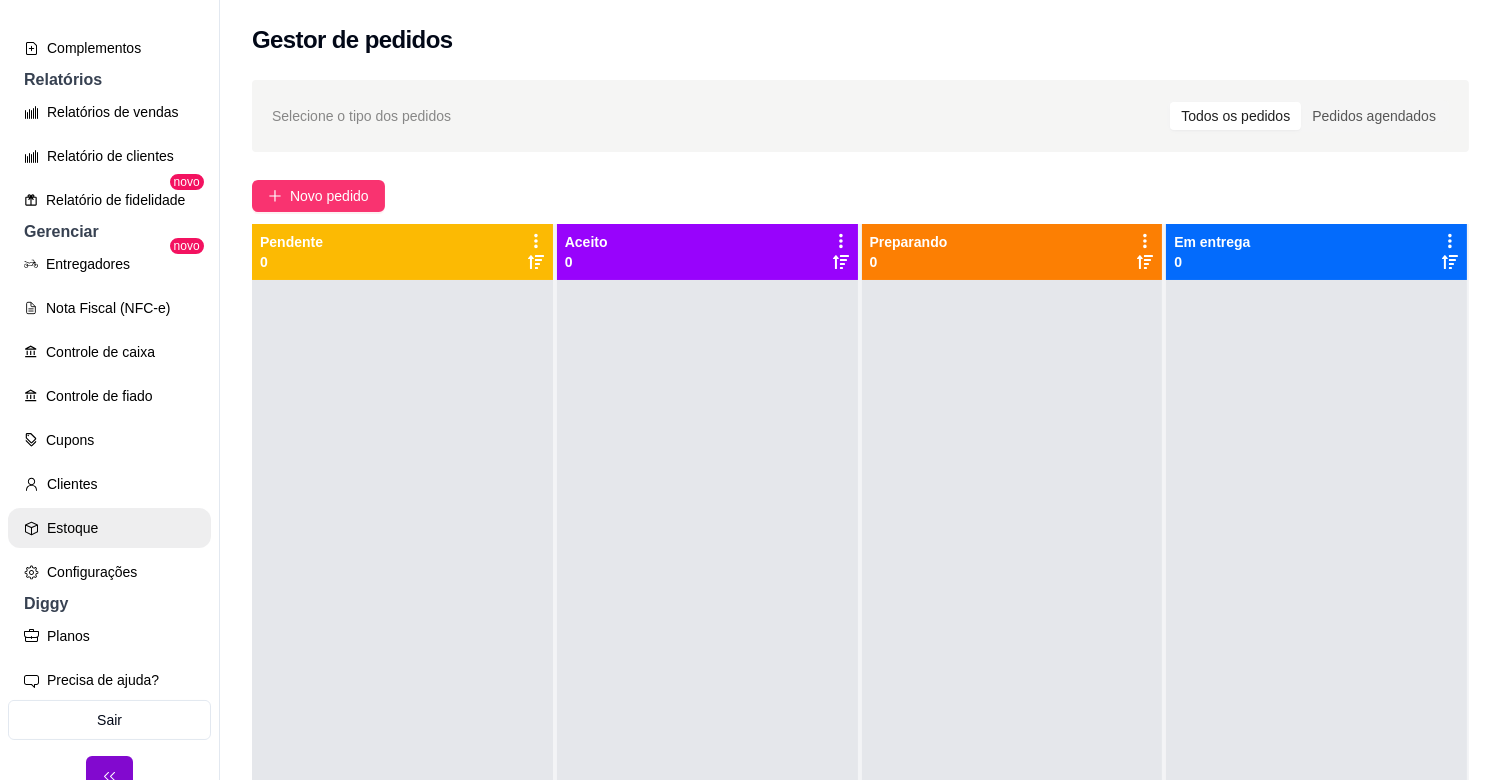 click on "Estoque" at bounding box center [109, 528] 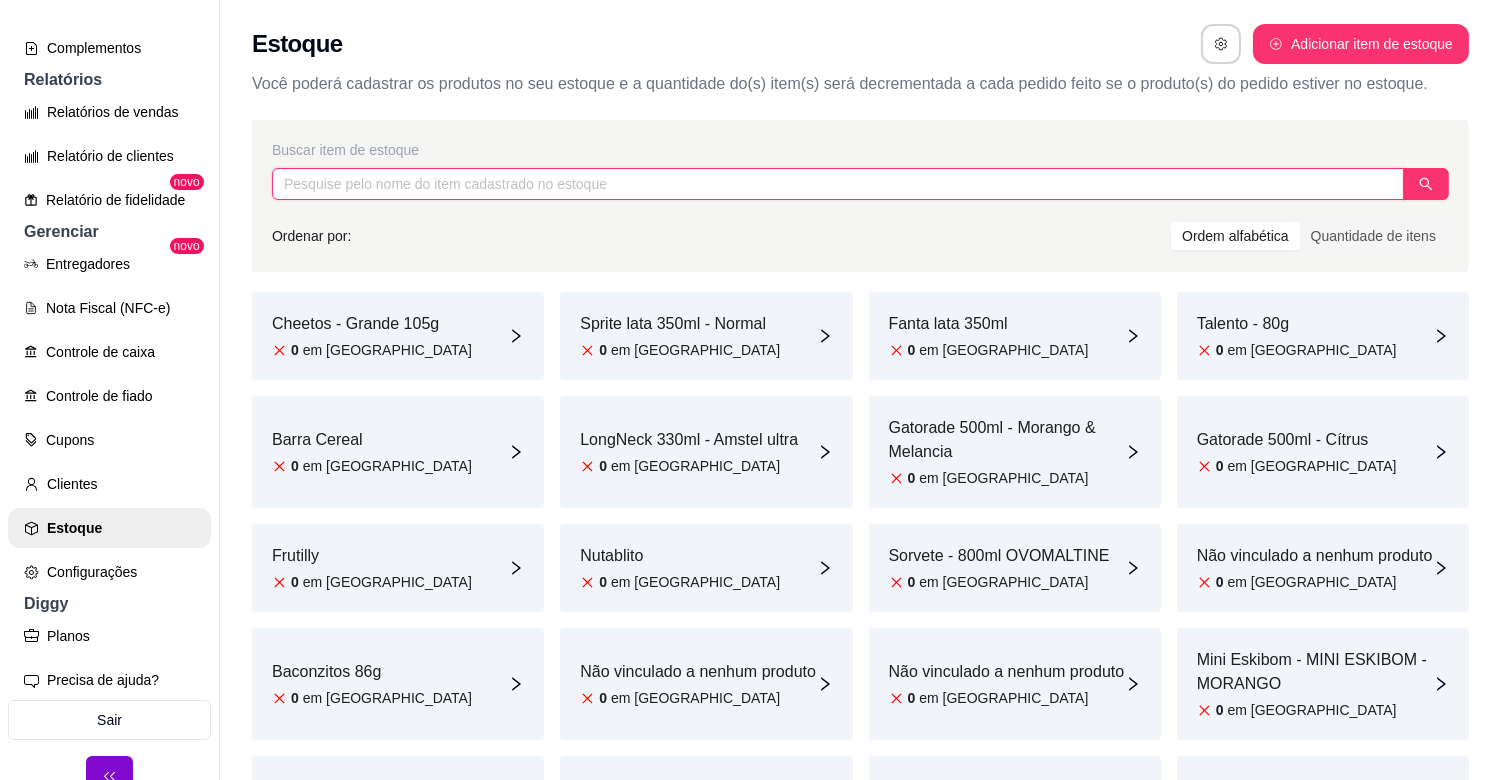 click at bounding box center [838, 184] 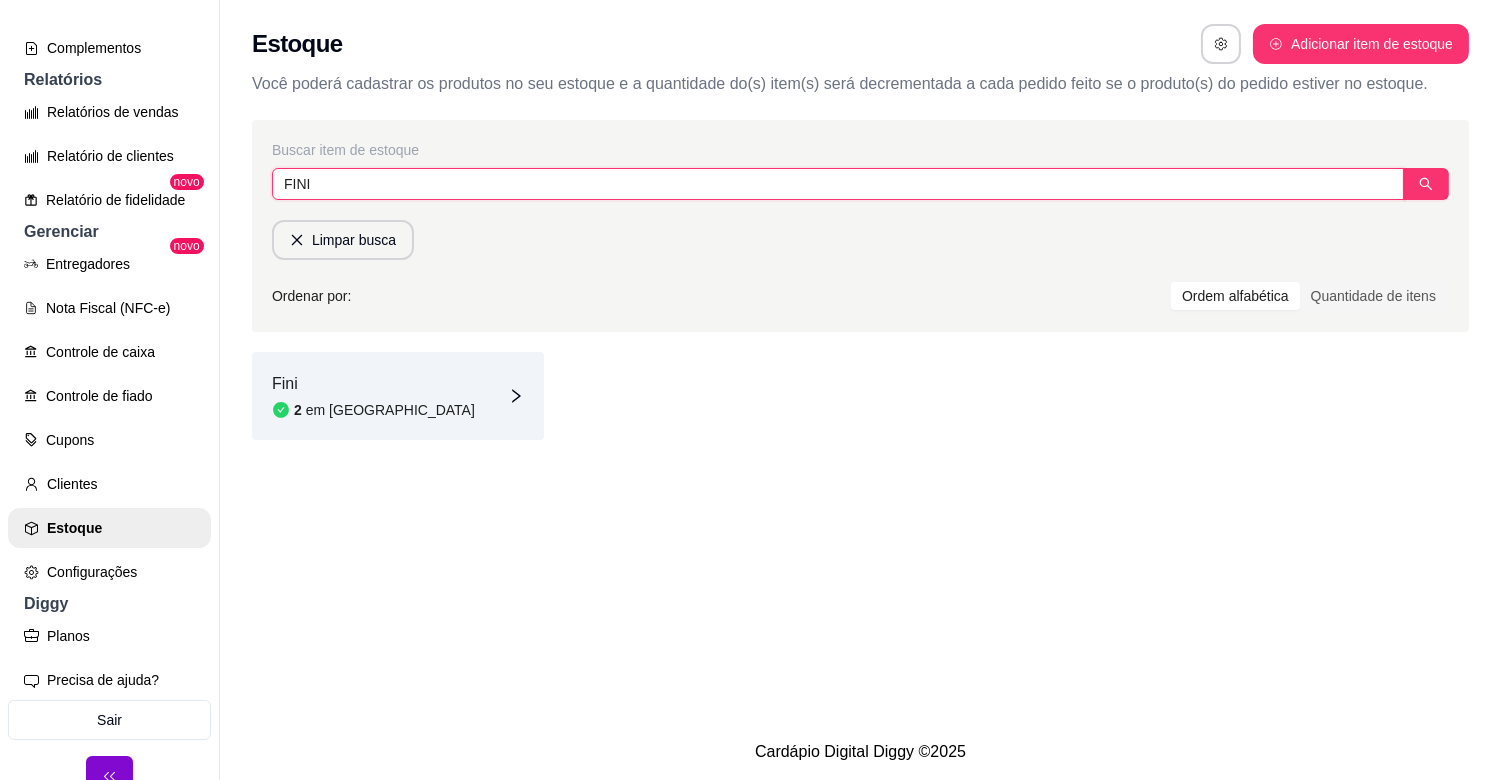 type on "FINI" 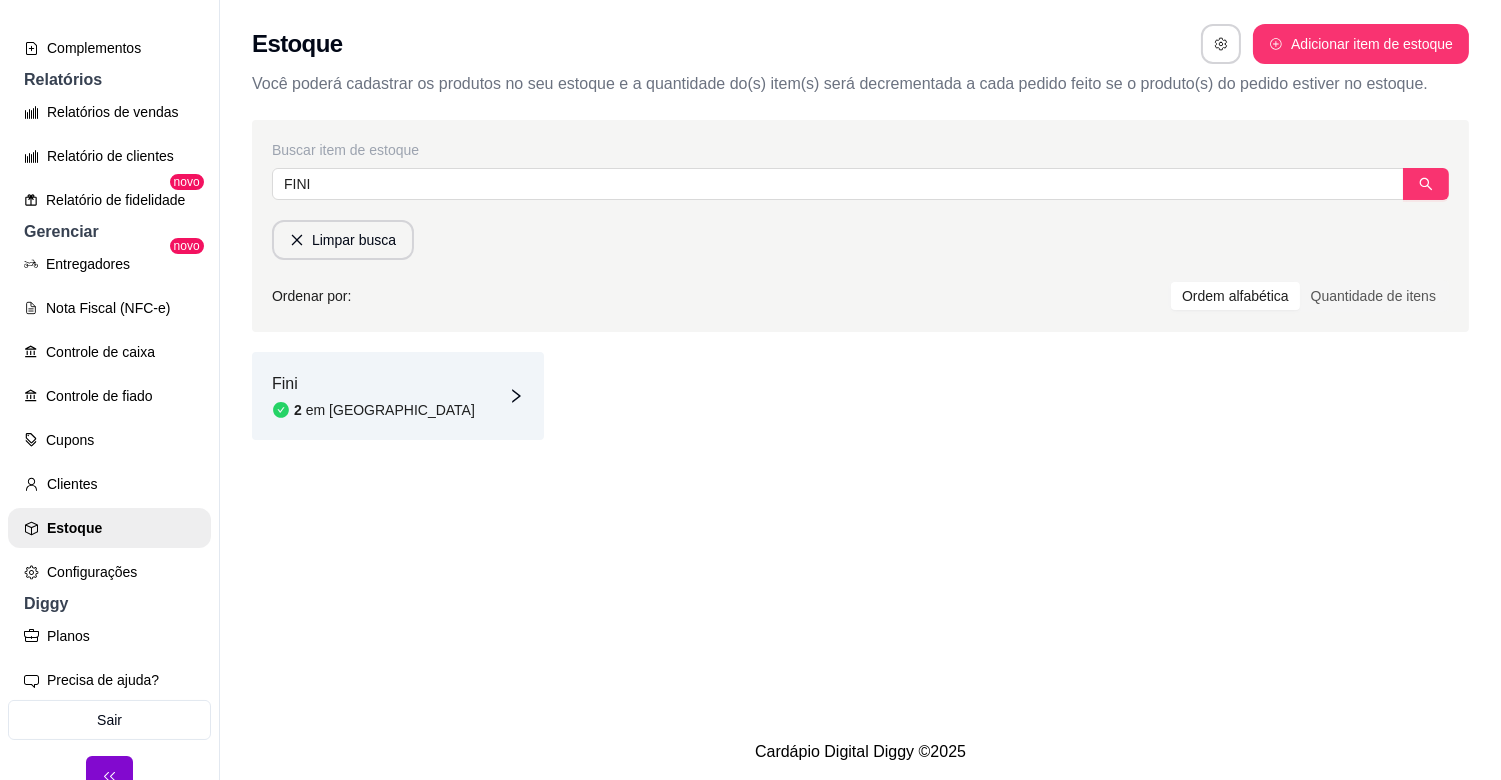 click on "Fini  2 em [GEOGRAPHIC_DATA]" at bounding box center (398, 396) 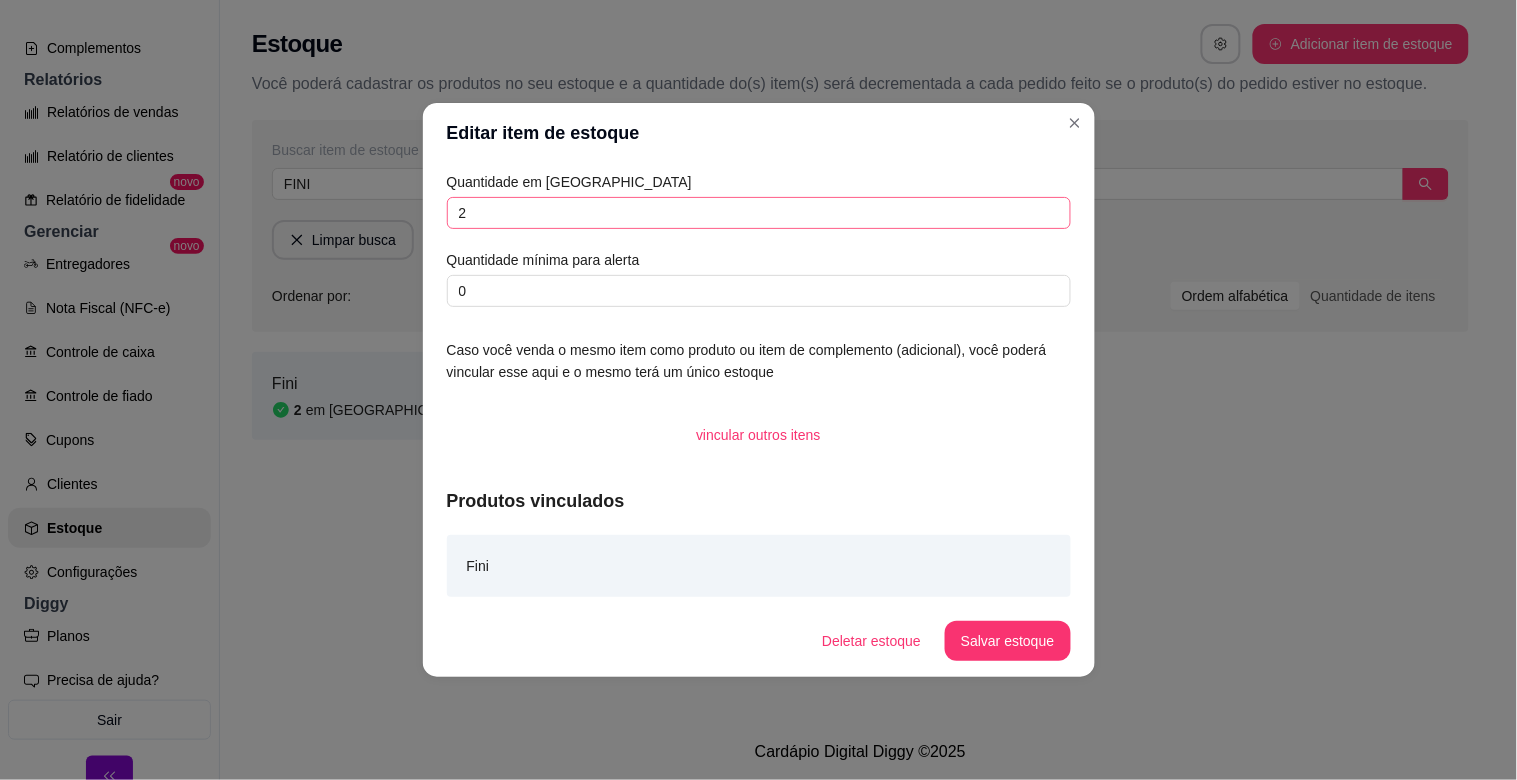 click on "Quantidade   em estoque 2 Quantidade   mínima para alerta 0" at bounding box center [759, 239] 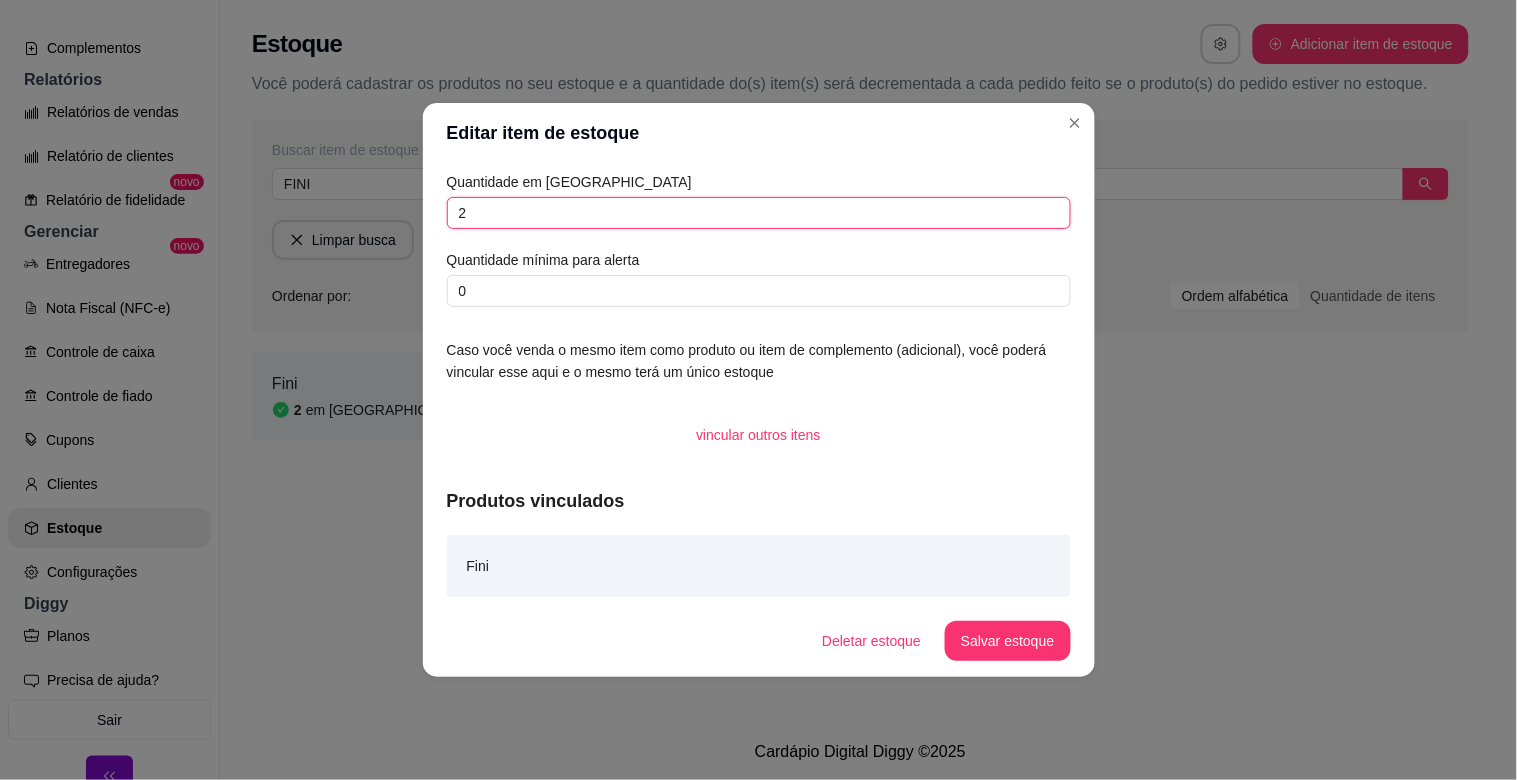 click on "2" at bounding box center [759, 213] 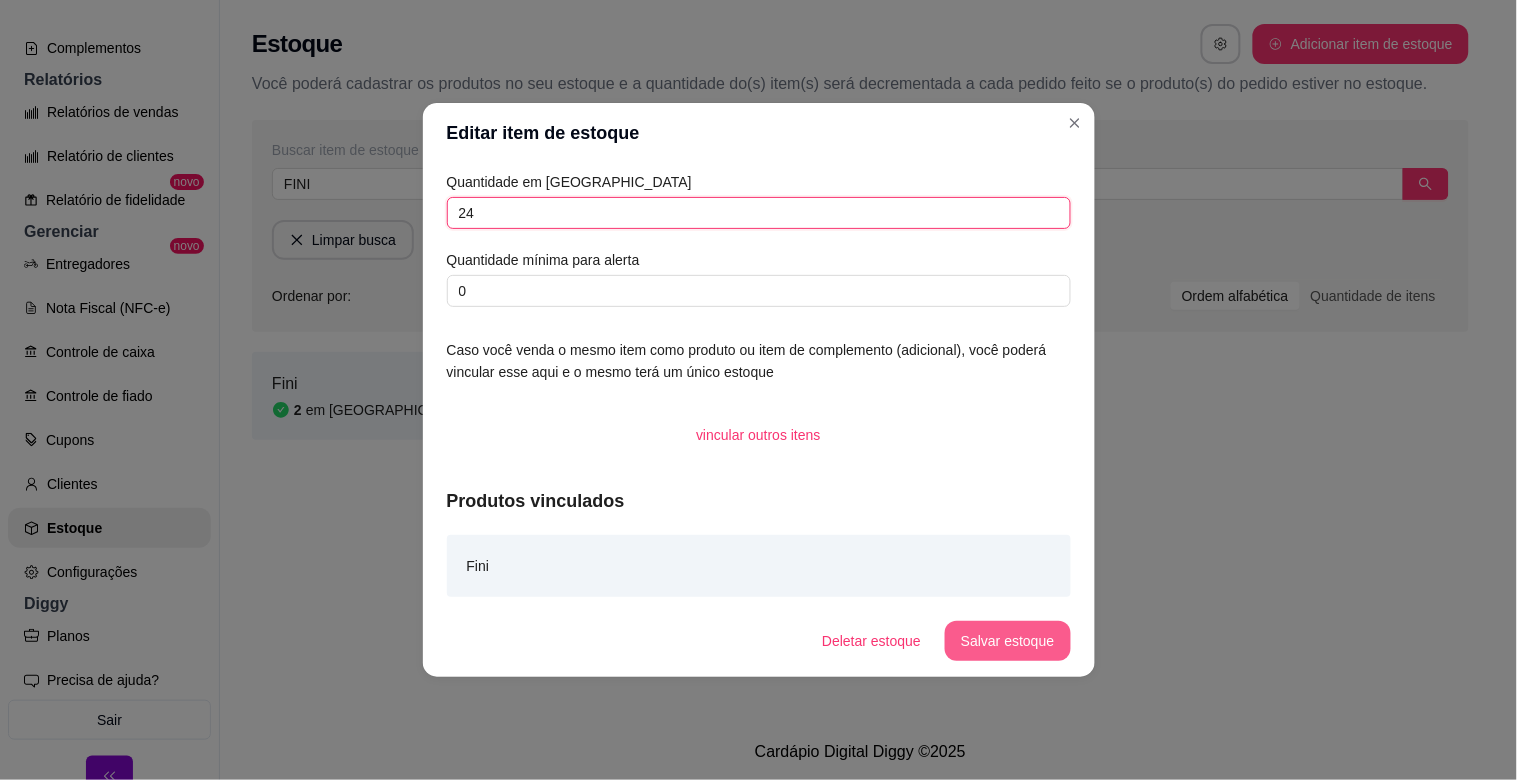 type on "24" 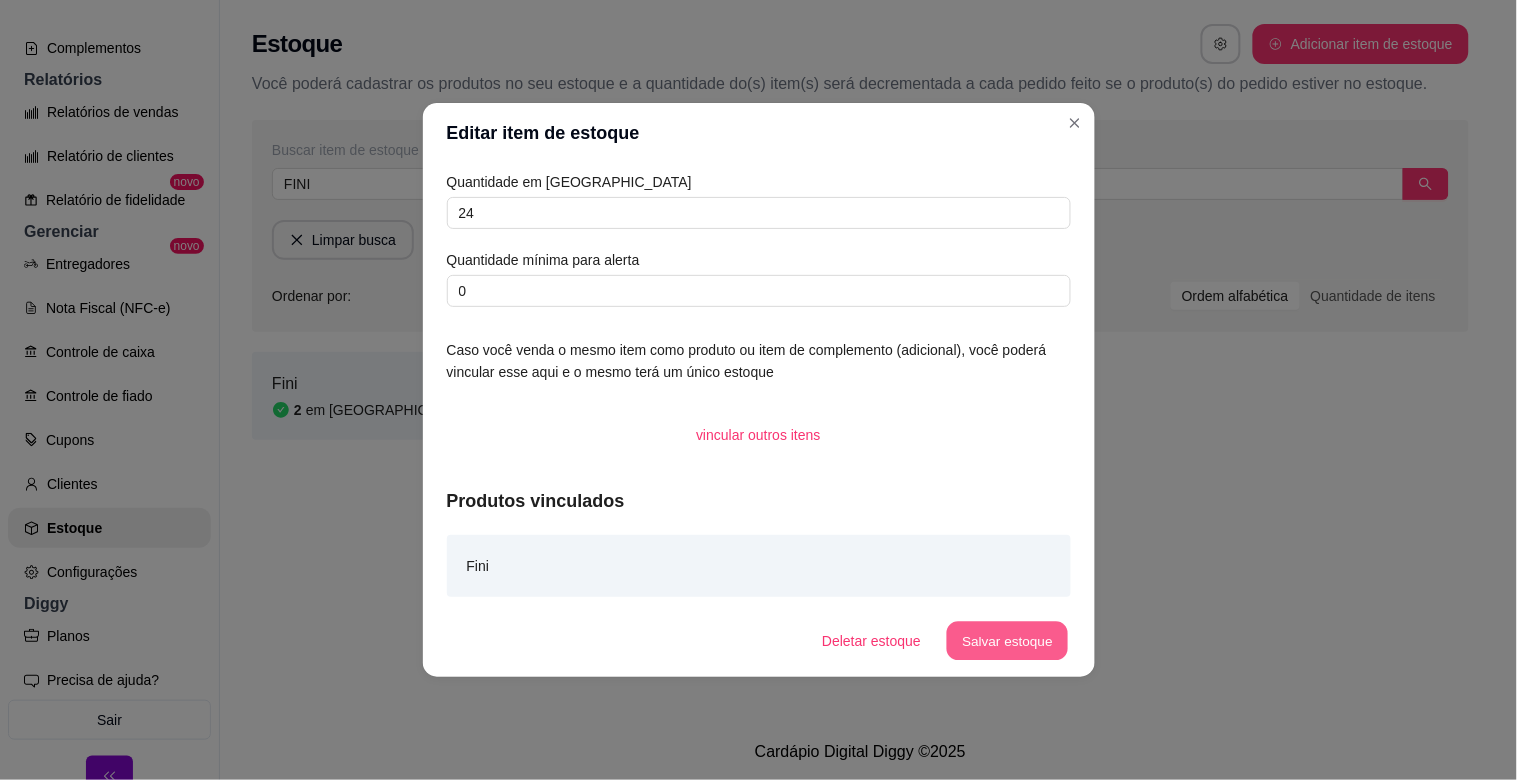 click on "Salvar estoque" at bounding box center (1008, 641) 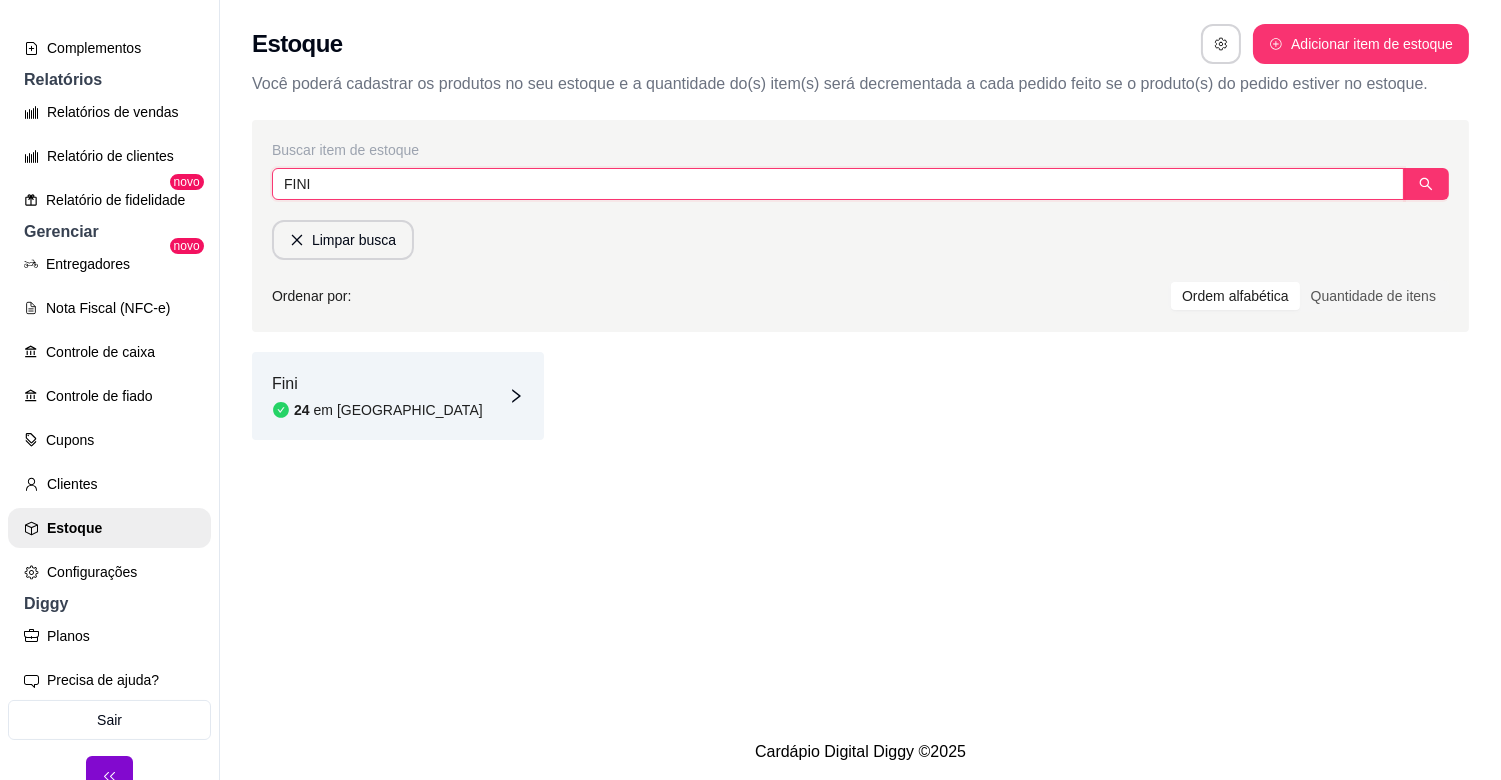 click on "FINI" at bounding box center (838, 184) 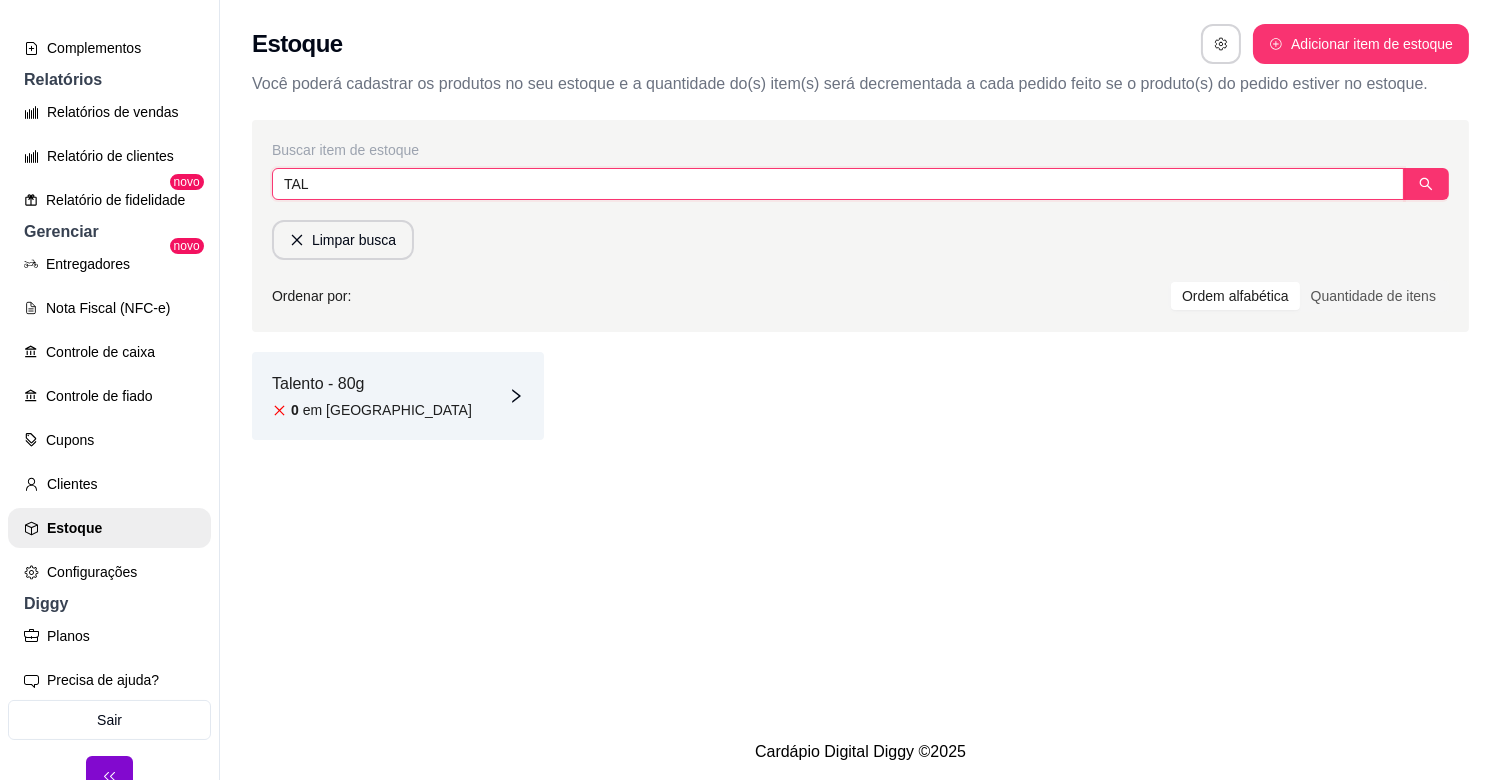 type on "TAL" 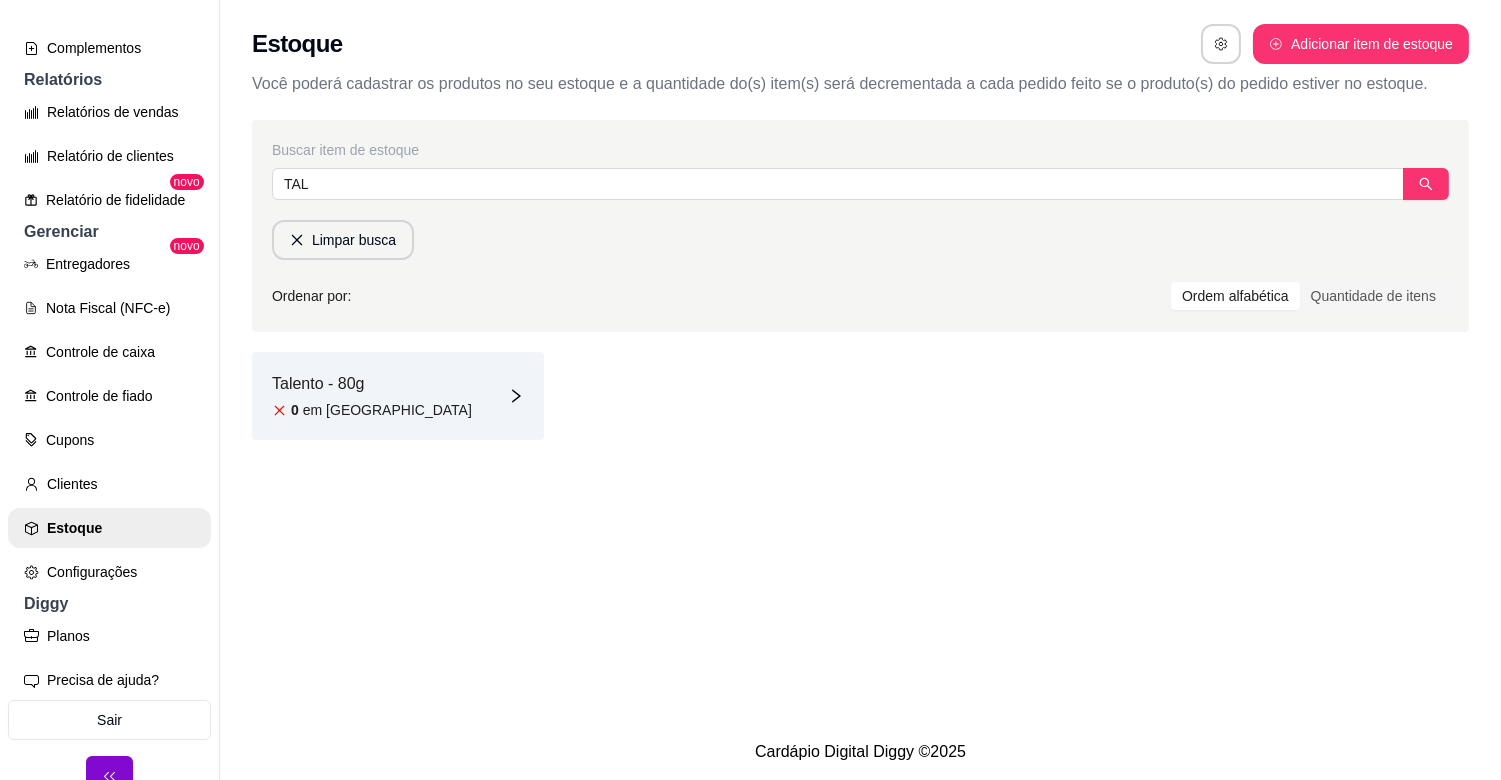 click on "Talento  - 80g  0 em [GEOGRAPHIC_DATA]" at bounding box center (398, 396) 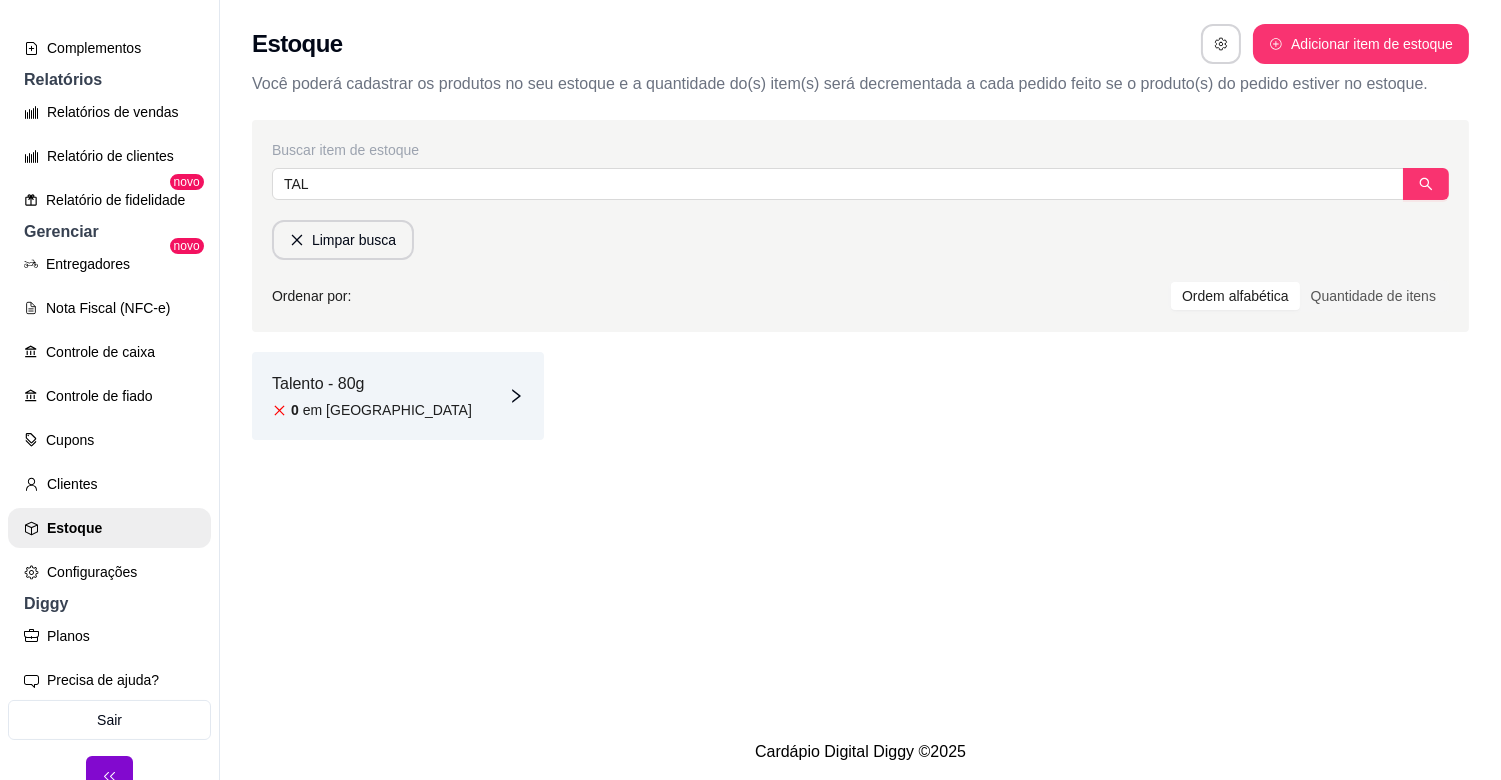 click on "Talento  - 80g  0 em [GEOGRAPHIC_DATA]" at bounding box center [398, 396] 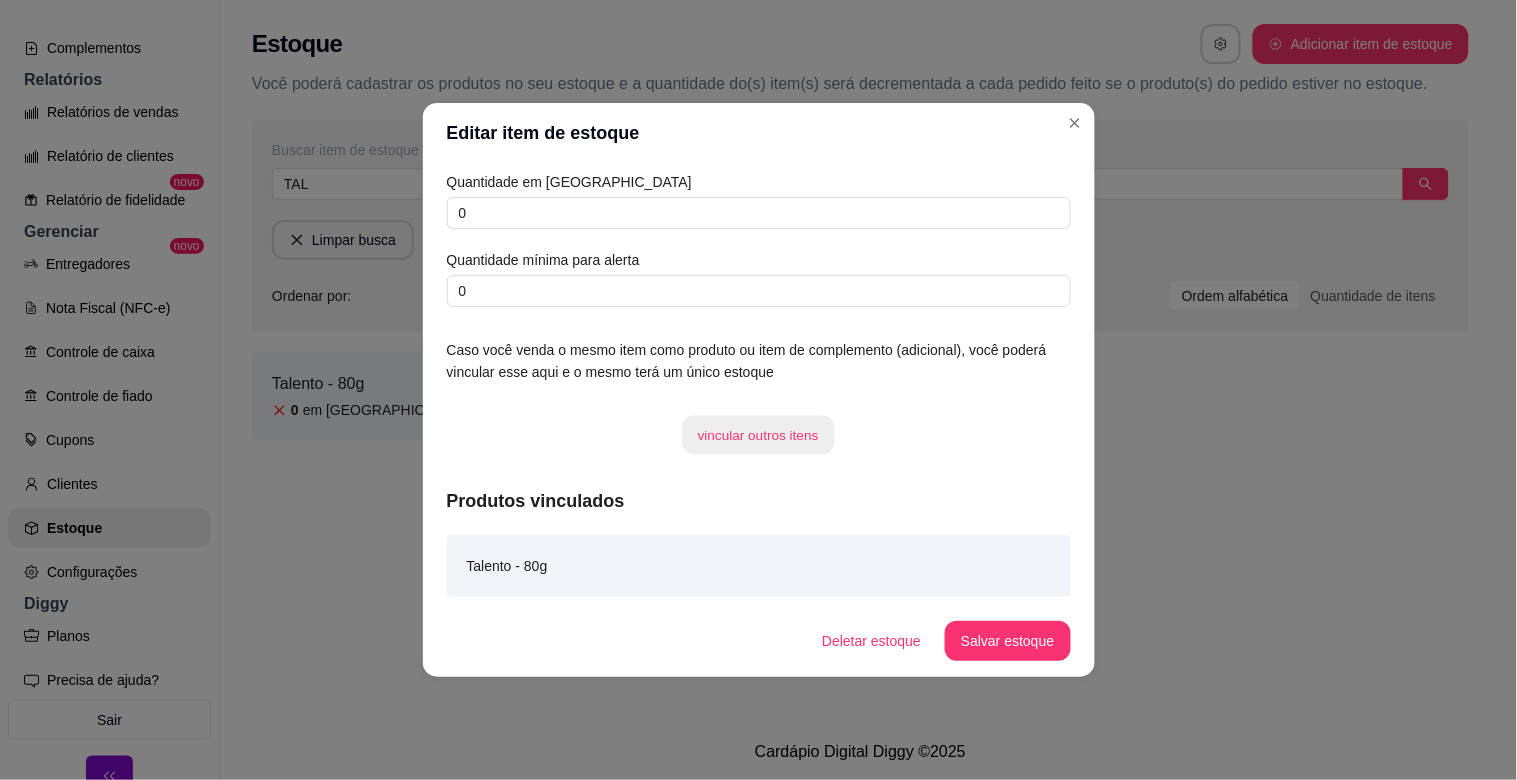 click on "vincular outros itens" at bounding box center [759, 435] 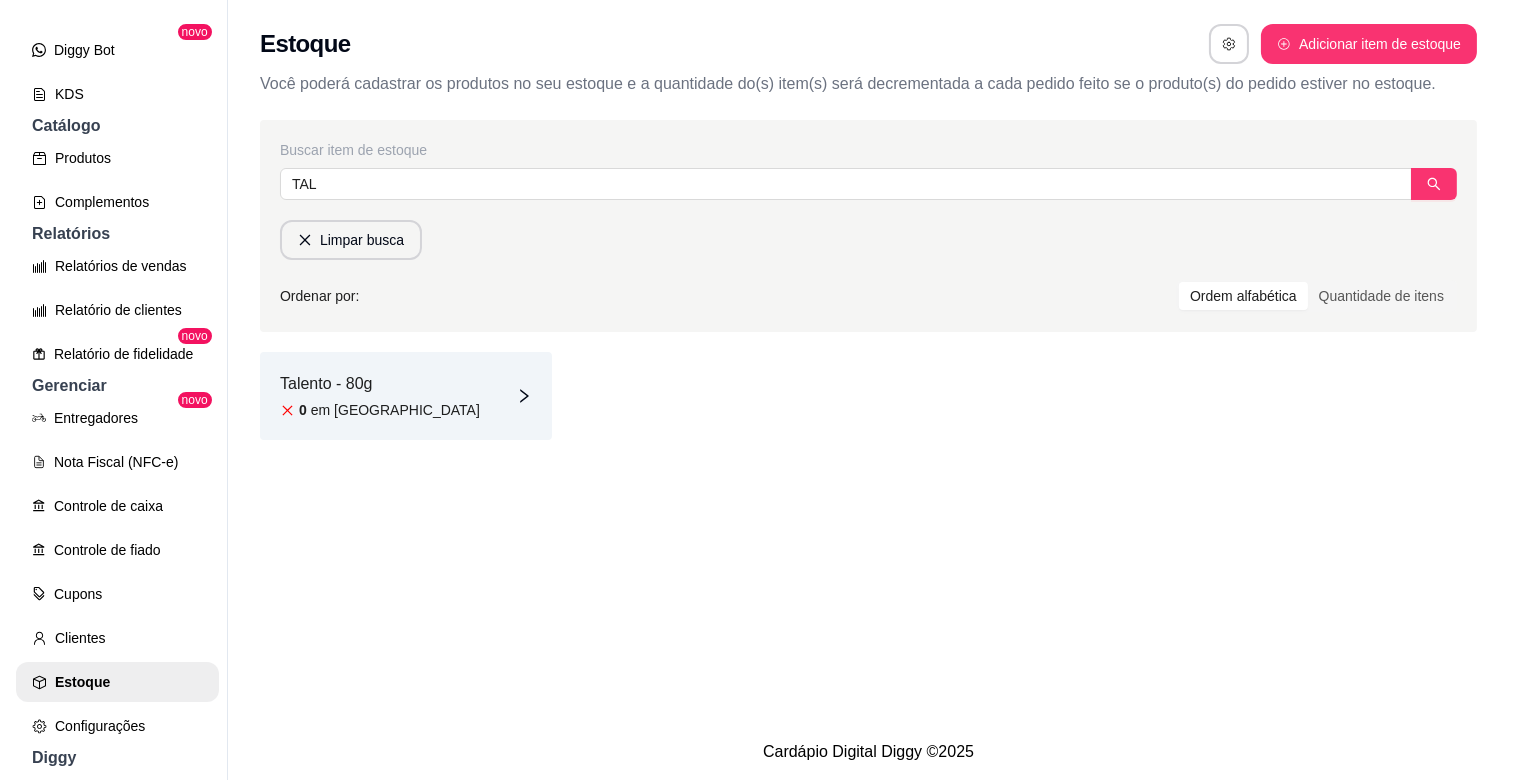 scroll, scrollTop: 341, scrollLeft: 0, axis: vertical 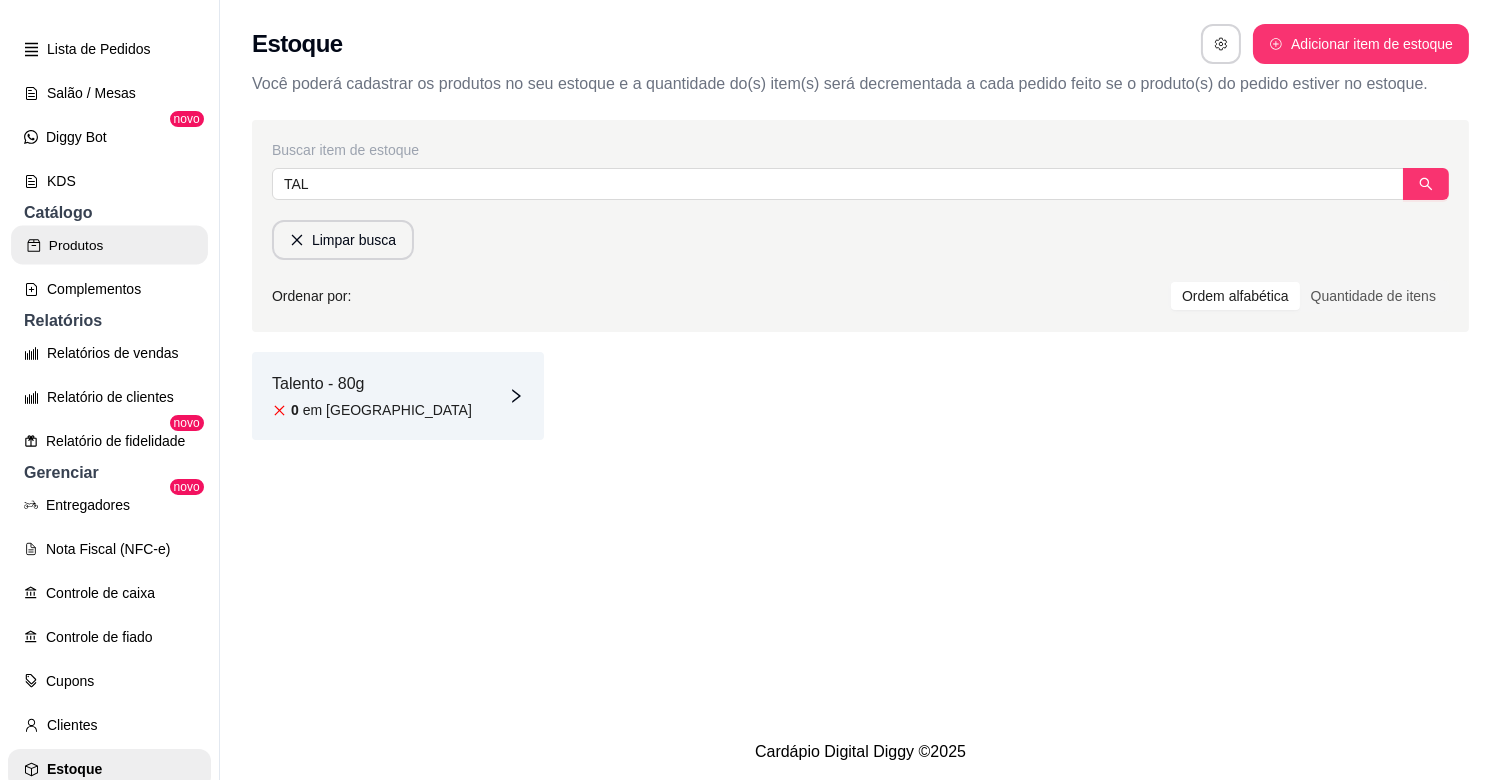 click on "Produtos" at bounding box center (109, 245) 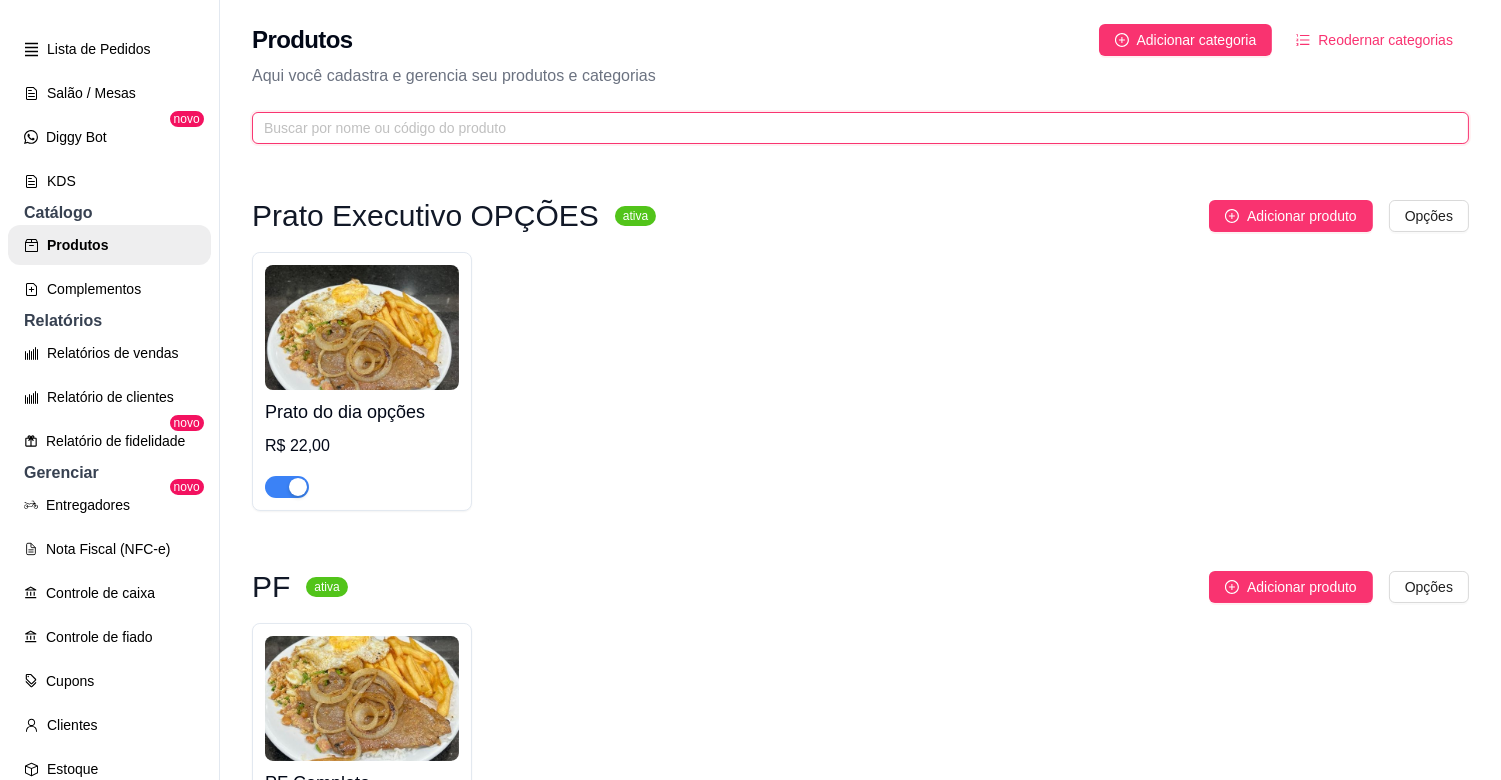 click at bounding box center (852, 128) 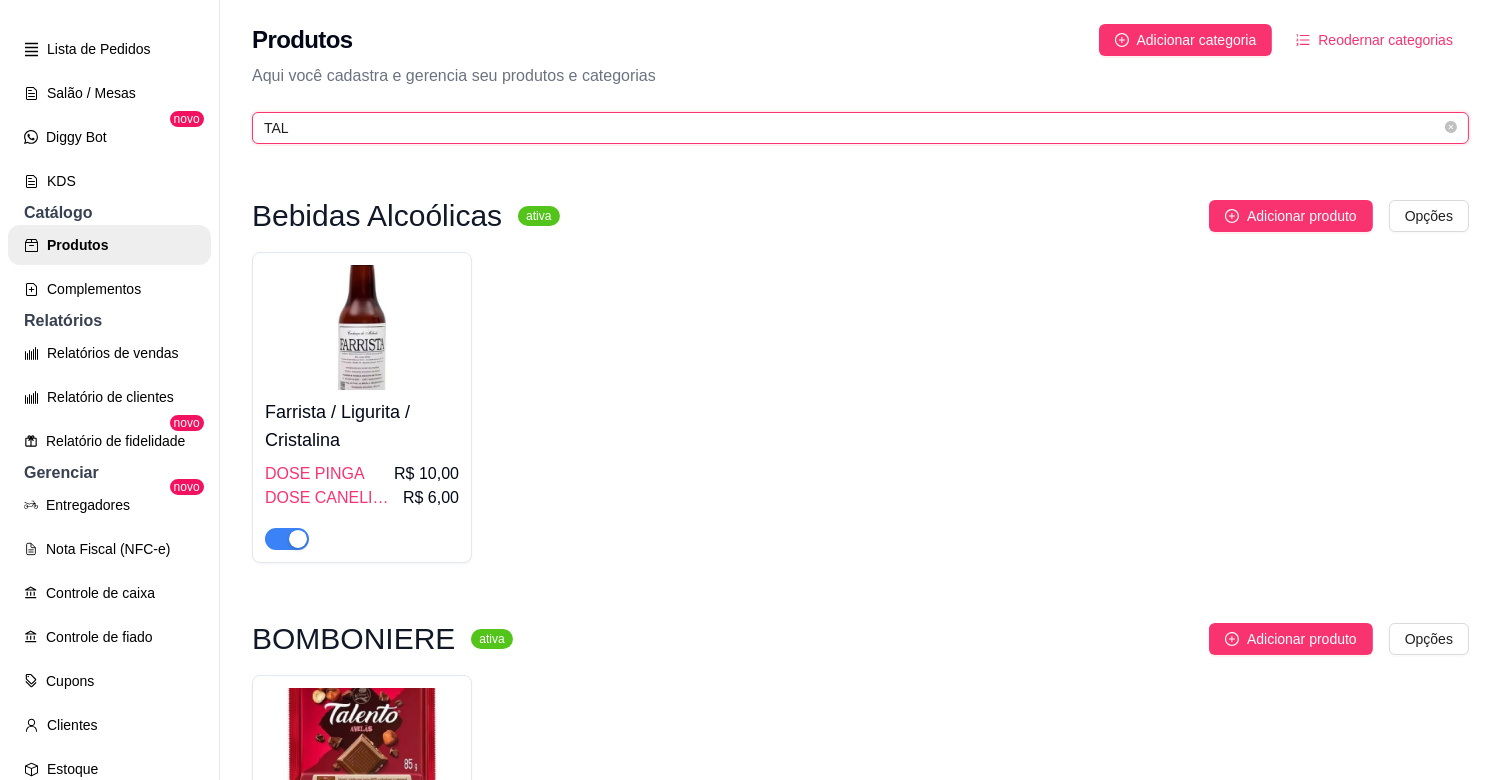 type on "TAL" 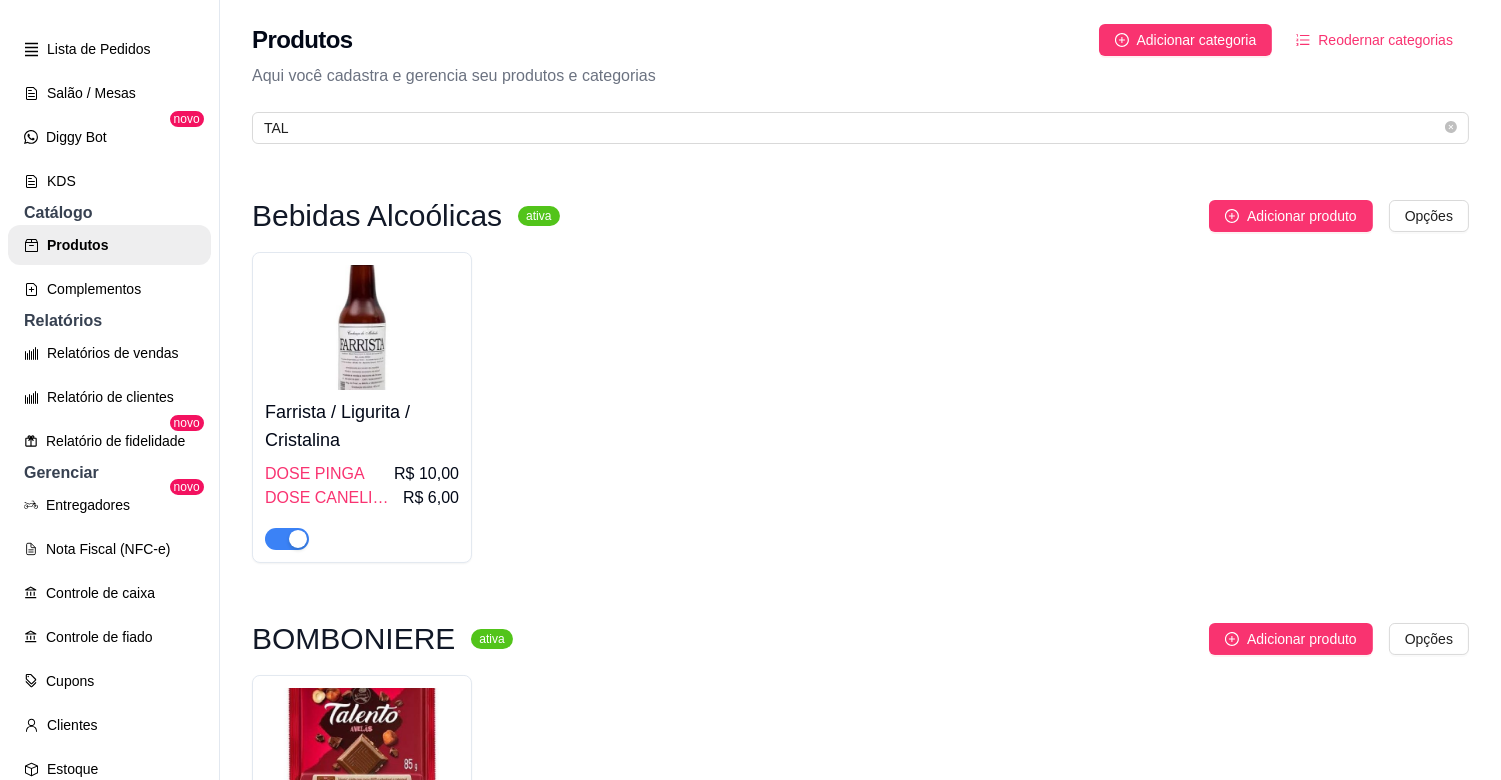 click at bounding box center (362, 750) 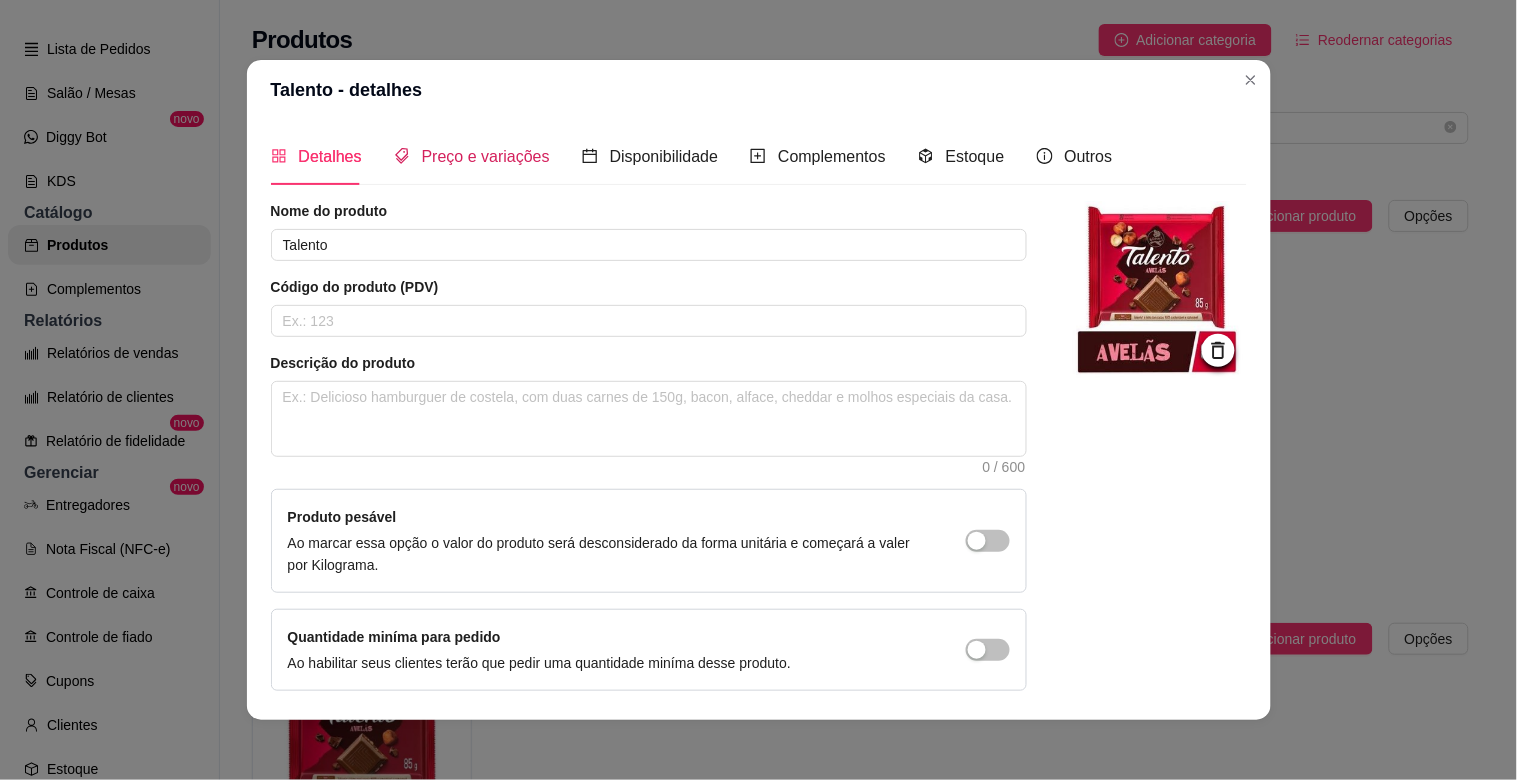 click on "Preço e variações" at bounding box center (486, 156) 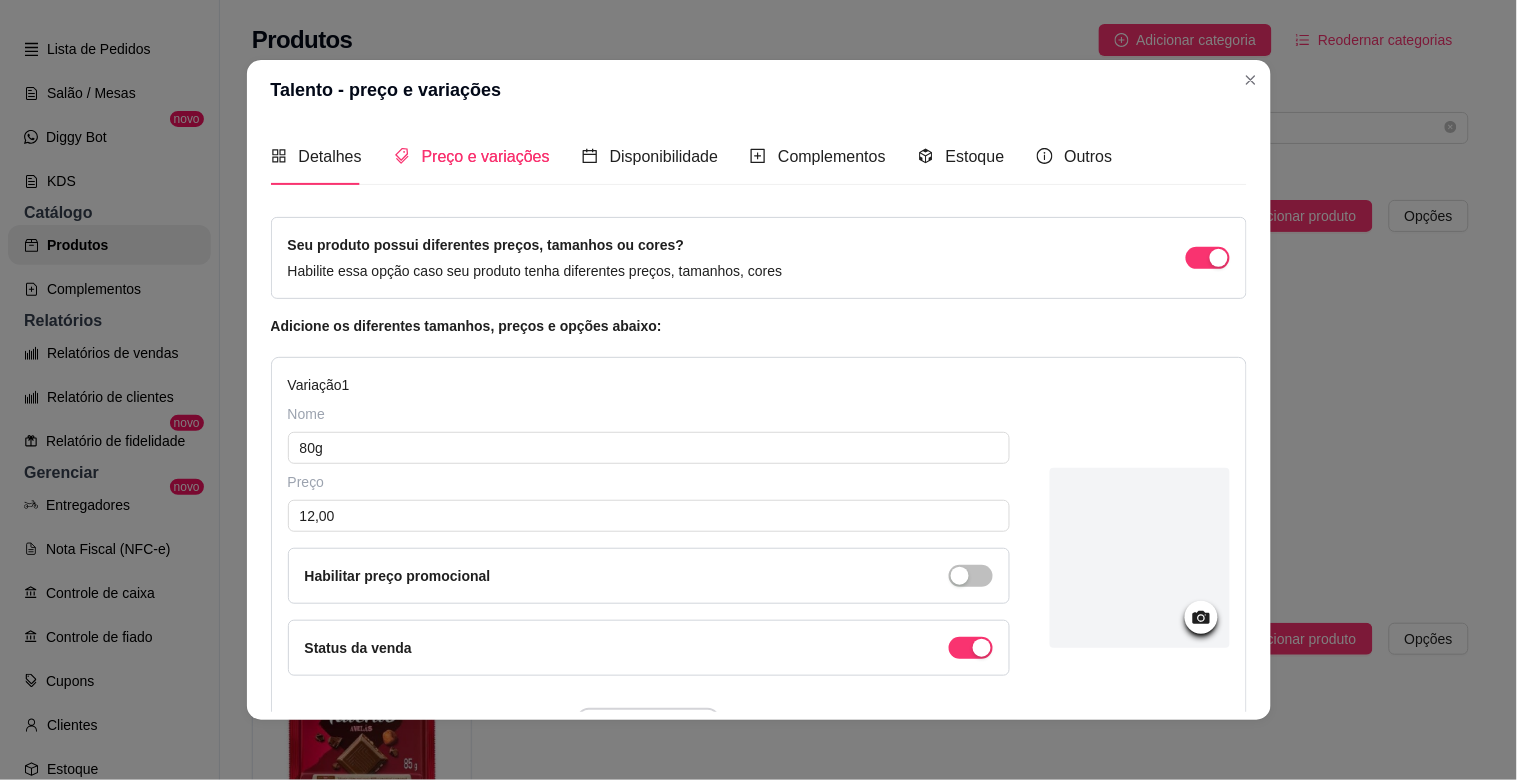 type 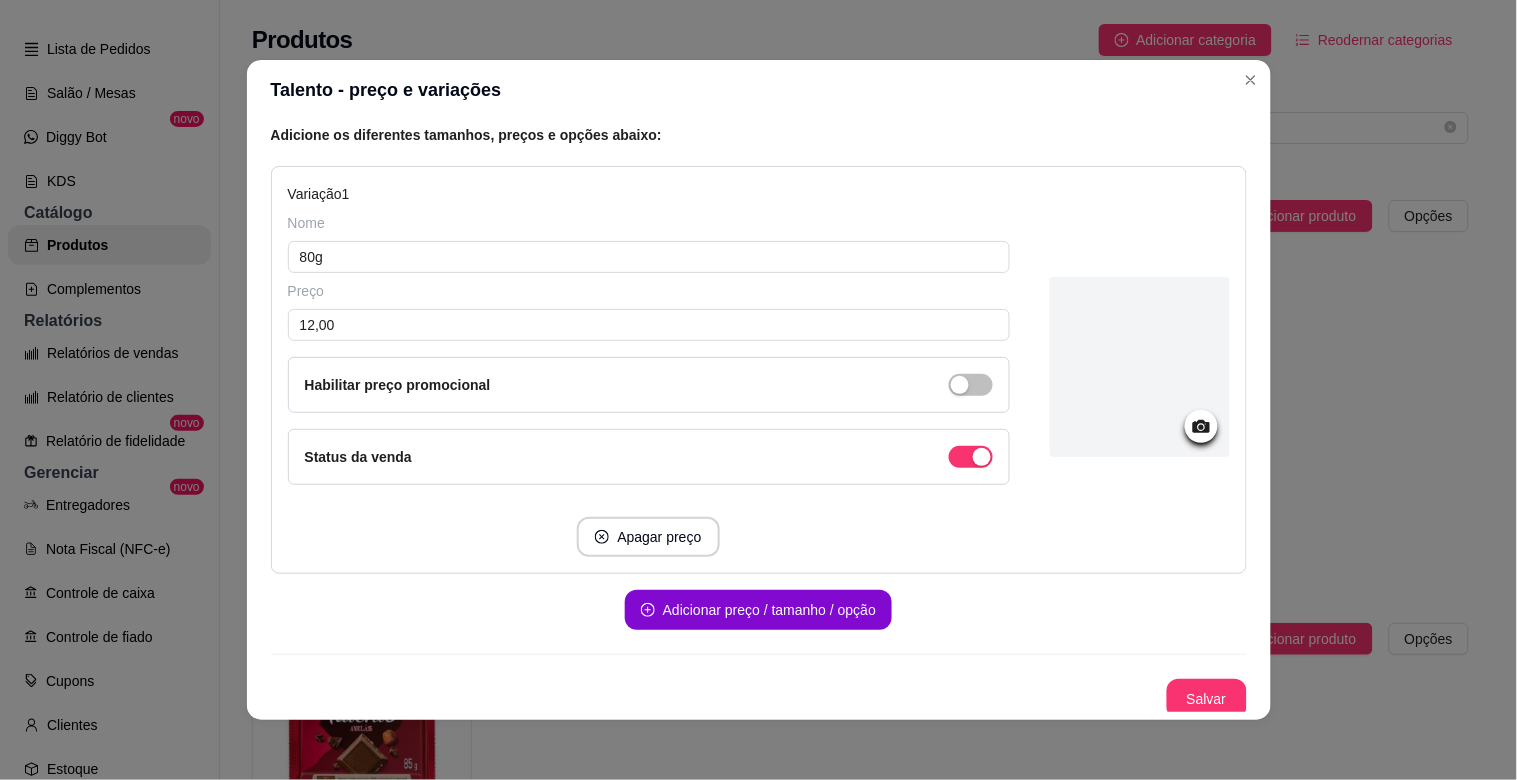 scroll, scrollTop: 198, scrollLeft: 0, axis: vertical 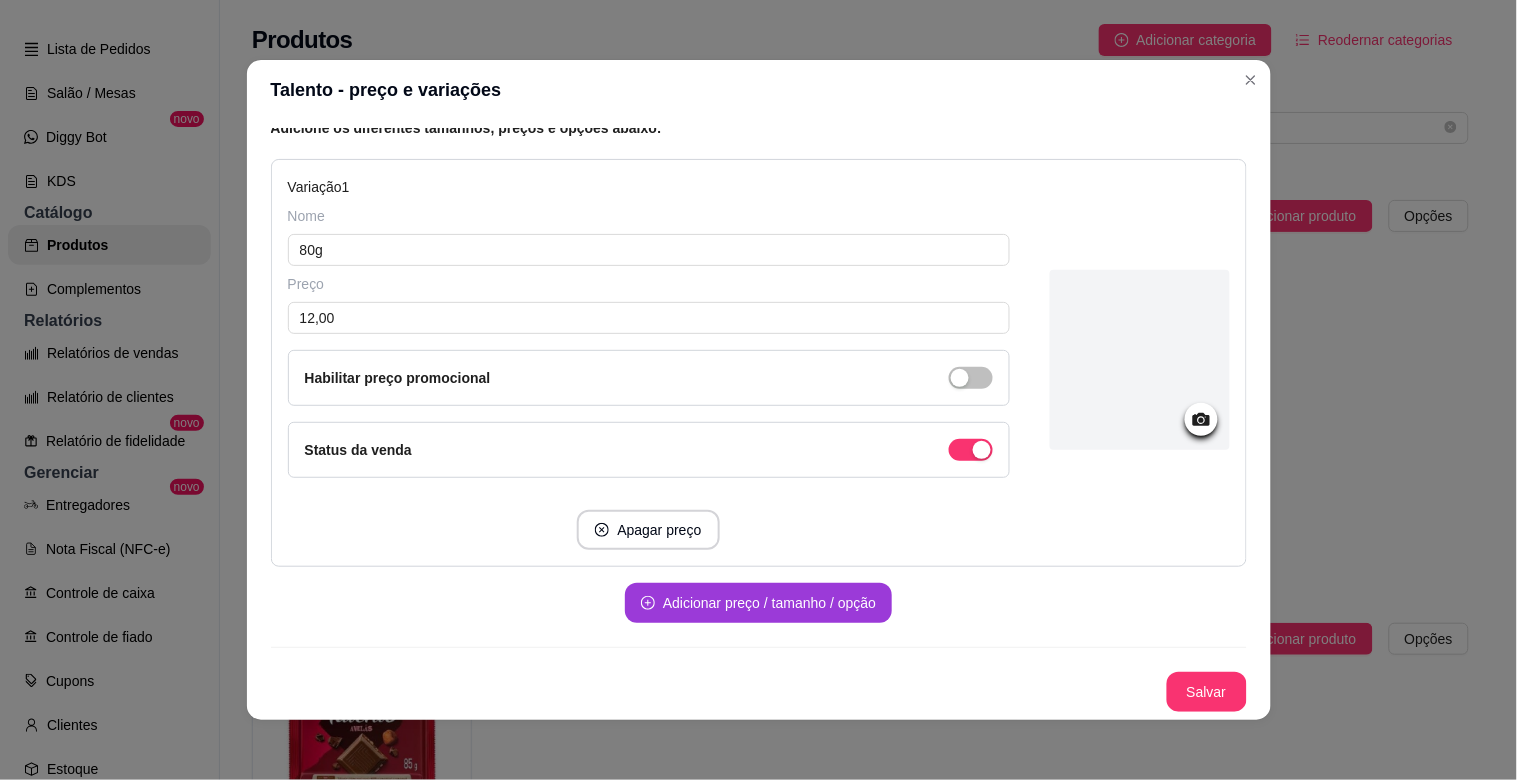 click on "Adicionar preço / tamanho / opção" at bounding box center [758, 603] 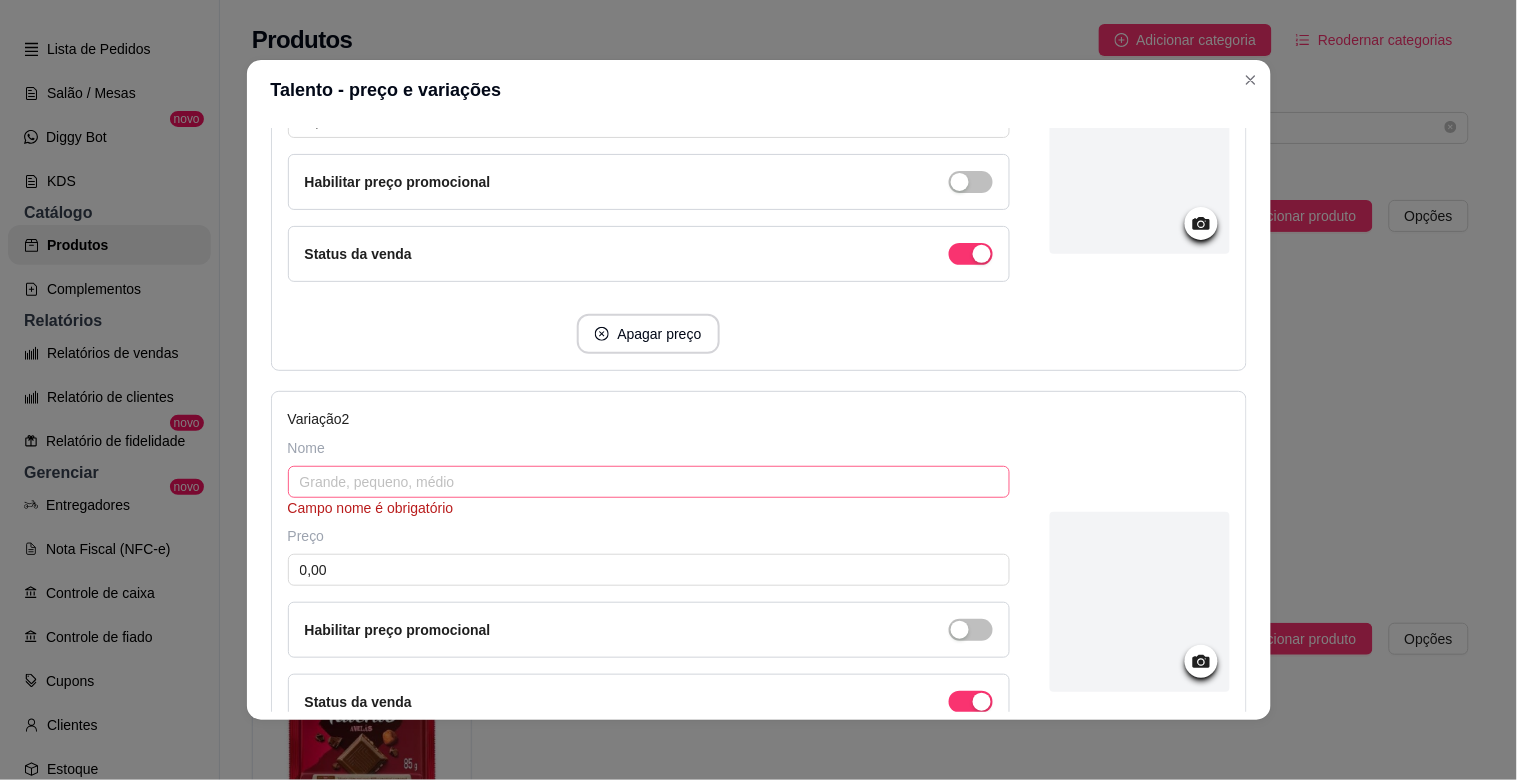 scroll, scrollTop: 406, scrollLeft: 0, axis: vertical 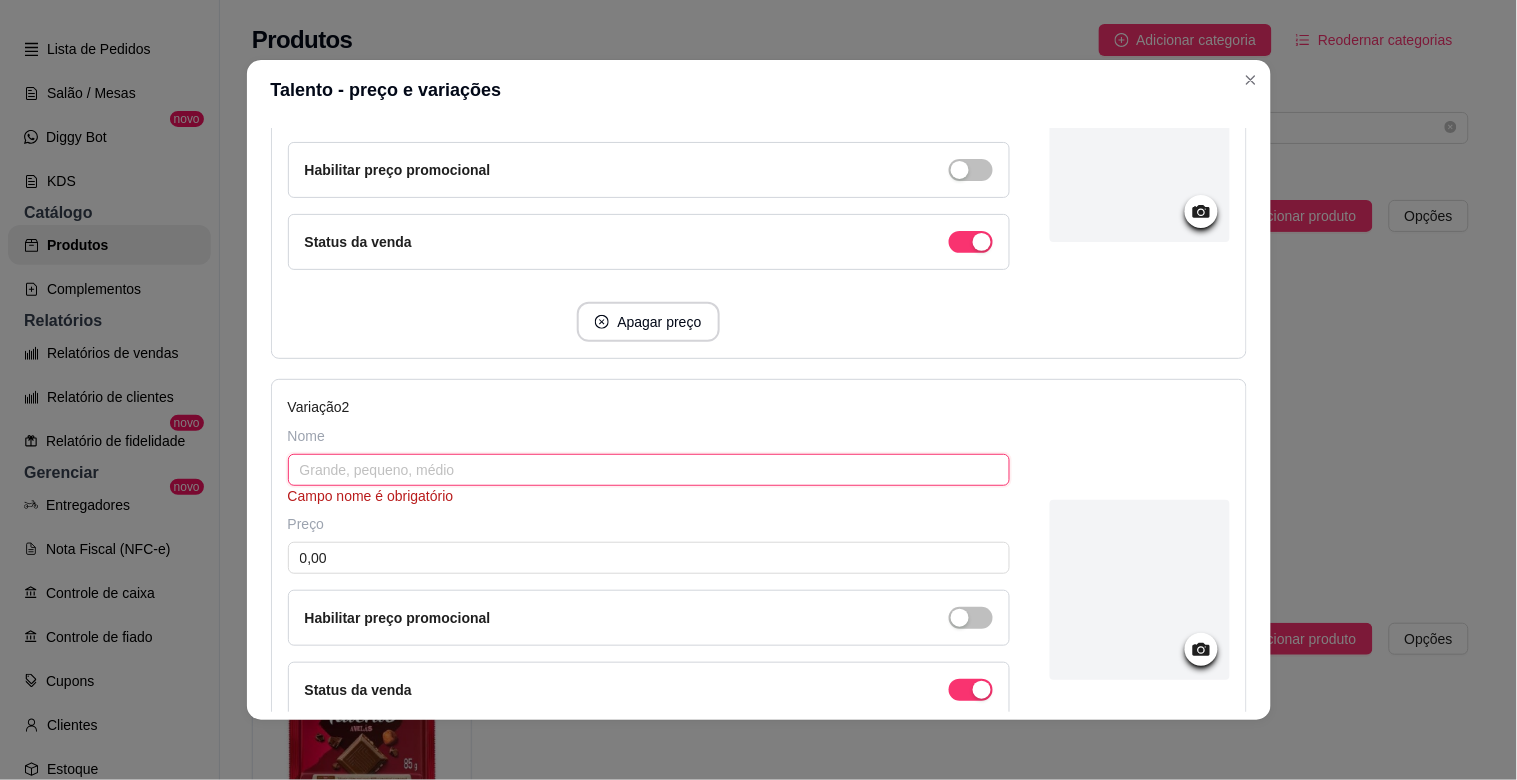click at bounding box center [649, 470] 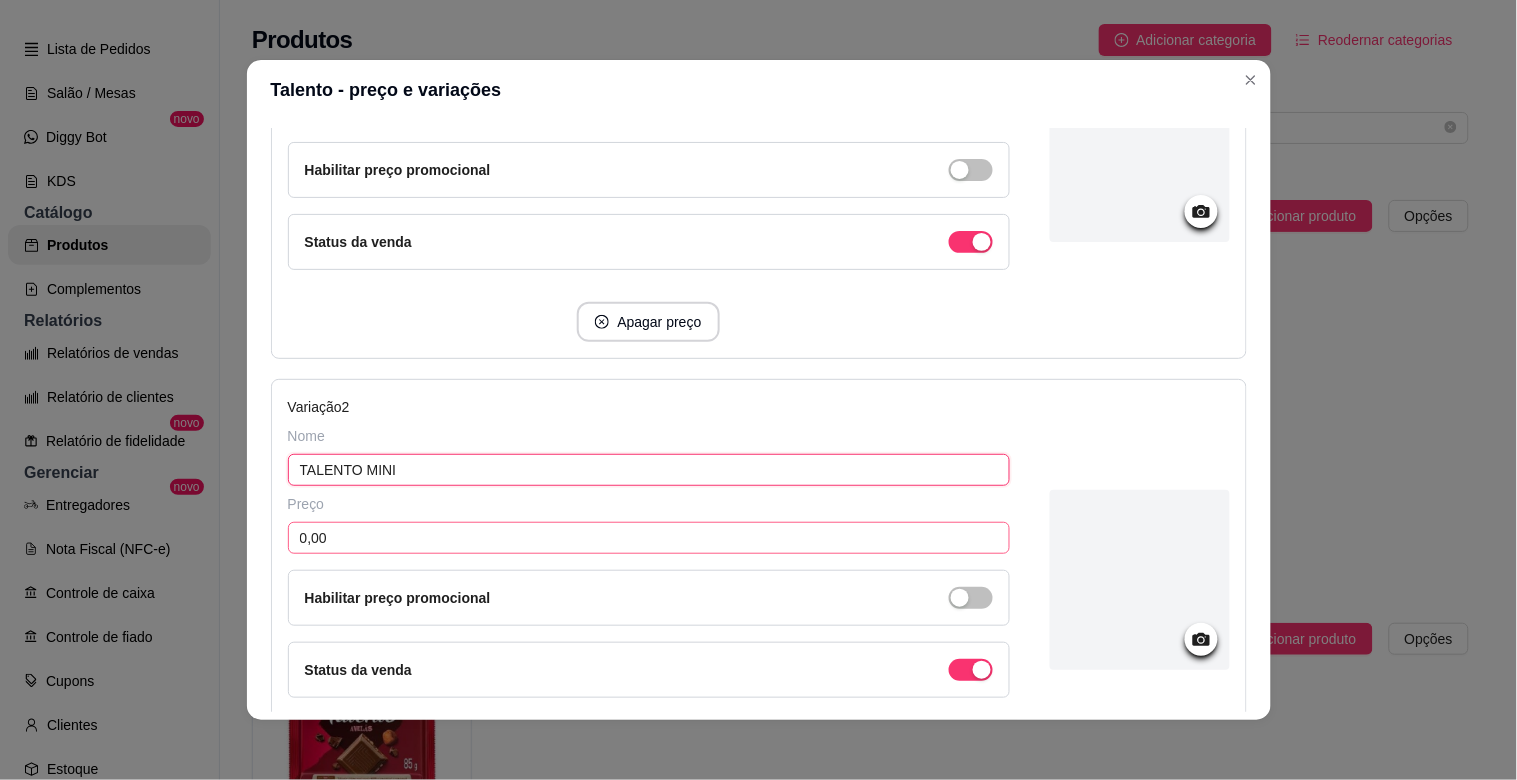 type on "TALENTO MINI" 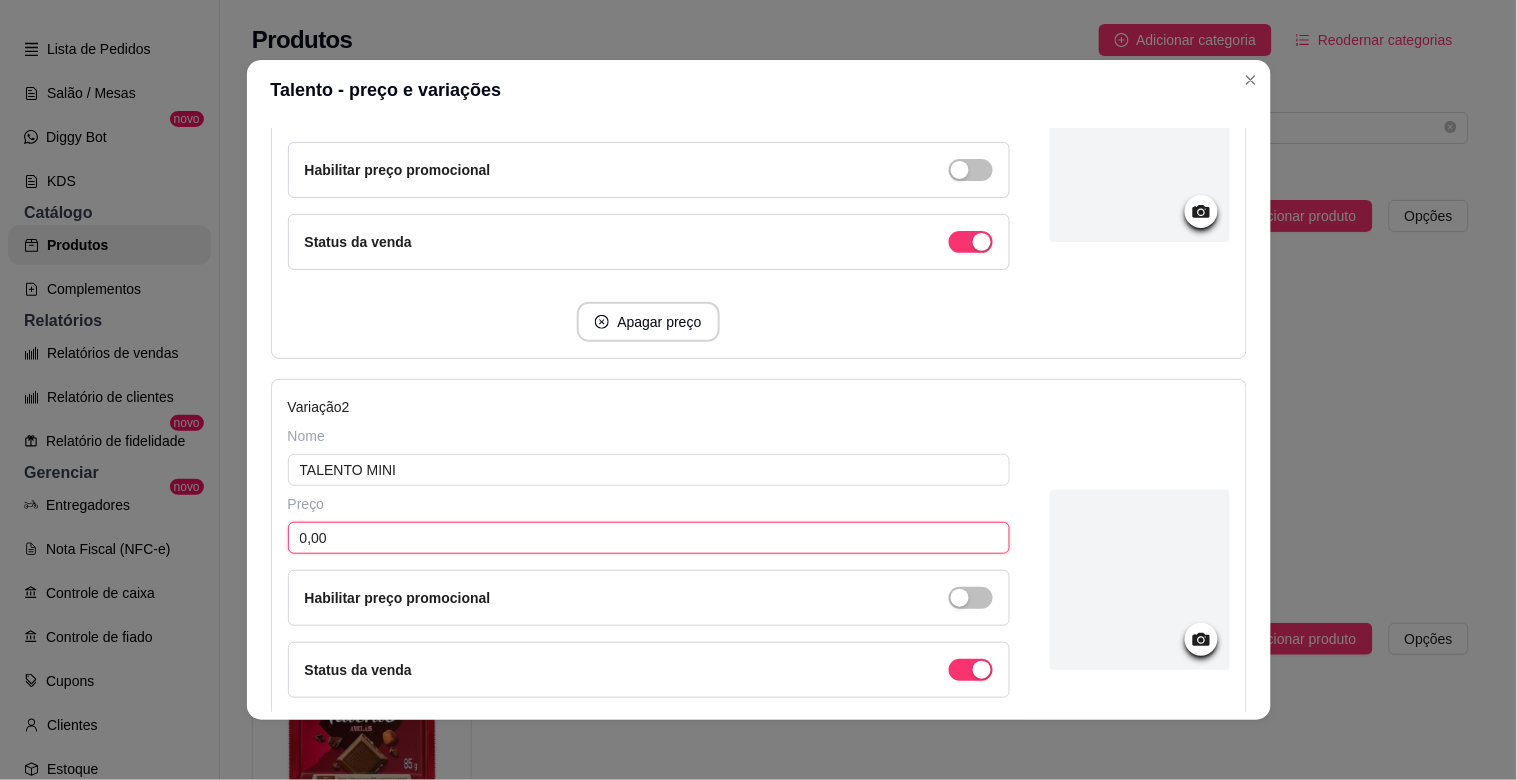 click on "0,00" at bounding box center [649, 538] 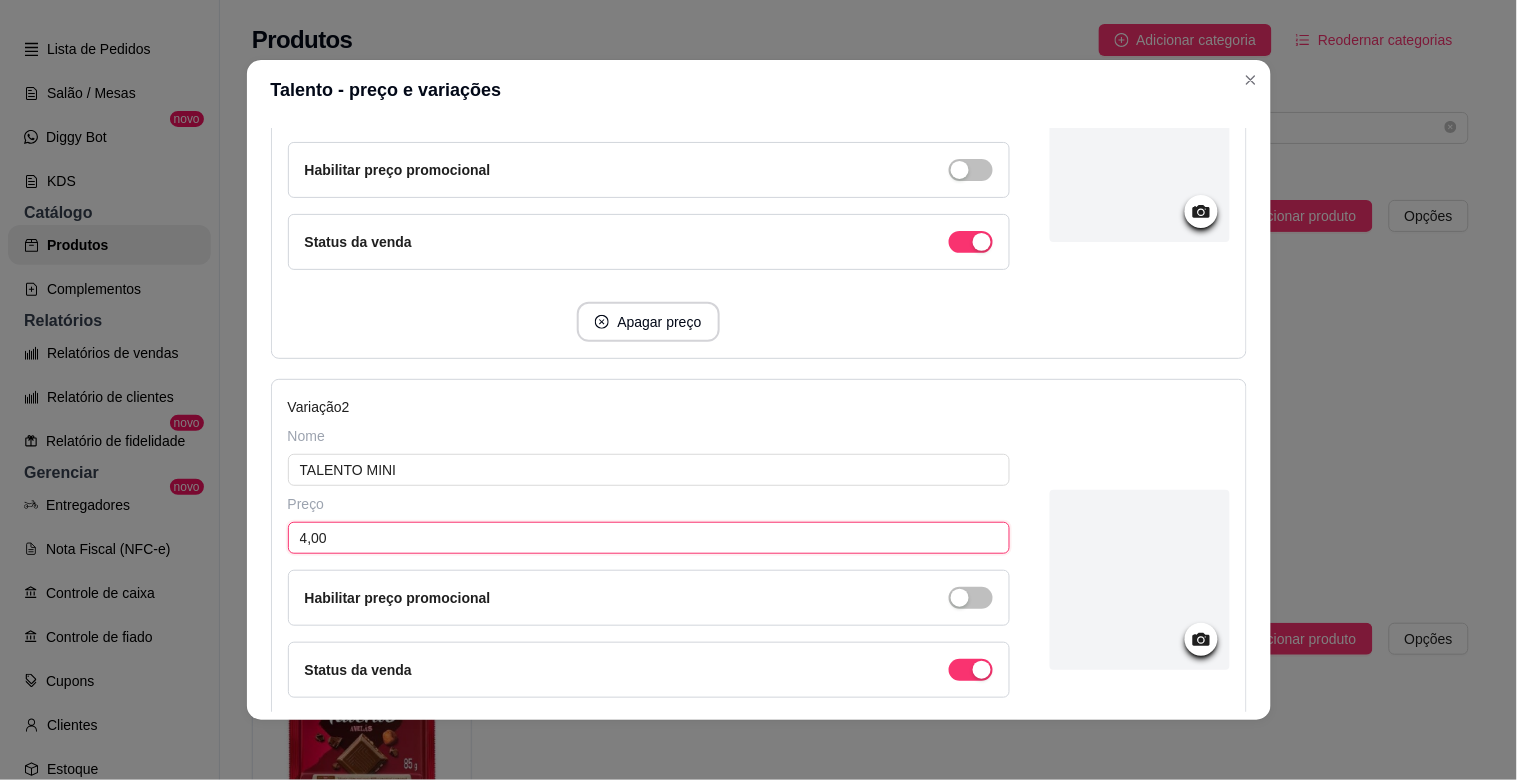 type on "4,00" 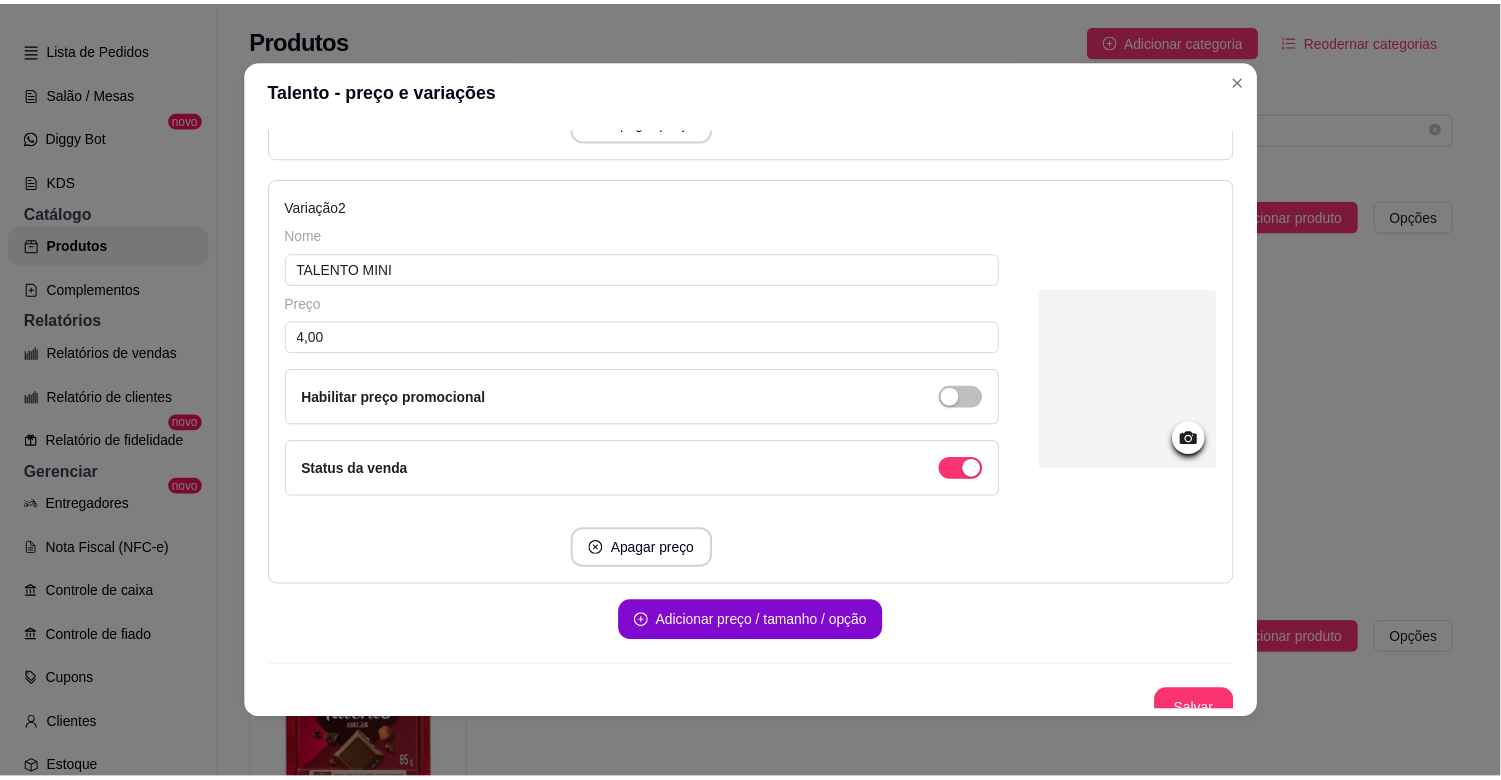 scroll, scrollTop: 611, scrollLeft: 0, axis: vertical 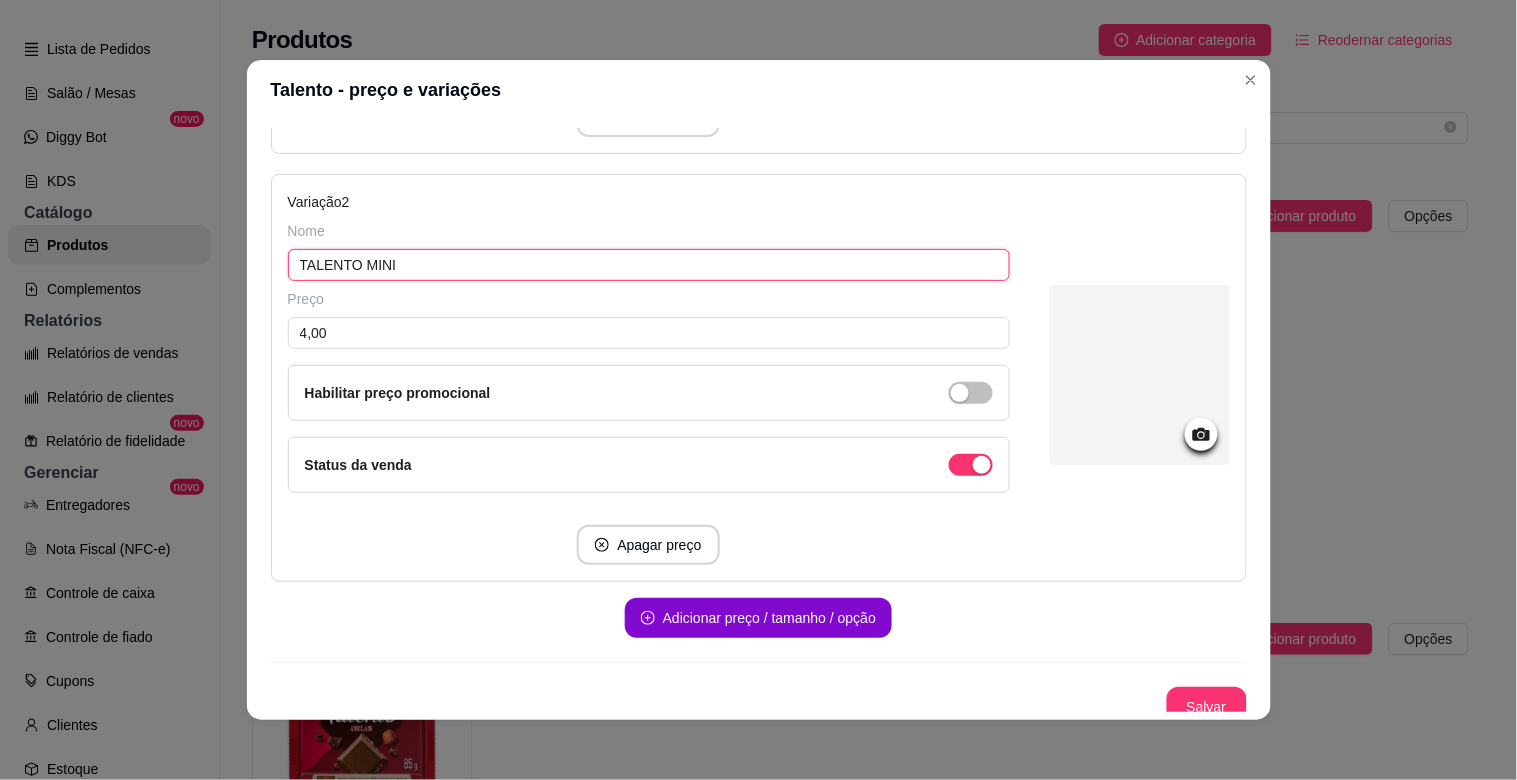 click on "TALENTO MINI" at bounding box center (649, 265) 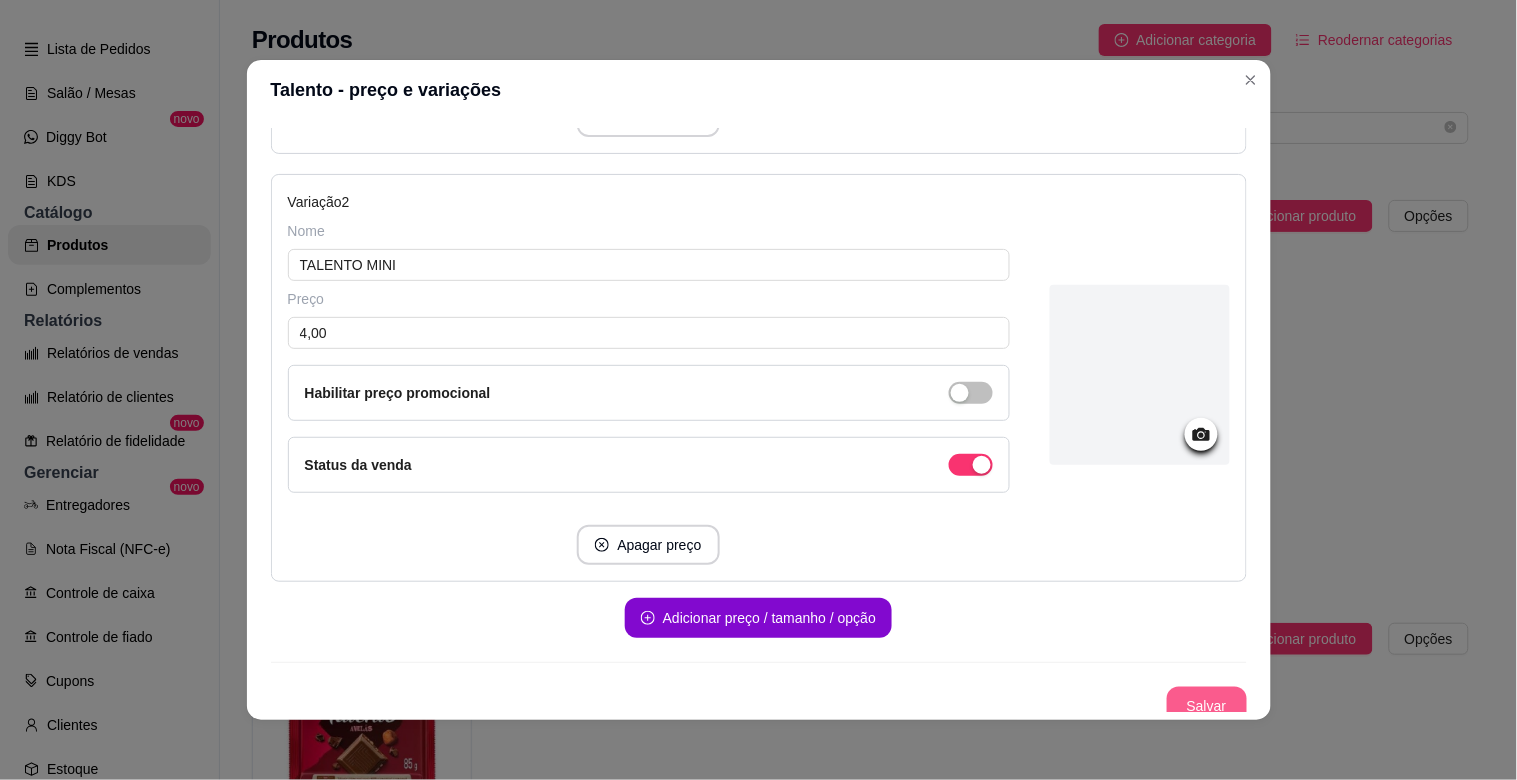 click on "Salvar" at bounding box center (1207, 707) 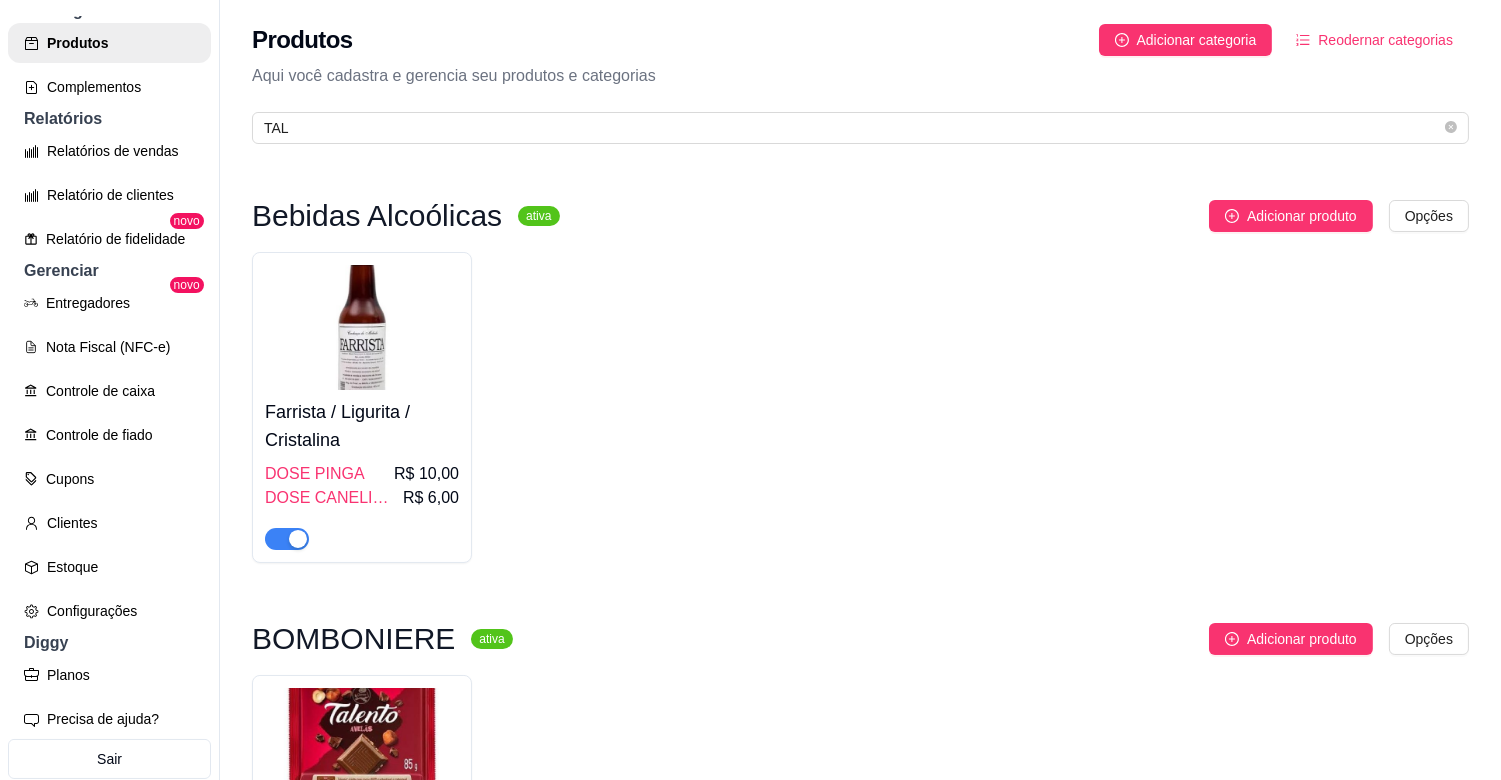 scroll, scrollTop: 562, scrollLeft: 0, axis: vertical 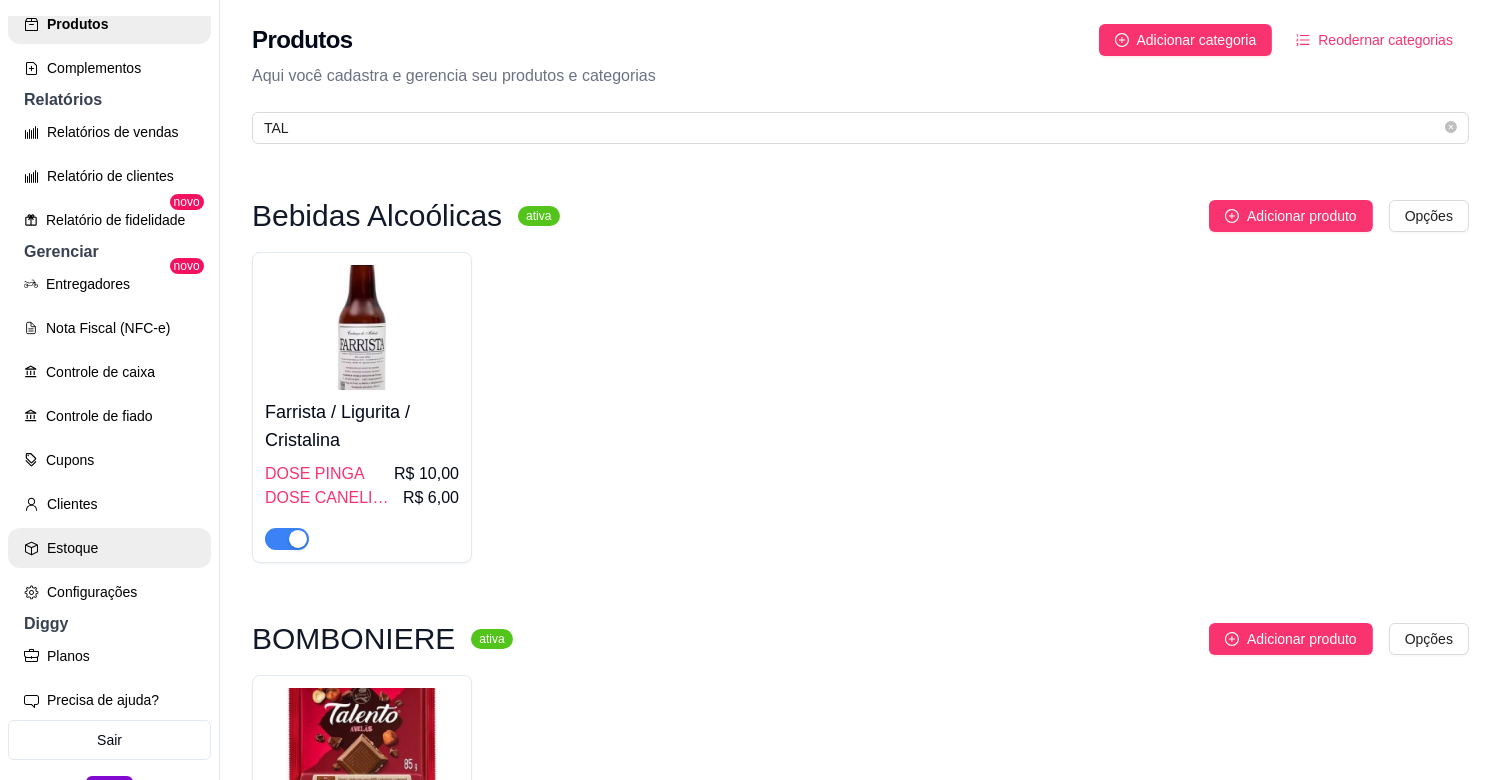 click on "Estoque" at bounding box center (109, 548) 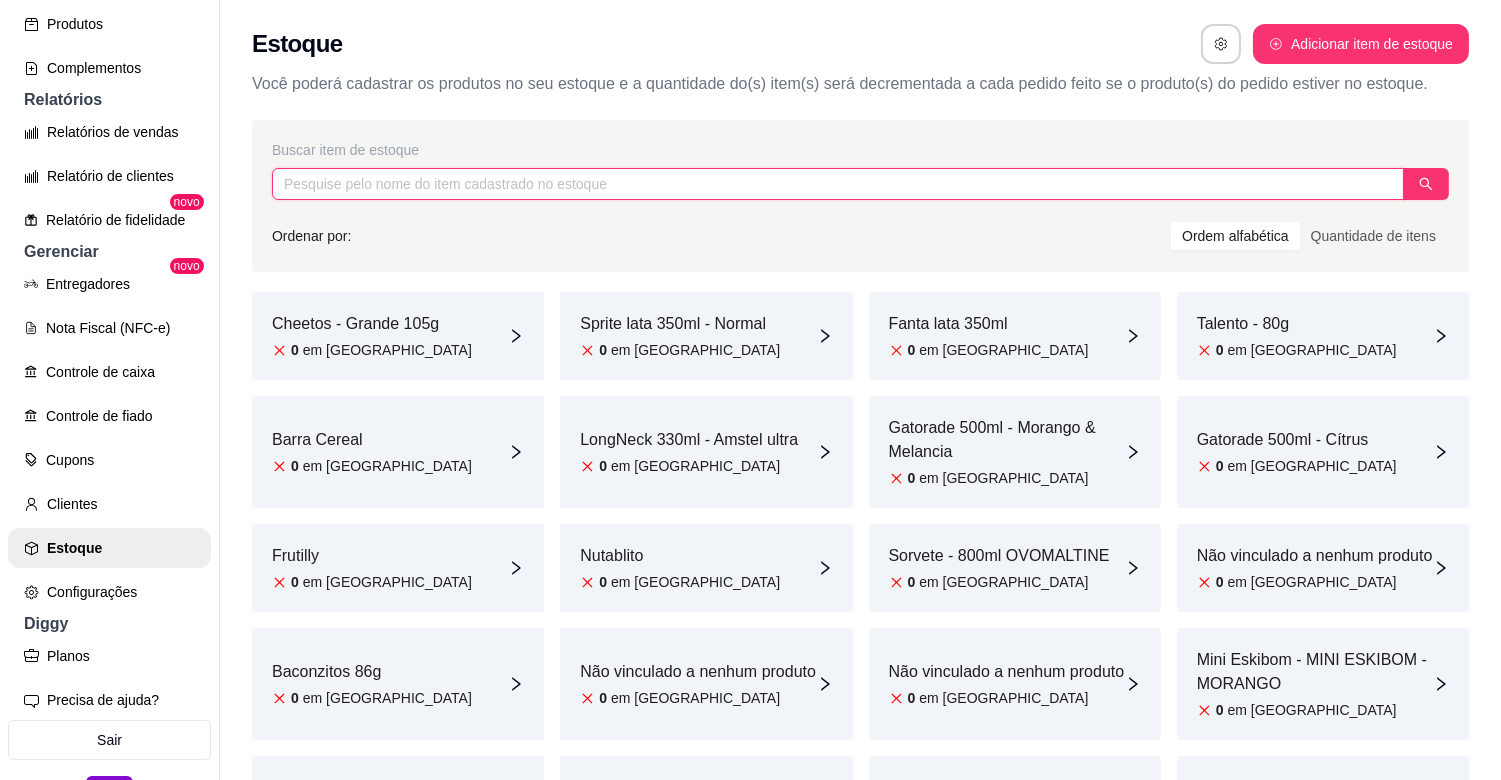 click at bounding box center (838, 184) 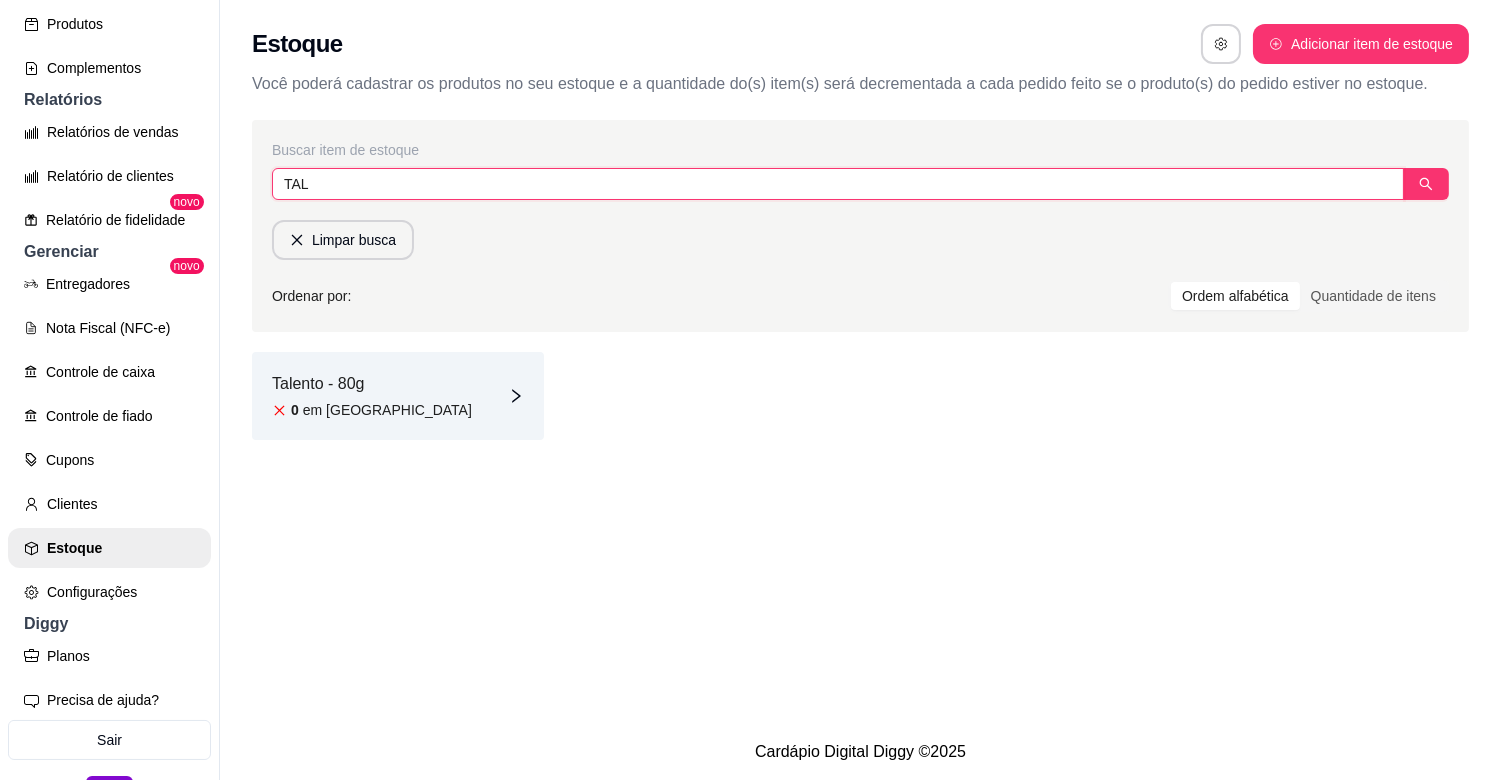 type on "TAL" 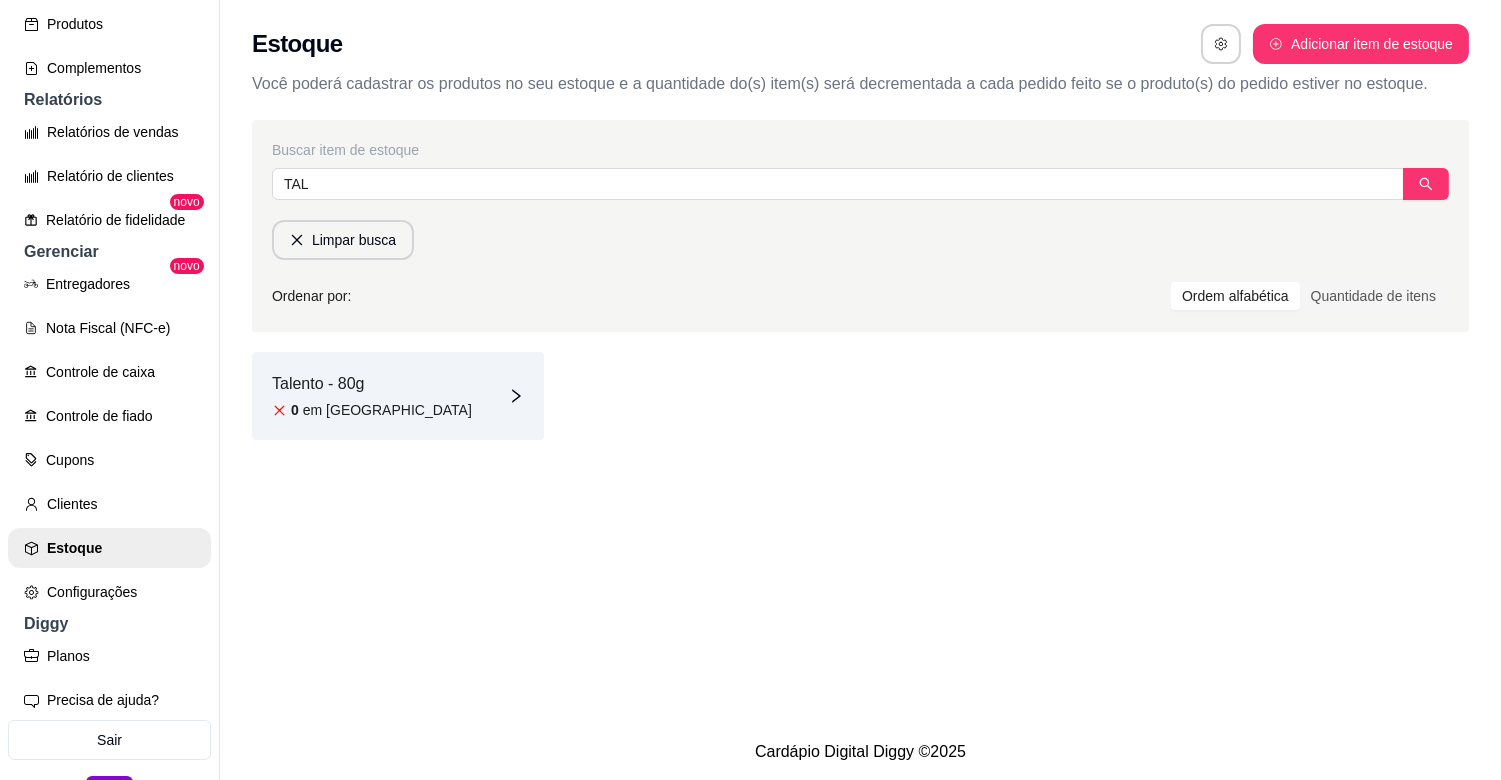 click on "Talento  - 80g  0 em [GEOGRAPHIC_DATA]" at bounding box center (398, 396) 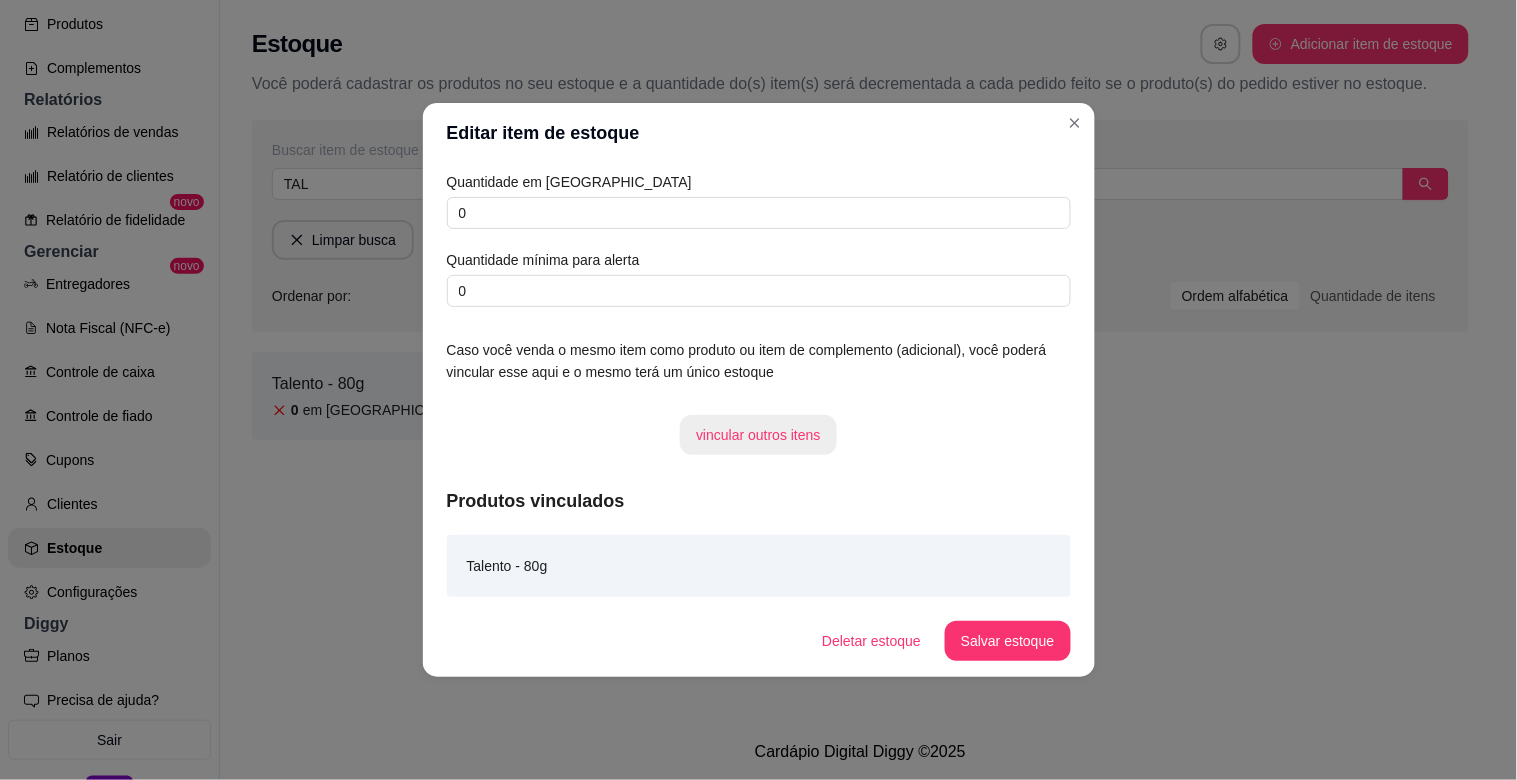 click on "vincular outros itens" at bounding box center (758, 435) 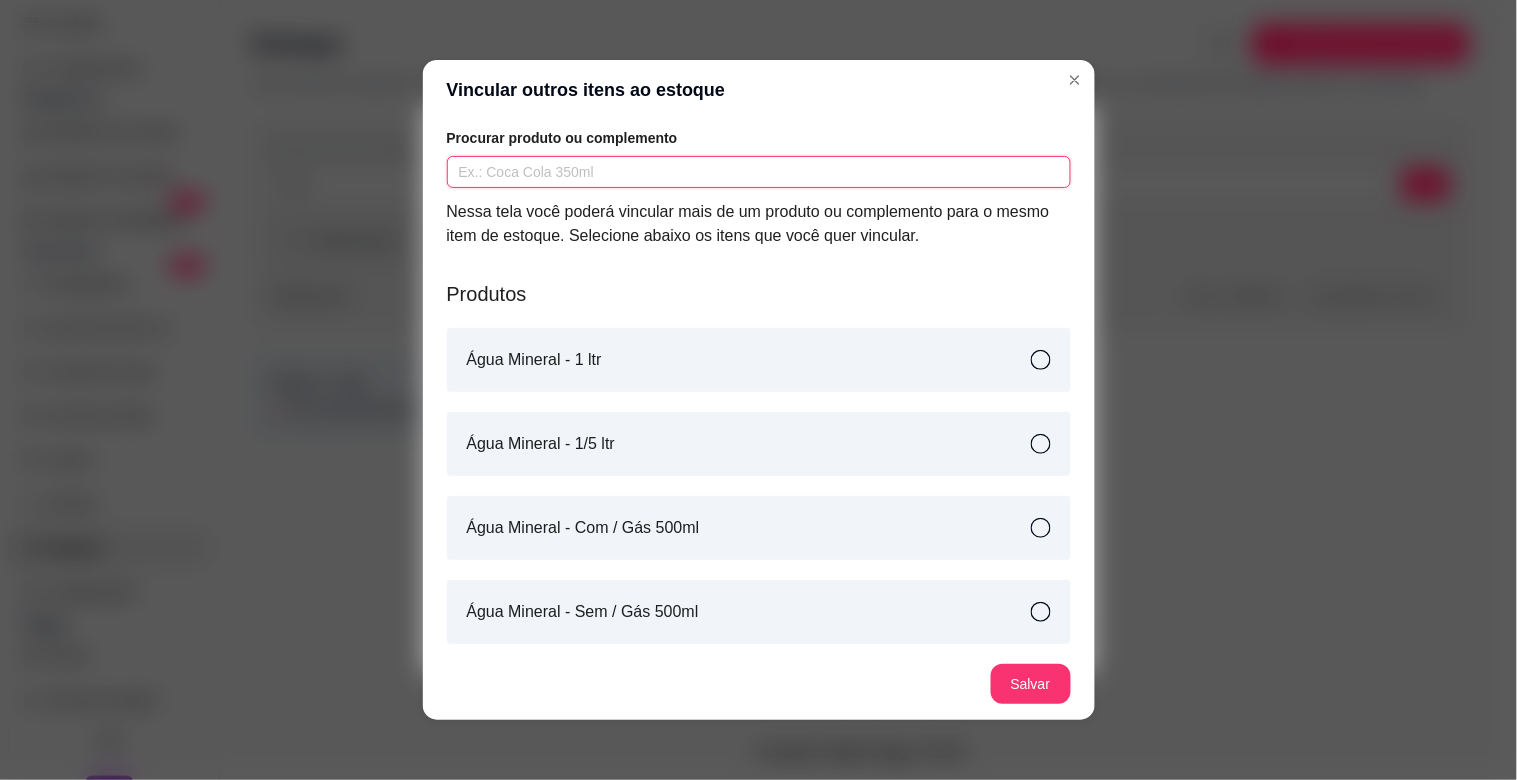 click at bounding box center (759, 172) 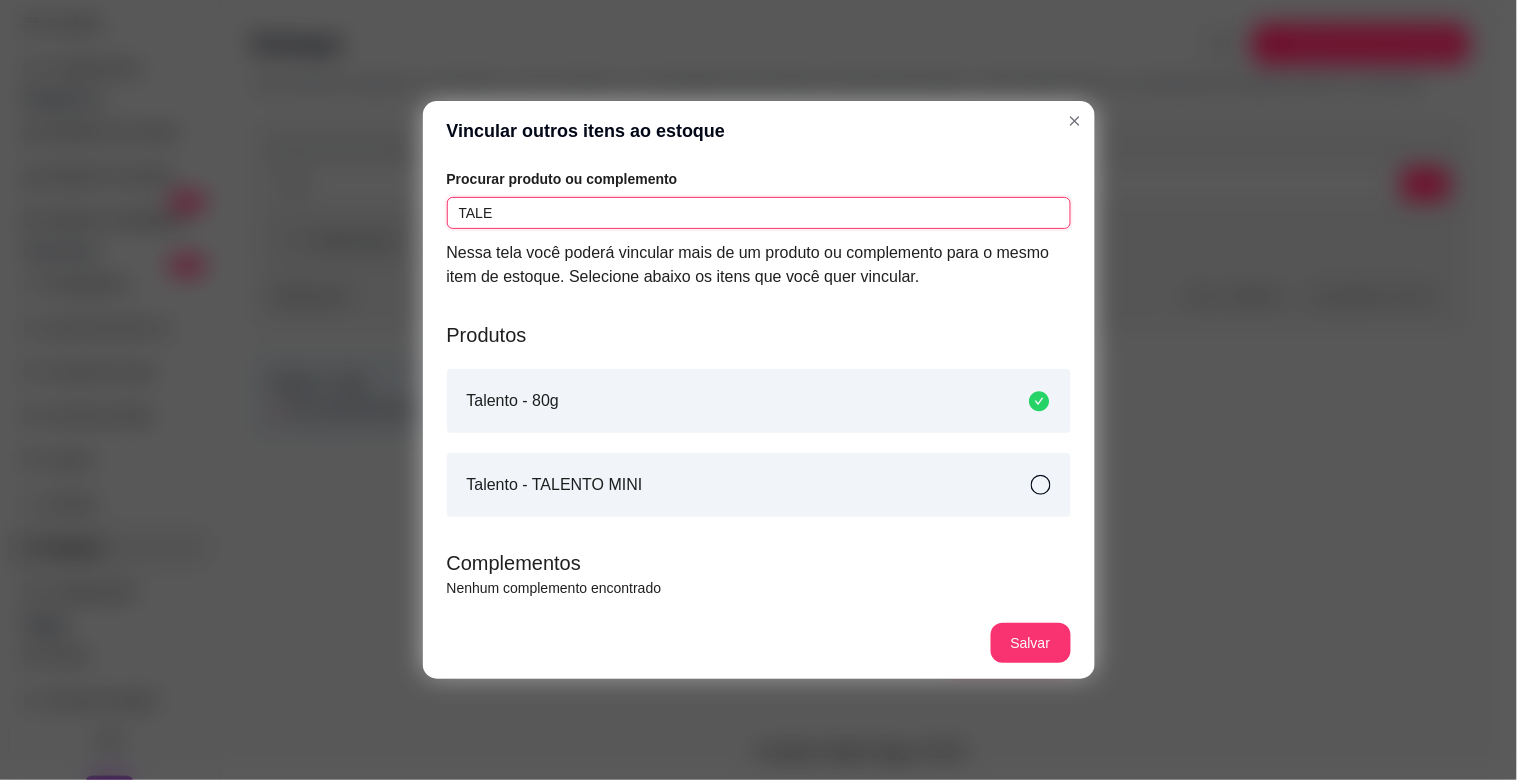 type on "TALE" 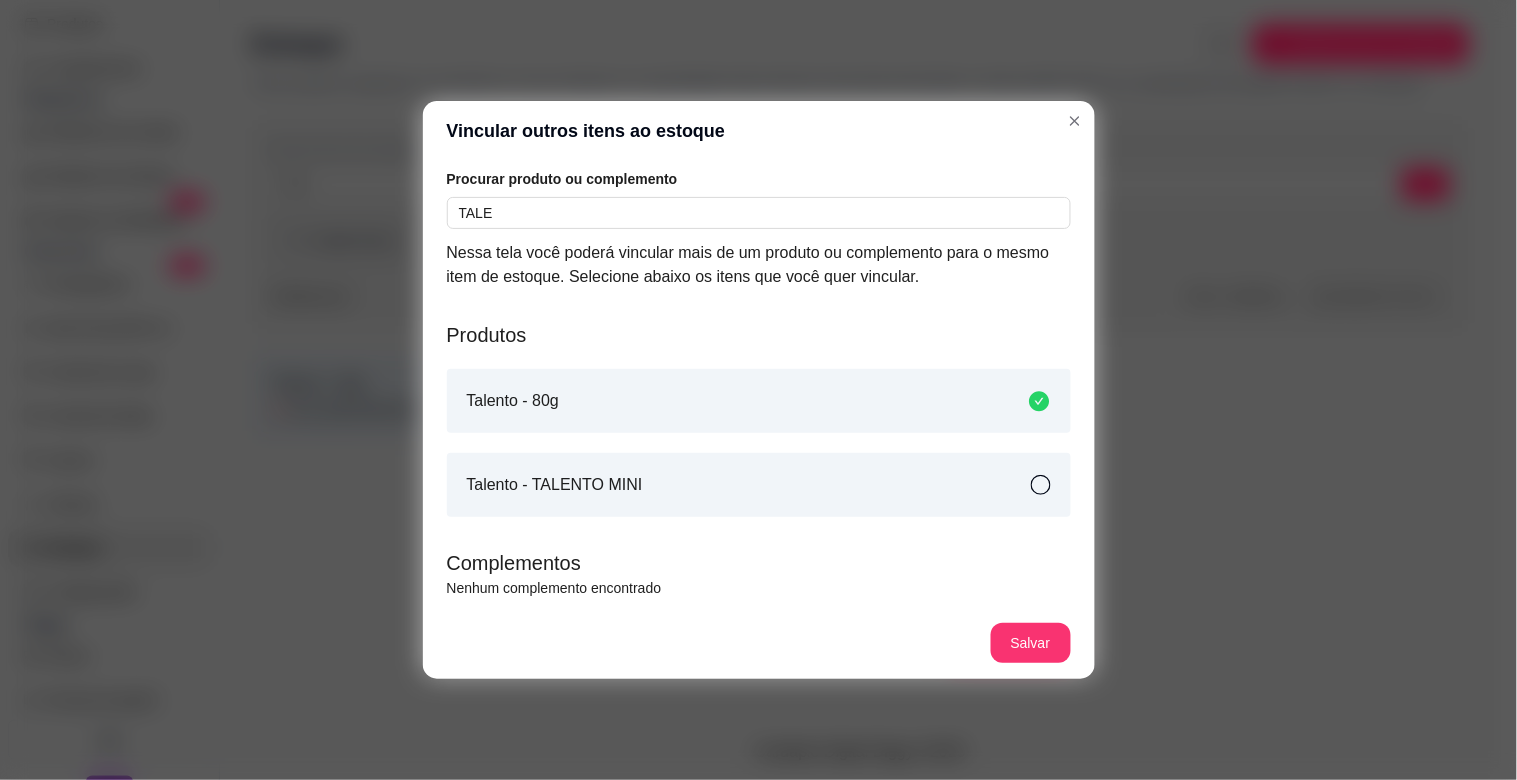 click on "Talento  - TALENTO MINI" at bounding box center (759, 485) 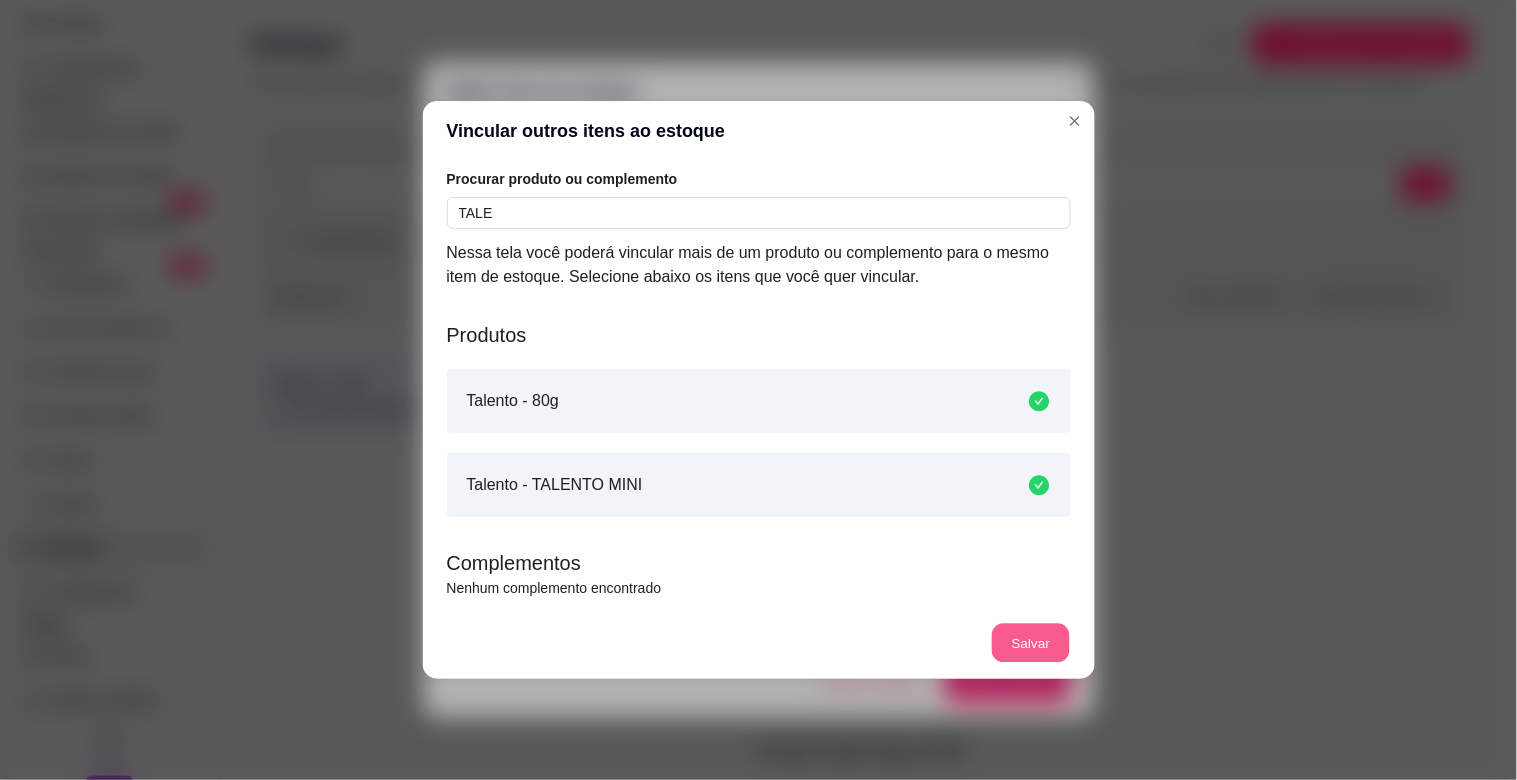 click on "Salvar" at bounding box center [1031, 643] 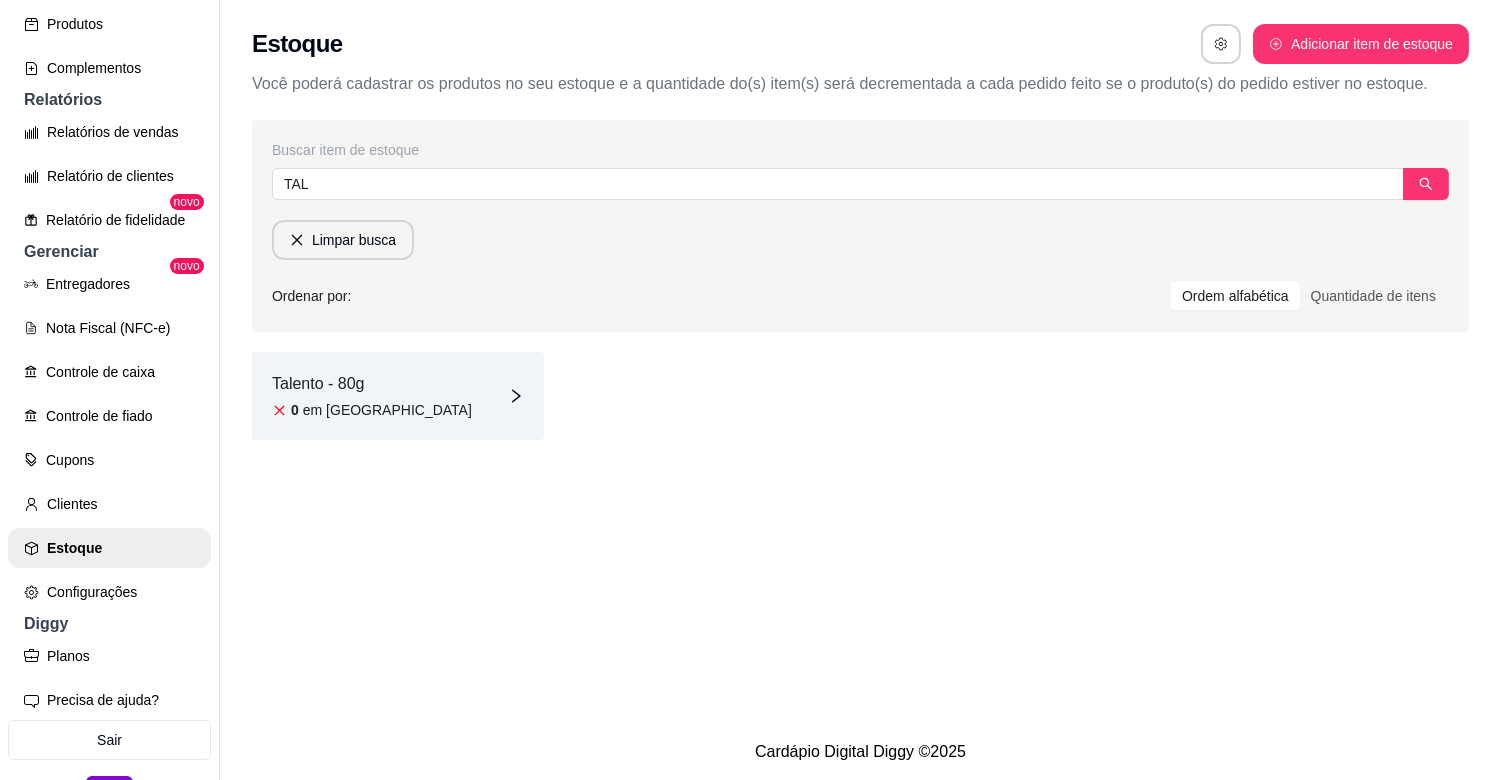 drag, startPoint x: 291, startPoint y: 344, endPoint x: 360, endPoint y: 403, distance: 90.78546 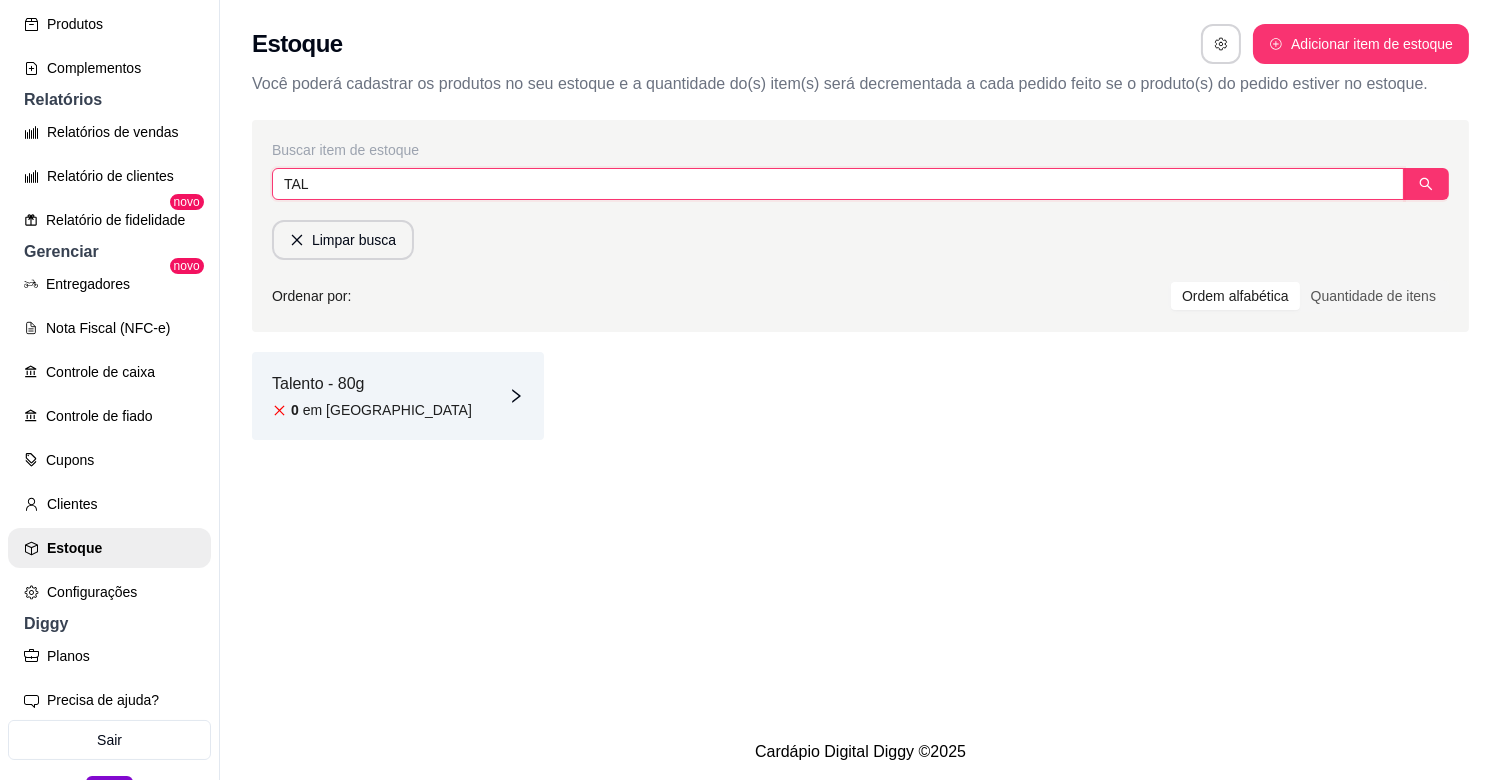 click on "TAL" at bounding box center [838, 184] 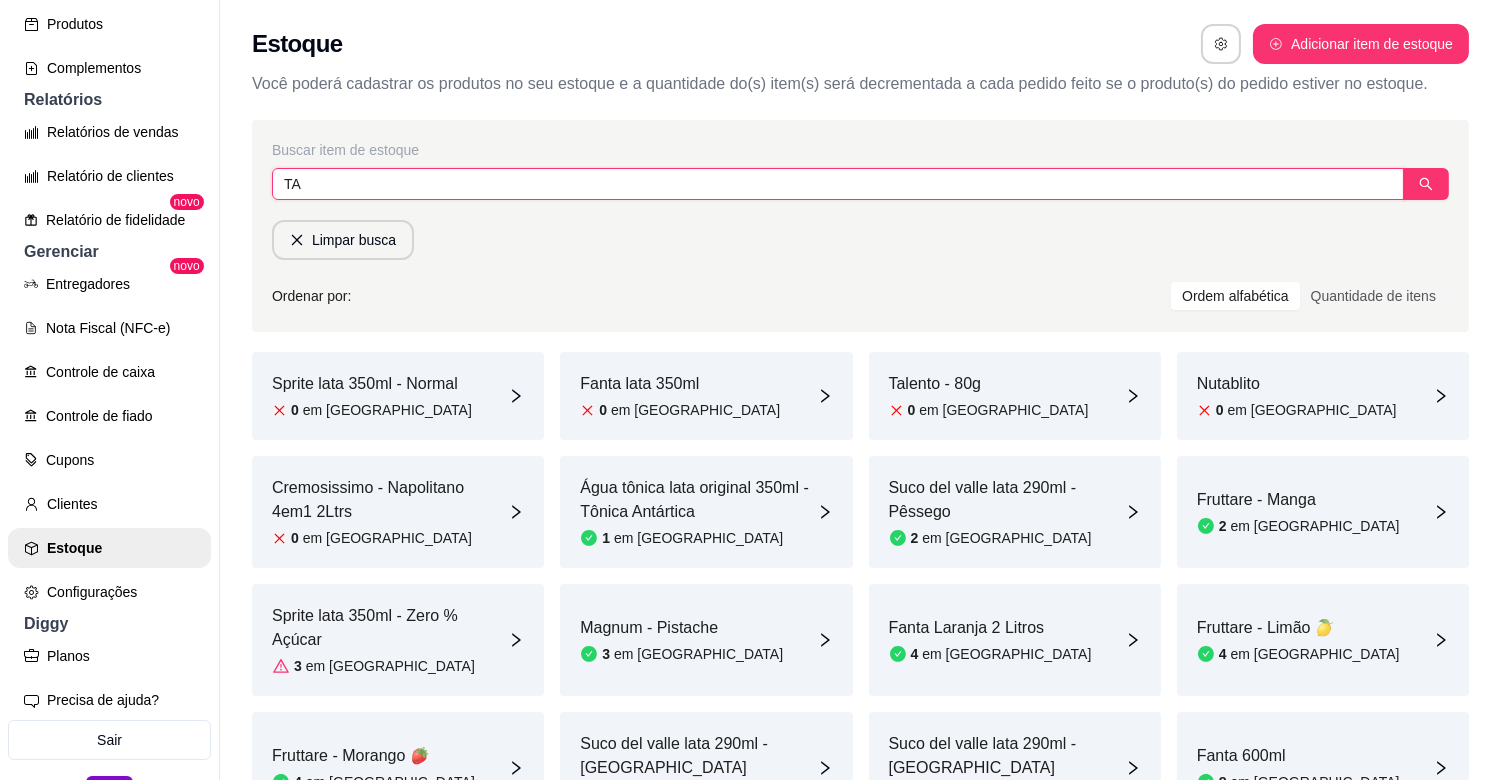type on "TAL" 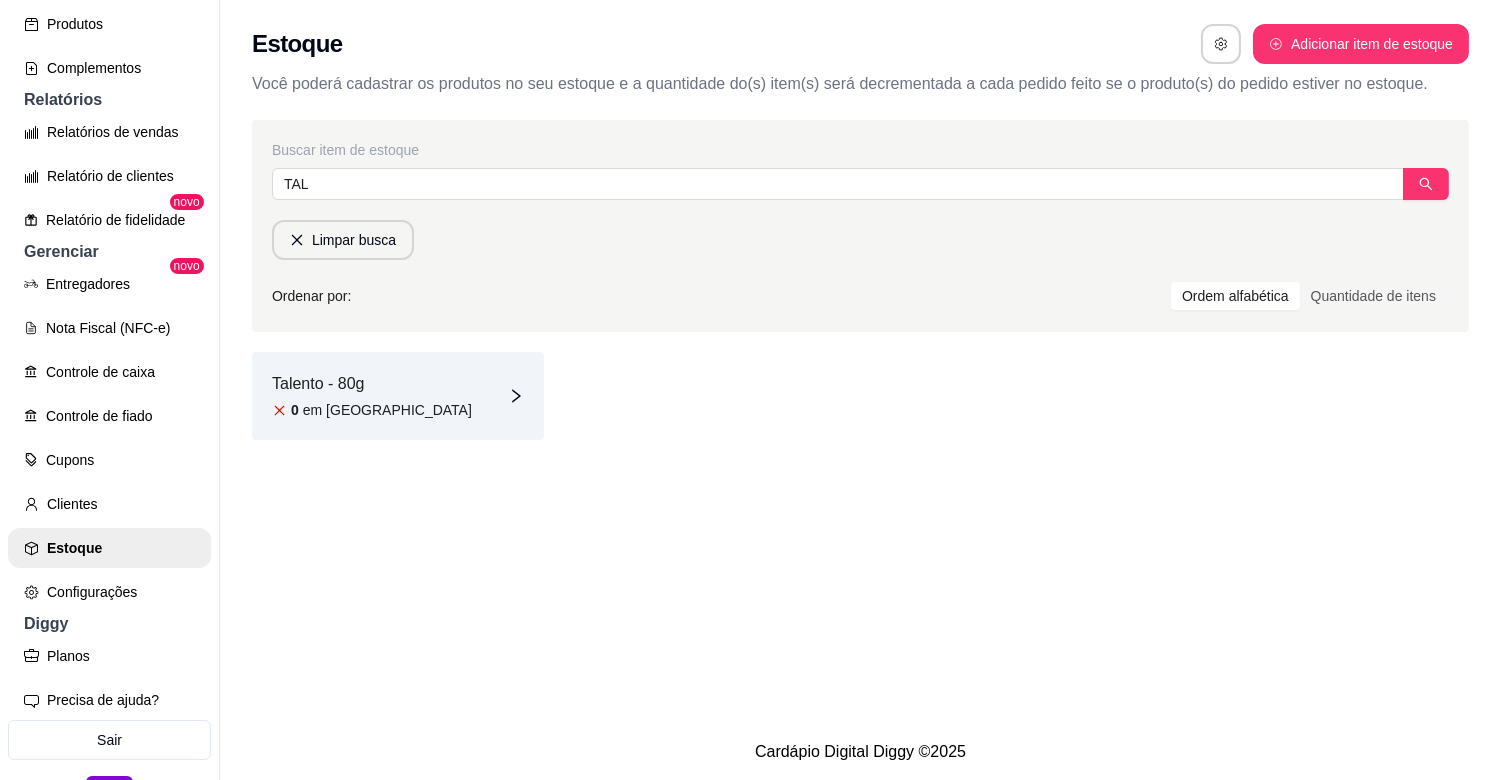 click on "Talento  - 80g  0 em [GEOGRAPHIC_DATA]" at bounding box center (398, 396) 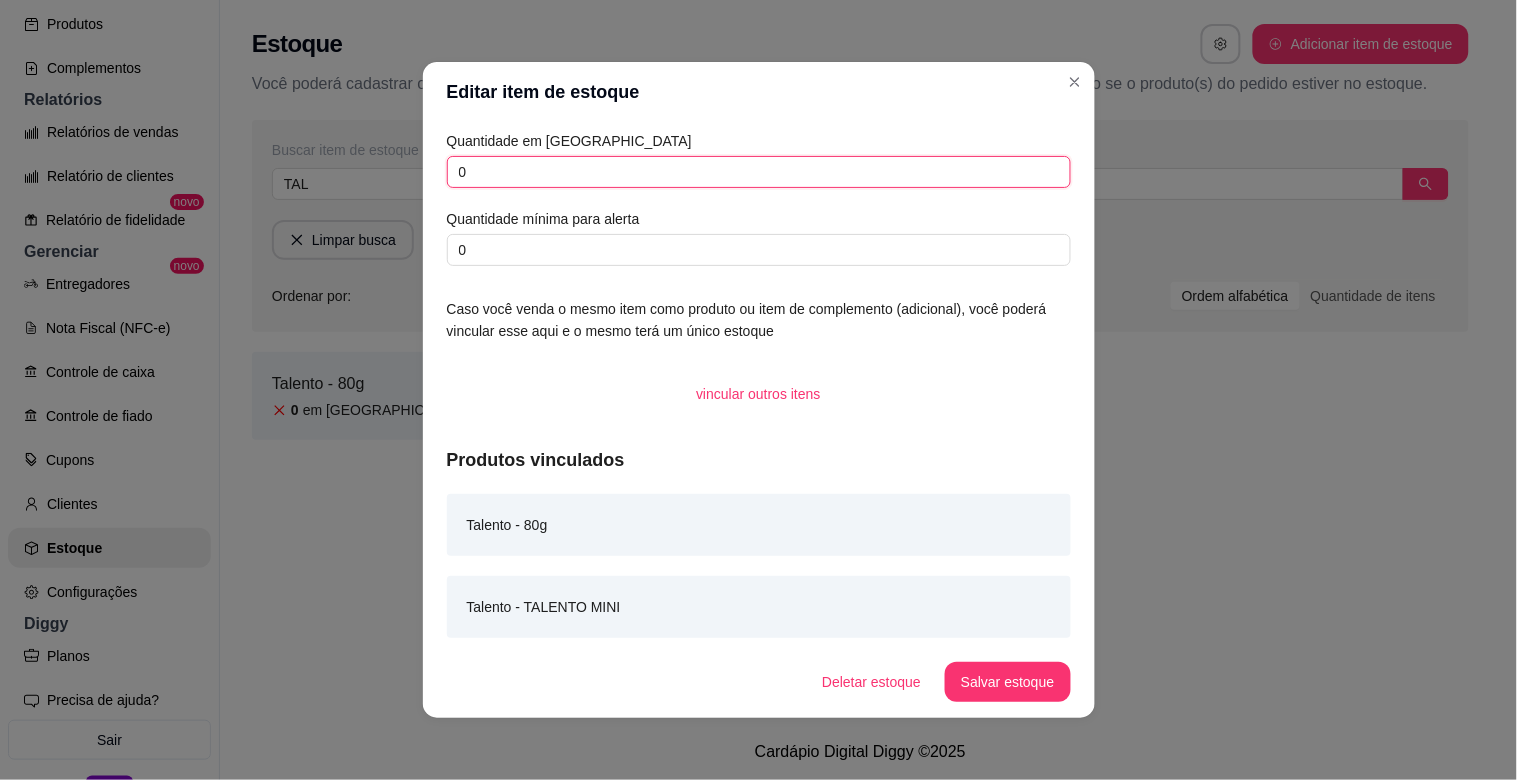 click on "0" at bounding box center (759, 172) 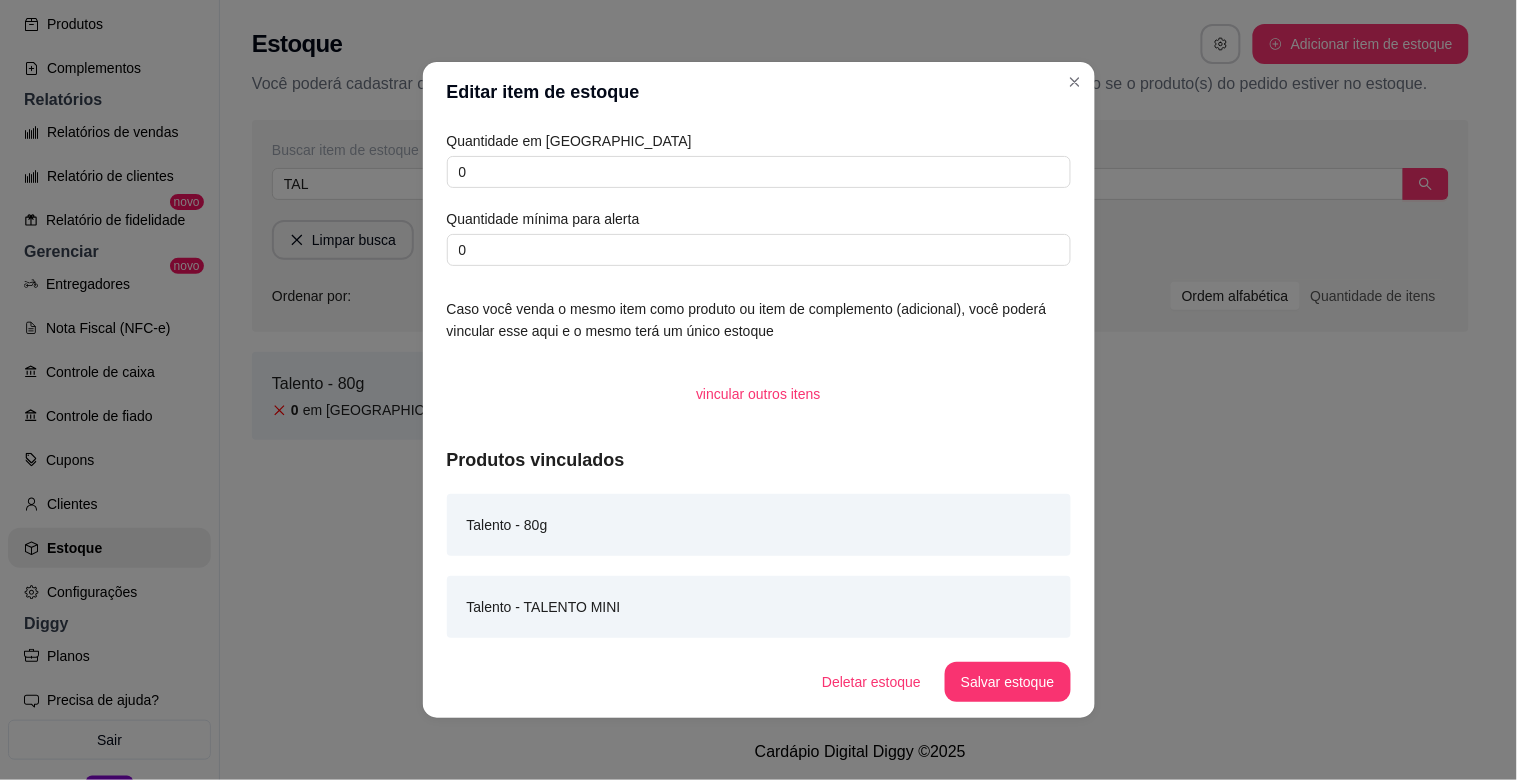 click on "Talento  - TALENTO MINI" at bounding box center [759, 607] 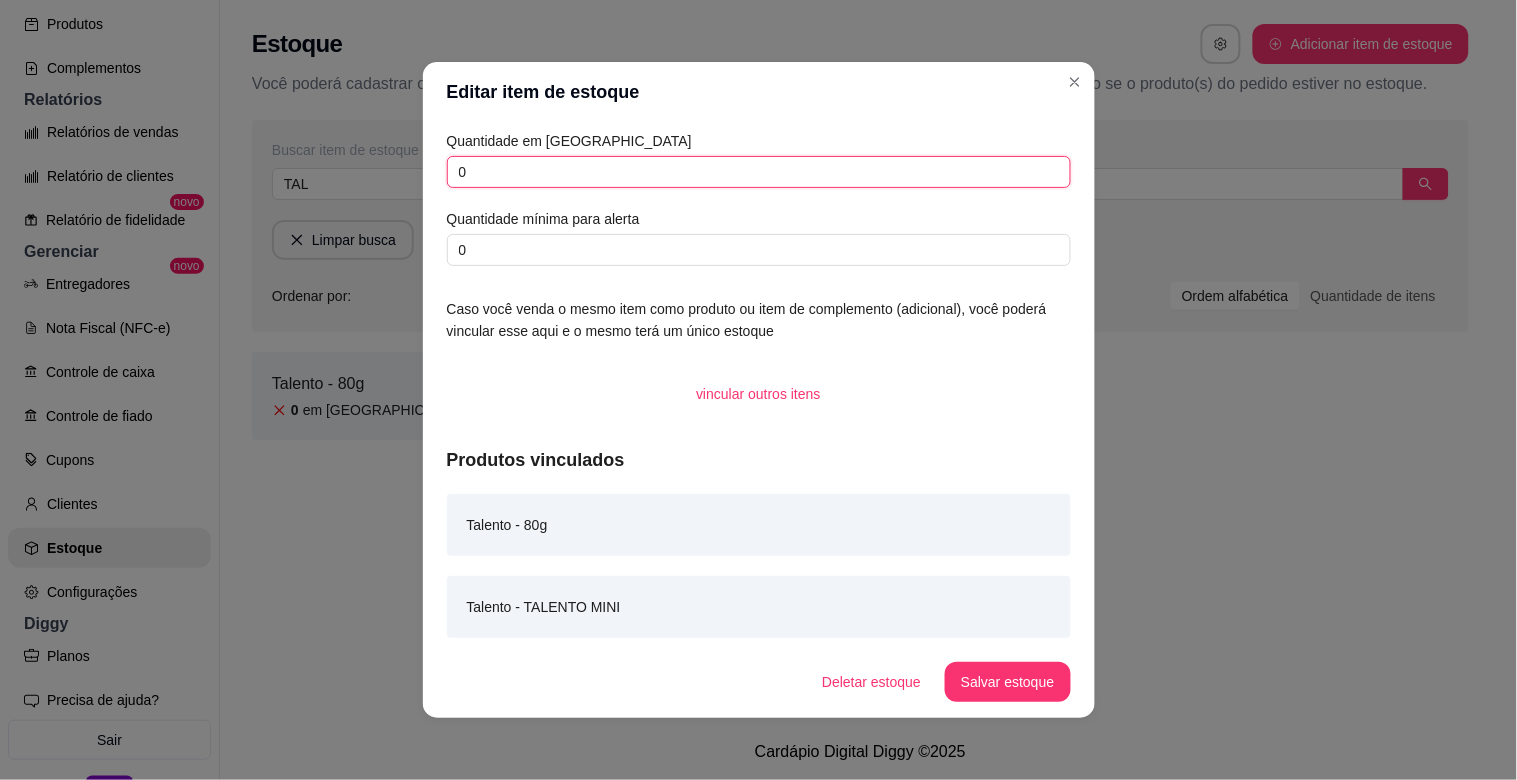 click on "0" at bounding box center [759, 172] 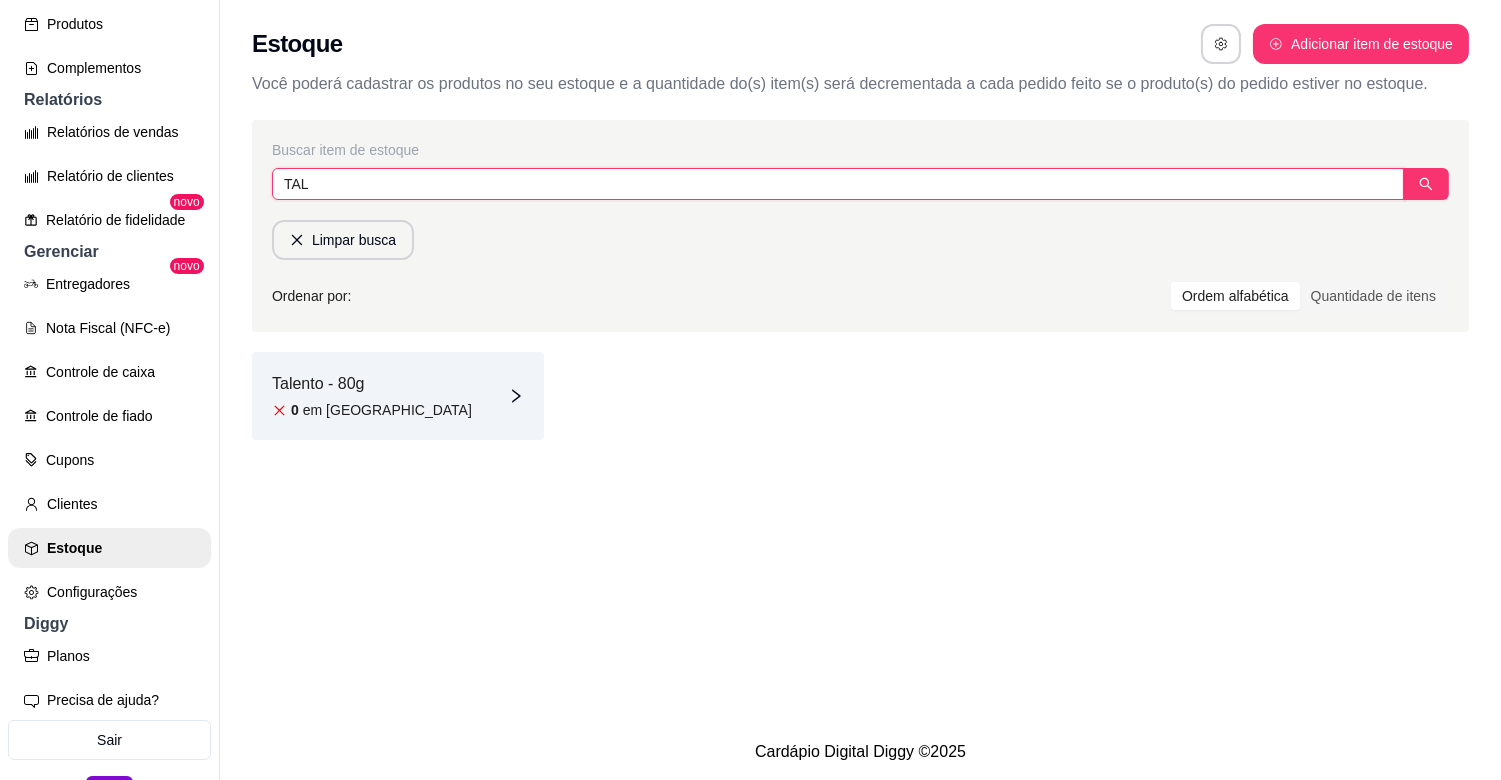 click on "TAL" at bounding box center [838, 184] 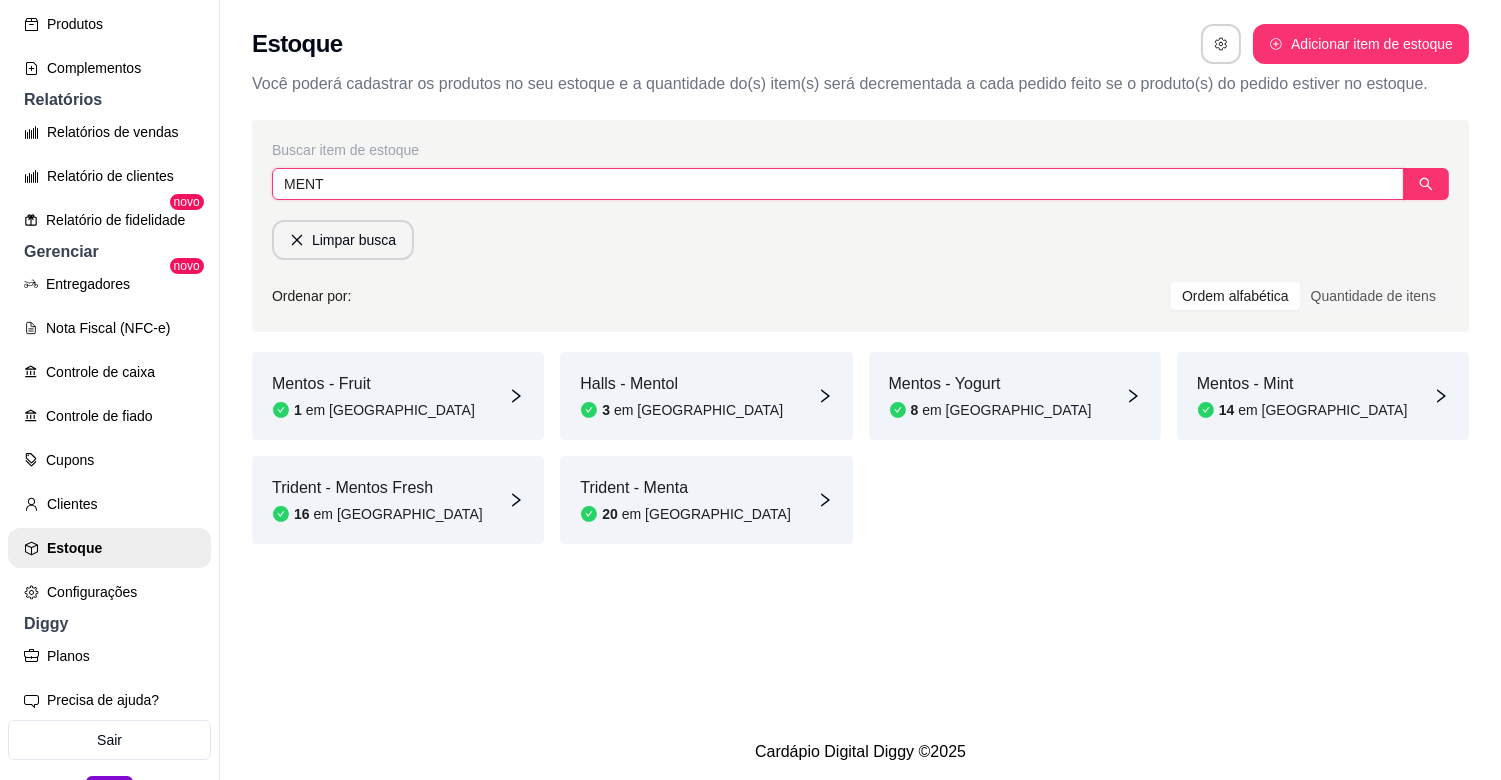 type on "MENT" 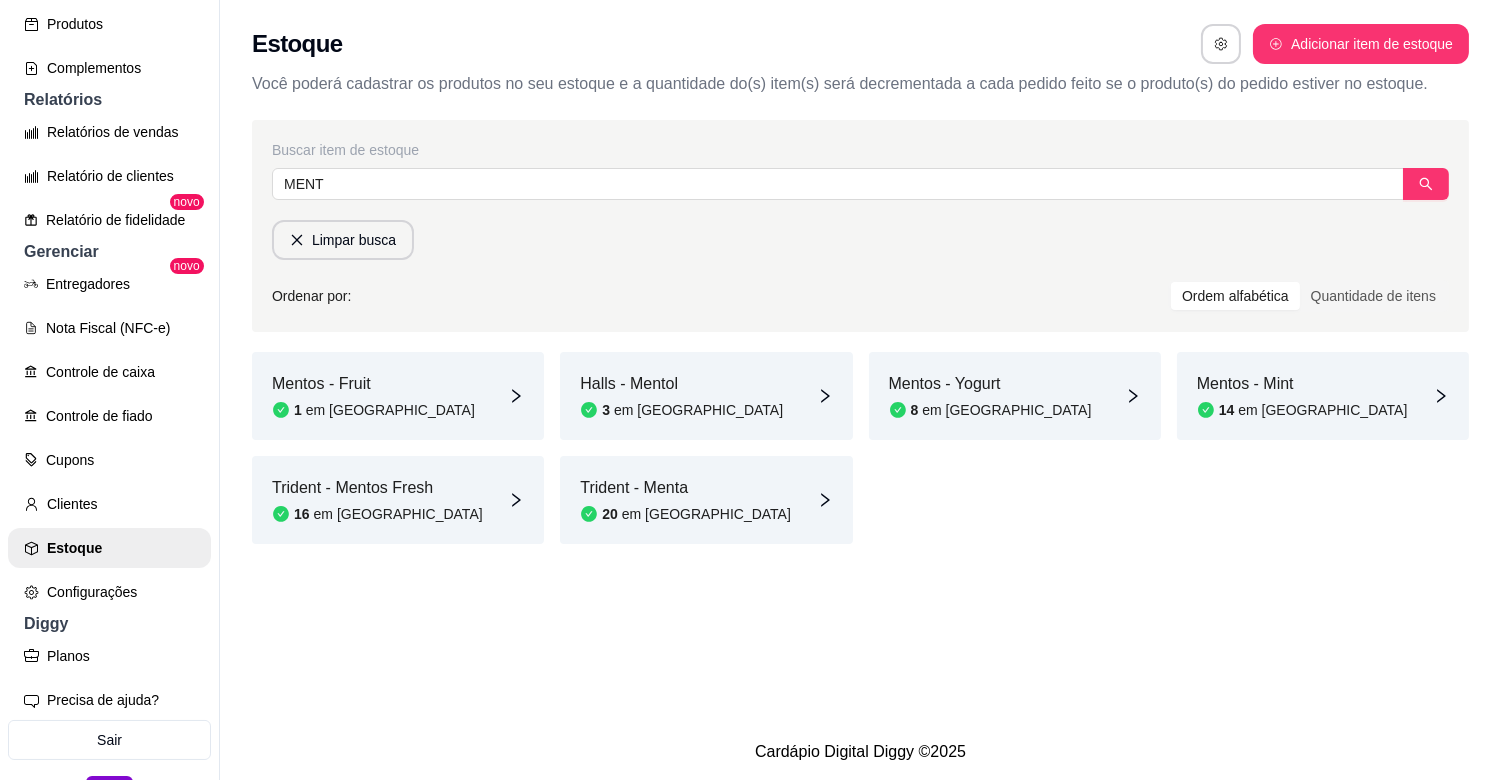 click on "Mentos  - Fruit  1 em estoque" at bounding box center (398, 396) 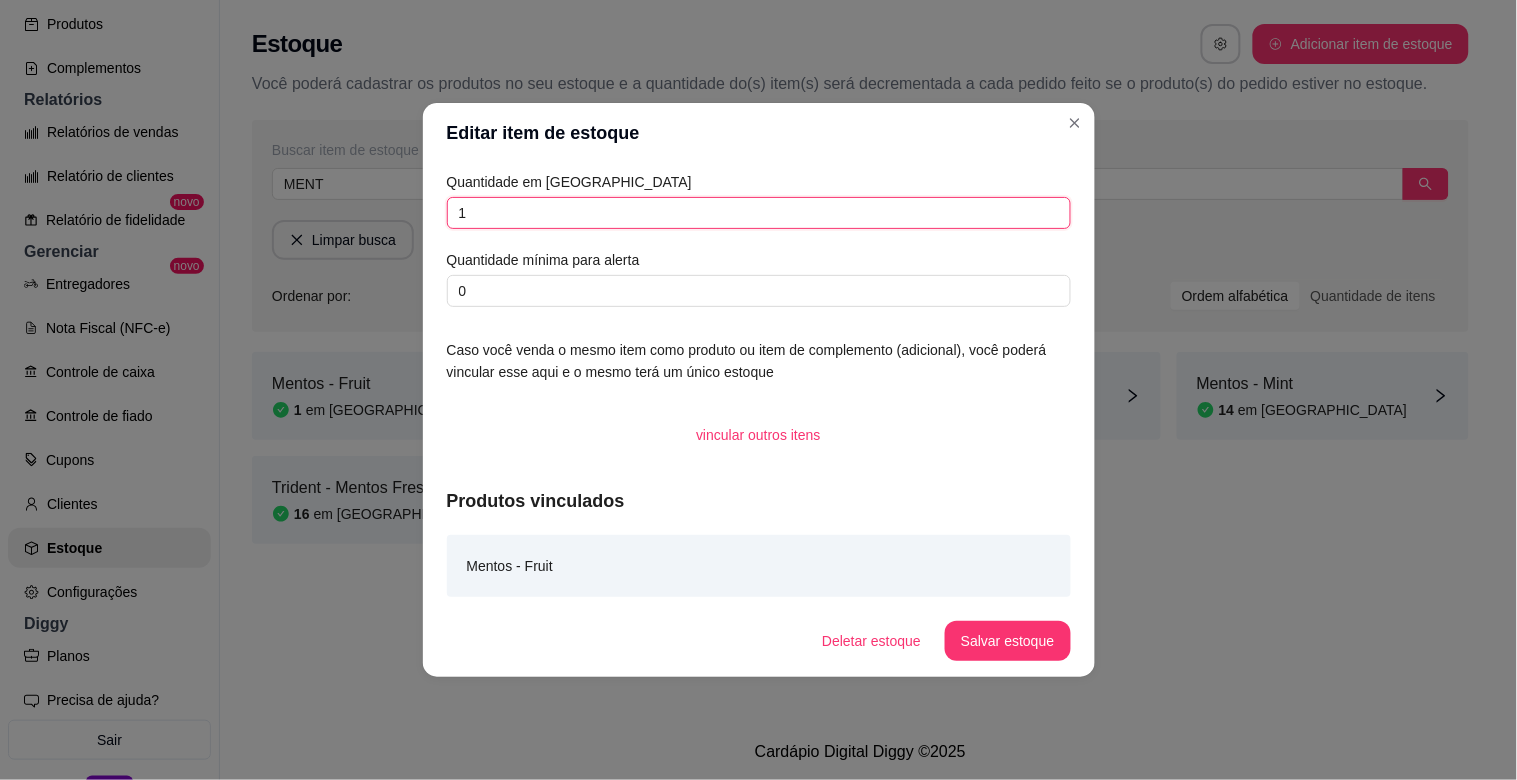 click on "1" at bounding box center [759, 213] 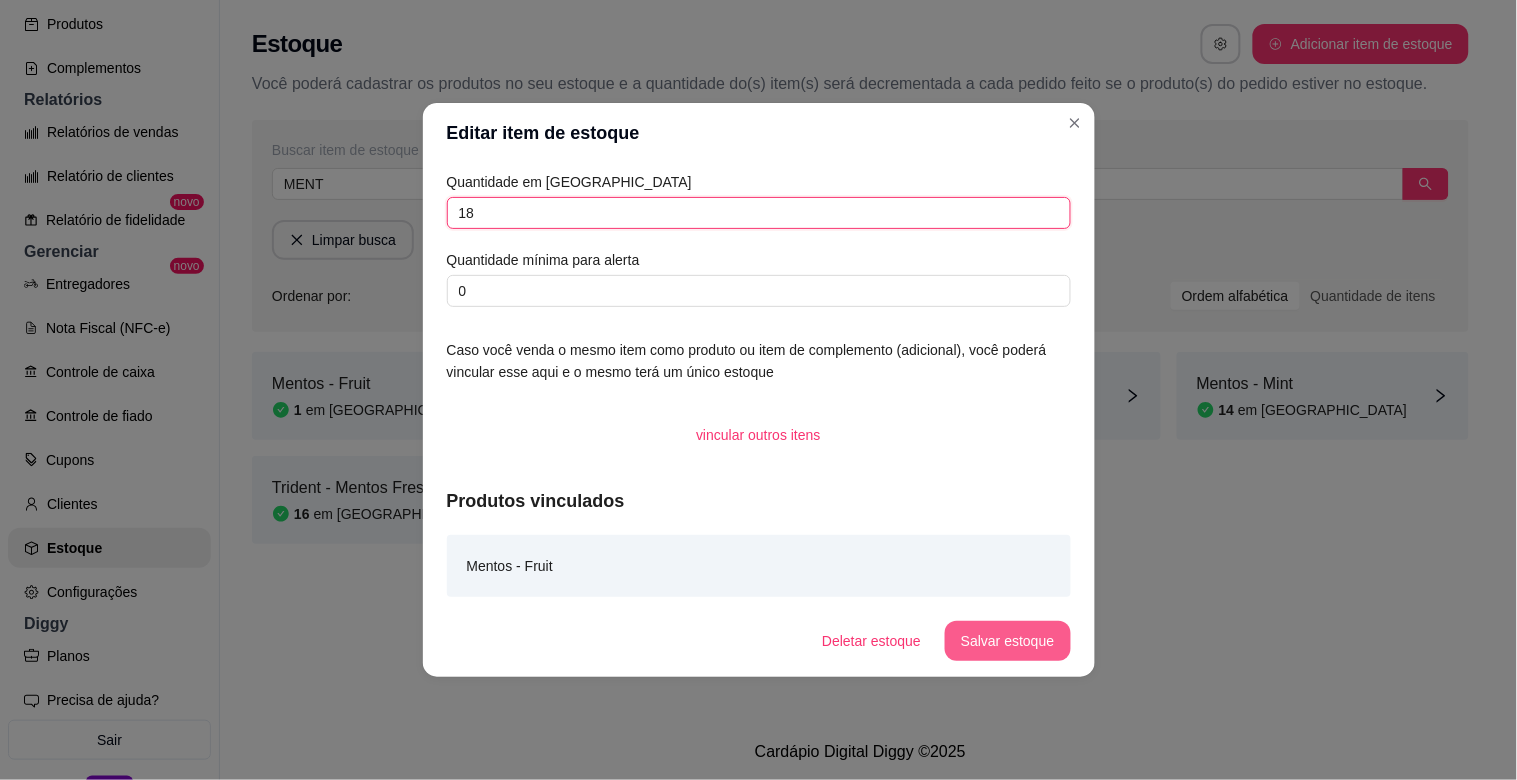 type on "18" 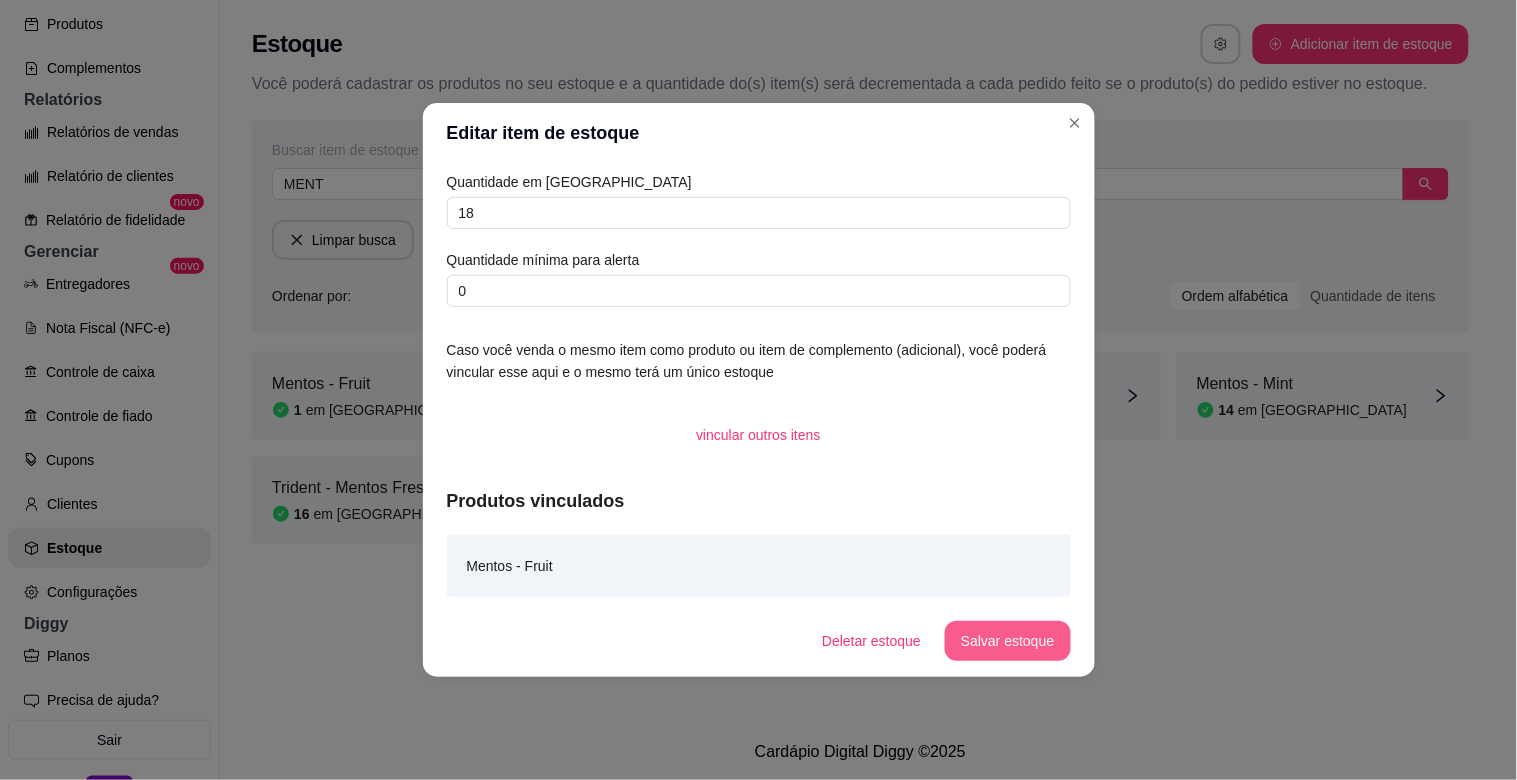 click on "Salvar estoque" at bounding box center (1007, 641) 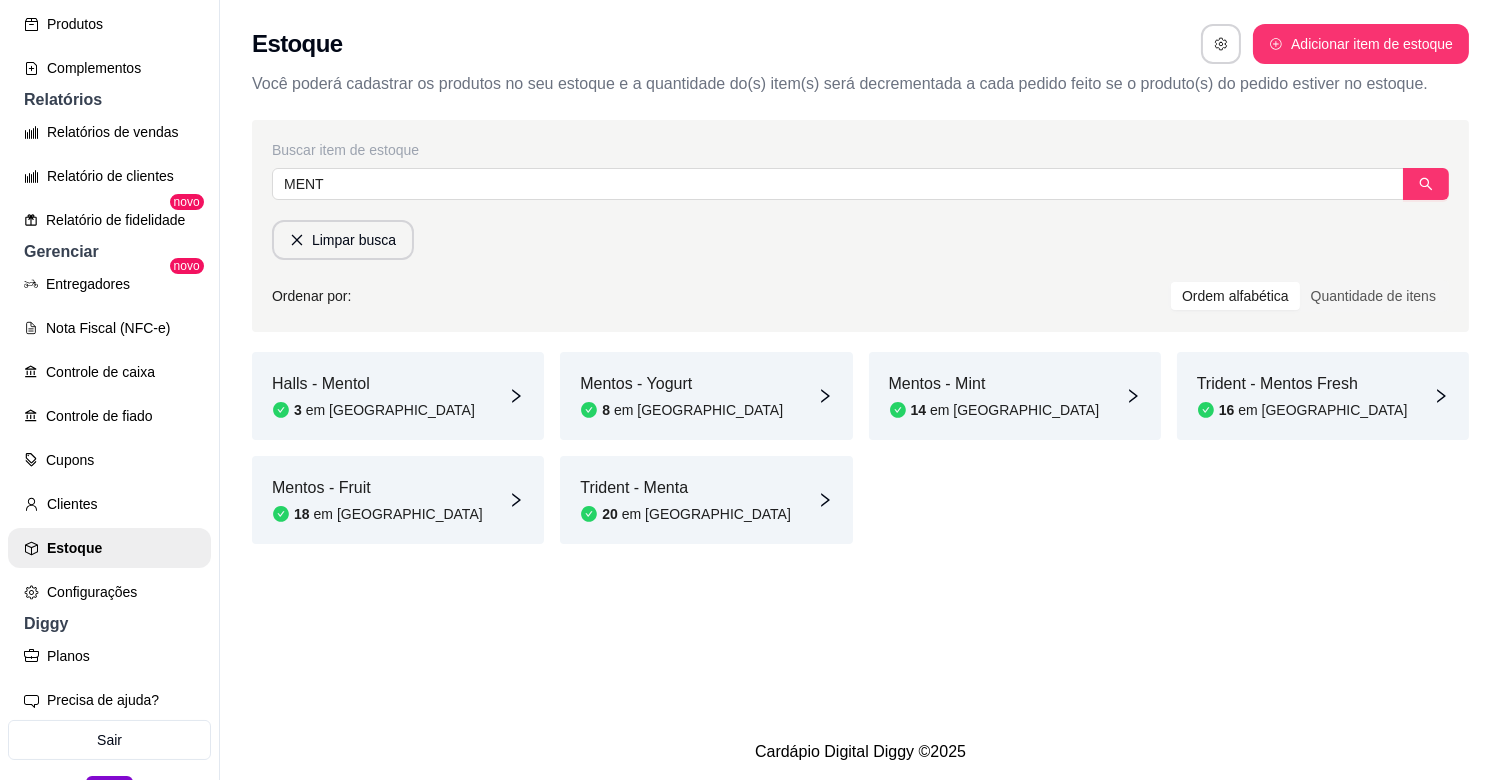 drag, startPoint x: 686, startPoint y: 411, endPoint x: 716, endPoint y: 408, distance: 30.149628 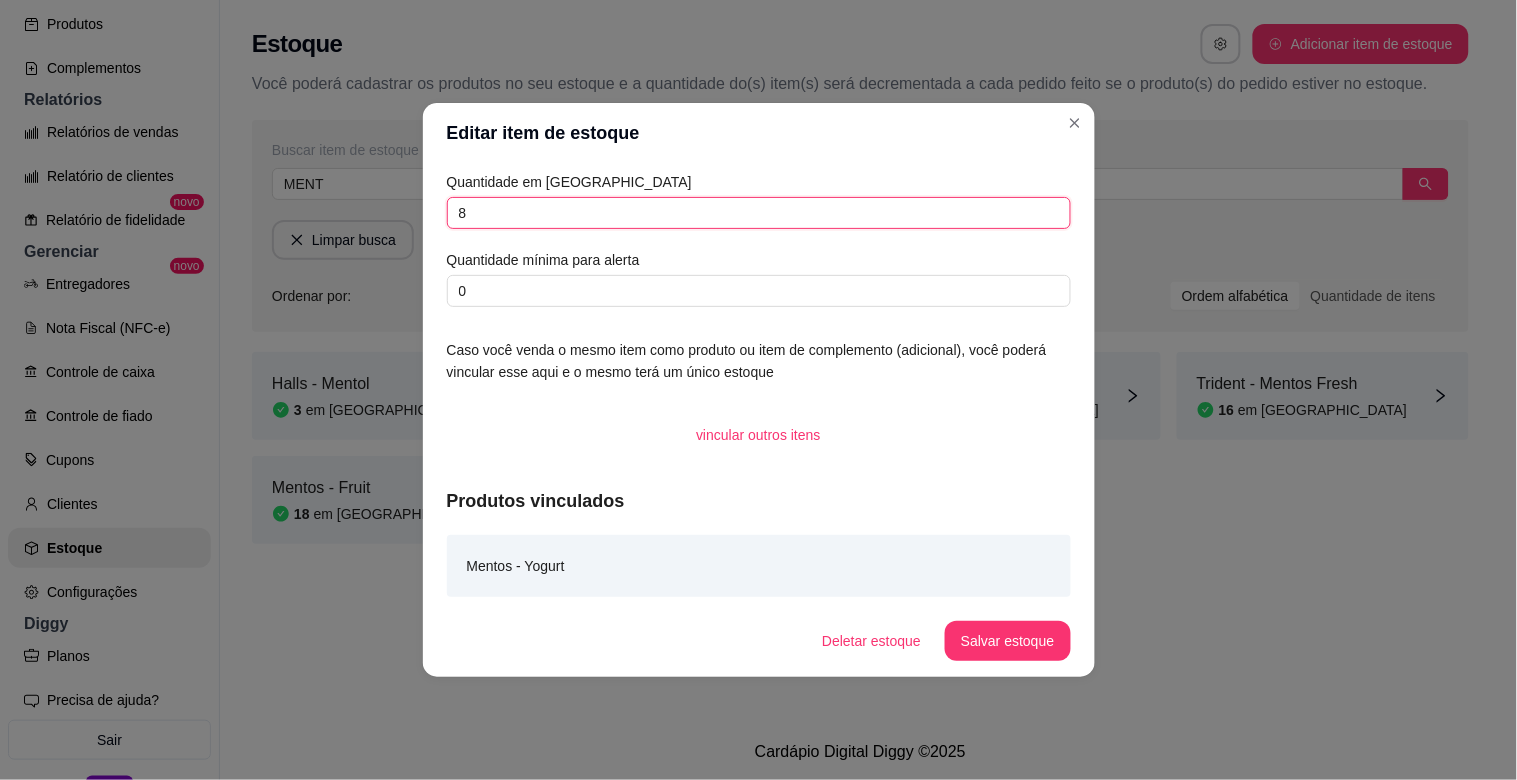 click on "8" at bounding box center (759, 213) 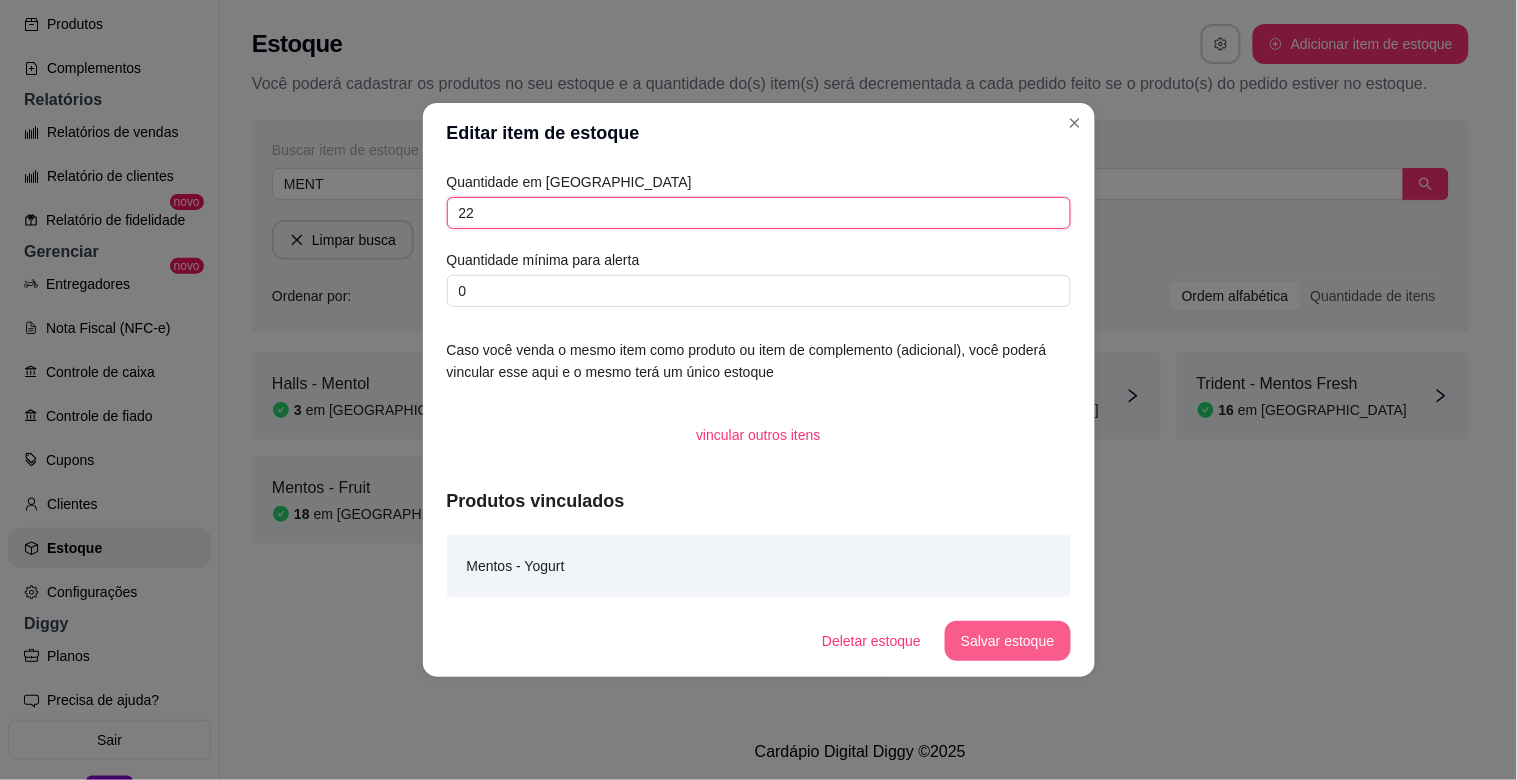 type on "22" 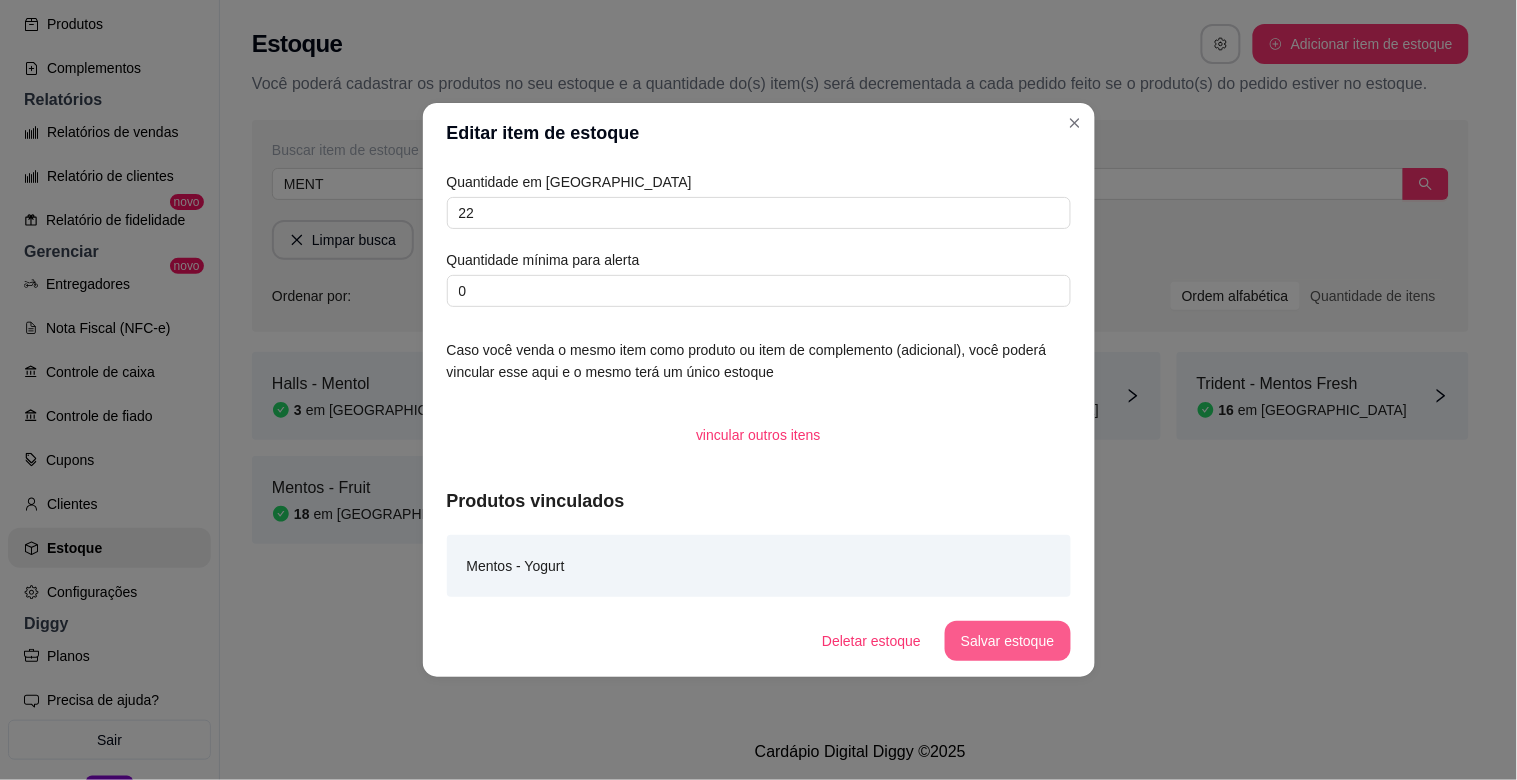 click on "Salvar estoque" at bounding box center [1007, 641] 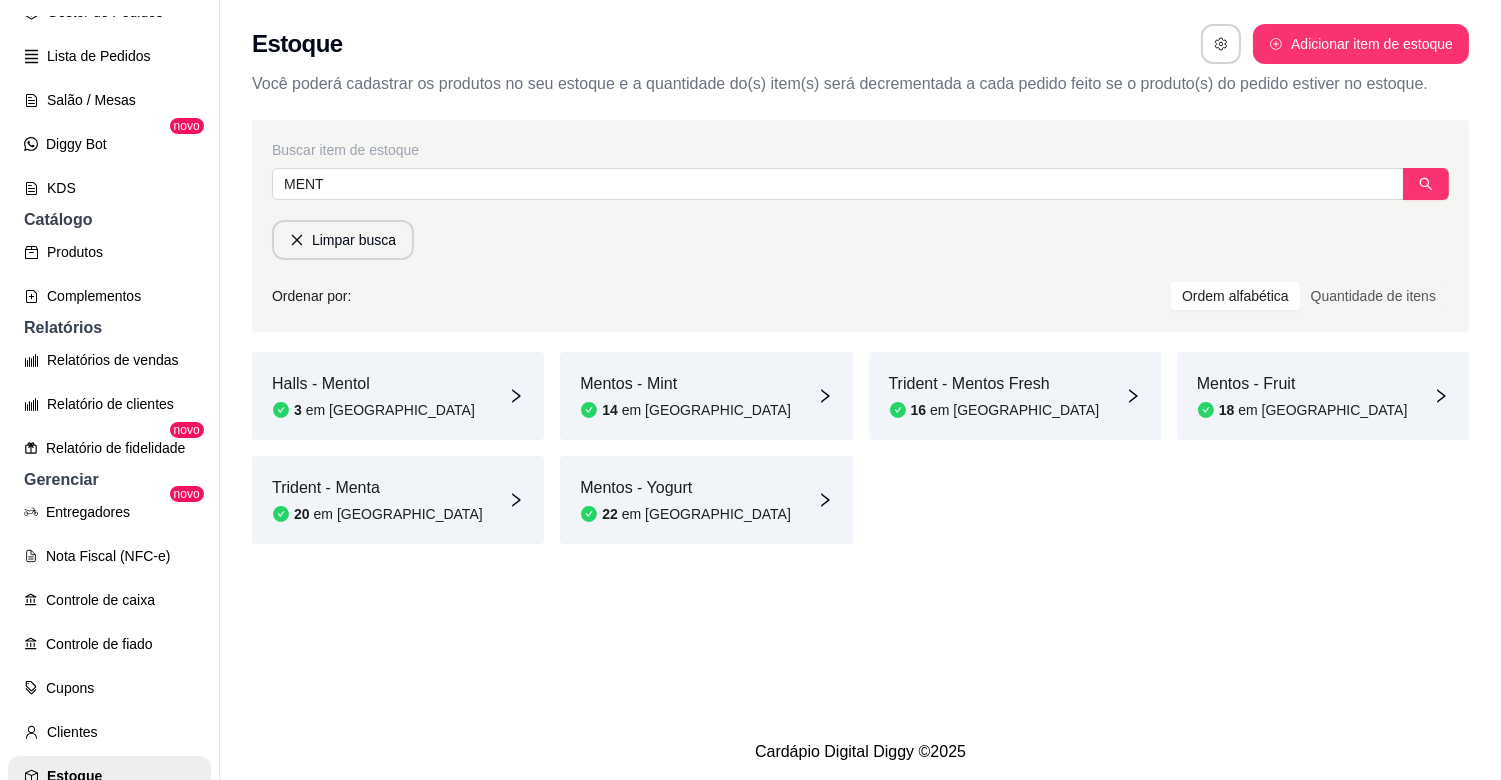 scroll, scrollTop: 65, scrollLeft: 0, axis: vertical 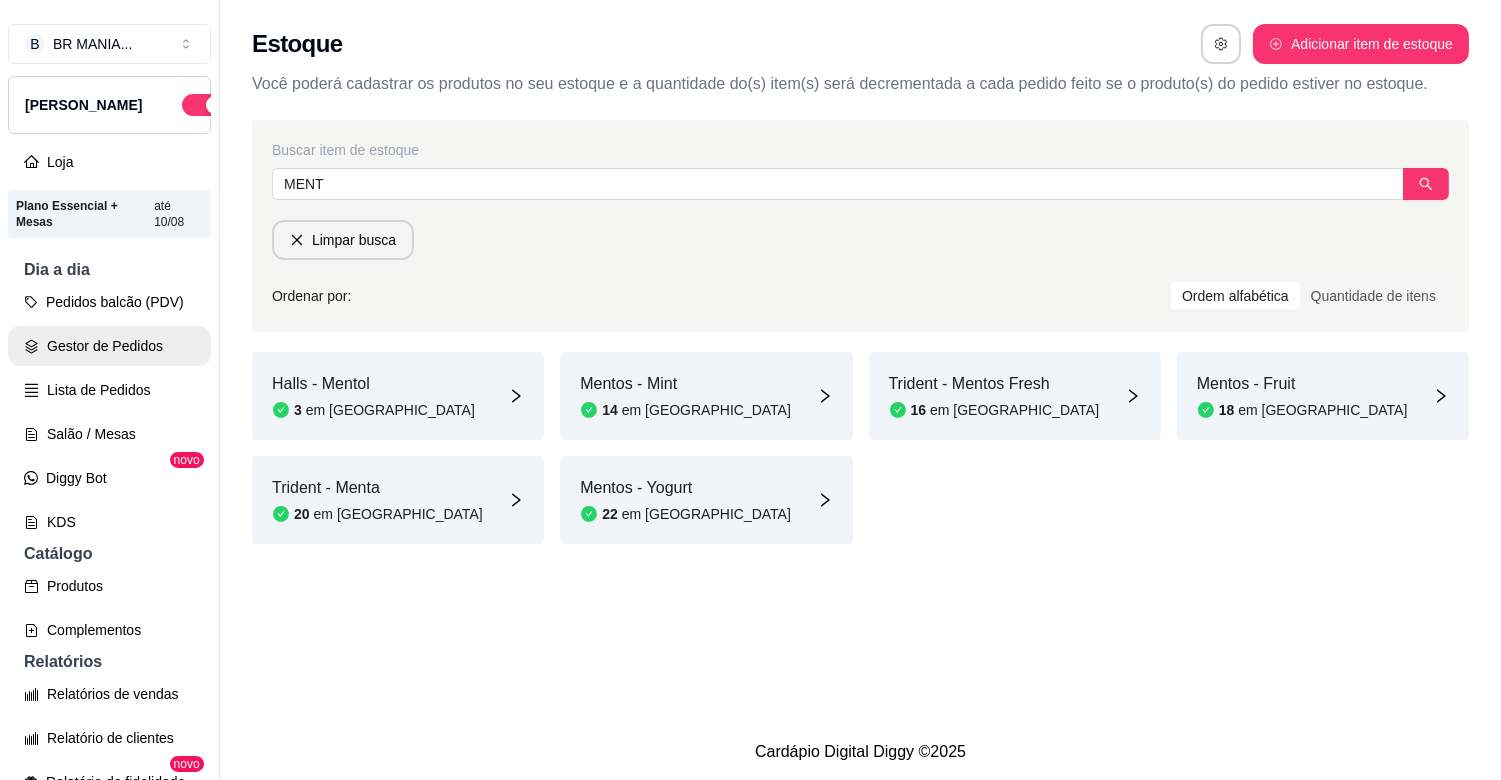 click on "Gestor de Pedidos" at bounding box center [109, 346] 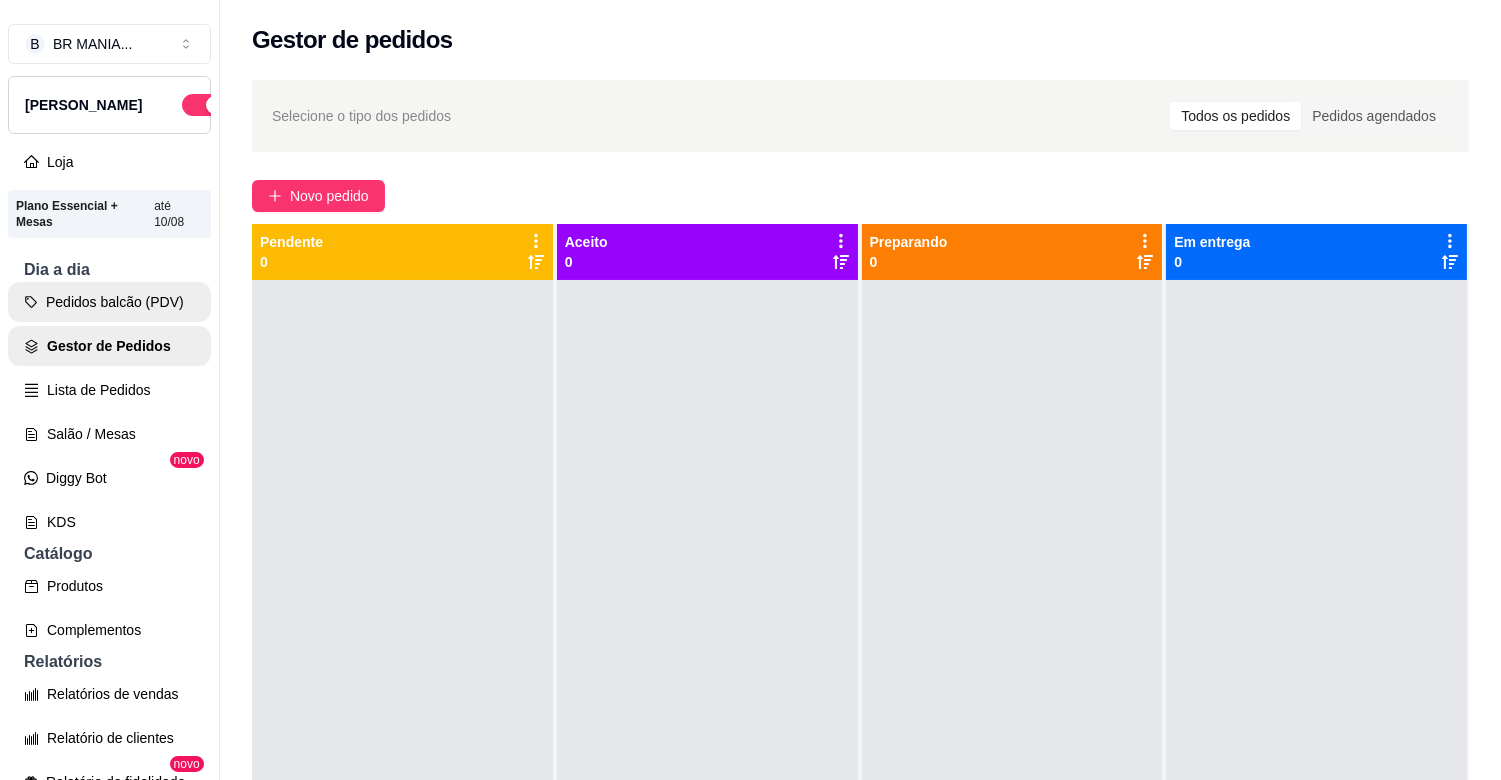click on "Pedidos balcão (PDV)" at bounding box center (109, 302) 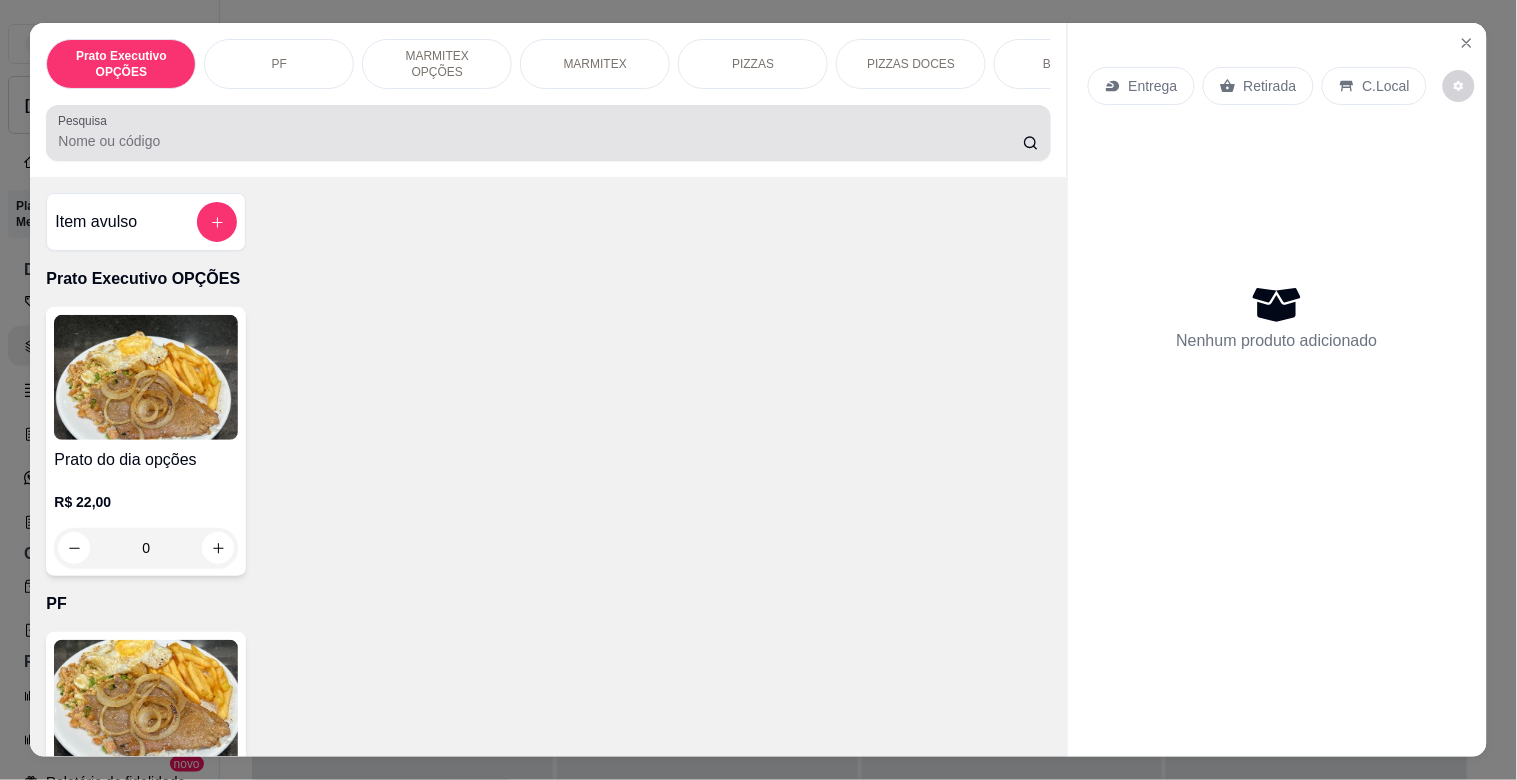 click on "Pesquisa" at bounding box center [540, 141] 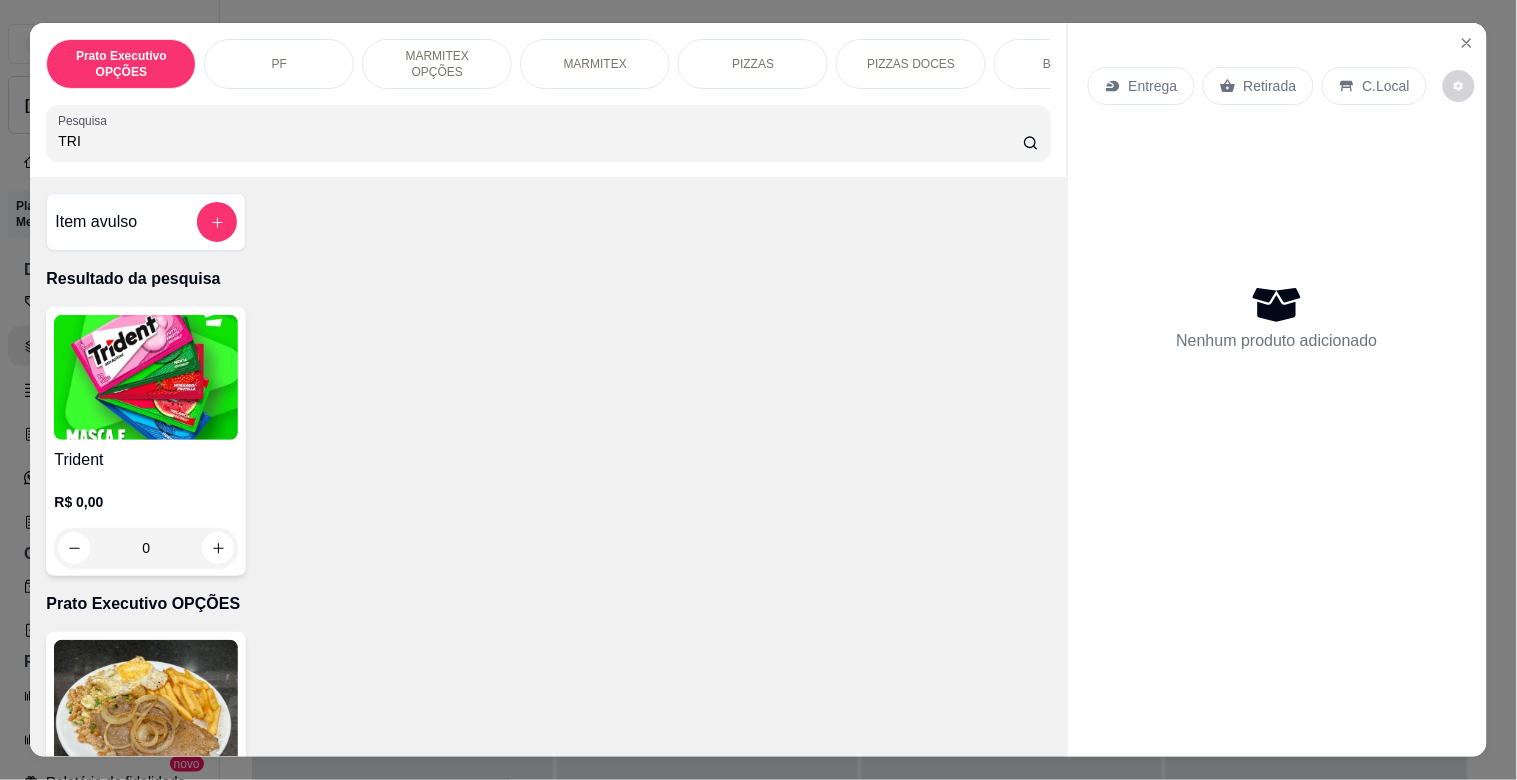 type on "TRI" 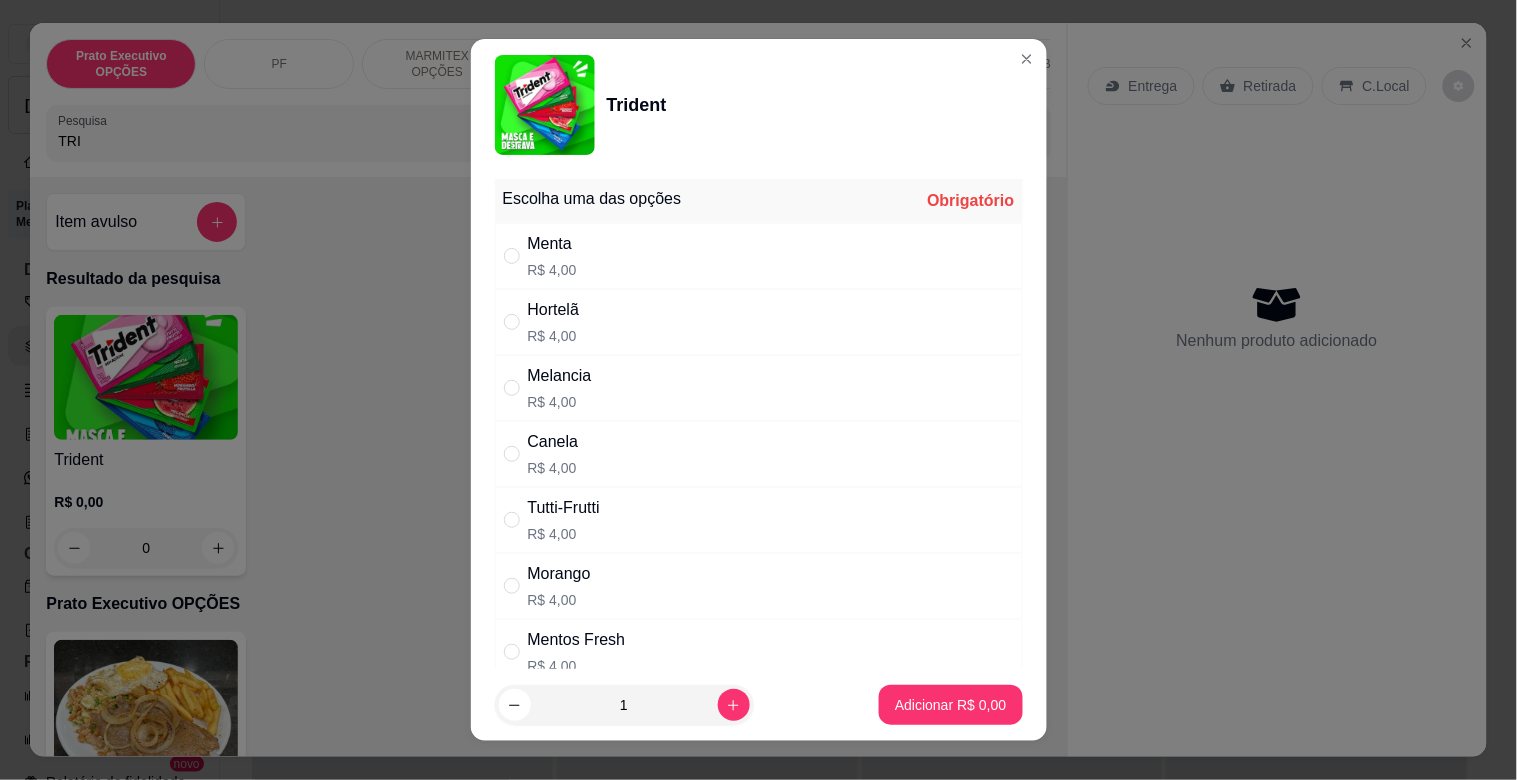 click on "Menta  R$ 4,00" at bounding box center (759, 256) 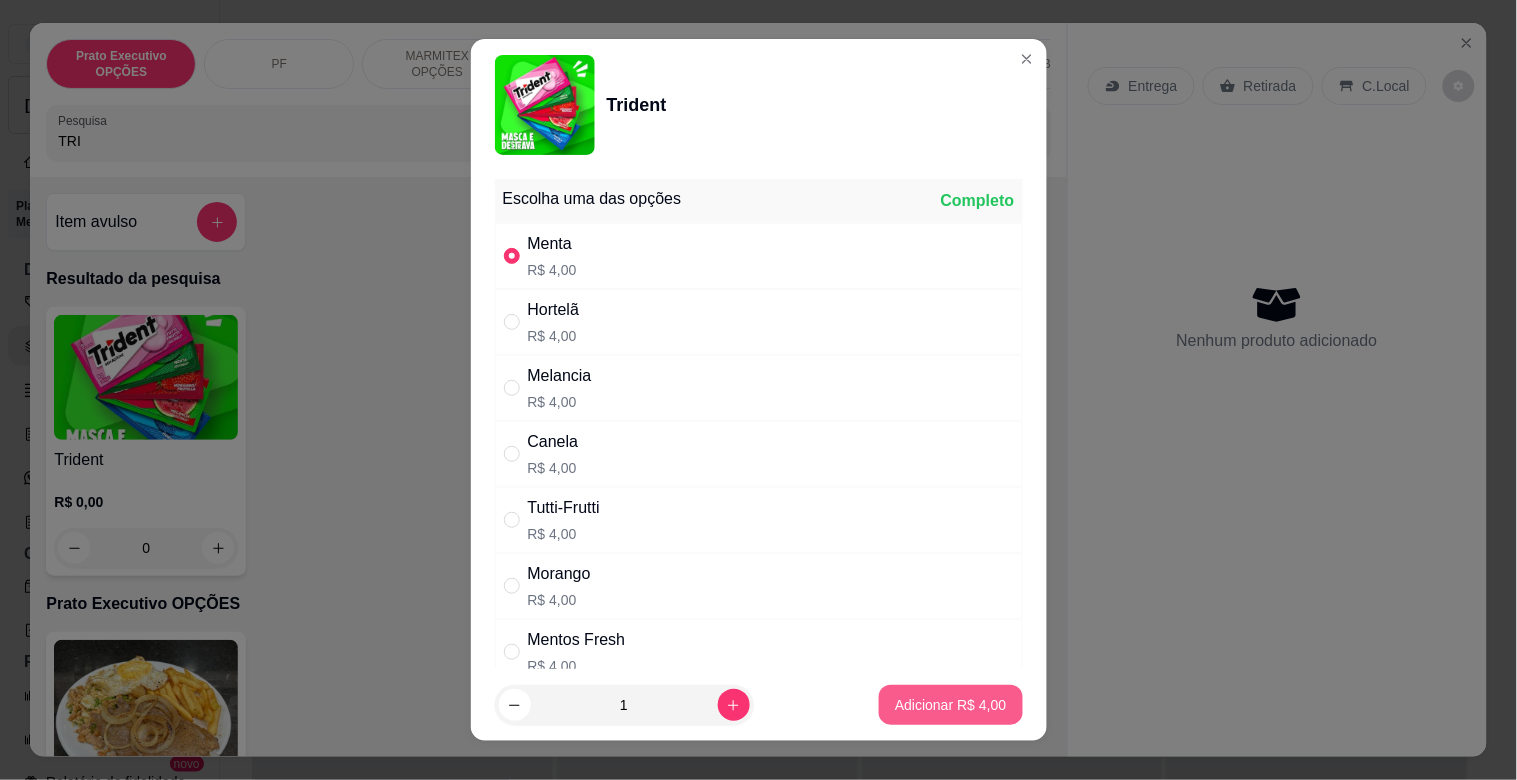 click on "Adicionar   R$ 4,00" at bounding box center [950, 705] 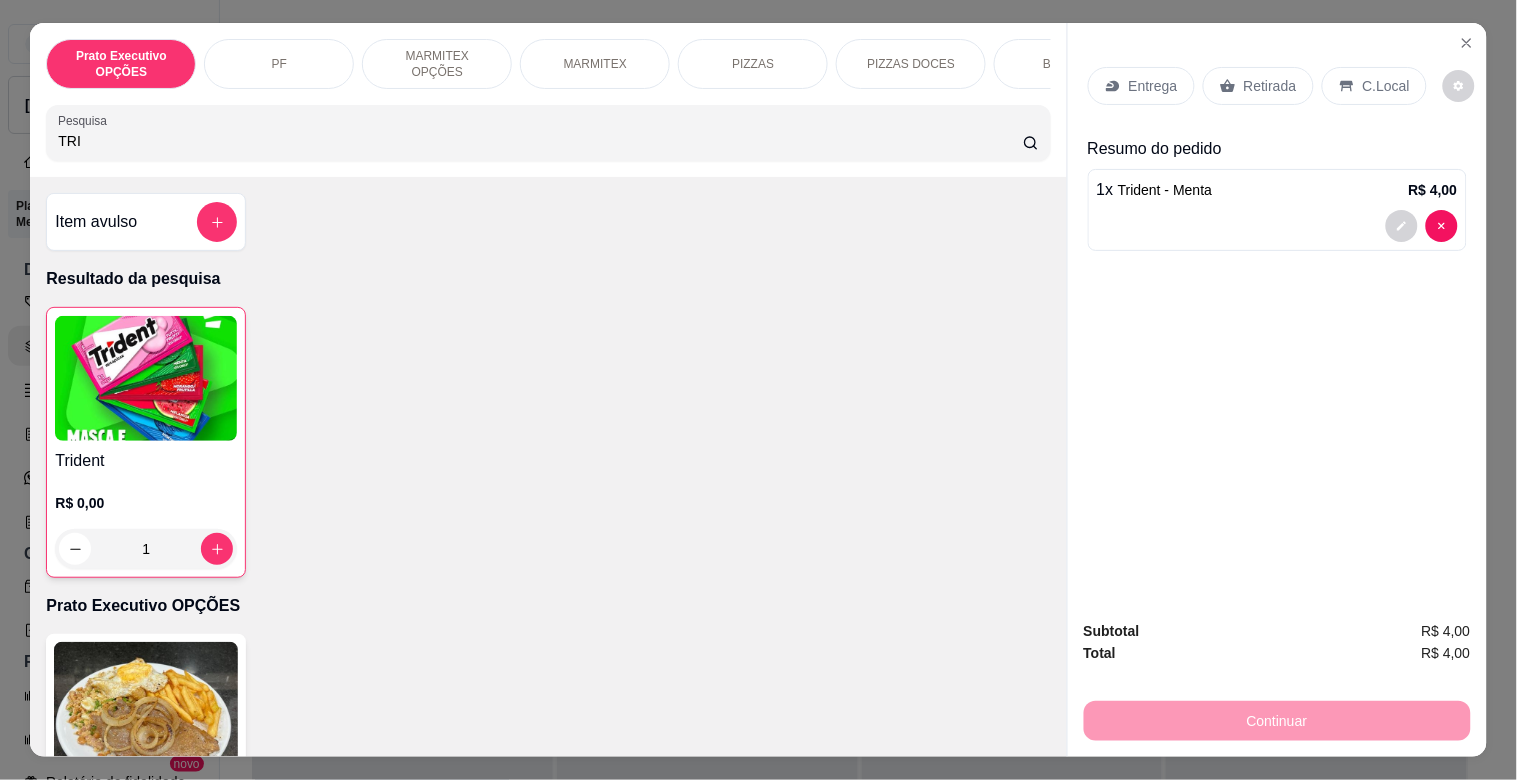 click on "Retirada" at bounding box center [1270, 86] 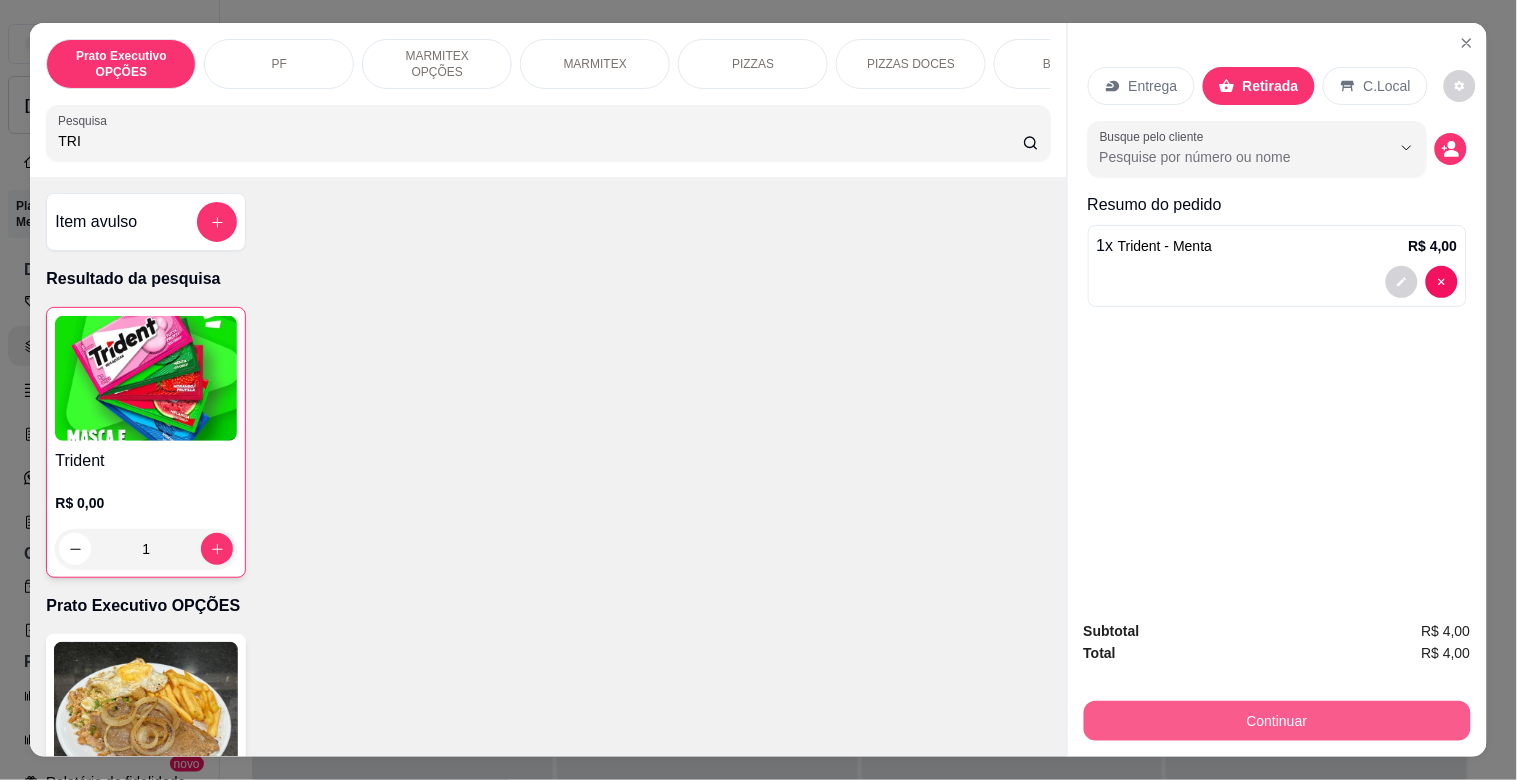 click on "Continuar" at bounding box center [1277, 721] 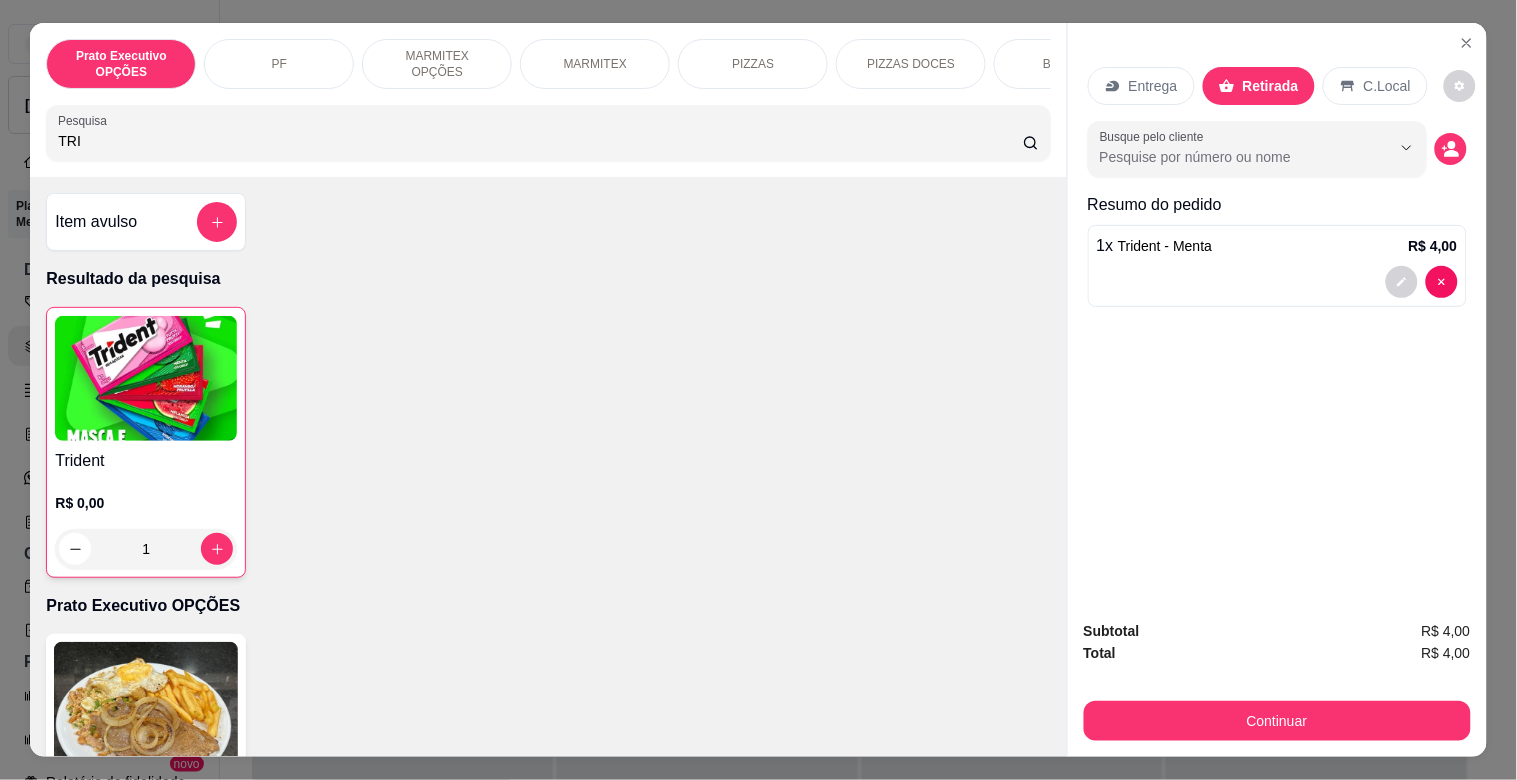 click on "Dinheiro" at bounding box center (623, 320) 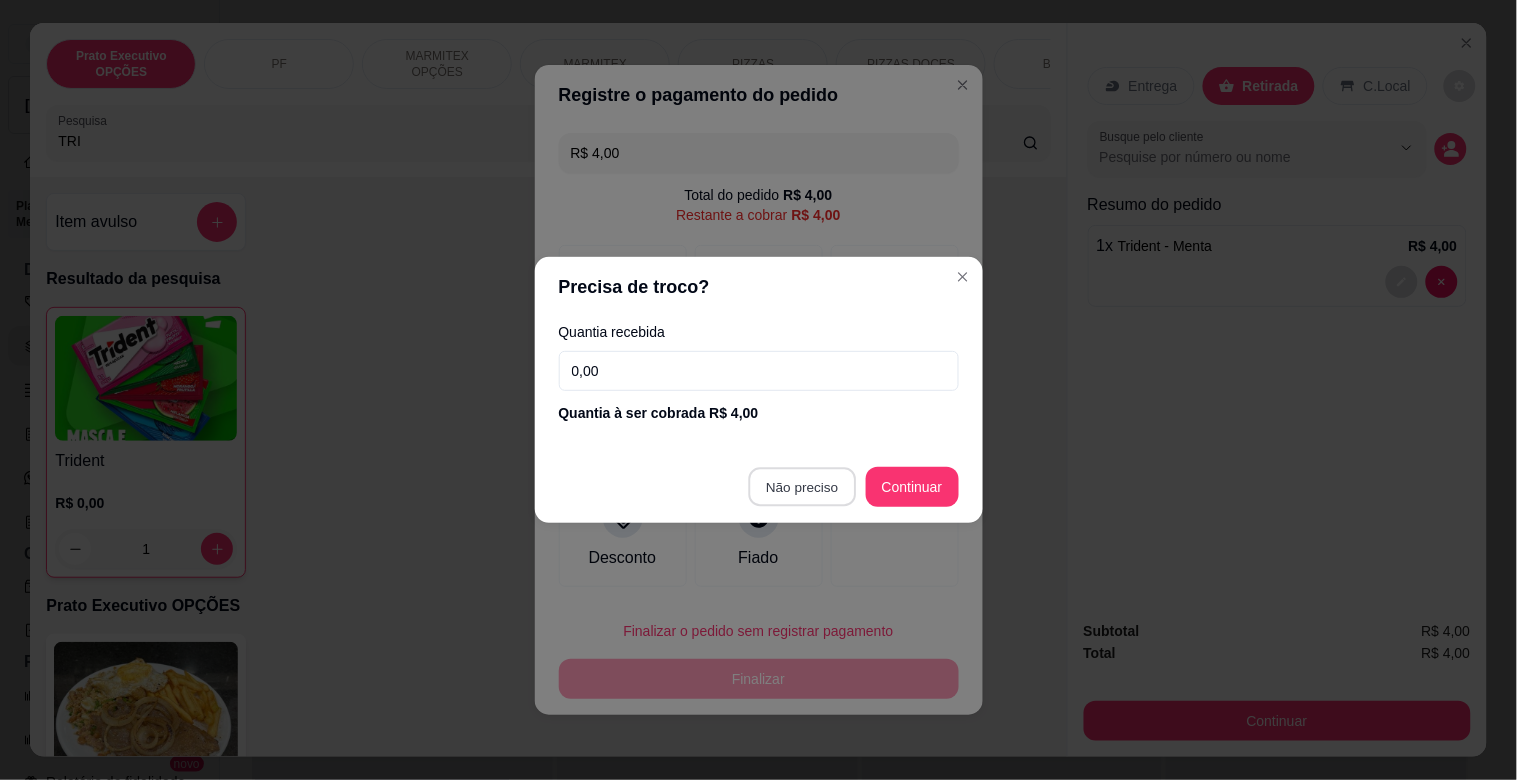 type on "R$ 0,00" 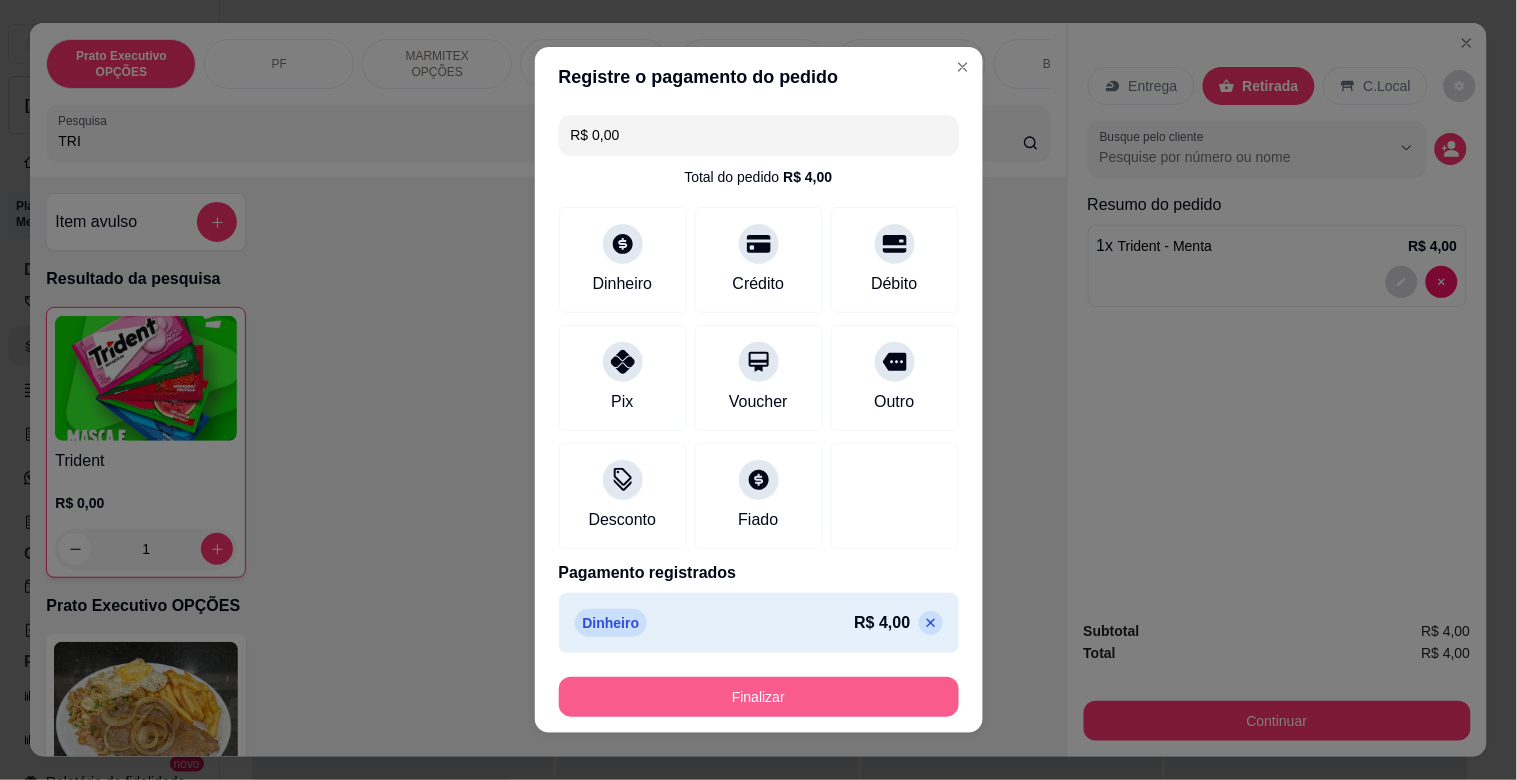 click on "Finalizar" at bounding box center [759, 697] 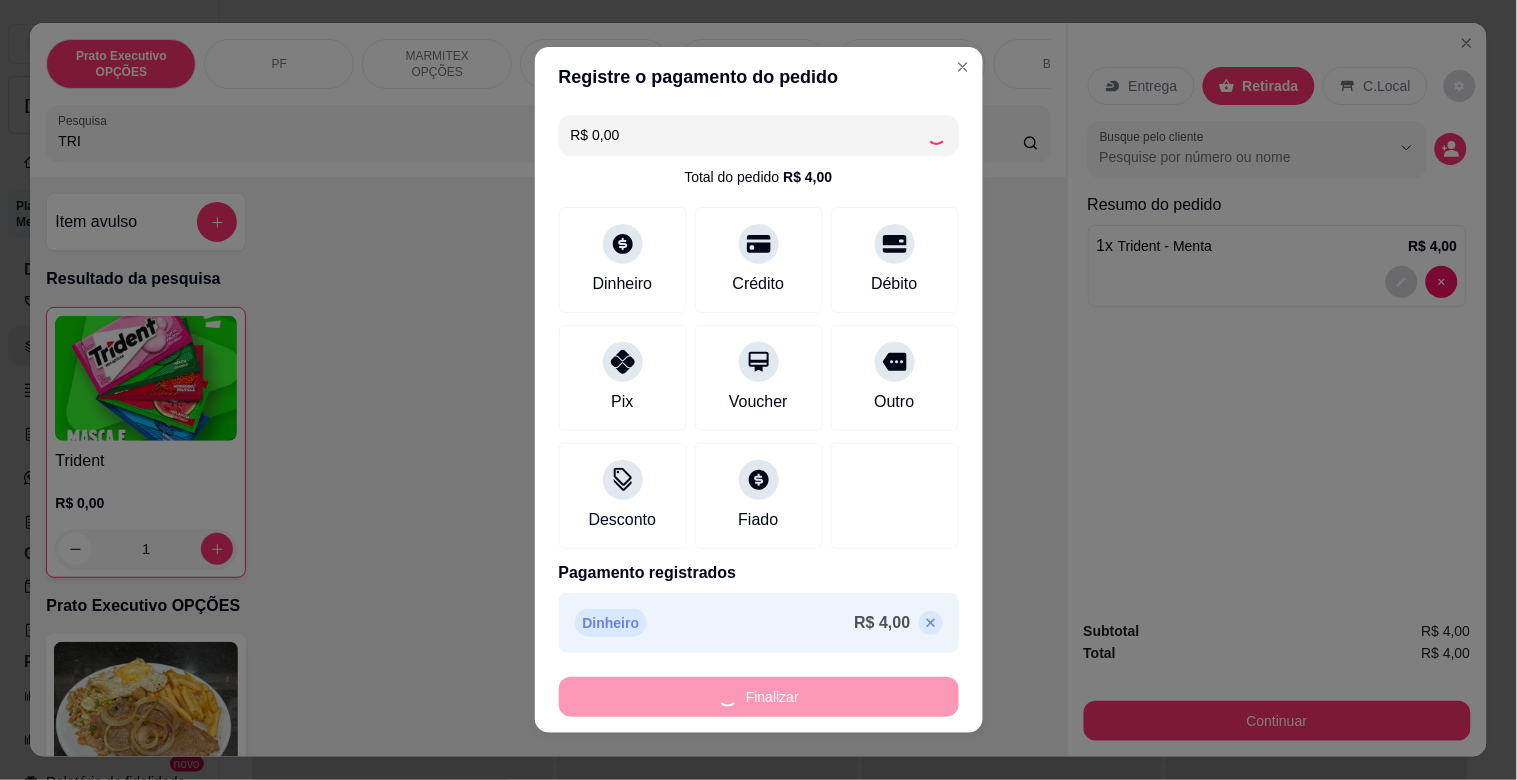 type on "0" 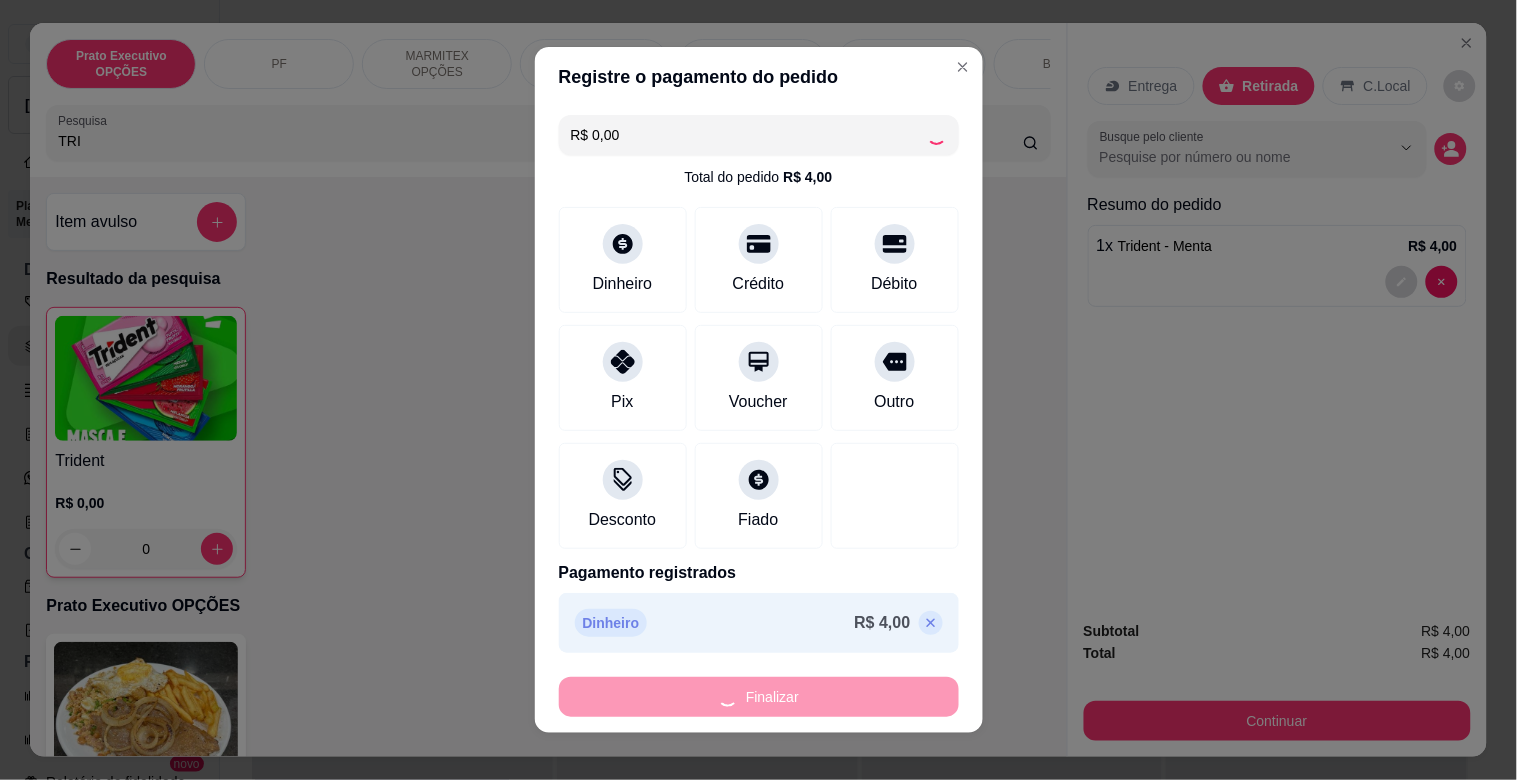 type on "-R$ 4,00" 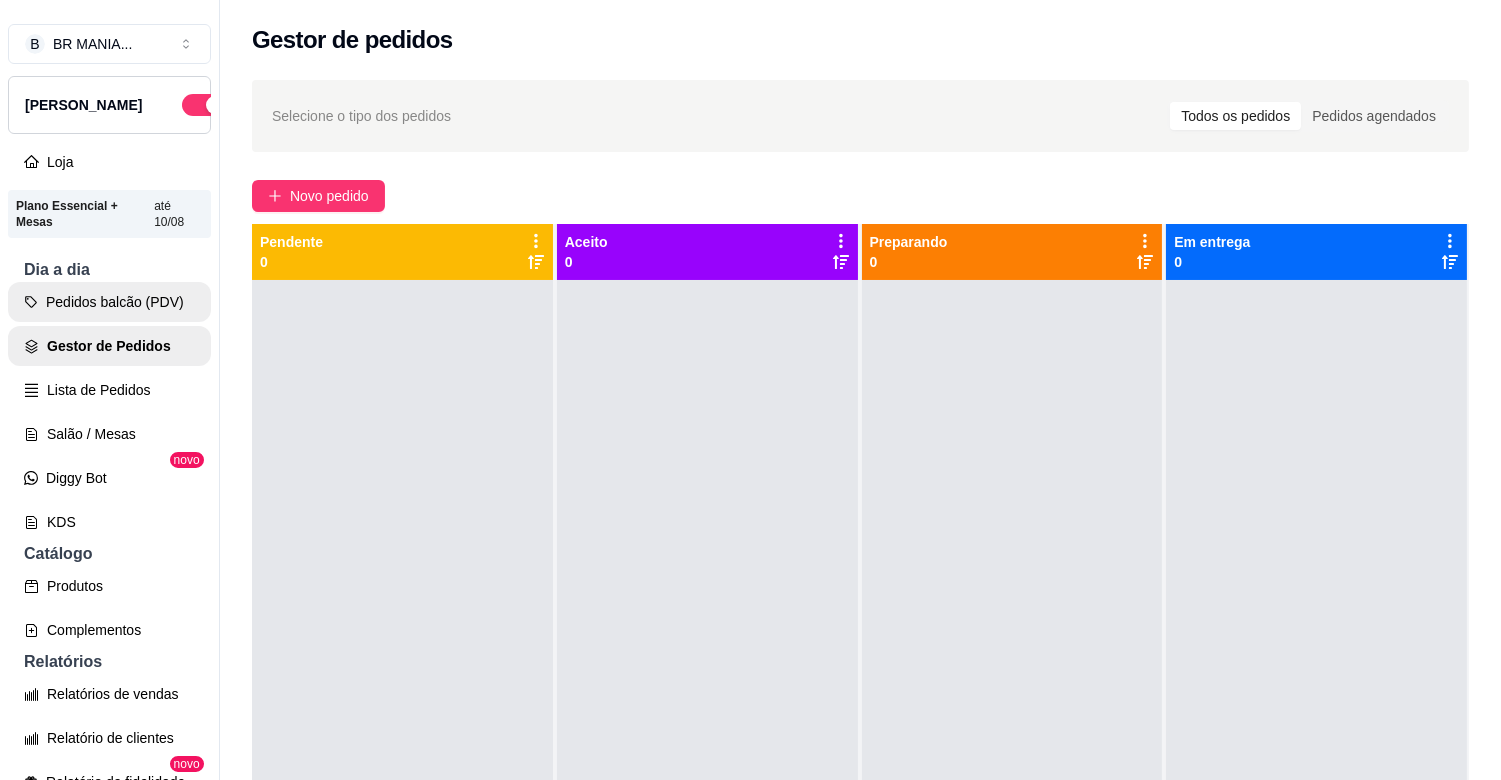 click on "Pedidos balcão (PDV)" at bounding box center [109, 302] 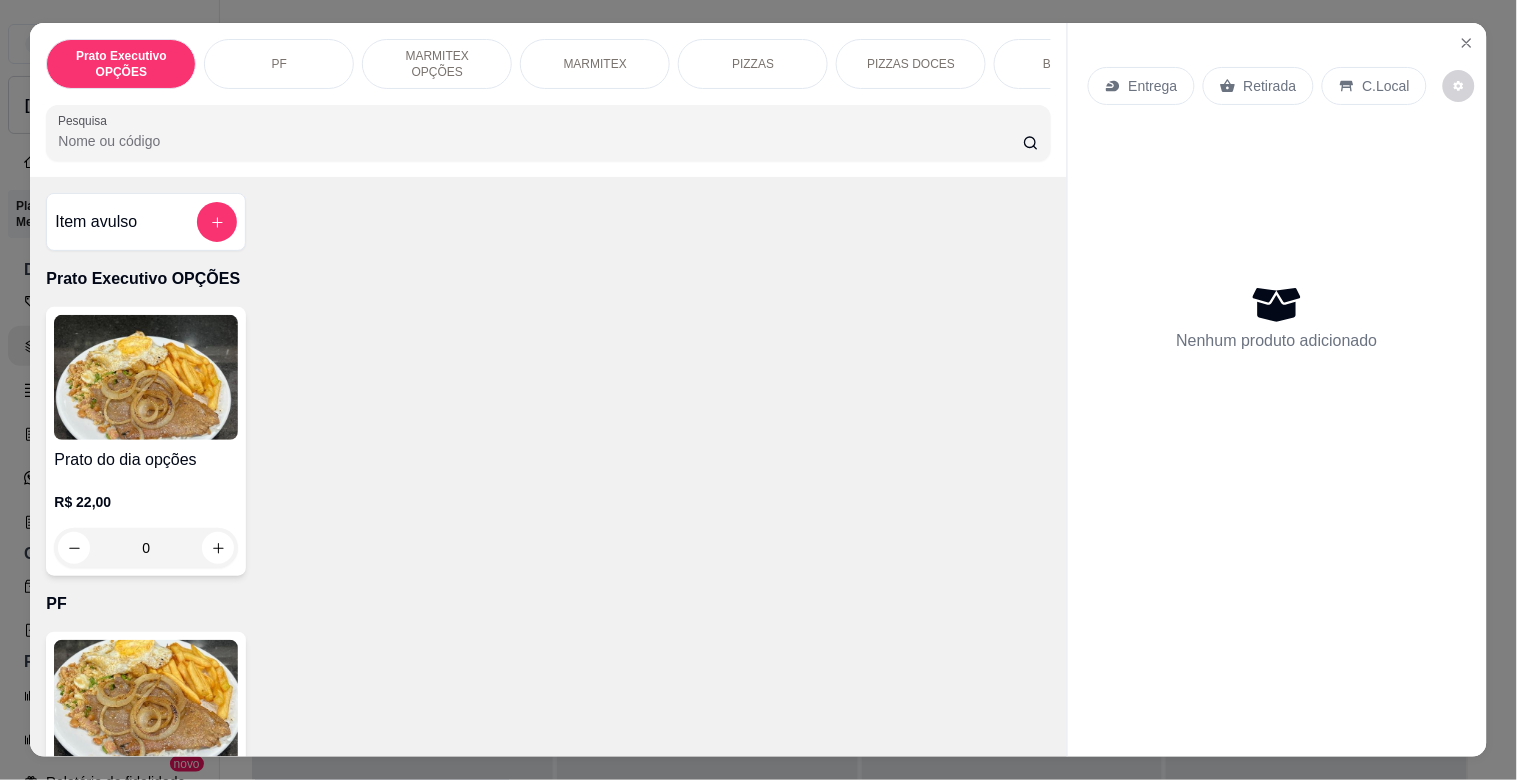 click on "Pesquisa" at bounding box center (540, 141) 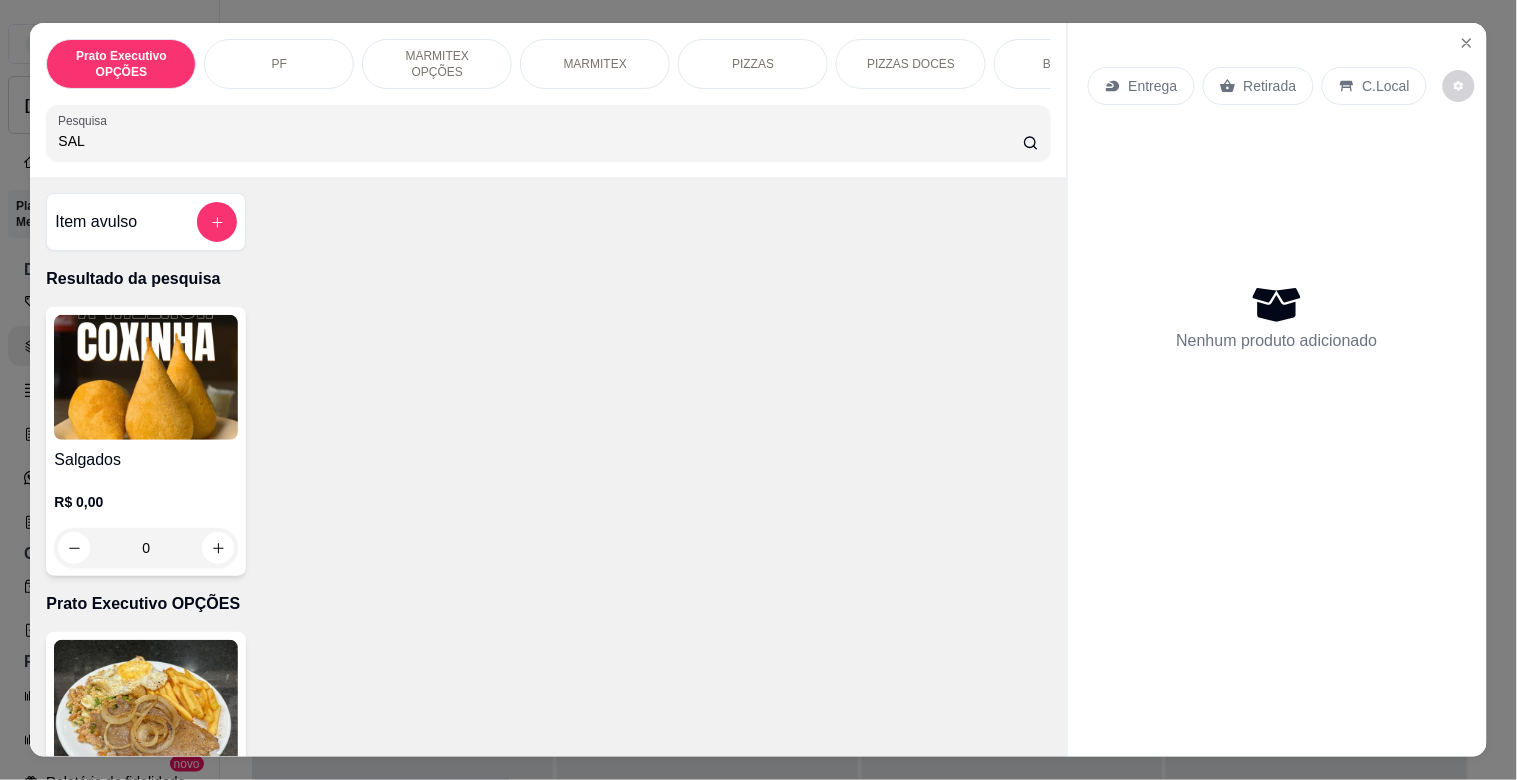 type on "SAL" 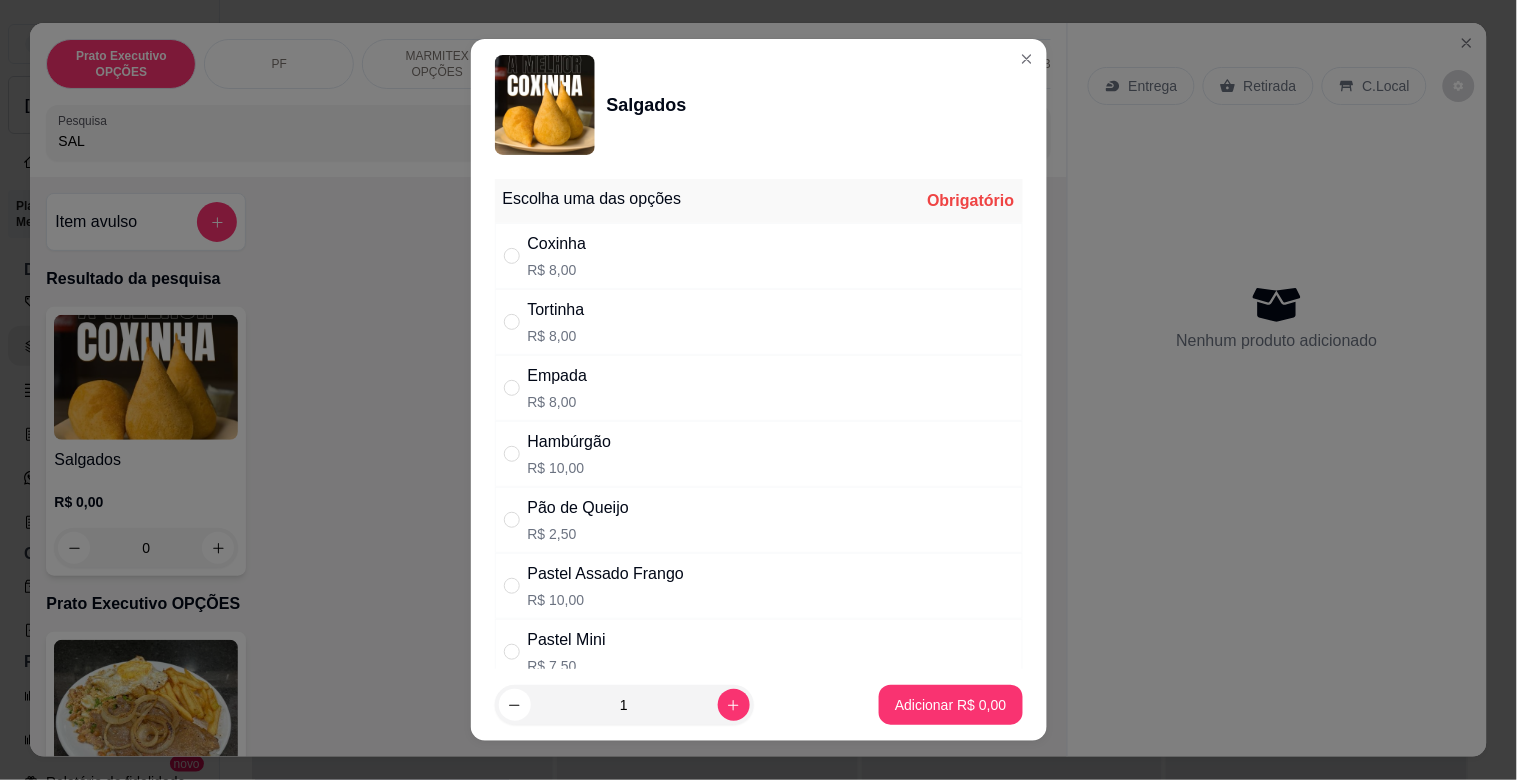 drag, startPoint x: 638, startPoint y: 452, endPoint x: 678, endPoint y: 457, distance: 40.311287 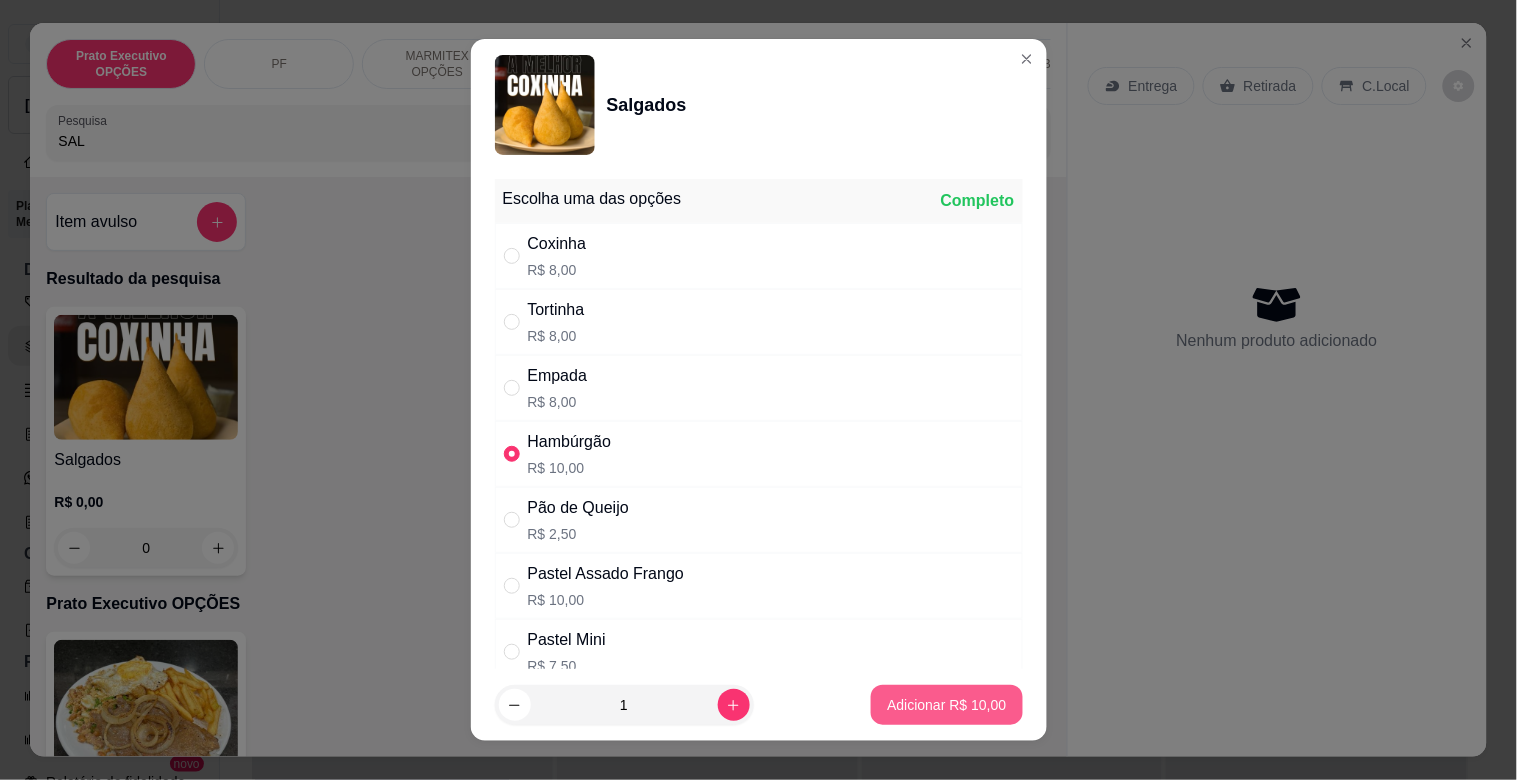 click on "Adicionar   R$ 10,00" at bounding box center (946, 705) 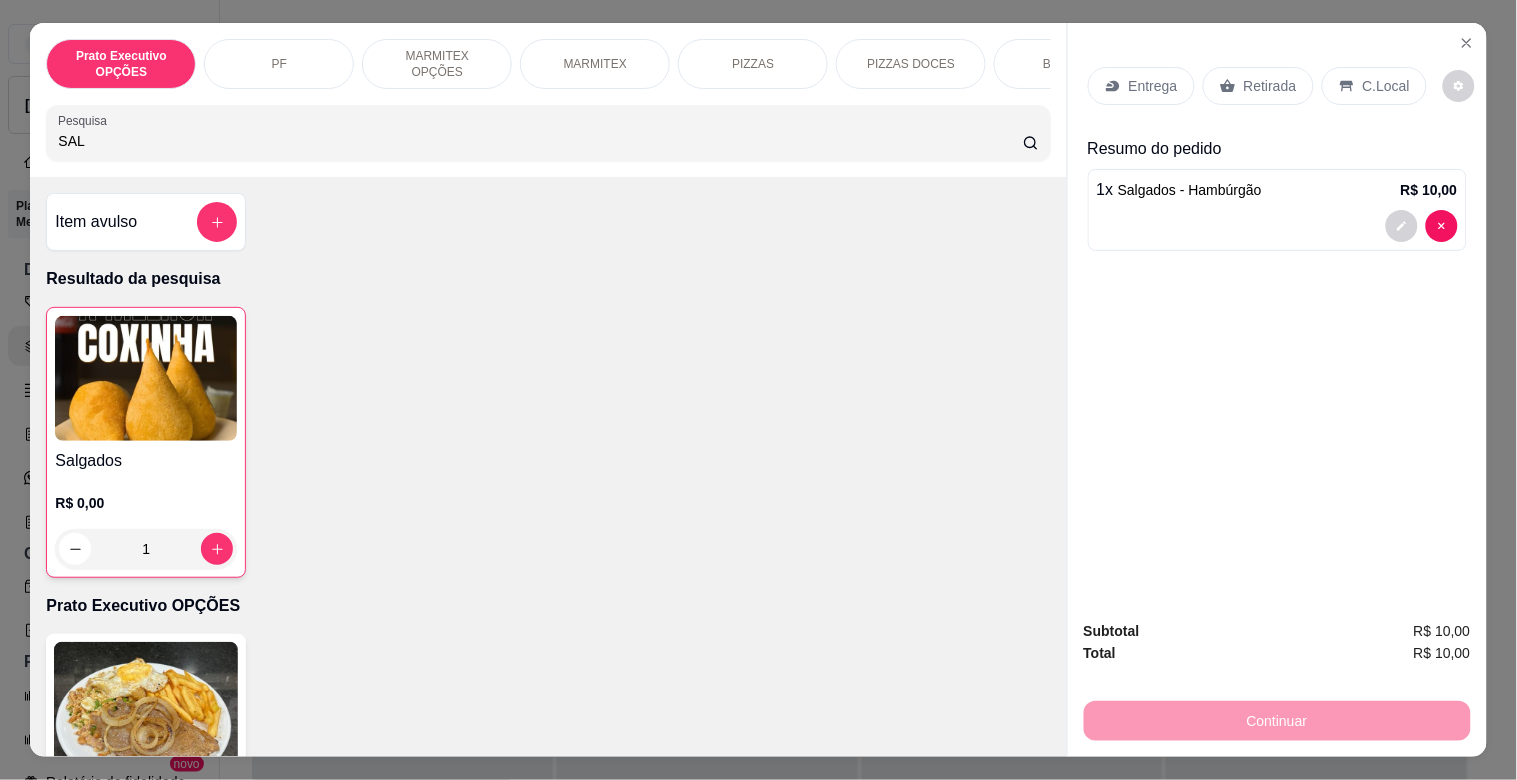 click on "Retirada" at bounding box center [1270, 86] 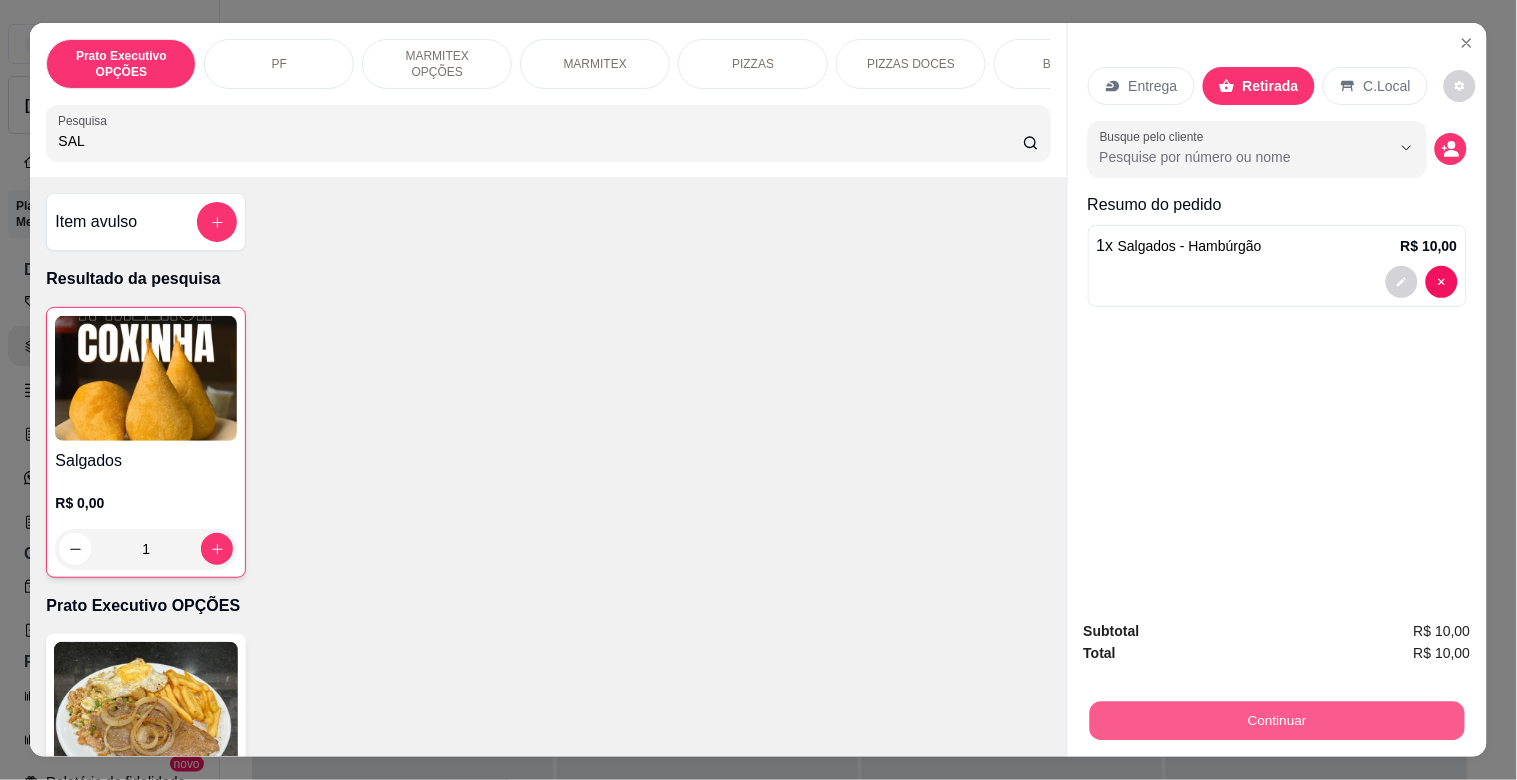 click on "Continuar" at bounding box center [1276, 720] 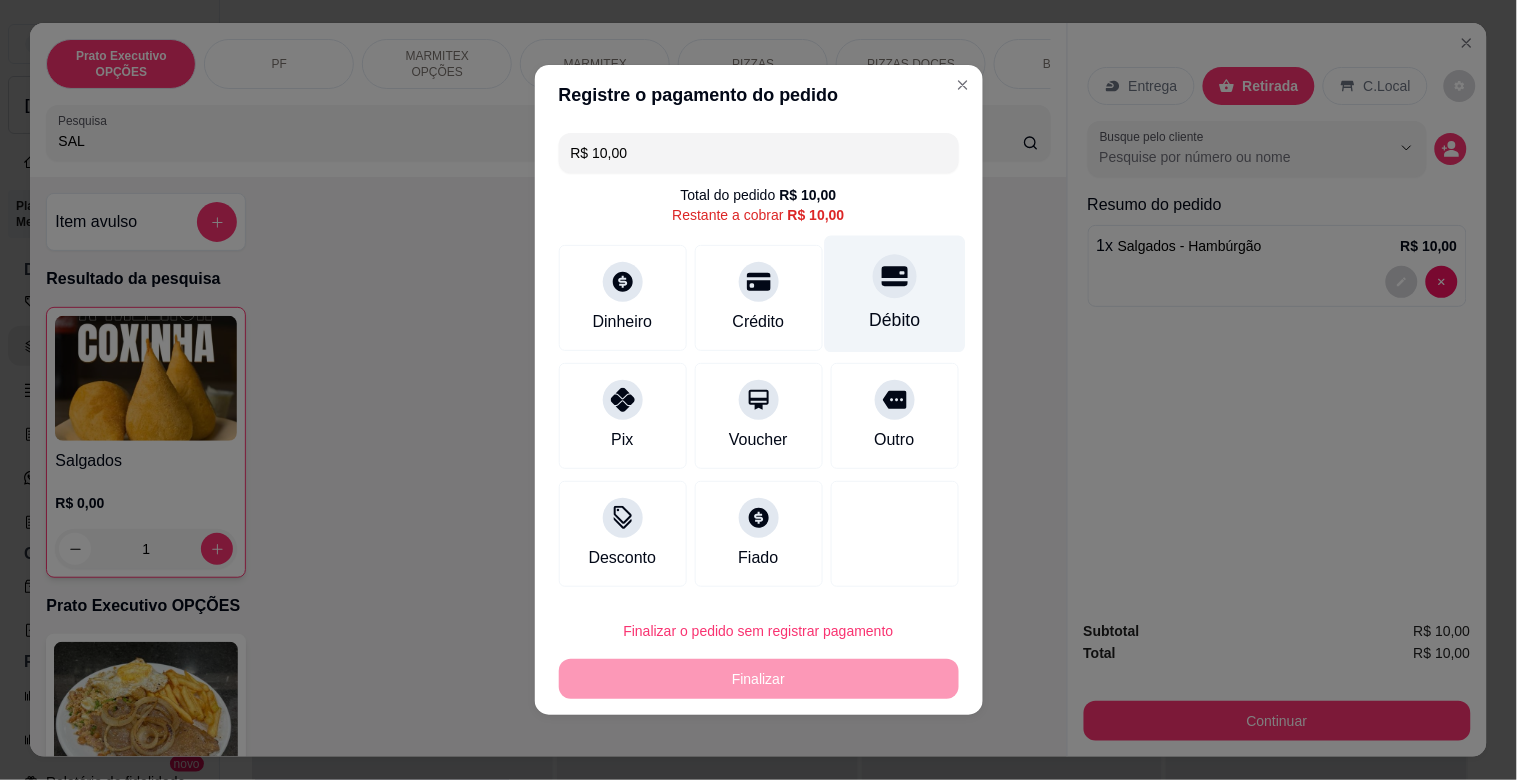 click on "Débito" at bounding box center [894, 294] 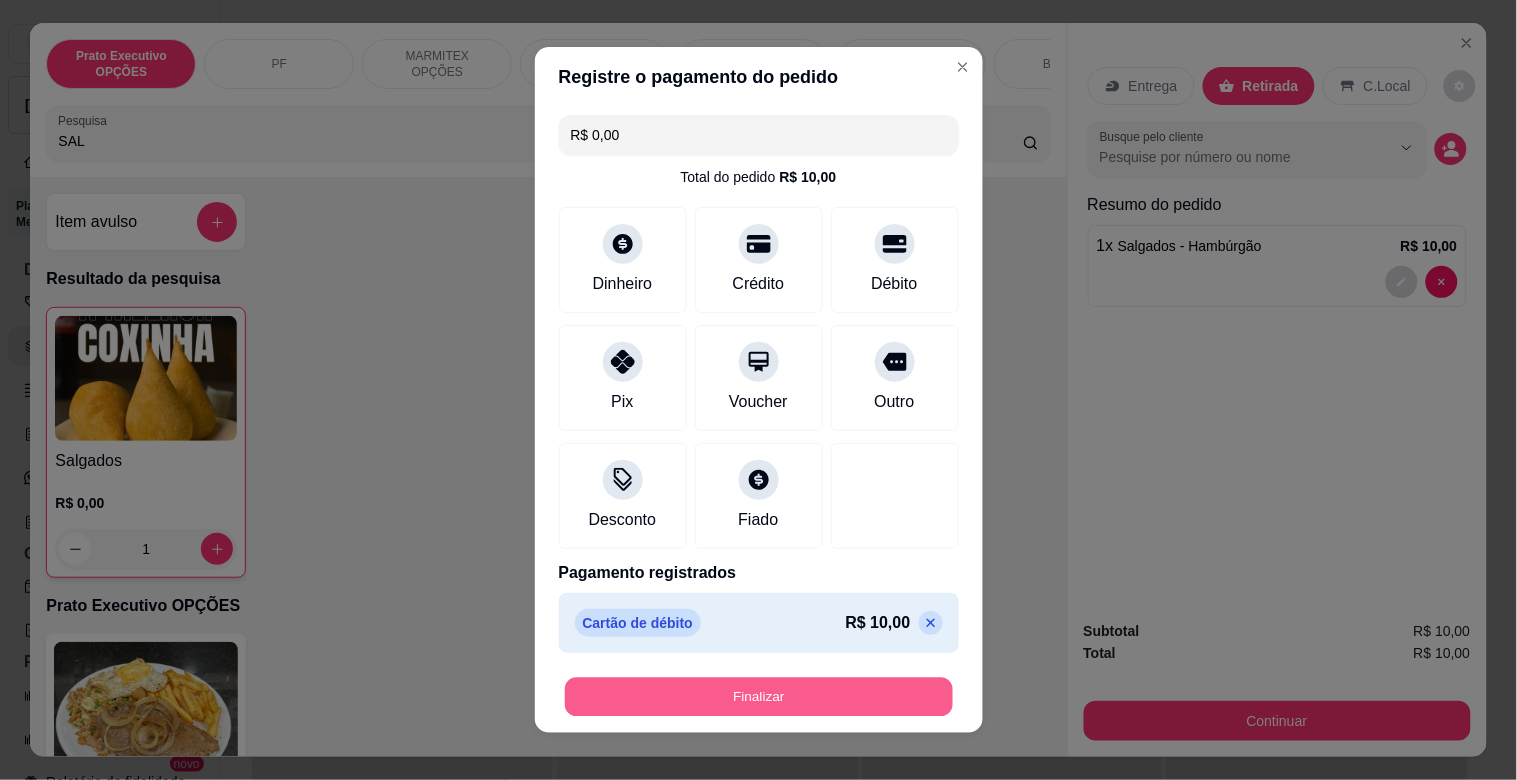 click on "Finalizar" at bounding box center [759, 697] 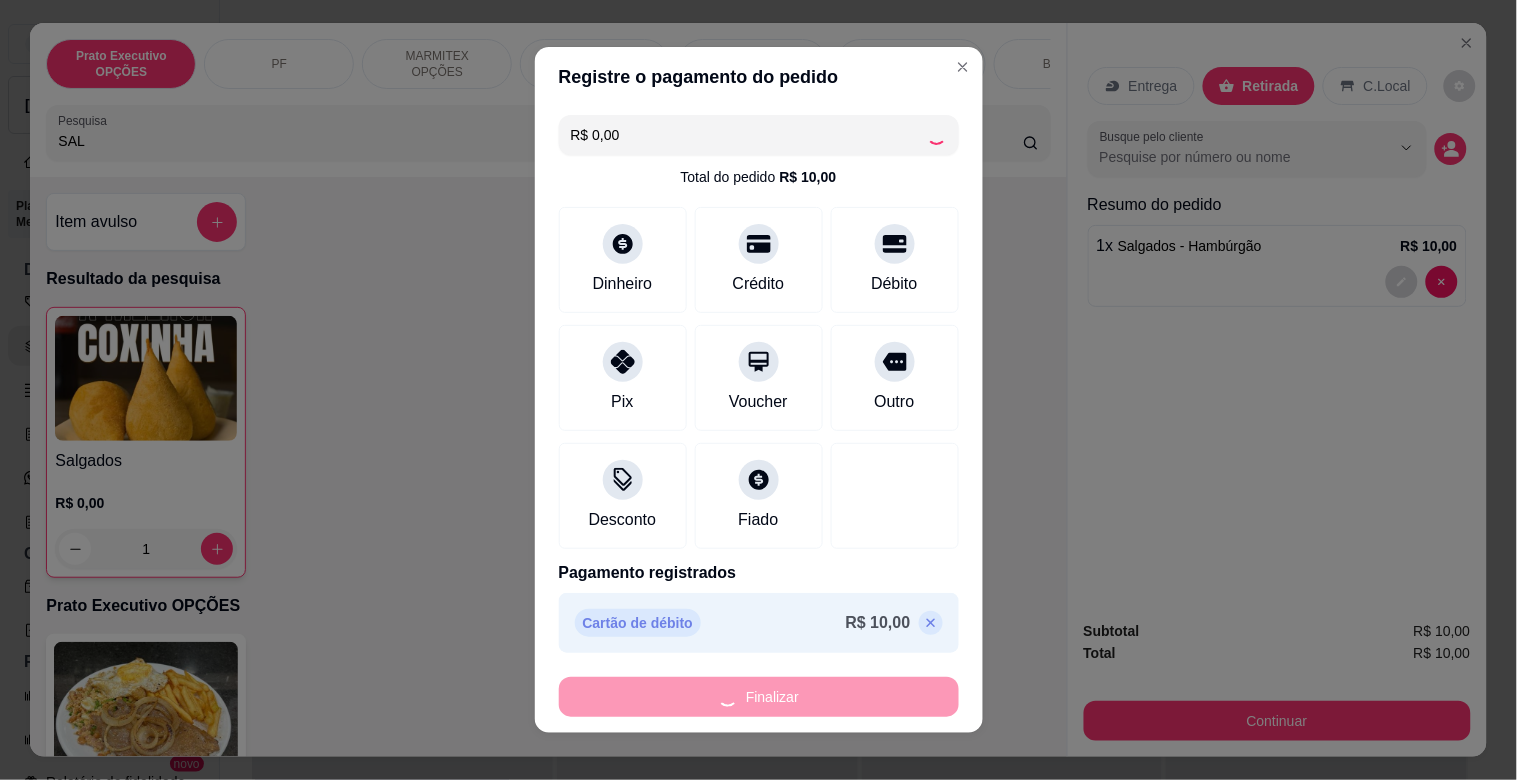 type on "0" 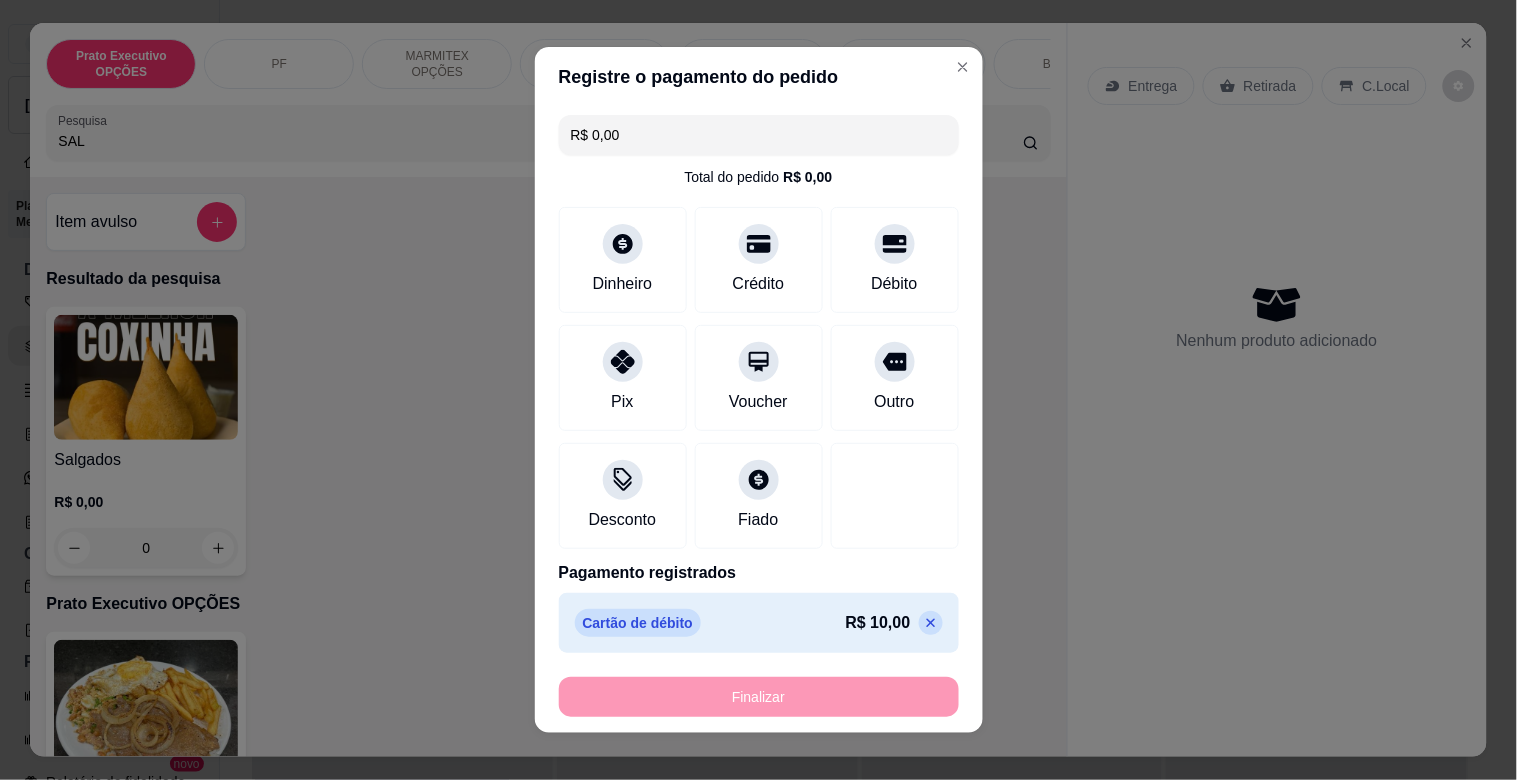 type on "-R$ 10,00" 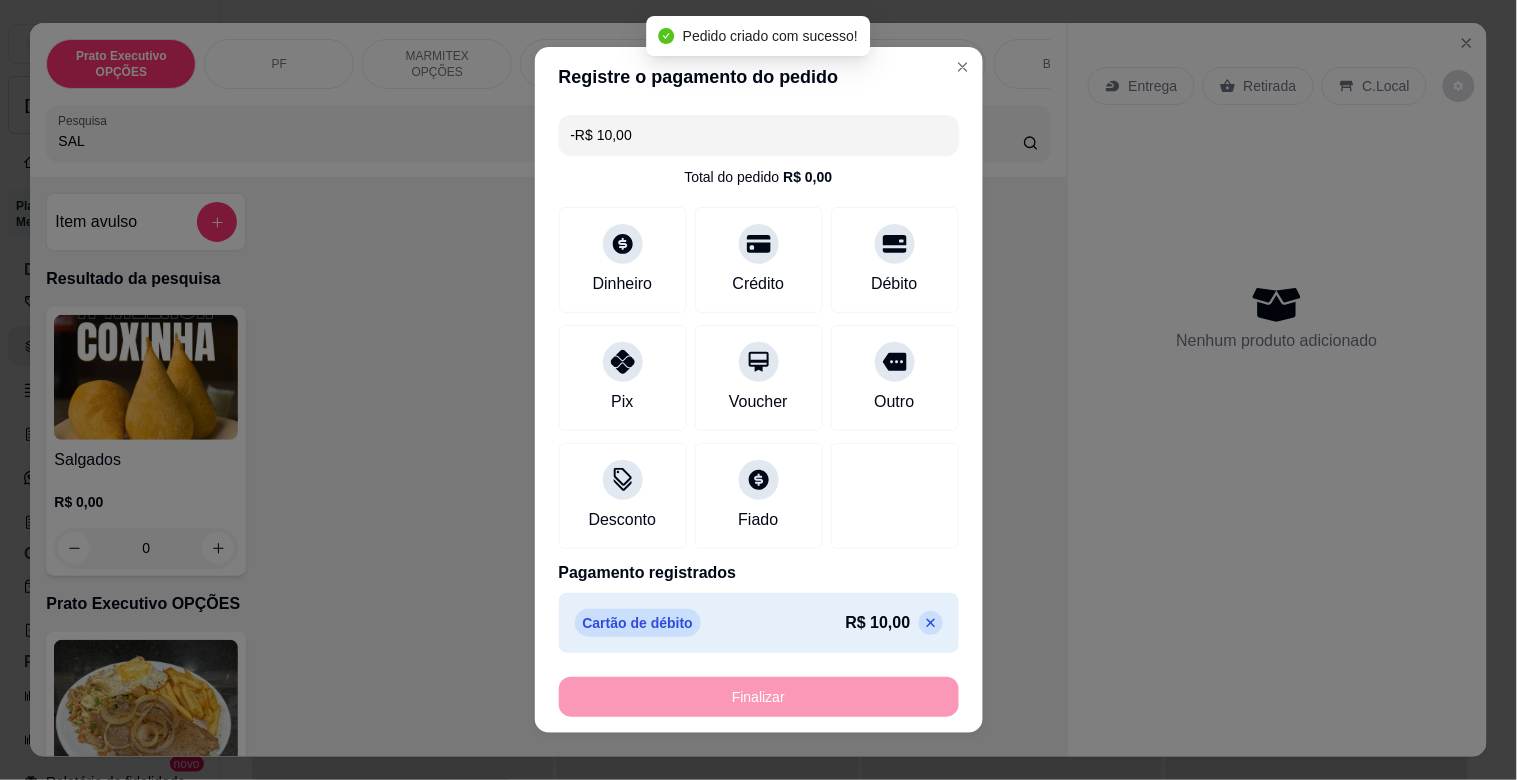 drag, startPoint x: 623, startPoint y: 601, endPoint x: 614, endPoint y: 596, distance: 10.29563 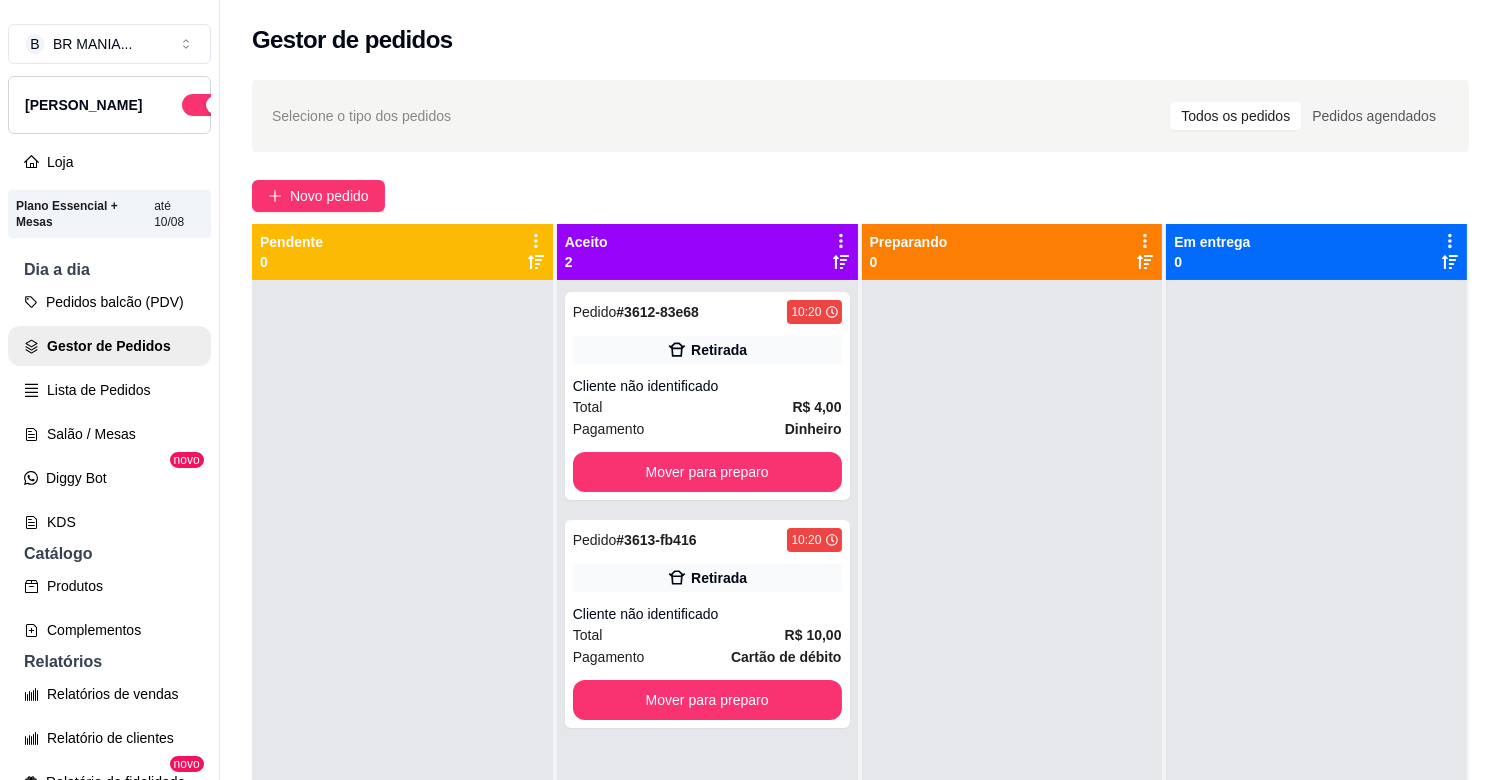 drag, startPoint x: 614, startPoint y: 596, endPoint x: 478, endPoint y: 372, distance: 262.05344 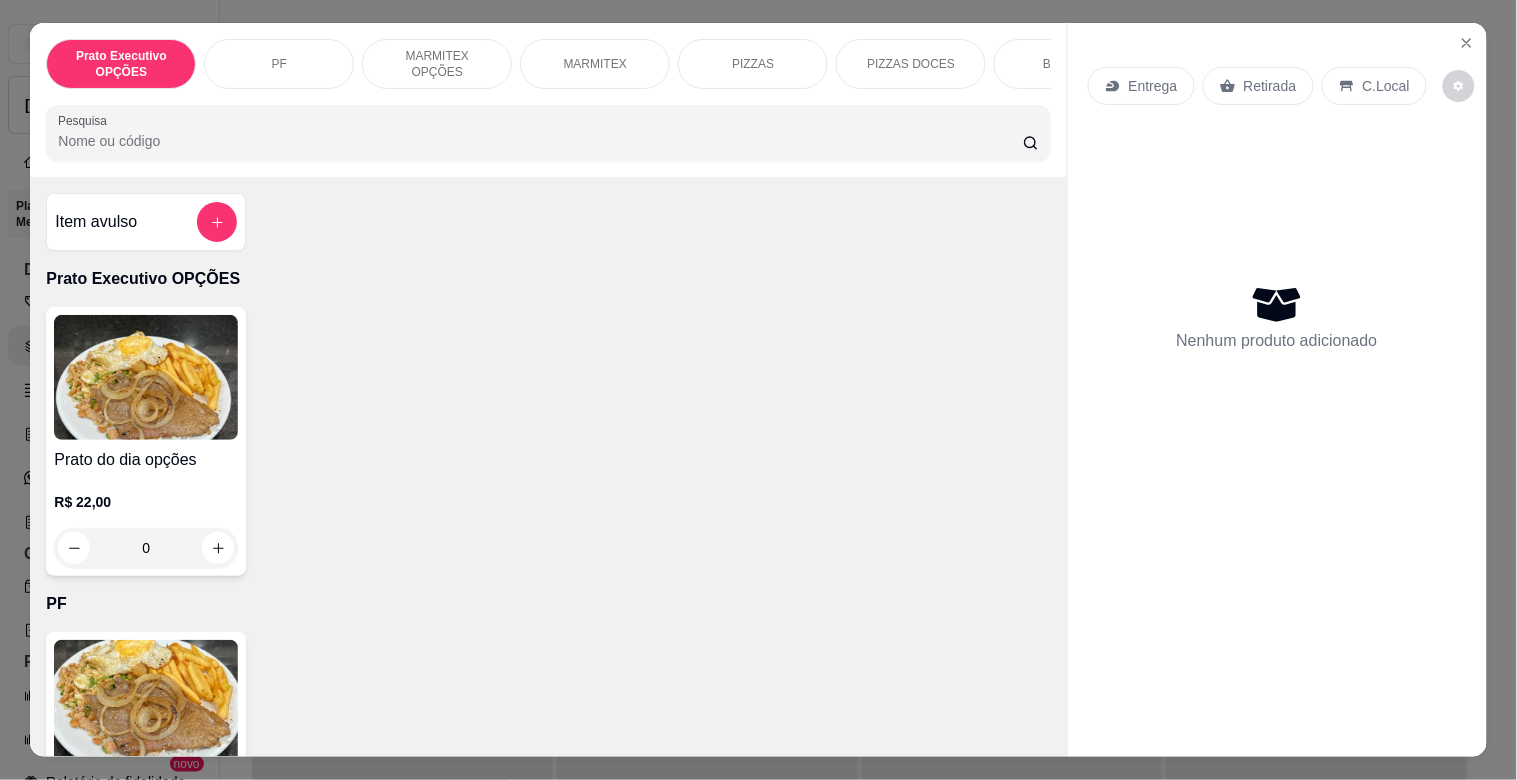 click on "MARMITEX" at bounding box center (595, 64) 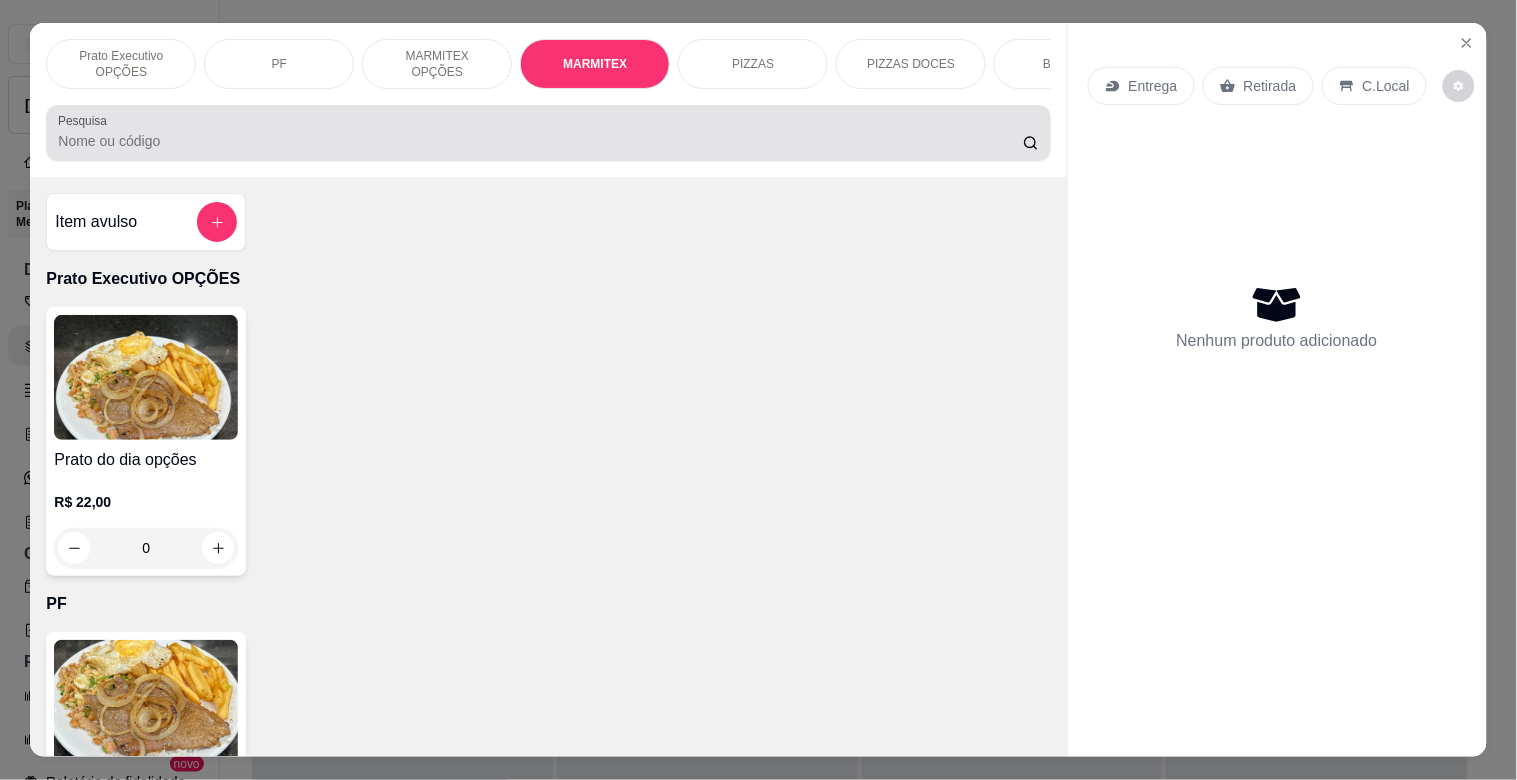 scroll, scrollTop: 1064, scrollLeft: 0, axis: vertical 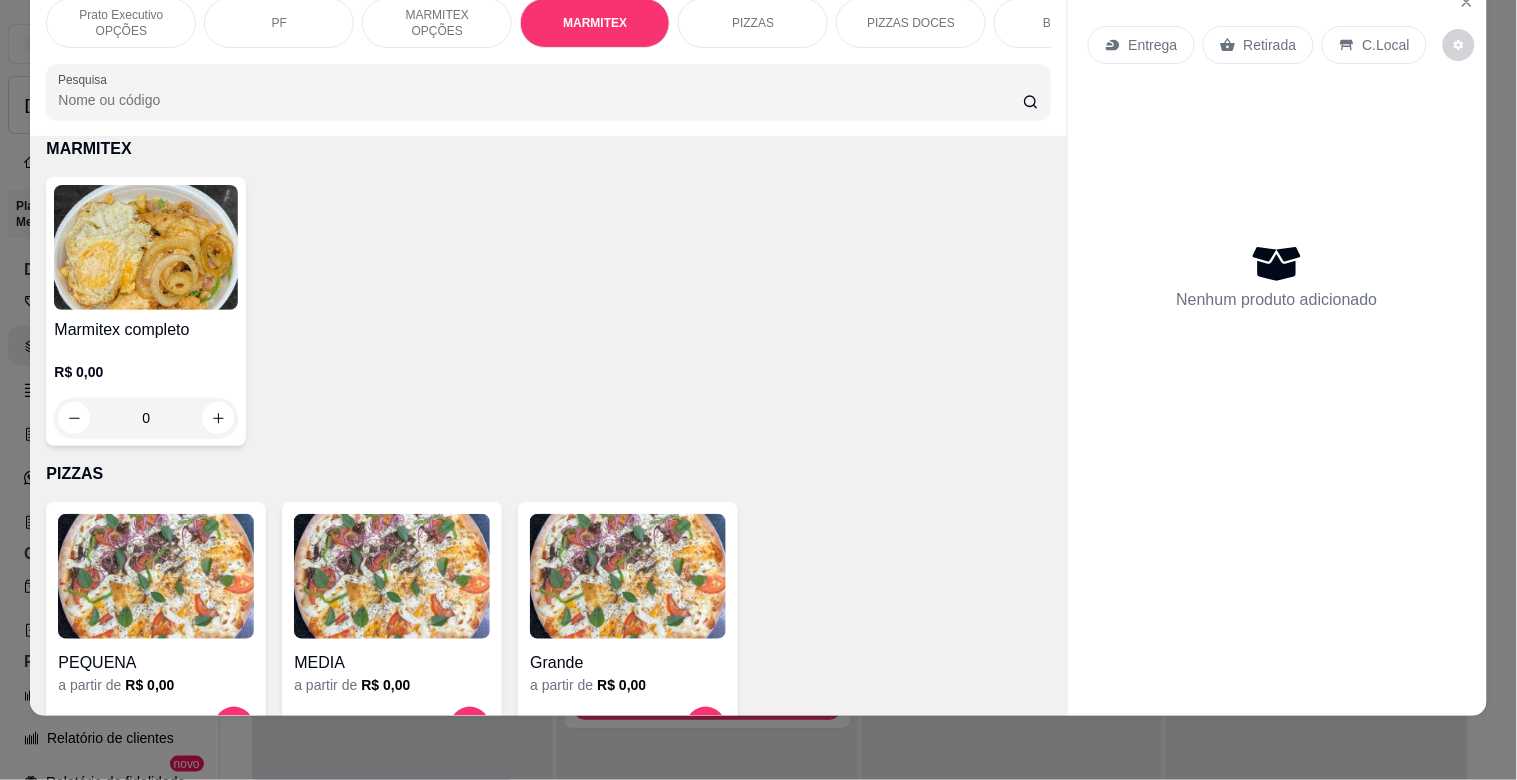 click at bounding box center [146, 247] 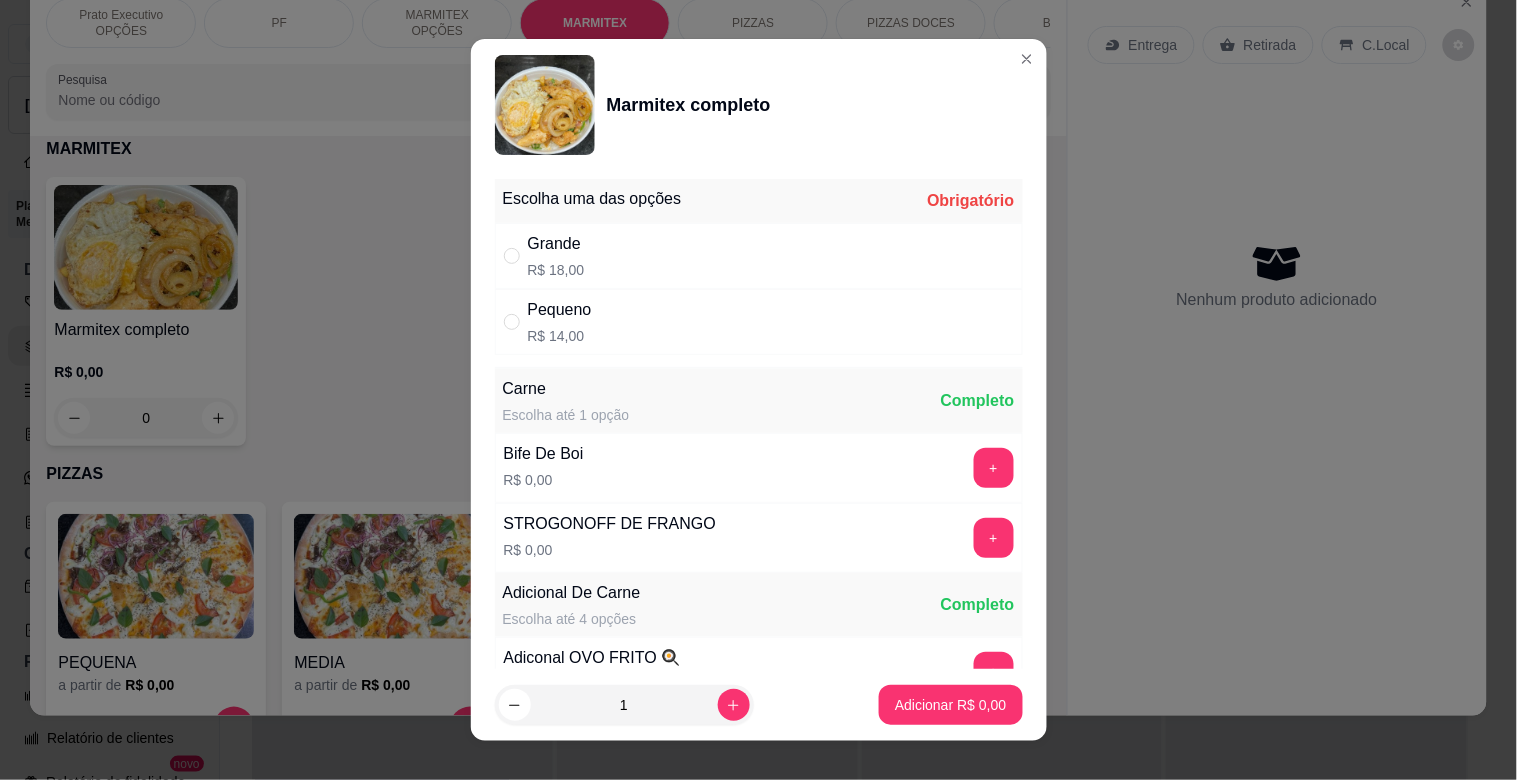 click on "Grande  R$ 18,00" at bounding box center [759, 256] 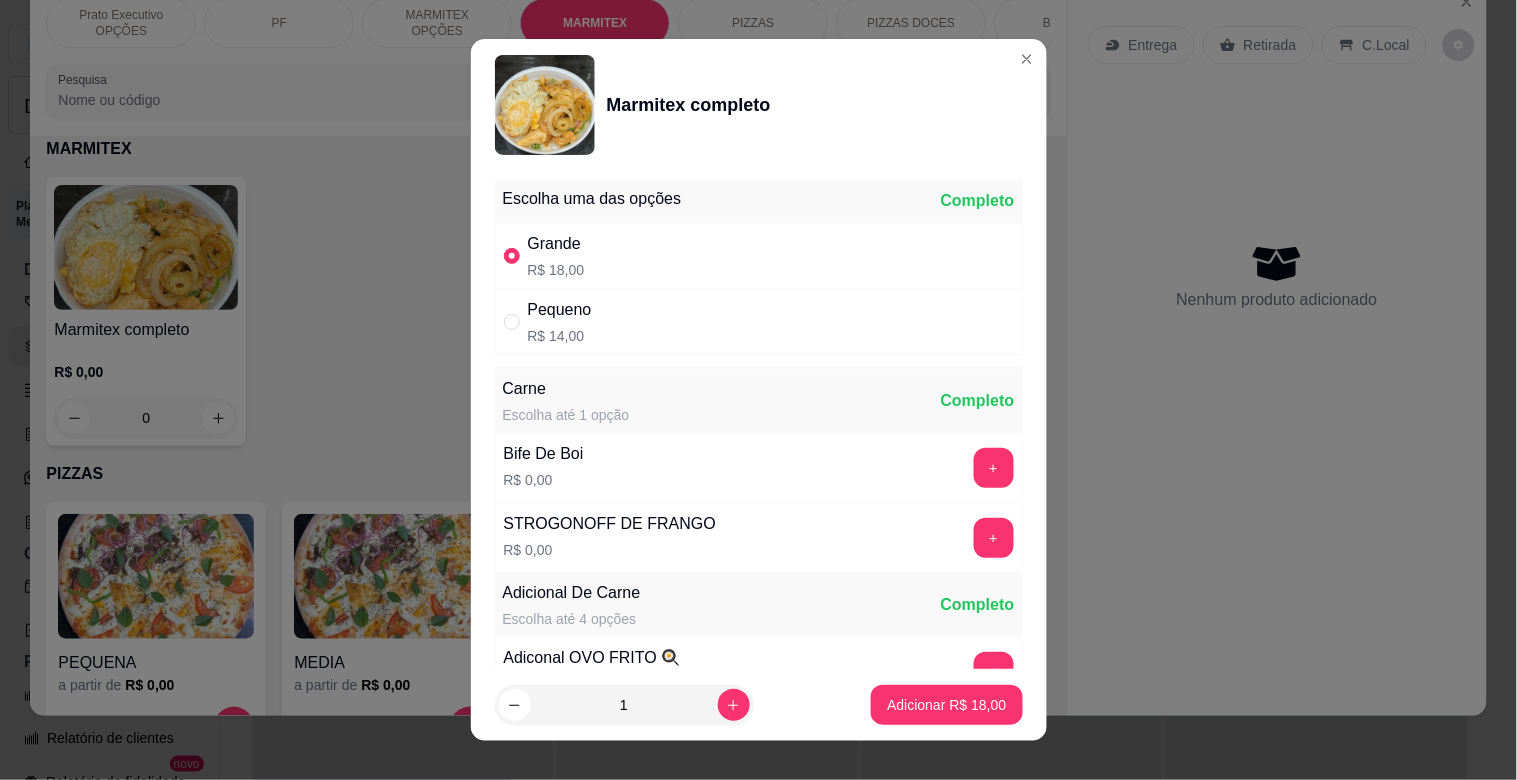 click on "+" at bounding box center [994, 538] 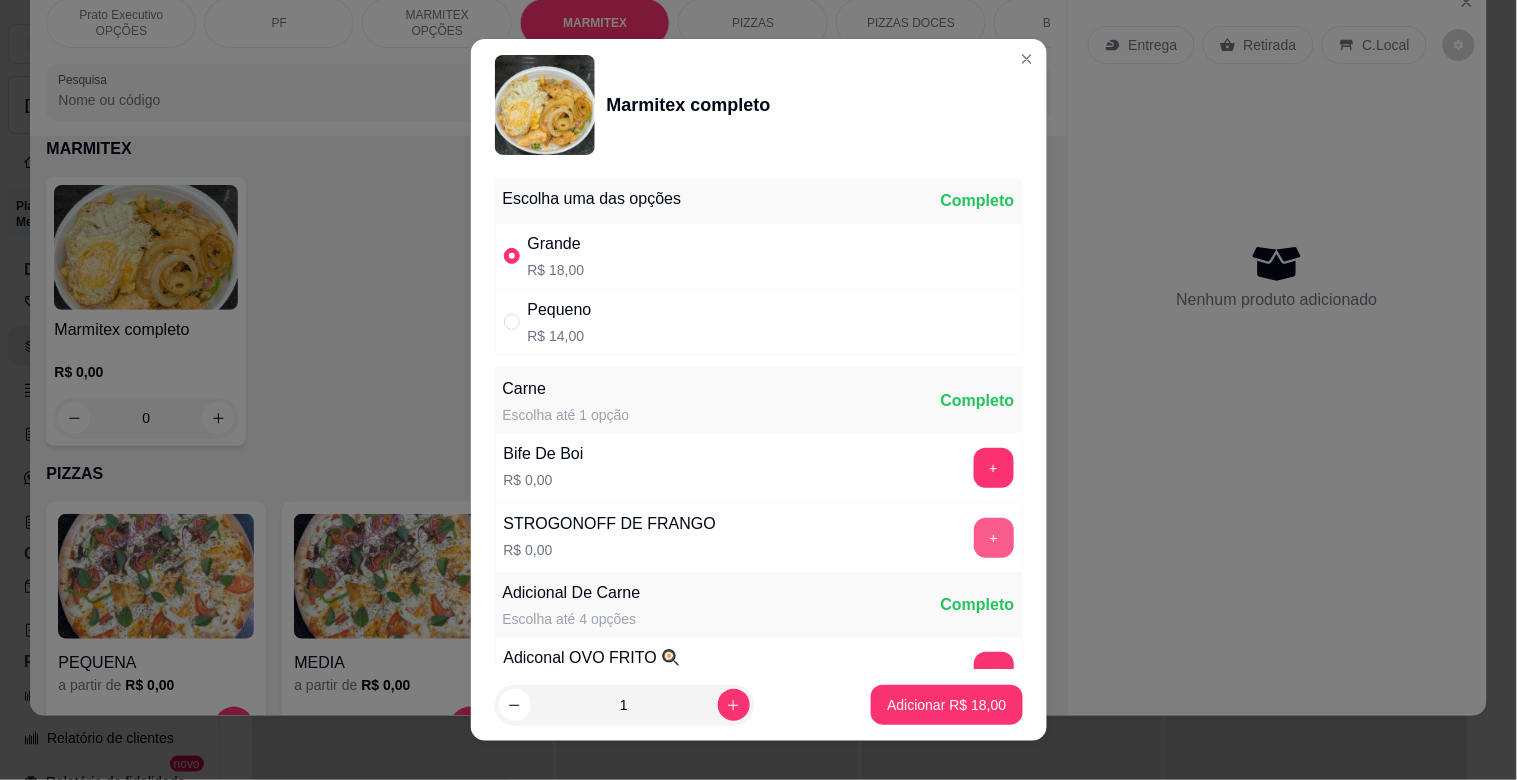 click on "+" at bounding box center [994, 538] 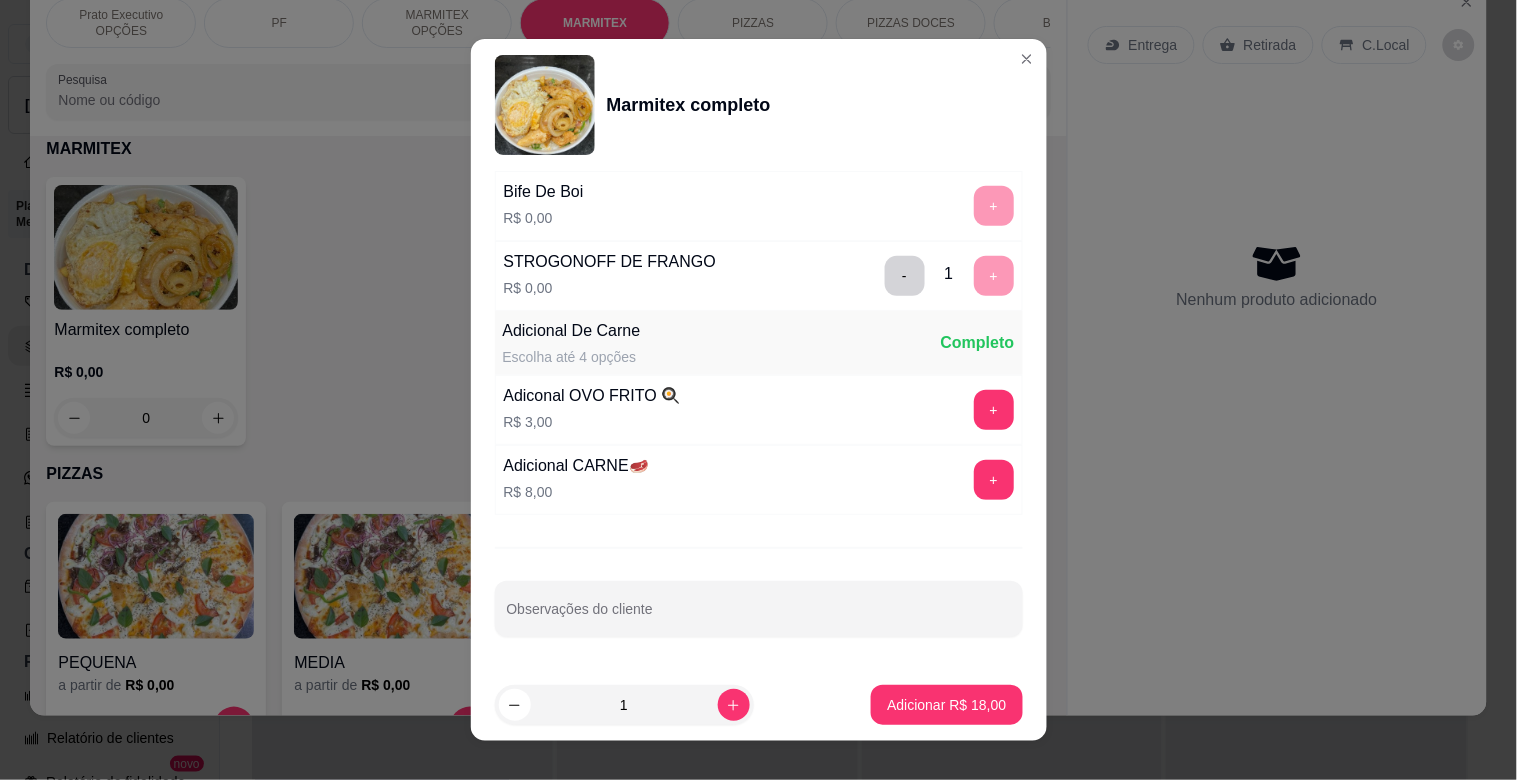 scroll, scrollTop: 276, scrollLeft: 0, axis: vertical 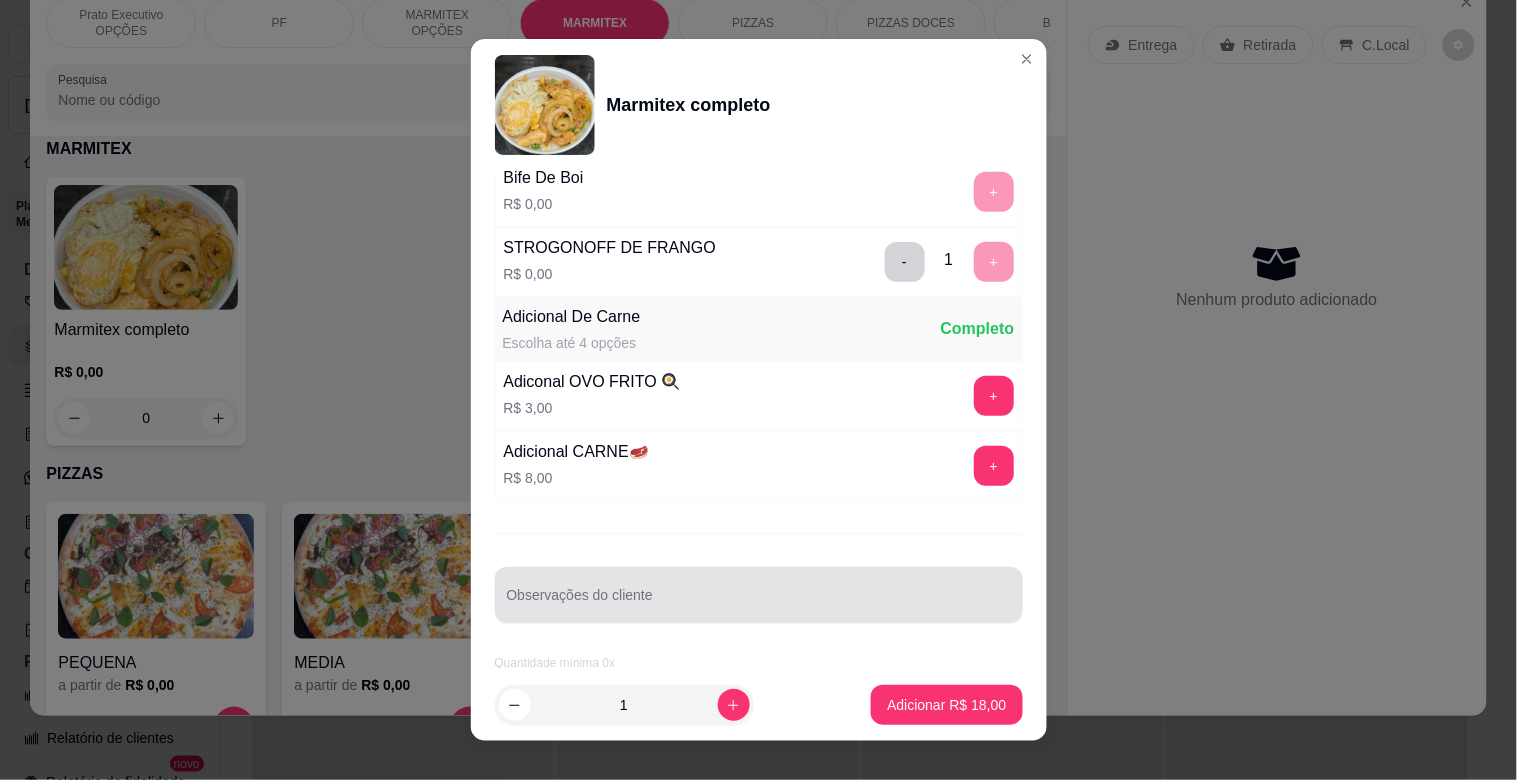 click on "Observações do cliente" at bounding box center (759, 603) 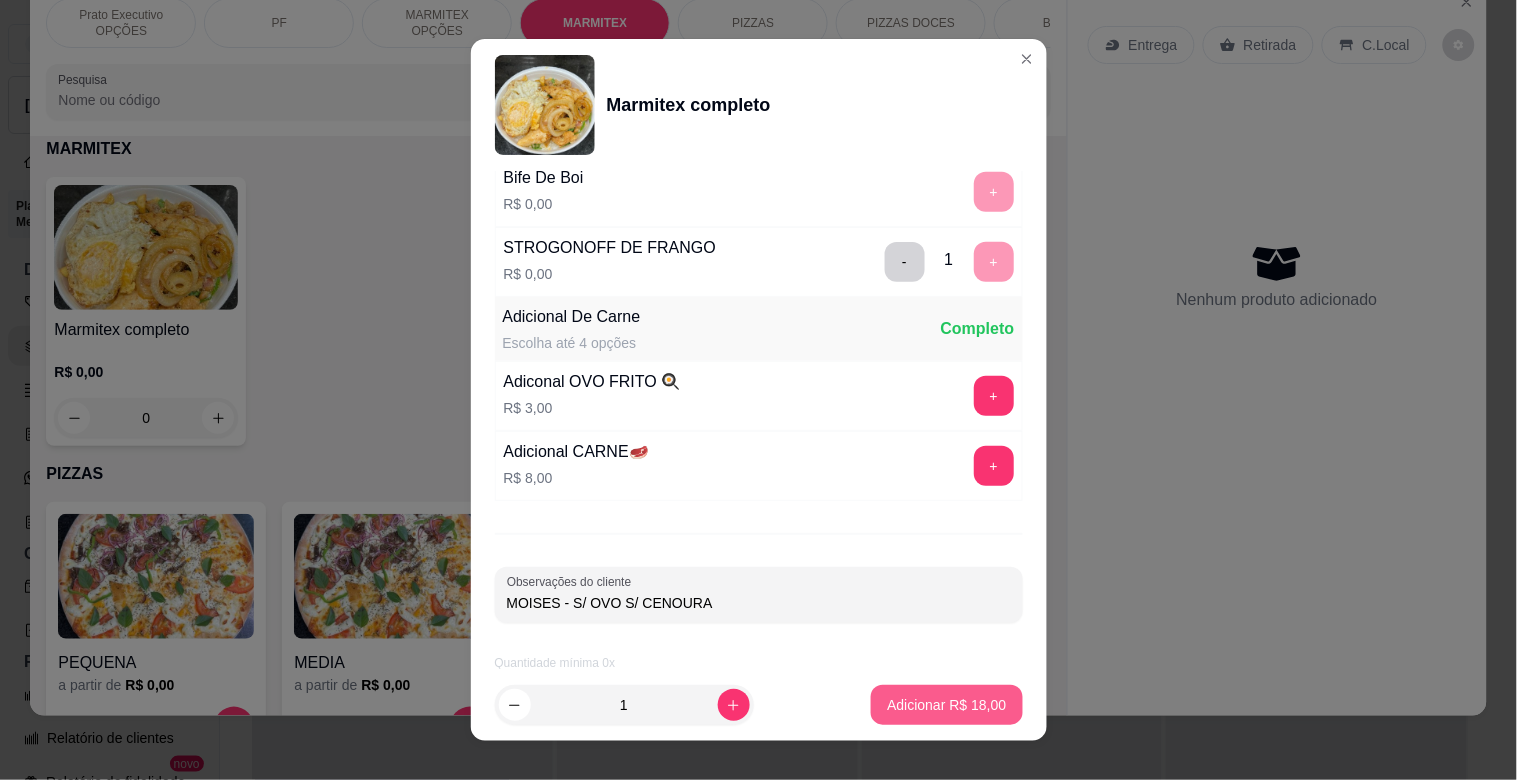 type on "MOISES - S/ OVO S/ CENOURA" 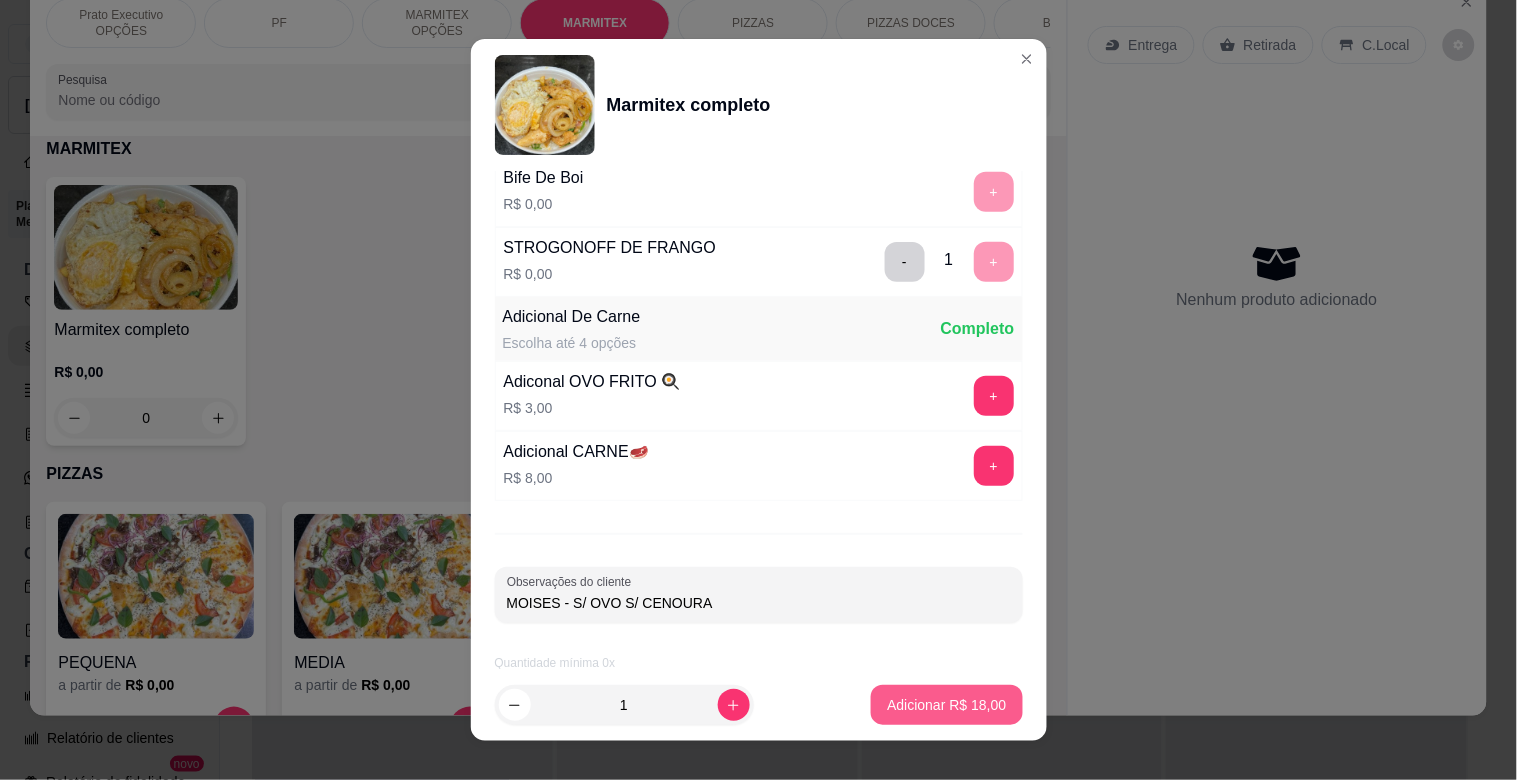 click on "Adicionar   R$ 18,00" at bounding box center [946, 705] 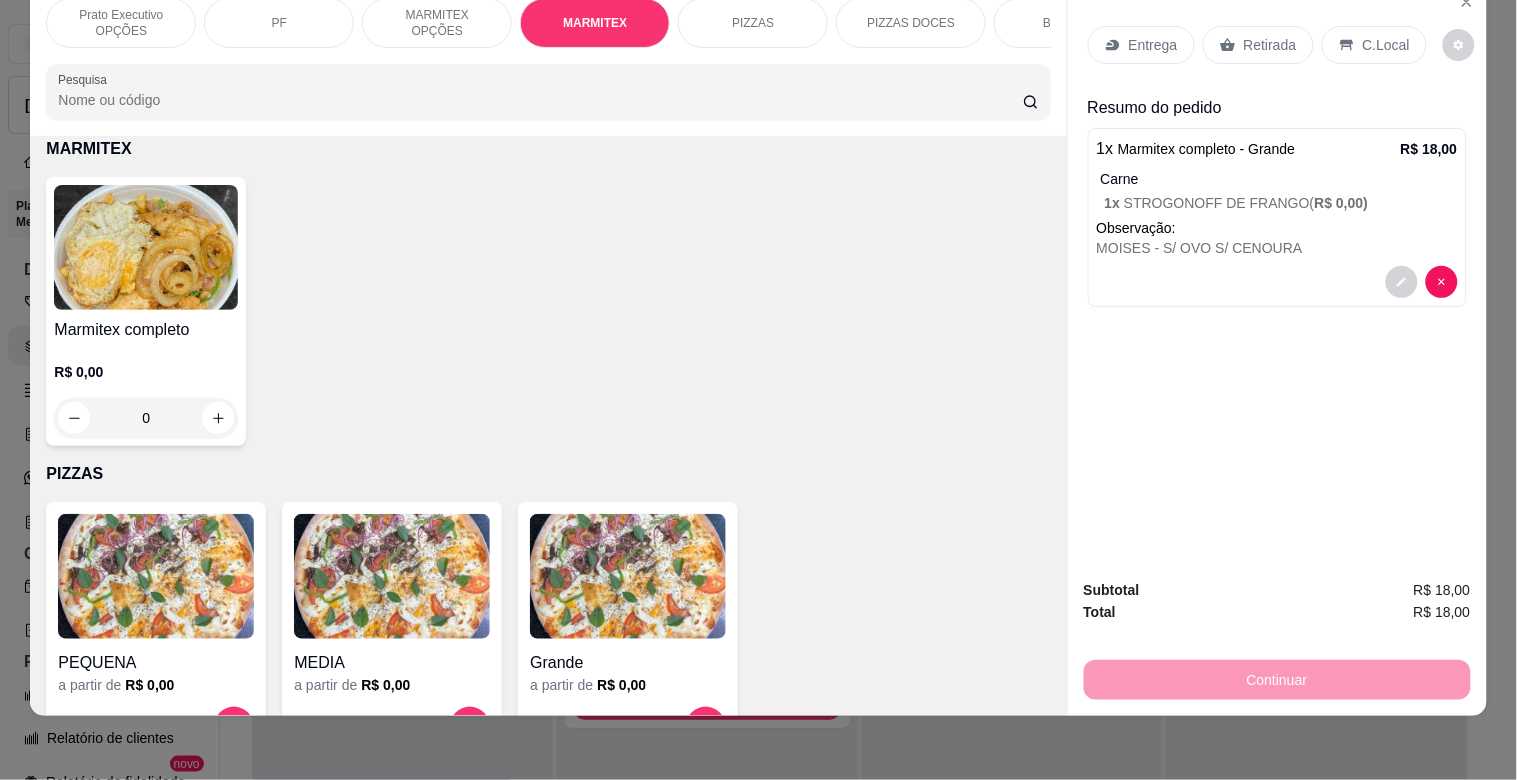 click at bounding box center (146, 247) 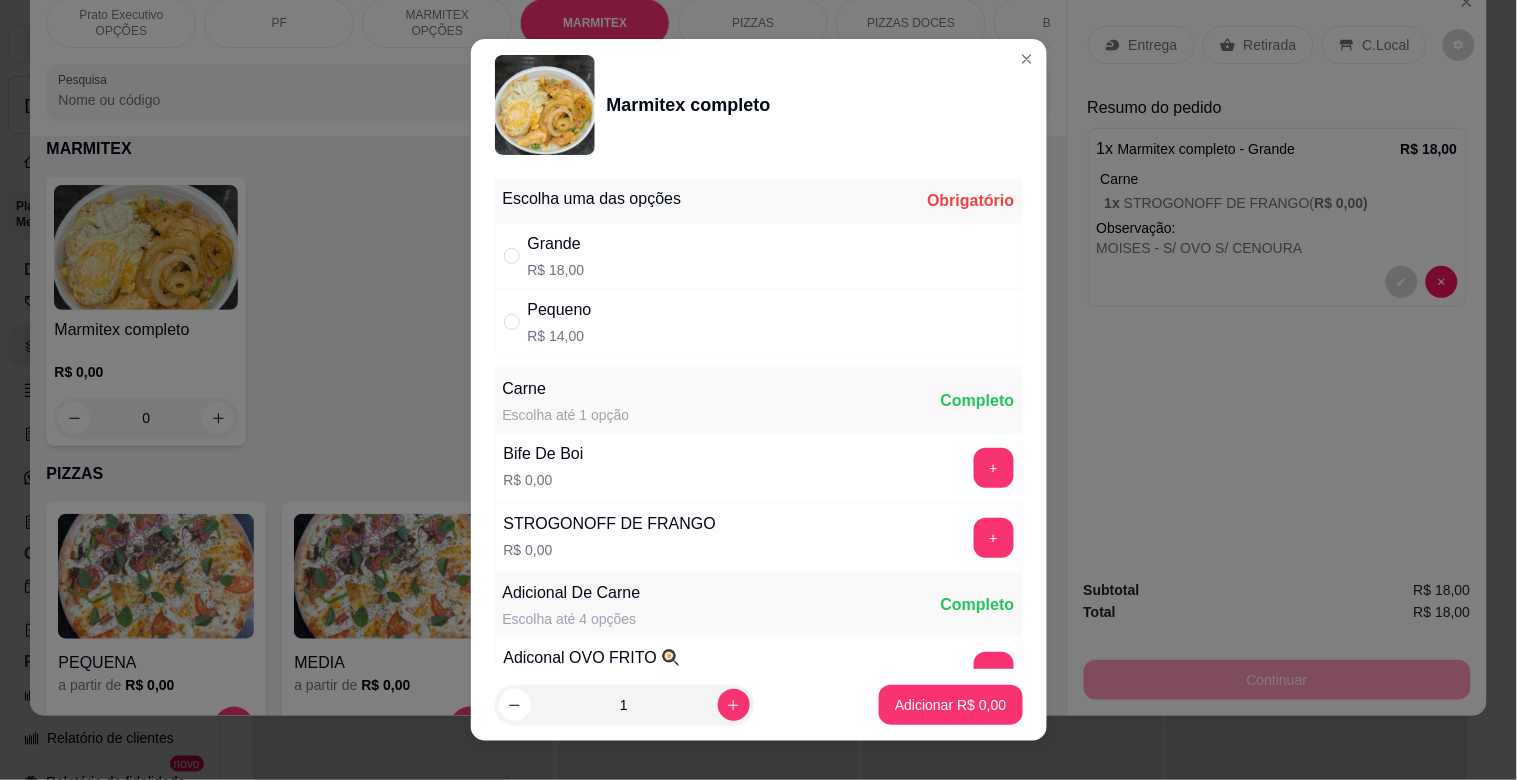 click on "Grande  R$ 18,00" at bounding box center (759, 256) 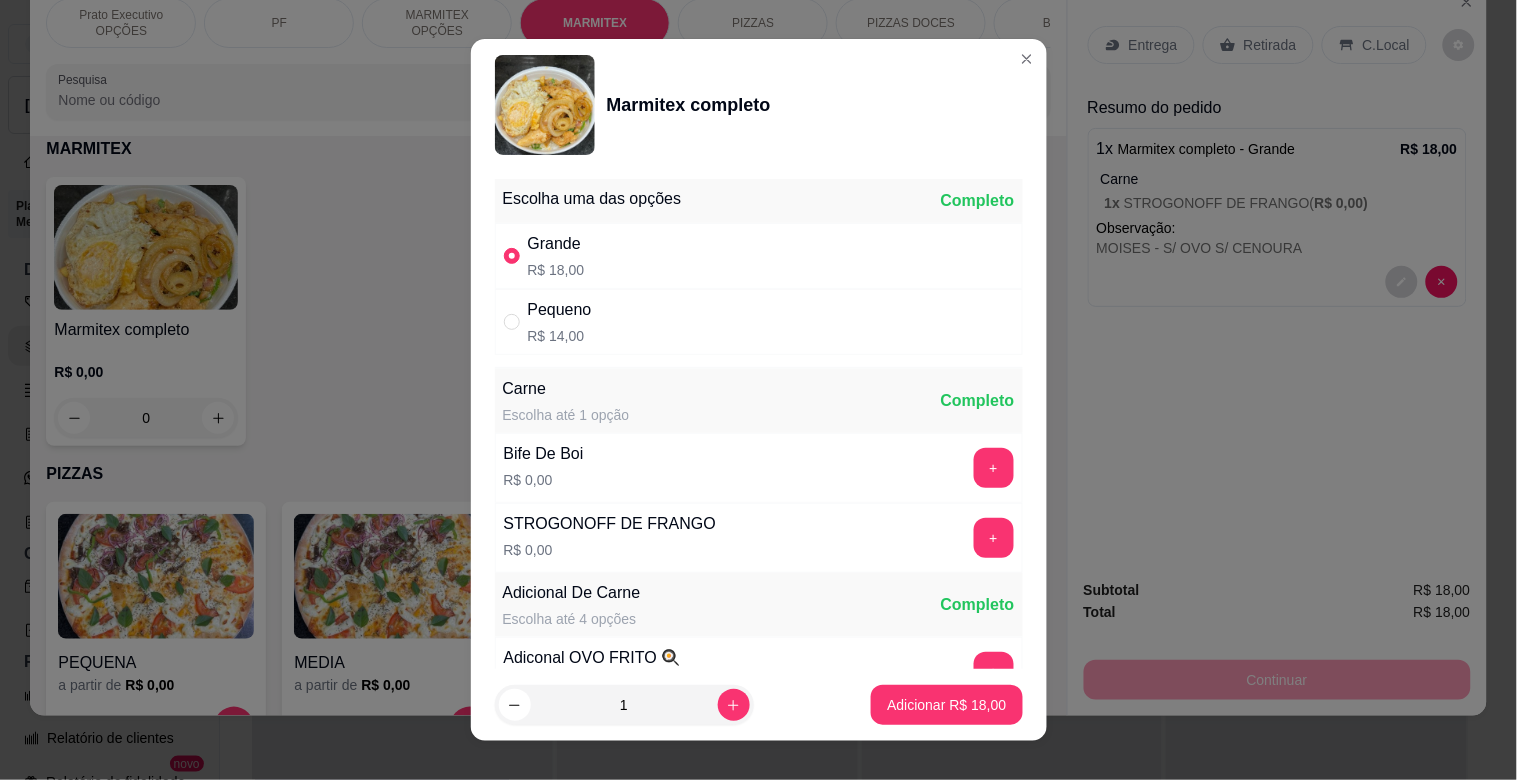 click on "+" at bounding box center [994, 468] 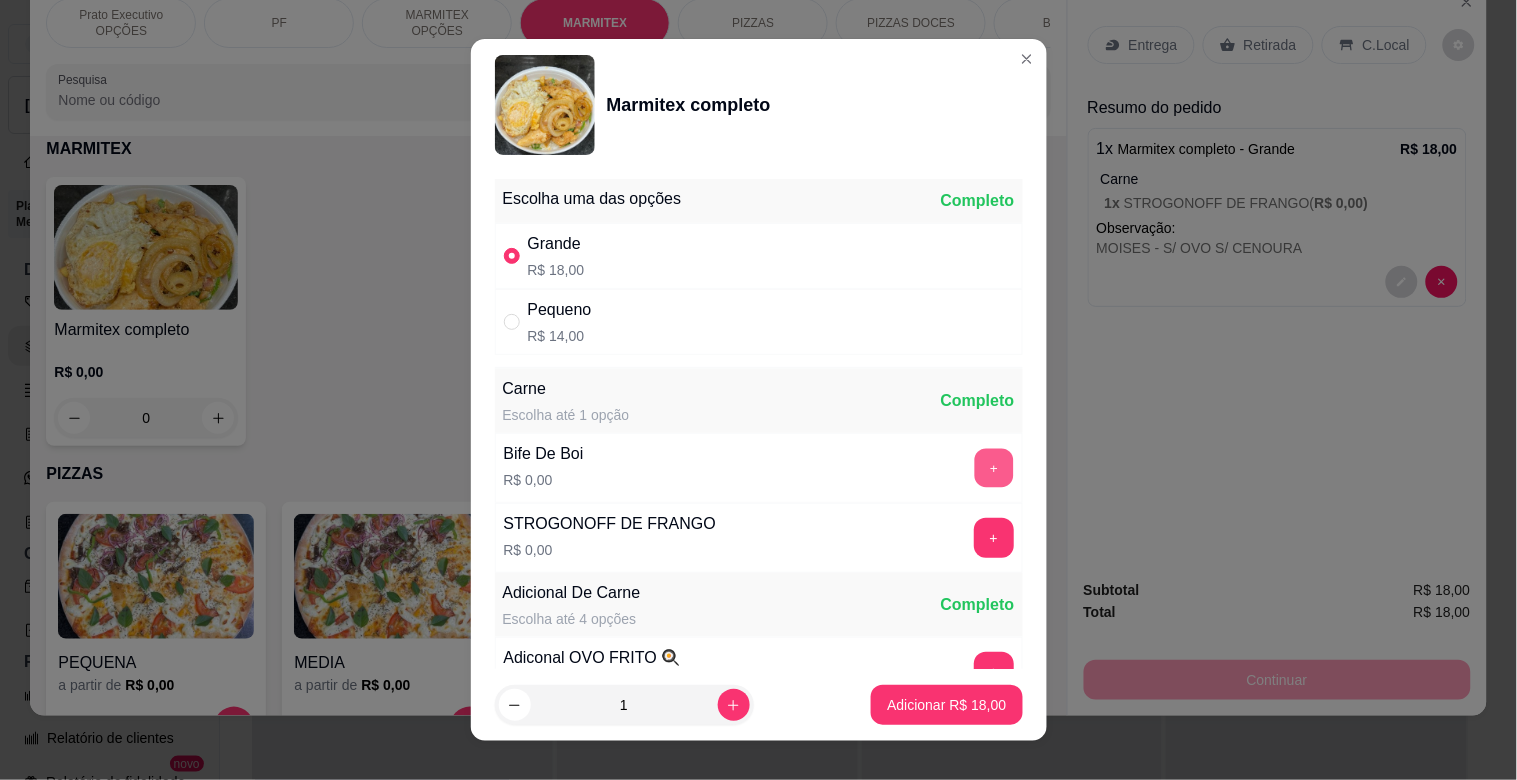 click on "+" at bounding box center (993, 468) 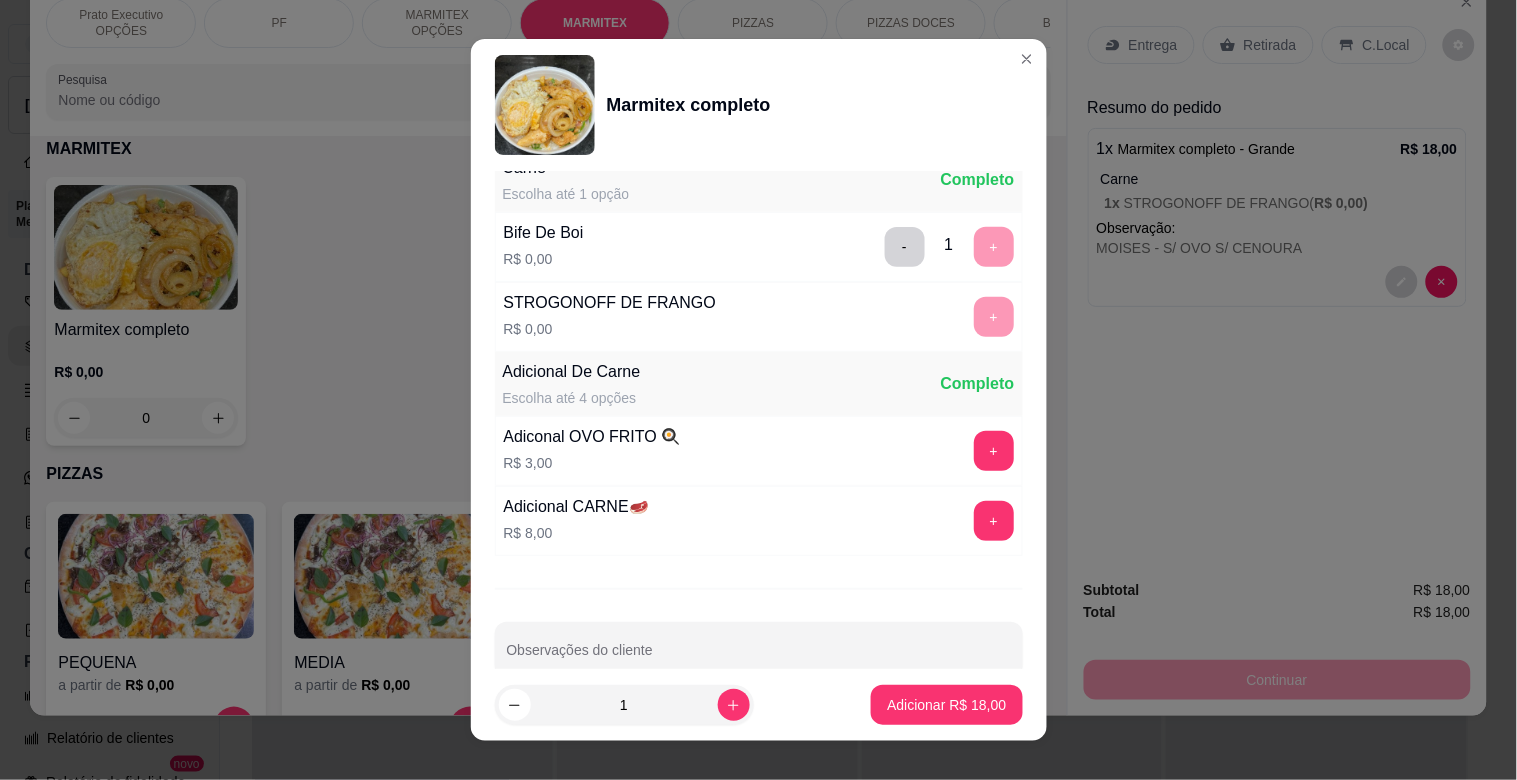 scroll, scrollTop: 261, scrollLeft: 0, axis: vertical 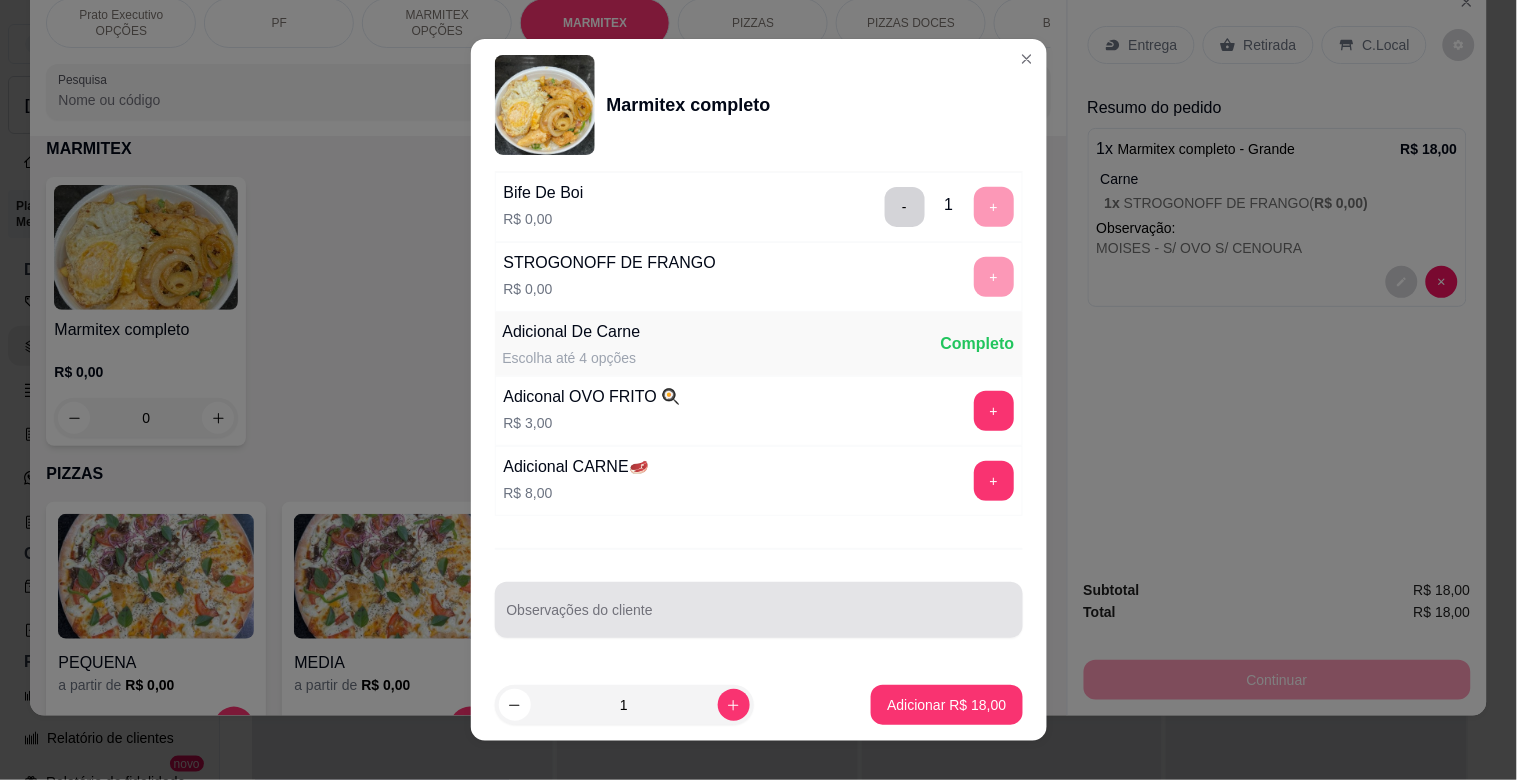 click on "Observações do cliente" at bounding box center (759, 610) 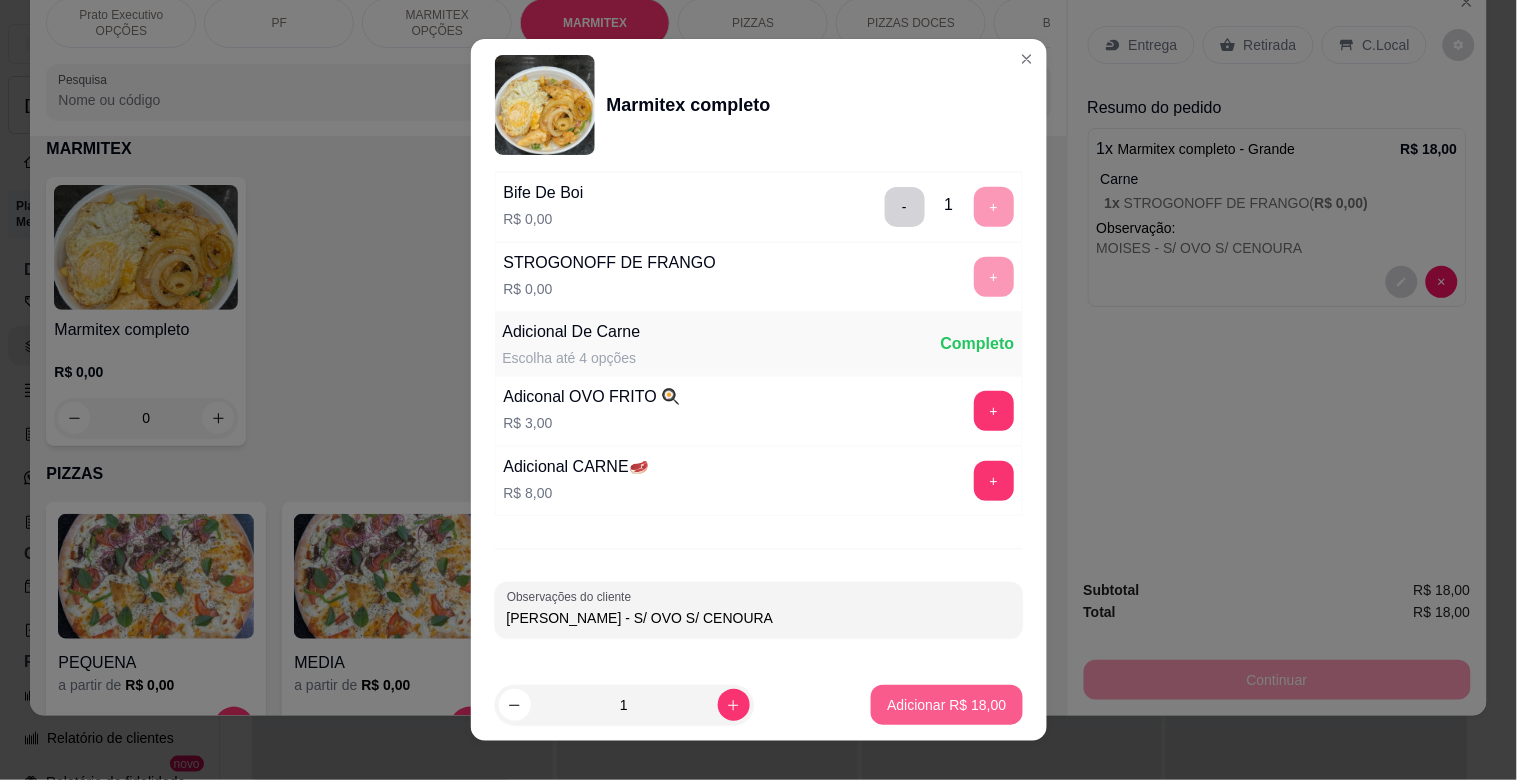 type on "[PERSON_NAME] - S/ OVO S/ CENOURA" 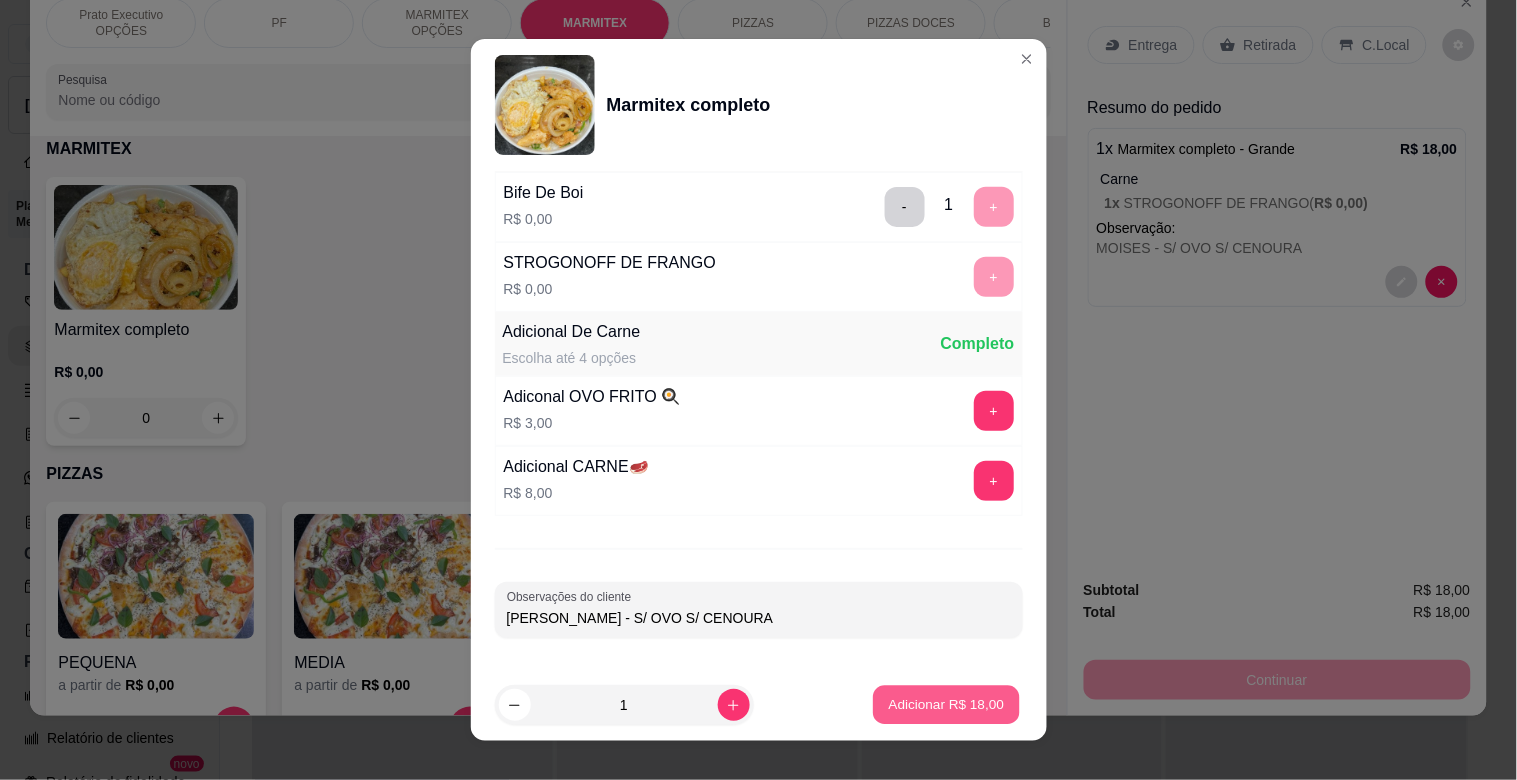 click on "Adicionar   R$ 18,00" at bounding box center [947, 704] 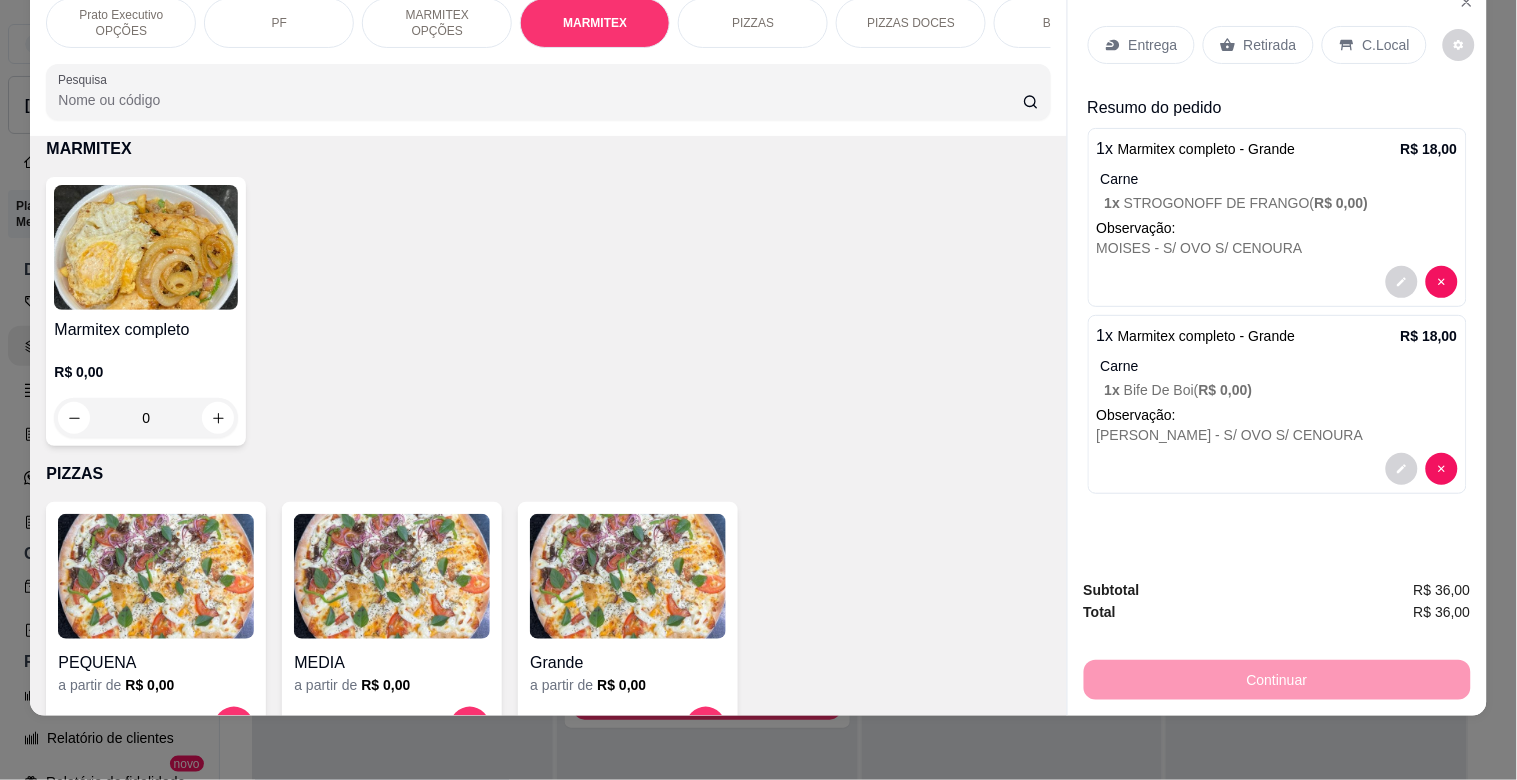 drag, startPoint x: 1160, startPoint y: 4, endPoint x: 1163, endPoint y: 14, distance: 10.440307 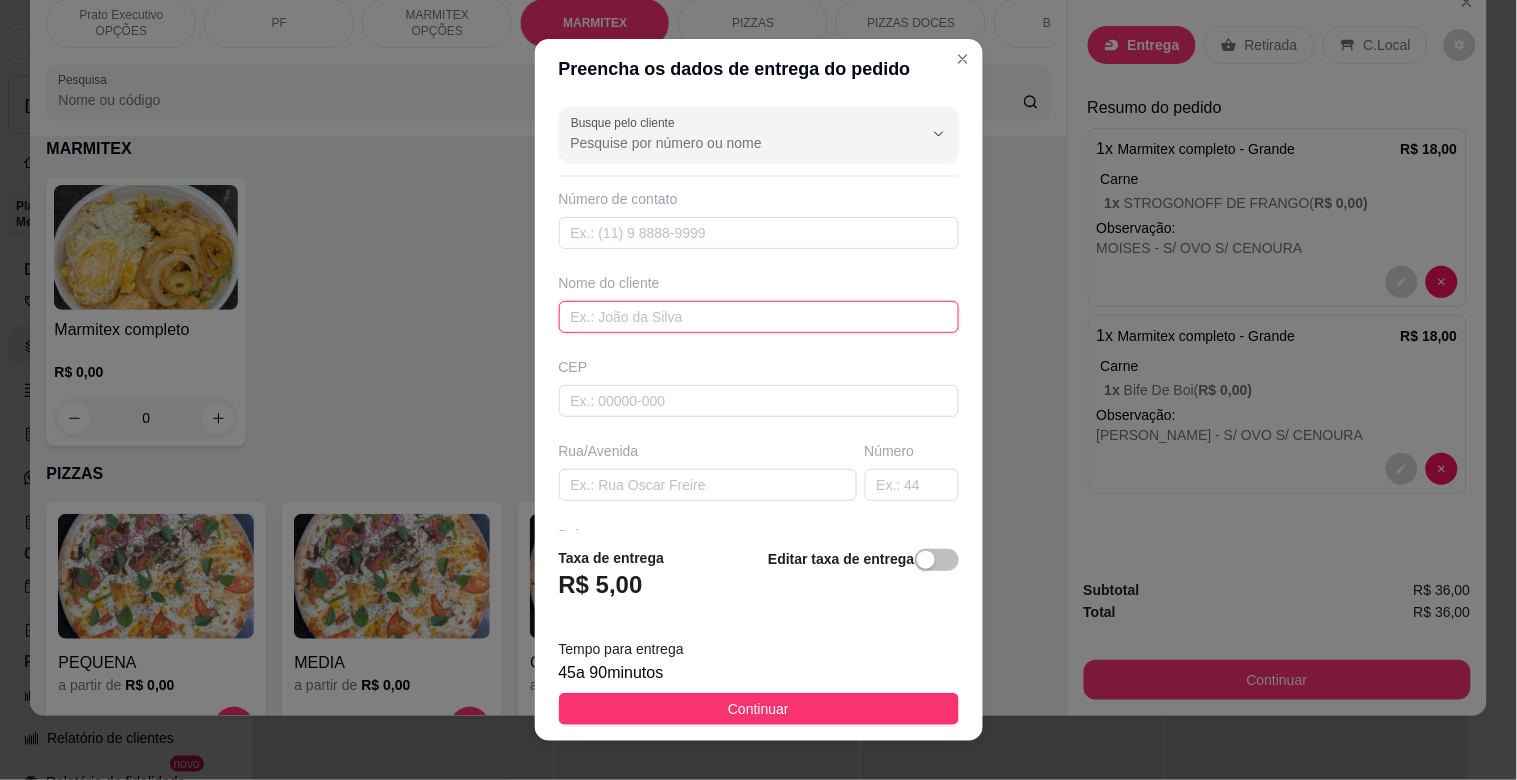 click at bounding box center [759, 317] 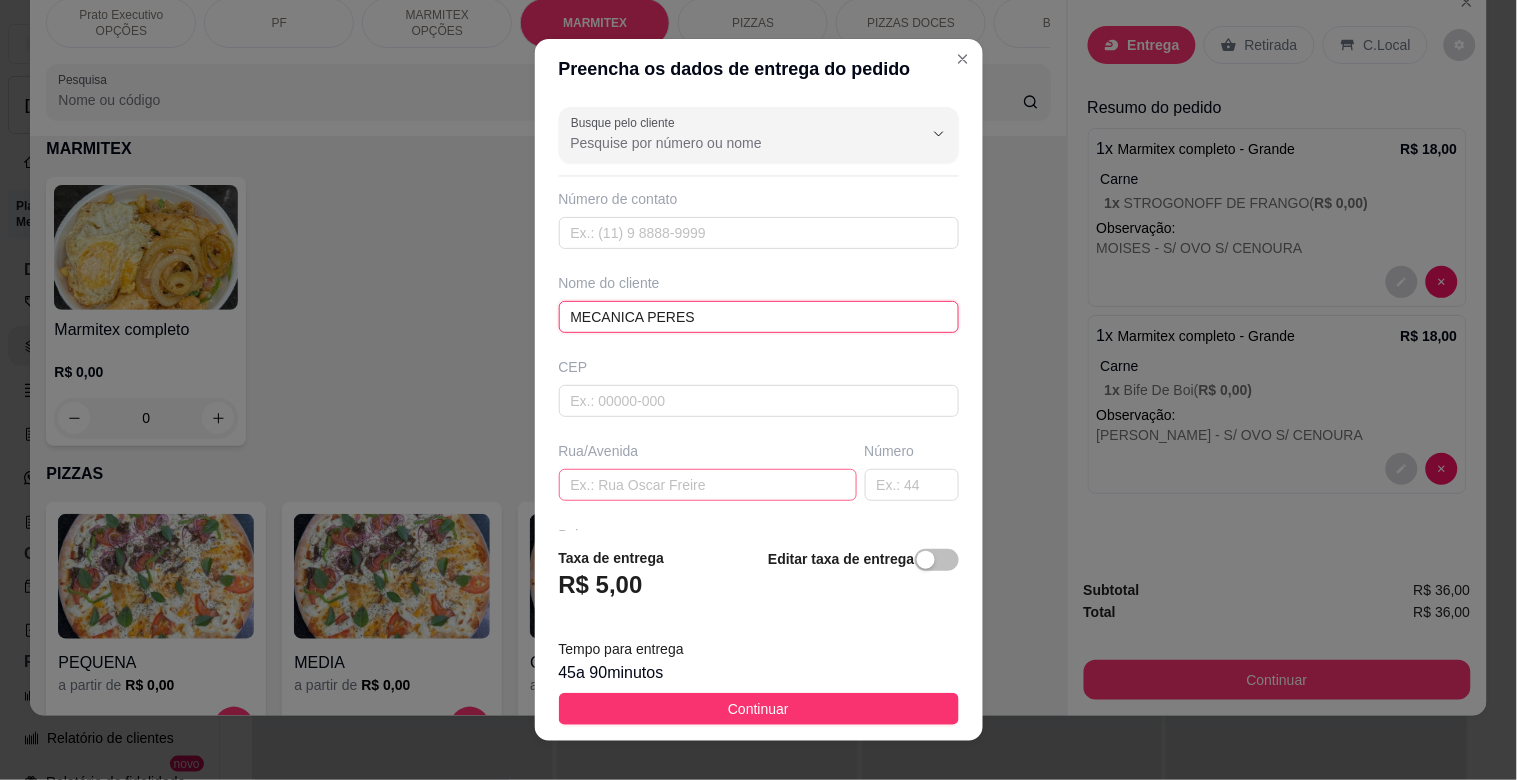 type on "MECANICA PERES" 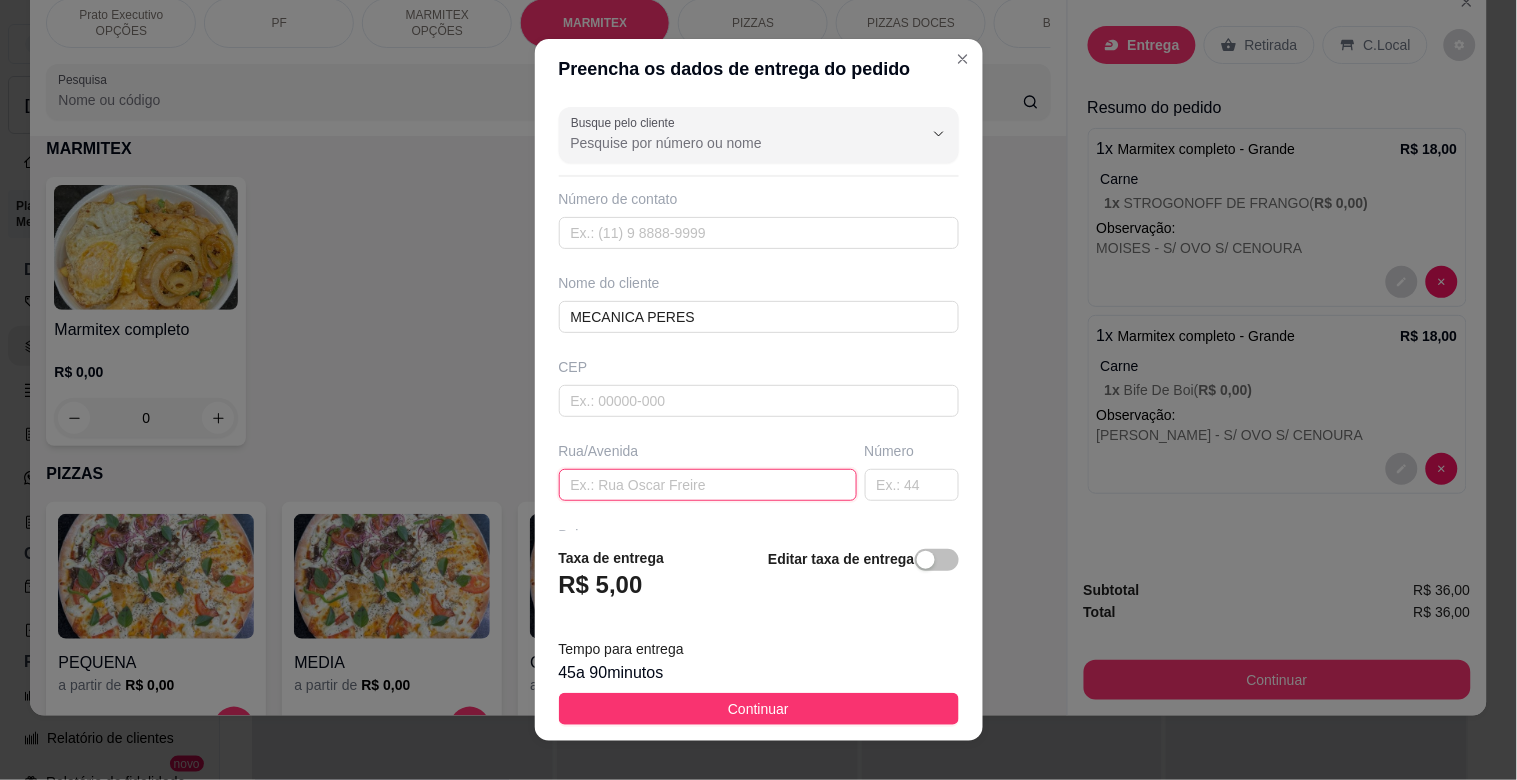 click at bounding box center (708, 485) 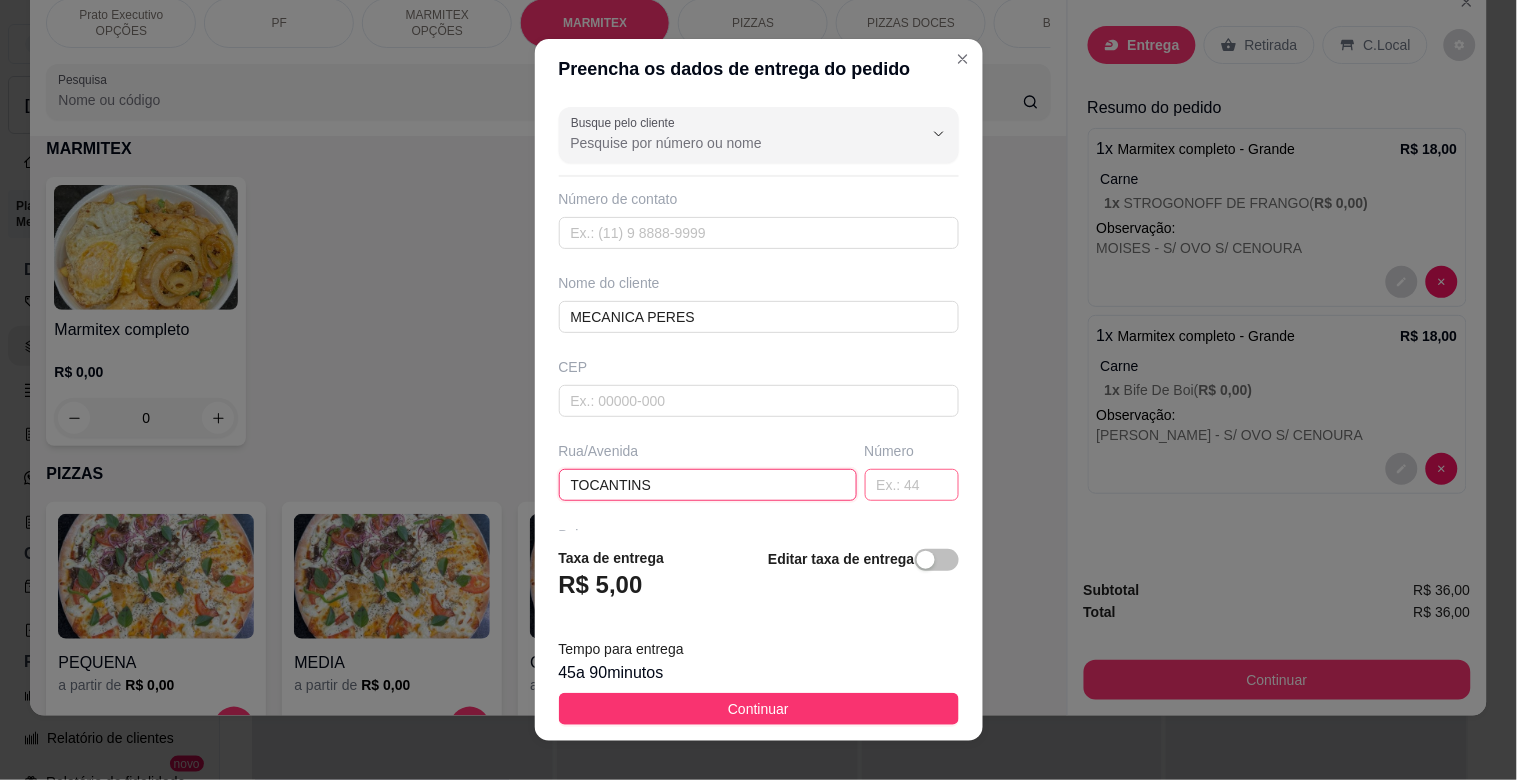 type on "TOCANTINS" 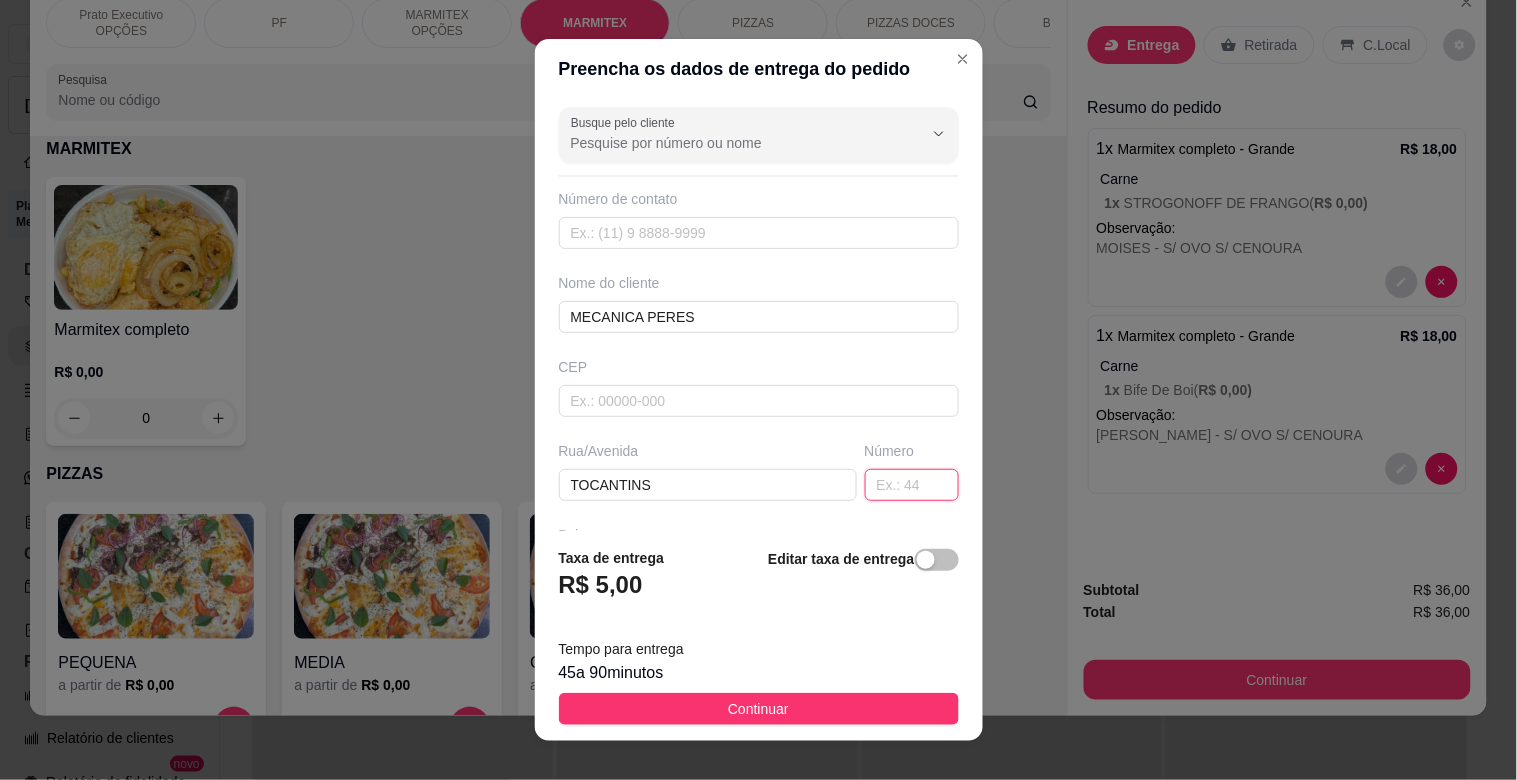 click at bounding box center [912, 485] 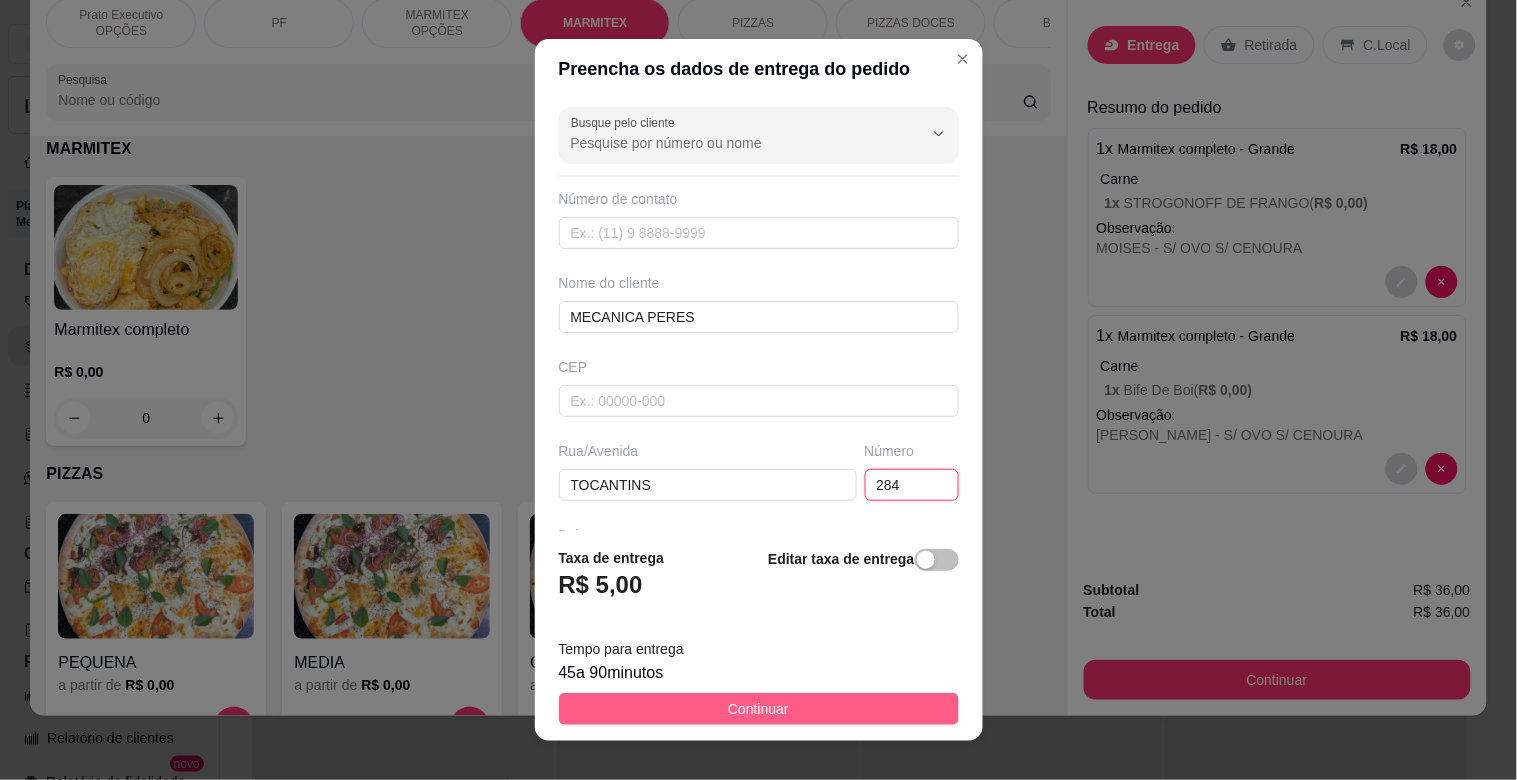 type on "284" 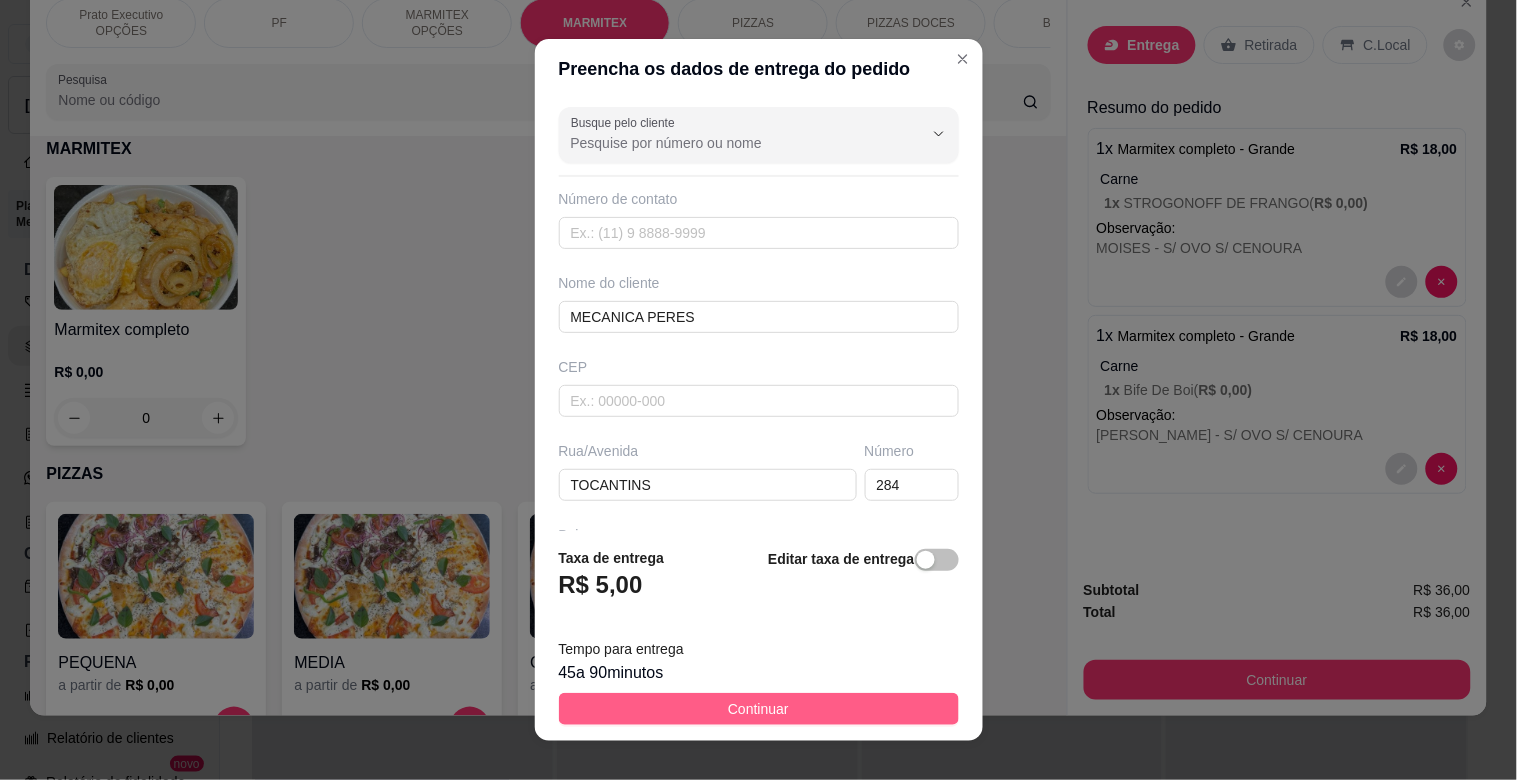 click on "Continuar" at bounding box center (759, 709) 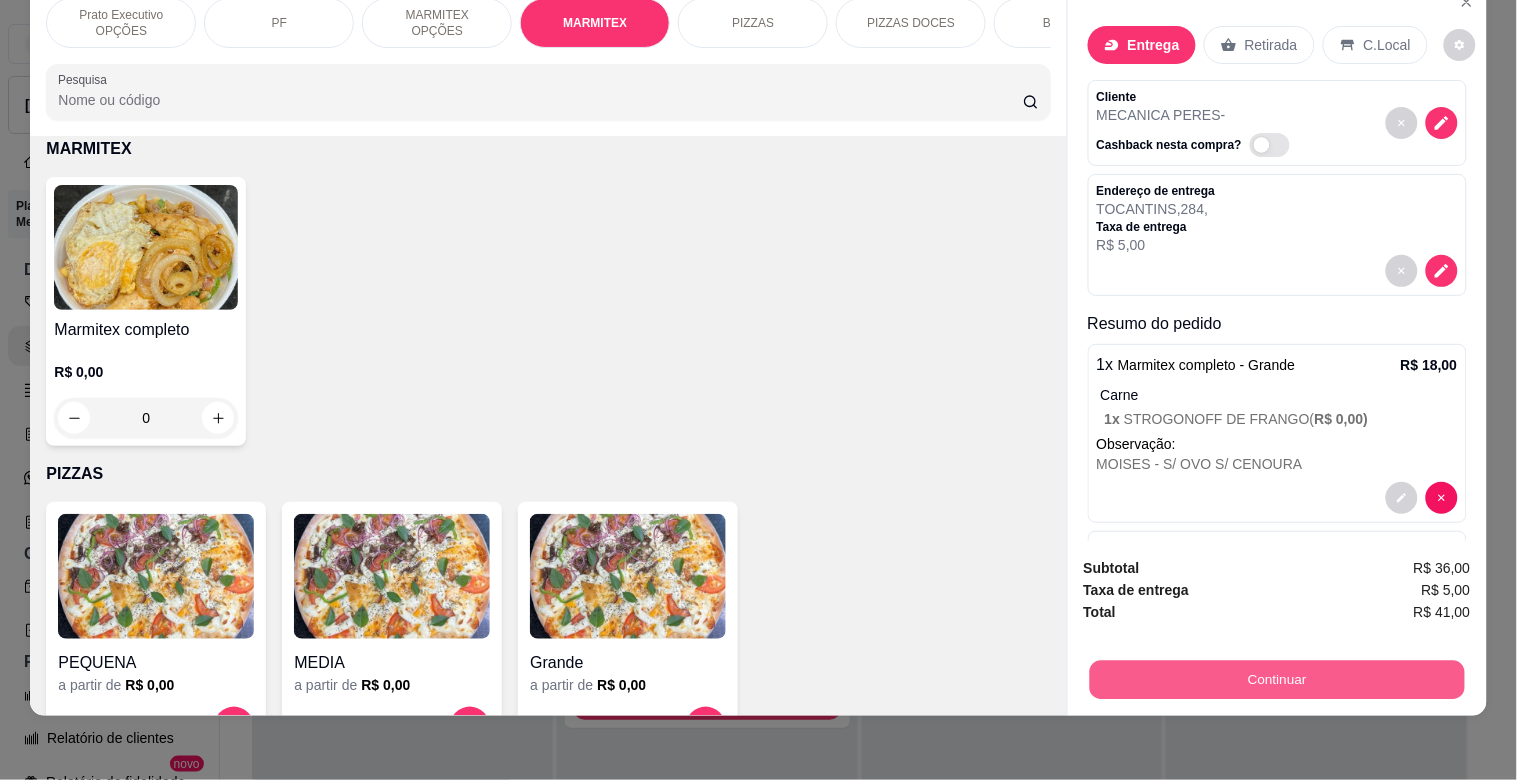 click on "Continuar" at bounding box center [1276, 679] 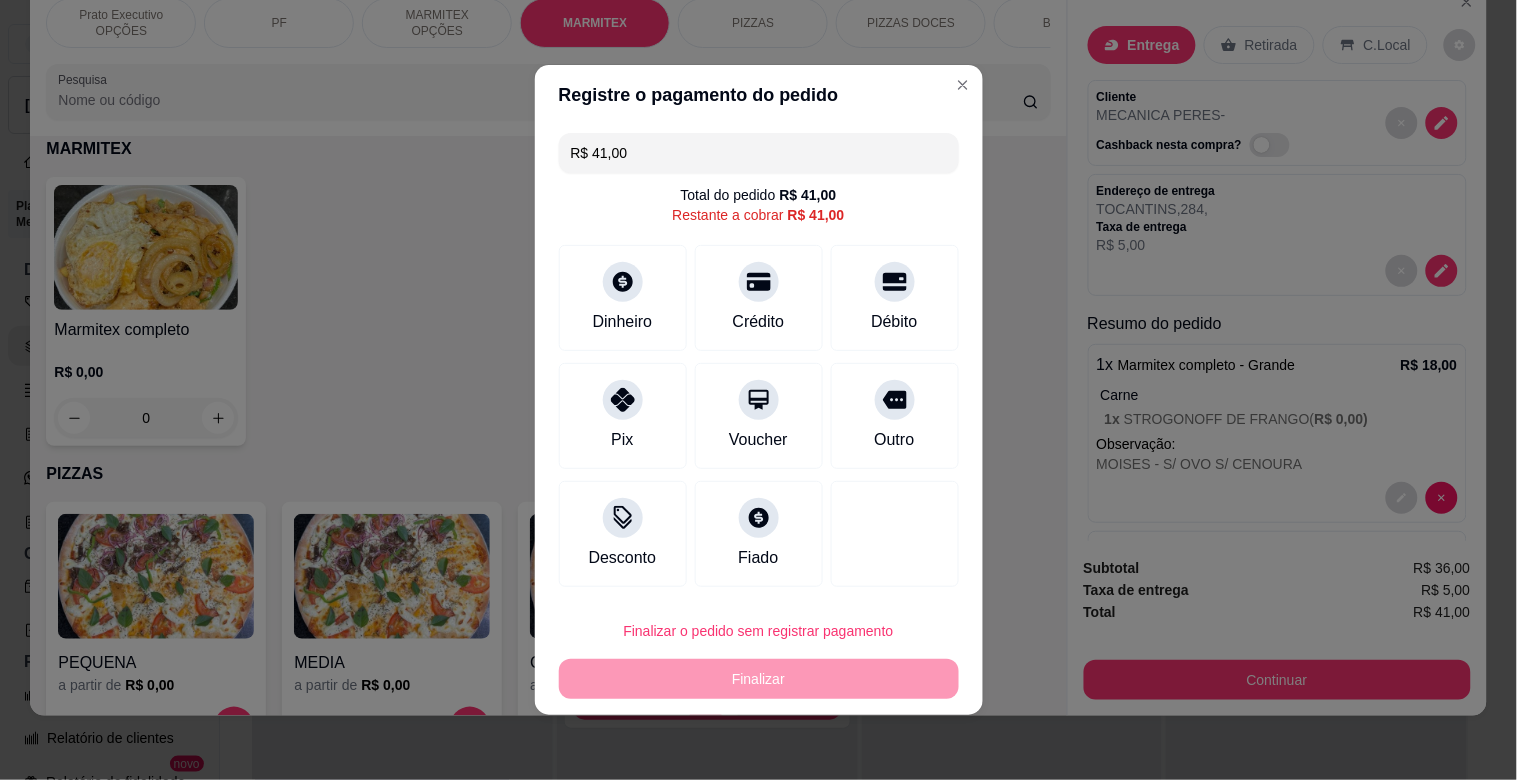 drag, startPoint x: 935, startPoint y: 396, endPoint x: 923, endPoint y: 433, distance: 38.8973 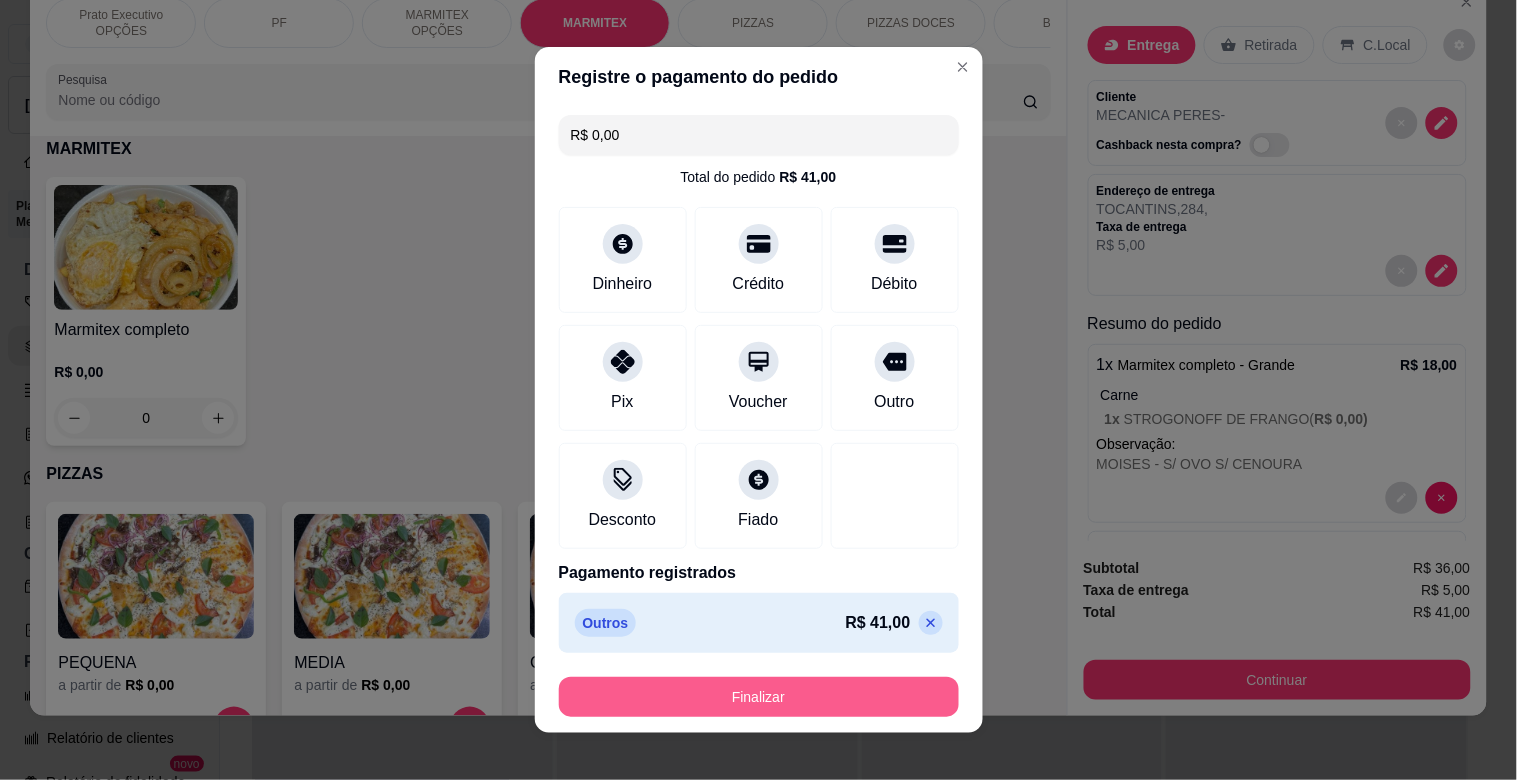 click on "Finalizar" at bounding box center [759, 697] 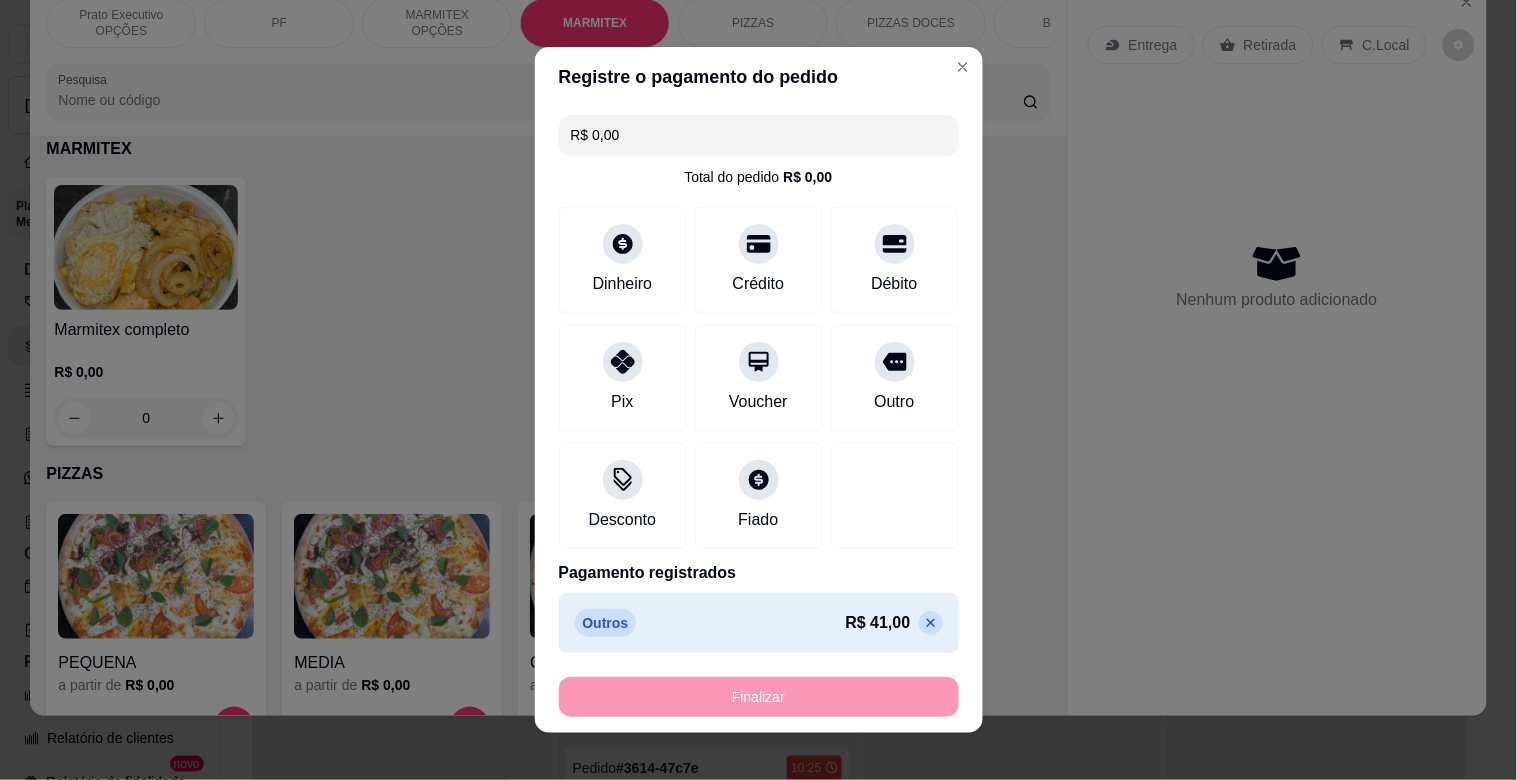 type on "-R$ 41,00" 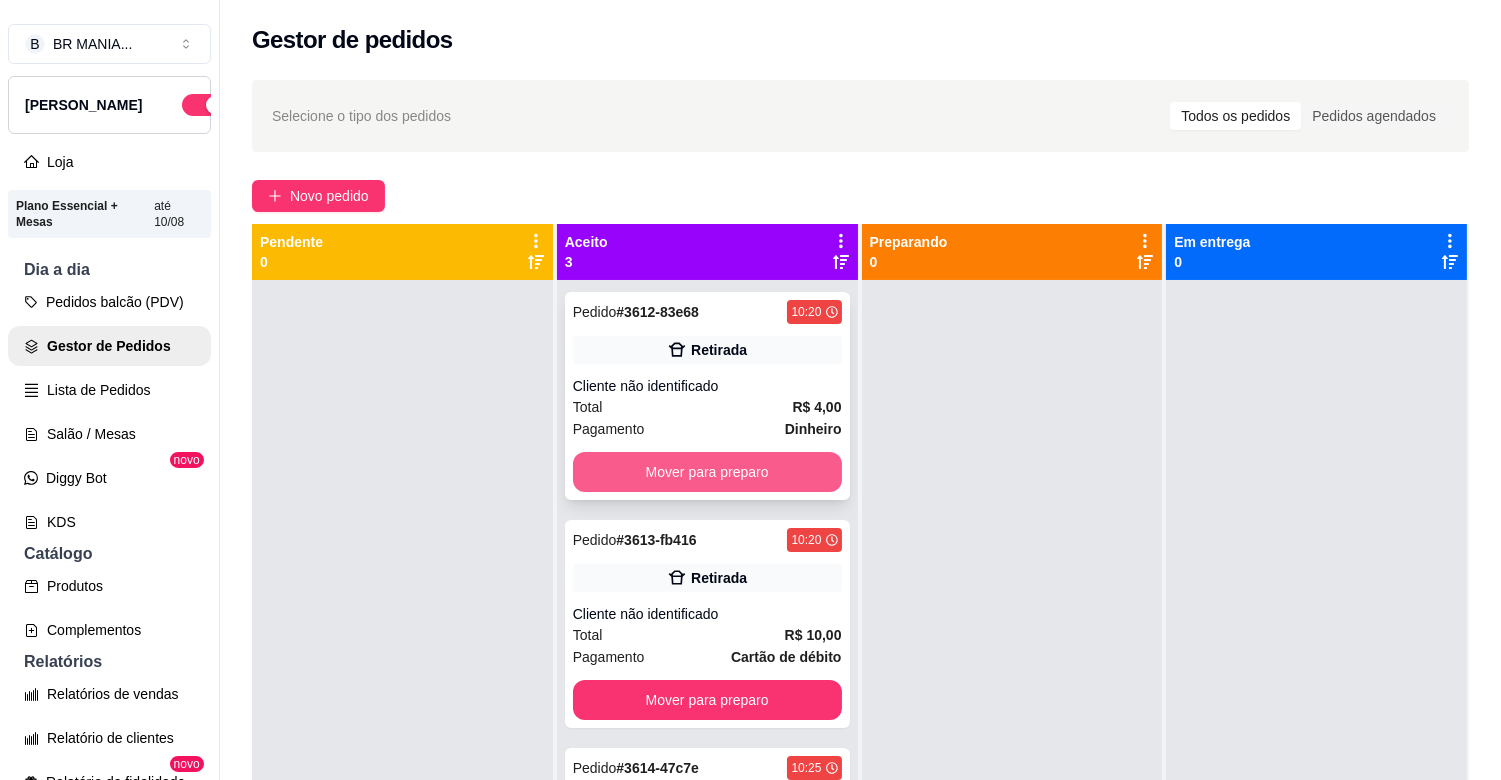 click on "Mover para preparo" at bounding box center [707, 472] 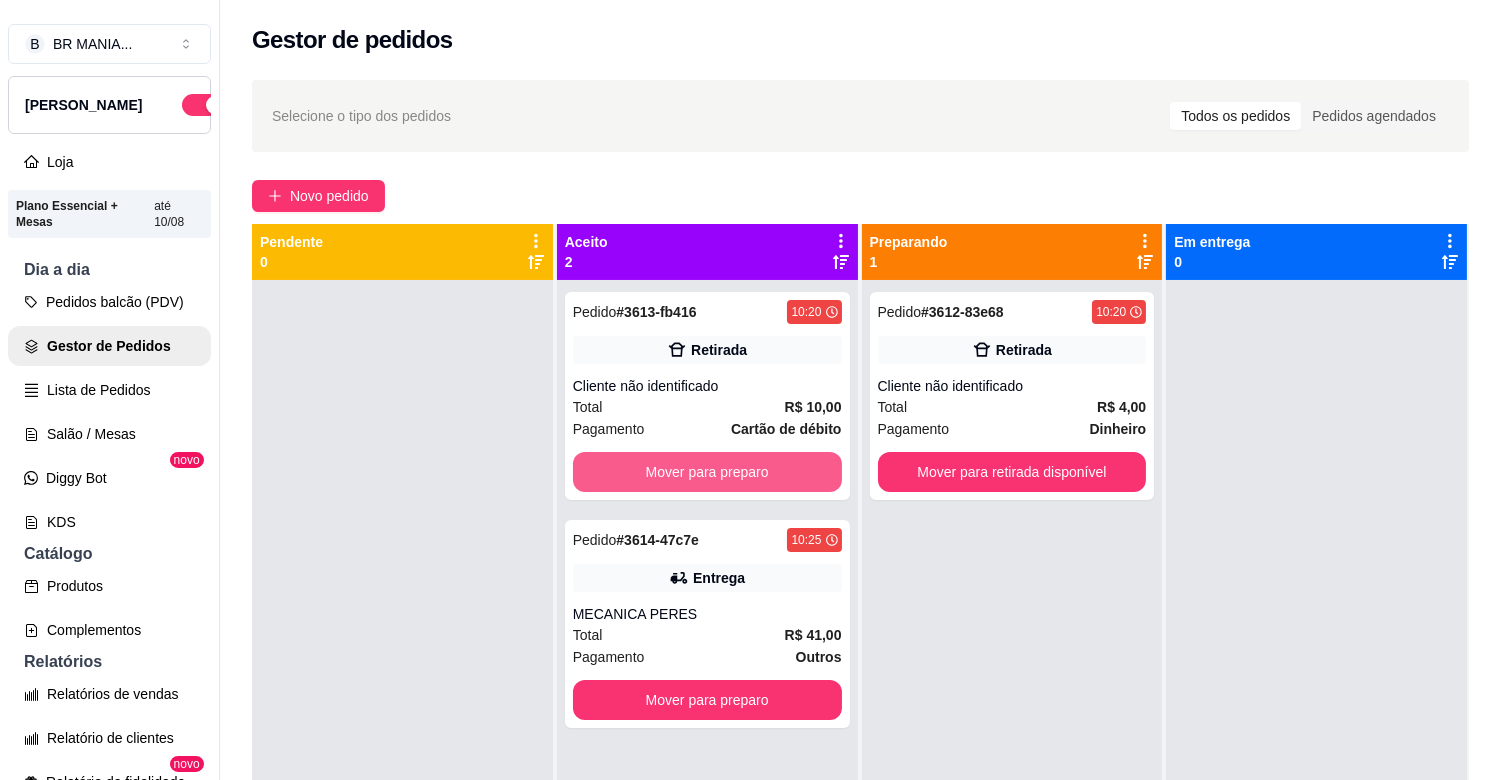 click on "Mover para preparo" at bounding box center [707, 472] 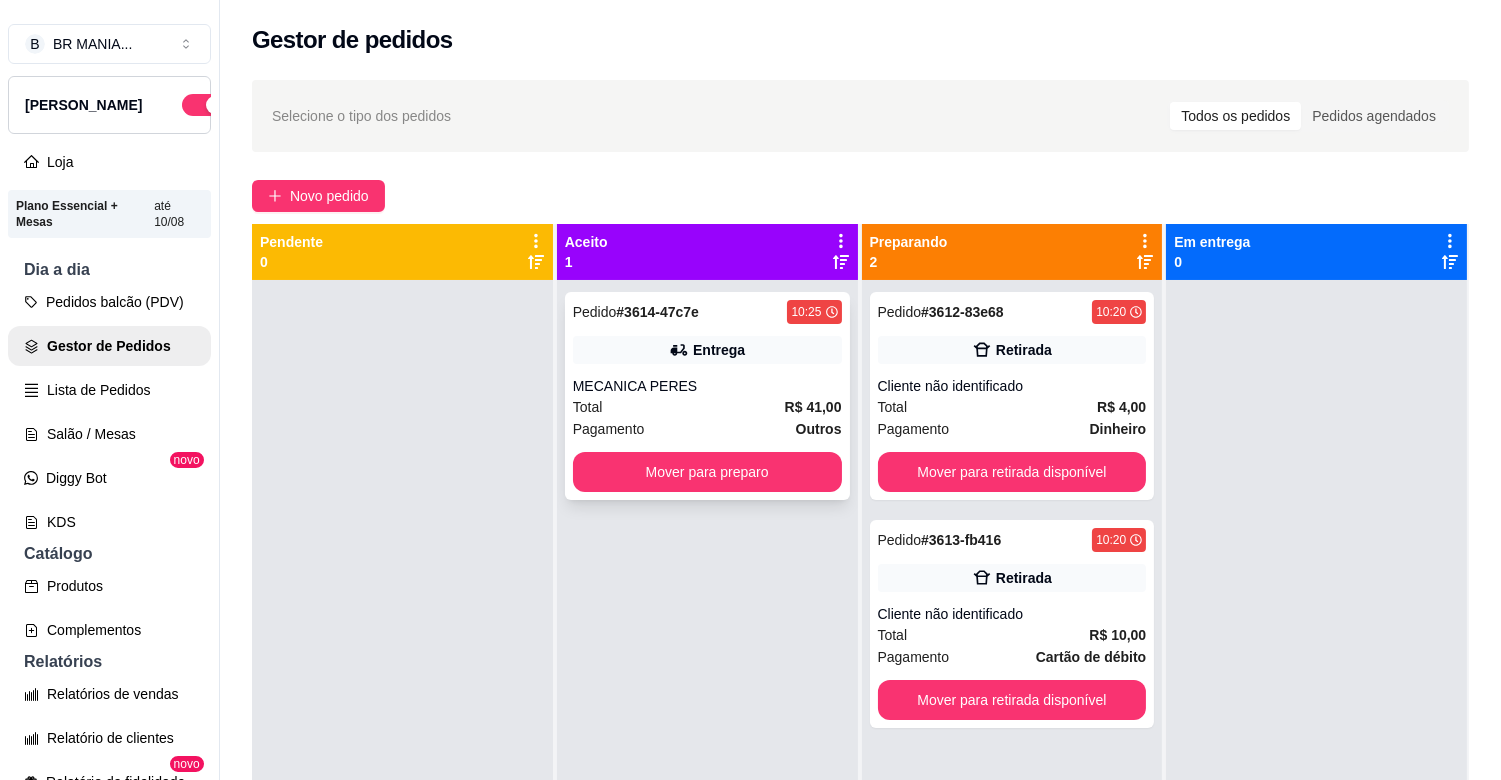 click on "MECANICA PERES" at bounding box center (707, 386) 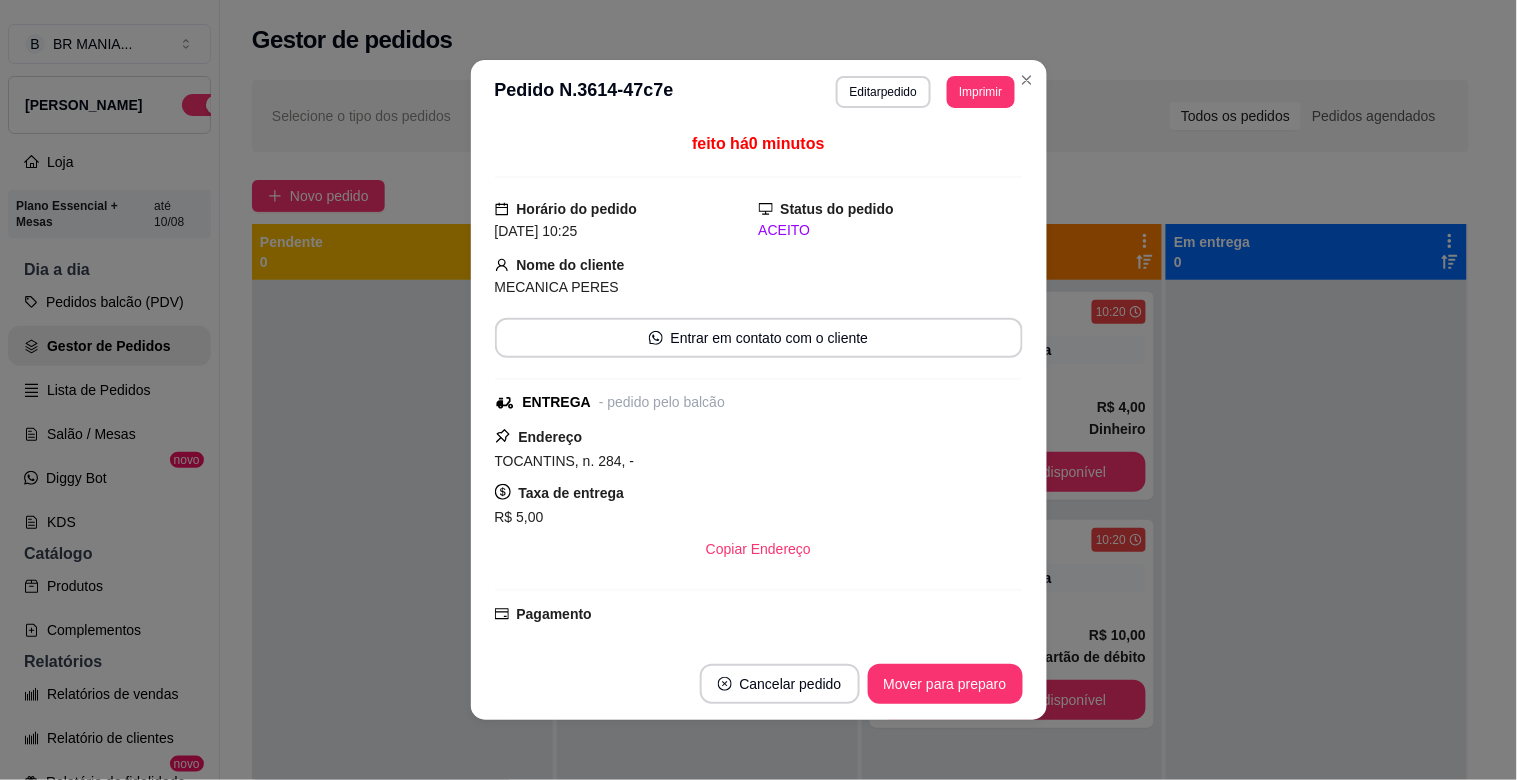 click on "**********" at bounding box center (925, 92) 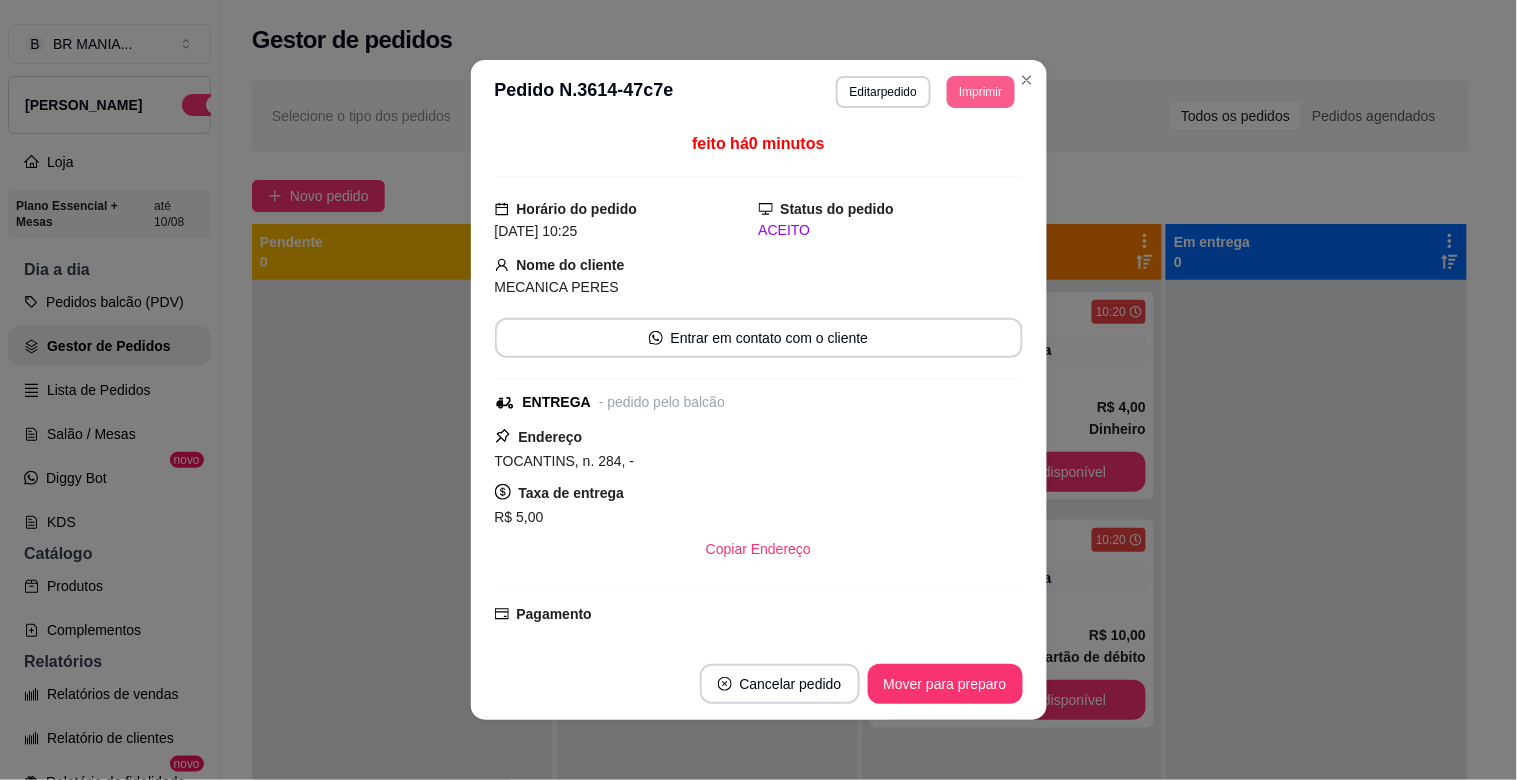 click on "Imprimir" at bounding box center [980, 92] 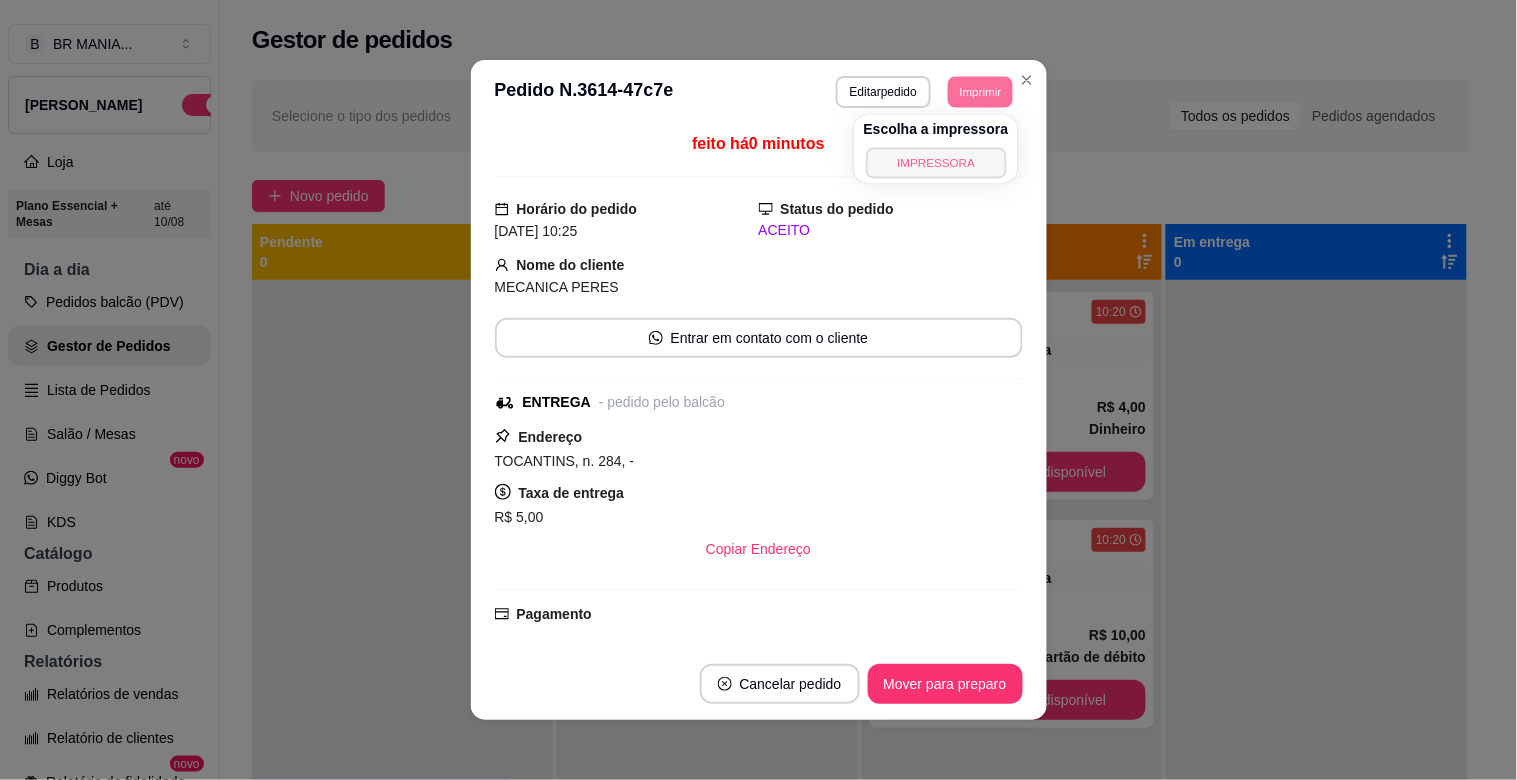click on "IMPRESSORA" at bounding box center (936, 162) 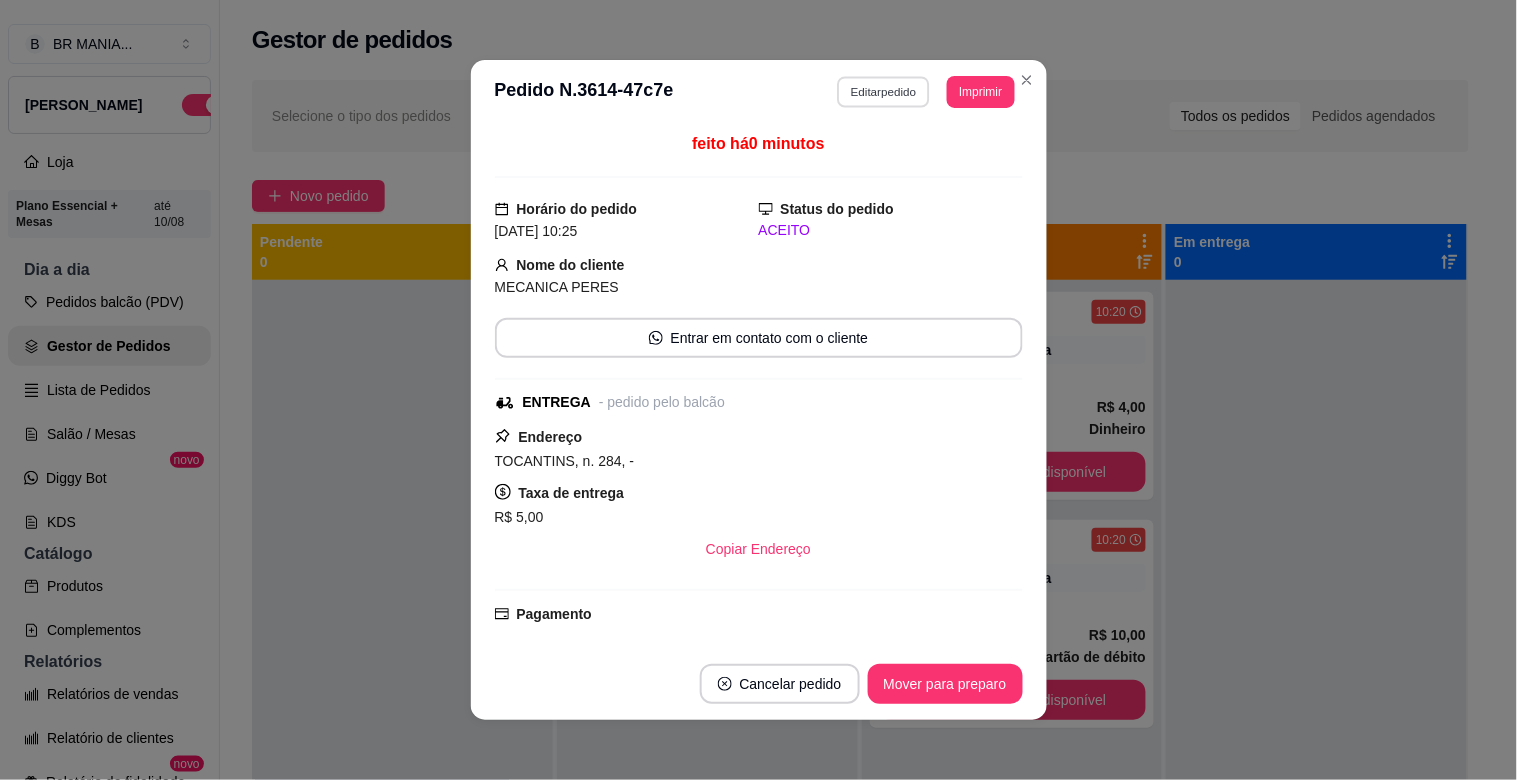 click on "Editar  pedido" at bounding box center (883, 91) 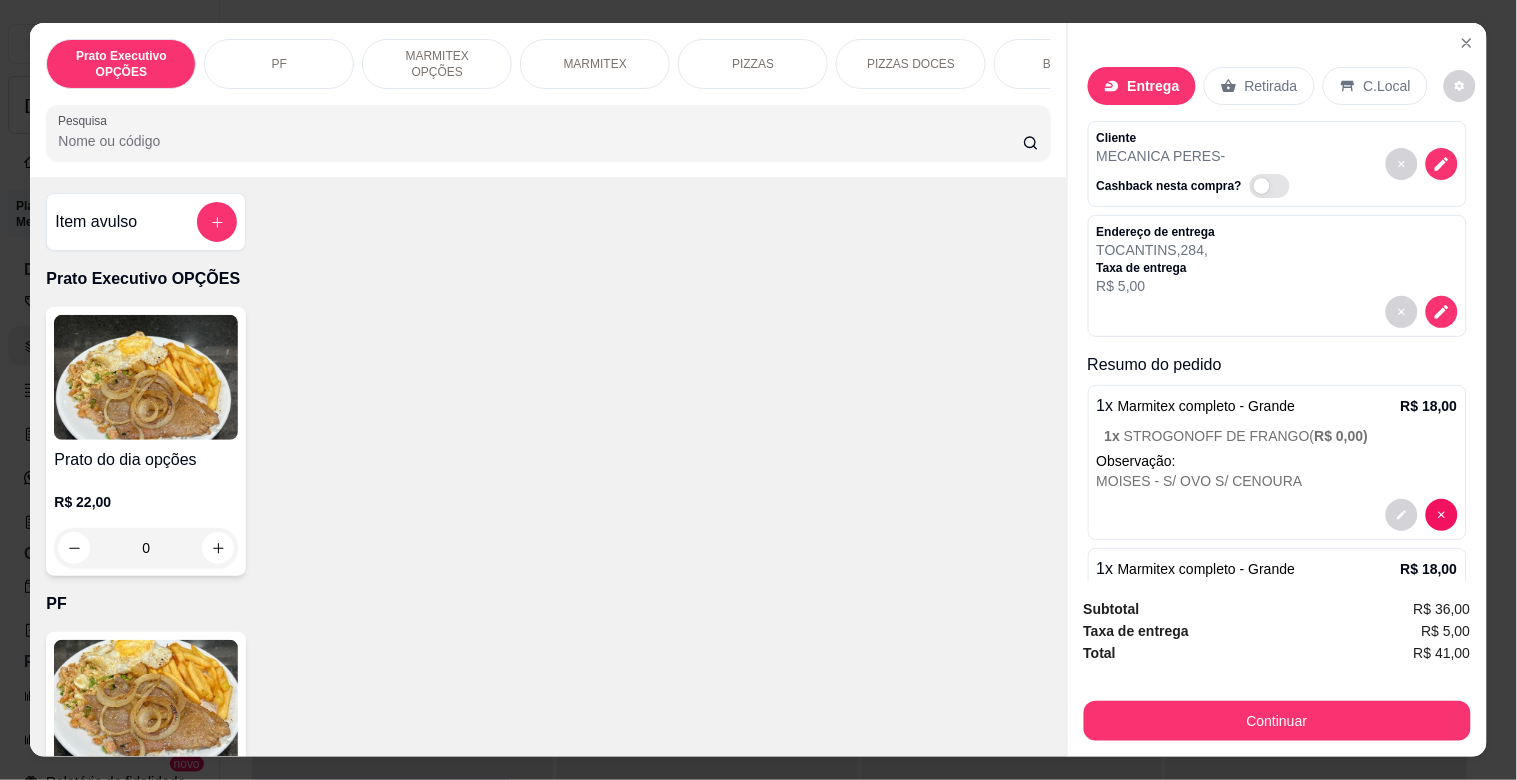 click on "R$ 0,00 )" at bounding box center (1342, 436) 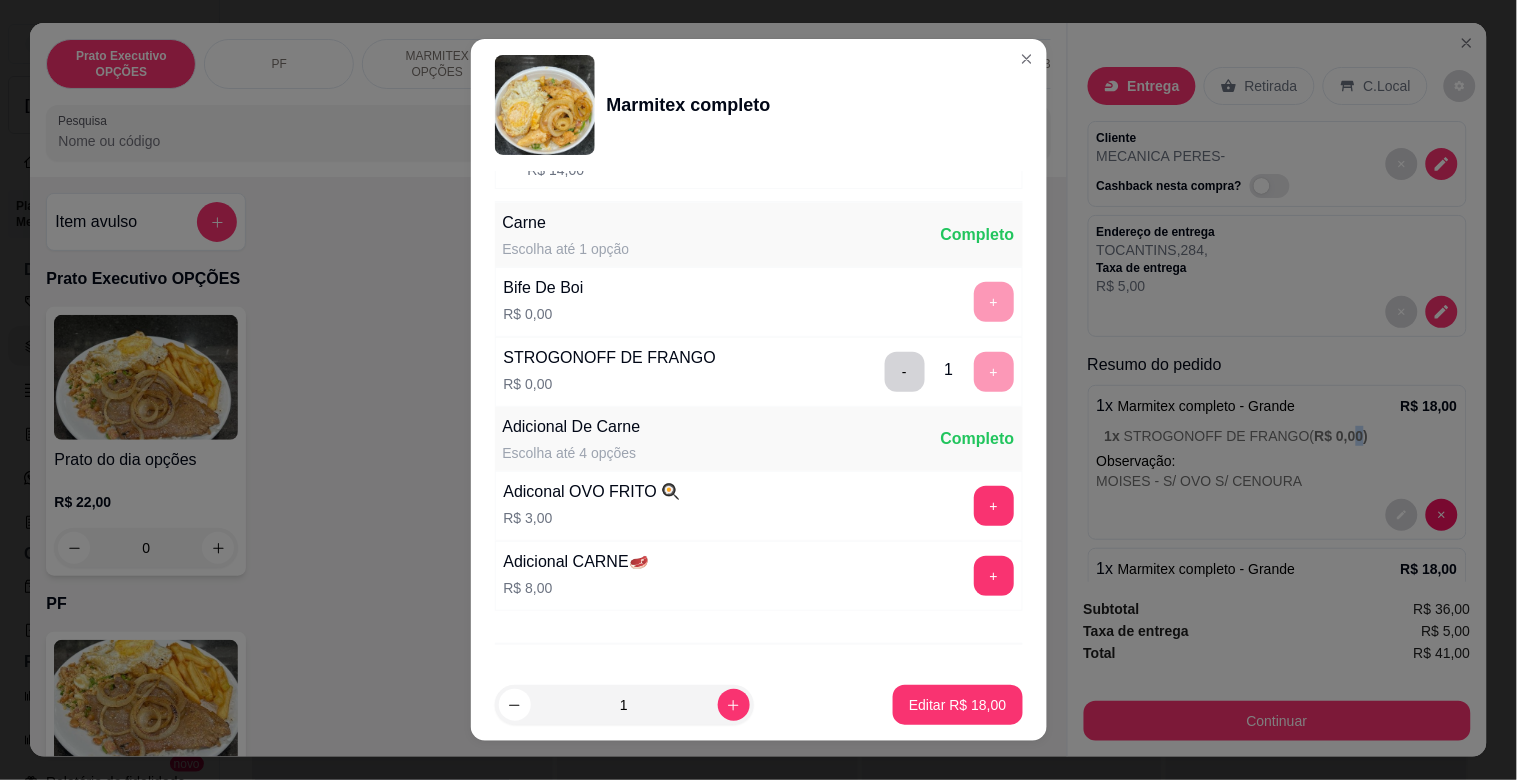 scroll, scrollTop: 280, scrollLeft: 0, axis: vertical 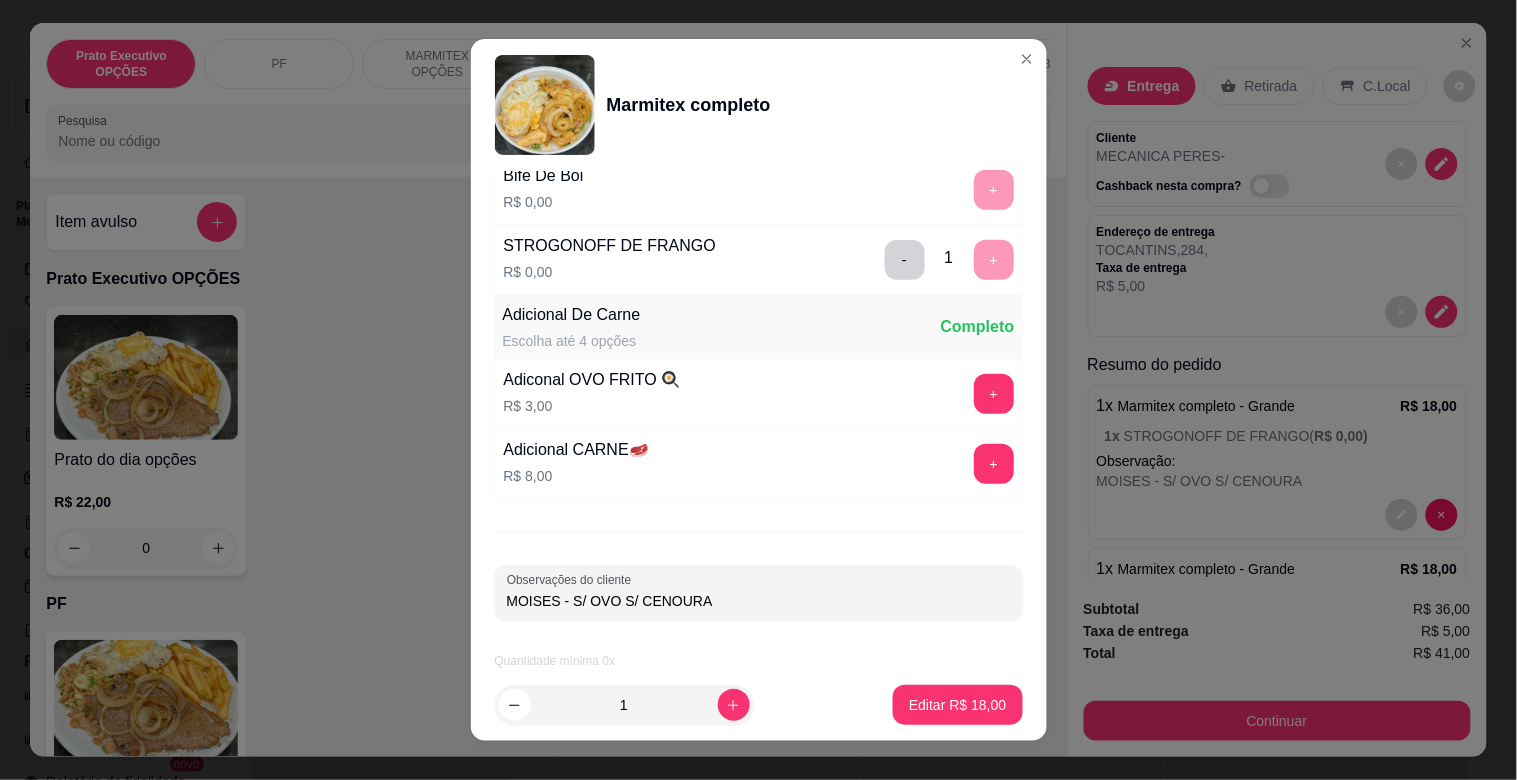 click on "MOISES - S/ OVO S/ CENOURA" at bounding box center [759, 601] 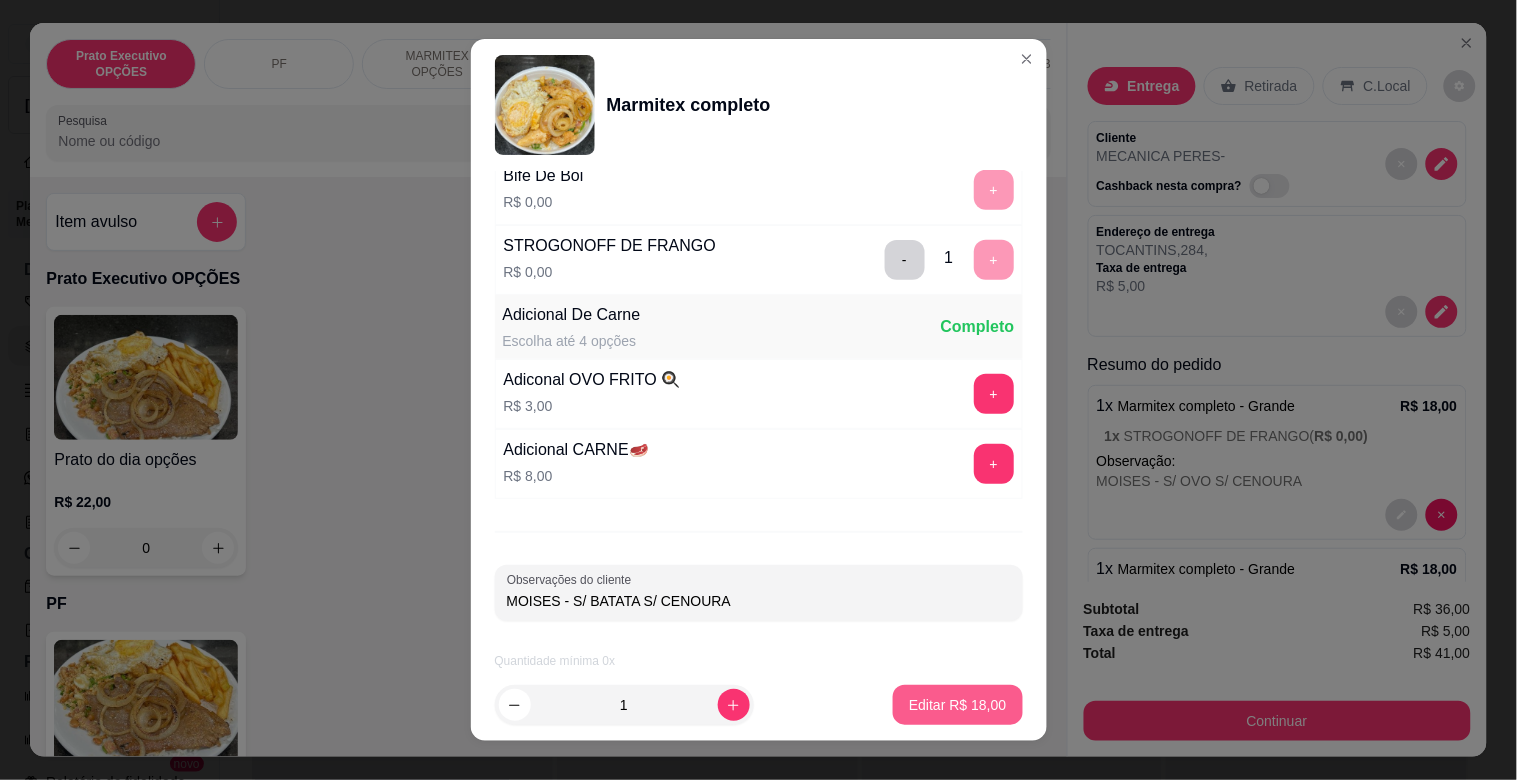 type on "MOISES - S/ BATATA S/ CENOURA" 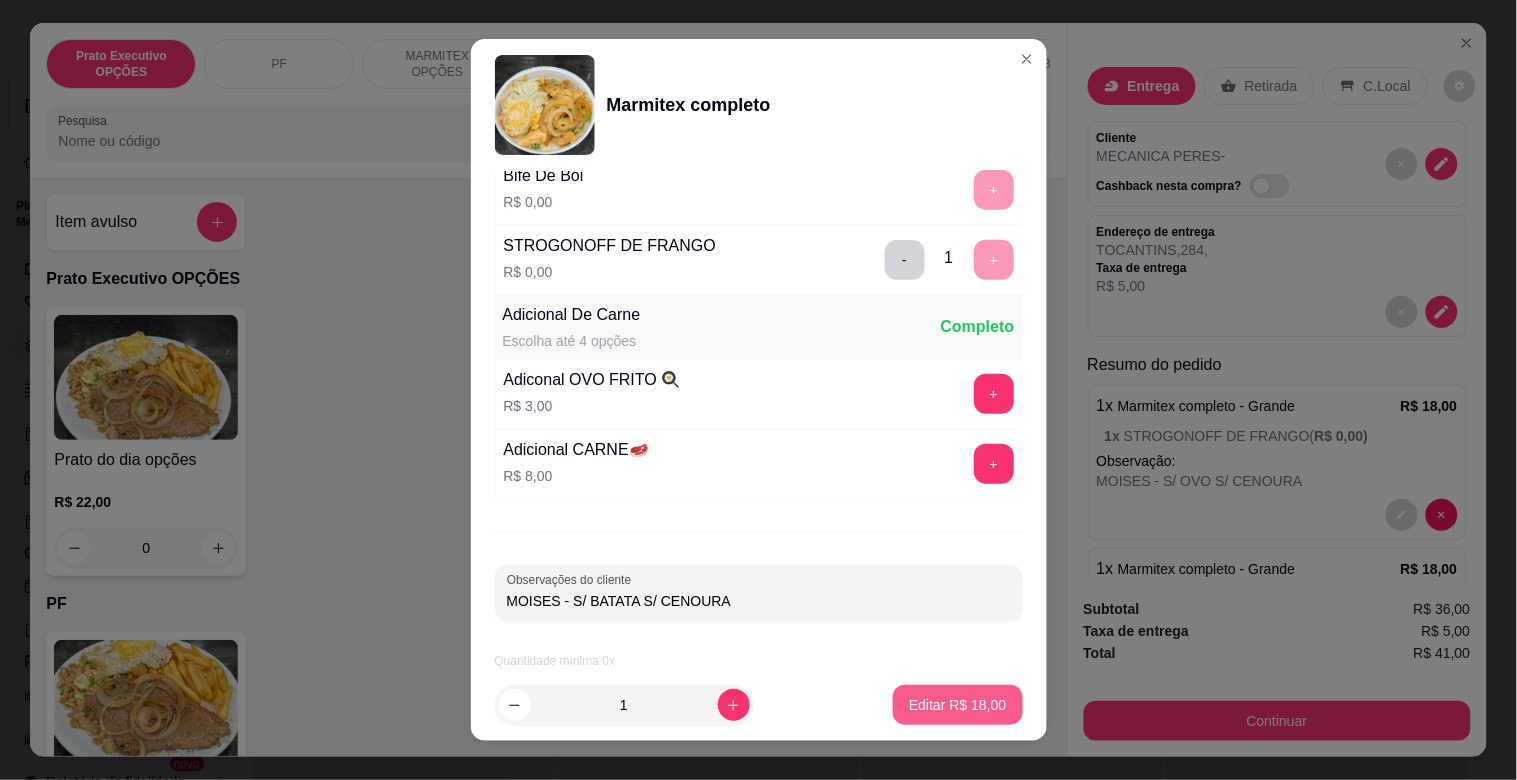 click on "Editar   R$ 18,00" at bounding box center (957, 705) 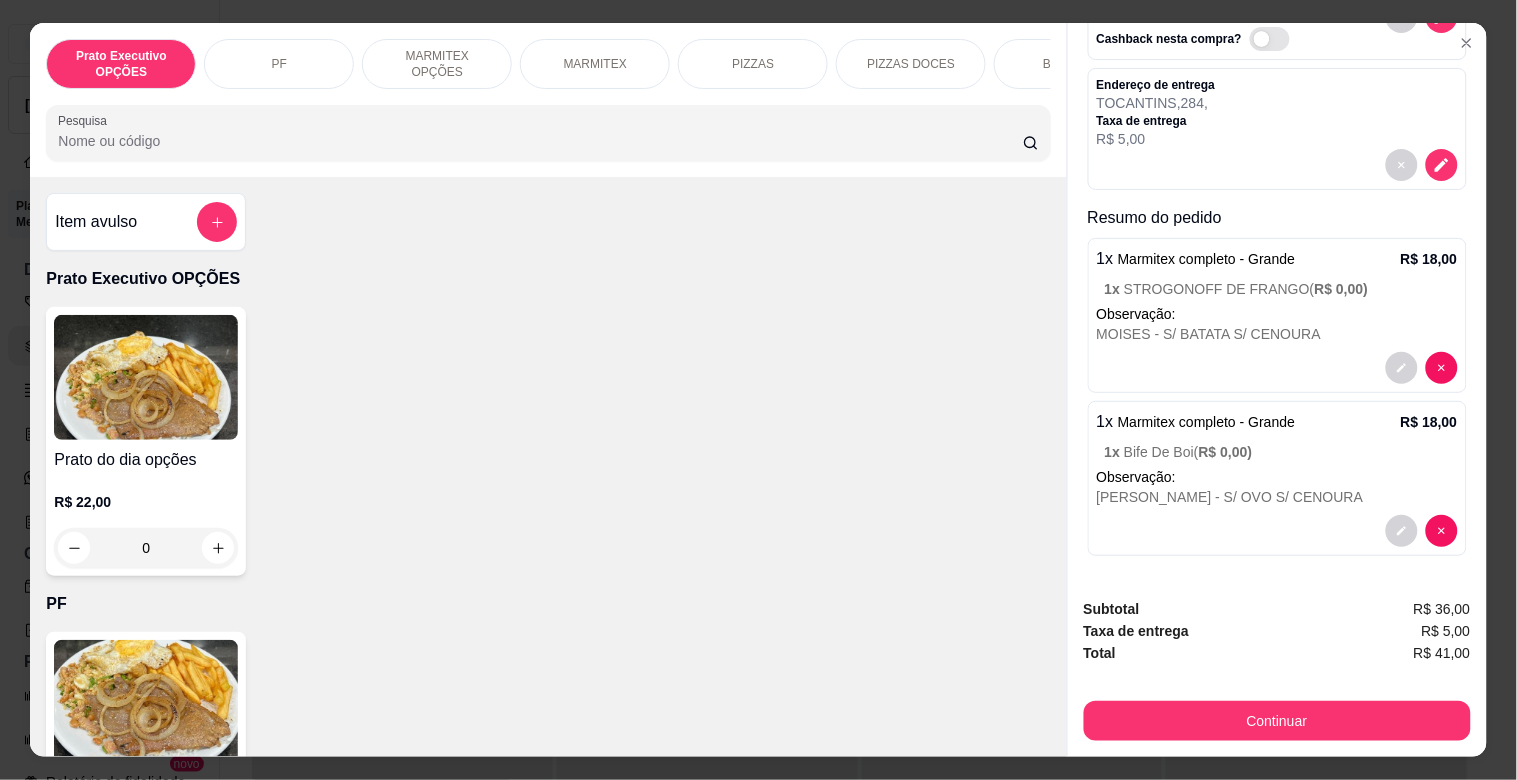 scroll, scrollTop: 151, scrollLeft: 0, axis: vertical 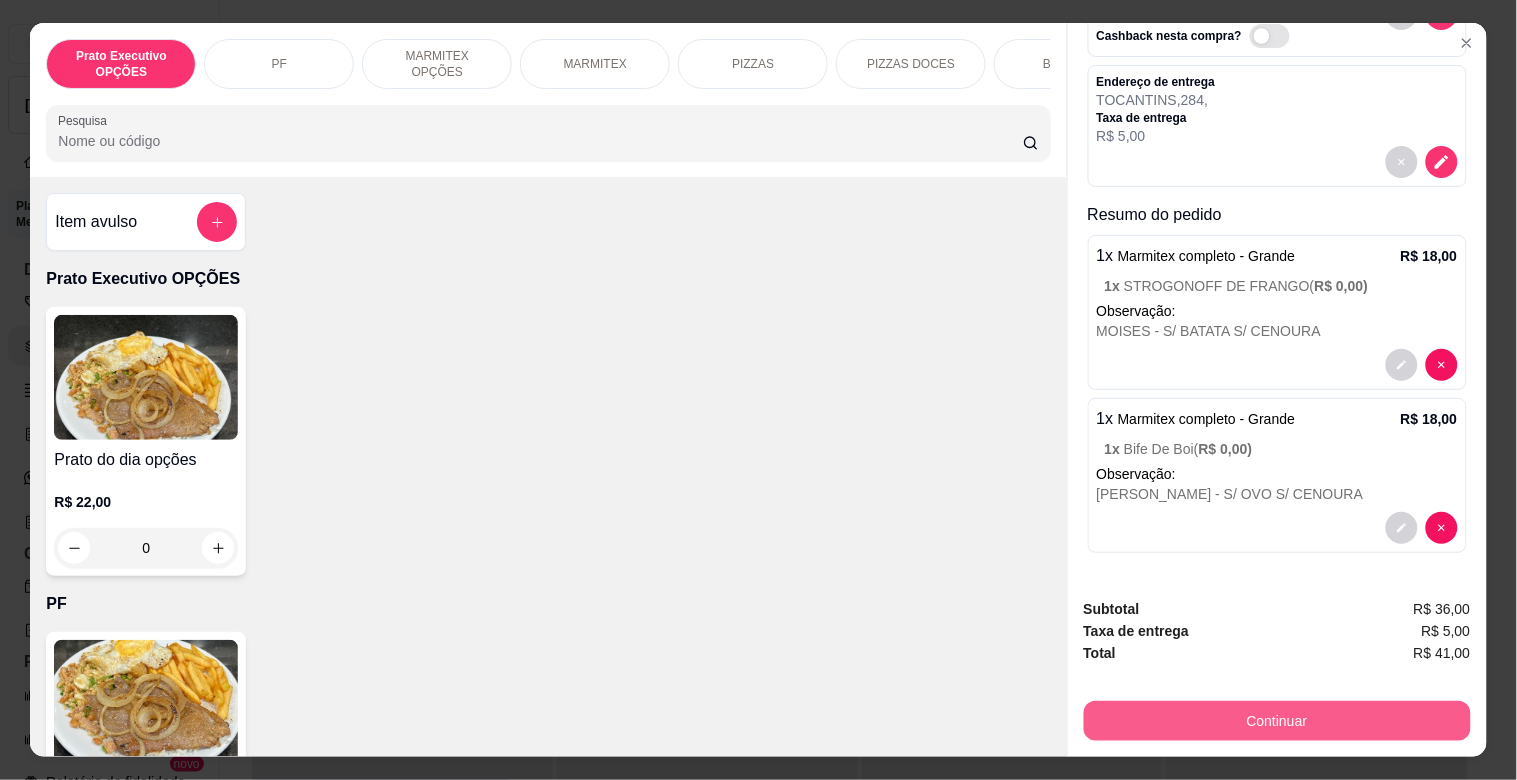 click on "Continuar" at bounding box center (1277, 721) 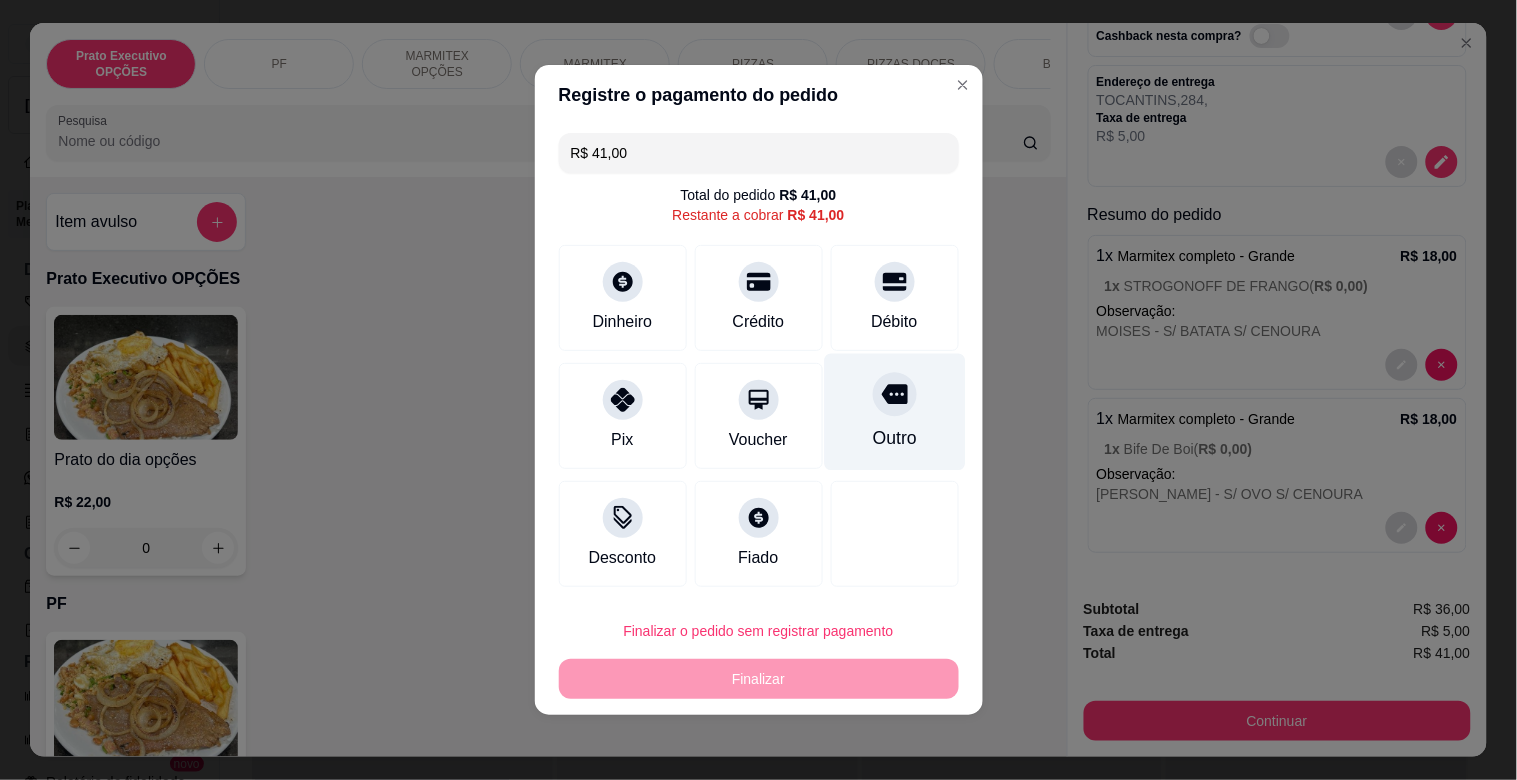 click on "Outro" at bounding box center (894, 438) 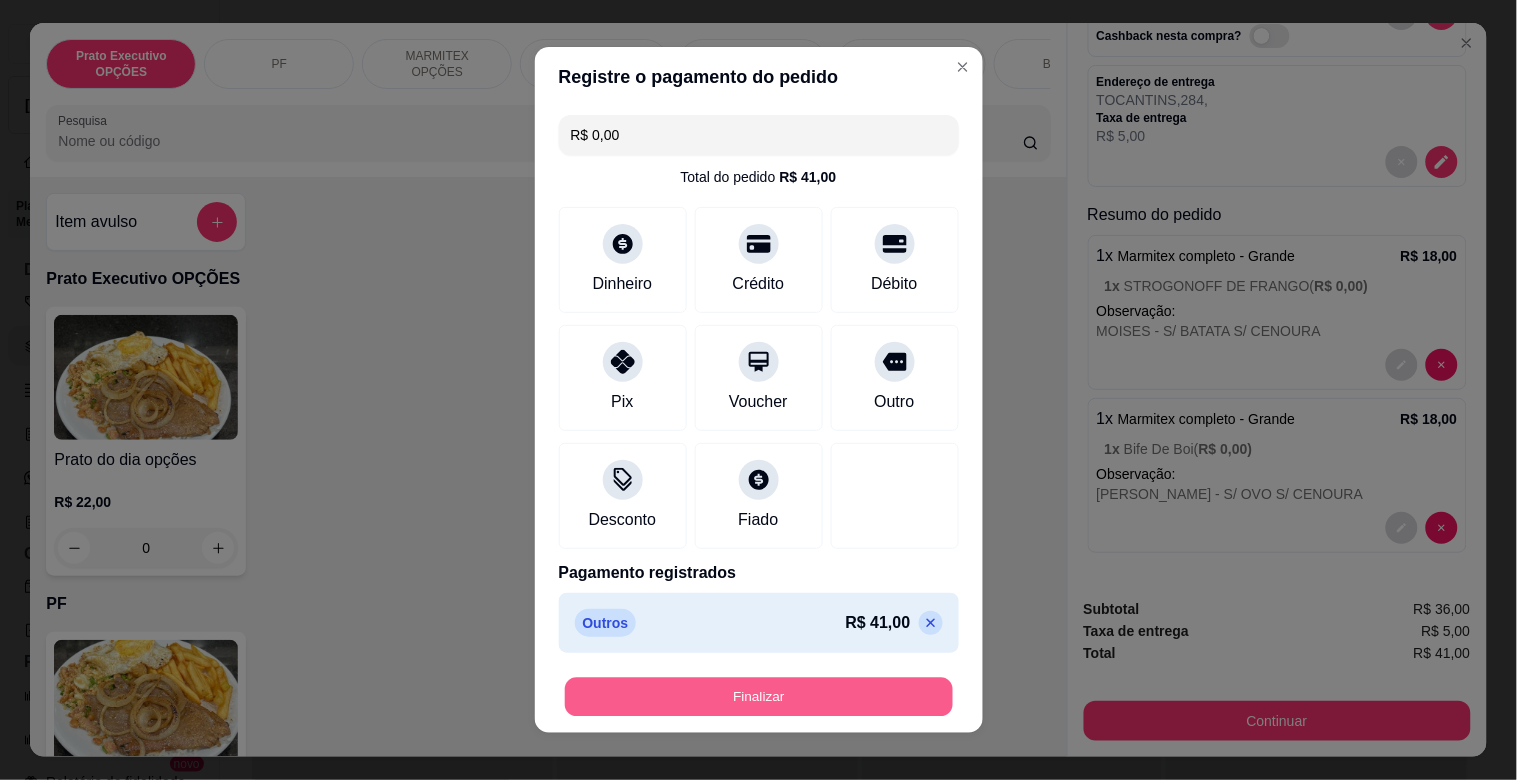 click on "Finalizar" at bounding box center (759, 697) 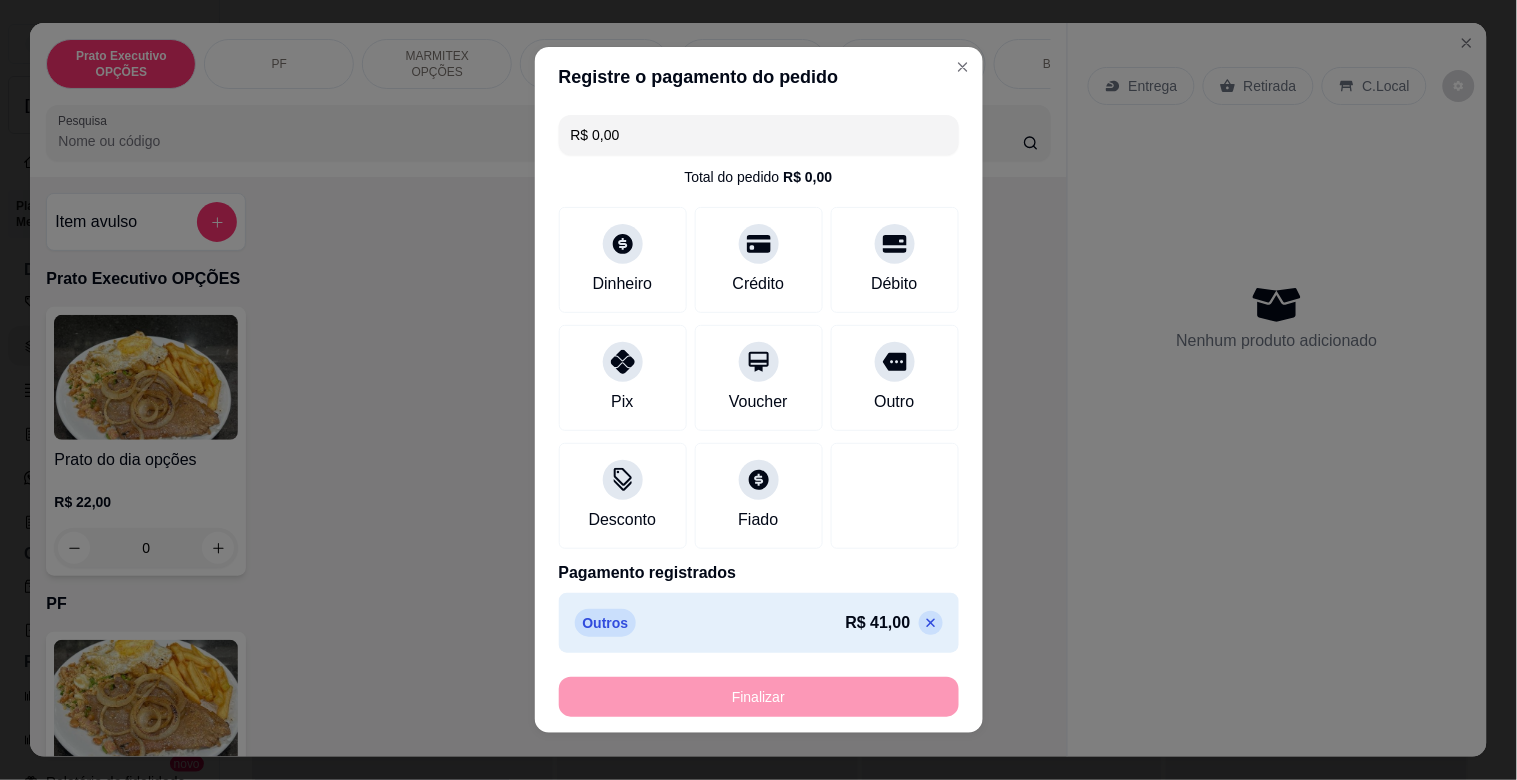type on "-R$ 41,00" 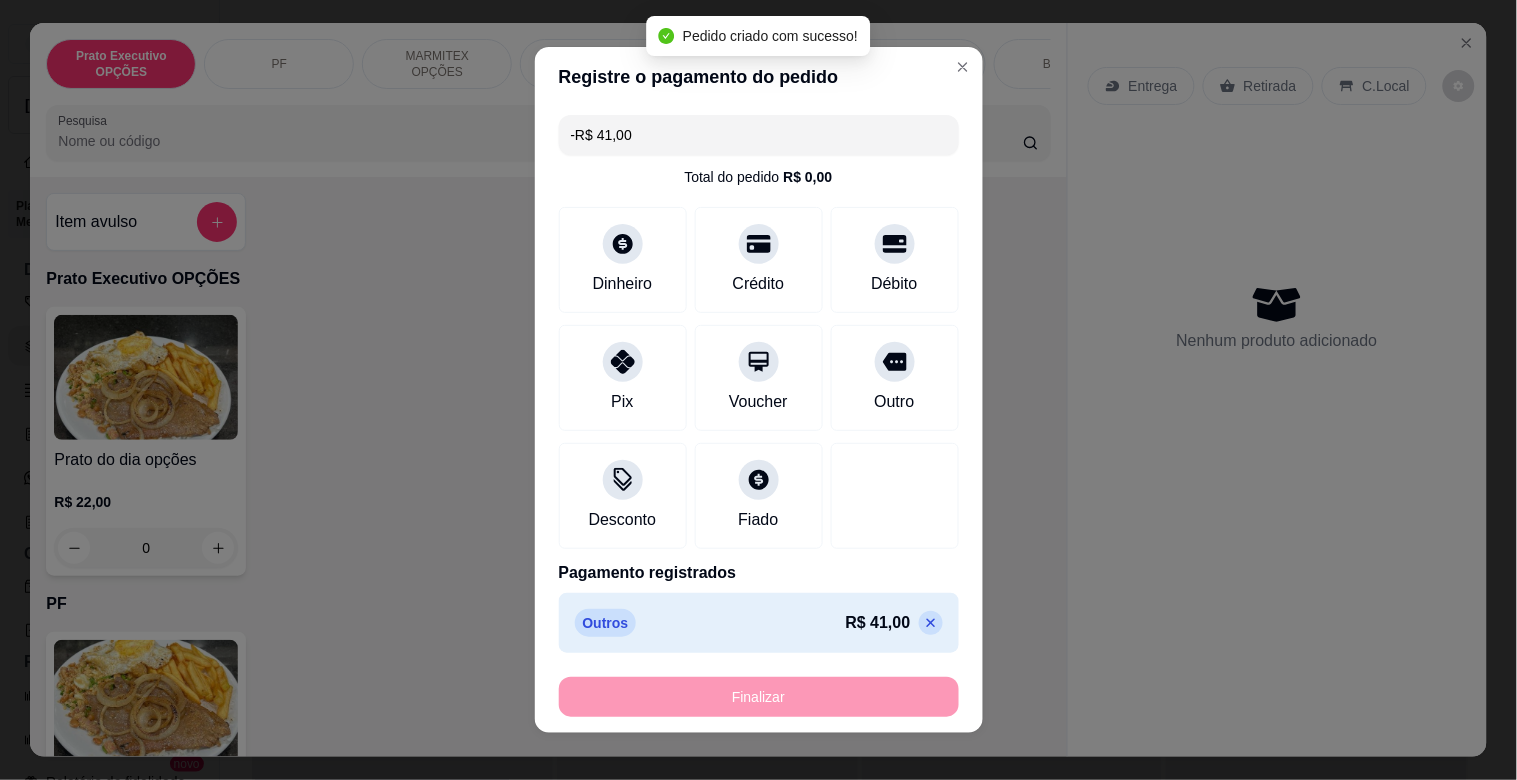 scroll, scrollTop: 0, scrollLeft: 0, axis: both 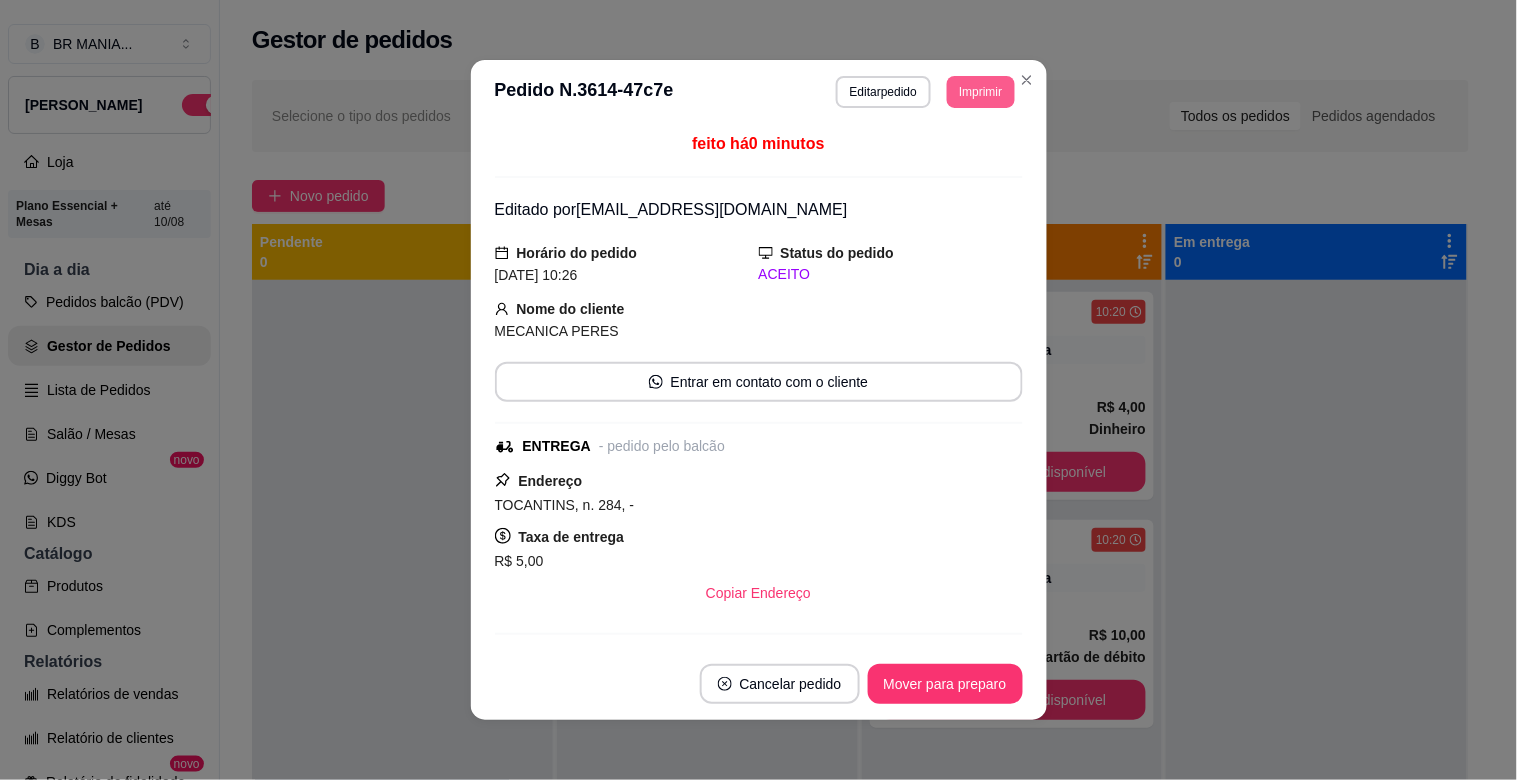 click on "Imprimir" at bounding box center [980, 92] 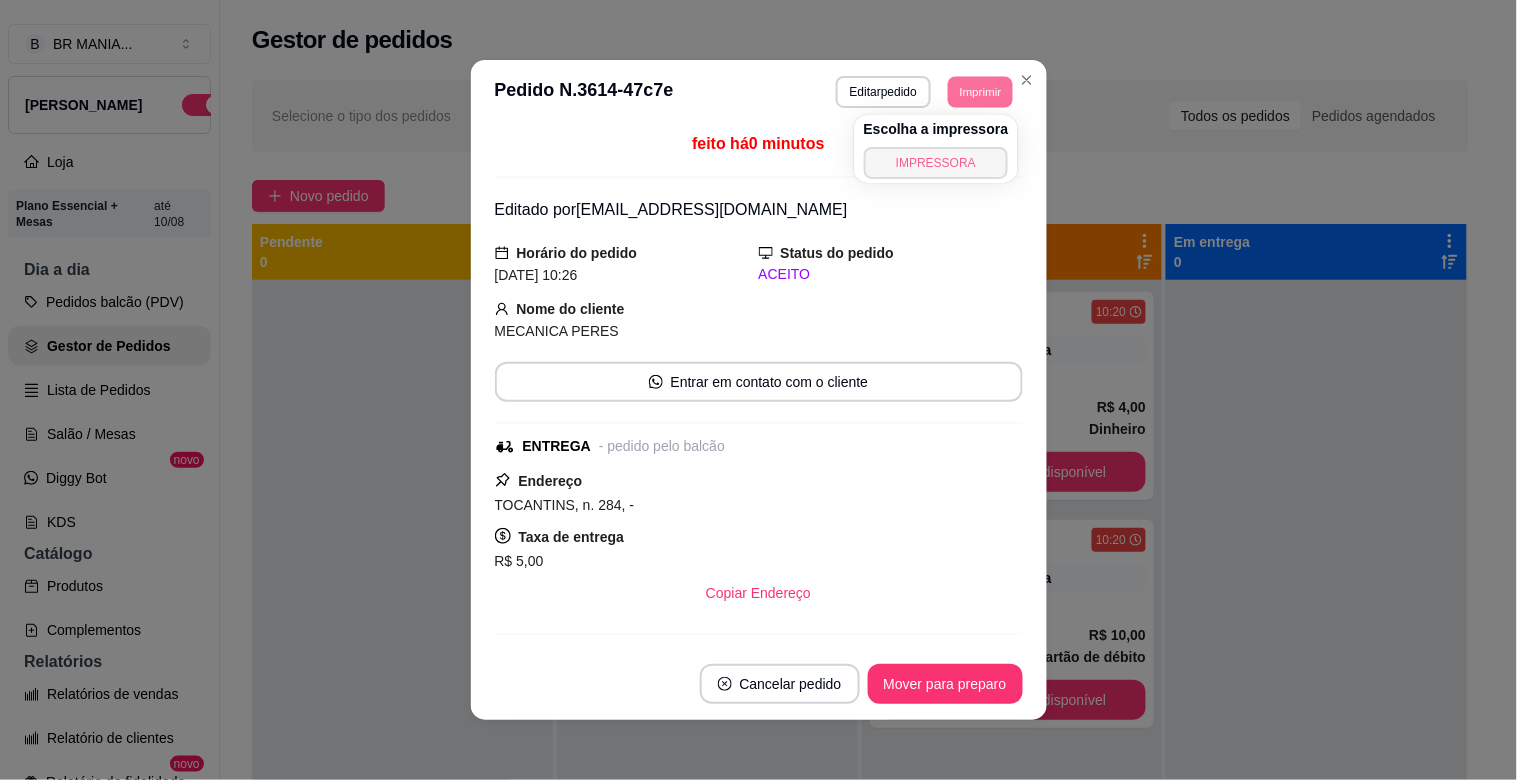 click on "IMPRESSORA" at bounding box center (936, 163) 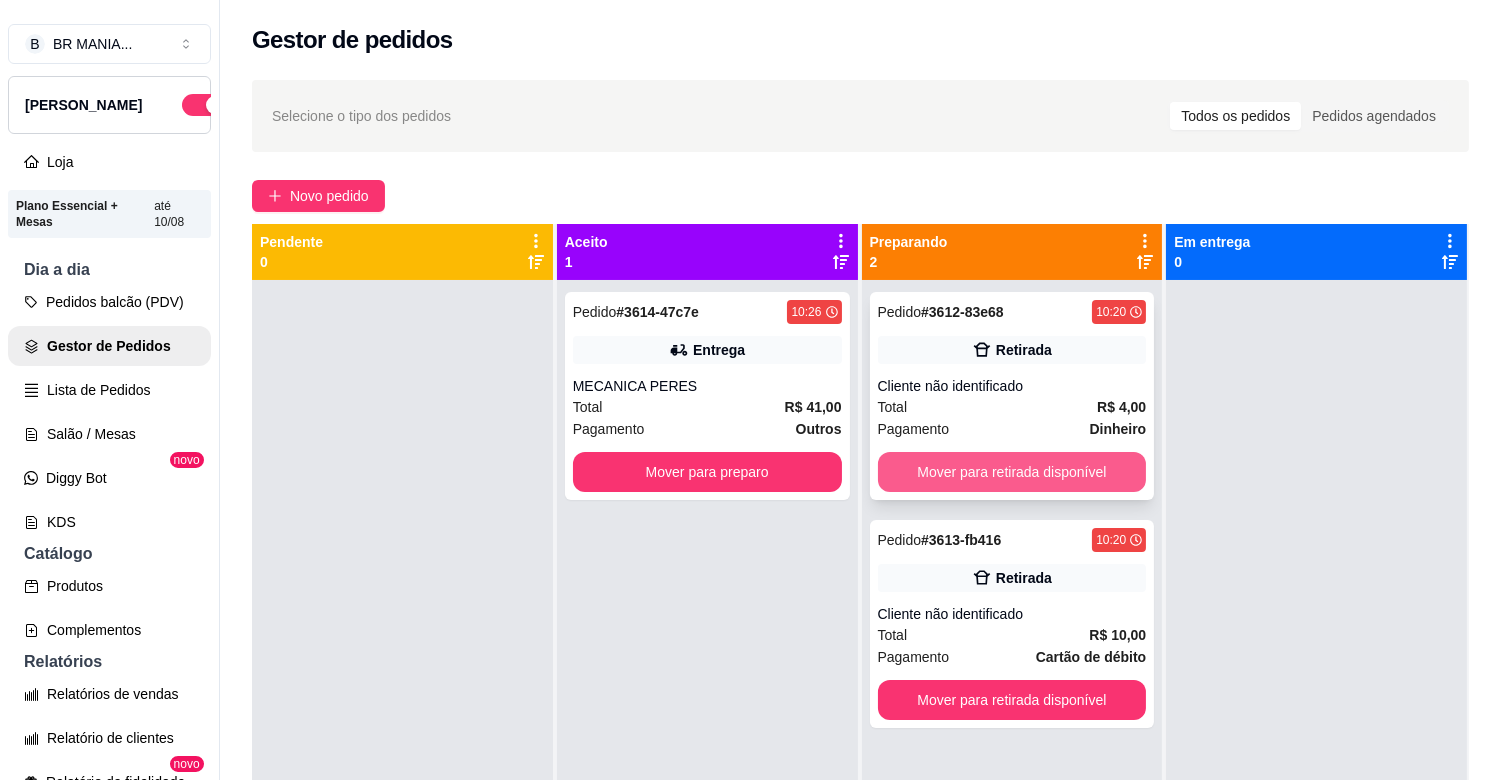 click on "Mover para retirada disponível" at bounding box center (1012, 472) 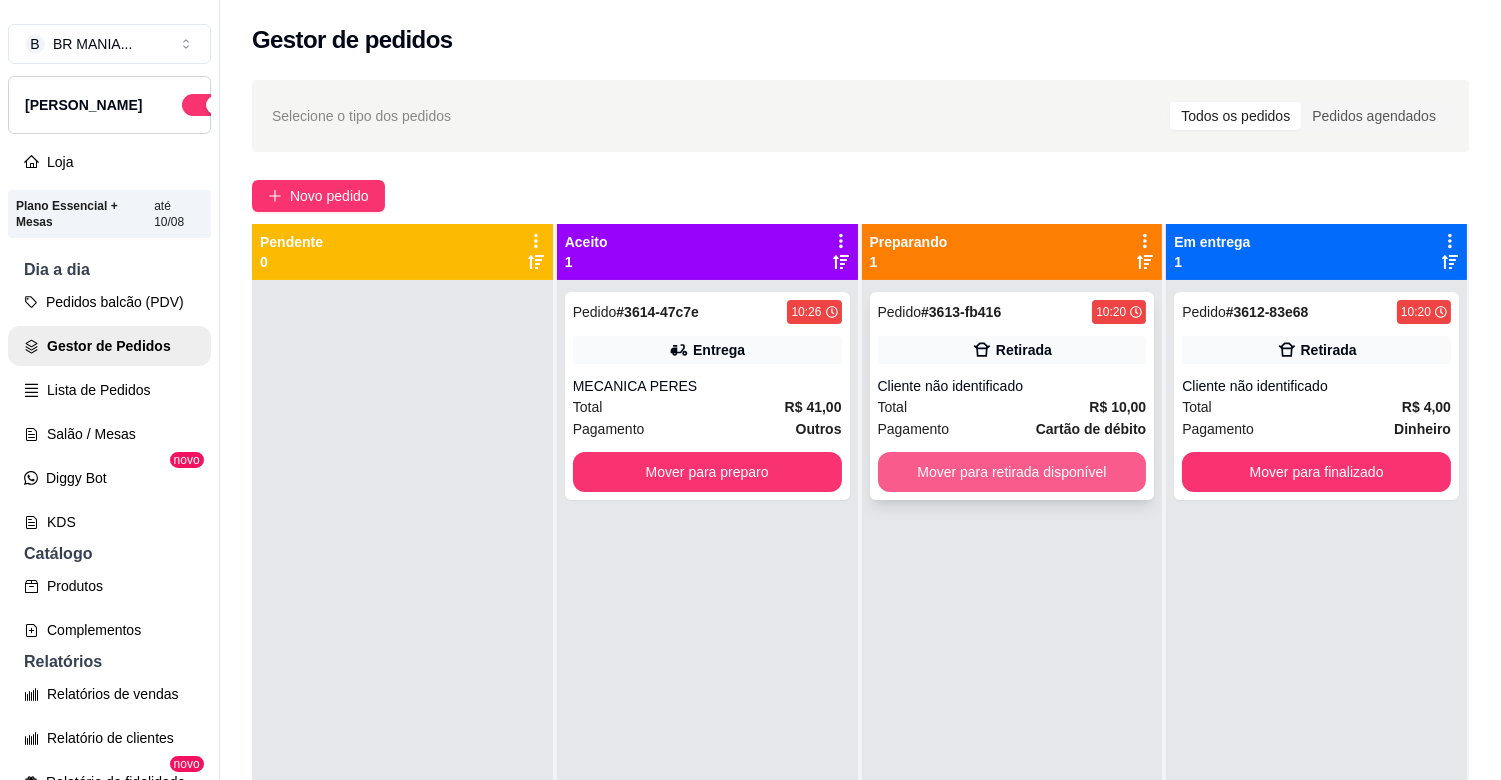 click on "Mover para retirada disponível" at bounding box center [1012, 472] 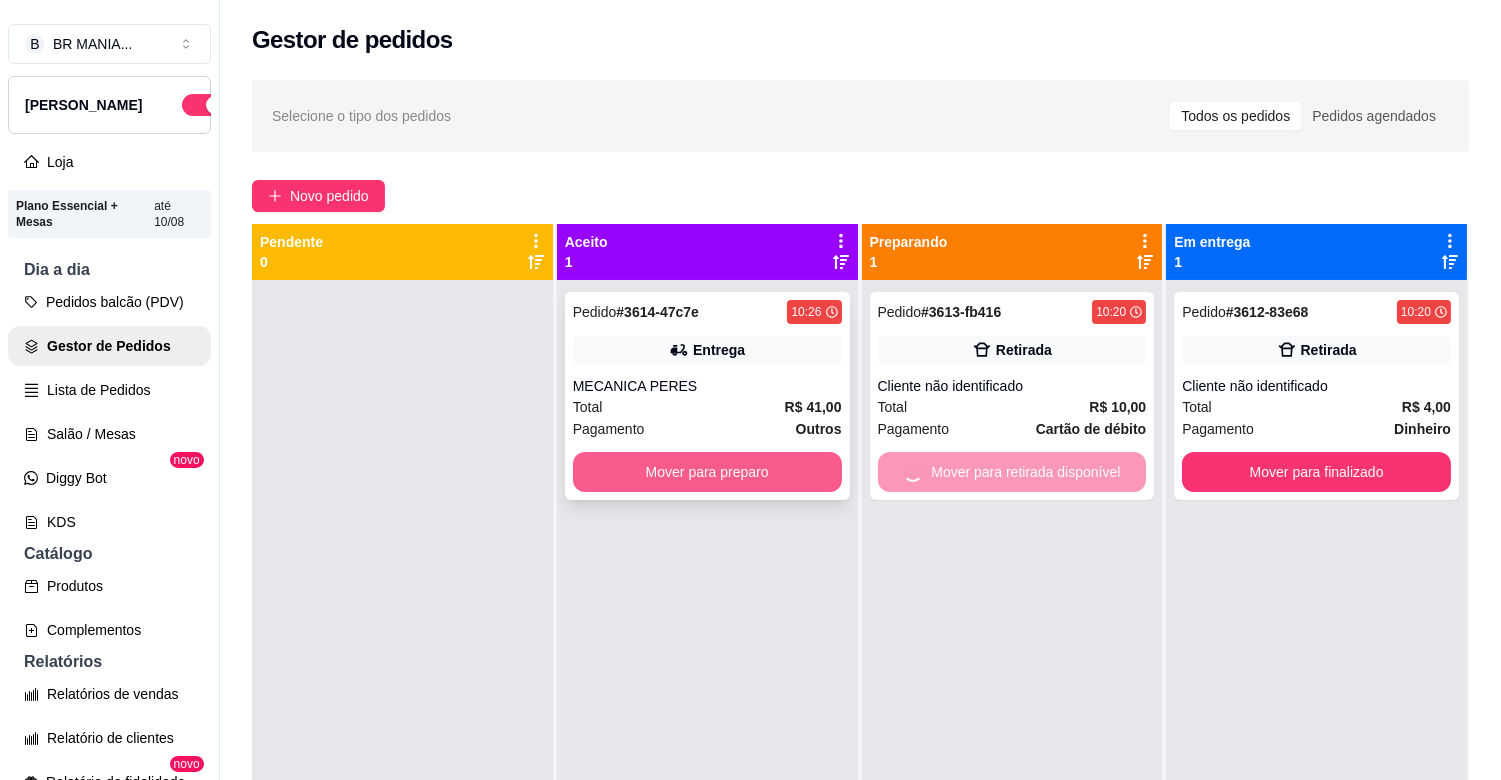 click on "Mover para preparo" at bounding box center (707, 472) 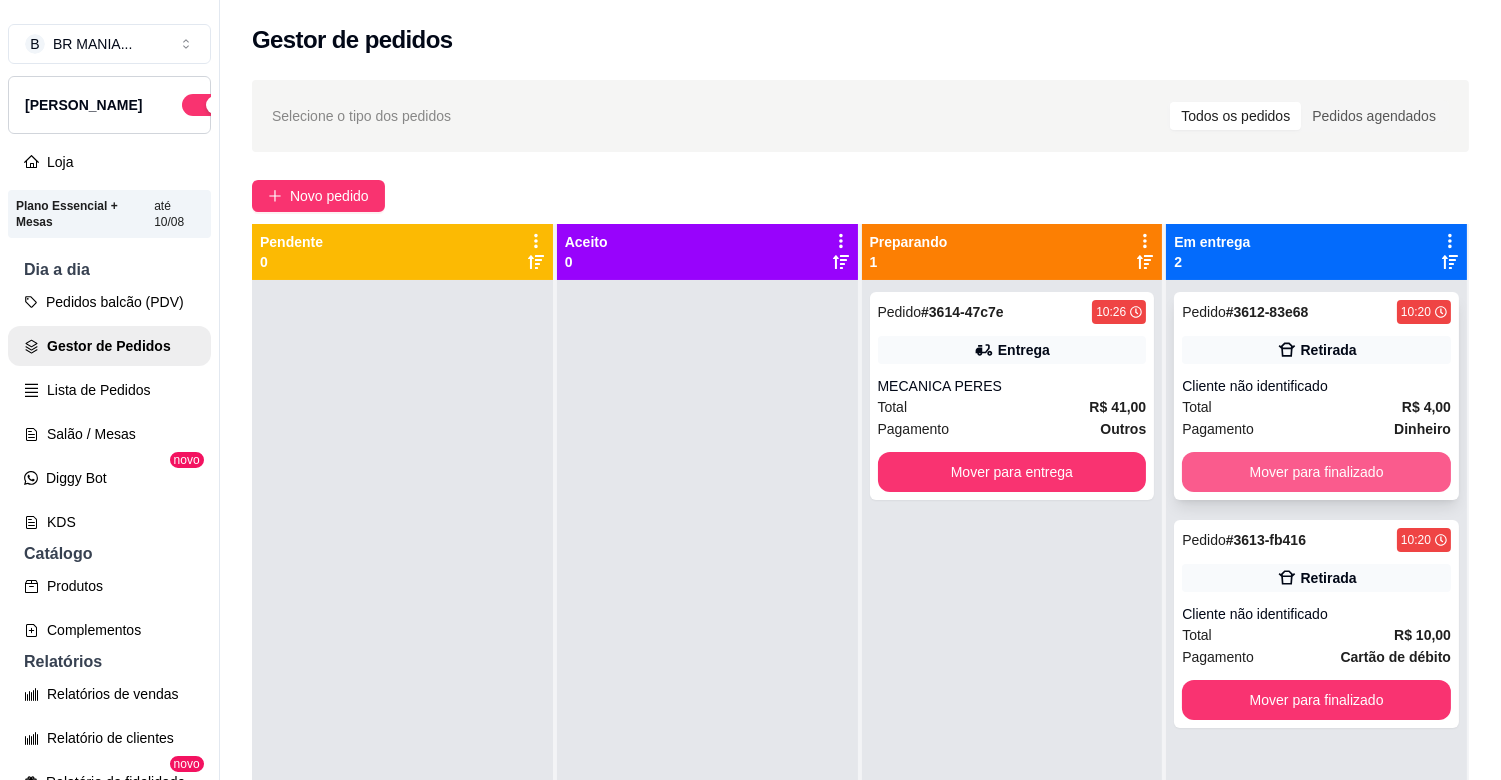 click on "Mover para finalizado" at bounding box center [1316, 472] 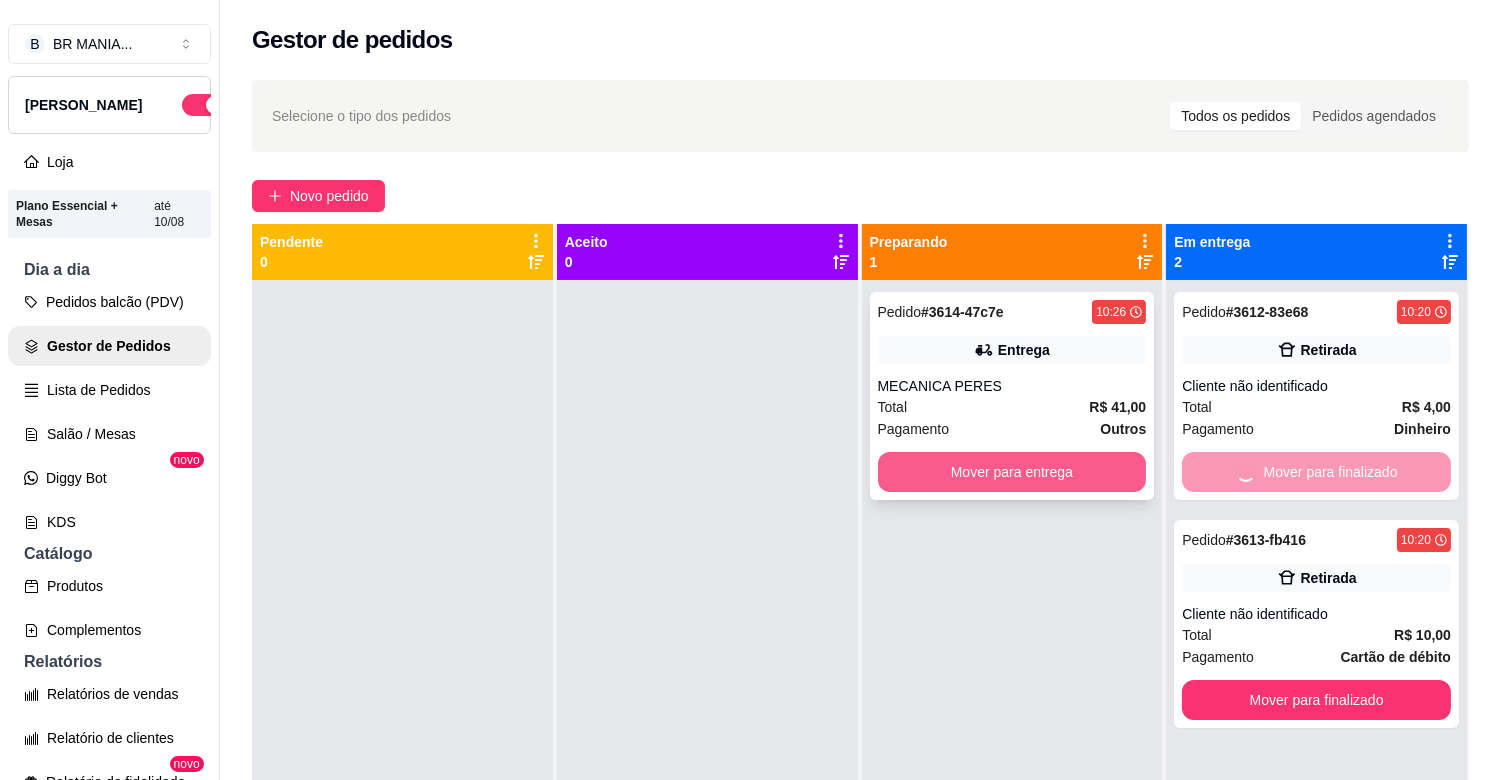 click on "Mover para entrega" at bounding box center (1012, 472) 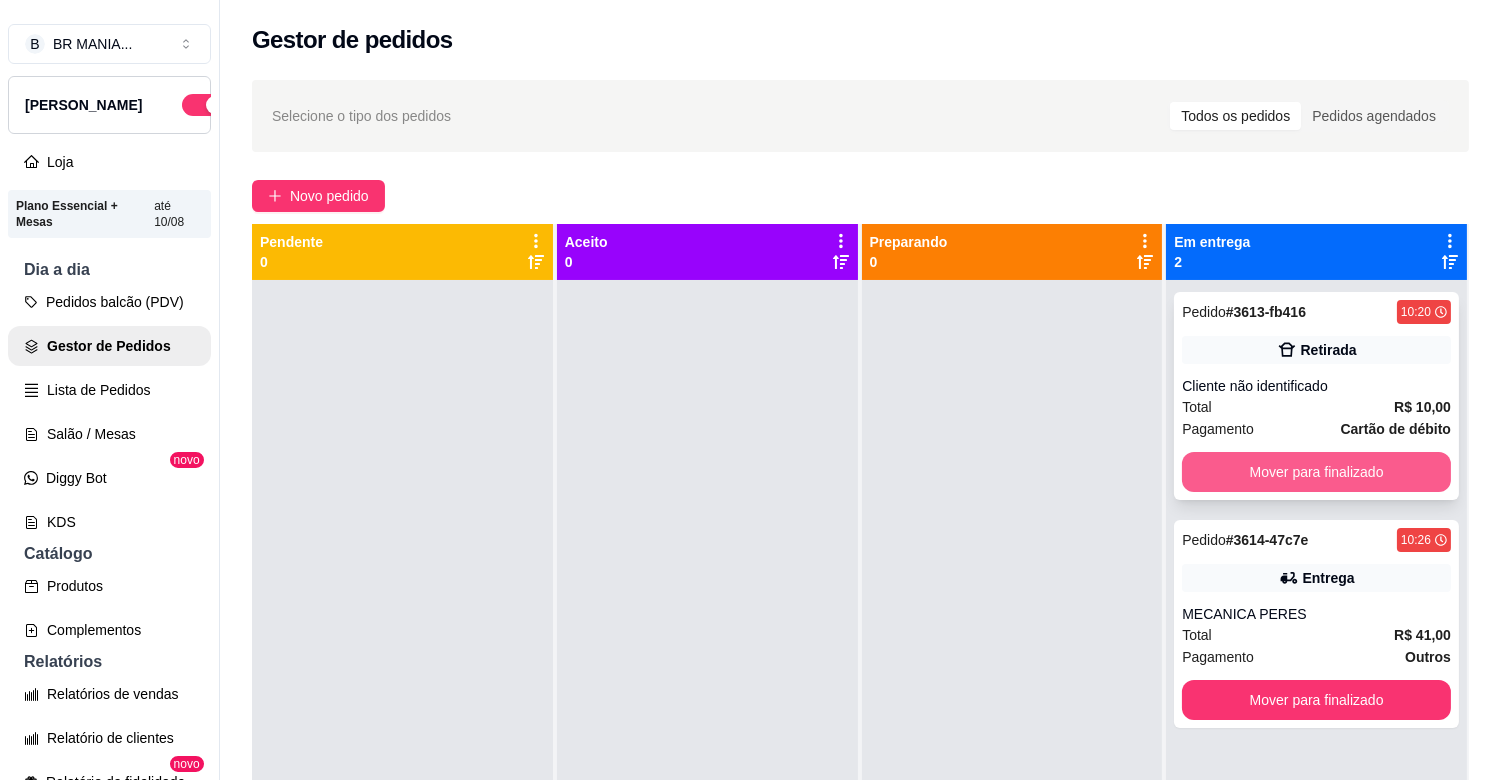 click on "Mover para finalizado" at bounding box center [1316, 472] 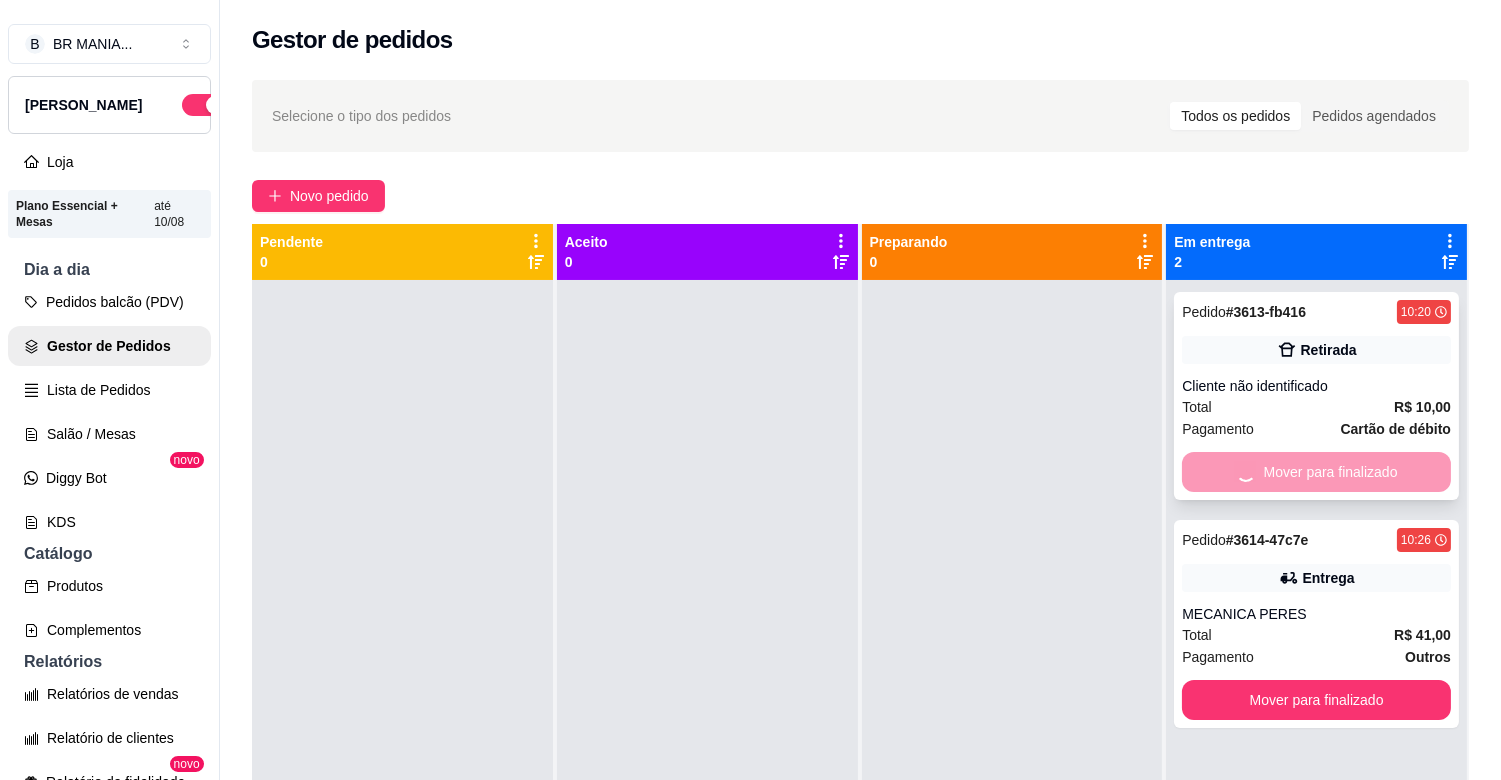 click on "Mover para finalizado" at bounding box center (1316, 700) 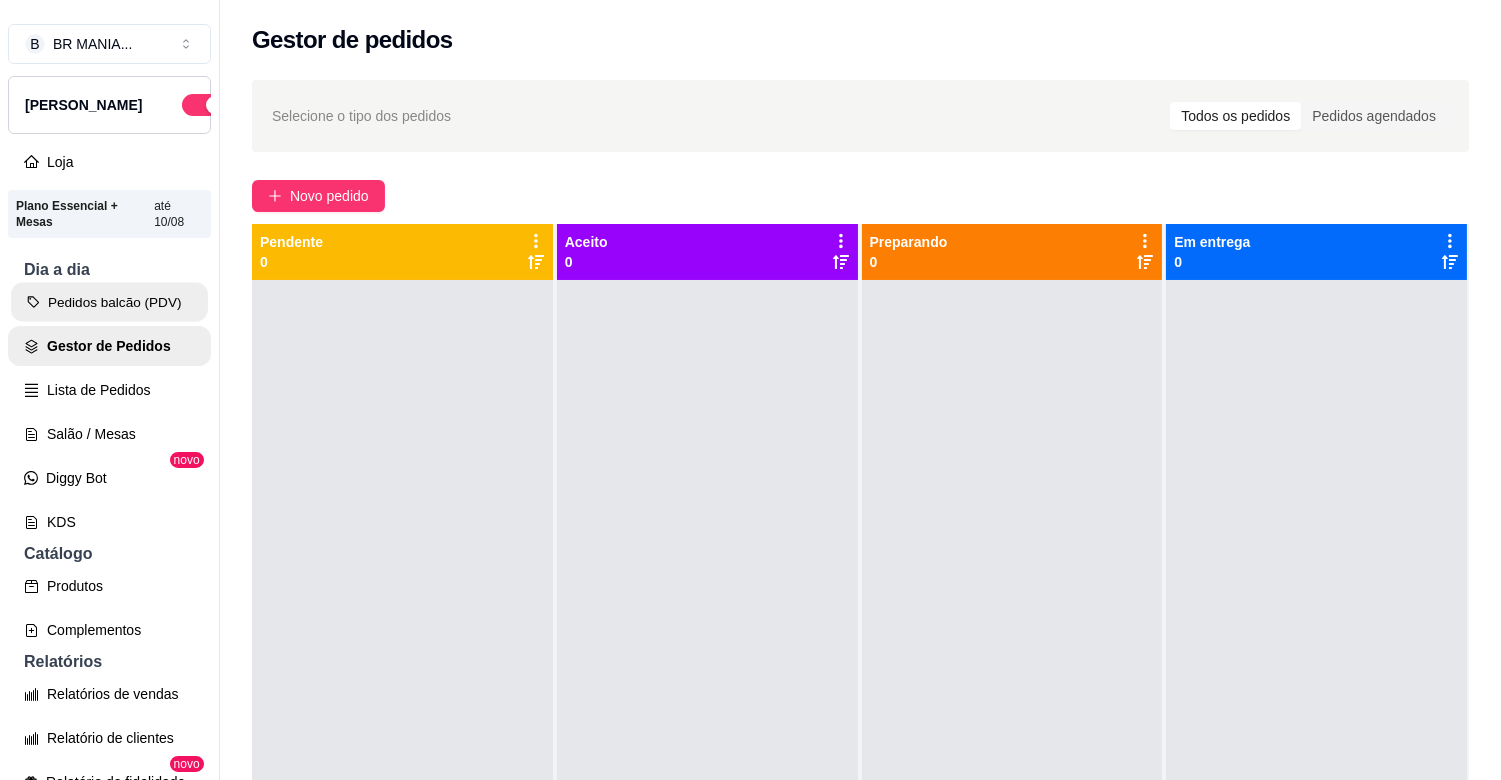 click on "Pedidos balcão (PDV)" at bounding box center (109, 302) 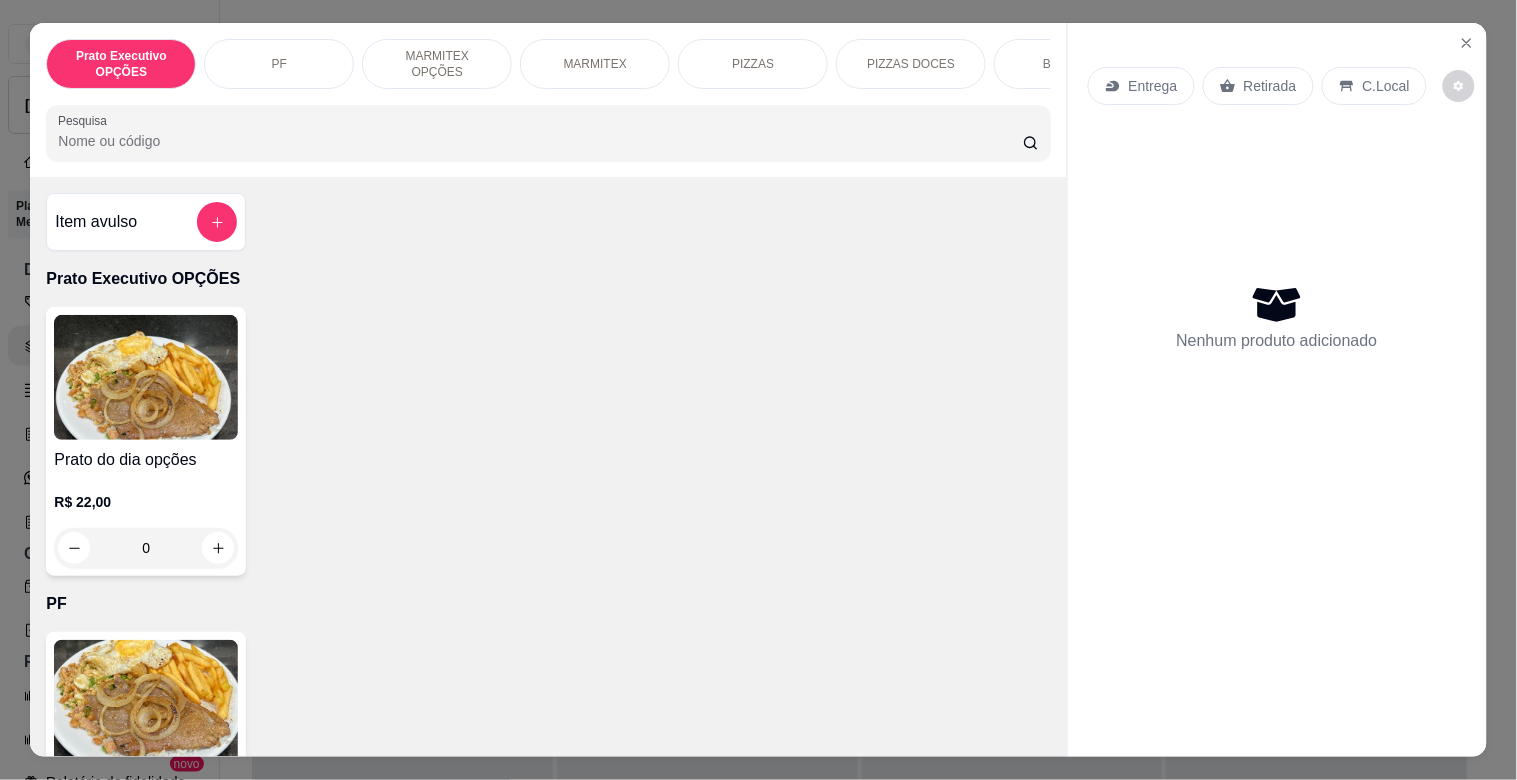 click on "MARMITEX" at bounding box center [595, 64] 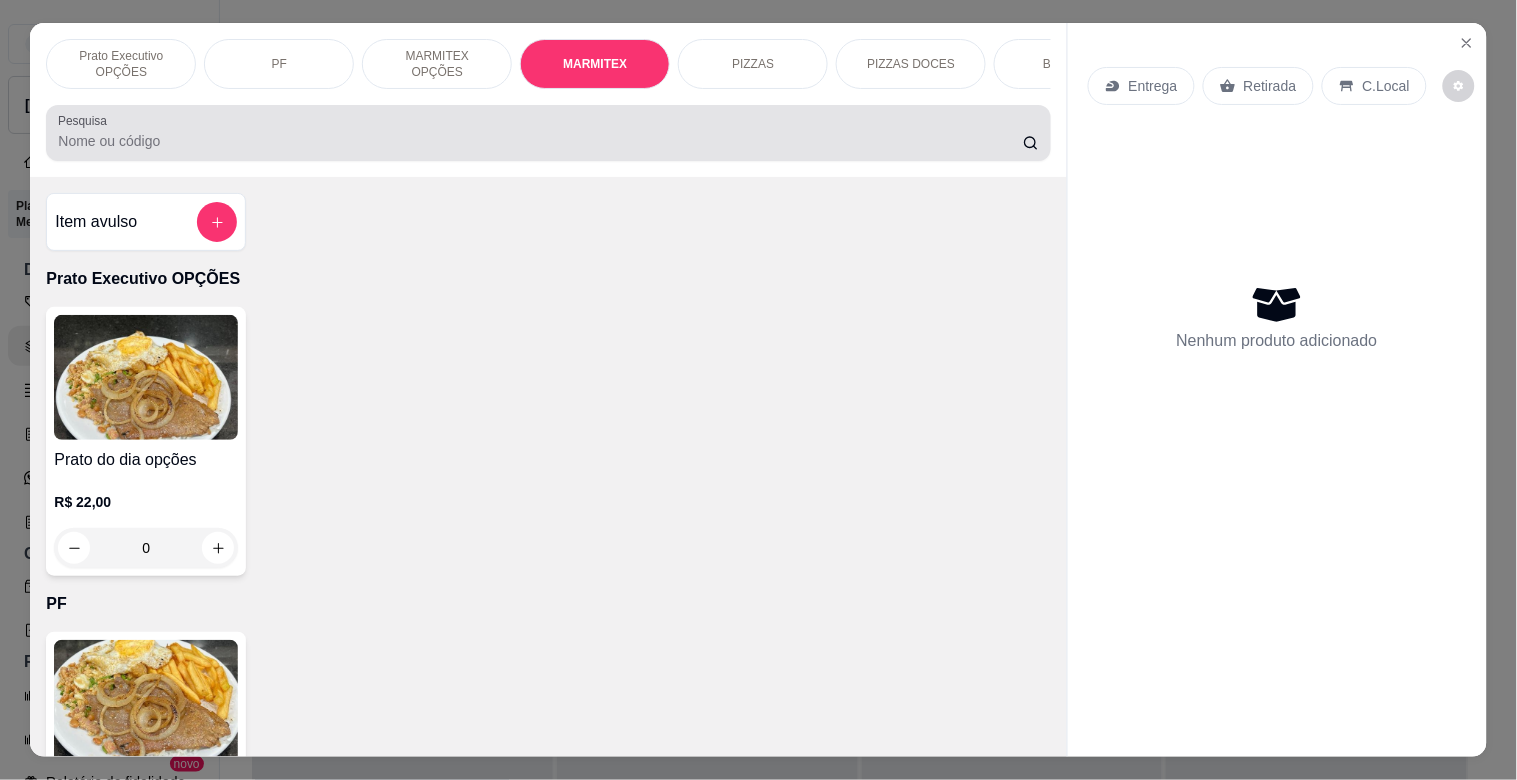 scroll, scrollTop: 1064, scrollLeft: 0, axis: vertical 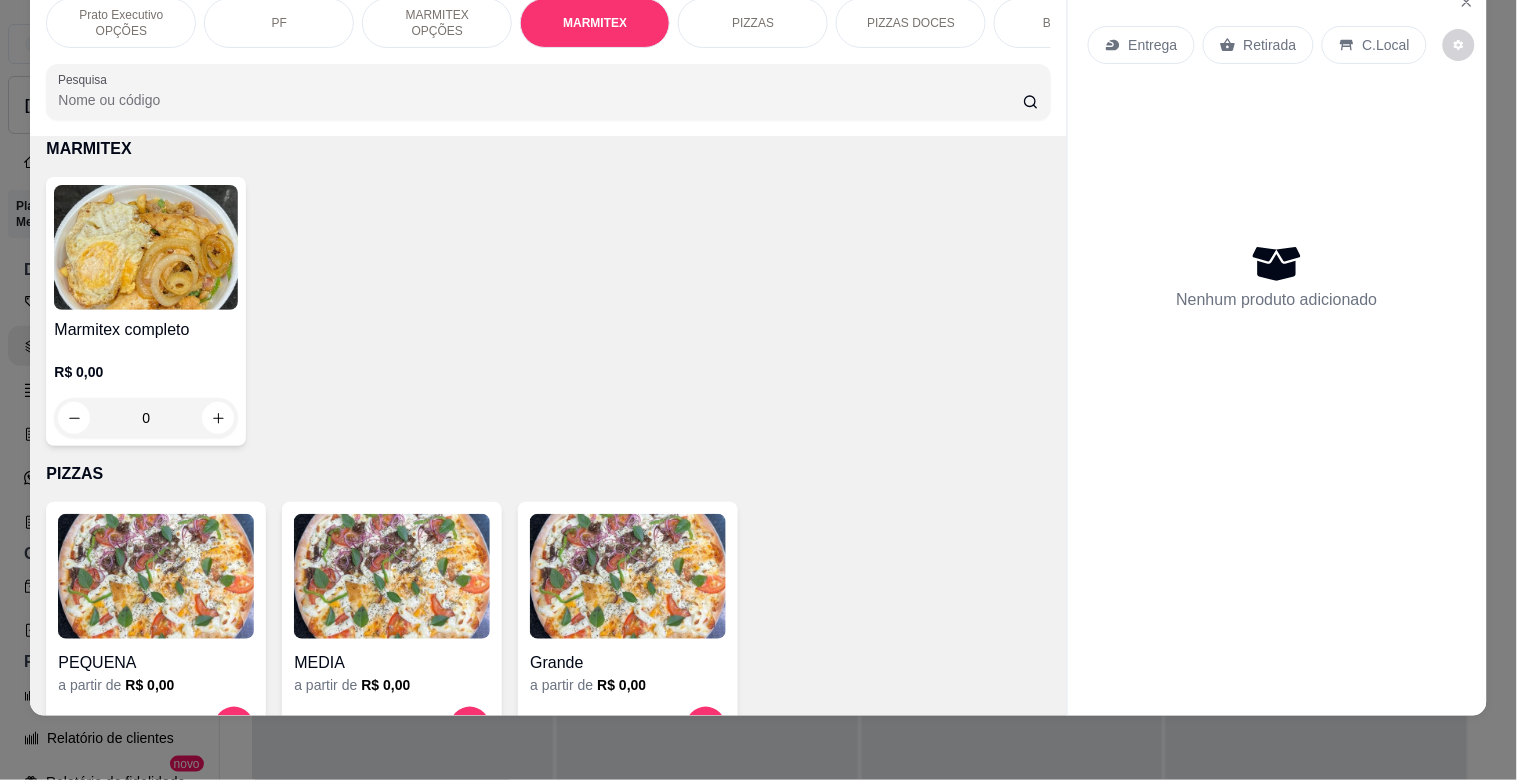 click at bounding box center [146, 247] 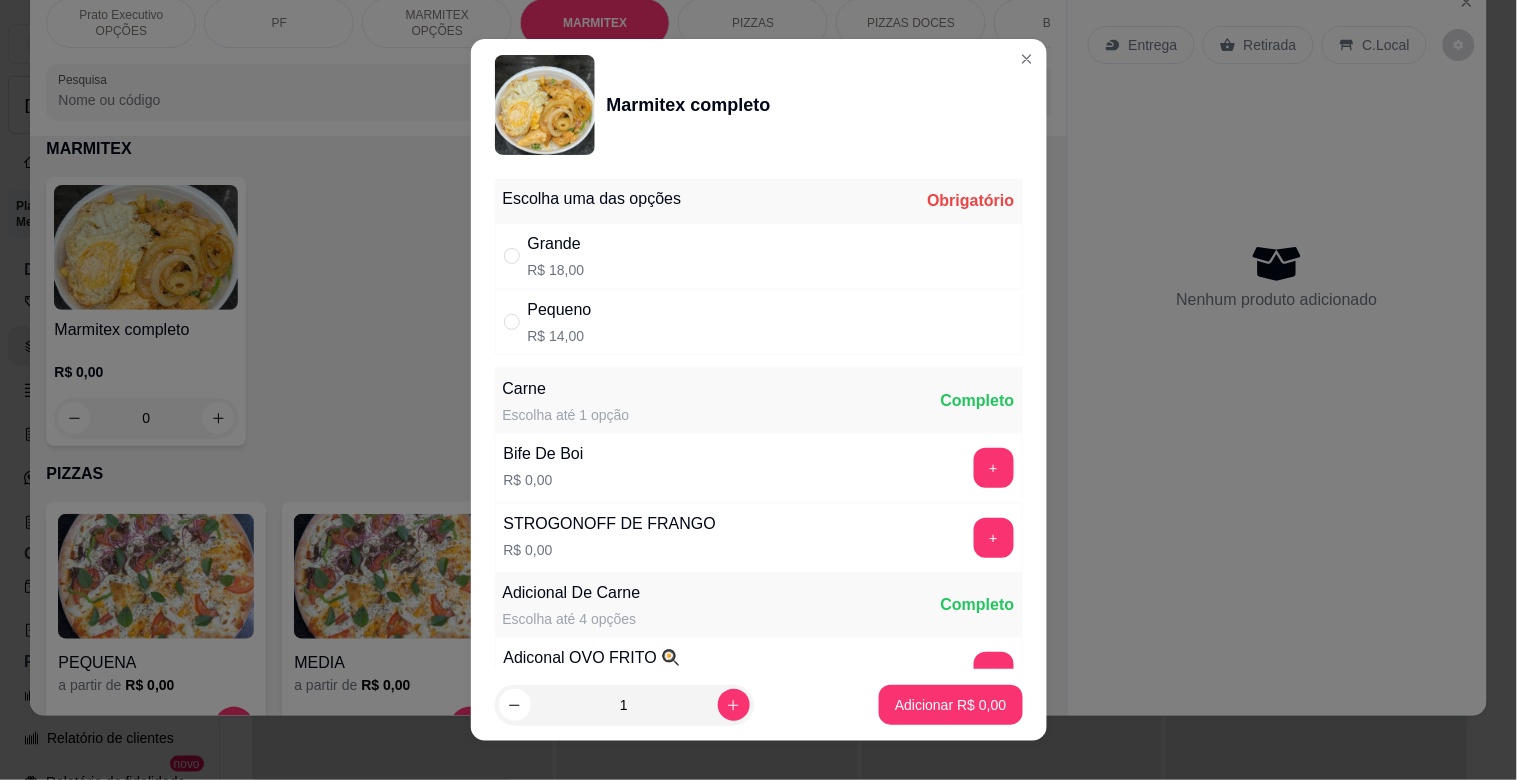 click on "Pequeno  R$ 14,00" at bounding box center (759, 322) 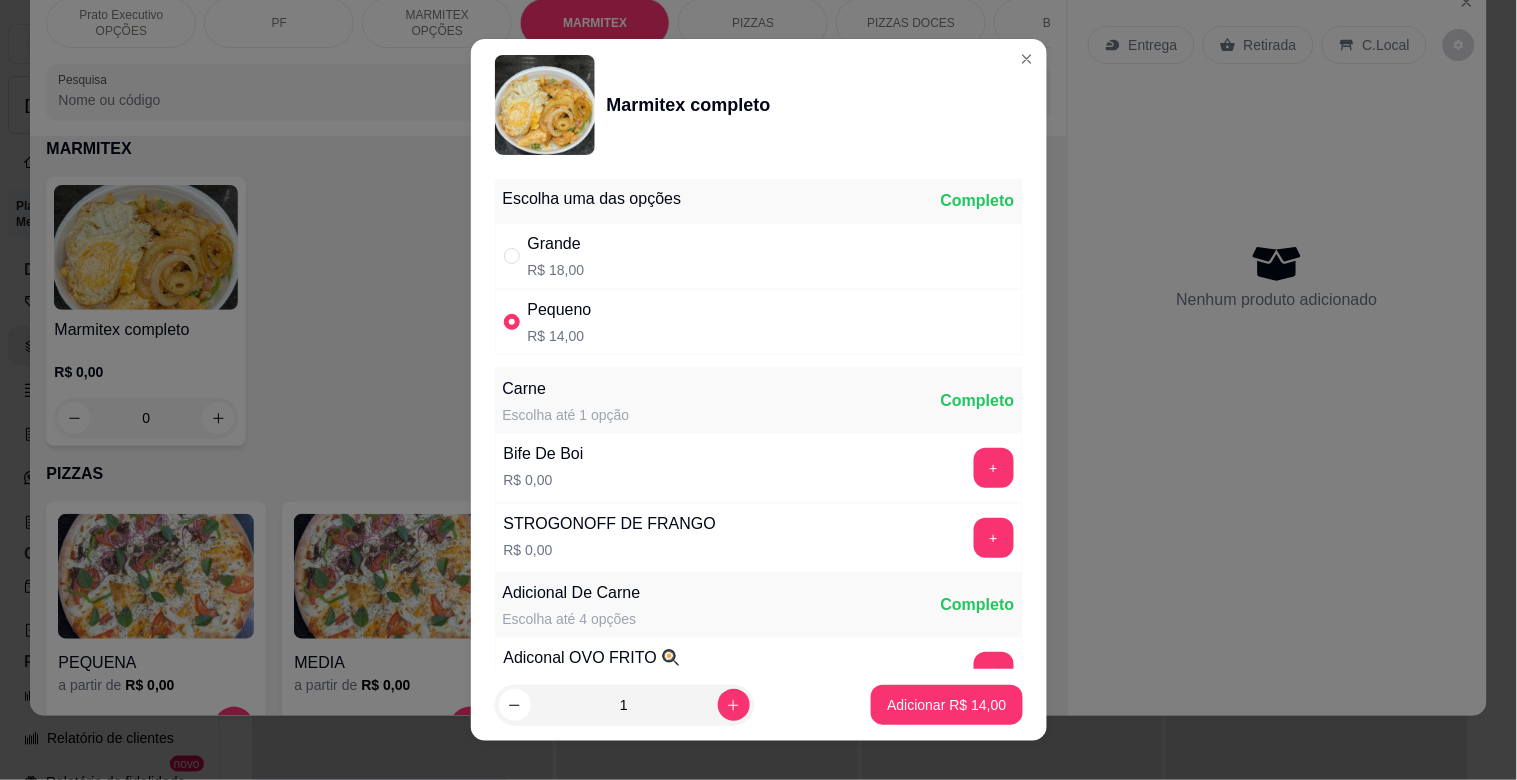 click on "Grande  R$ 18,00" at bounding box center (759, 256) 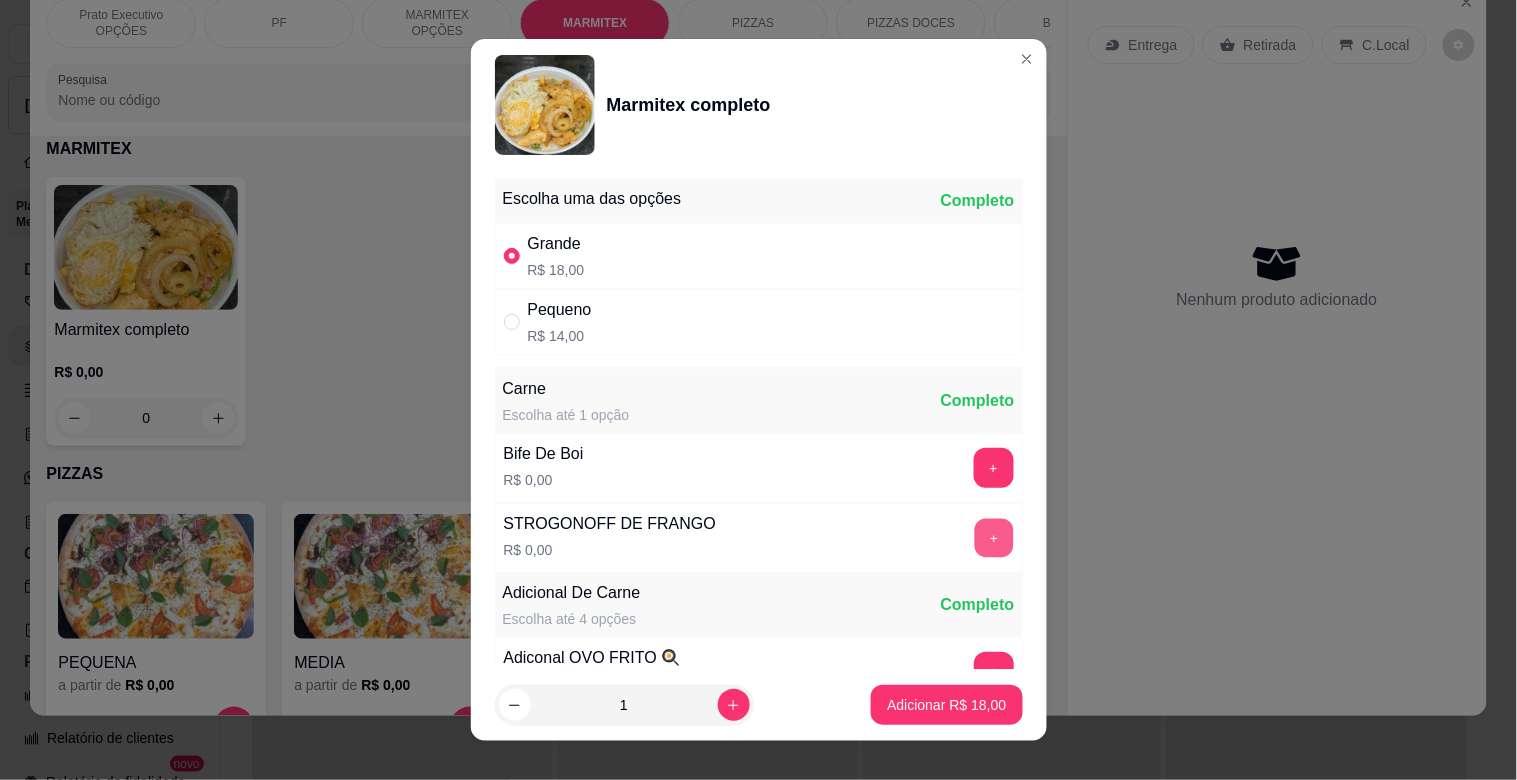 click on "+" at bounding box center (993, 538) 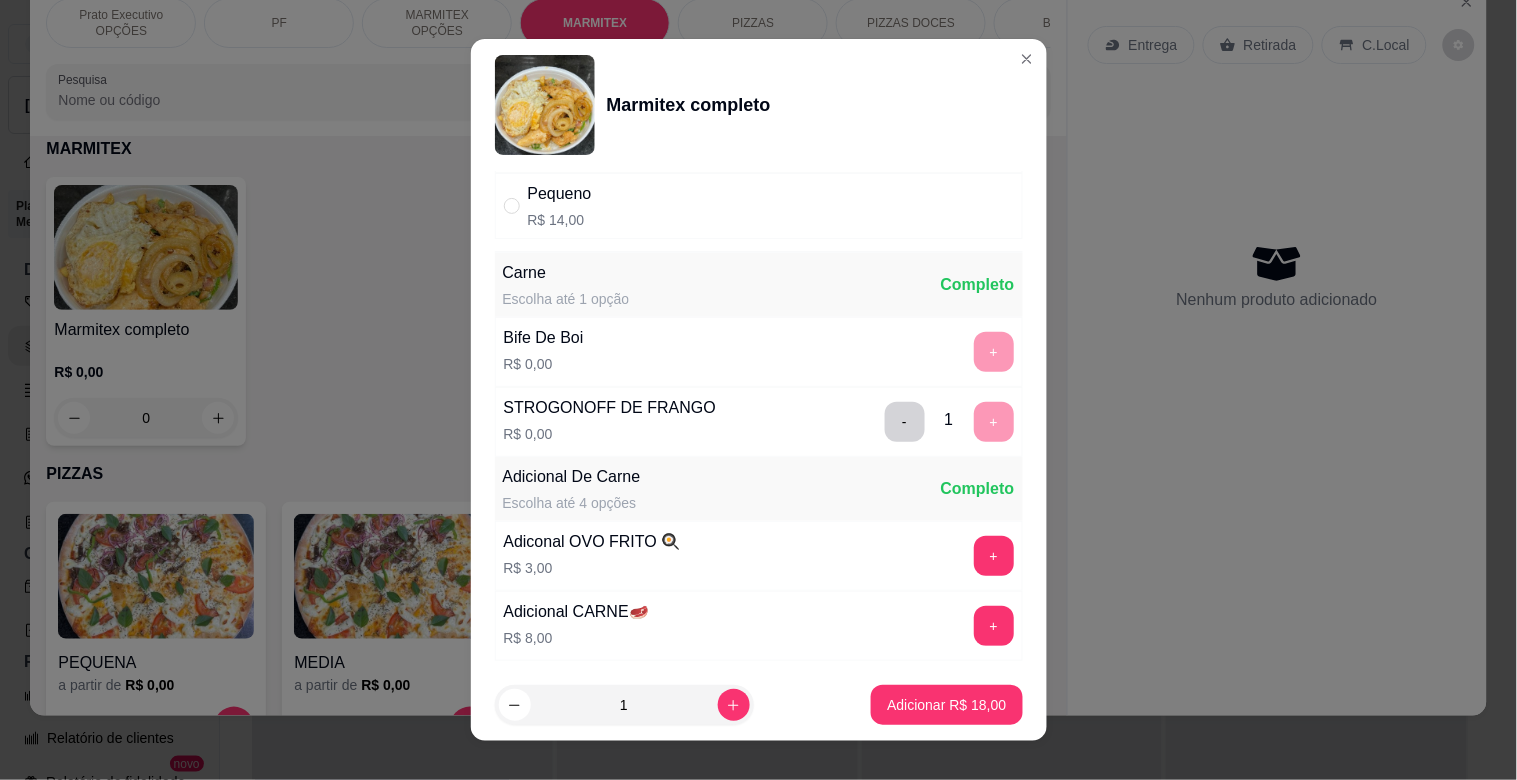 scroll, scrollTop: 122, scrollLeft: 0, axis: vertical 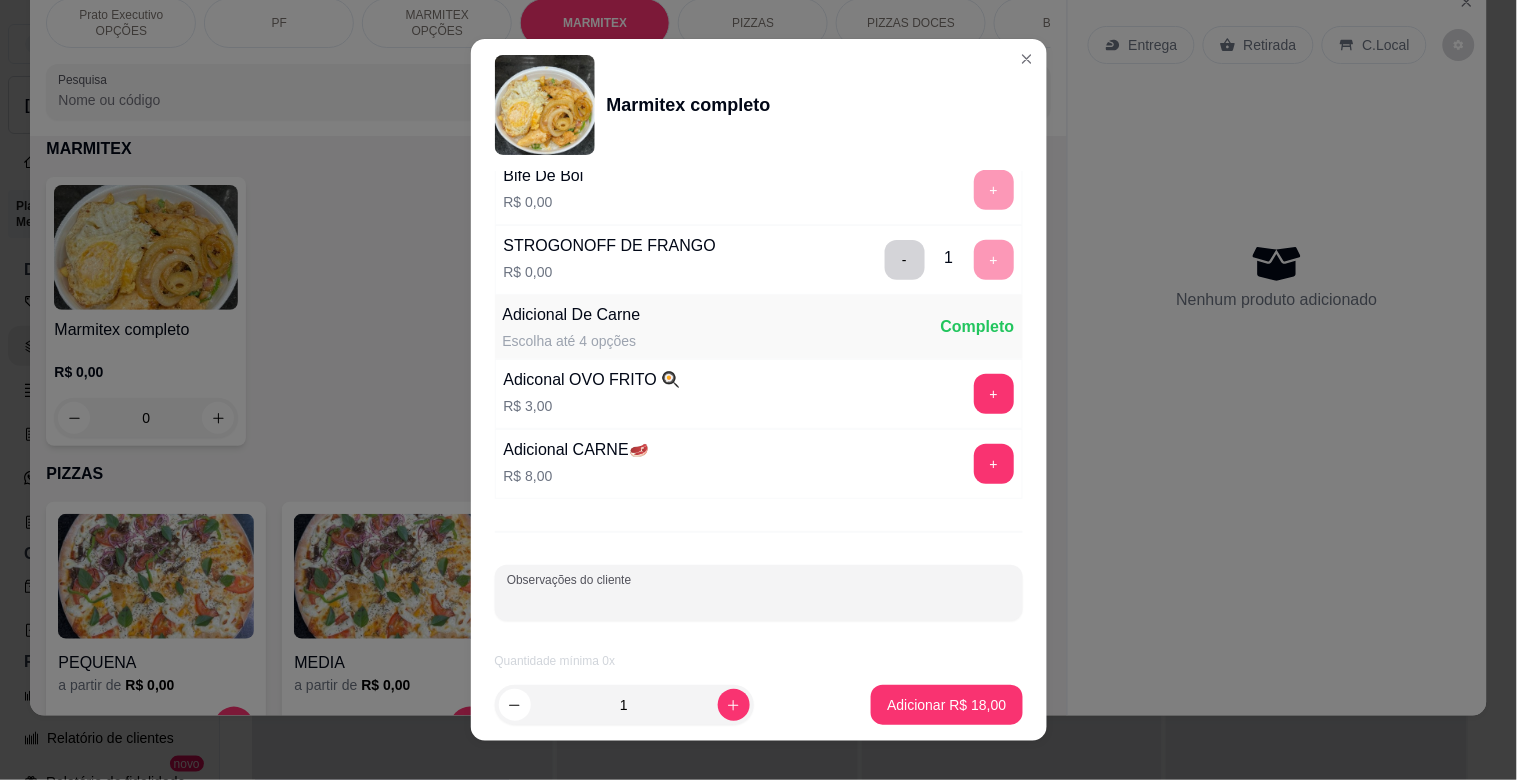 click on "Observações do cliente" at bounding box center (759, 601) 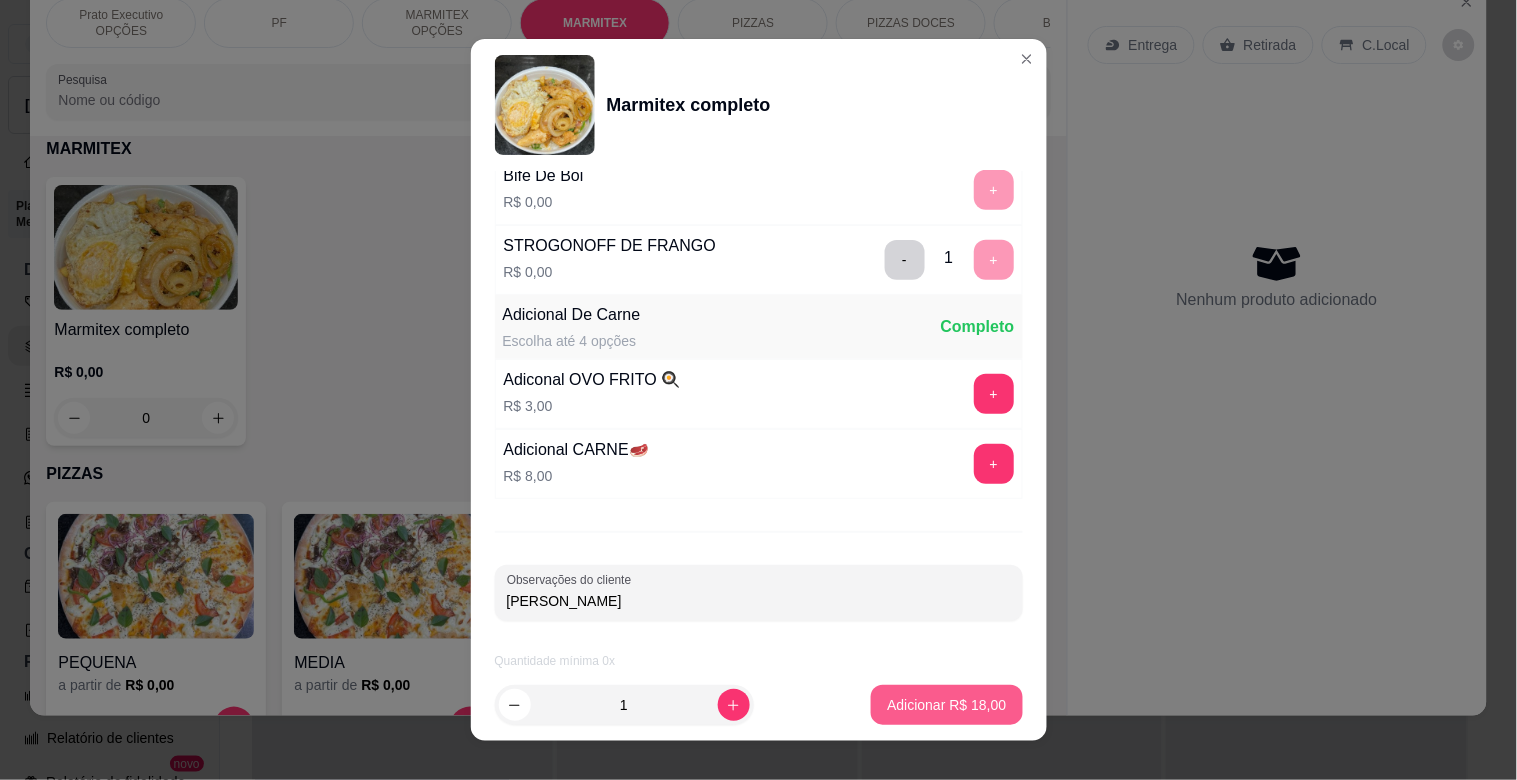 type on "[PERSON_NAME]" 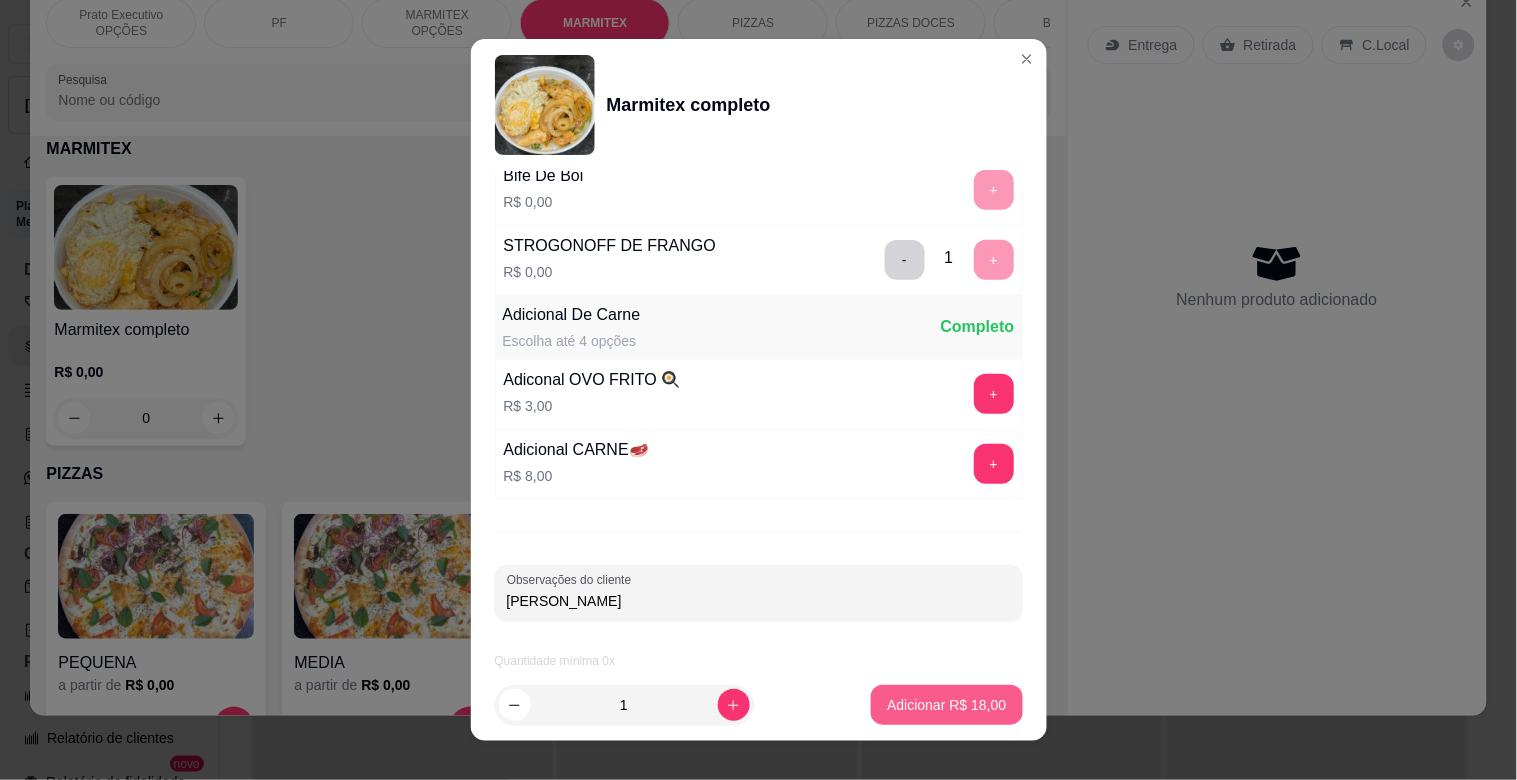 click on "Adicionar   R$ 18,00" at bounding box center [946, 705] 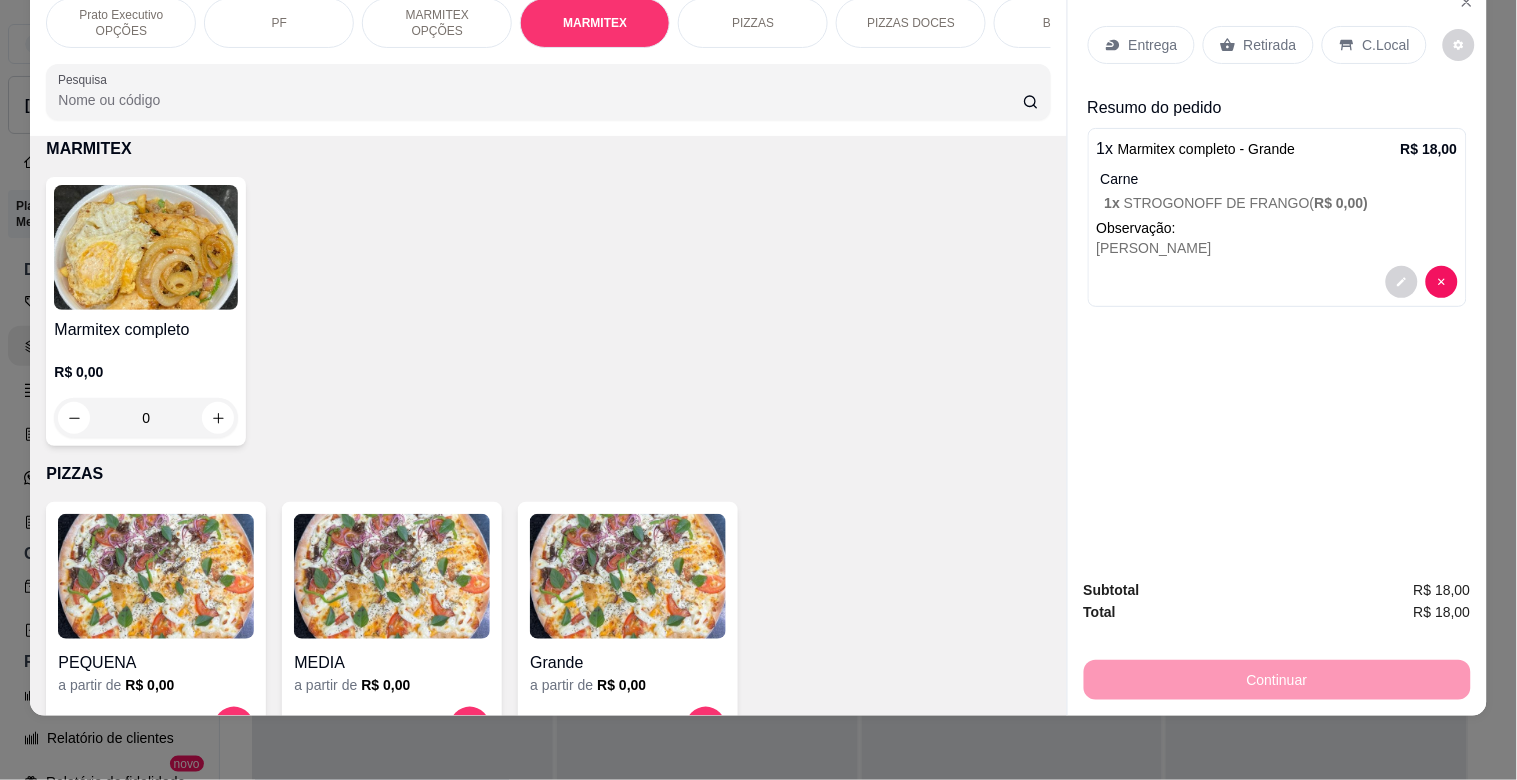 click on "R$ 0,00 0" at bounding box center (146, 390) 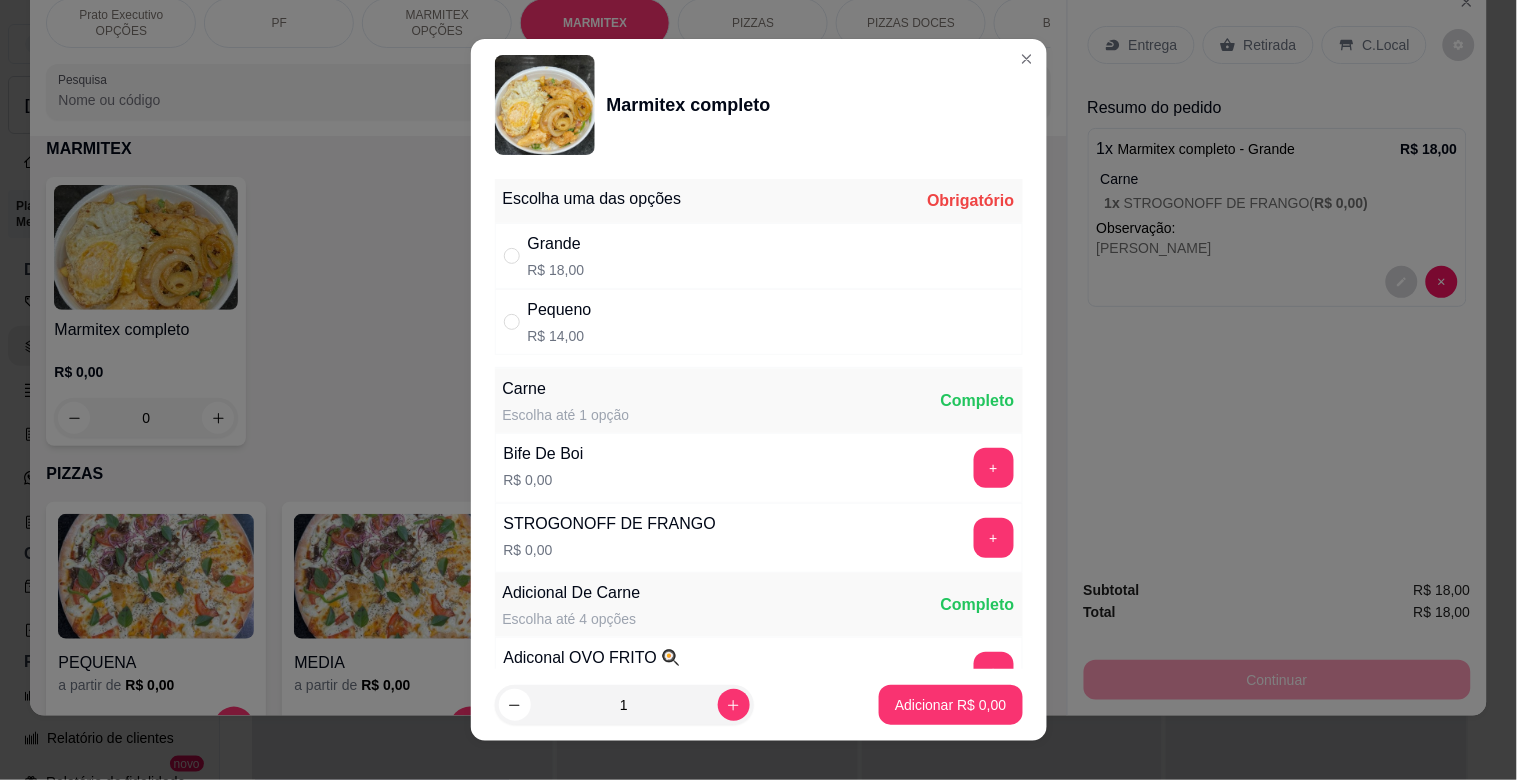 click on "Grande  R$ 18,00" at bounding box center (759, 256) 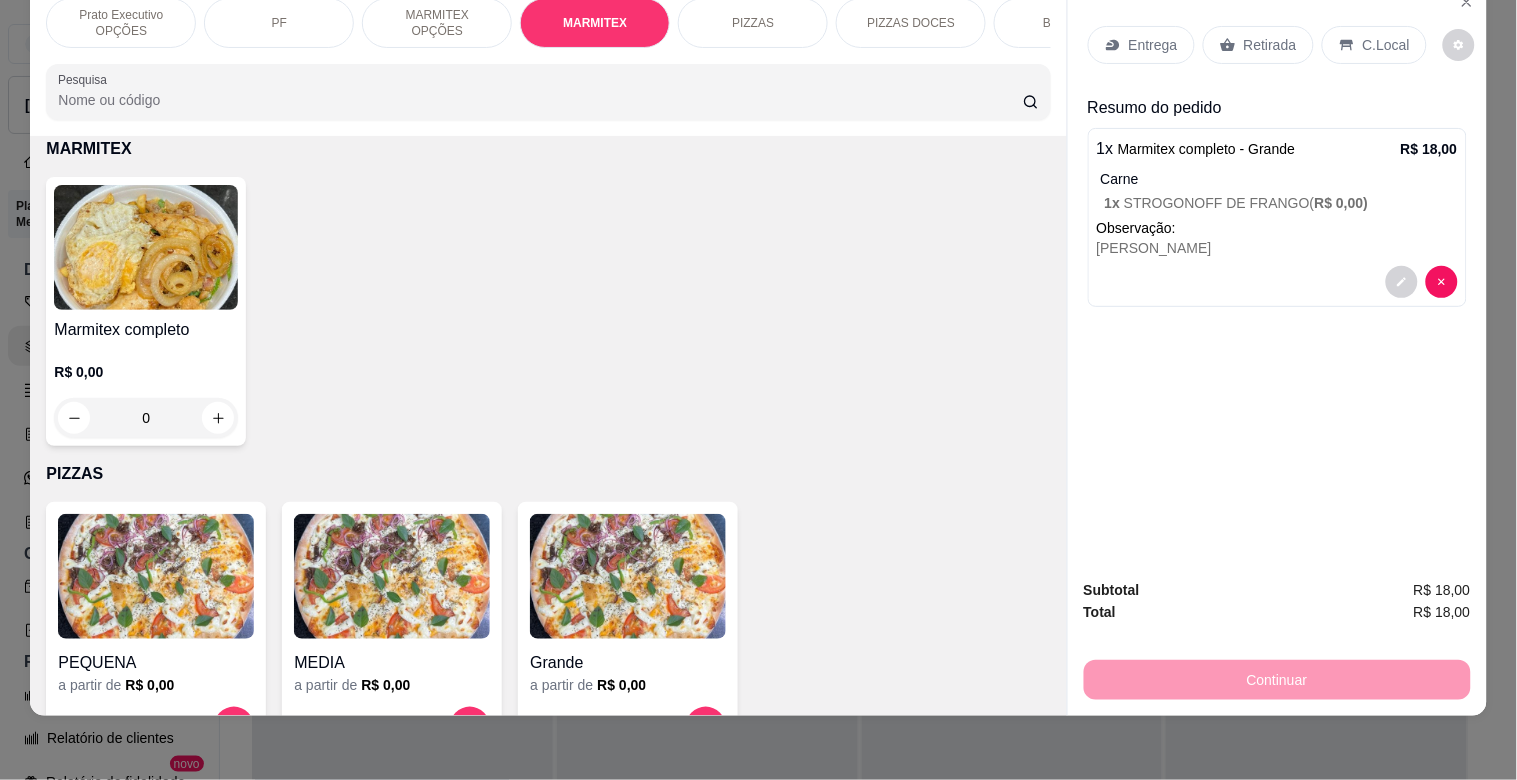 click on "MARMITEX OPÇÕES" at bounding box center (437, 23) 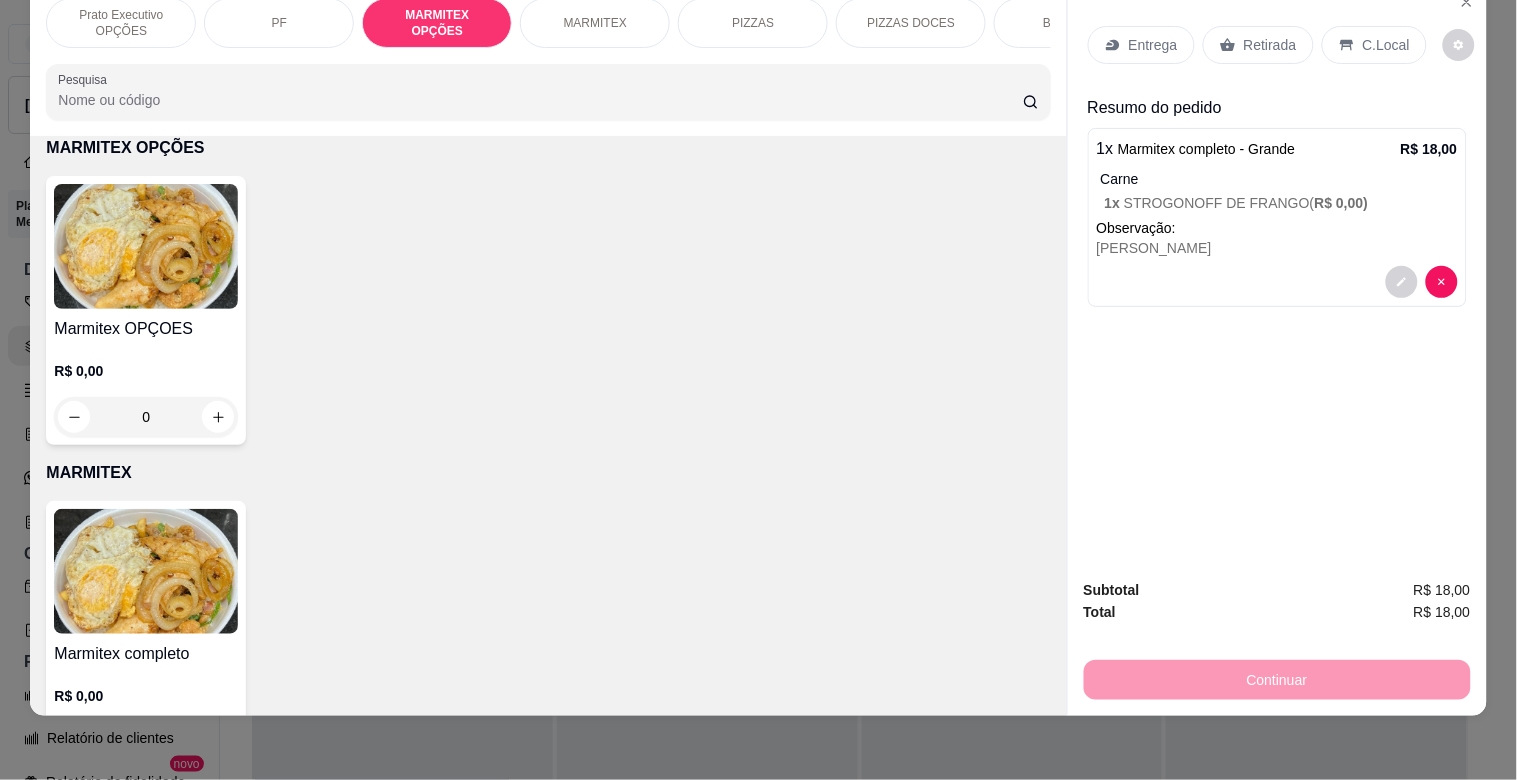 click at bounding box center (146, 246) 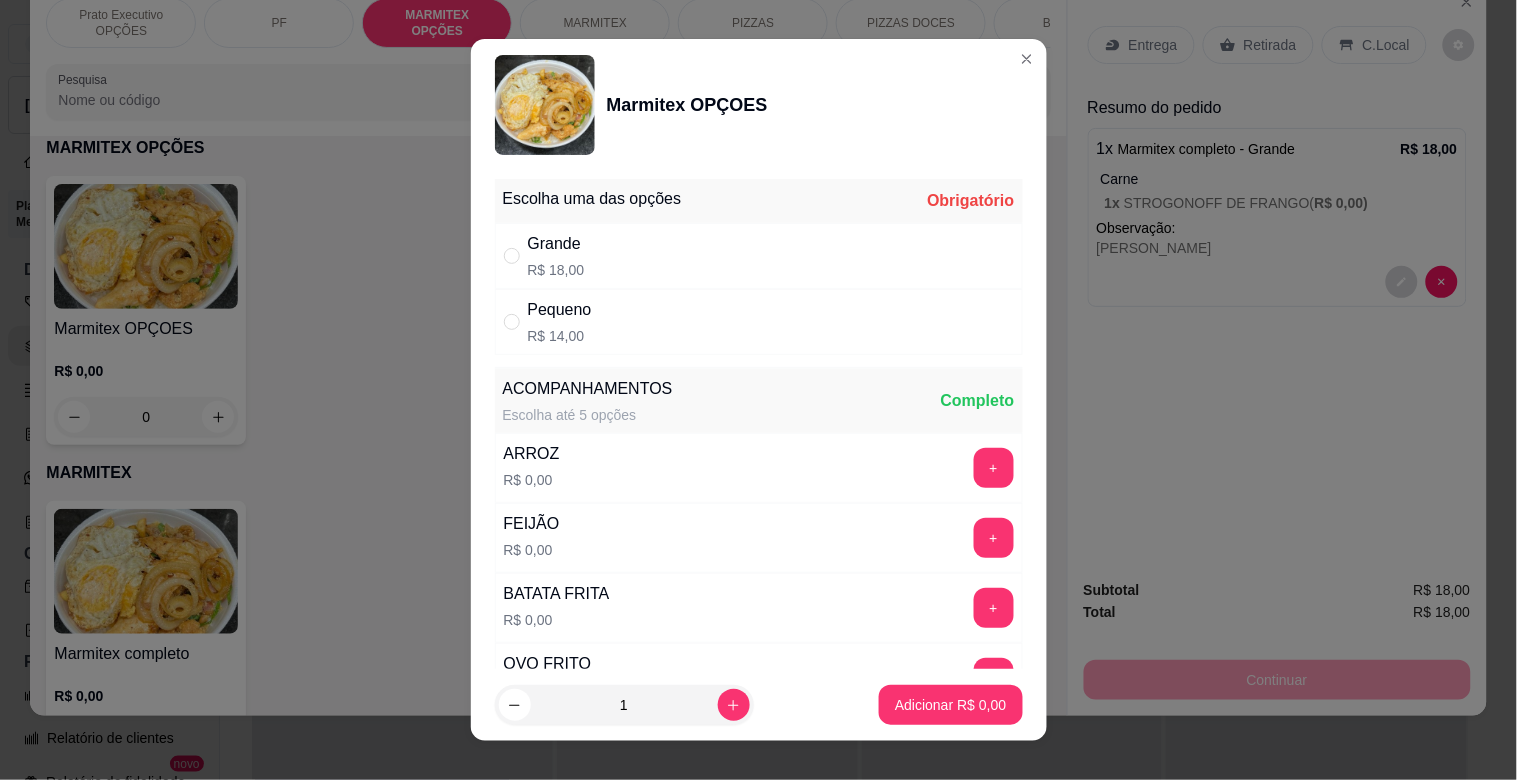 click on "Grande  R$ 18,00" at bounding box center (759, 256) 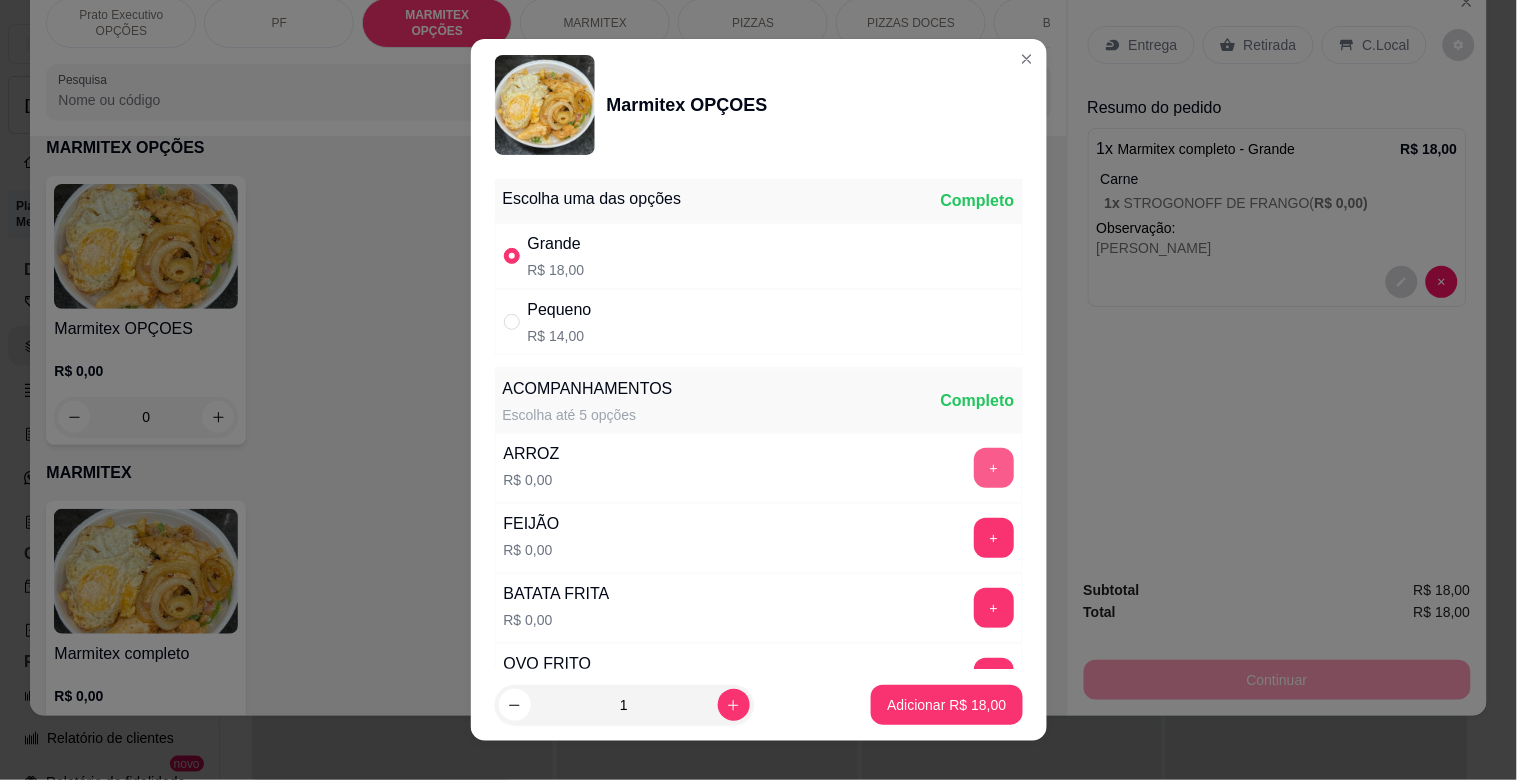 click on "+" at bounding box center [994, 468] 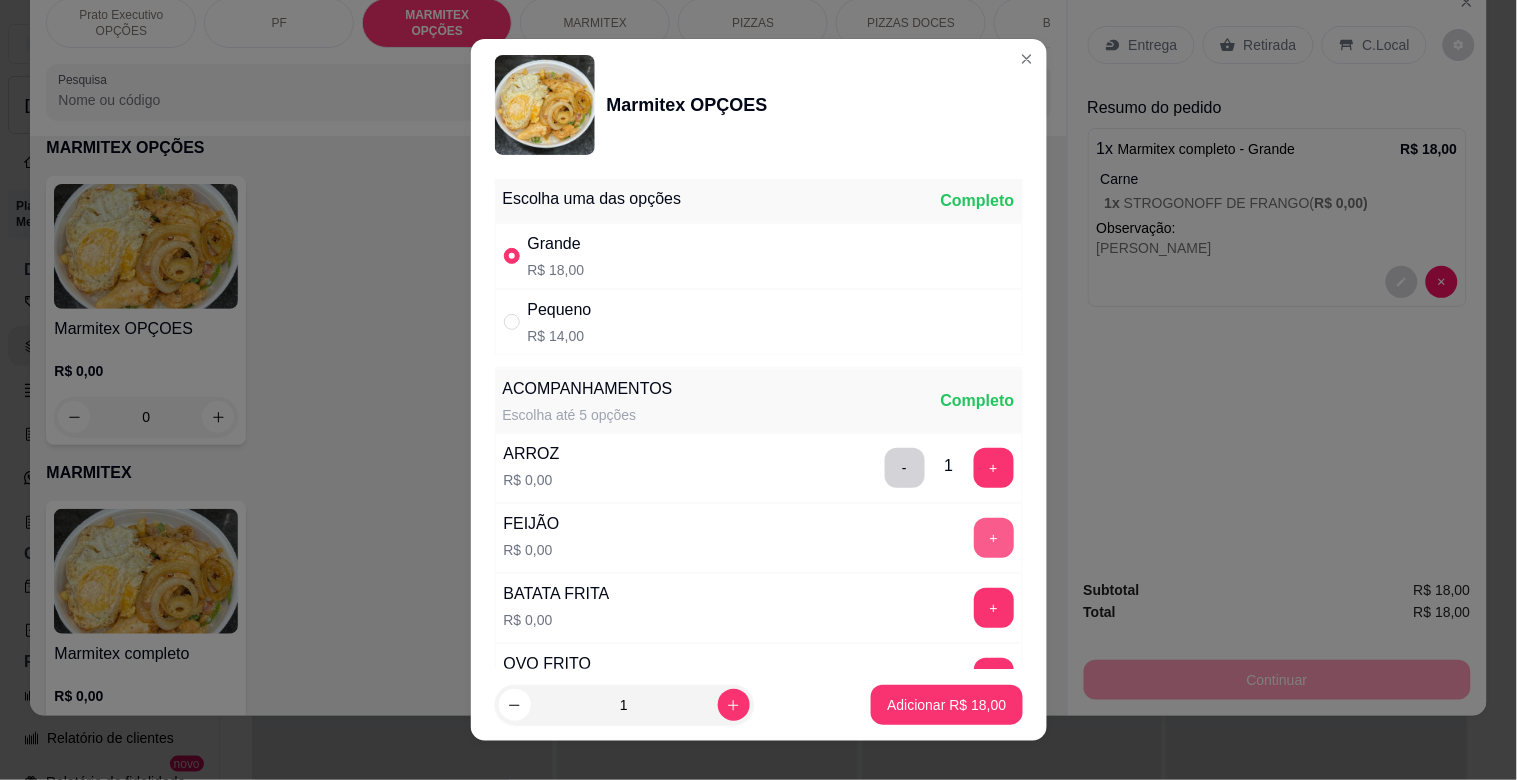 click on "+" at bounding box center (994, 538) 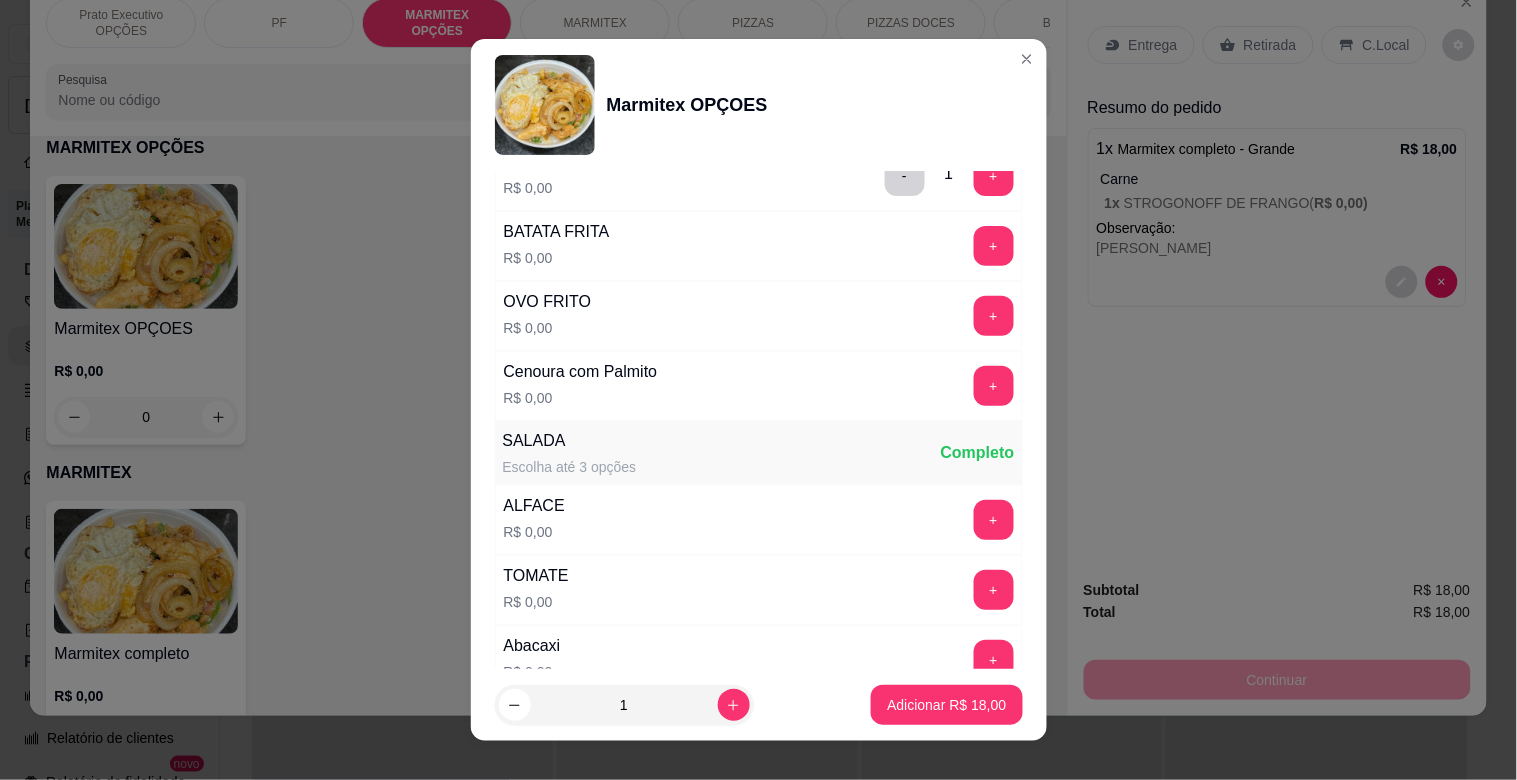 scroll, scrollTop: 365, scrollLeft: 0, axis: vertical 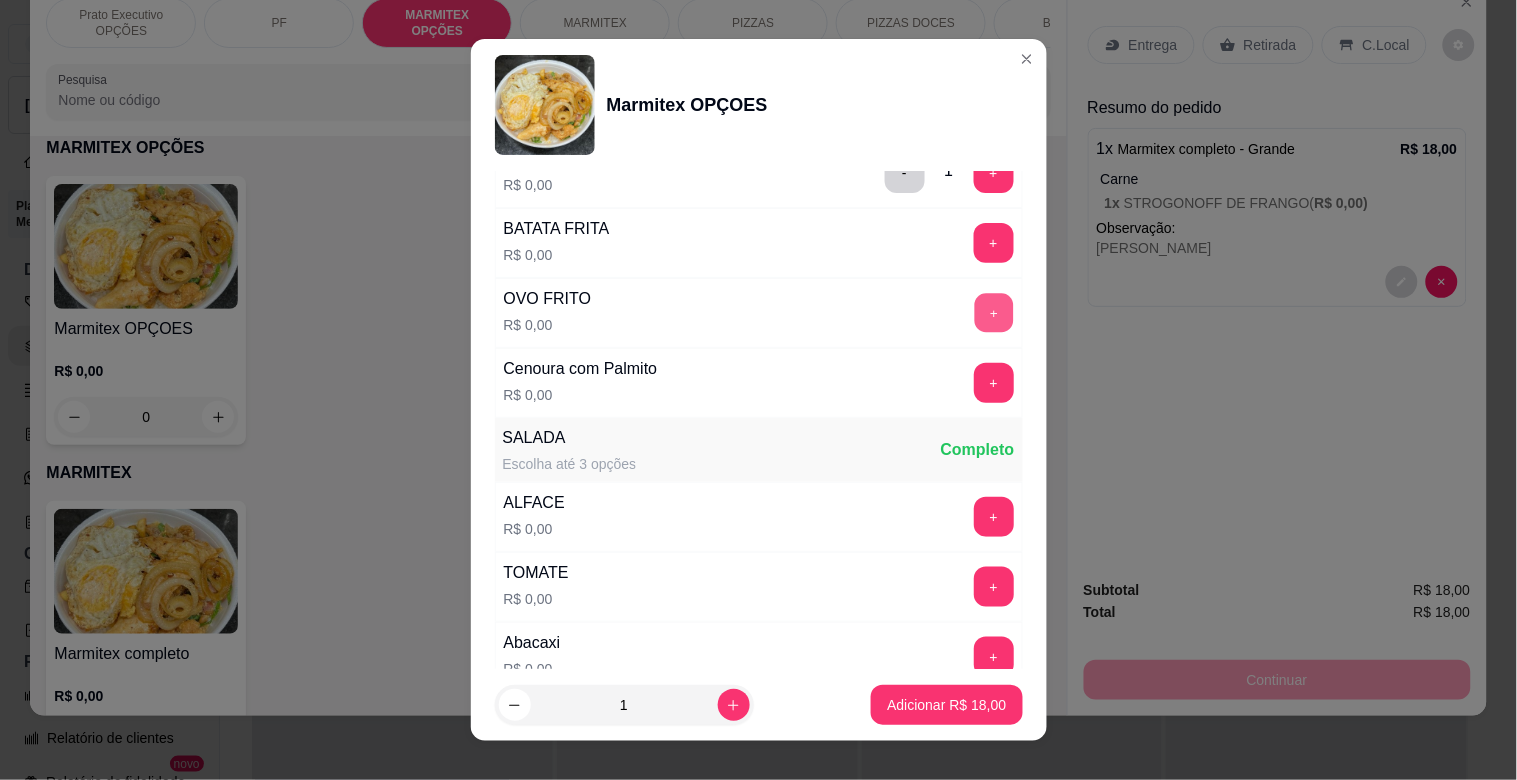 click on "+" at bounding box center [993, 313] 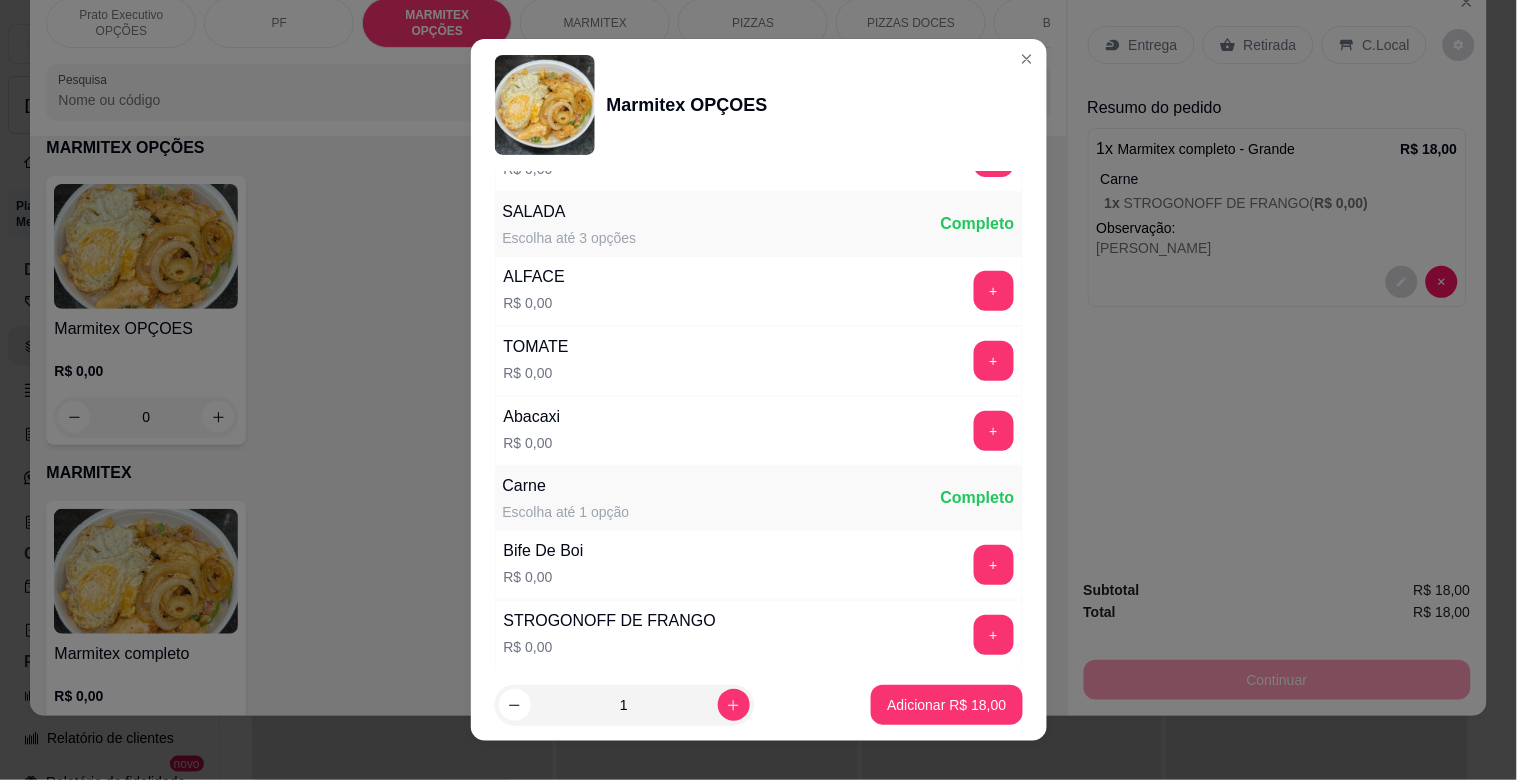 scroll, scrollTop: 674, scrollLeft: 0, axis: vertical 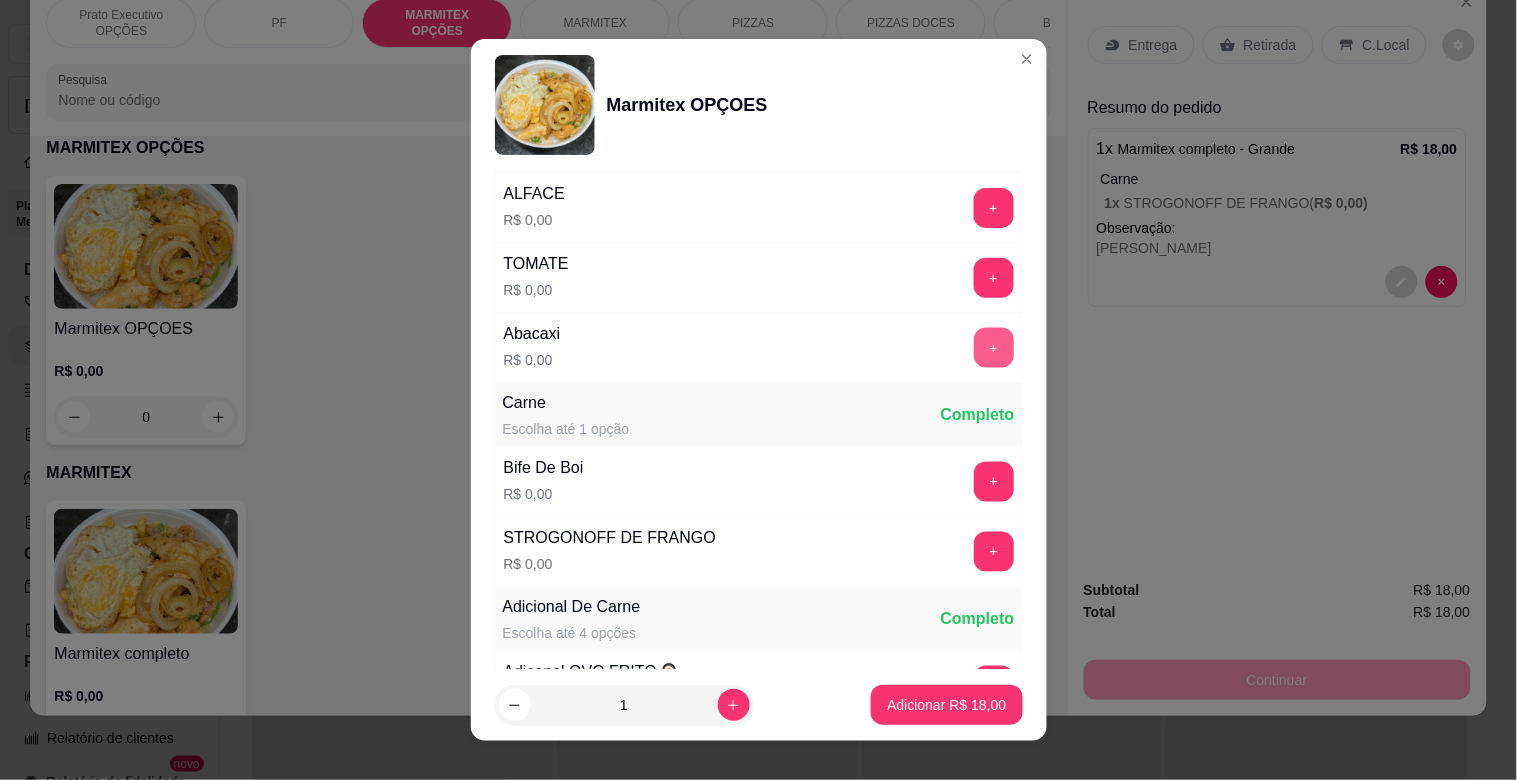 click on "+" at bounding box center (994, 348) 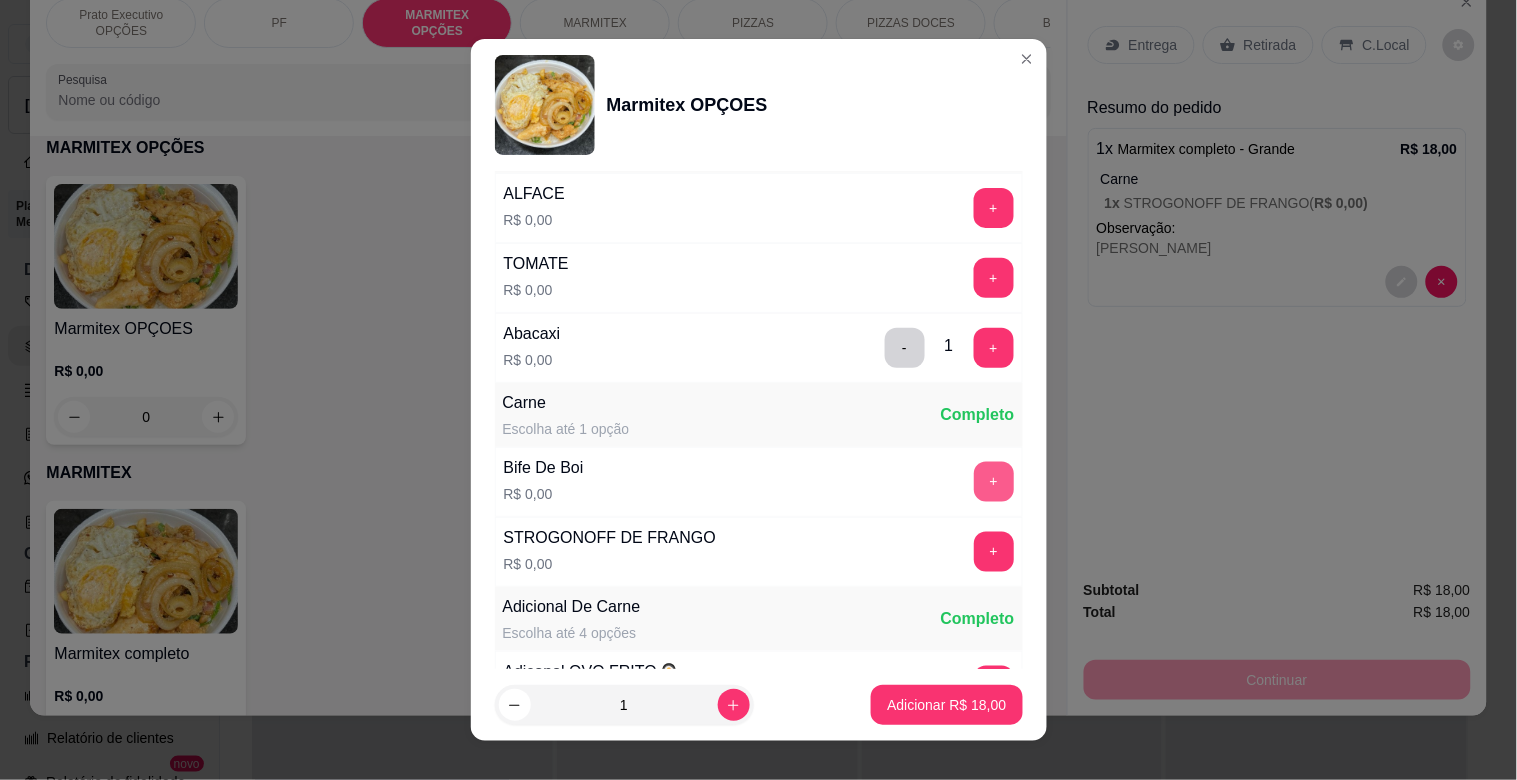 click on "+" at bounding box center (994, 482) 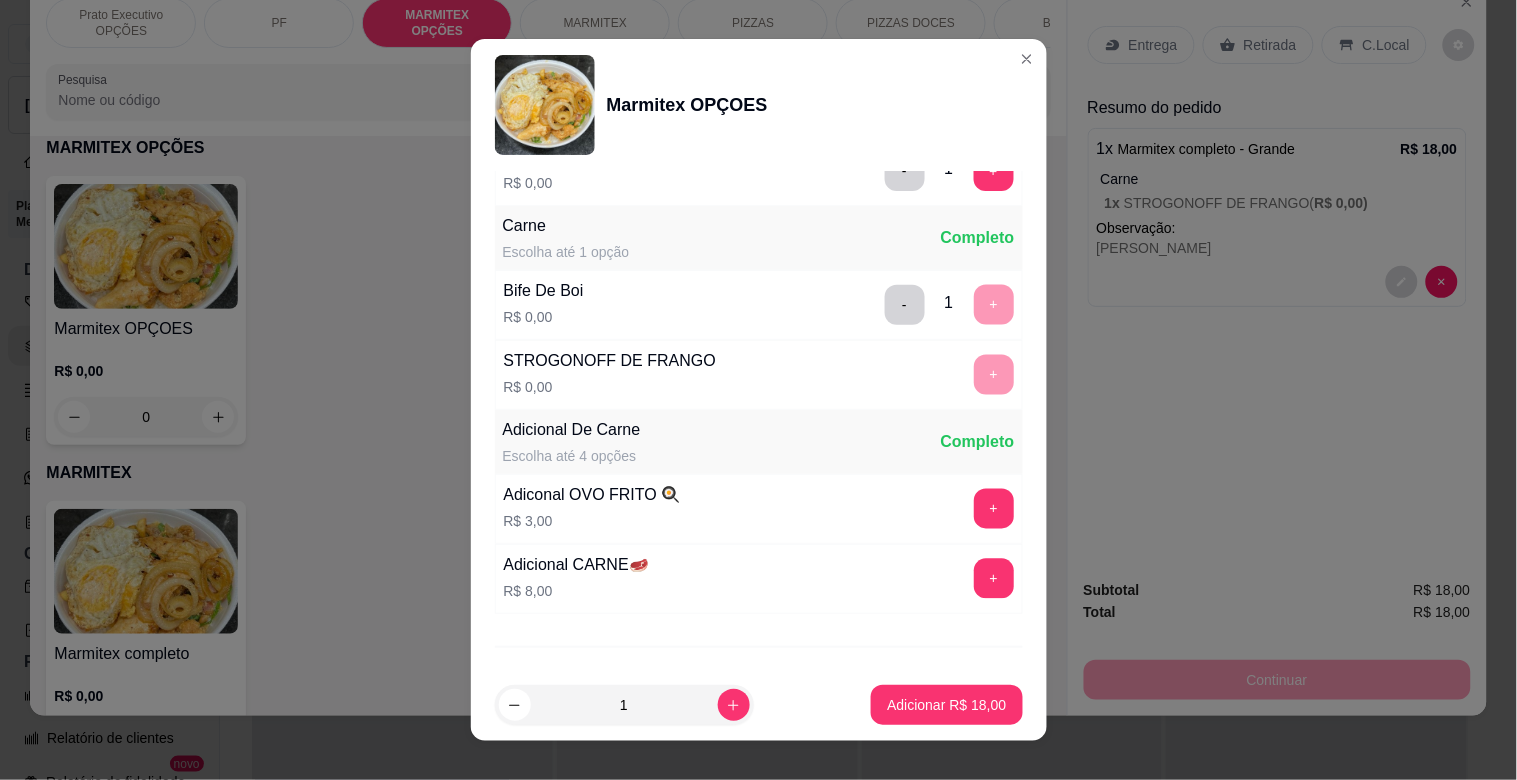 scroll, scrollTop: 945, scrollLeft: 0, axis: vertical 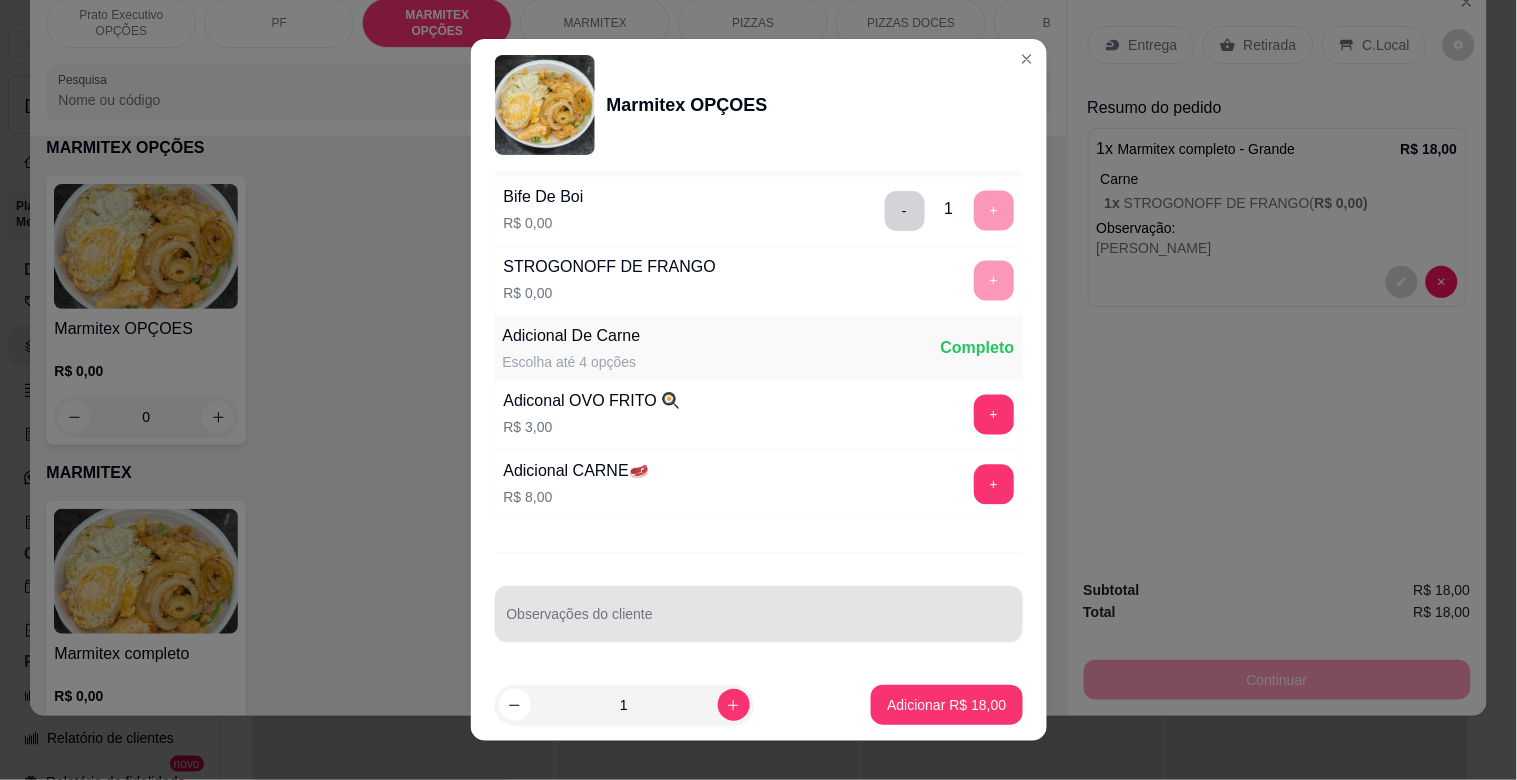 click at bounding box center (759, 614) 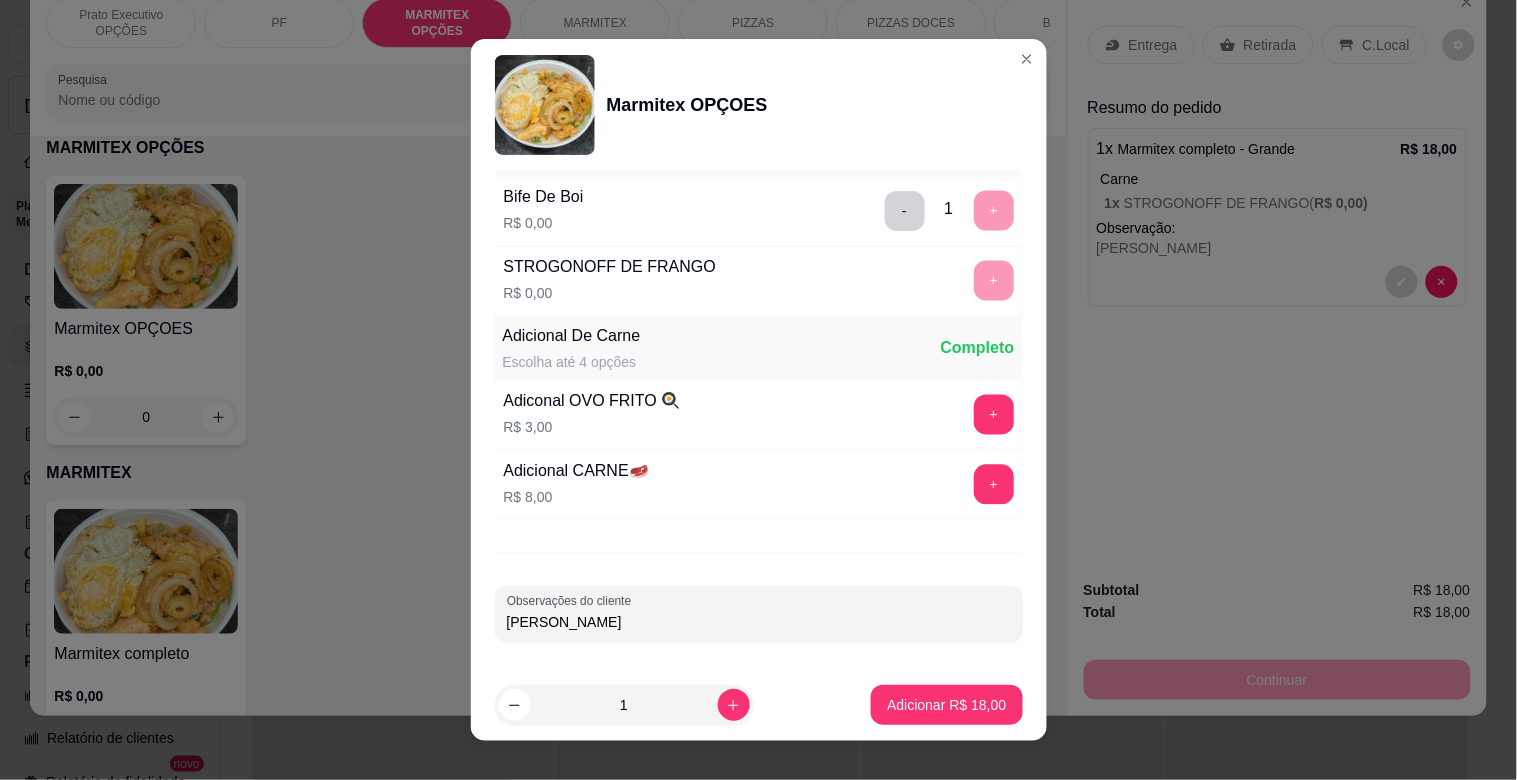 type on "[PERSON_NAME]" 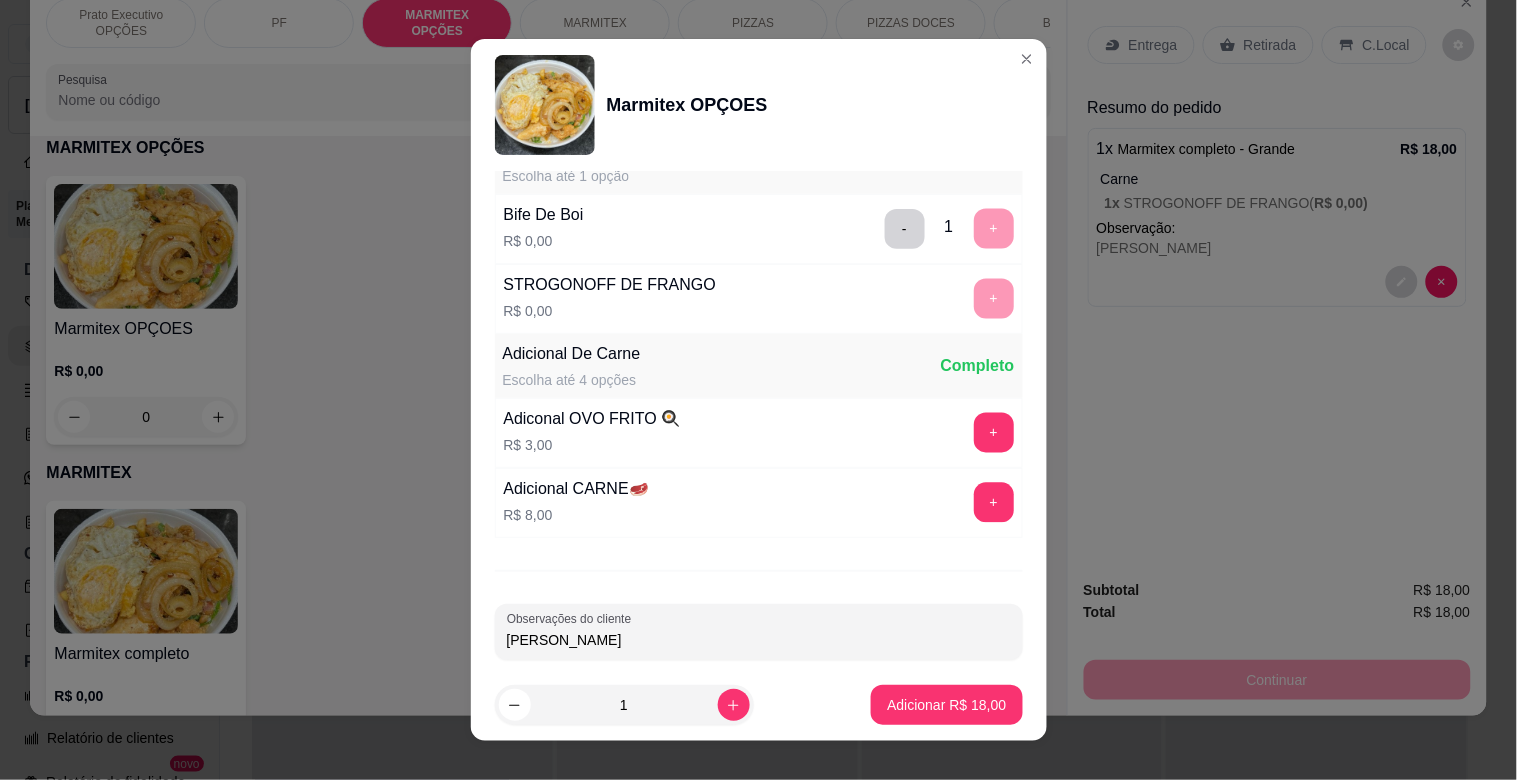 scroll, scrollTop: 948, scrollLeft: 0, axis: vertical 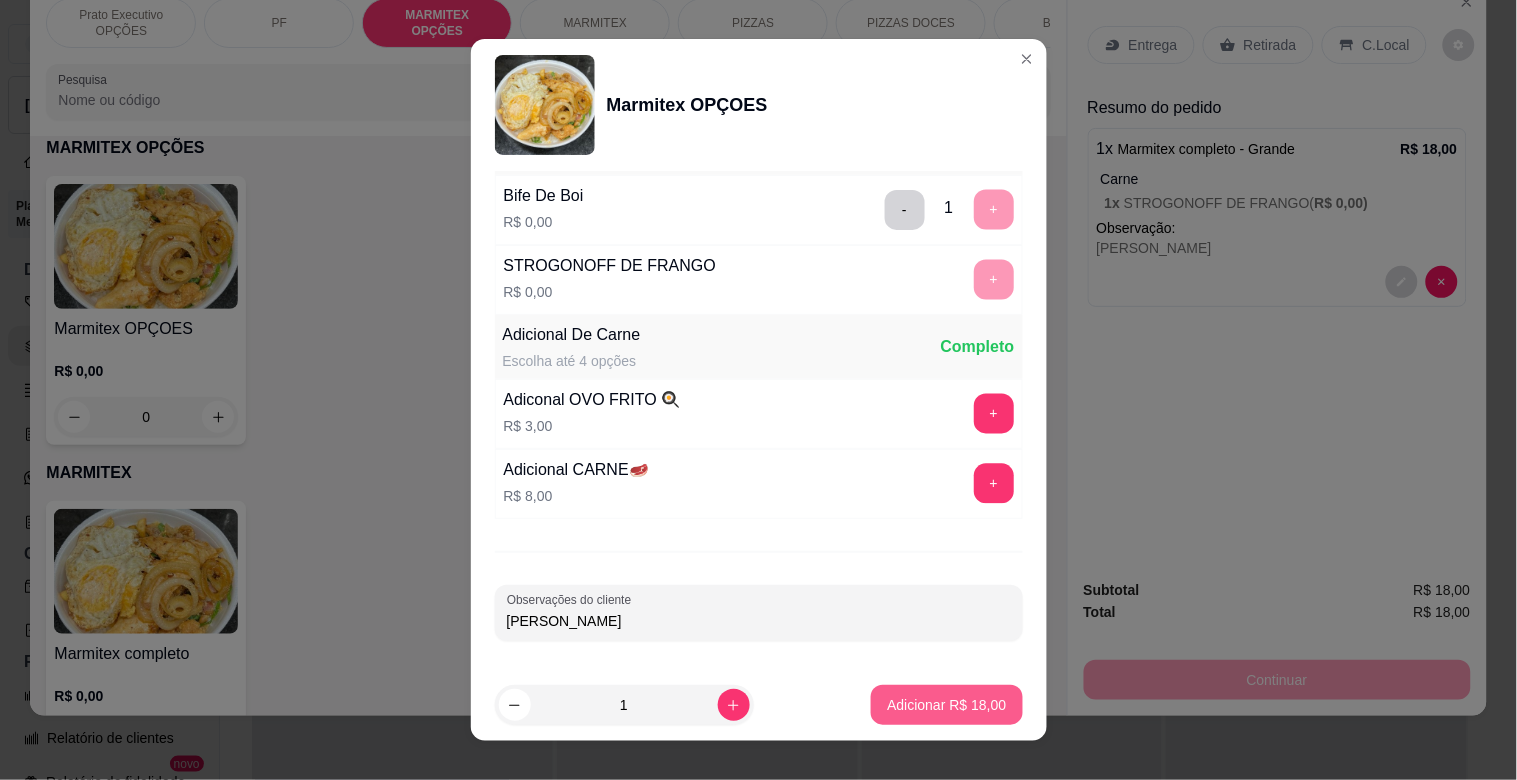 click on "Adicionar   R$ 18,00" at bounding box center [946, 705] 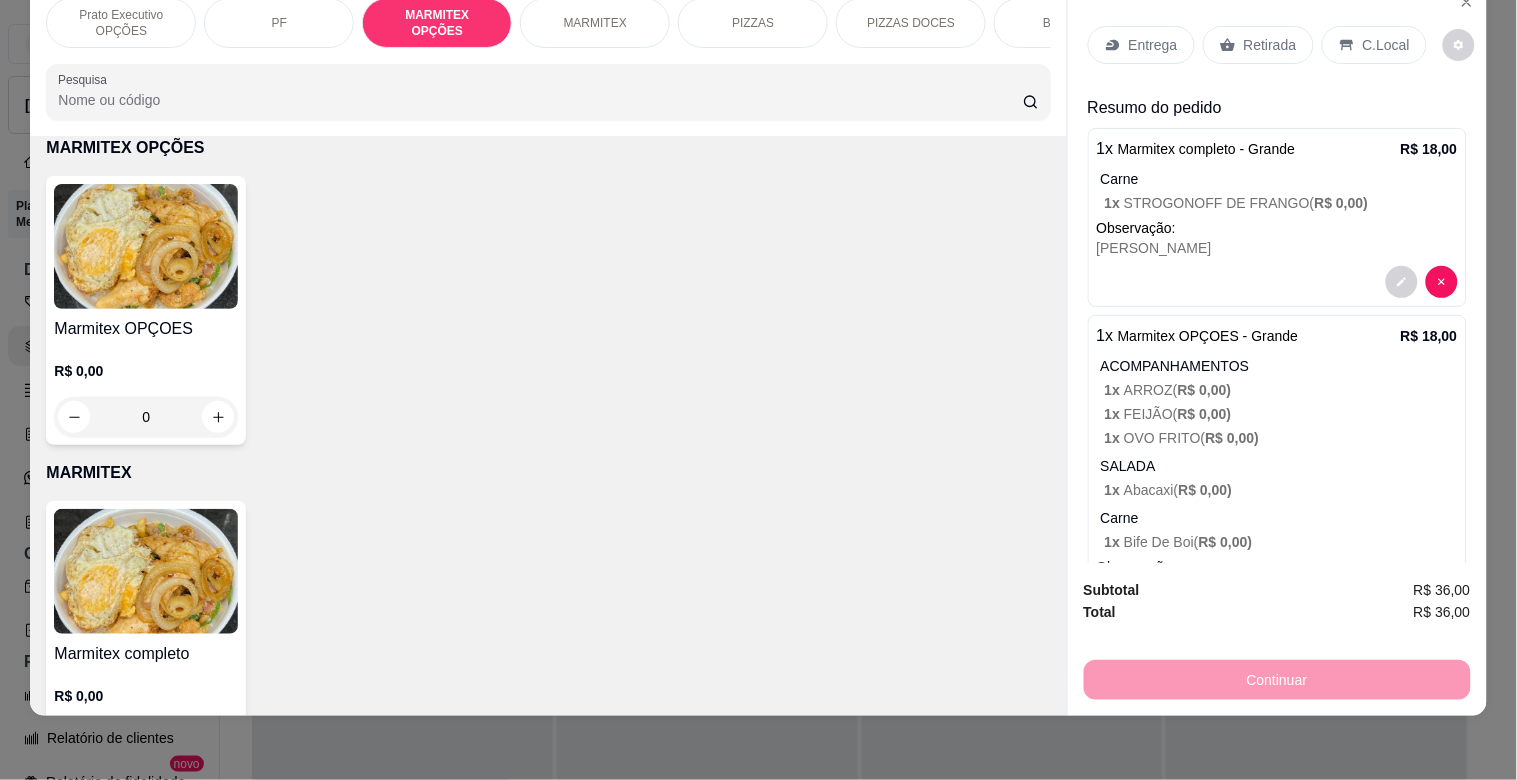 click at bounding box center (146, 246) 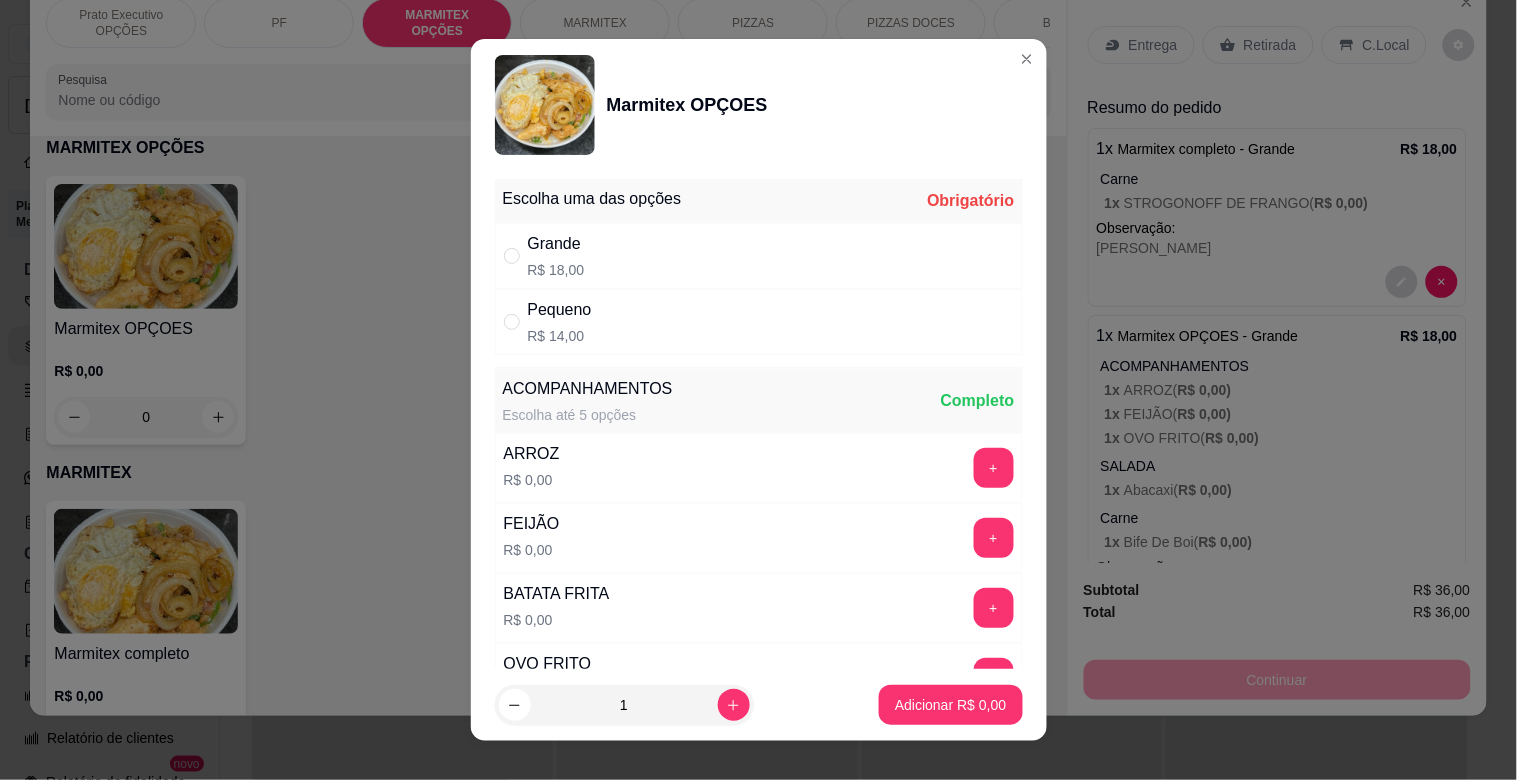click on "Grande  R$ 18,00" at bounding box center (759, 256) 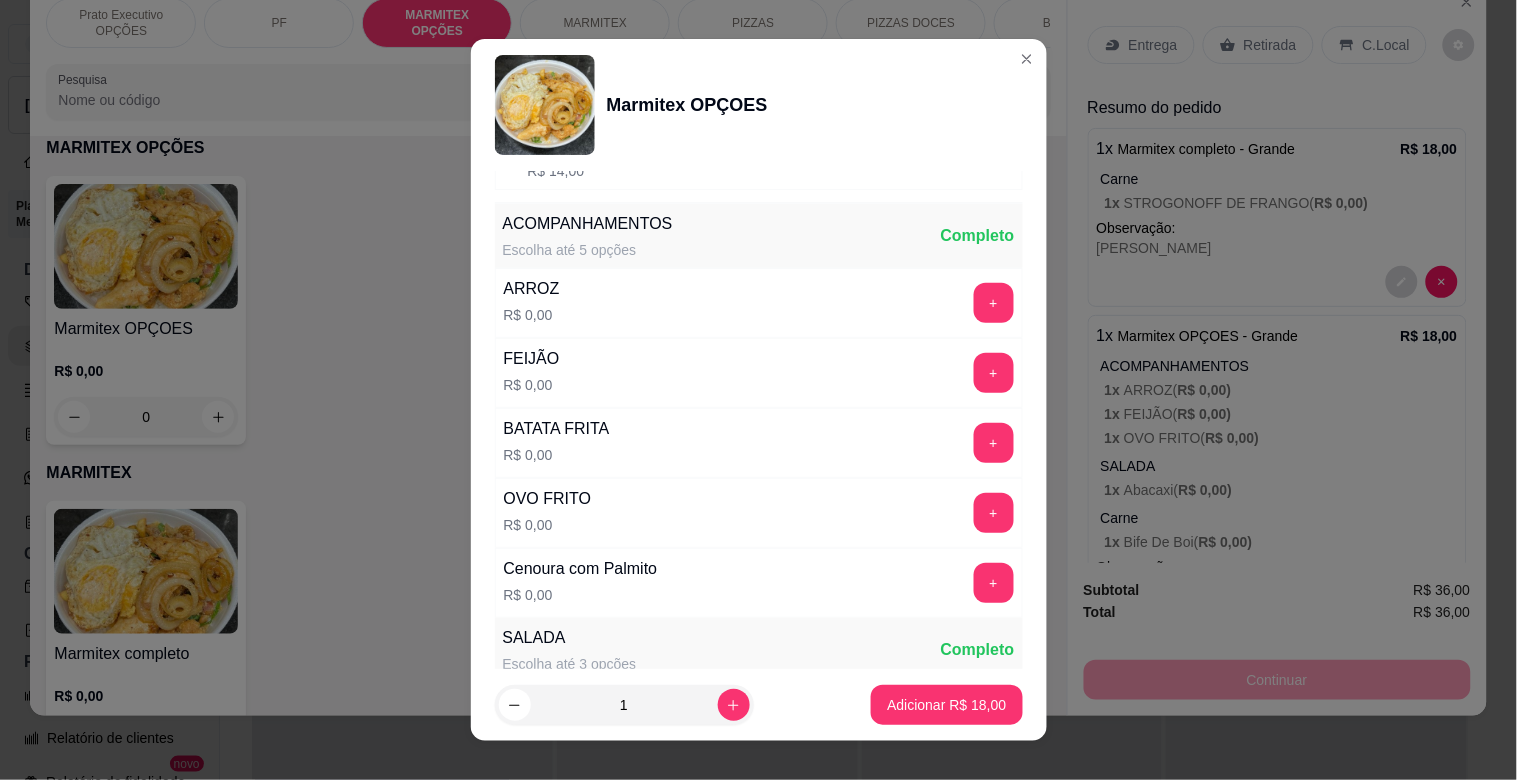 scroll, scrollTop: 168, scrollLeft: 0, axis: vertical 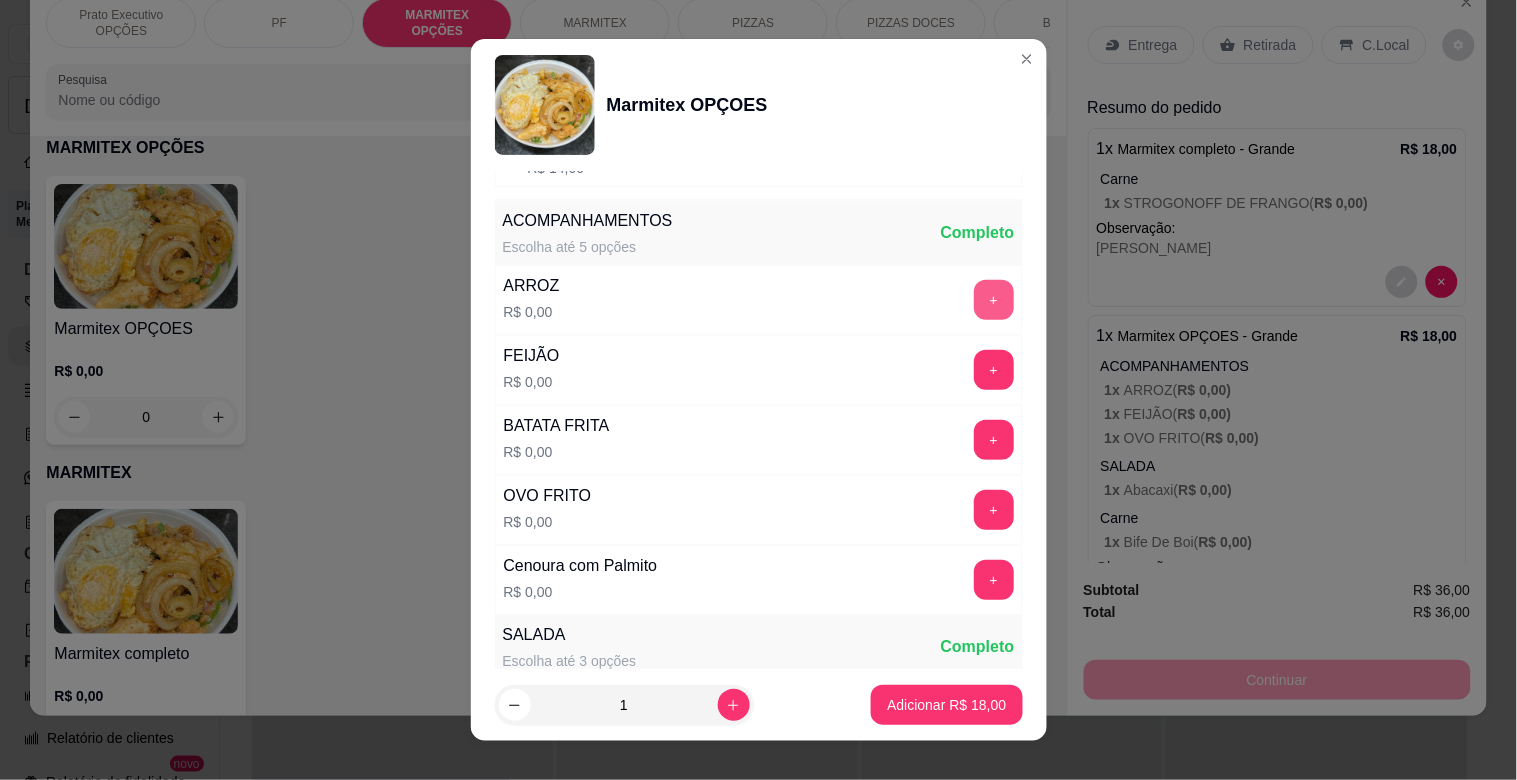 click on "+" at bounding box center (994, 300) 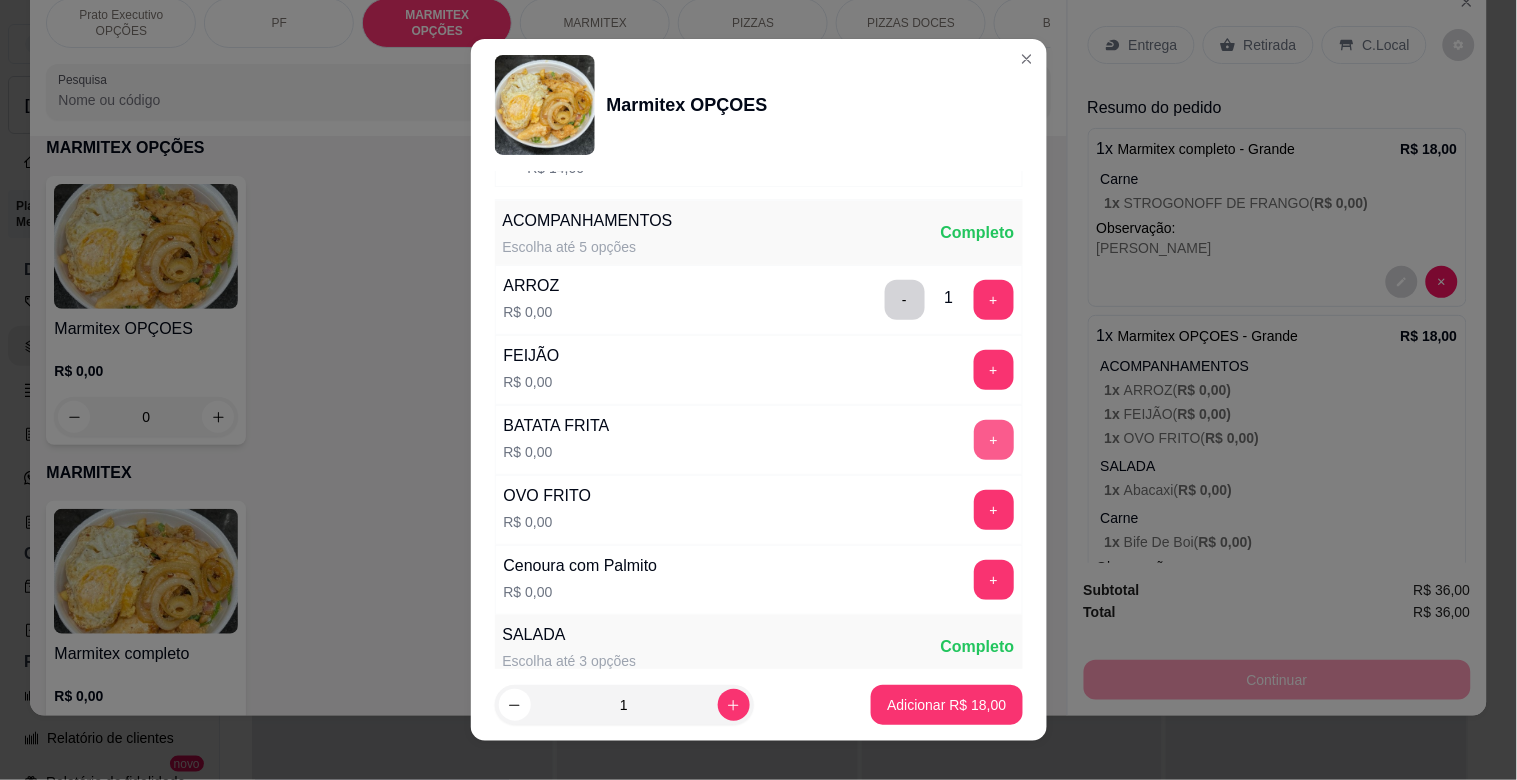 click on "+" at bounding box center [994, 440] 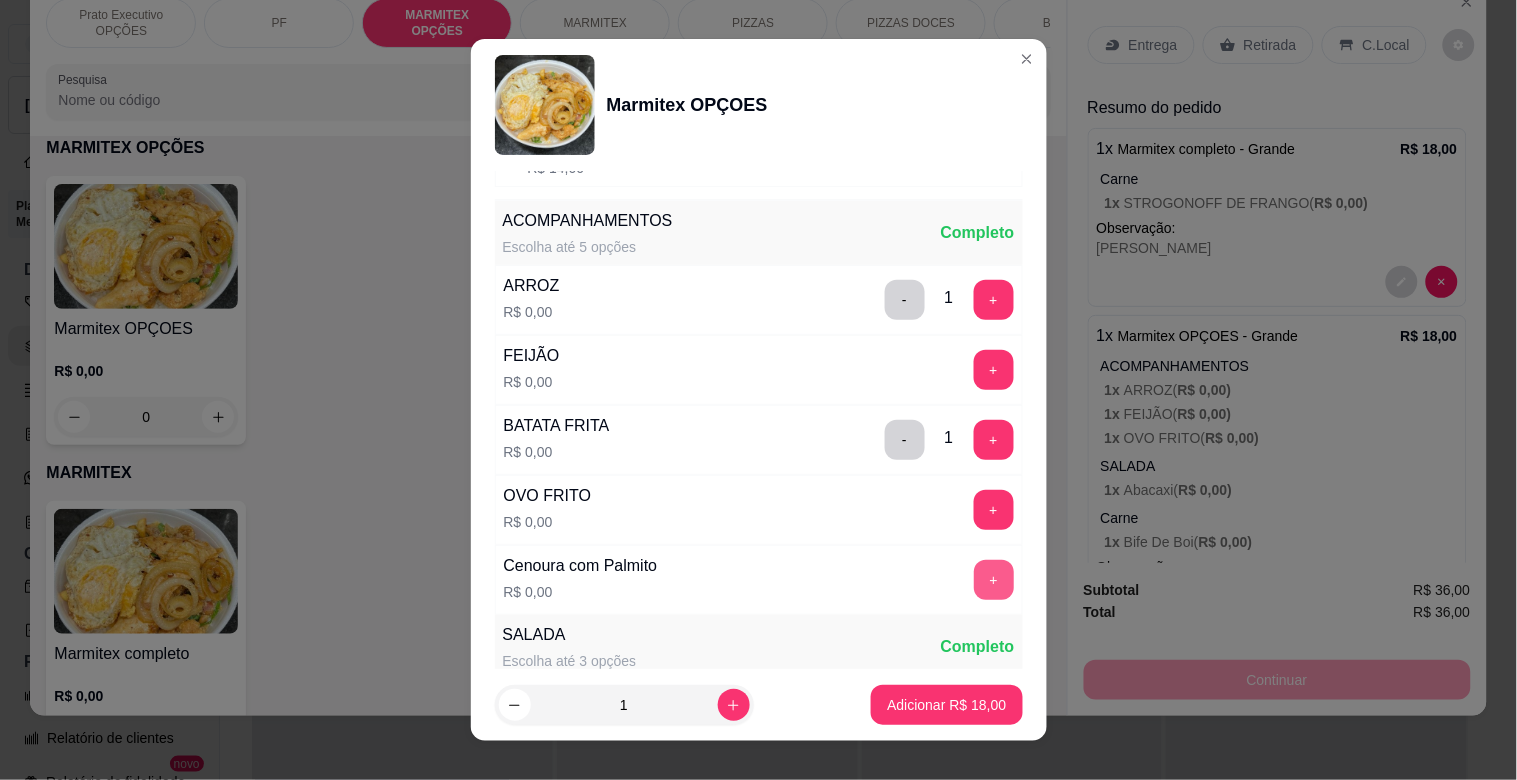 click on "+" at bounding box center (994, 580) 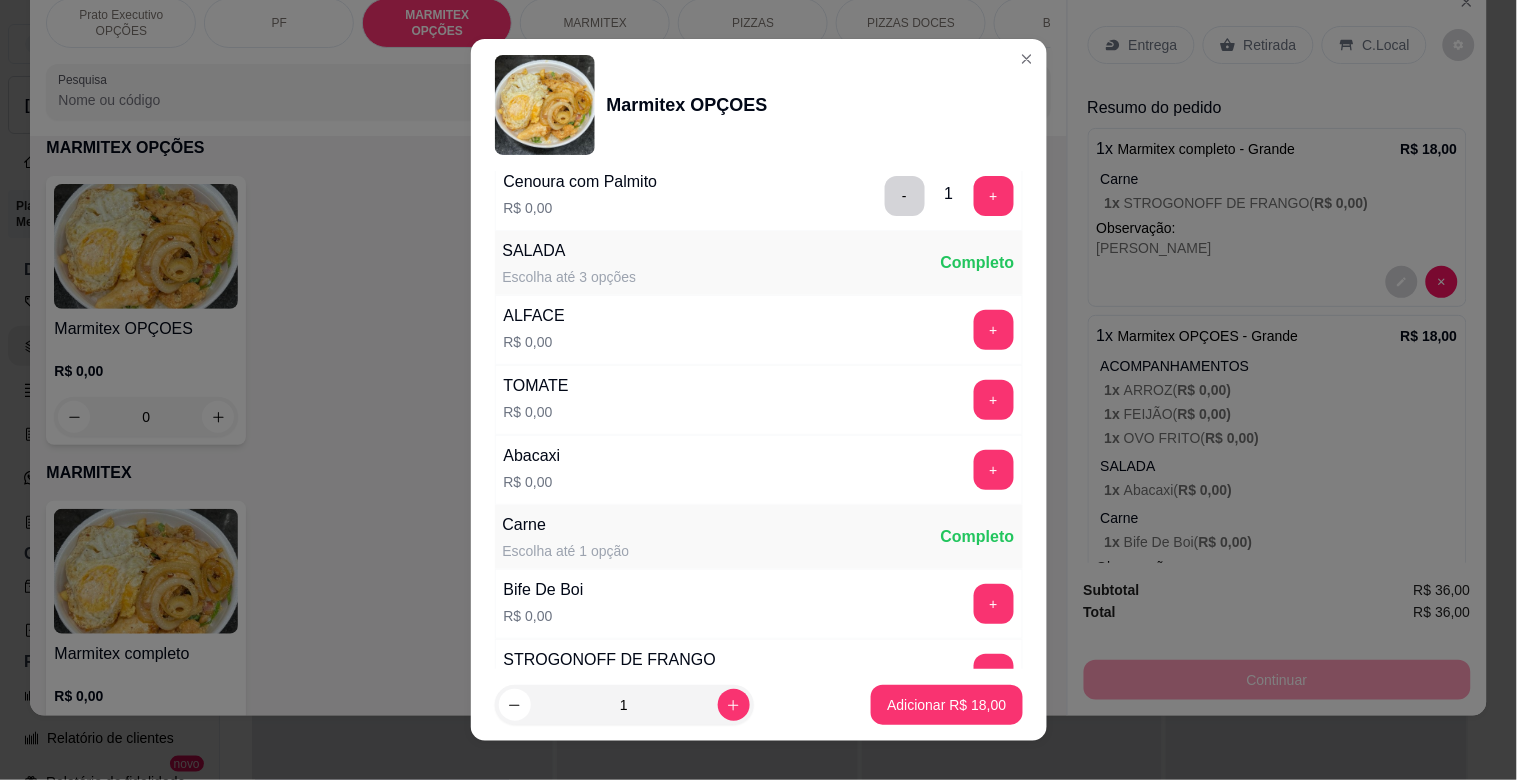 scroll, scrollTop: 562, scrollLeft: 0, axis: vertical 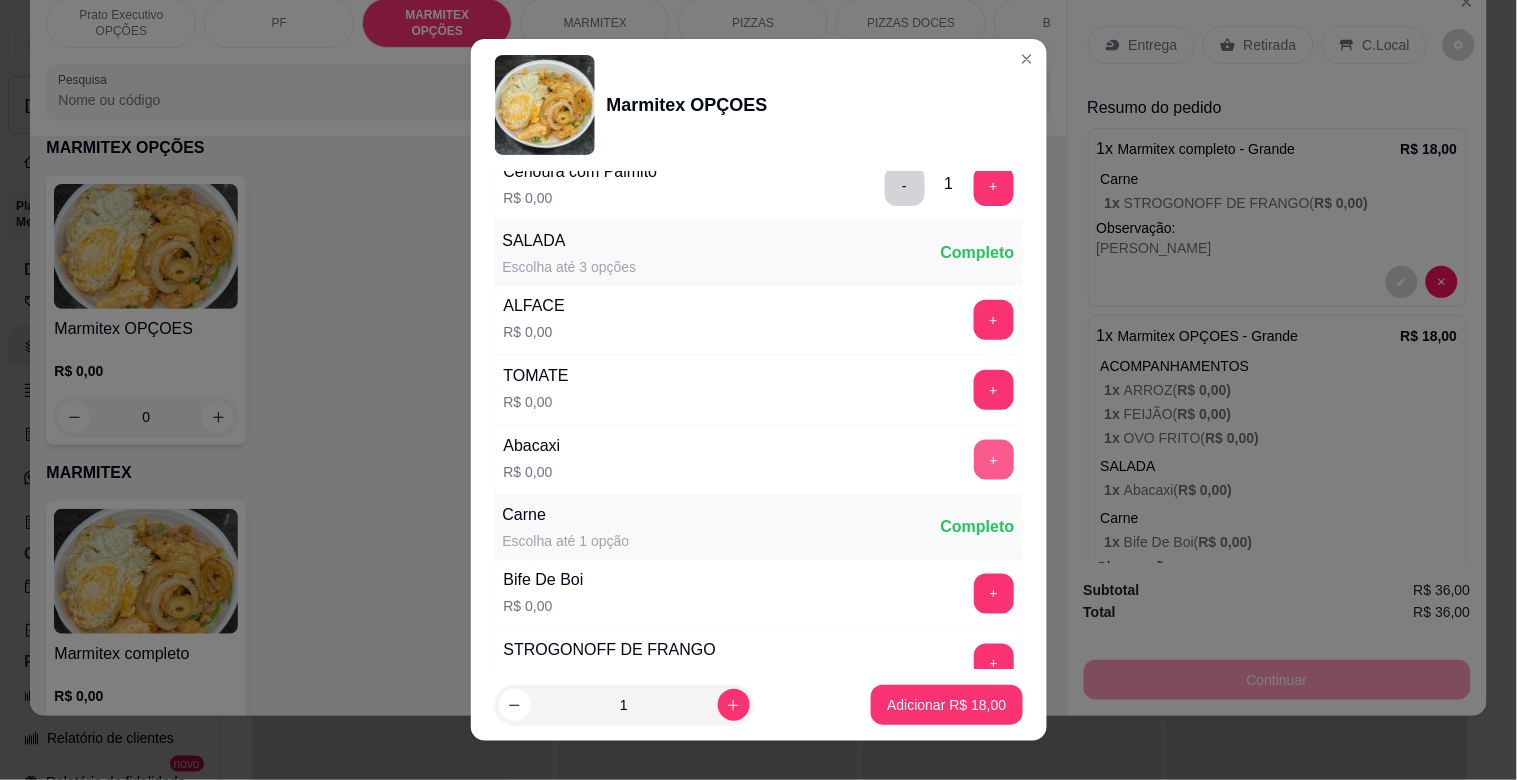 click on "+" at bounding box center [994, 460] 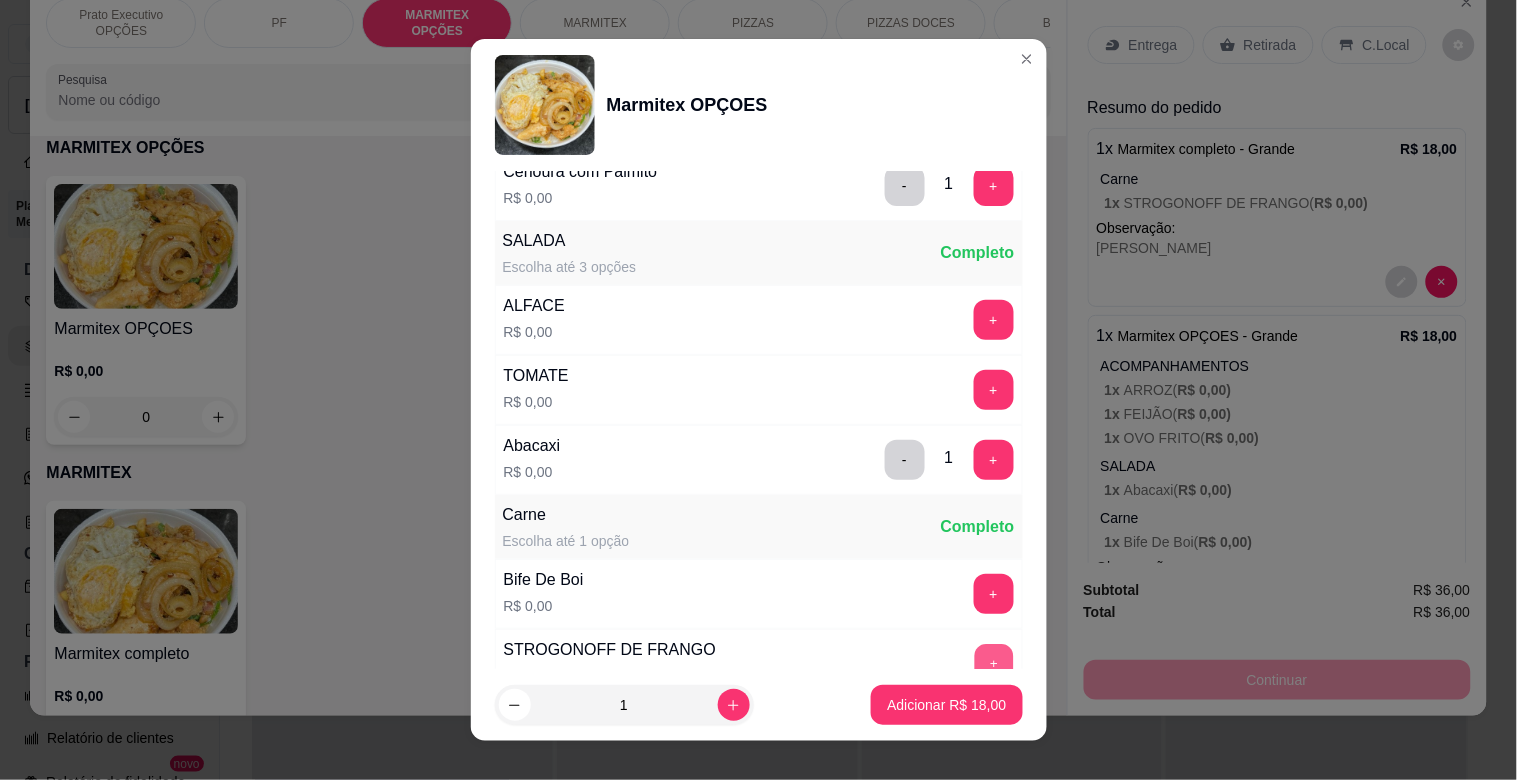 click on "+" at bounding box center (993, 664) 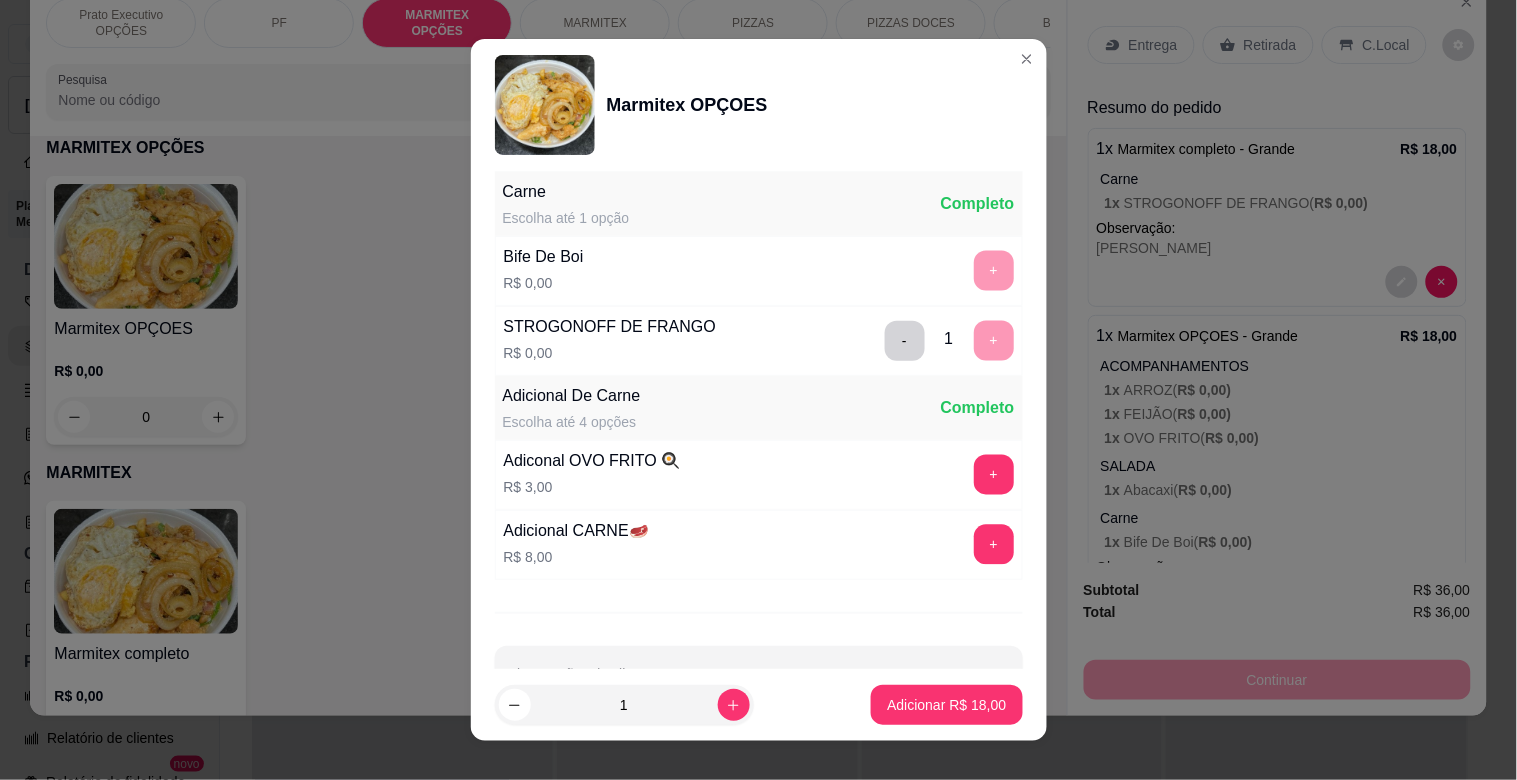 scroll, scrollTop: 948, scrollLeft: 0, axis: vertical 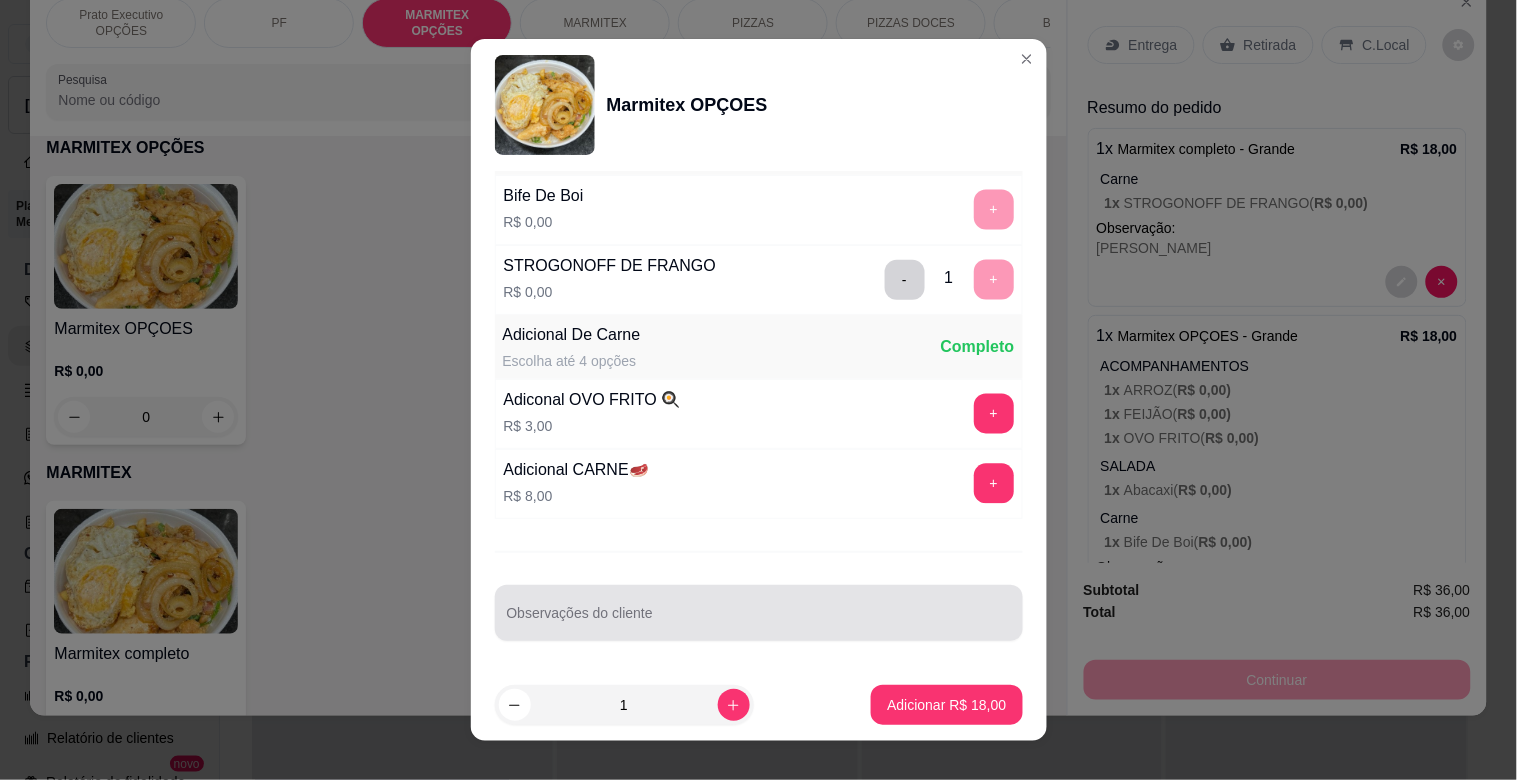 click on "Observações do cliente" at bounding box center (759, 613) 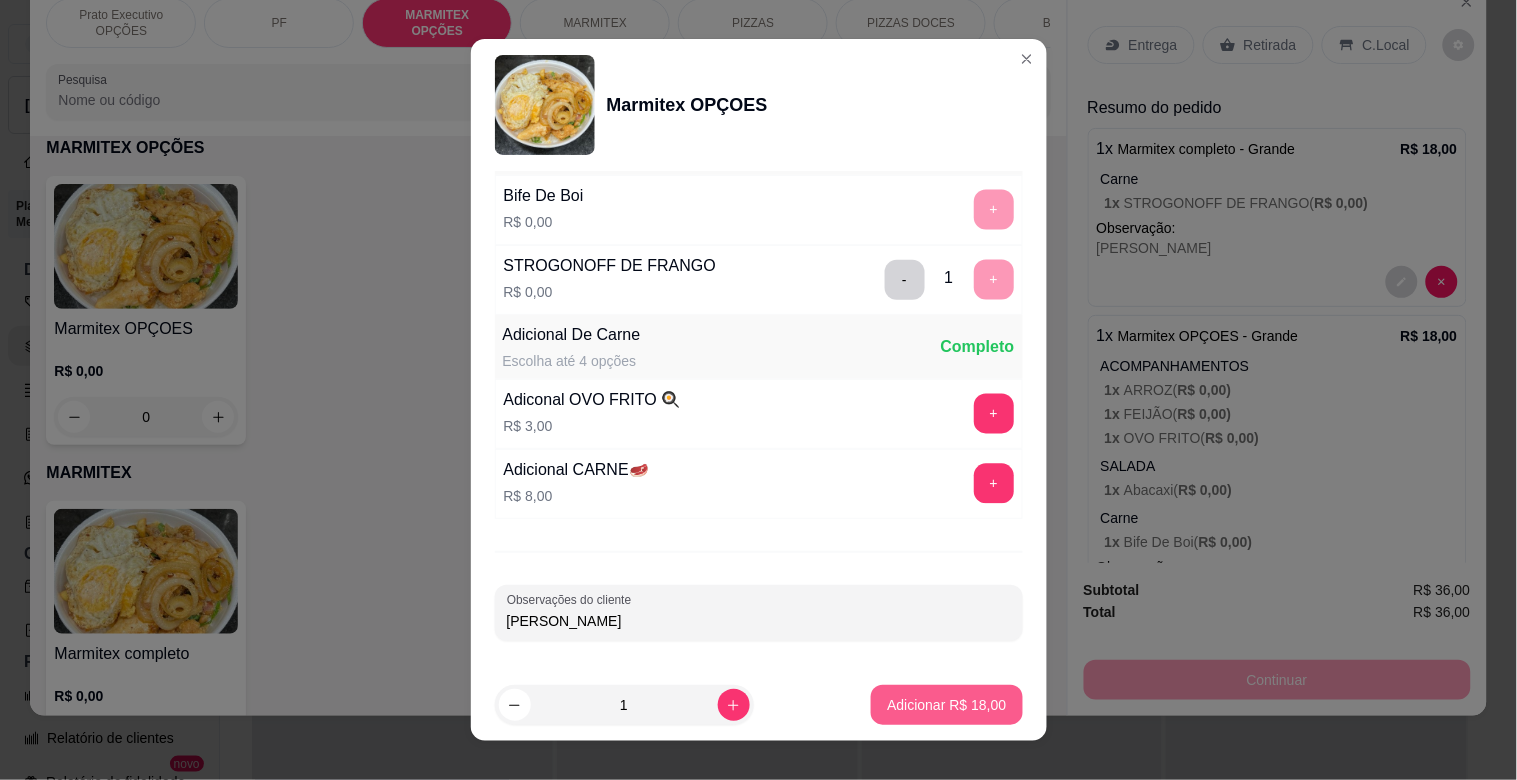 type on "[PERSON_NAME]" 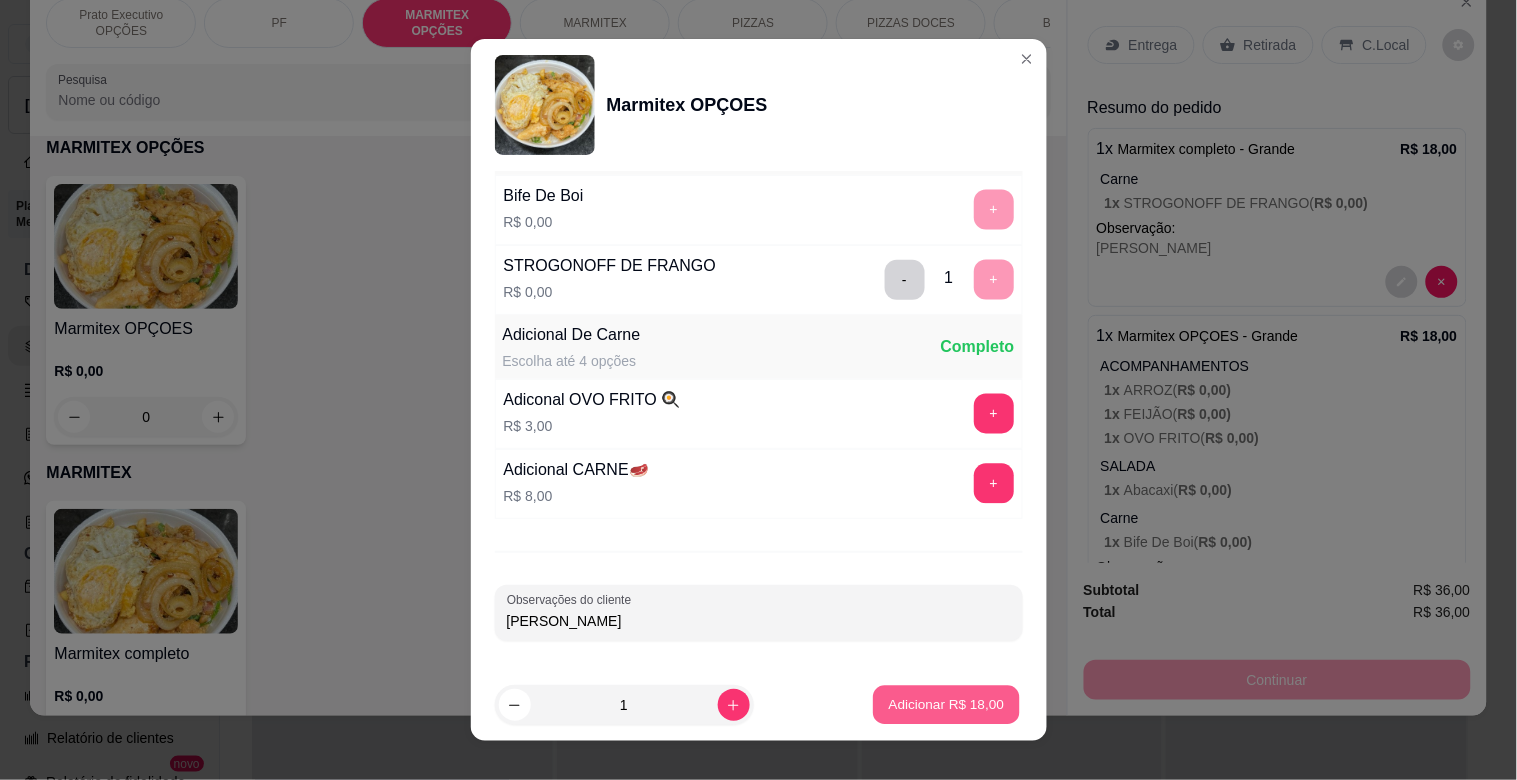 click on "Adicionar   R$ 18,00" at bounding box center (947, 704) 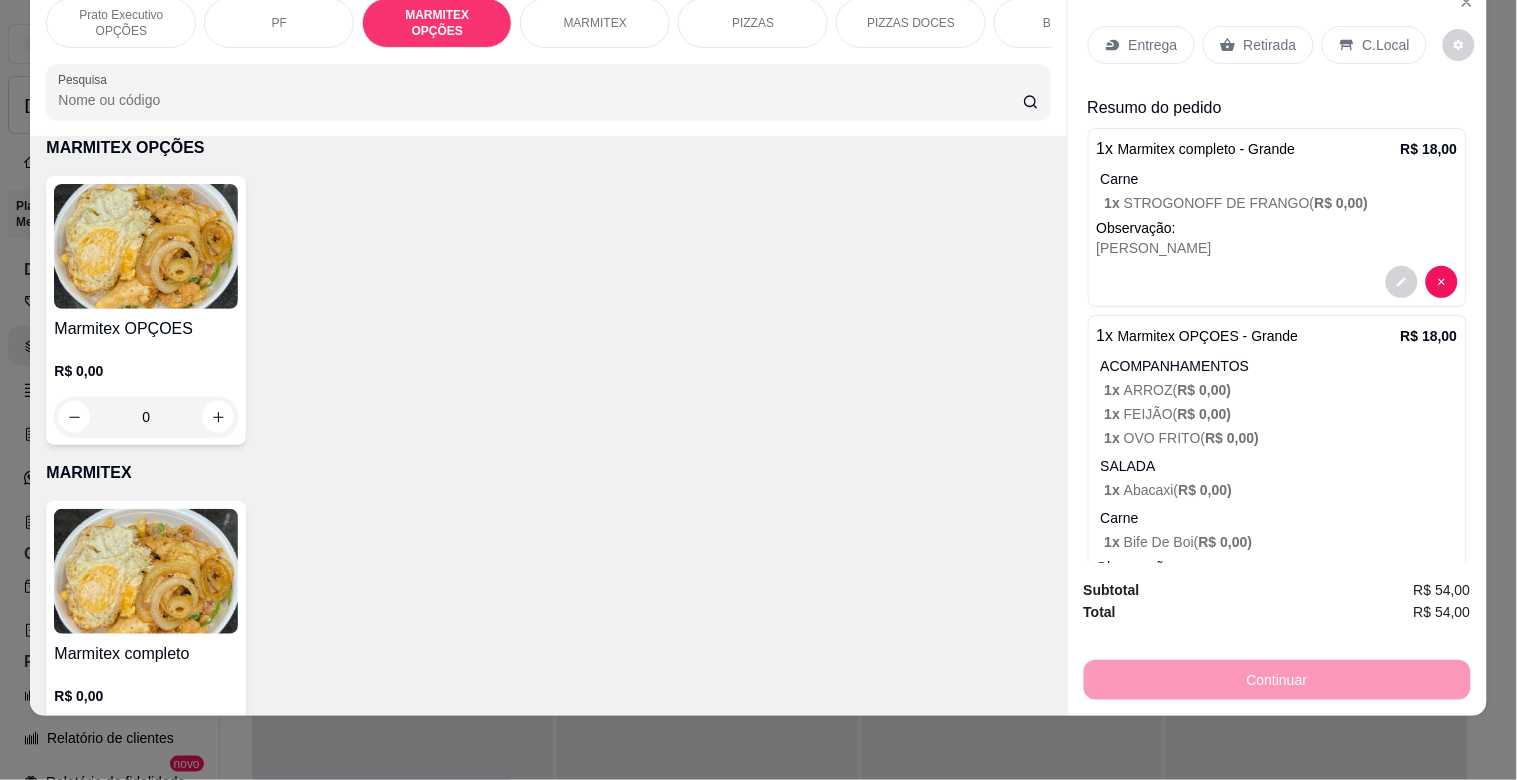 click at bounding box center [146, 571] 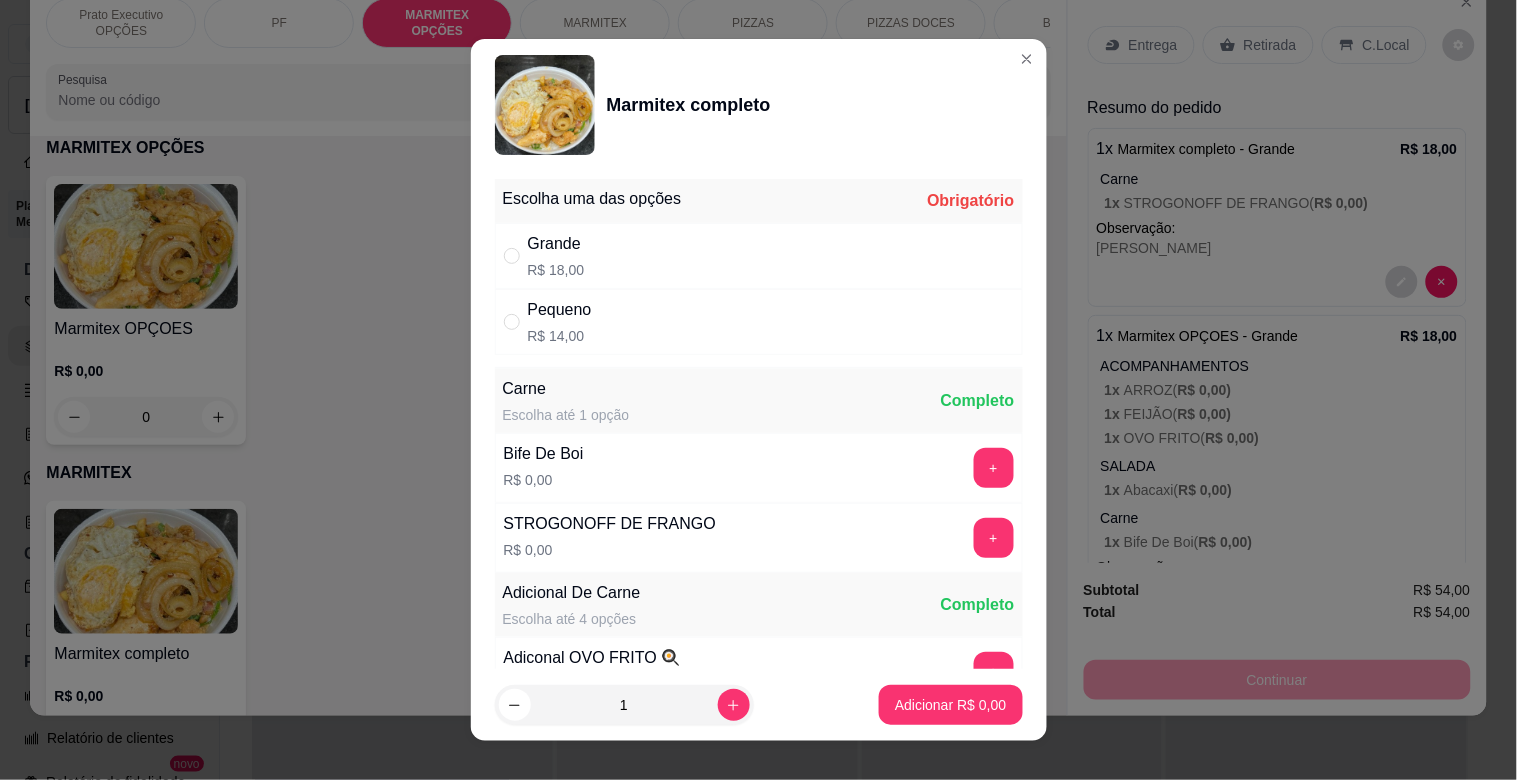 click on "Grande  R$ 18,00" at bounding box center (759, 256) 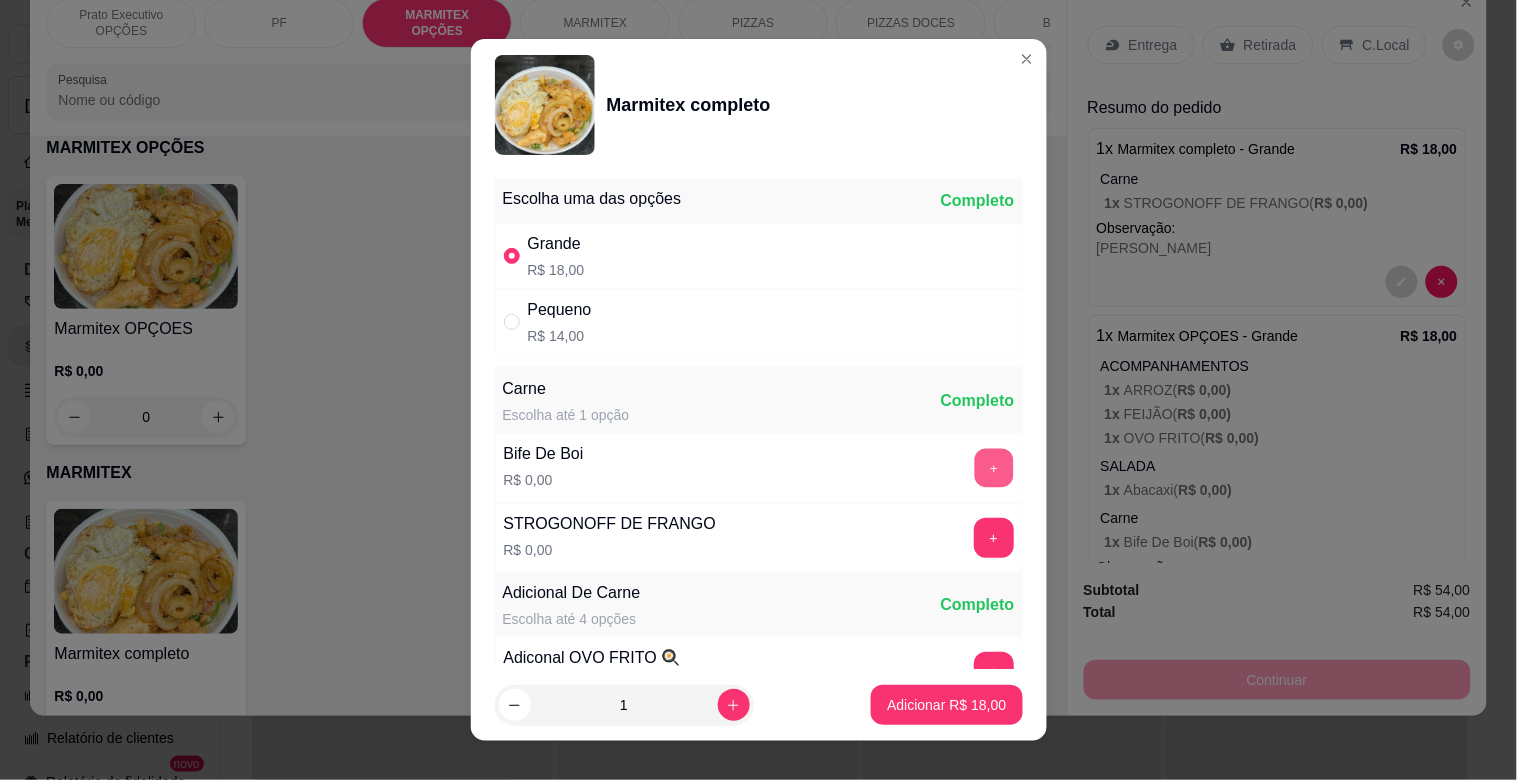 click on "+" at bounding box center [993, 468] 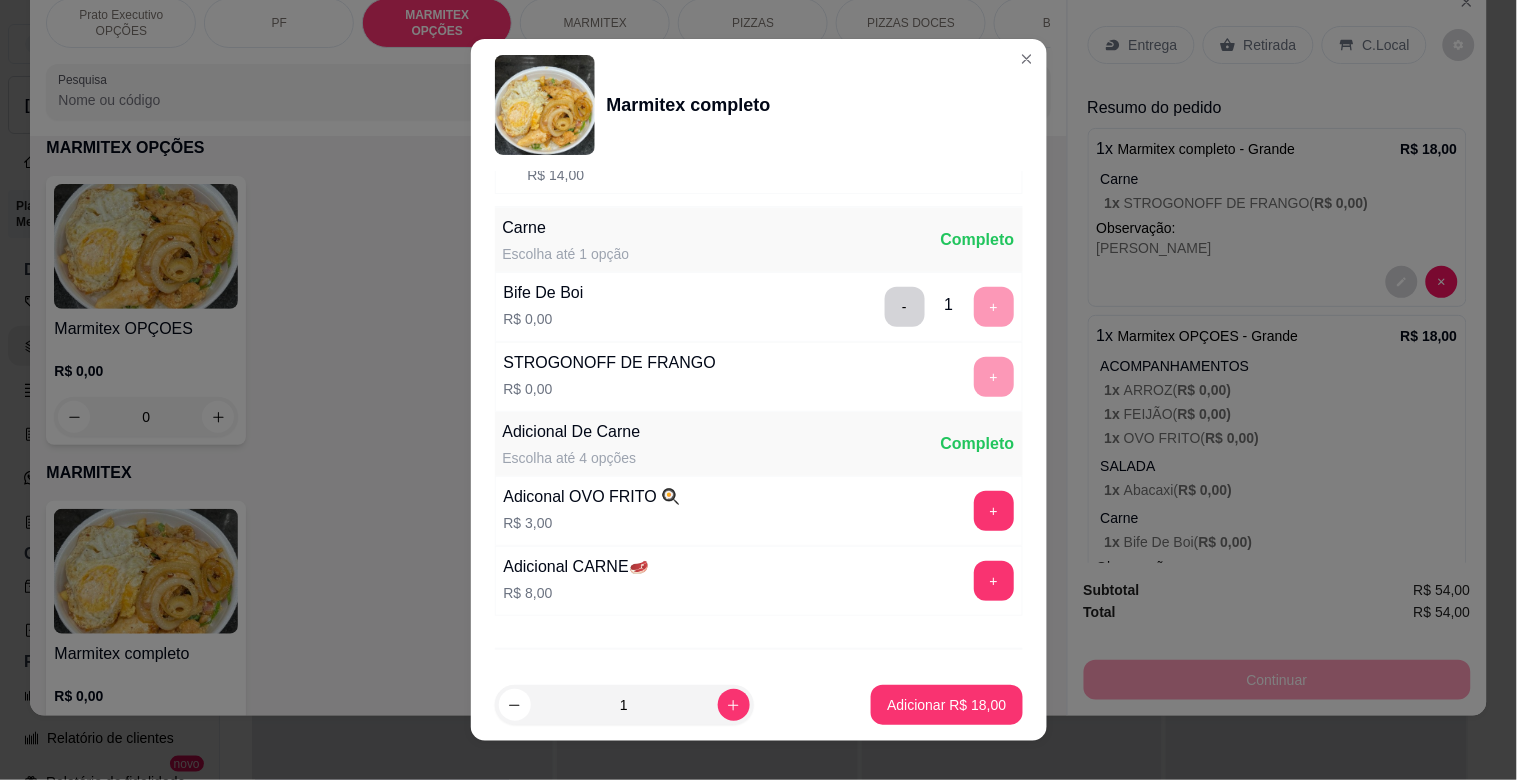 scroll, scrollTop: 280, scrollLeft: 0, axis: vertical 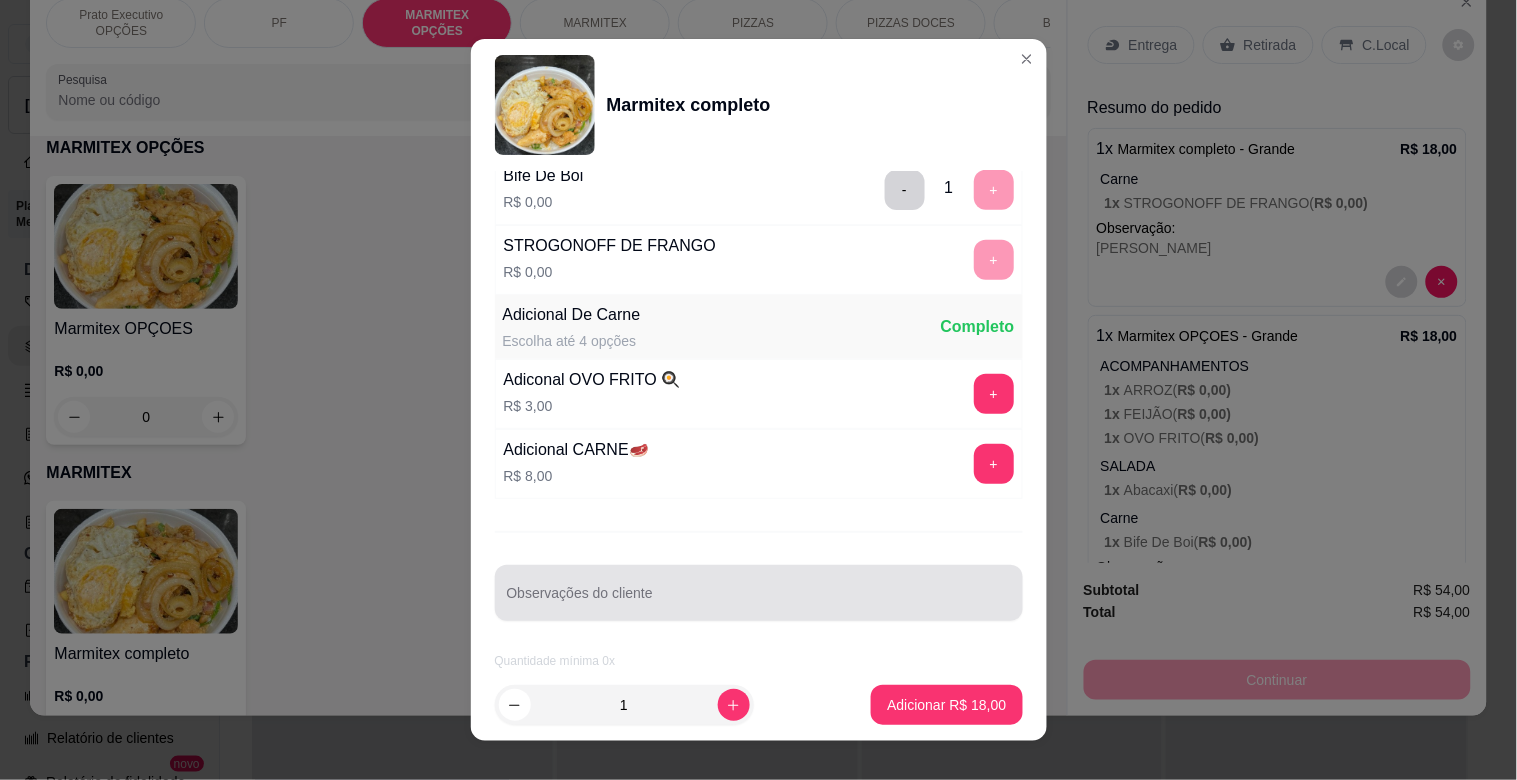 click at bounding box center (759, 593) 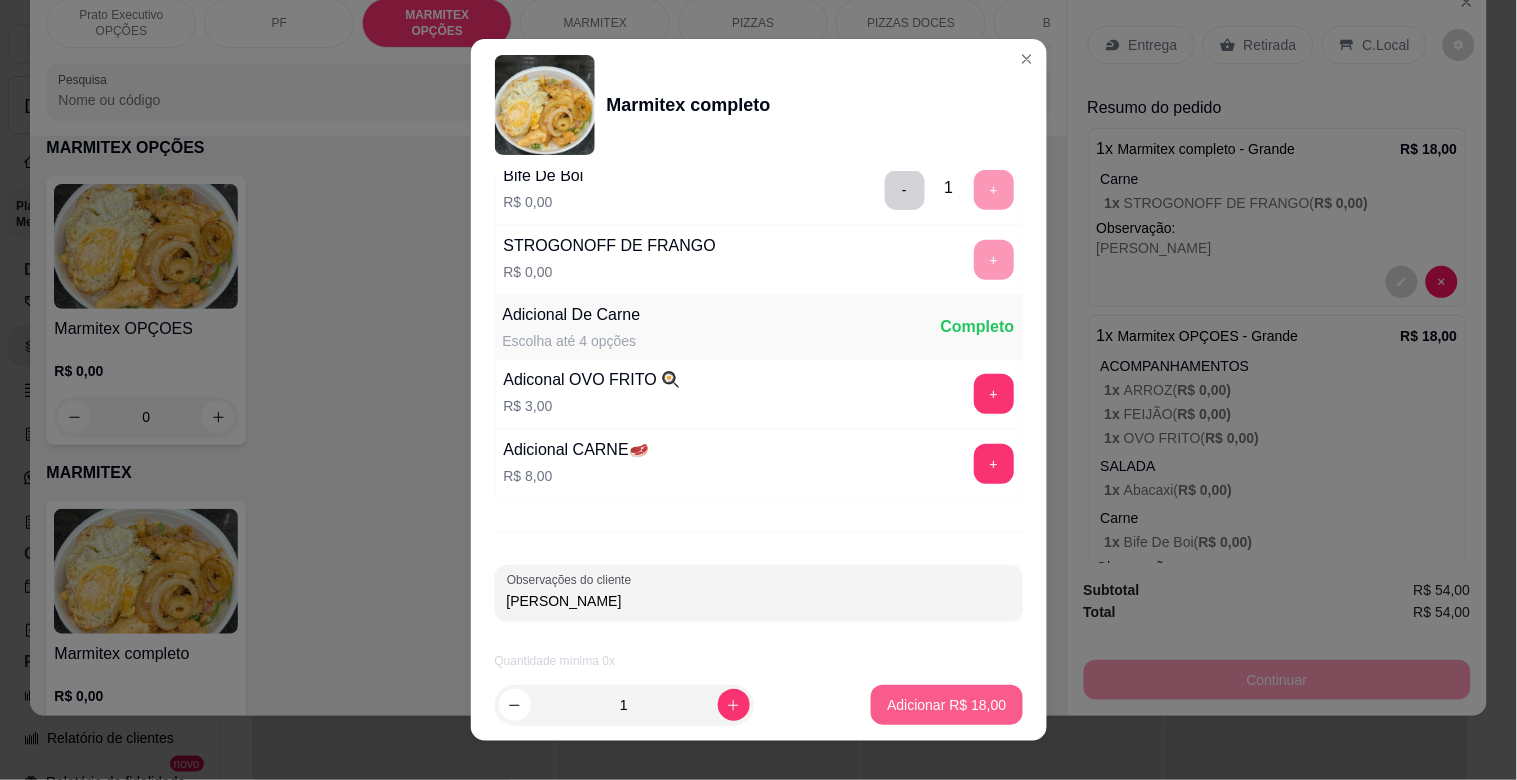 type on "[PERSON_NAME]" 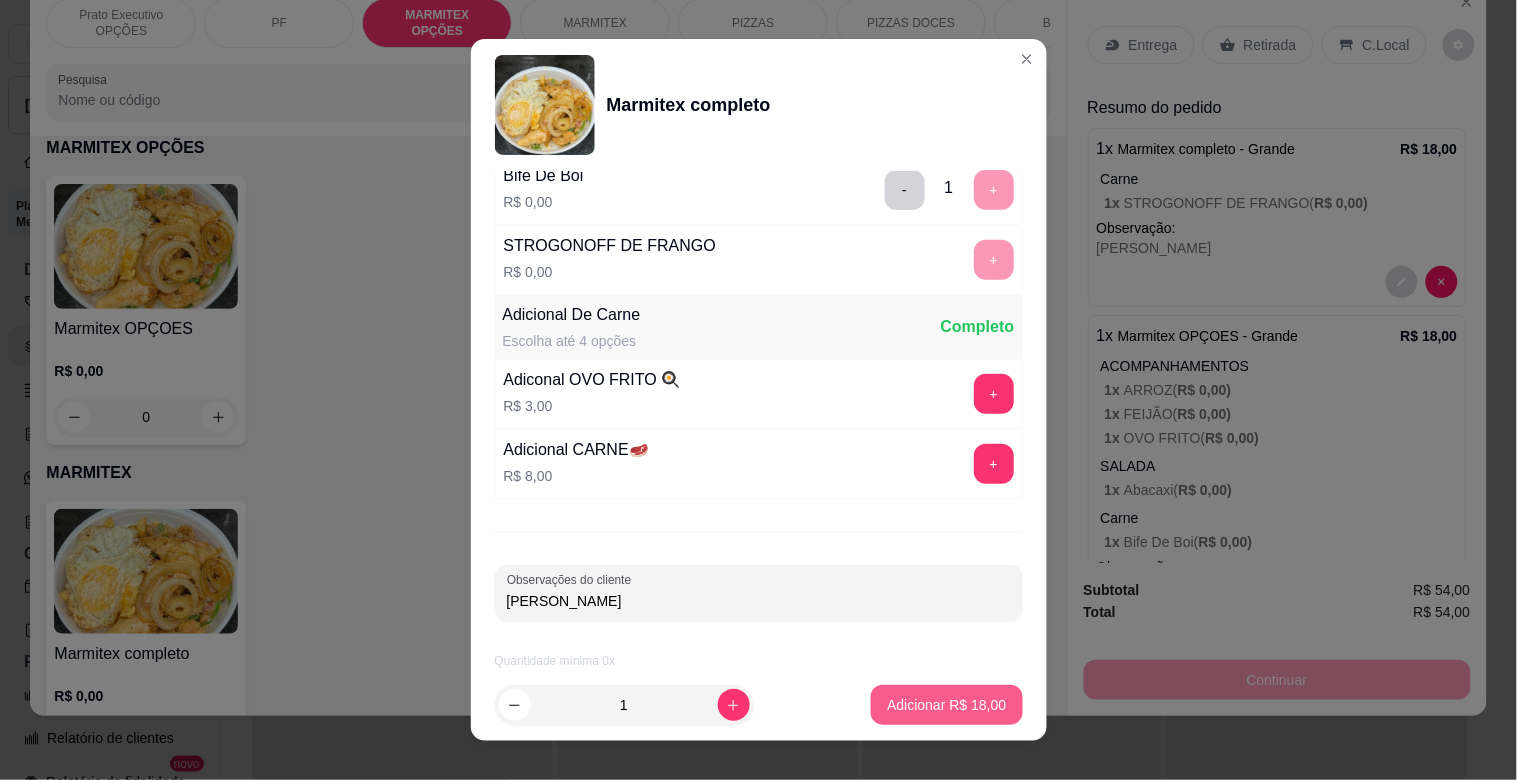 click on "Adicionar   R$ 18,00" at bounding box center [946, 705] 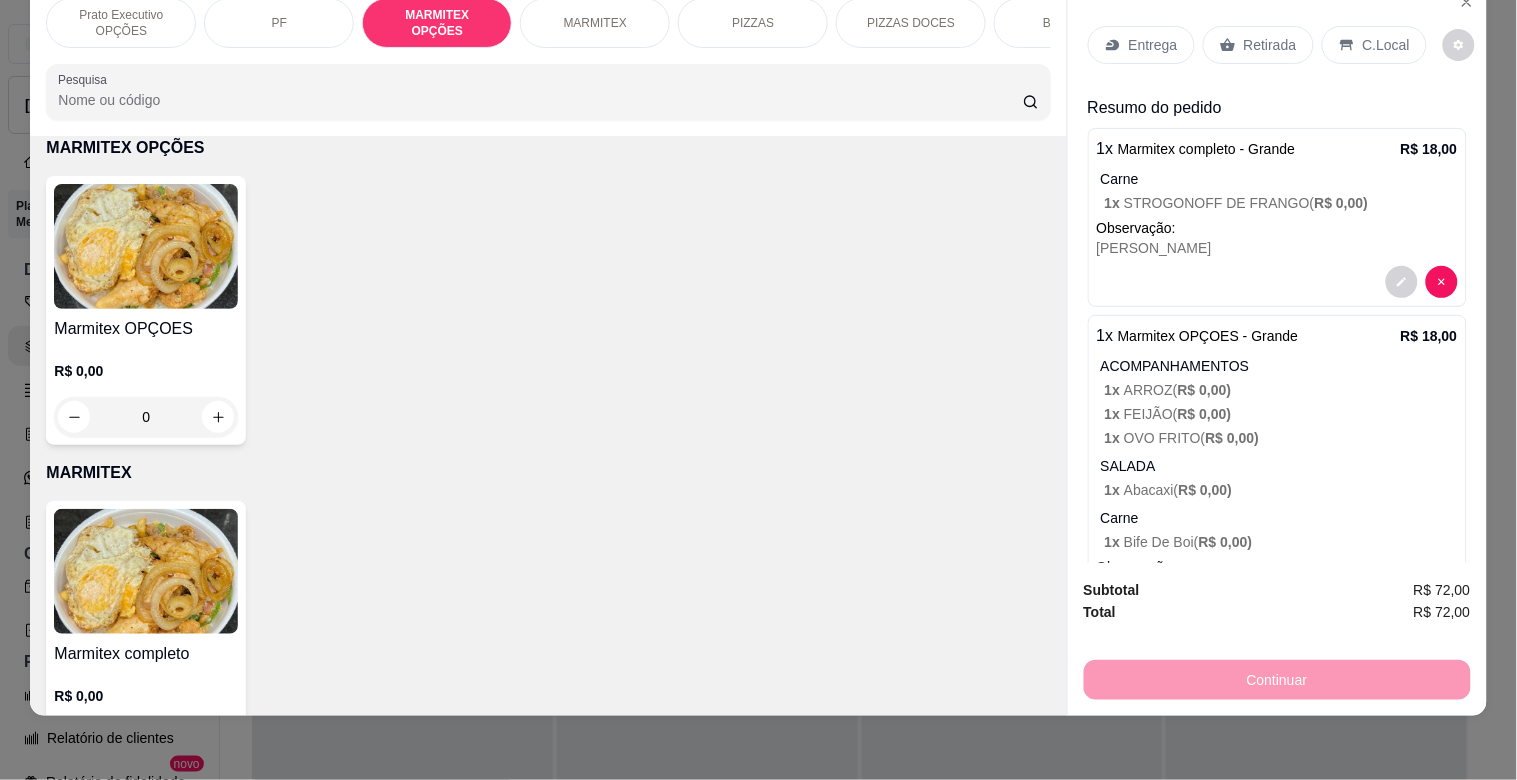 click on "Entrega" at bounding box center (1153, 45) 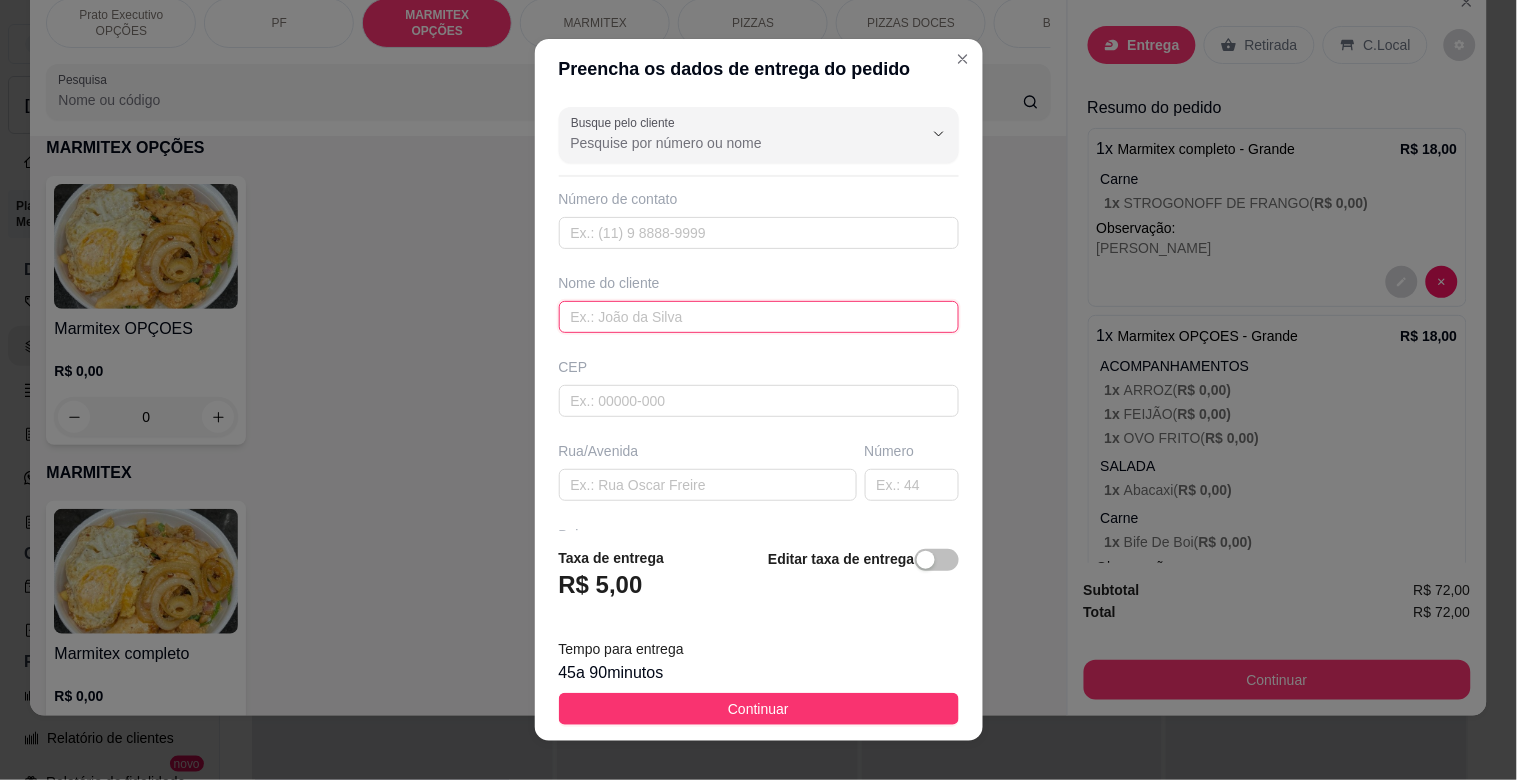 click at bounding box center [759, 317] 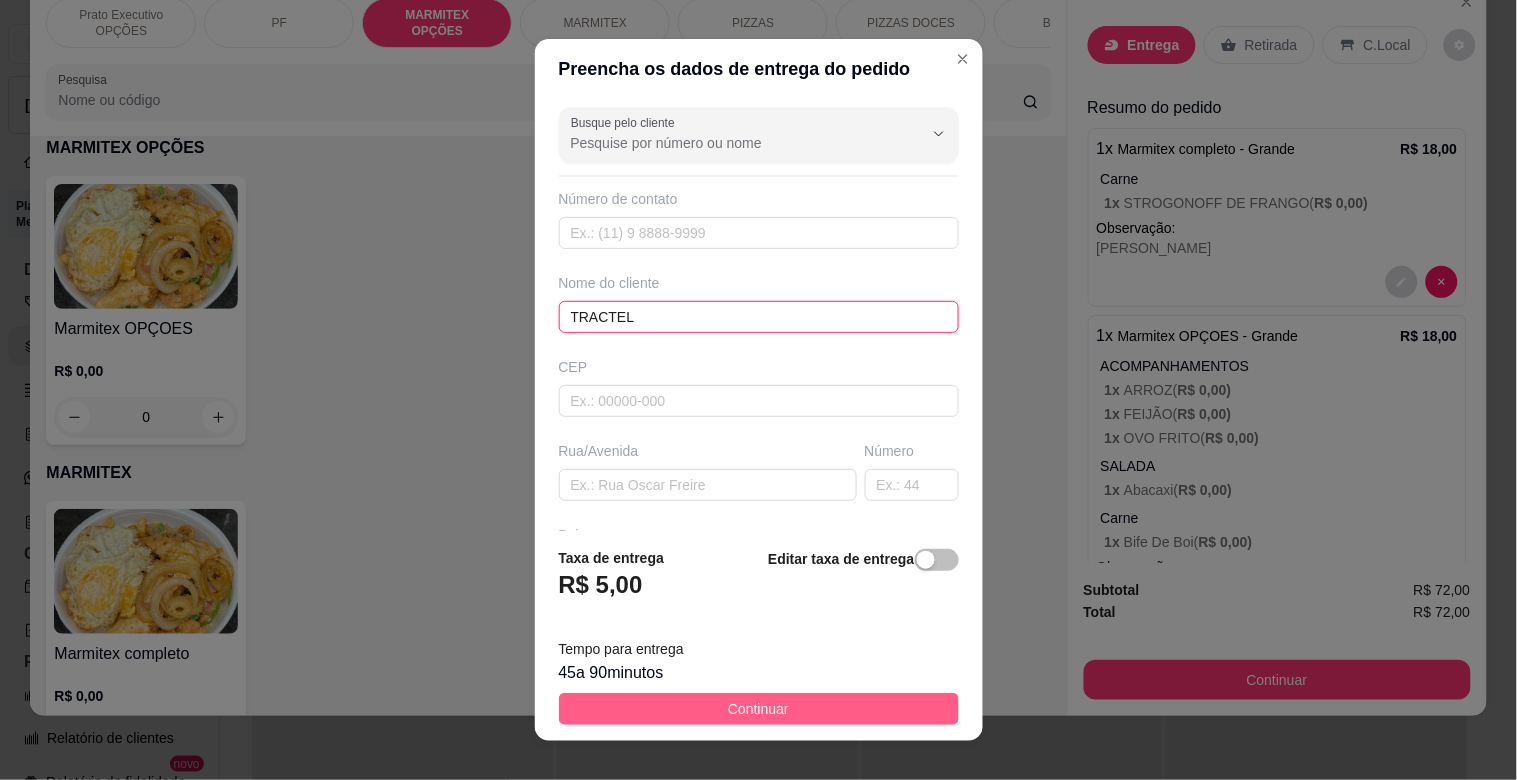type on "TRACTEL" 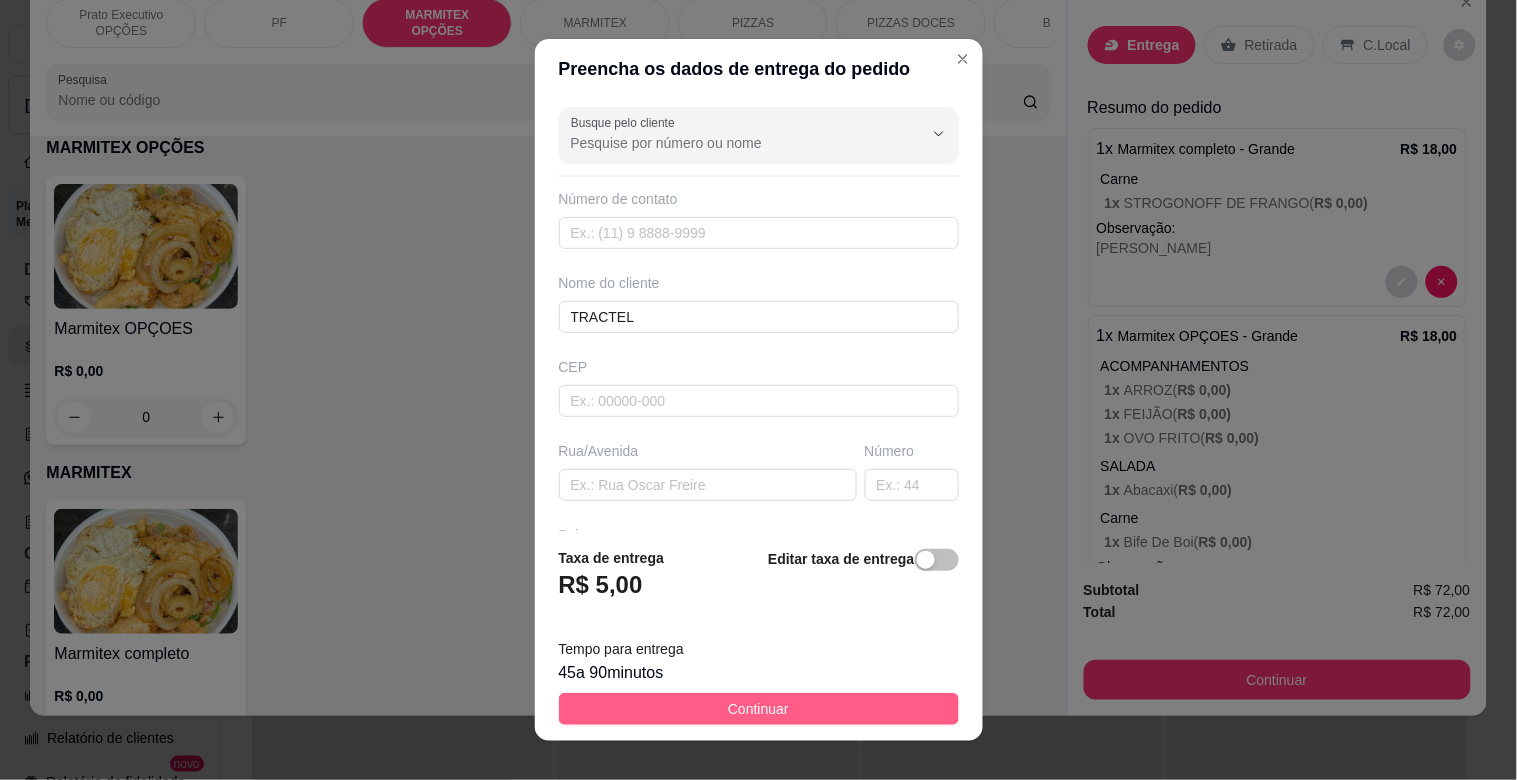 click on "Continuar" at bounding box center (759, 709) 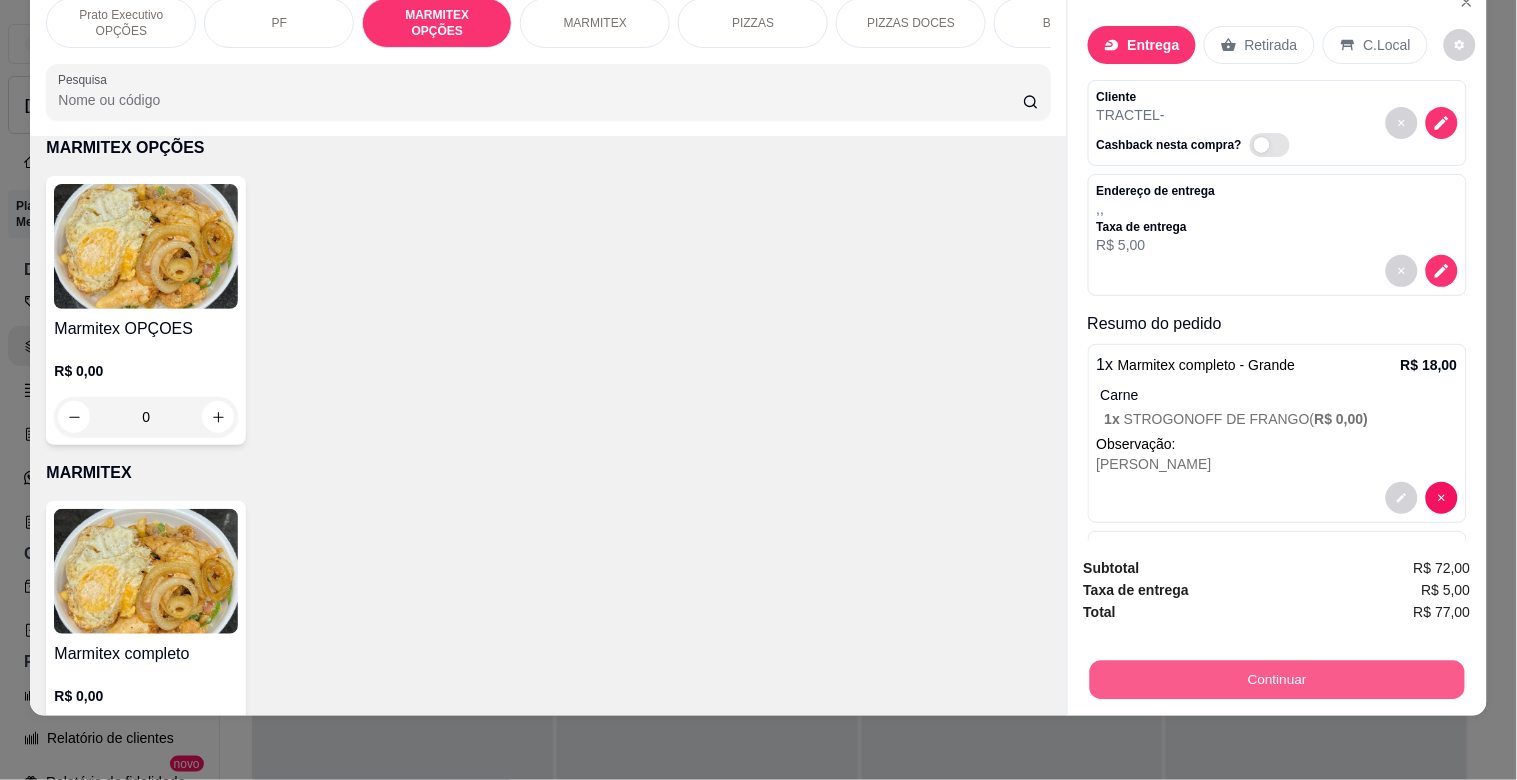 click on "Continuar" at bounding box center (1276, 679) 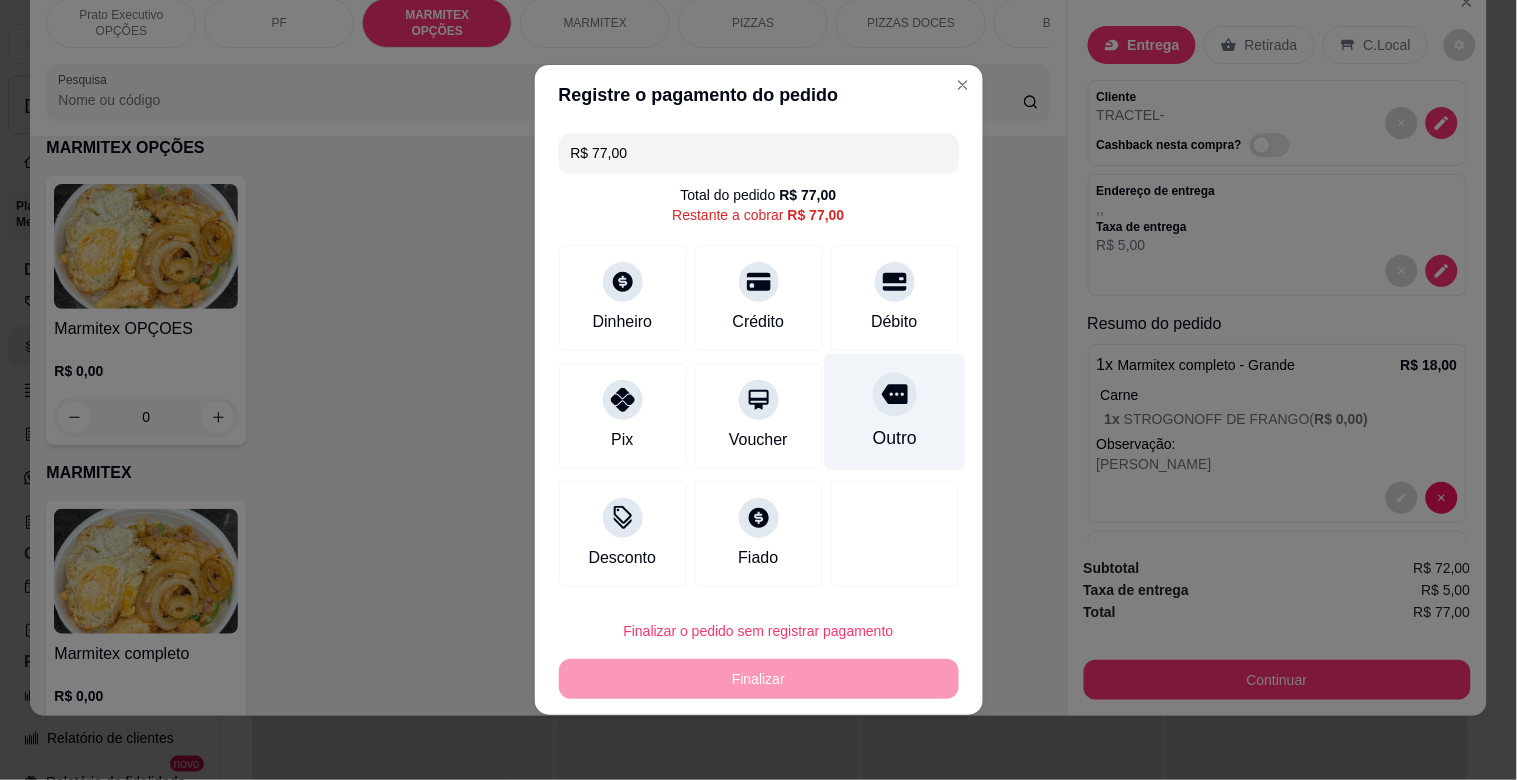 click at bounding box center [895, 394] 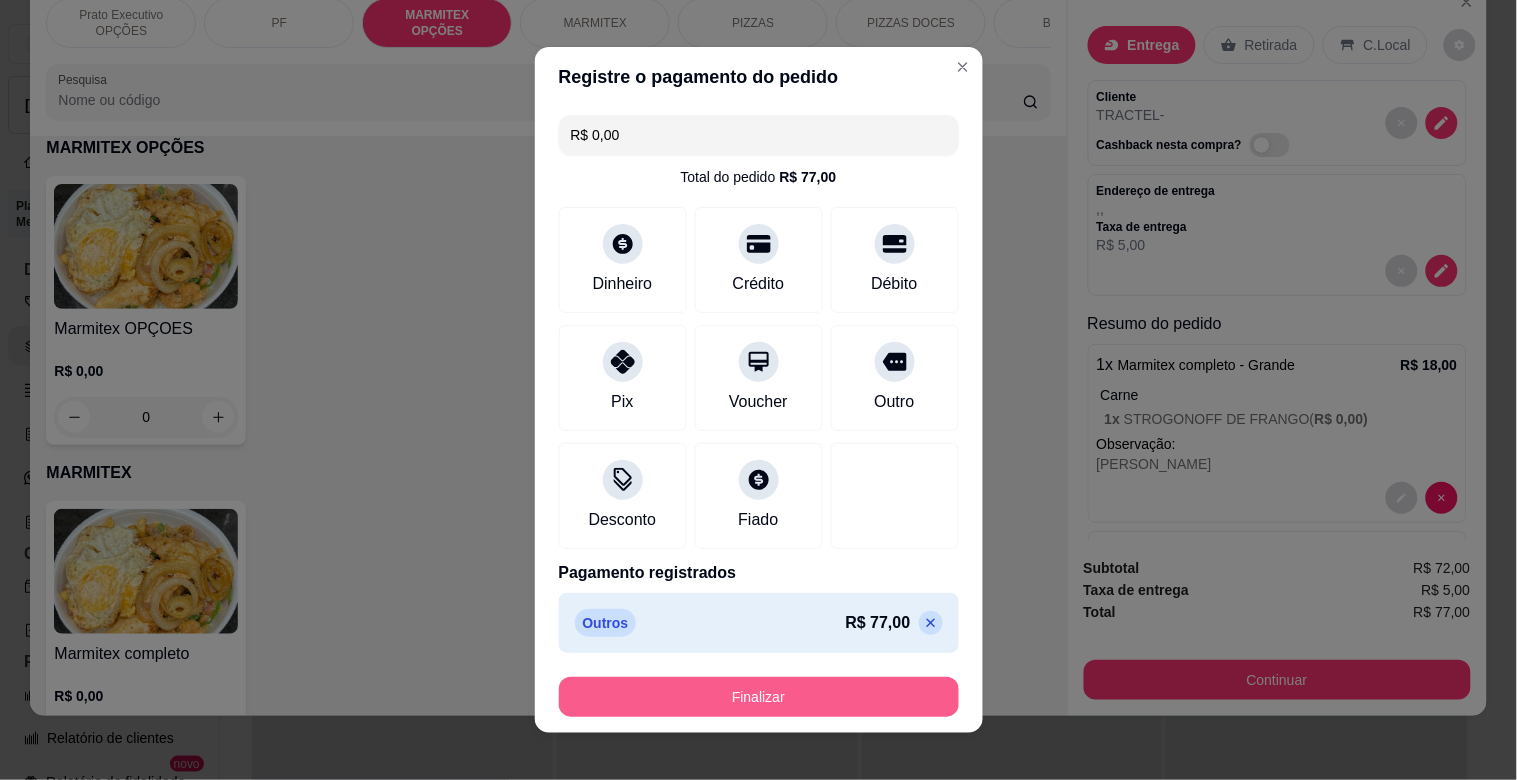 click on "Finalizar" at bounding box center (759, 697) 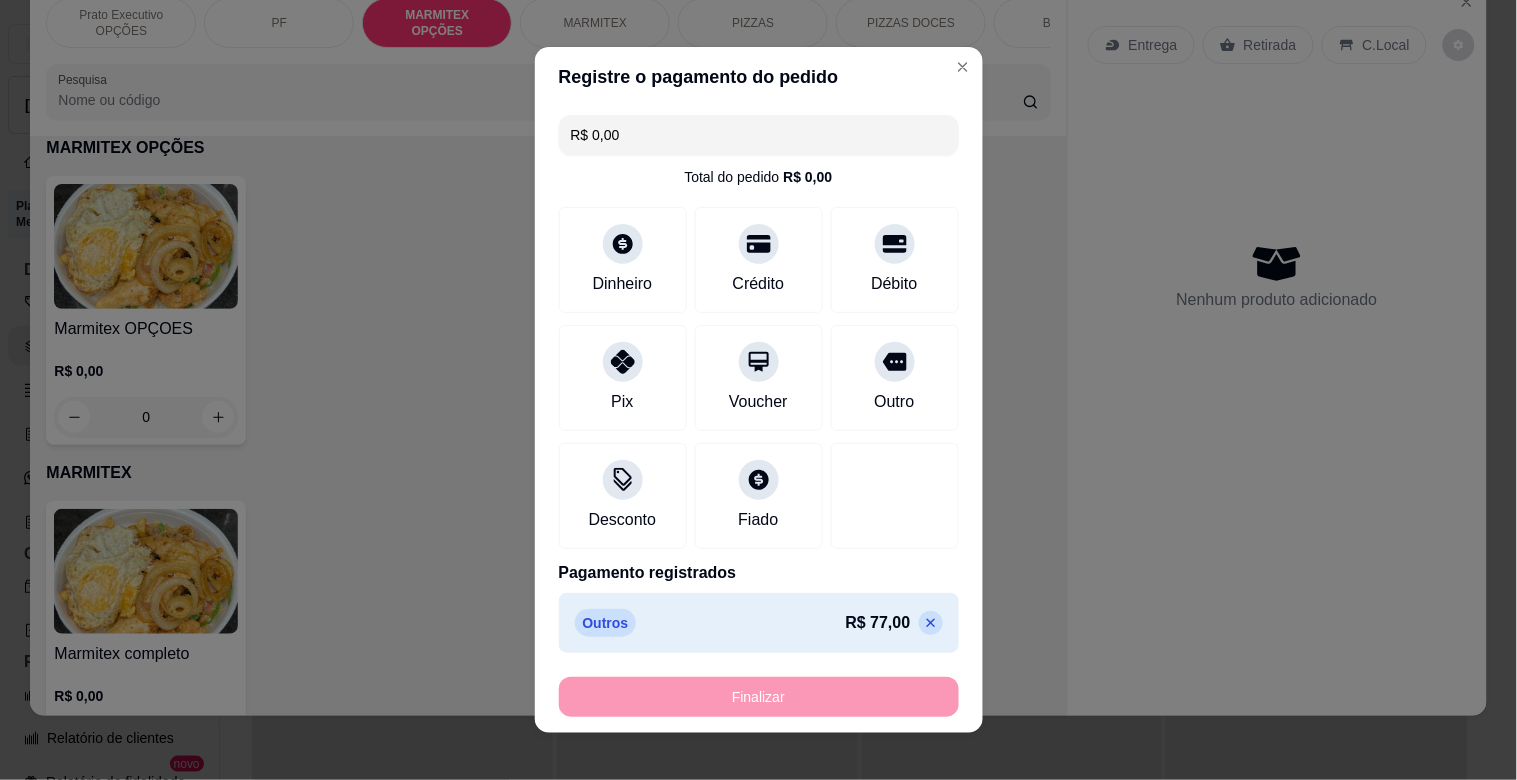 type on "-R$ 77,00" 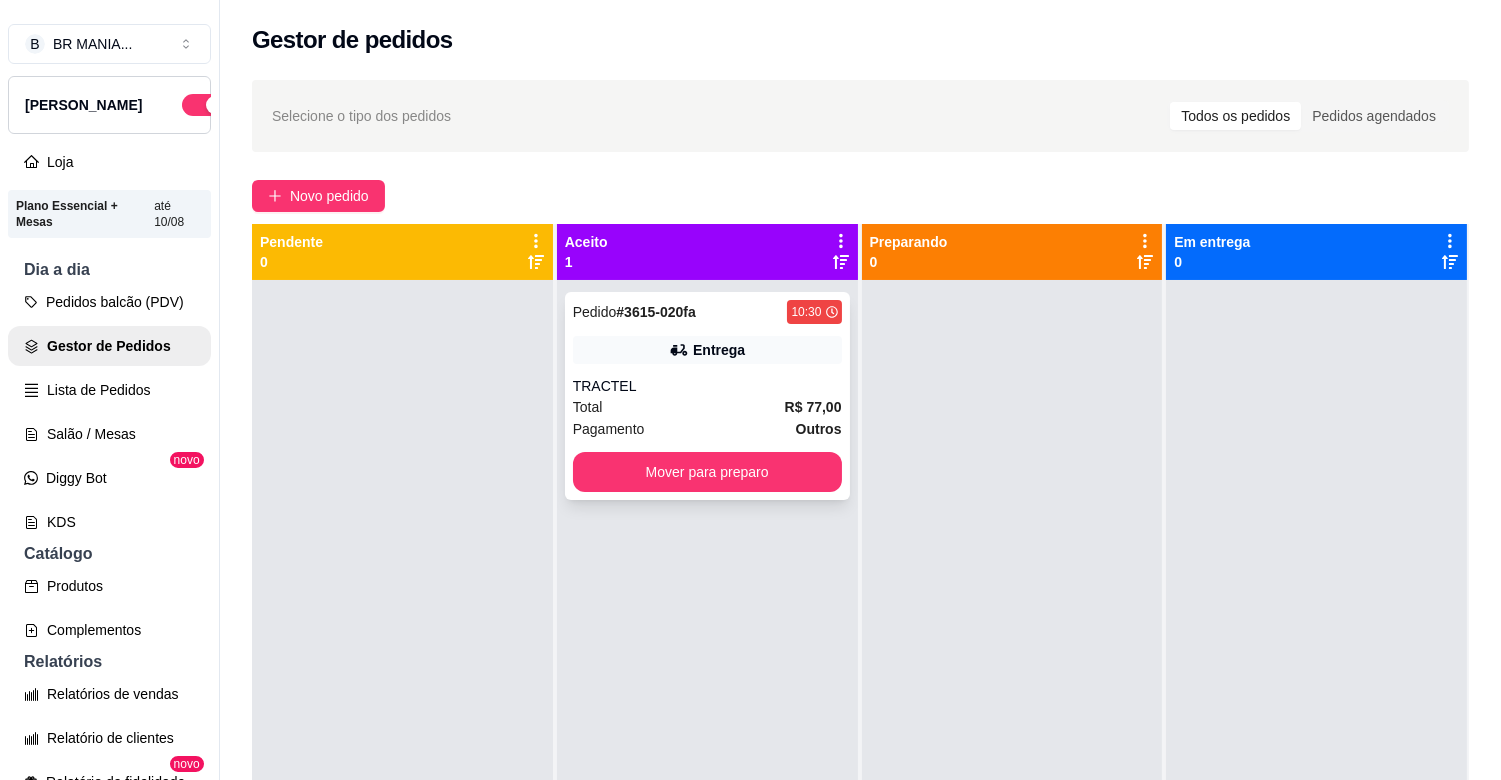 click on "# 3615-020fa" at bounding box center [655, 312] 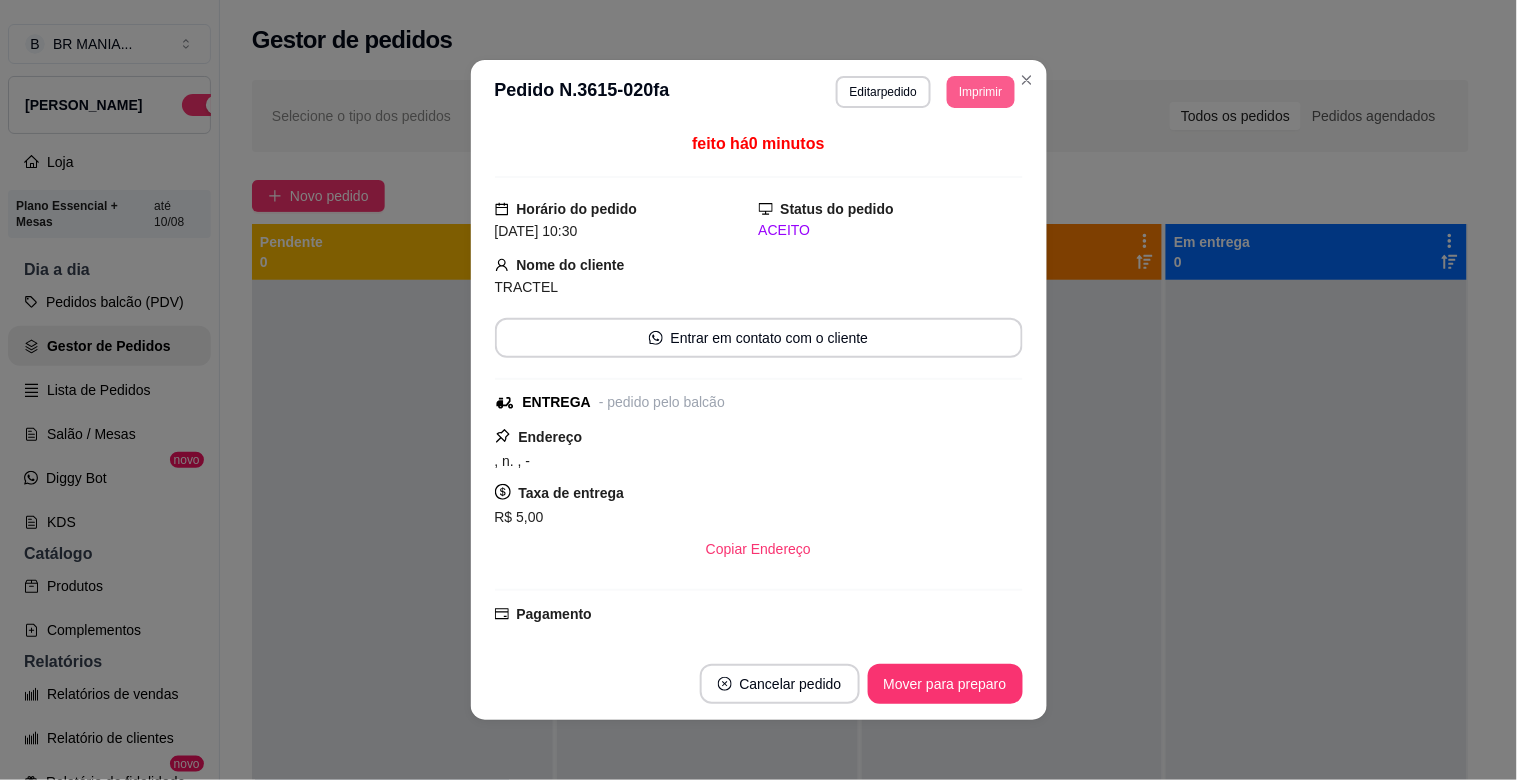 click on "Imprimir" at bounding box center [980, 92] 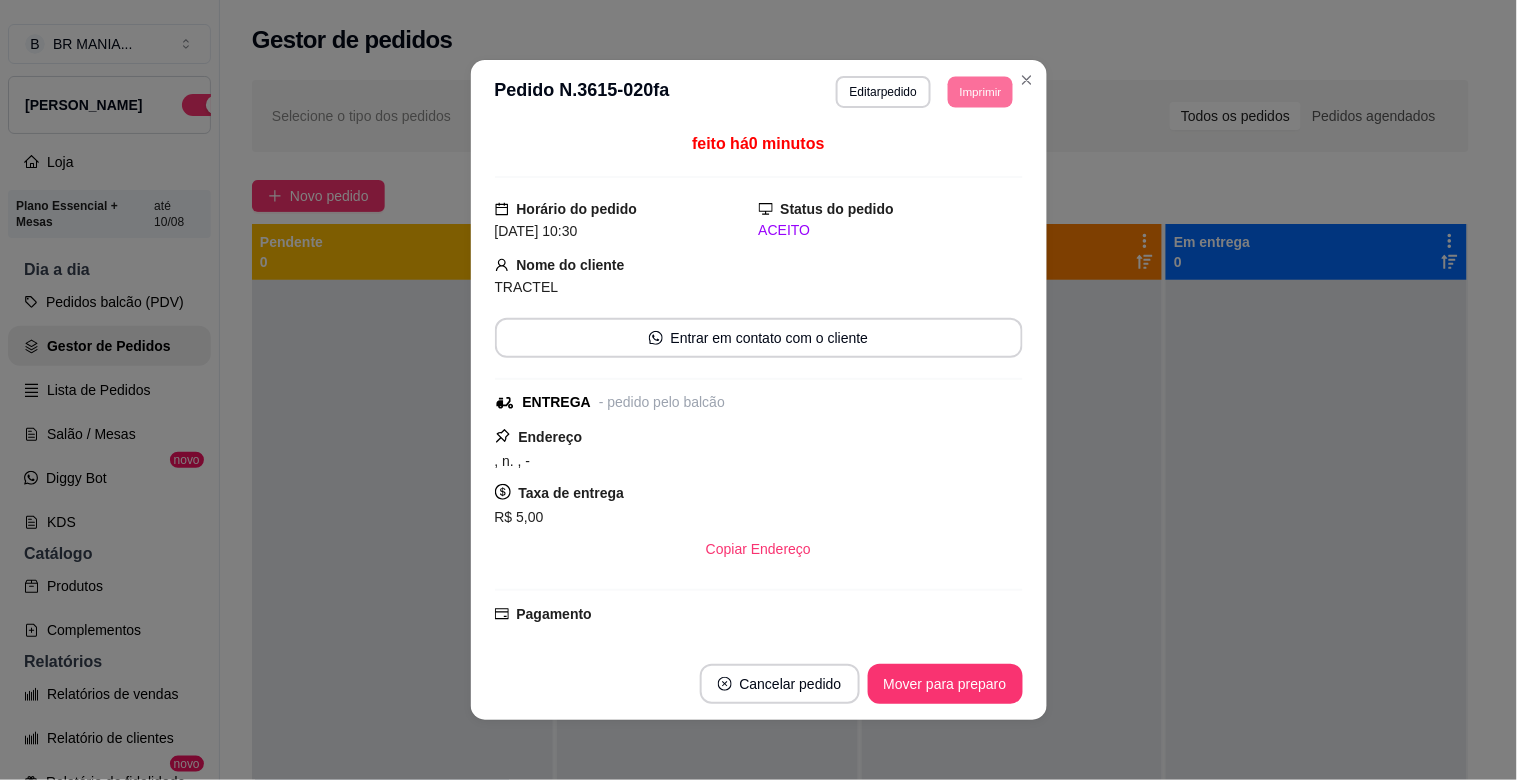 click on "IMPRESSORA" at bounding box center [952, 154] 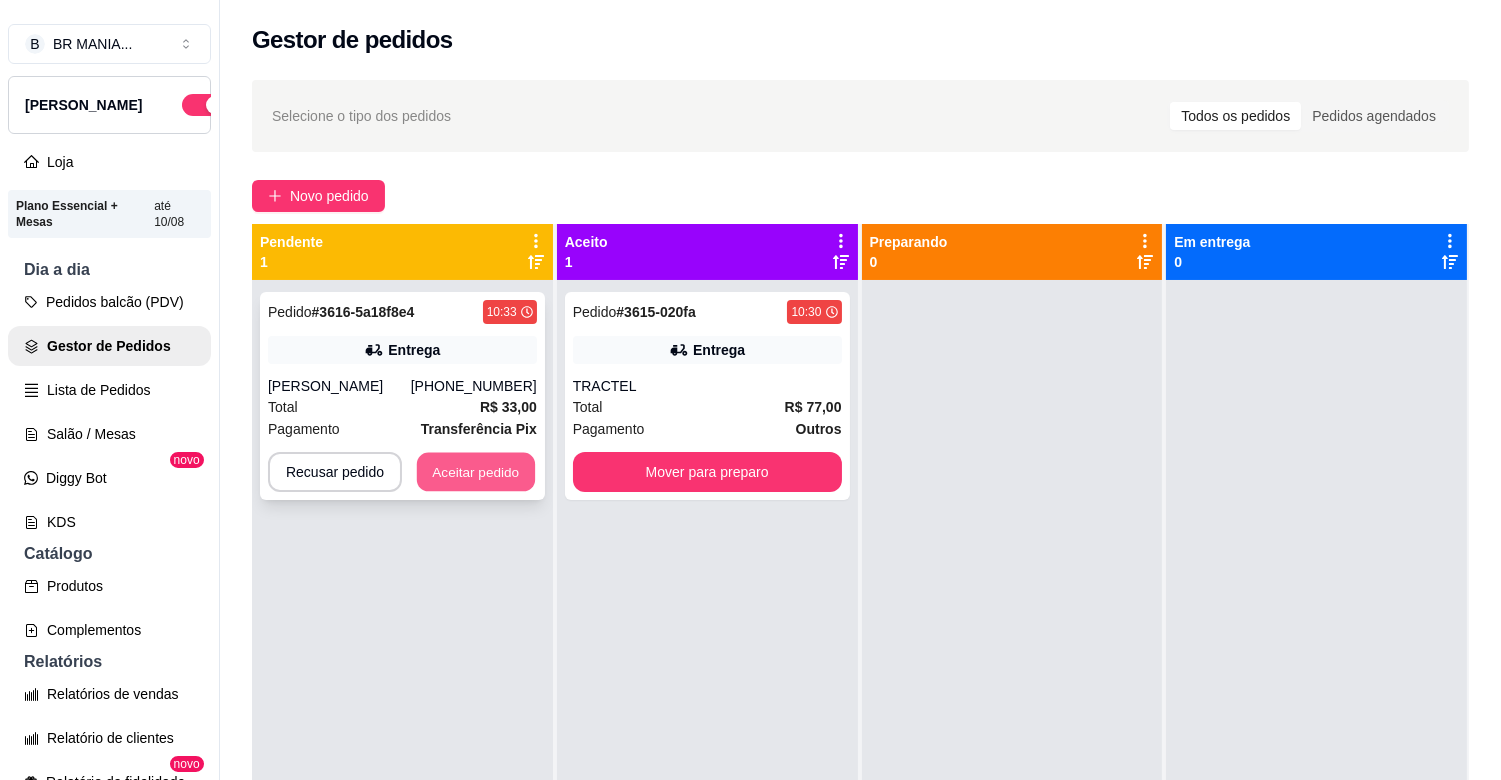 click on "Aceitar pedido" at bounding box center (476, 472) 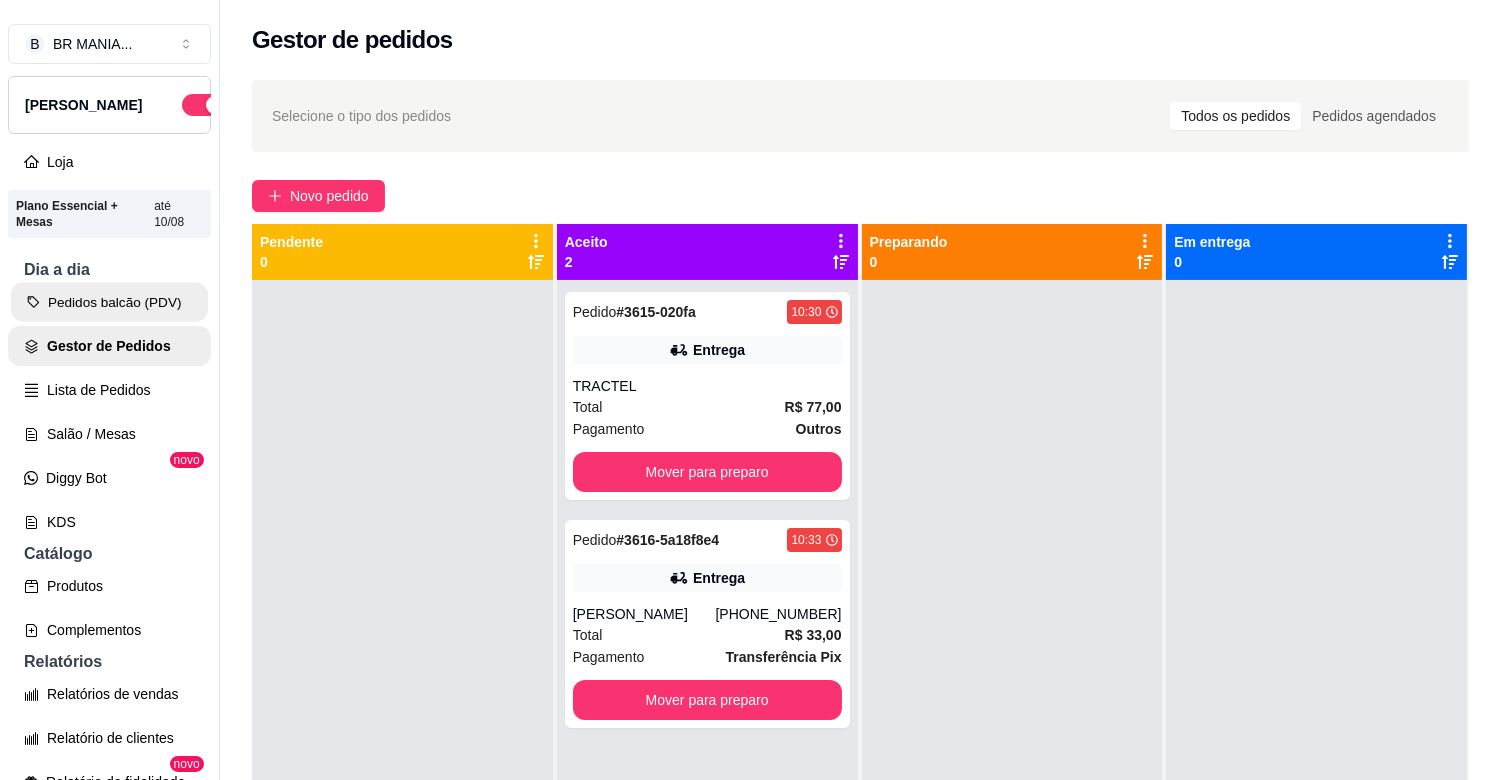 click on "Pedidos balcão (PDV)" at bounding box center (109, 302) 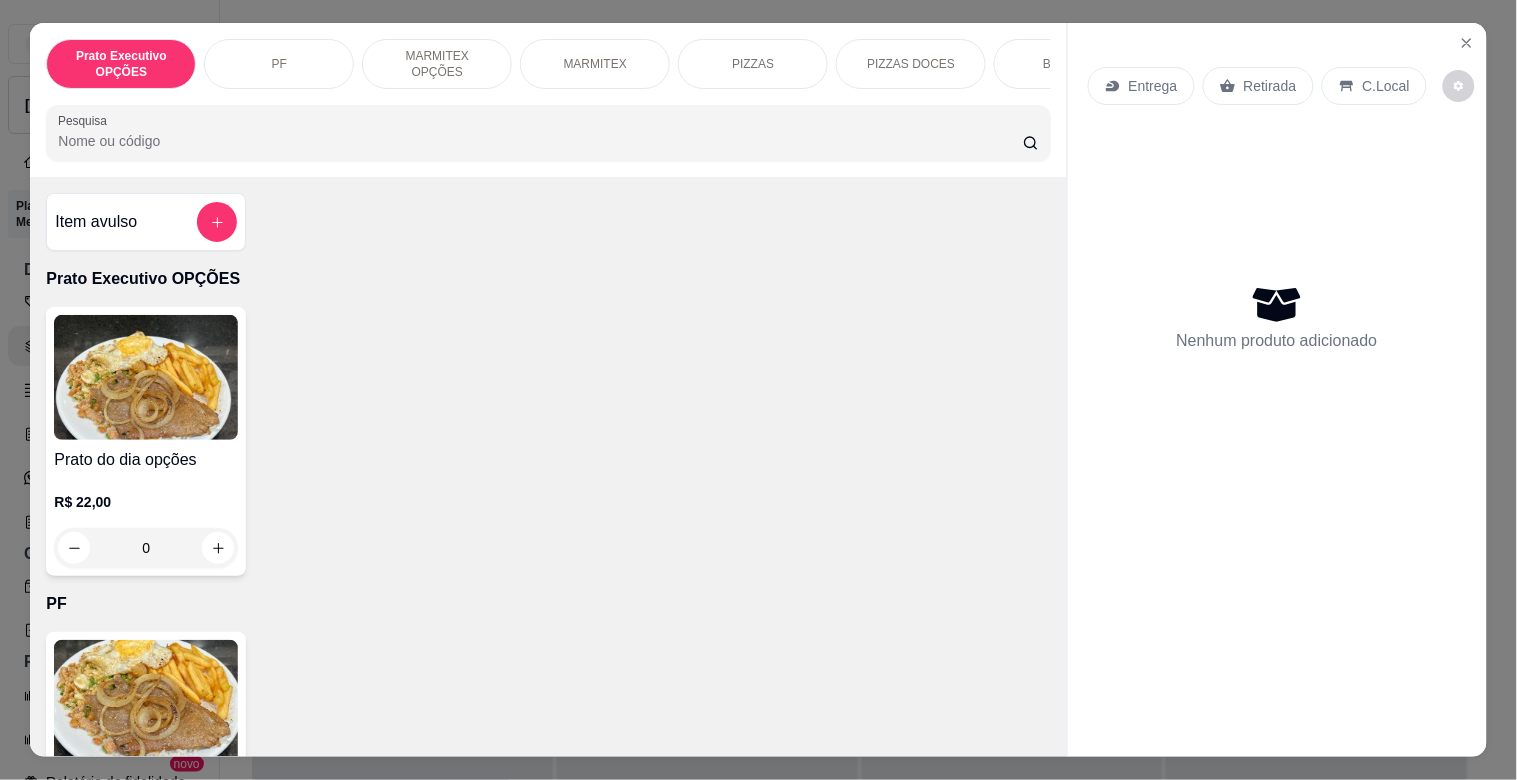click at bounding box center [146, 702] 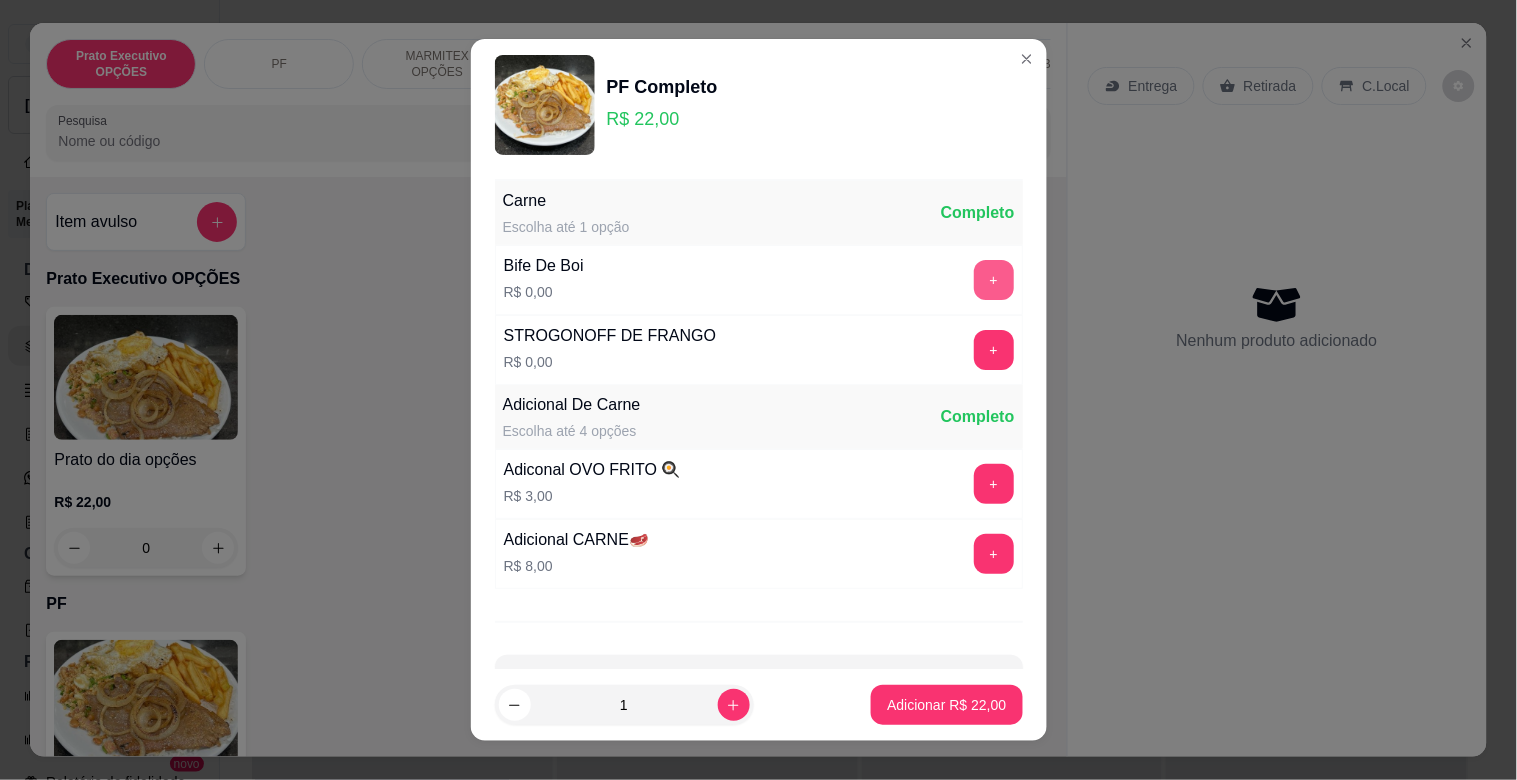click on "+" at bounding box center (994, 280) 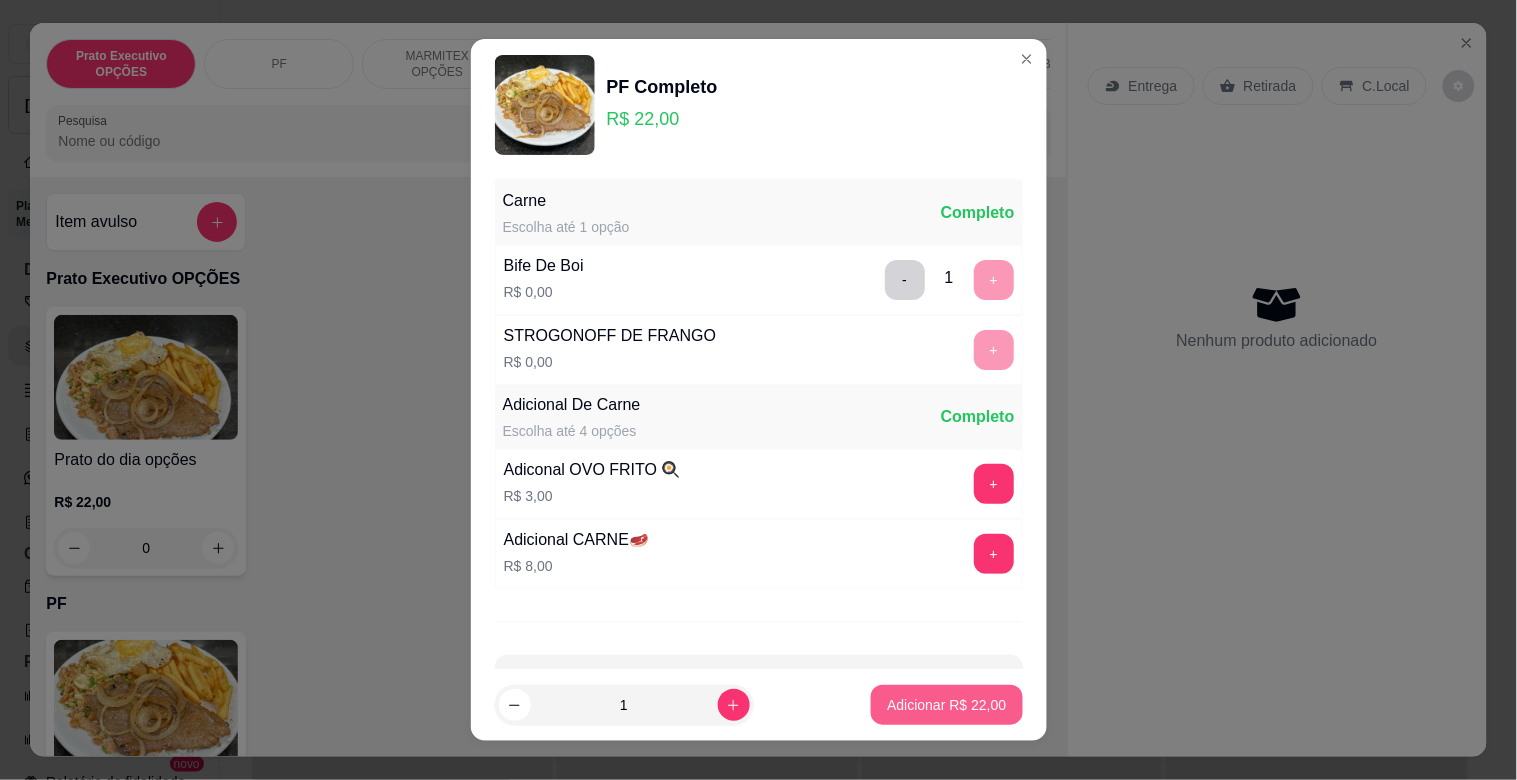 click on "Adicionar   R$ 22,00" at bounding box center [946, 705] 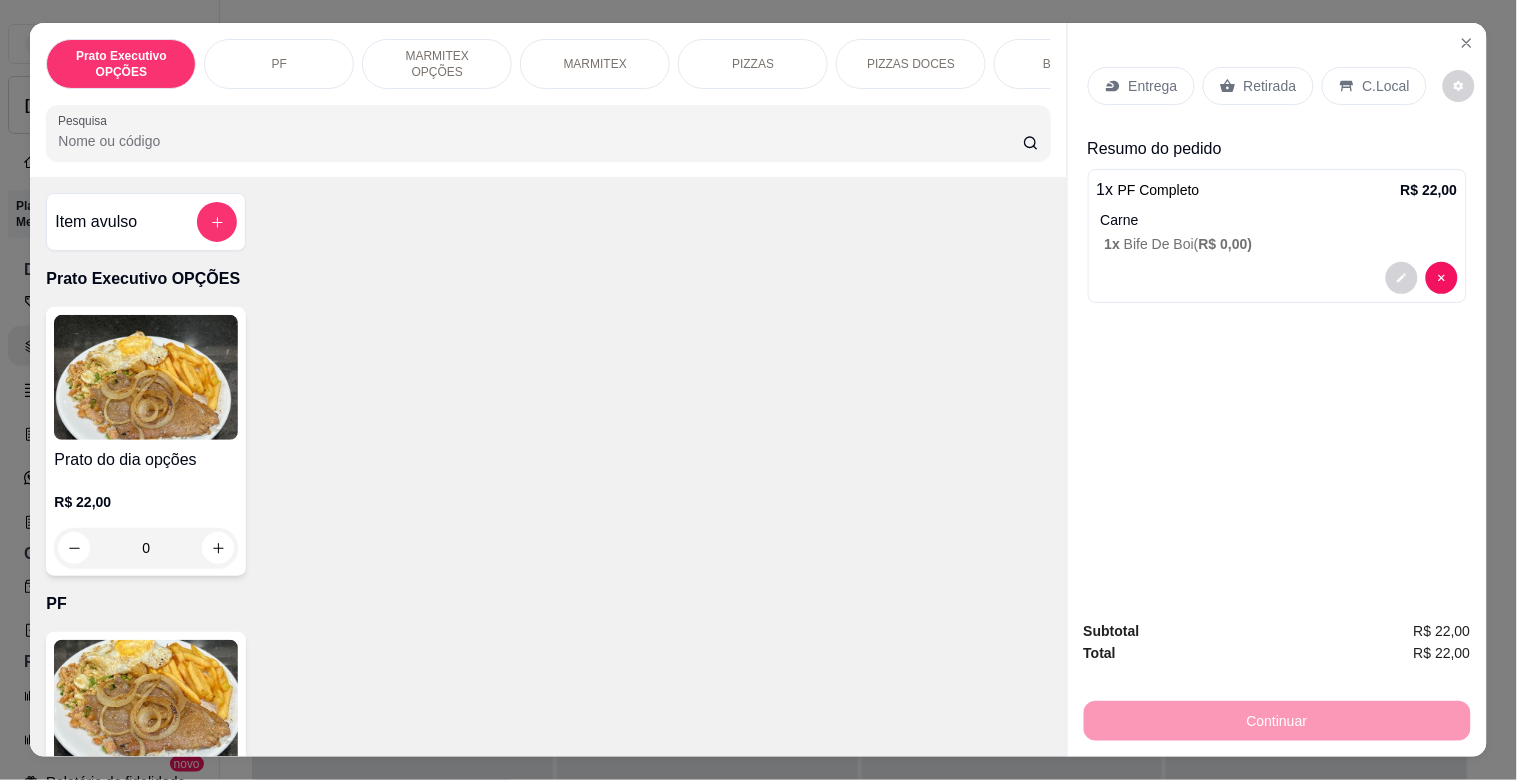 drag, startPoint x: 1283, startPoint y: 80, endPoint x: 1367, endPoint y: 91, distance: 84.71718 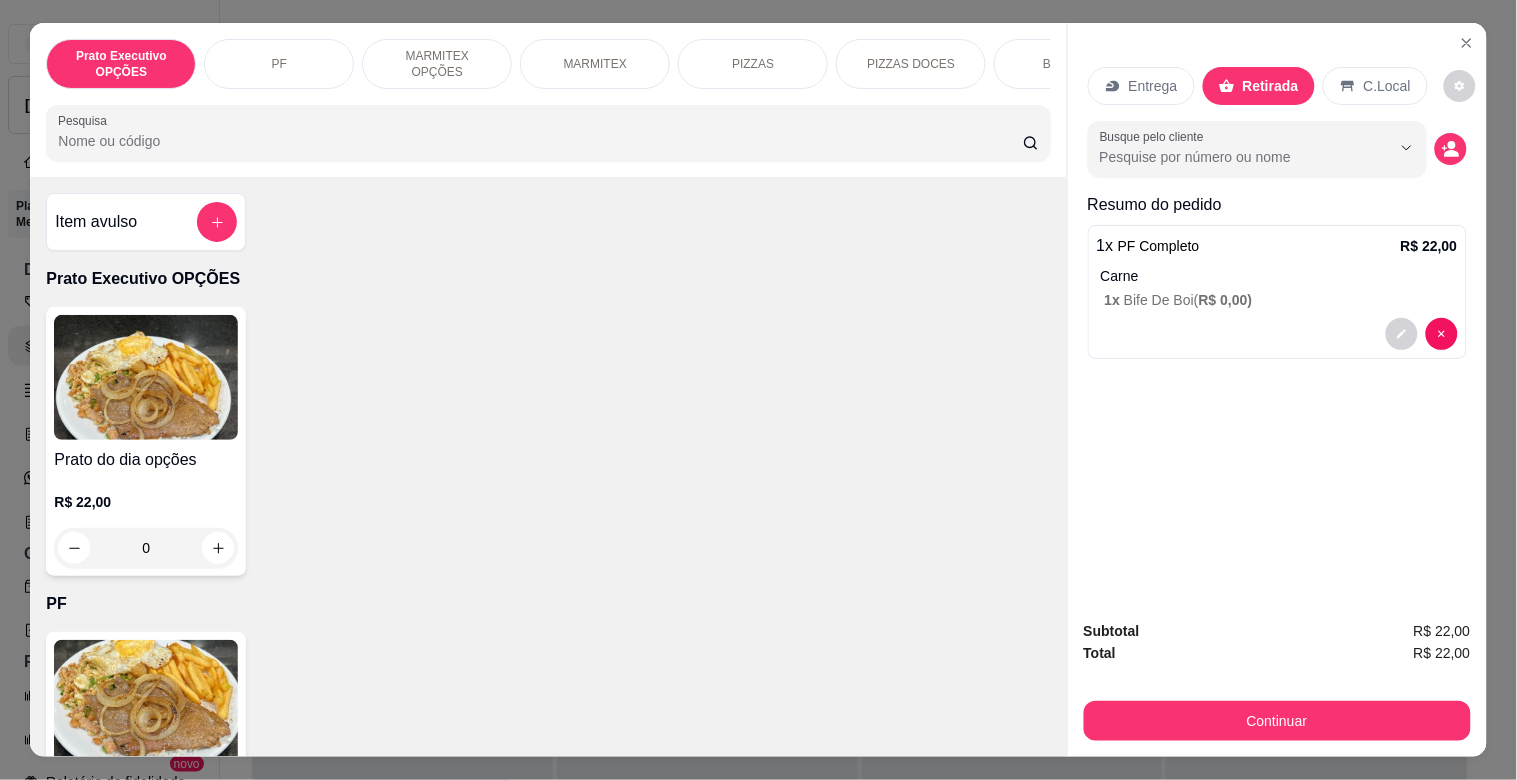 click on "C.Local" at bounding box center (1387, 86) 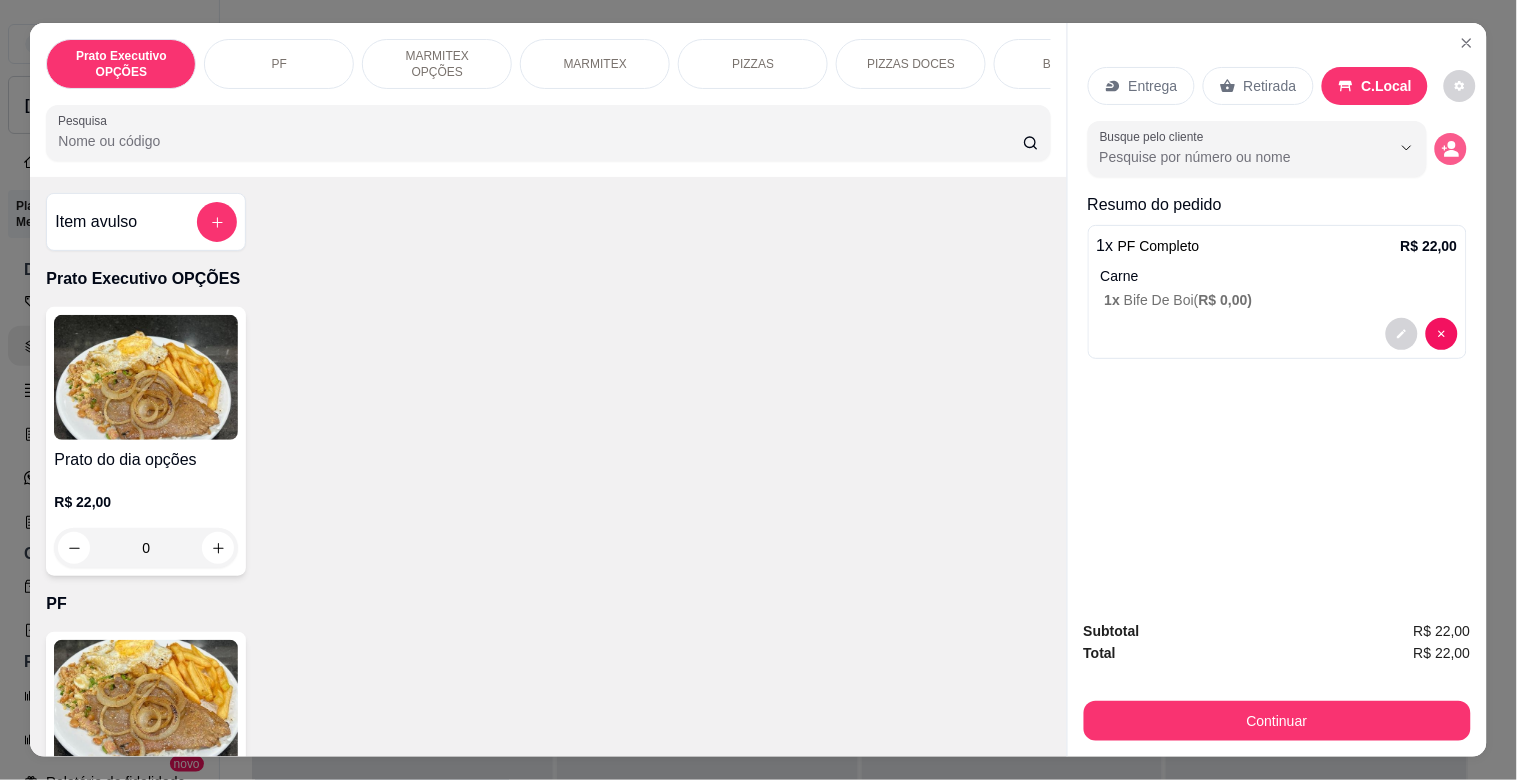 click 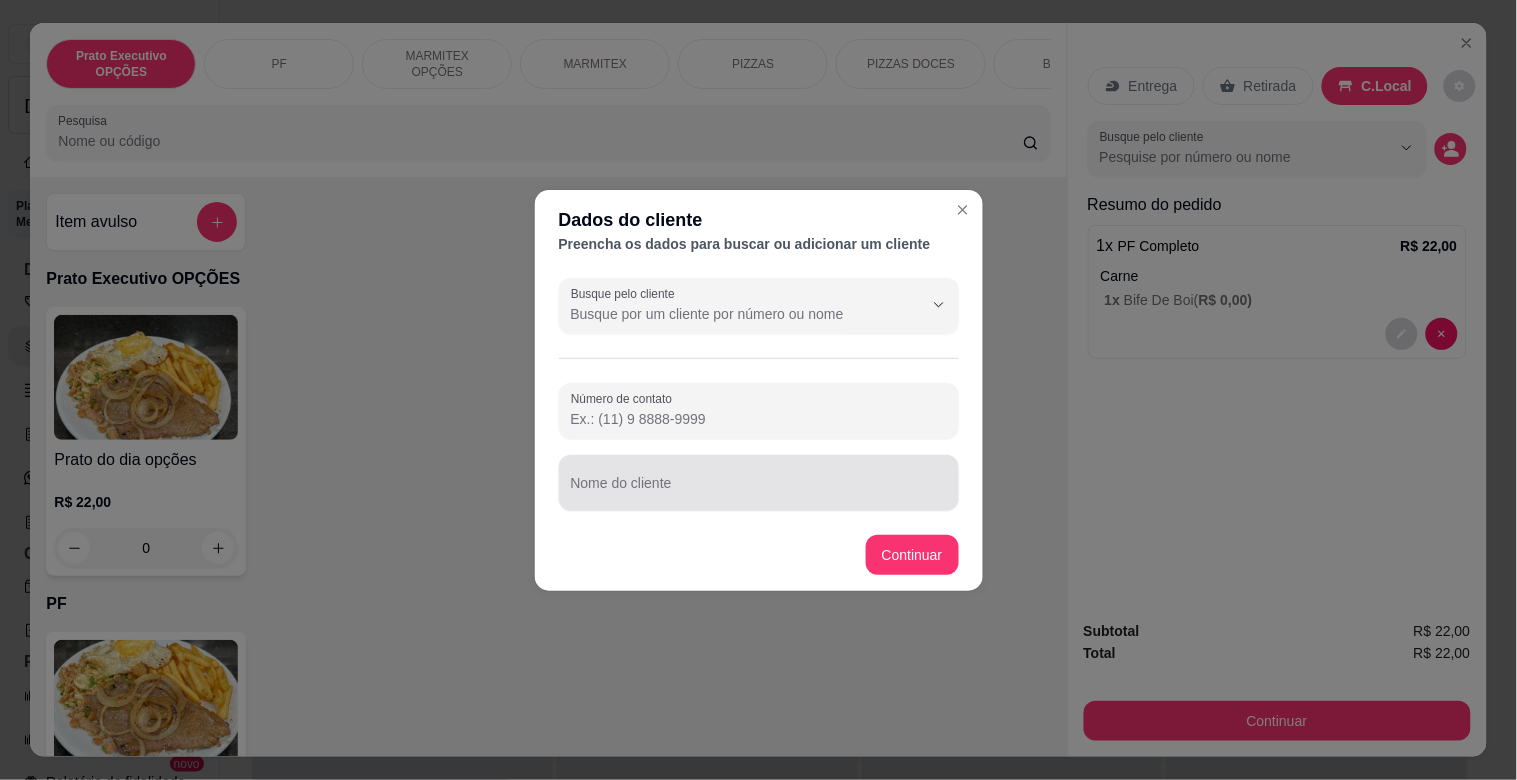 click on "Nome do cliente" at bounding box center (759, 491) 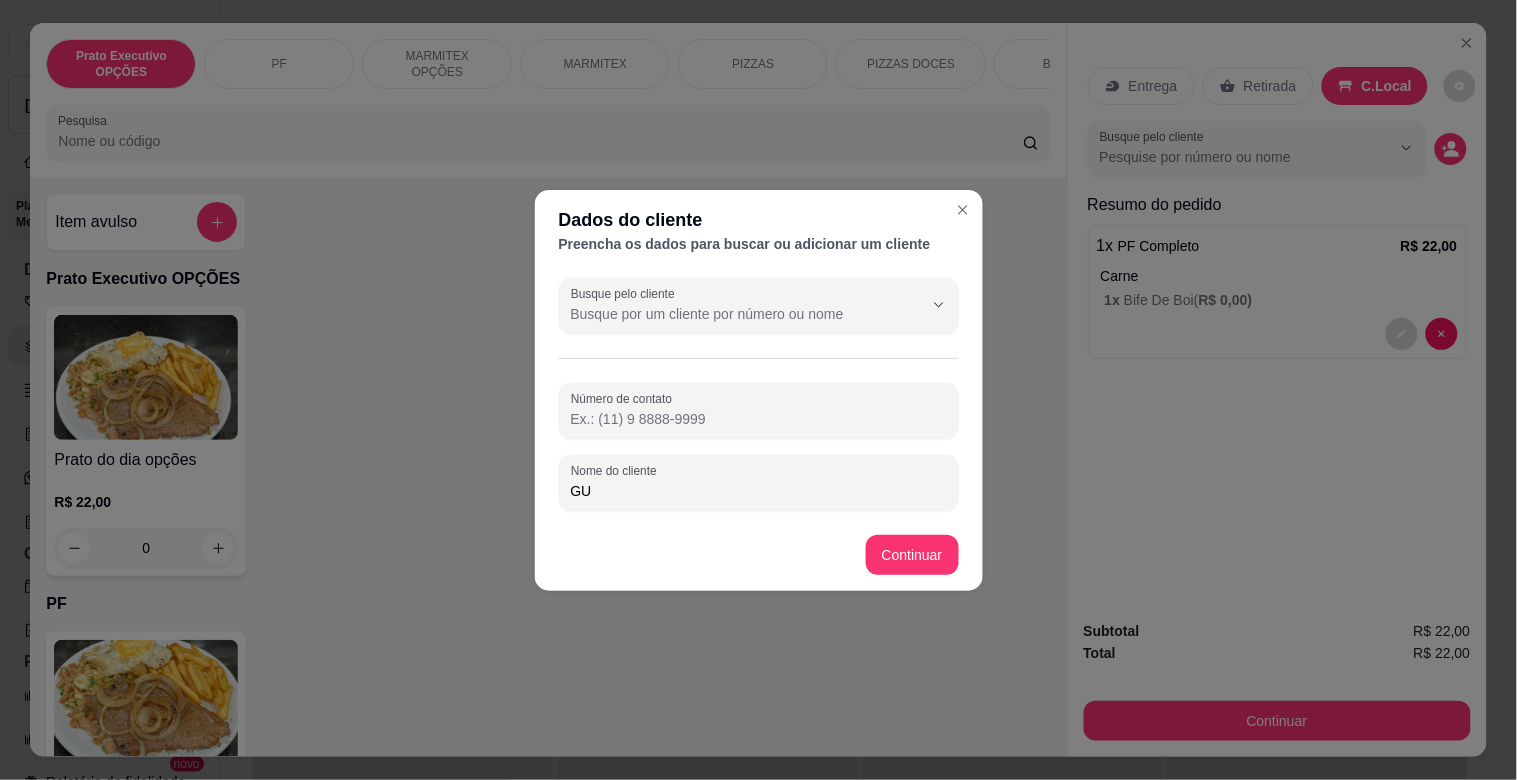 type on "G" 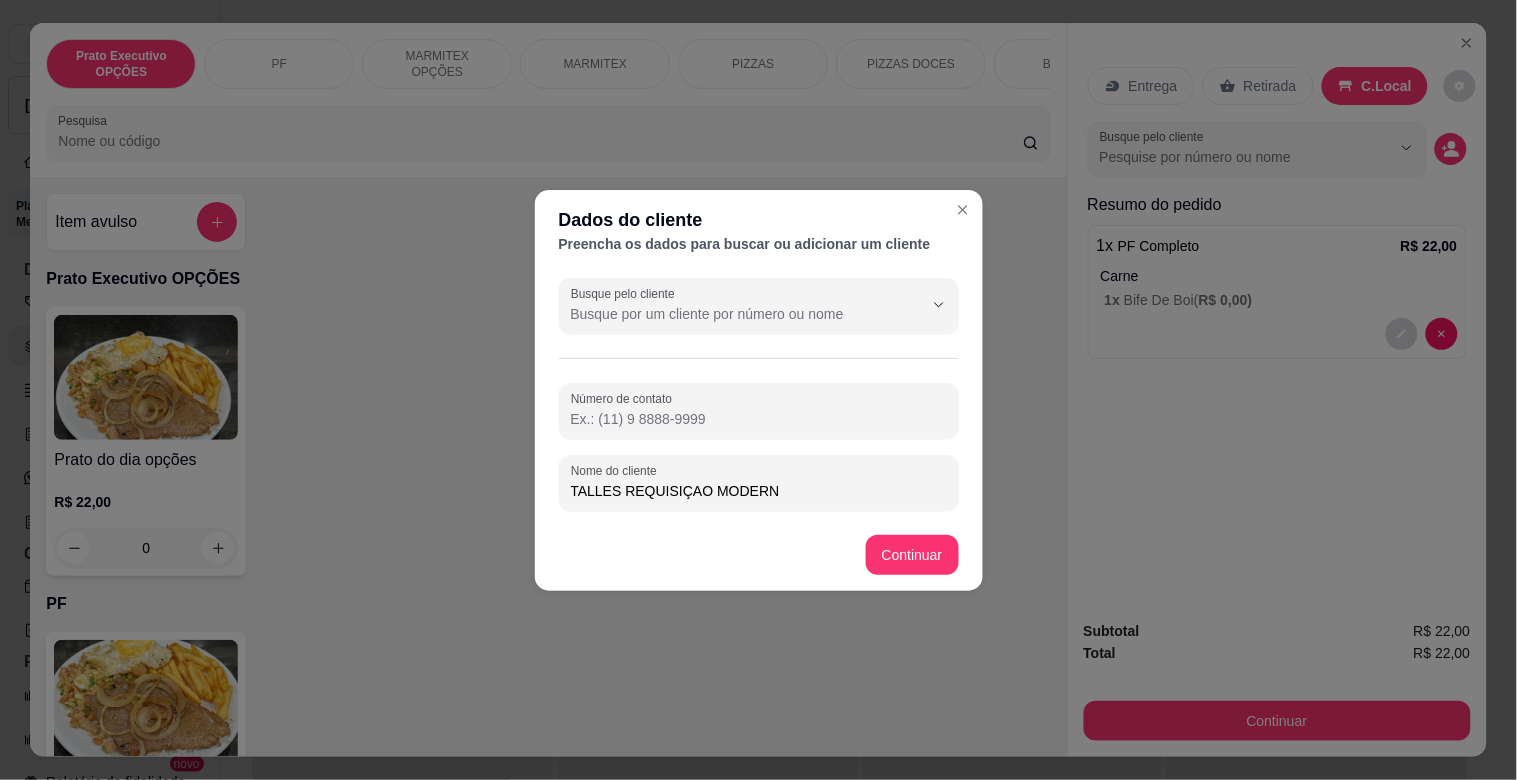 type on "TALLES REQUISIÇAO MODERNA" 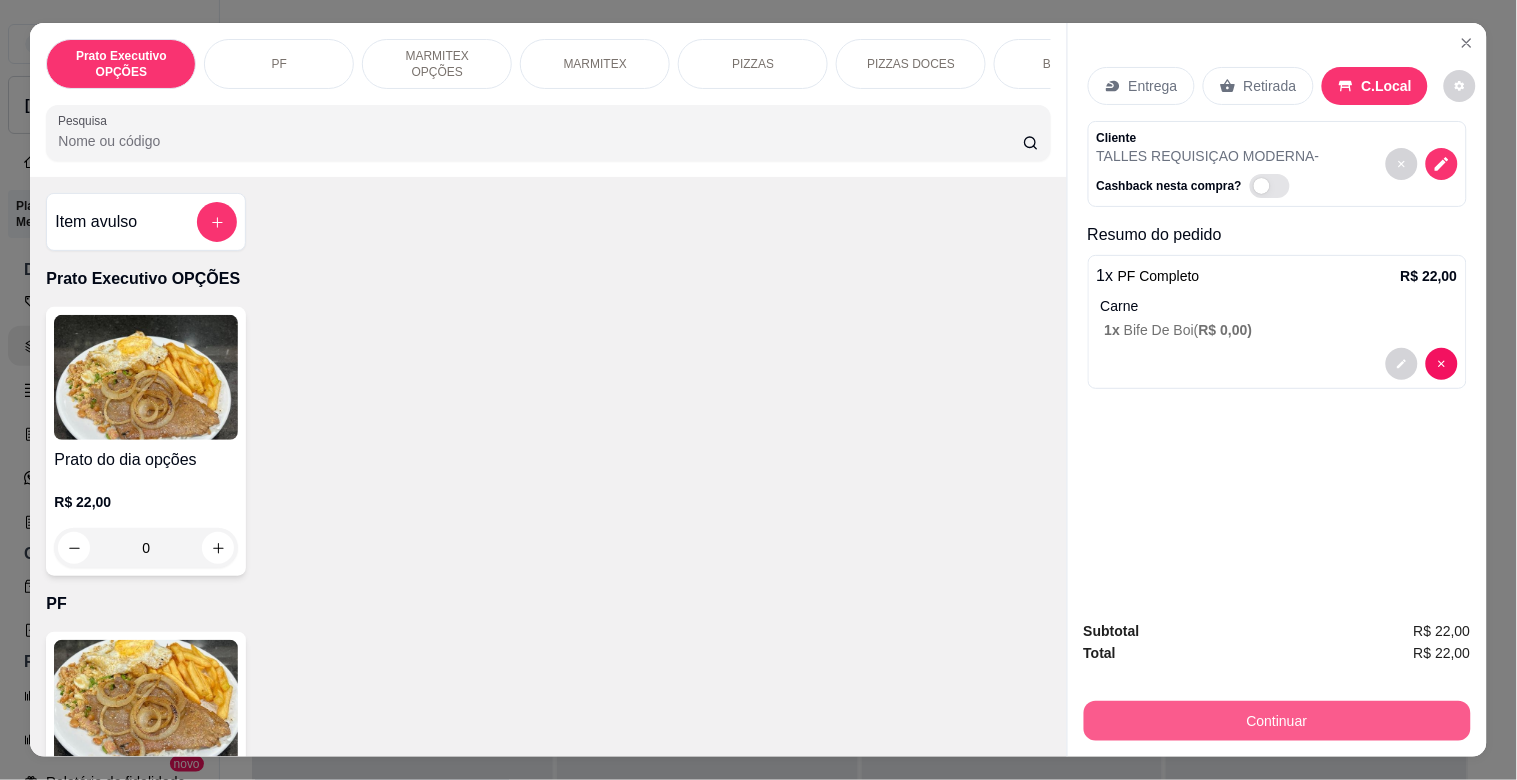 click on "Continuar" at bounding box center (1277, 721) 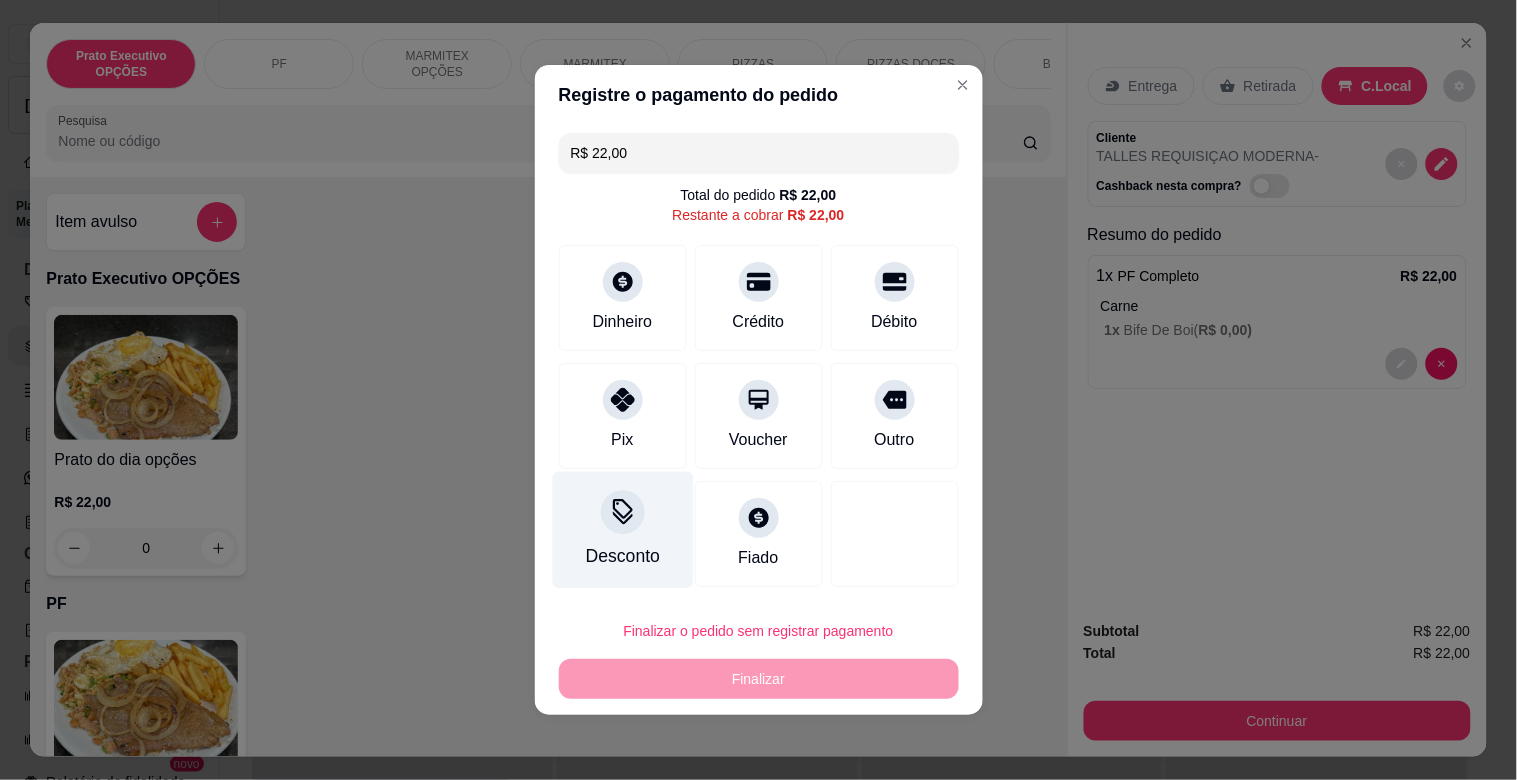 click on "Desconto" at bounding box center [622, 556] 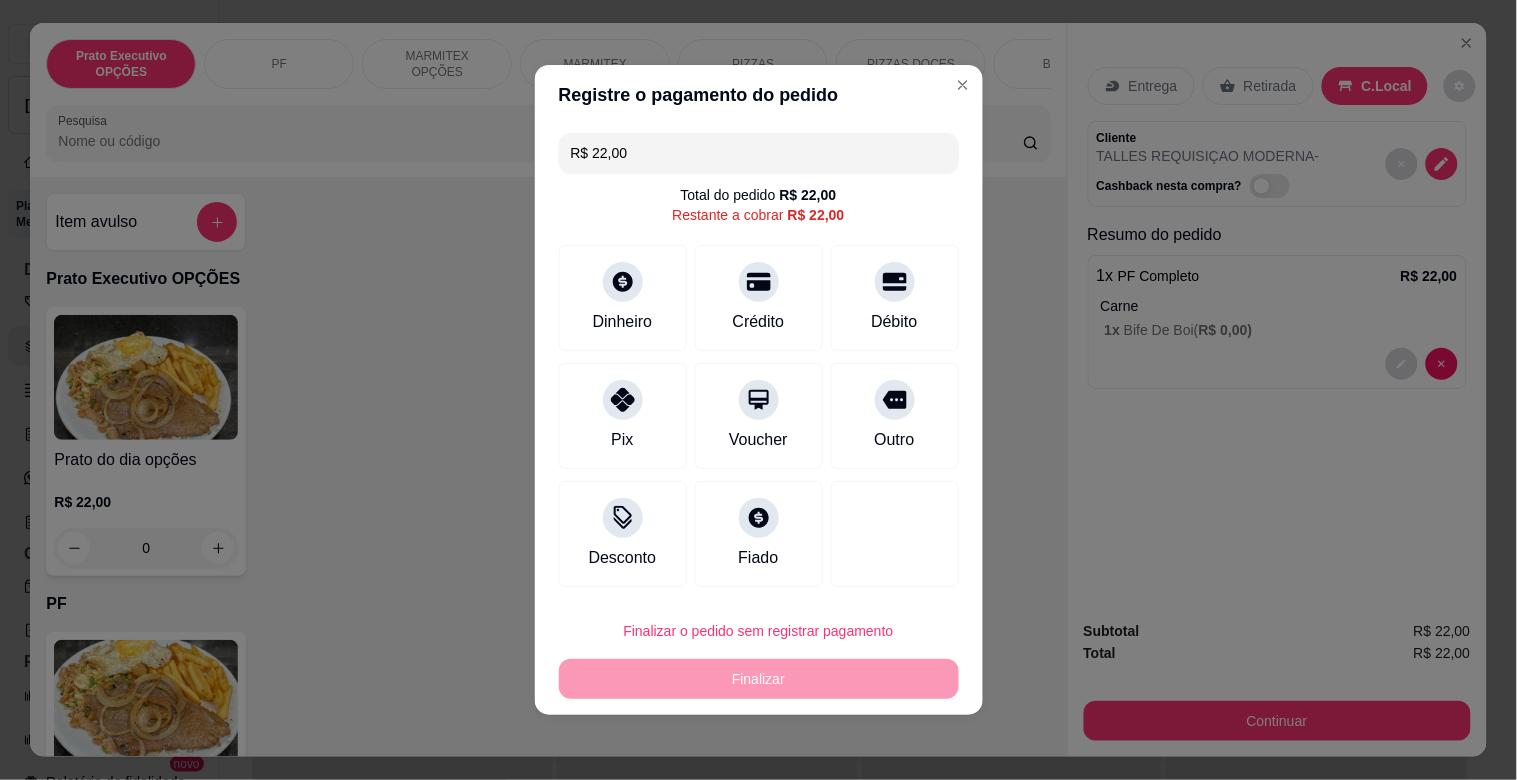 click at bounding box center [758, 446] 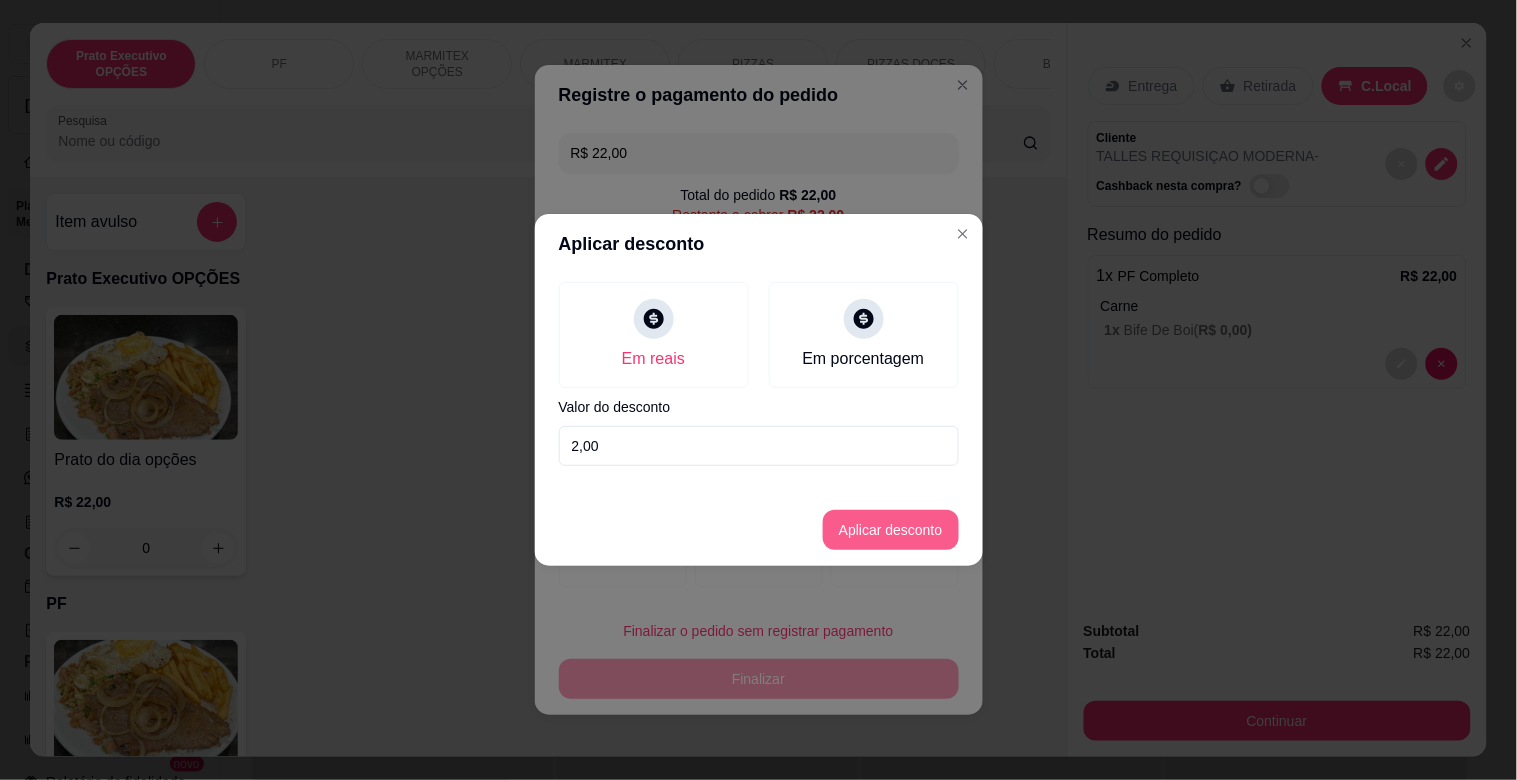 type on "2,00" 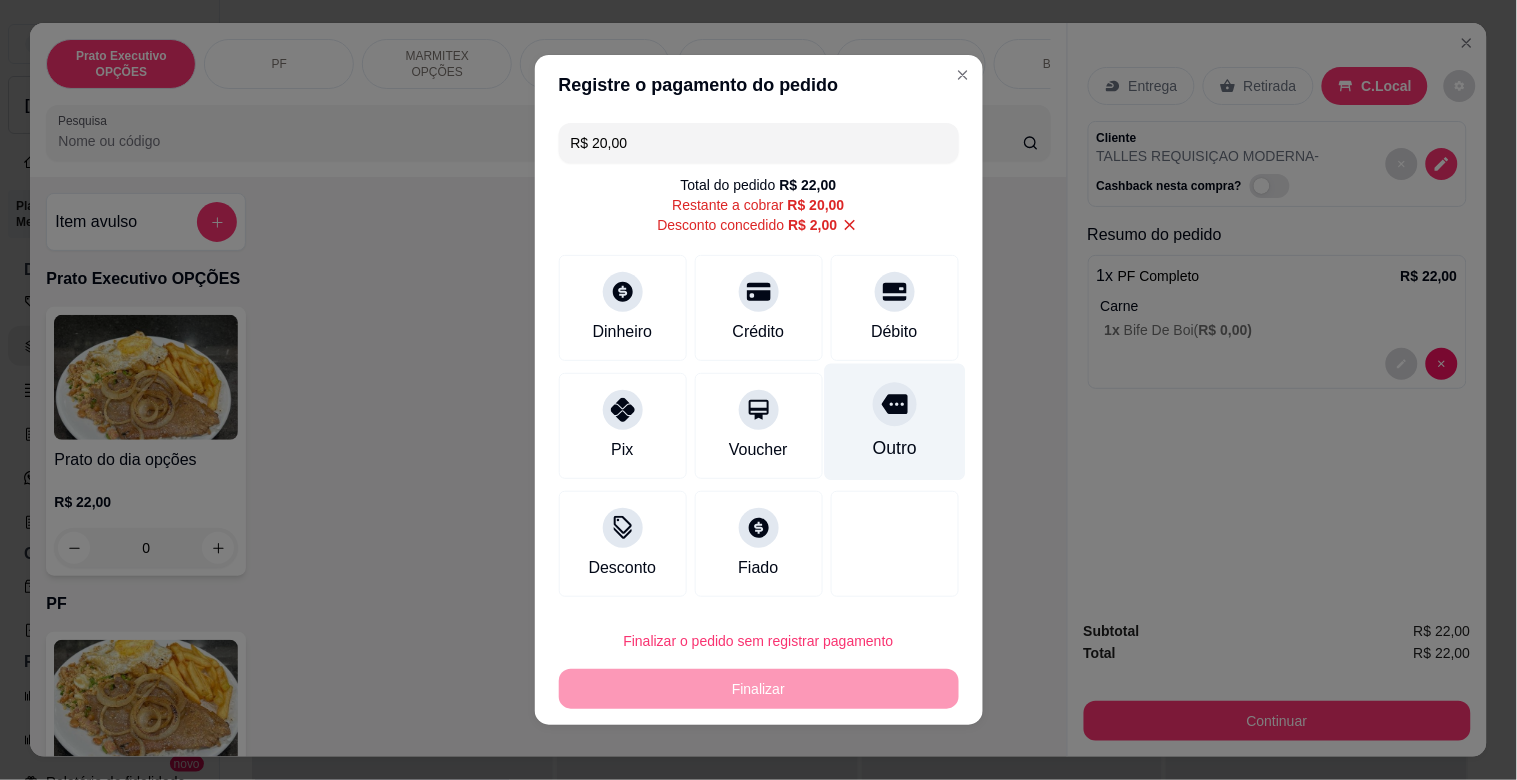 click on "Outro" at bounding box center (894, 448) 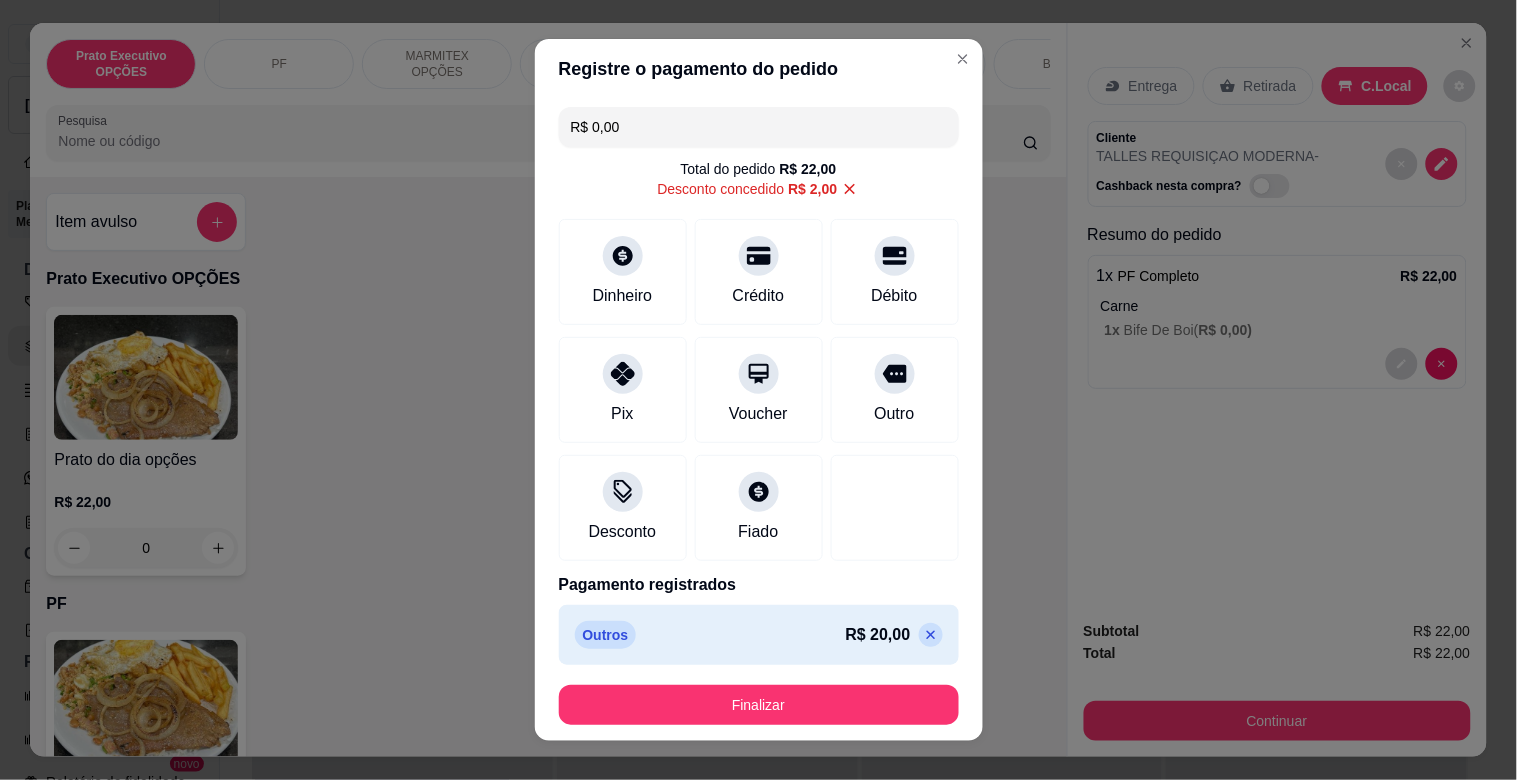 click on "Finalizar" at bounding box center [759, 705] 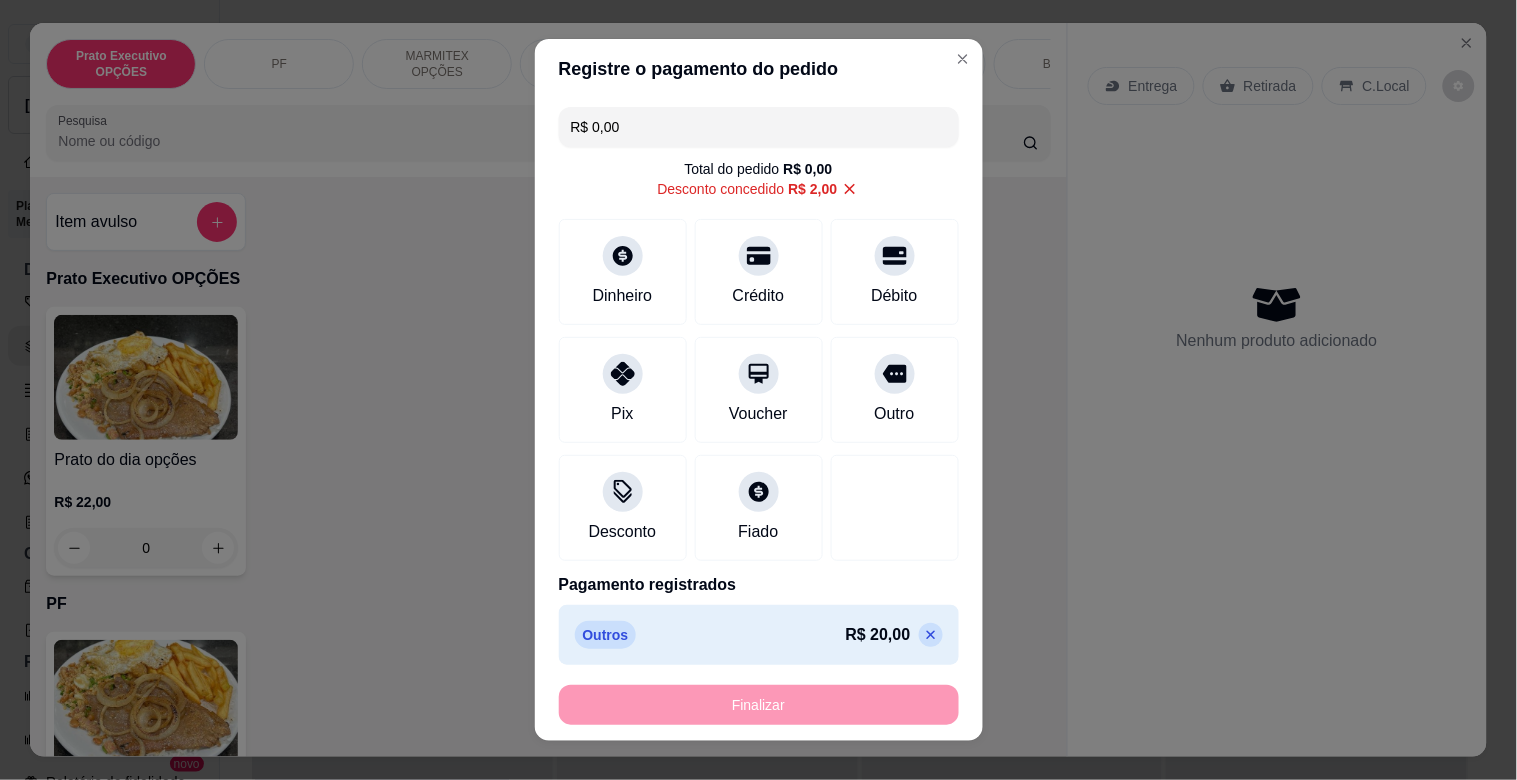 type on "-R$ 22,00" 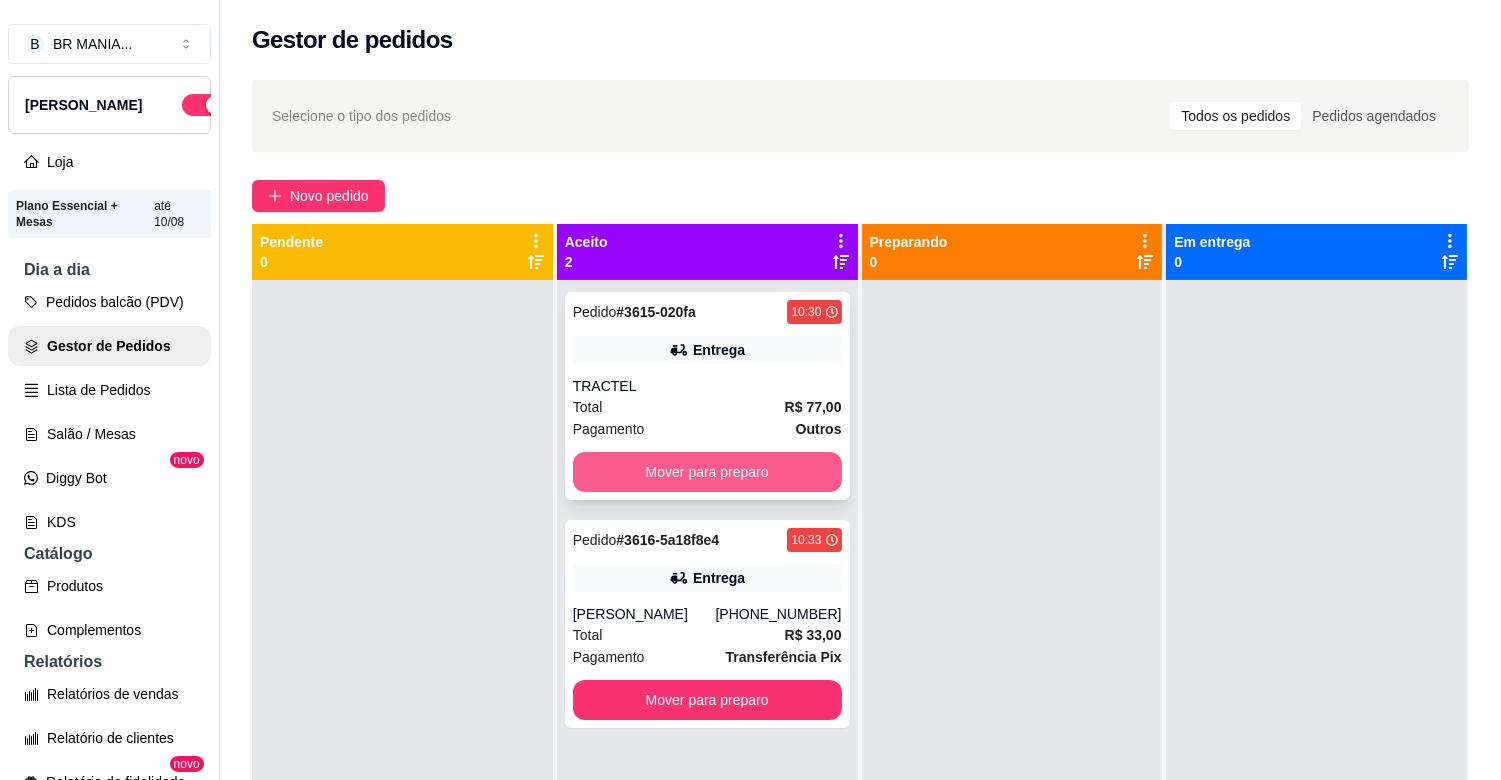 click on "Mover para preparo" at bounding box center [707, 472] 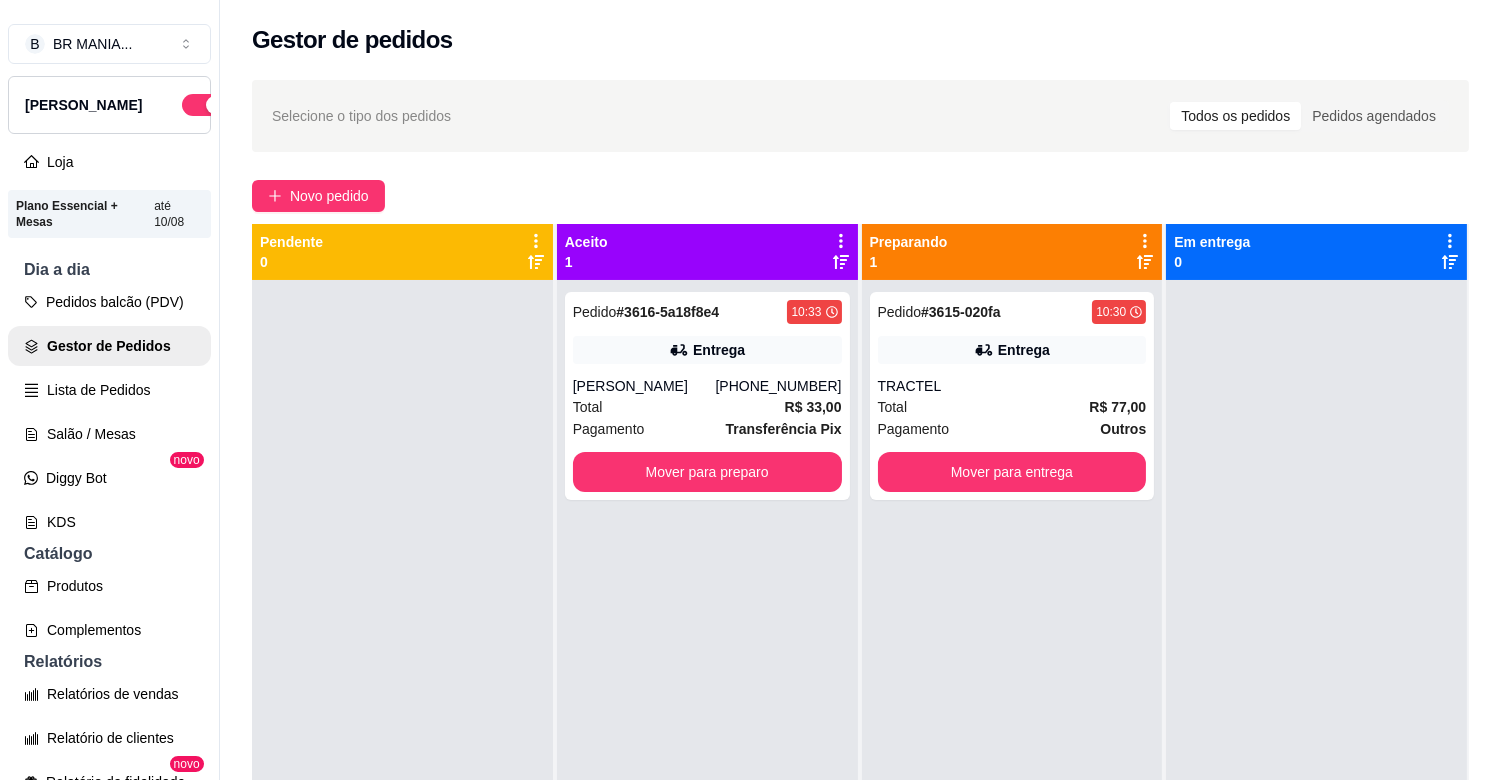 drag, startPoint x: 403, startPoint y: 317, endPoint x: 408, endPoint y: 546, distance: 229.05458 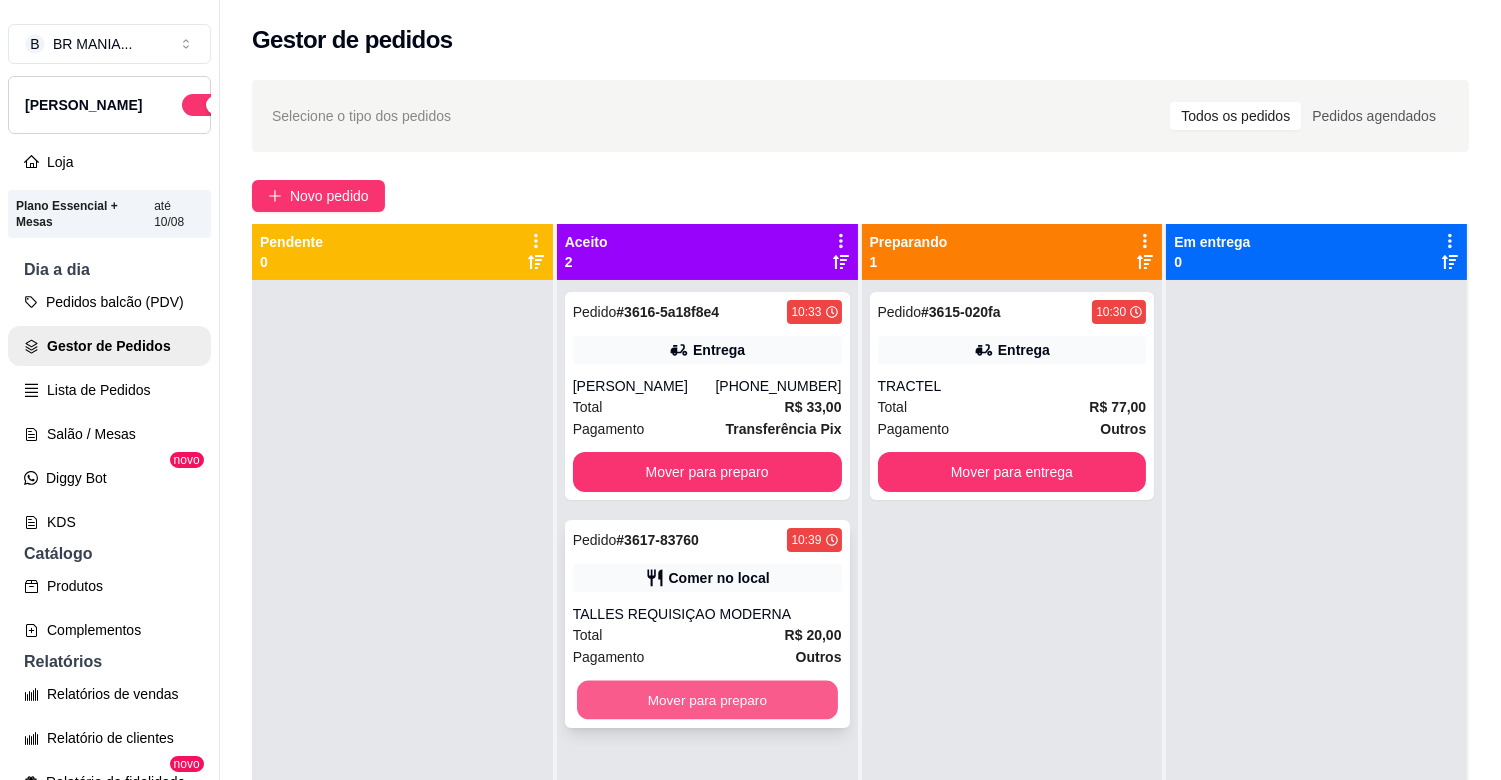 click on "Mover para preparo" at bounding box center [707, 700] 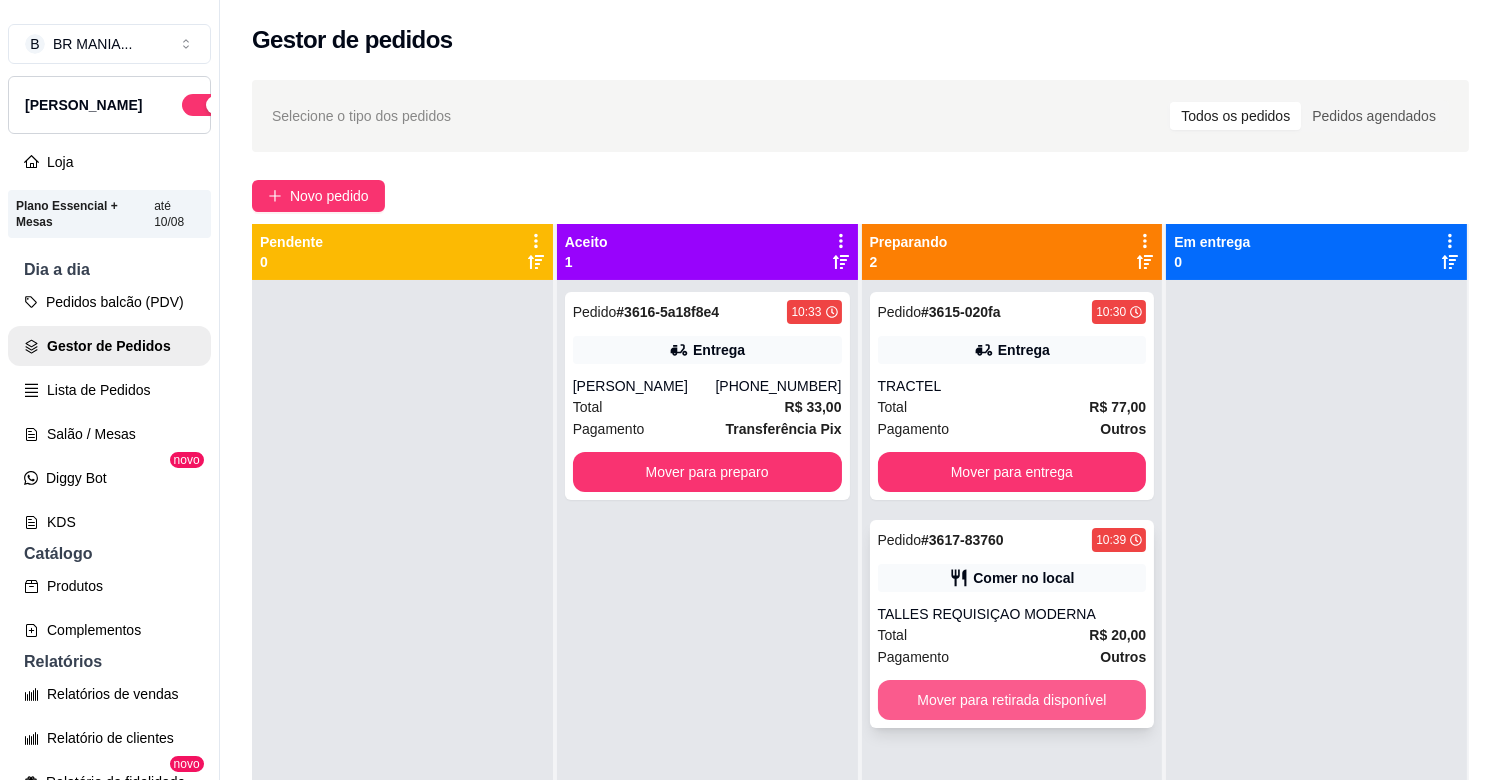 click on "Mover para retirada disponível" at bounding box center (1012, 700) 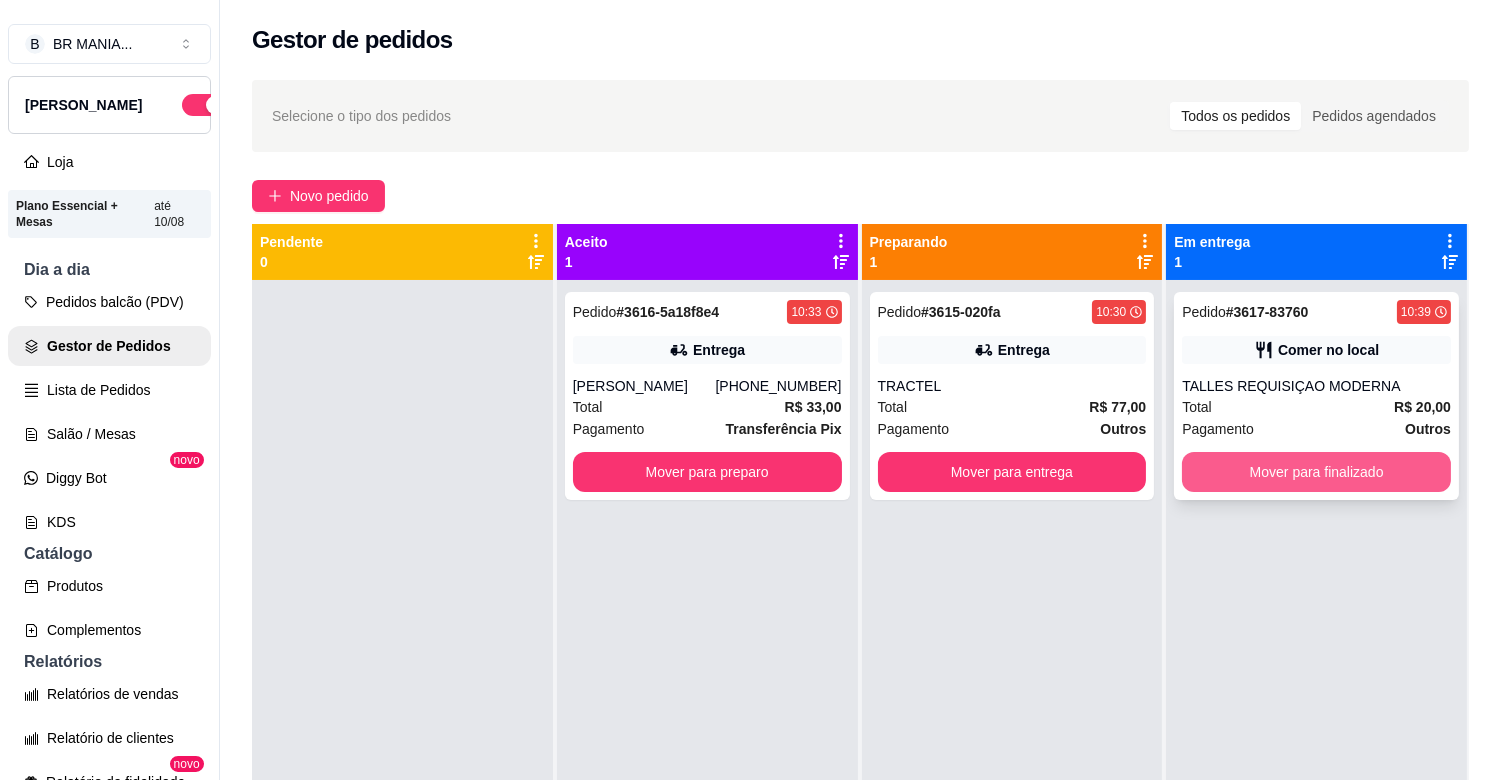 click on "Mover para finalizado" at bounding box center [1316, 472] 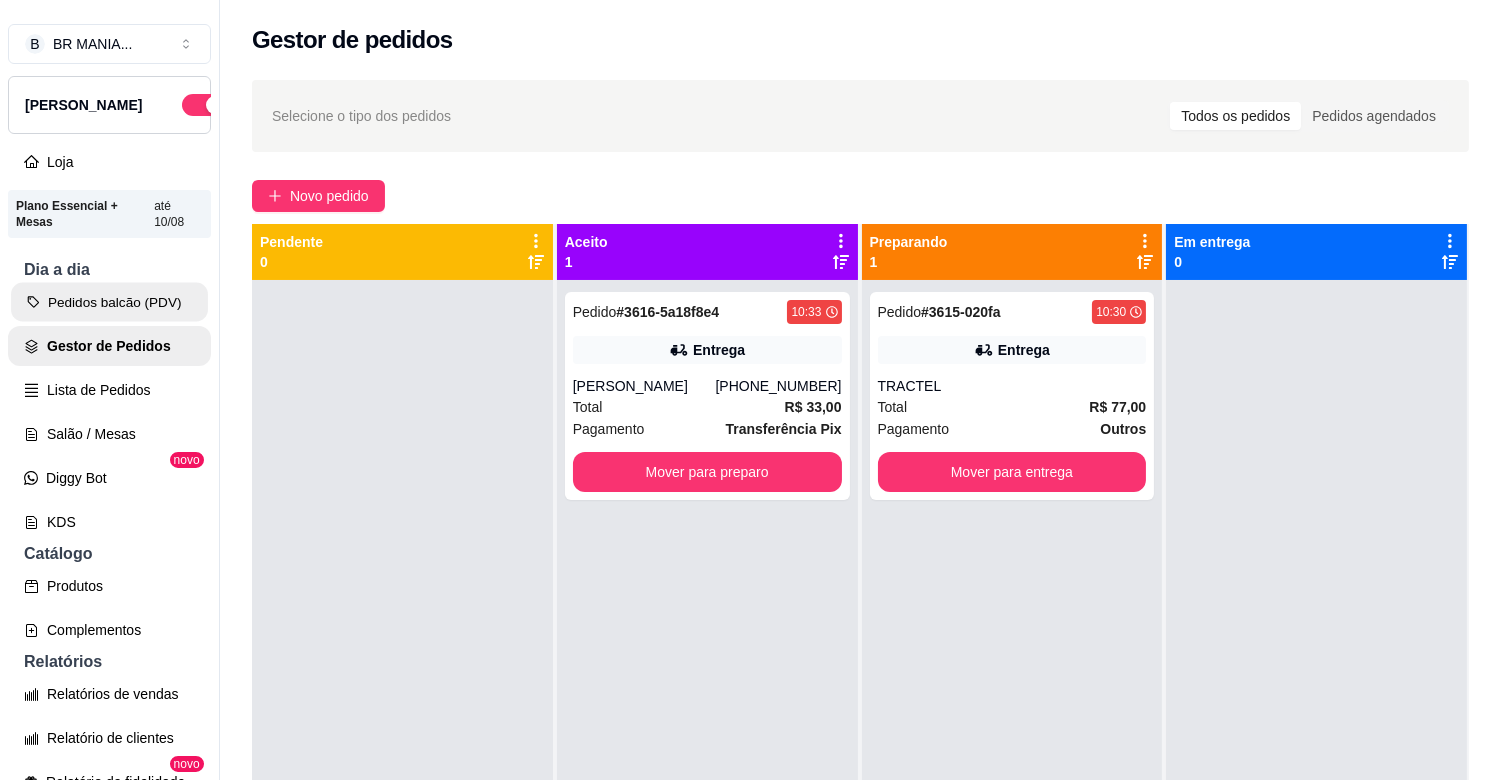click on "Pedidos balcão (PDV)" at bounding box center (109, 302) 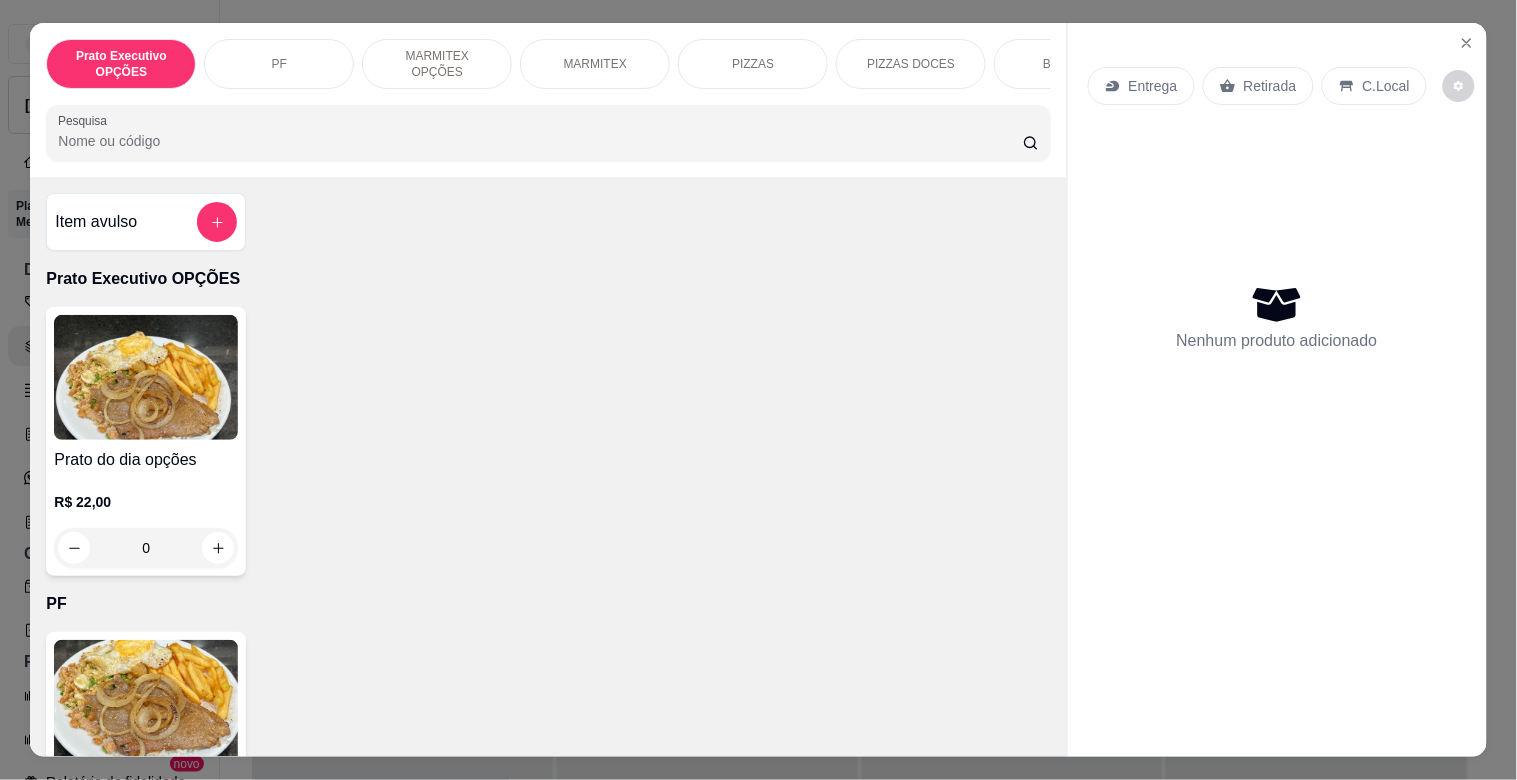click on "MARMITEX" at bounding box center [595, 64] 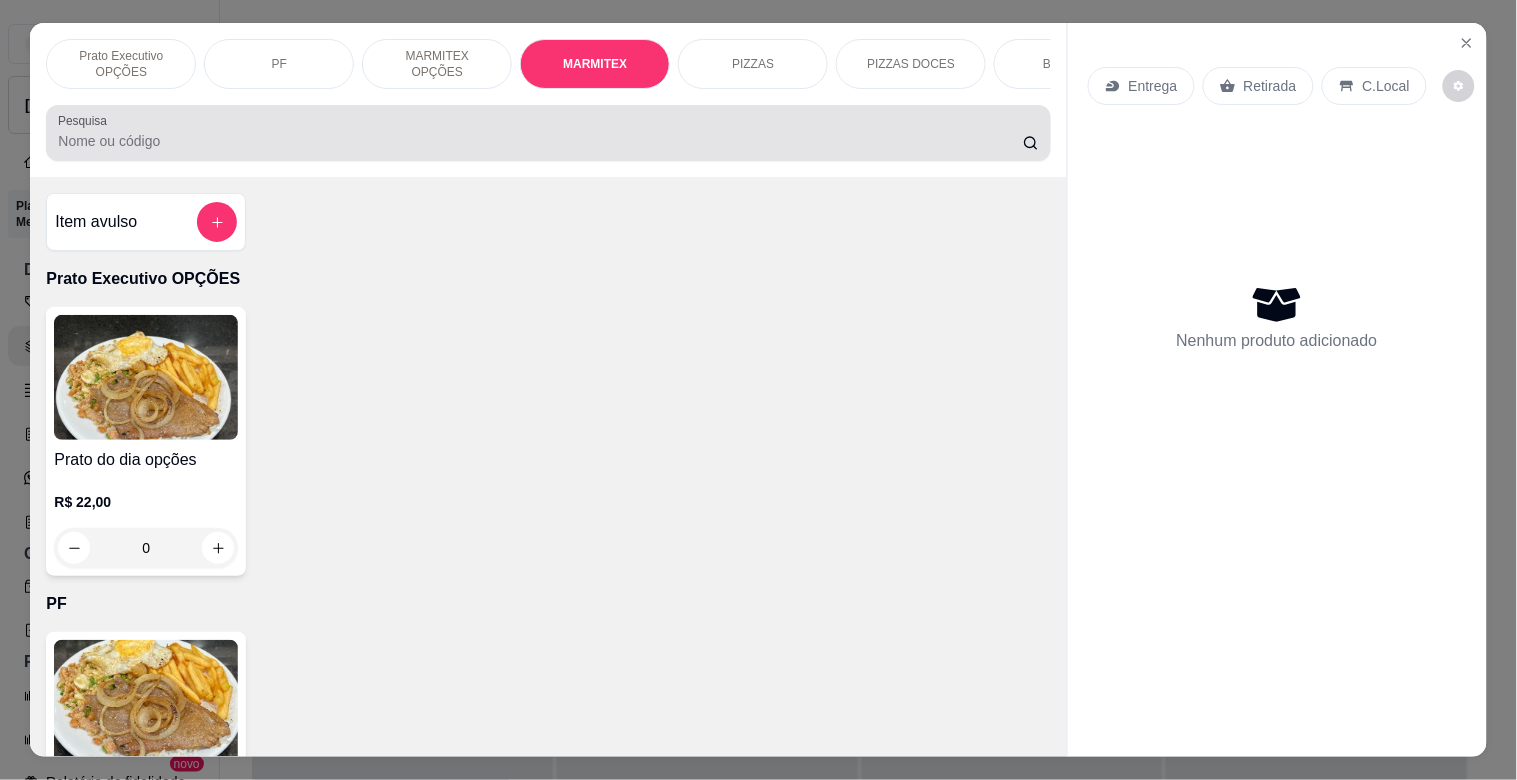 scroll, scrollTop: 1064, scrollLeft: 0, axis: vertical 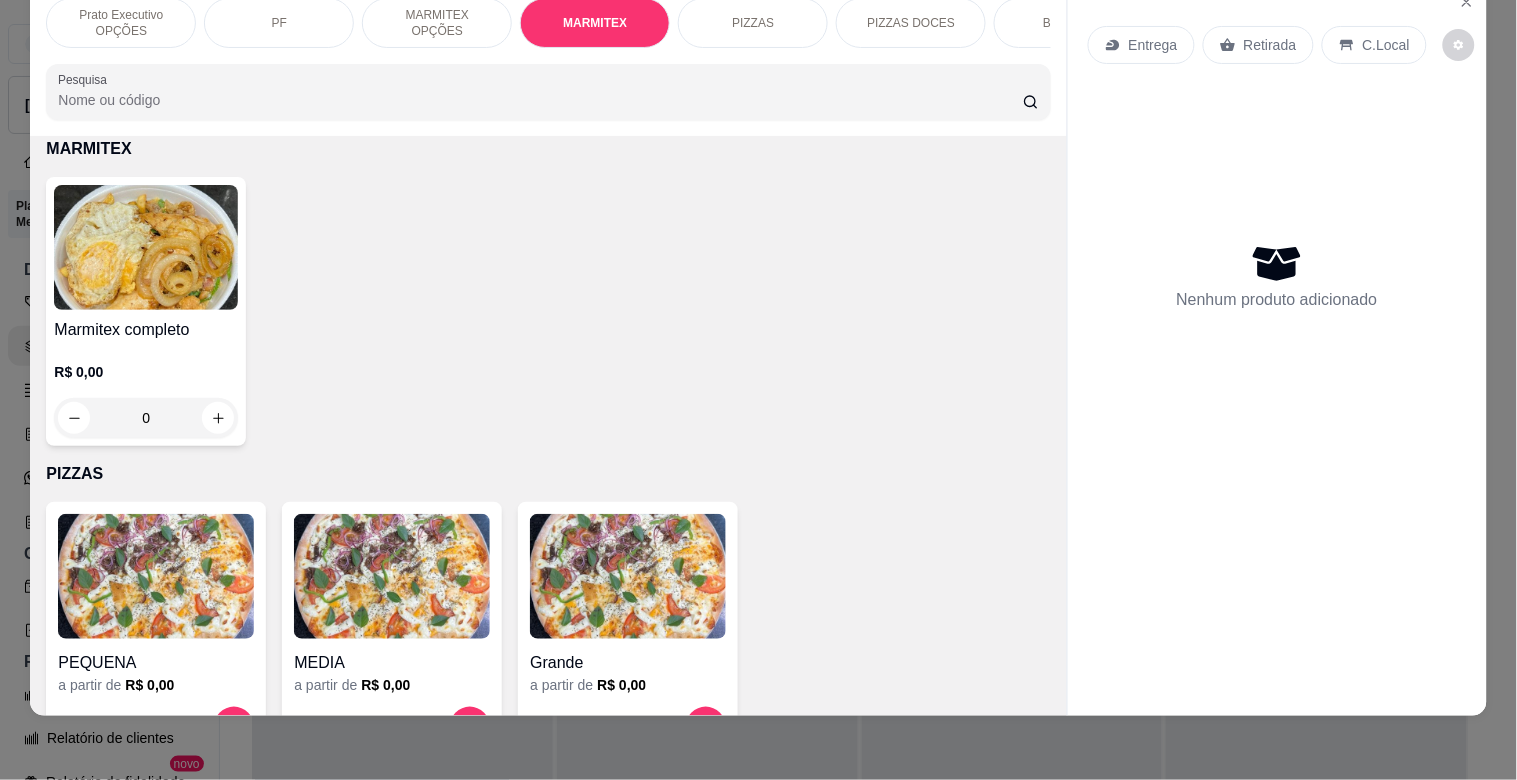 click at bounding box center [146, 247] 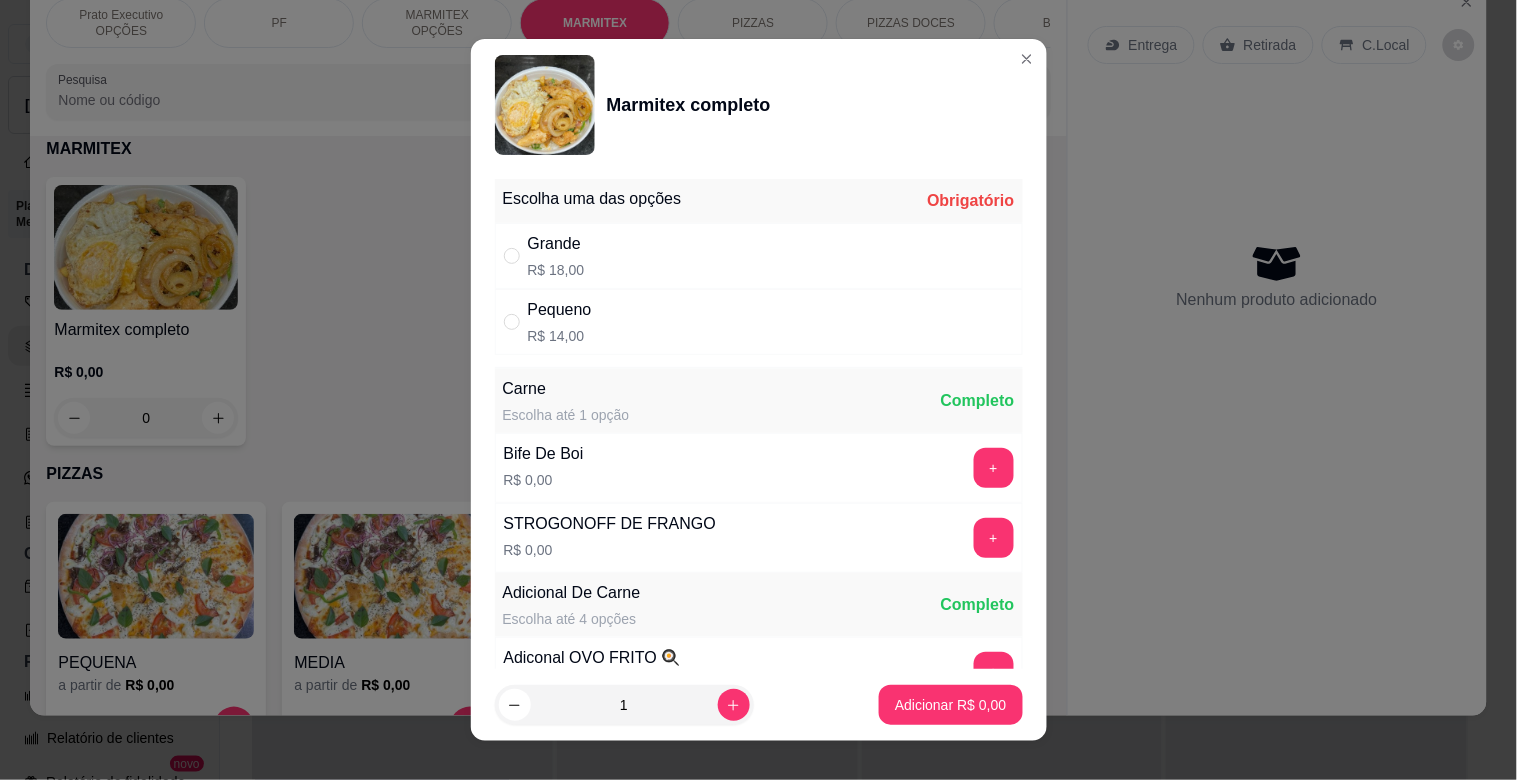 click on "Pequeno  R$ 14,00" at bounding box center (759, 322) 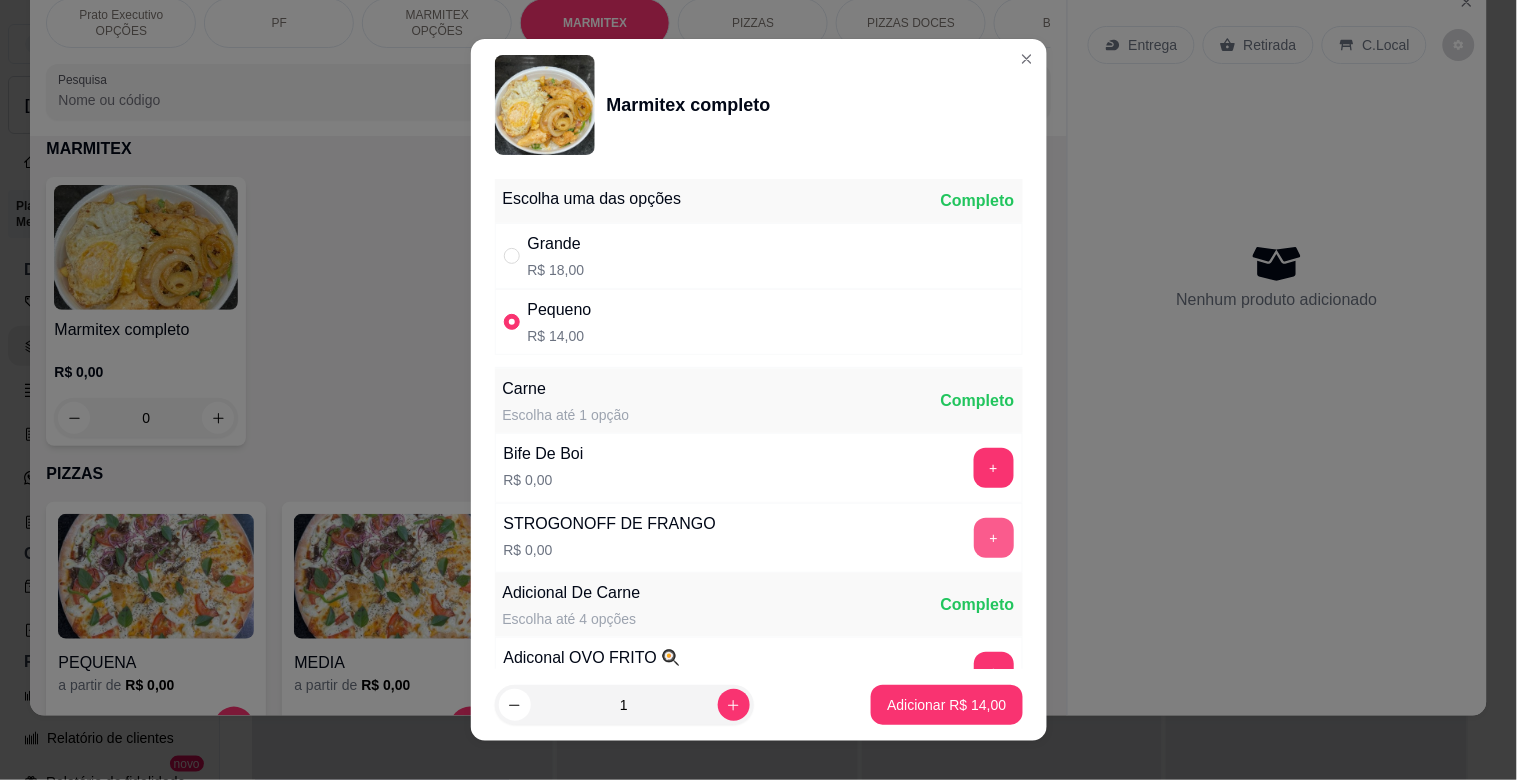 click on "+" at bounding box center [994, 538] 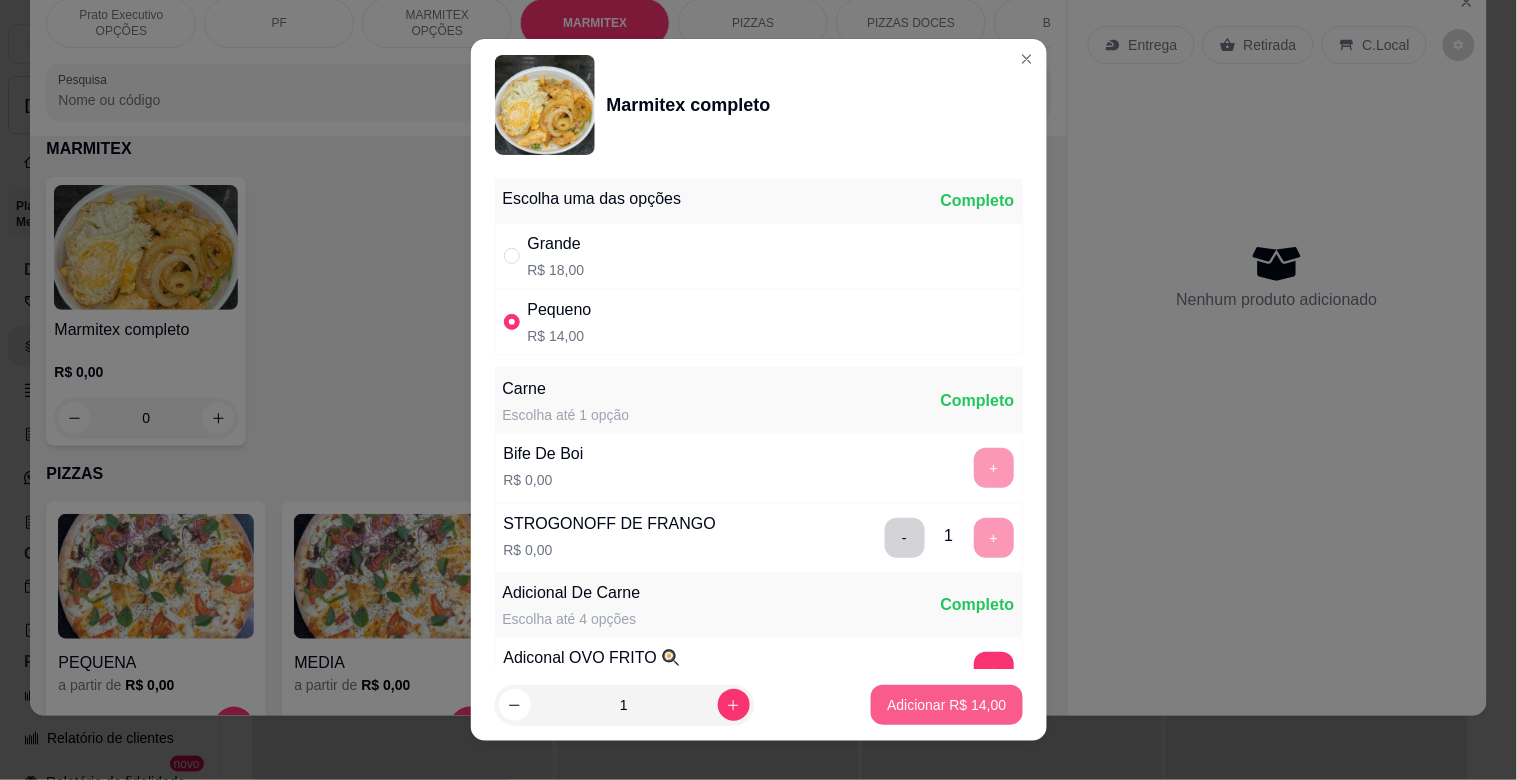 click on "Adicionar   R$ 14,00" at bounding box center (946, 705) 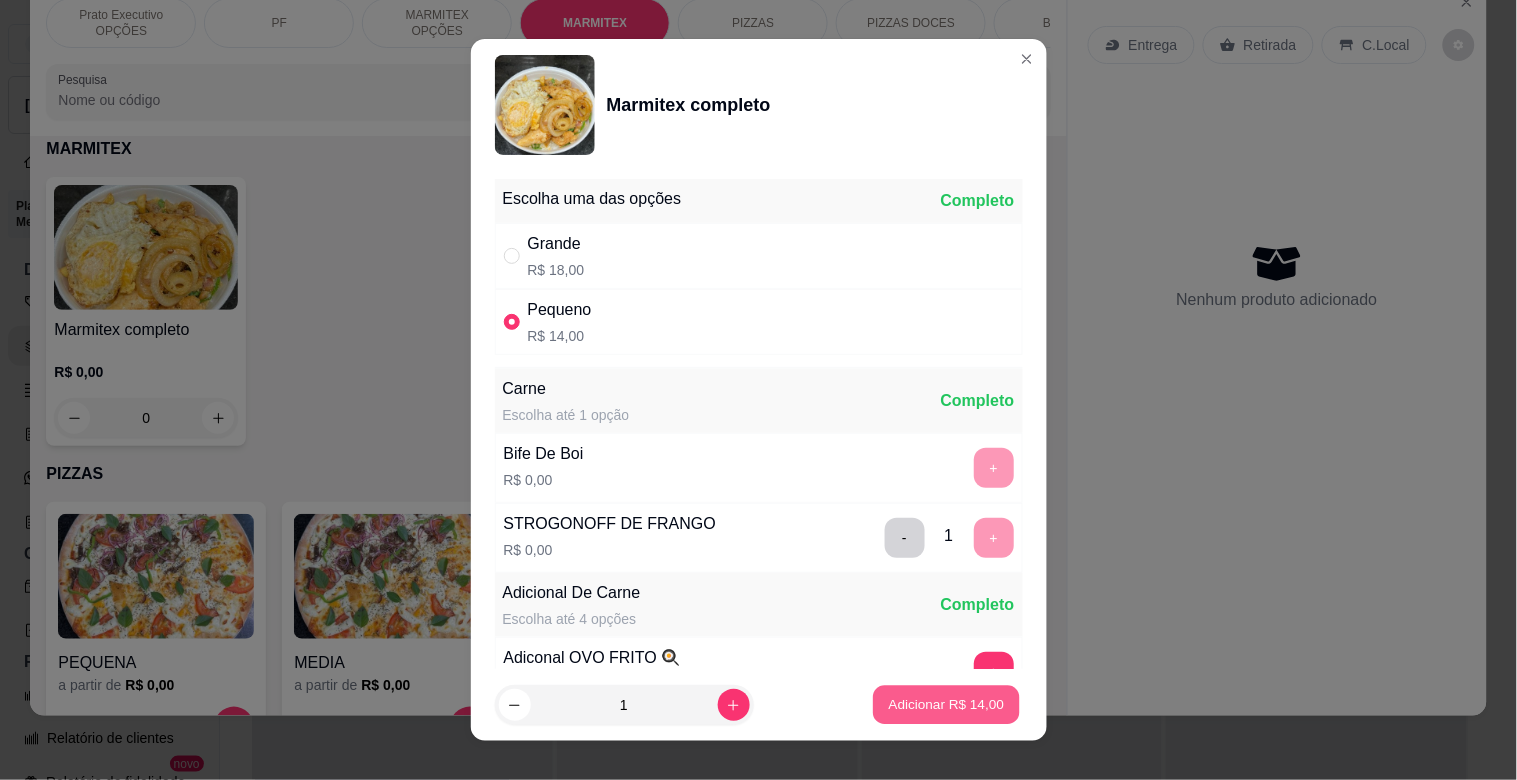 click on "Adicionar   R$ 14,00" at bounding box center (947, 704) 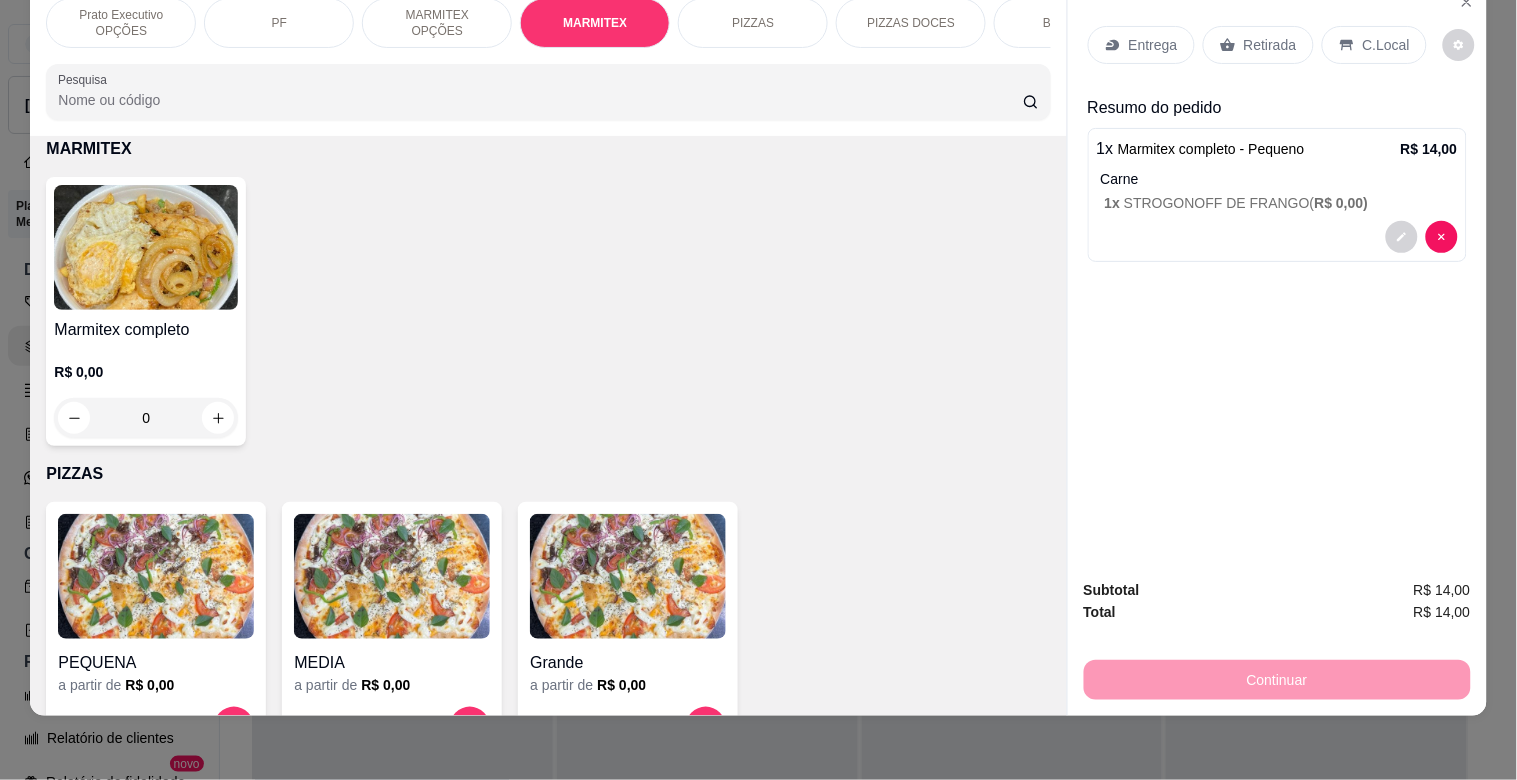 click on "Retirada" at bounding box center (1258, 45) 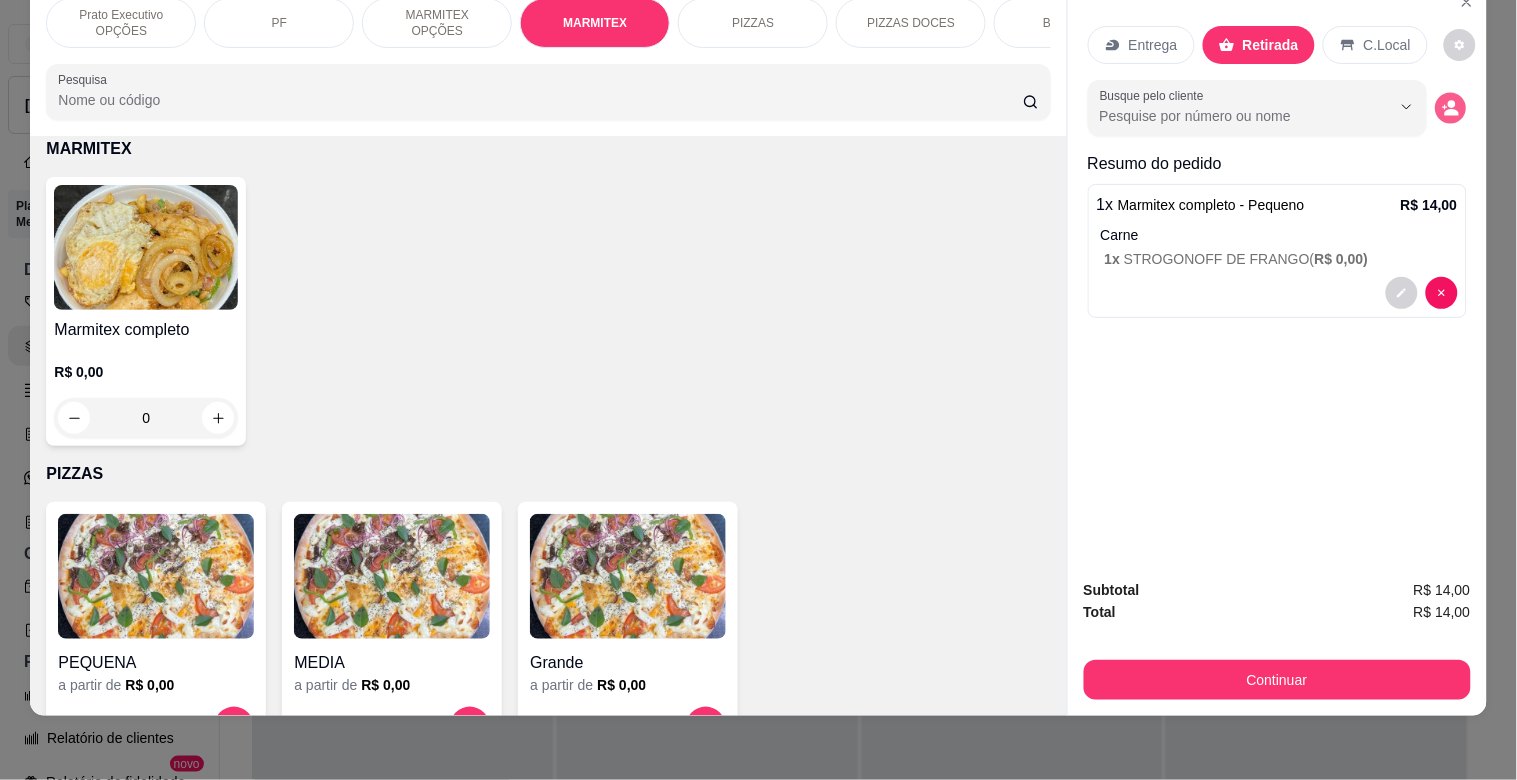 click 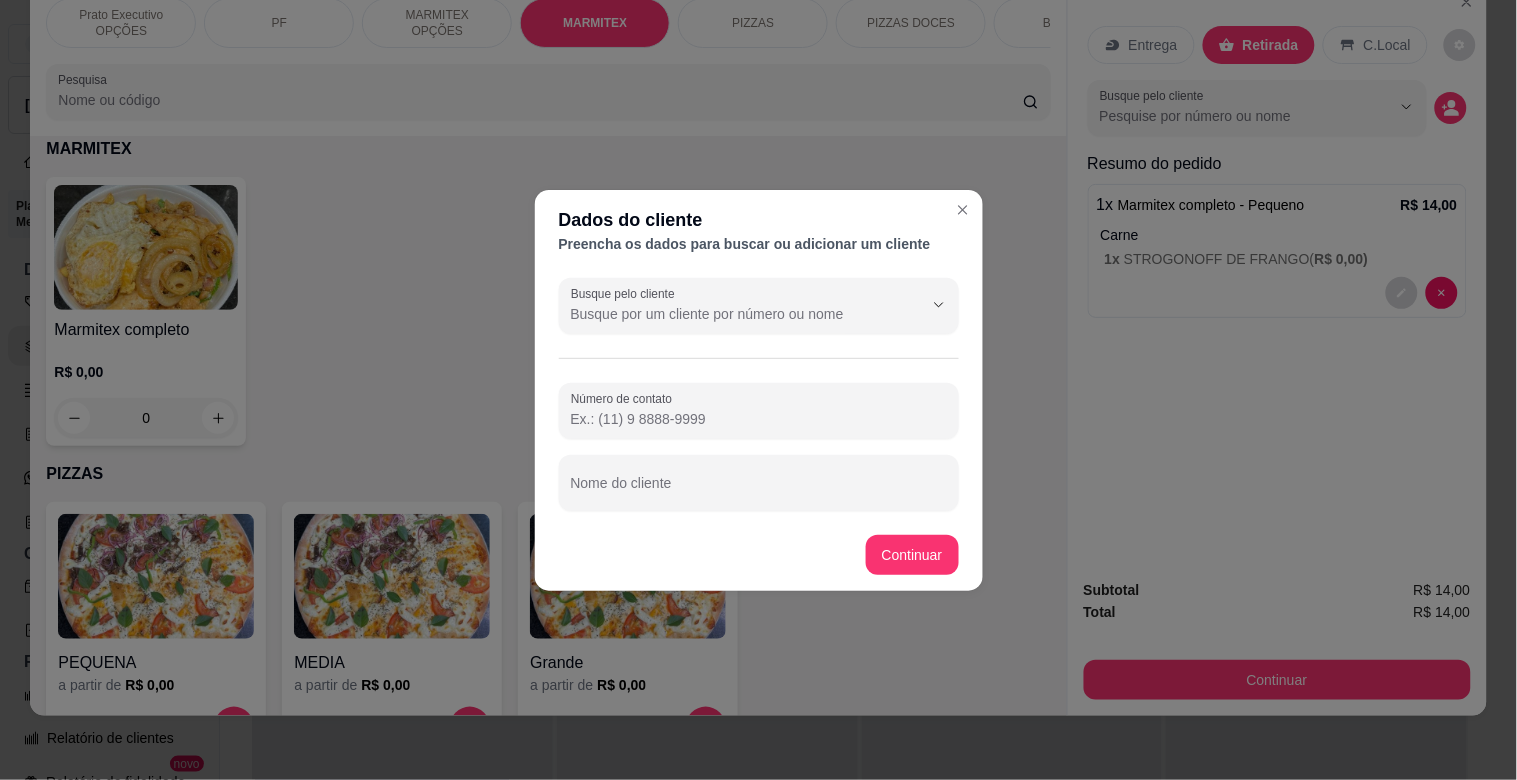 click on "Número de contato" at bounding box center [759, 419] 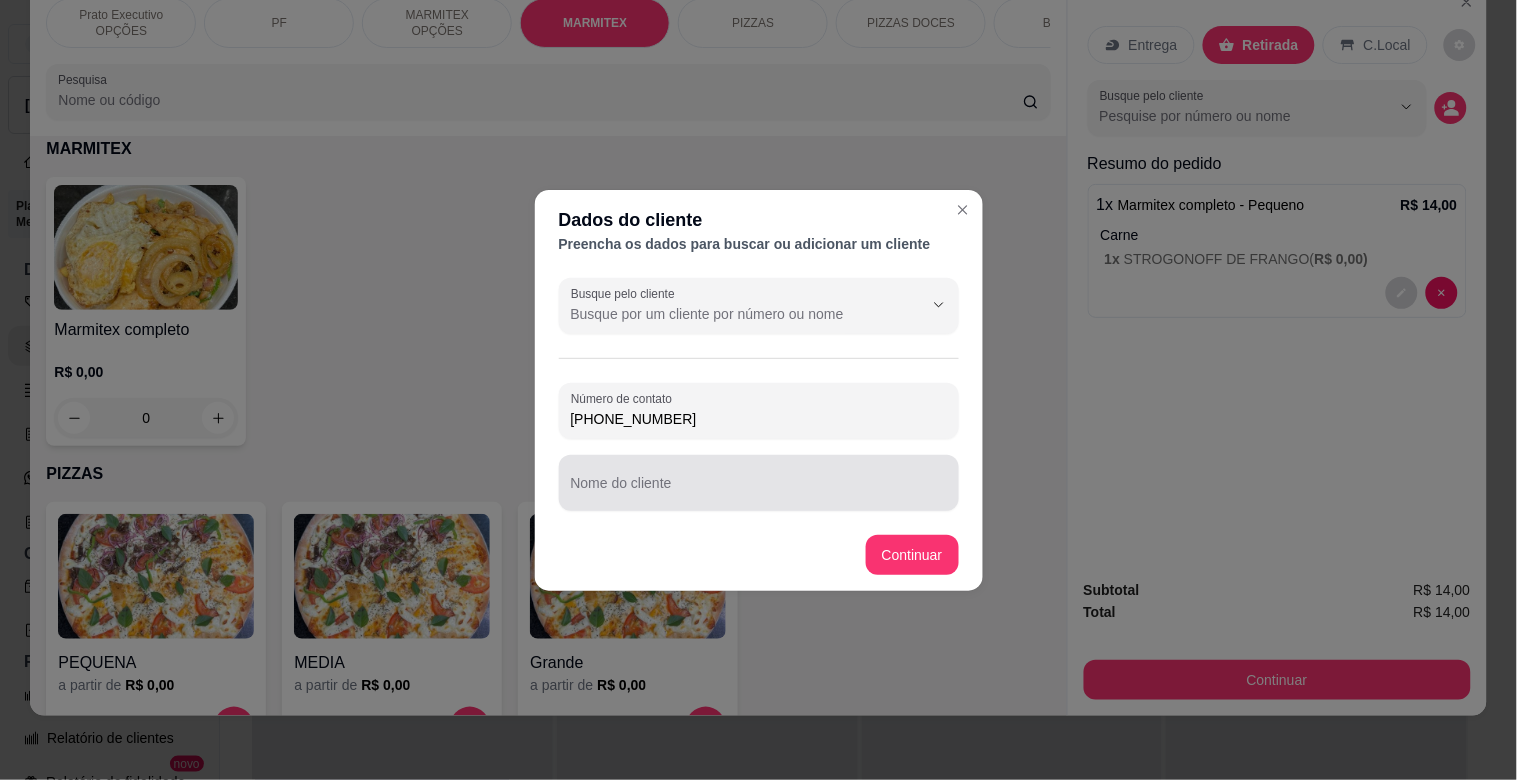 type on "[PHONE_NUMBER]" 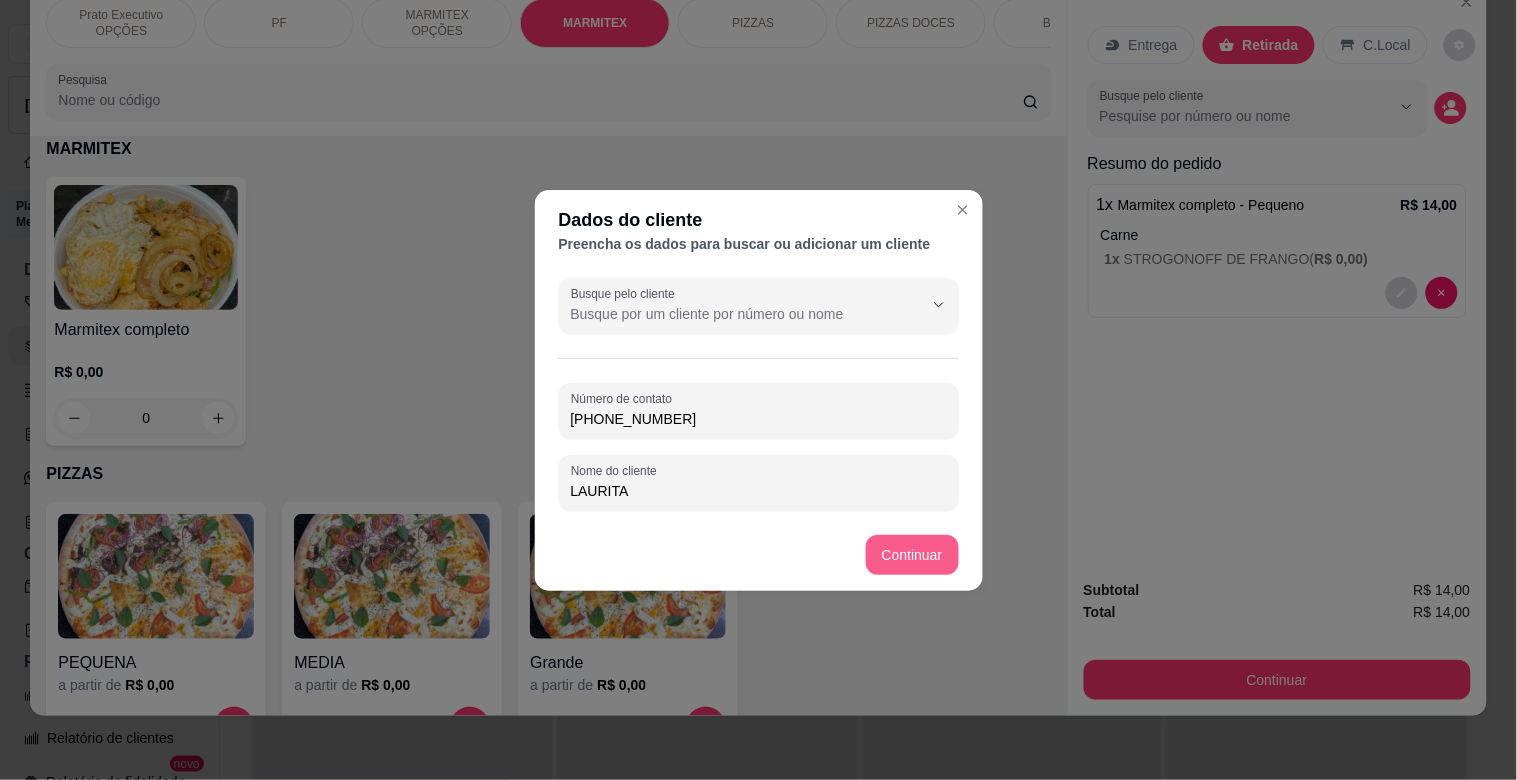 type on "LAURITA" 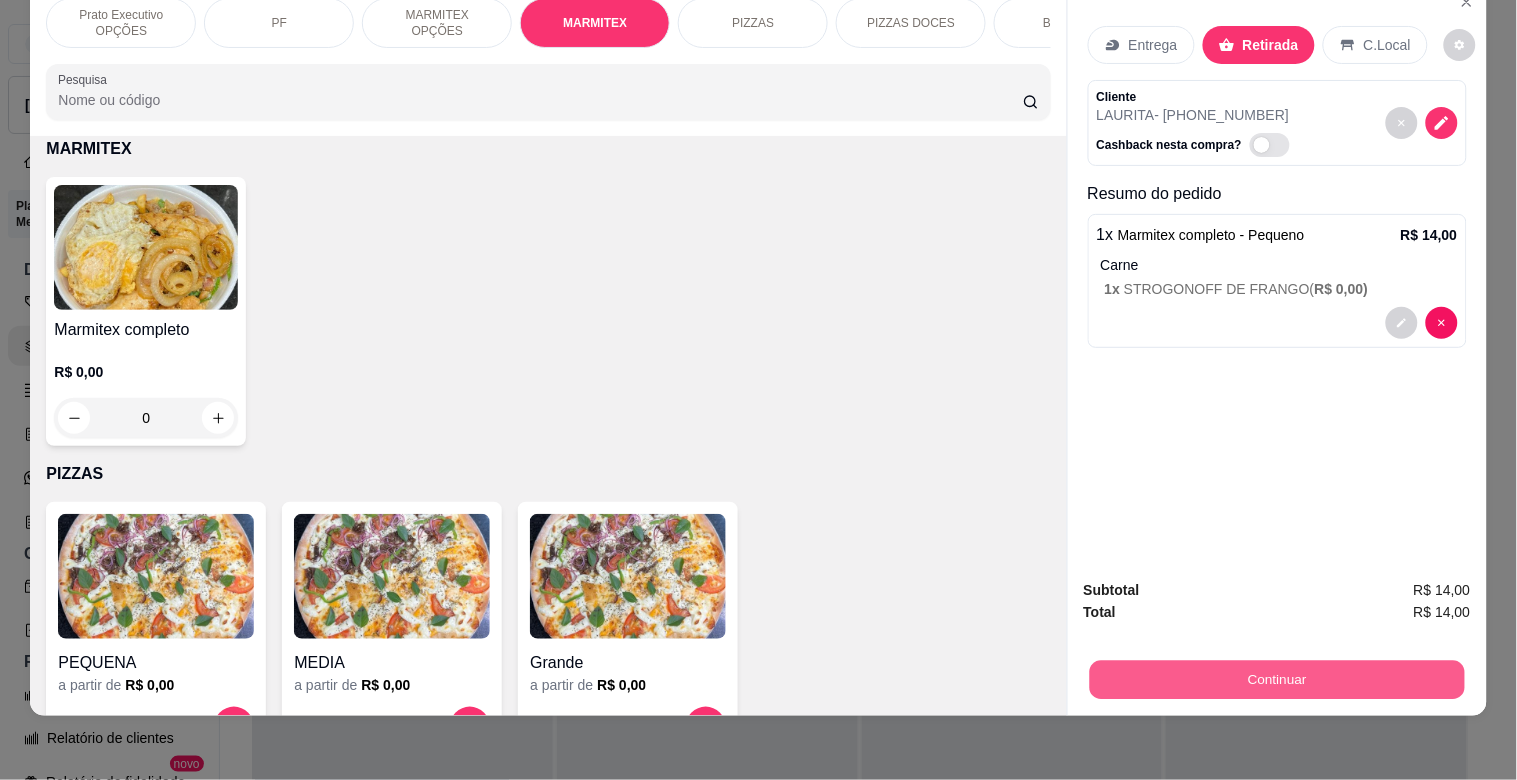 click on "Continuar" at bounding box center [1276, 679] 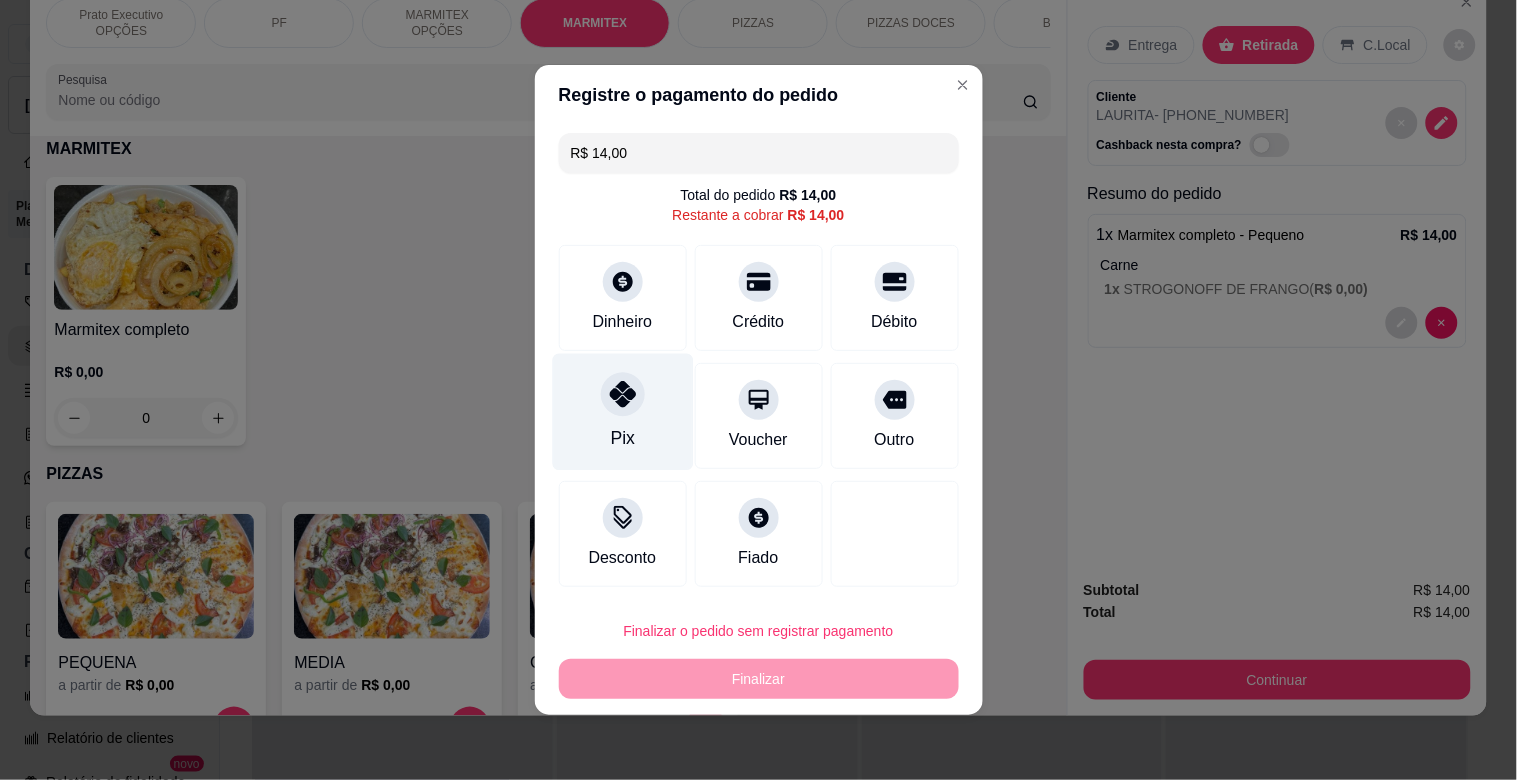 click 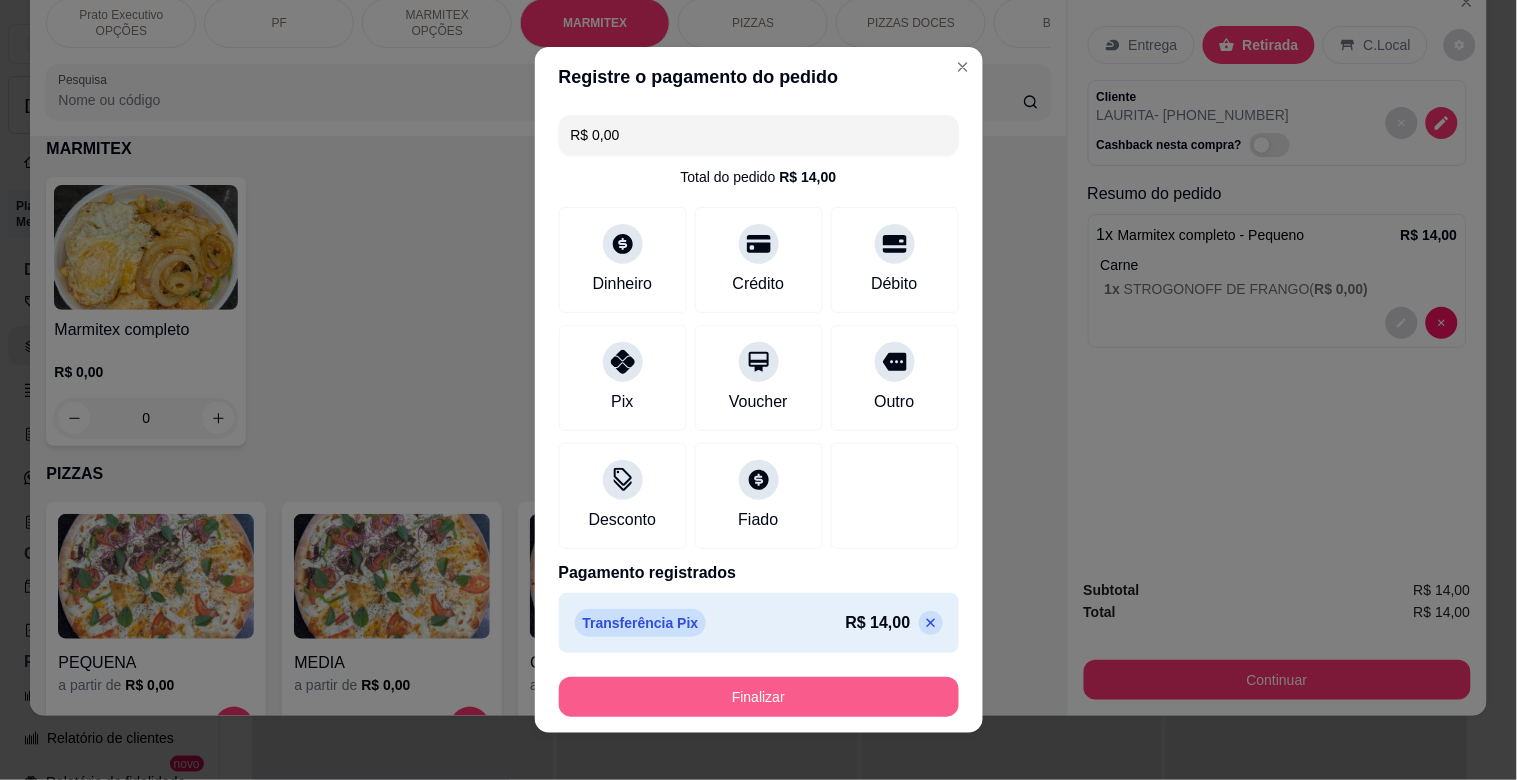 click on "Finalizar" at bounding box center (759, 697) 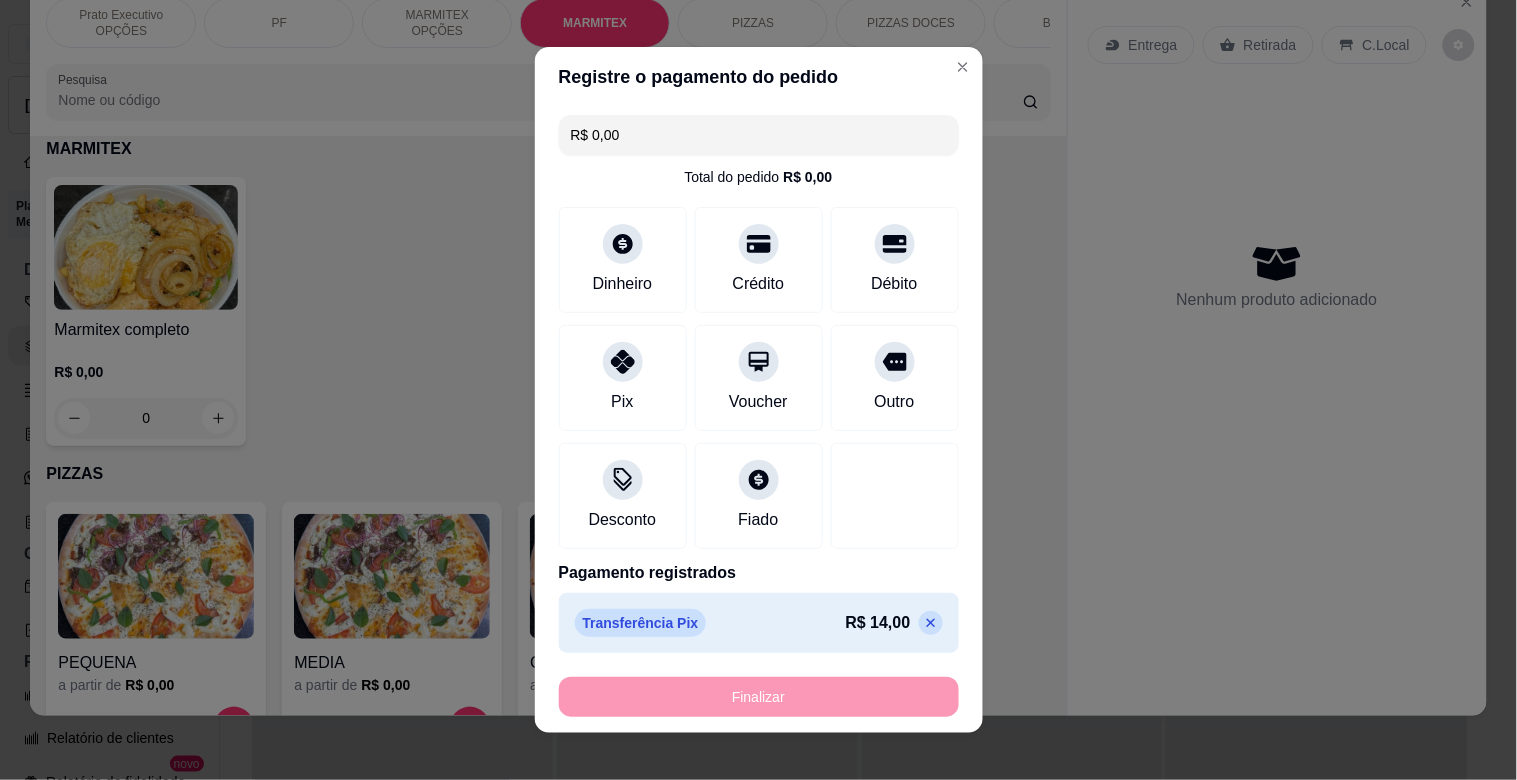 type on "-R$ 14,00" 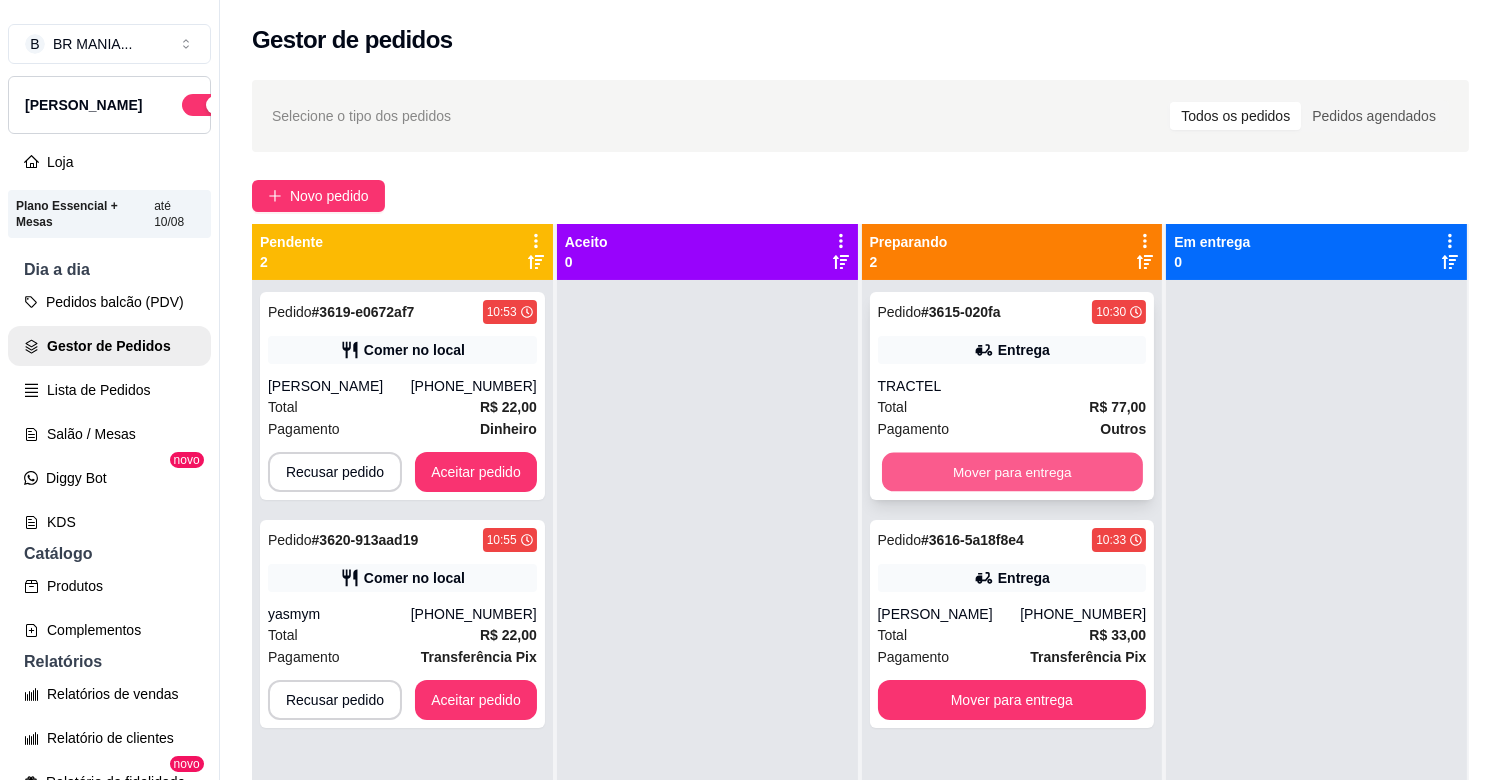 click on "Mover para entrega" at bounding box center (1012, 472) 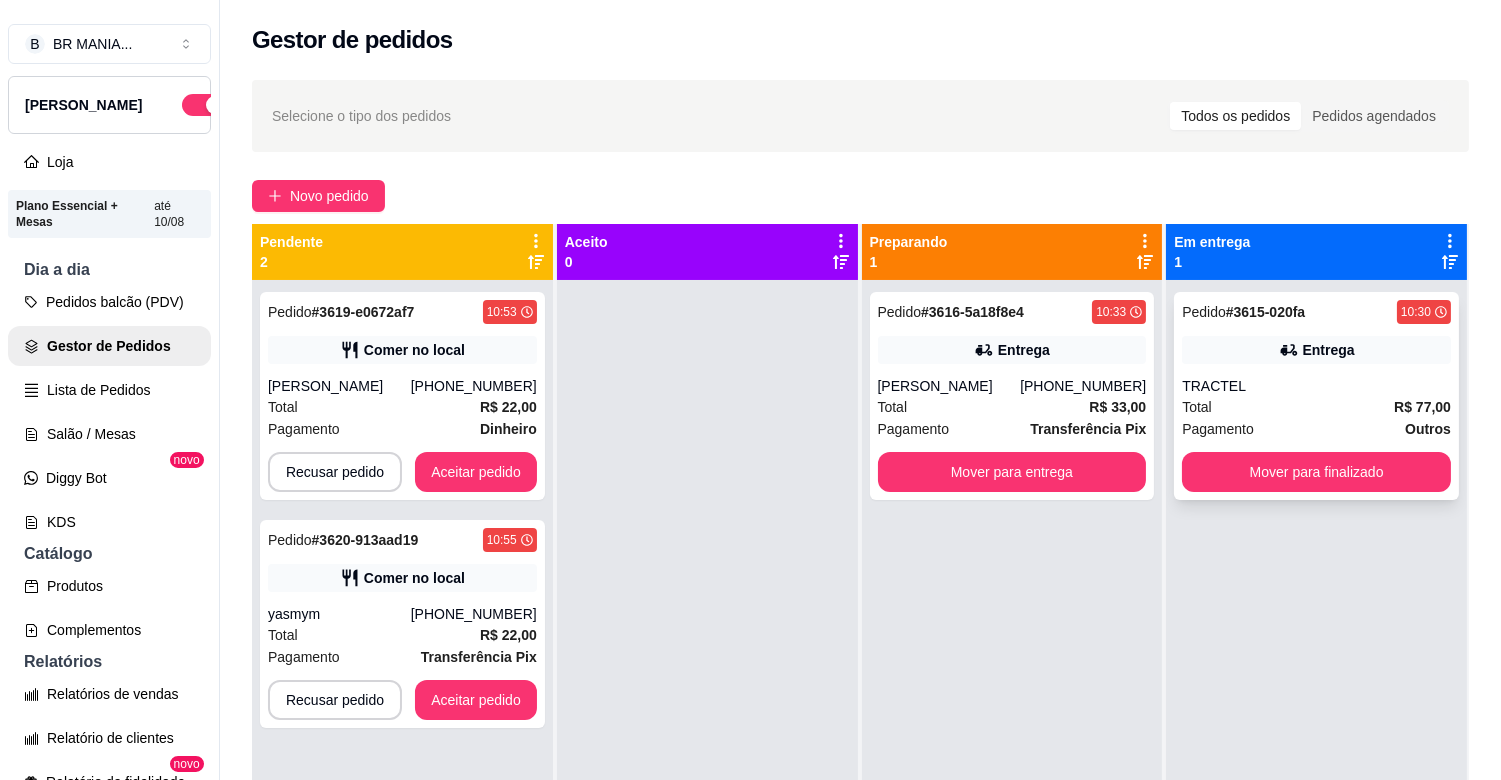 click on "TRACTEL" at bounding box center (1316, 386) 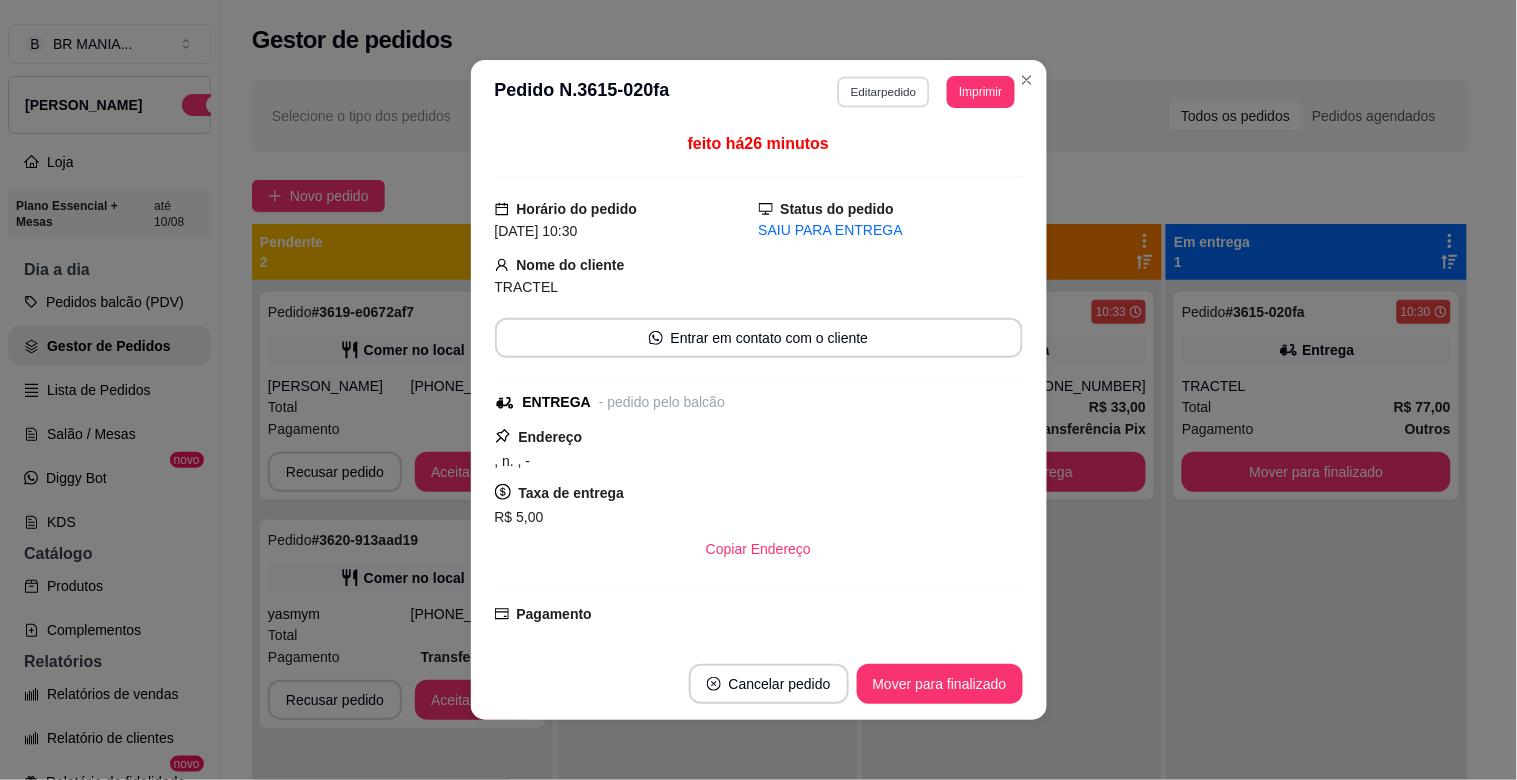 click on "Editar  pedido" at bounding box center (883, 91) 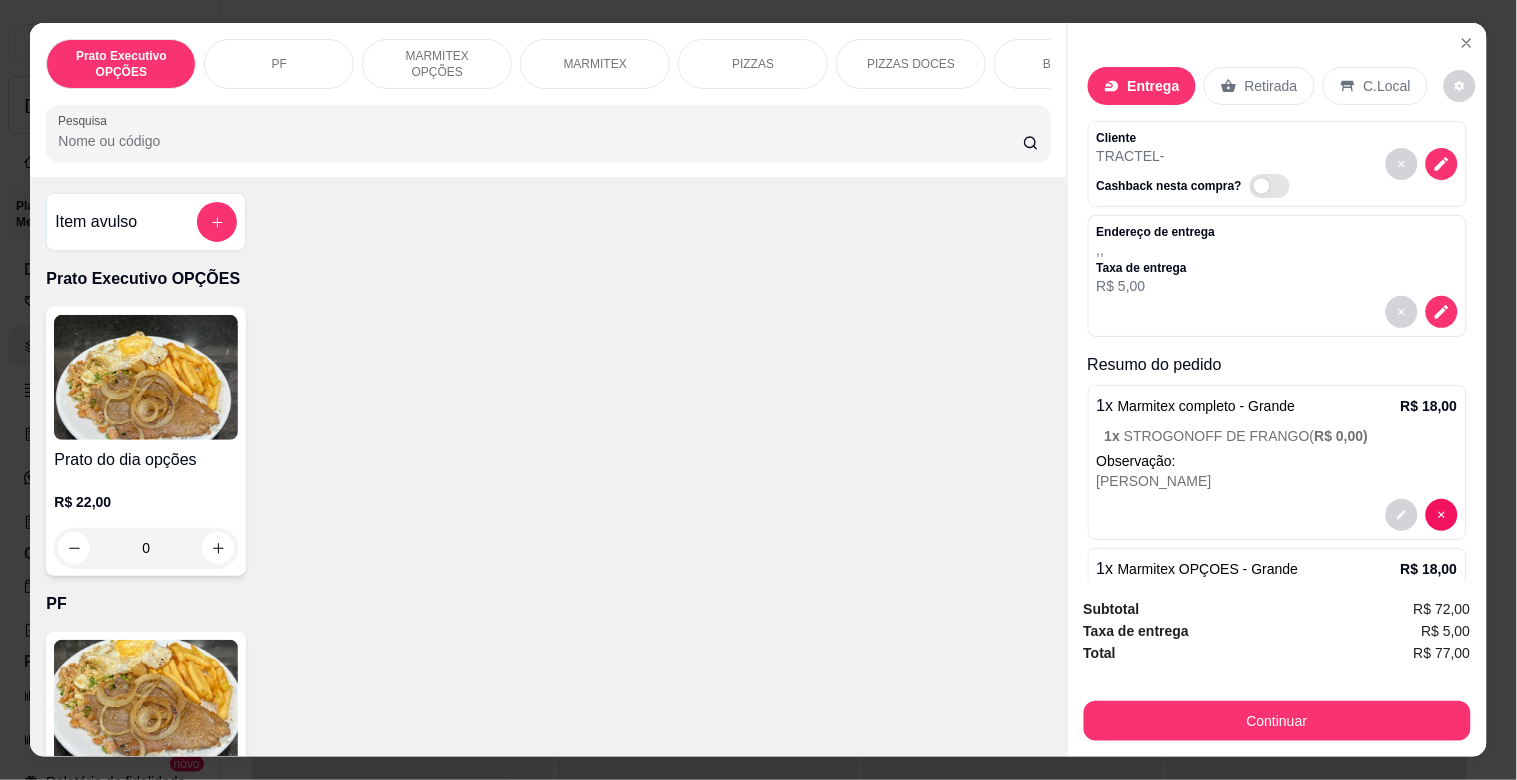 click on "MARMITEX" at bounding box center [595, 64] 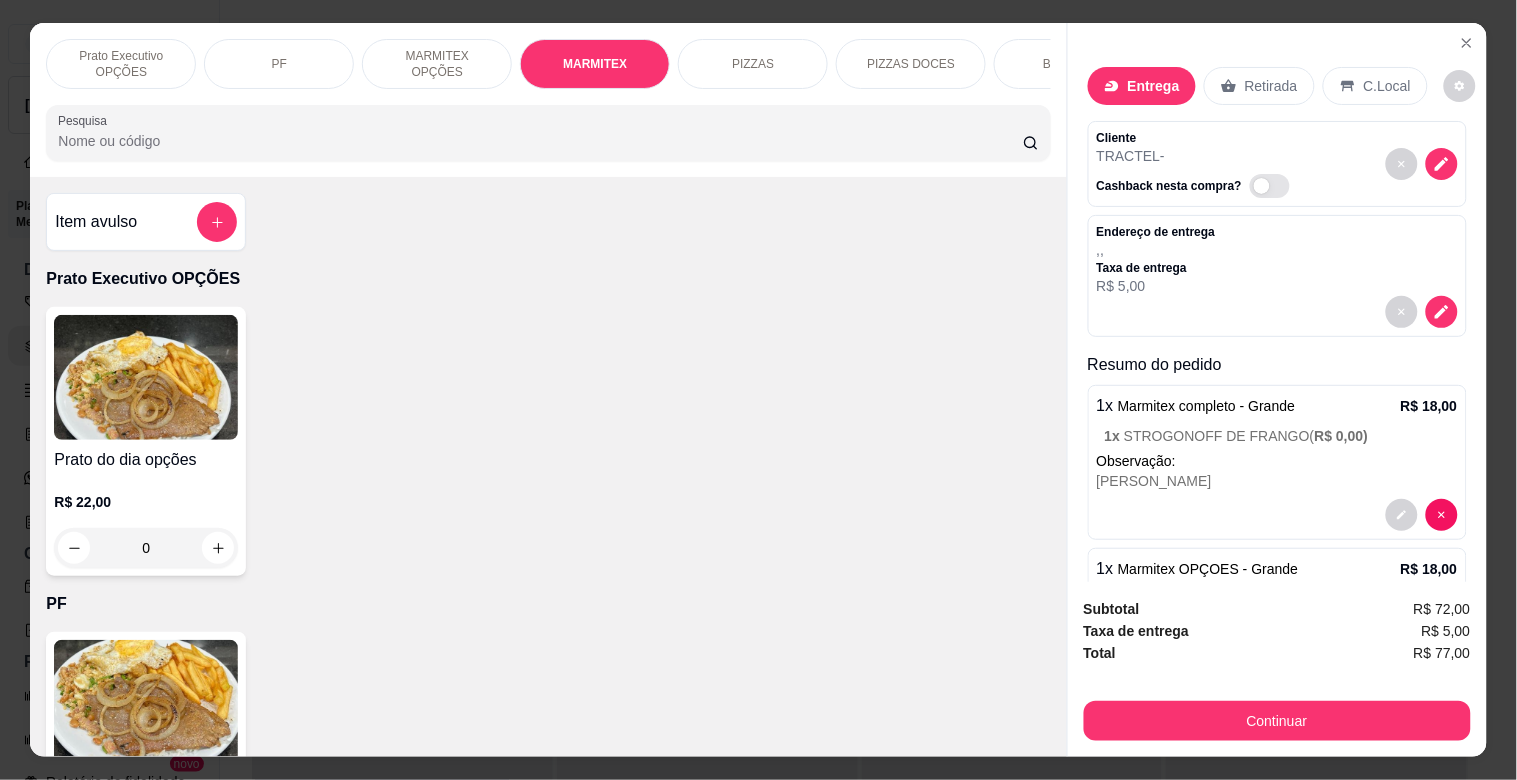 scroll, scrollTop: 1064, scrollLeft: 0, axis: vertical 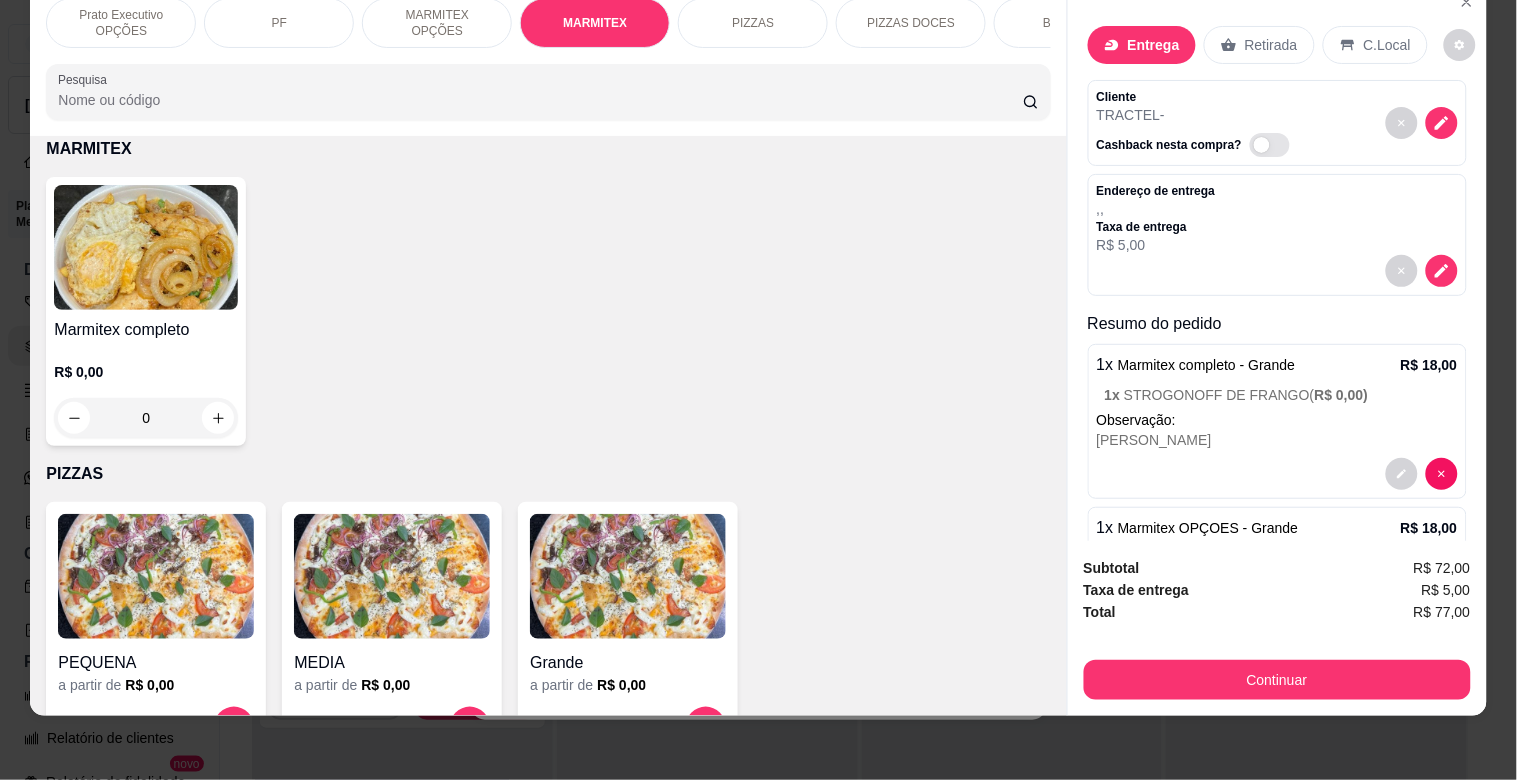 click at bounding box center (146, 247) 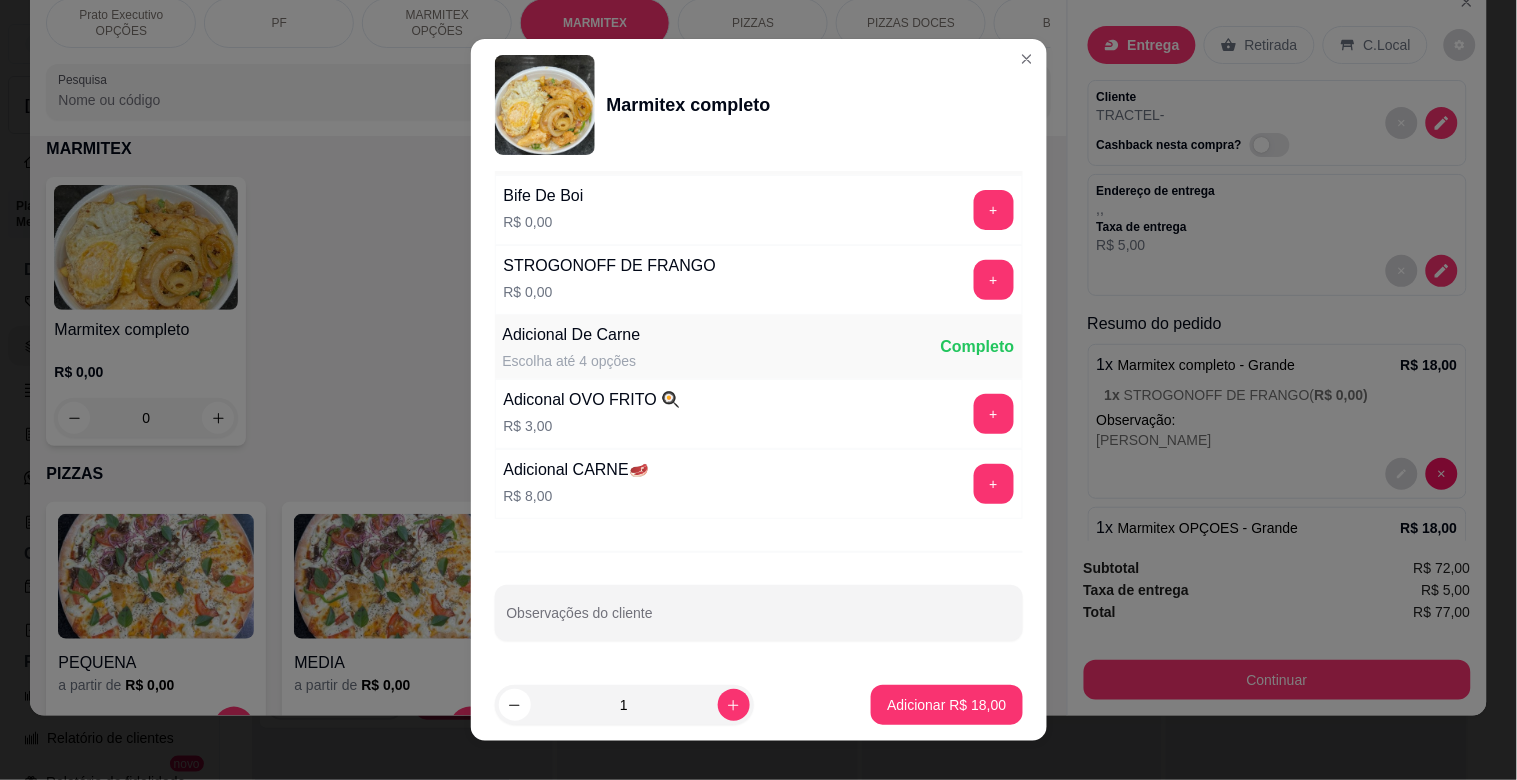 scroll, scrollTop: 280, scrollLeft: 0, axis: vertical 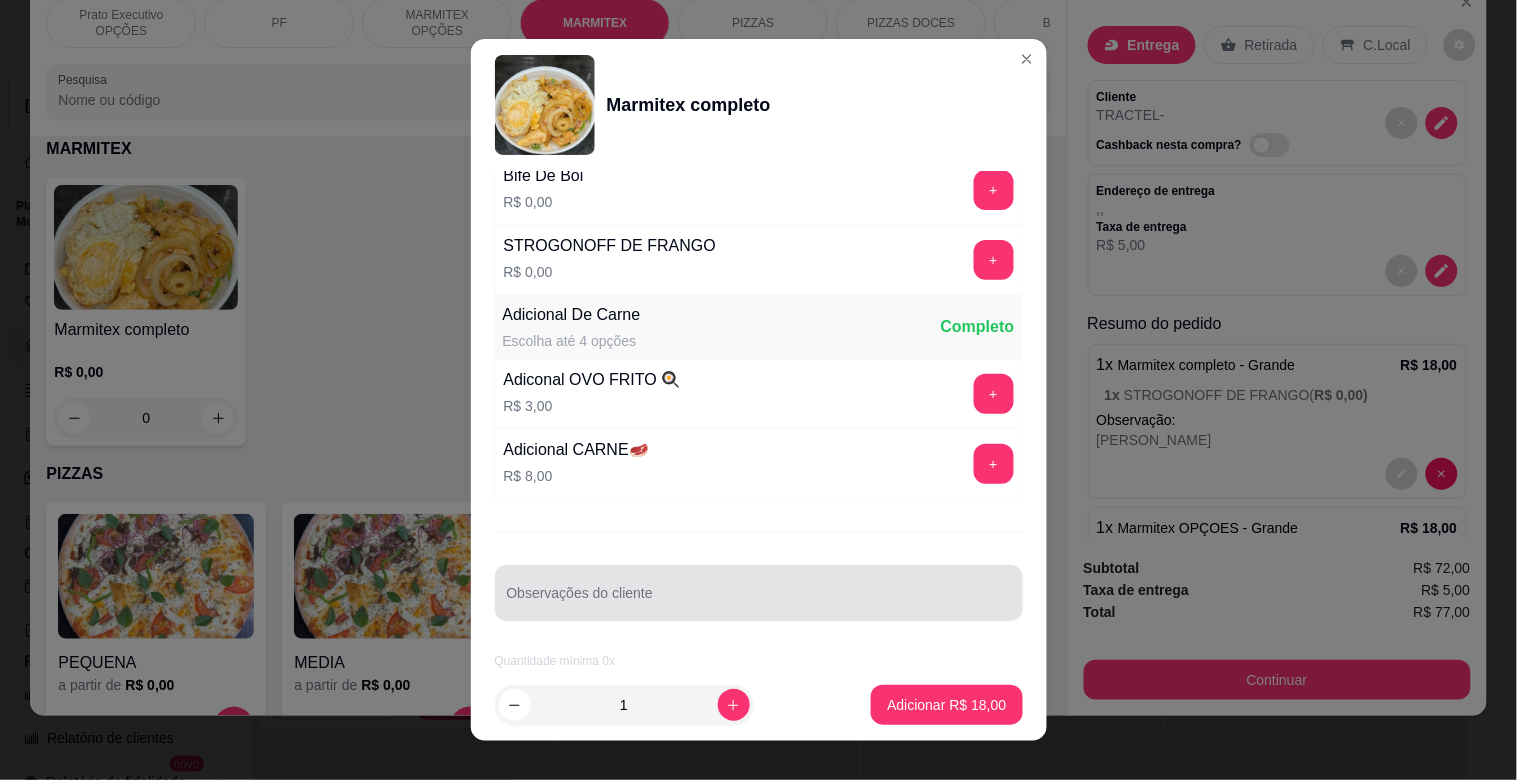 click at bounding box center (759, 593) 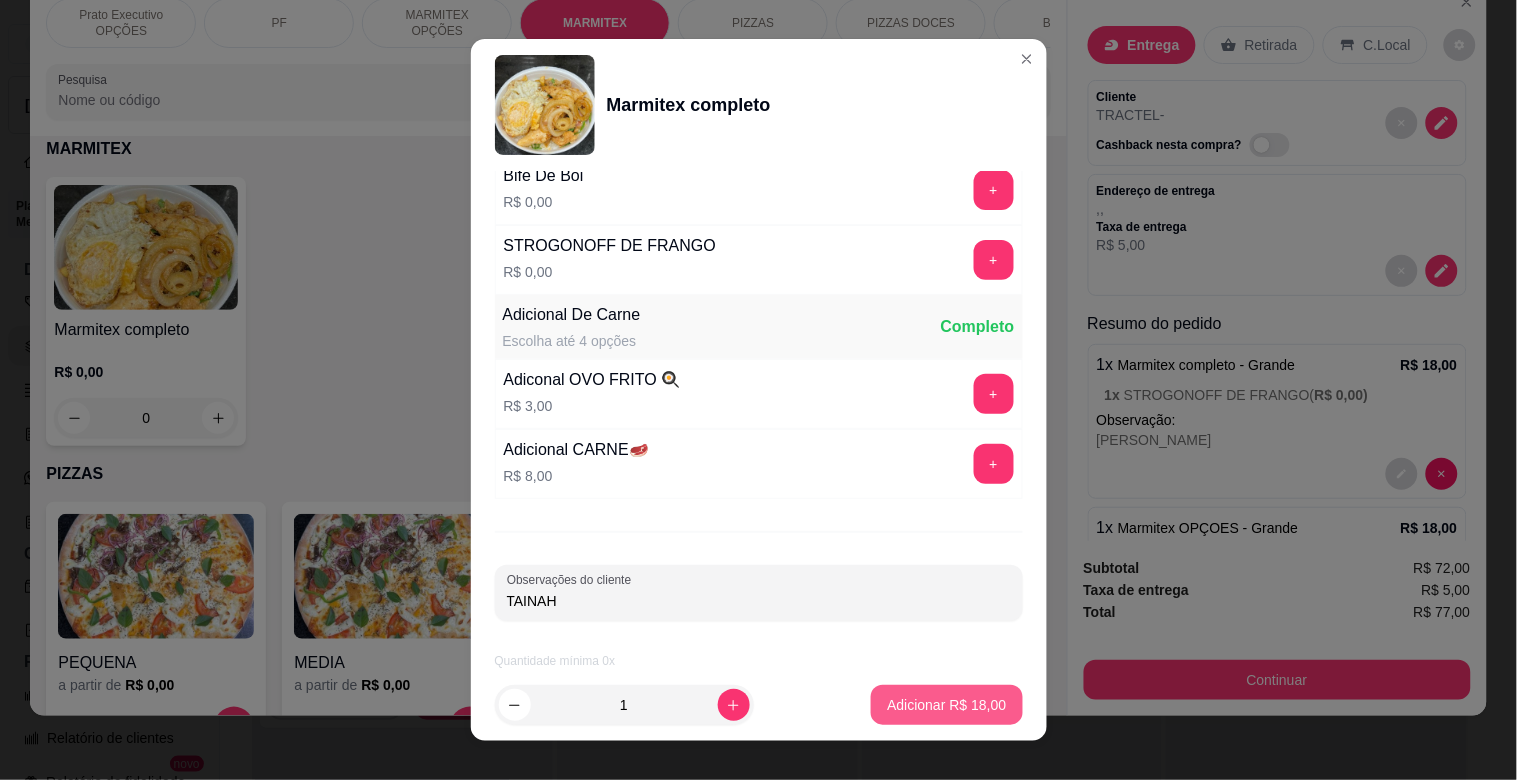 type on "TAINAH" 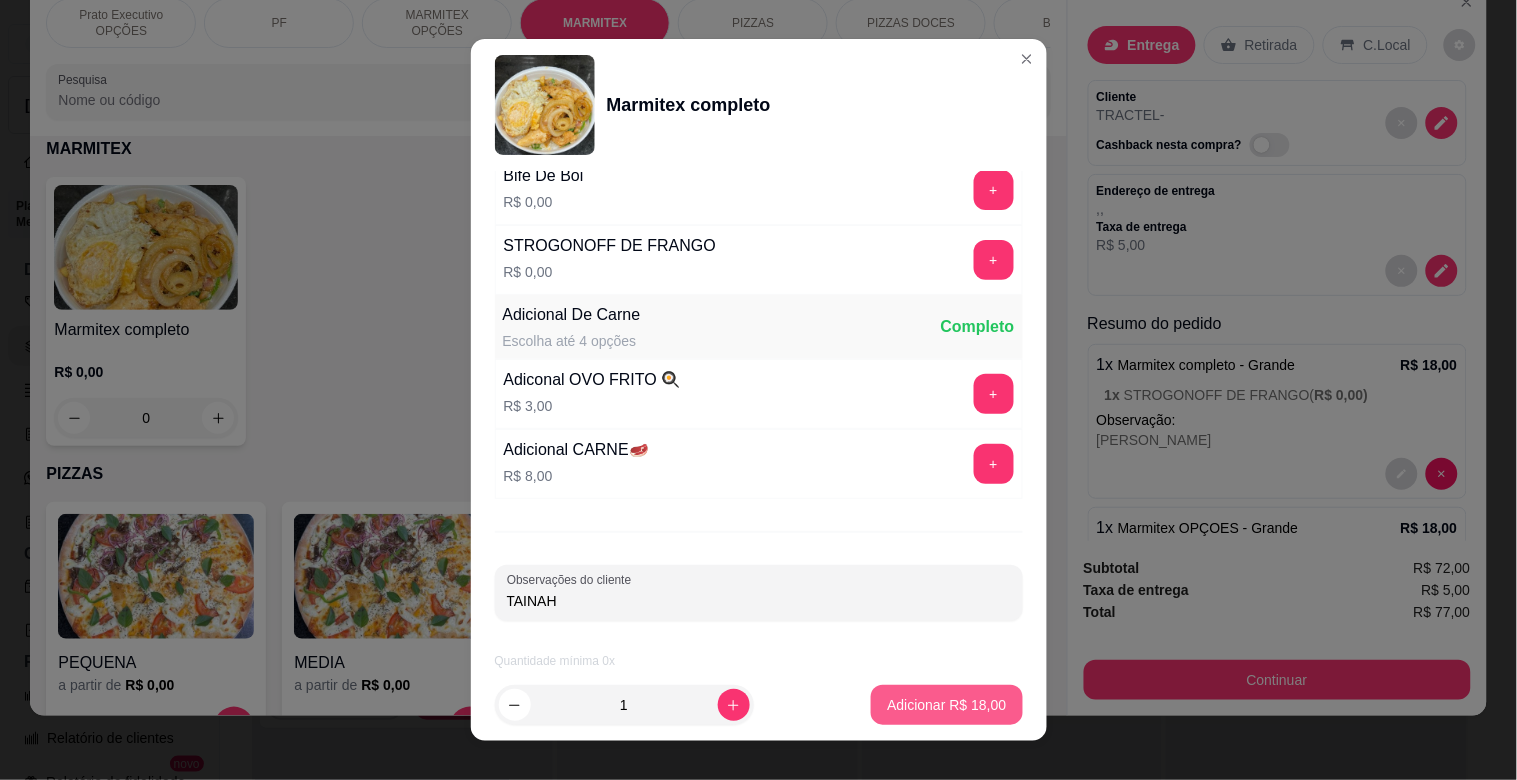 click on "Adicionar   R$ 18,00" at bounding box center [946, 705] 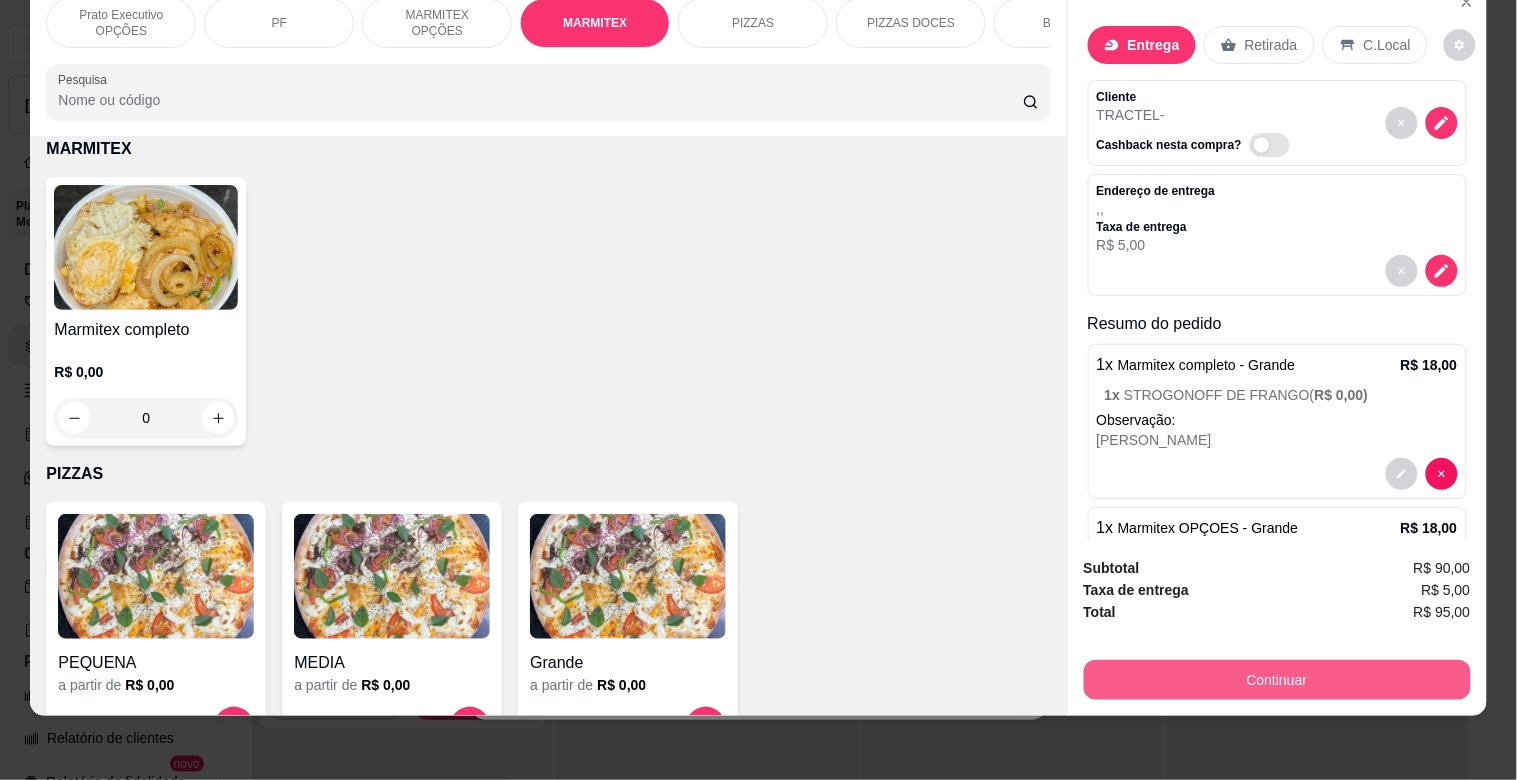 click on "Continuar" at bounding box center [1277, 680] 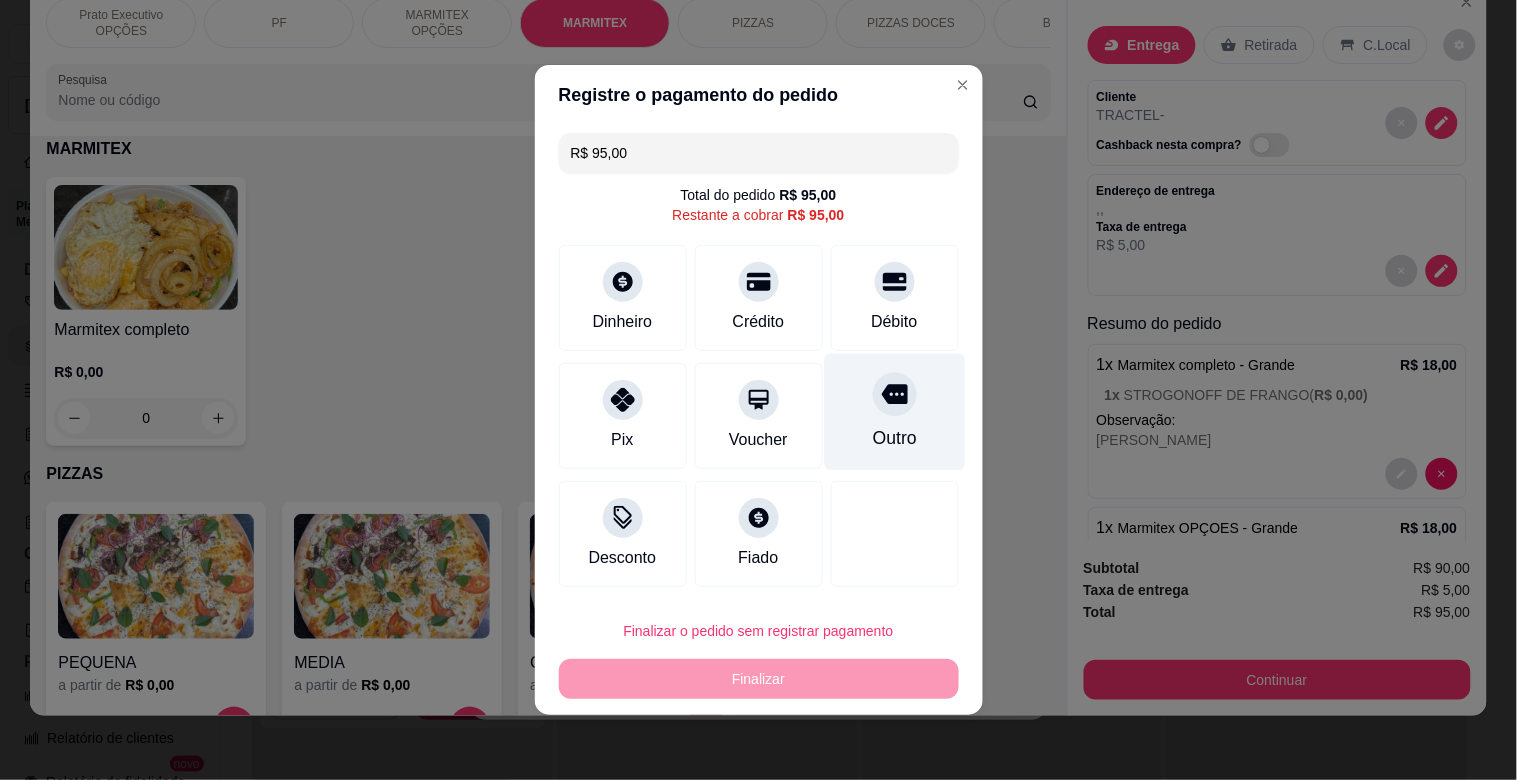 click on "Outro" at bounding box center [894, 412] 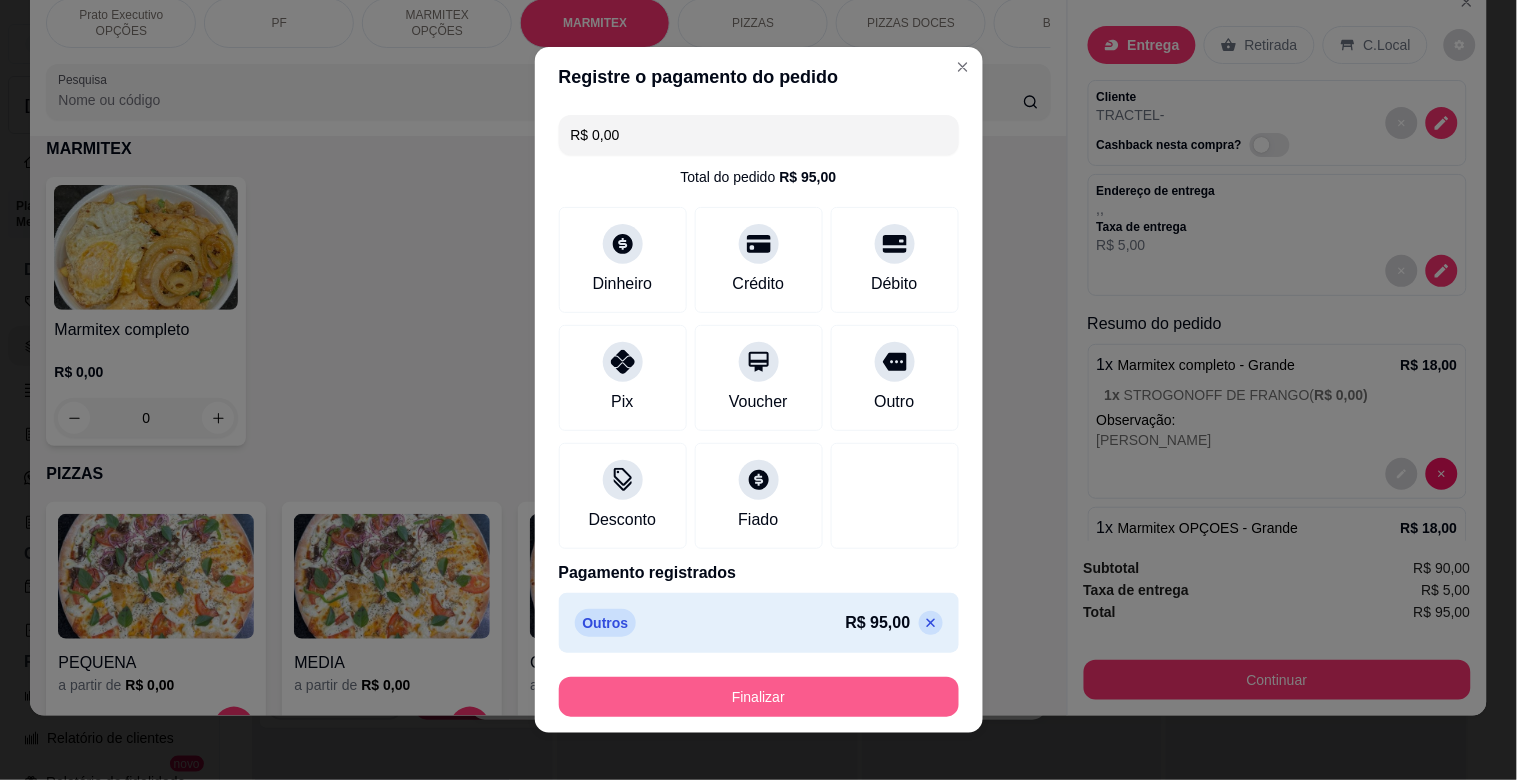 click on "Finalizar" at bounding box center (759, 697) 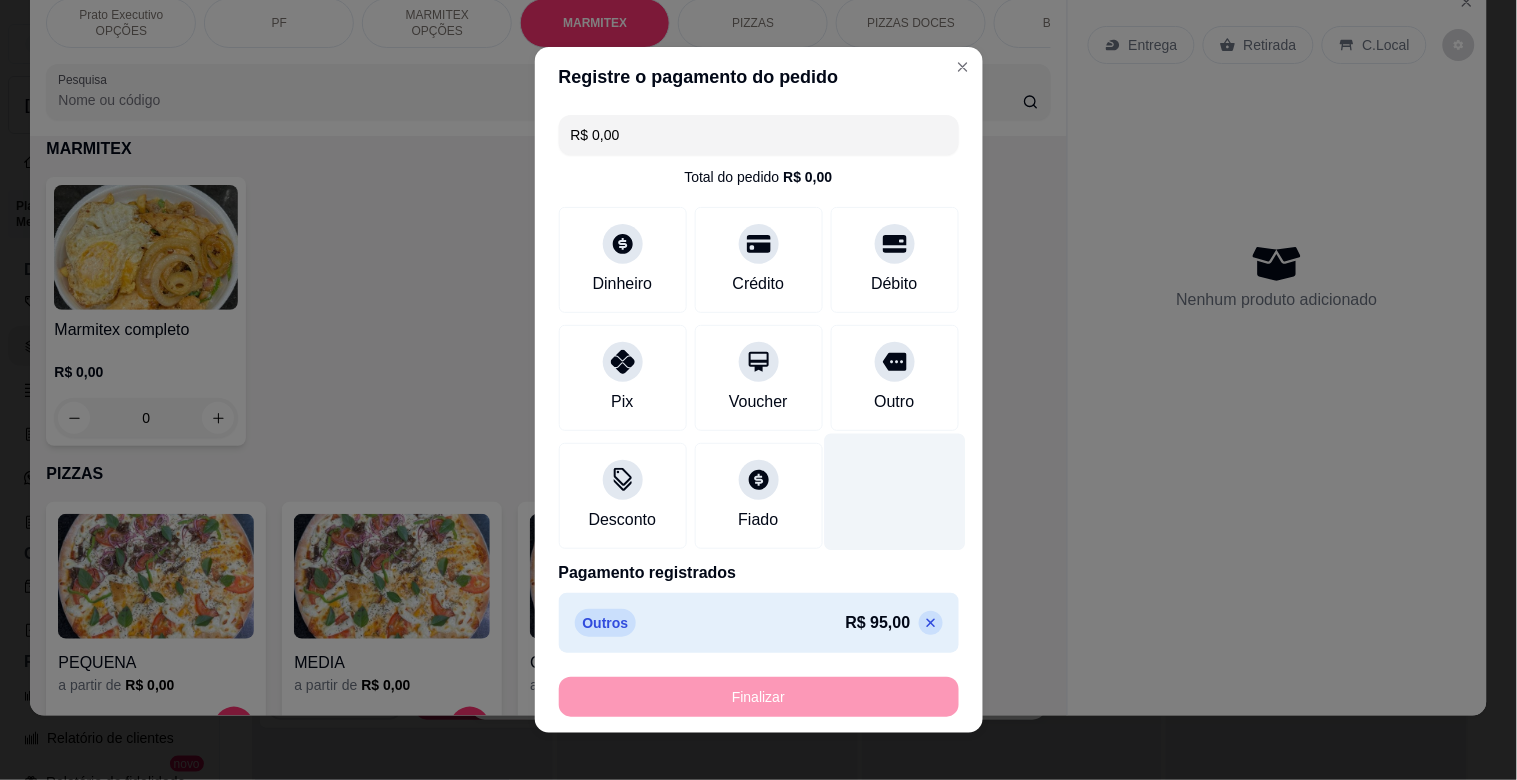 type on "-R$ 95,00" 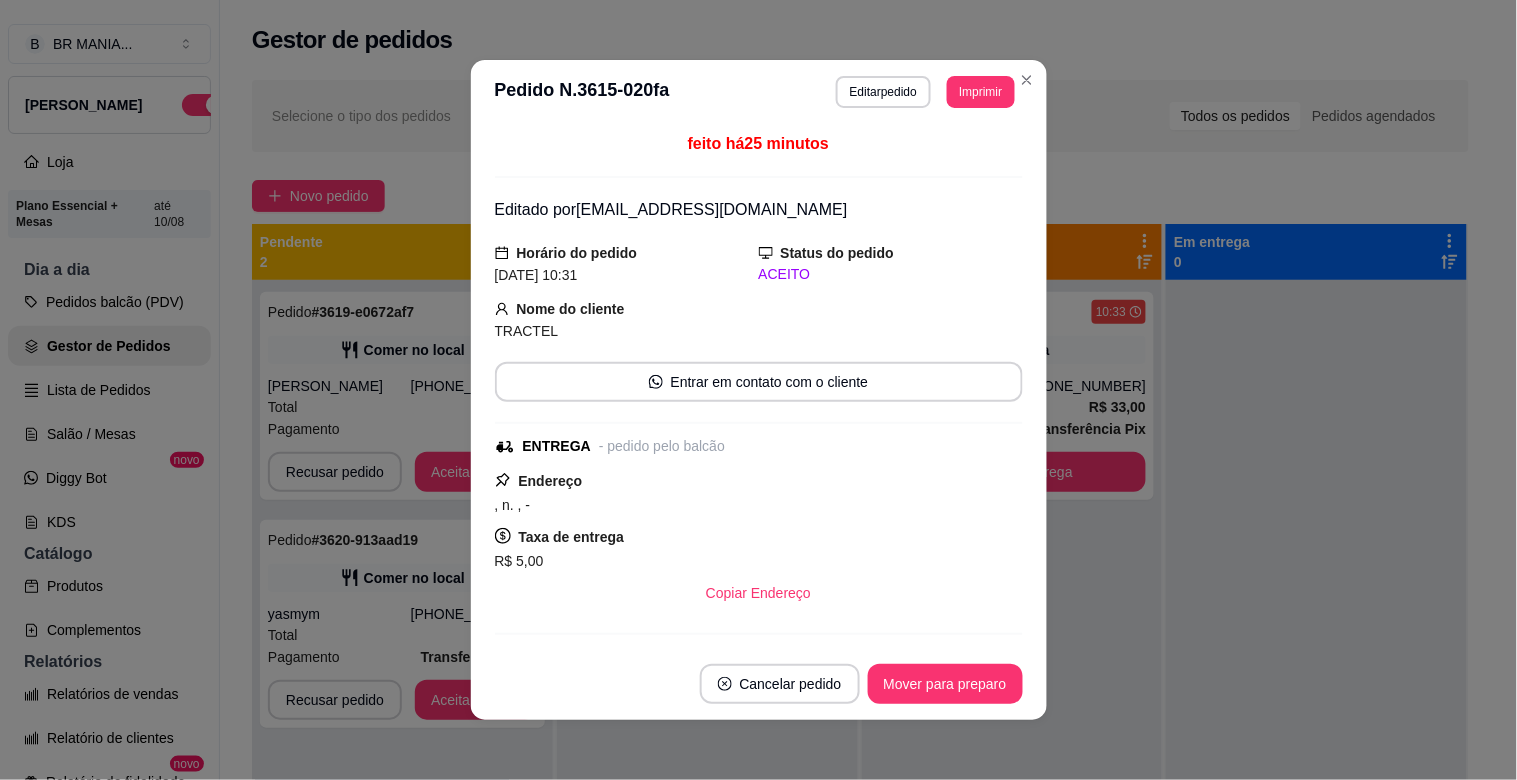 click on "**********" at bounding box center (759, 92) 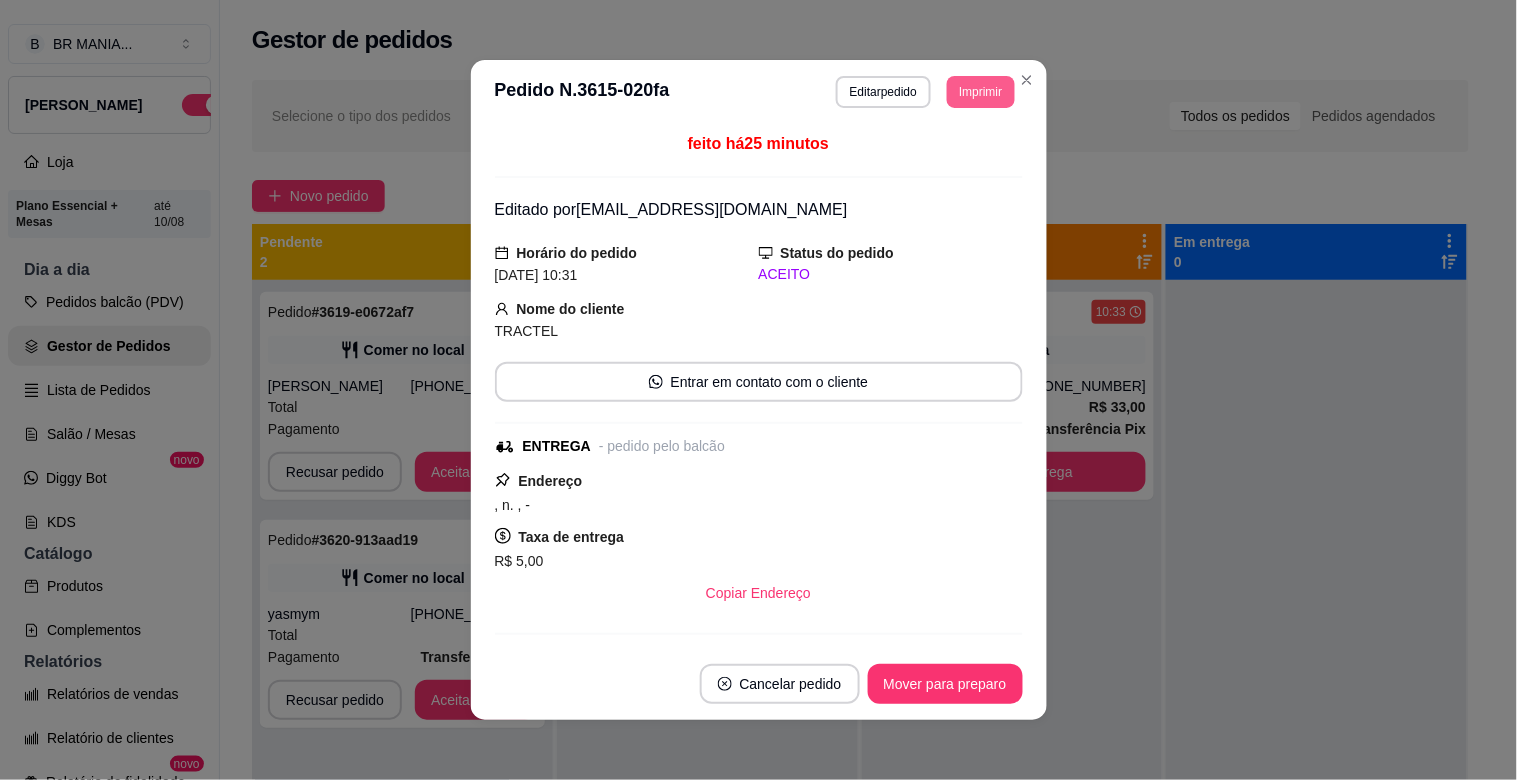 click on "Imprimir" at bounding box center (980, 92) 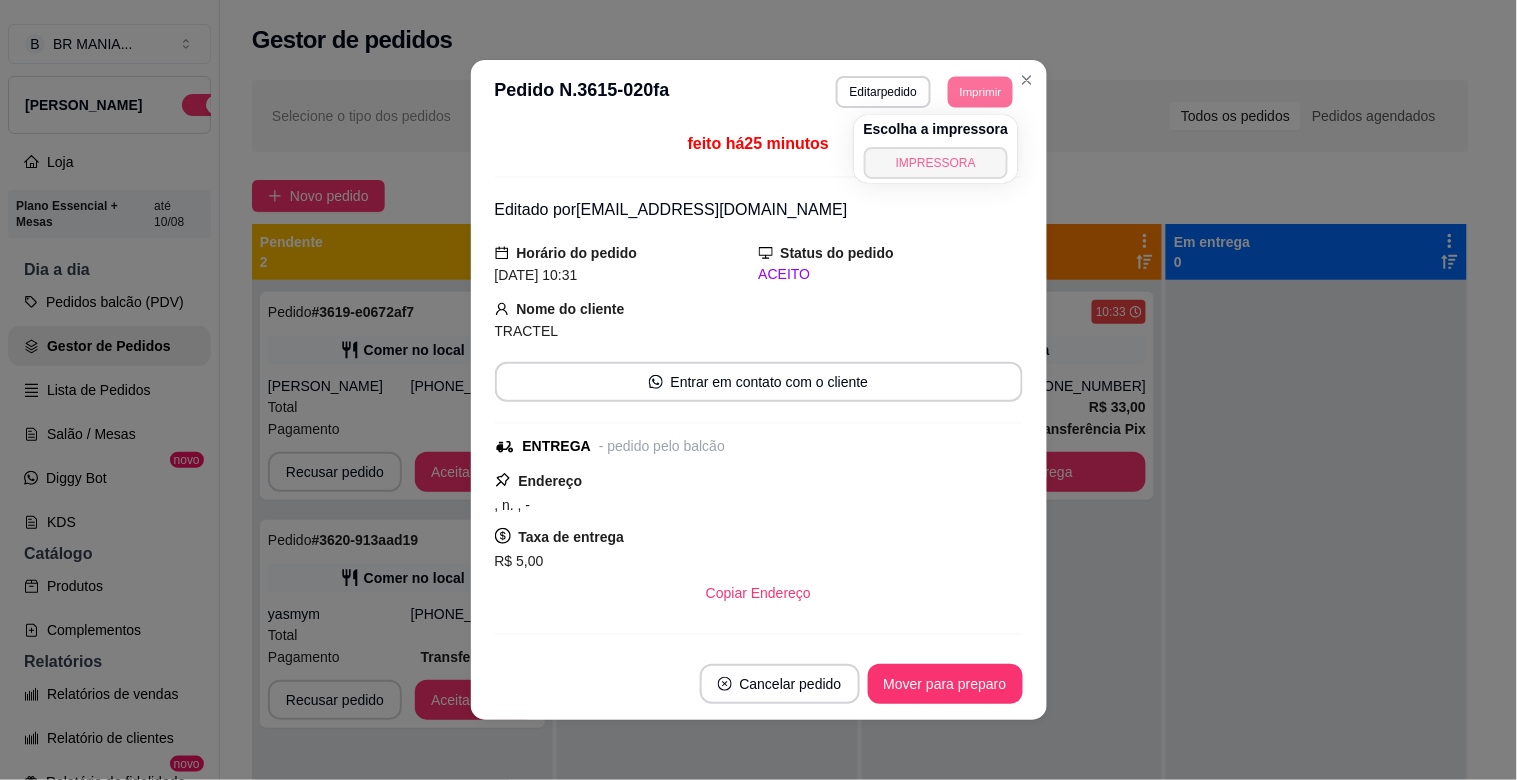 click on "IMPRESSORA" at bounding box center [936, 163] 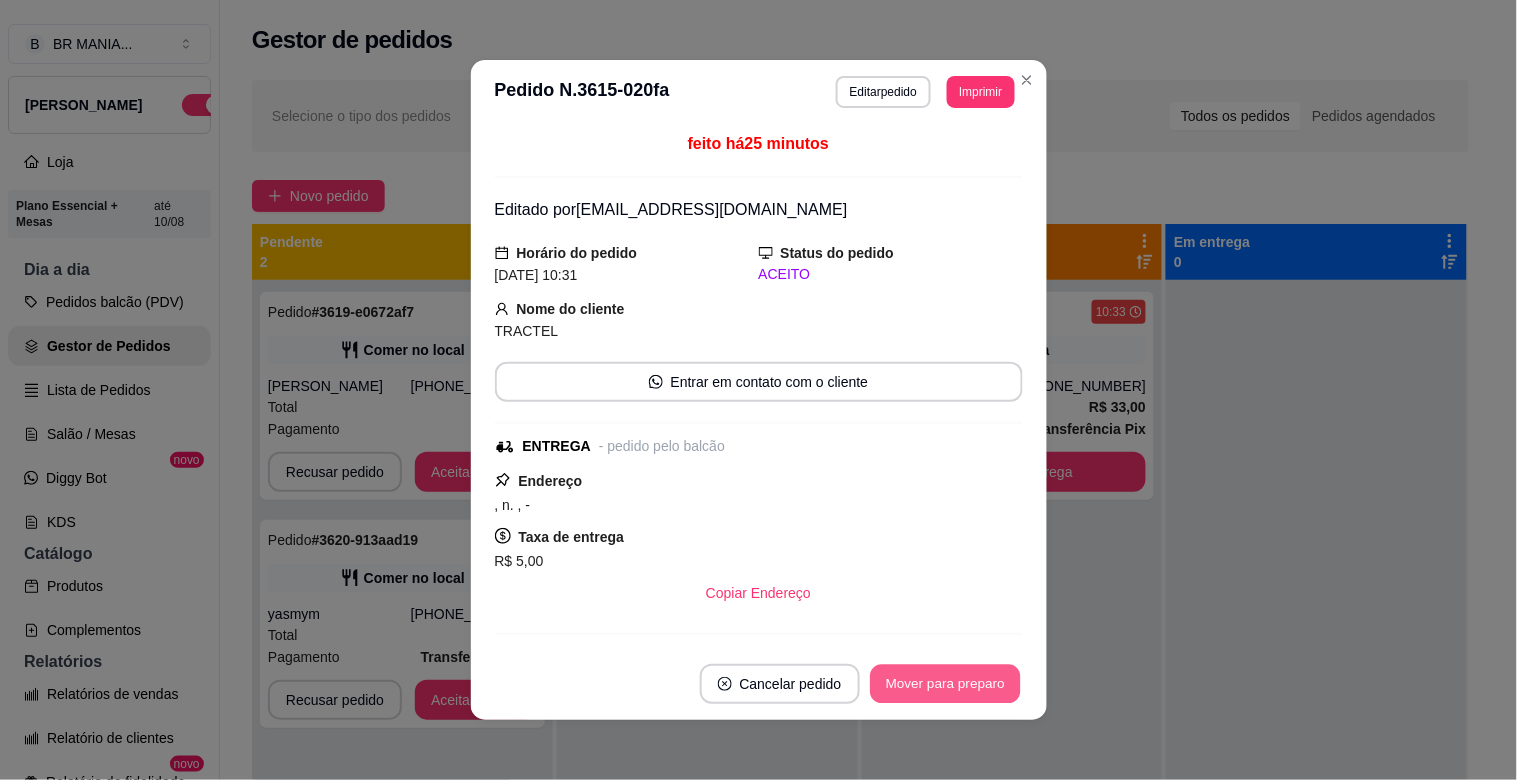 click on "Mover para preparo" at bounding box center [945, 684] 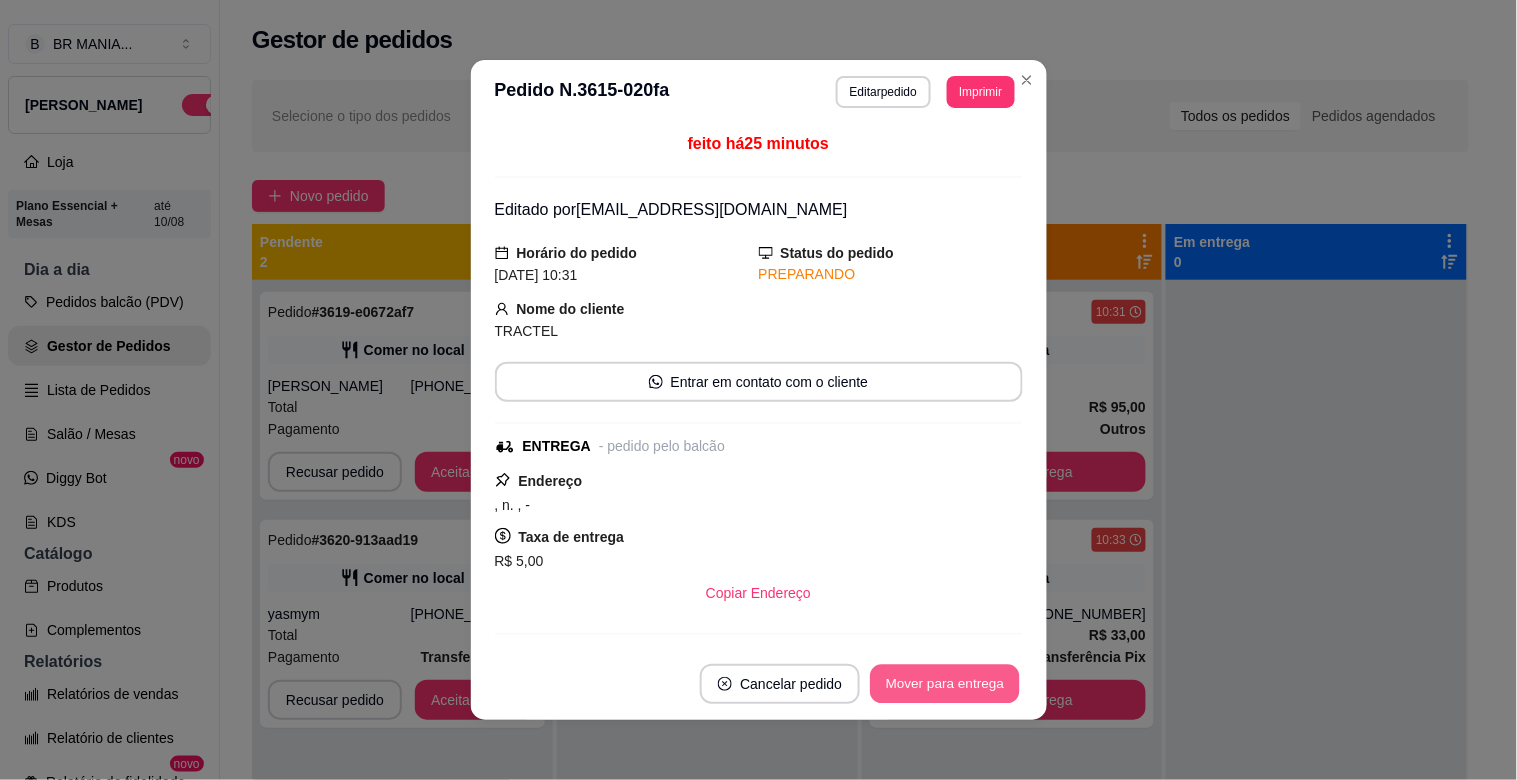 click on "Mover para entrega" at bounding box center [946, 684] 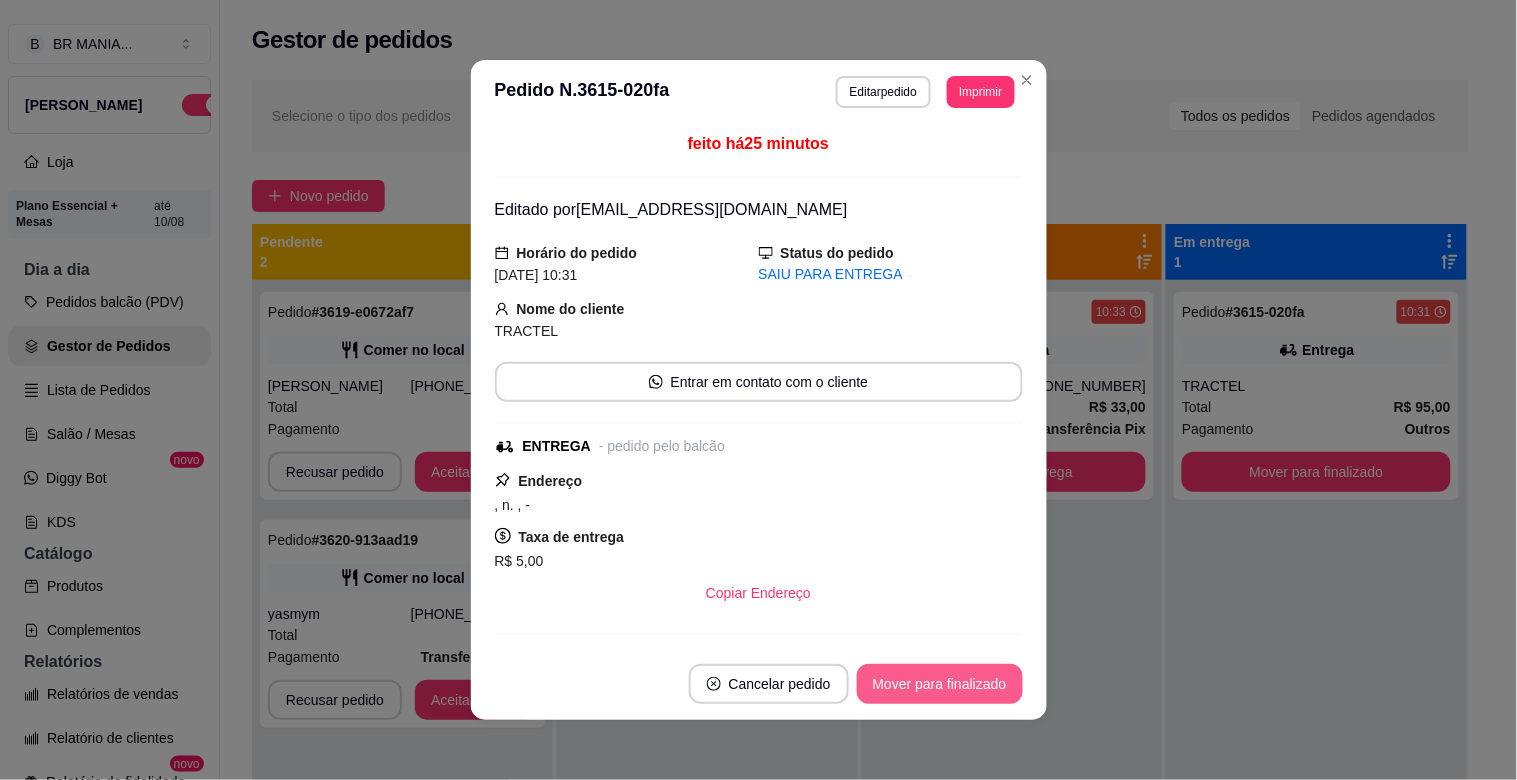 click on "Mover para finalizado" at bounding box center (940, 684) 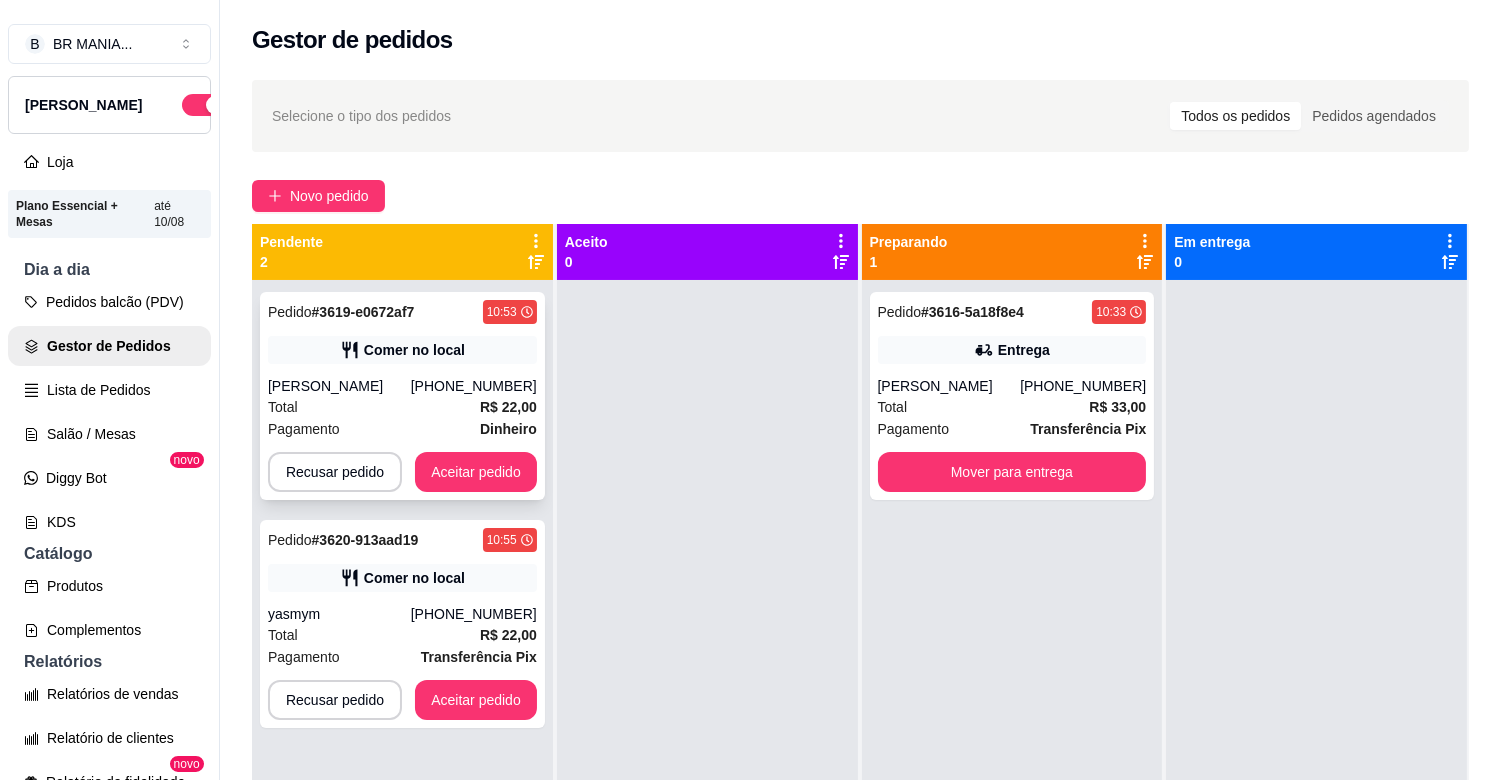 click on "Total R$ 22,00" at bounding box center [402, 407] 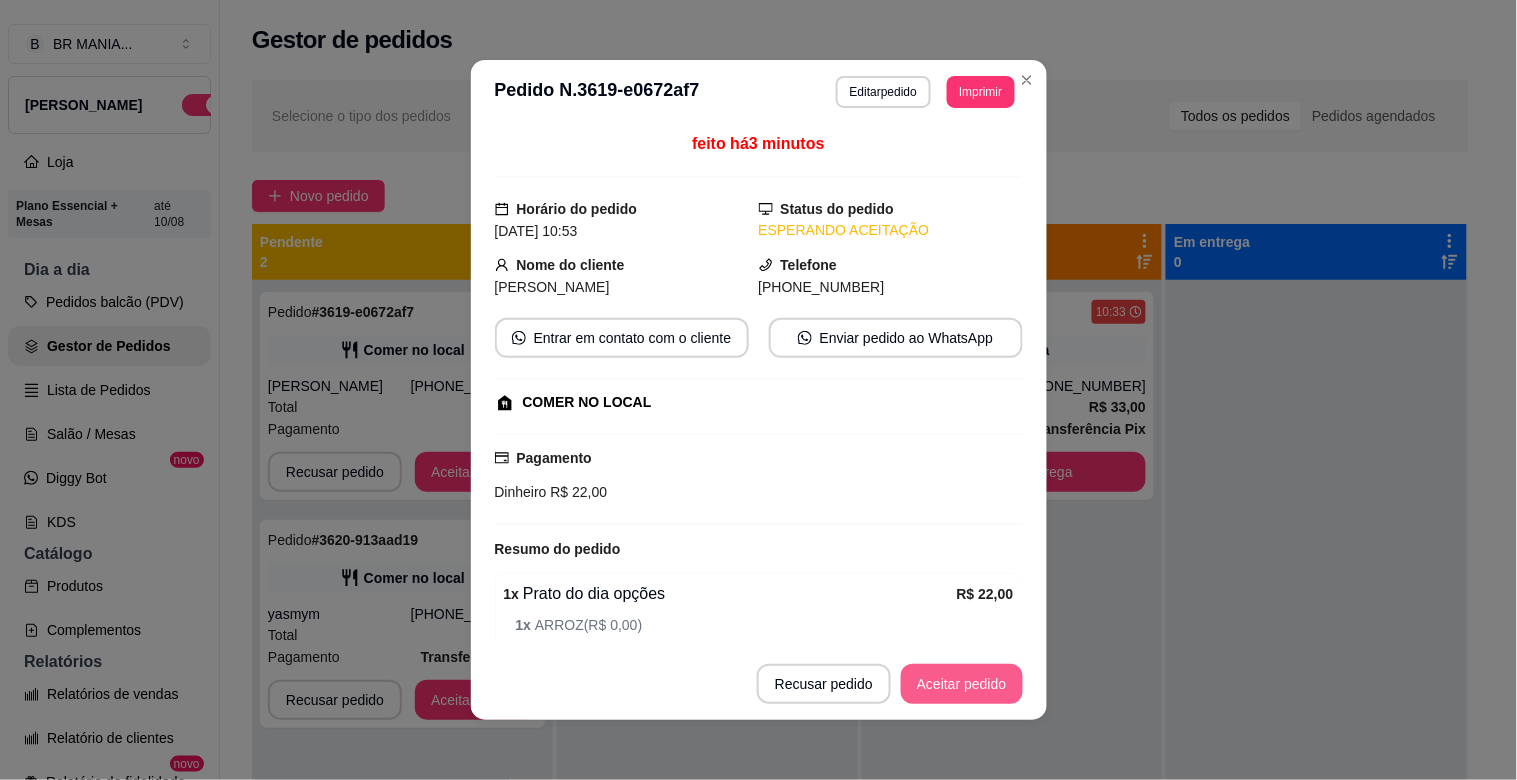 click on "Aceitar pedido" at bounding box center (962, 684) 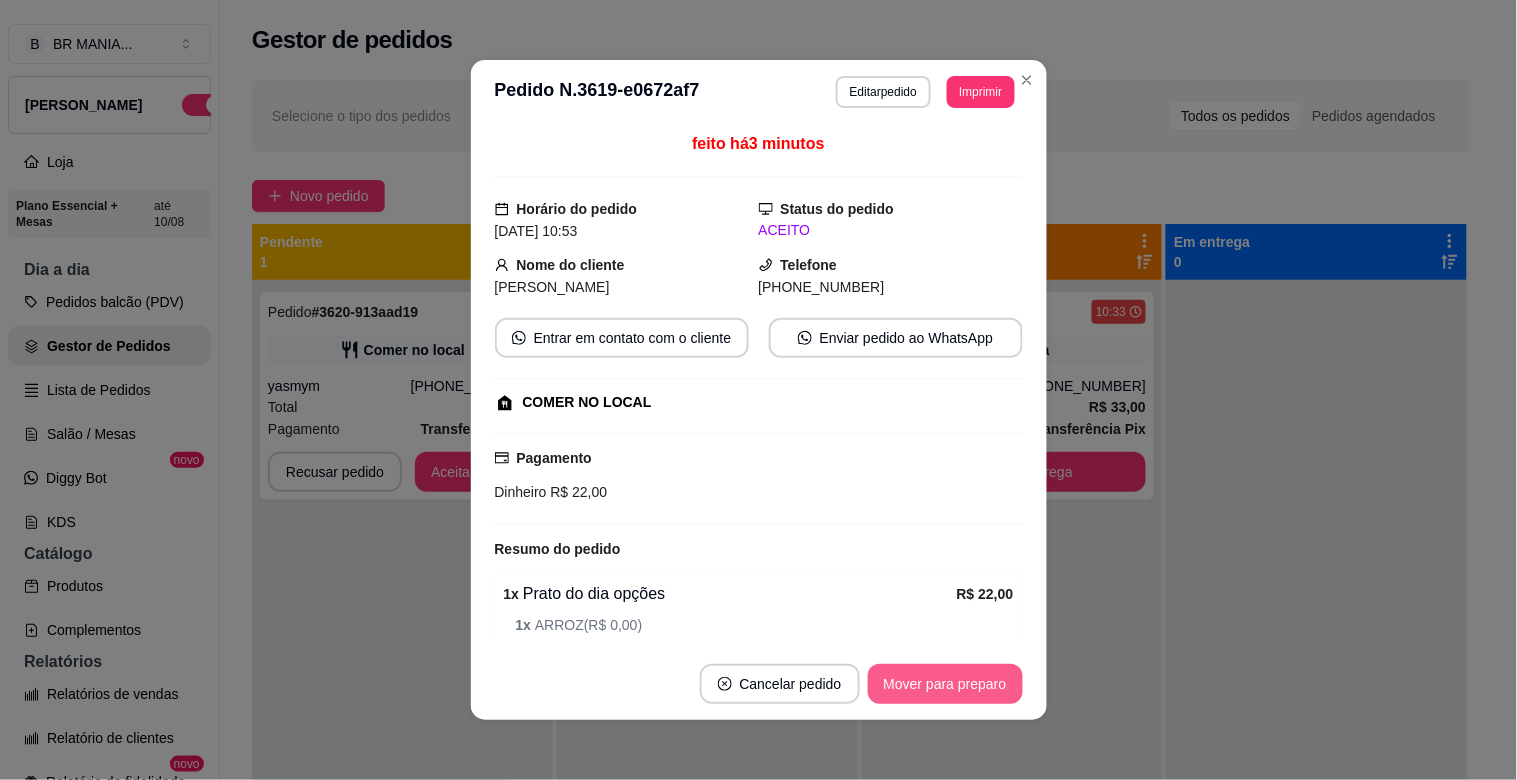 click on "Mover para preparo" at bounding box center [945, 684] 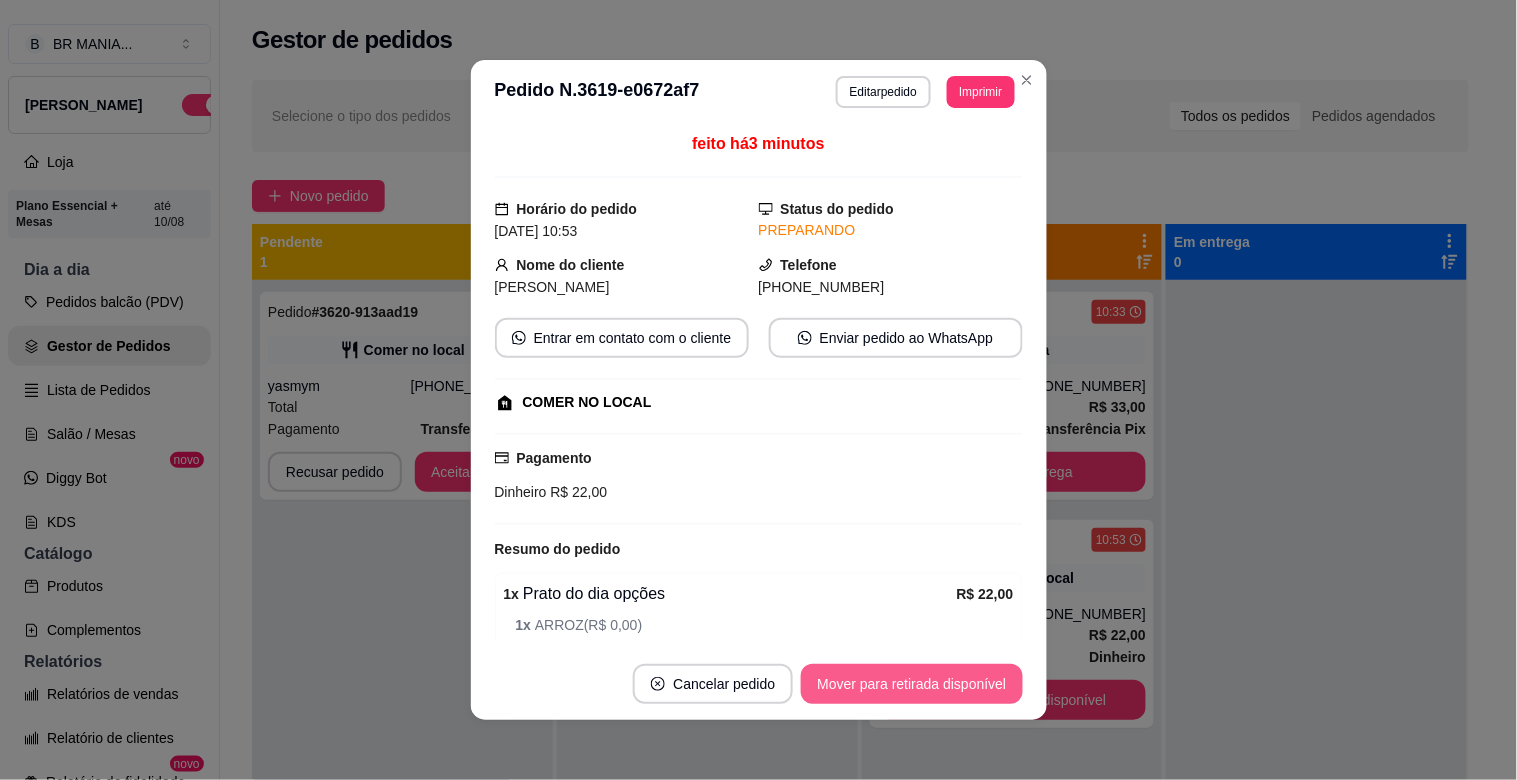 click on "Mover para retirada disponível" at bounding box center [911, 684] 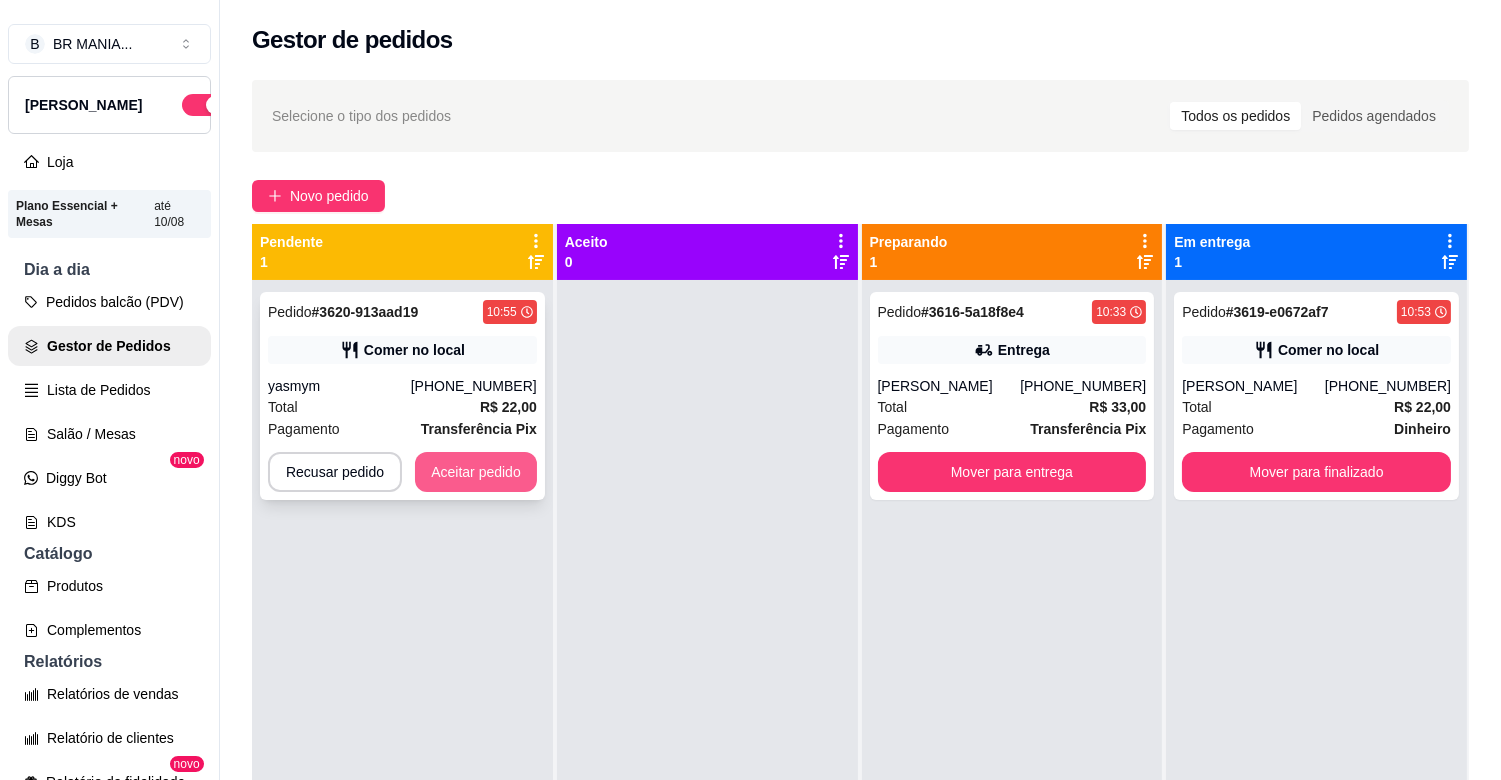 click on "Aceitar pedido" at bounding box center (476, 472) 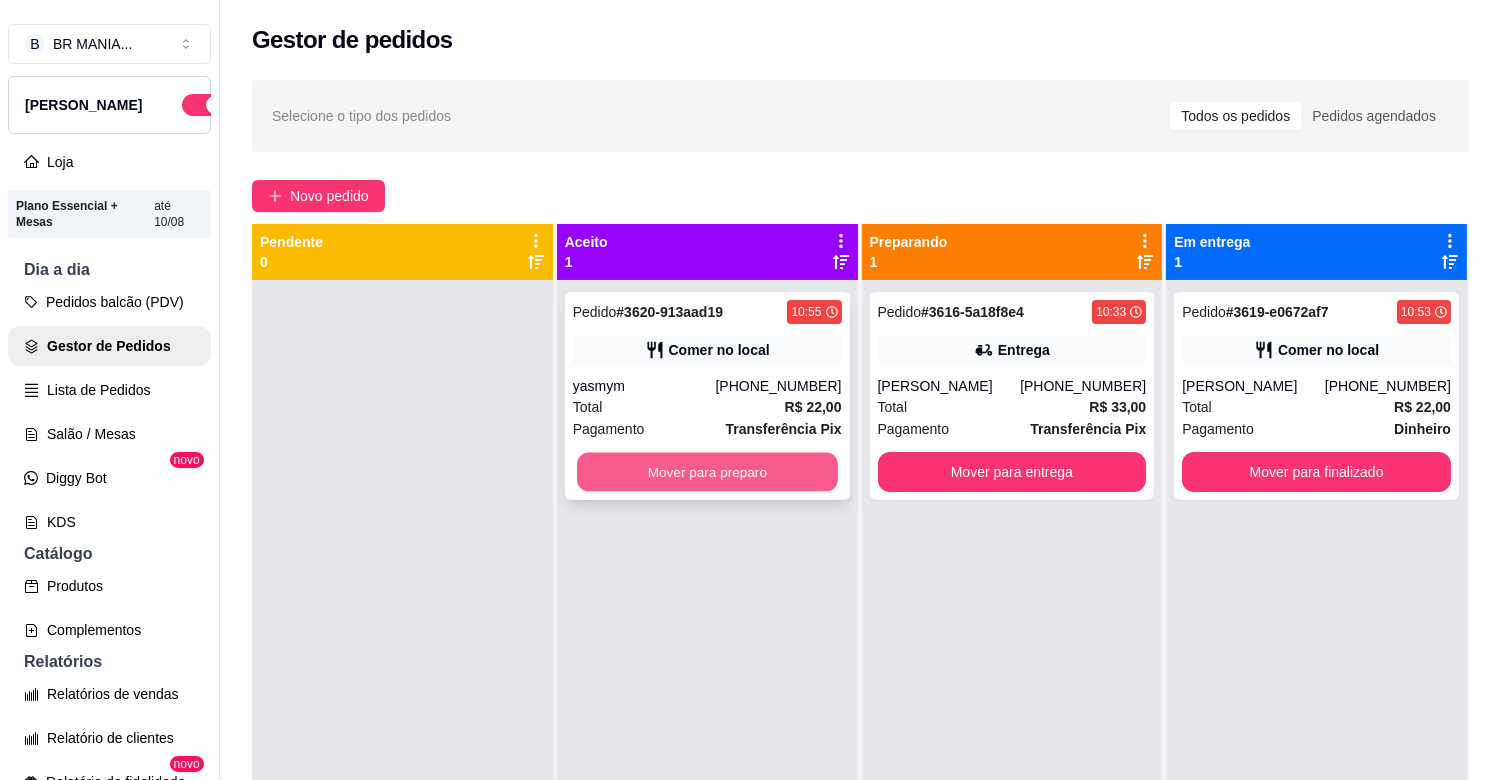 click on "Mover para preparo" at bounding box center [707, 472] 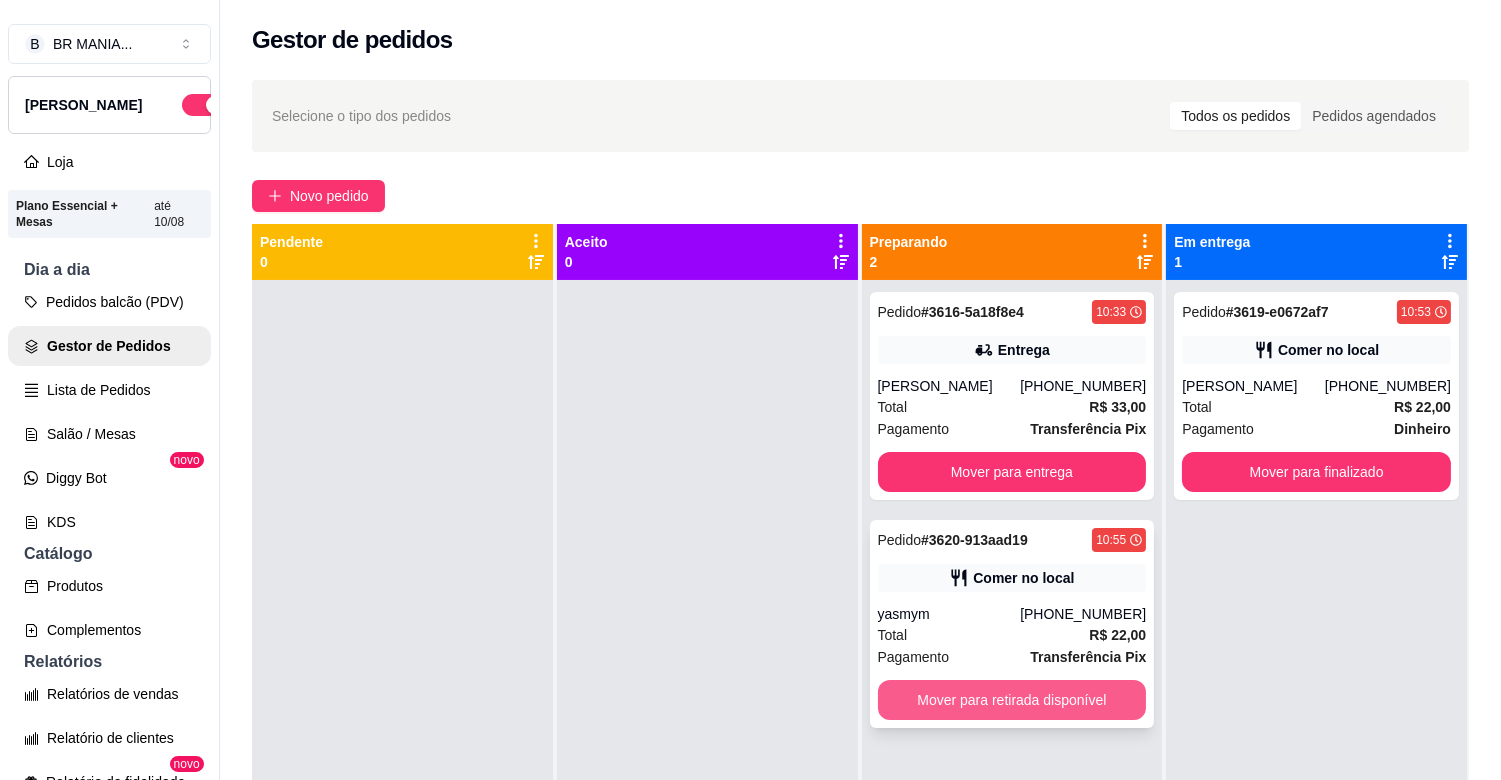 click on "Mover para retirada disponível" at bounding box center [1012, 700] 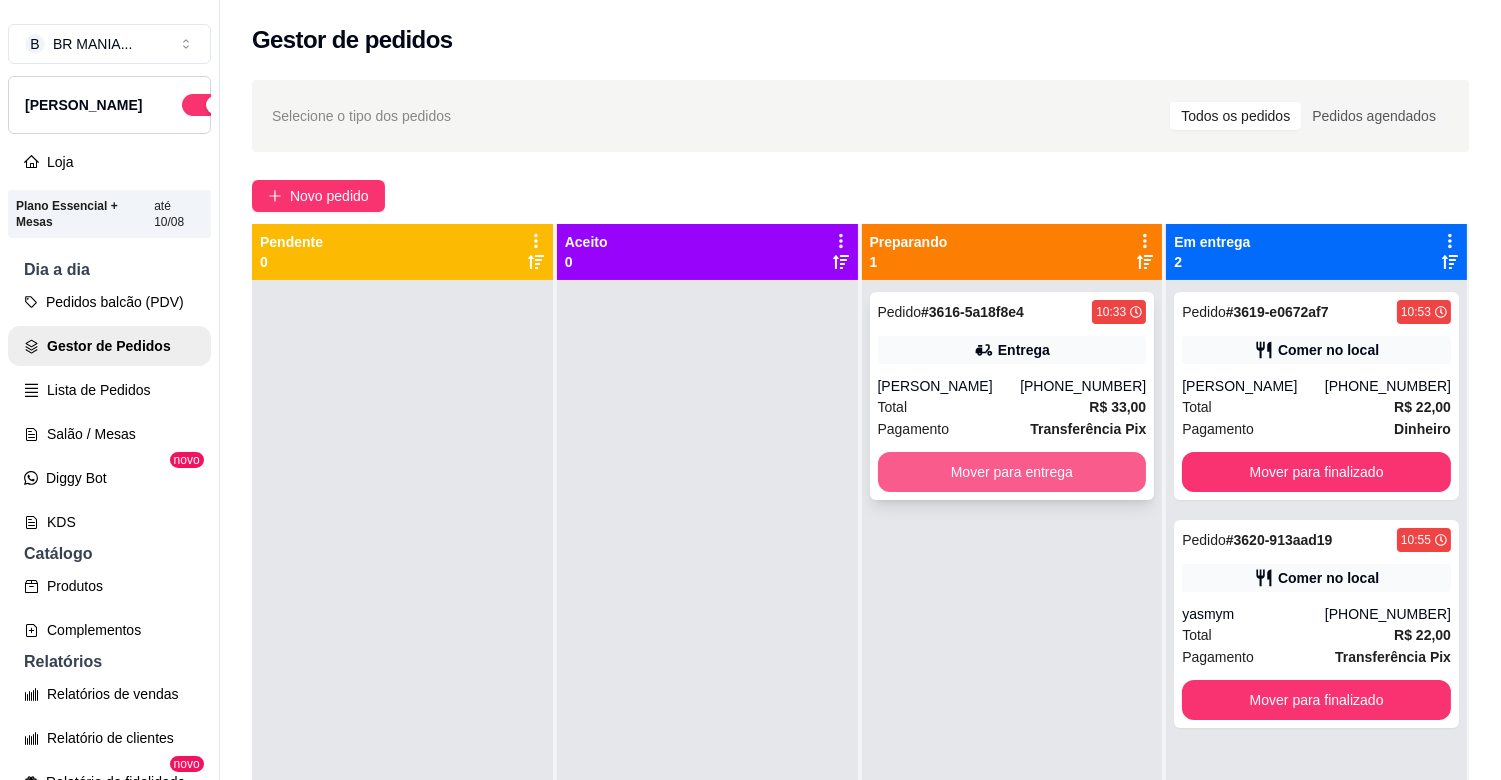 click on "Mover para entrega" at bounding box center (1012, 472) 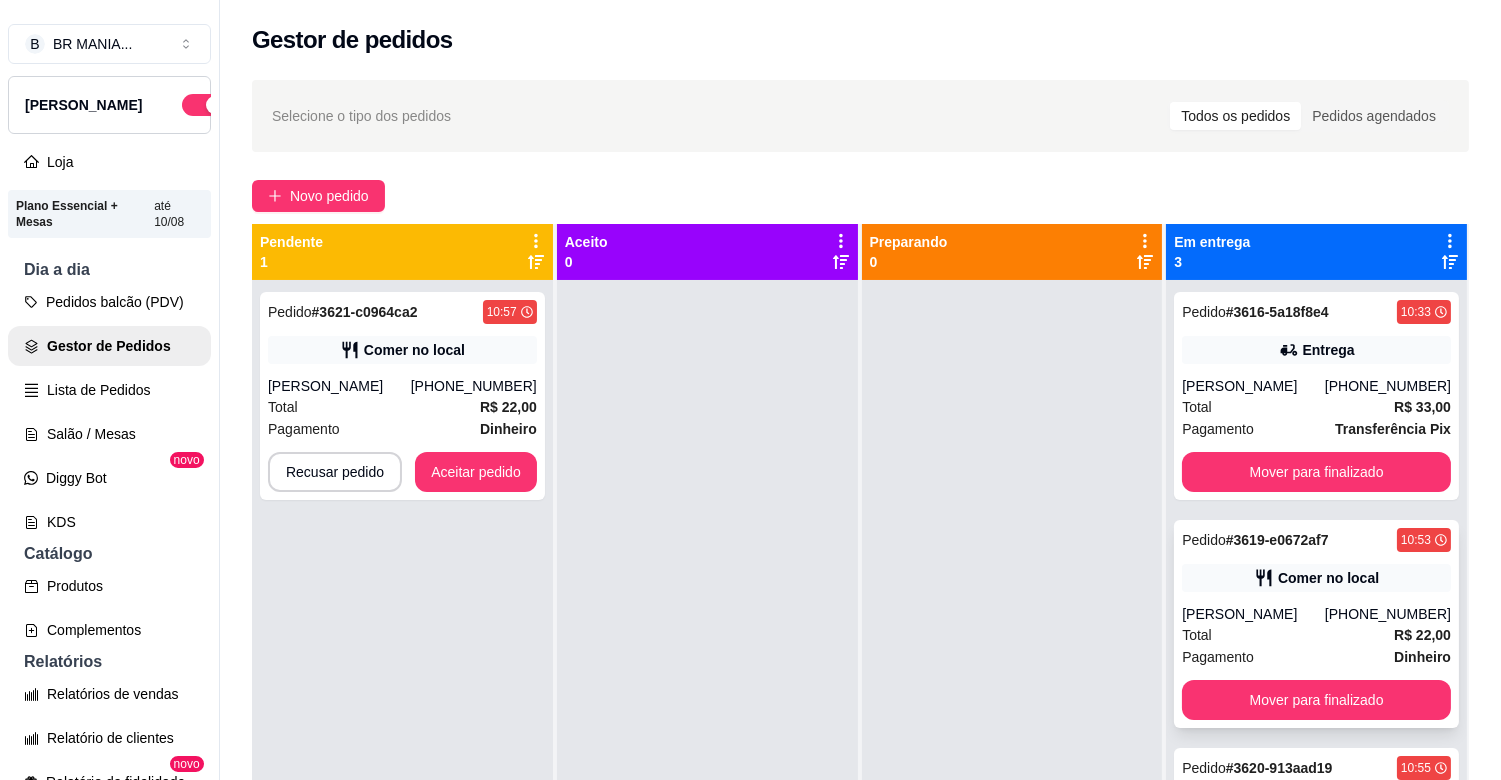 click on "Pagamento Dinheiro" at bounding box center [1316, 657] 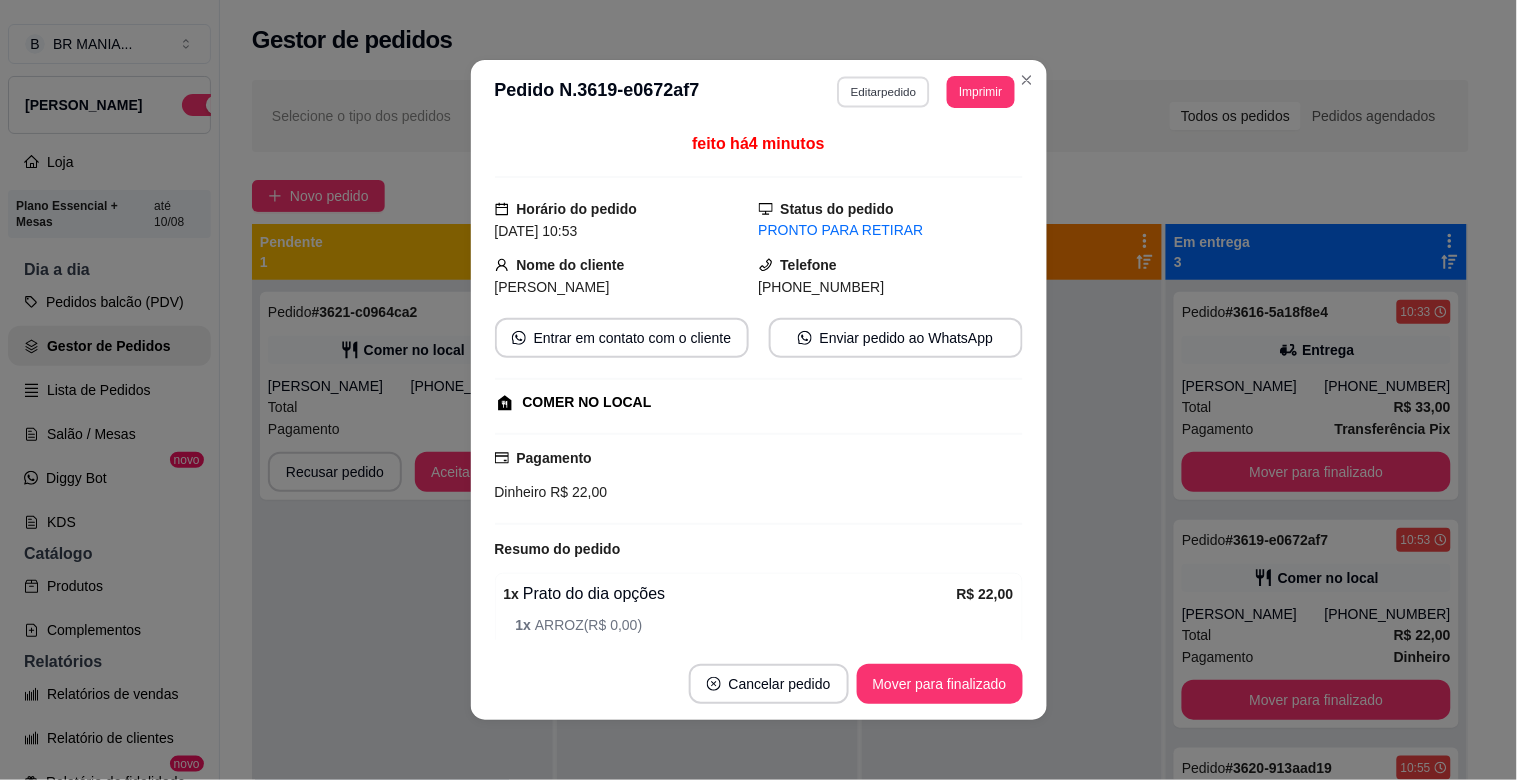 click on "Editar  pedido" at bounding box center (883, 91) 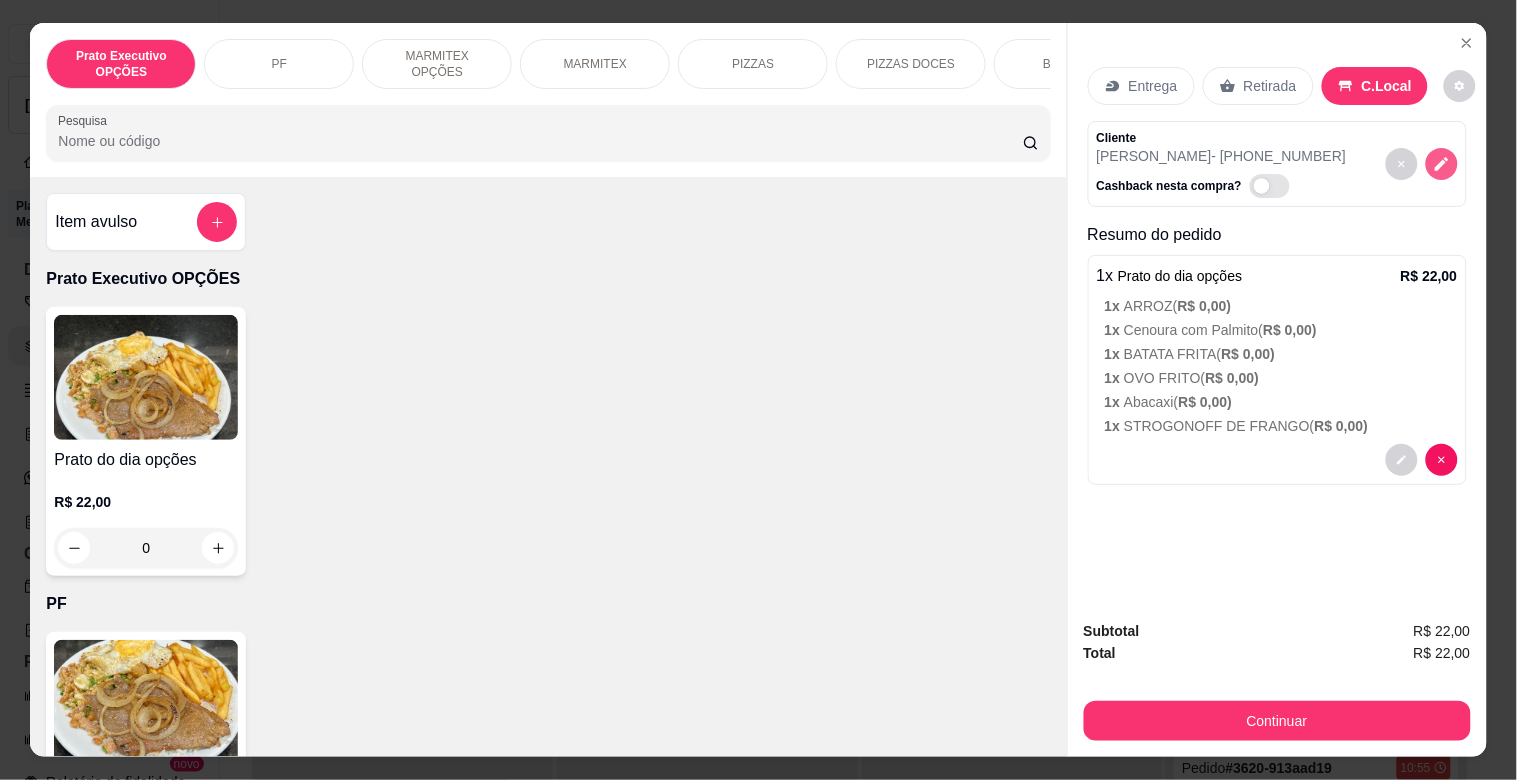 click 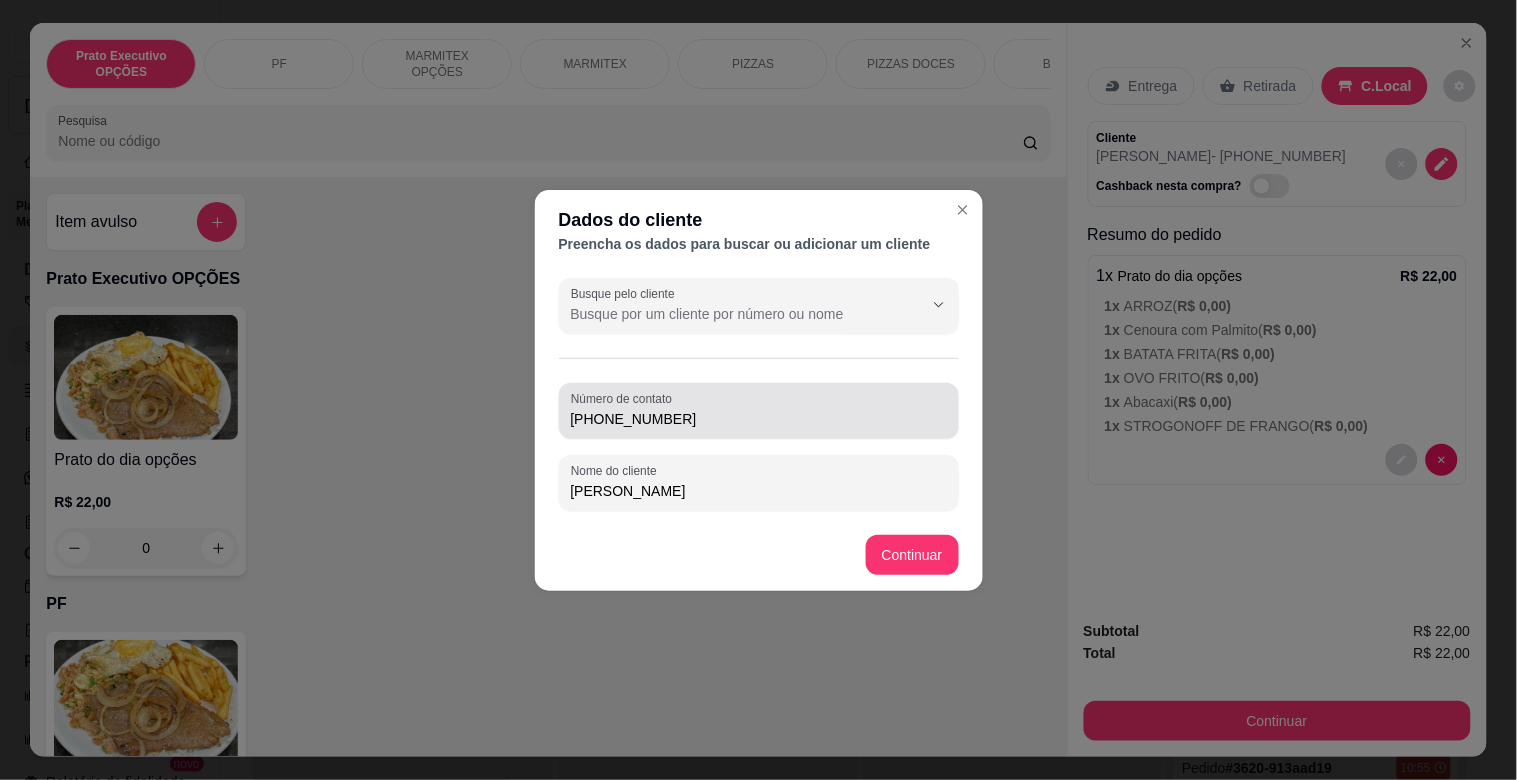 click on "[PHONE_NUMBER]" at bounding box center [759, 419] 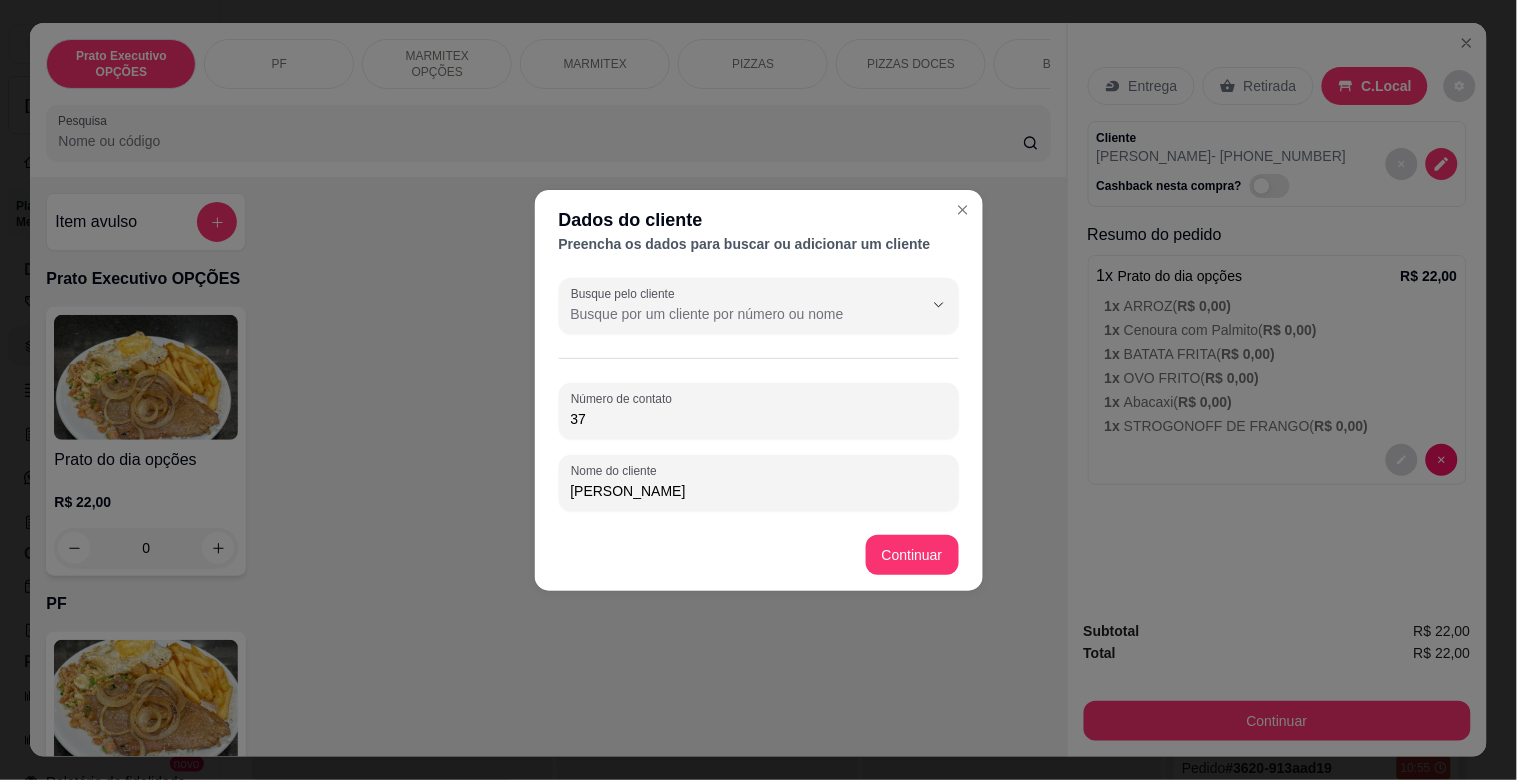 type on "3" 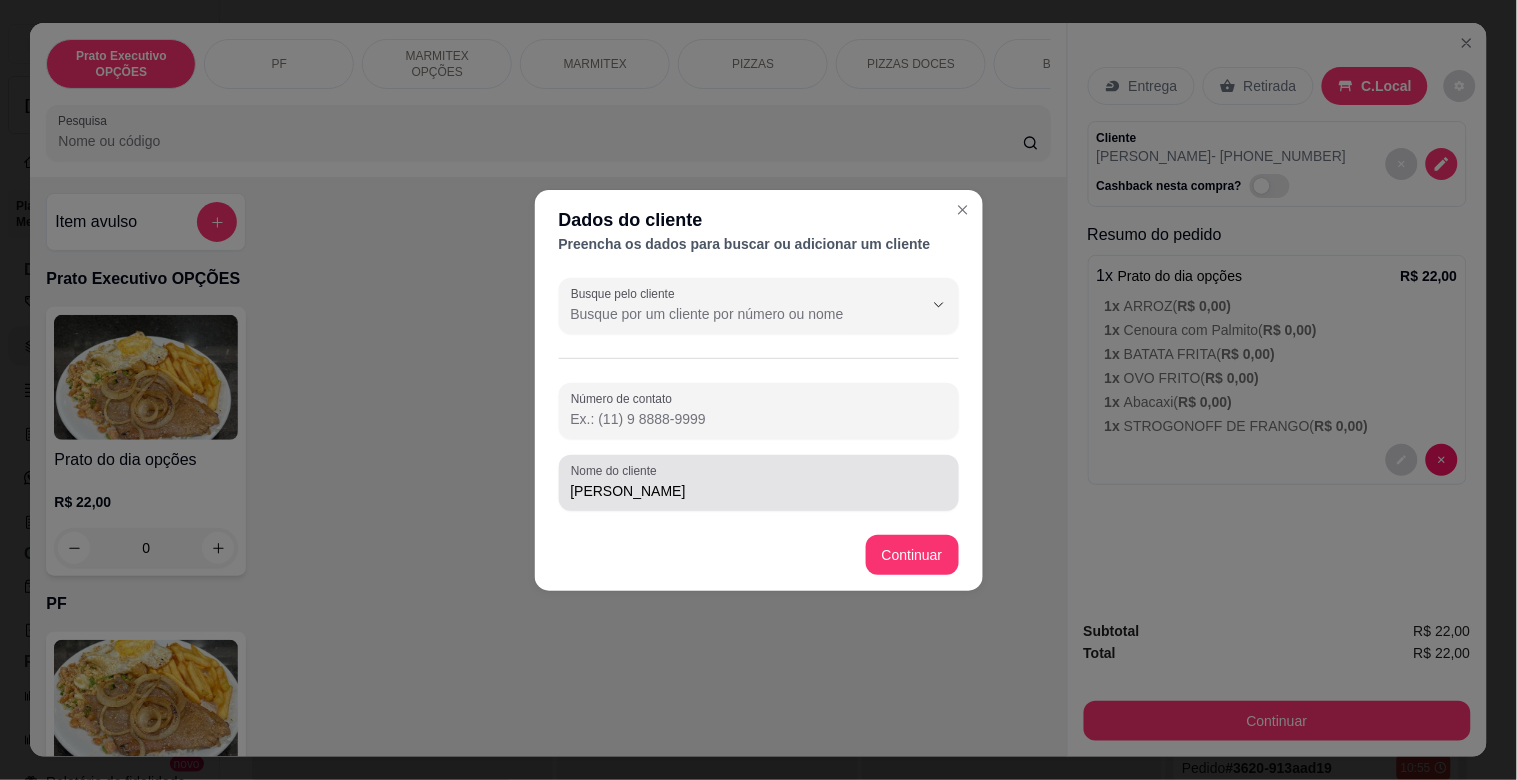 type 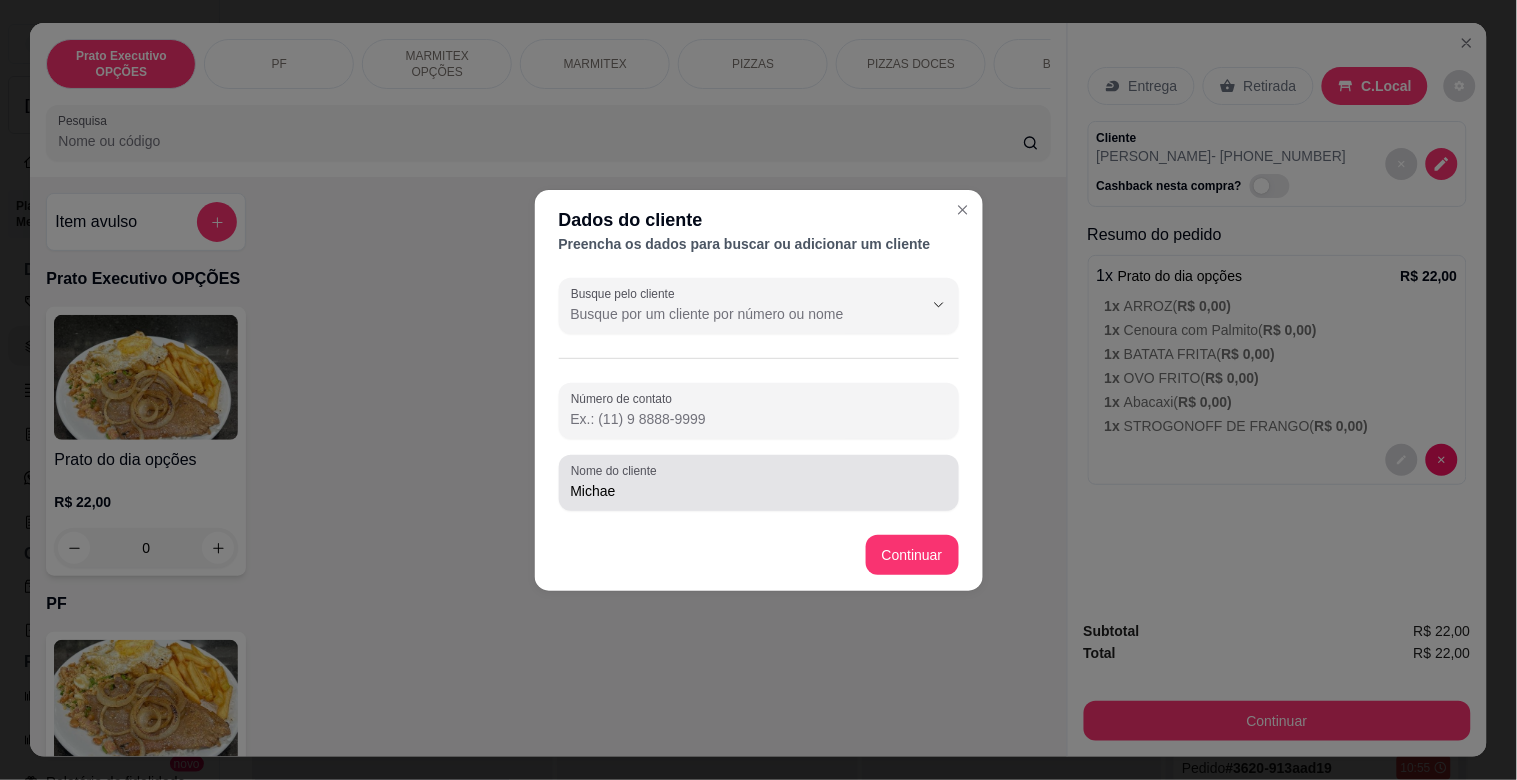 click on "Michae" at bounding box center [759, 491] 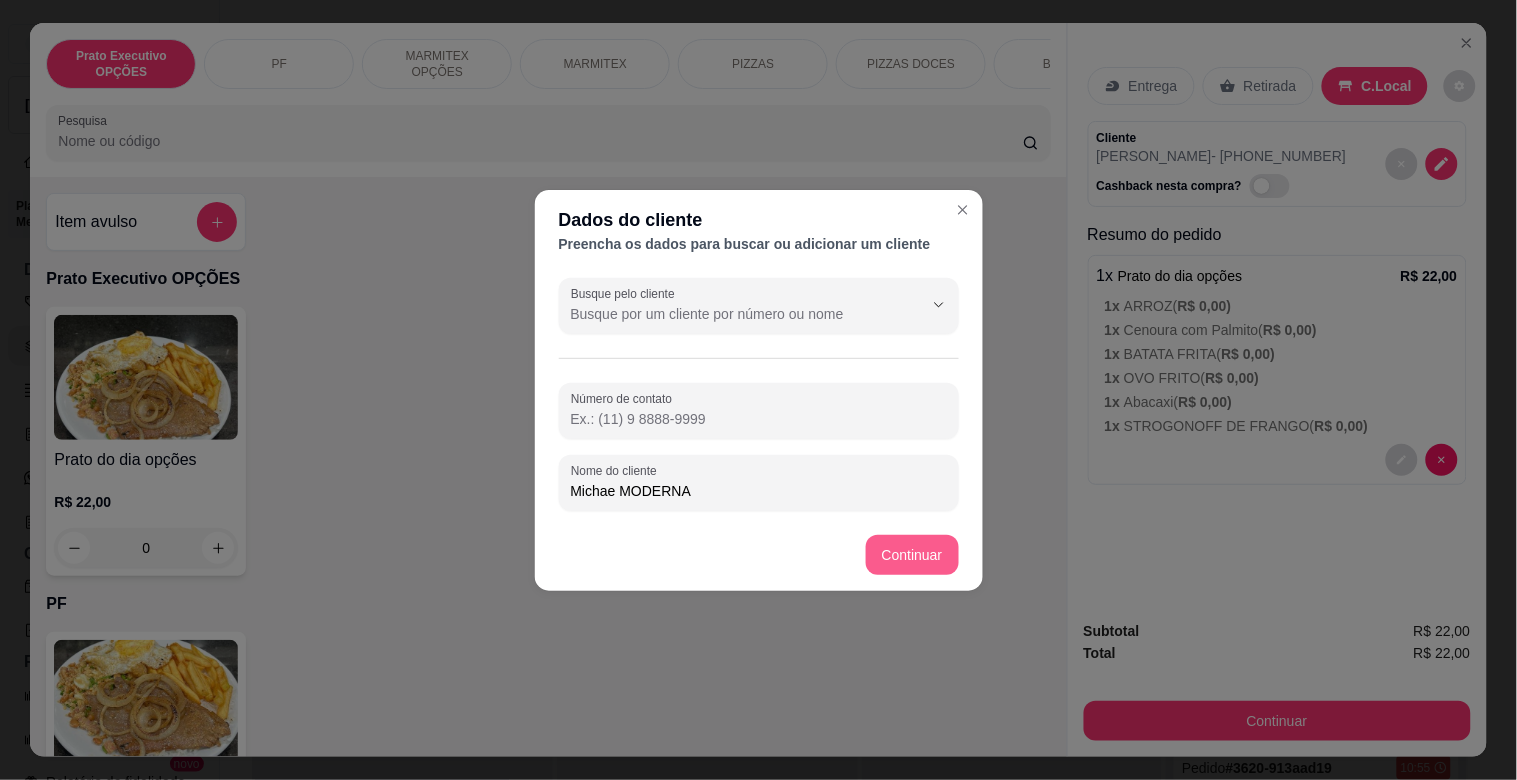 type on "Michae MODERNA" 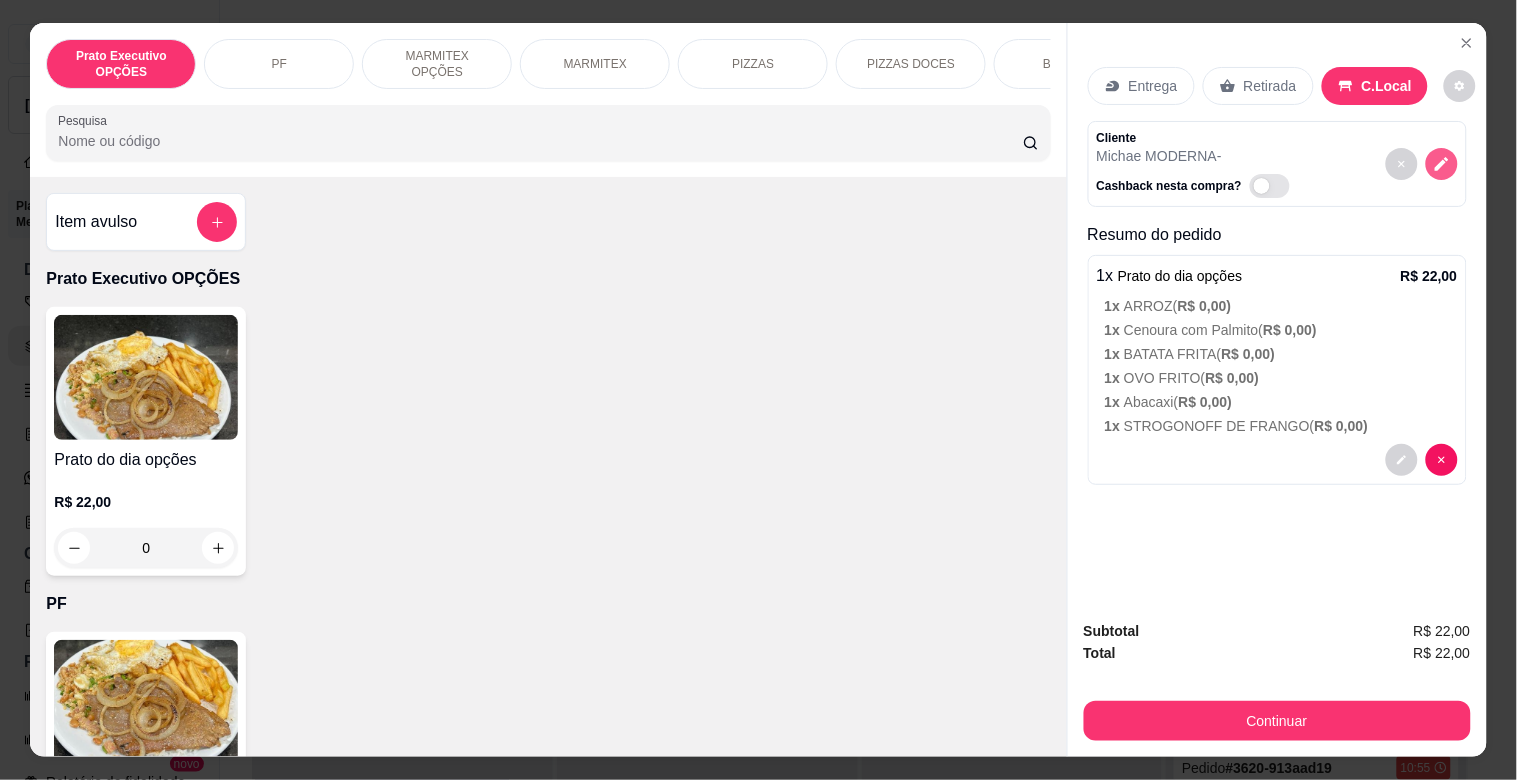 click 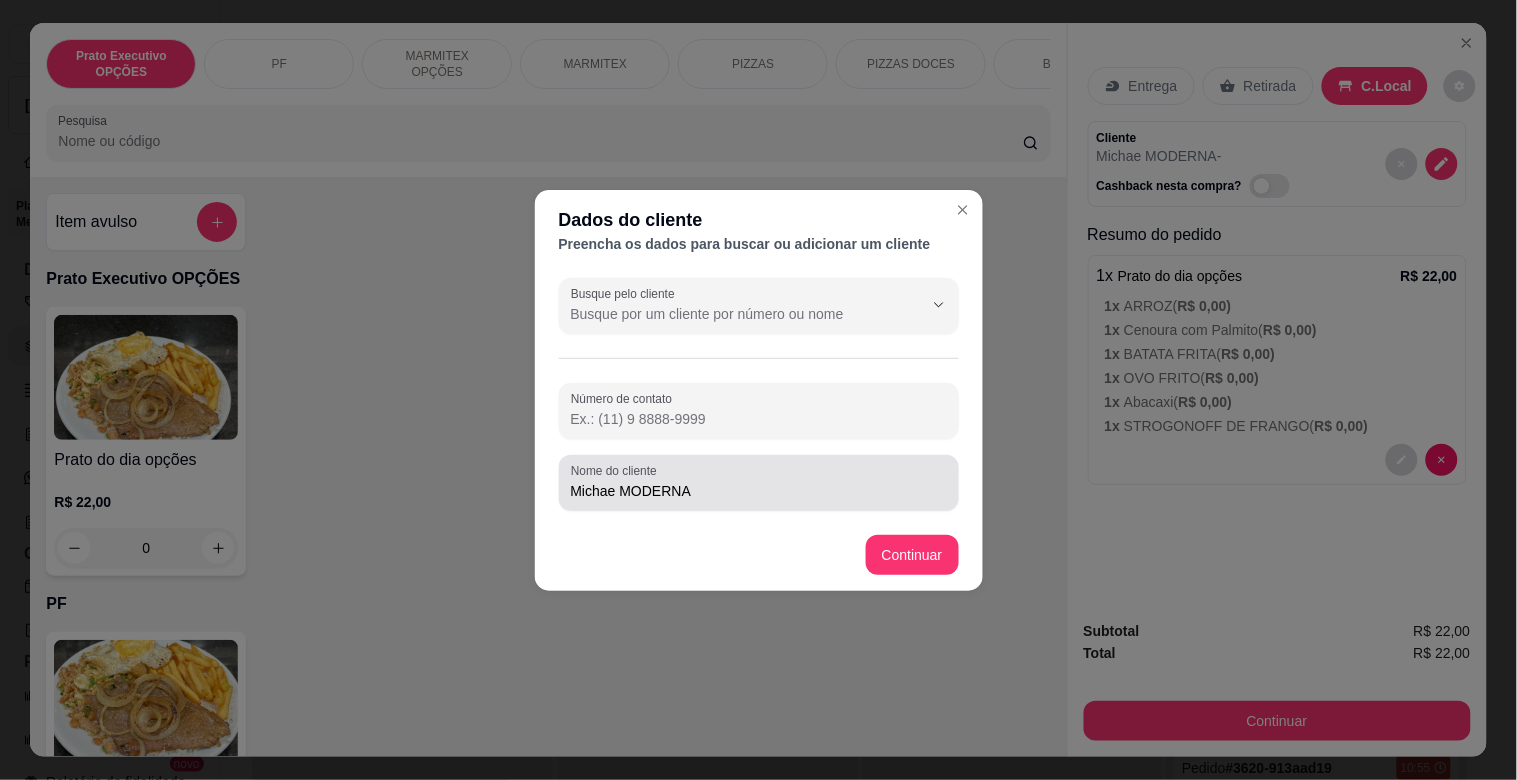 click on "Michae MODERNA" at bounding box center (759, 491) 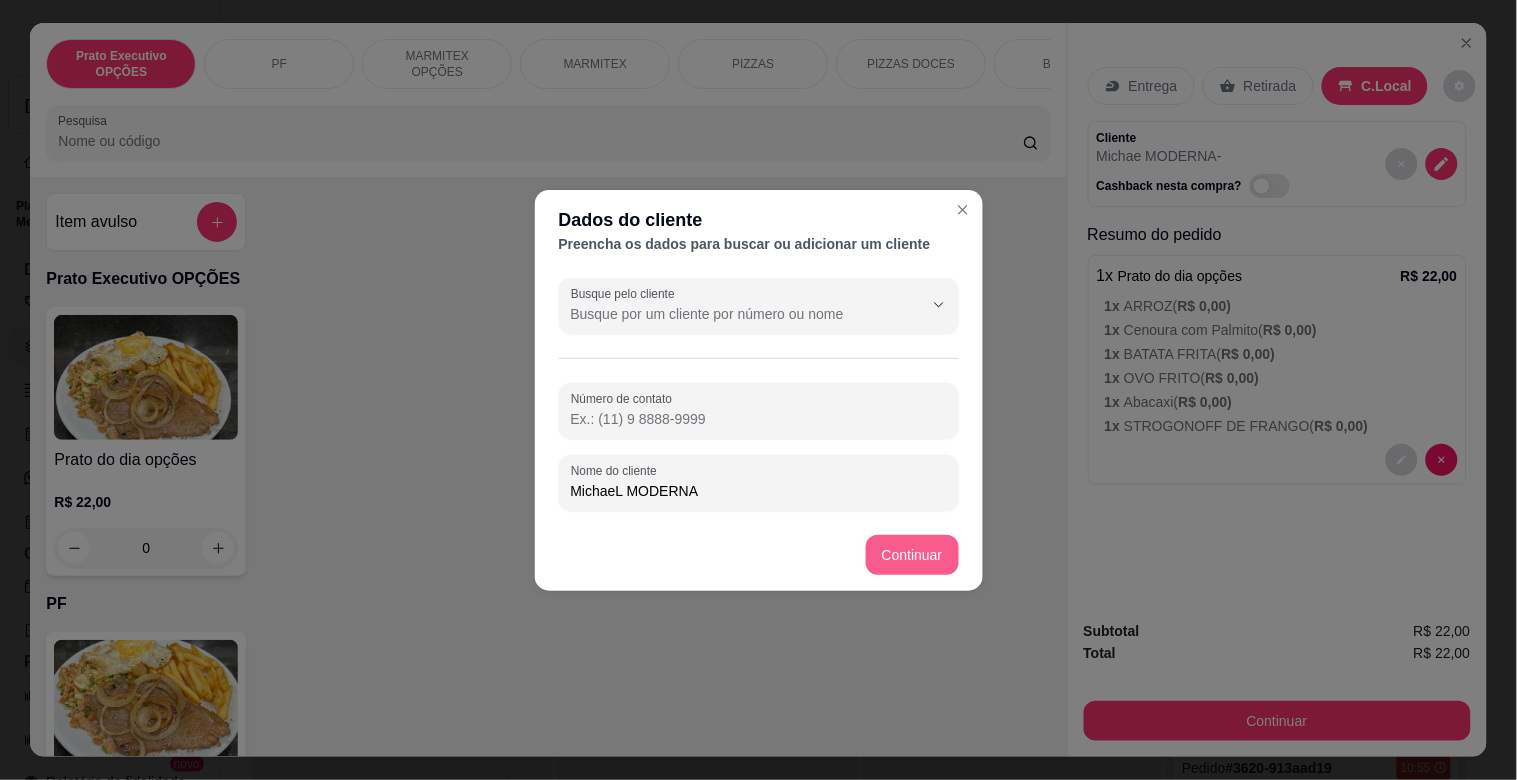 type on "MichaeL MODERNA" 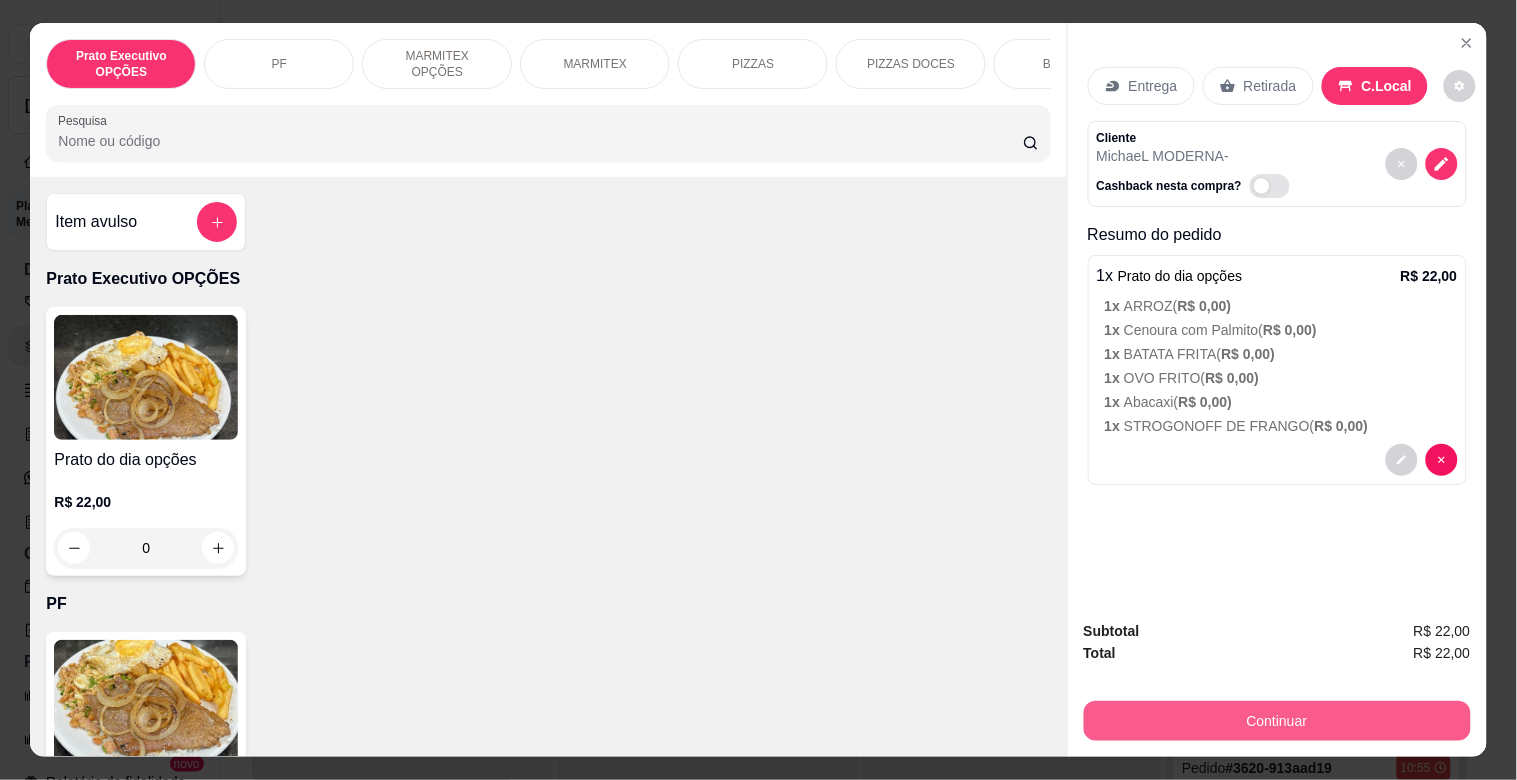 click on "Continuar" at bounding box center [1277, 721] 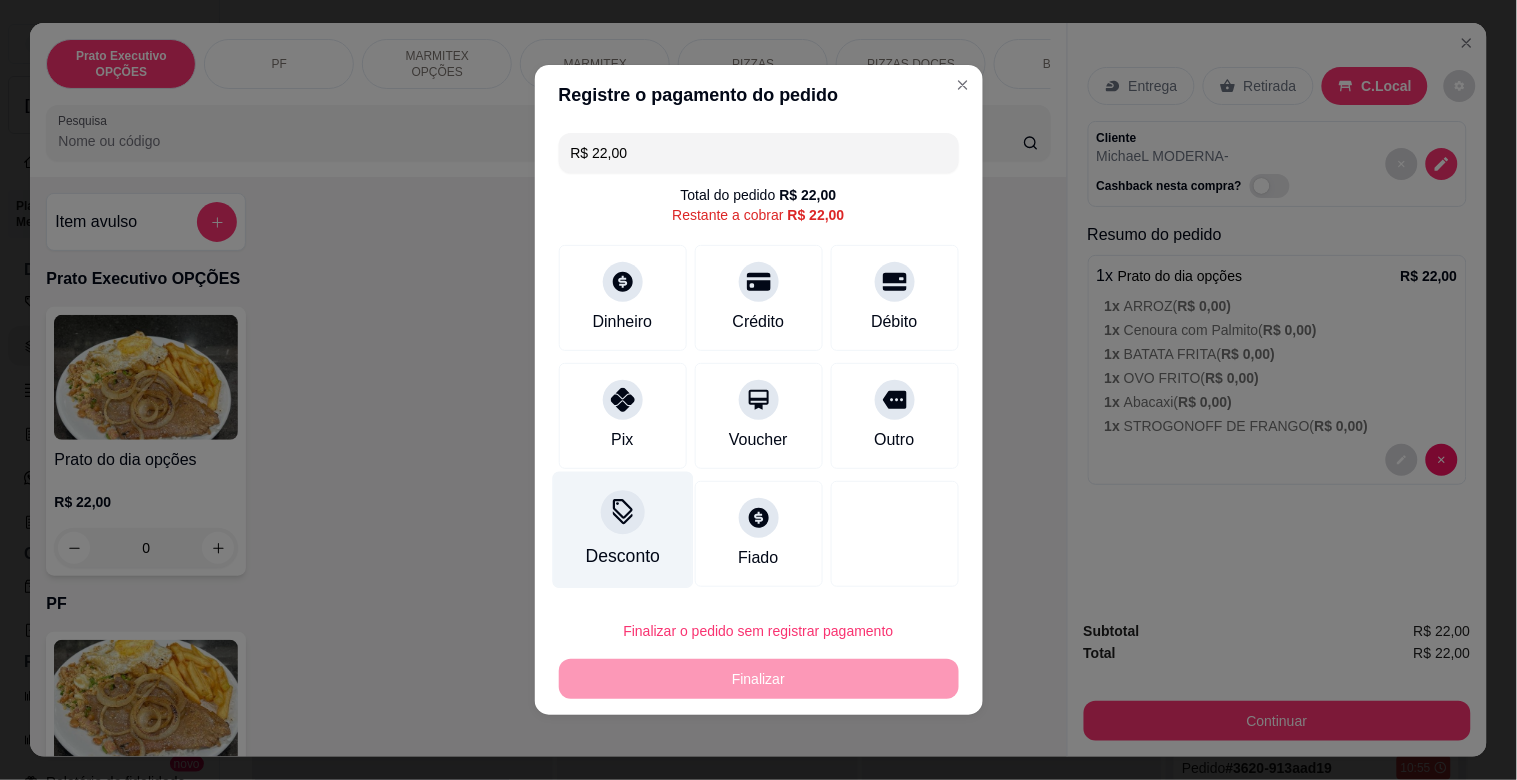 click on "Desconto" at bounding box center [622, 530] 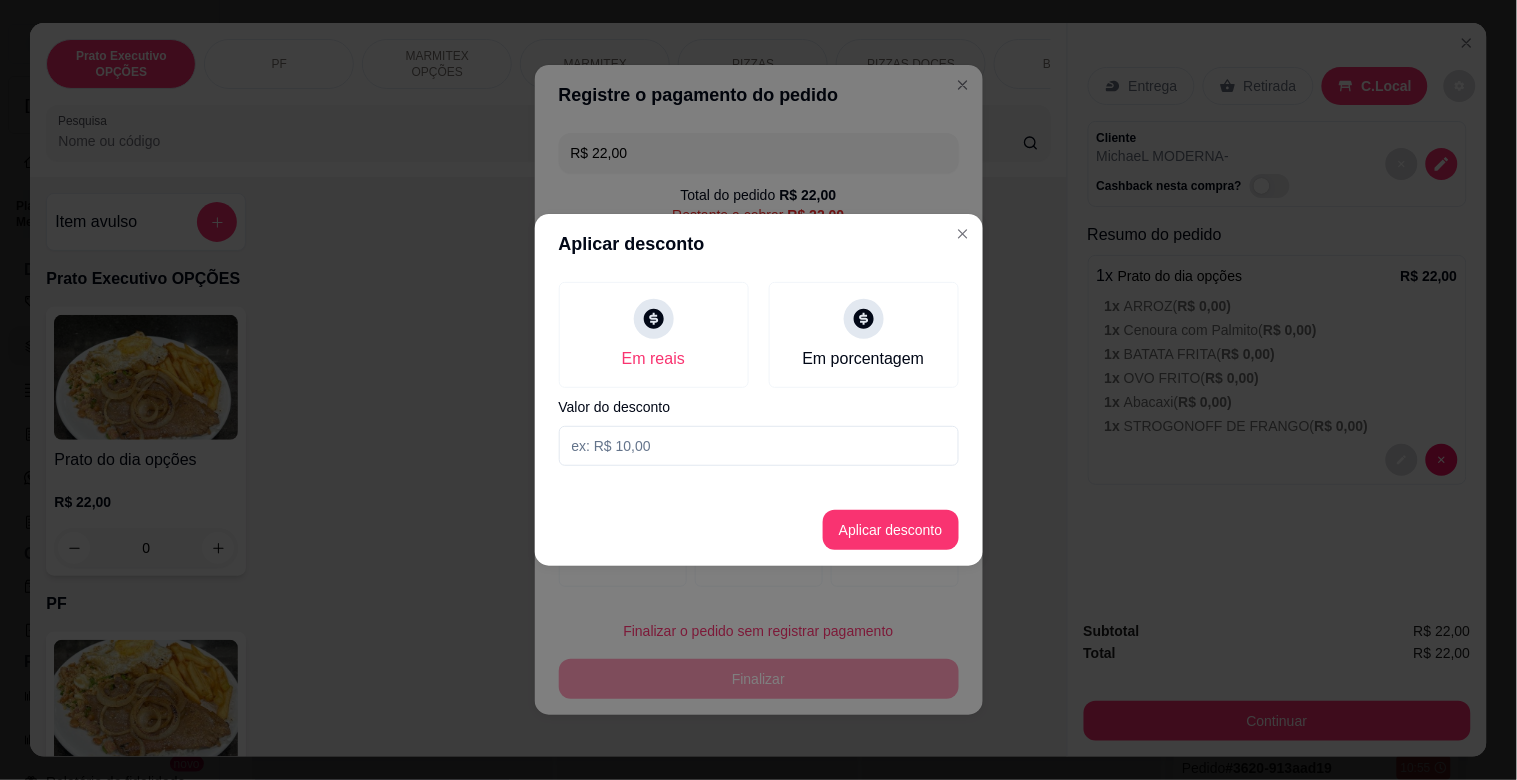 click at bounding box center [759, 446] 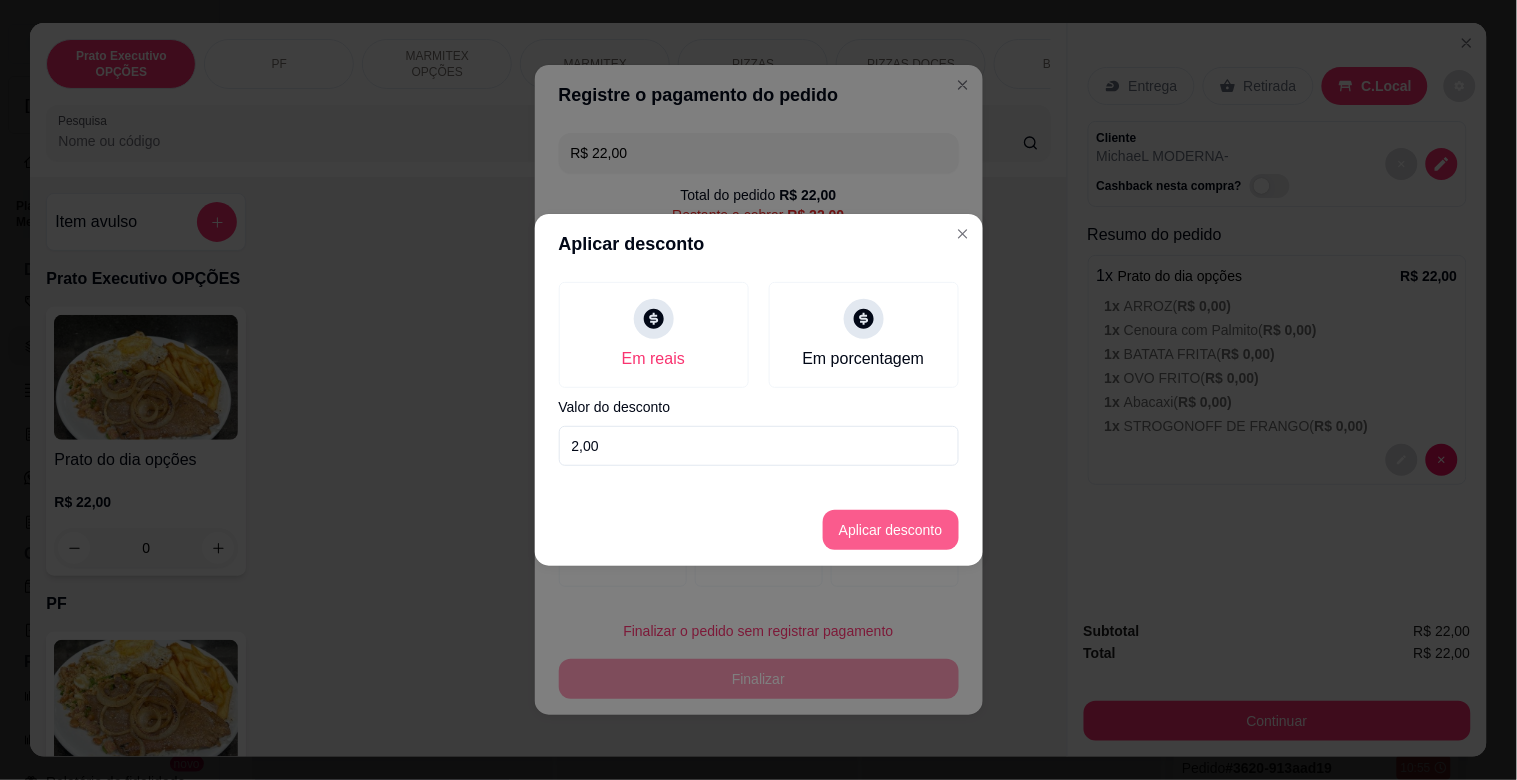type on "2,00" 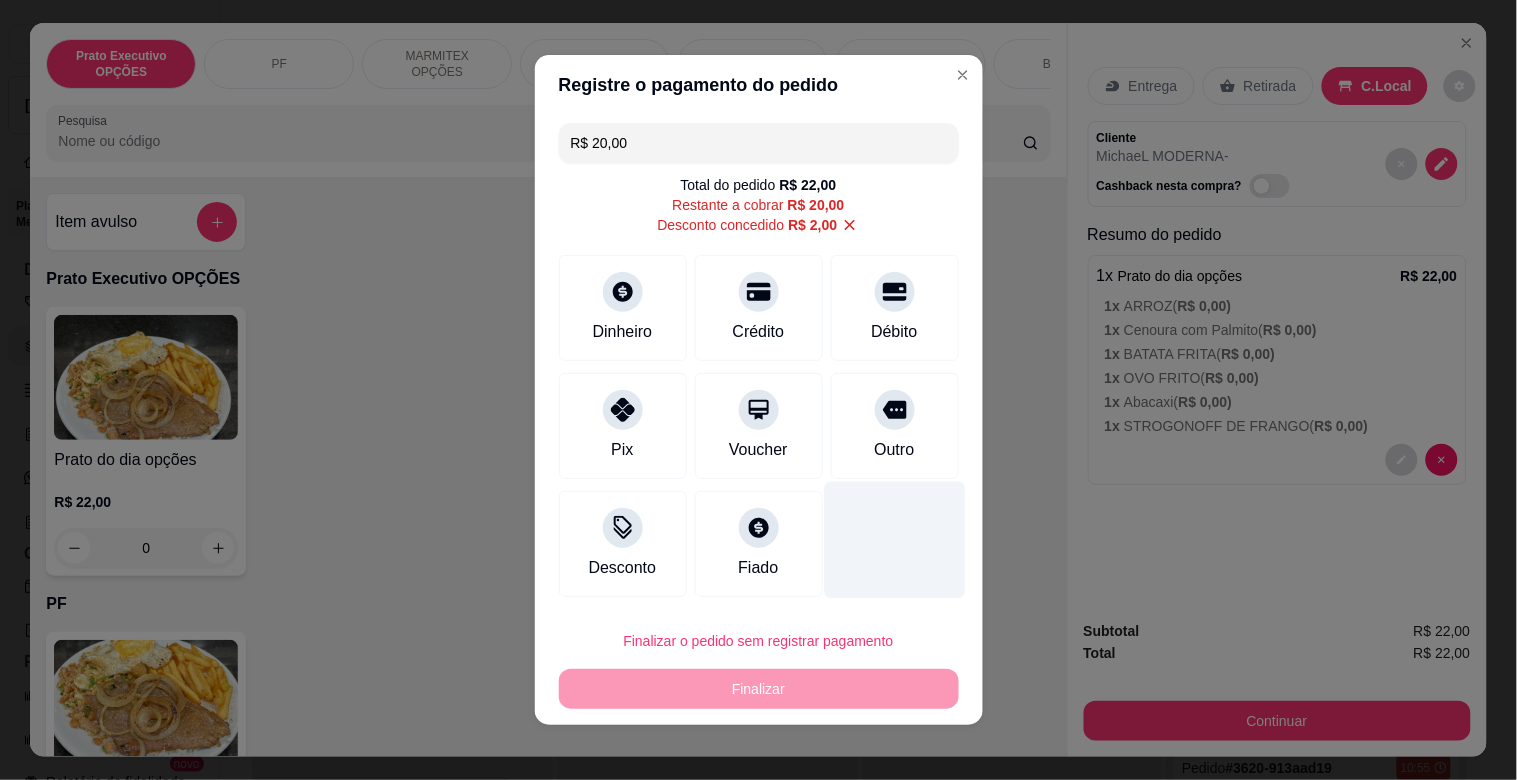 drag, startPoint x: 892, startPoint y: 431, endPoint x: 884, endPoint y: 553, distance: 122.26202 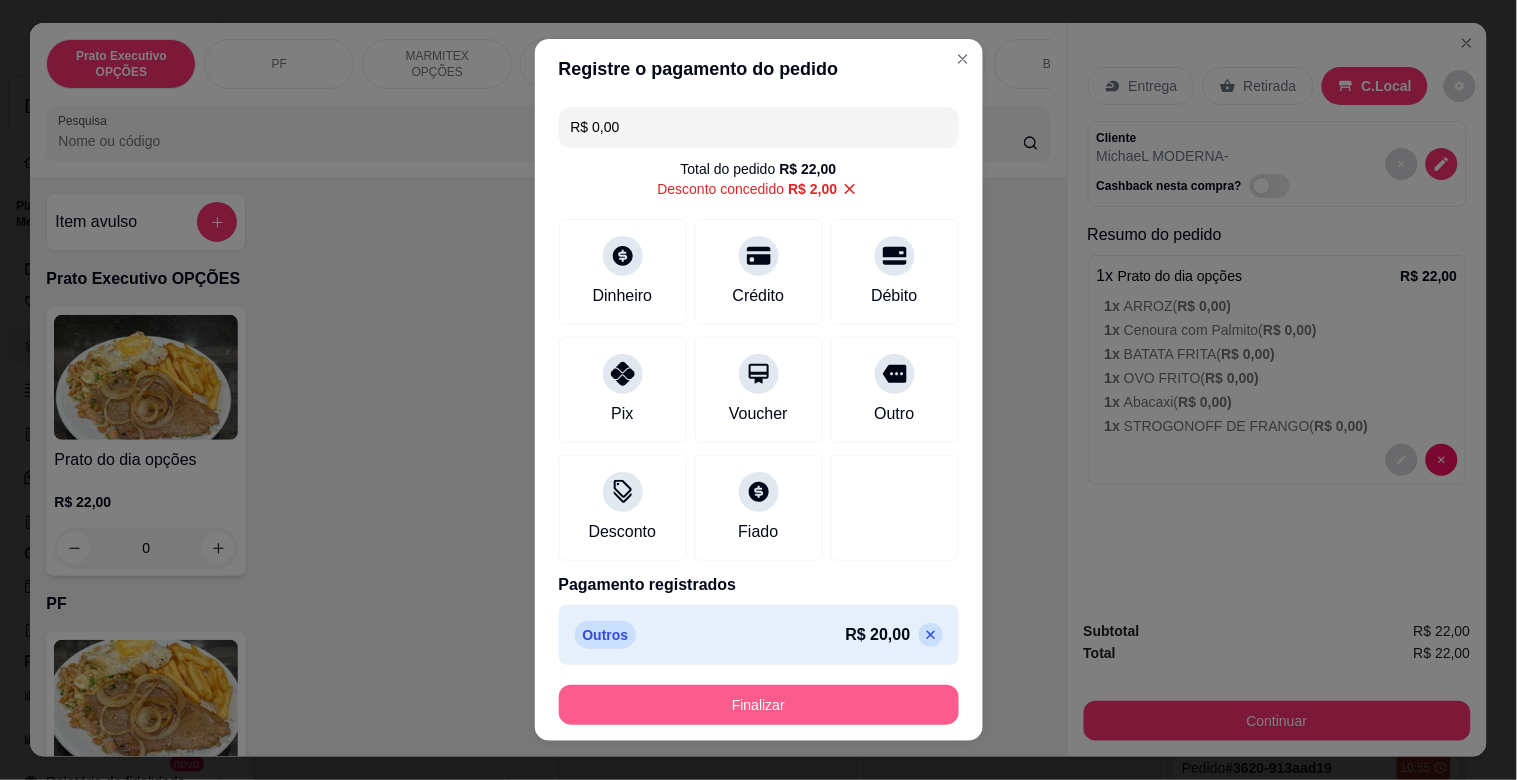 click on "Finalizar" at bounding box center [759, 705] 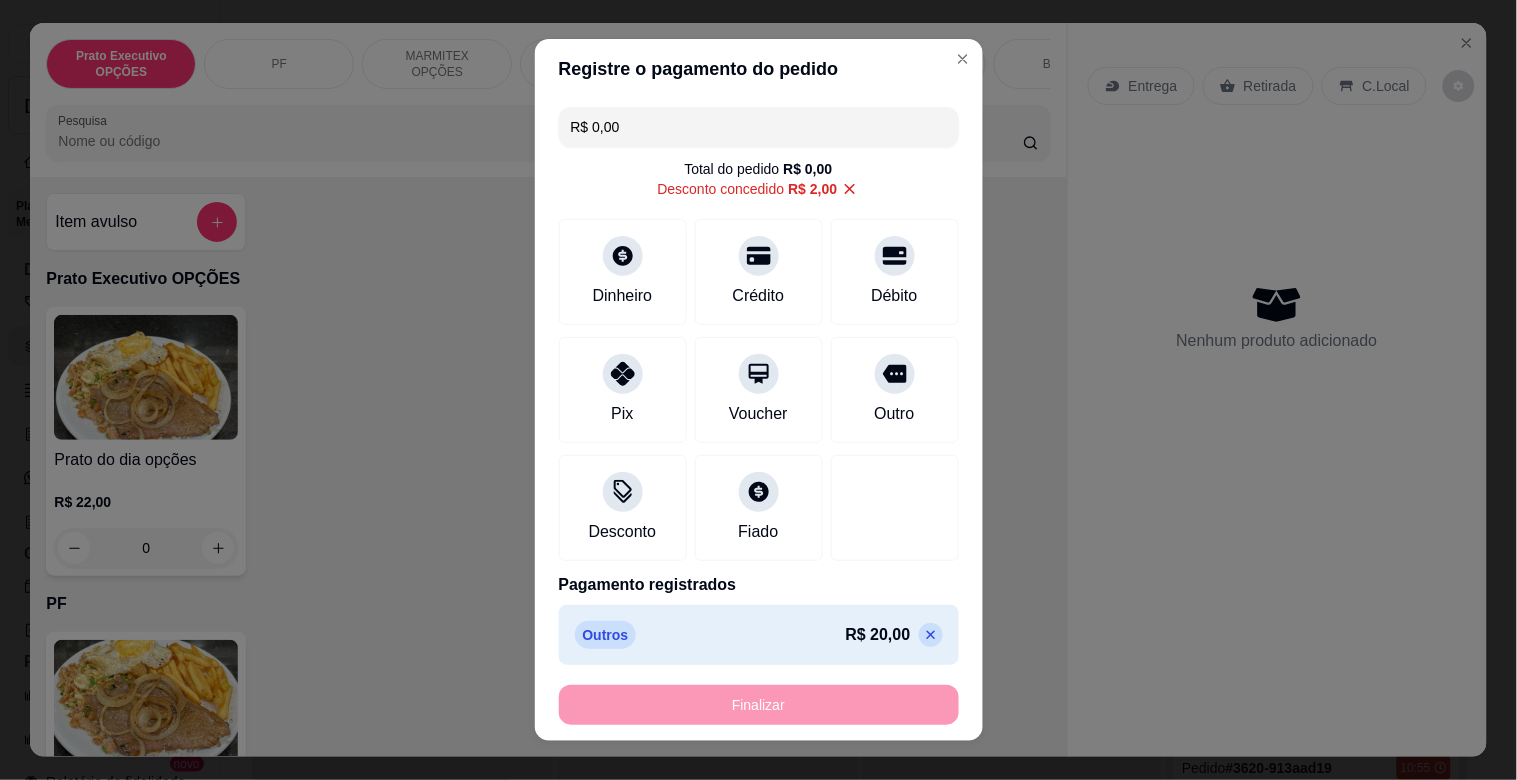 type on "-R$ 22,00" 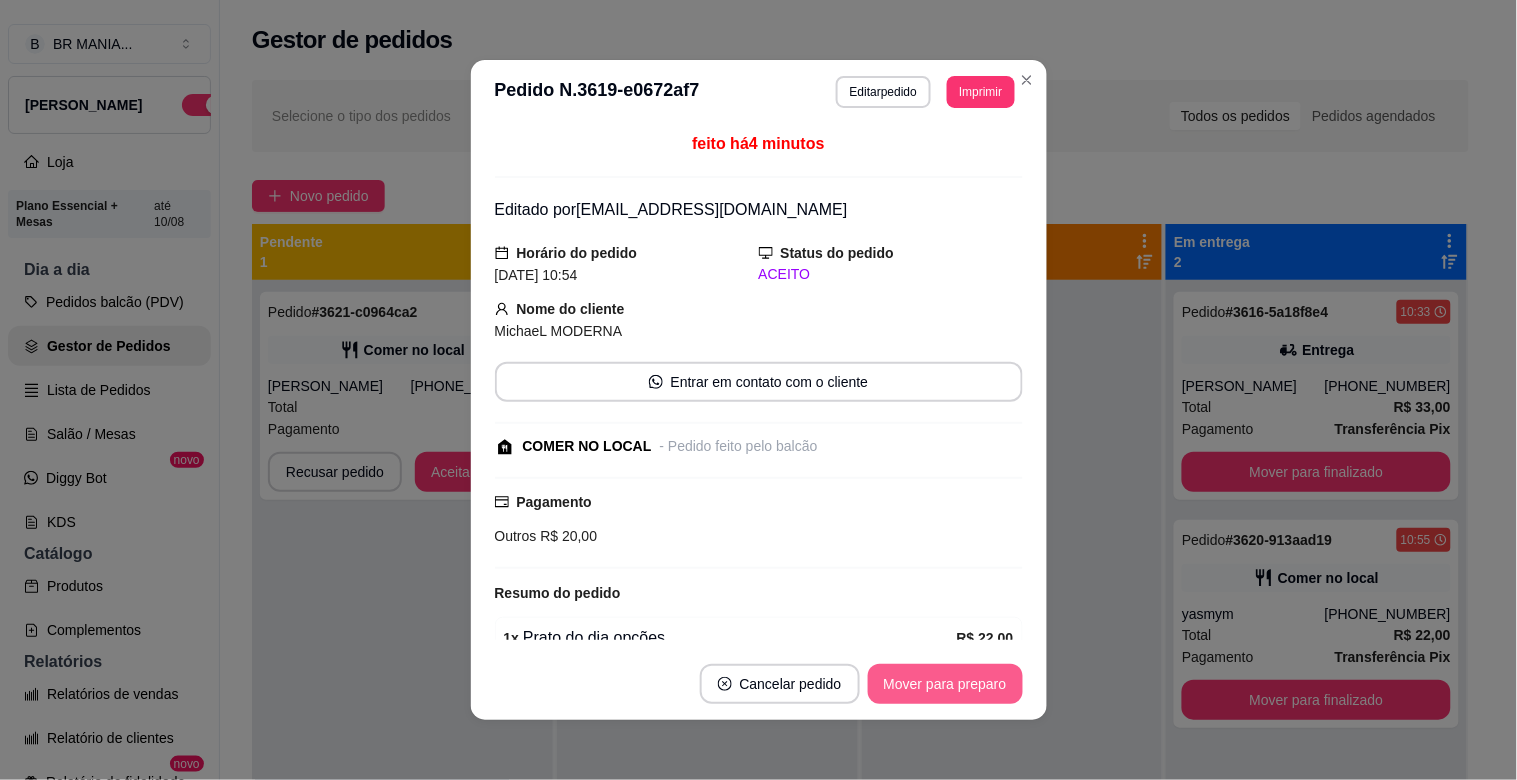 click on "Mover para preparo" at bounding box center [945, 684] 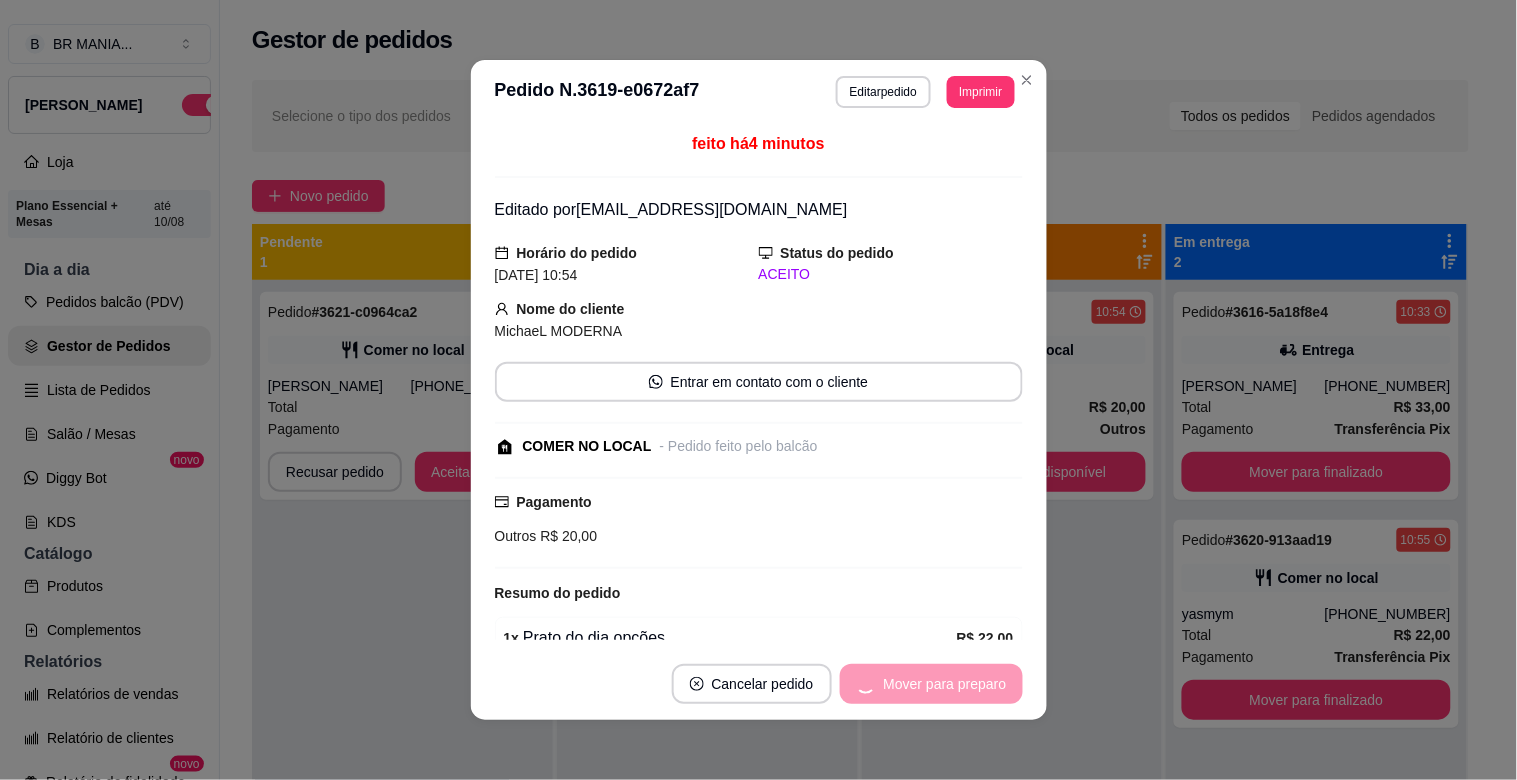 click on "Mover para preparo" at bounding box center [931, 684] 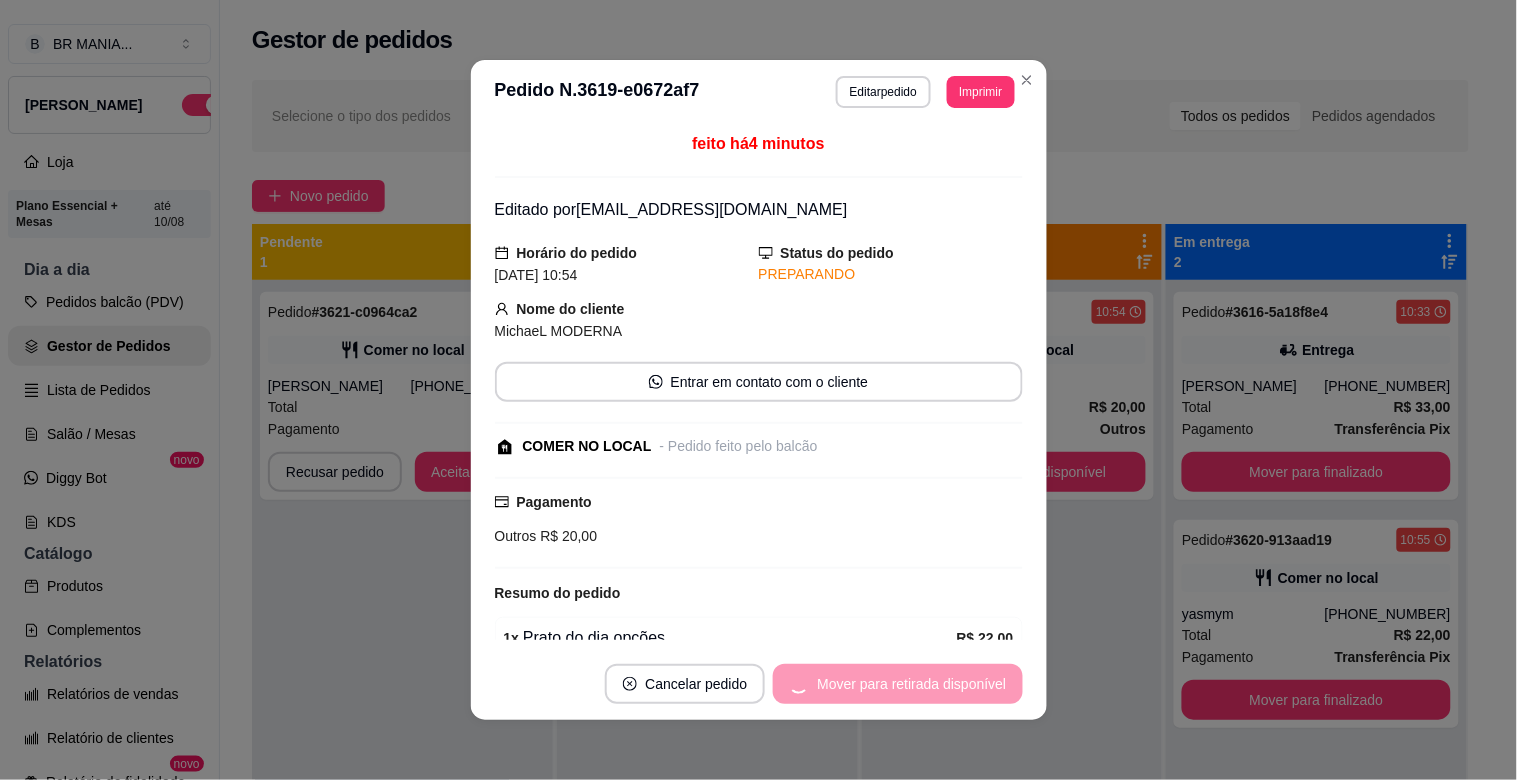 click on "Mover para retirada disponível" at bounding box center (897, 684) 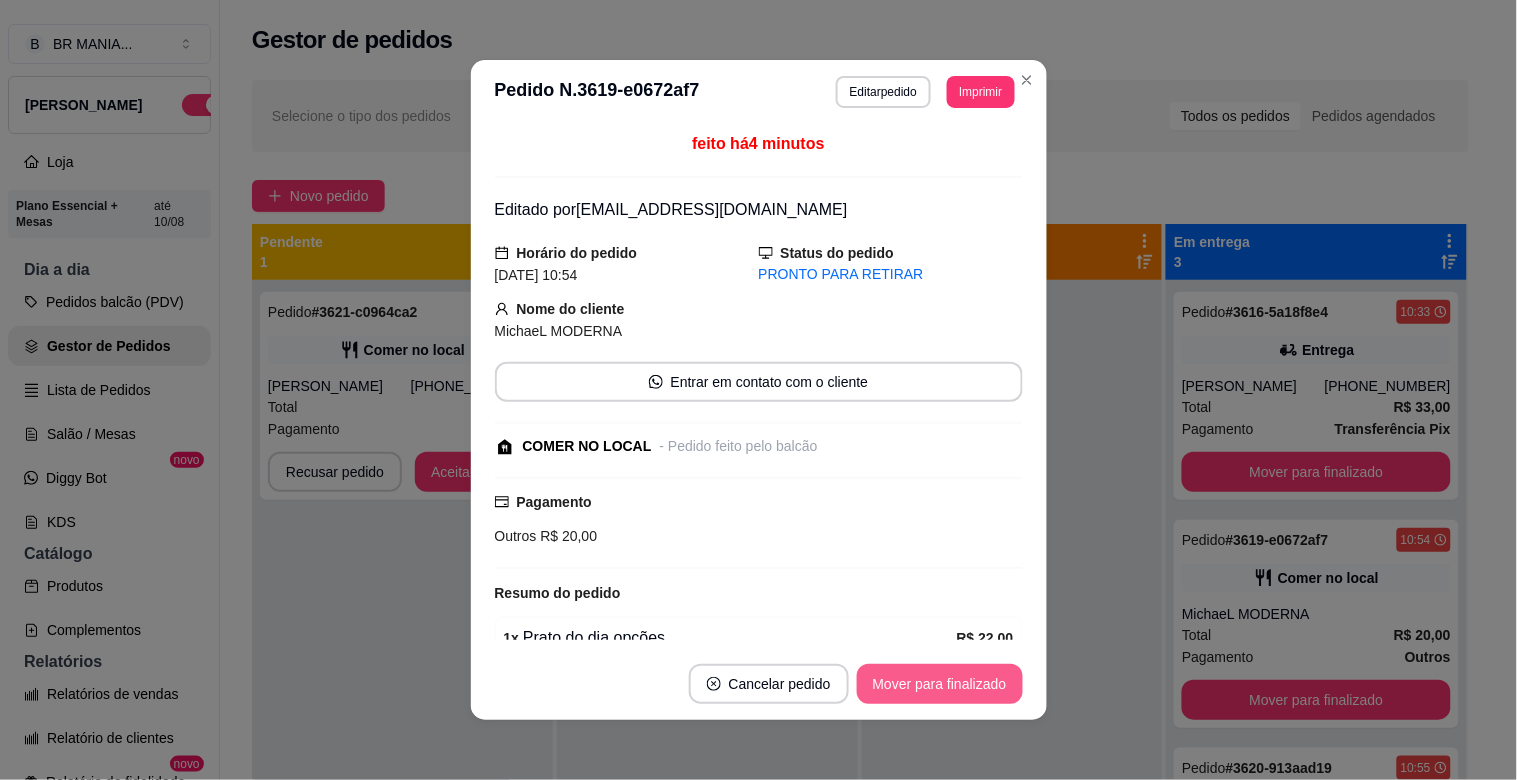 click on "Mover para finalizado" at bounding box center [940, 684] 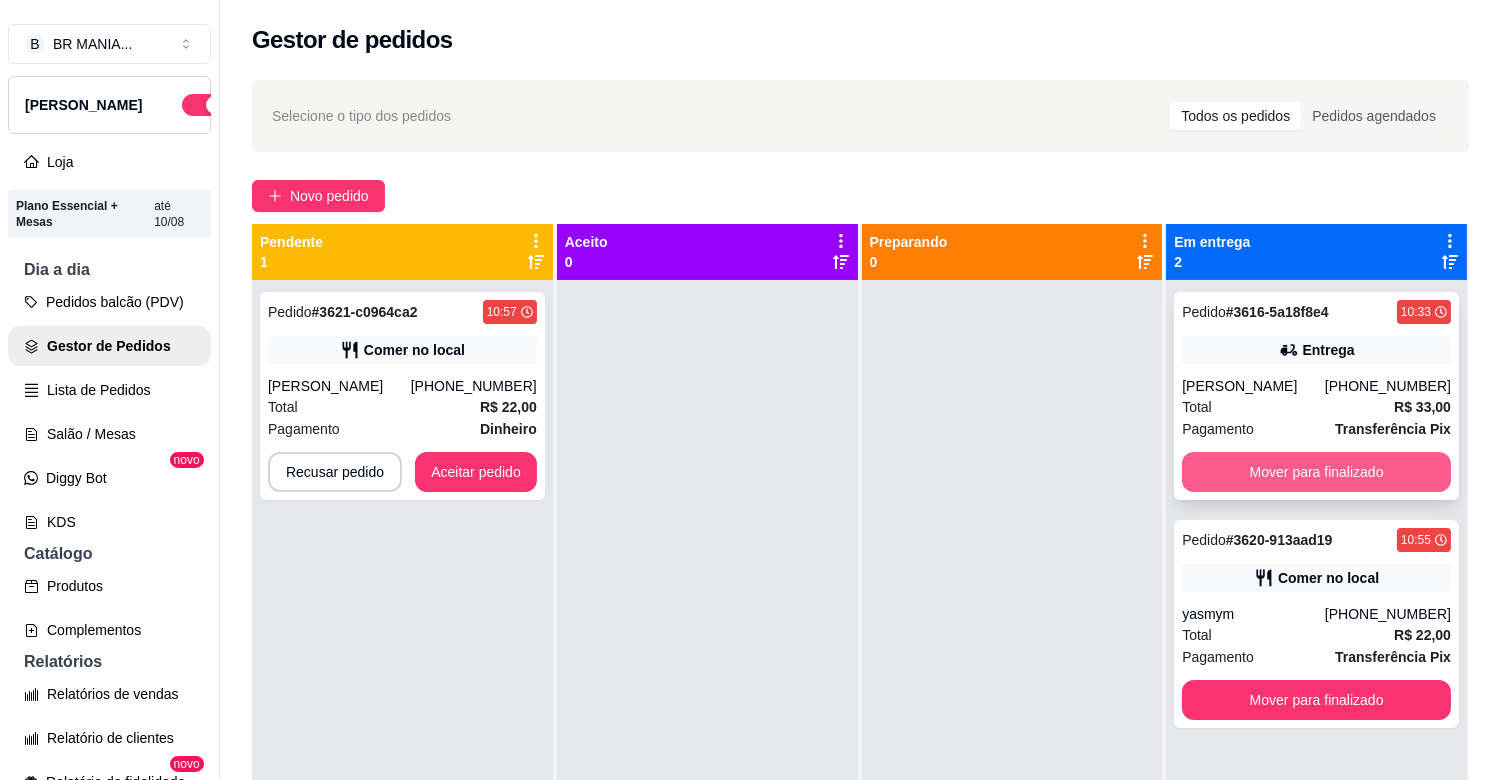 click on "Mover para finalizado" at bounding box center (1316, 472) 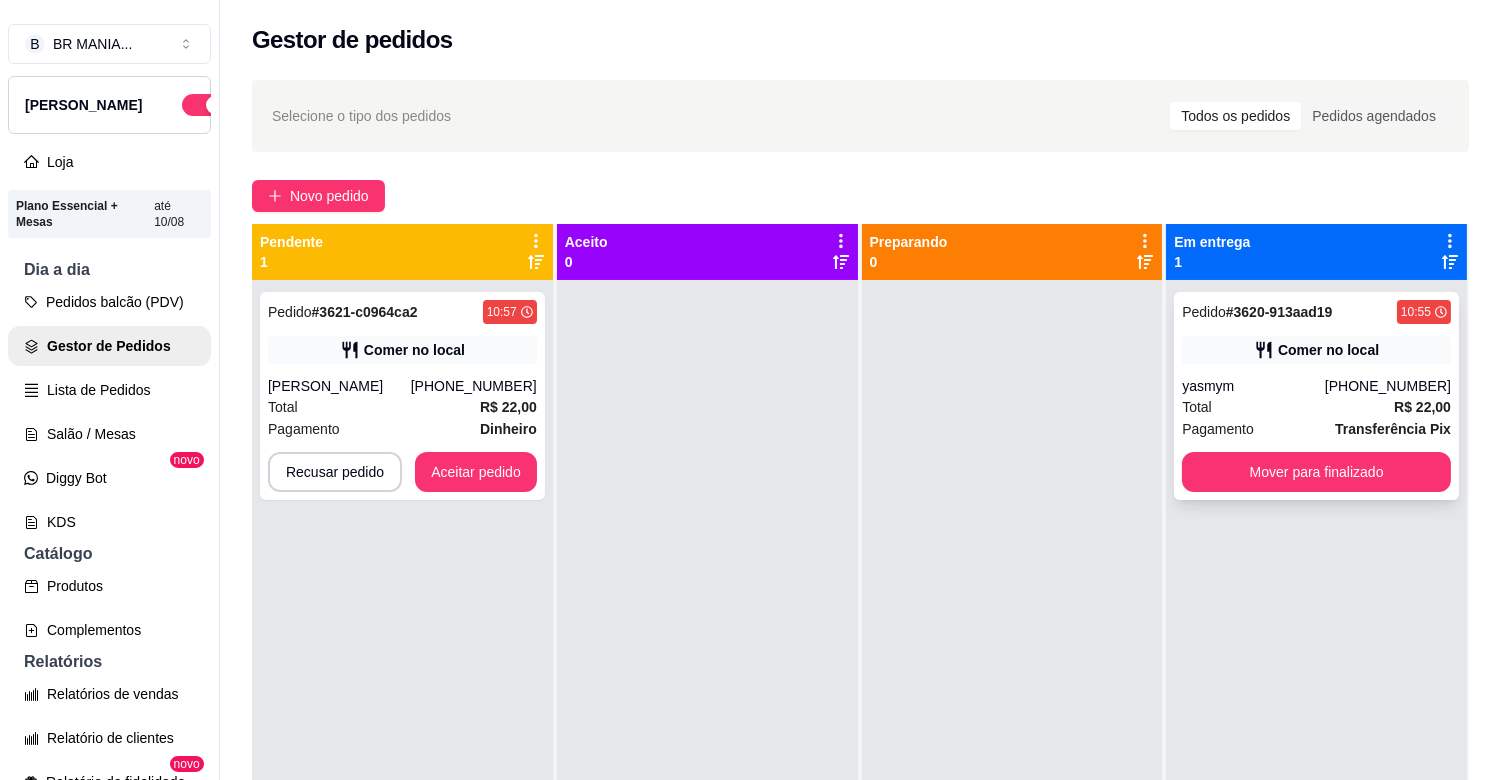 click on "yasmym" at bounding box center [1253, 386] 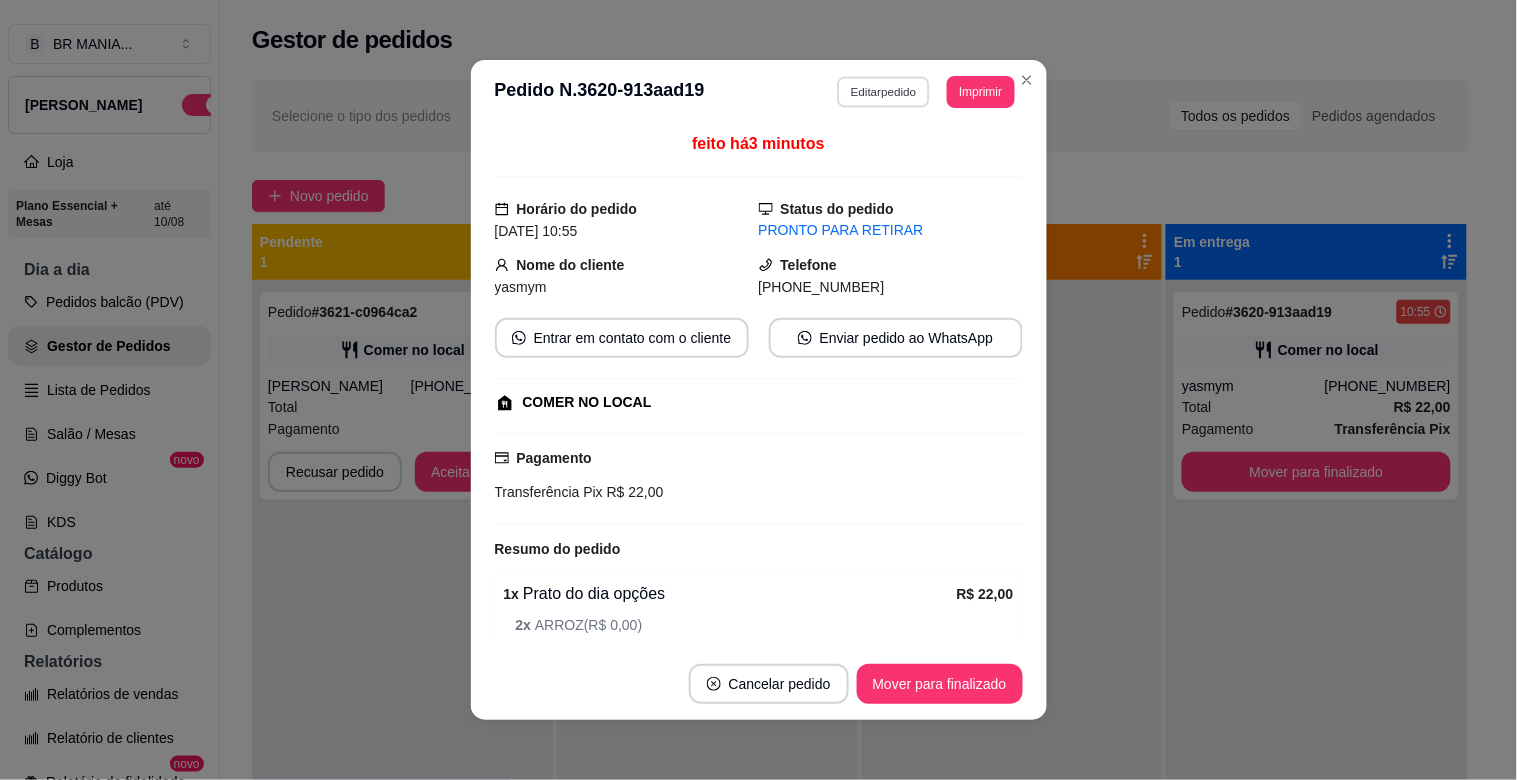 click on "Editar  pedido" at bounding box center [883, 91] 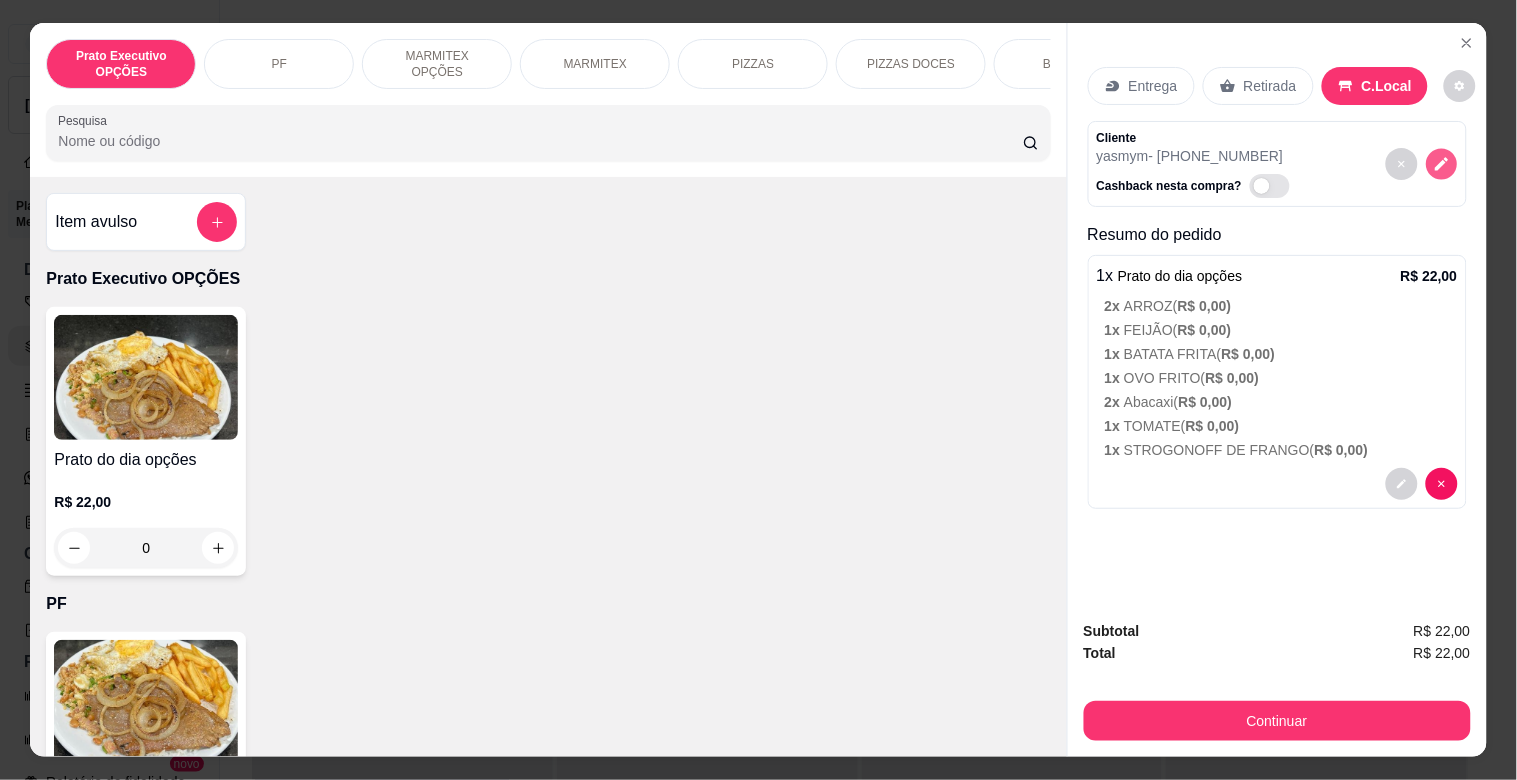 click 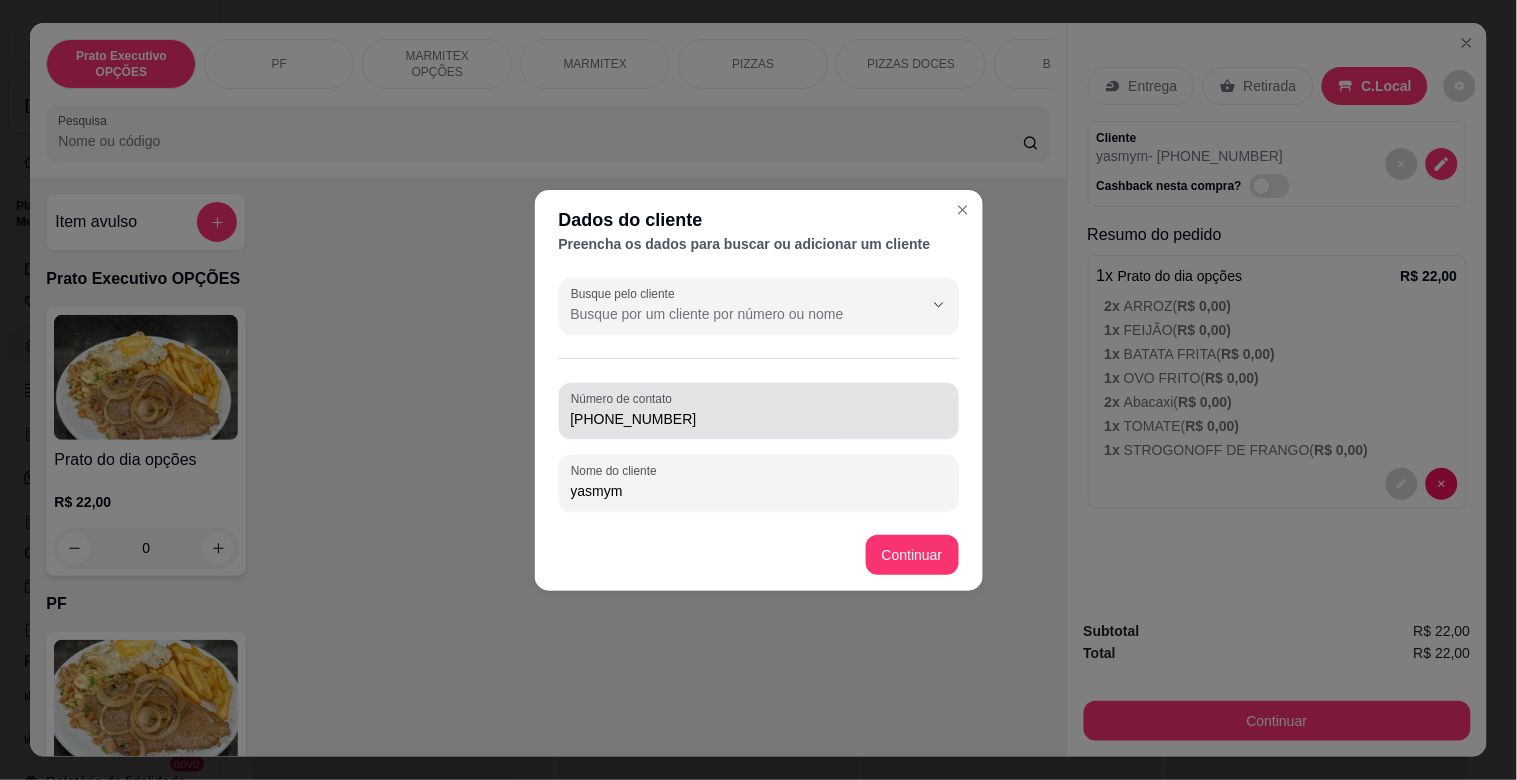 click on "[PHONE_NUMBER]" at bounding box center [759, 419] 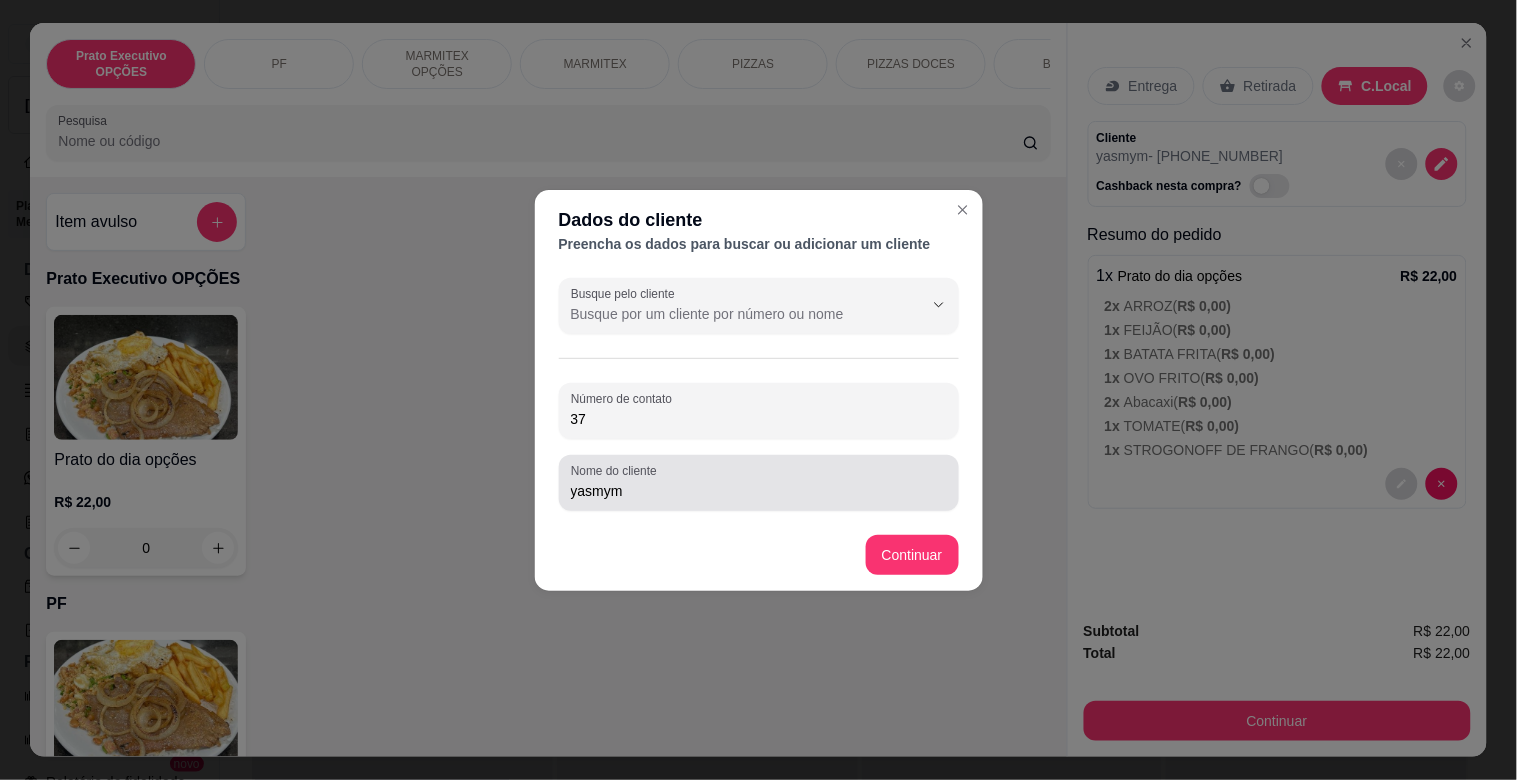 type on "3" 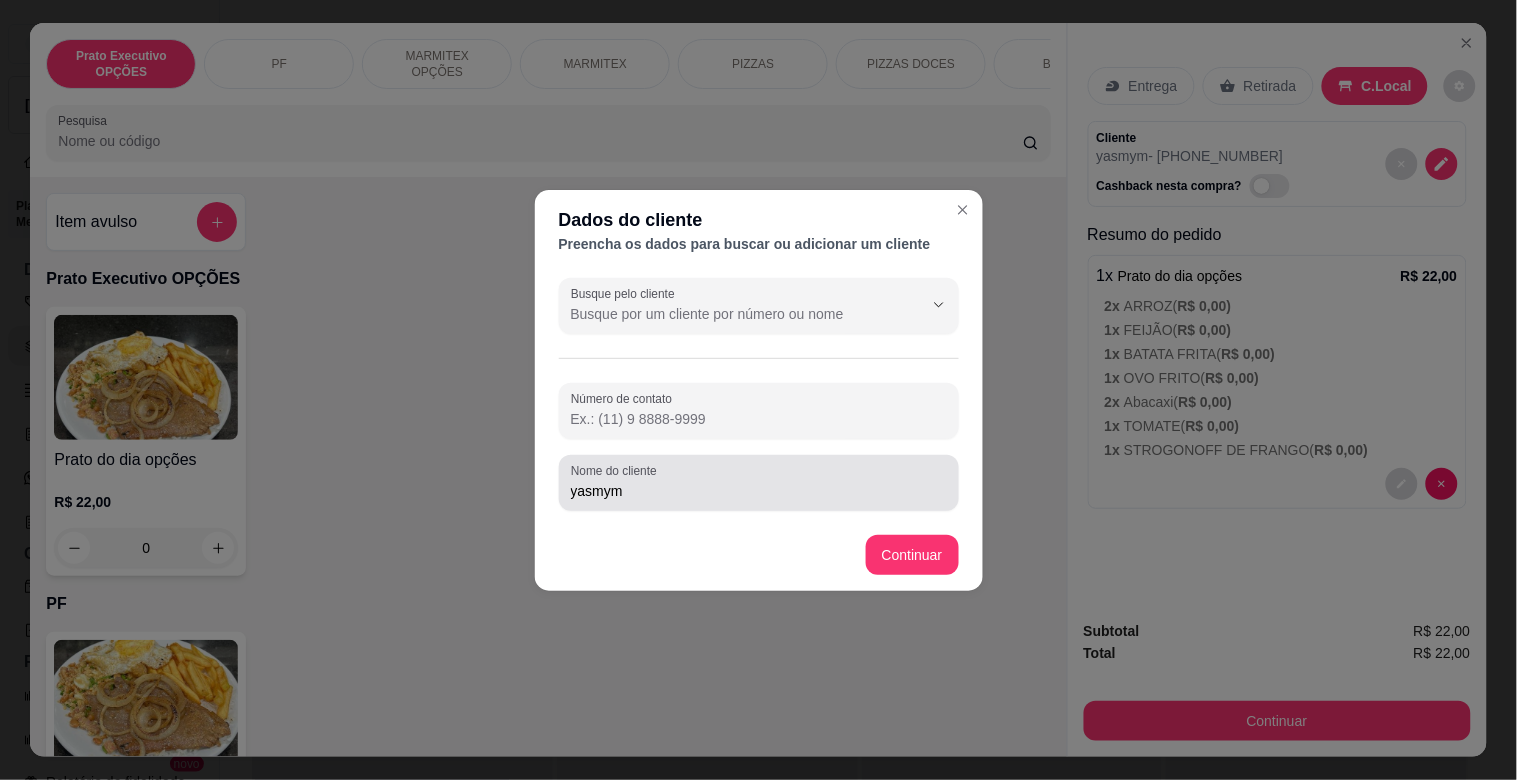 type 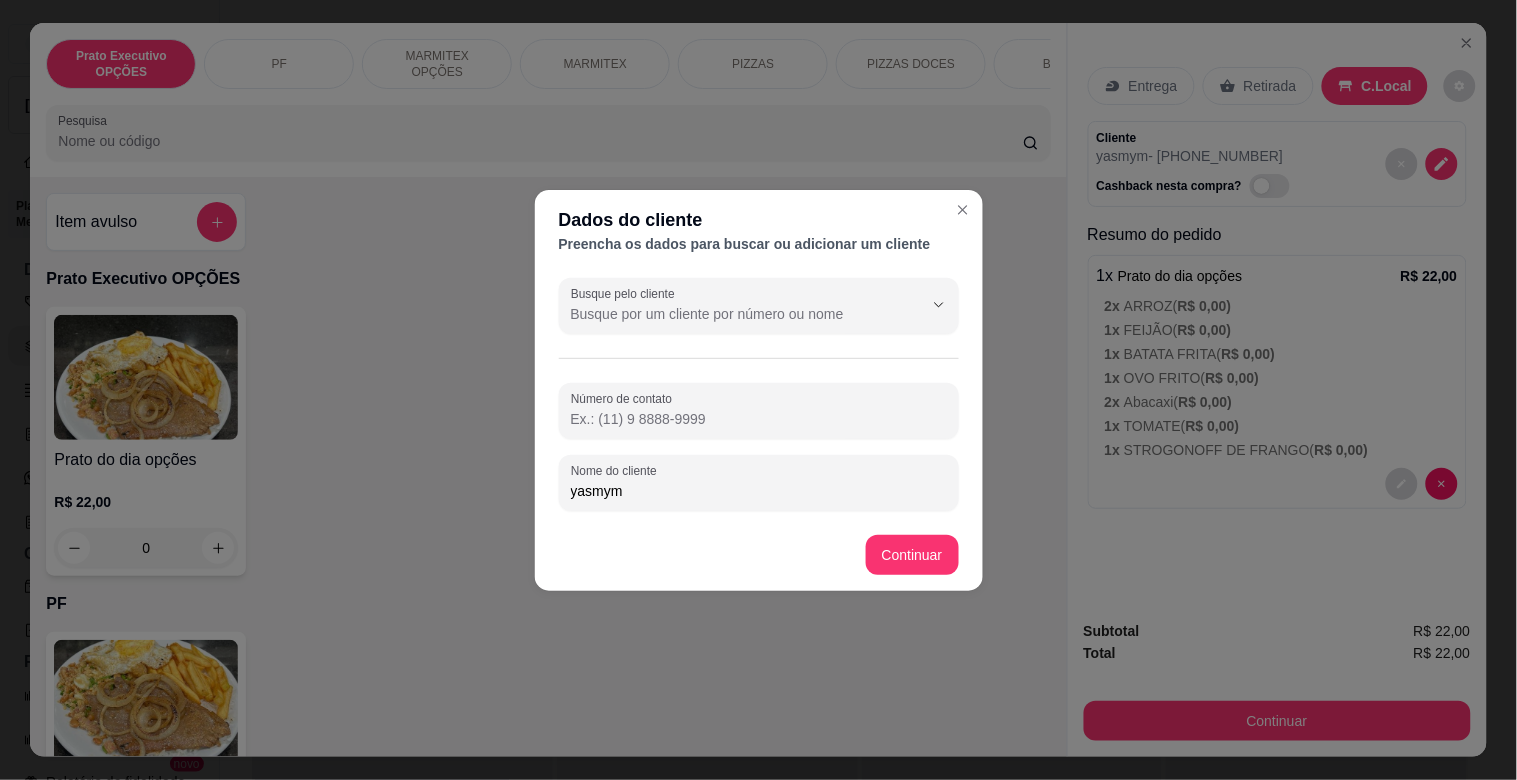 click on "yasmym" at bounding box center [759, 491] 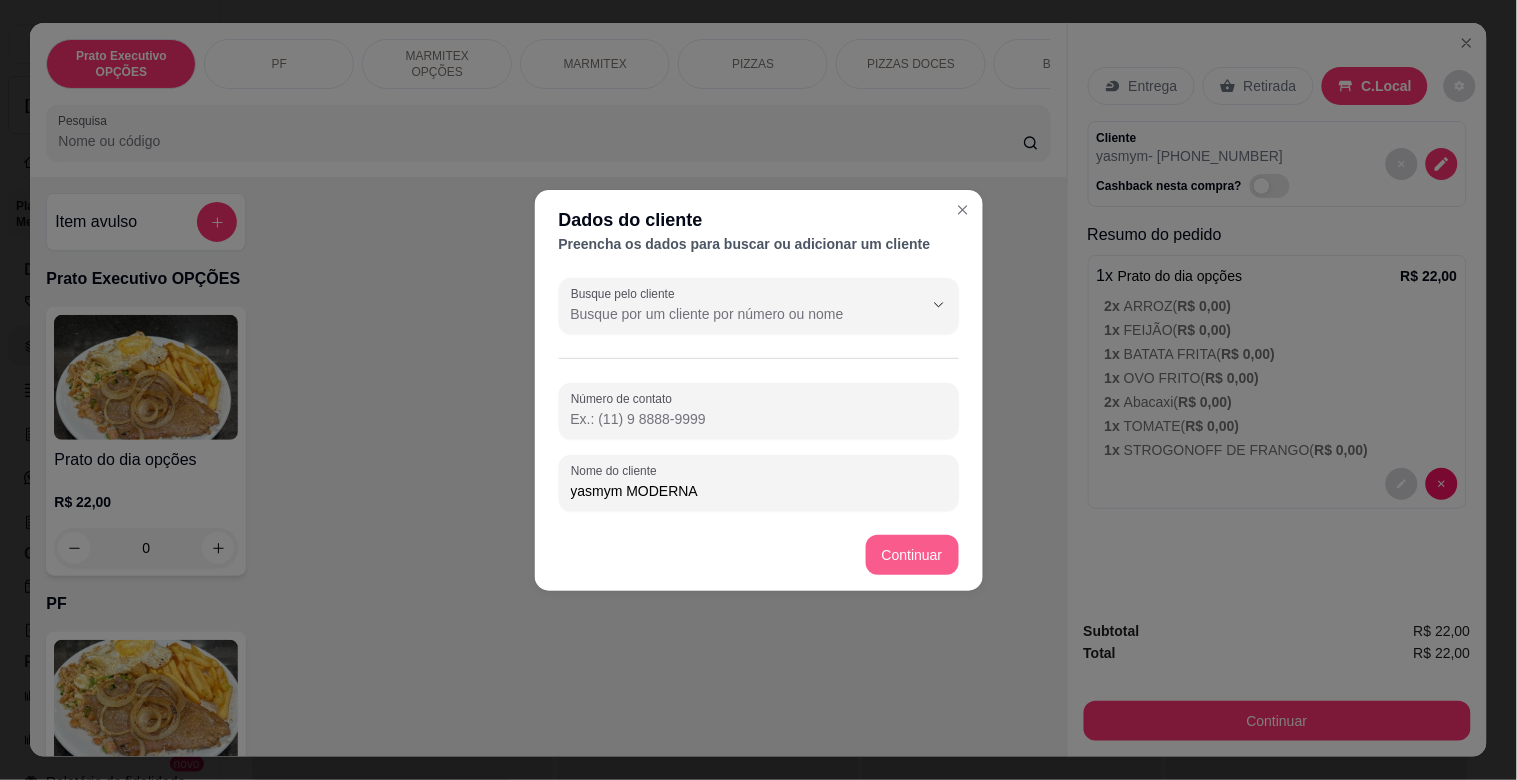 type on "yasmym MODERNA" 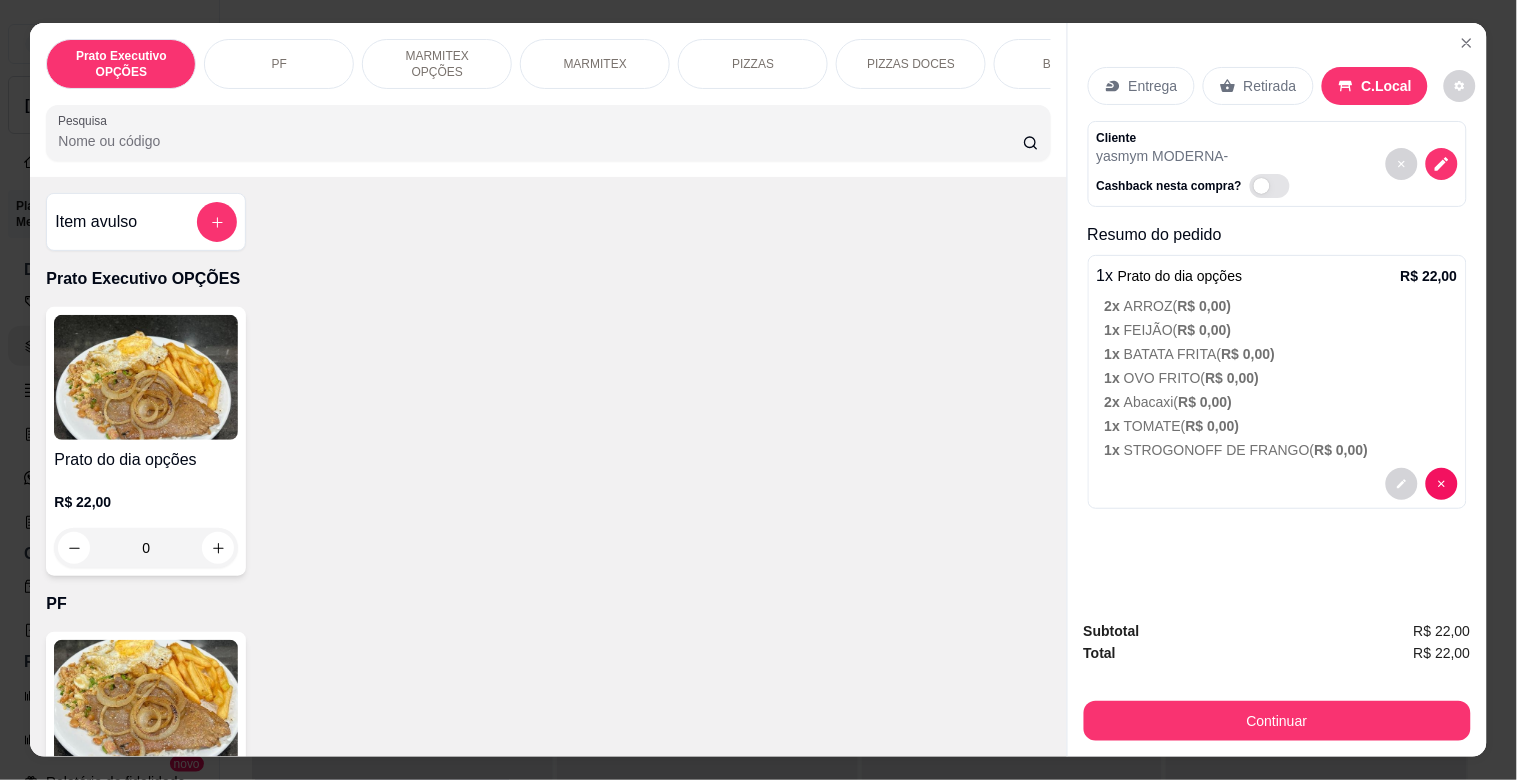 click on "Continuar" at bounding box center (1277, 721) 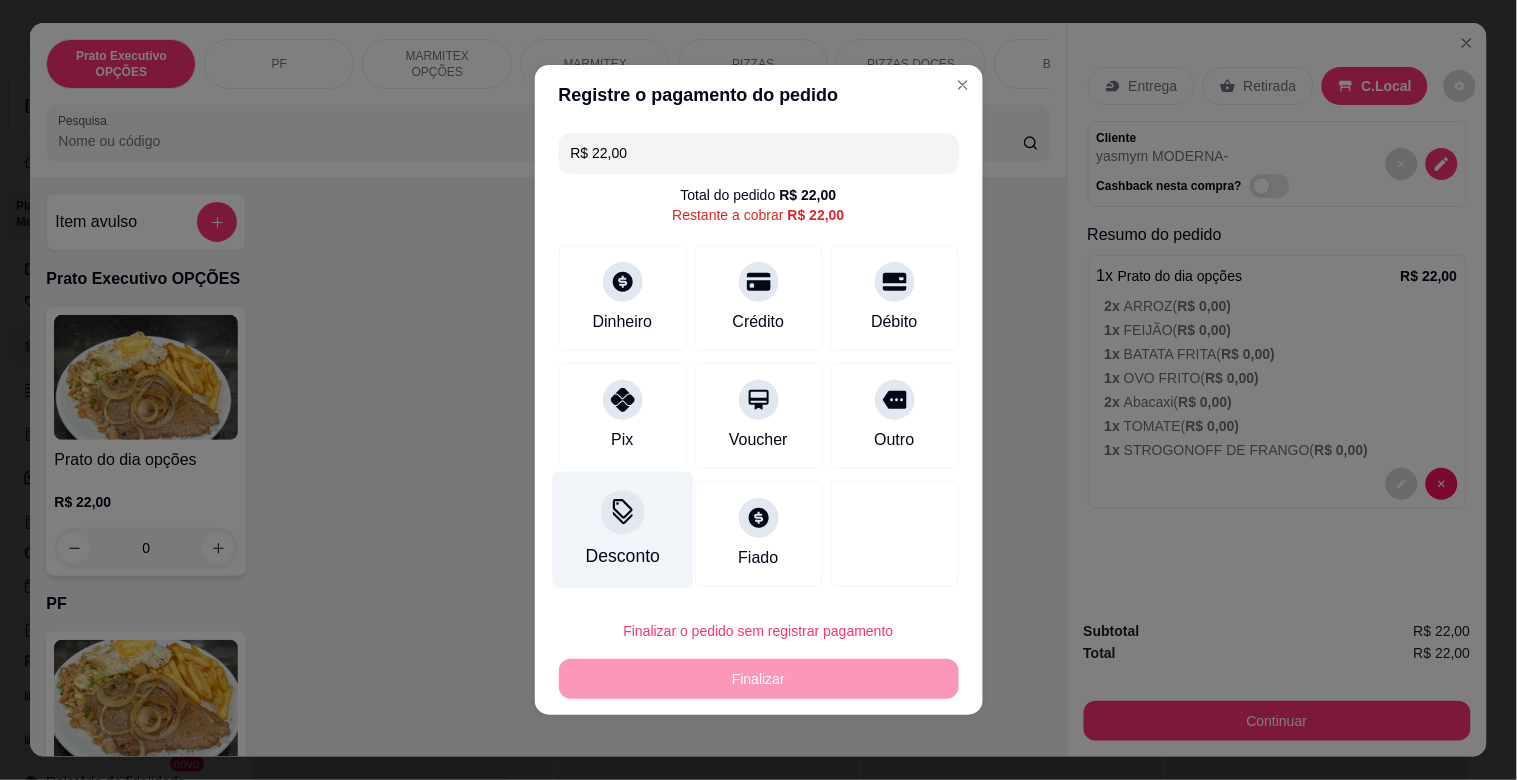 click on "Desconto" at bounding box center (622, 530) 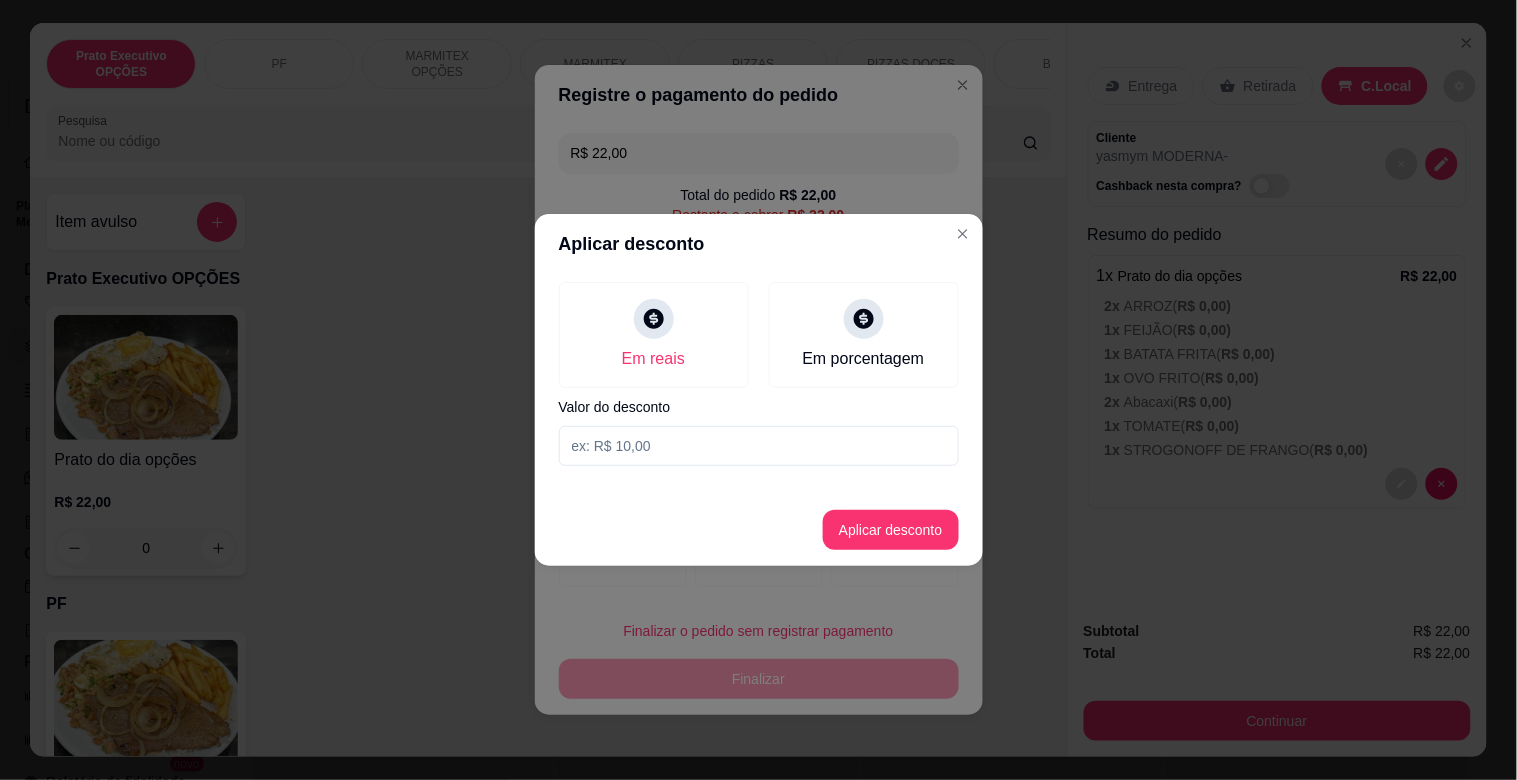 click at bounding box center (759, 446) 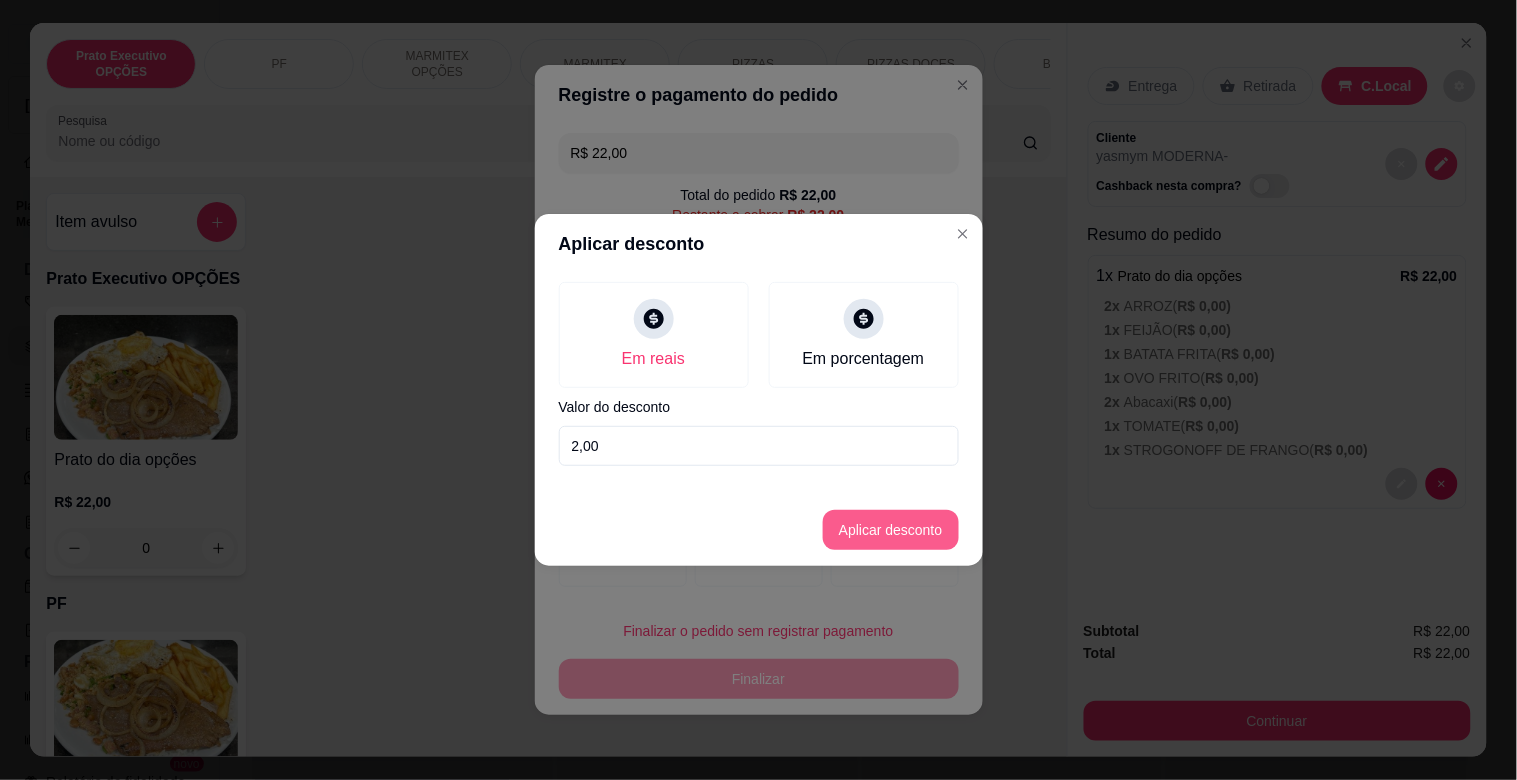 type on "2,00" 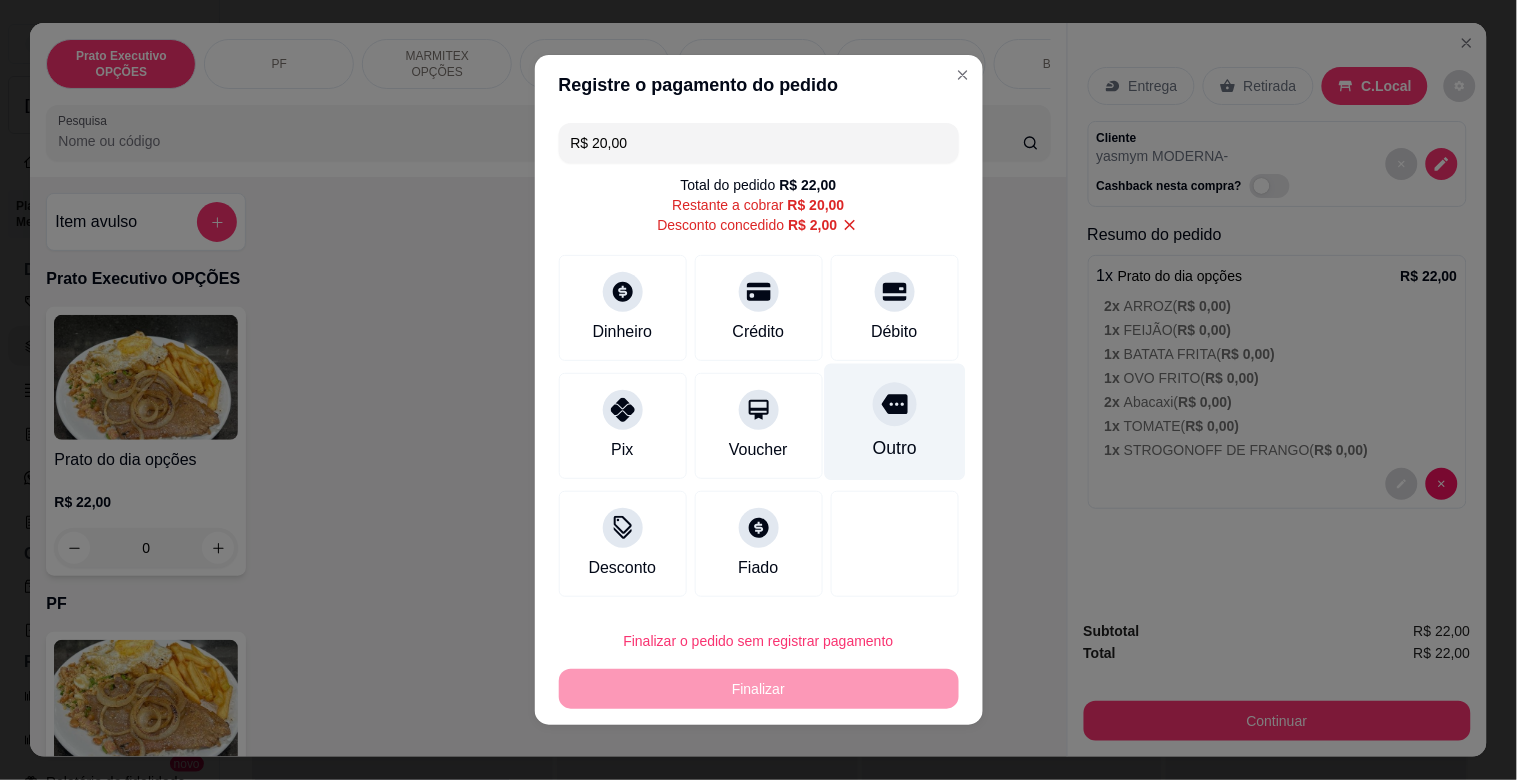 click 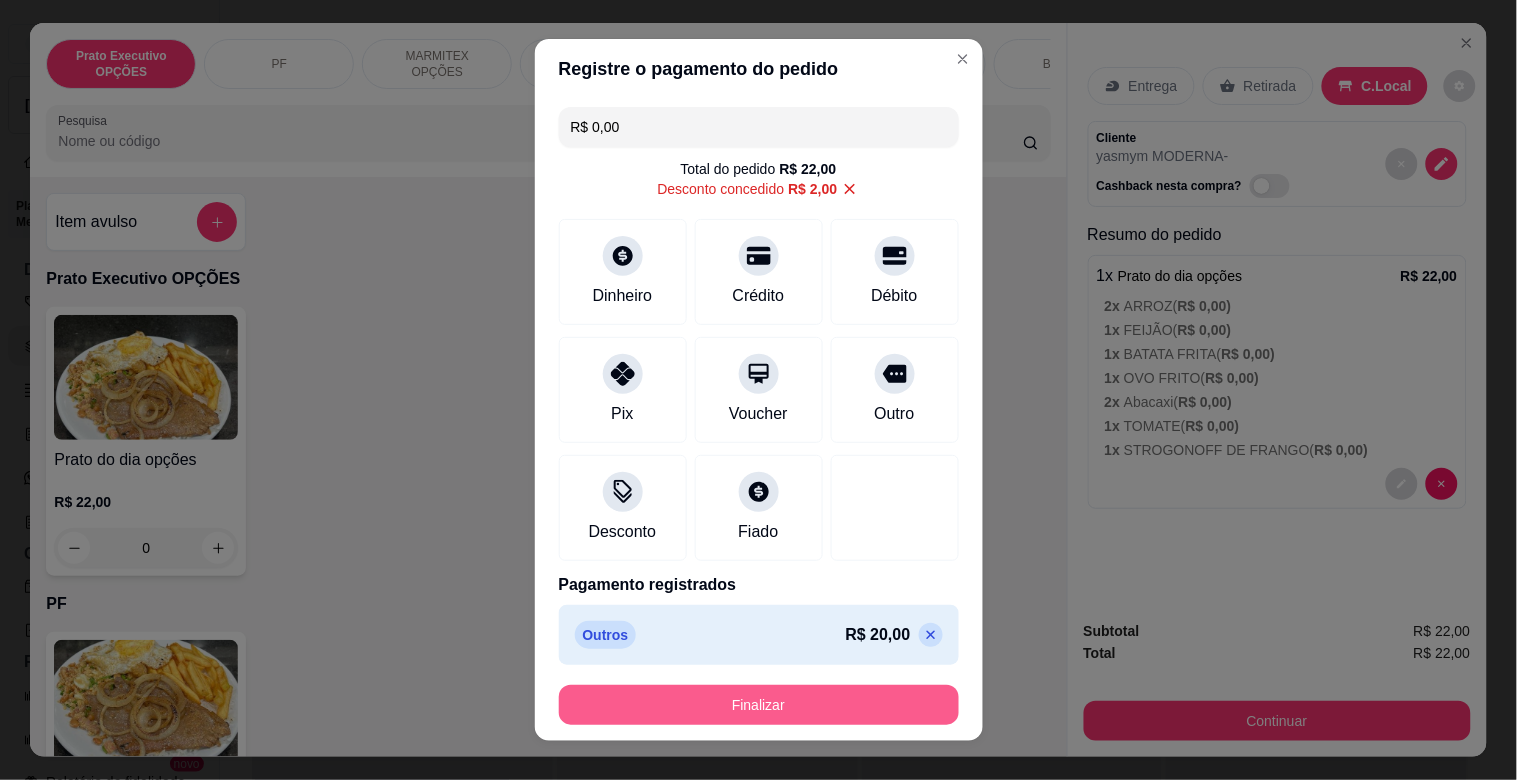 click on "Finalizar" at bounding box center [759, 705] 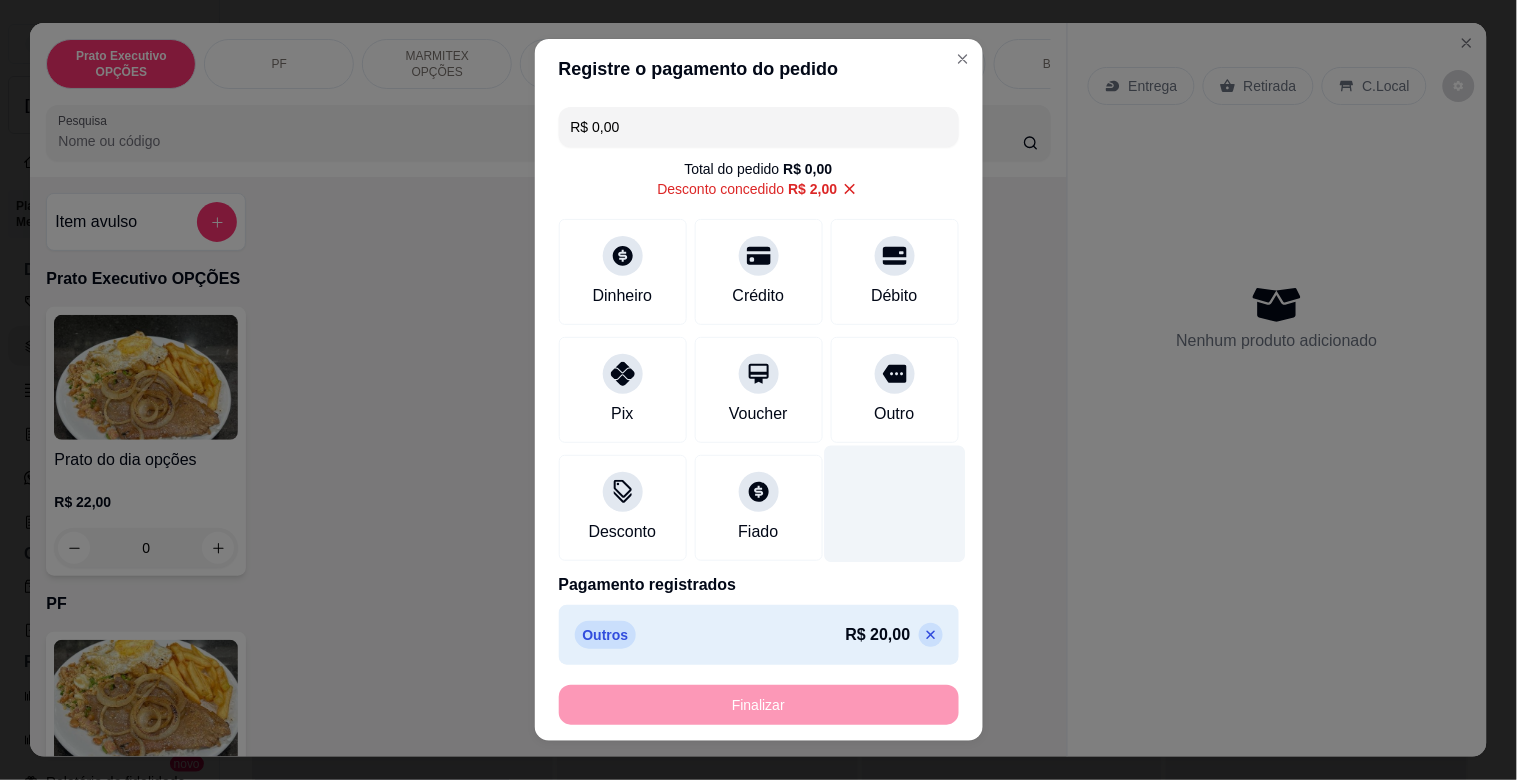 type on "-R$ 22,00" 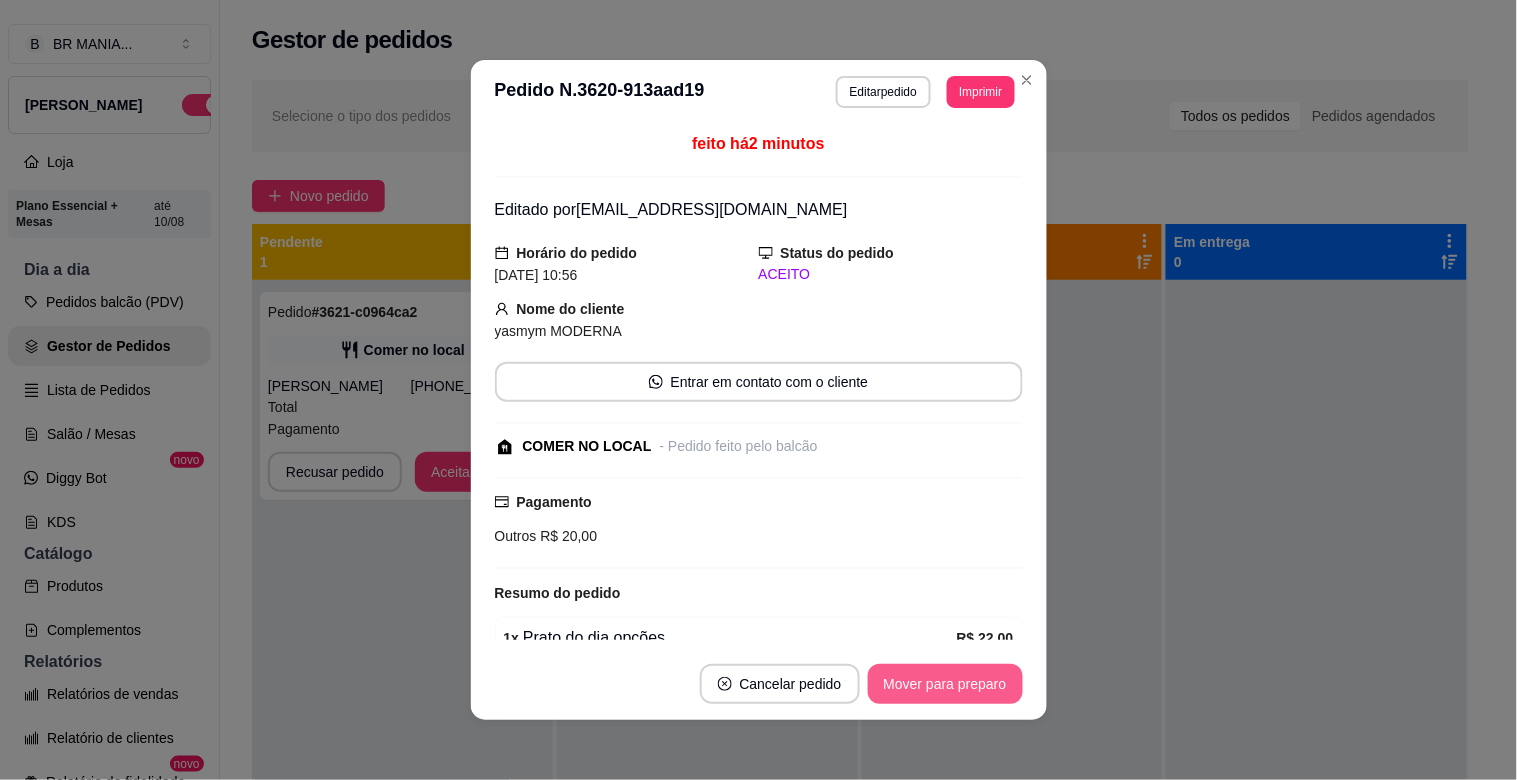 click on "Mover para preparo" at bounding box center (945, 684) 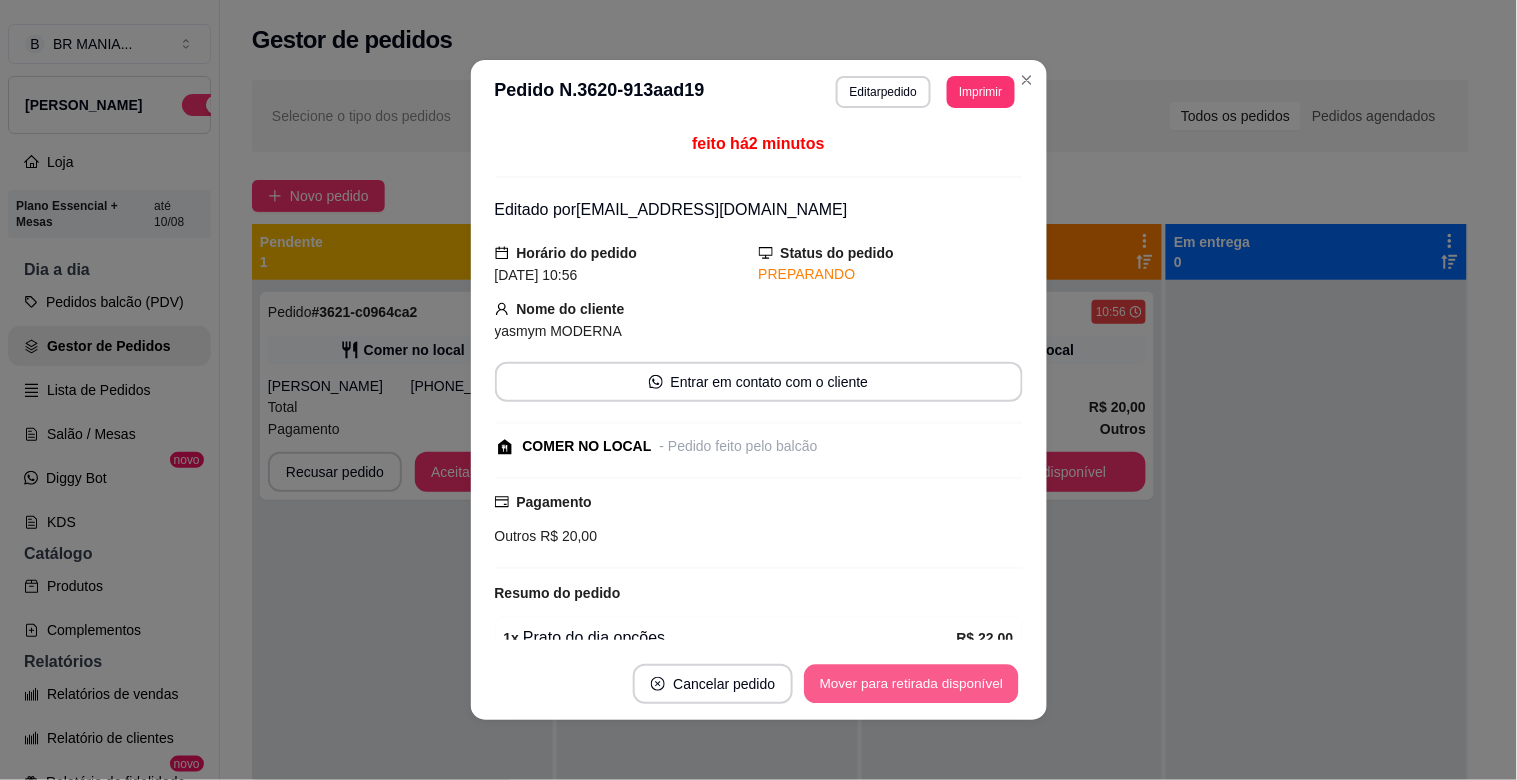 click on "Mover para retirada disponível" at bounding box center (912, 684) 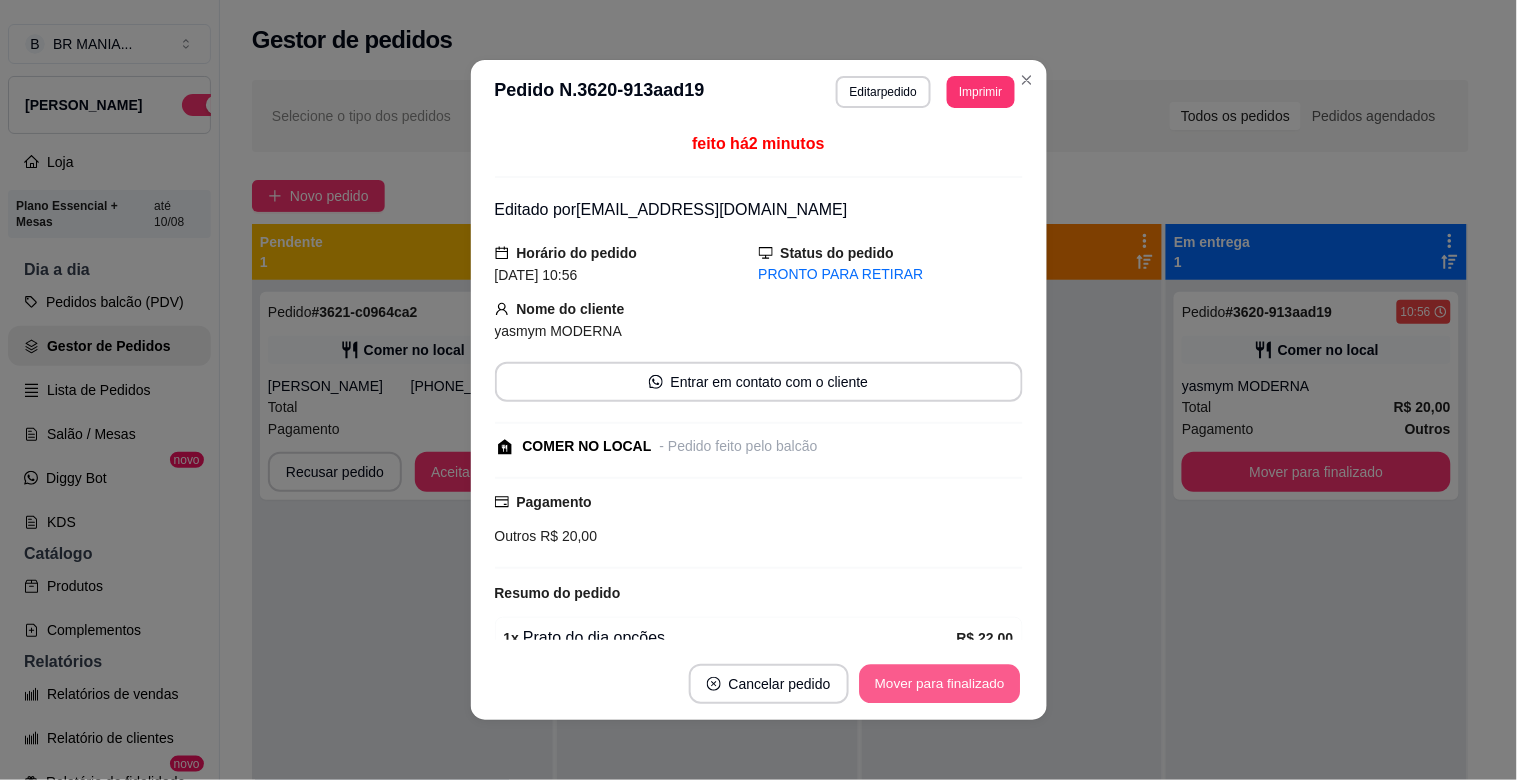 click on "Mover para finalizado" at bounding box center [939, 684] 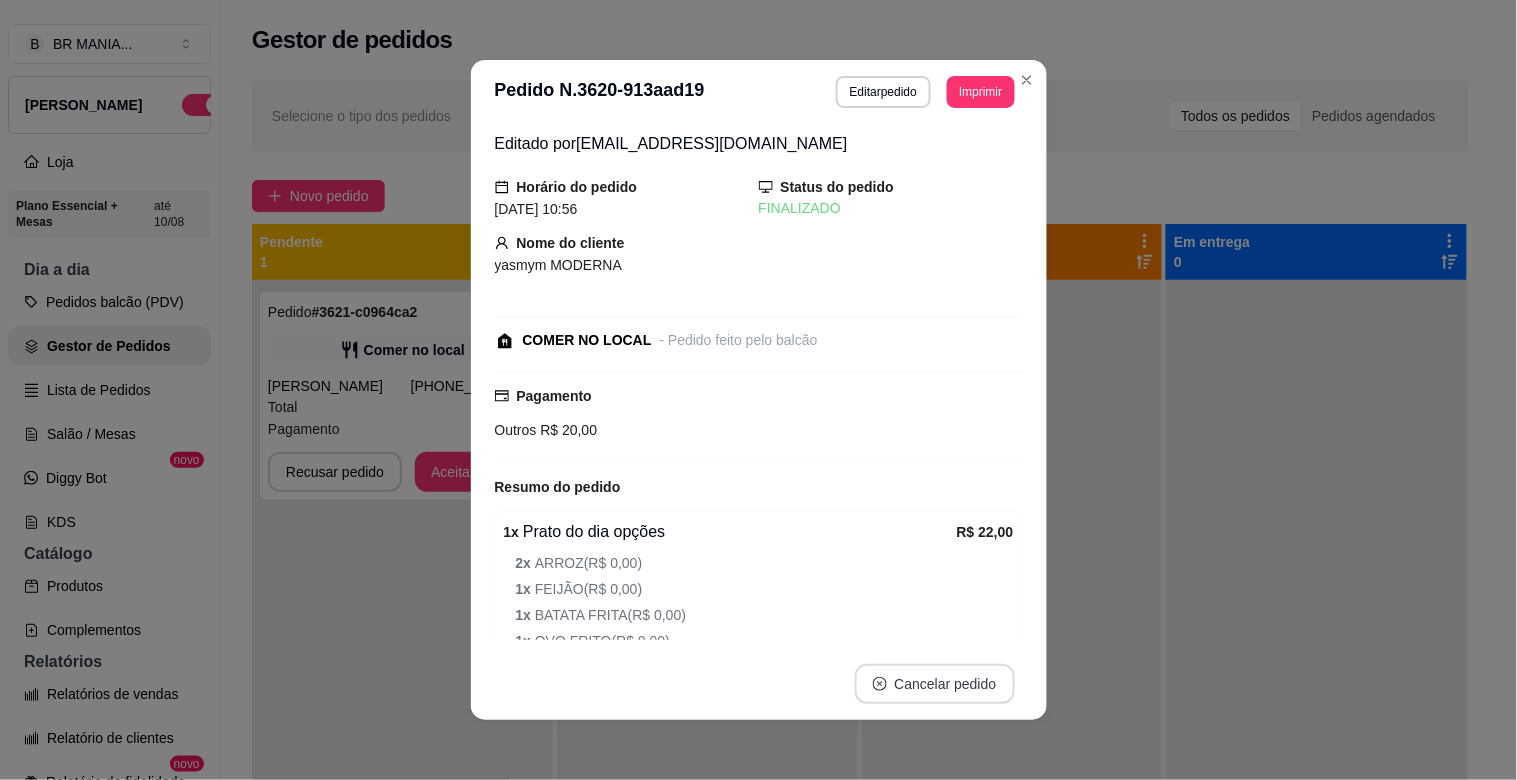 click on "Cancelar pedido" at bounding box center (935, 684) 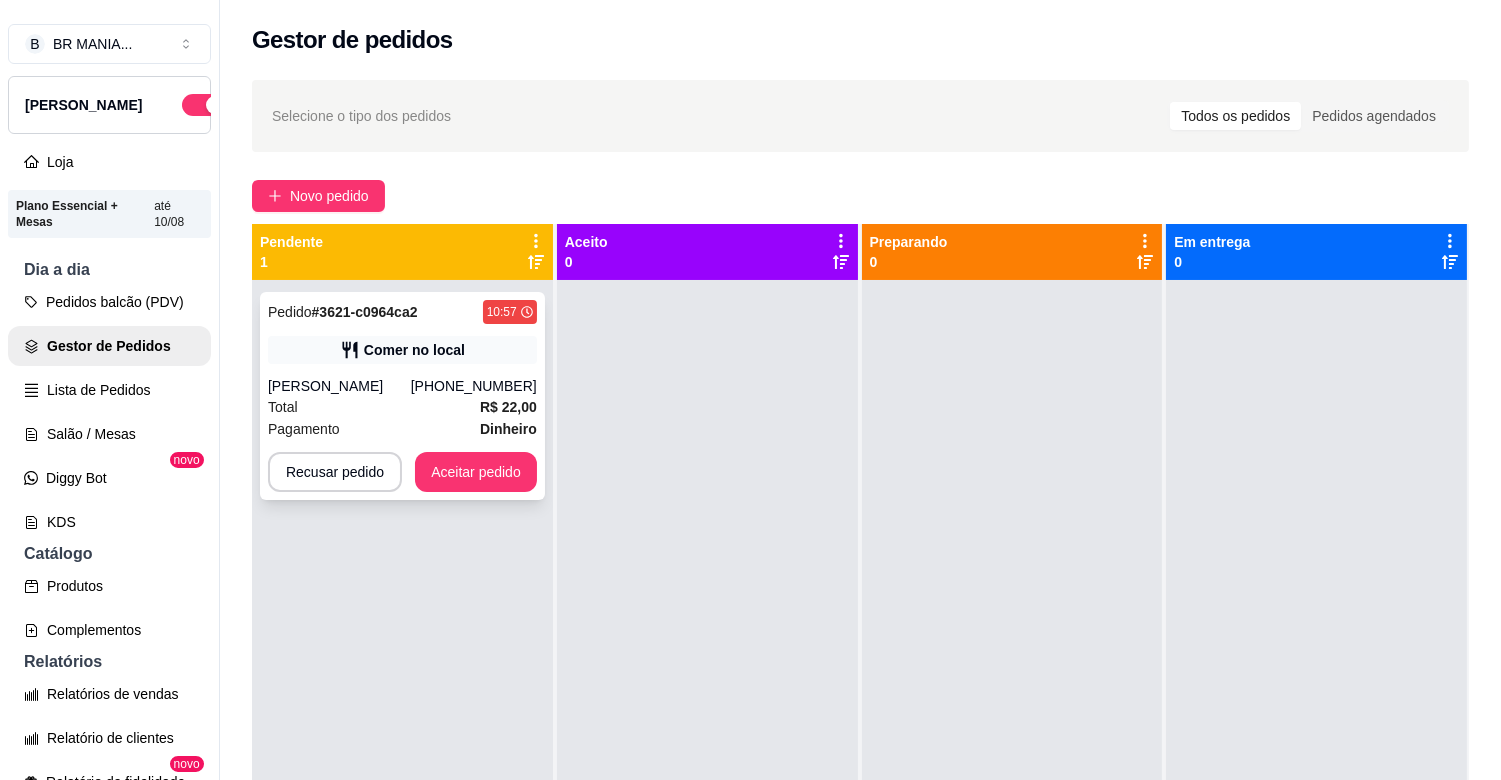 click on "R$ 22,00" at bounding box center (508, 407) 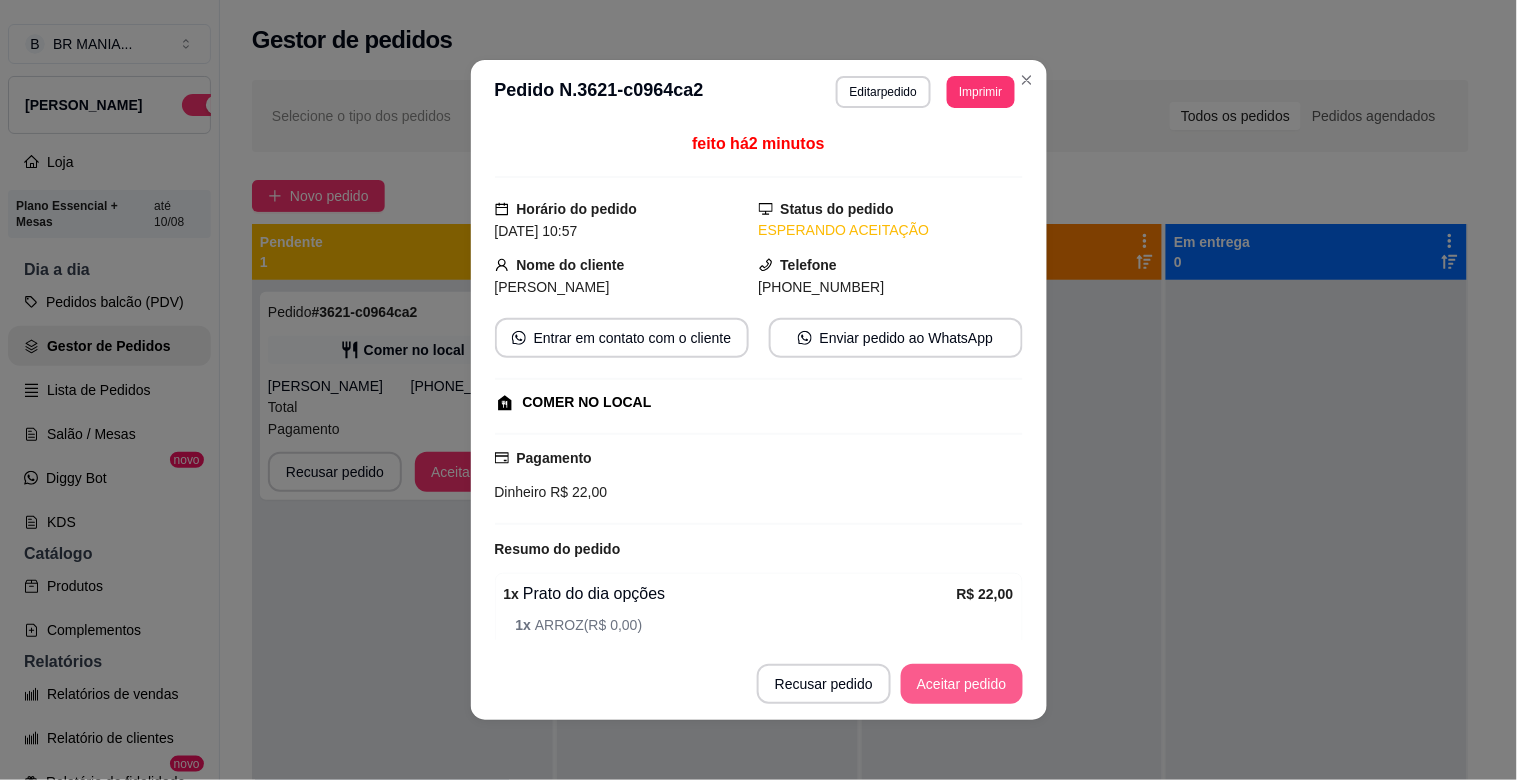 click on "Aceitar pedido" at bounding box center [962, 684] 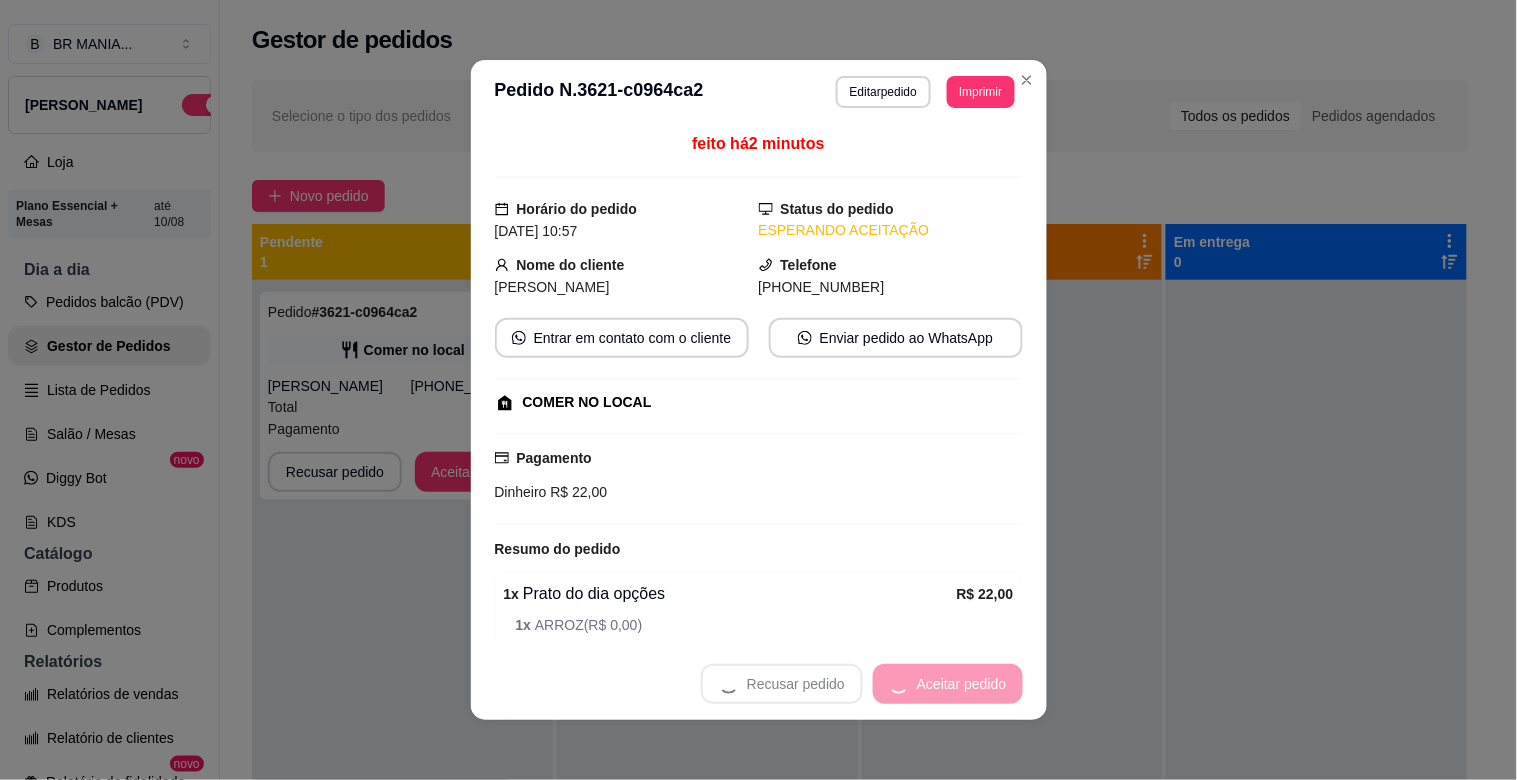 click on "Recusar pedido Aceitar pedido" at bounding box center (862, 684) 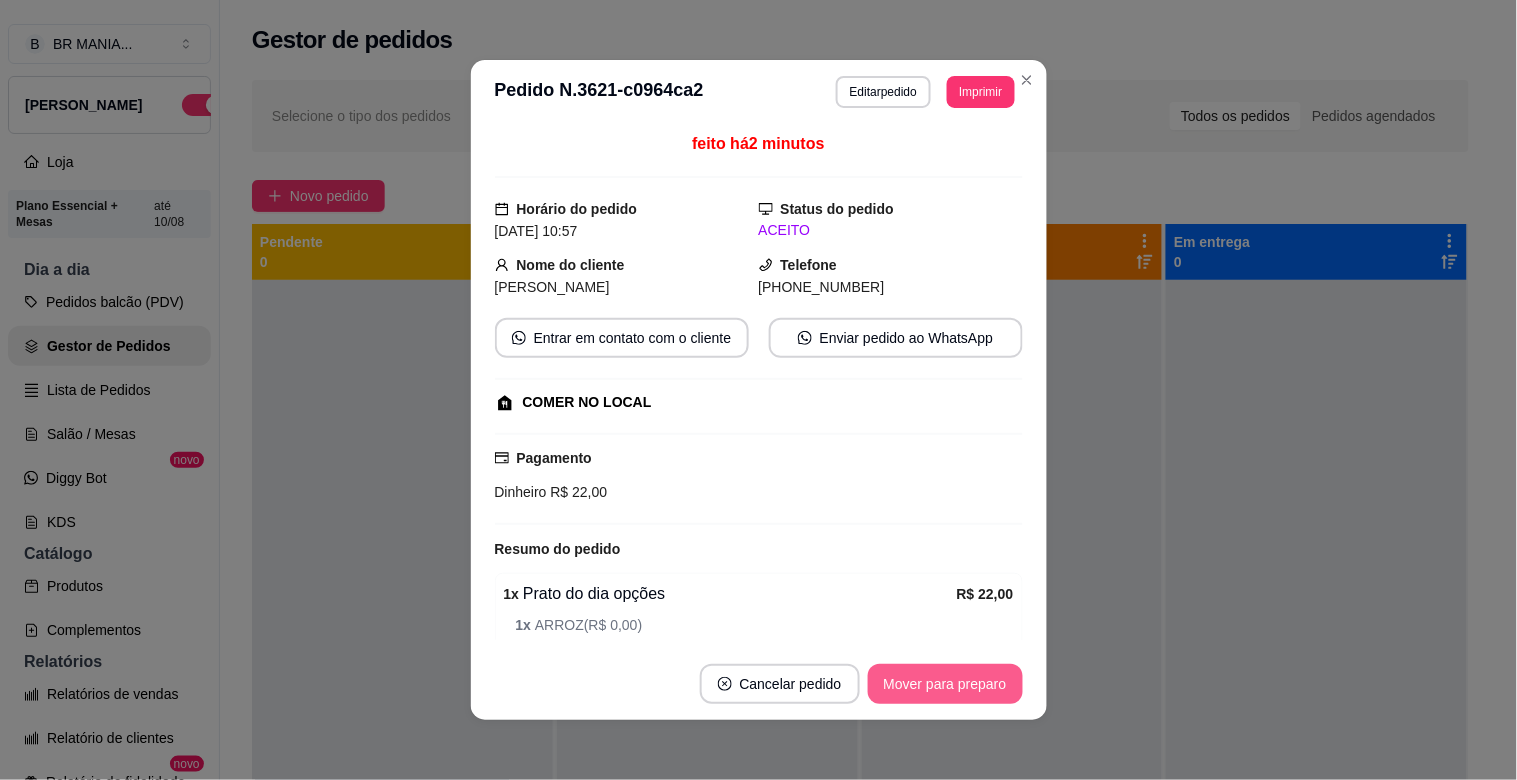 click on "Mover para preparo" at bounding box center (945, 684) 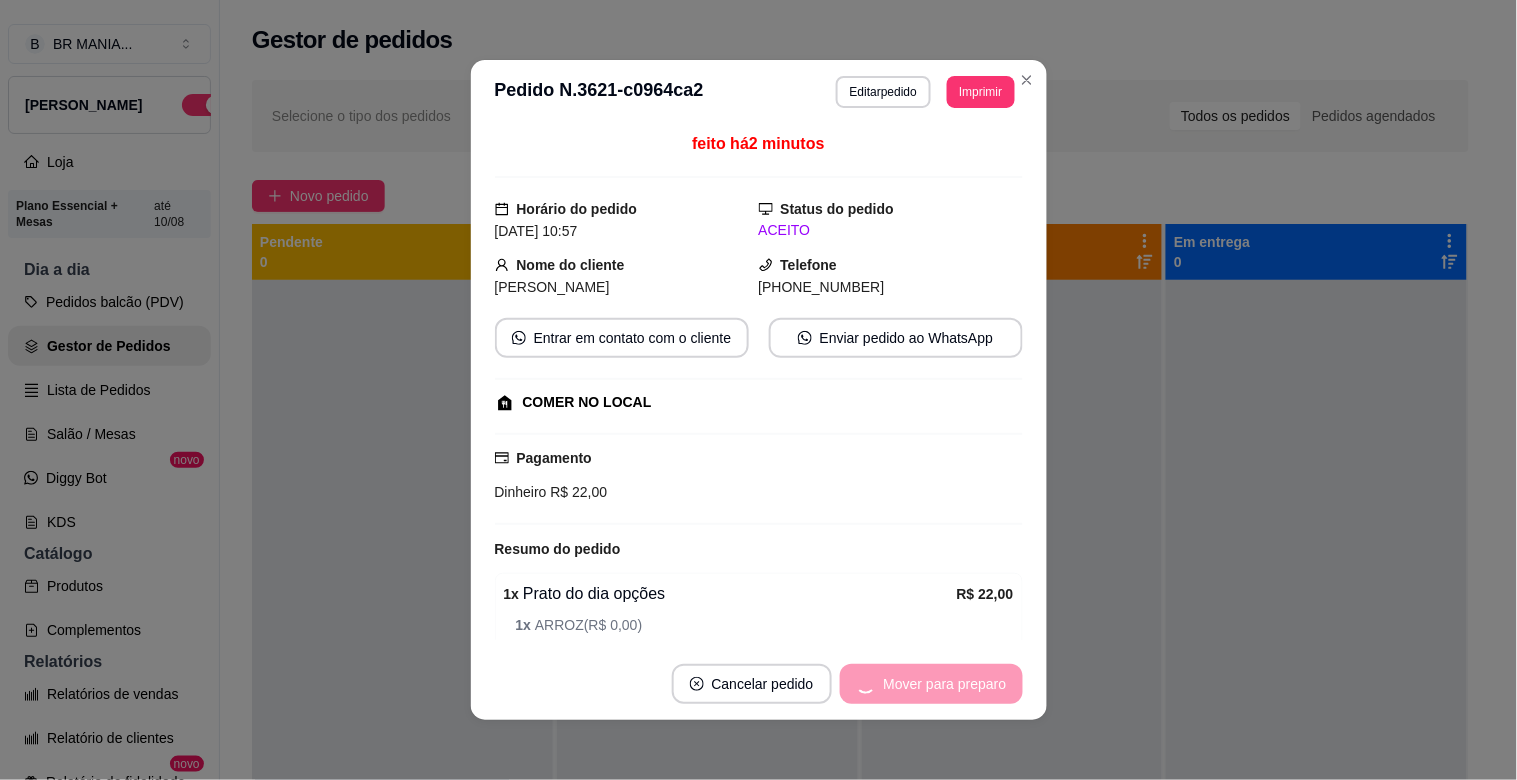 click on "Mover para preparo" at bounding box center (931, 684) 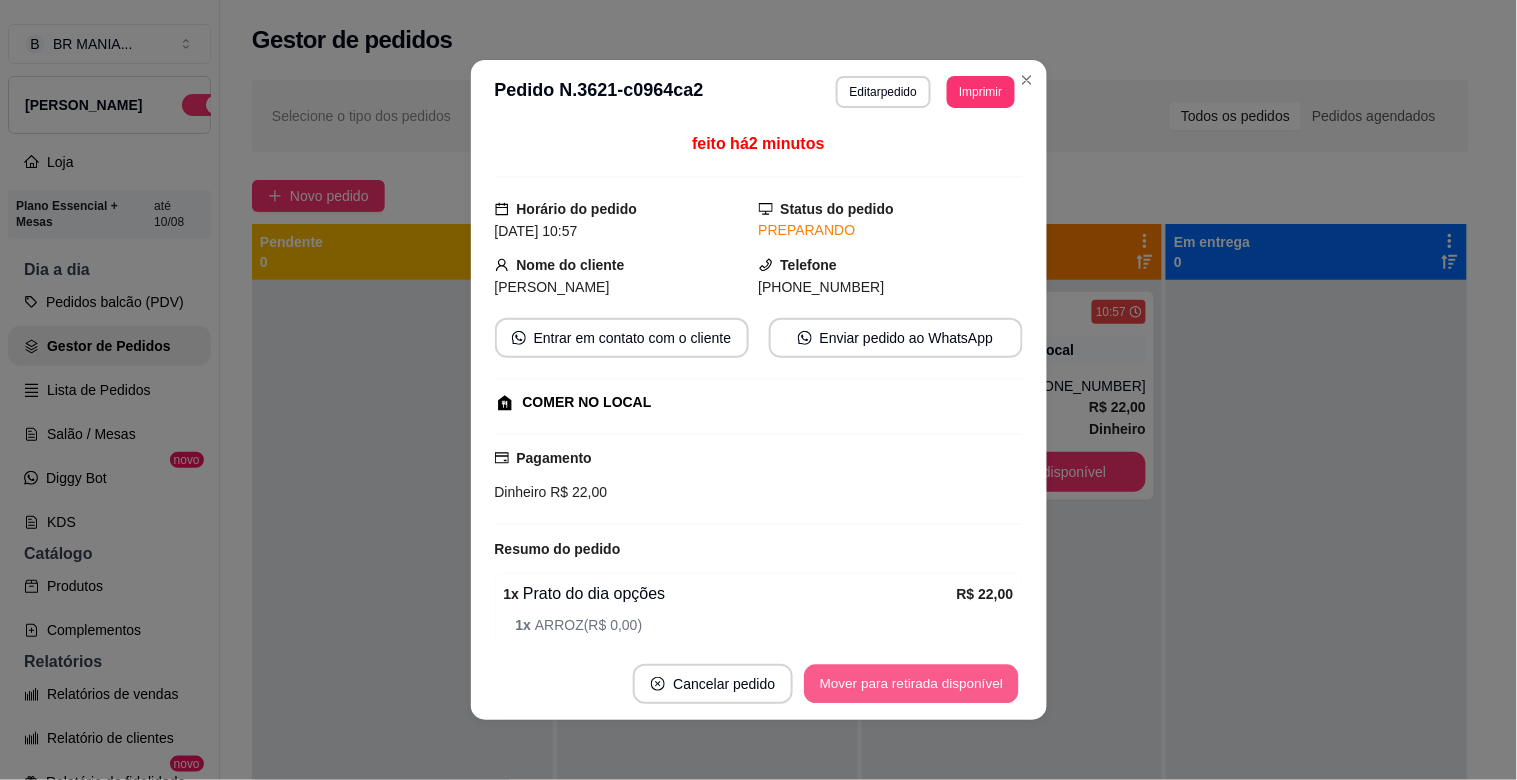click on "Mover para retirada disponível" at bounding box center (912, 684) 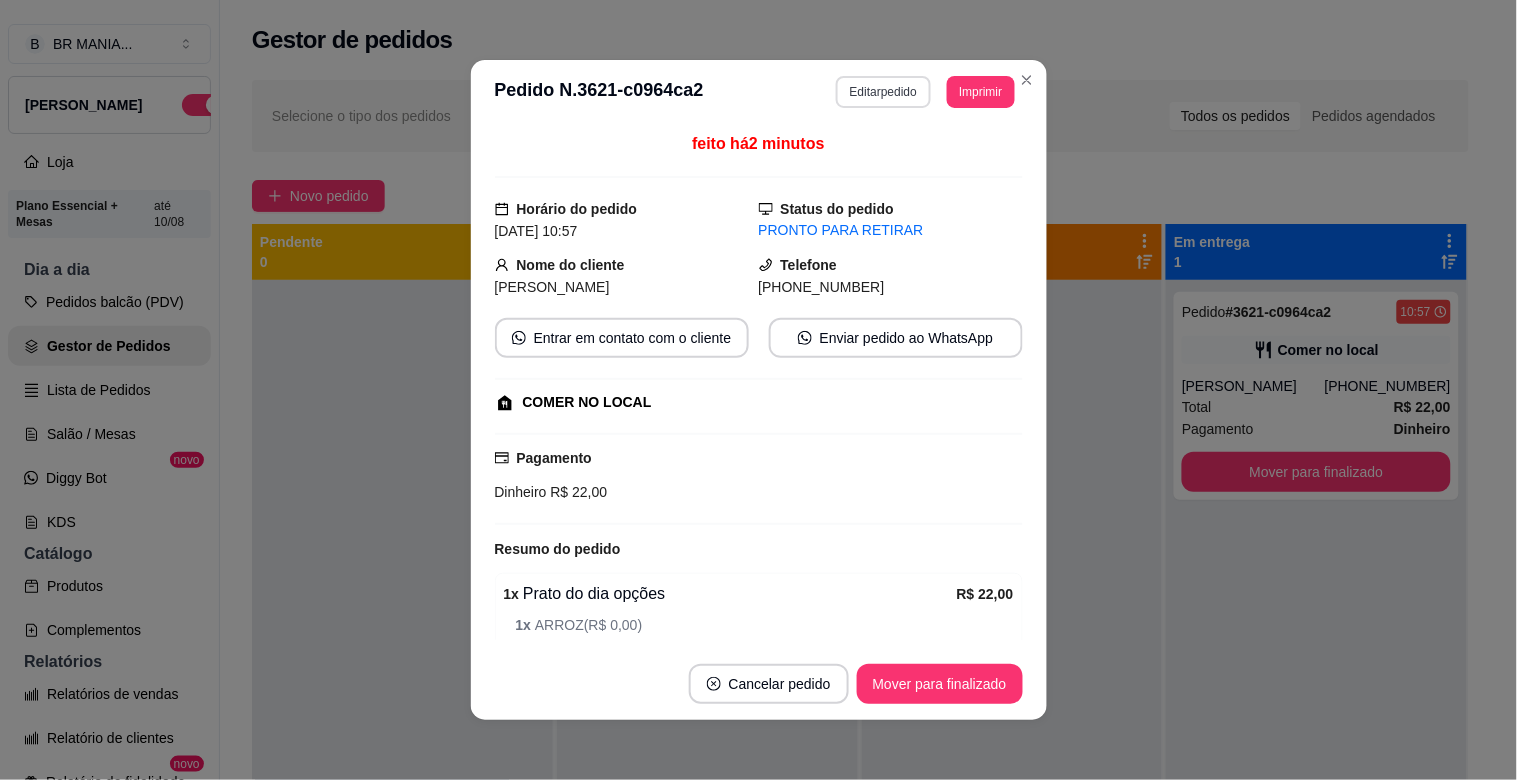 click on "Editar  pedido" at bounding box center (883, 92) 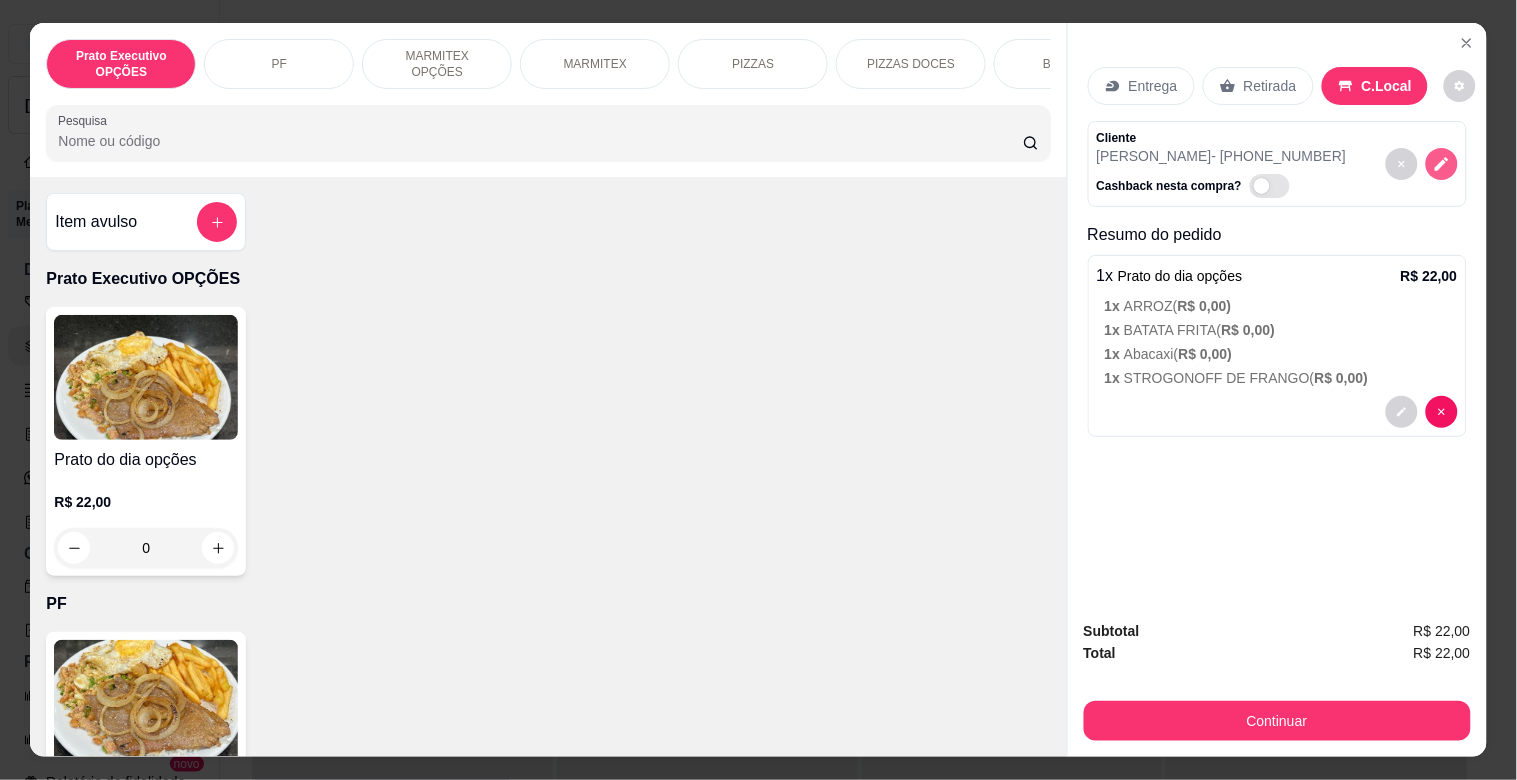 click 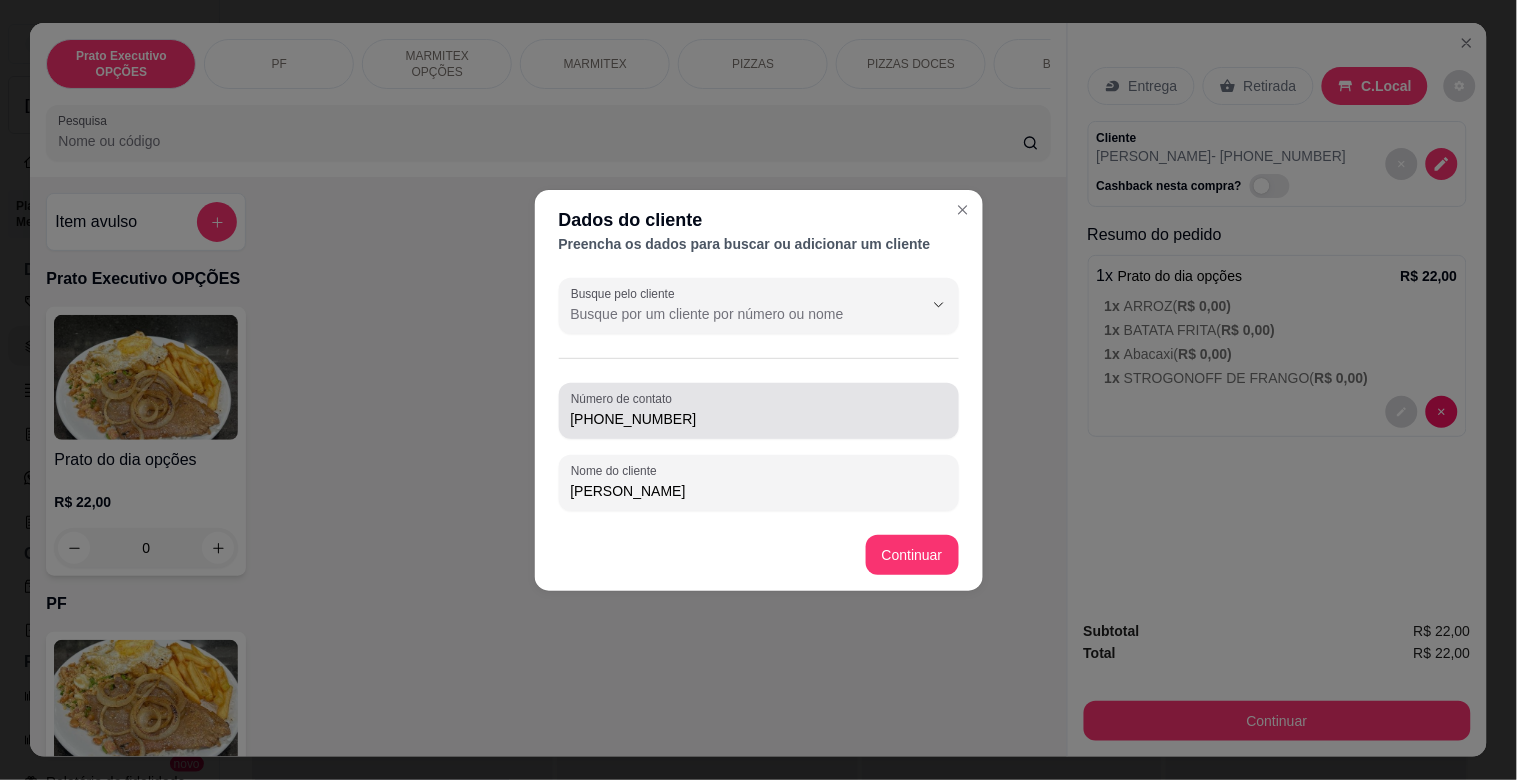 click on "[PHONE_NUMBER]" at bounding box center [759, 419] 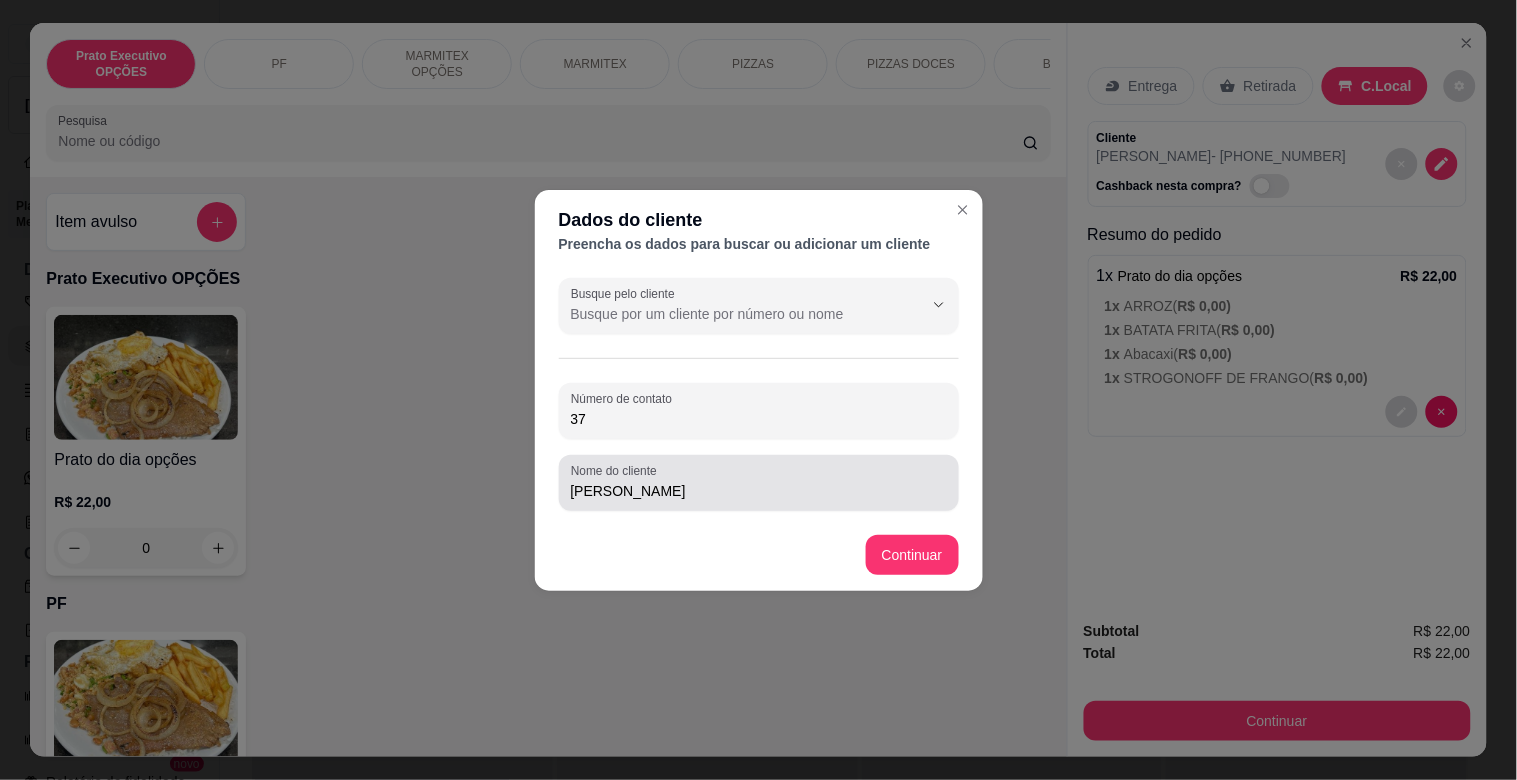 type on "3" 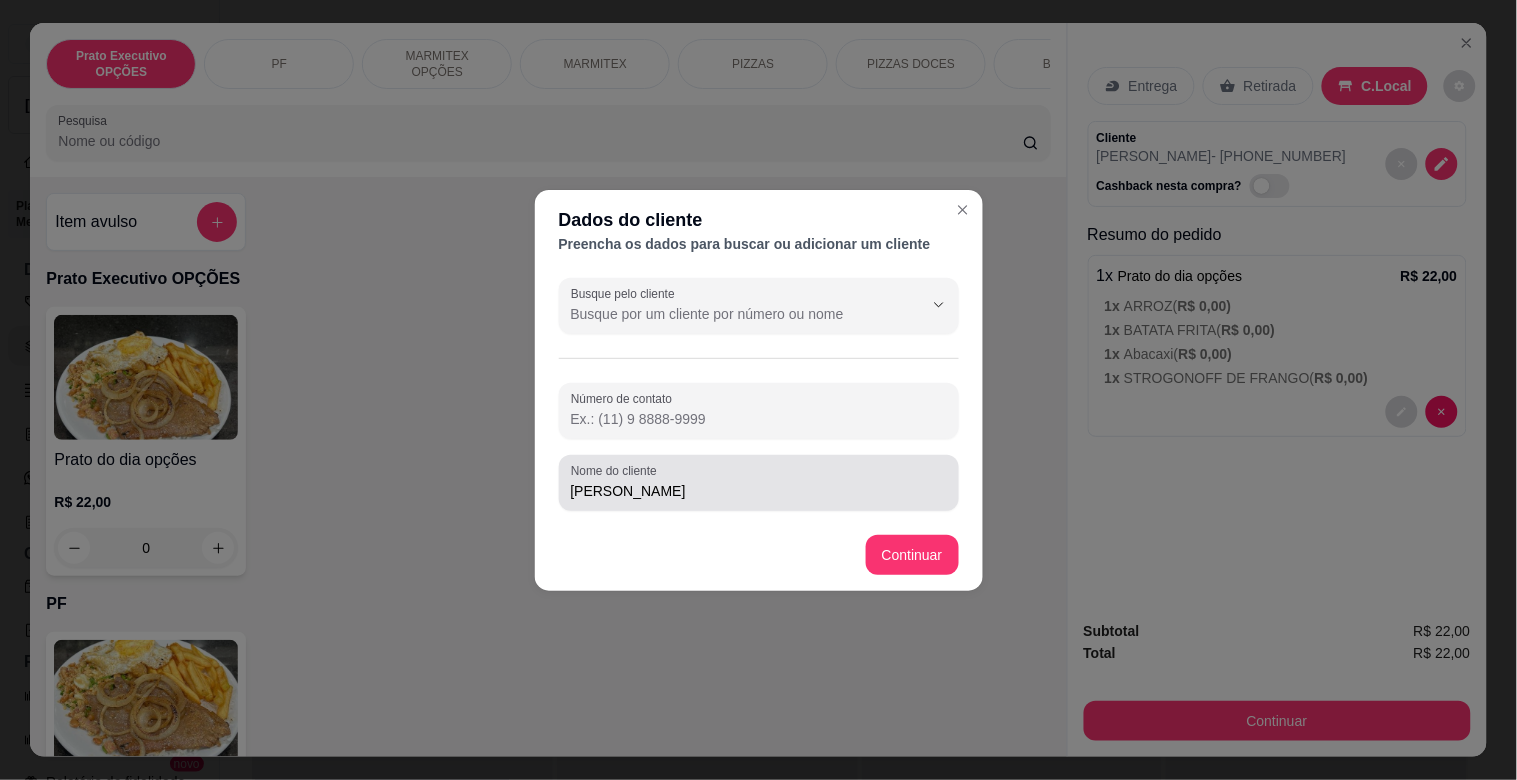 type 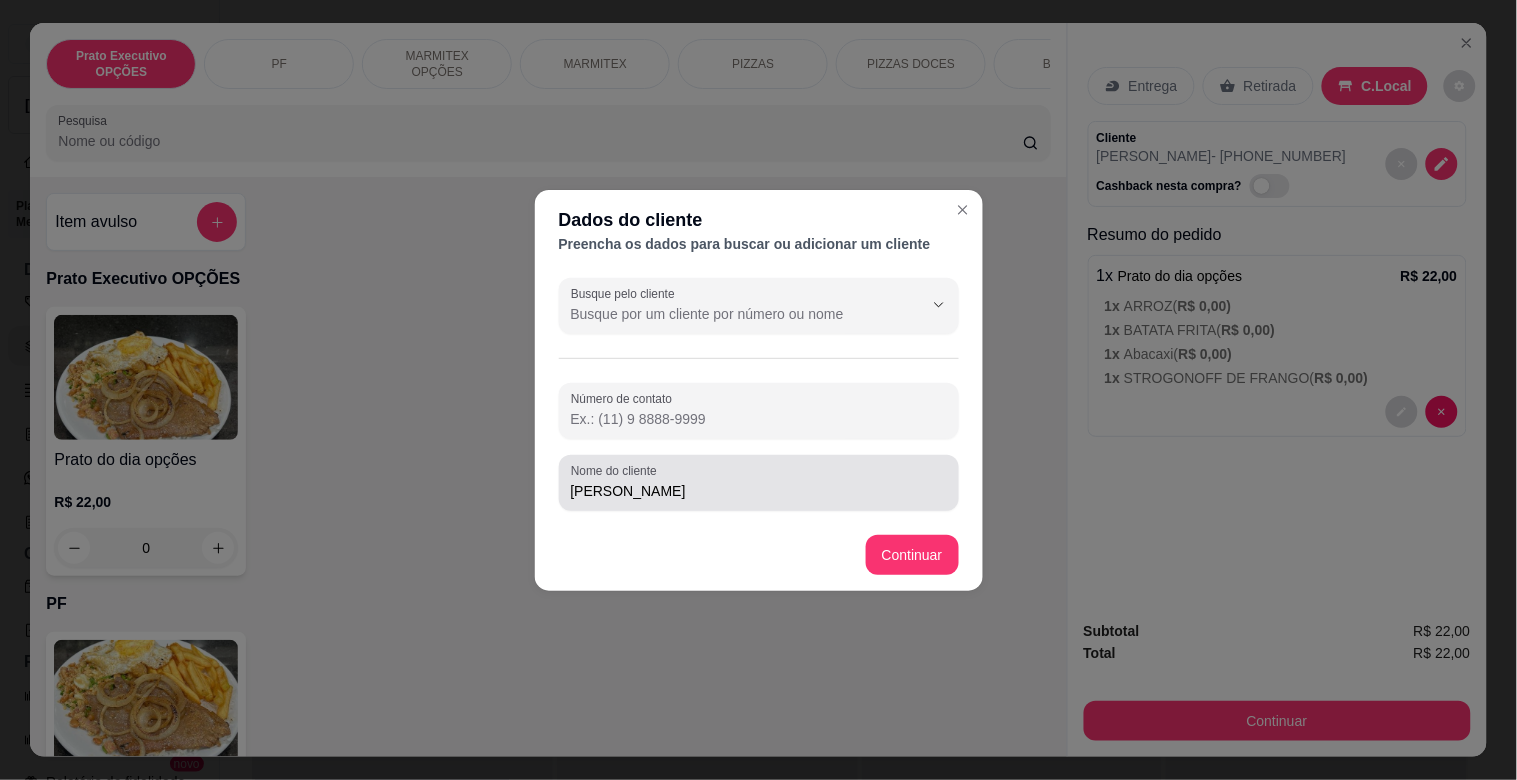 click on "[PERSON_NAME]" at bounding box center (759, 491) 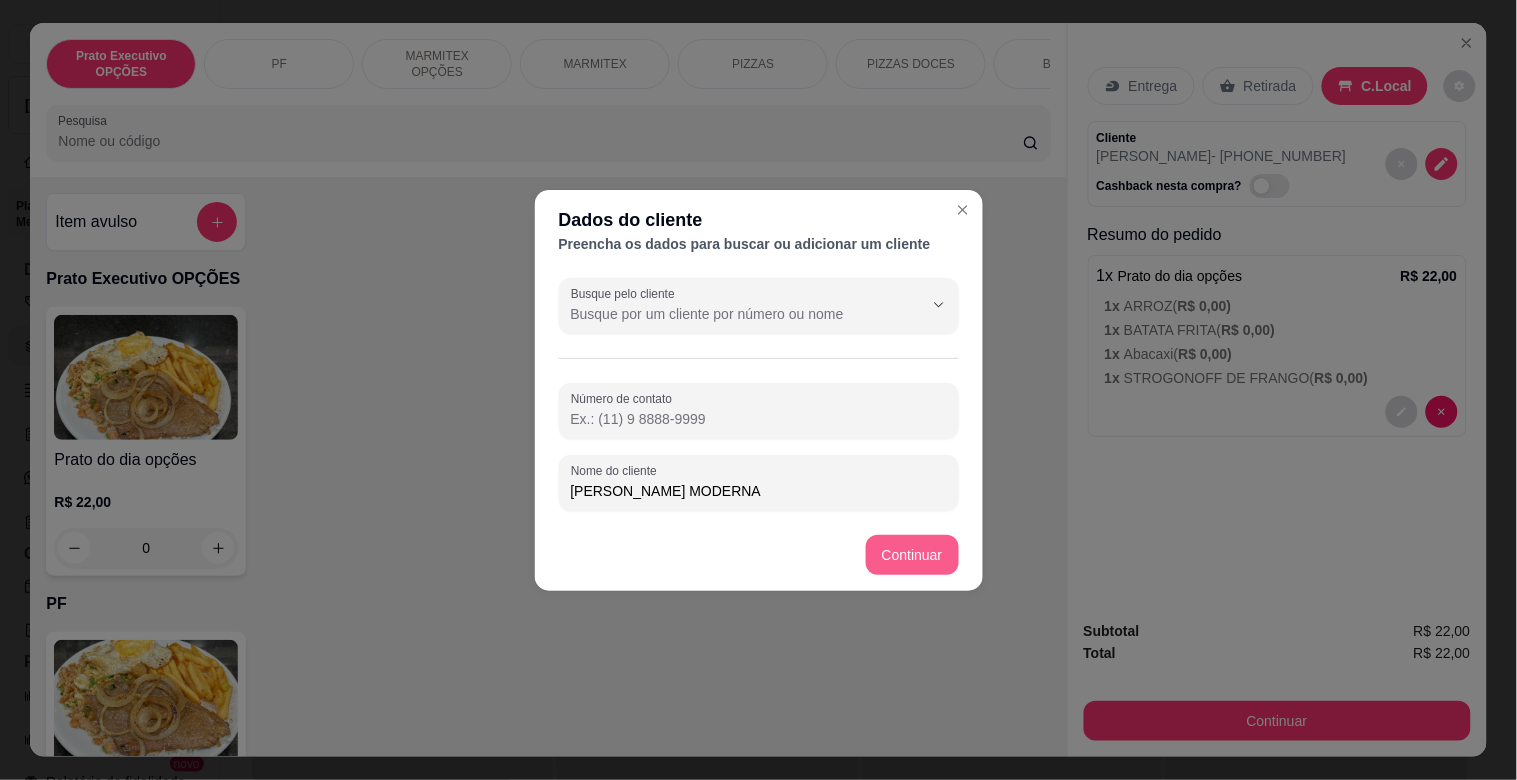 type on "[PERSON_NAME] MODERNA" 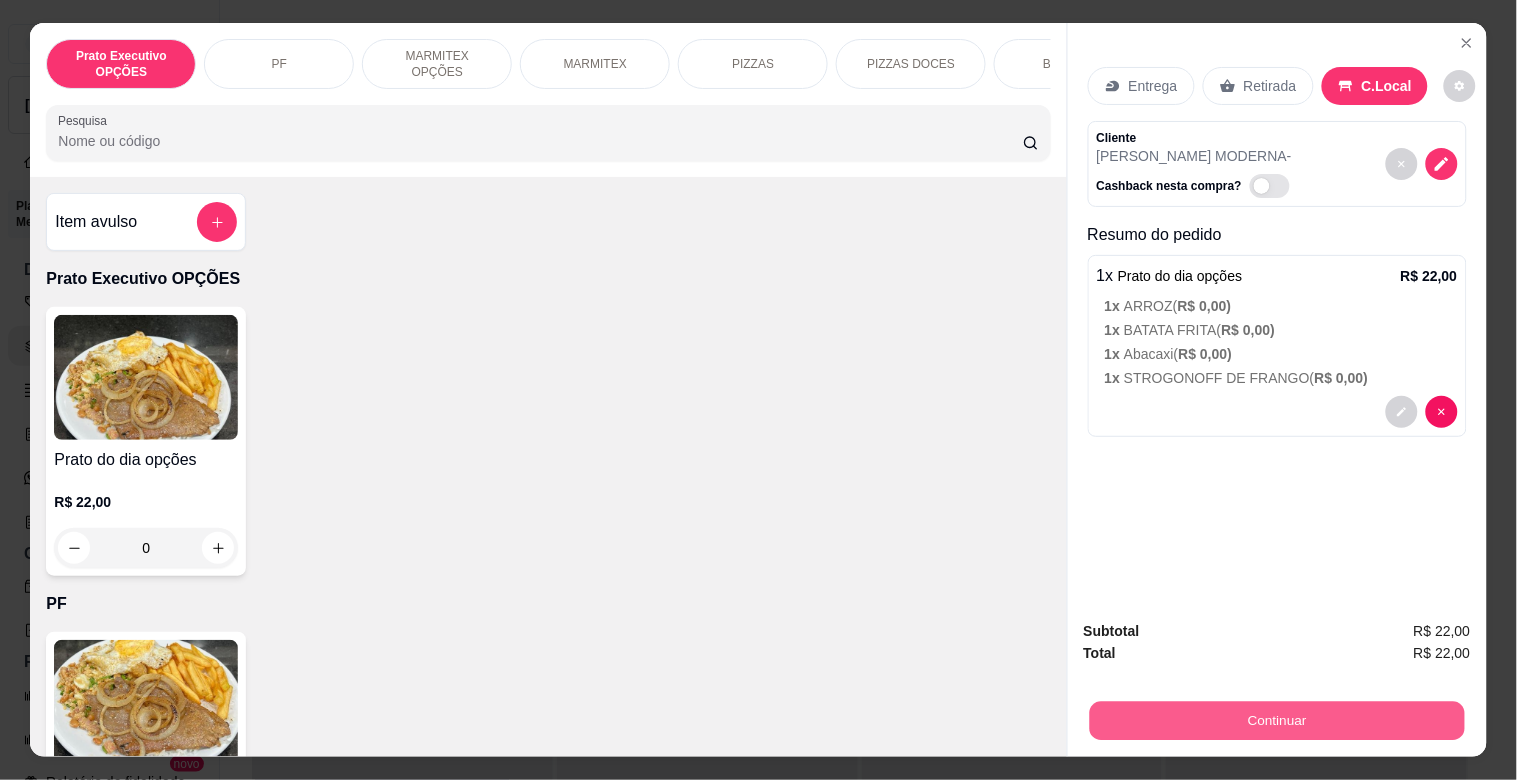 click on "Continuar" at bounding box center [1276, 720] 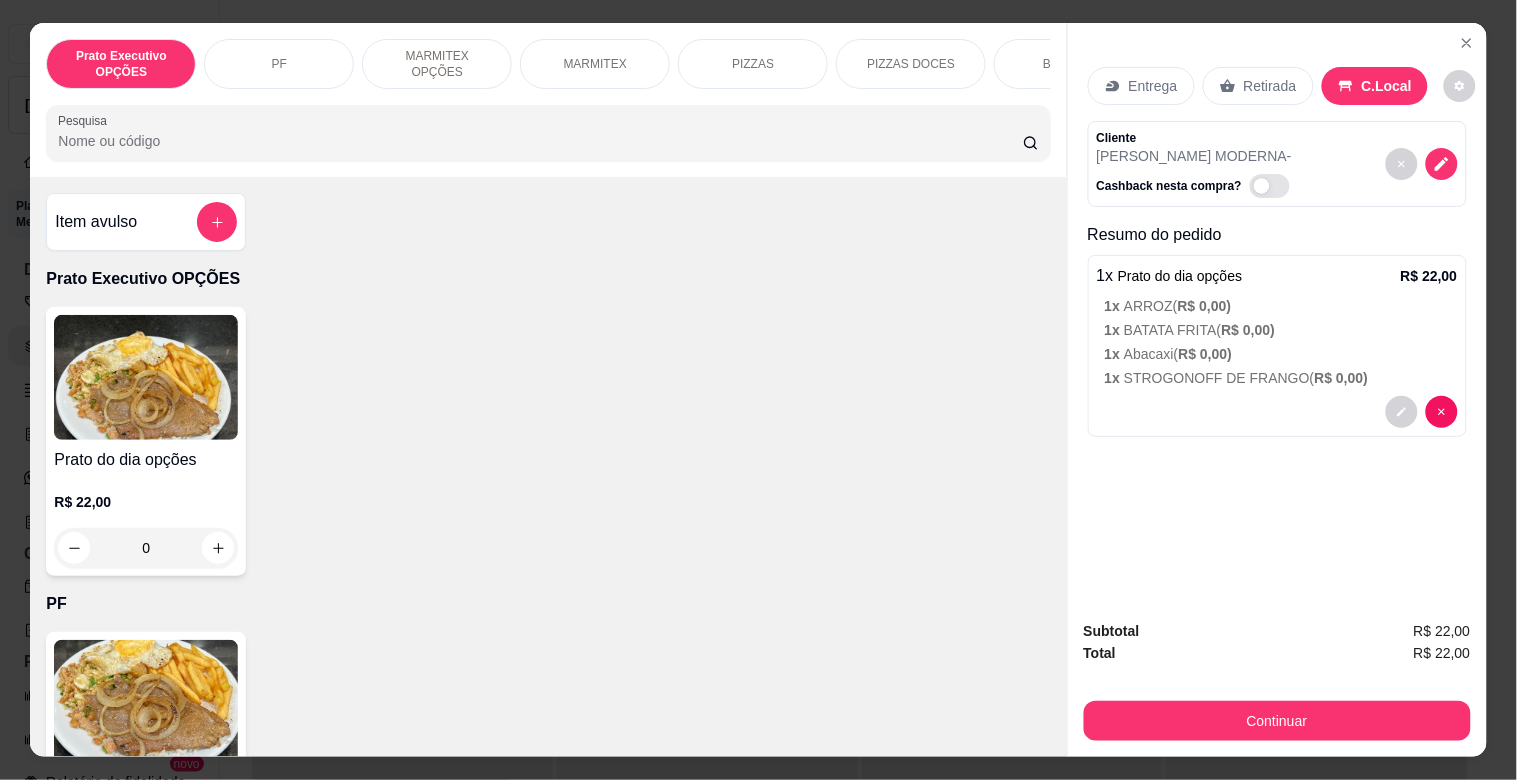 click on "Desconto" at bounding box center [622, 530] 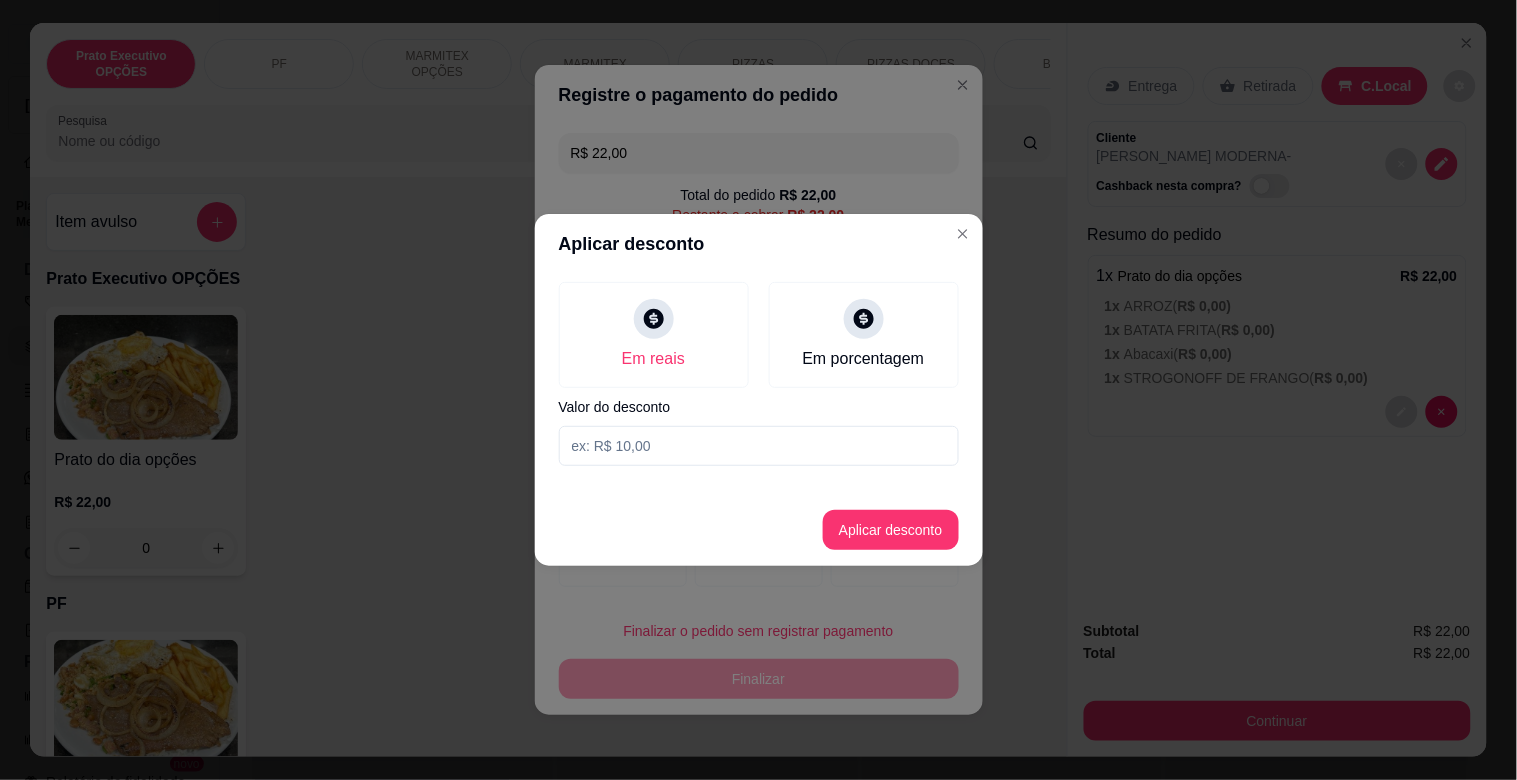 click at bounding box center (759, 446) 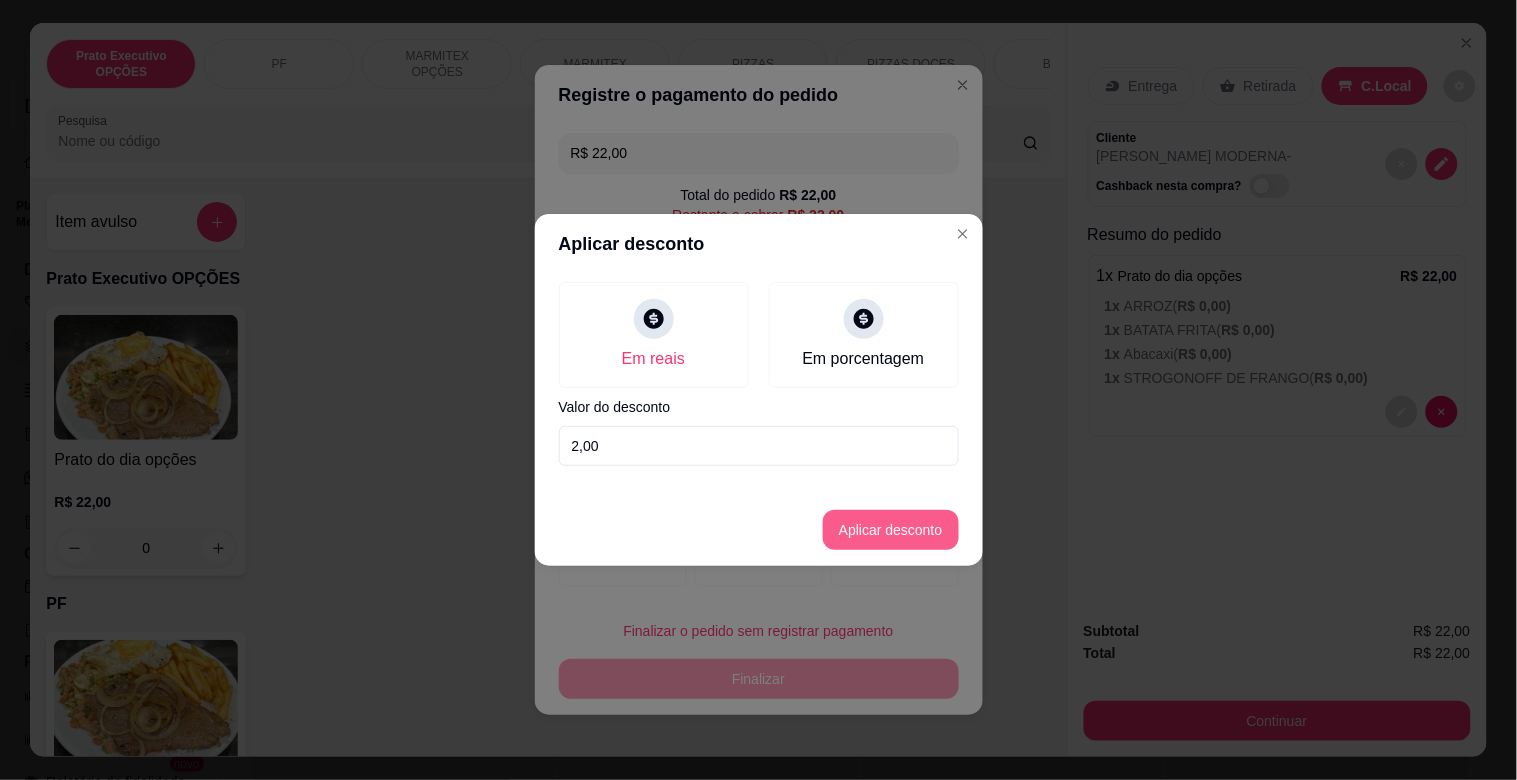type on "2,00" 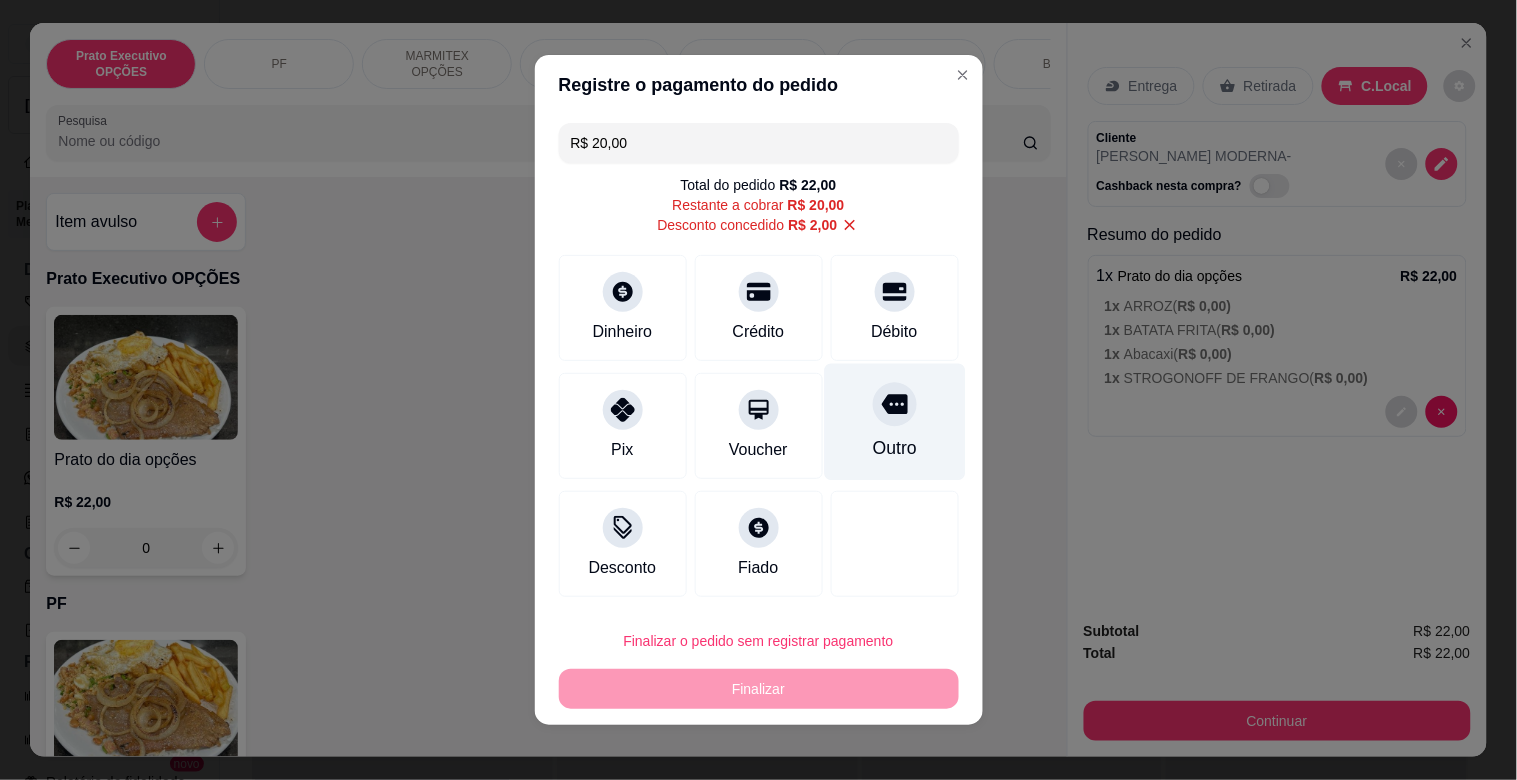 drag, startPoint x: 885, startPoint y: 416, endPoint x: 883, endPoint y: 435, distance: 19.104973 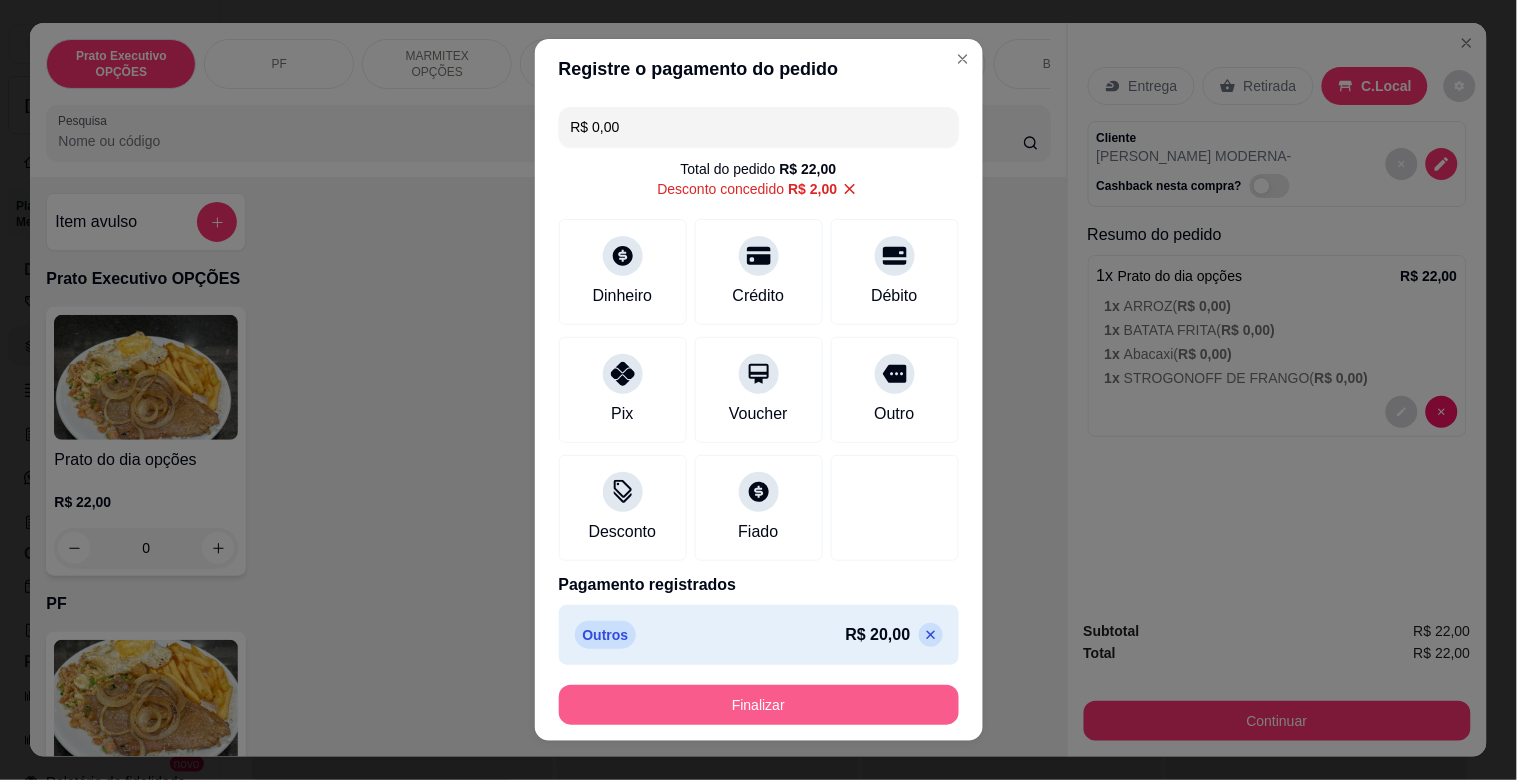 click on "Finalizar" at bounding box center (759, 705) 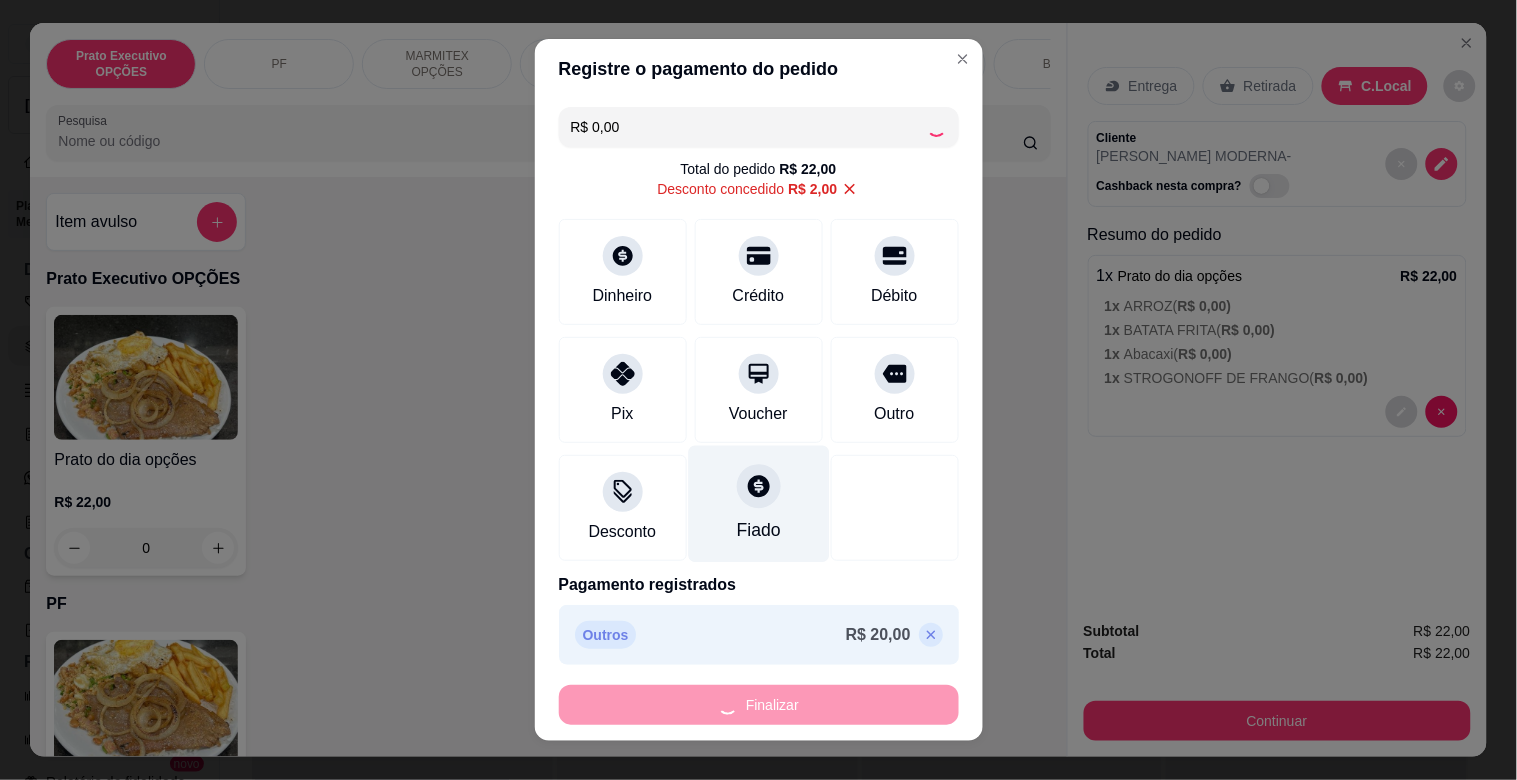 type on "-R$ 22,00" 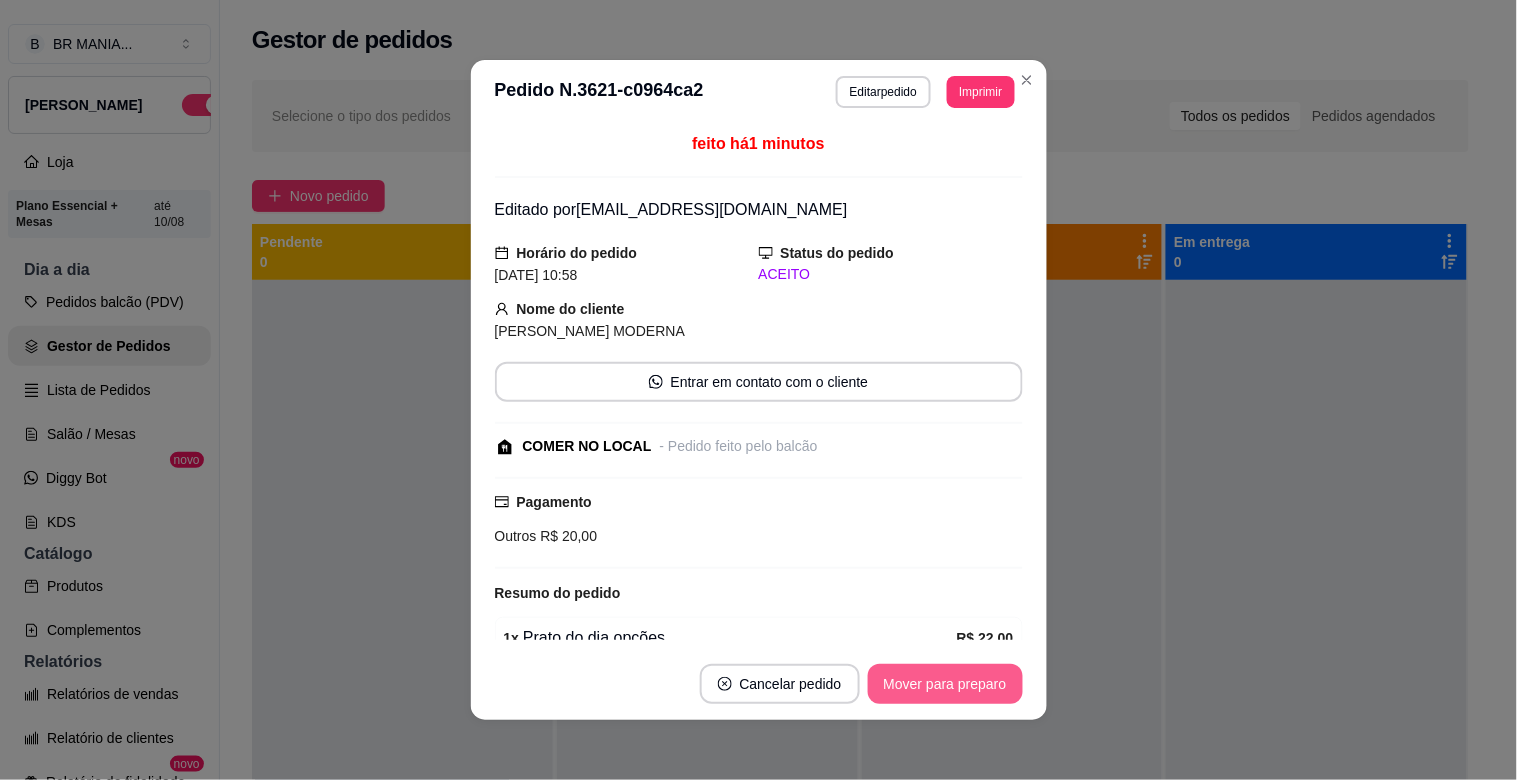 click on "Mover para preparo" at bounding box center (945, 684) 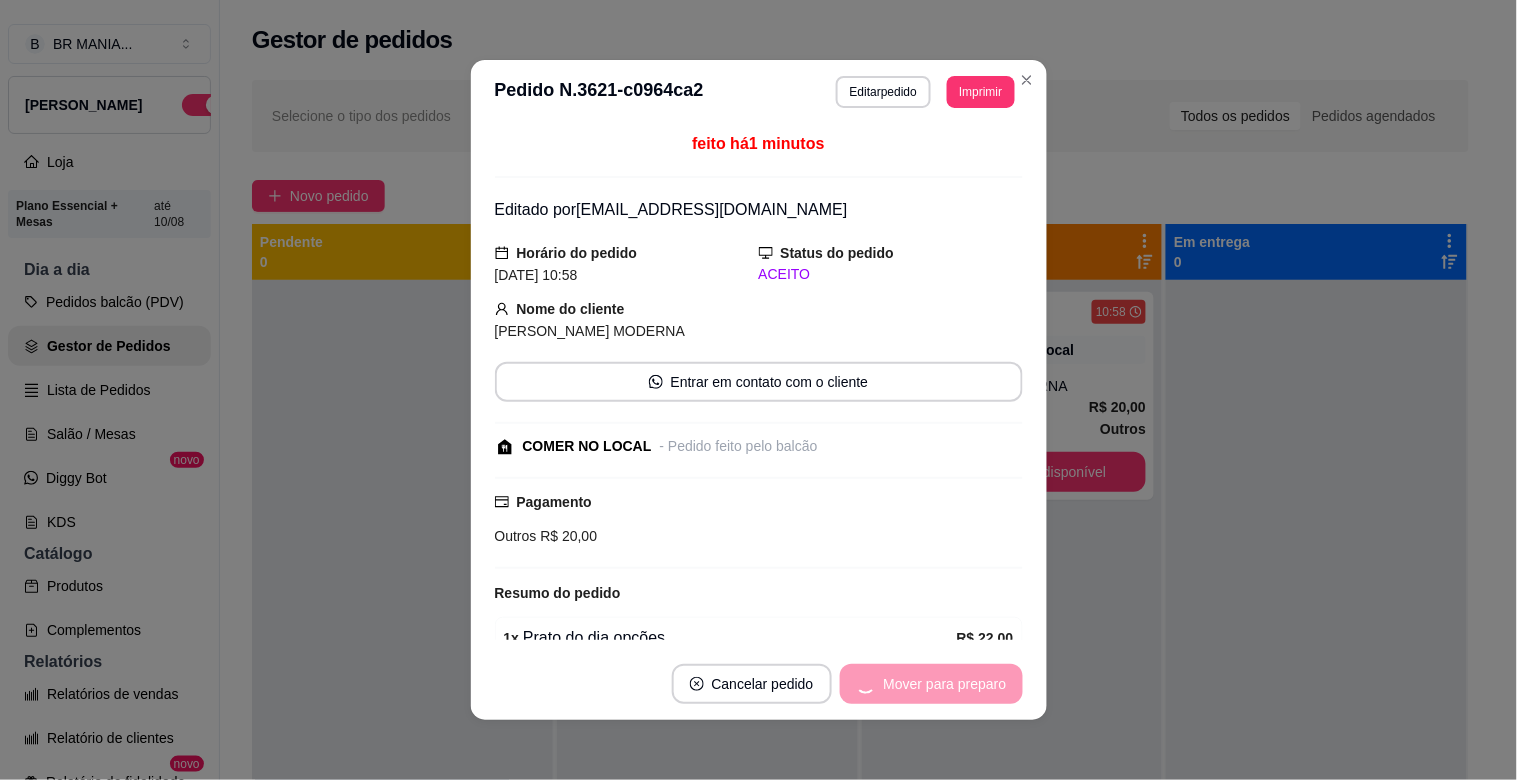 click on "Mover para preparo" at bounding box center [931, 684] 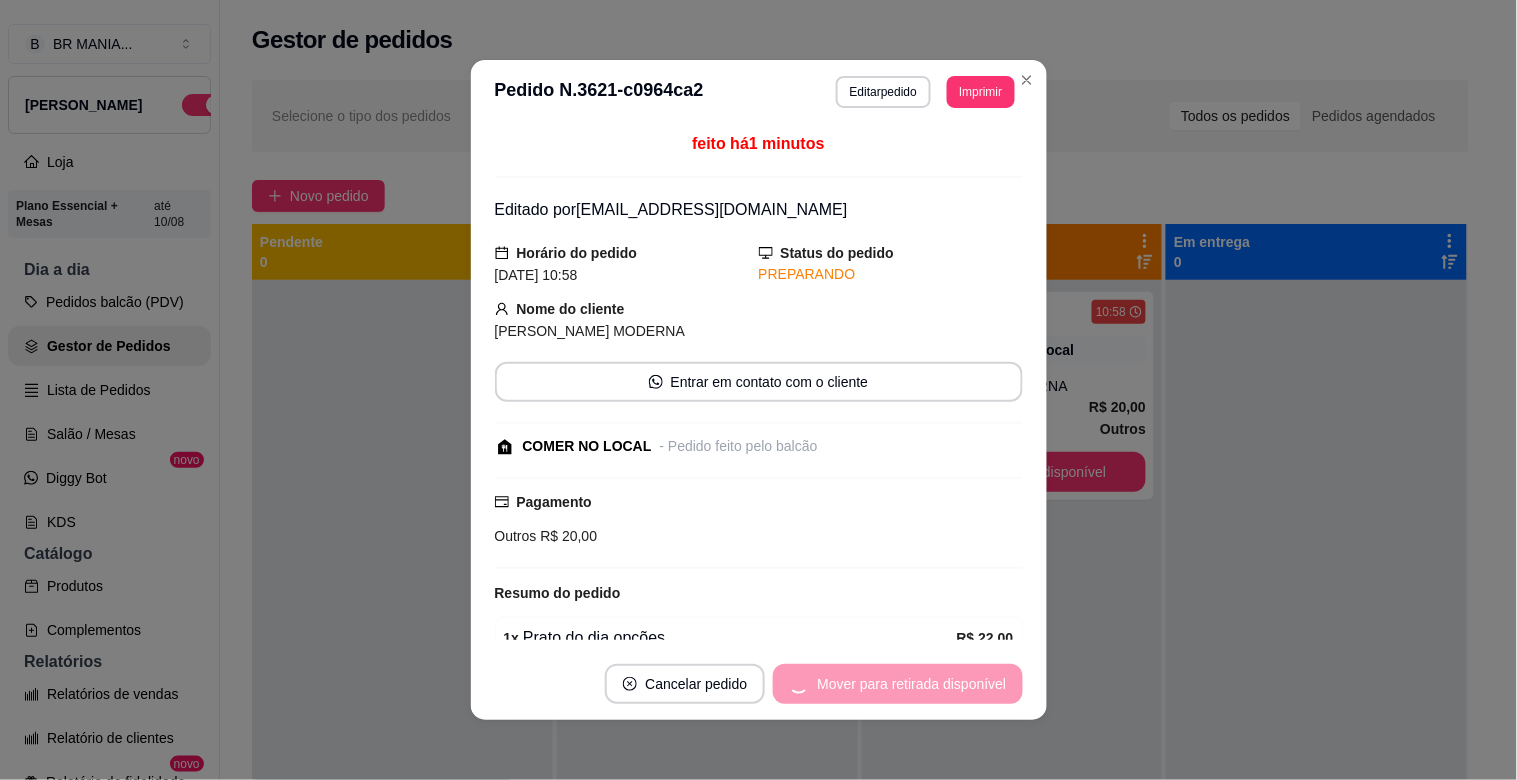 click on "Mover para retirada disponível" at bounding box center (897, 684) 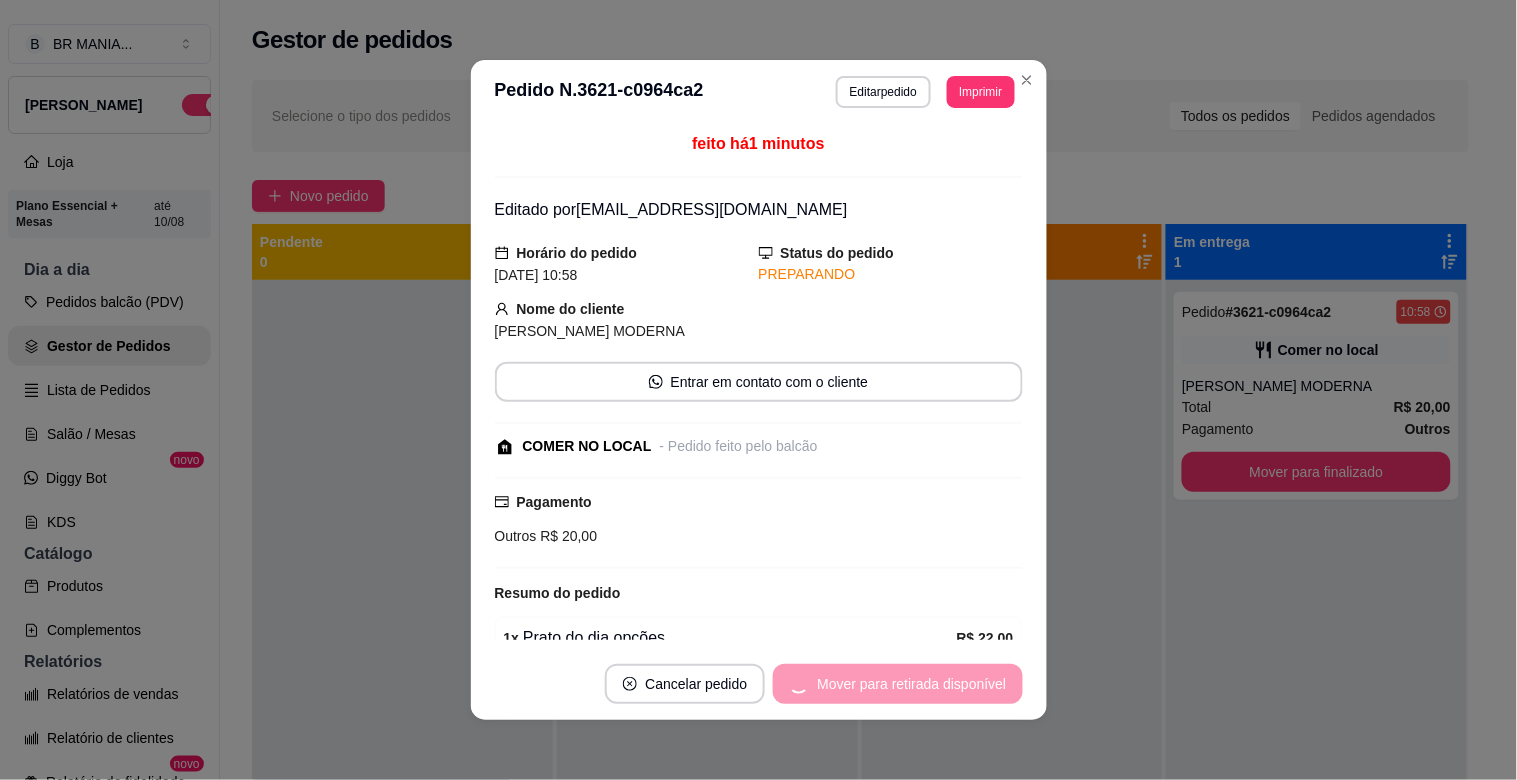 click on "Mover para retirada disponível" at bounding box center (897, 684) 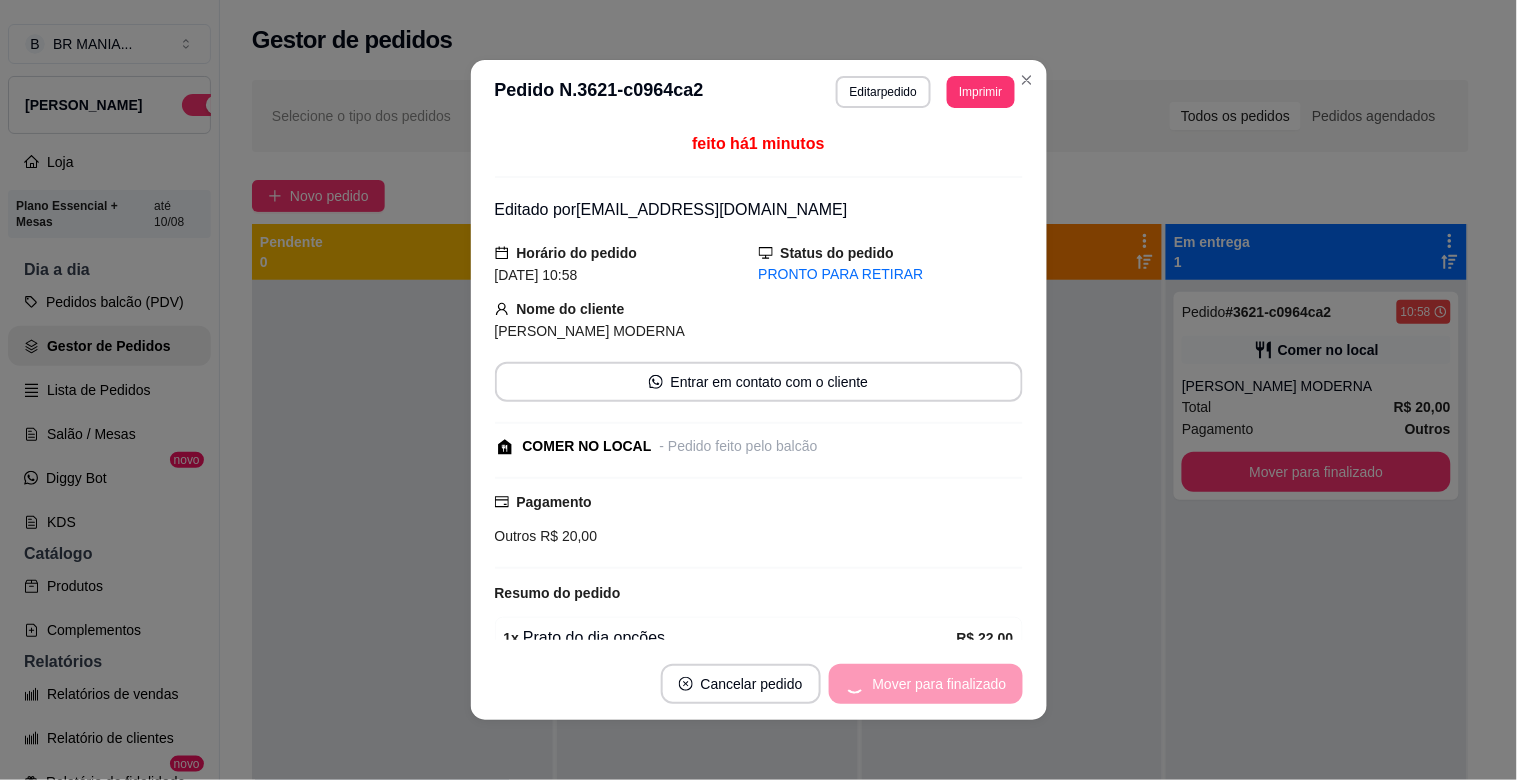 click on "Mover para finalizado" at bounding box center [926, 684] 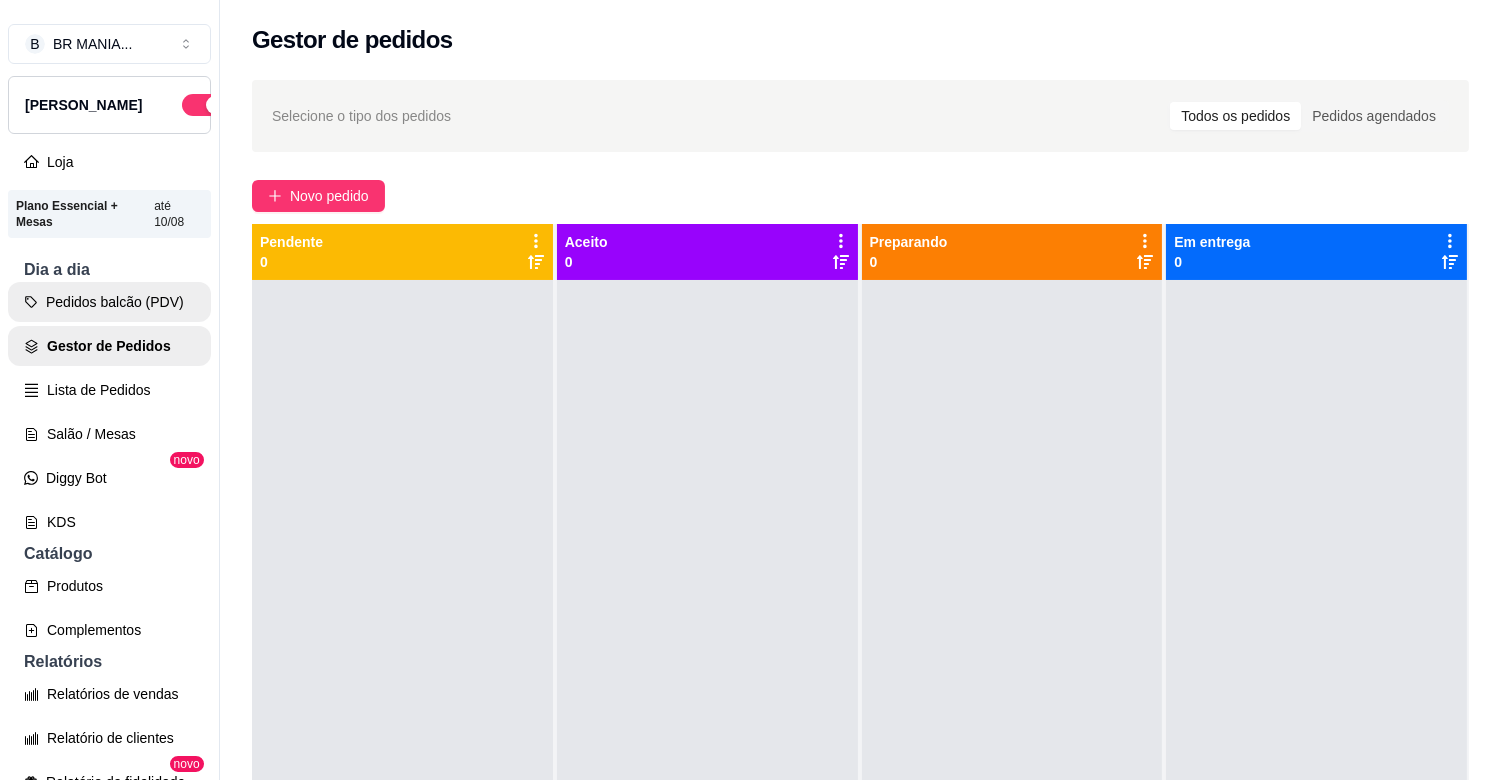 click on "Pedidos balcão (PDV)" at bounding box center [109, 302] 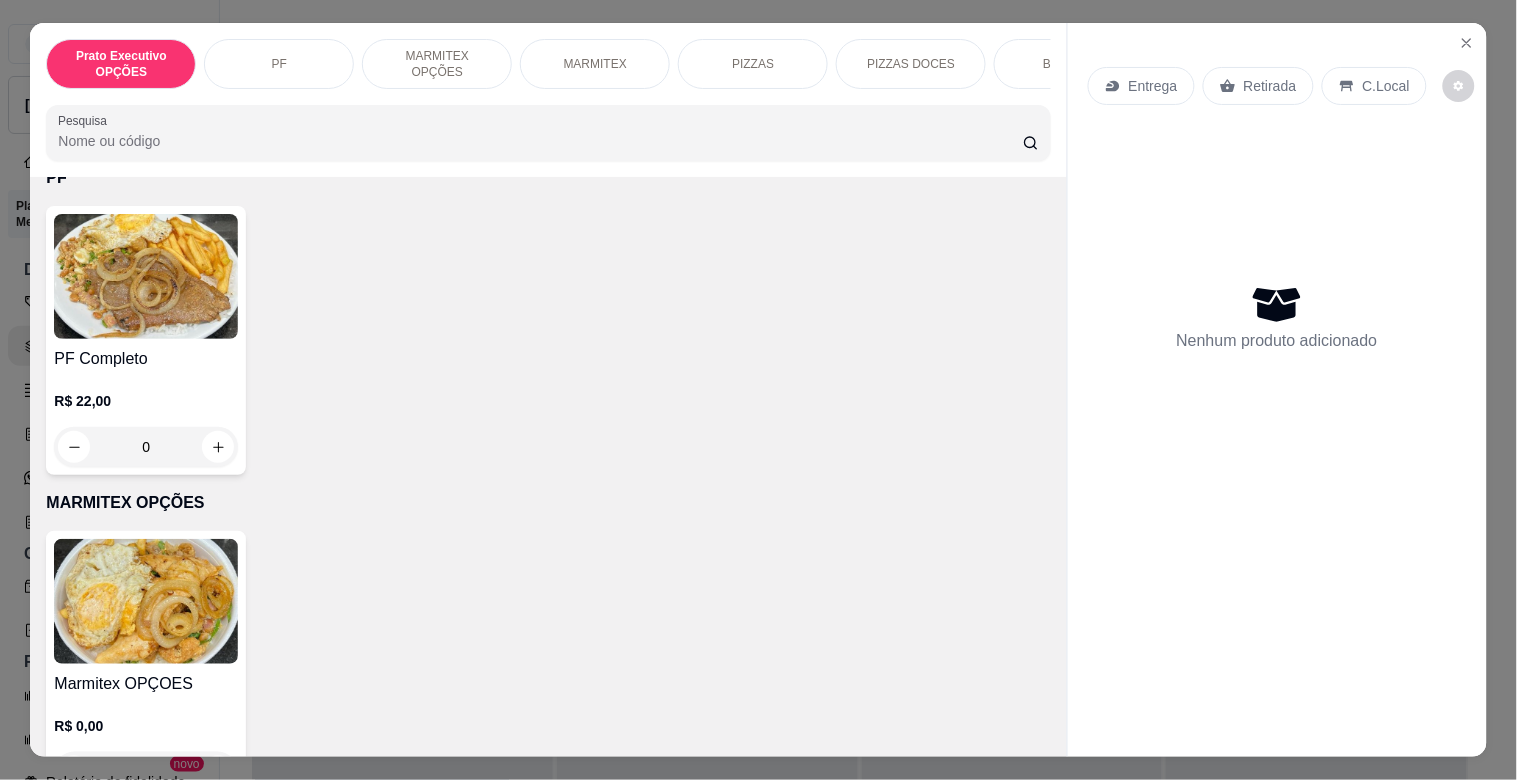 scroll, scrollTop: 401, scrollLeft: 0, axis: vertical 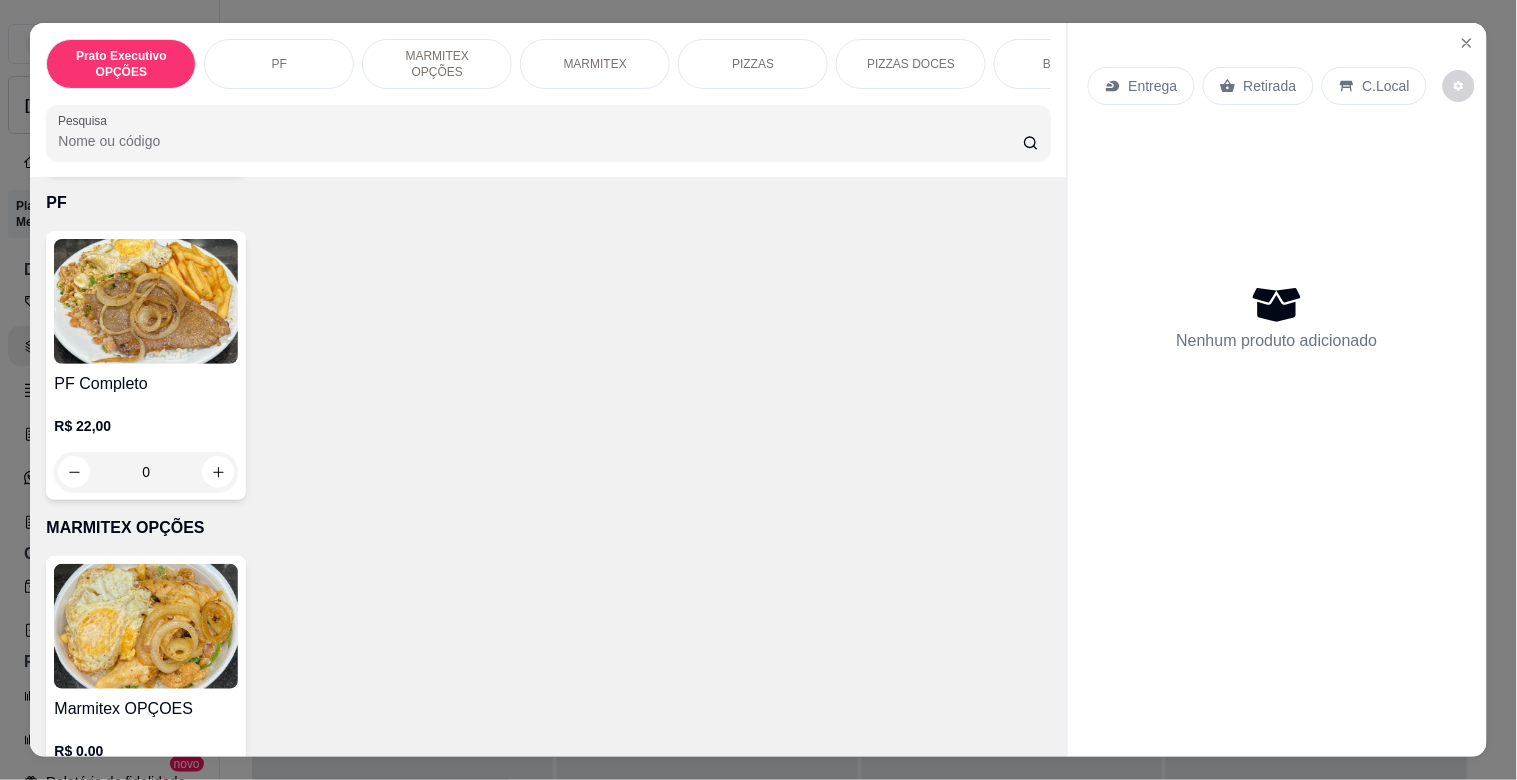 click at bounding box center [146, 301] 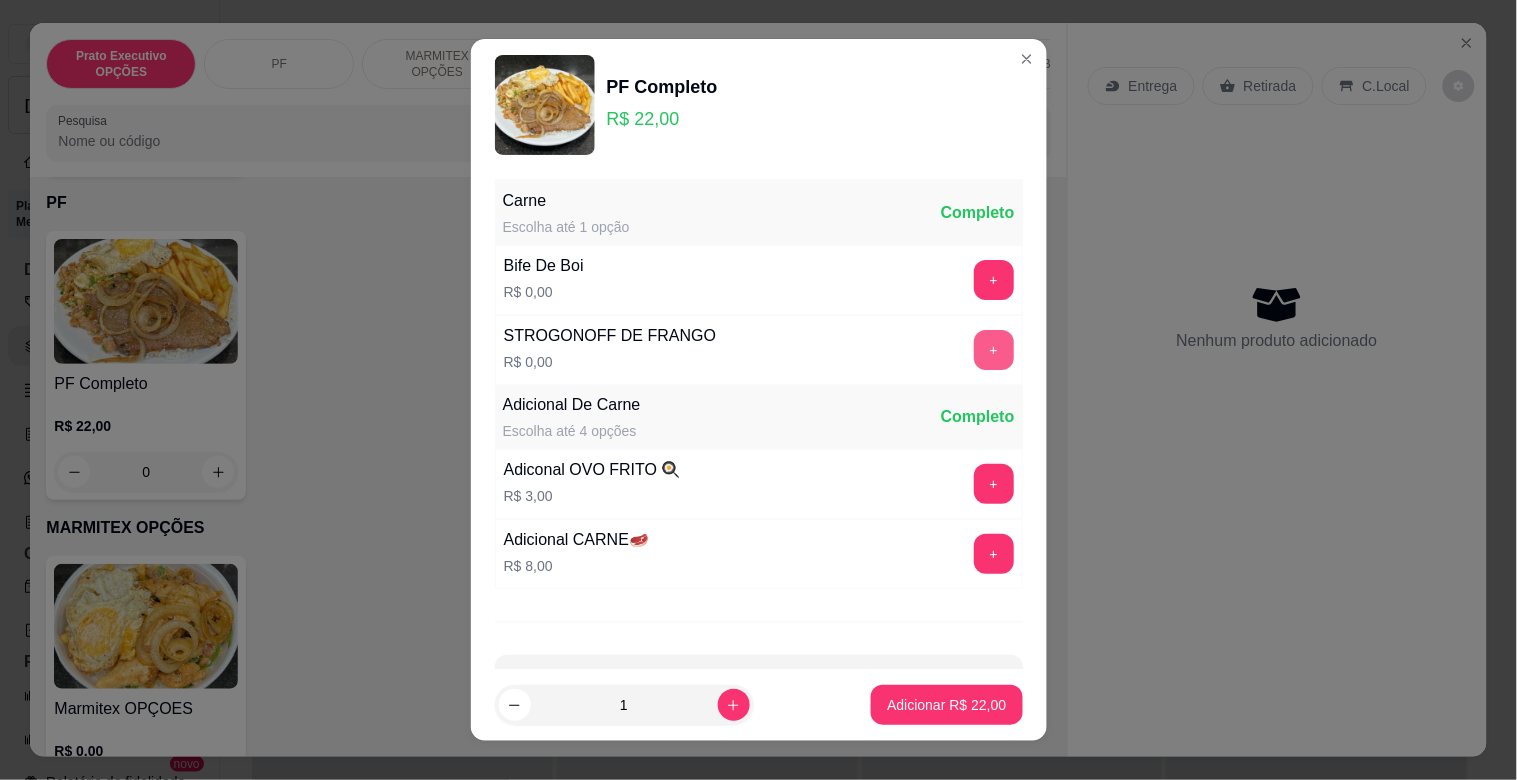 click on "+" at bounding box center [994, 350] 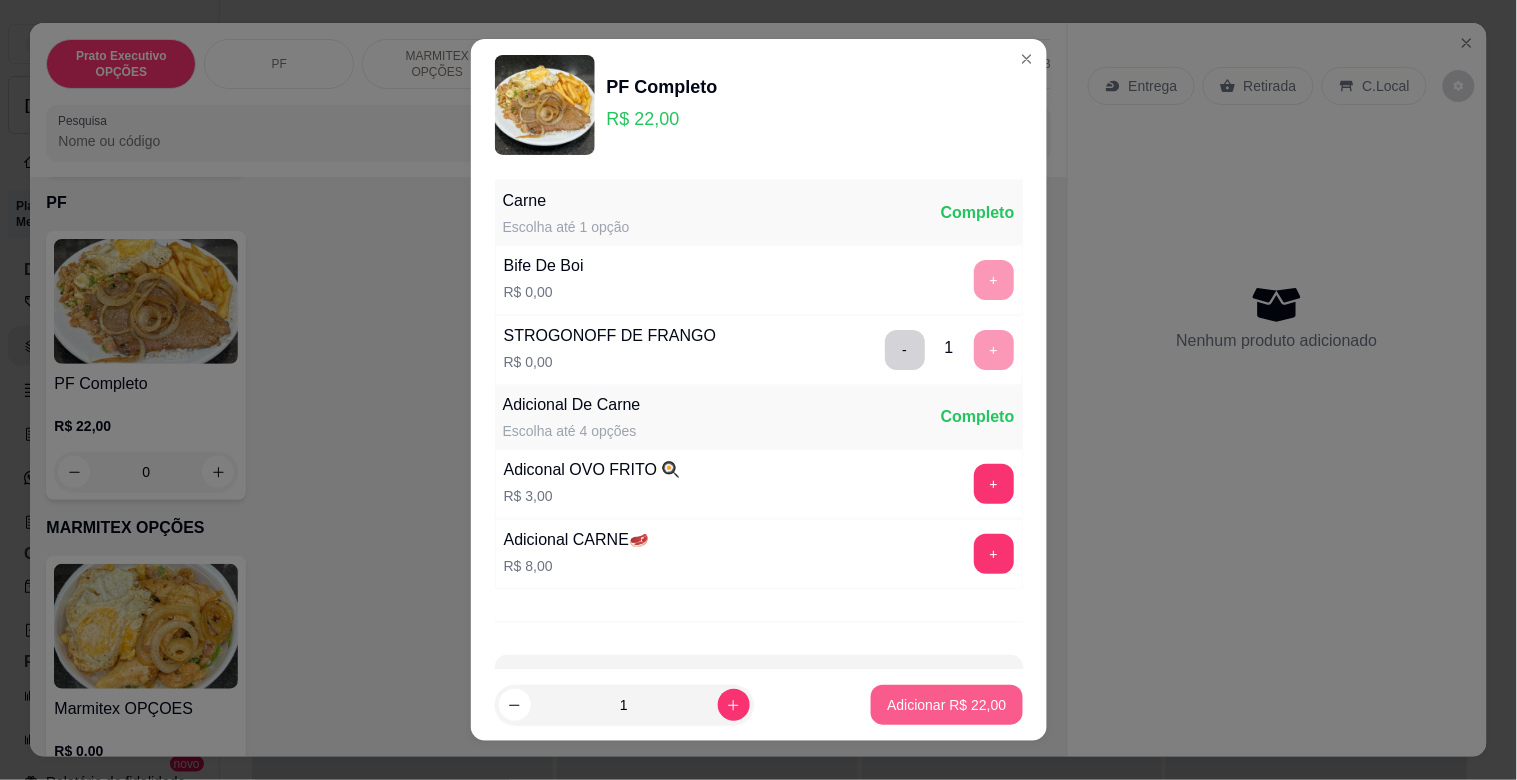 click on "Adicionar   R$ 22,00" at bounding box center (946, 705) 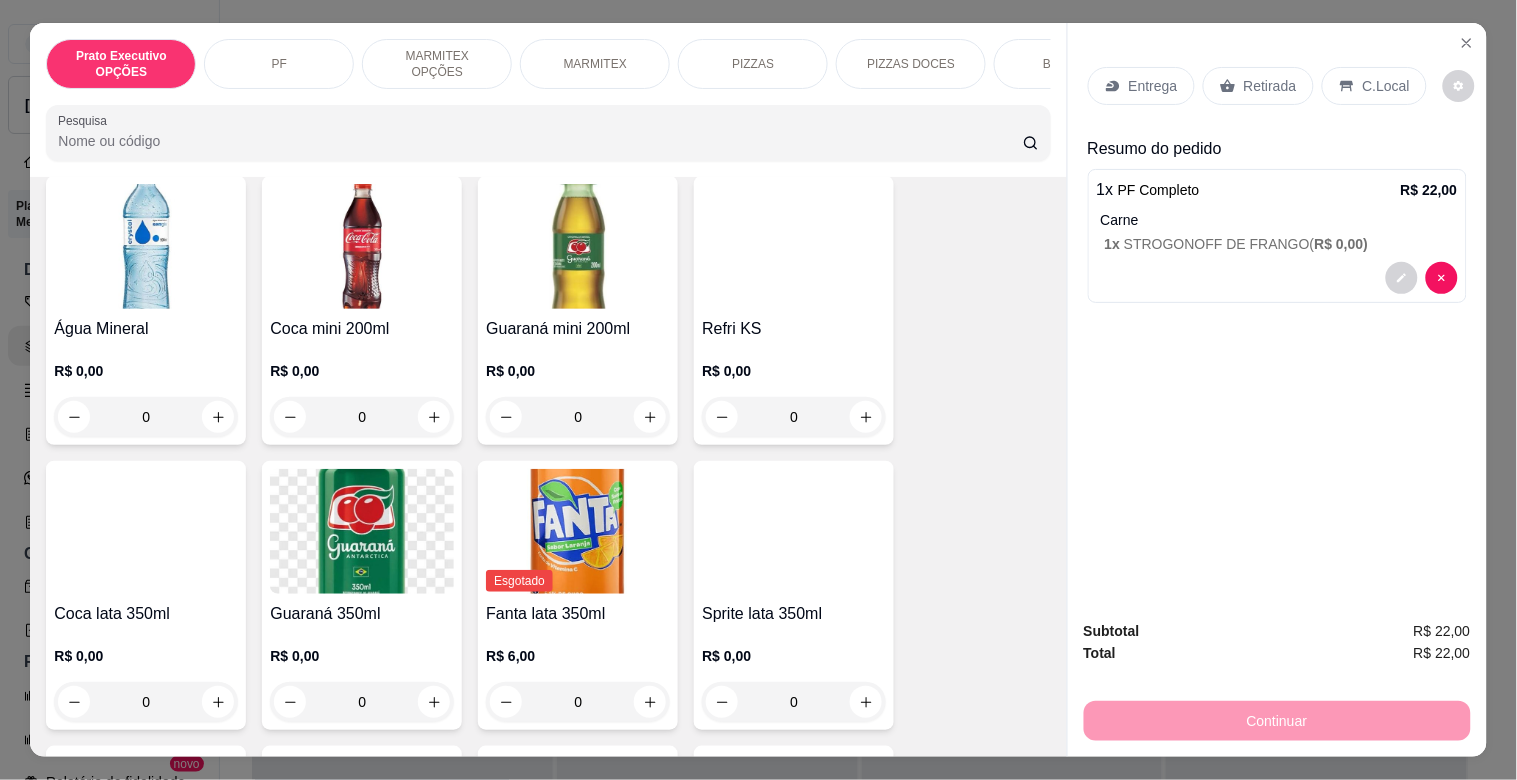 scroll, scrollTop: 2058, scrollLeft: 0, axis: vertical 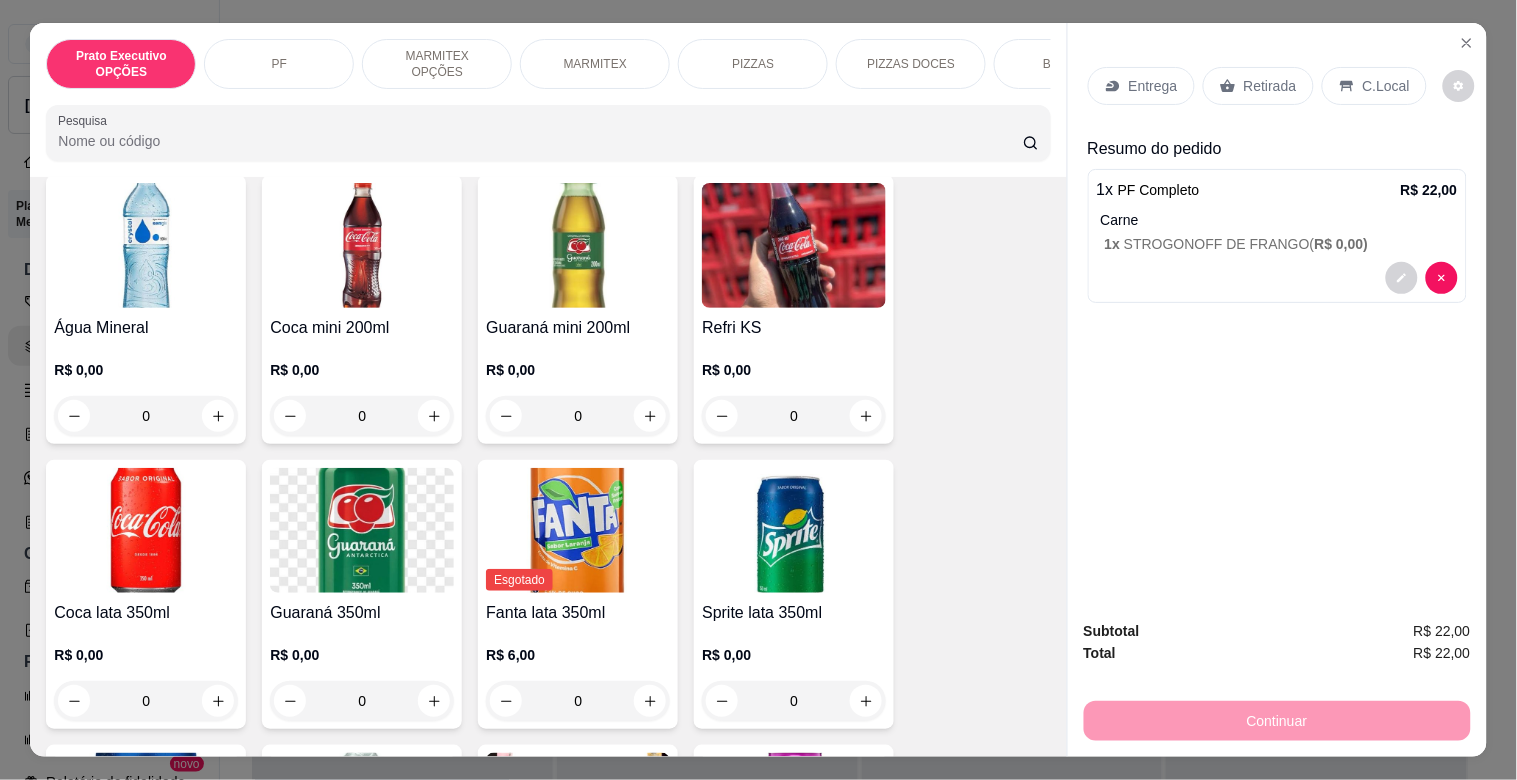 click at bounding box center (146, 530) 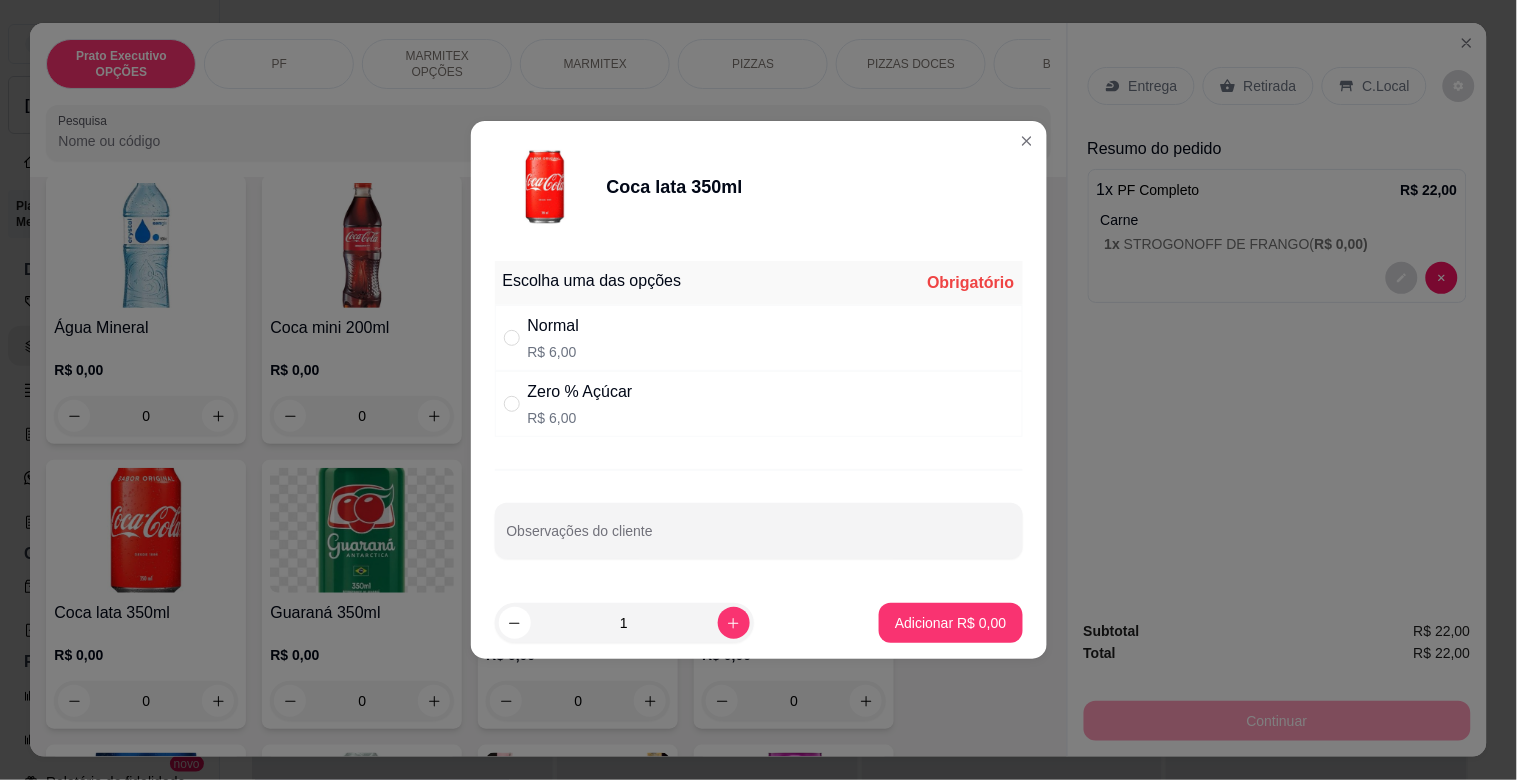 click on "R$ 6,00" at bounding box center (580, 418) 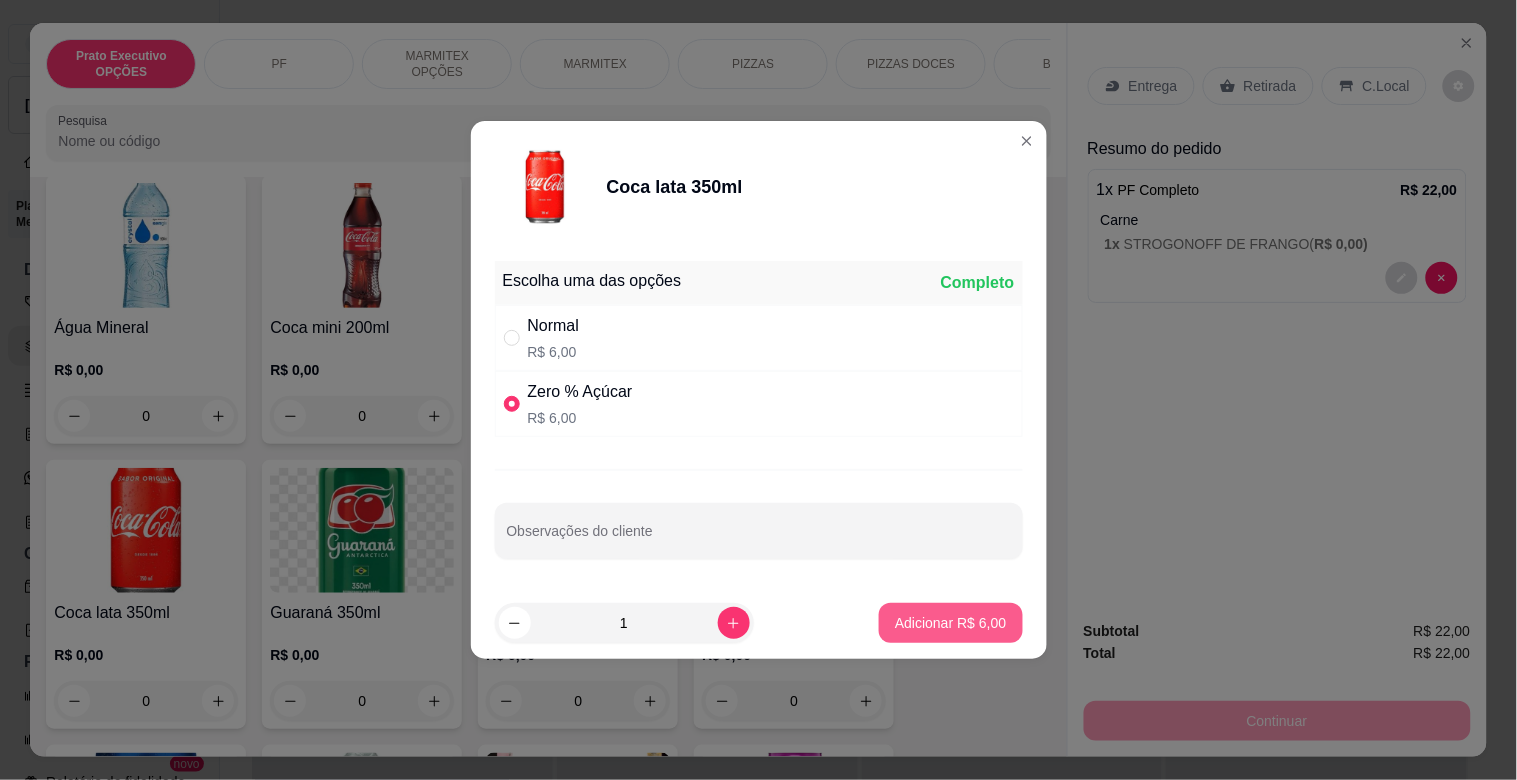 click on "Adicionar   R$ 6,00" at bounding box center (950, 623) 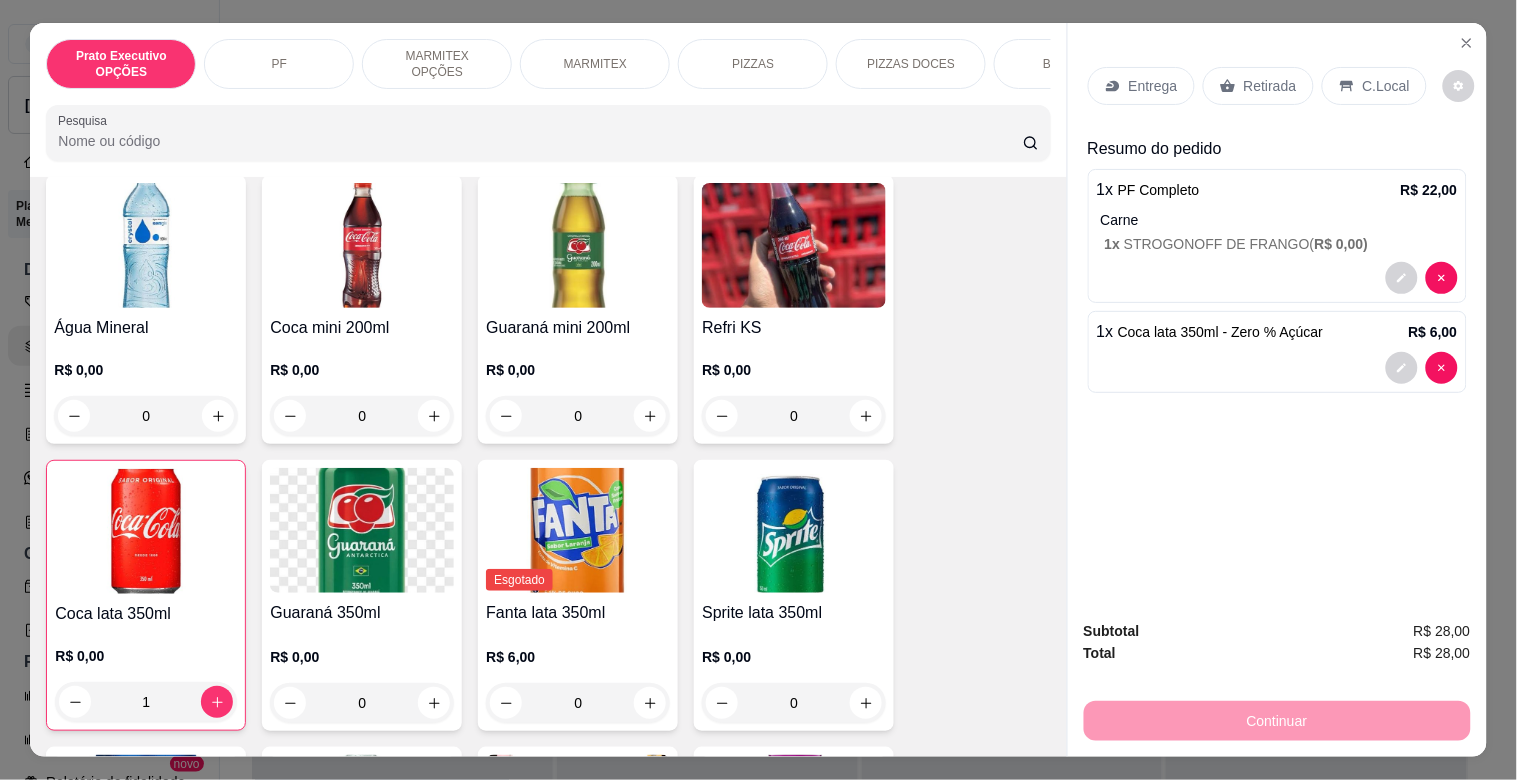click 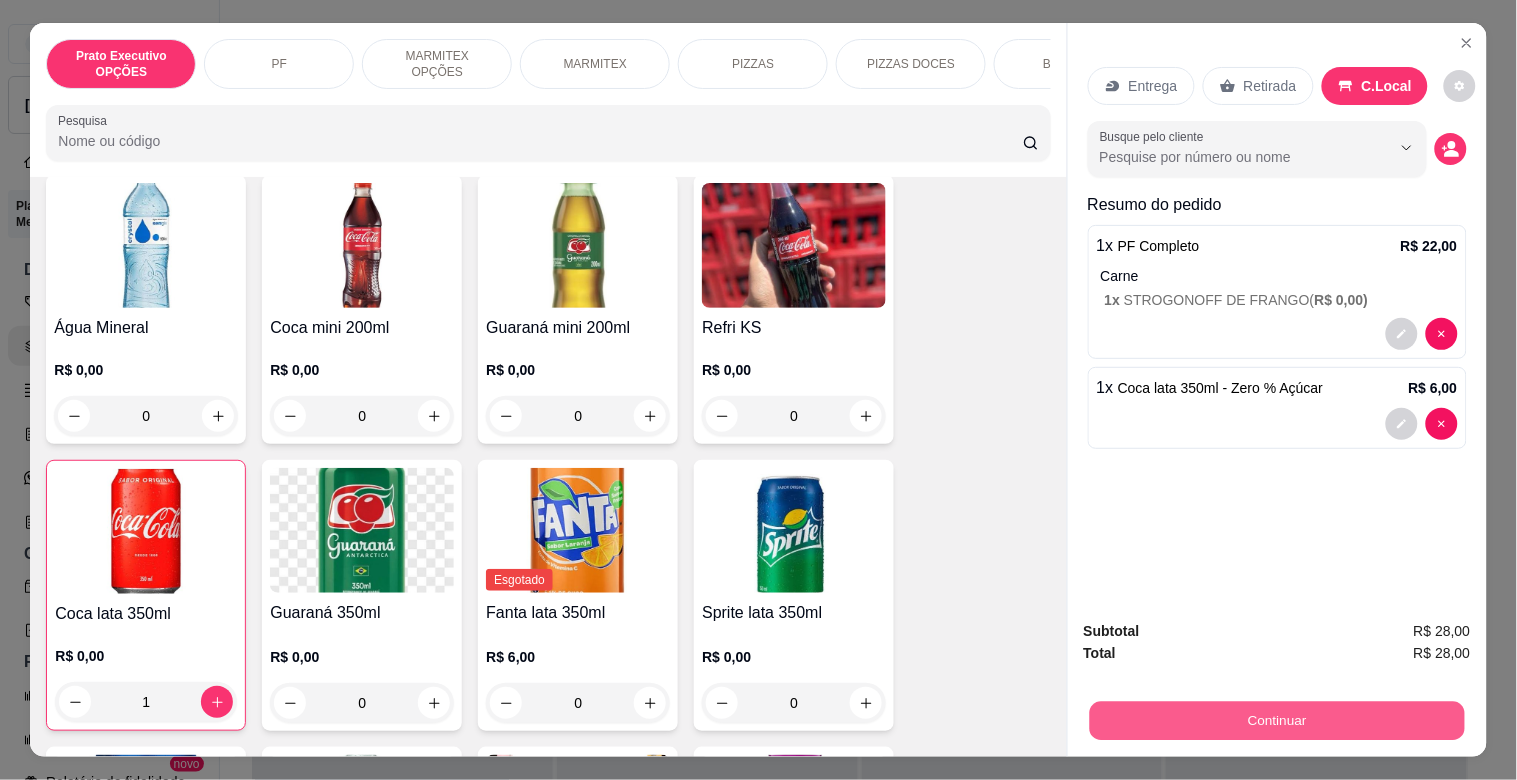 click on "Continuar" at bounding box center [1276, 720] 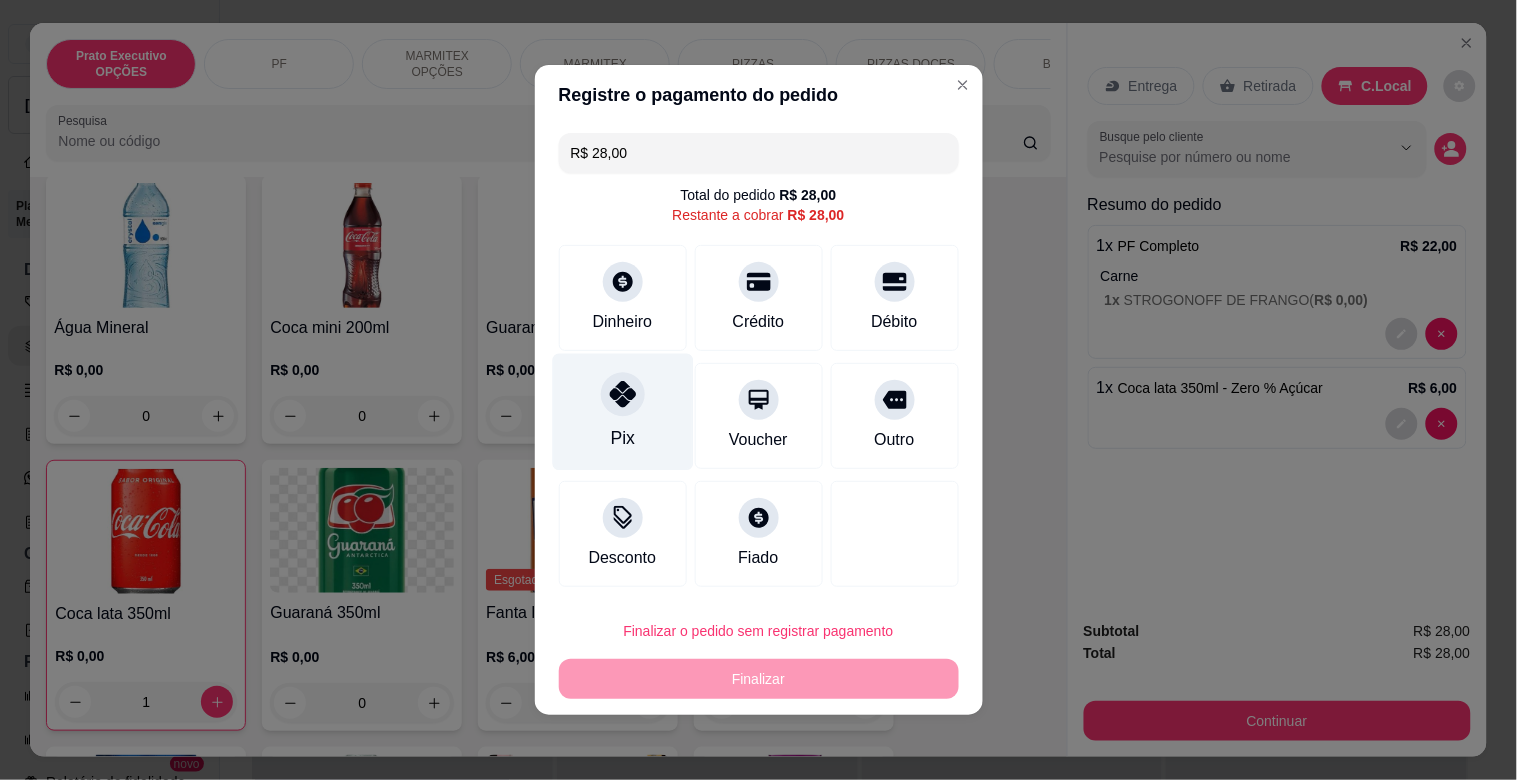 click on "Pix" at bounding box center (622, 412) 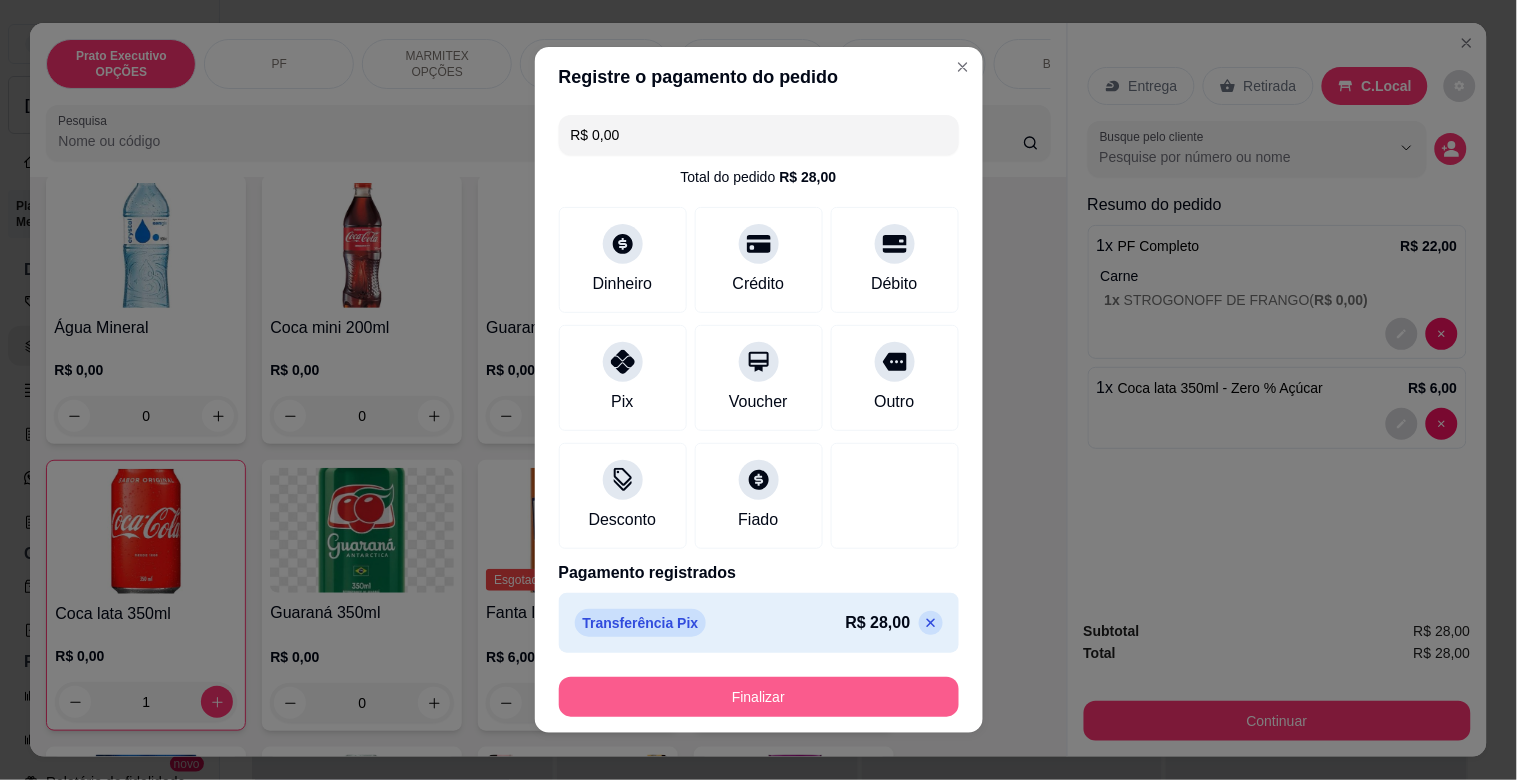 click on "Finalizar" at bounding box center [759, 697] 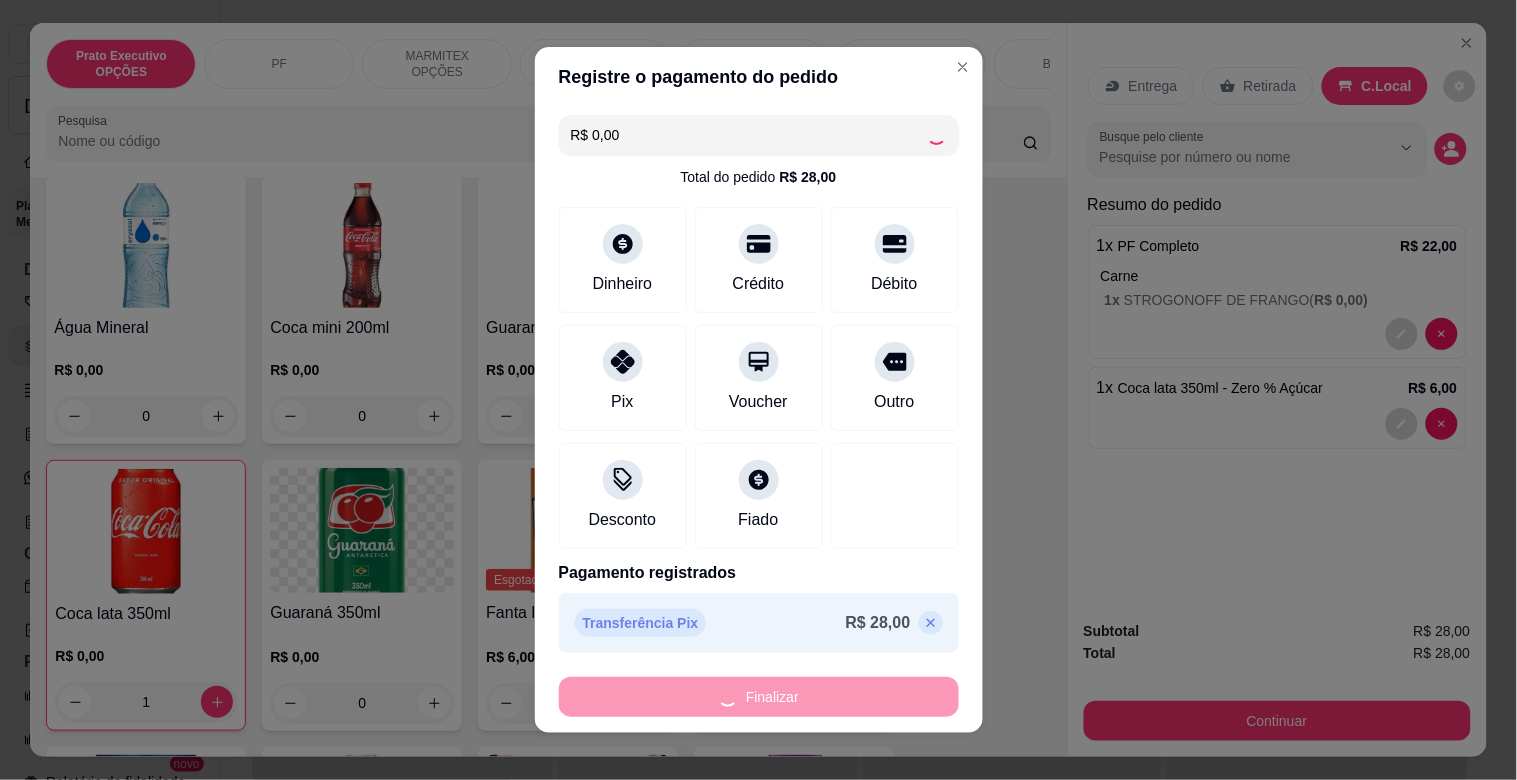 type on "0" 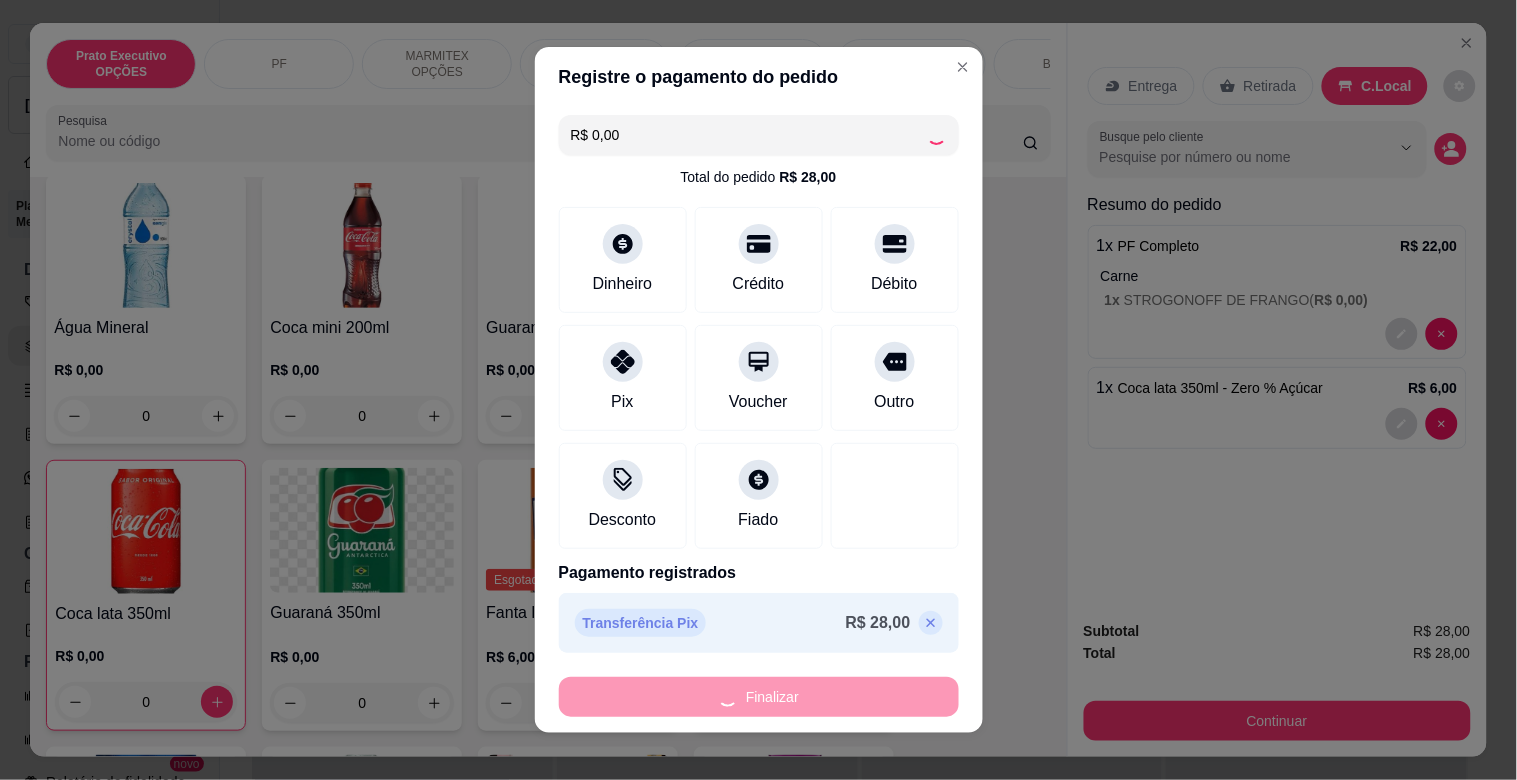 type on "-R$ 28,00" 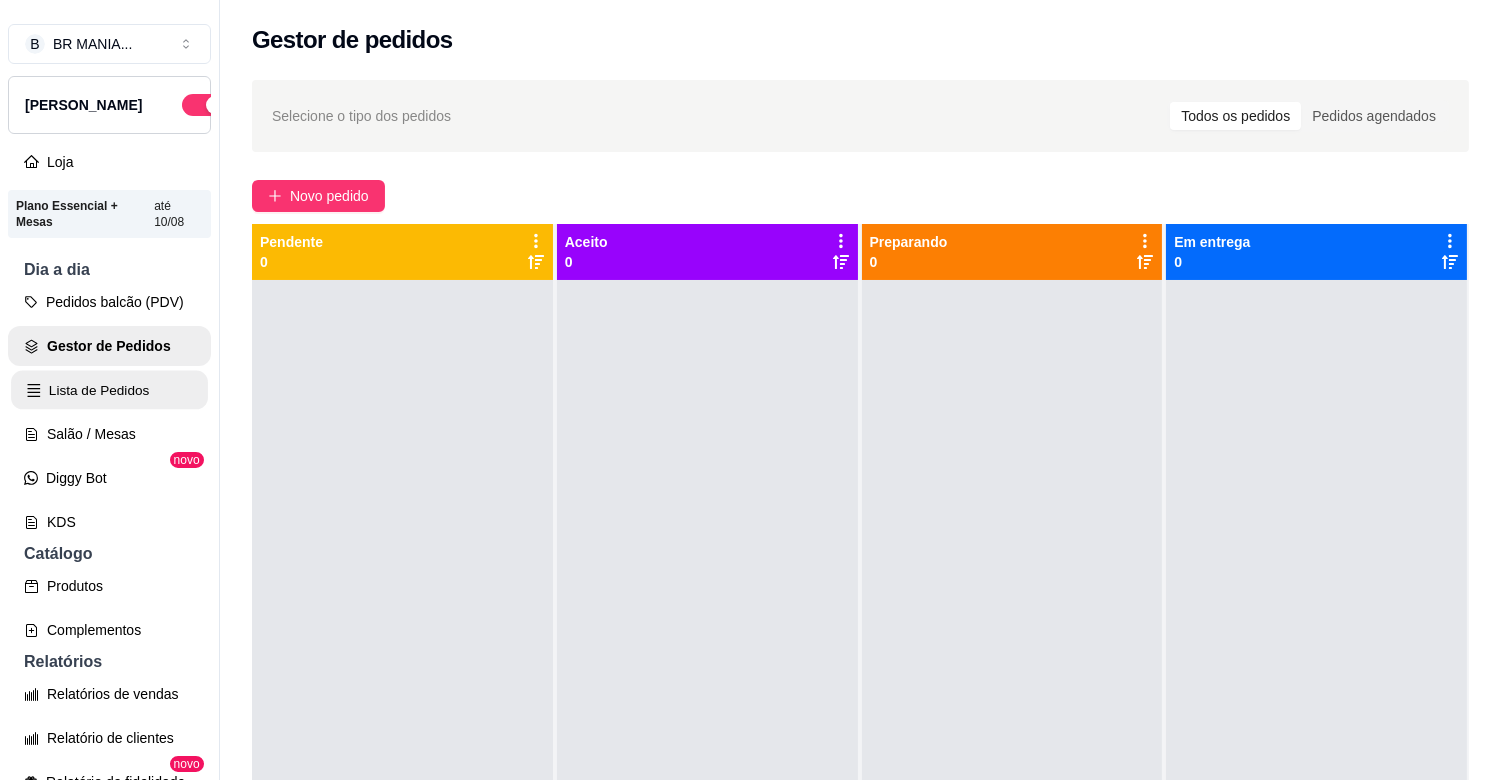 click on "Lista de Pedidos" at bounding box center [109, 390] 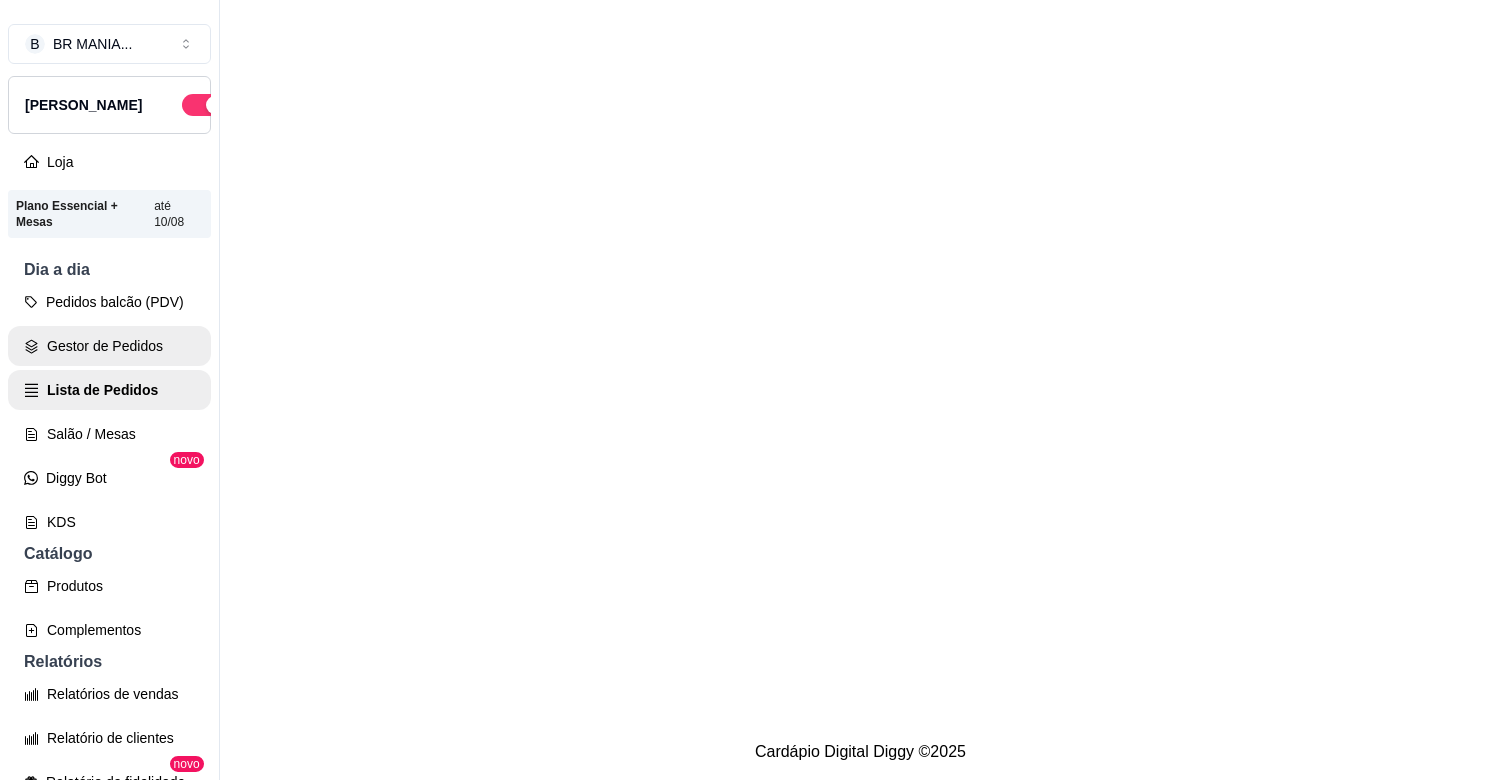 click on "Gestor de Pedidos" at bounding box center [109, 346] 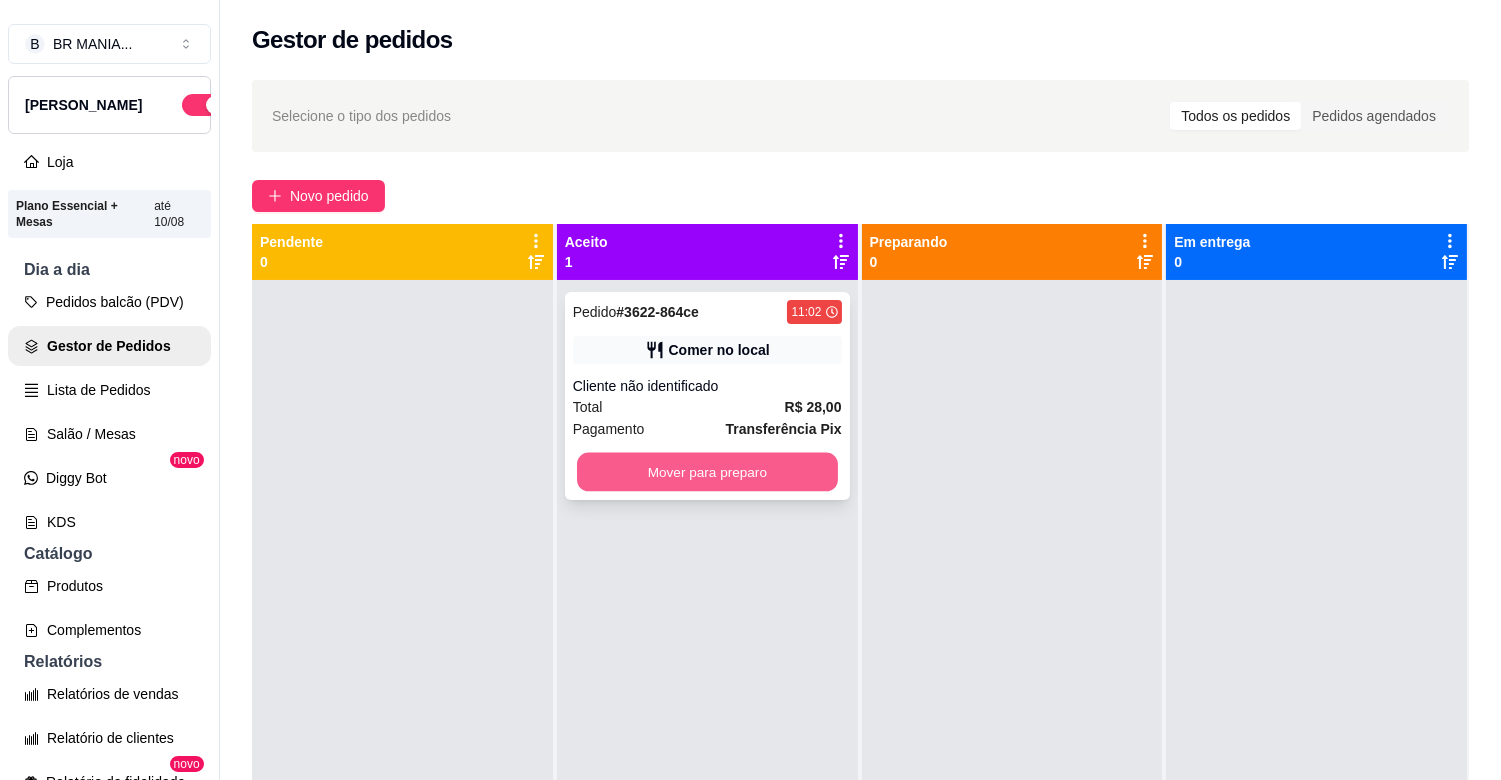 click on "Mover para preparo" at bounding box center [707, 472] 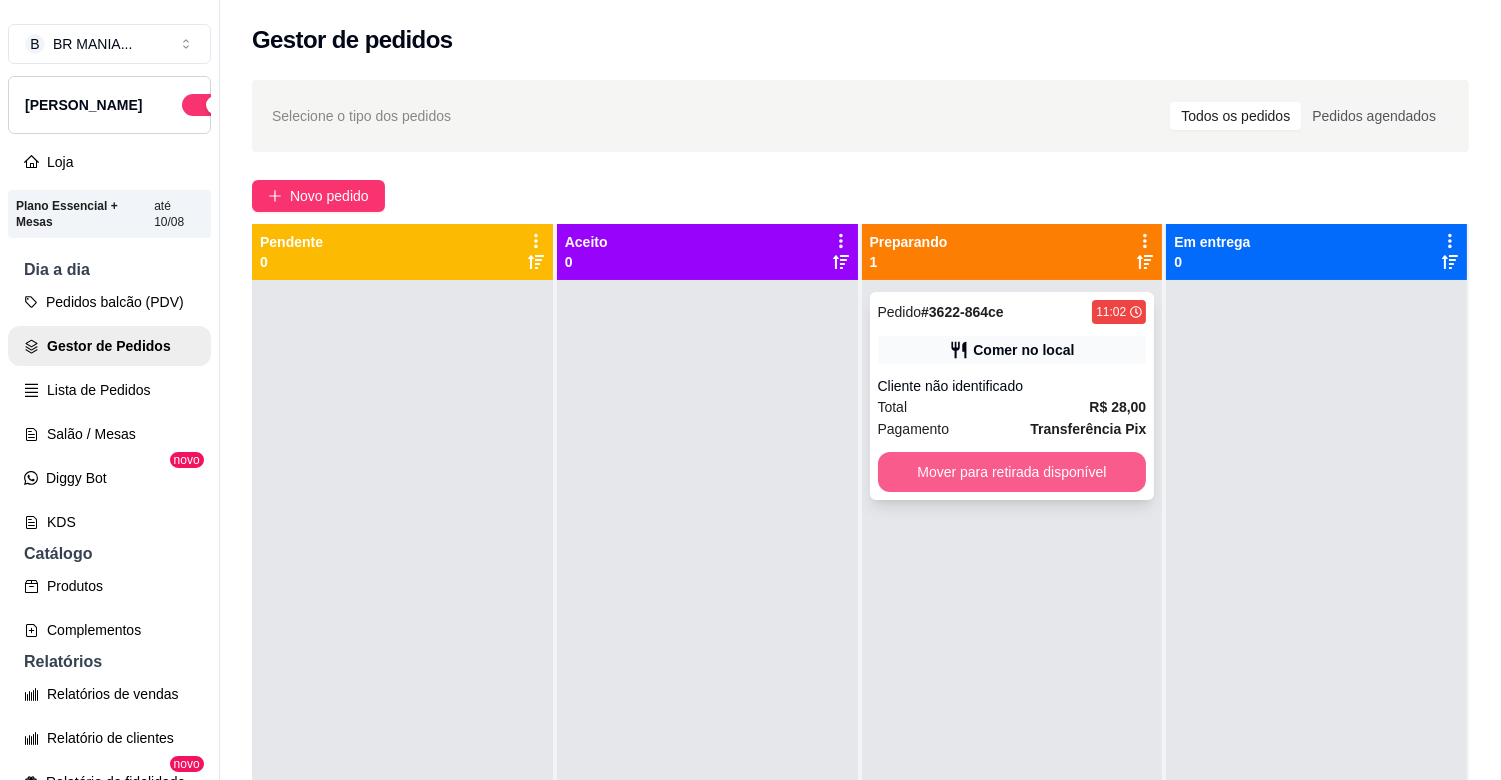 click on "Mover para retirada disponível" at bounding box center (1012, 472) 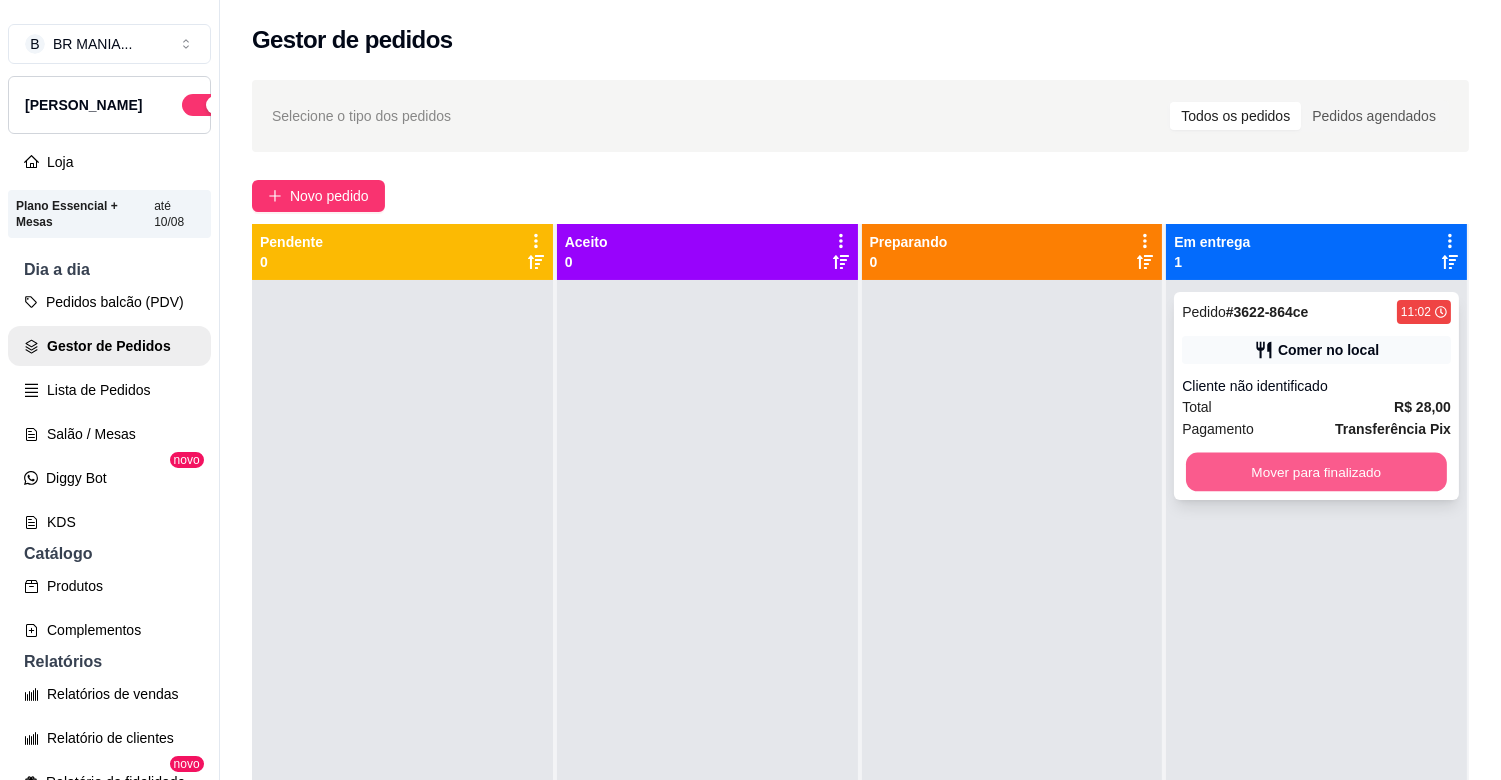 click on "Mover para finalizado" at bounding box center (1316, 472) 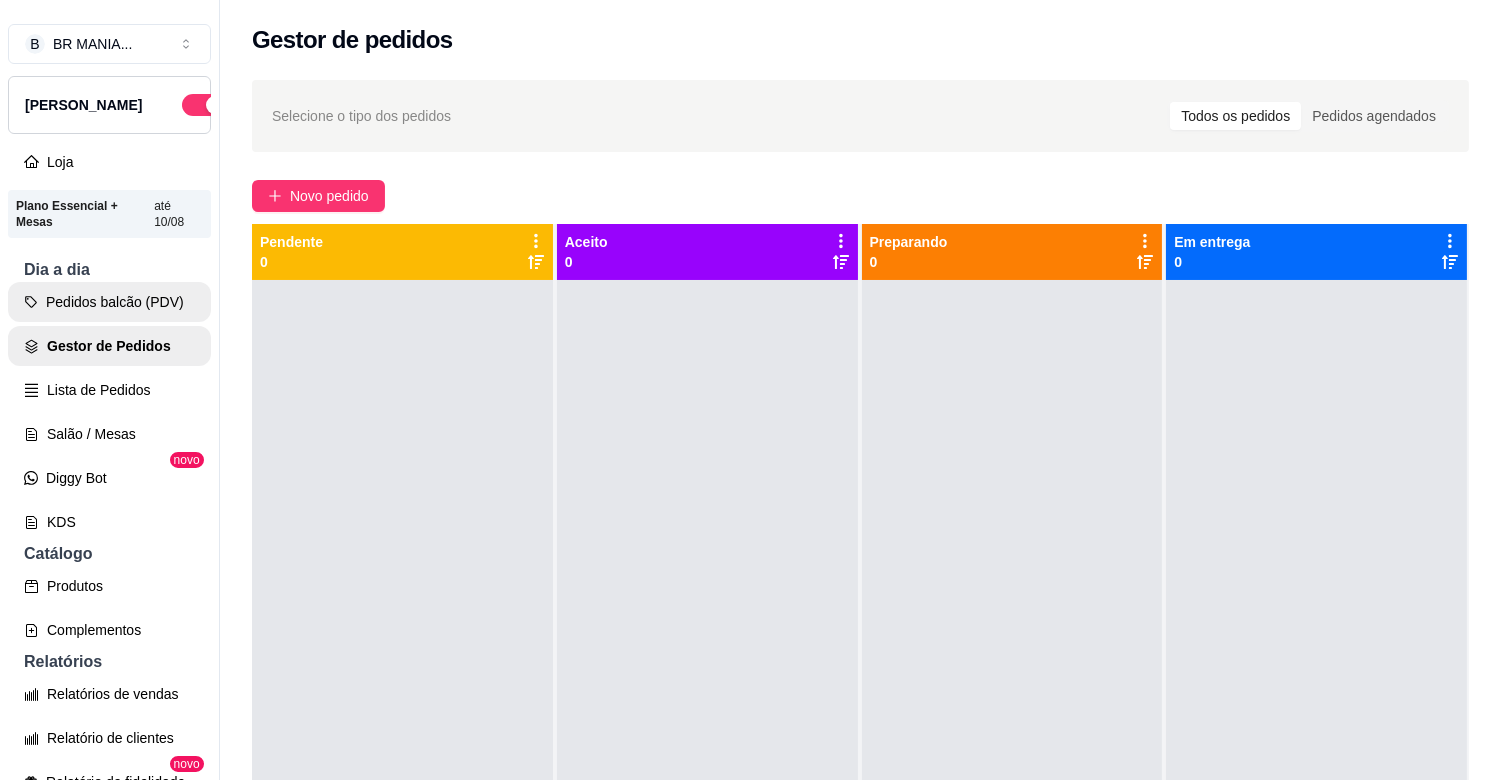 click on "Pedidos balcão (PDV)" at bounding box center [109, 302] 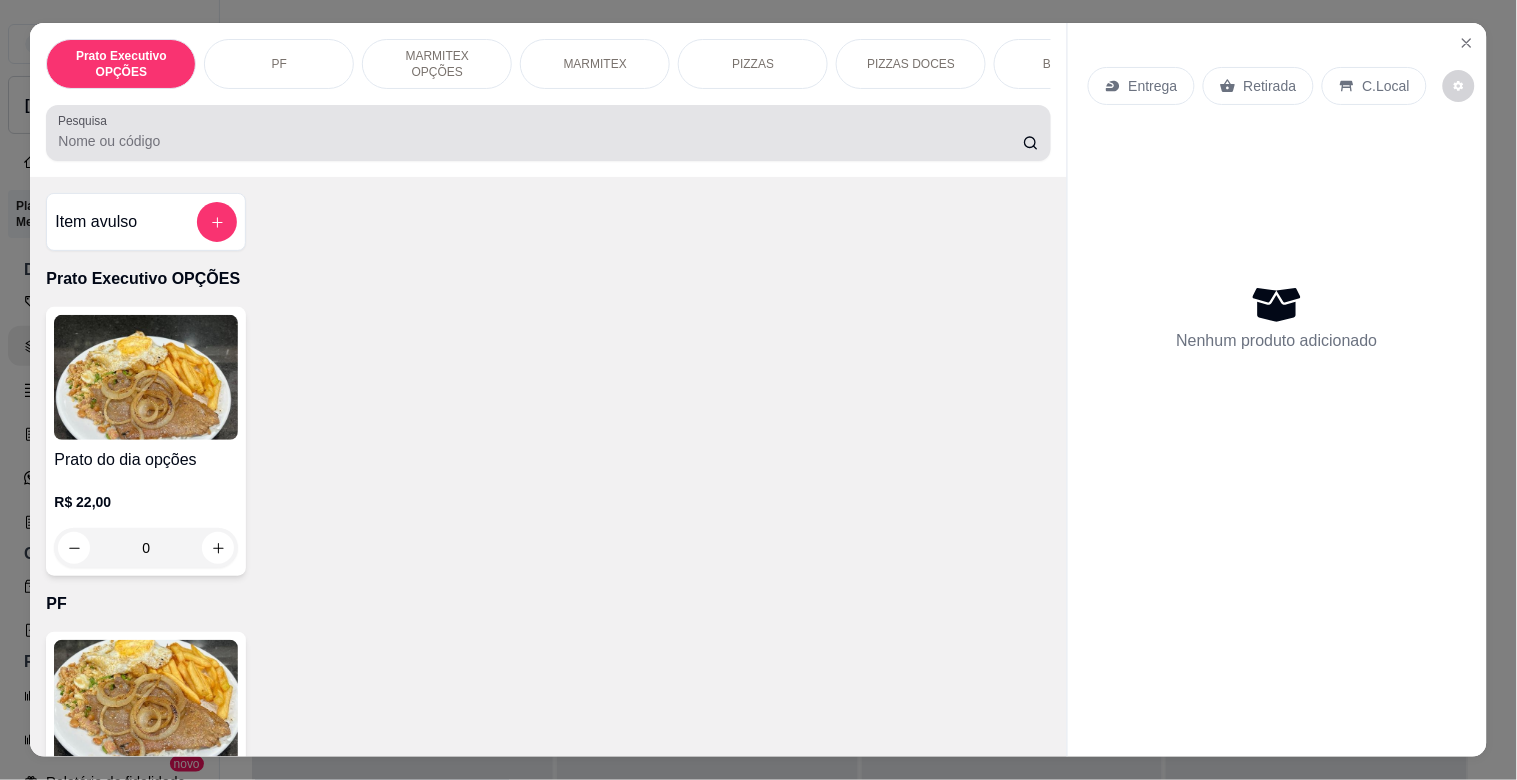 click at bounding box center (548, 133) 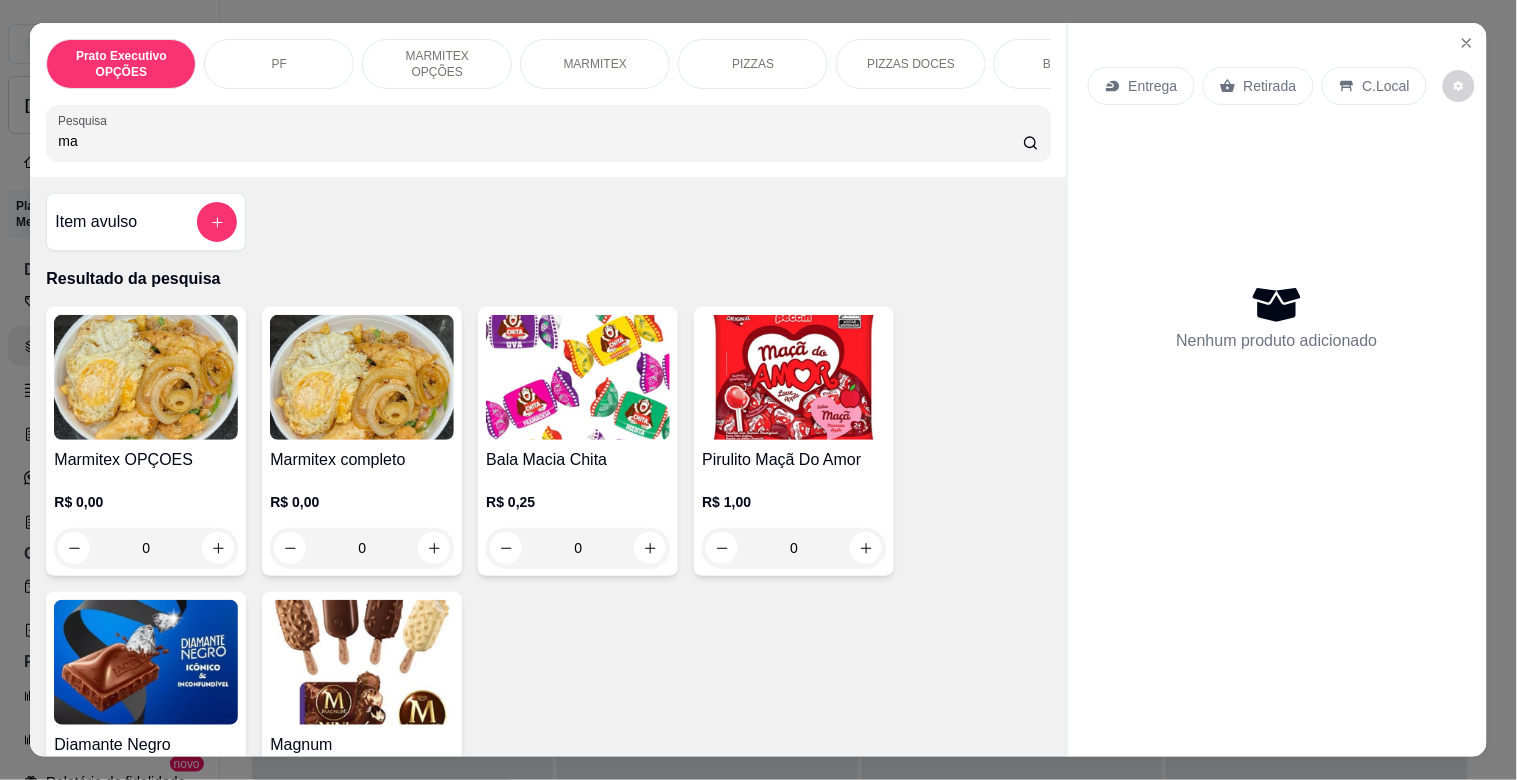type on "m" 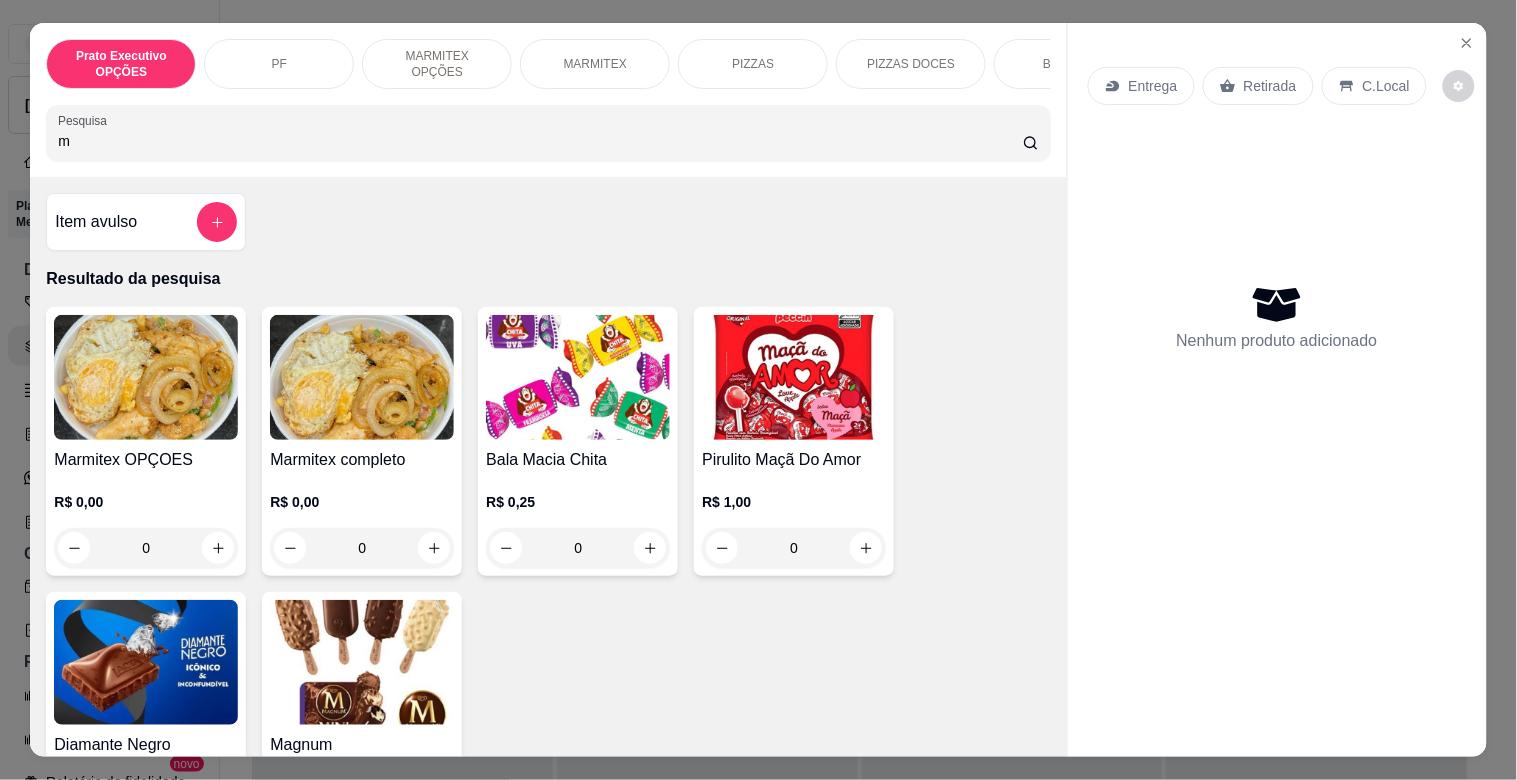 type 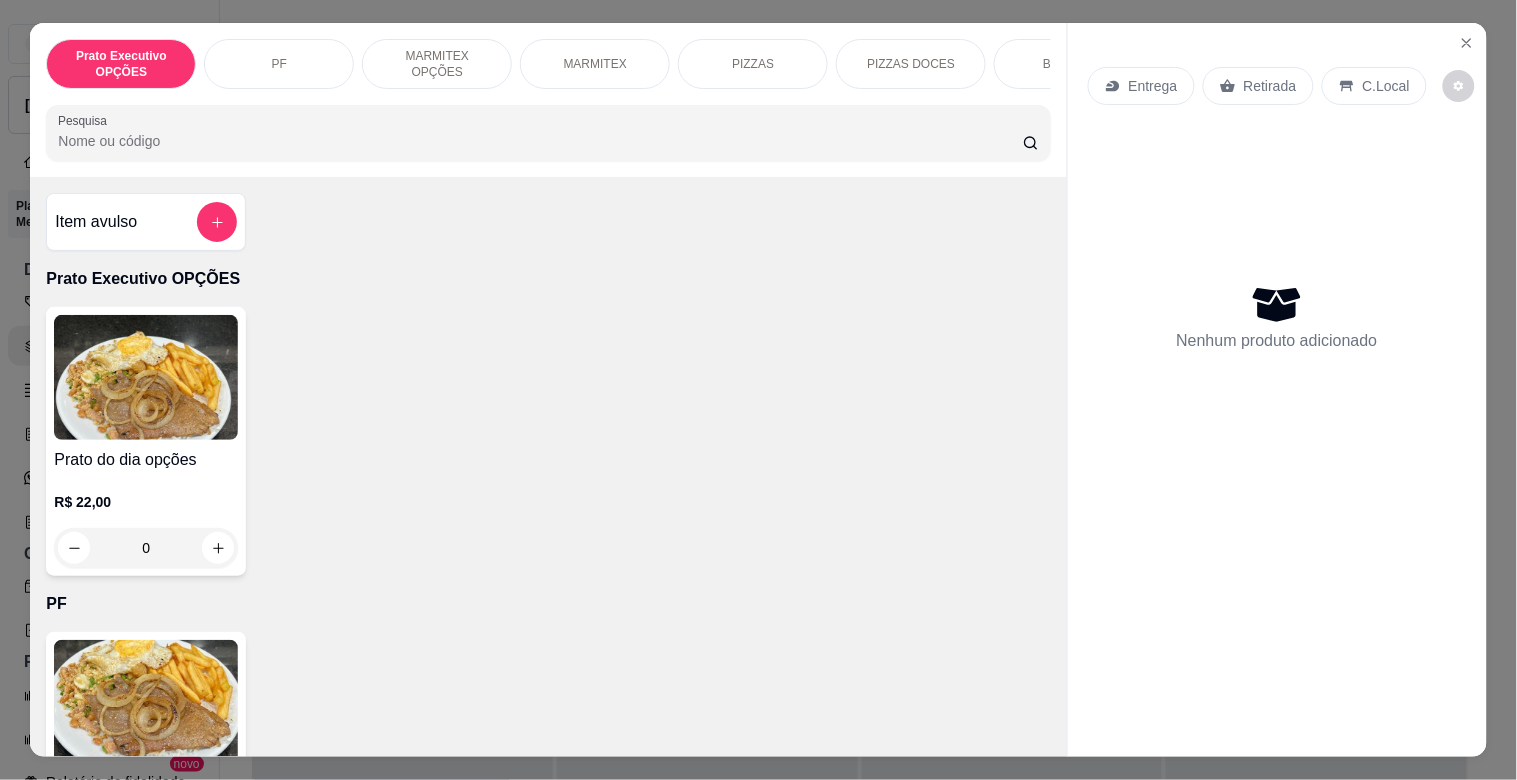 click at bounding box center [146, 702] 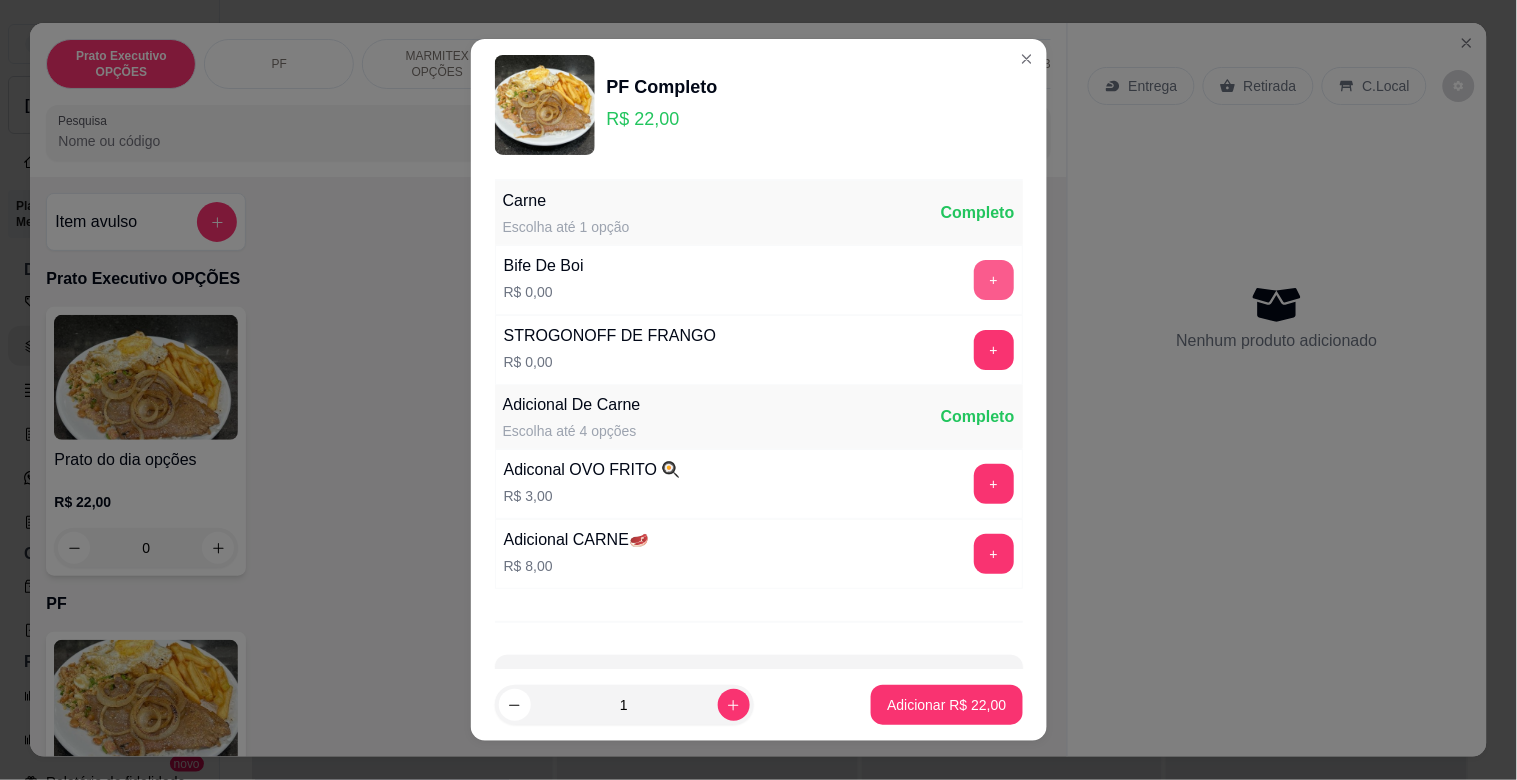 click on "+" at bounding box center [994, 280] 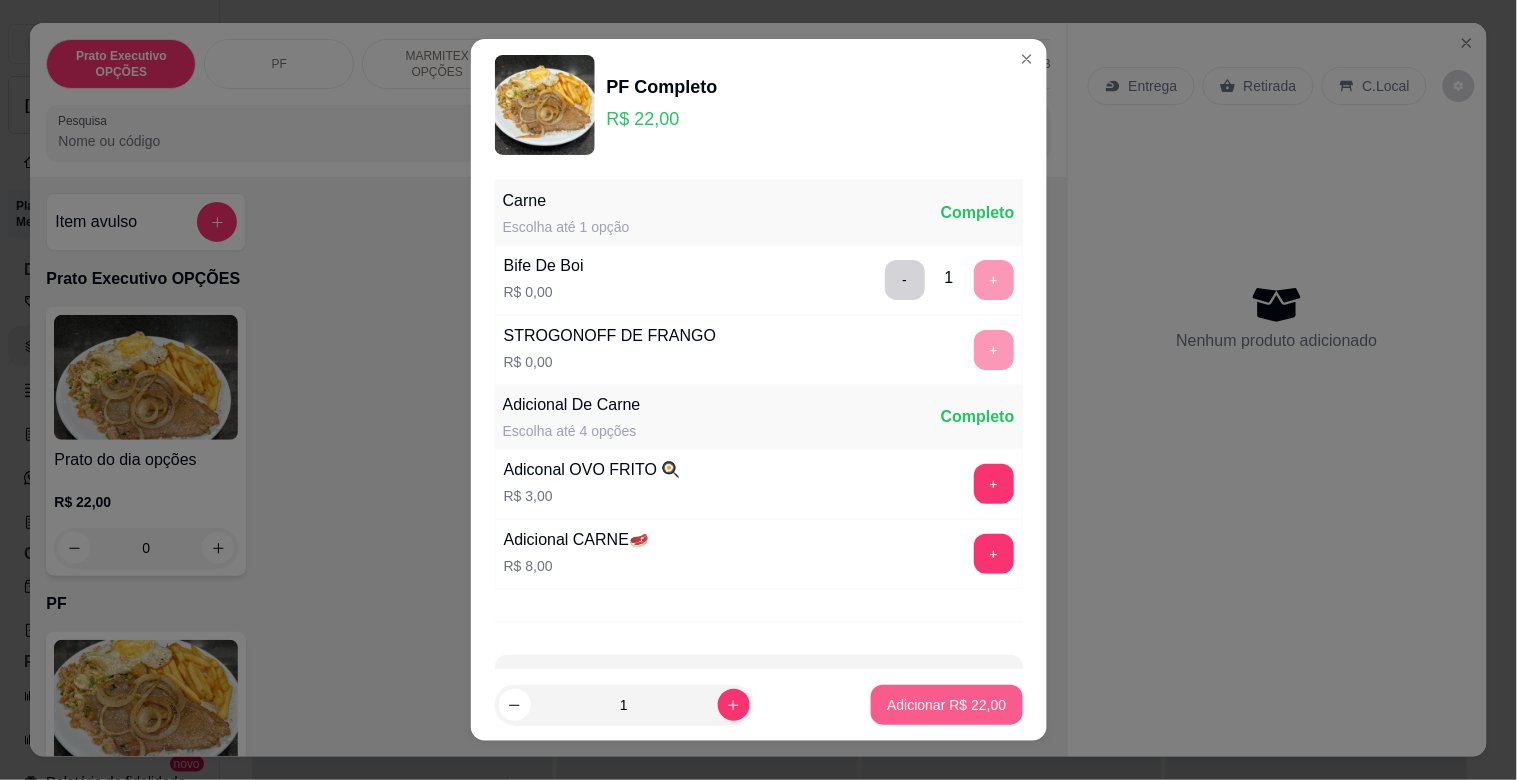 click on "Adicionar   R$ 22,00" at bounding box center [946, 705] 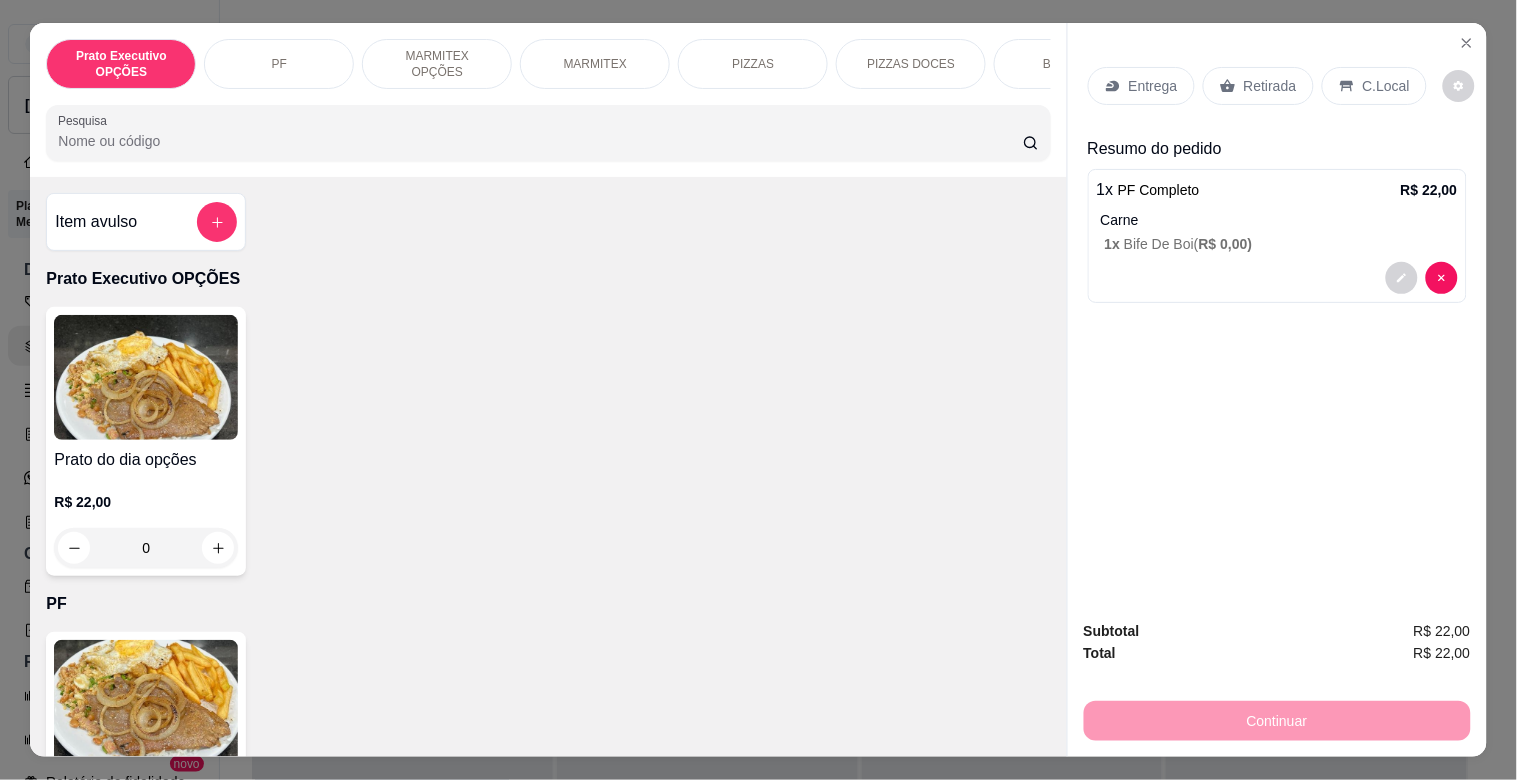 drag, startPoint x: 1360, startPoint y: 78, endPoint x: 1416, endPoint y: 111, distance: 65 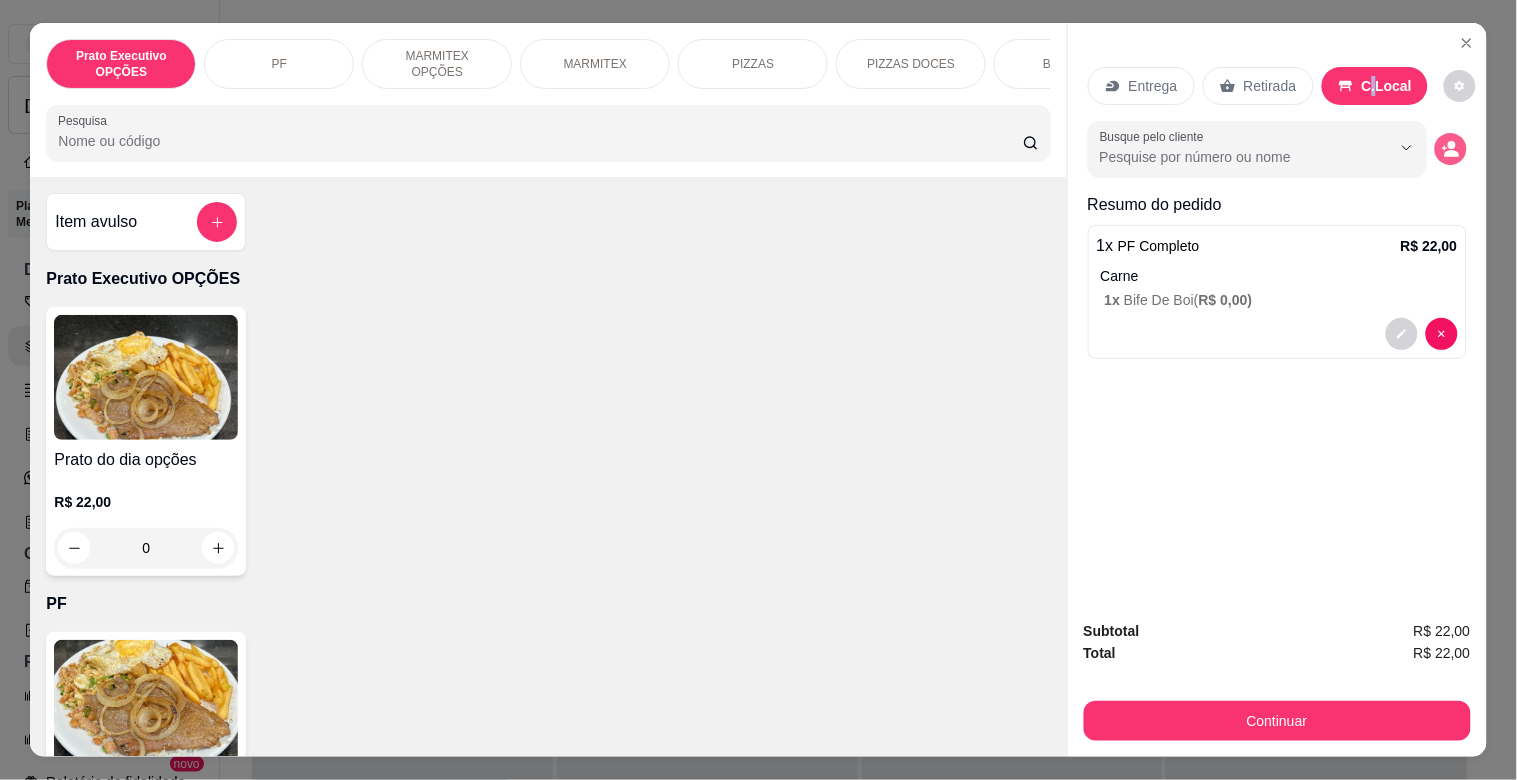 click 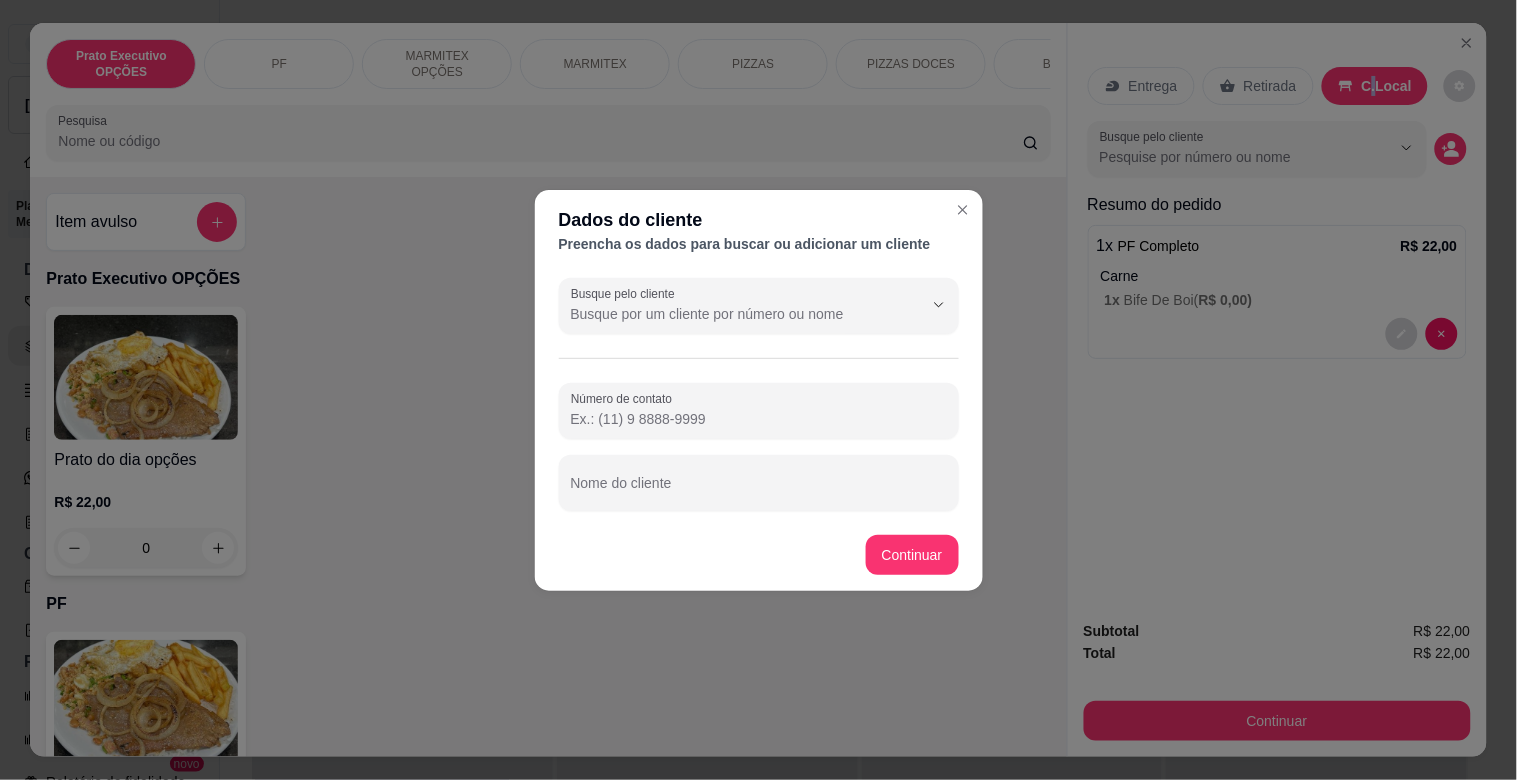 click on "Nome do cliente" at bounding box center [759, 491] 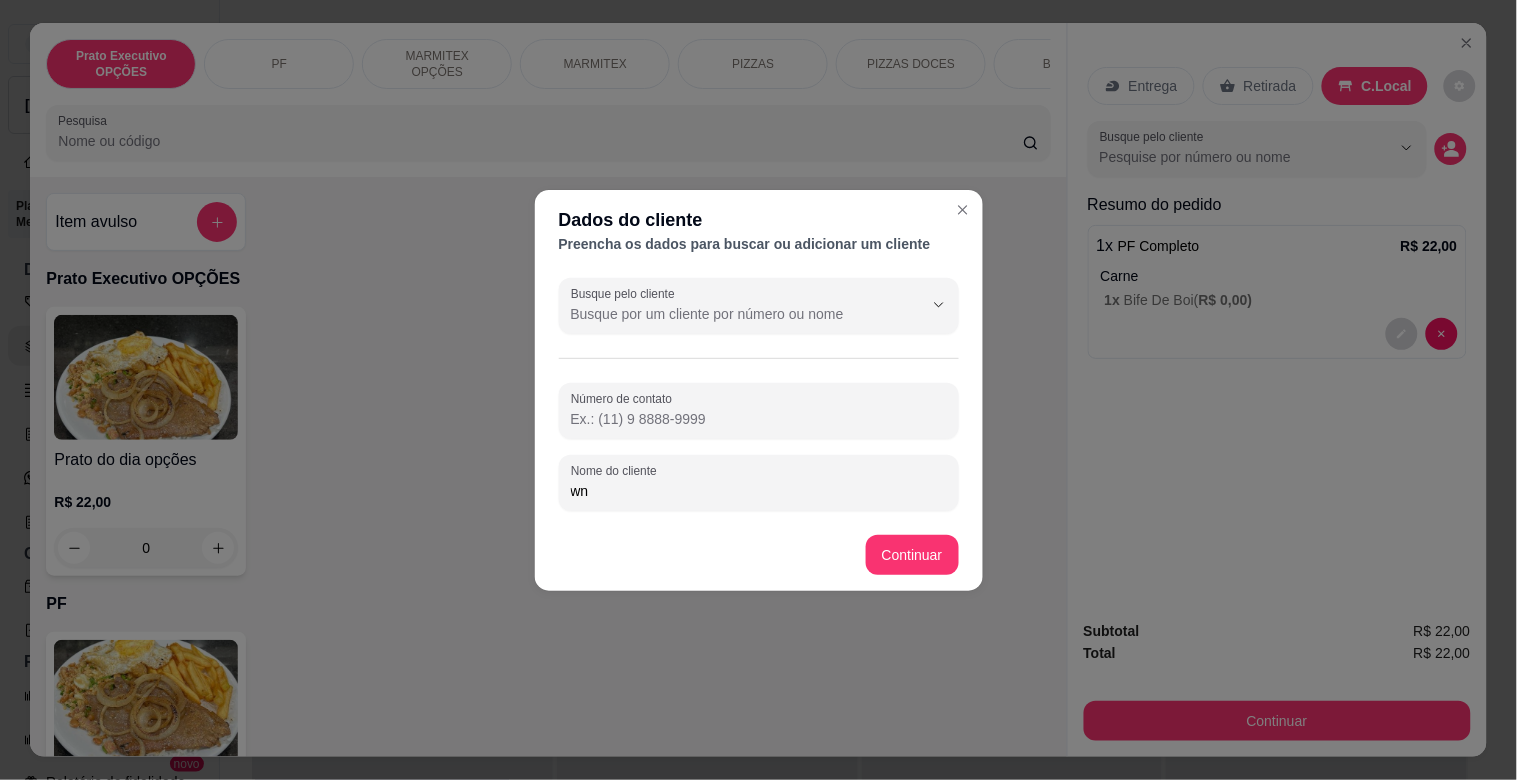 type on "w" 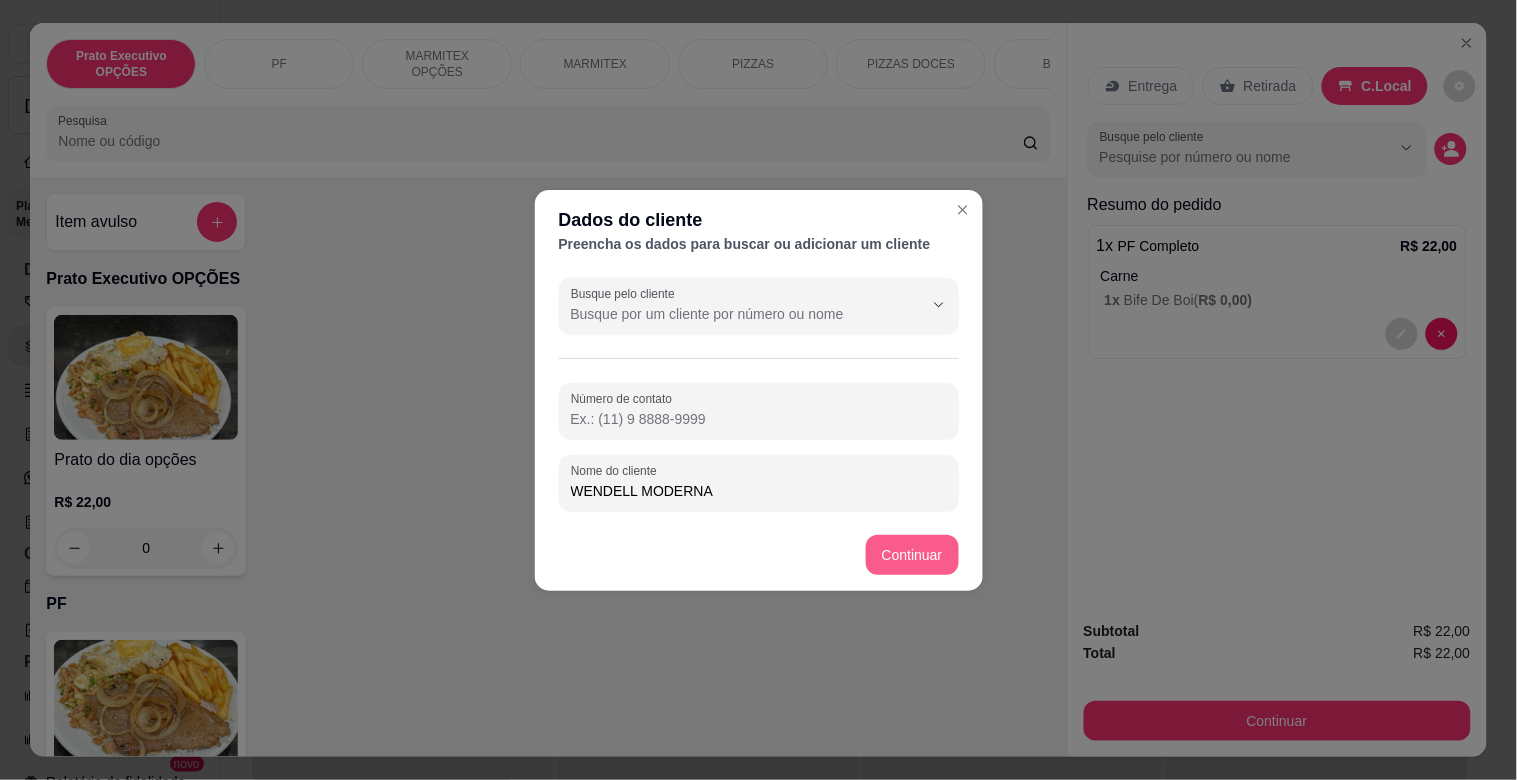 type on "WENDELL MODERNA" 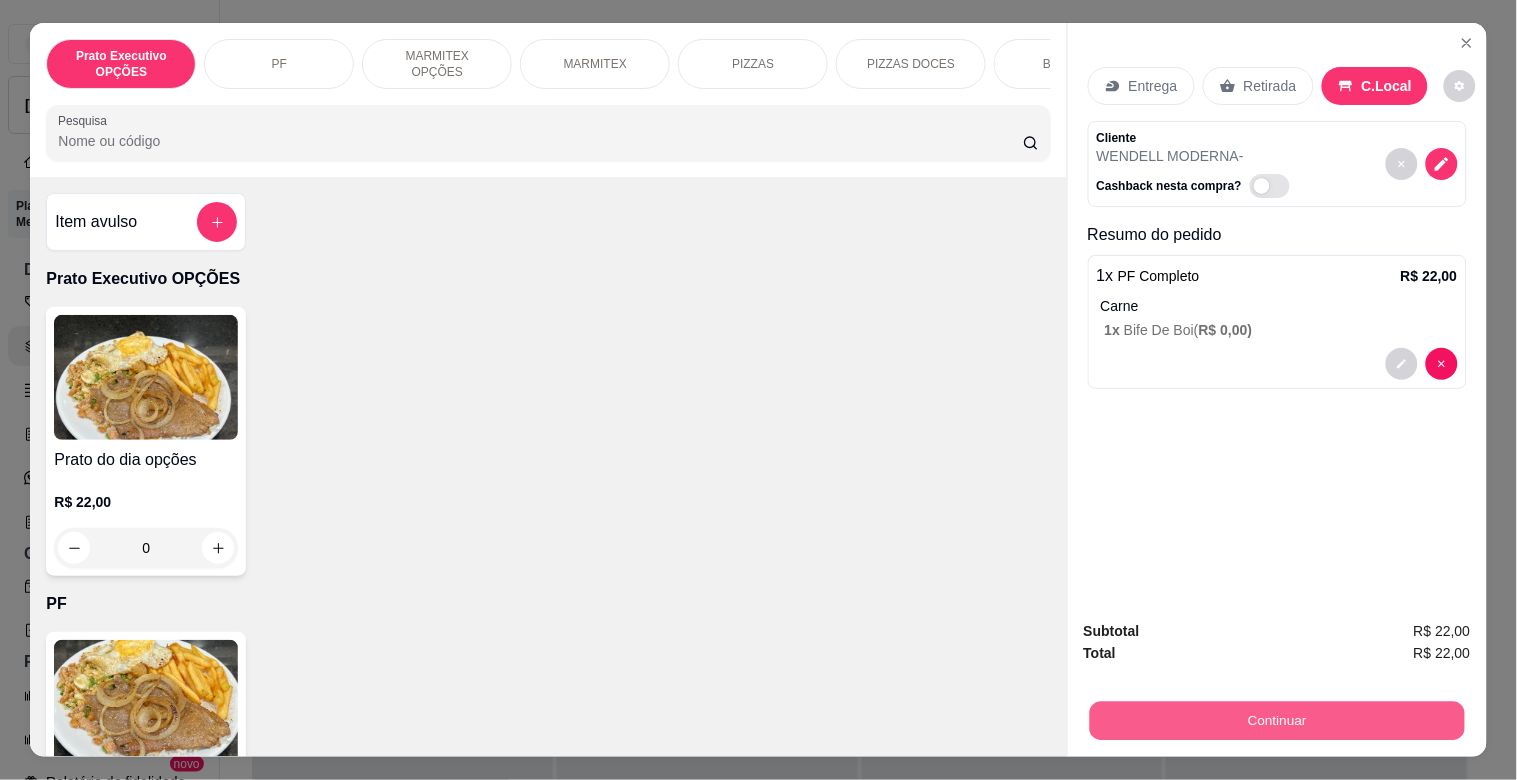 click on "Continuar" at bounding box center (1276, 720) 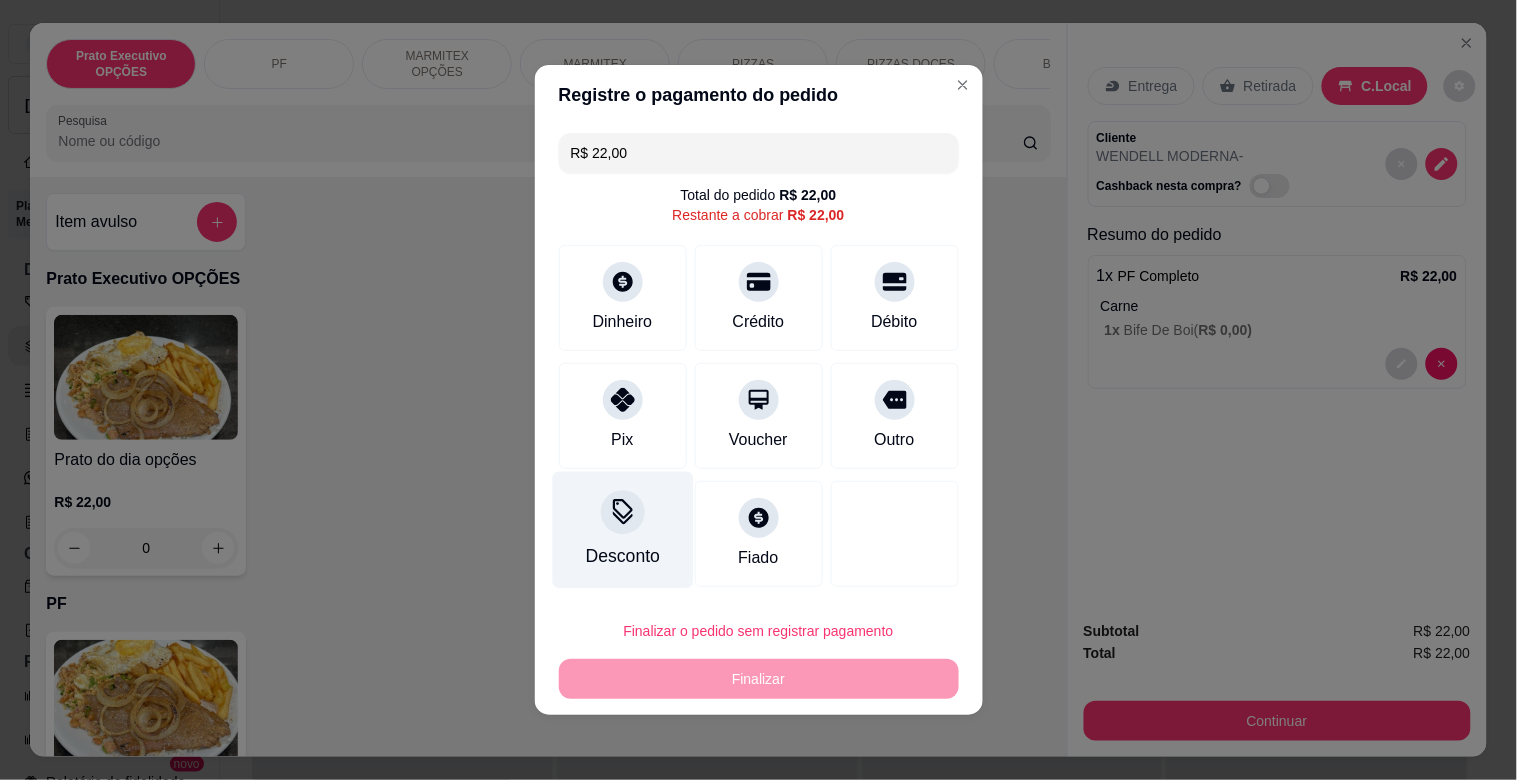 click on "Desconto" at bounding box center [622, 556] 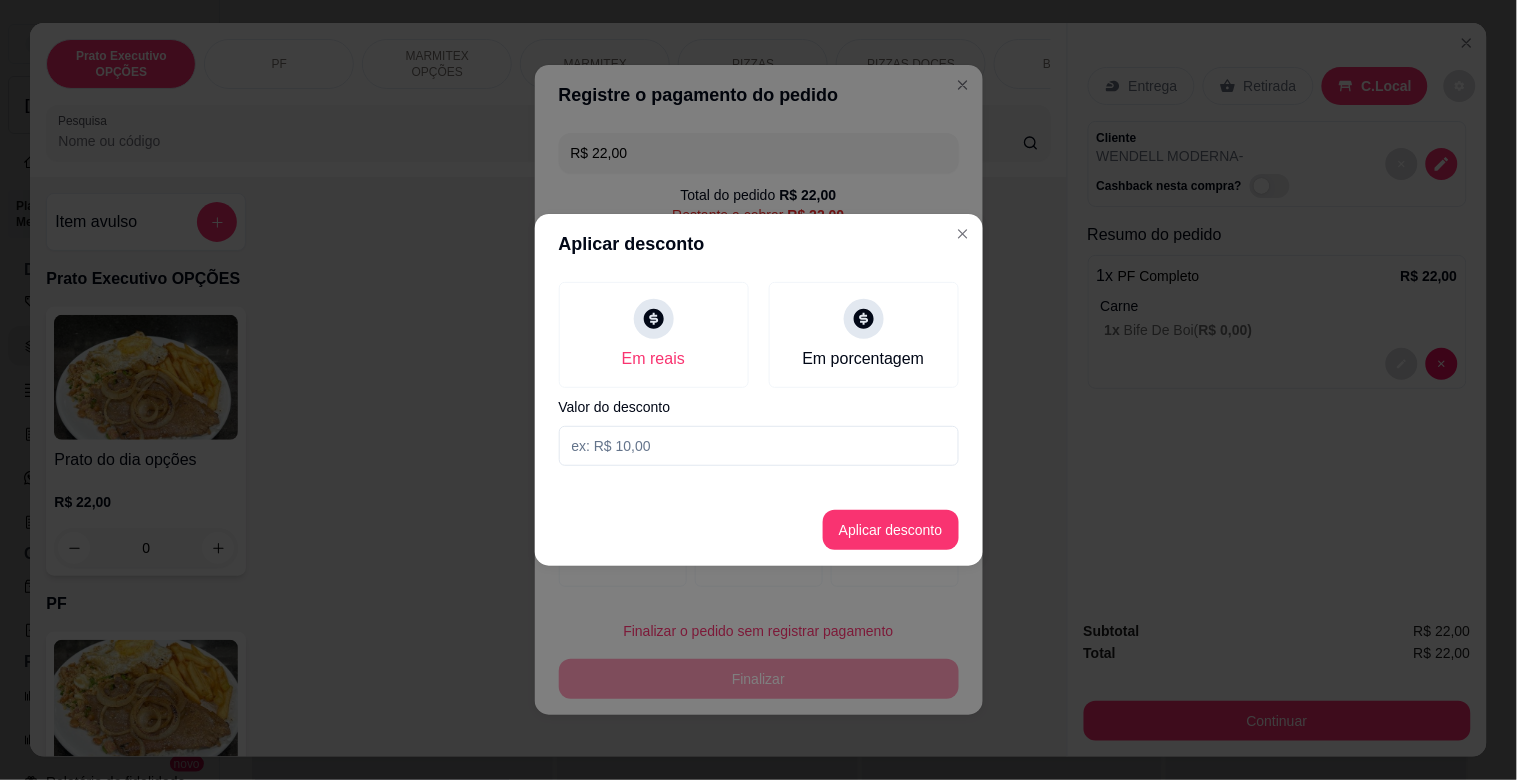 click at bounding box center [759, 446] 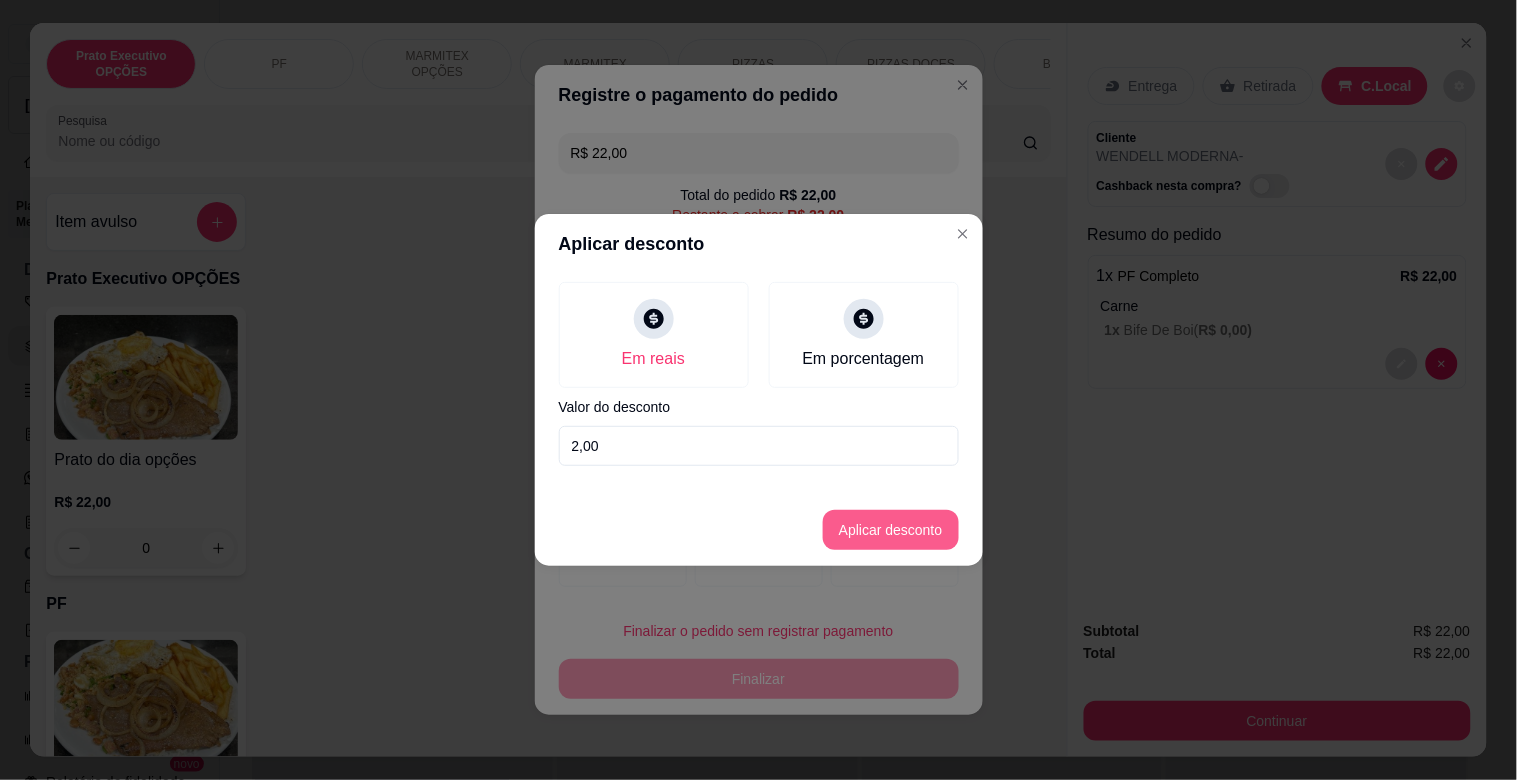 type on "2,00" 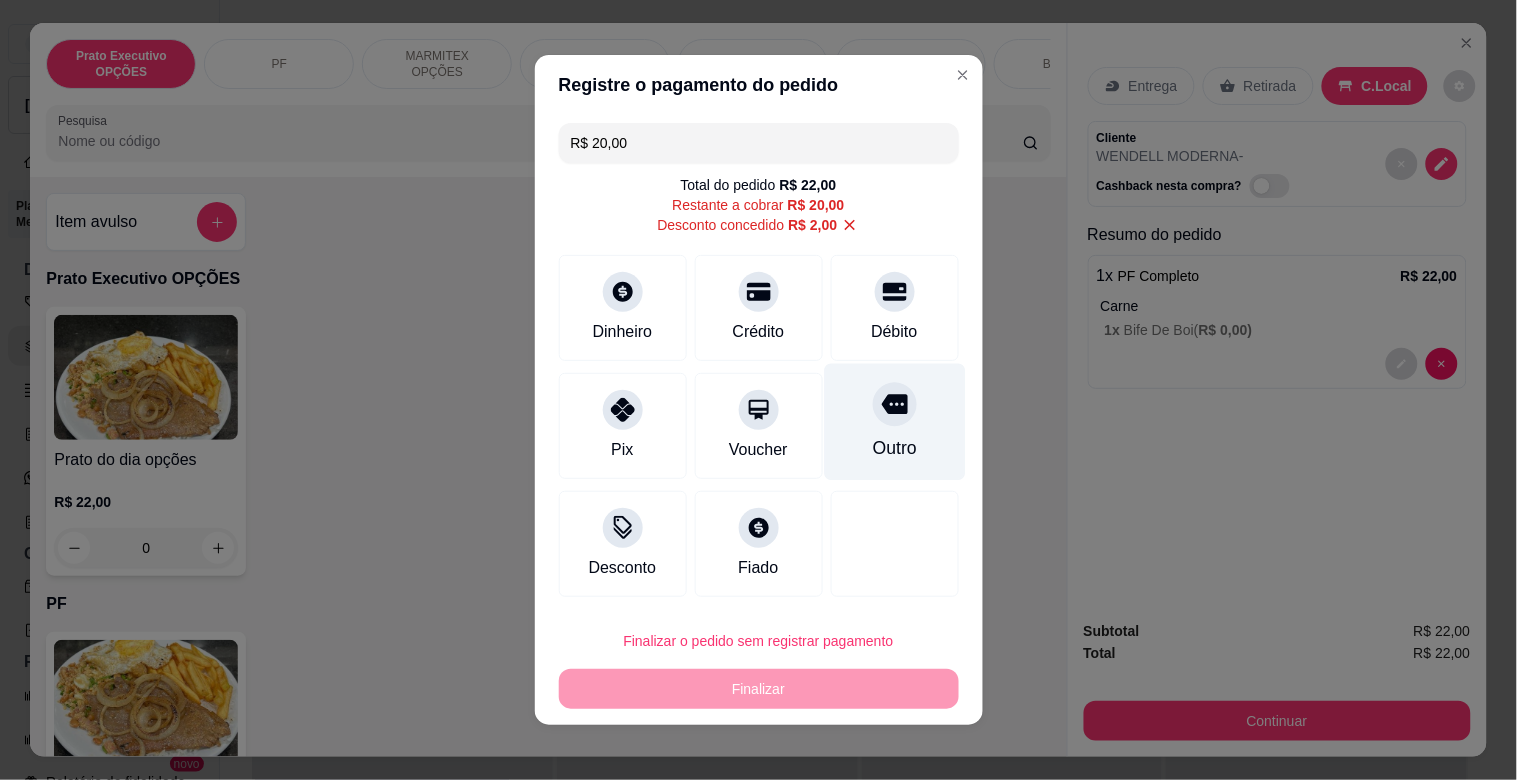 drag, startPoint x: 876, startPoint y: 410, endPoint x: 917, endPoint y: 458, distance: 63.126858 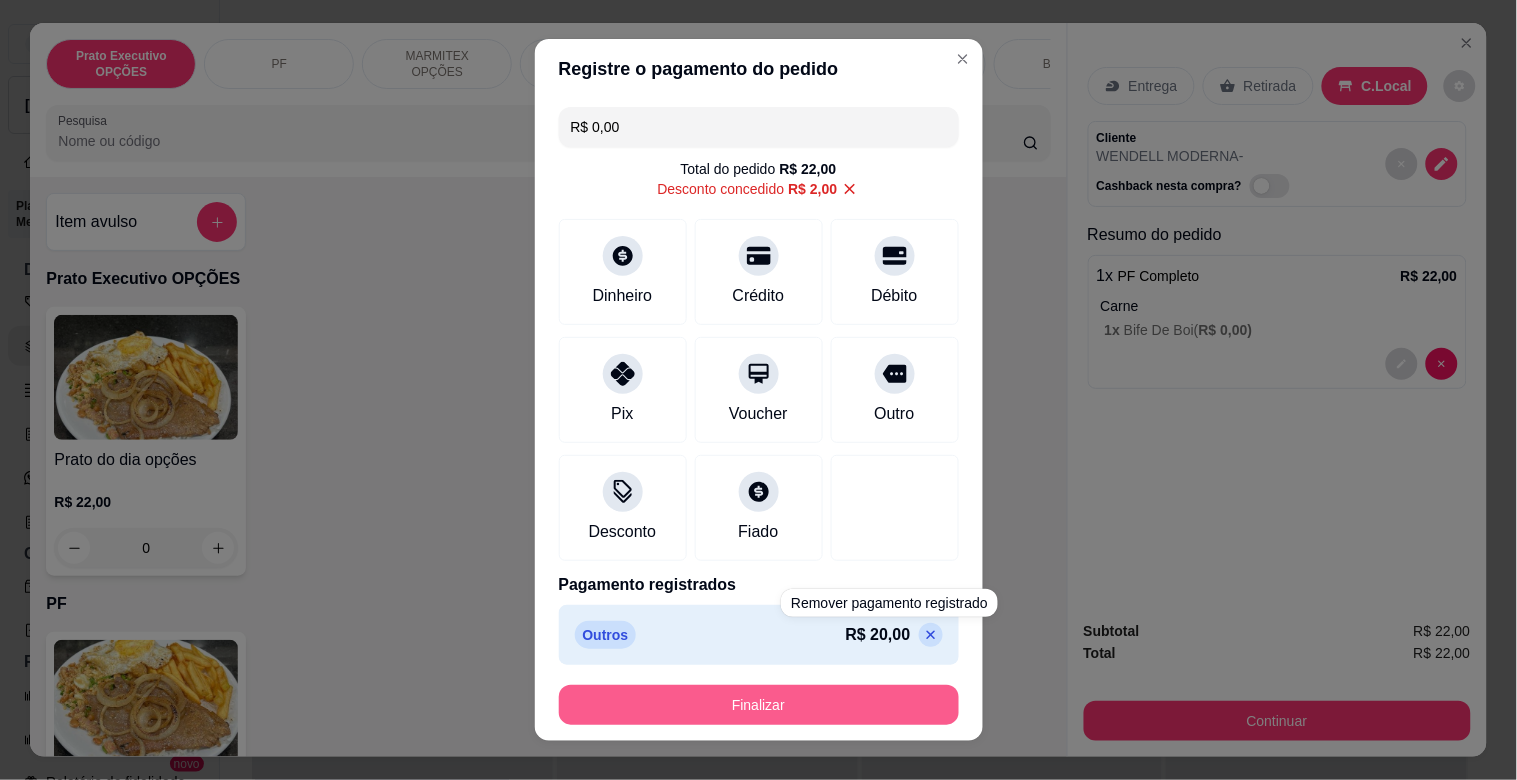 click on "Finalizar" at bounding box center [759, 705] 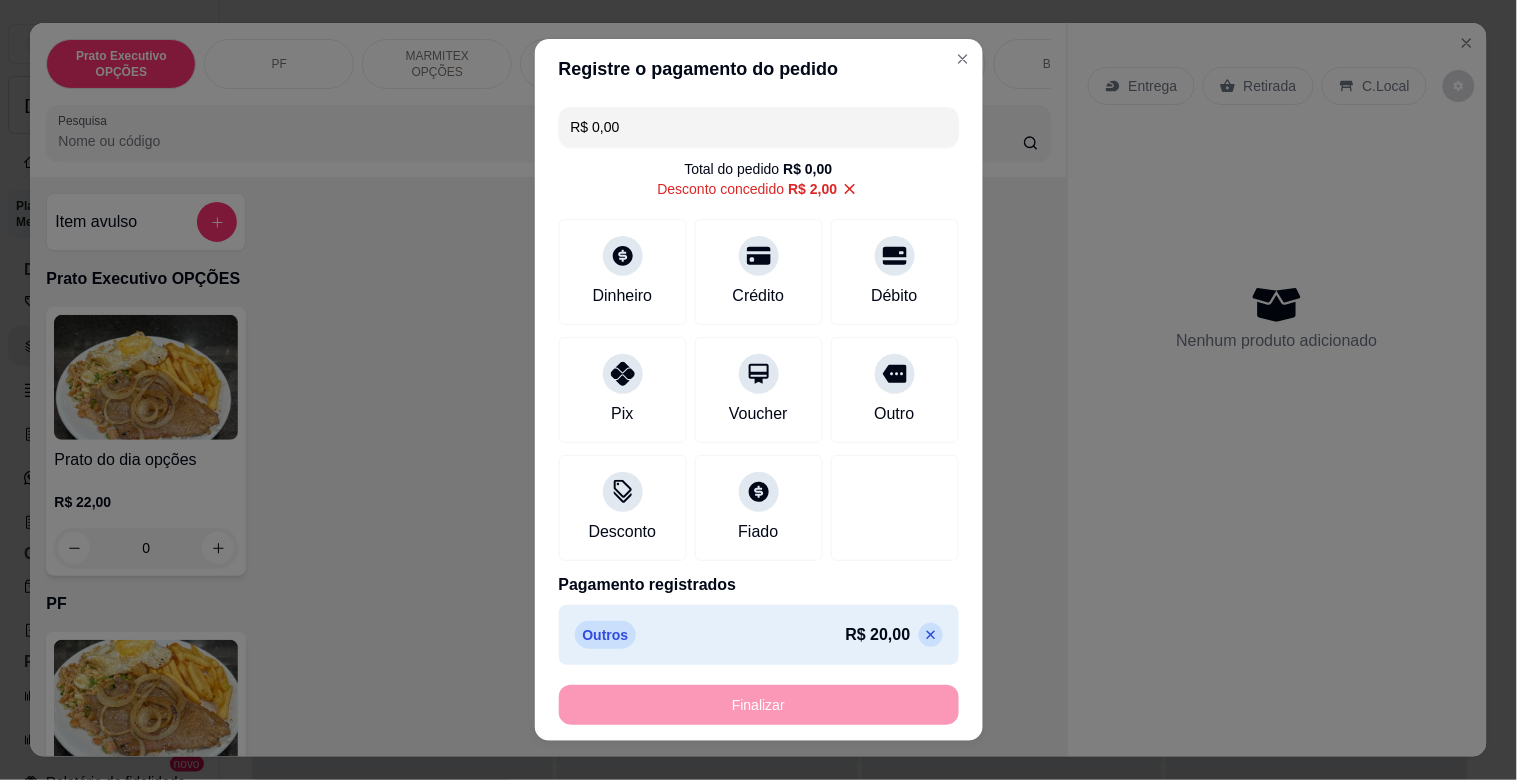 type on "-R$ 22,00" 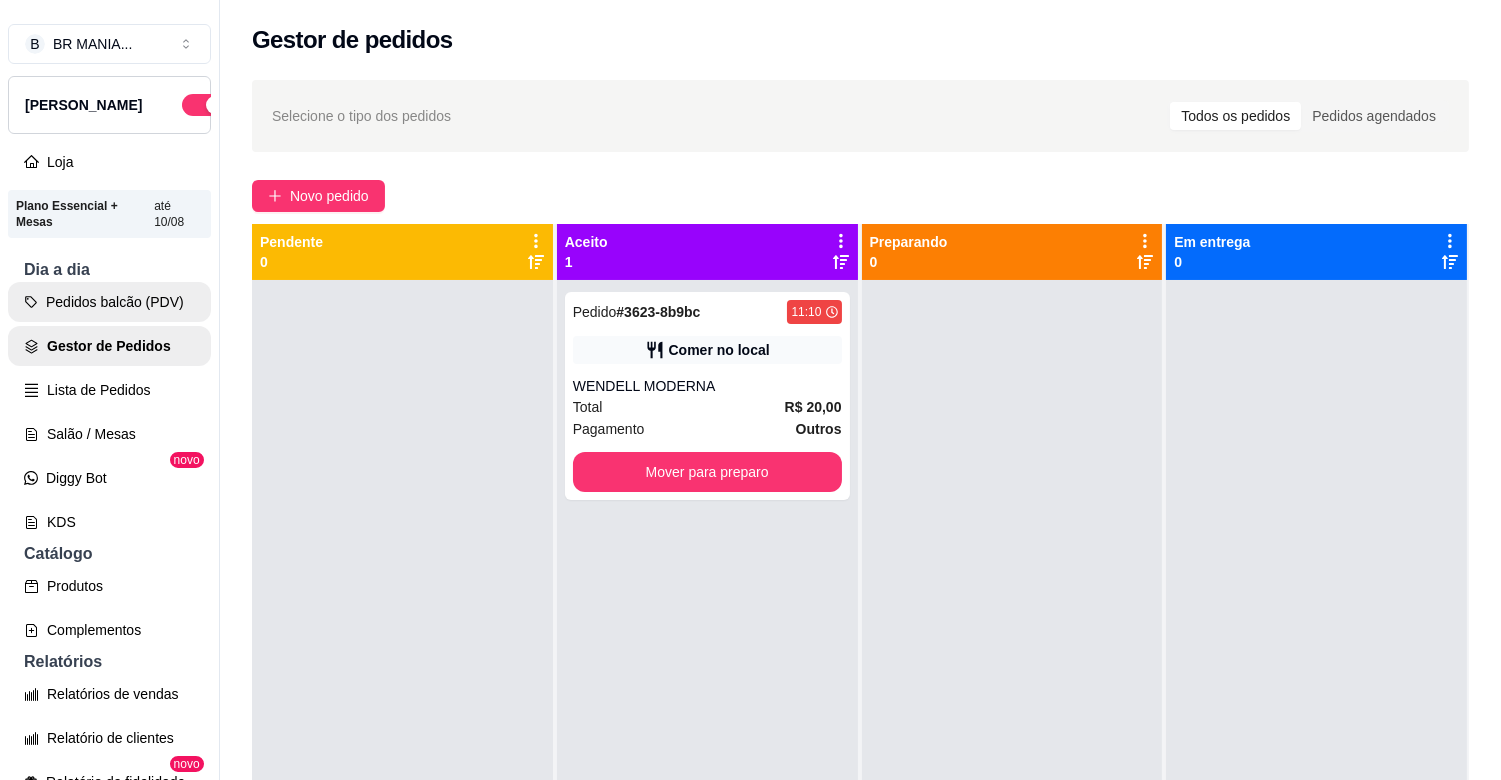 click on "Pedidos balcão (PDV)" at bounding box center (109, 302) 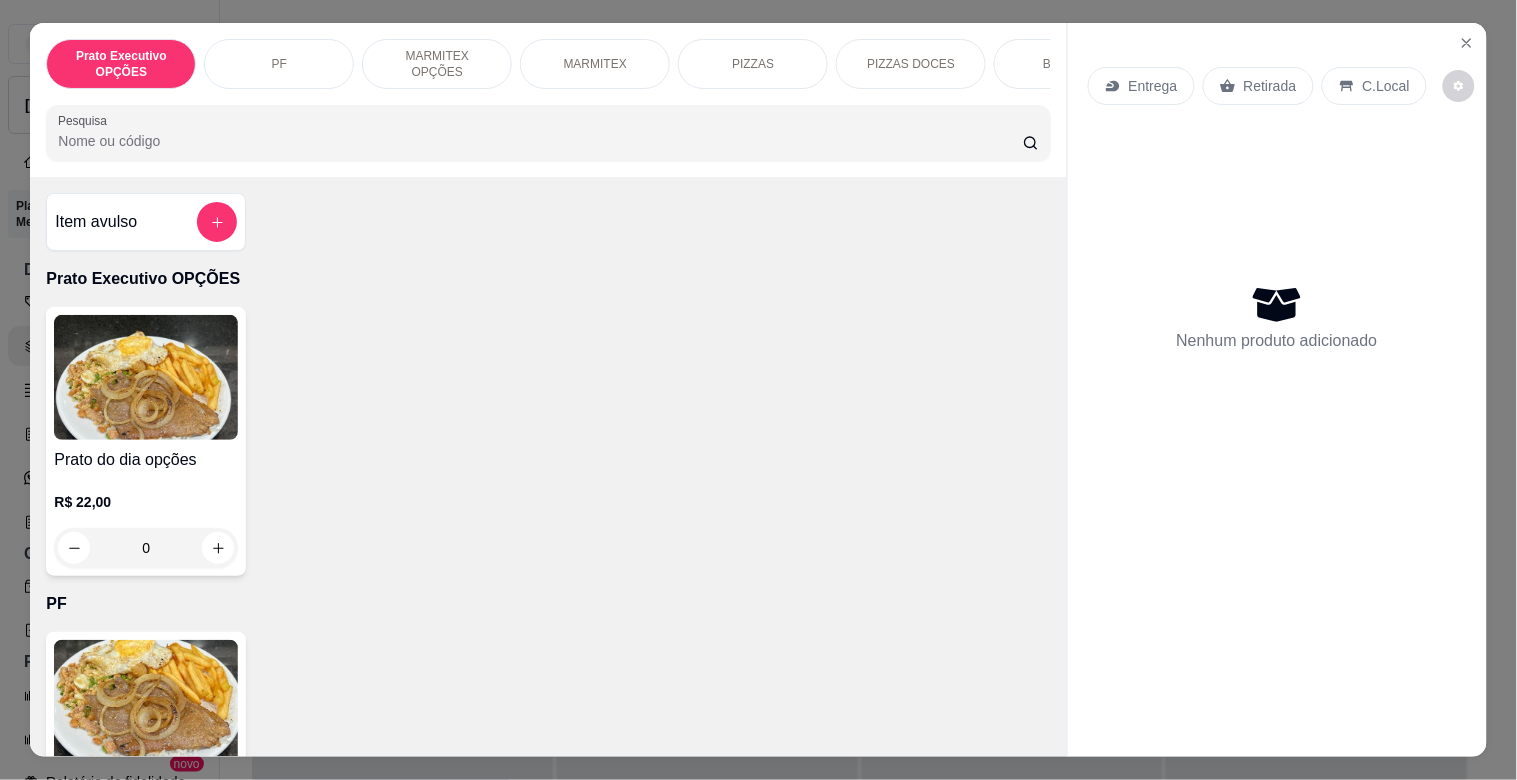 click at bounding box center (146, 702) 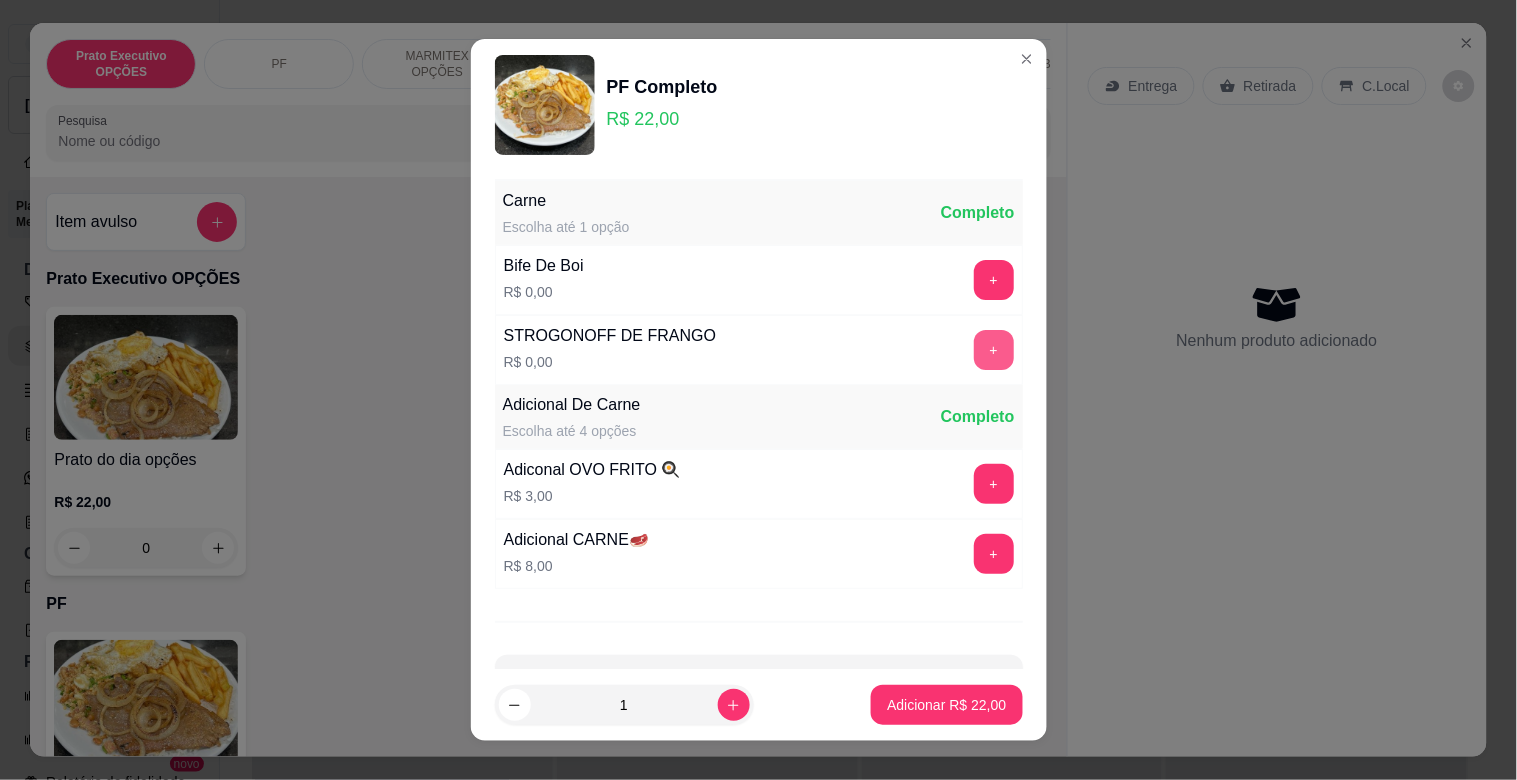 click on "+" at bounding box center [994, 350] 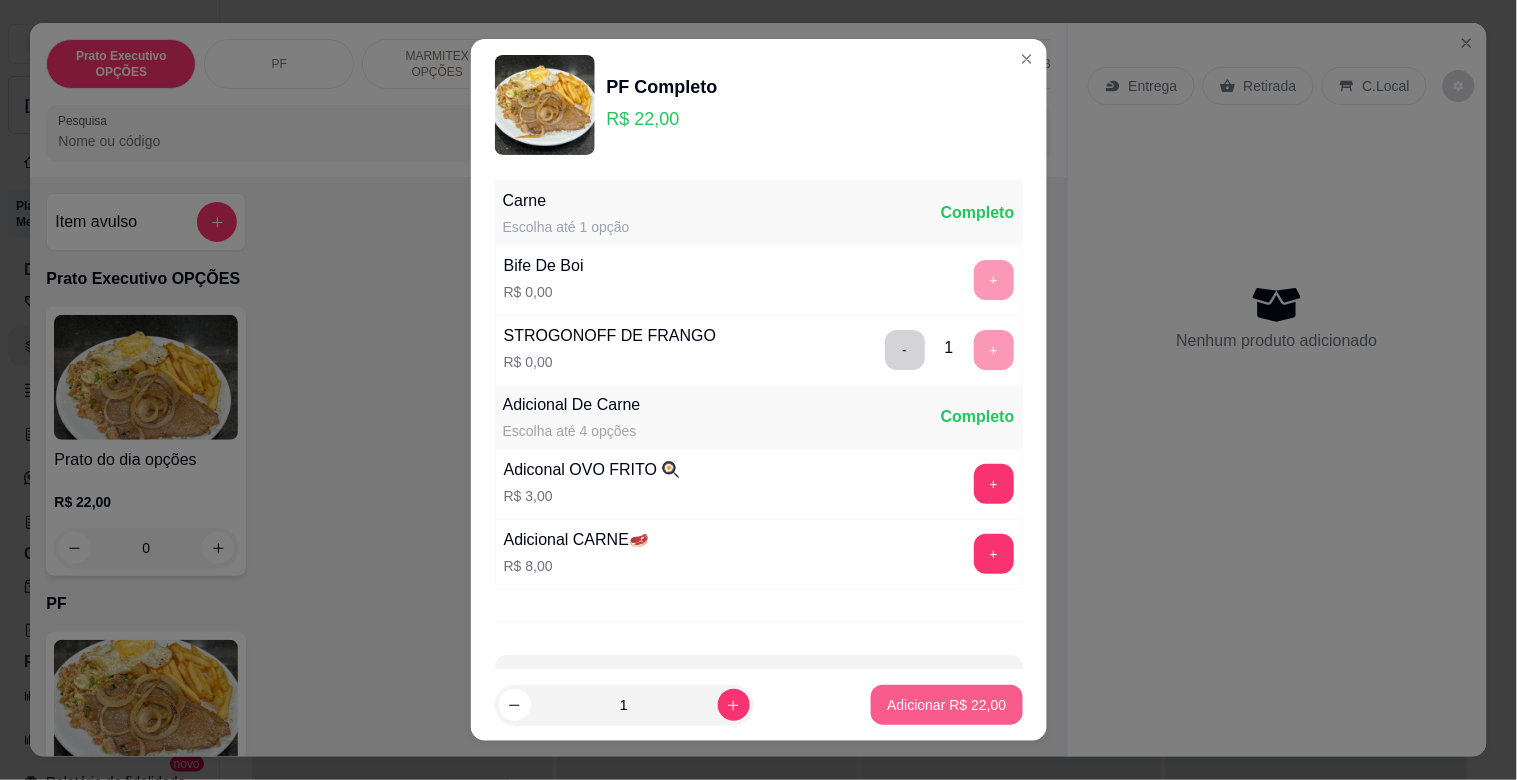 click on "Adicionar   R$ 22,00" at bounding box center (946, 705) 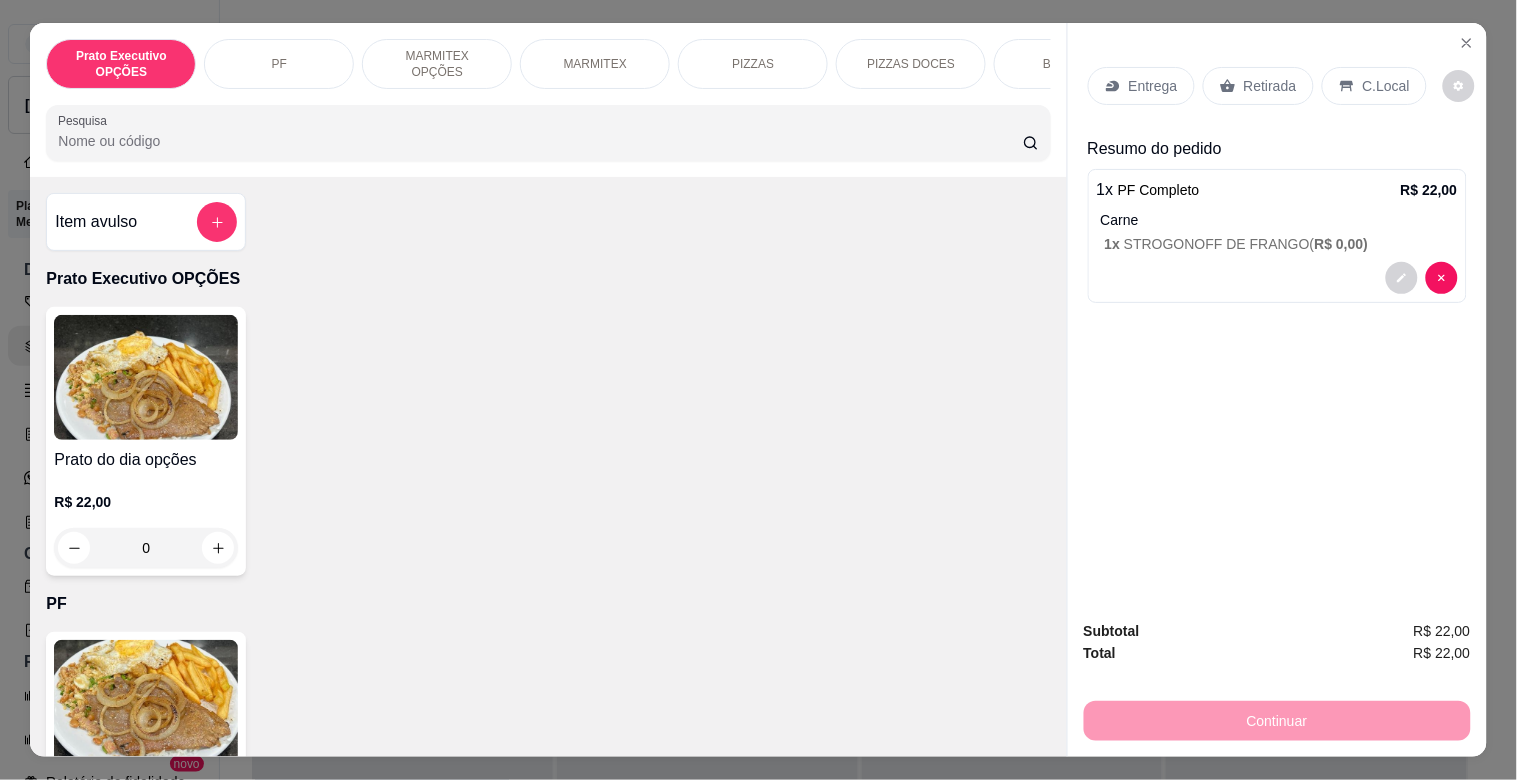 click on "C.Local" at bounding box center [1386, 86] 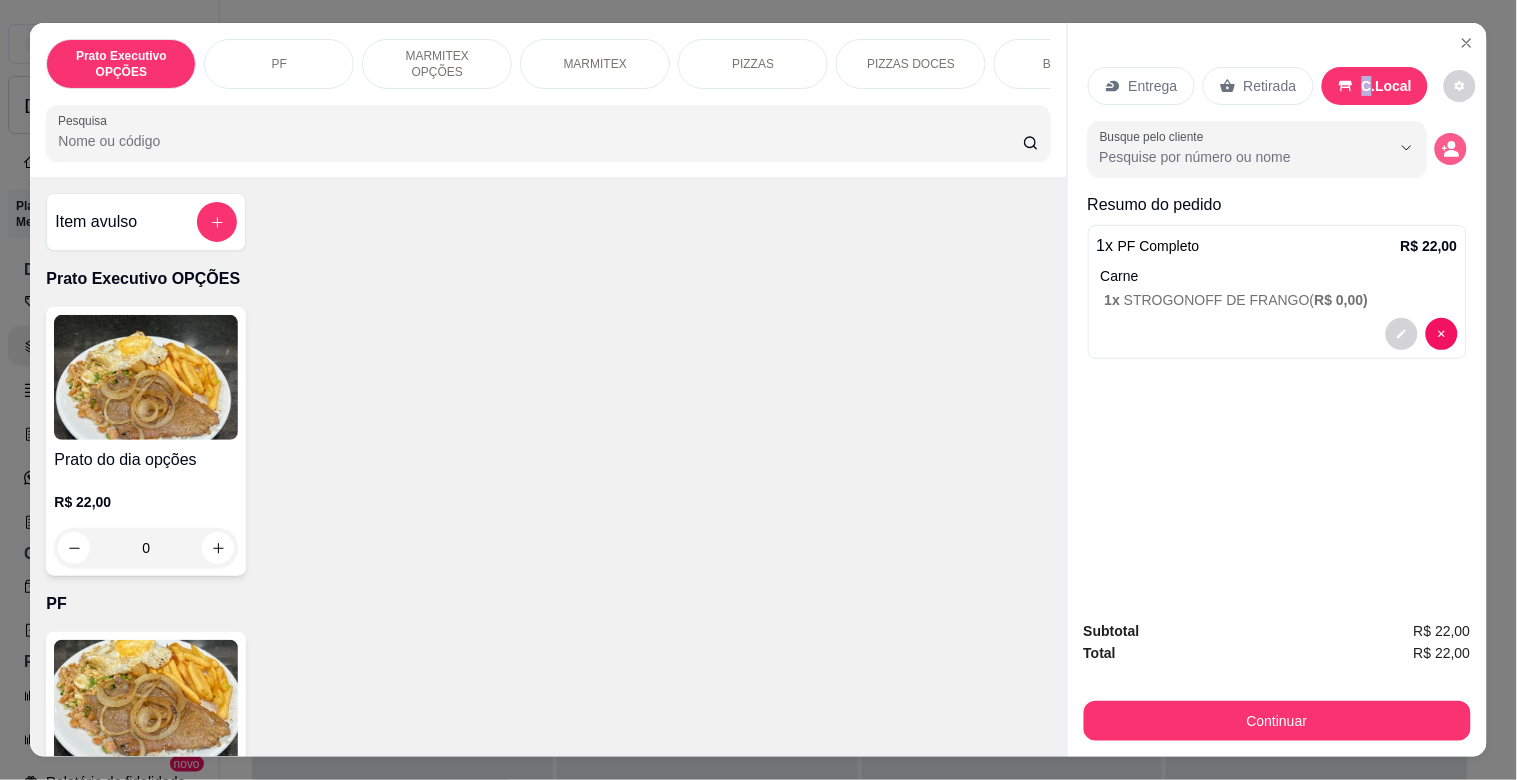 click at bounding box center (1451, 149) 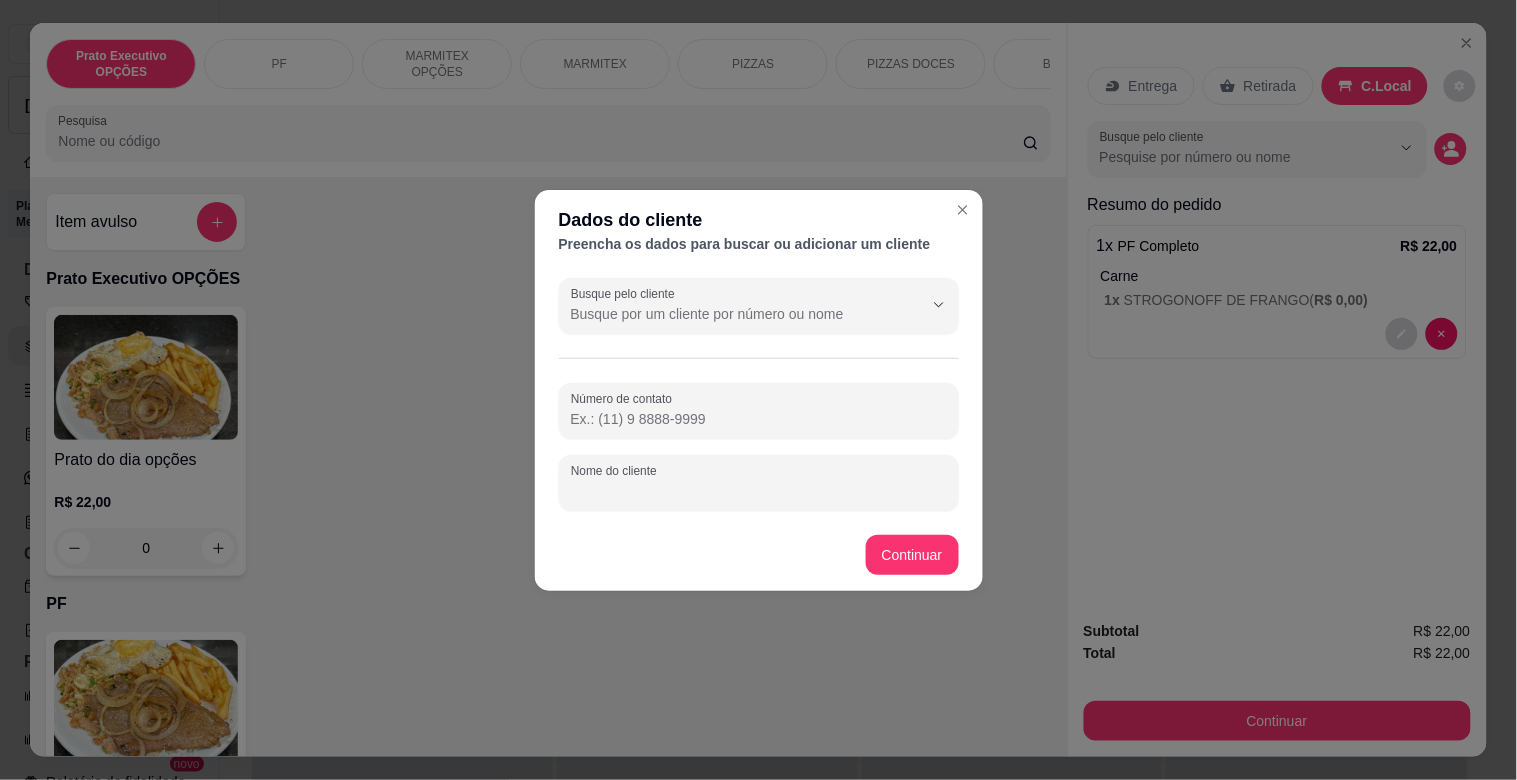 click on "Nome do cliente" at bounding box center [759, 491] 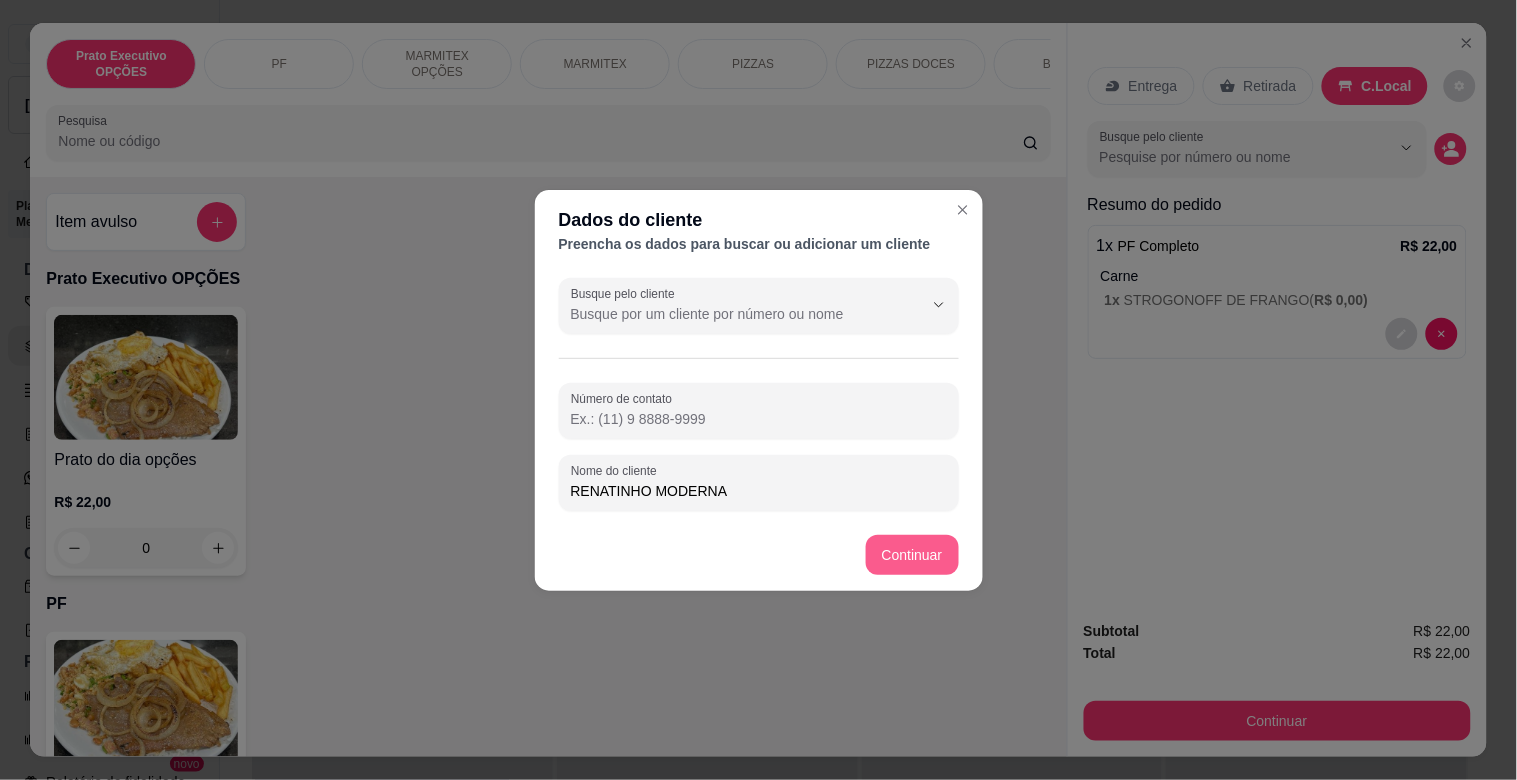 type on "RENATINHO MODERNA" 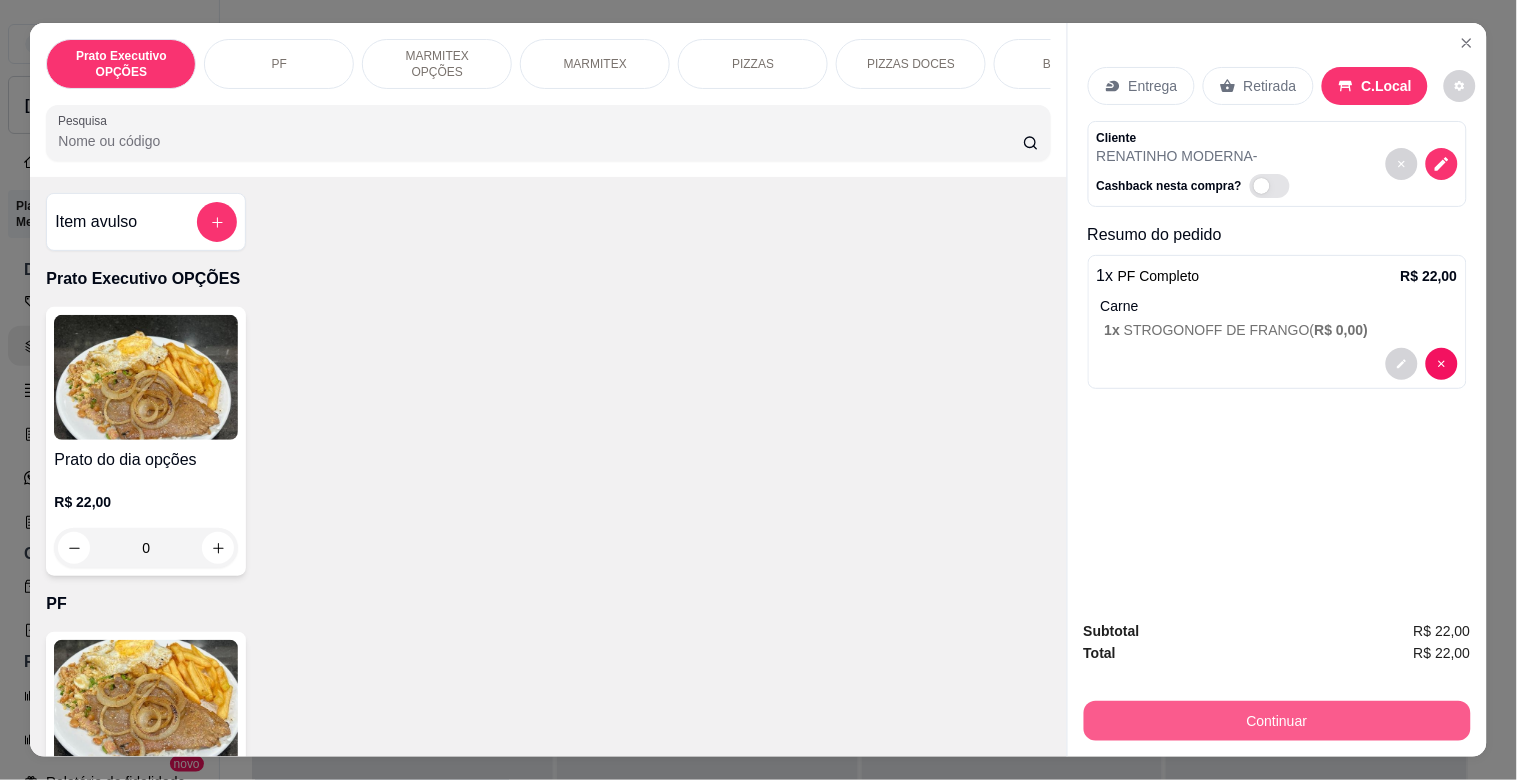 click on "Continuar" at bounding box center [1277, 721] 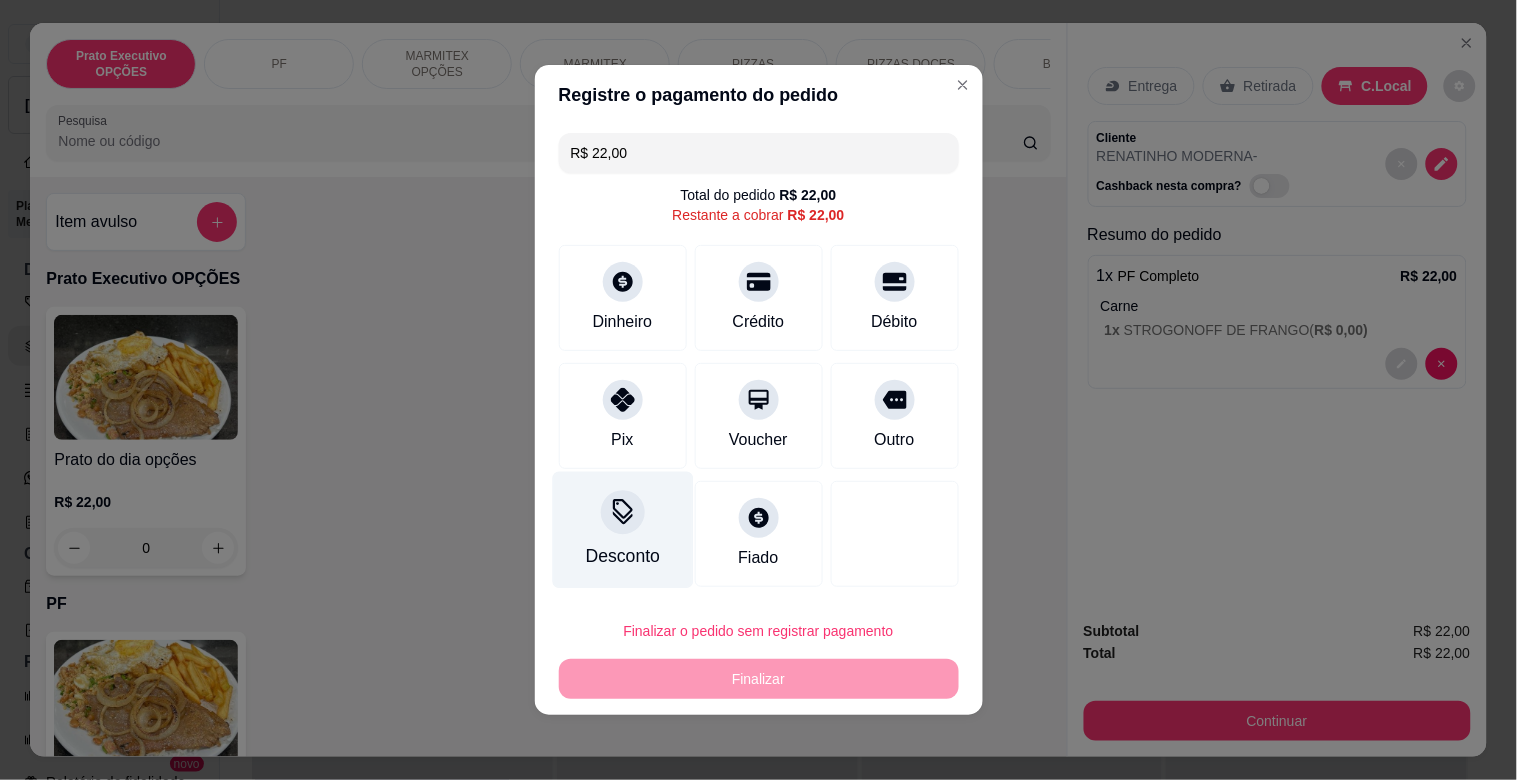 click on "Desconto" at bounding box center [622, 556] 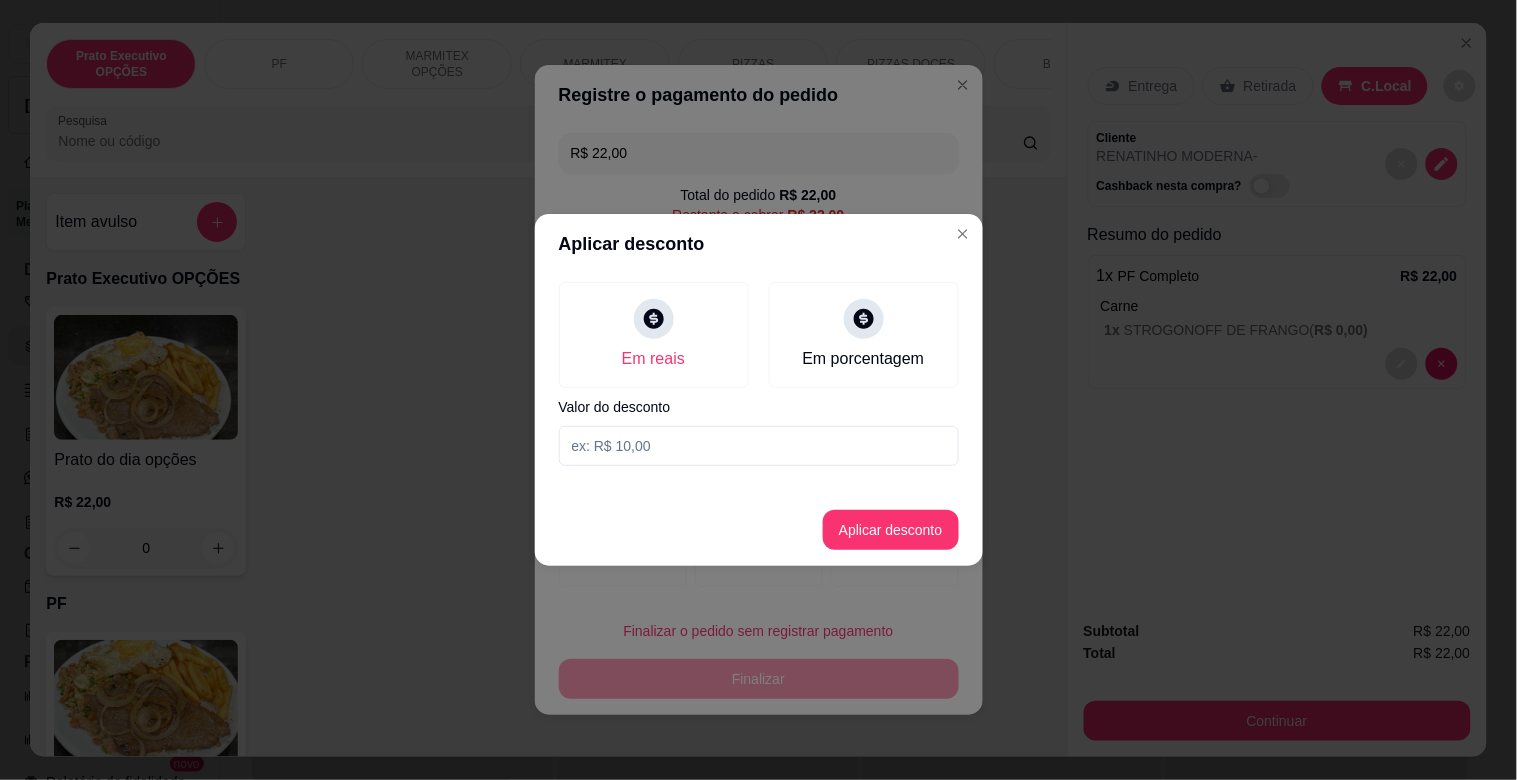 click at bounding box center [759, 446] 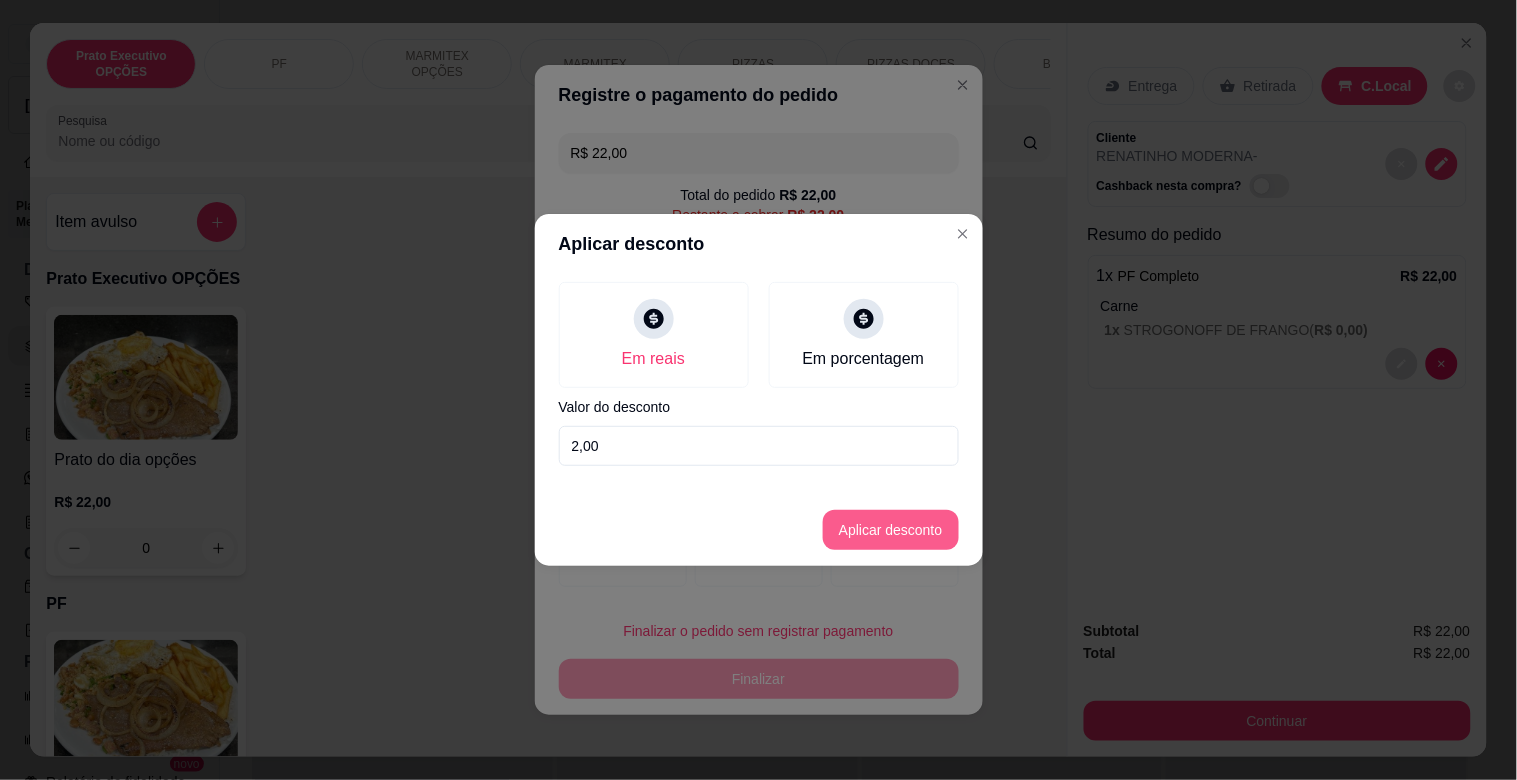 type on "2,00" 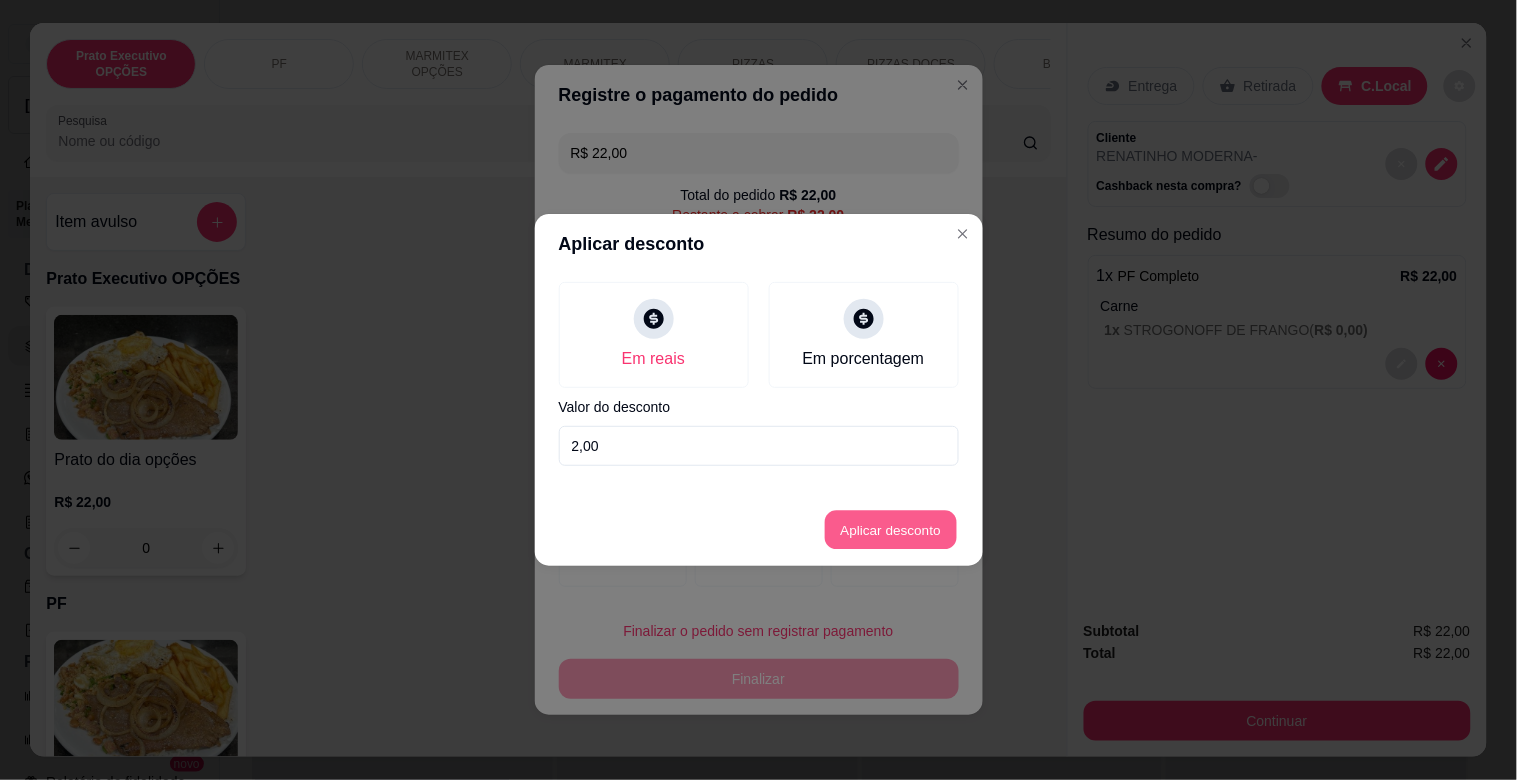 click on "Aplicar desconto" at bounding box center (890, 530) 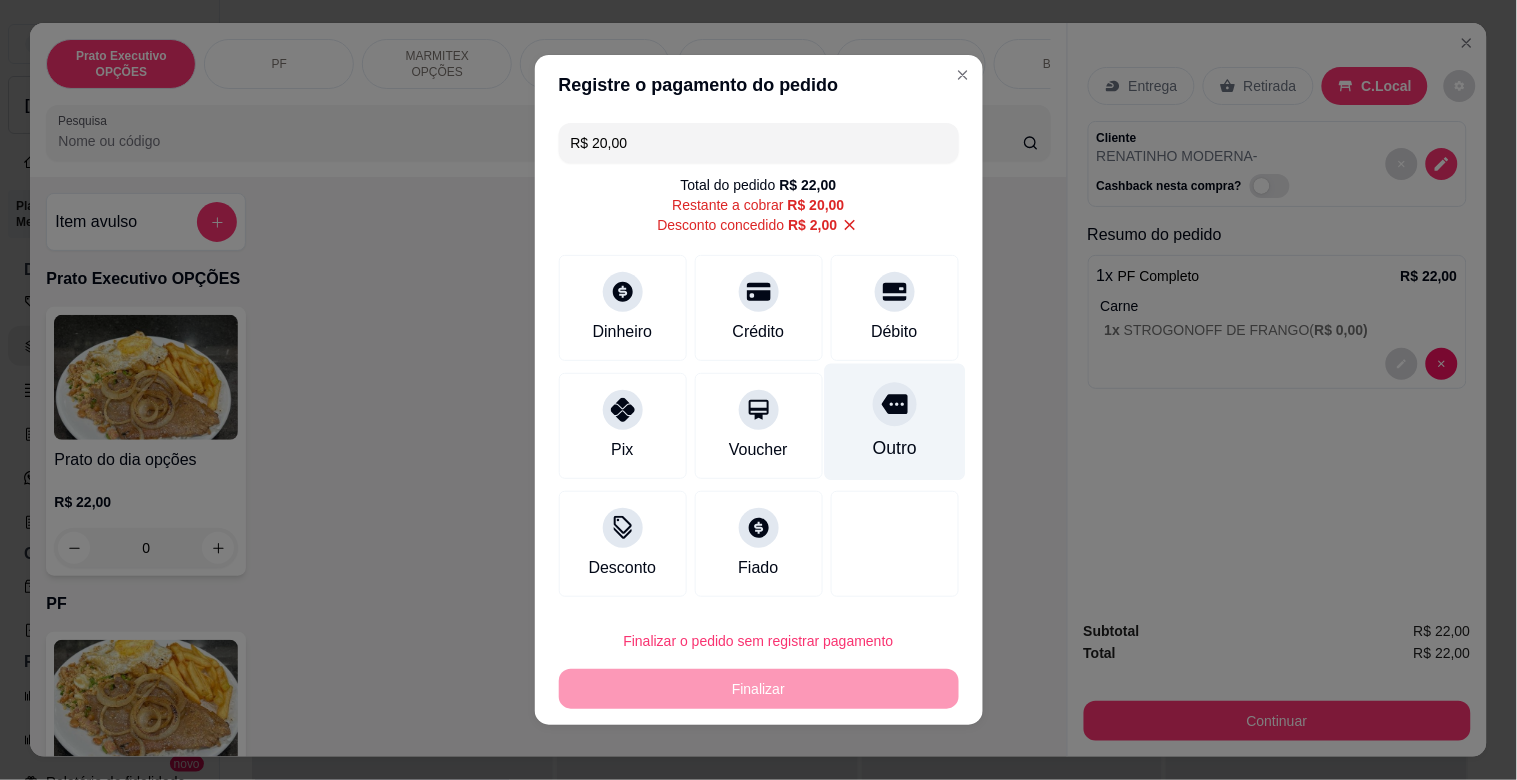 click on "Outro" at bounding box center (894, 422) 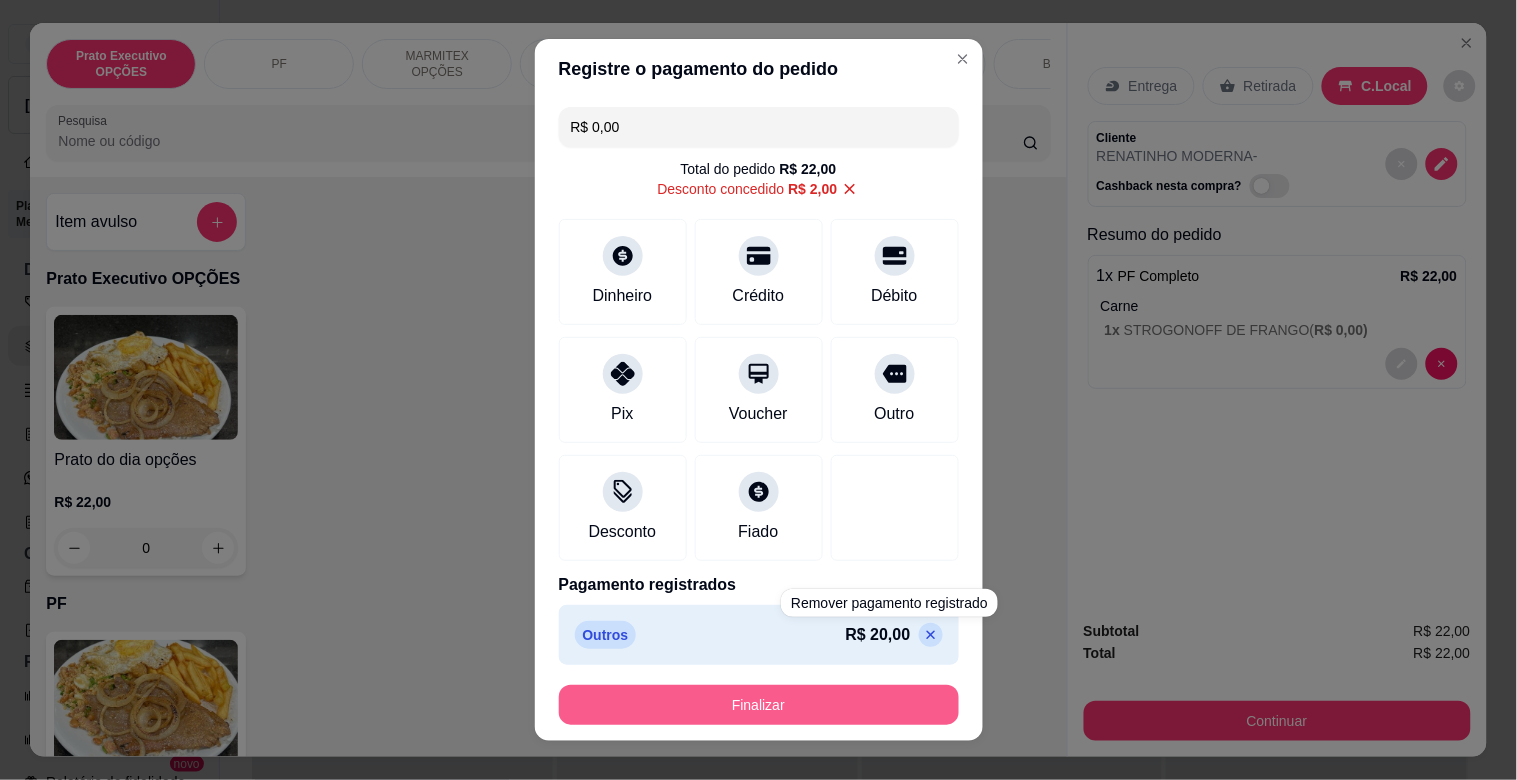 click on "Finalizar" at bounding box center [759, 705] 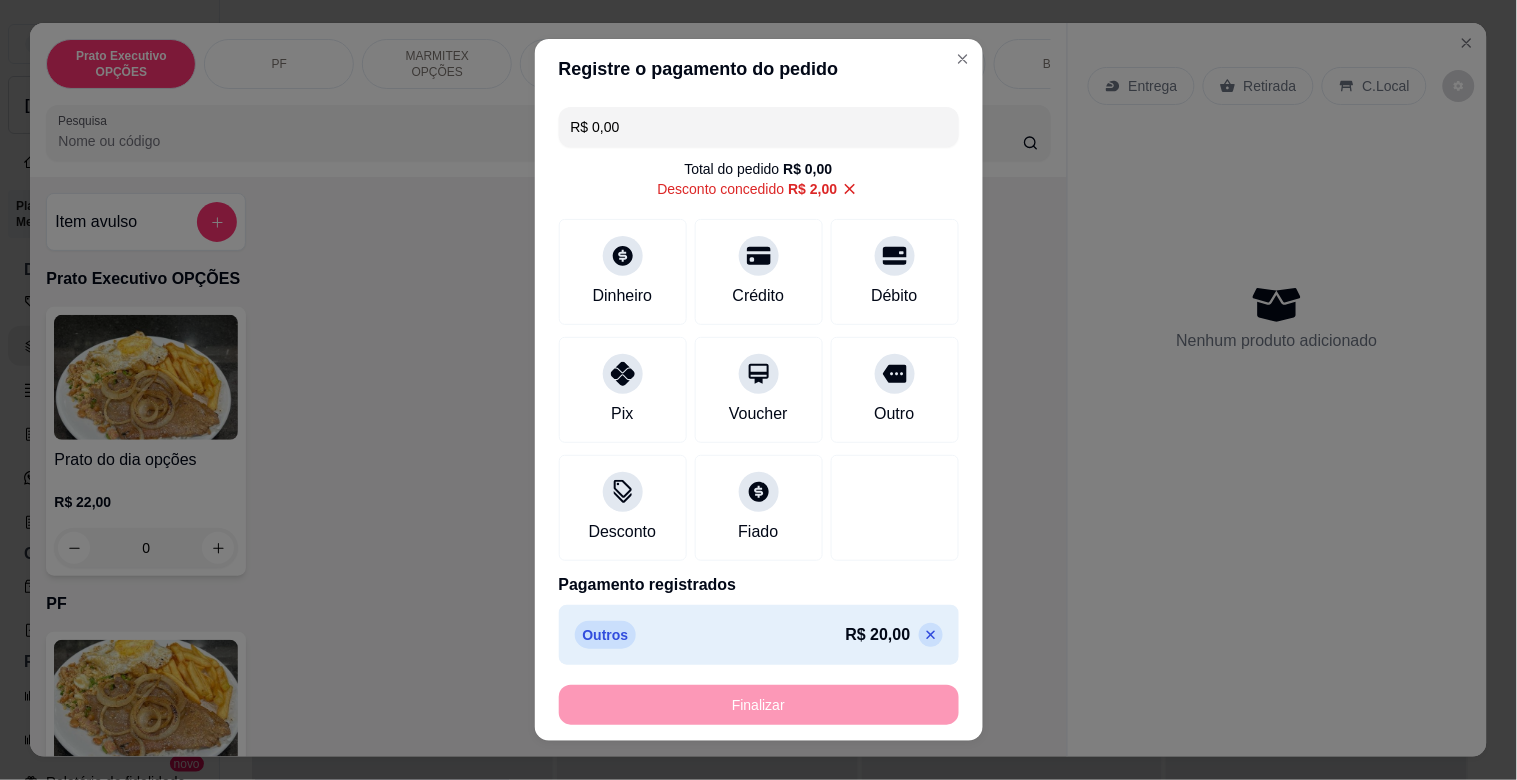 type on "-R$ 22,00" 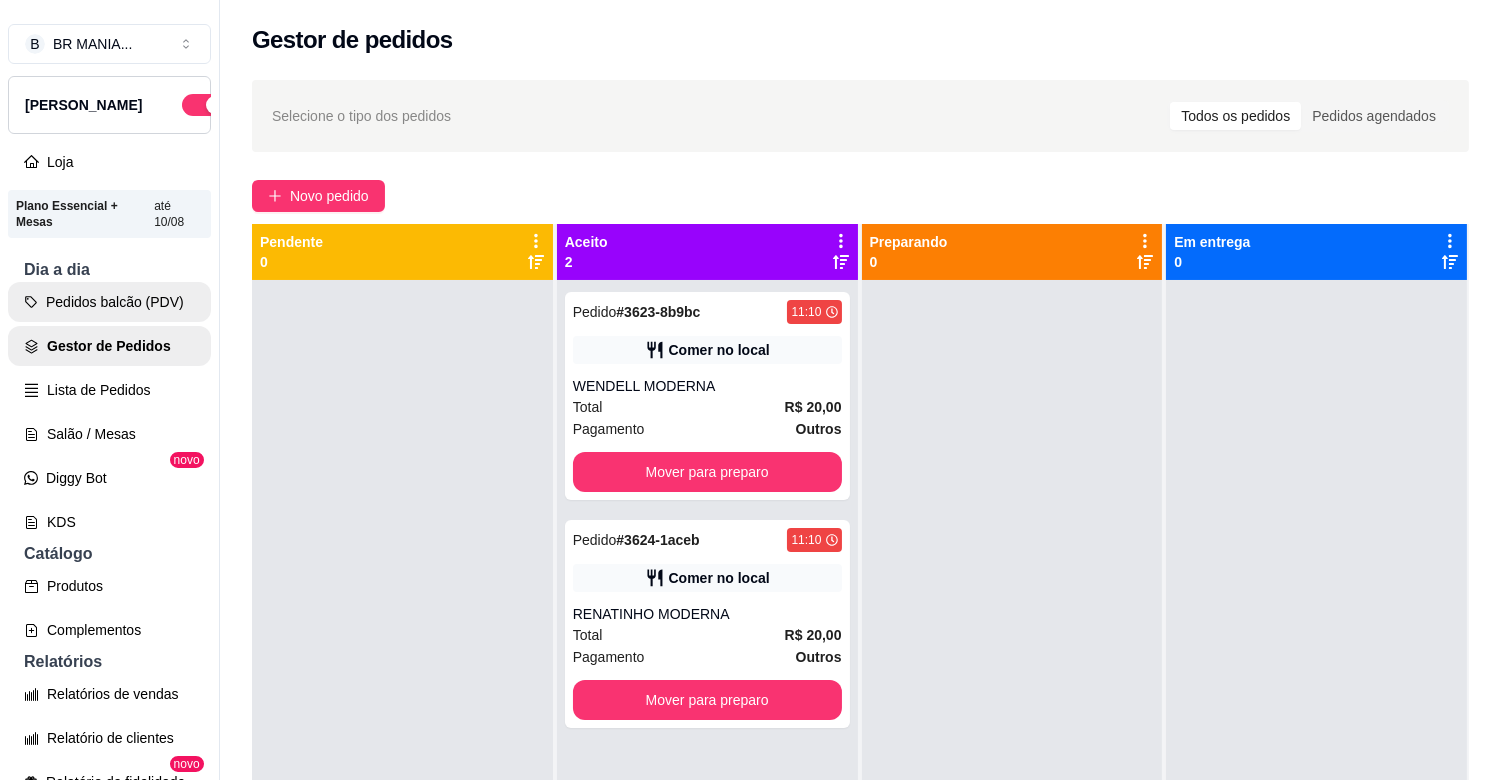 click on "Pedidos balcão (PDV)" at bounding box center [109, 302] 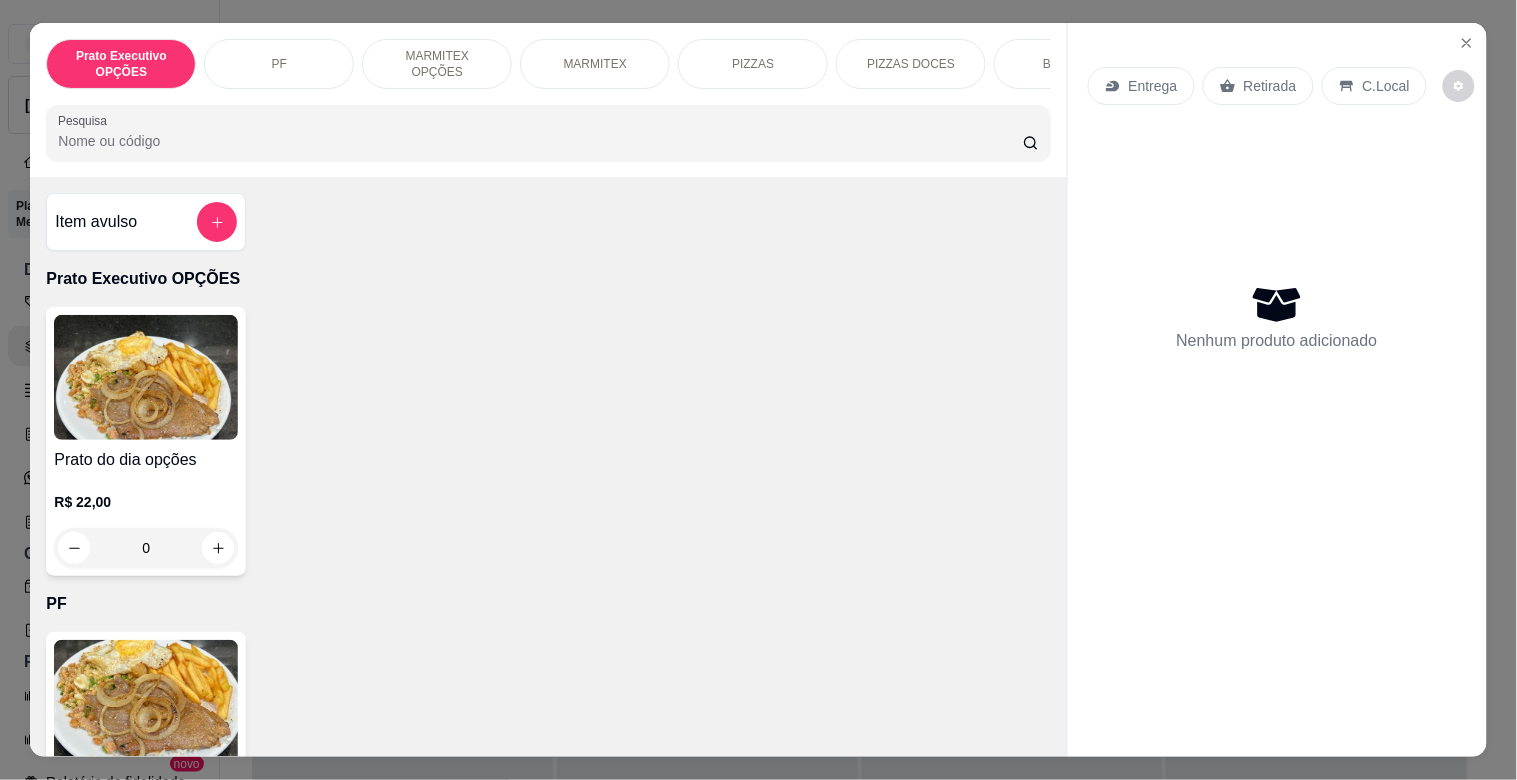 click at bounding box center (146, 702) 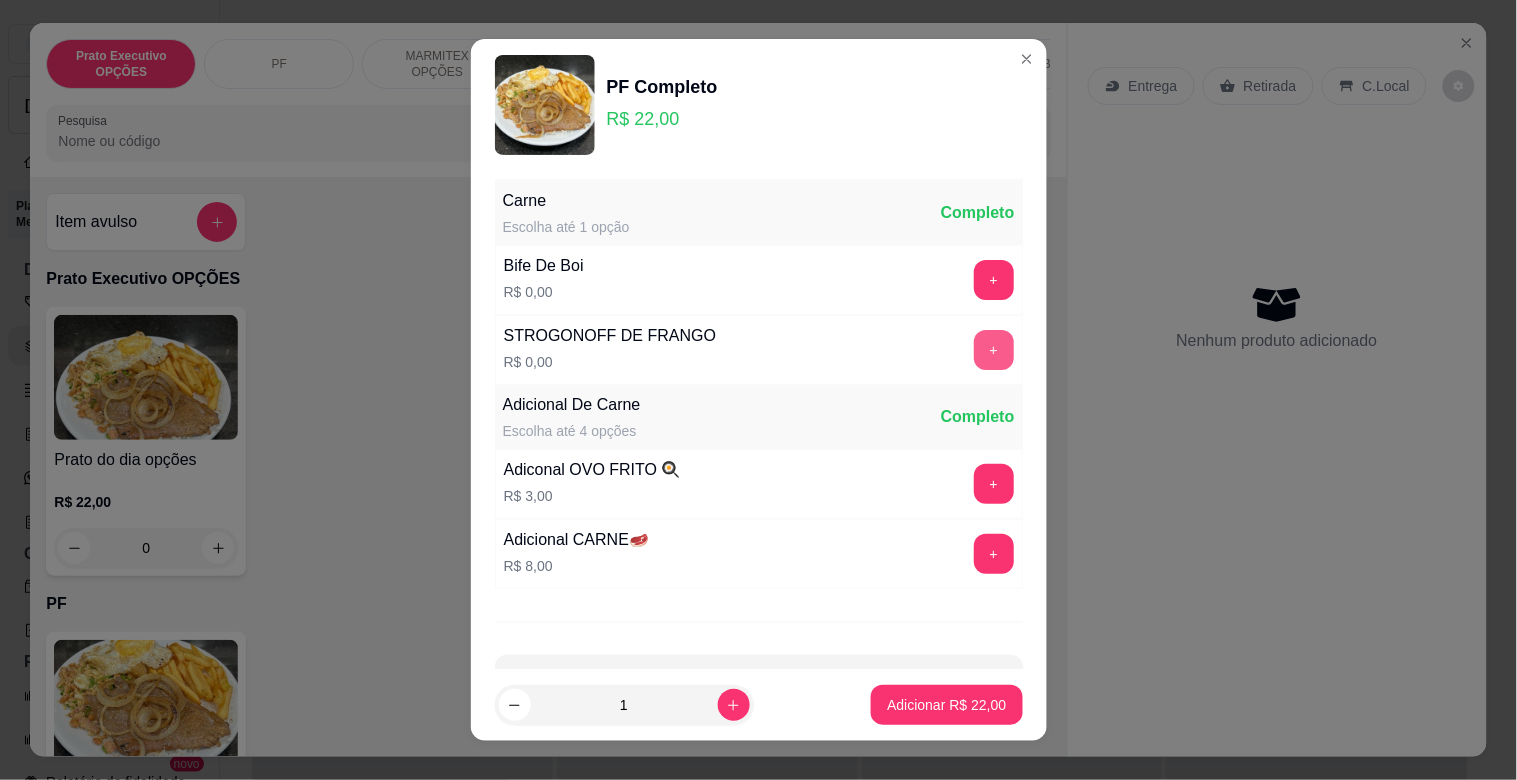 click on "+" at bounding box center (994, 350) 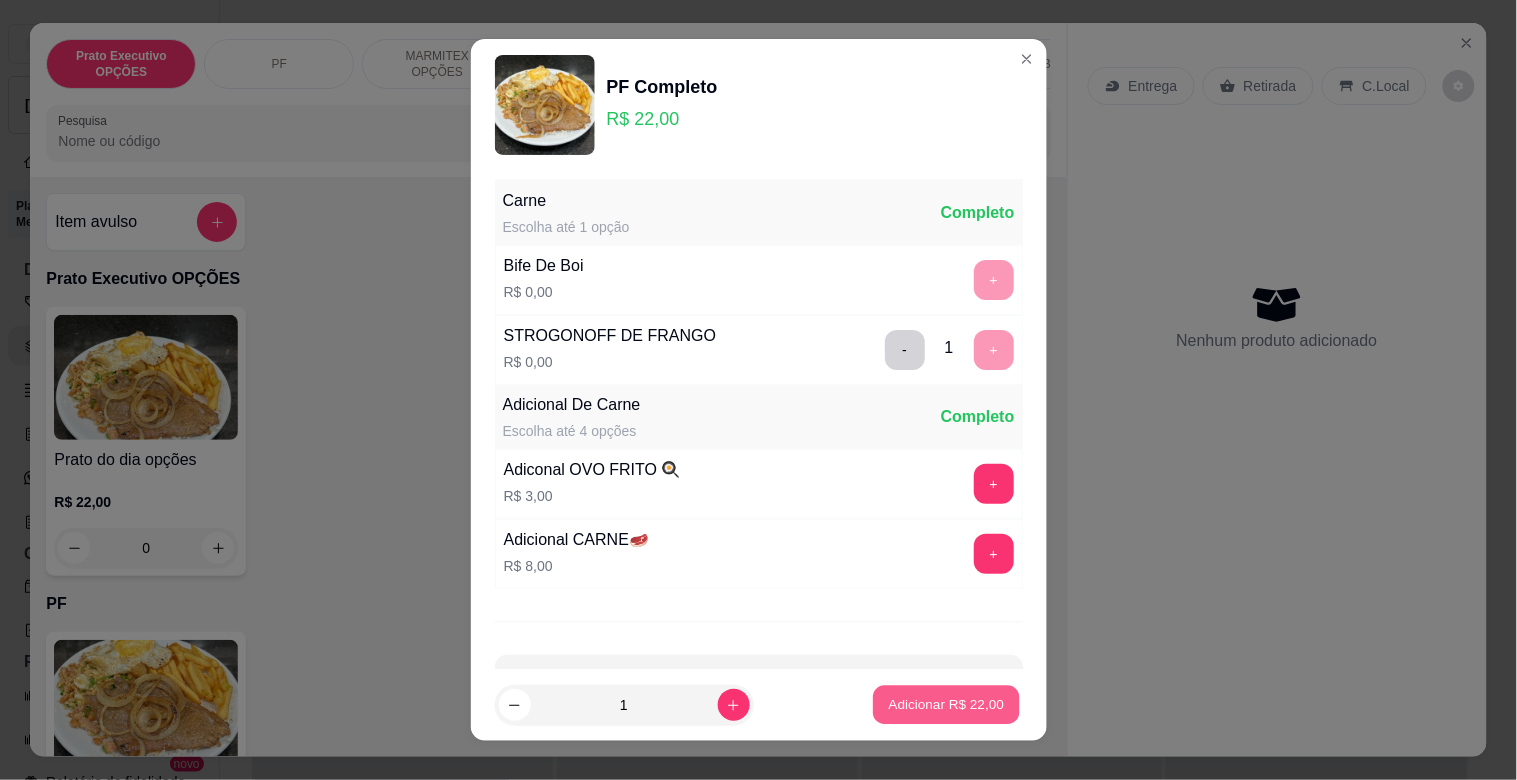 click on "Adicionar   R$ 22,00" at bounding box center (947, 704) 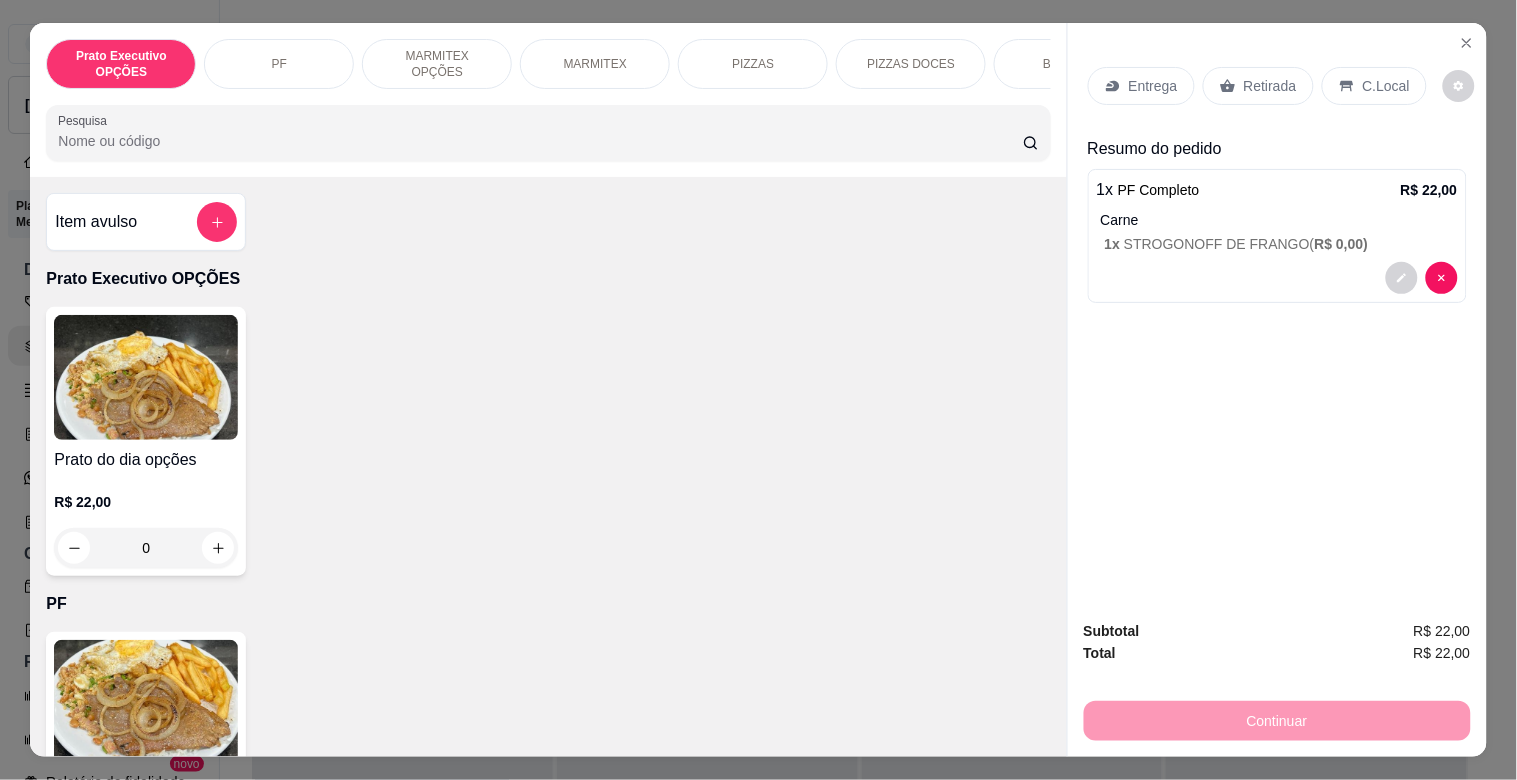 drag, startPoint x: 1361, startPoint y: 74, endPoint x: 1404, endPoint y: 93, distance: 47.010635 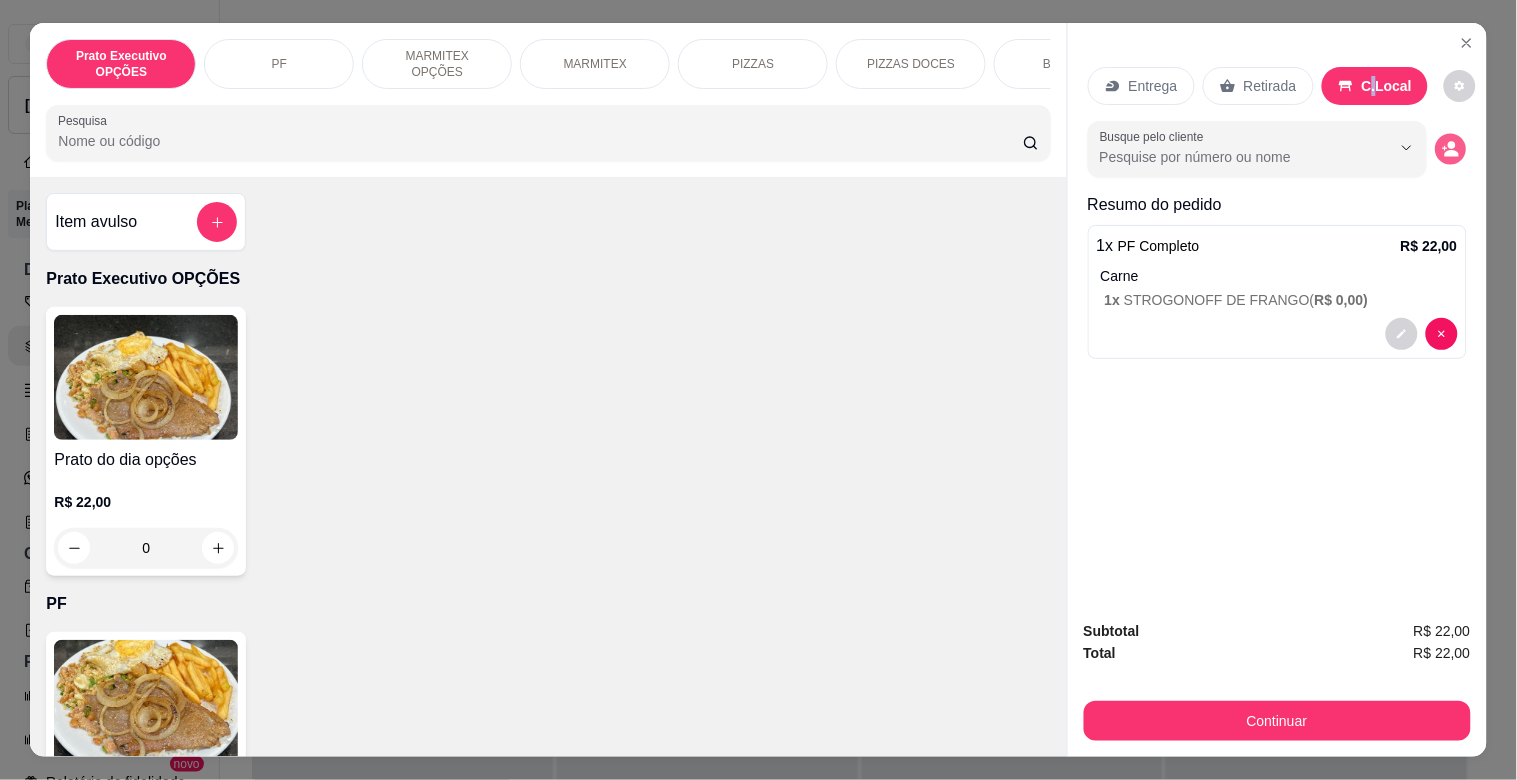 click 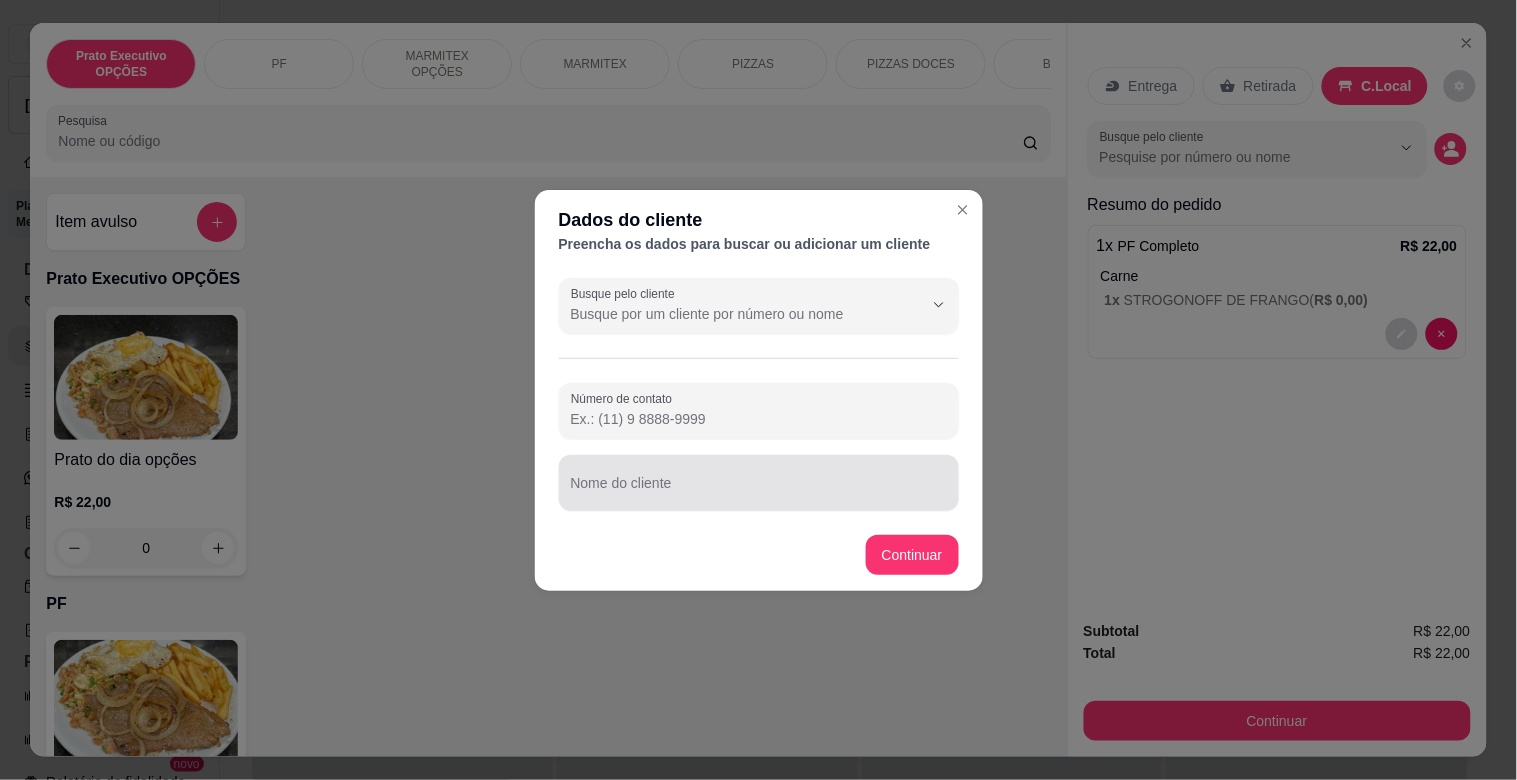 click on "Nome do cliente" at bounding box center [759, 483] 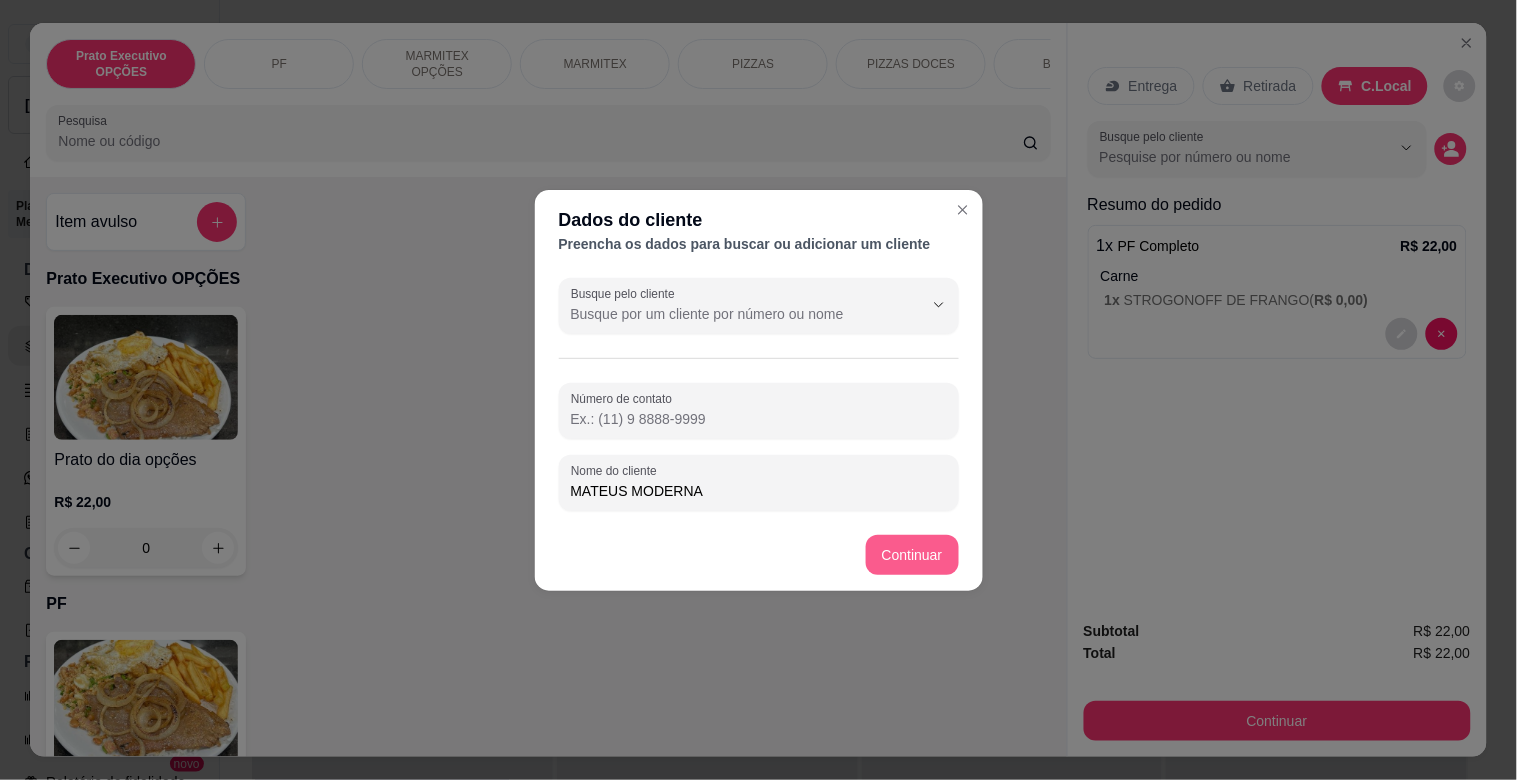 type on "MATEUS MODERNA" 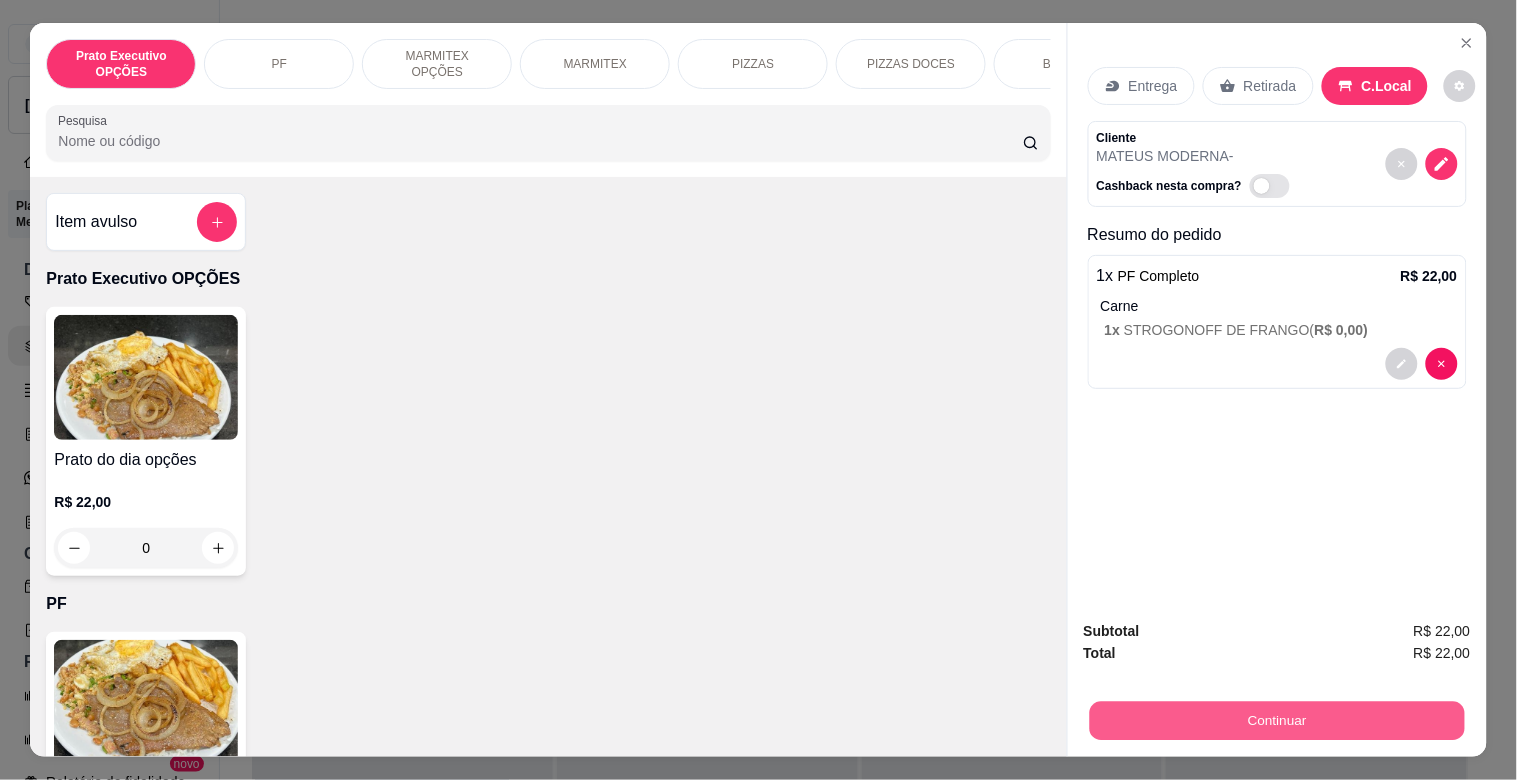 click on "Continuar" at bounding box center (1276, 720) 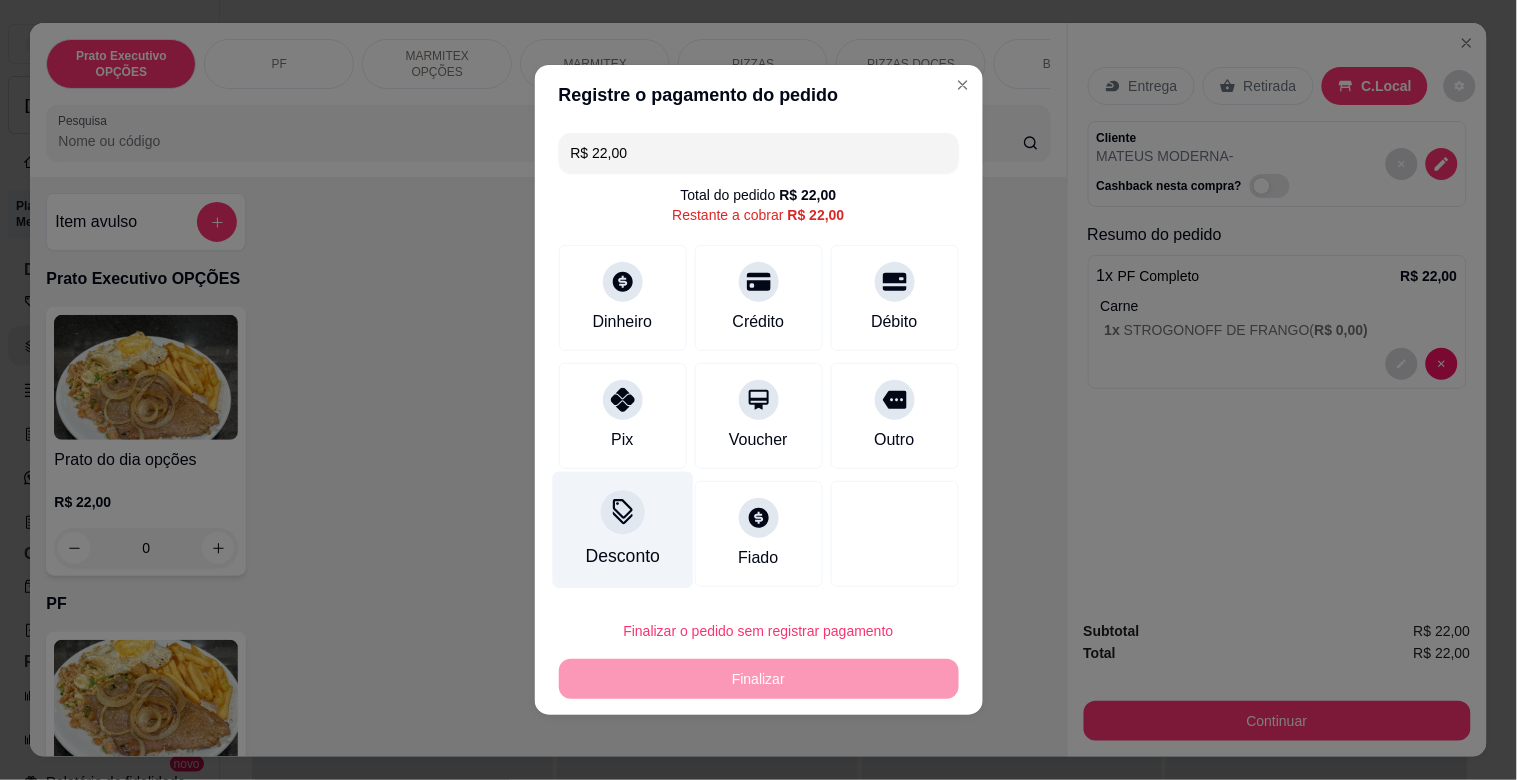 click on "Desconto" at bounding box center (622, 556) 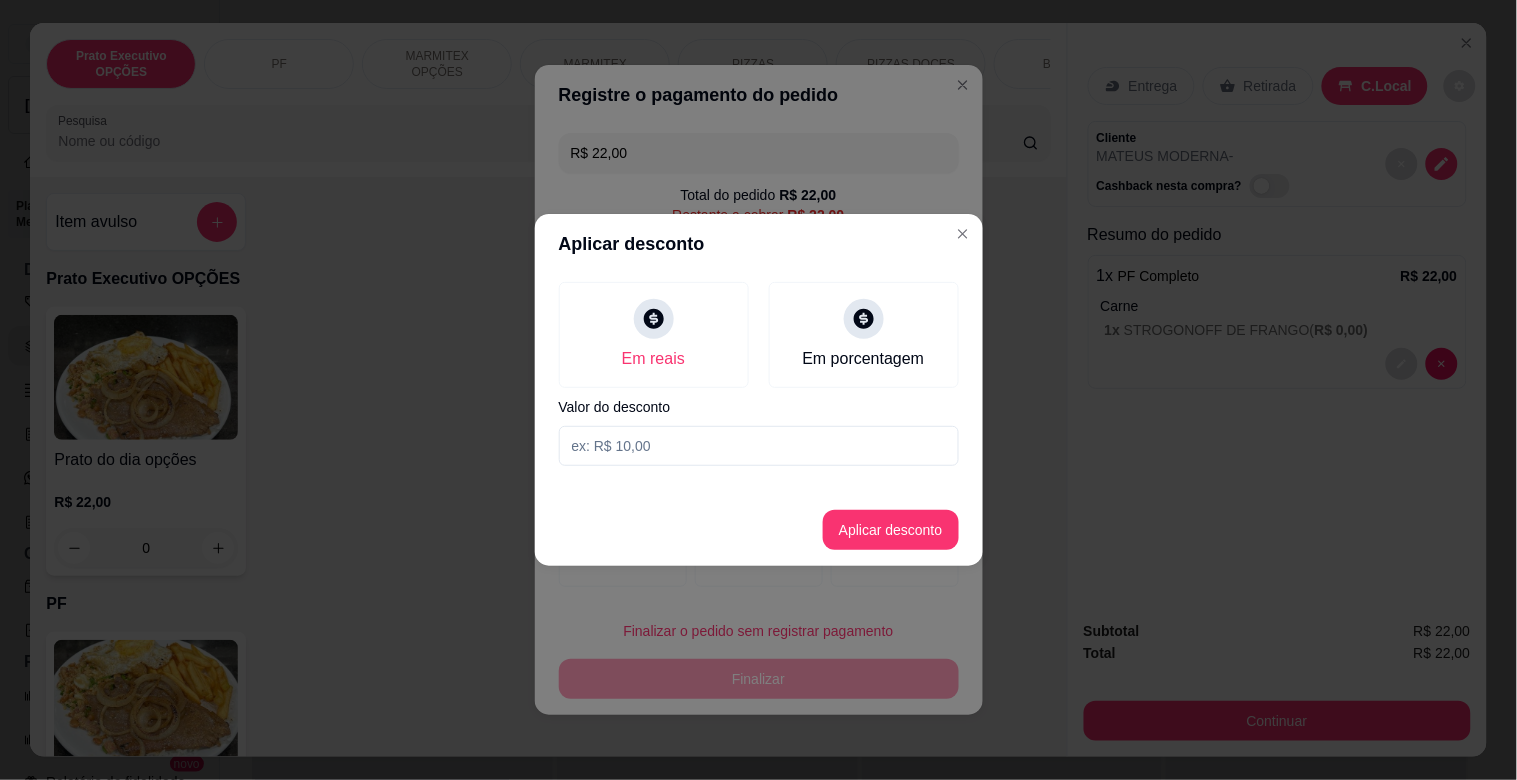 drag, startPoint x: 701, startPoint y: 427, endPoint x: 702, endPoint y: 443, distance: 16.03122 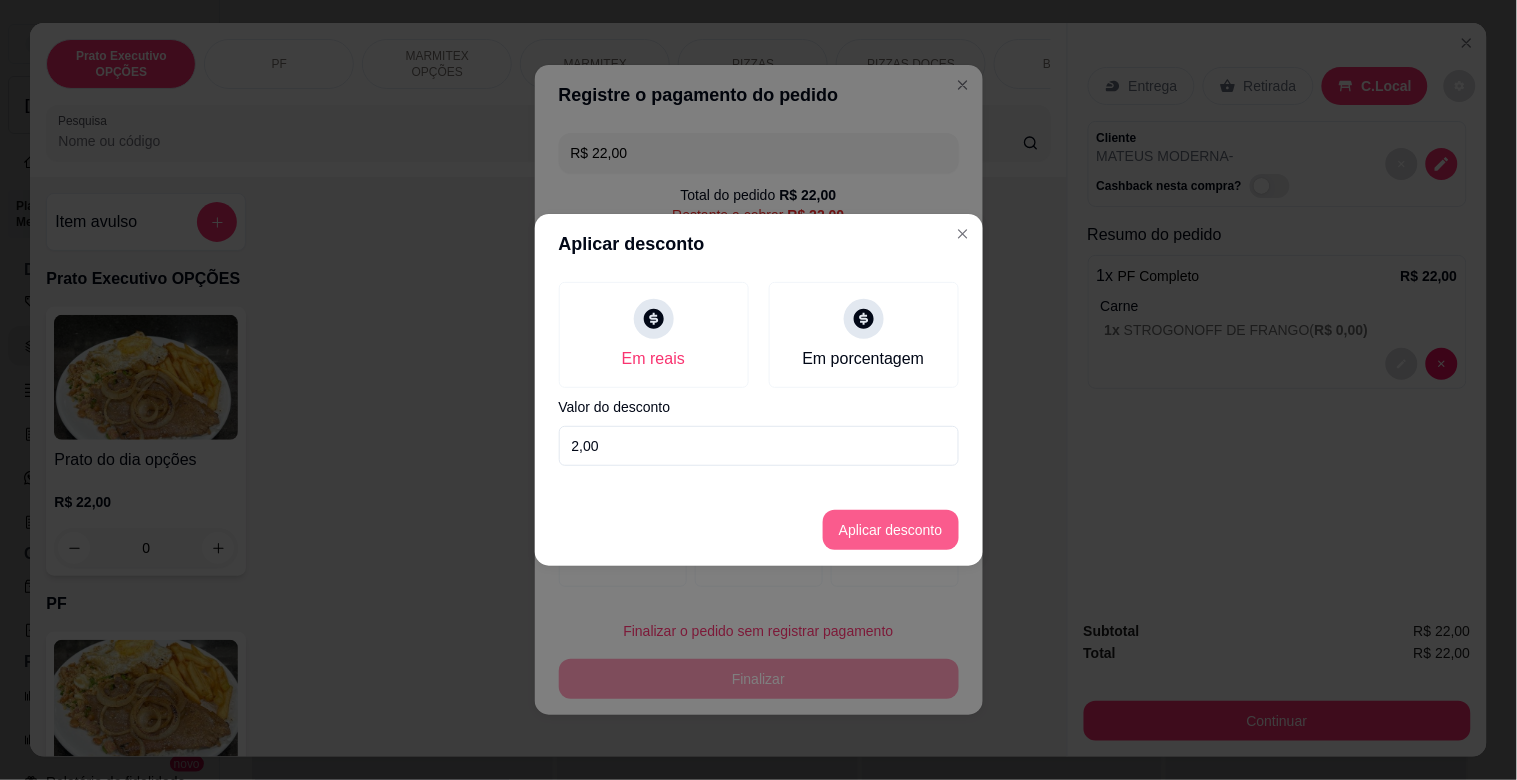 type on "2,00" 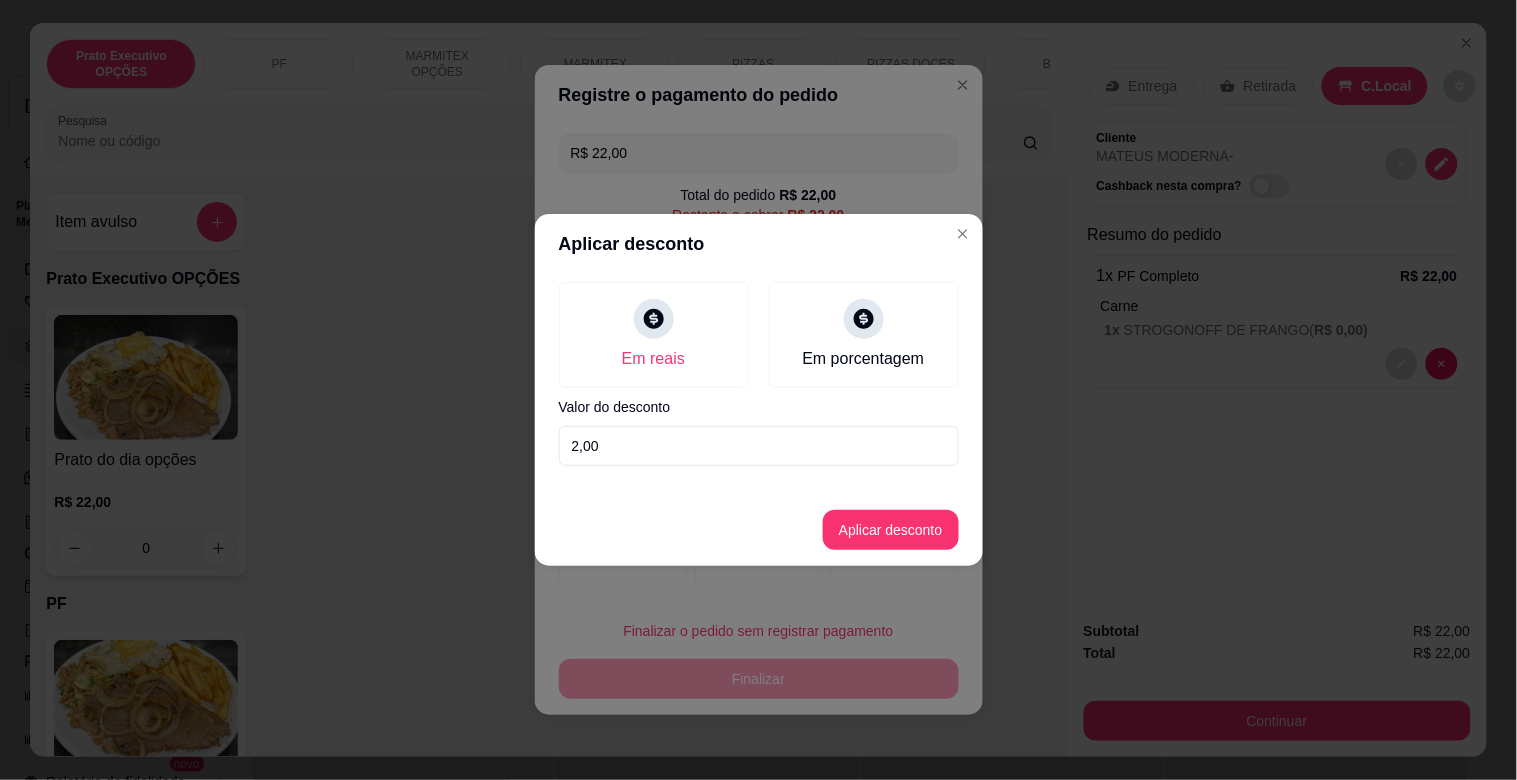 click on "Aplicar desconto" at bounding box center (759, 530) 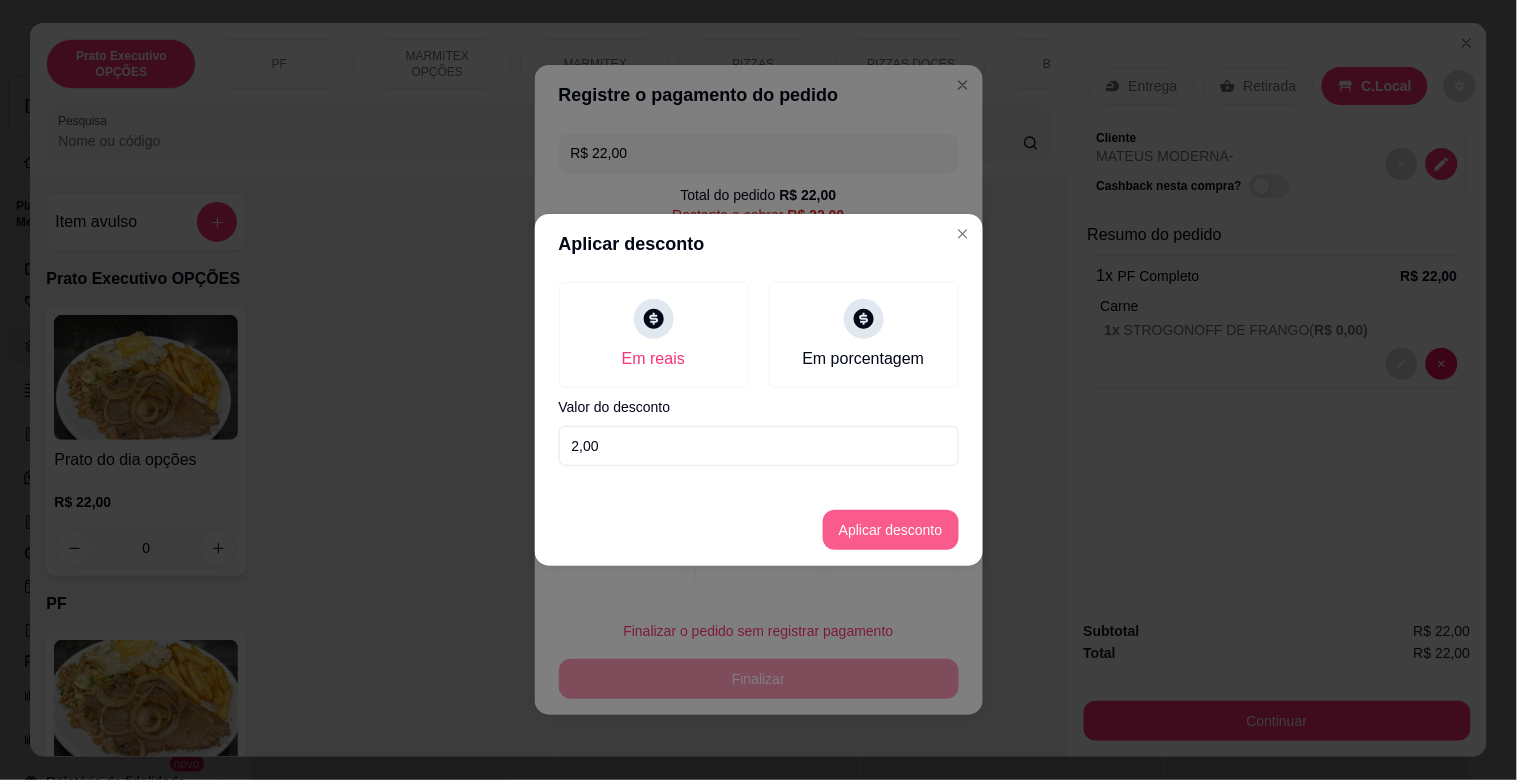 click on "Aplicar desconto" at bounding box center (891, 530) 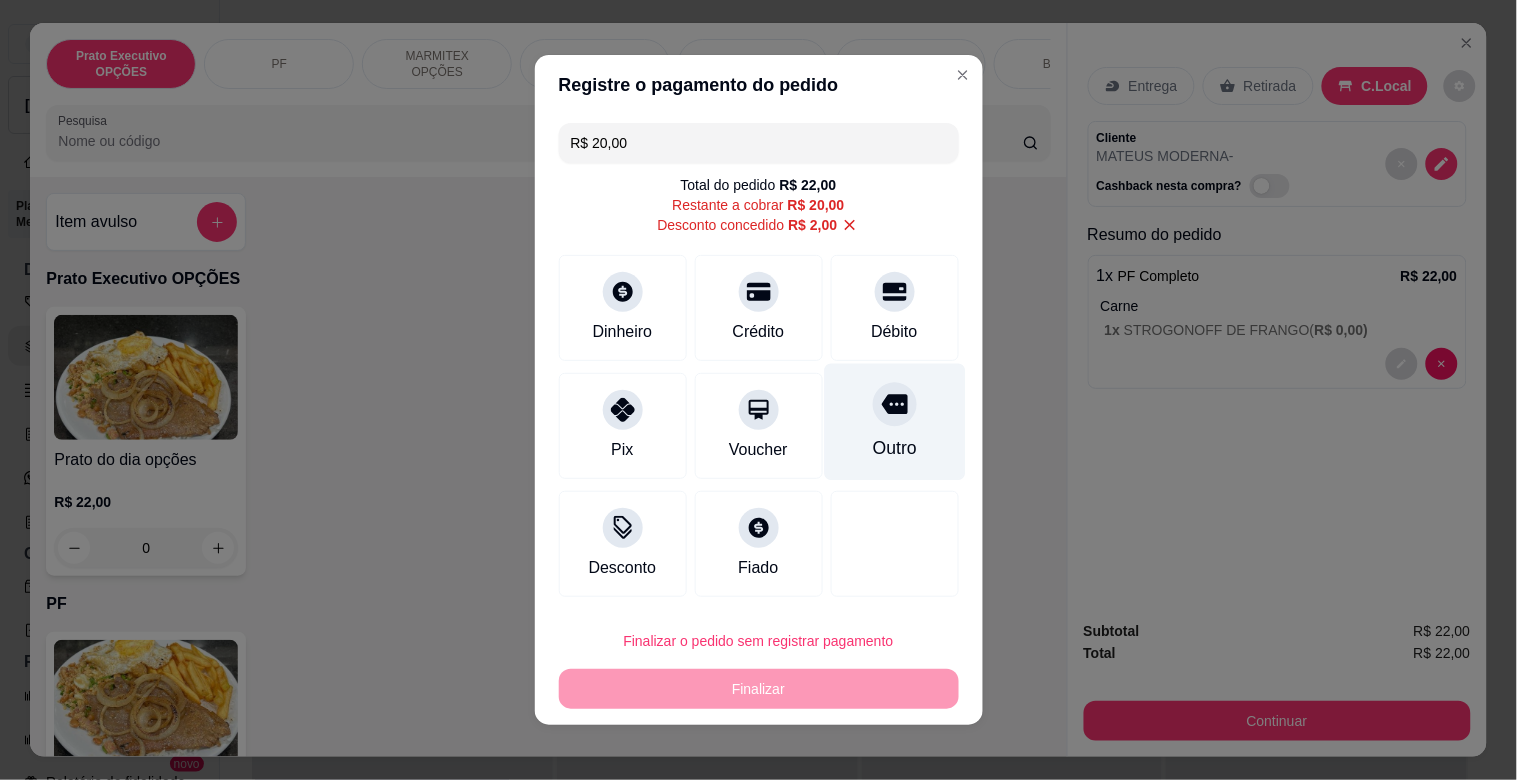 click on "Outro" at bounding box center [894, 422] 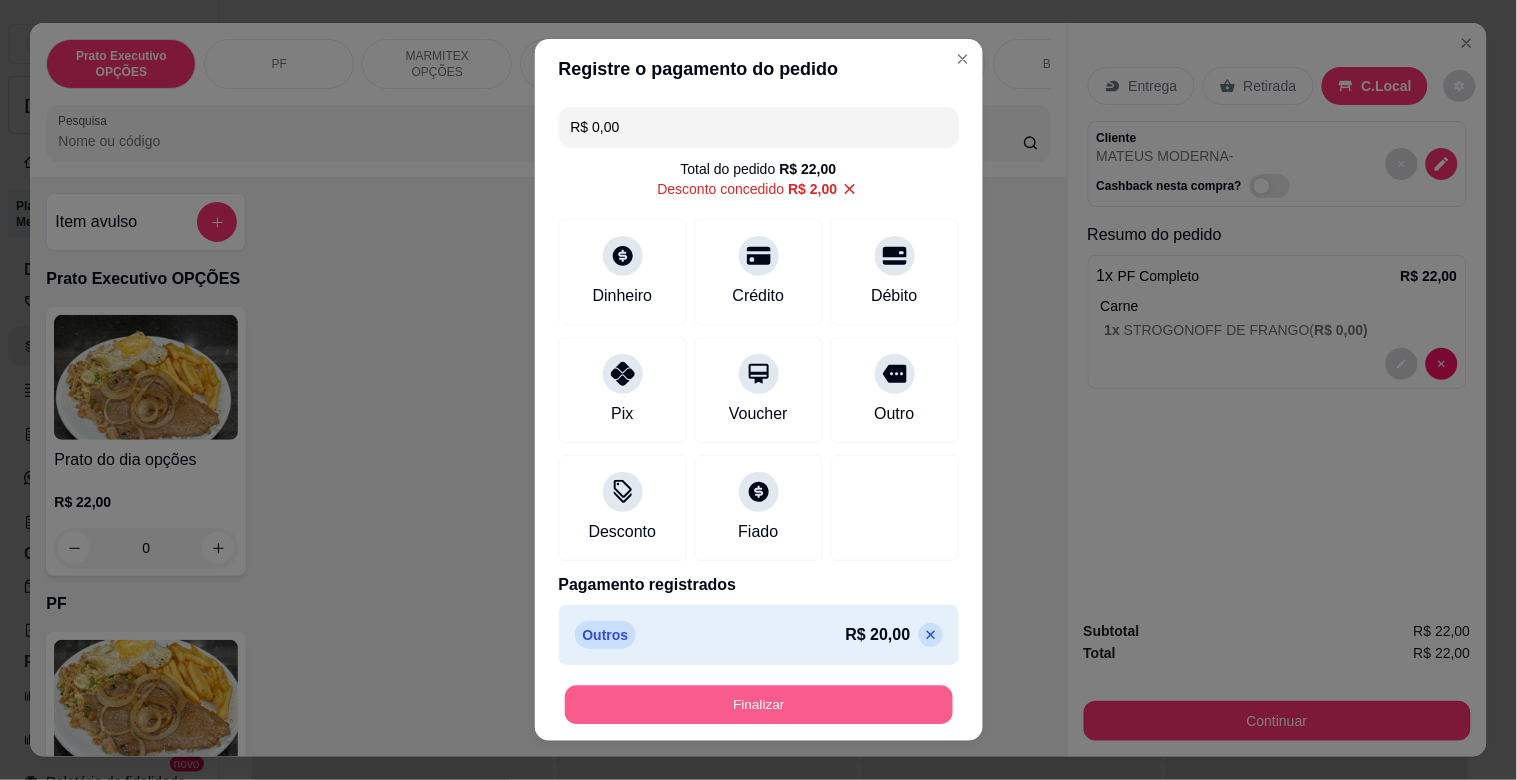 click on "Finalizar" at bounding box center (759, 705) 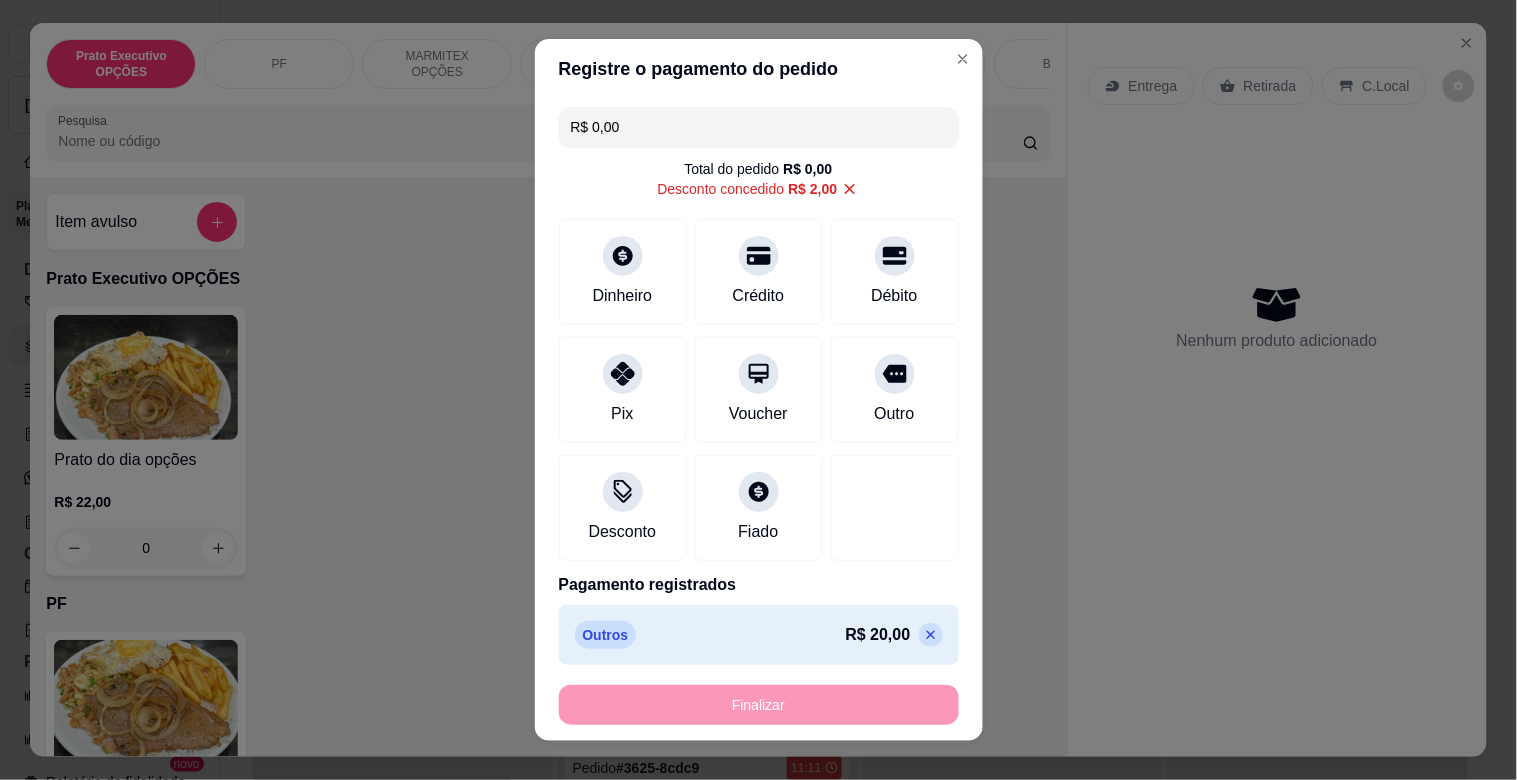 type on "-R$ 22,00" 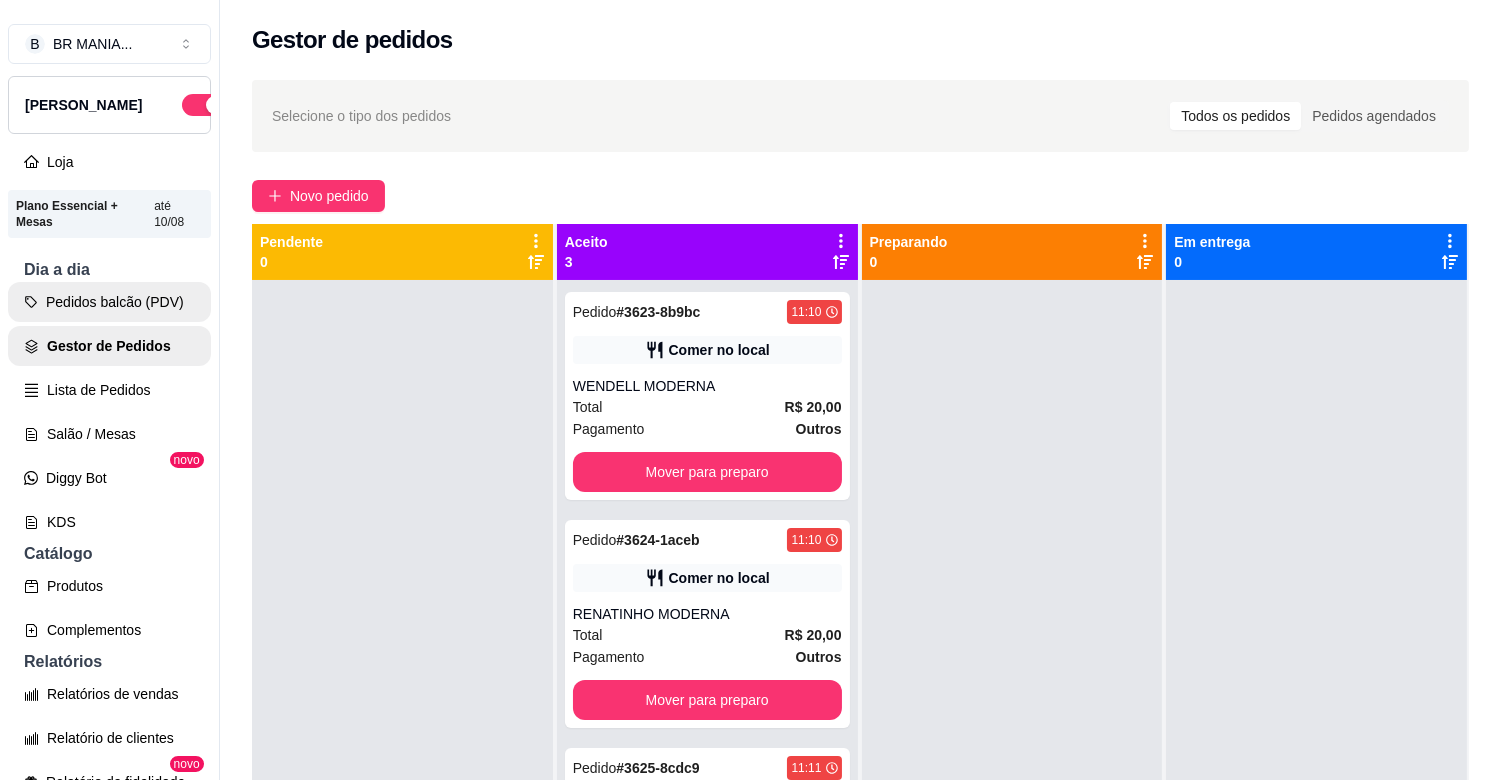 click on "Pedidos balcão (PDV)" at bounding box center [109, 302] 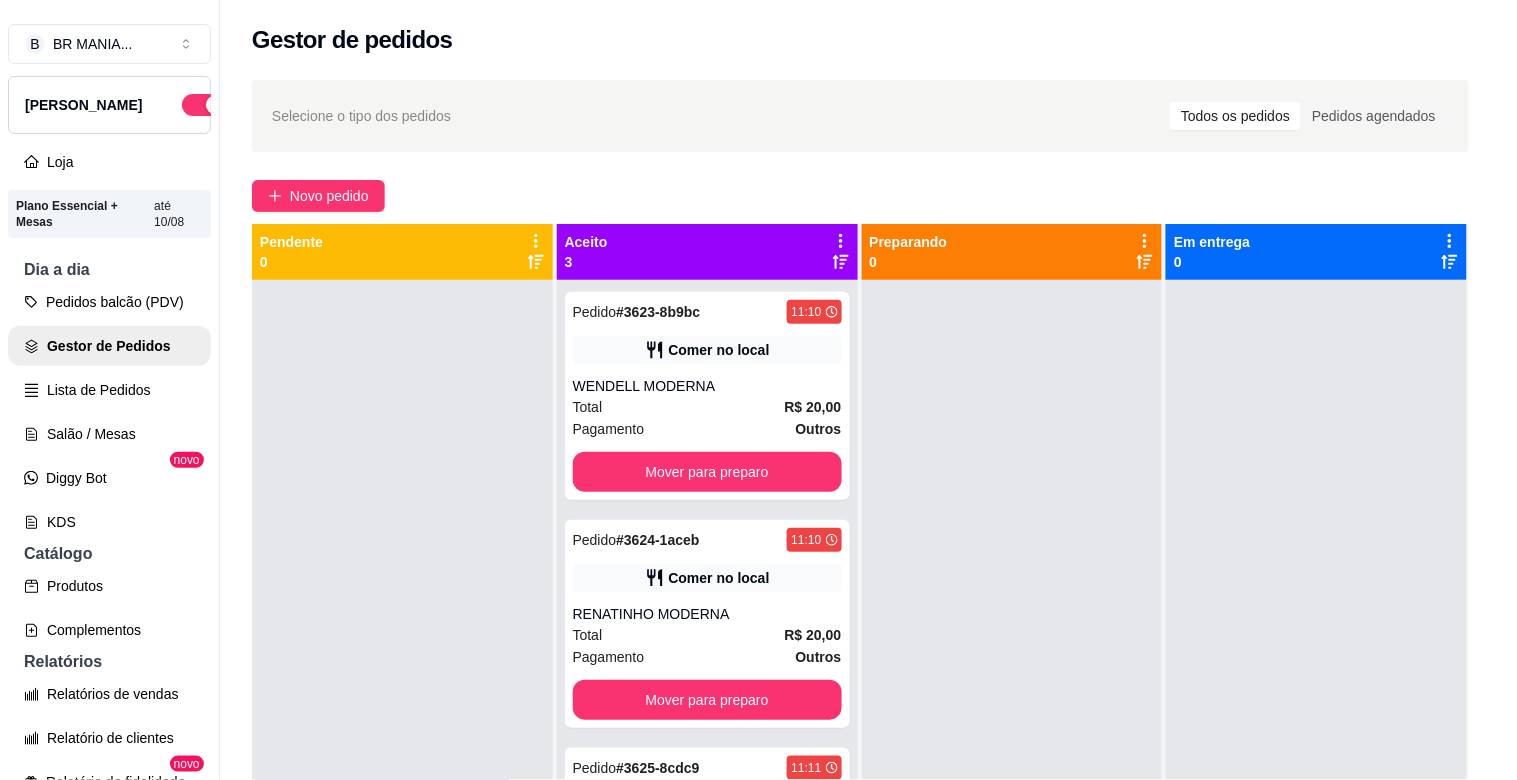 click at bounding box center [146, 702] 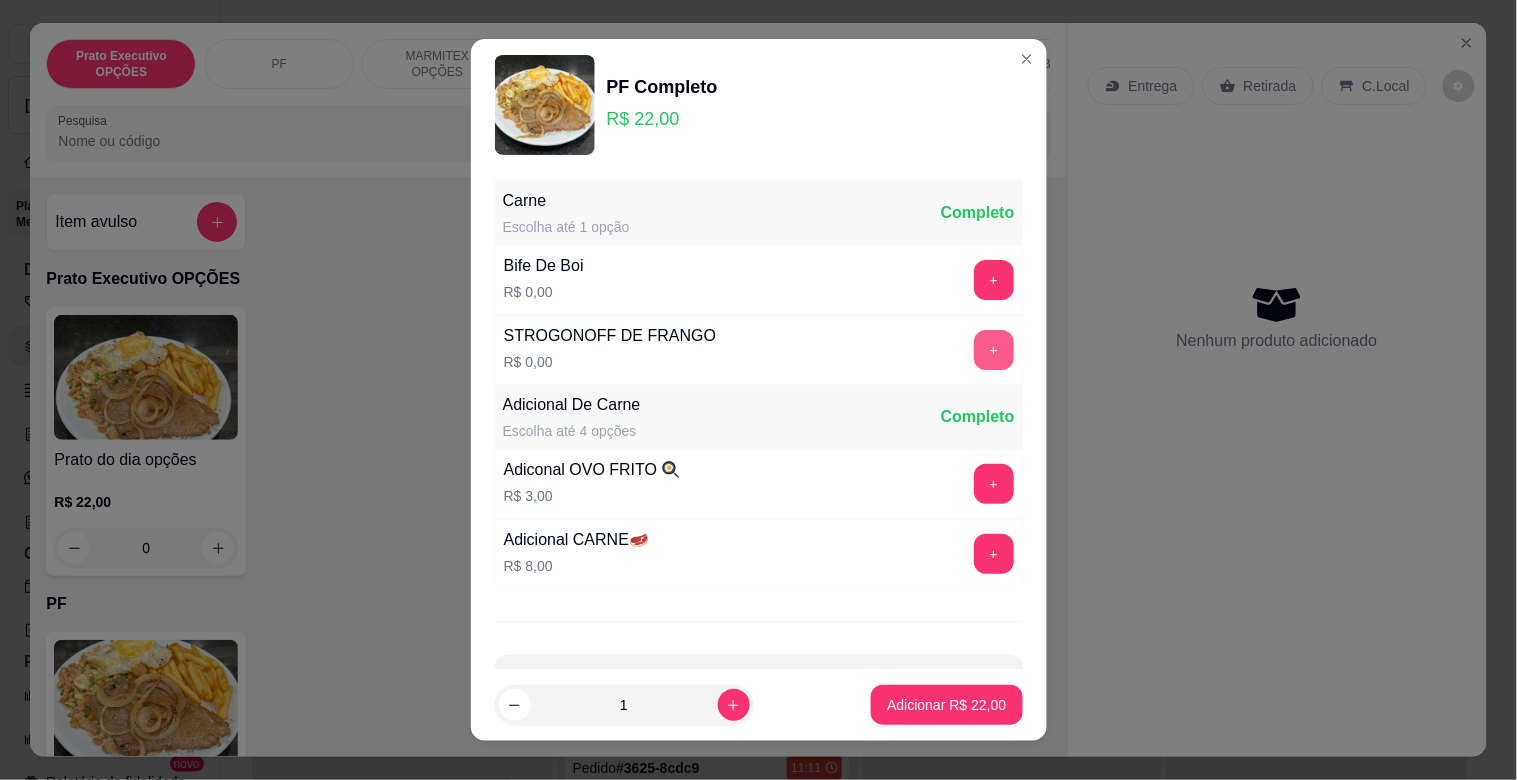 click on "+" at bounding box center (994, 350) 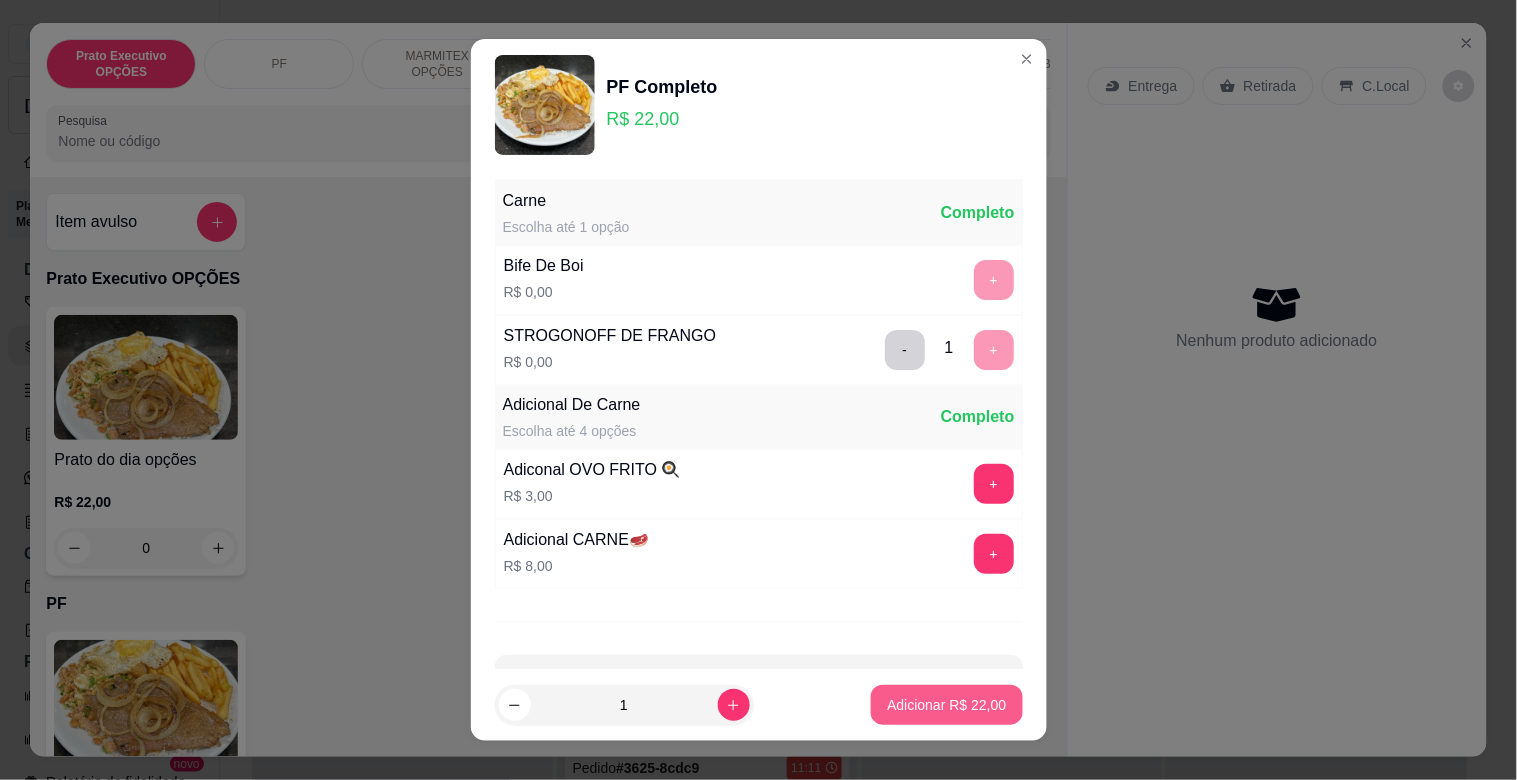 click on "Adicionar   R$ 22,00" at bounding box center (946, 705) 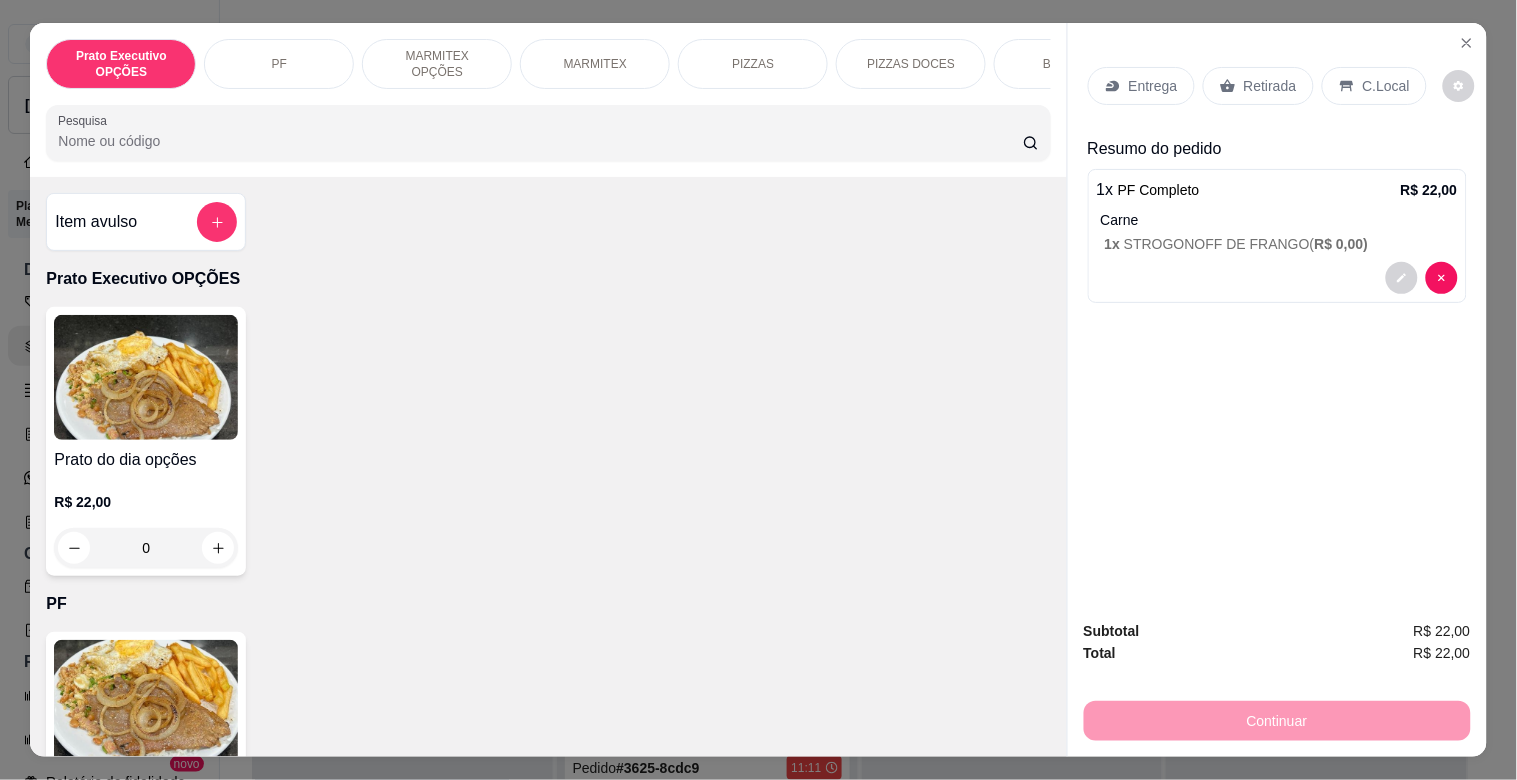 click on "C.Local" at bounding box center [1386, 86] 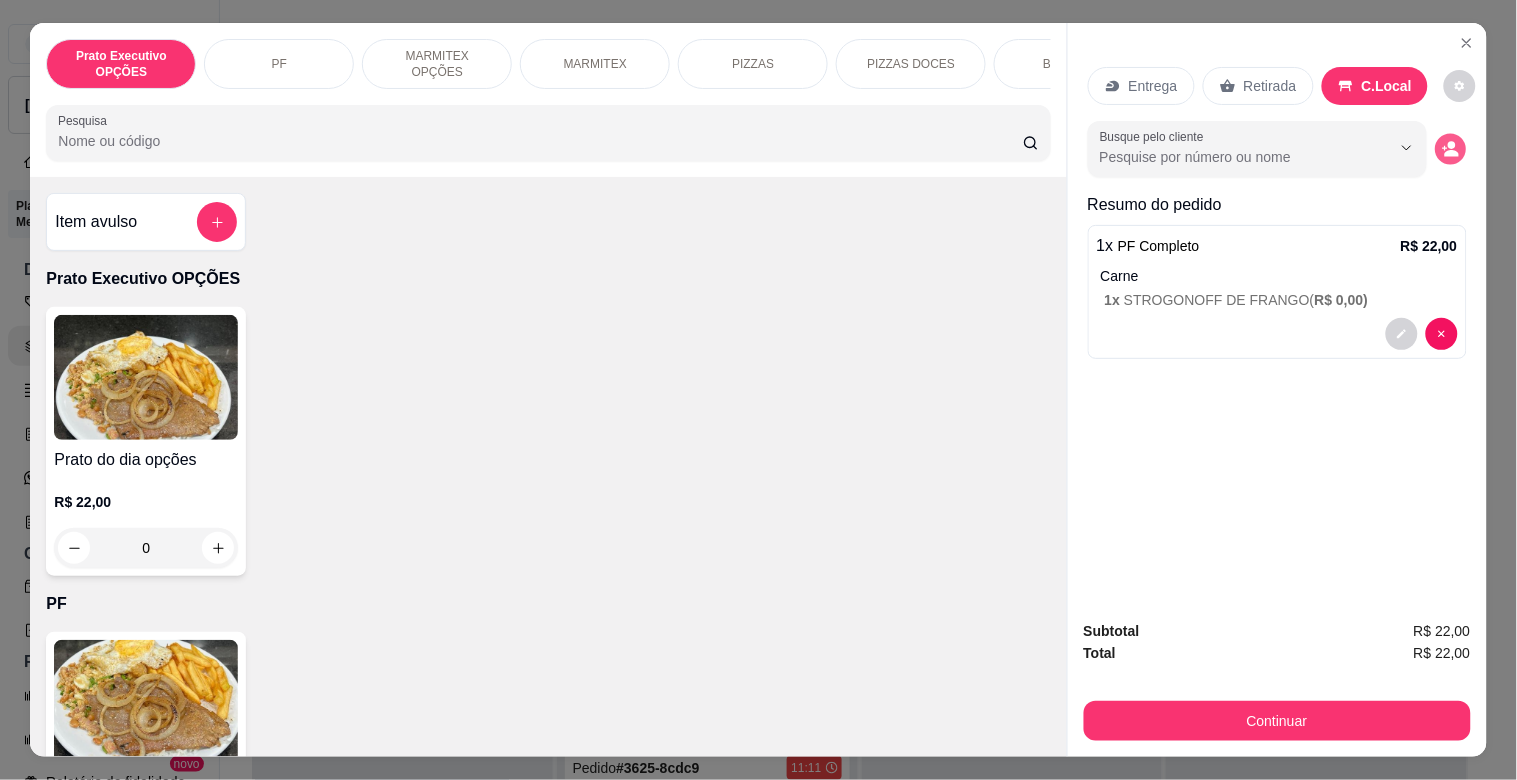 click 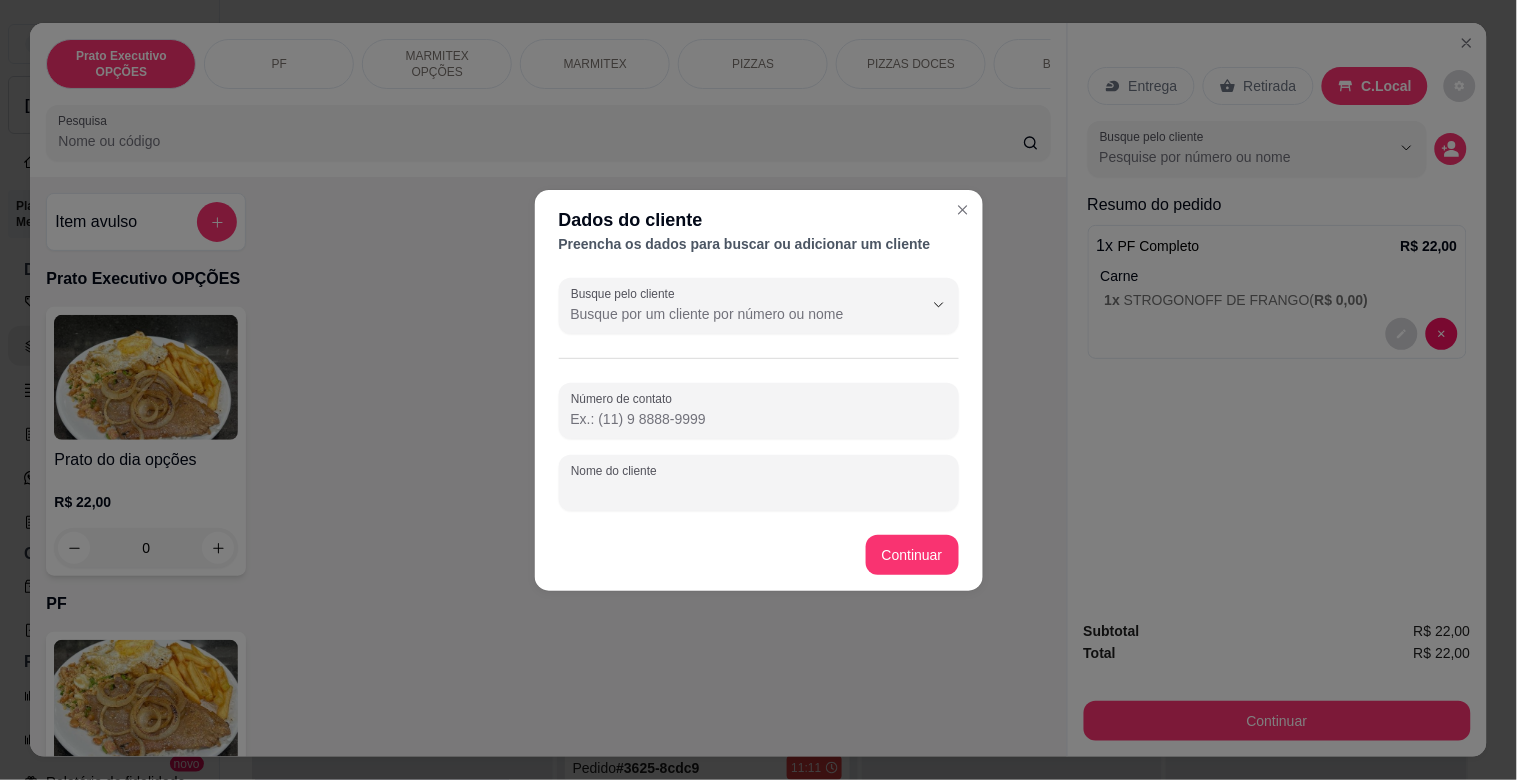 click on "Nome do cliente" at bounding box center (759, 491) 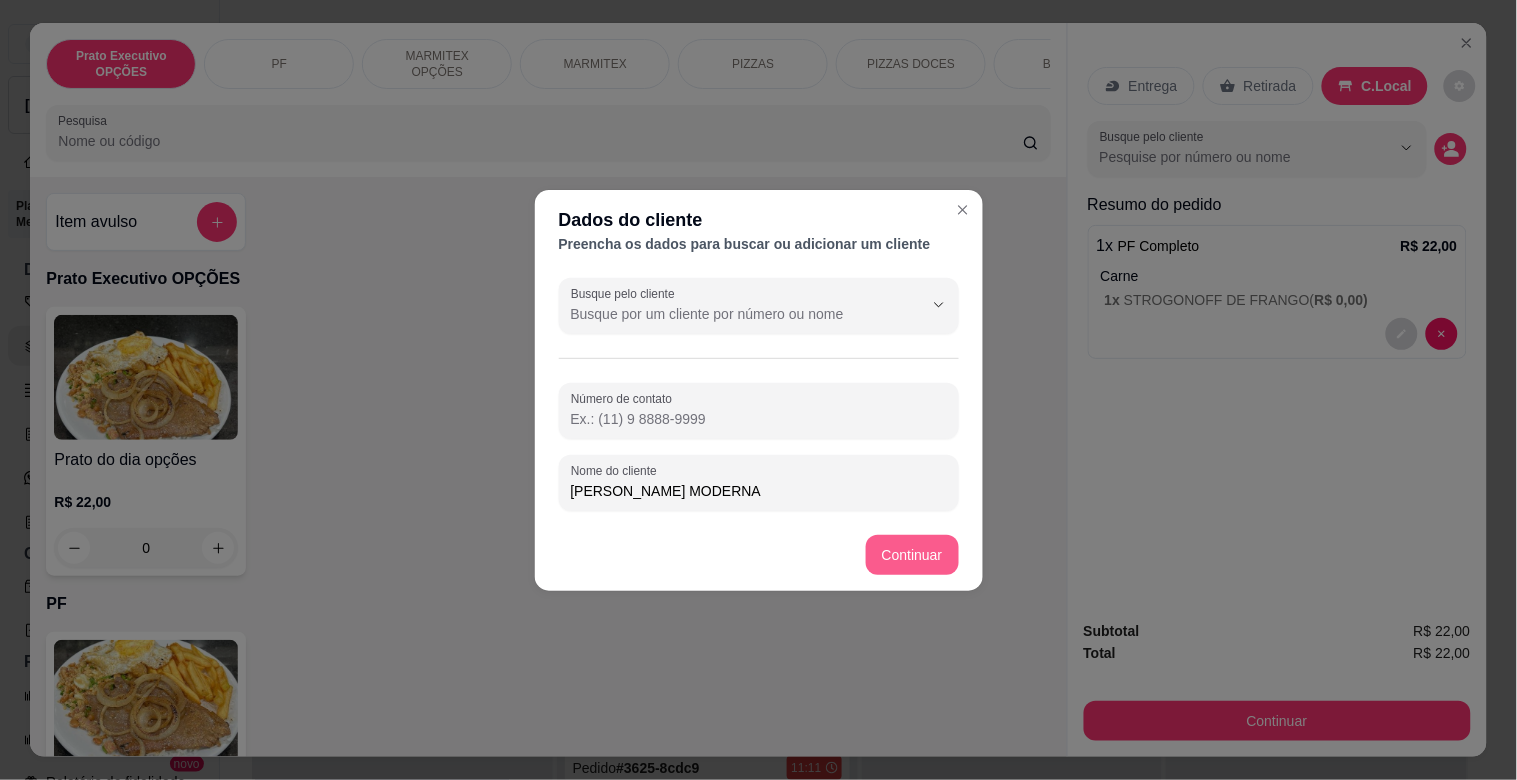 type on "[PERSON_NAME] MODERNA" 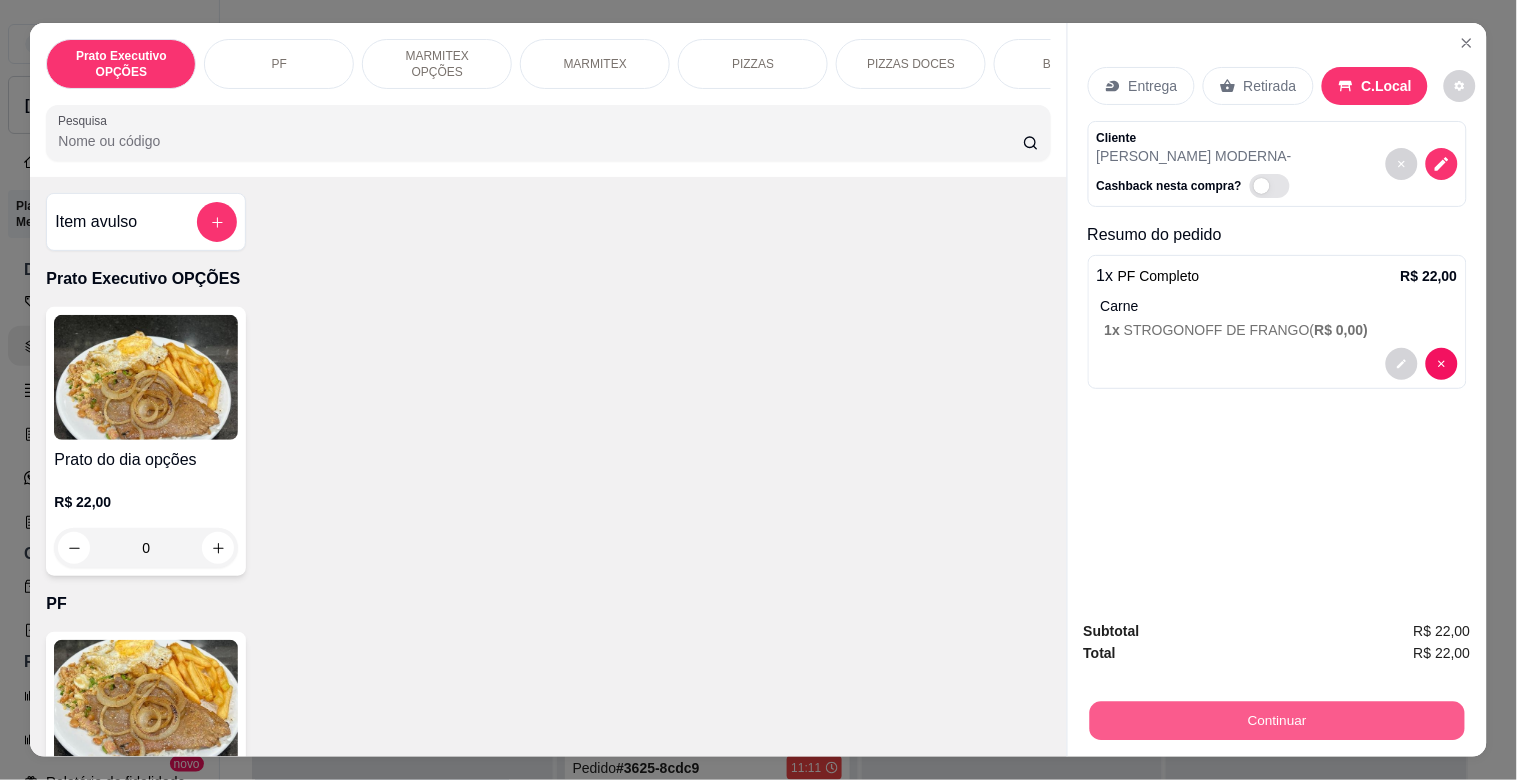 click on "Continuar" at bounding box center [1276, 720] 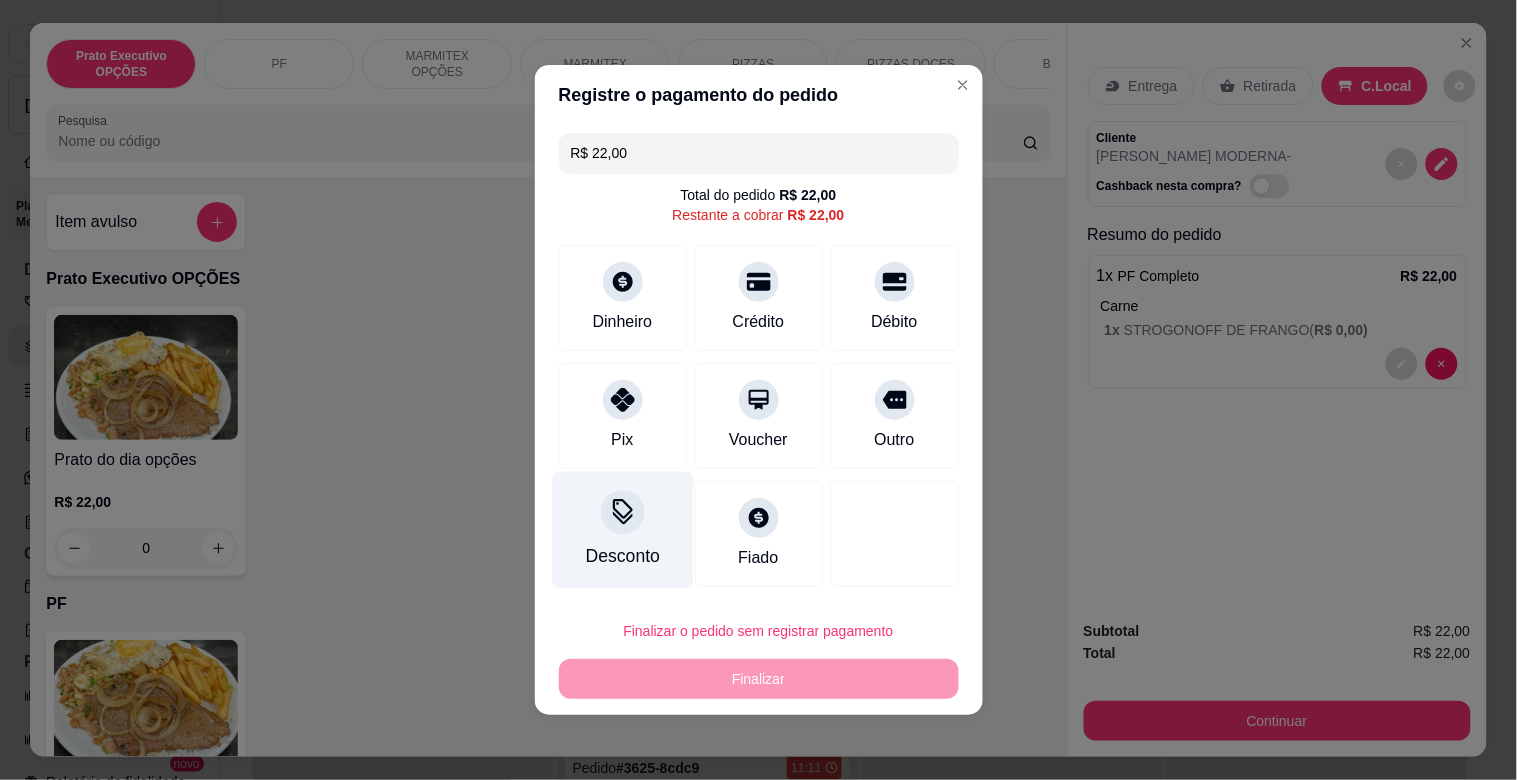 click on "Desconto" at bounding box center [622, 556] 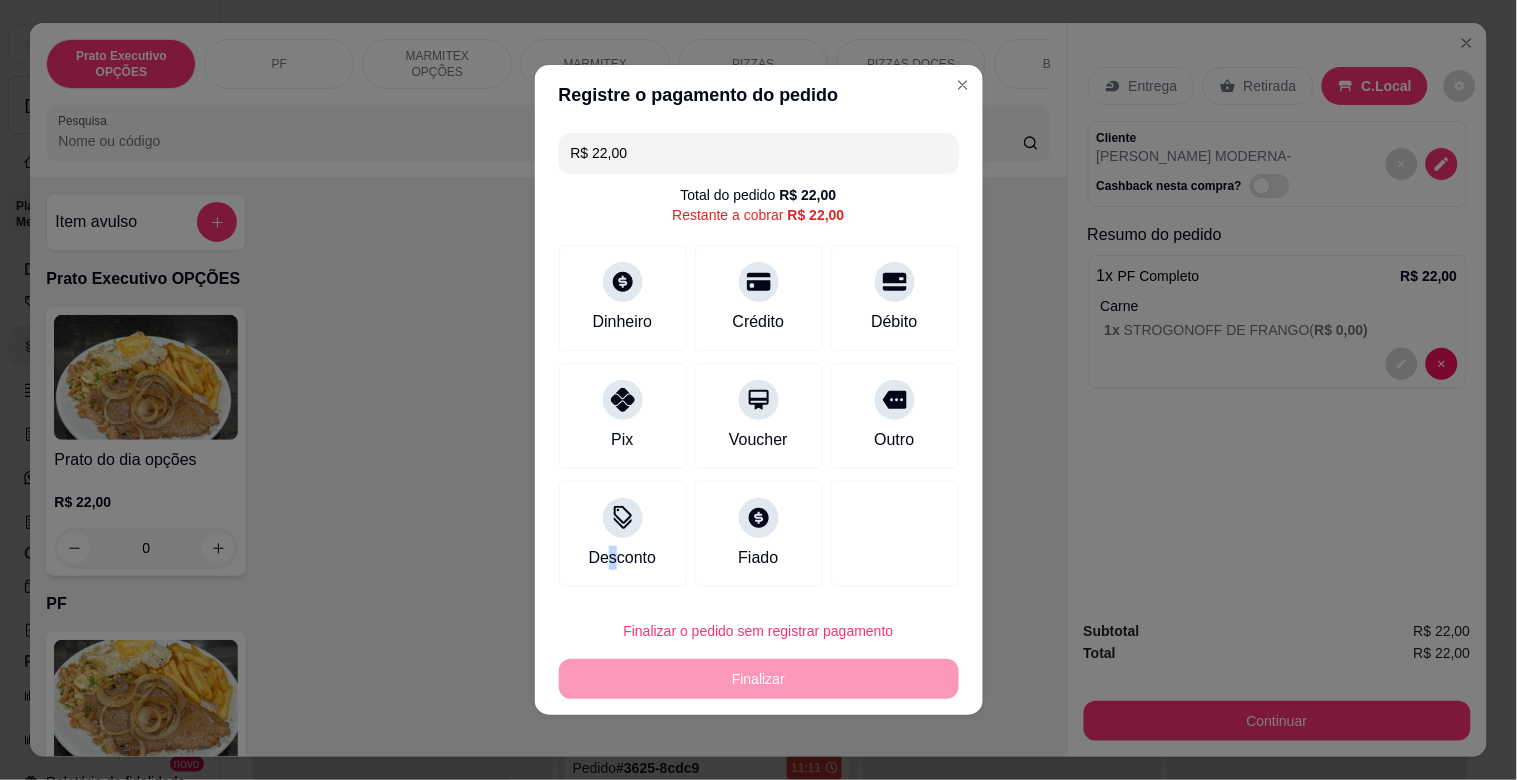 click at bounding box center [759, 446] 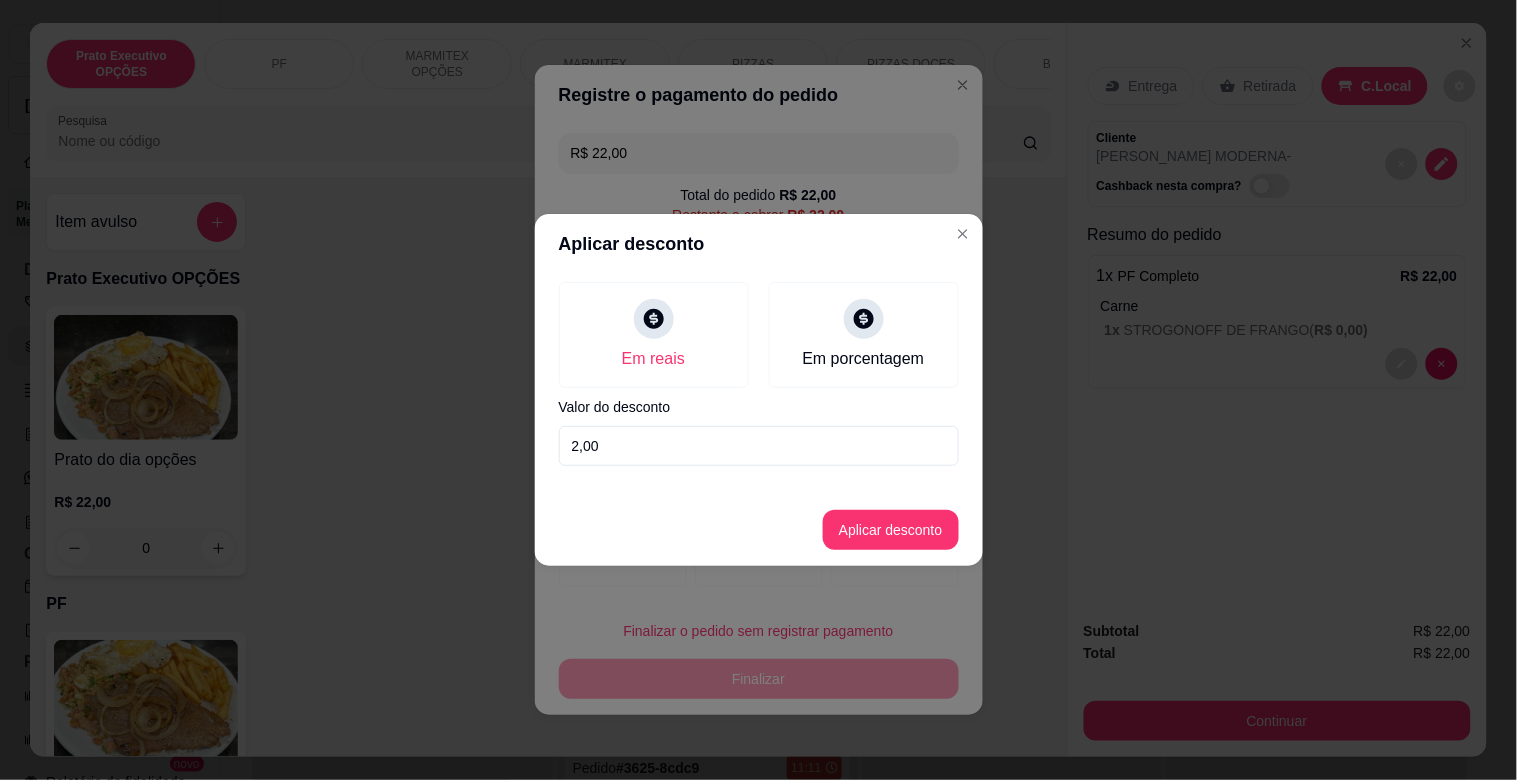 type on "2,00" 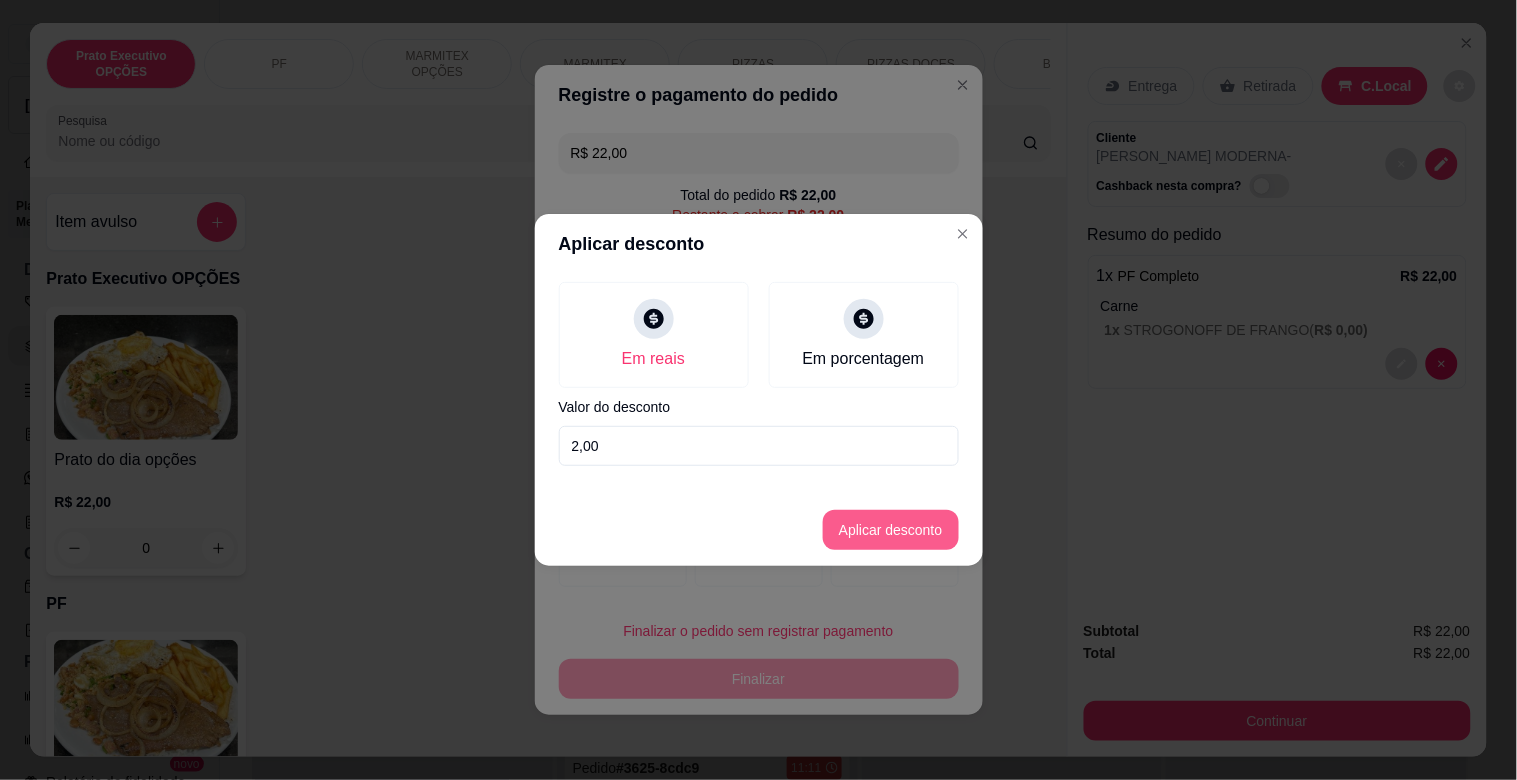 click on "Aplicar desconto" at bounding box center (891, 530) 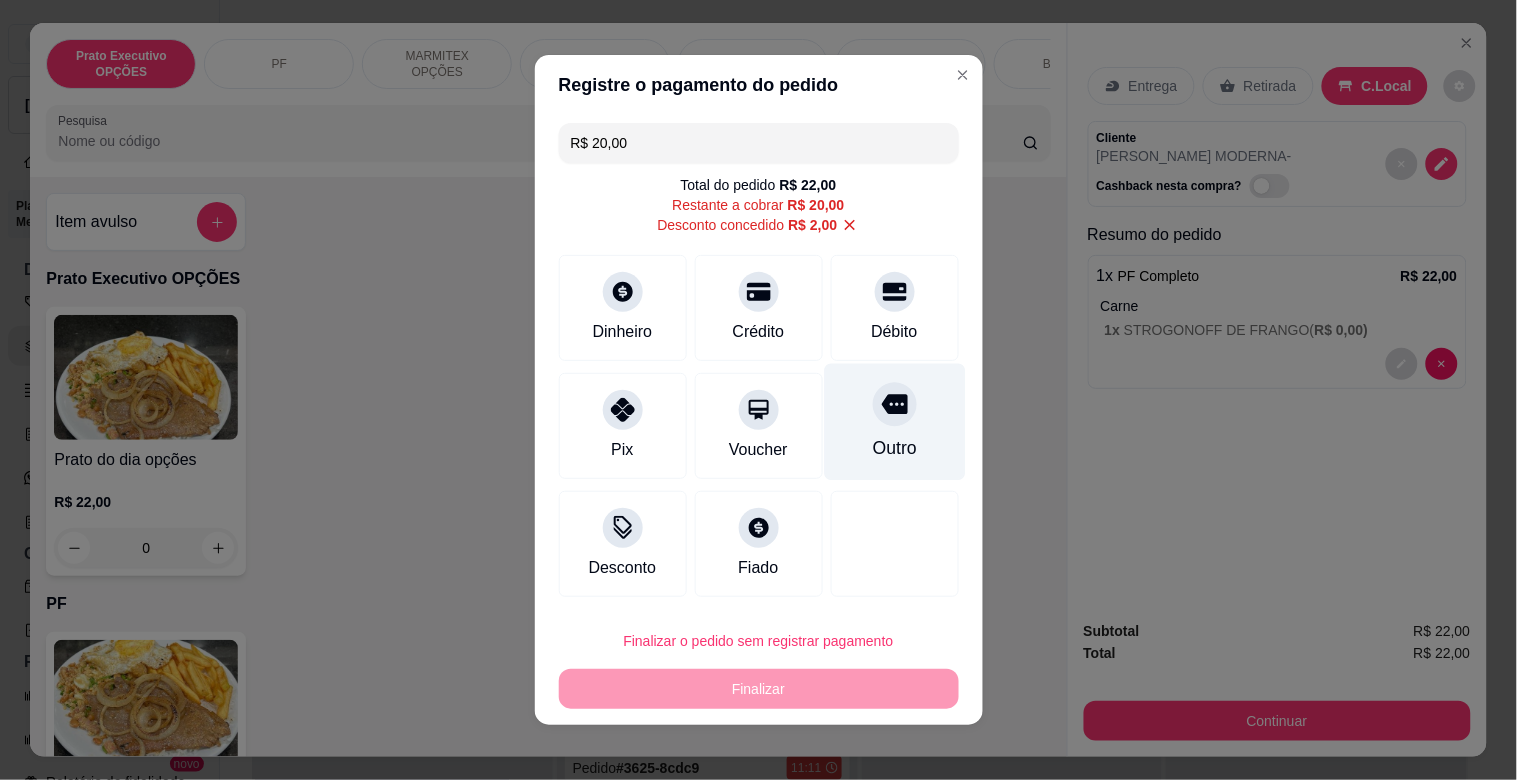 drag, startPoint x: 866, startPoint y: 412, endPoint x: 935, endPoint y: 504, distance: 115 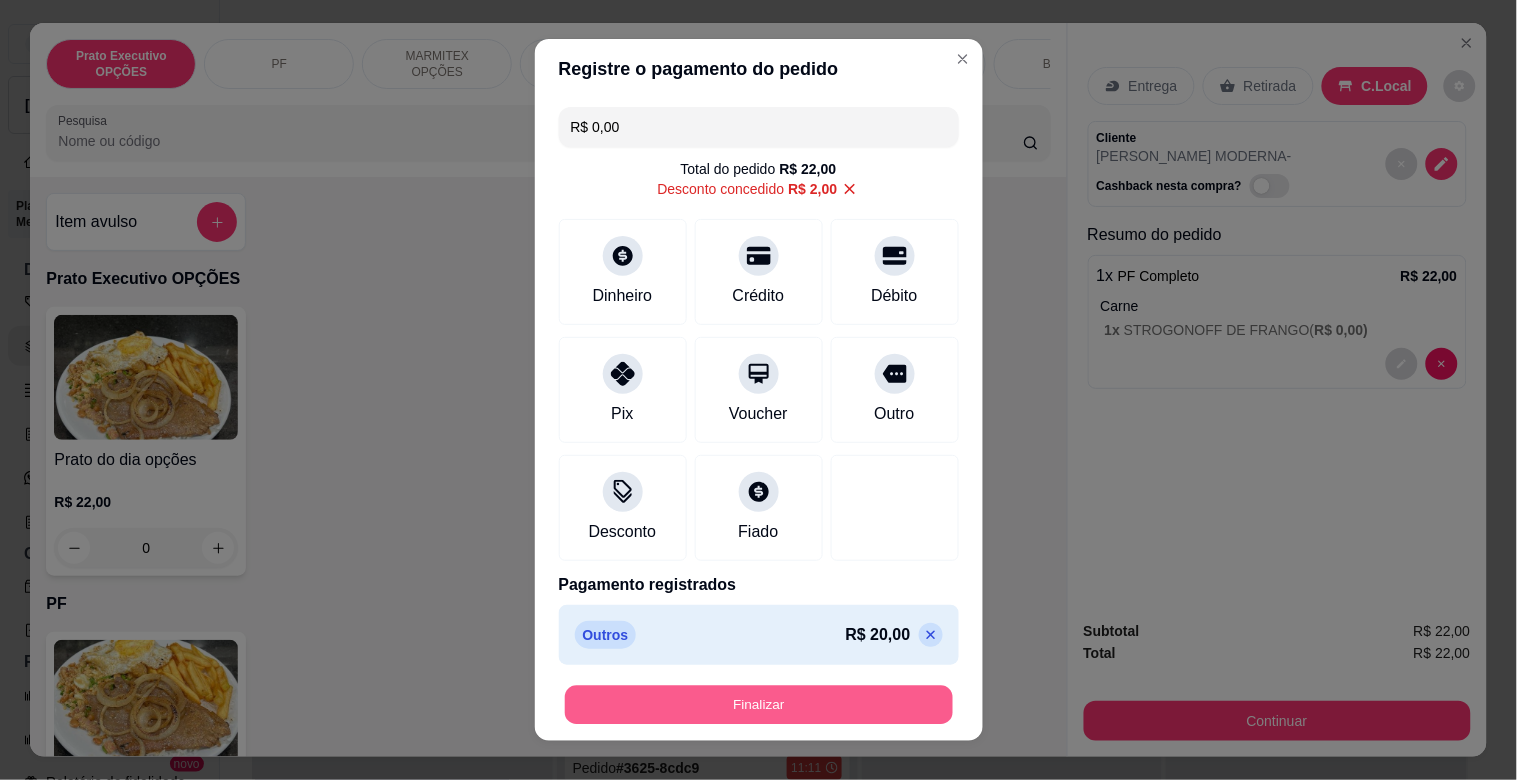 click on "Finalizar" at bounding box center [759, 705] 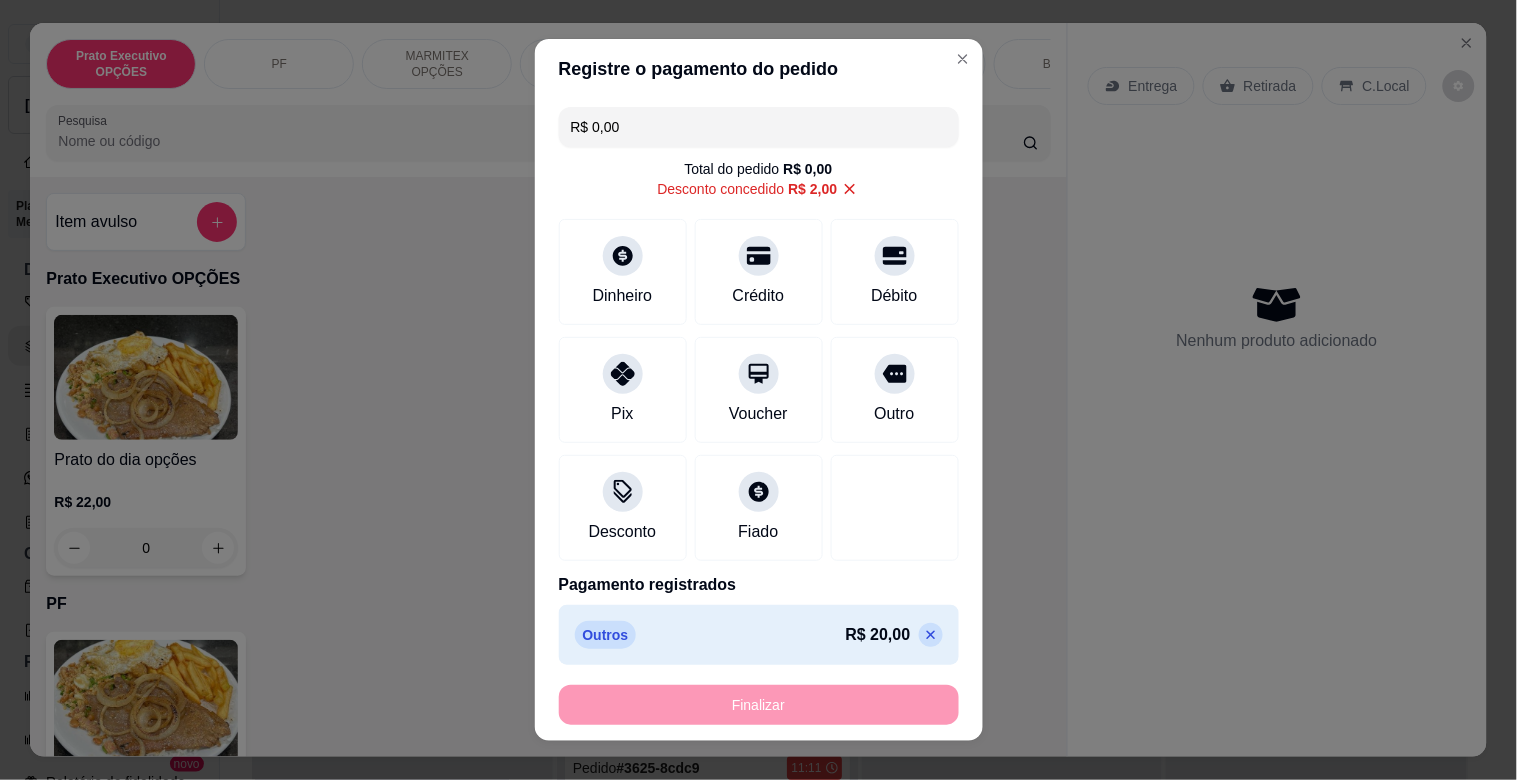 type on "-R$ 22,00" 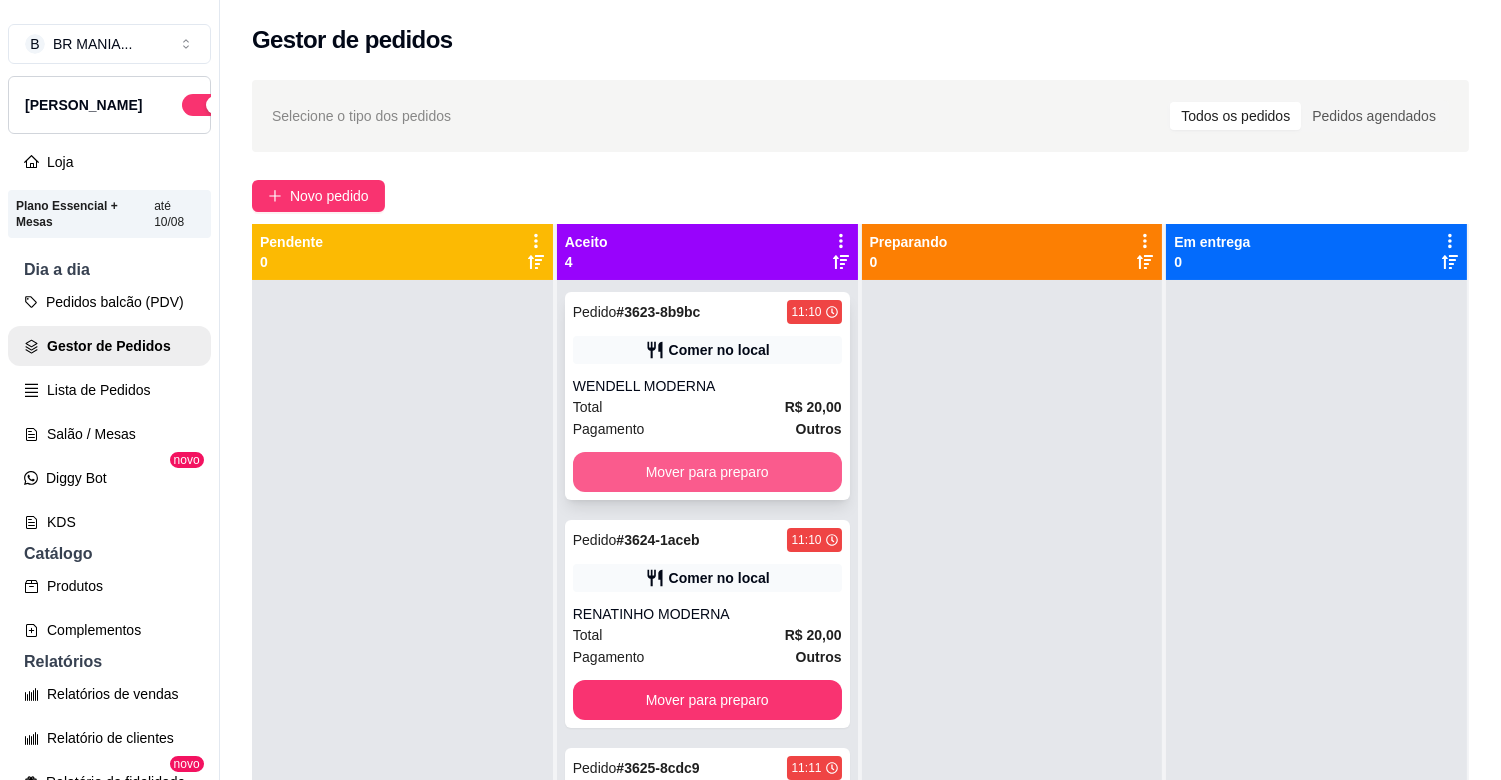 click on "Mover para preparo" at bounding box center [707, 472] 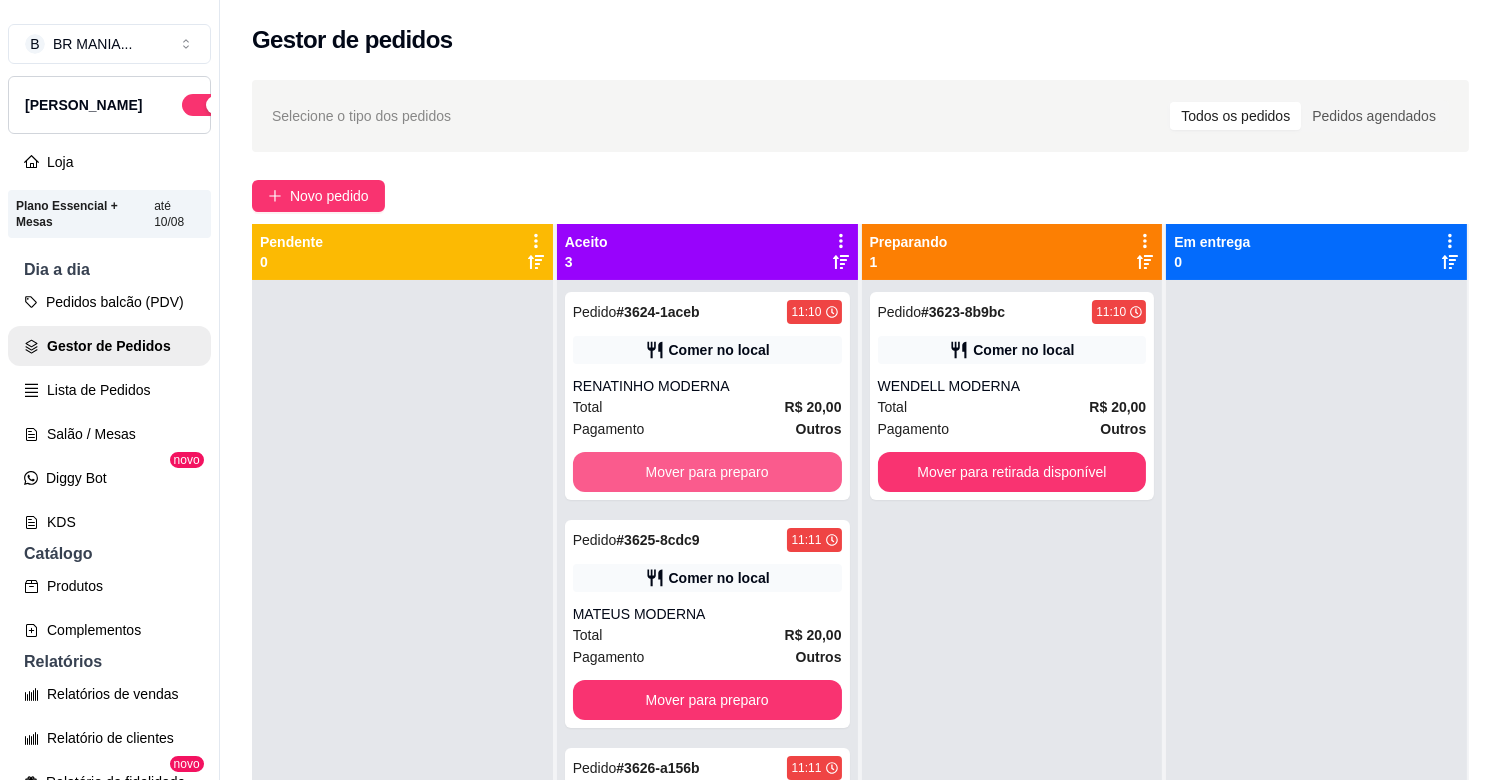 click on "Mover para preparo" at bounding box center (707, 472) 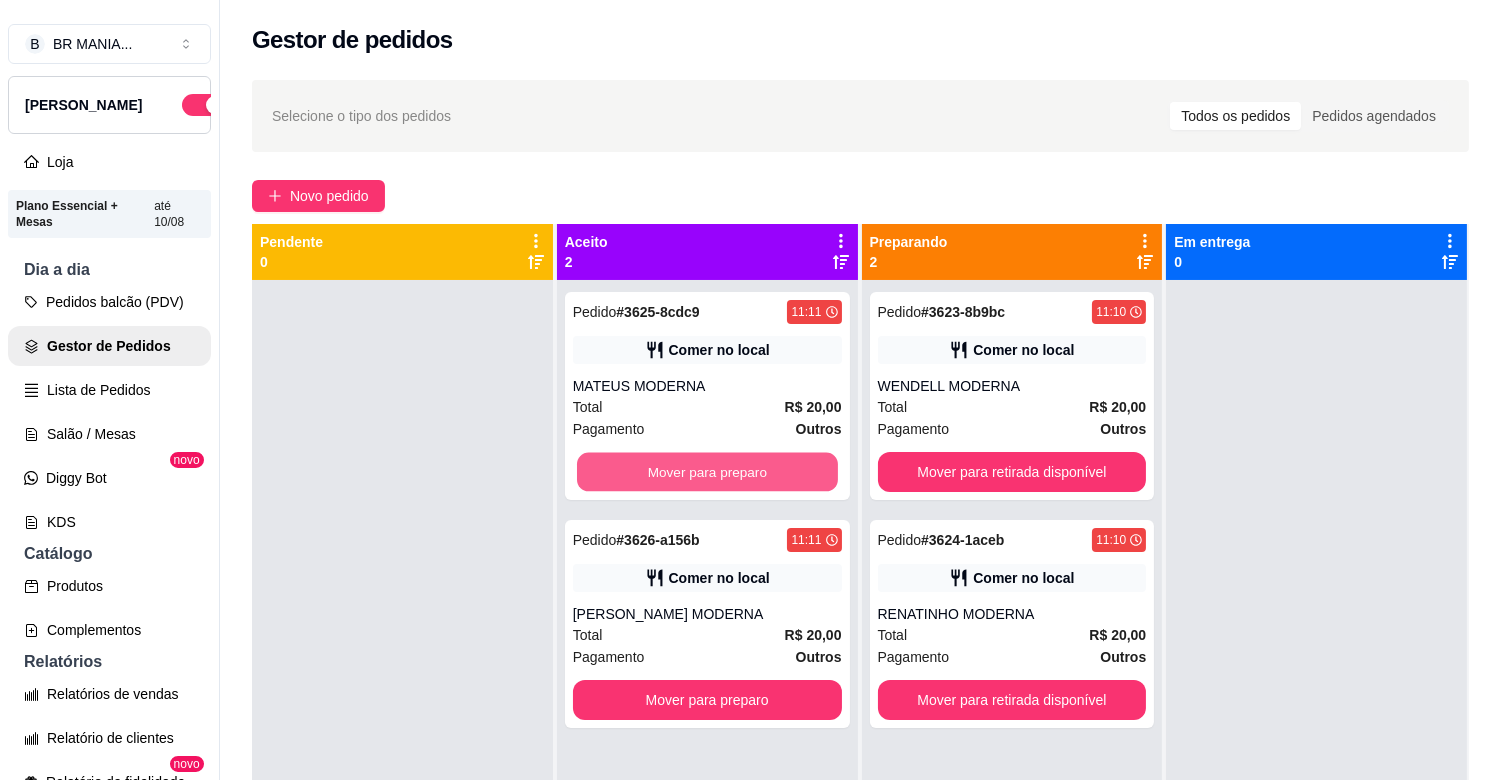 click on "Mover para preparo" at bounding box center [707, 472] 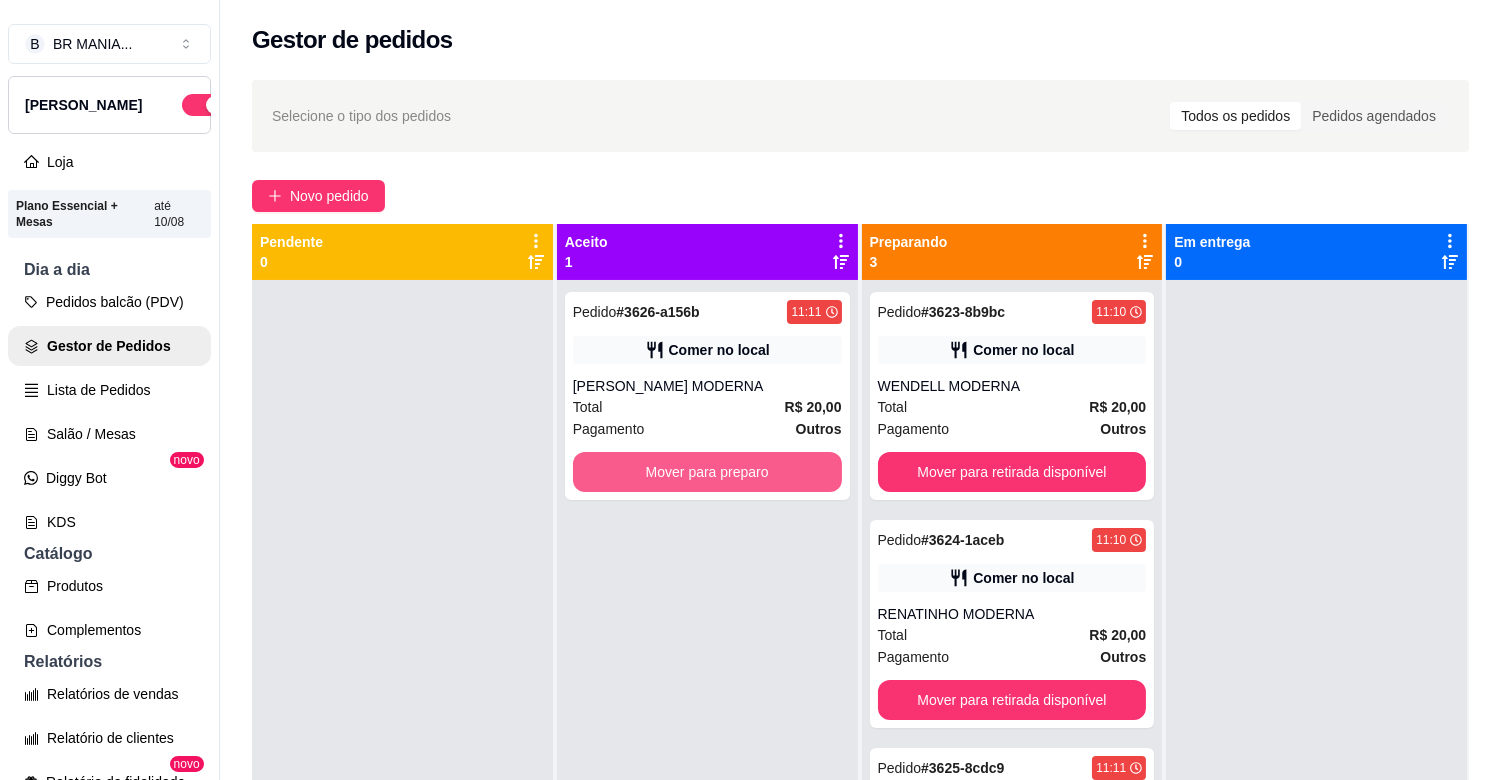 click on "Mover para preparo" at bounding box center [707, 472] 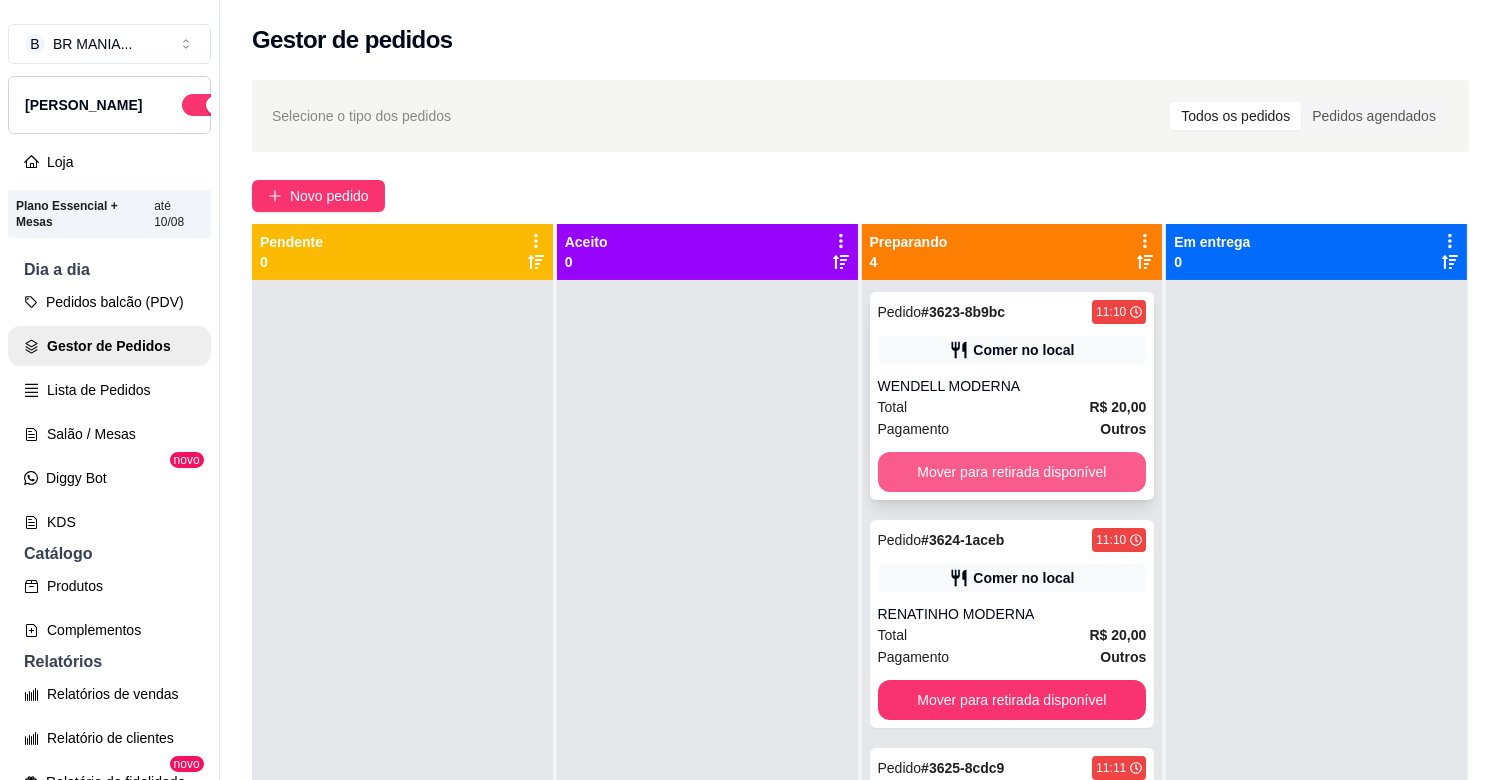 click on "Mover para retirada disponível" at bounding box center [1012, 472] 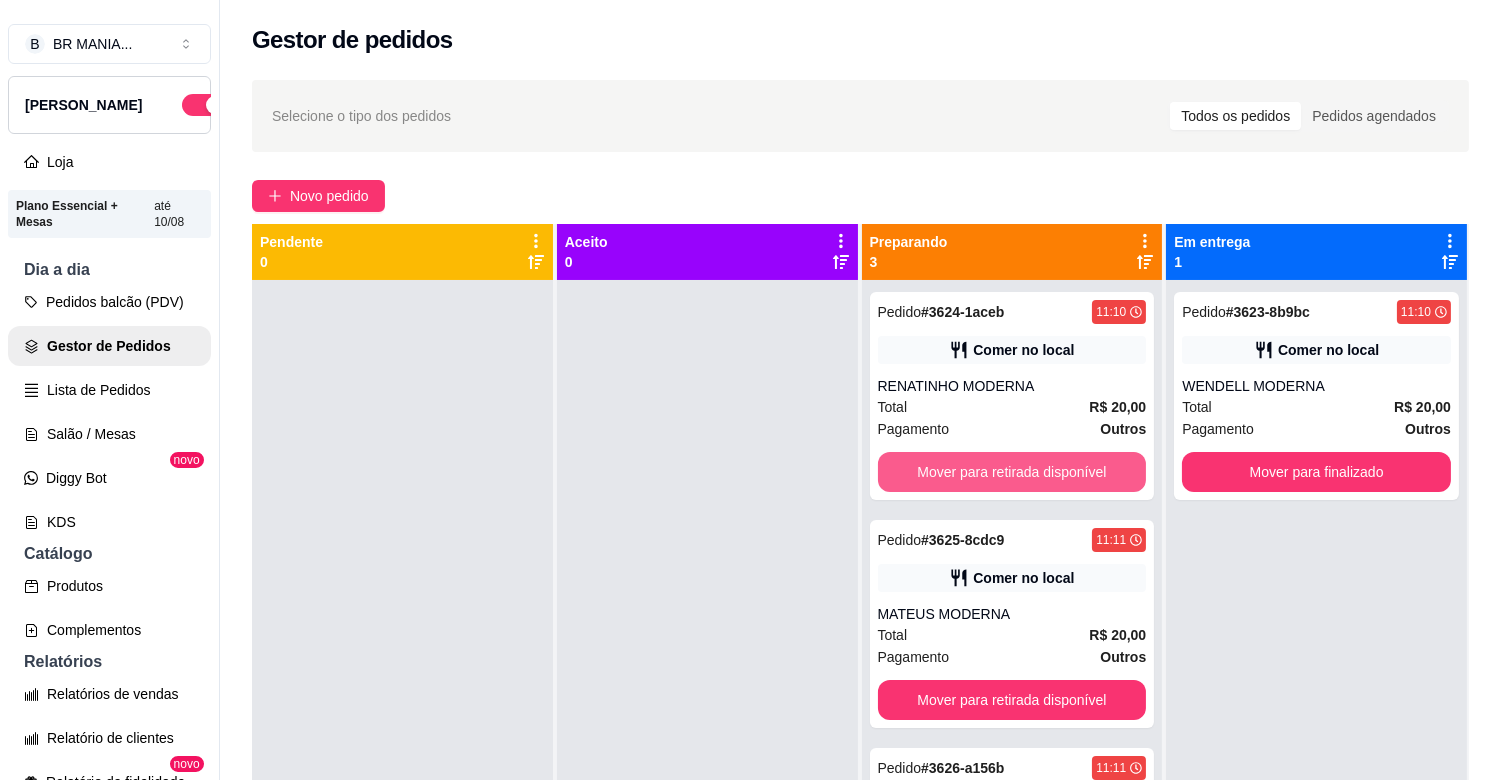 click on "Mover para retirada disponível" at bounding box center (1012, 472) 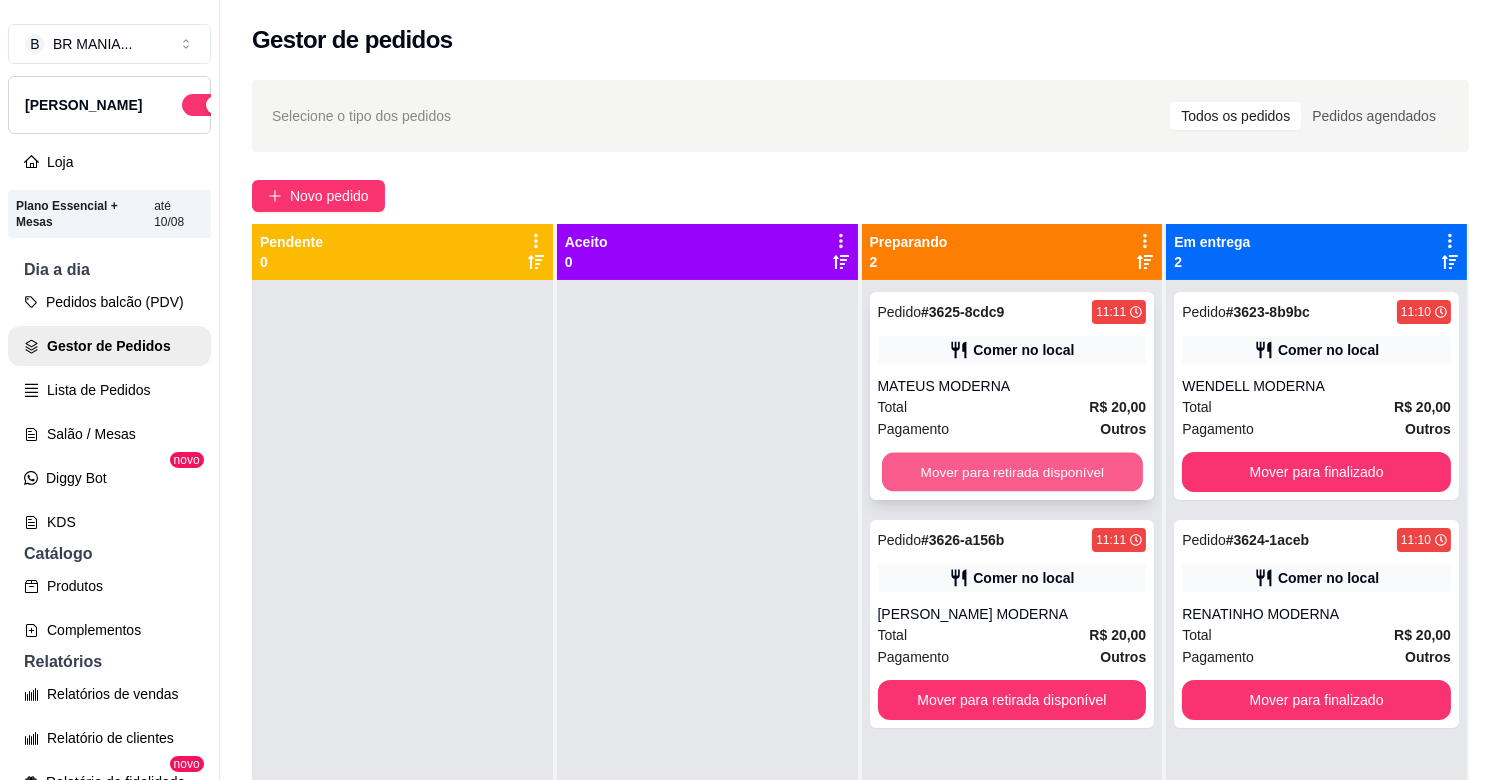 click on "Mover para retirada disponível" at bounding box center (1012, 472) 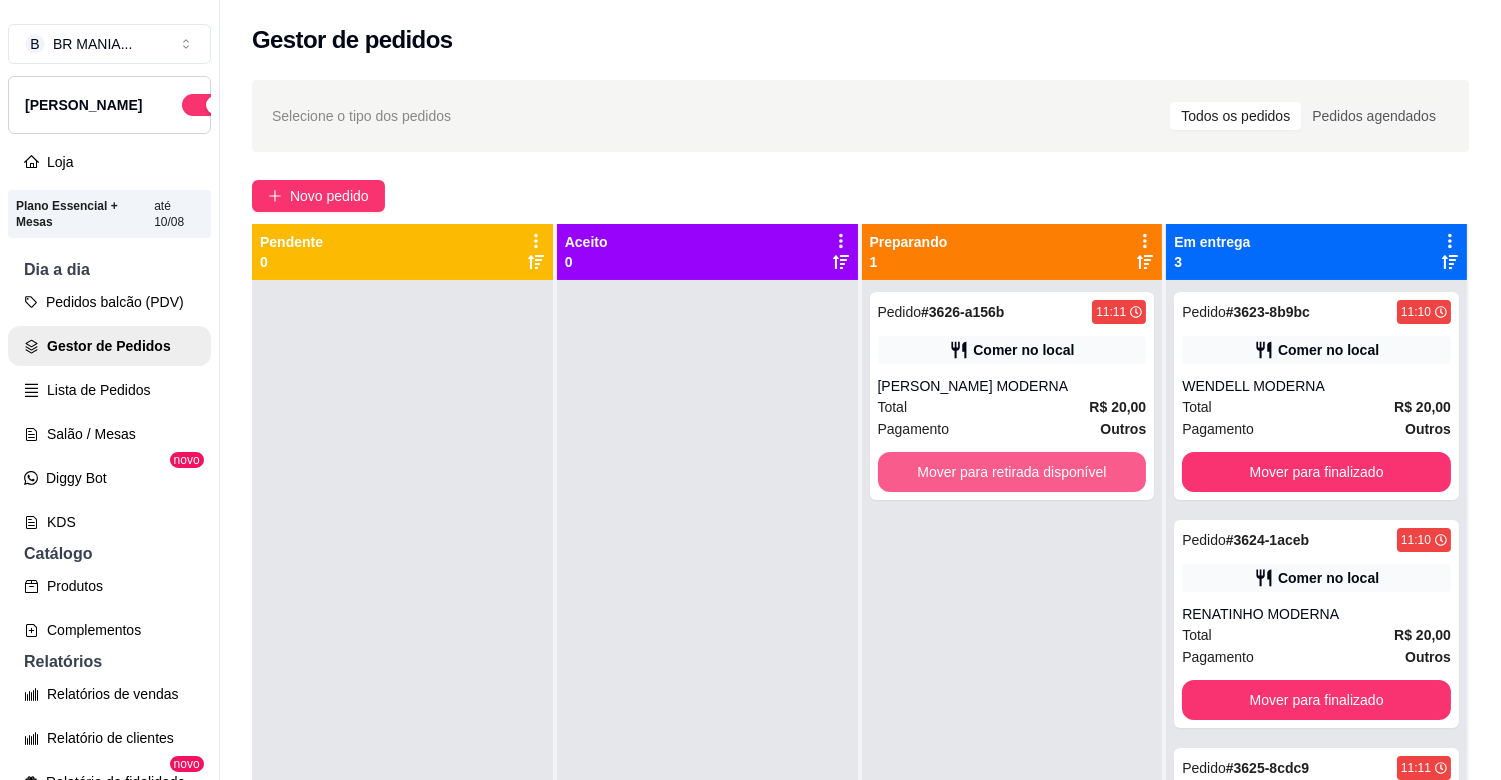 click on "Mover para retirada disponível" at bounding box center (1012, 472) 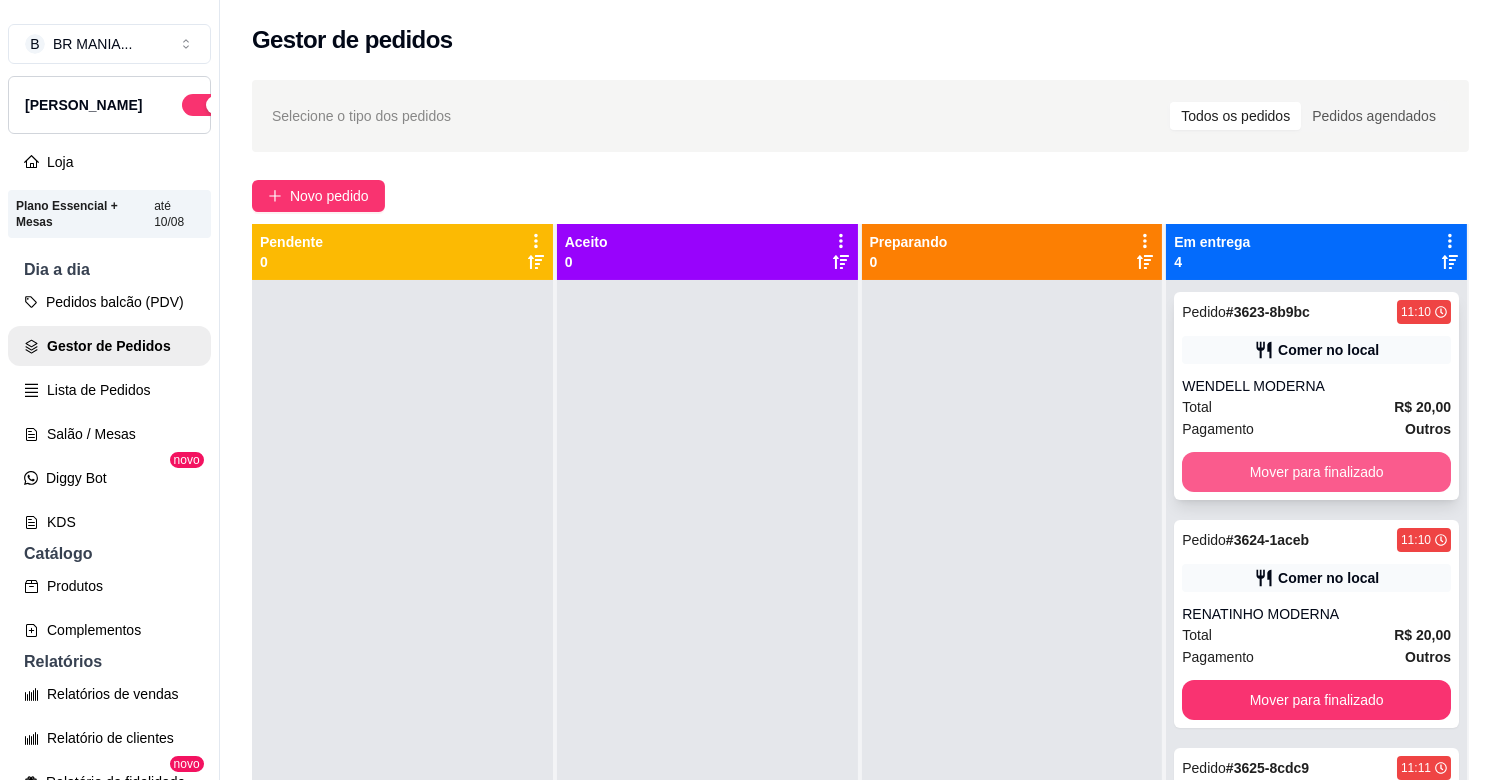 click on "Mover para finalizado" at bounding box center [1316, 472] 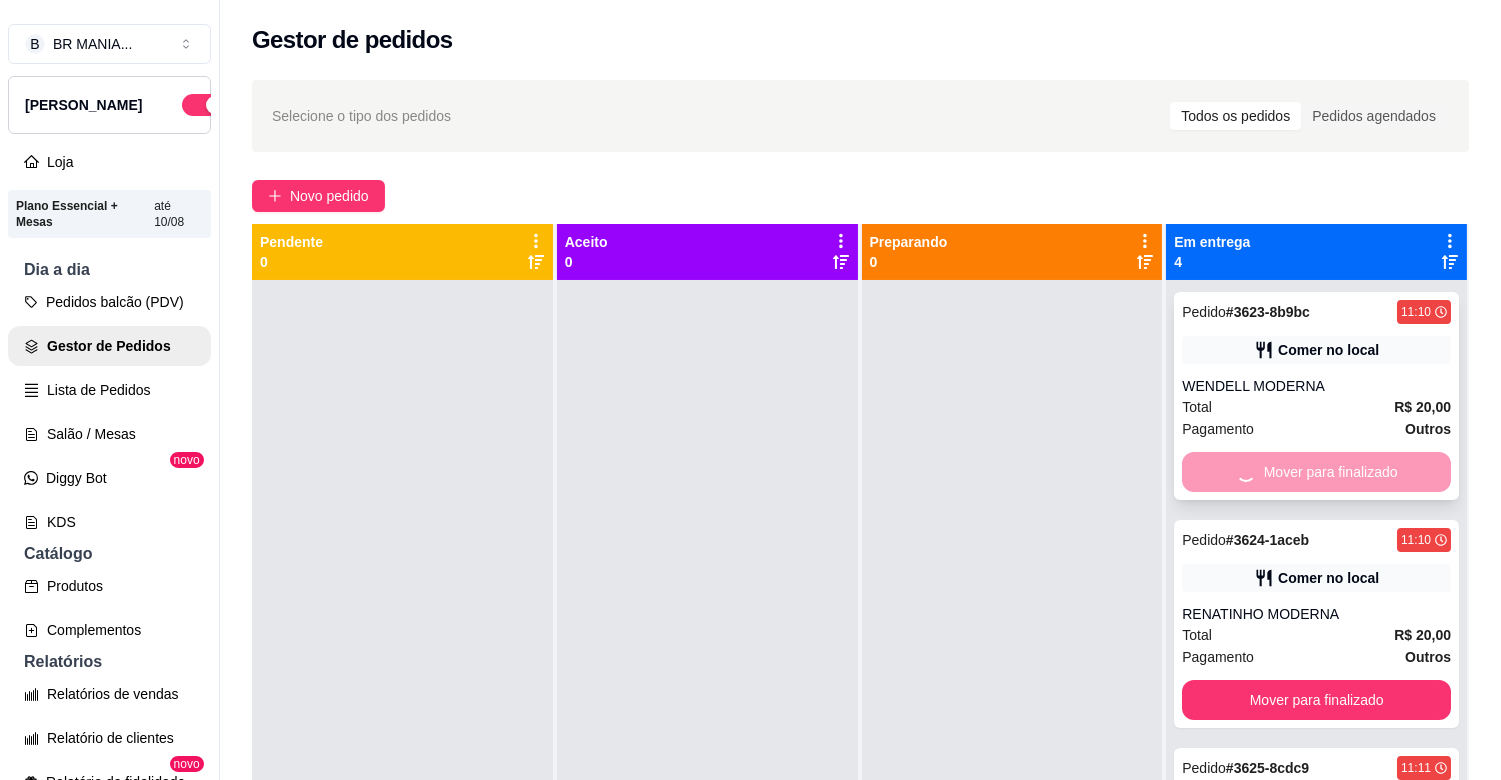 click on "Mover para finalizado" at bounding box center [1316, 472] 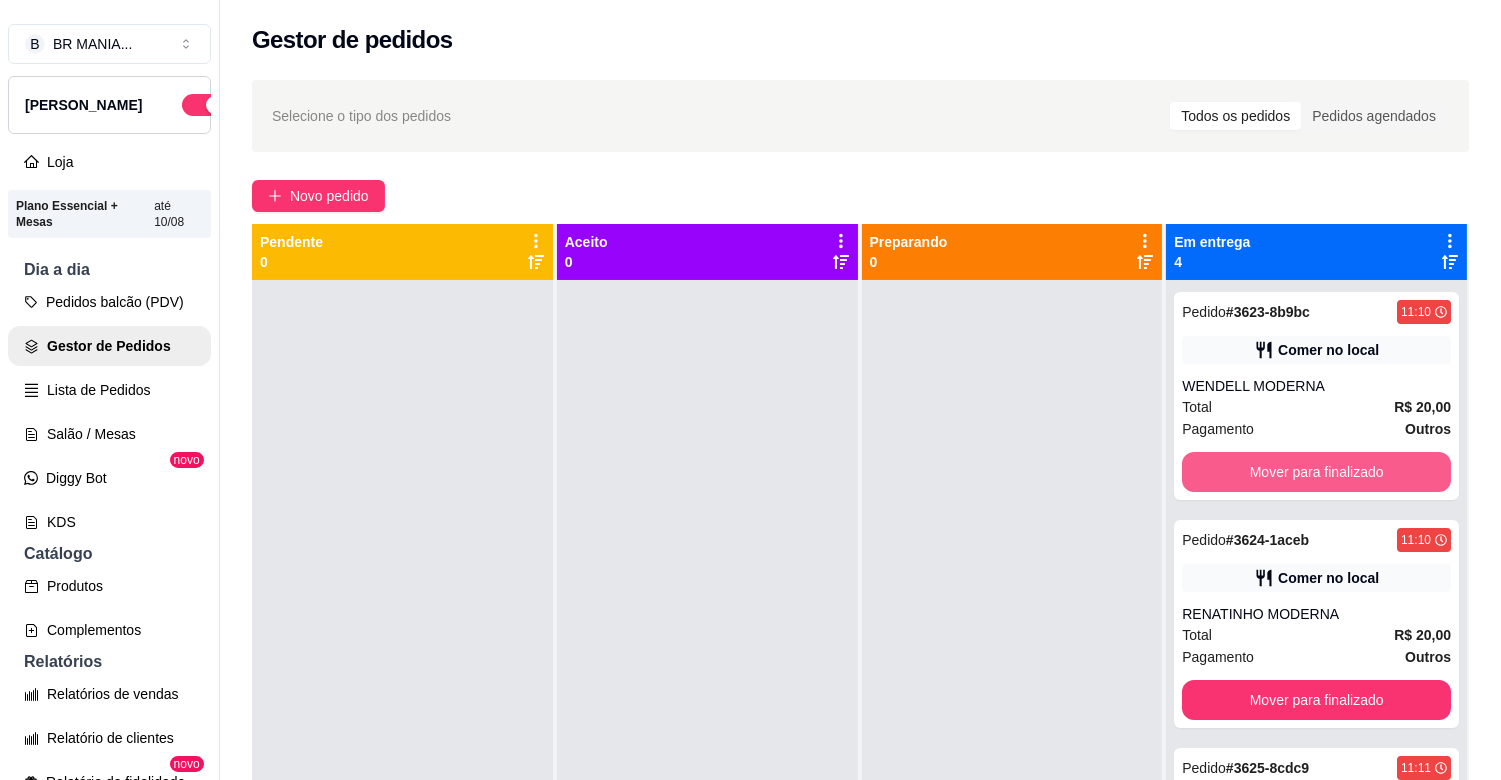 click on "Mover para finalizado" at bounding box center [1316, 472] 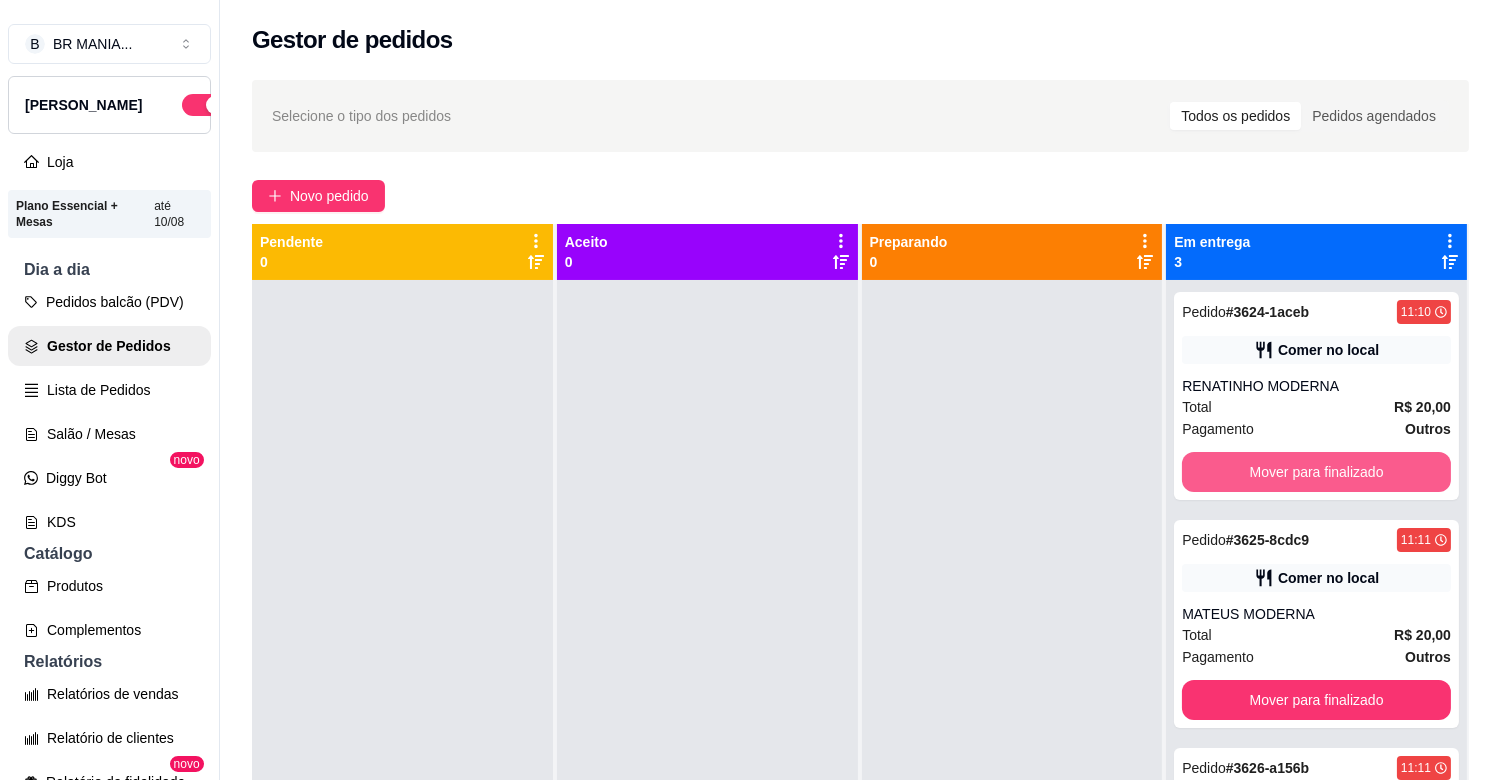 click on "Mover para finalizado" at bounding box center [1316, 472] 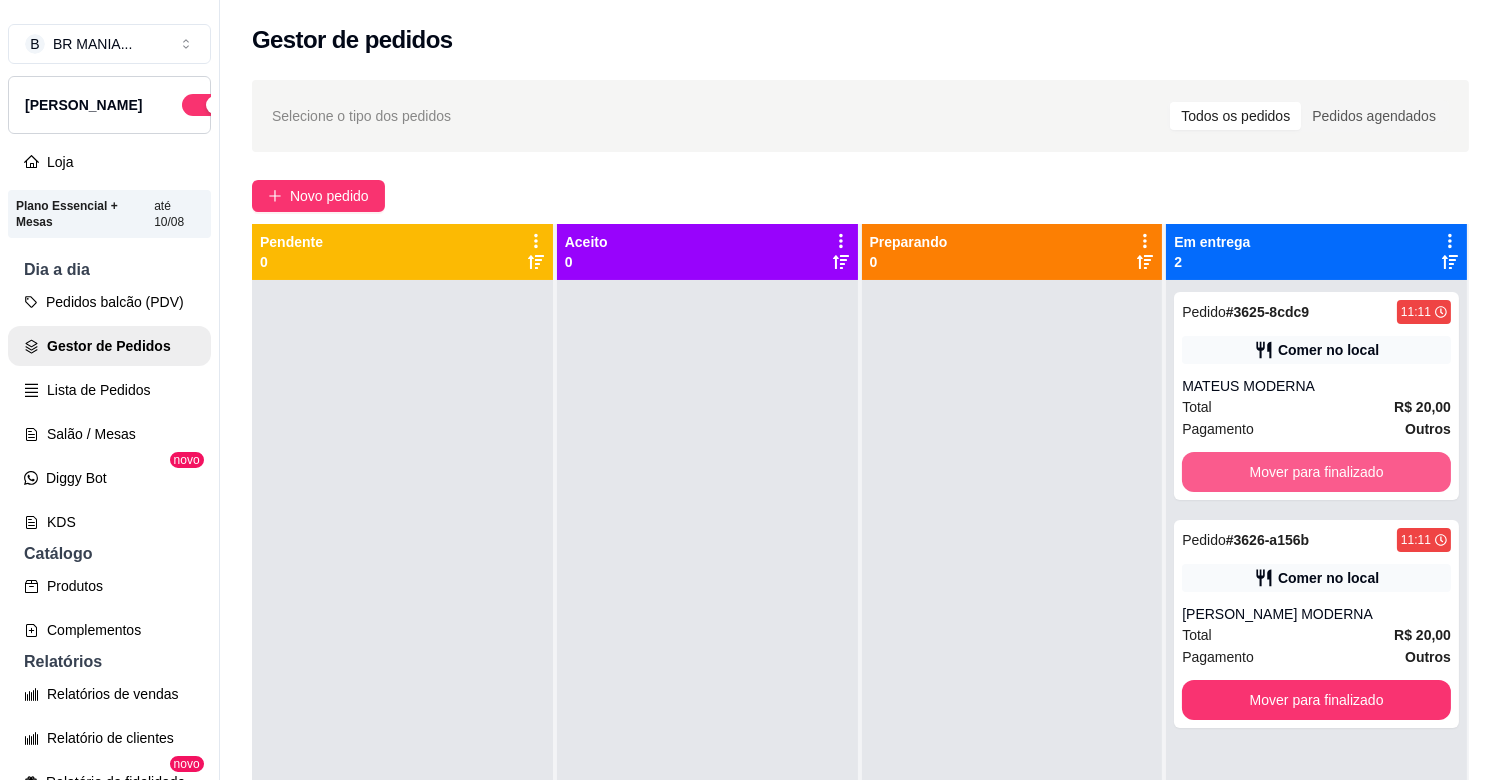 click on "Mover para finalizado" at bounding box center (1316, 472) 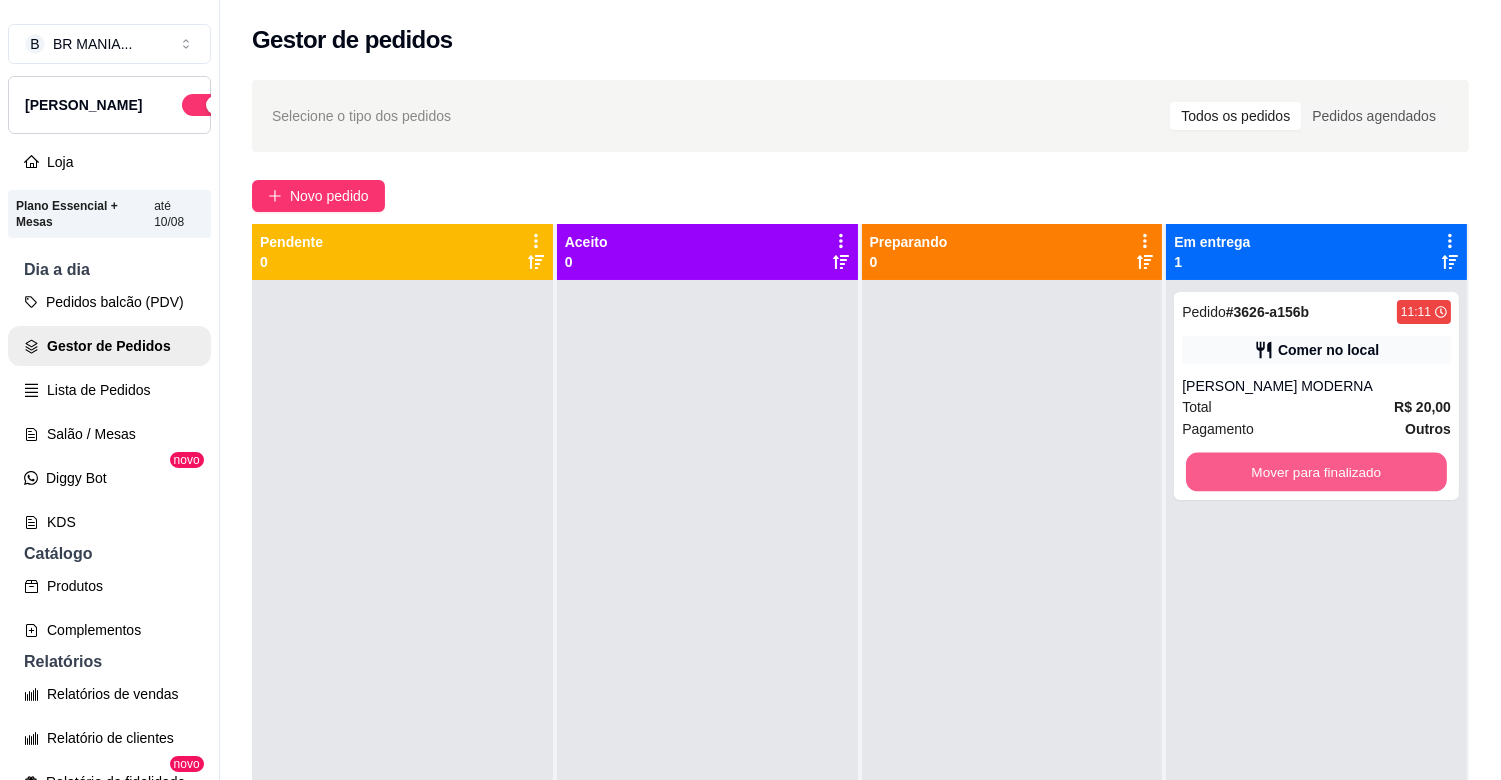 click on "Mover para finalizado" at bounding box center (1316, 472) 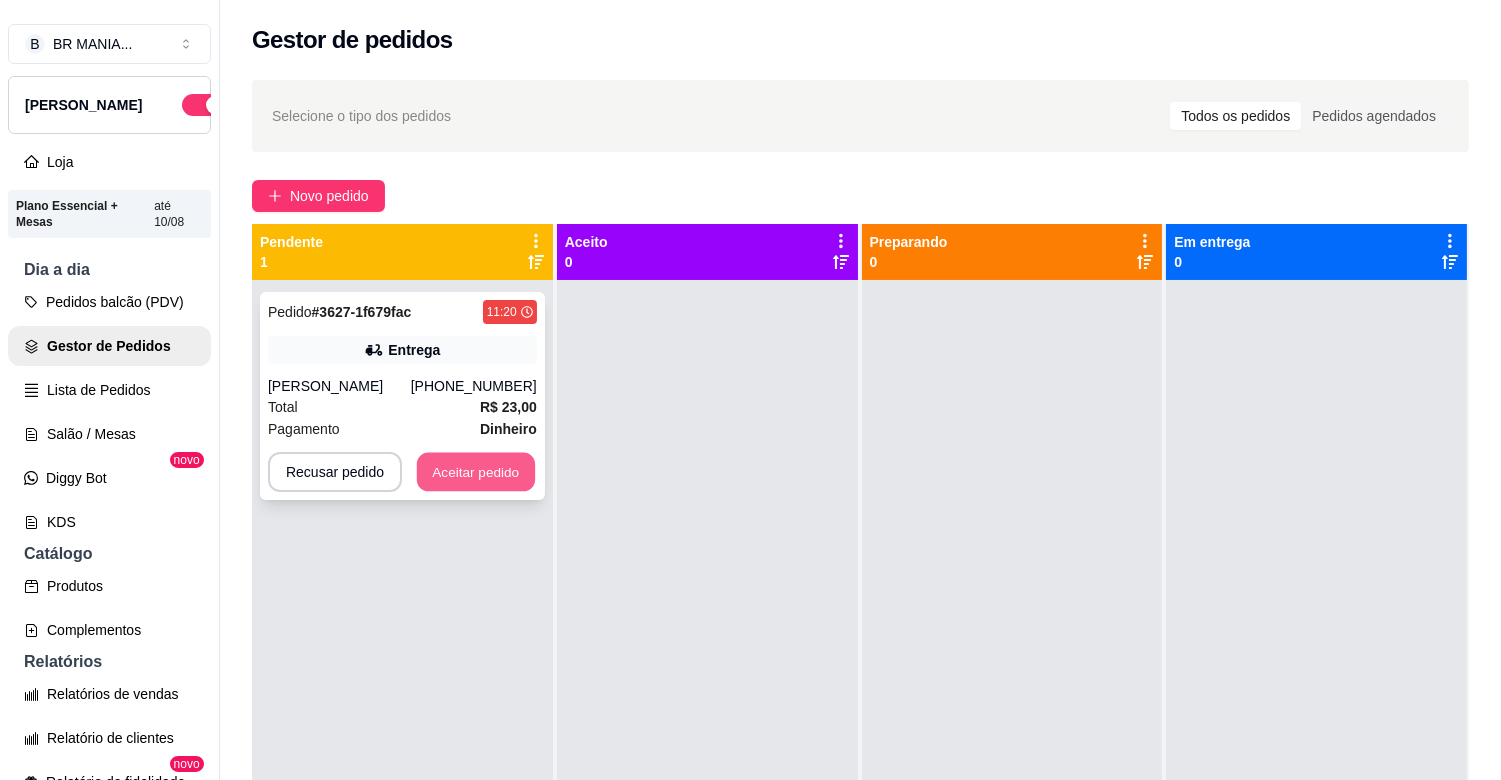 click on "Aceitar pedido" at bounding box center (476, 472) 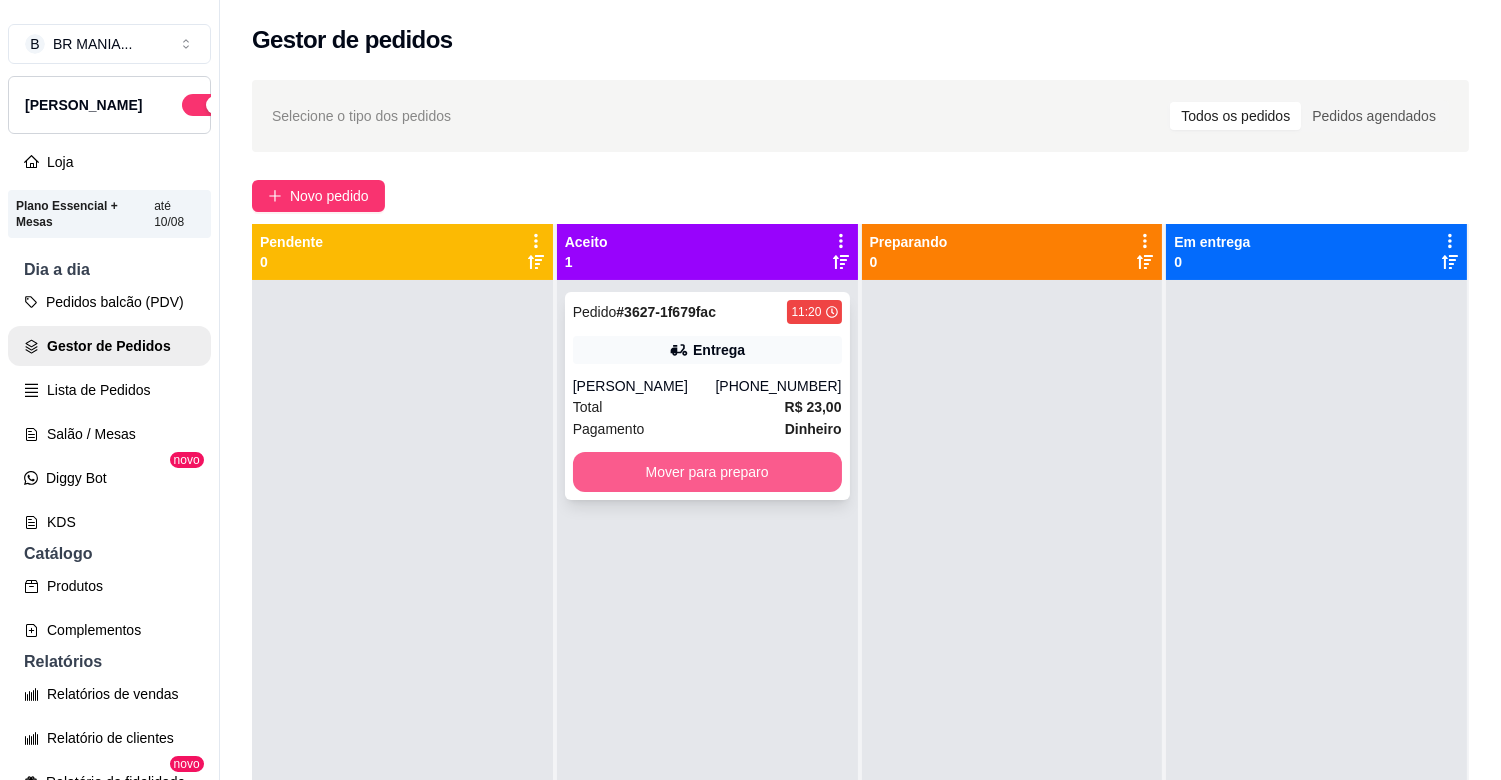 click on "Mover para preparo" at bounding box center [707, 472] 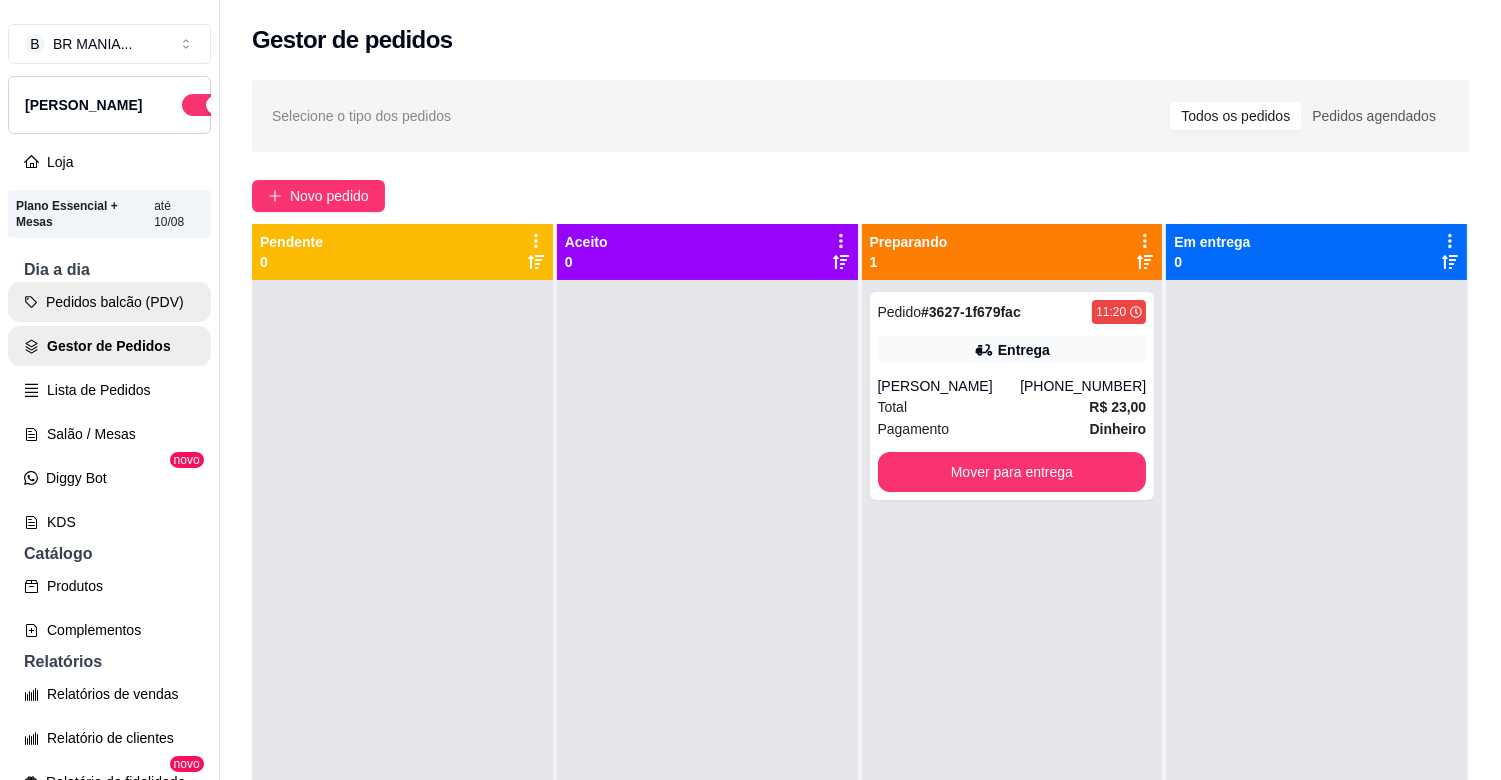 click on "Pedidos balcão (PDV)" at bounding box center [109, 302] 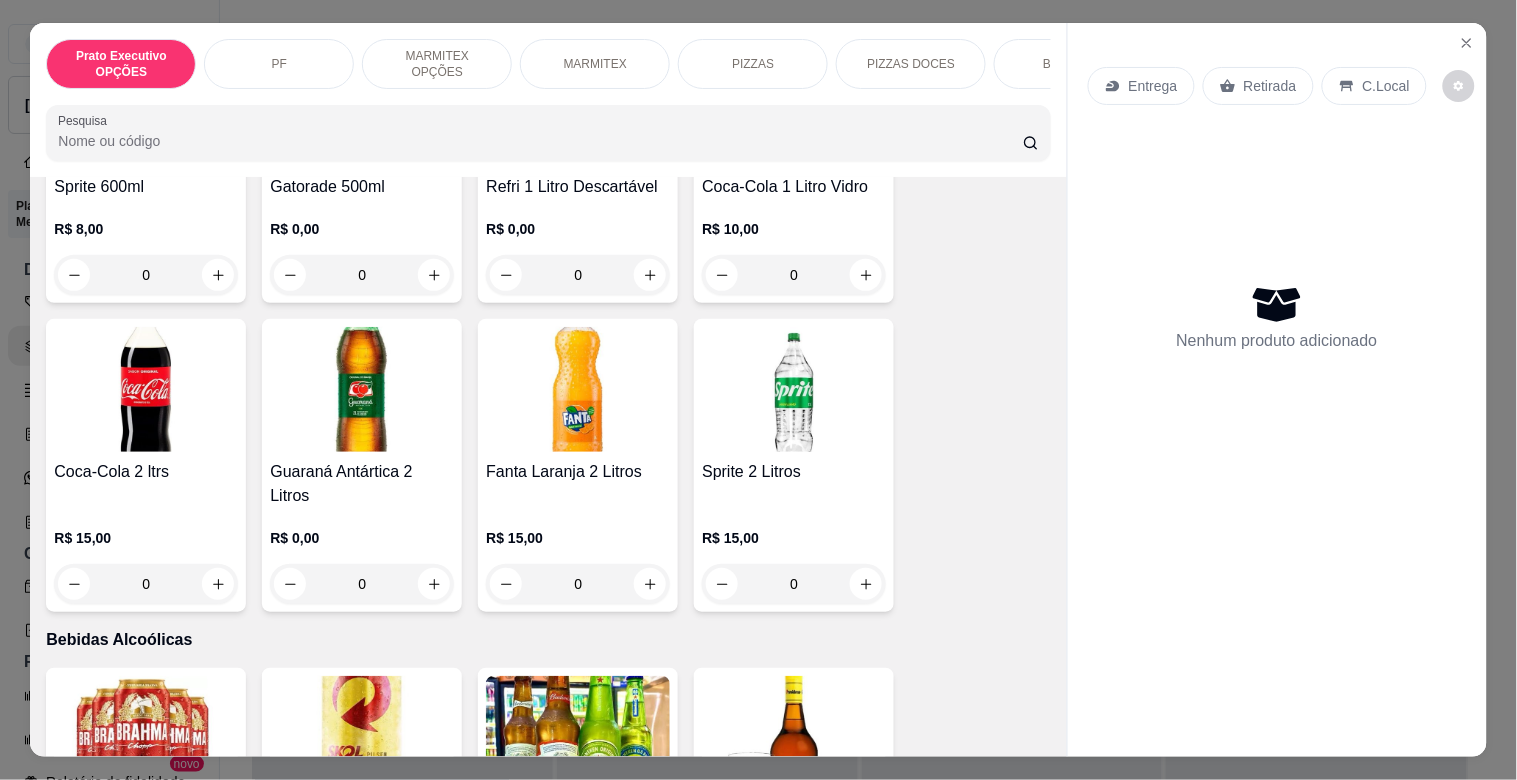 scroll, scrollTop: 3638, scrollLeft: 0, axis: vertical 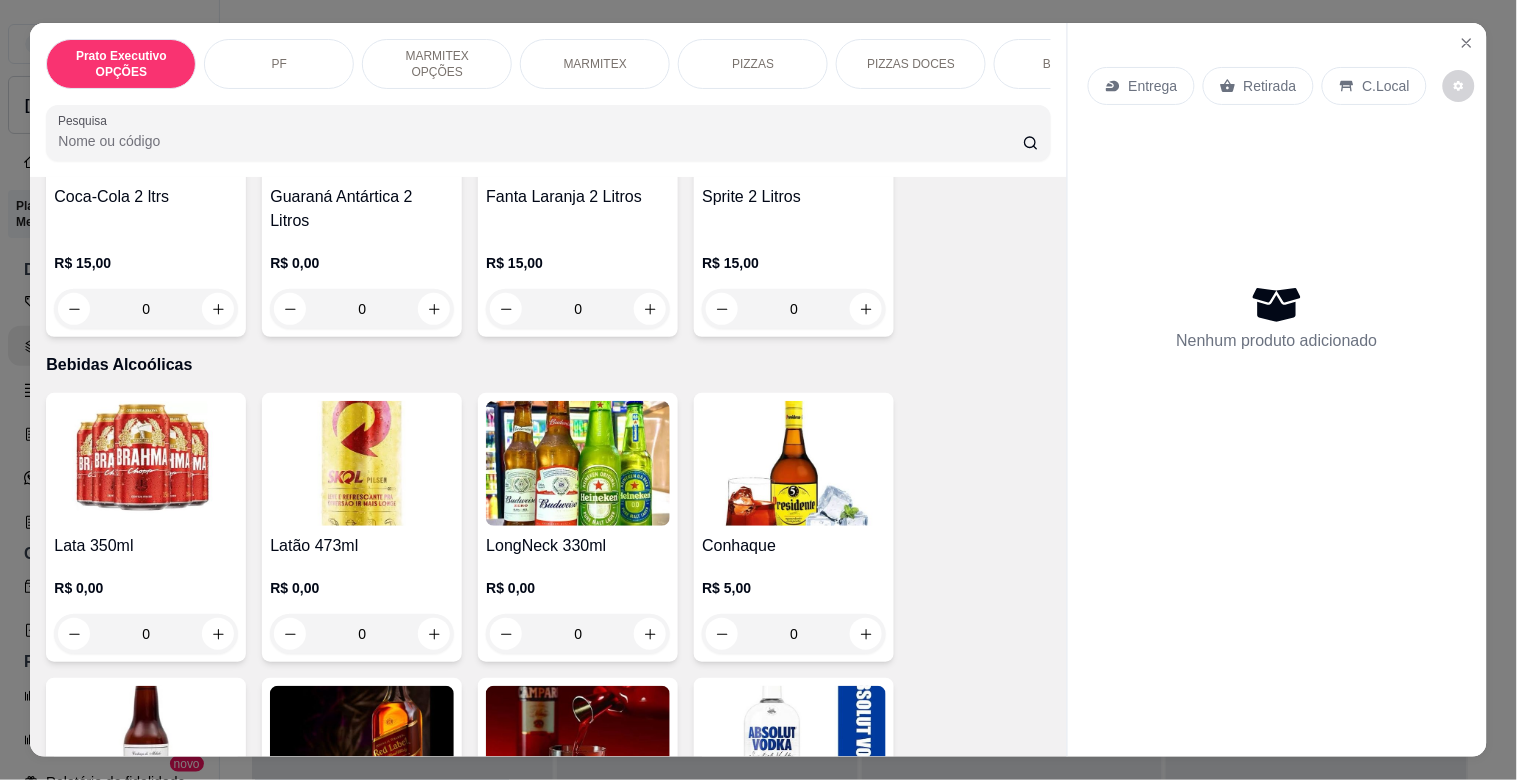 click on "R$ 15,00 0" at bounding box center (146, 281) 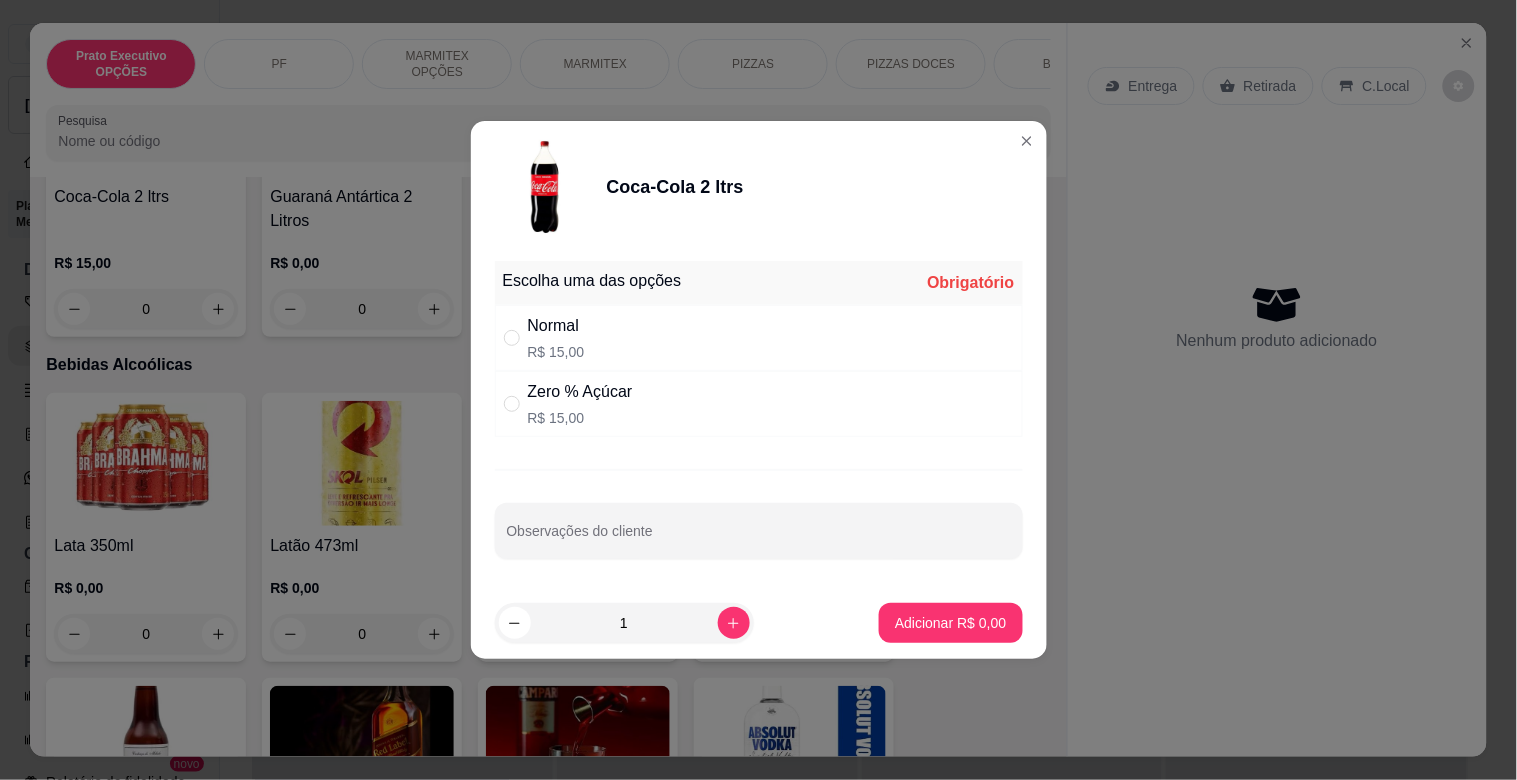 click on "Zero % Açúcar  R$ 15,00" at bounding box center [759, 404] 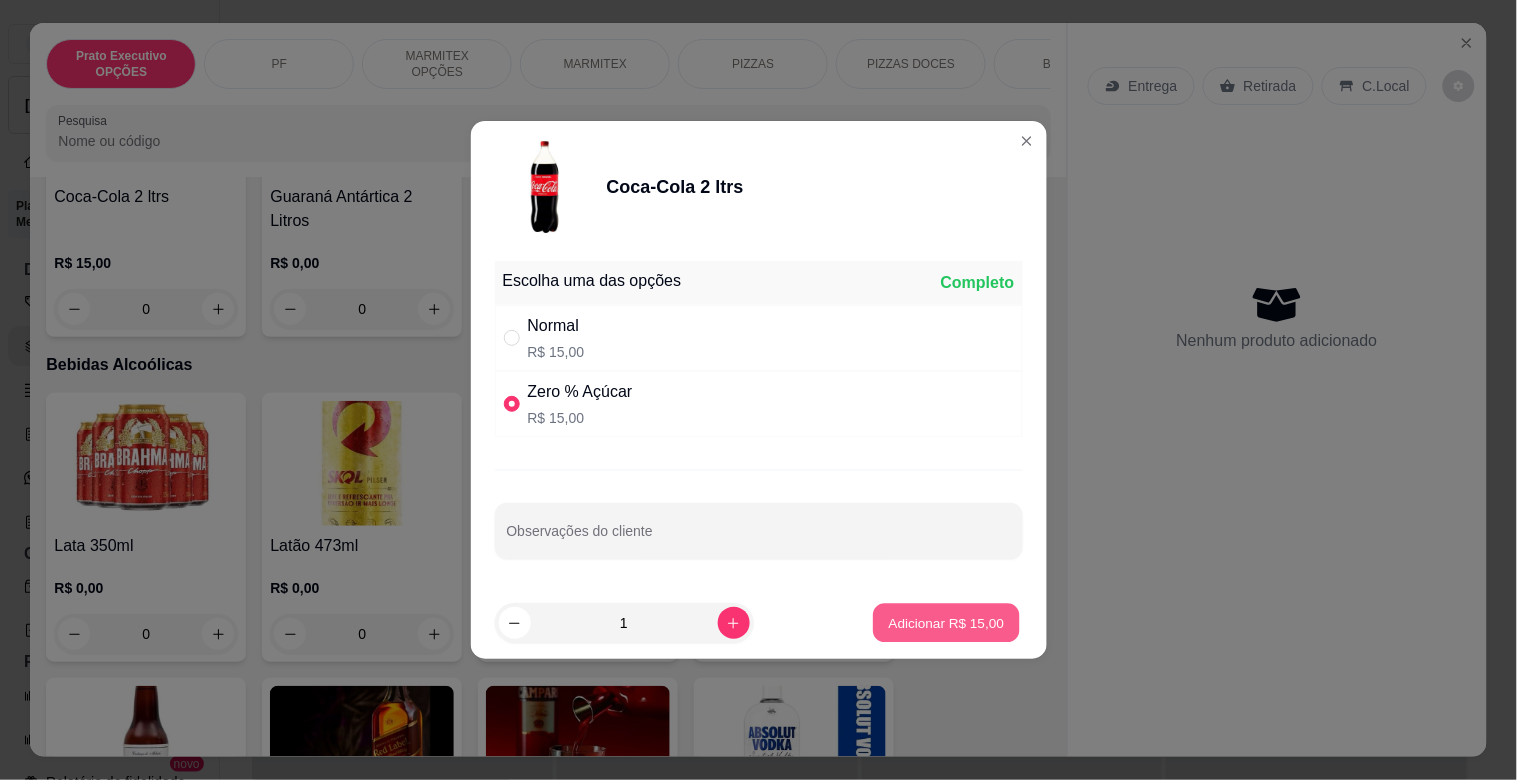 click on "Adicionar   R$ 15,00" at bounding box center (947, 622) 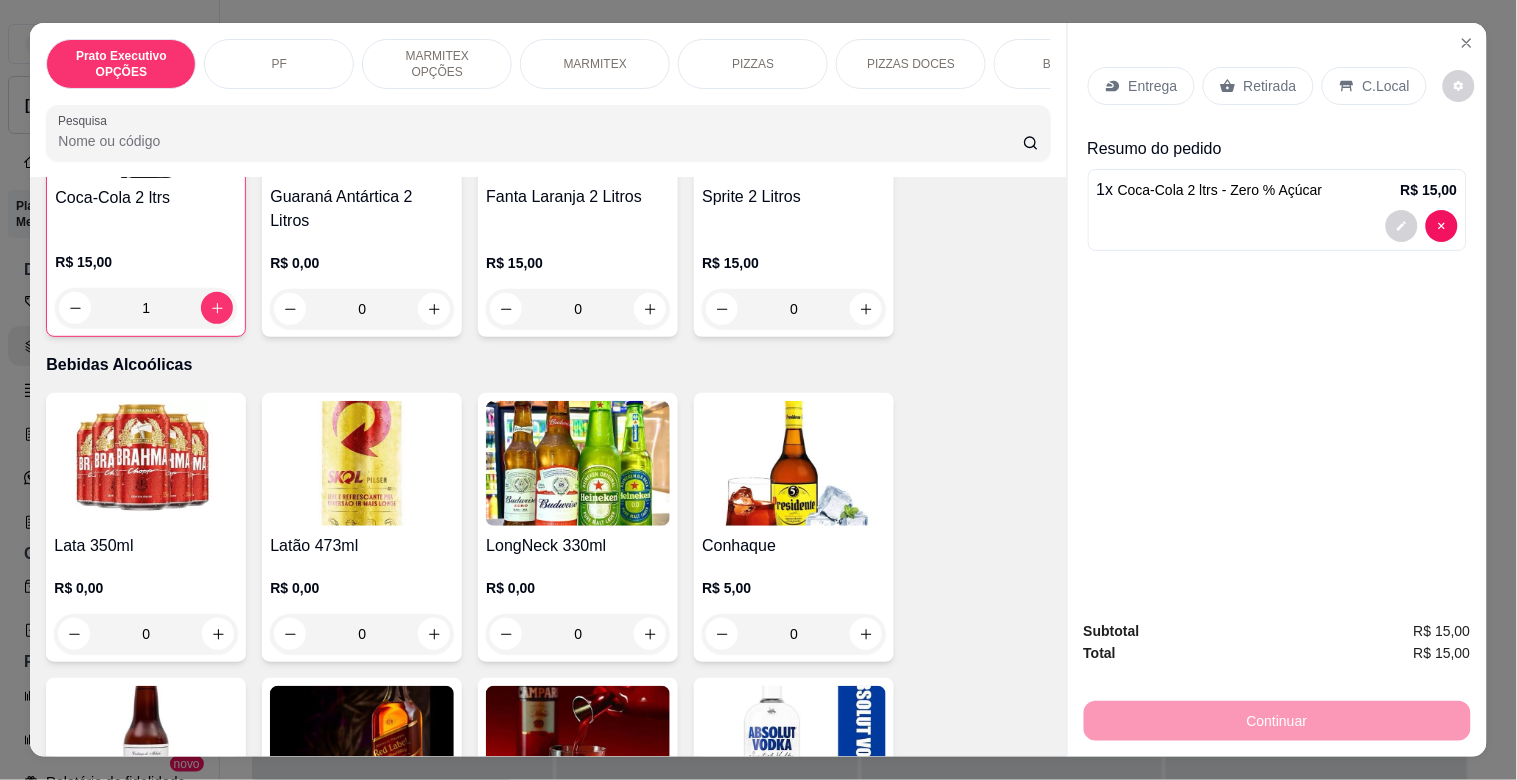 scroll, scrollTop: 3640, scrollLeft: 0, axis: vertical 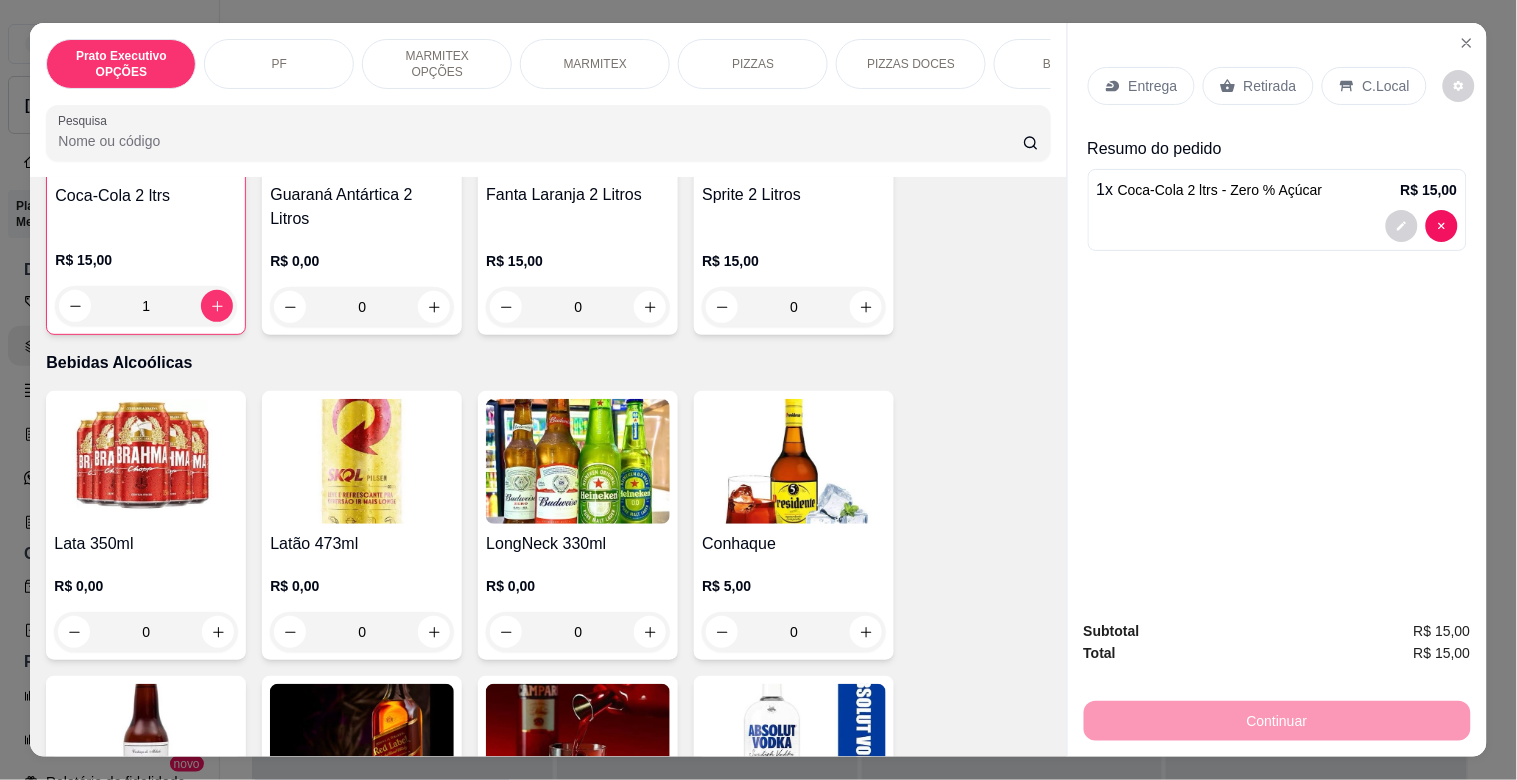 click on "C.Local" at bounding box center (1374, 86) 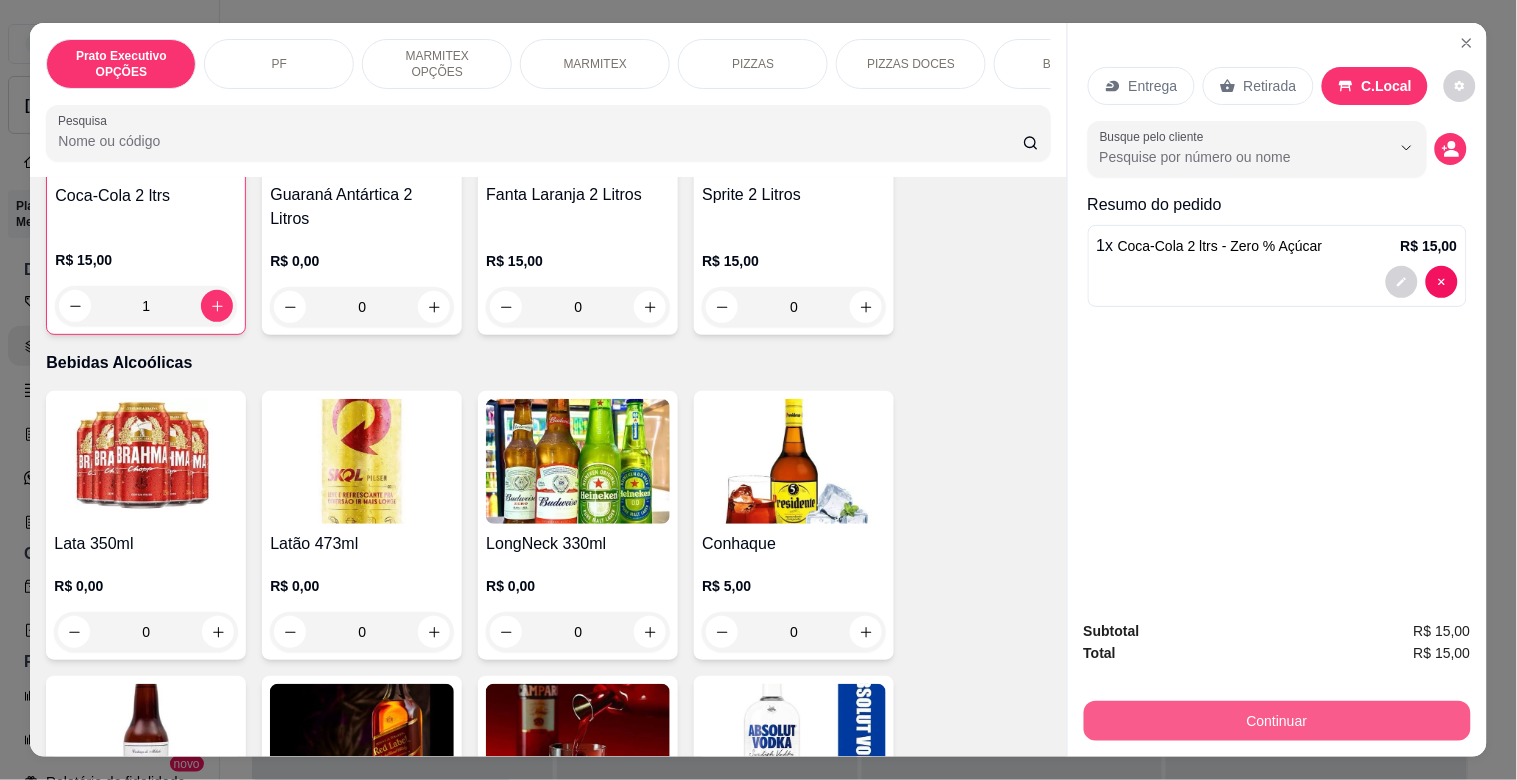 click on "Continuar" at bounding box center (1277, 721) 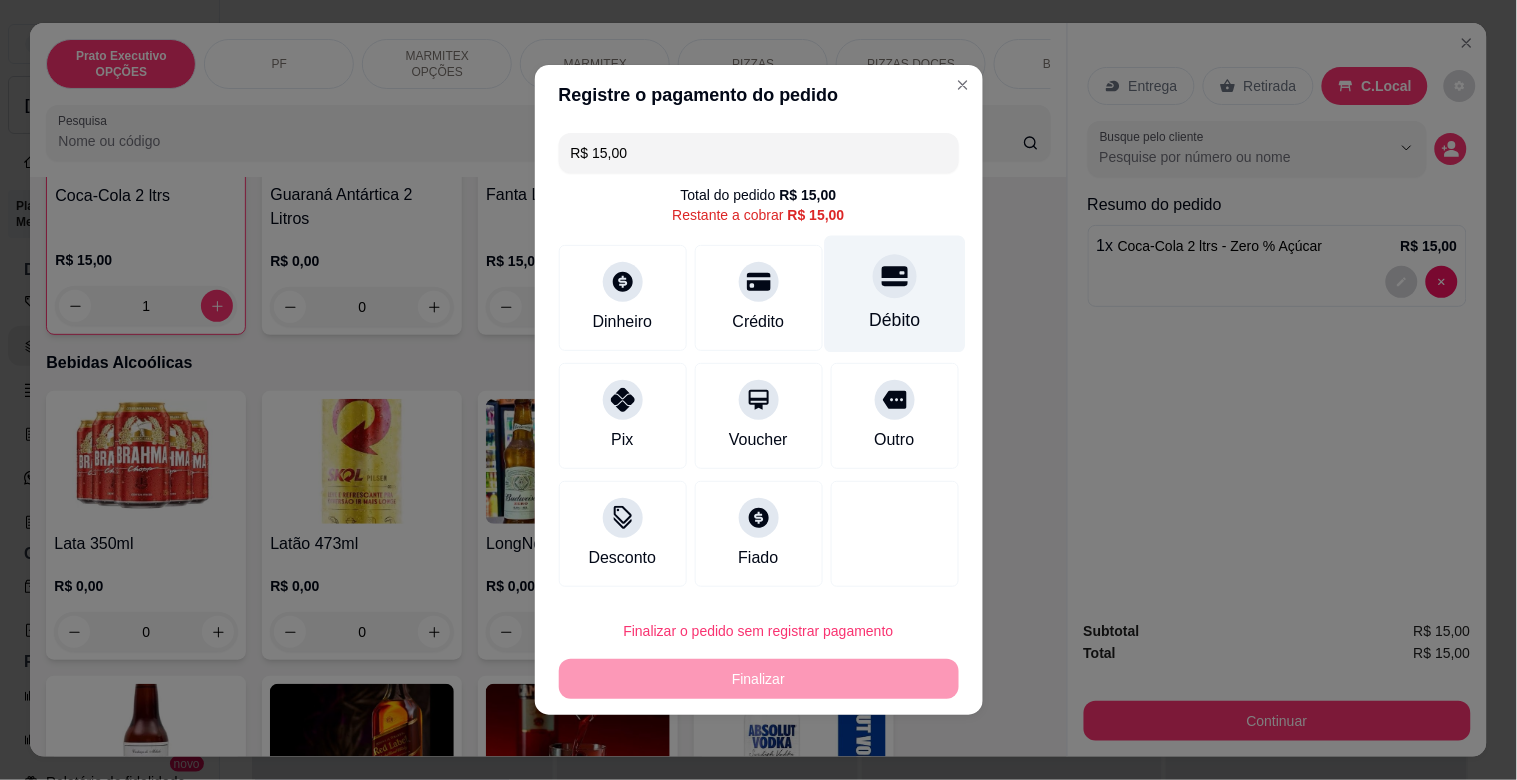 click on "Débito" at bounding box center [894, 294] 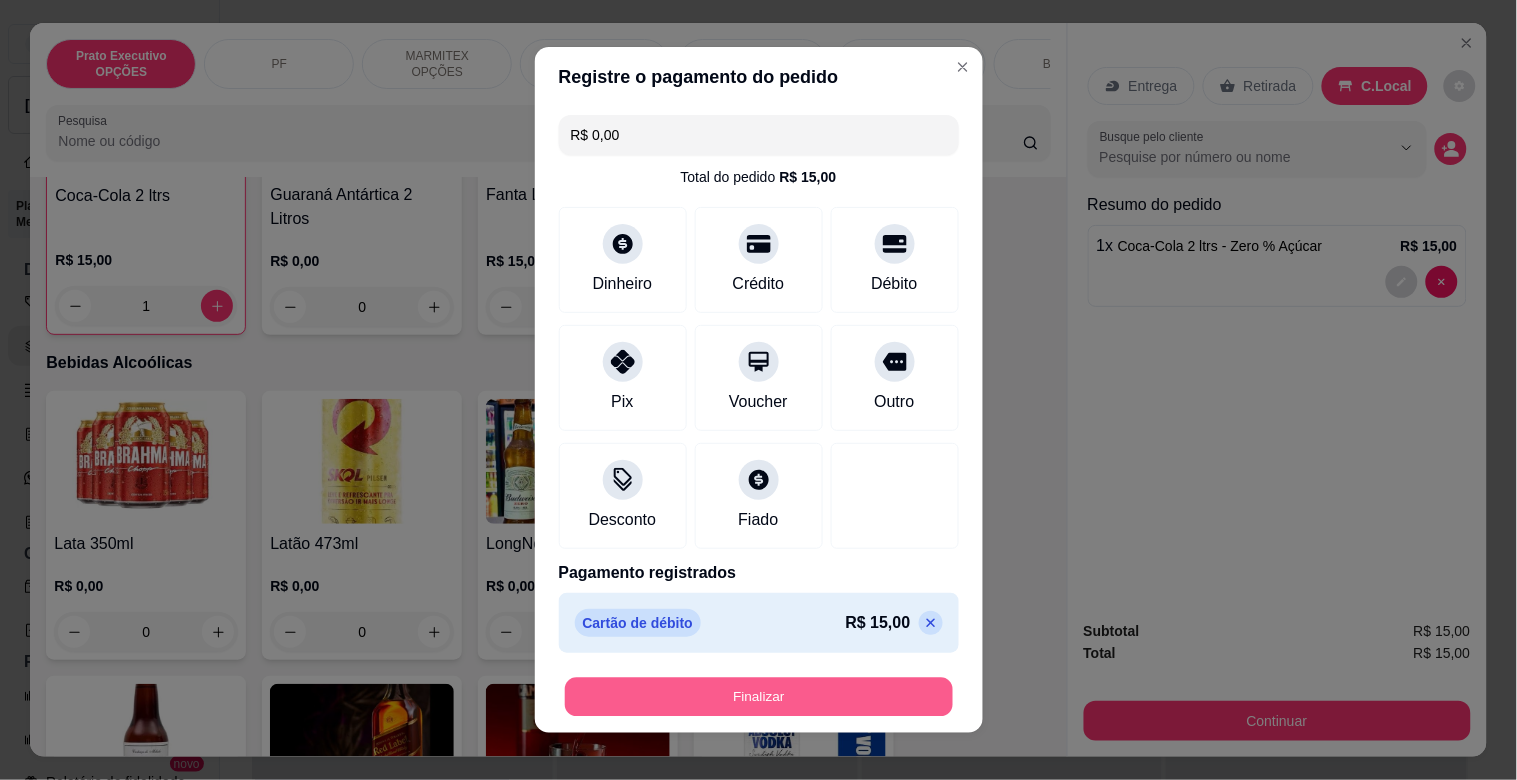 click on "Finalizar" at bounding box center (759, 697) 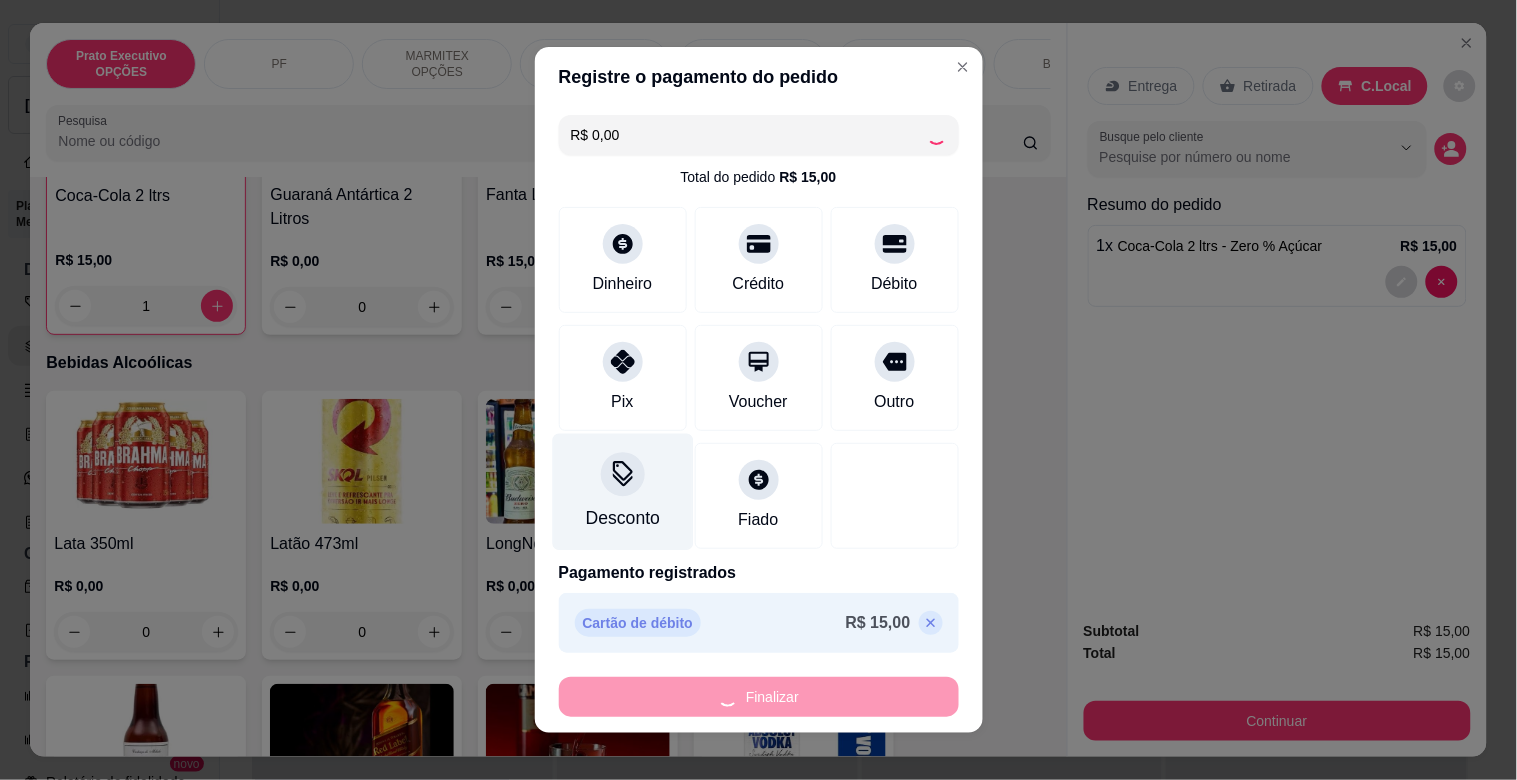 type on "0" 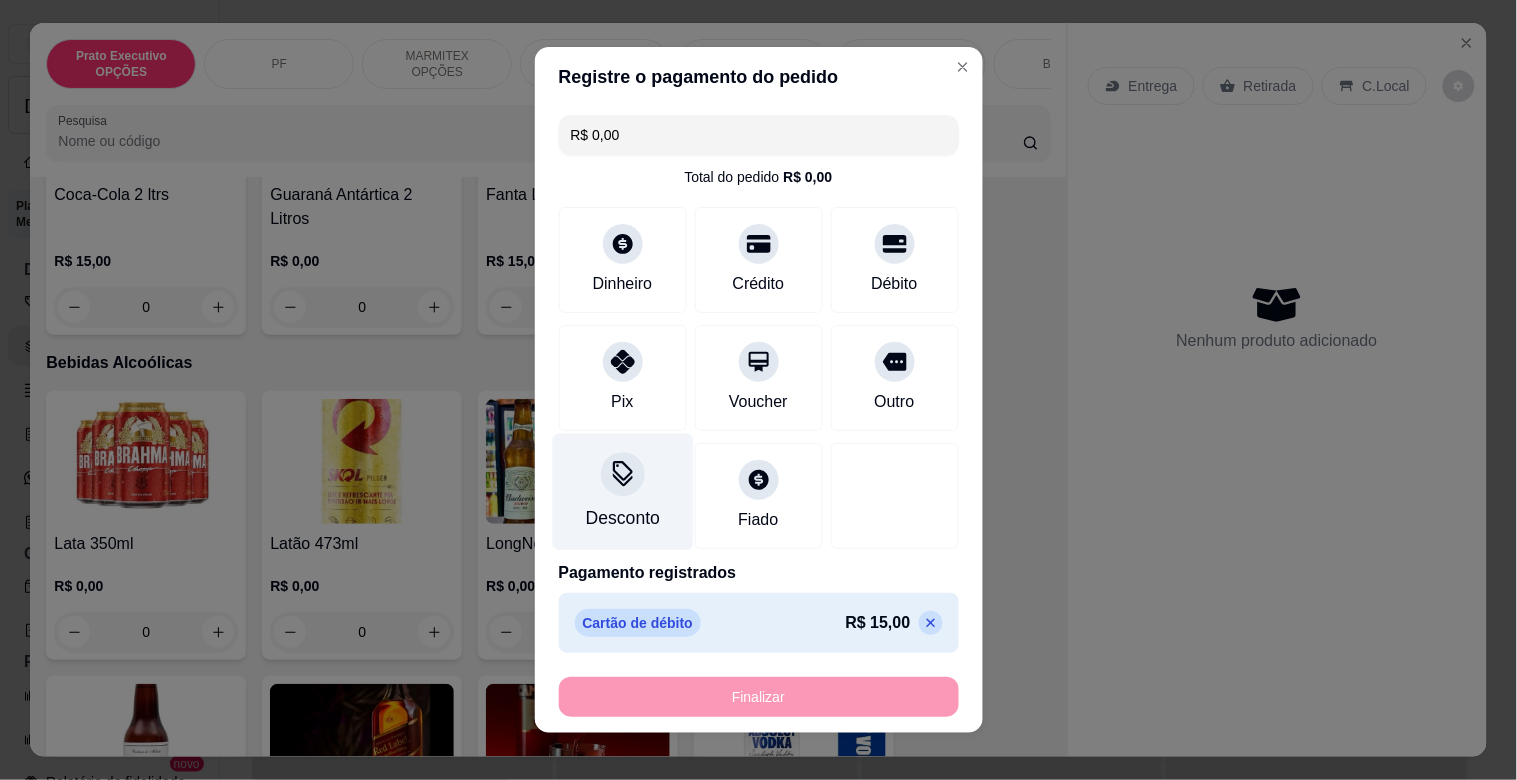 type on "-R$ 15,00" 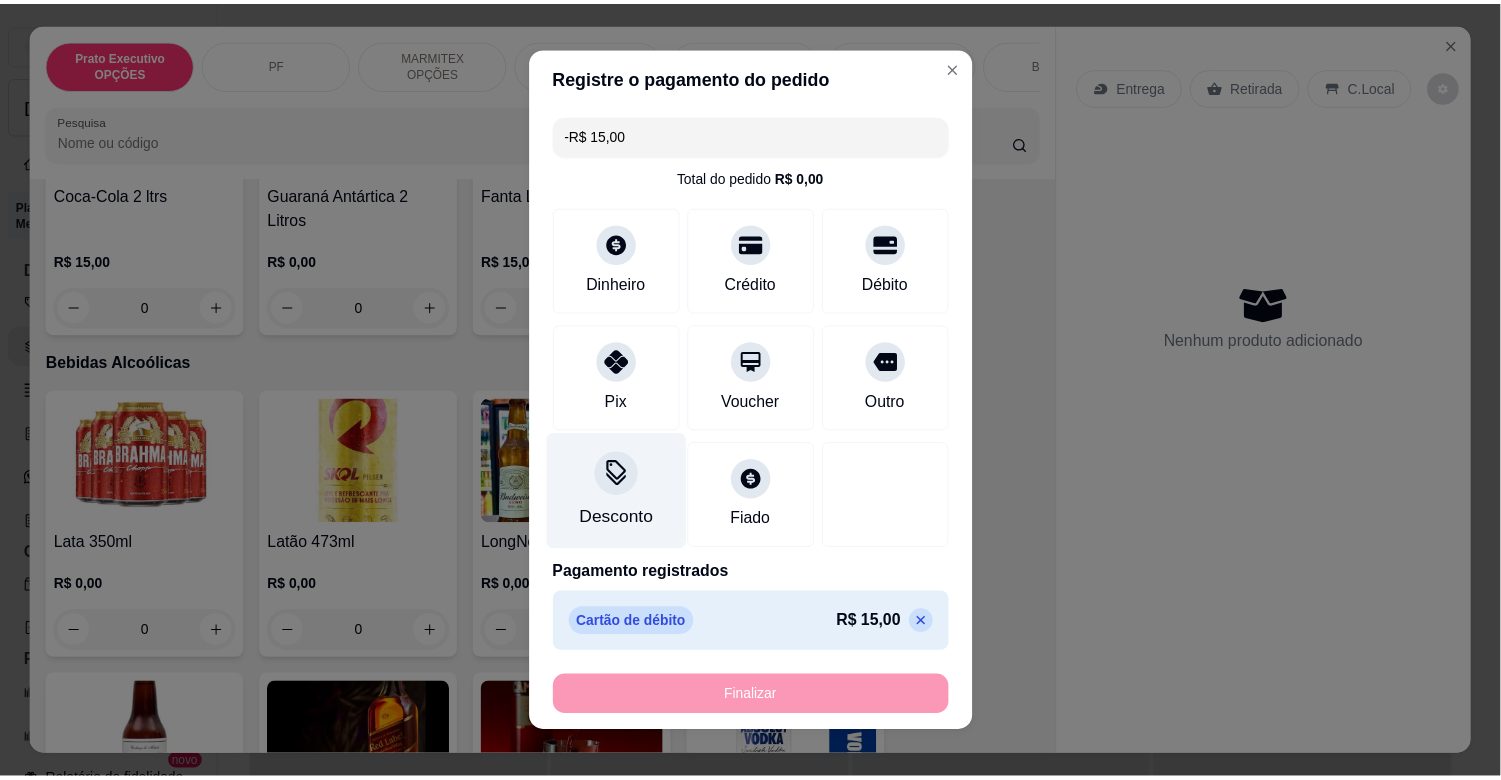 scroll, scrollTop: 3638, scrollLeft: 0, axis: vertical 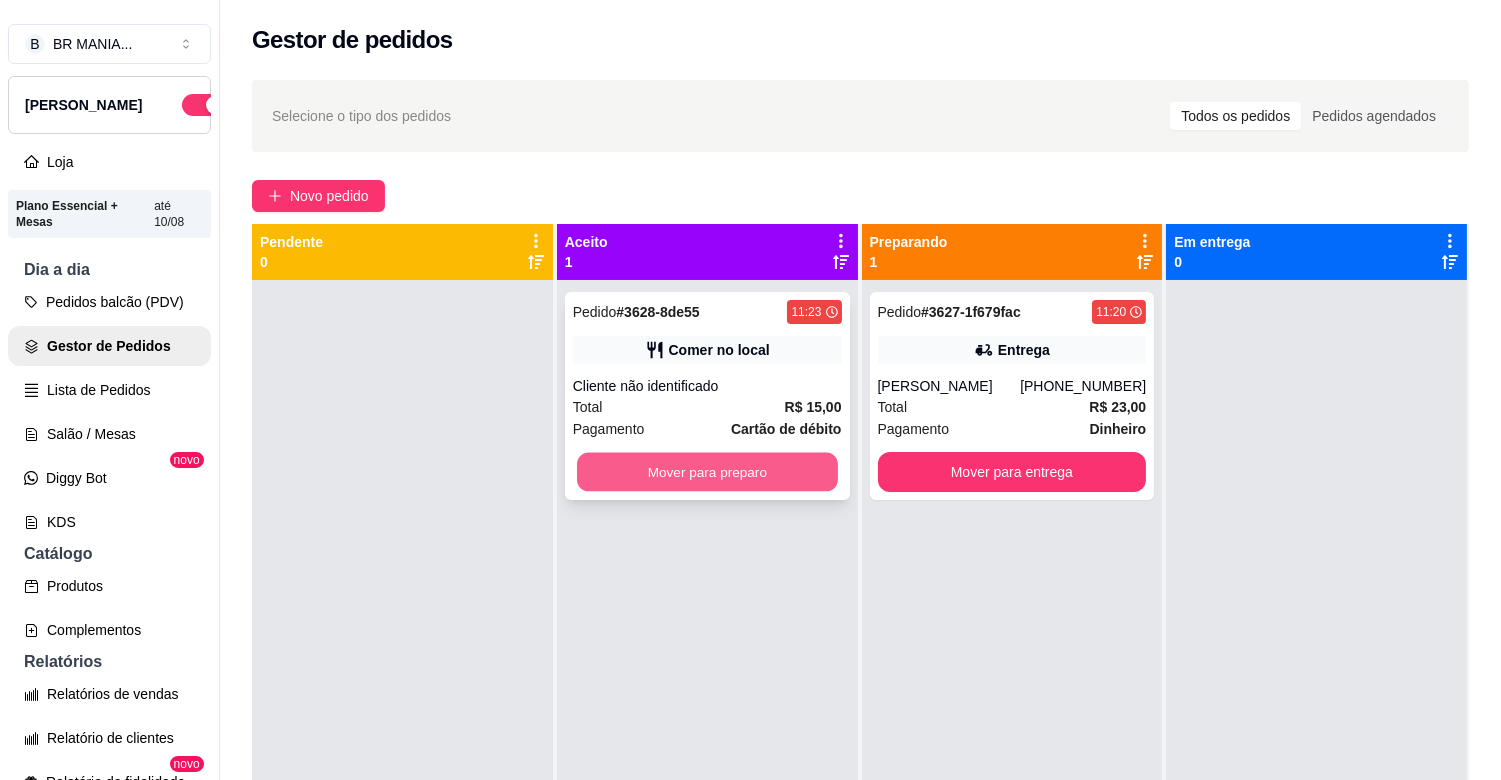 click on "Mover para preparo" at bounding box center (707, 472) 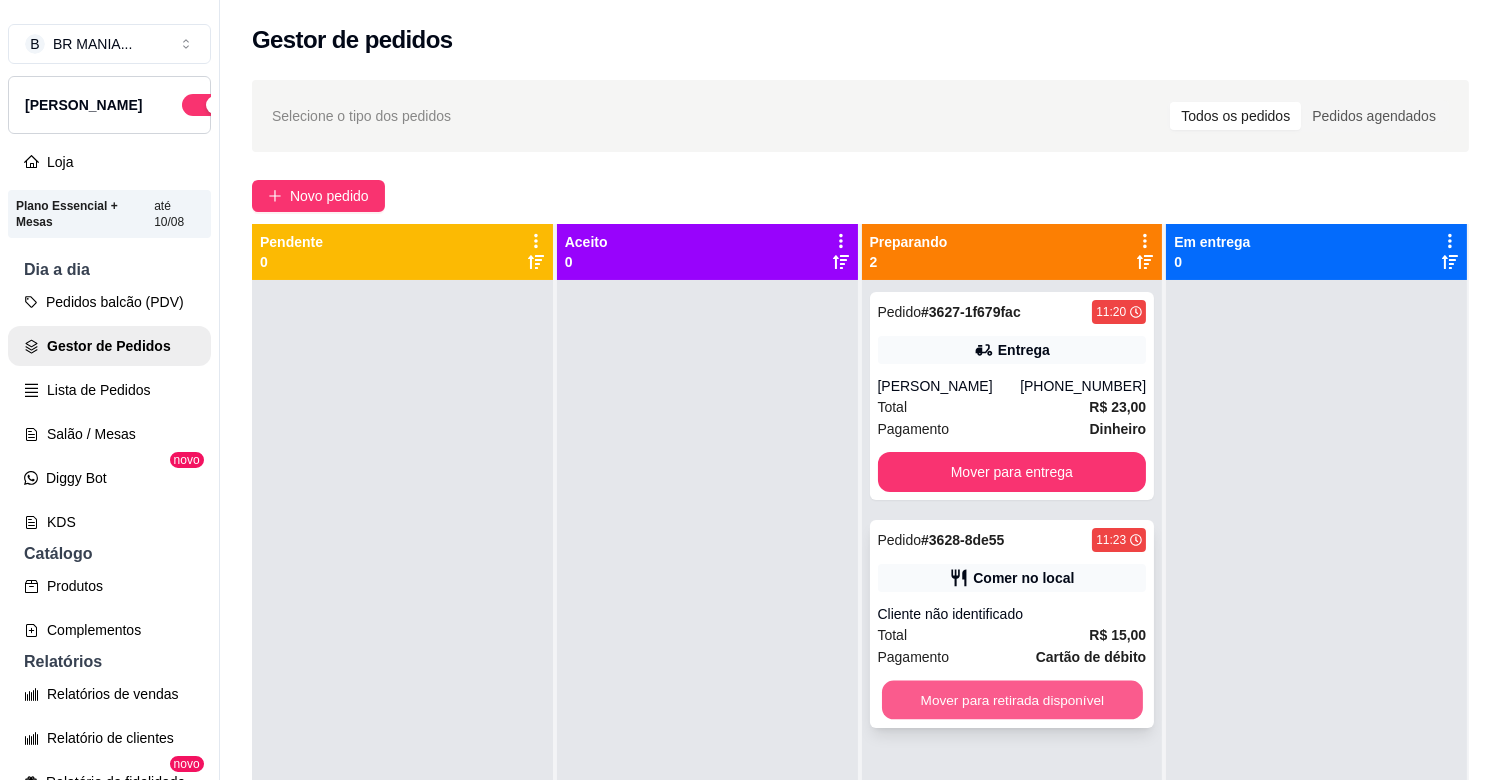 click on "Mover para retirada disponível" at bounding box center [1012, 700] 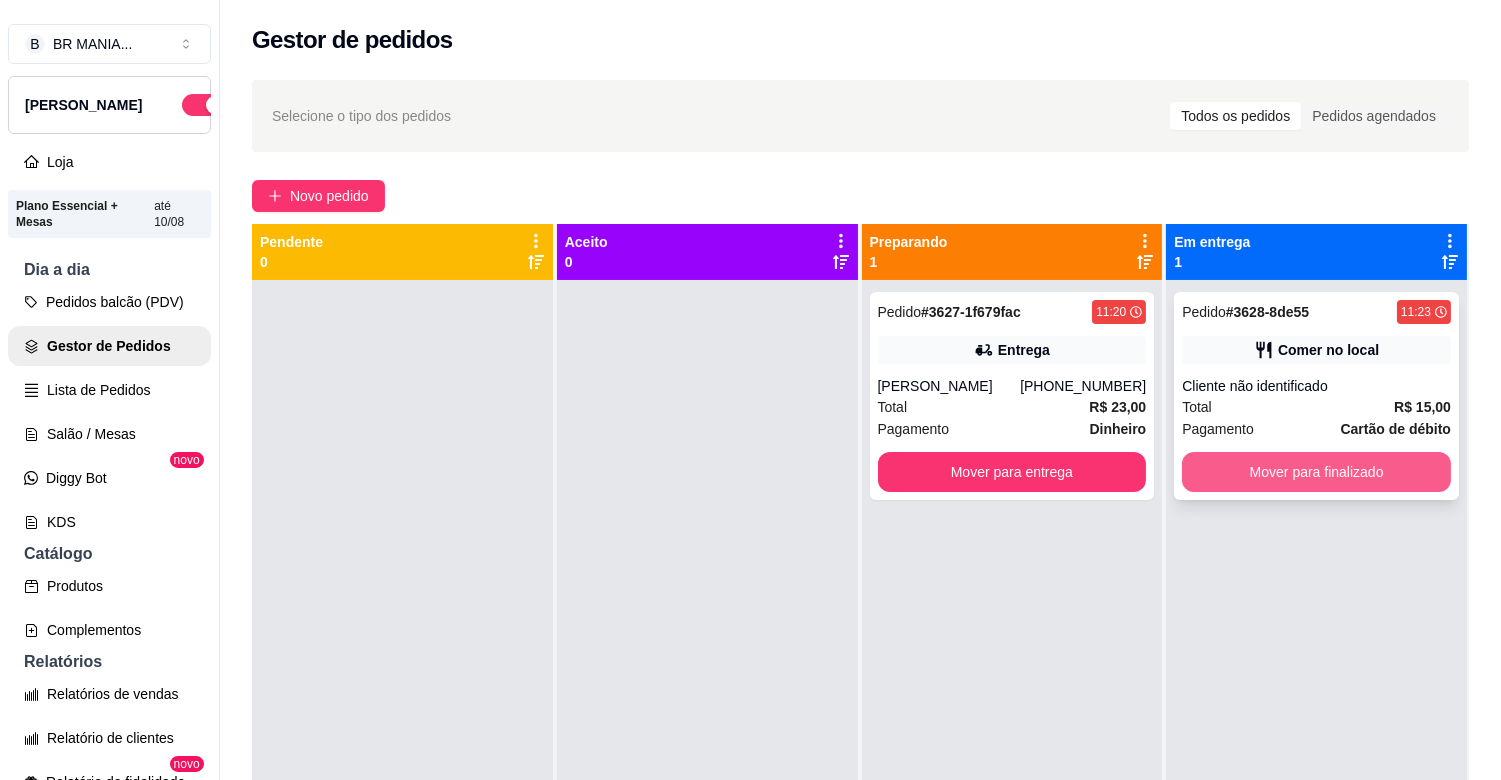 click on "Mover para finalizado" at bounding box center [1316, 472] 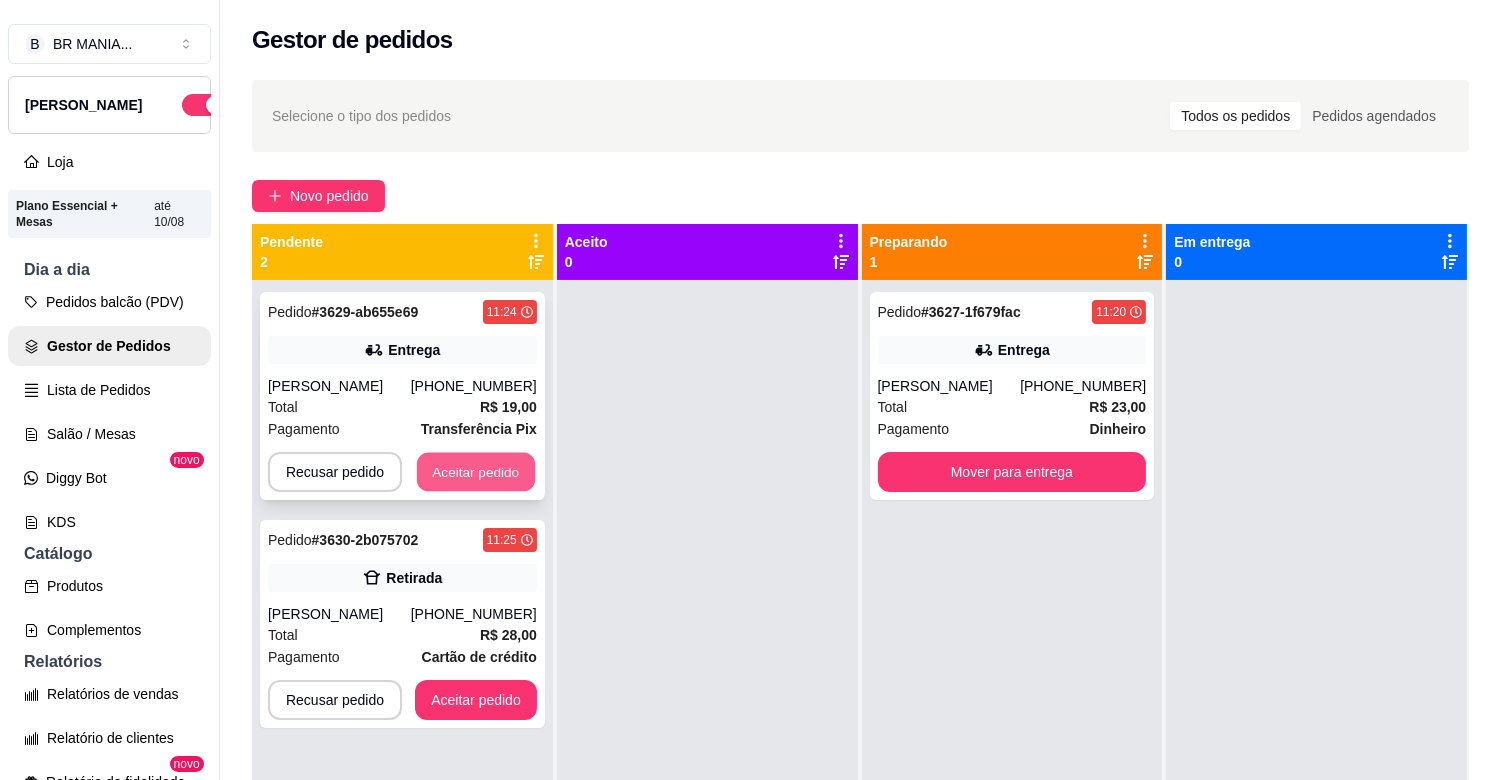 click on "Aceitar pedido" at bounding box center (476, 472) 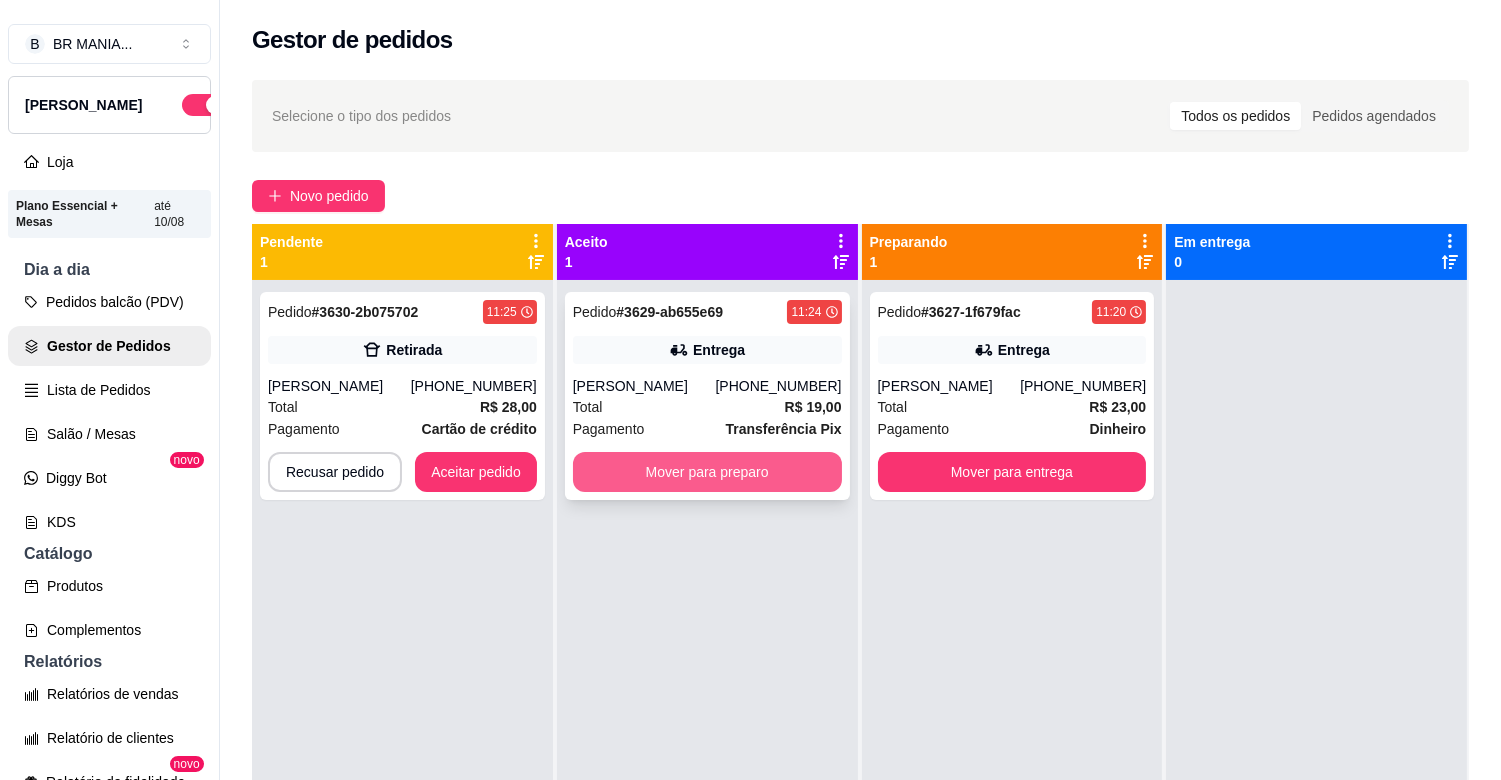 click on "Mover para preparo" at bounding box center (707, 472) 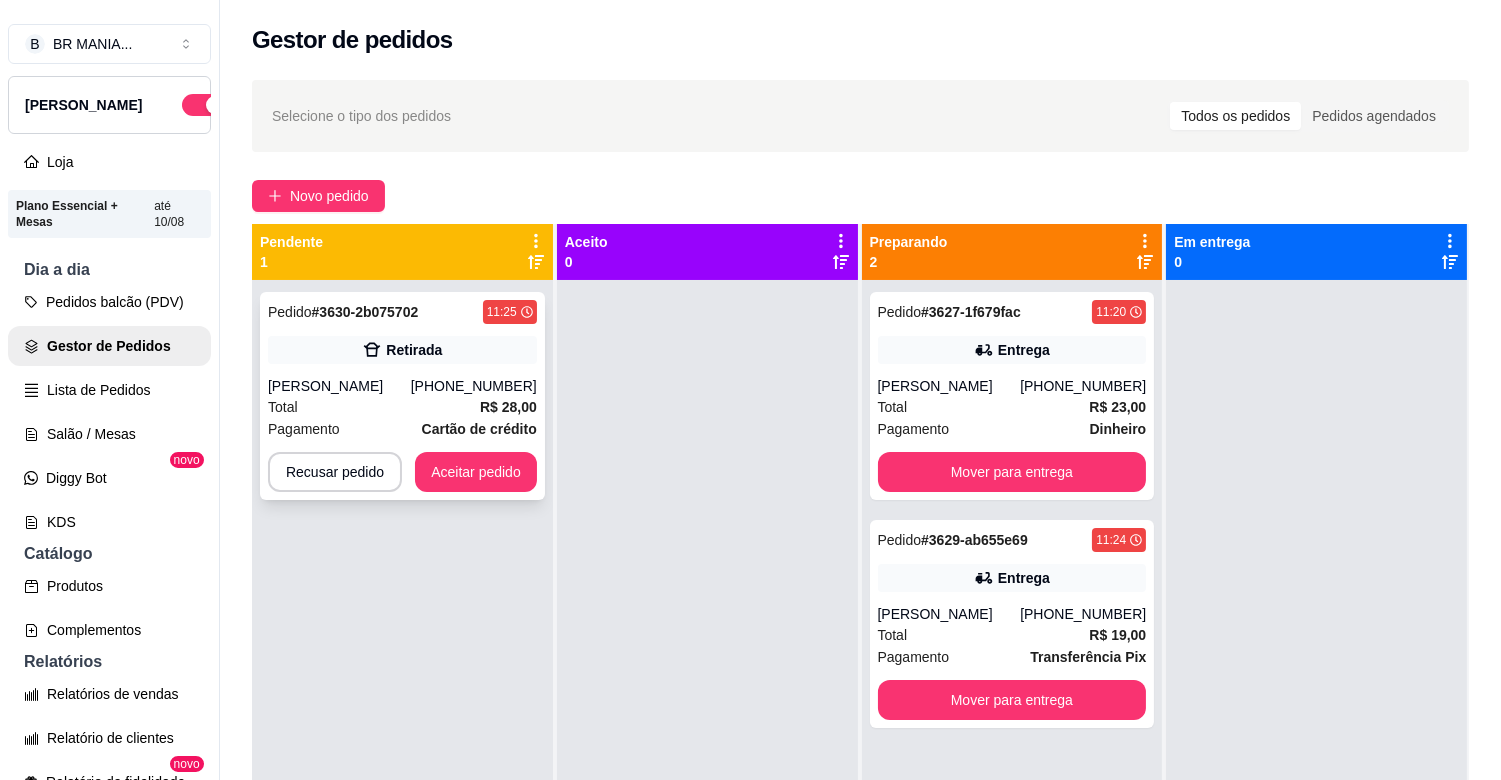 click on "R$ 28,00" at bounding box center [508, 407] 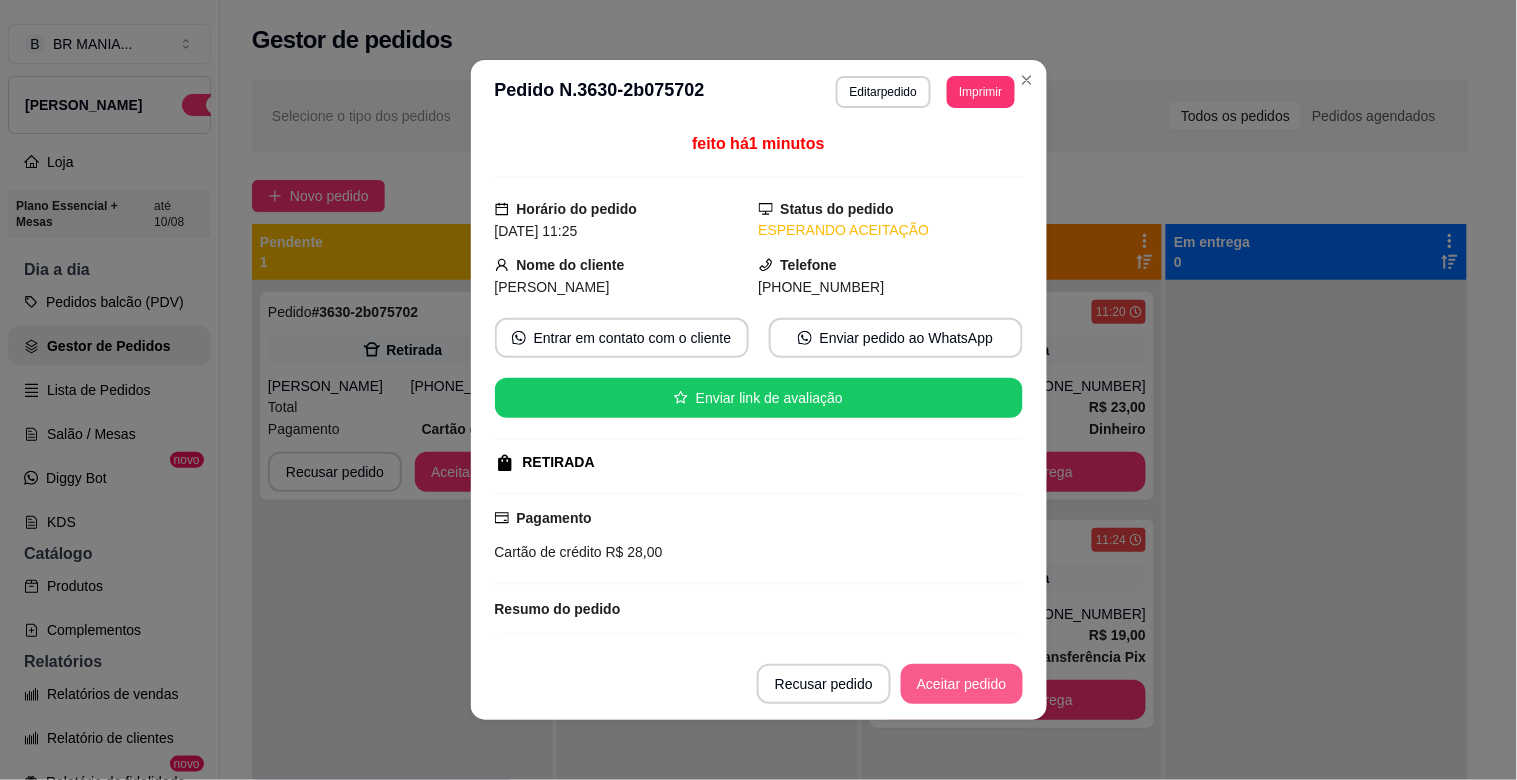click on "Aceitar pedido" at bounding box center [962, 684] 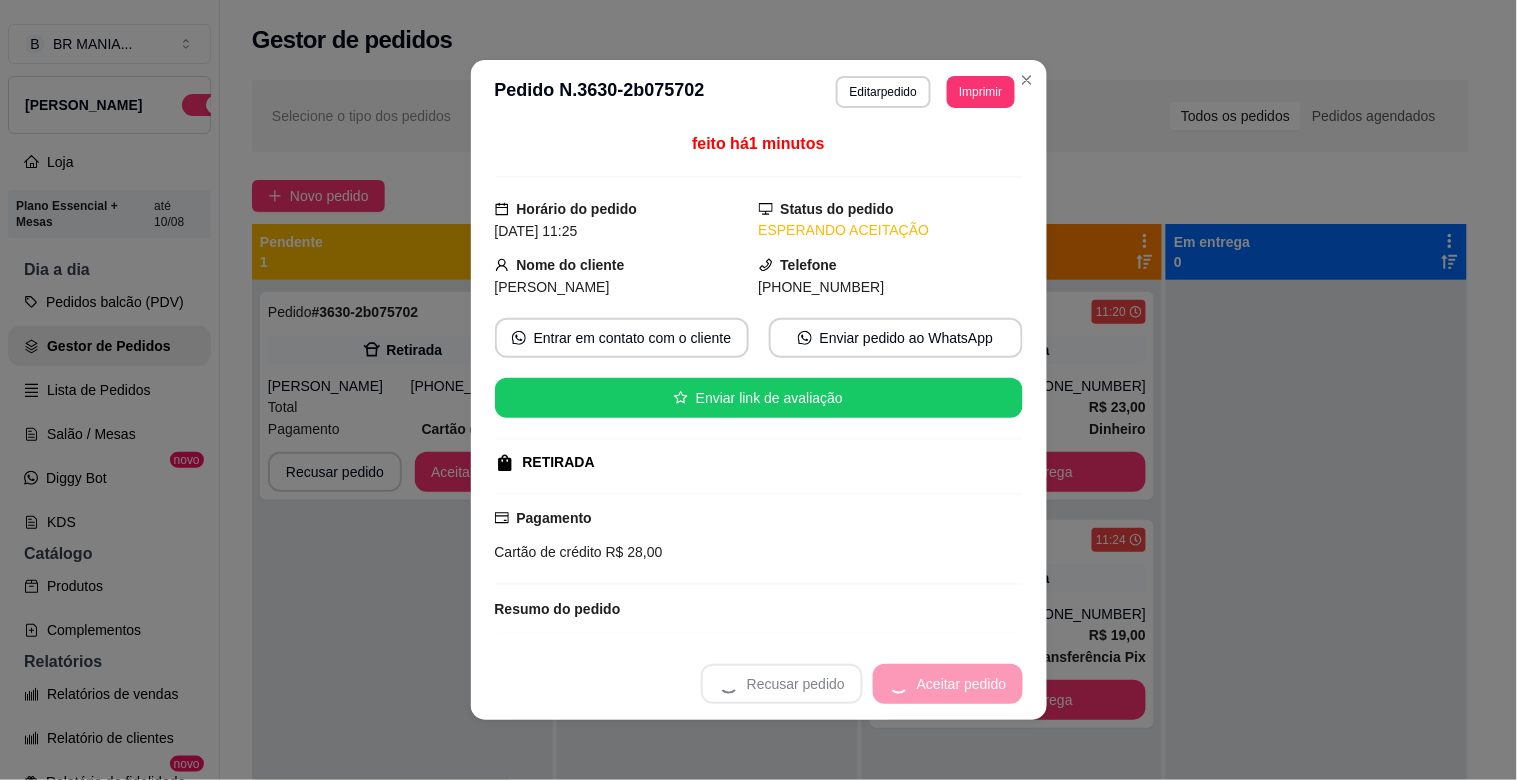click on "Recusar pedido Aceitar pedido" at bounding box center [862, 684] 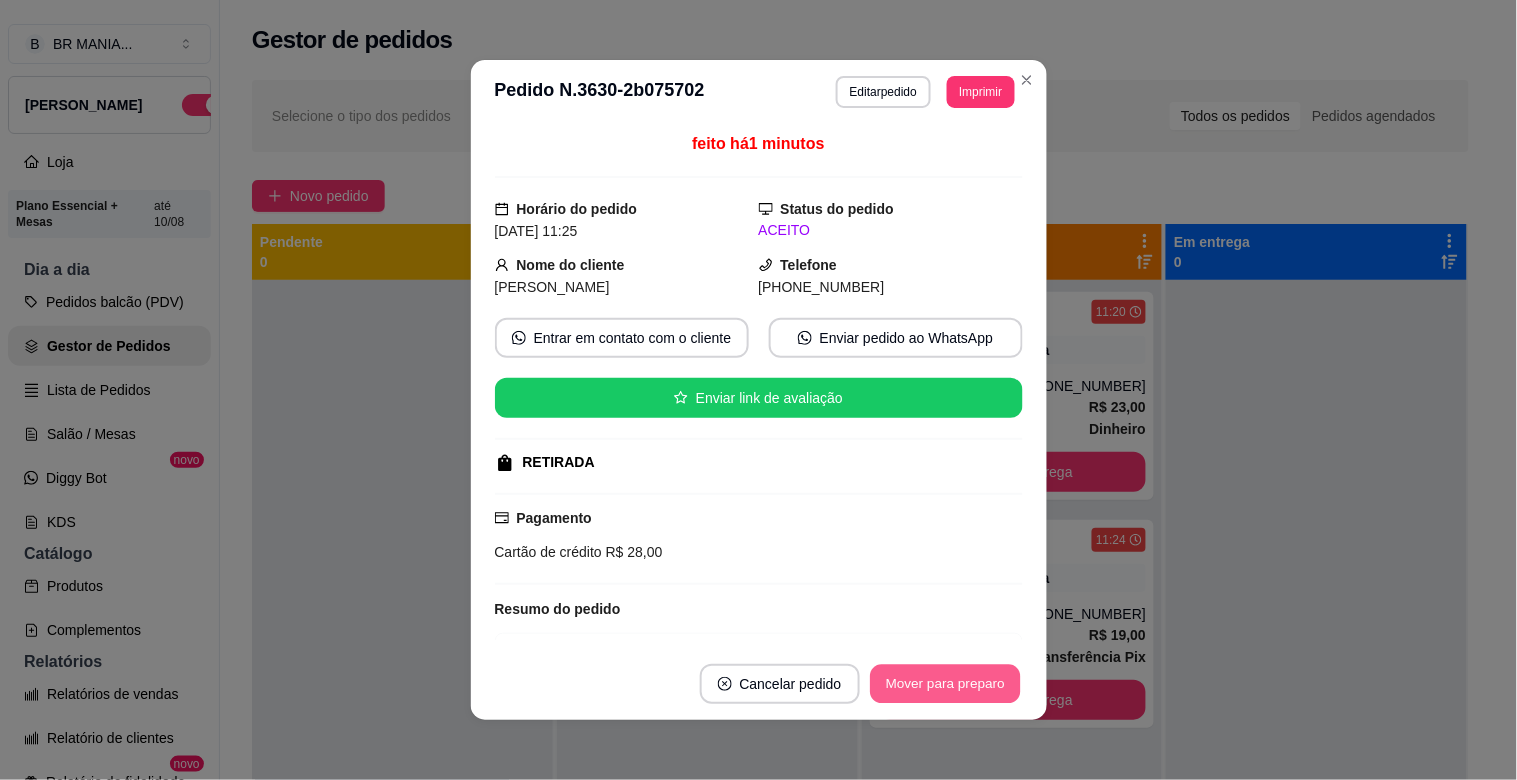 click on "Mover para preparo" at bounding box center (945, 684) 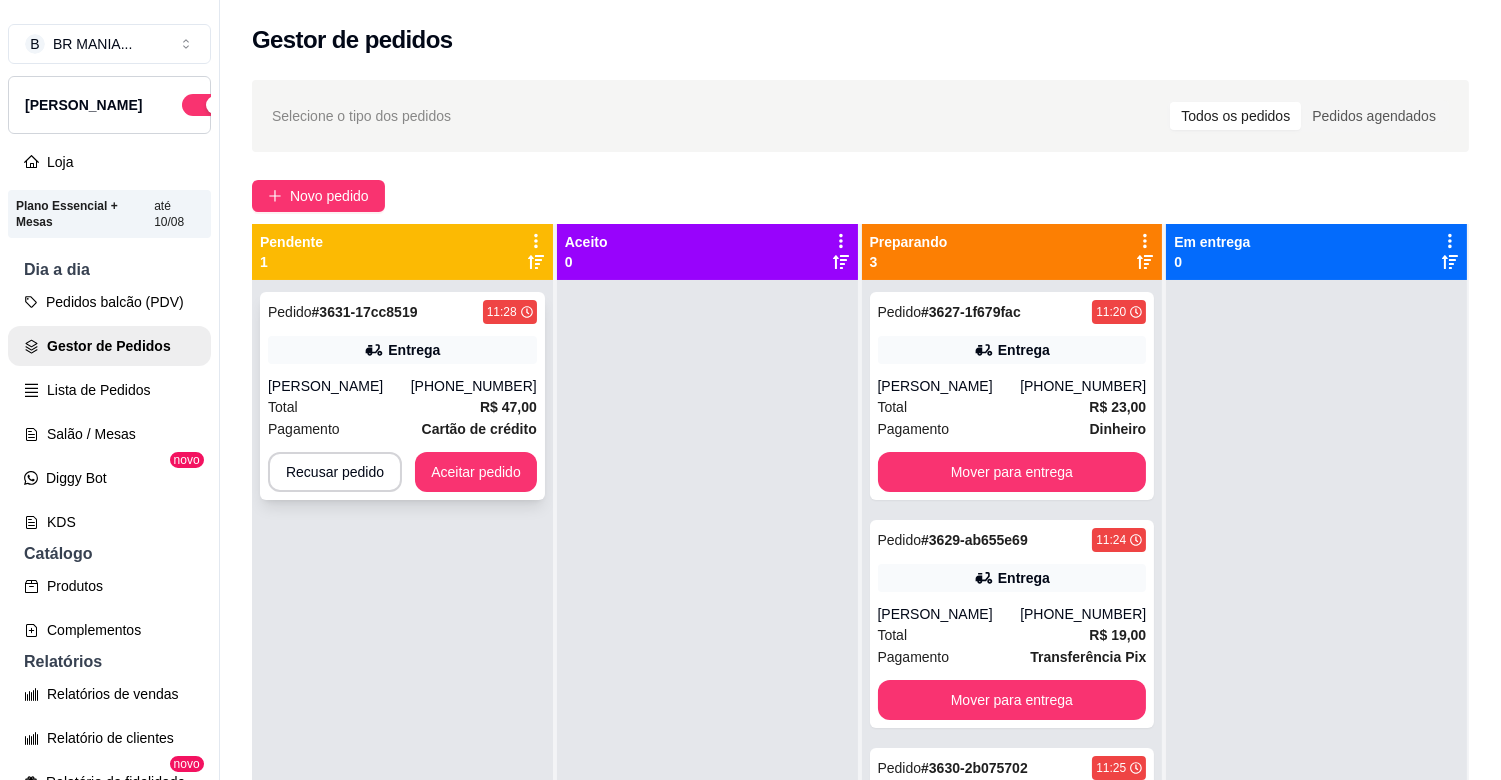 click on "R$ 47,00" at bounding box center [508, 407] 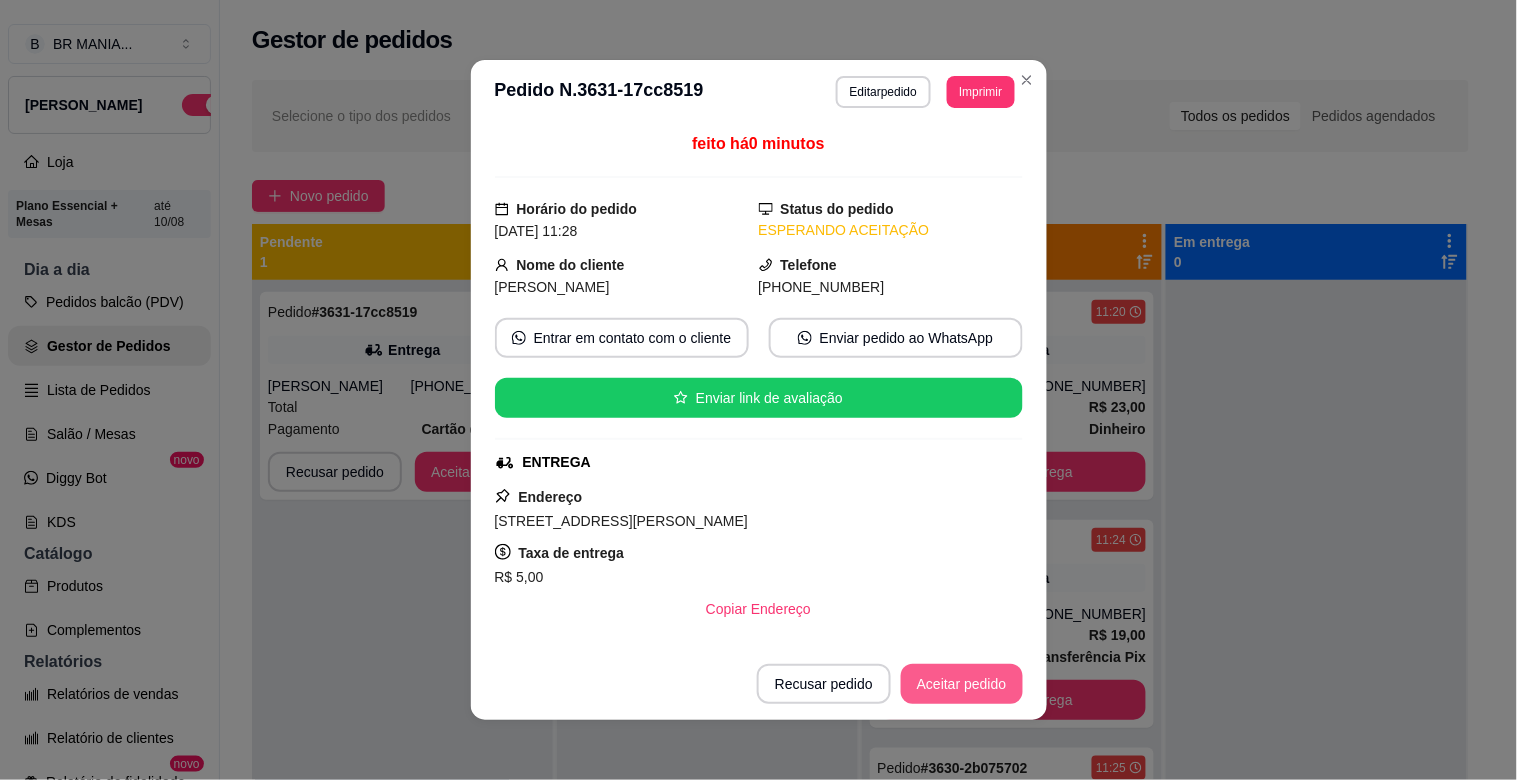 click on "Aceitar pedido" at bounding box center (962, 684) 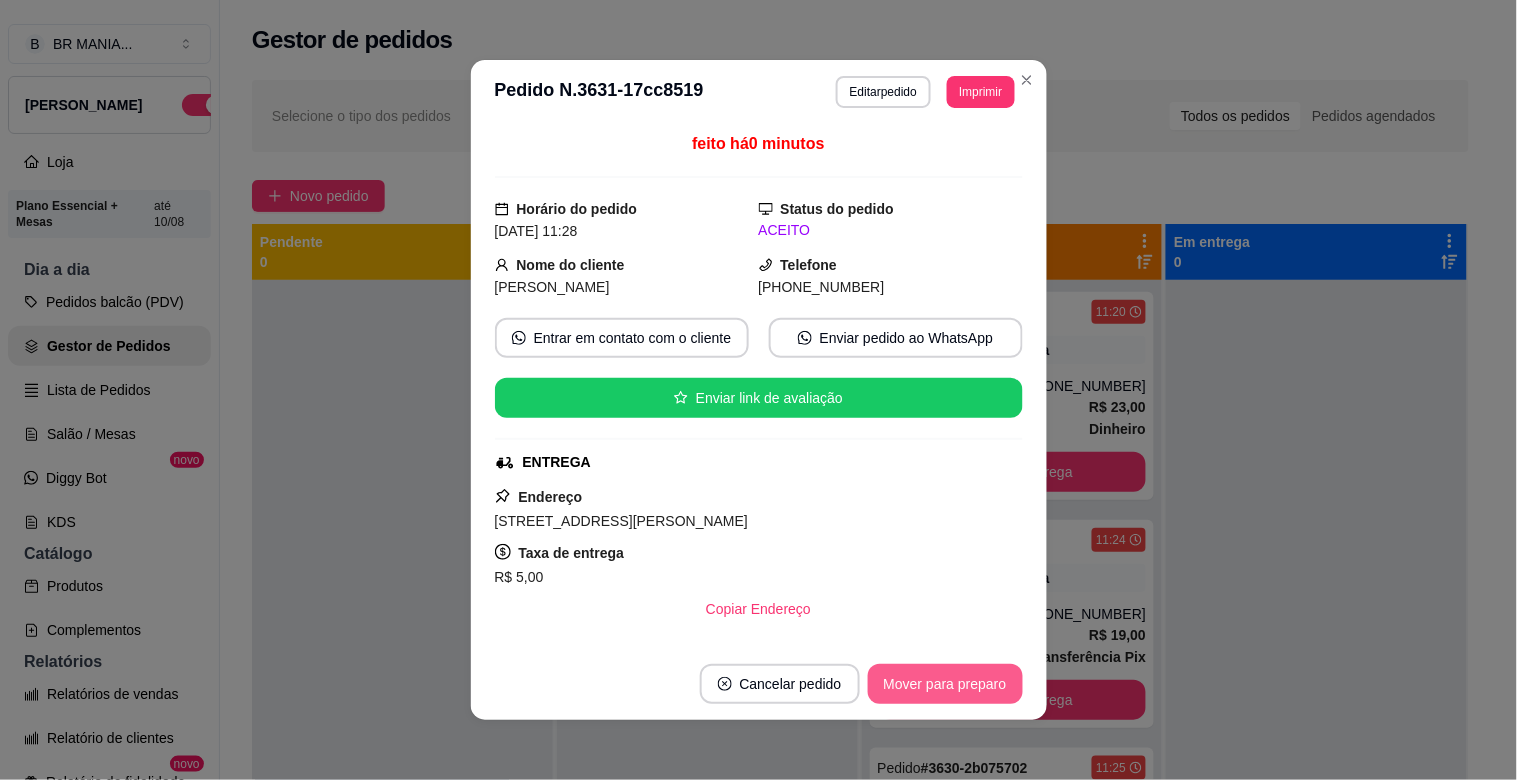 click on "Mover para preparo" at bounding box center (945, 684) 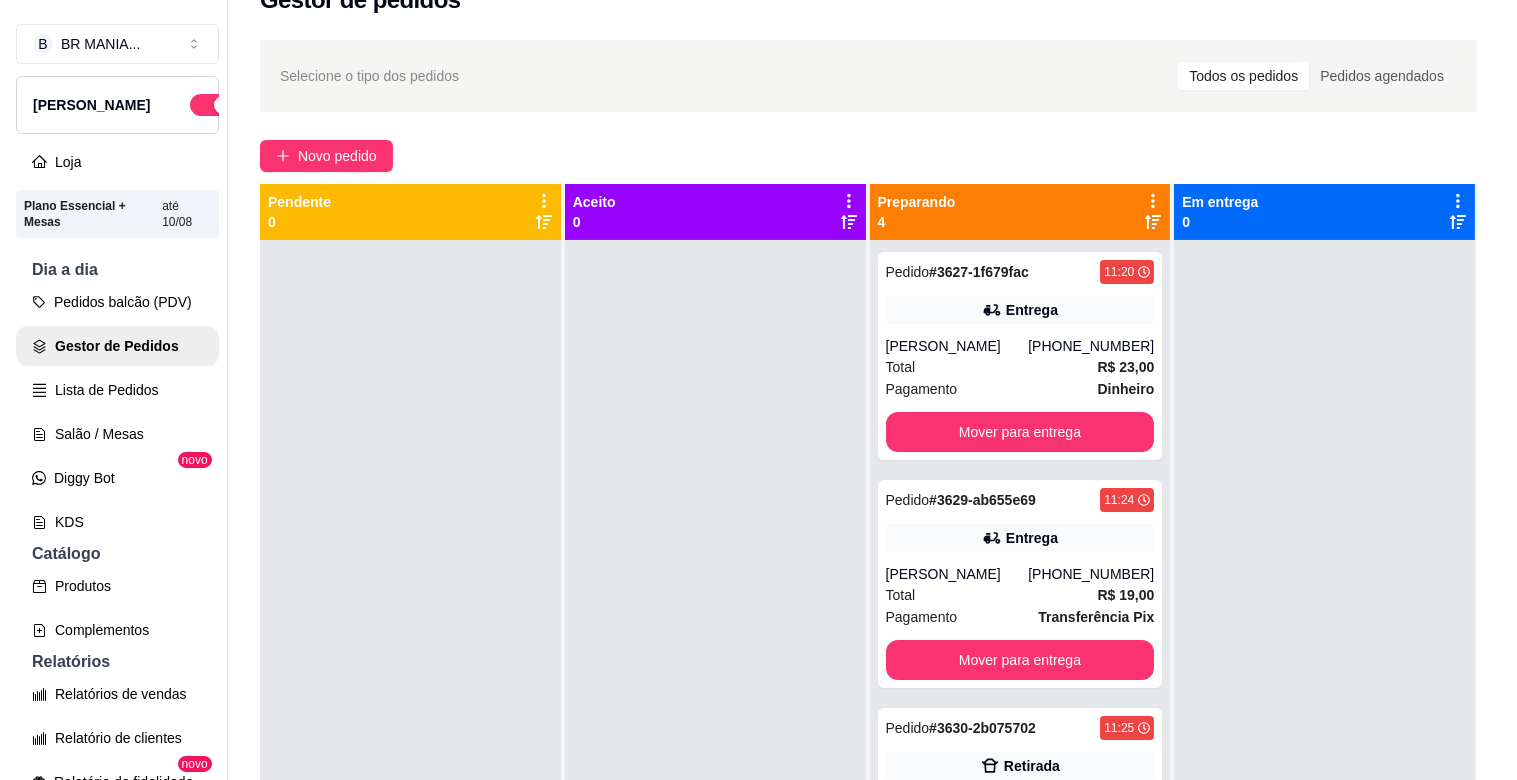 scroll, scrollTop: 0, scrollLeft: 0, axis: both 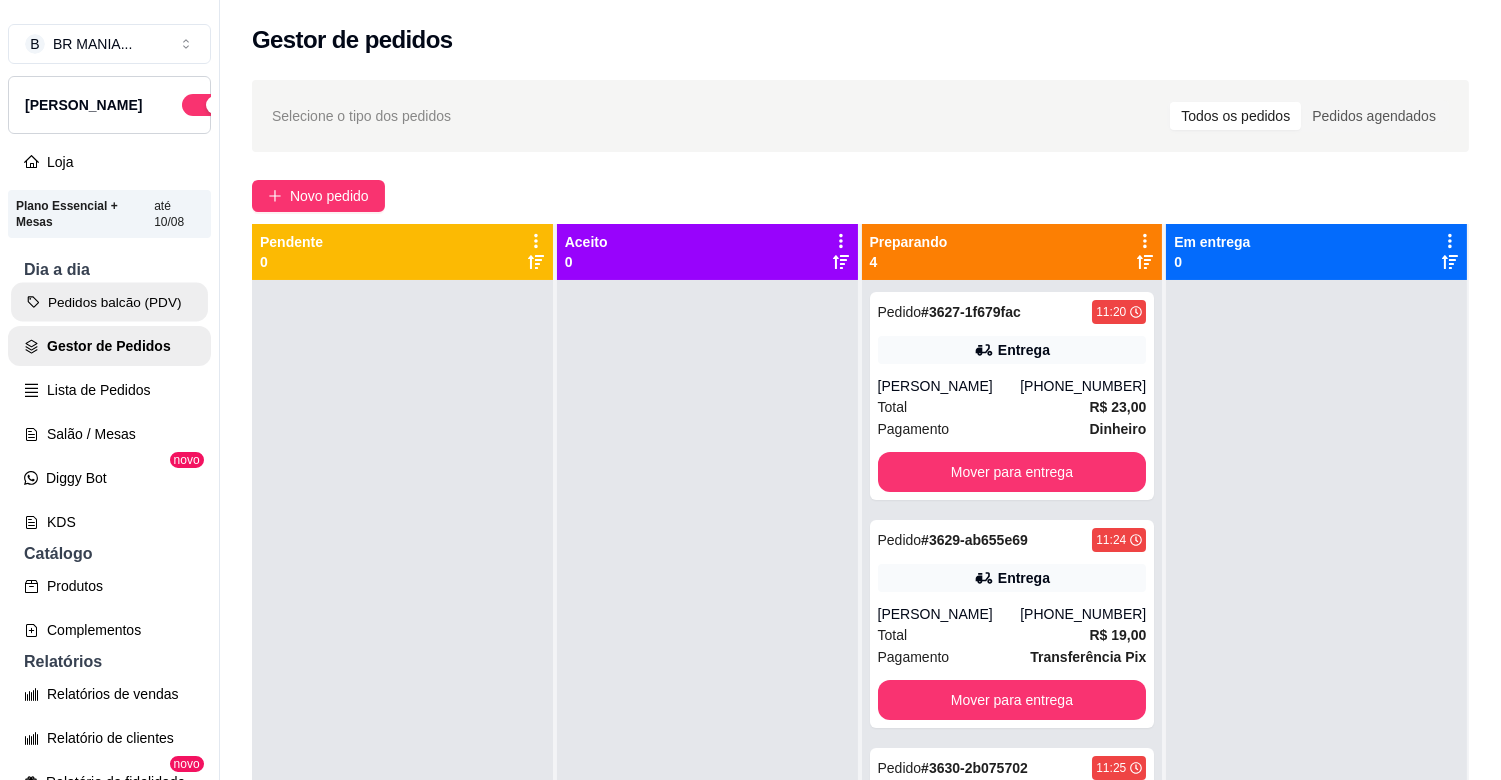 click on "Pedidos balcão (PDV)" at bounding box center (109, 302) 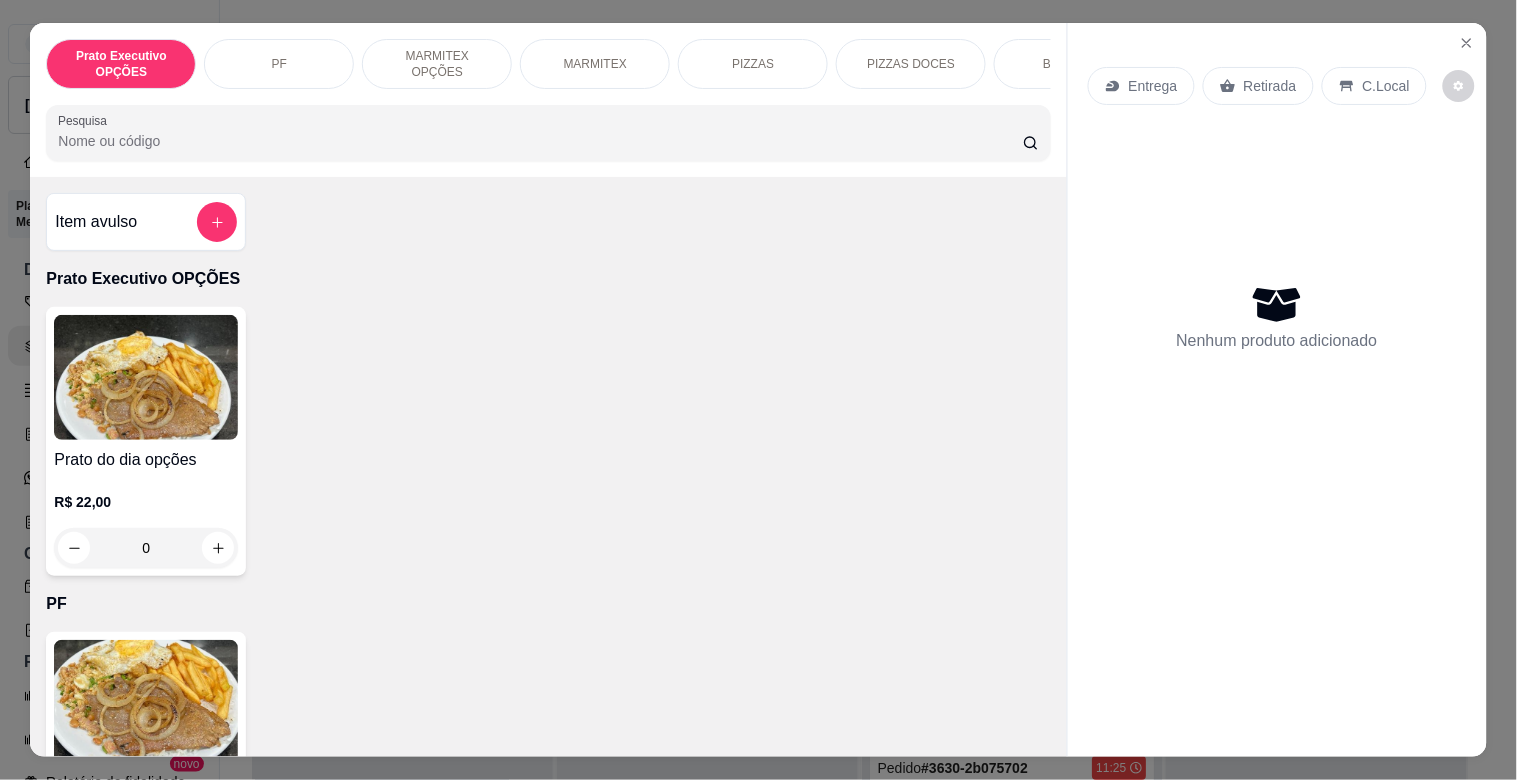 click on "MARMITEX" at bounding box center [595, 64] 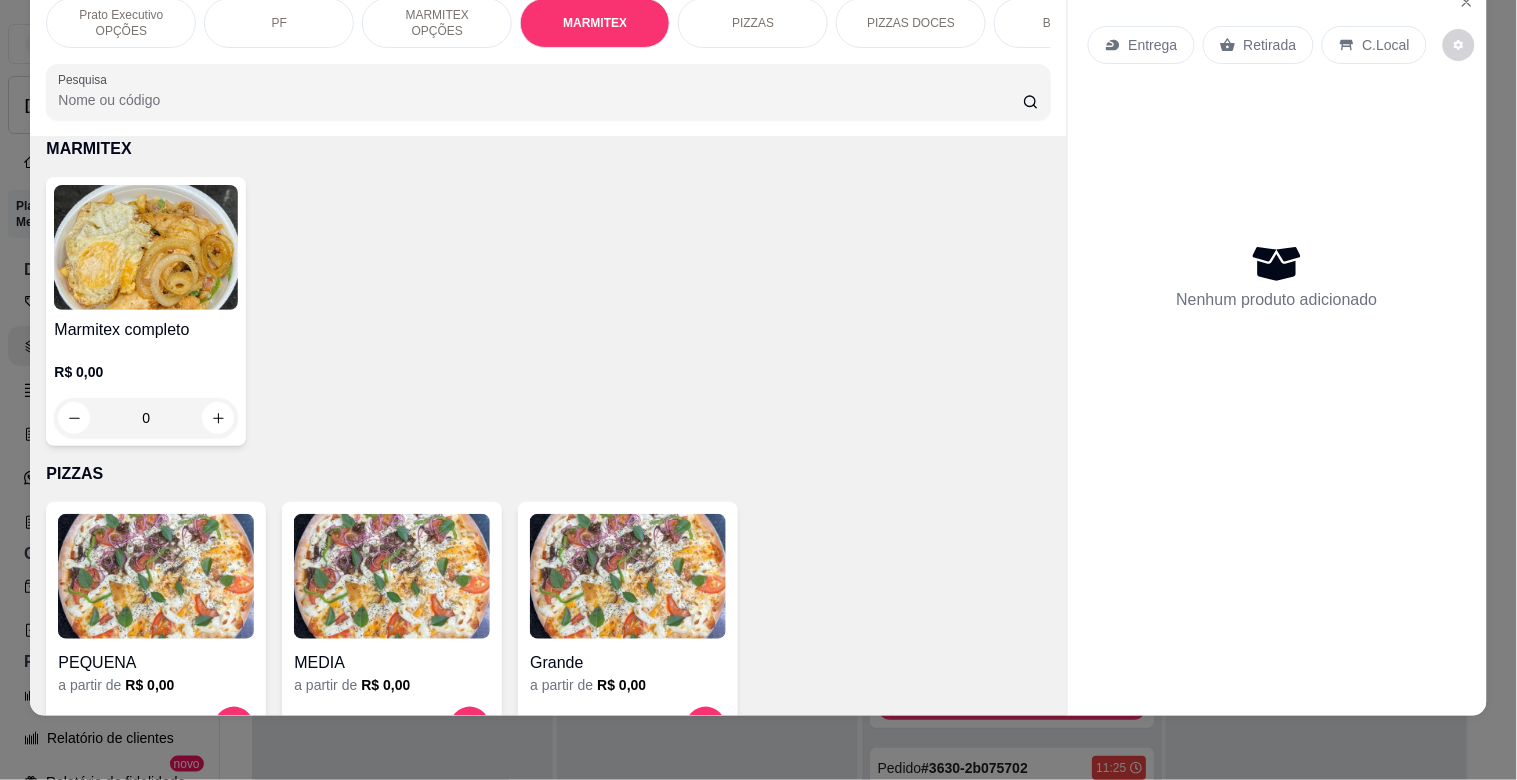 click at bounding box center [146, 247] 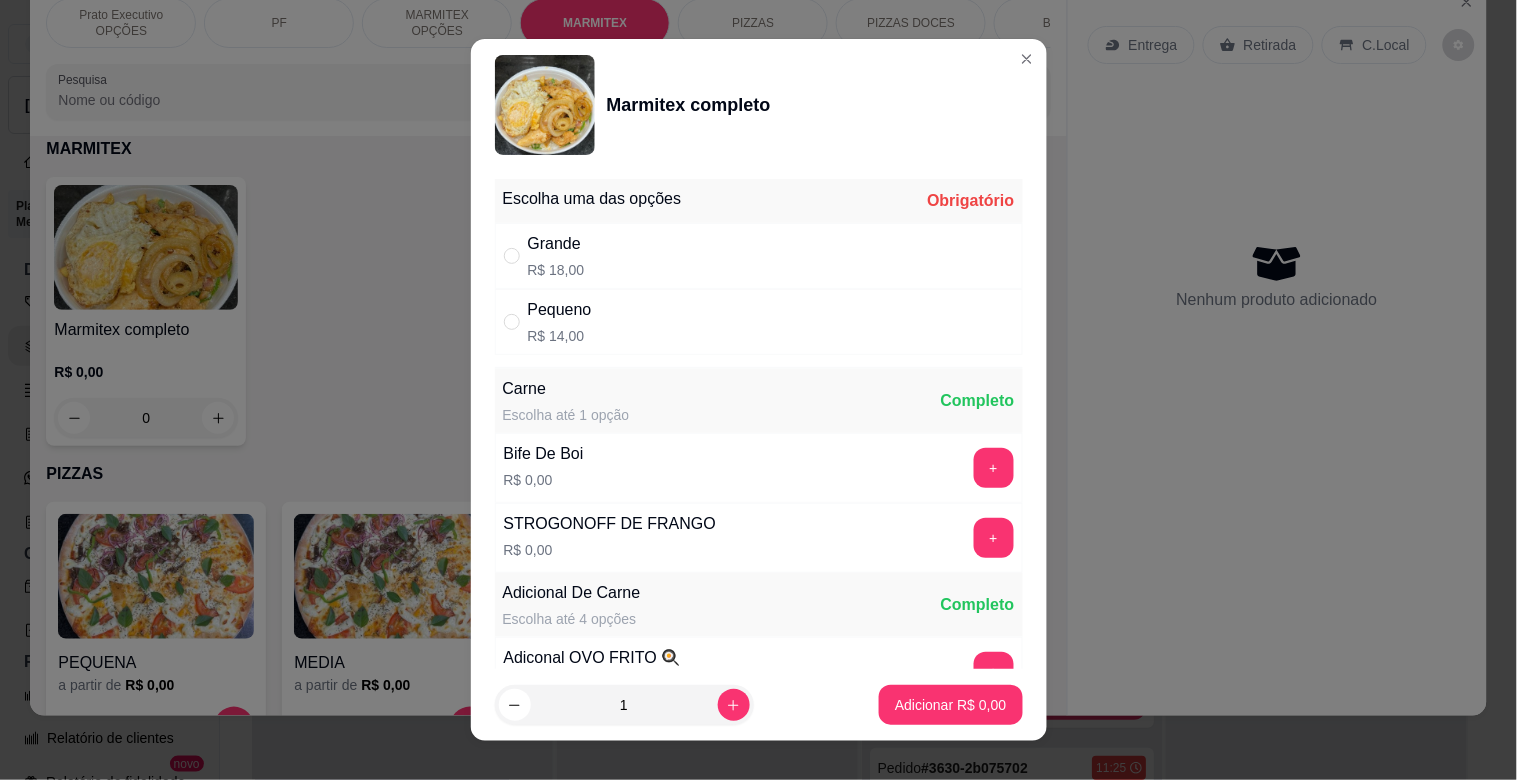 drag, startPoint x: 624, startPoint y: 265, endPoint x: 697, endPoint y: 285, distance: 75.690155 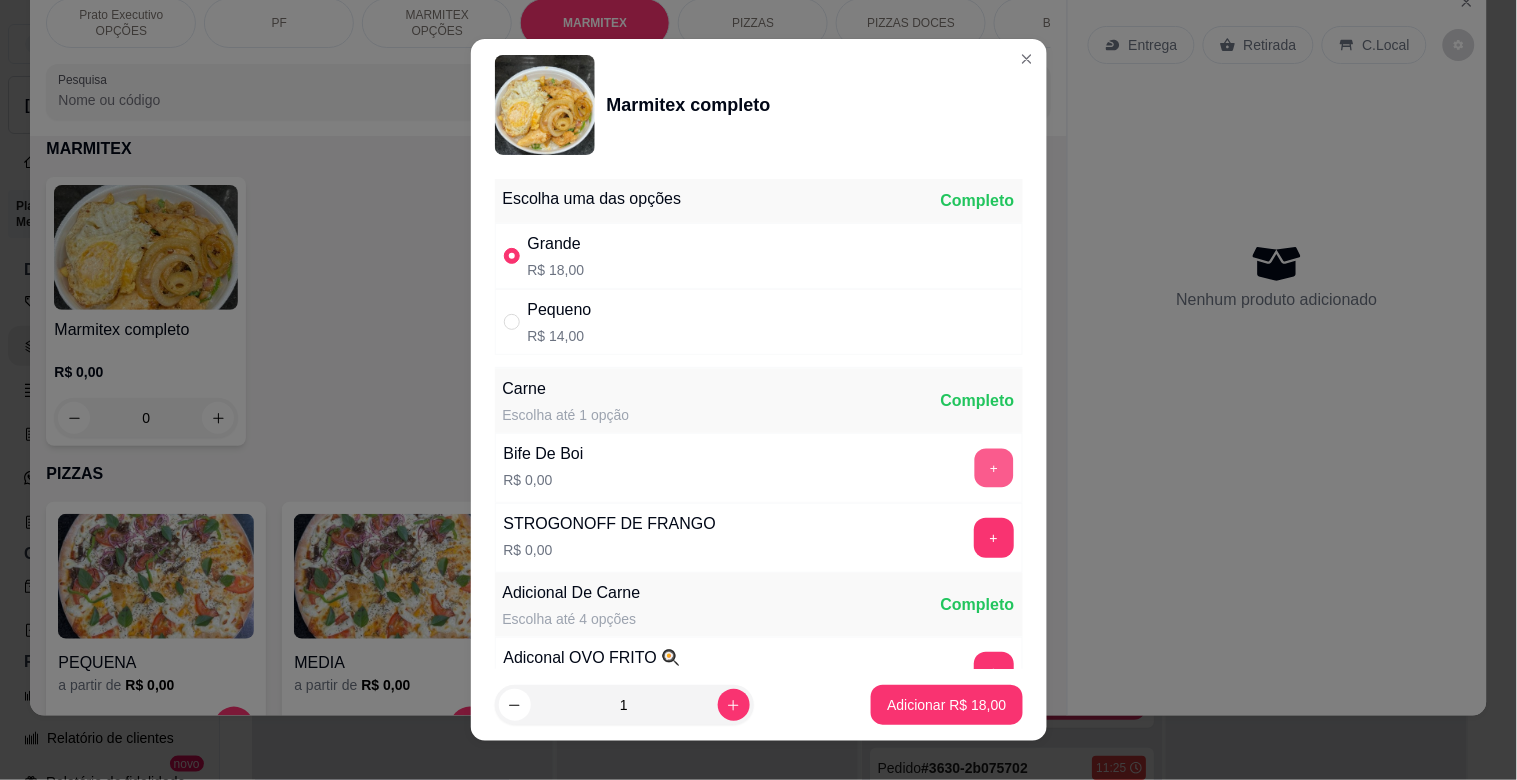 click on "+" at bounding box center (993, 468) 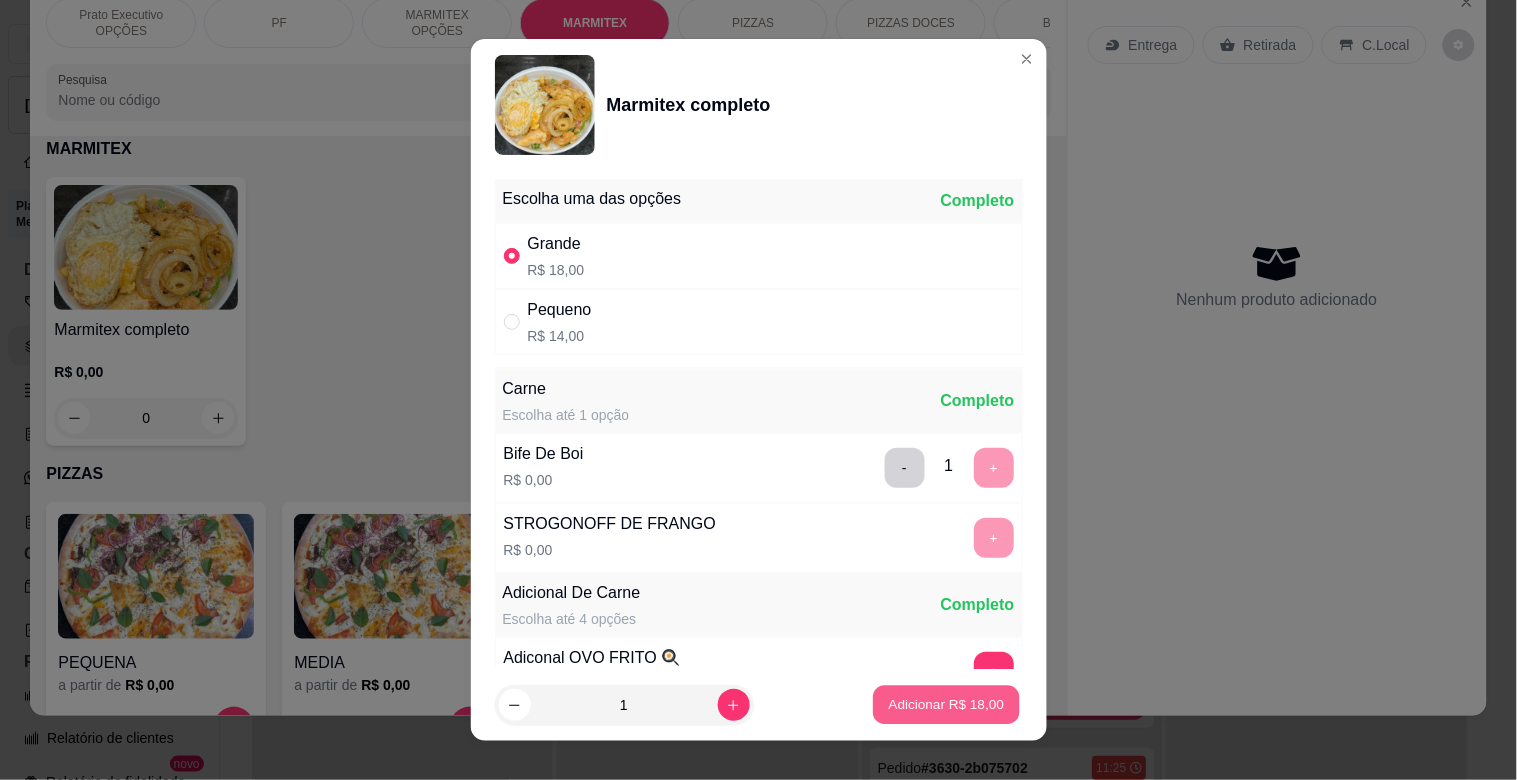 click on "Adicionar   R$ 18,00" at bounding box center [947, 704] 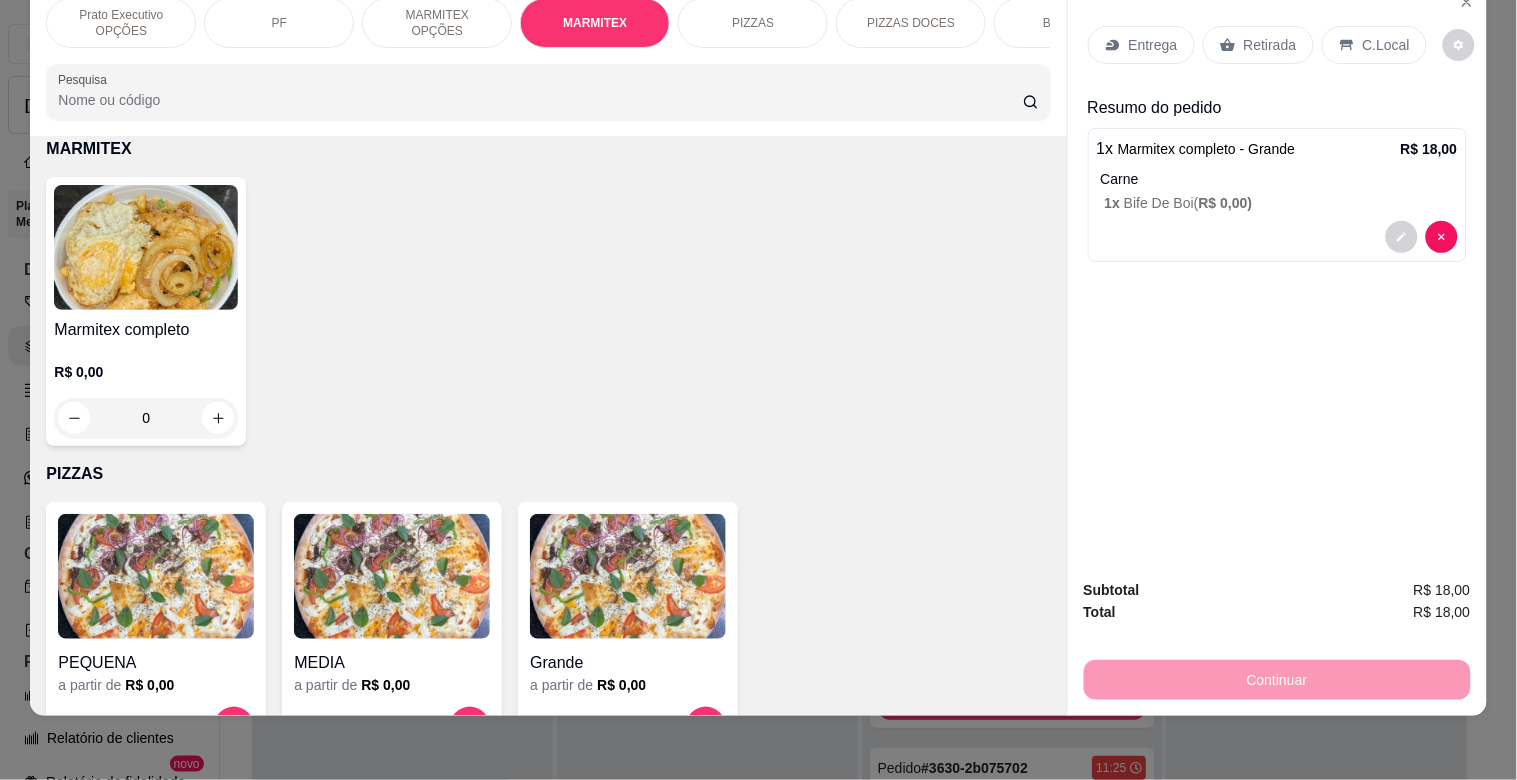 click at bounding box center [146, 247] 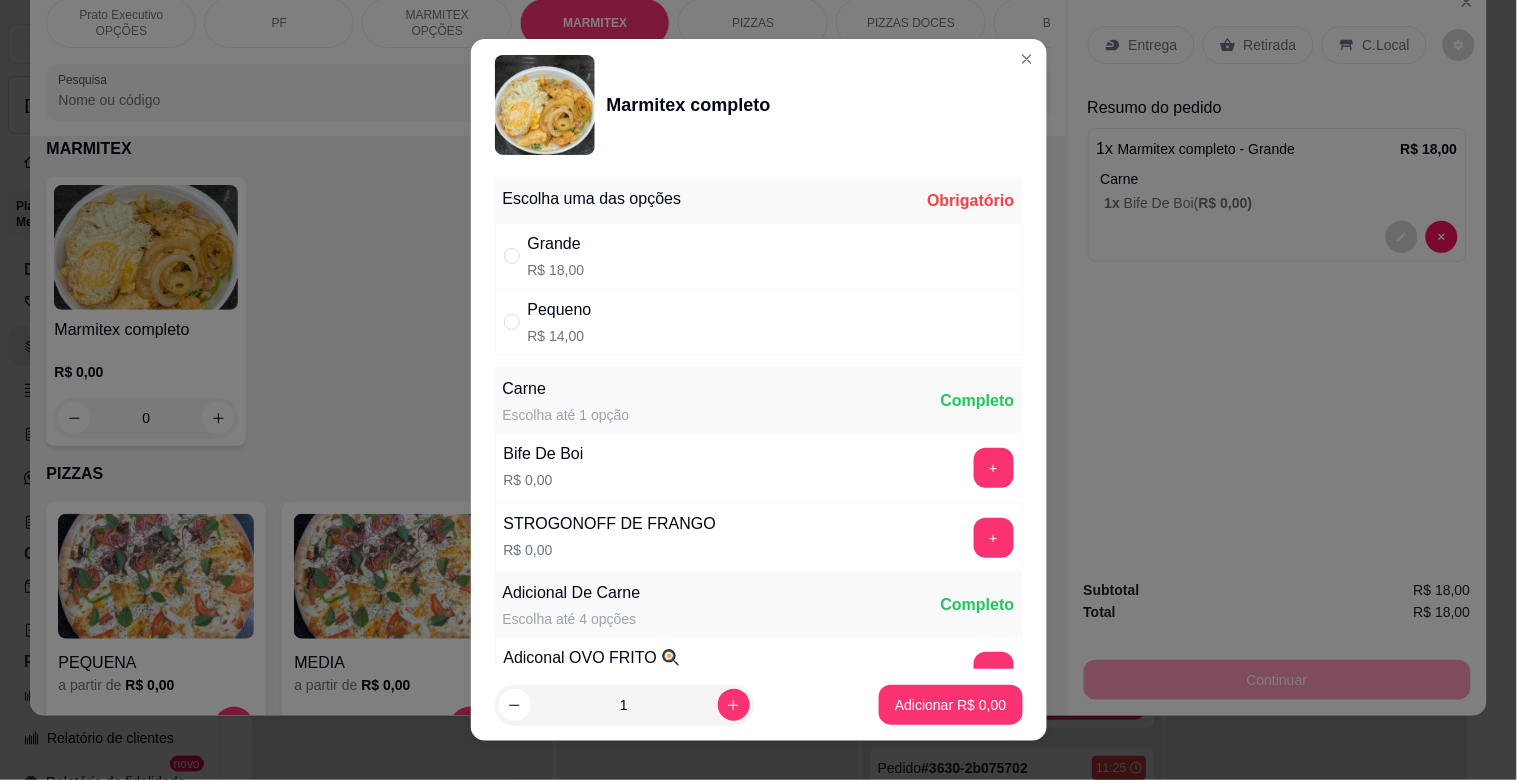 click on "Pequeno  R$ 14,00" at bounding box center (759, 322) 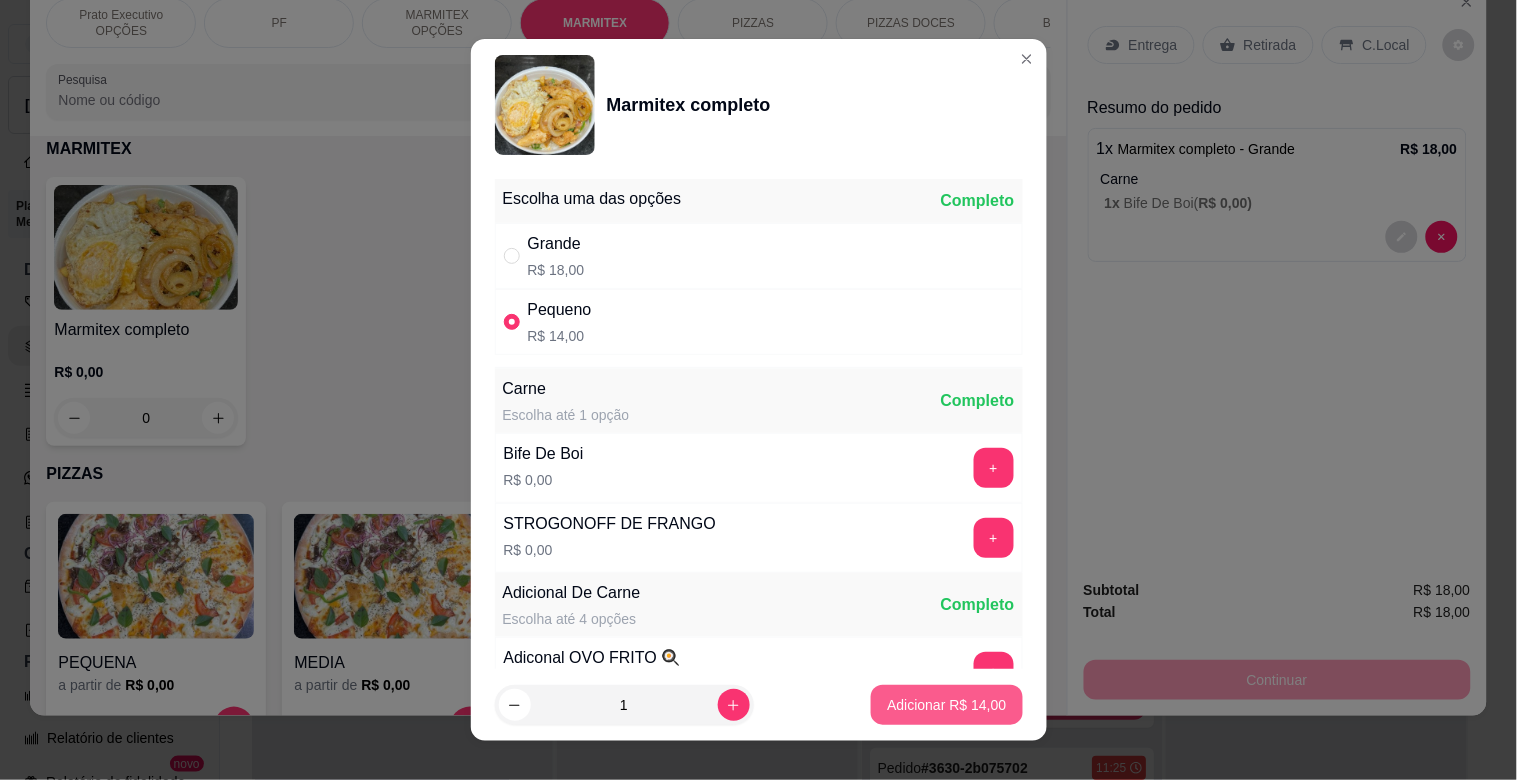 click on "Adicionar   R$ 14,00" at bounding box center [946, 705] 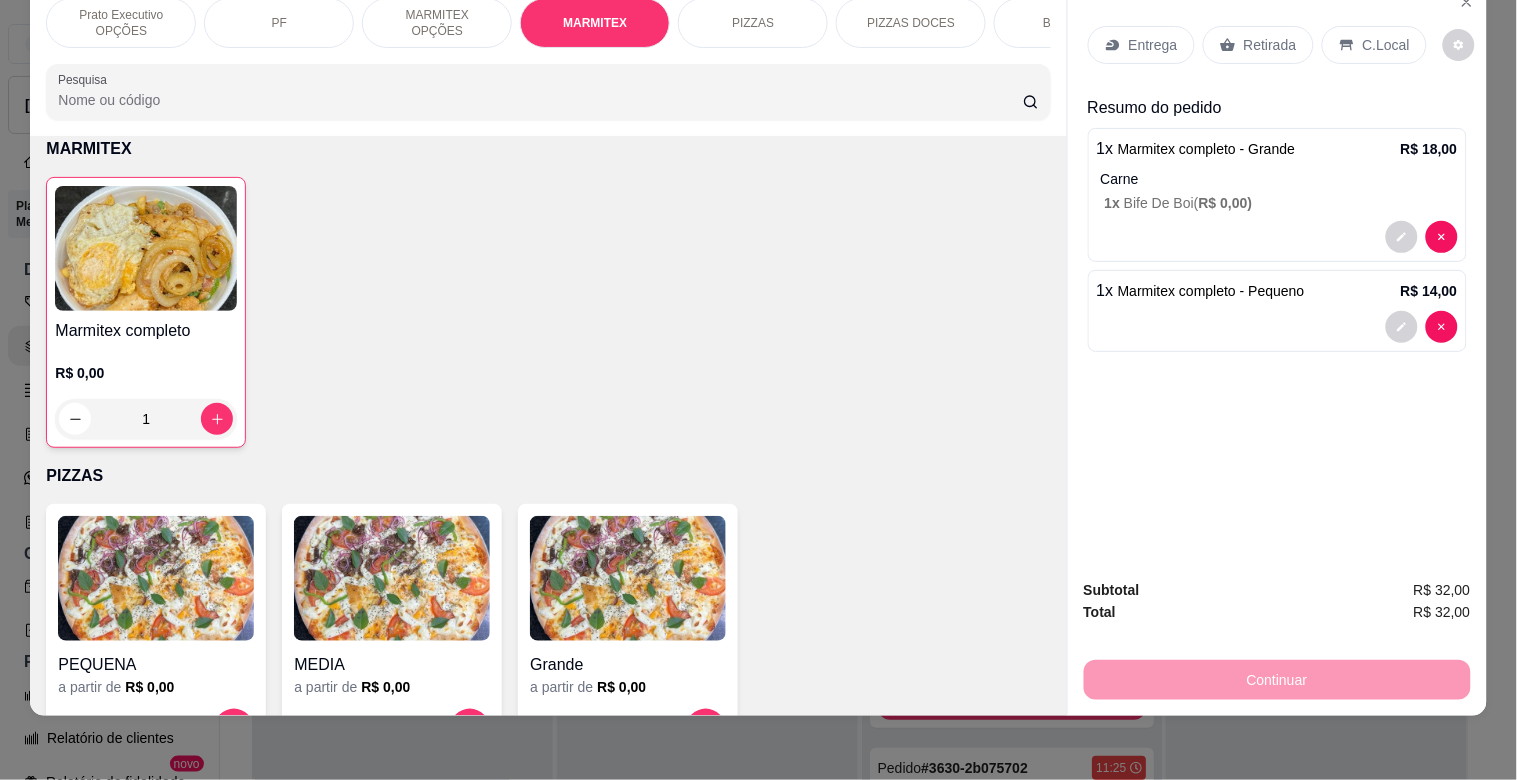 click on "Retirada" at bounding box center [1270, 45] 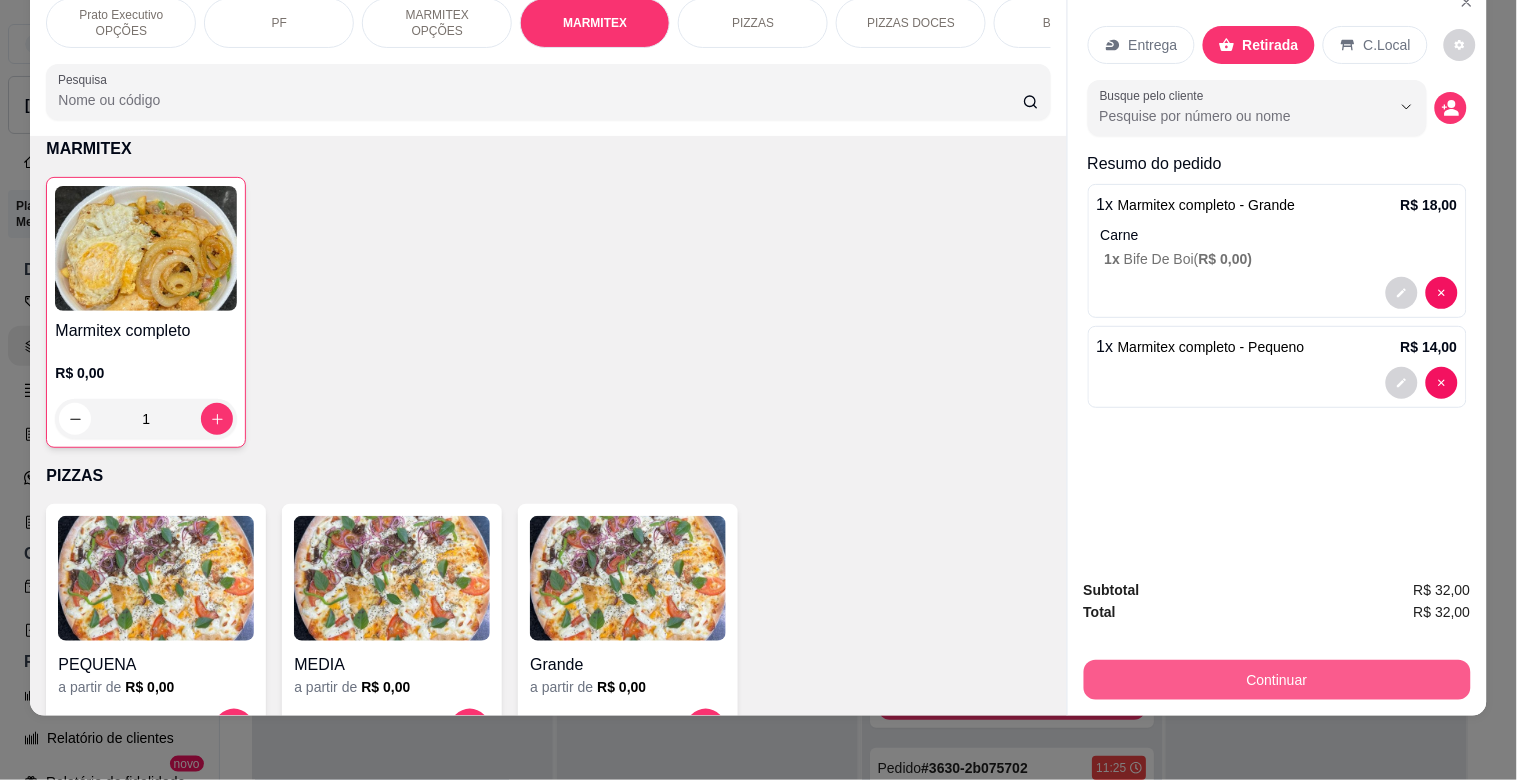 click on "Continuar" at bounding box center [1277, 680] 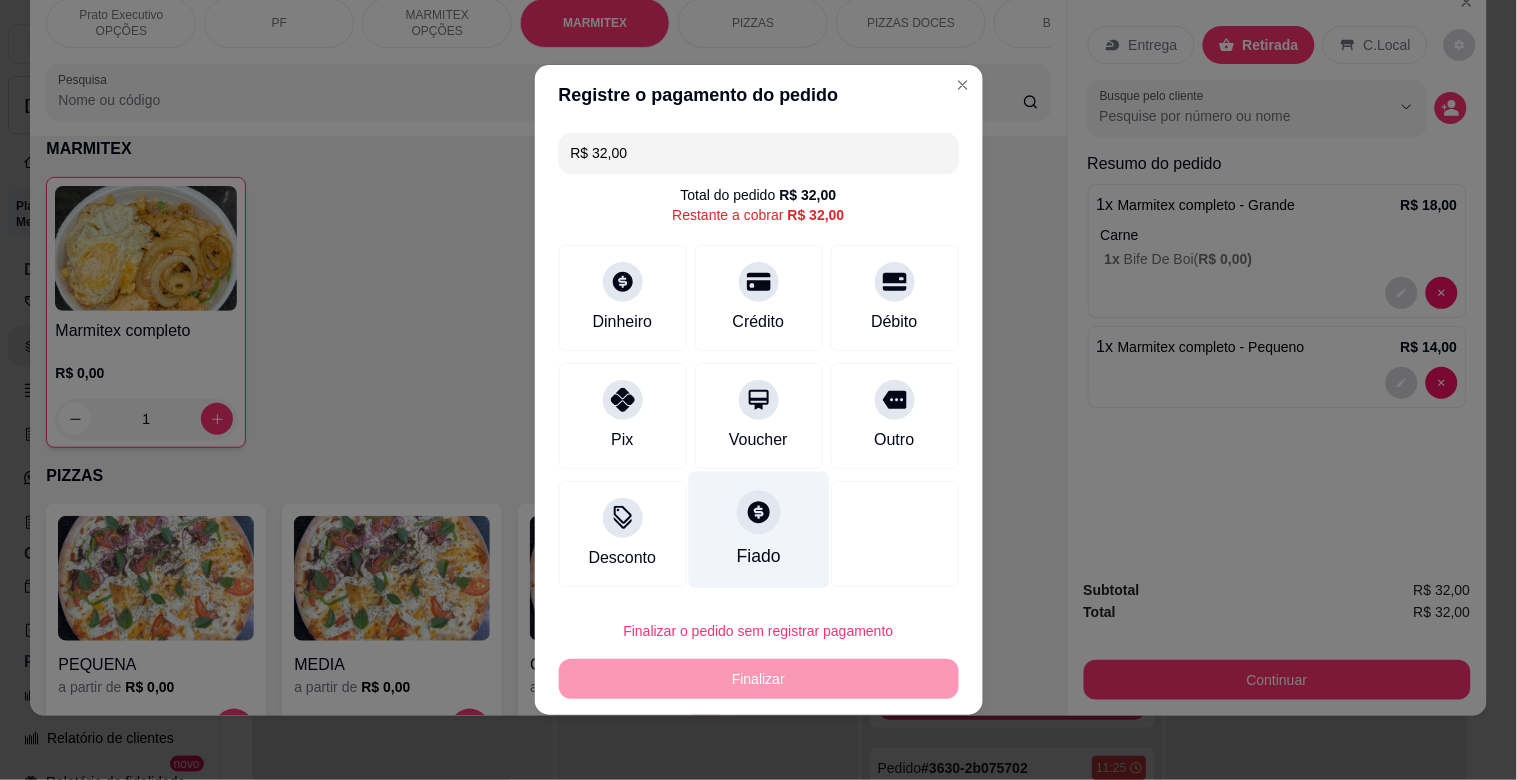 drag, startPoint x: 591, startPoint y: 432, endPoint x: 687, endPoint y: 497, distance: 115.935326 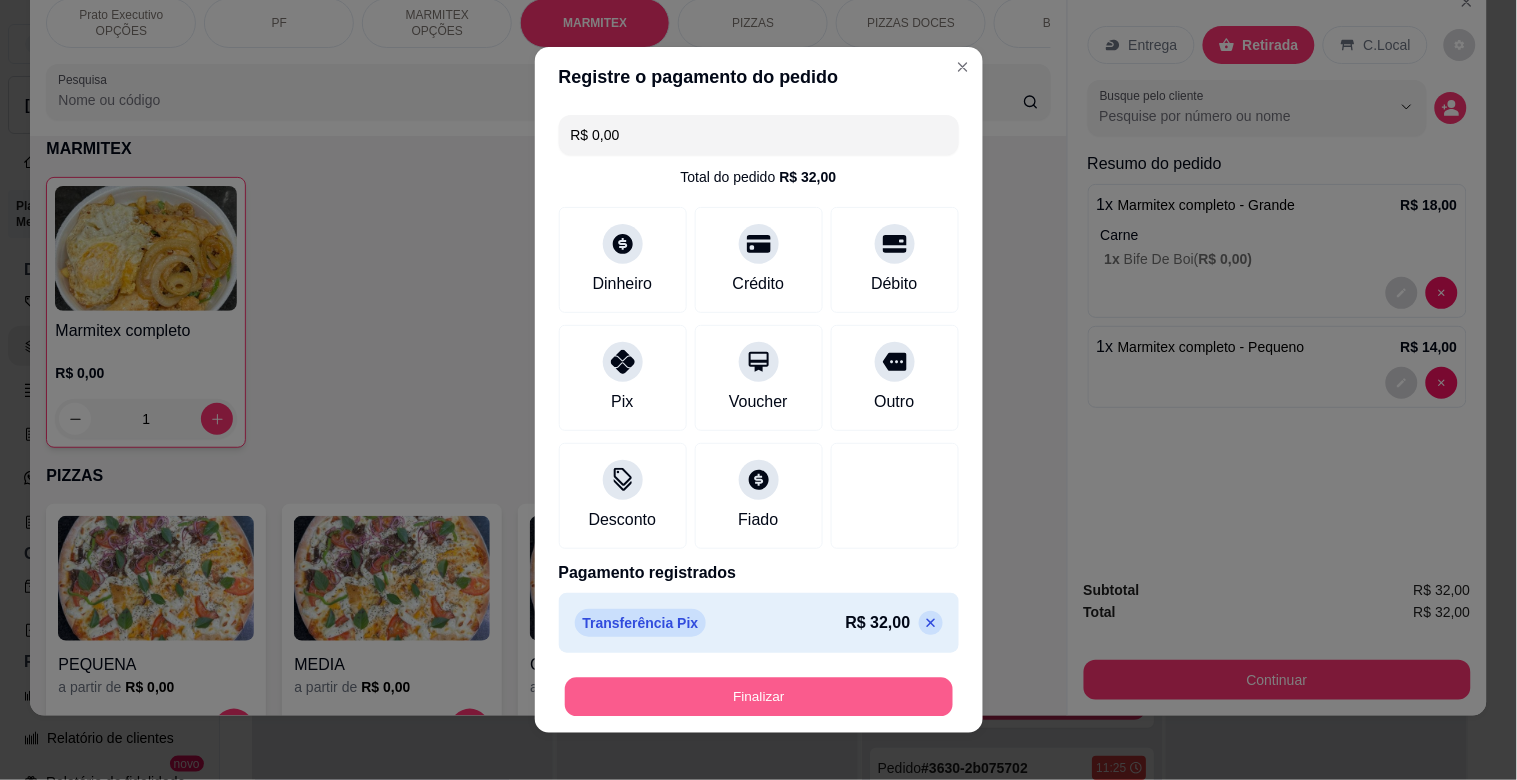 click on "Finalizar" at bounding box center [759, 697] 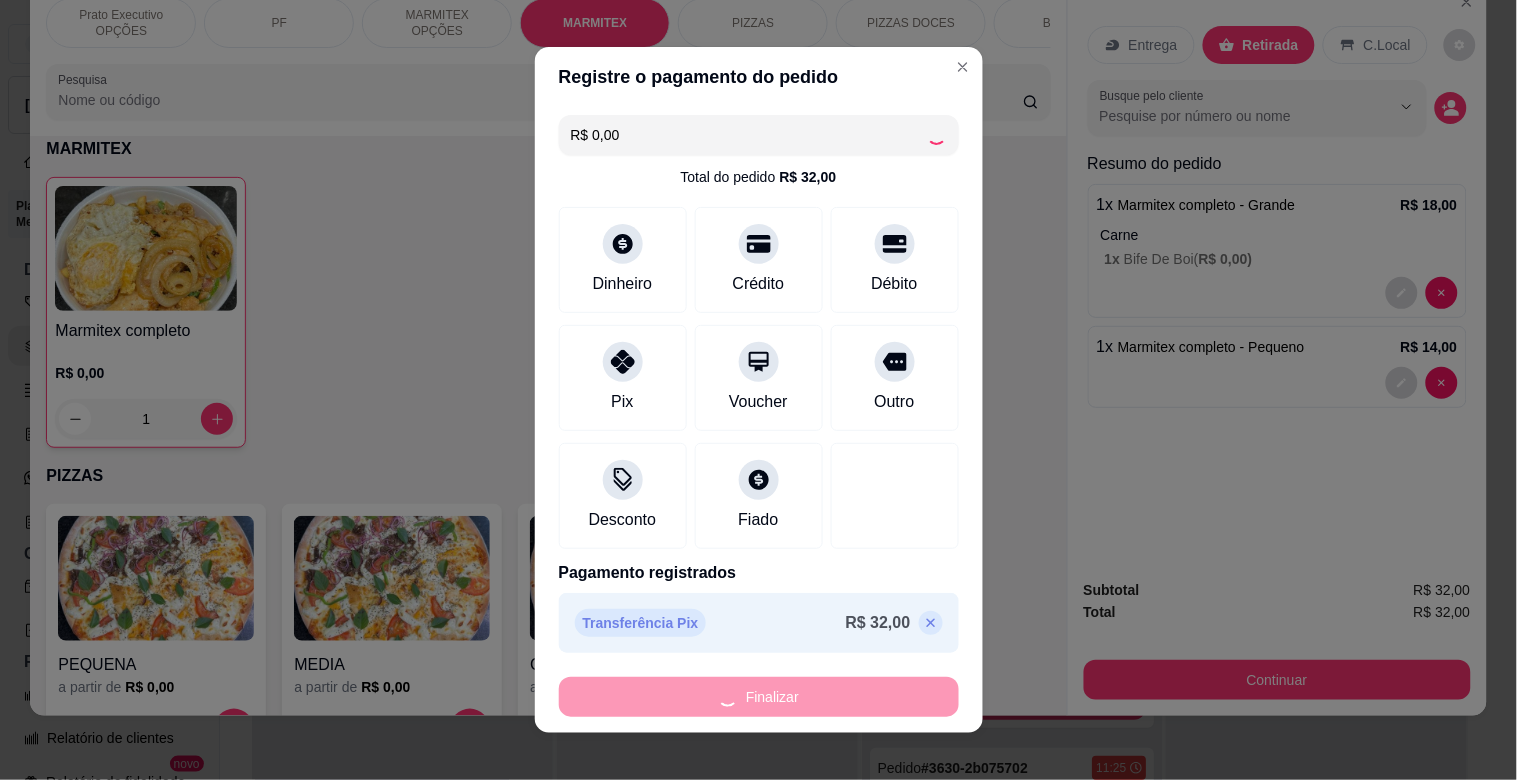 type on "0" 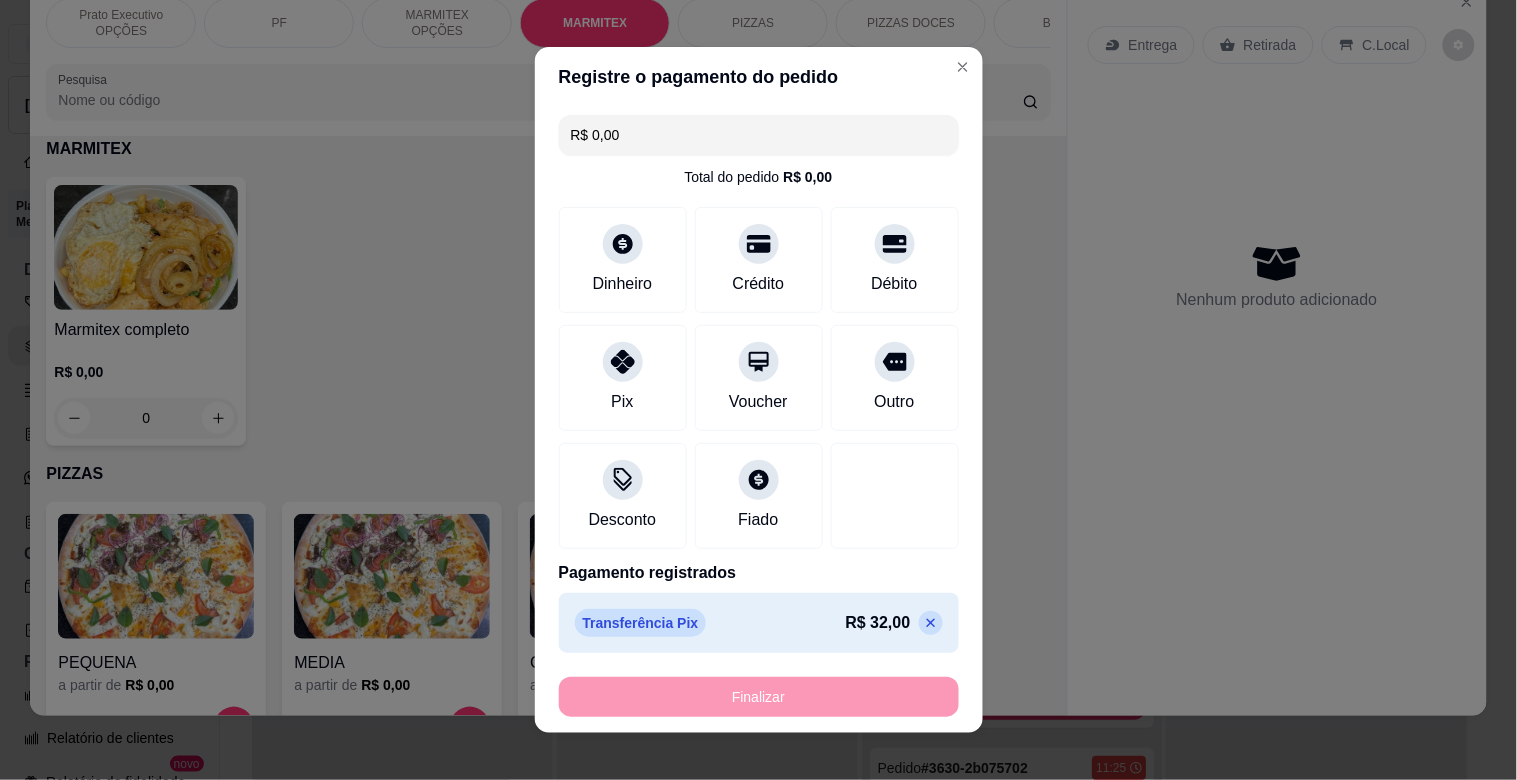 type on "-R$ 32,00" 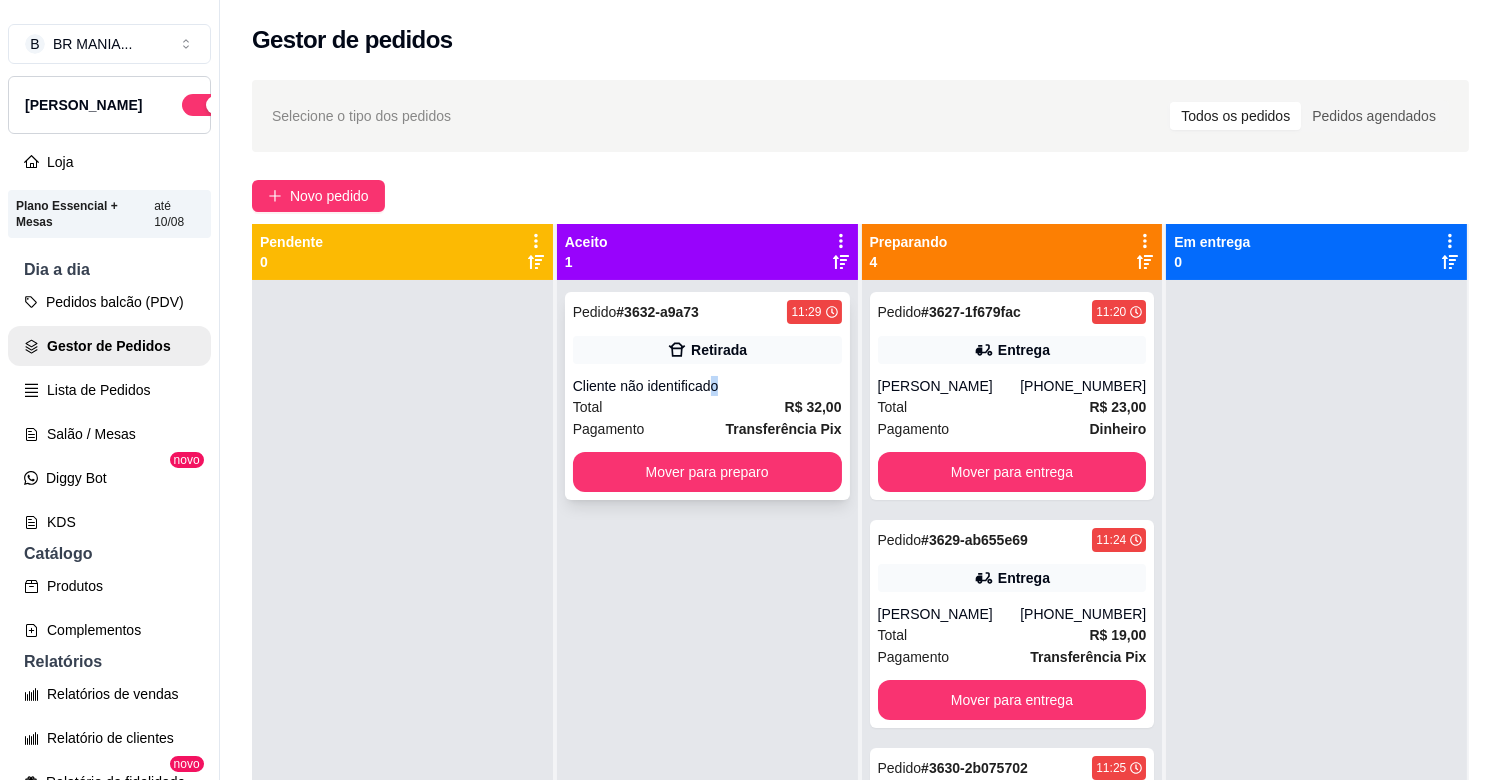 drag, startPoint x: 705, startPoint y: 371, endPoint x: 713, endPoint y: 384, distance: 15.264338 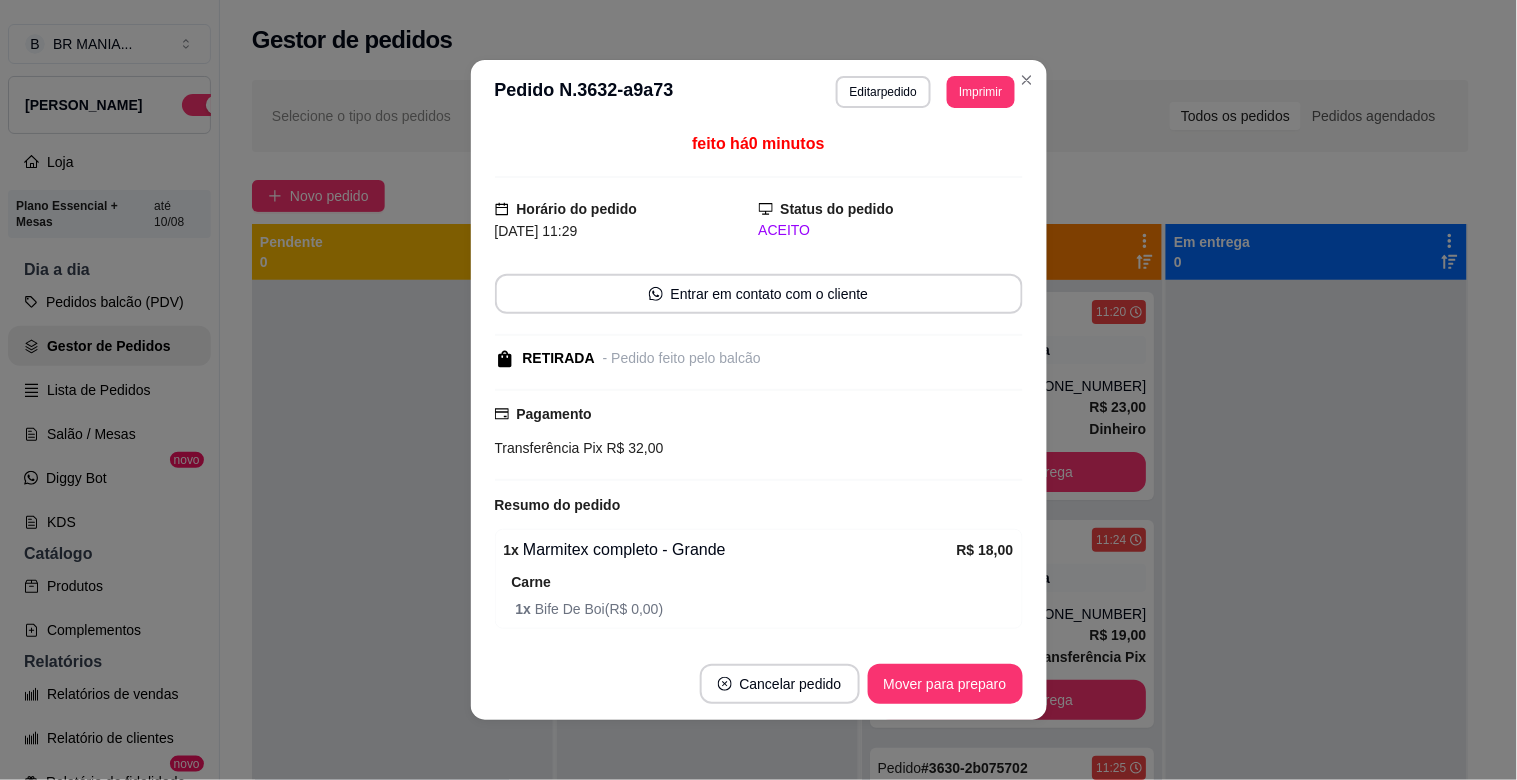 click on "Cancelar pedido Mover para preparo" at bounding box center [759, 684] 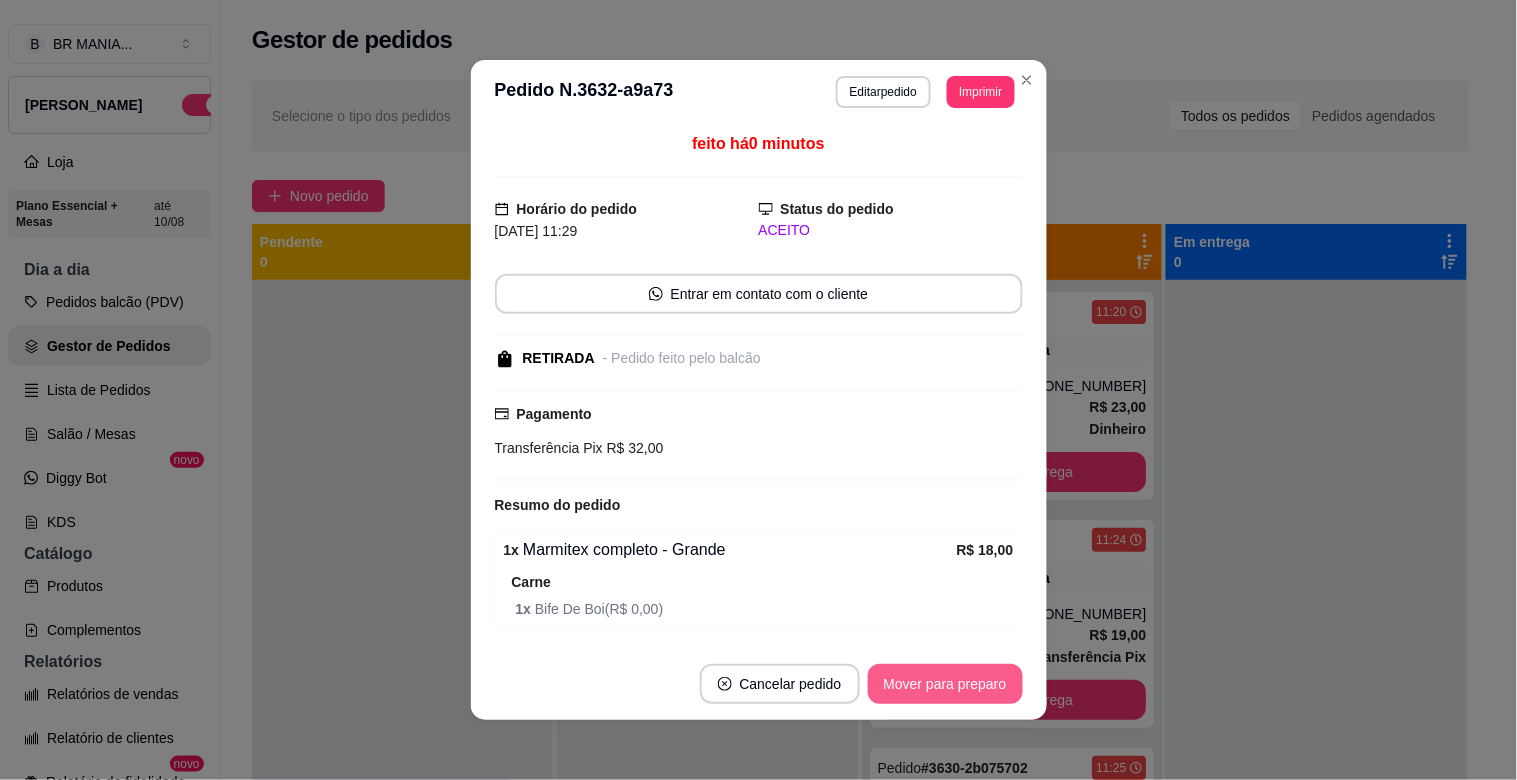 click on "Mover para preparo" at bounding box center [945, 684] 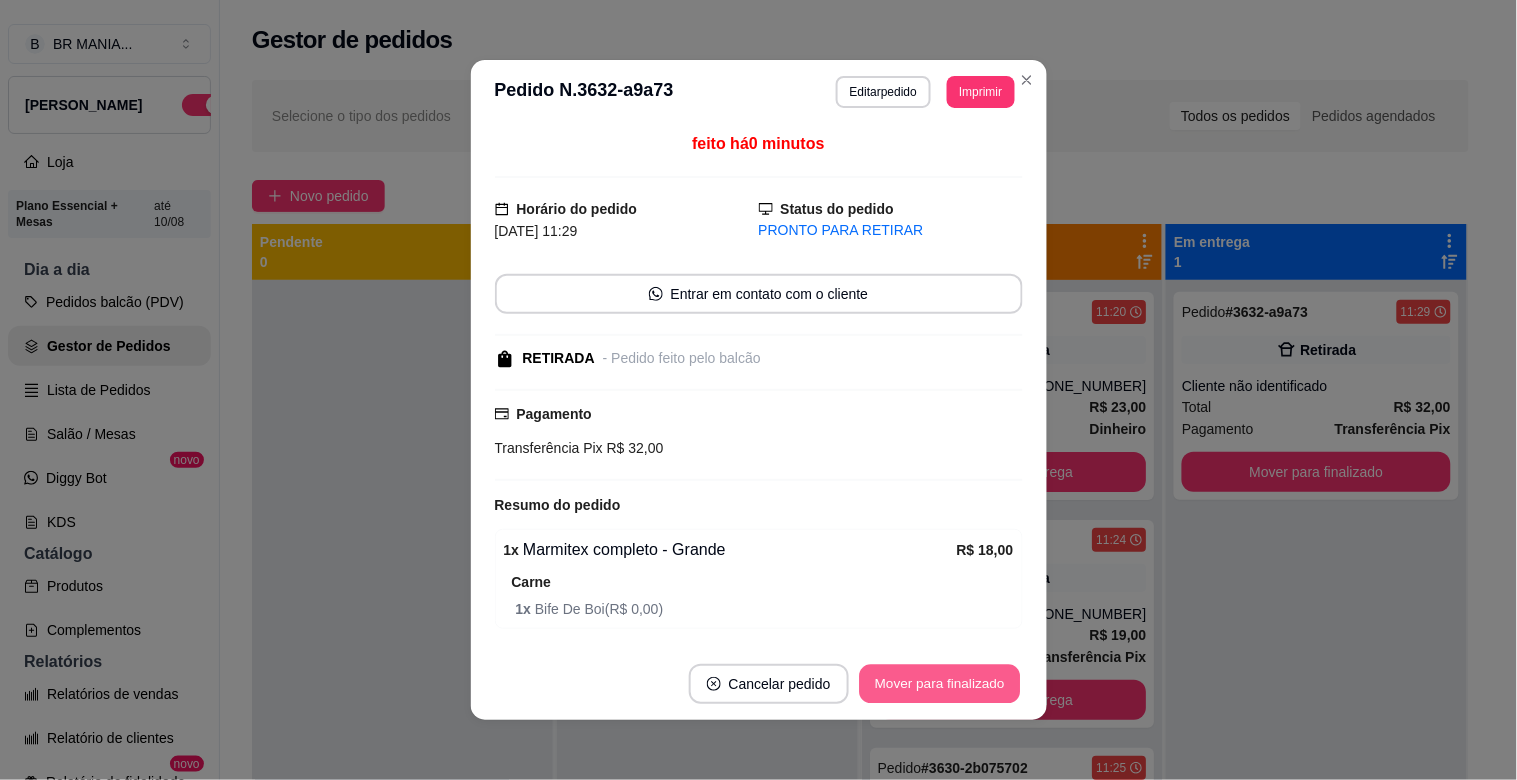 click on "Mover para finalizado" at bounding box center [939, 684] 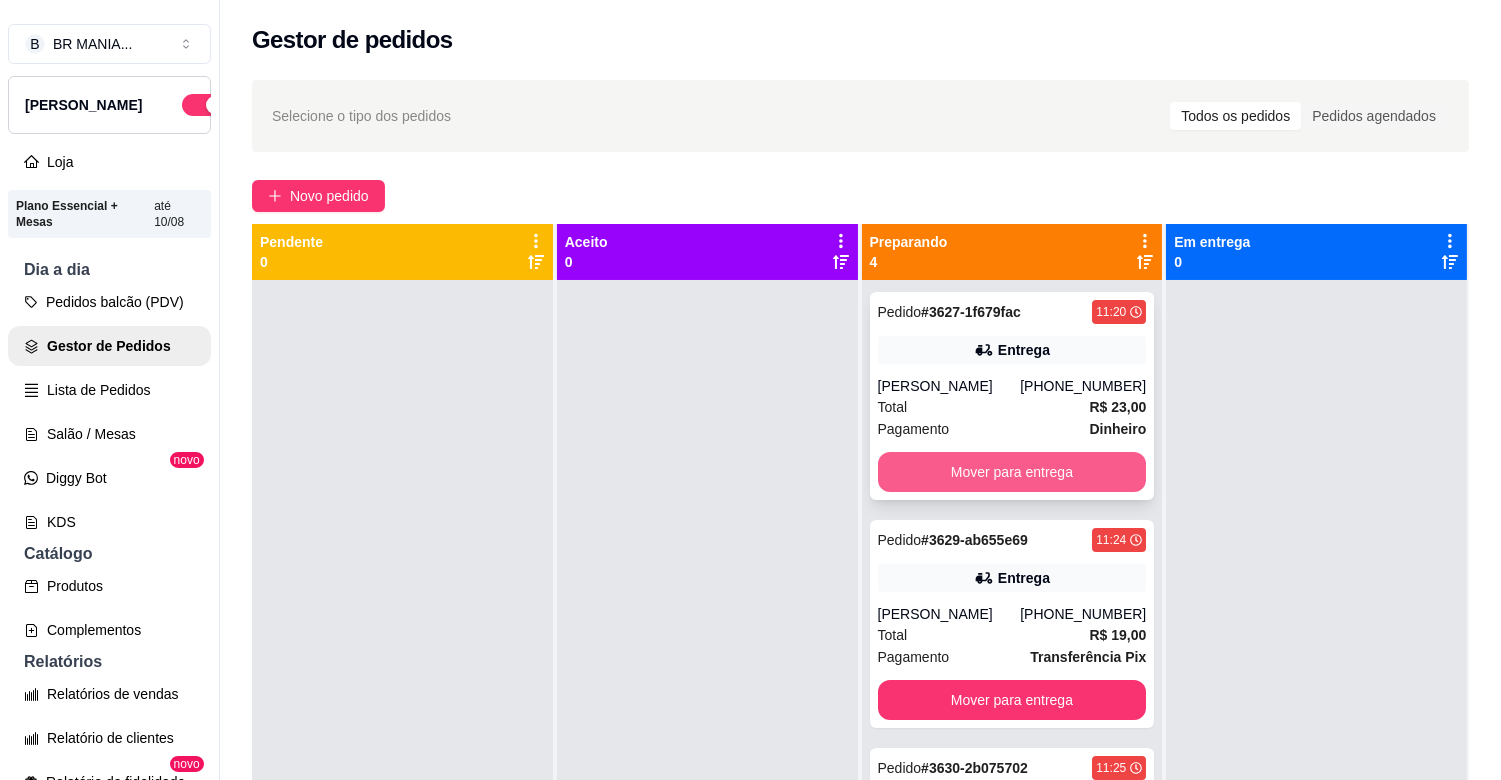 click on "Mover para entrega" at bounding box center (1012, 472) 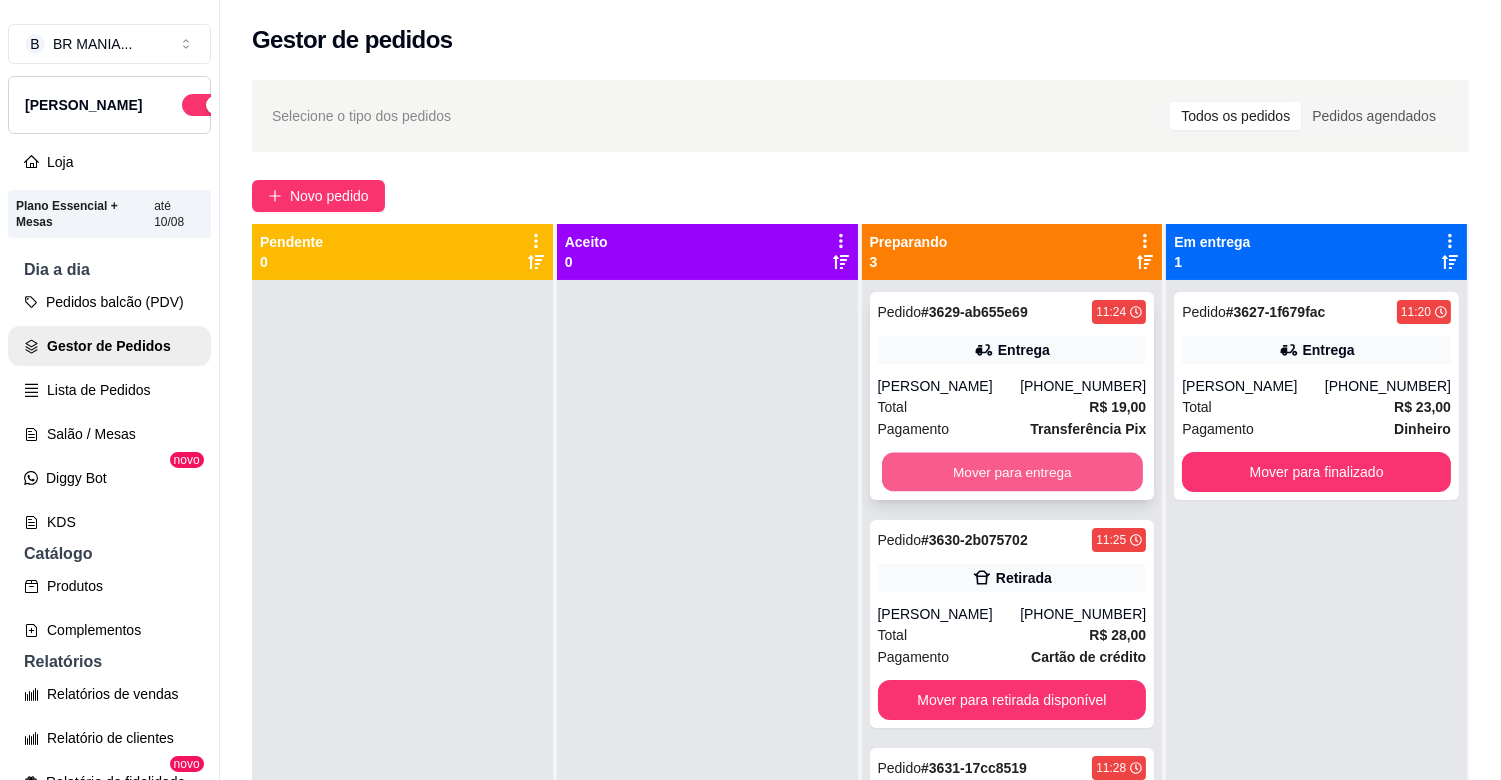 click on "Mover para entrega" at bounding box center [1012, 472] 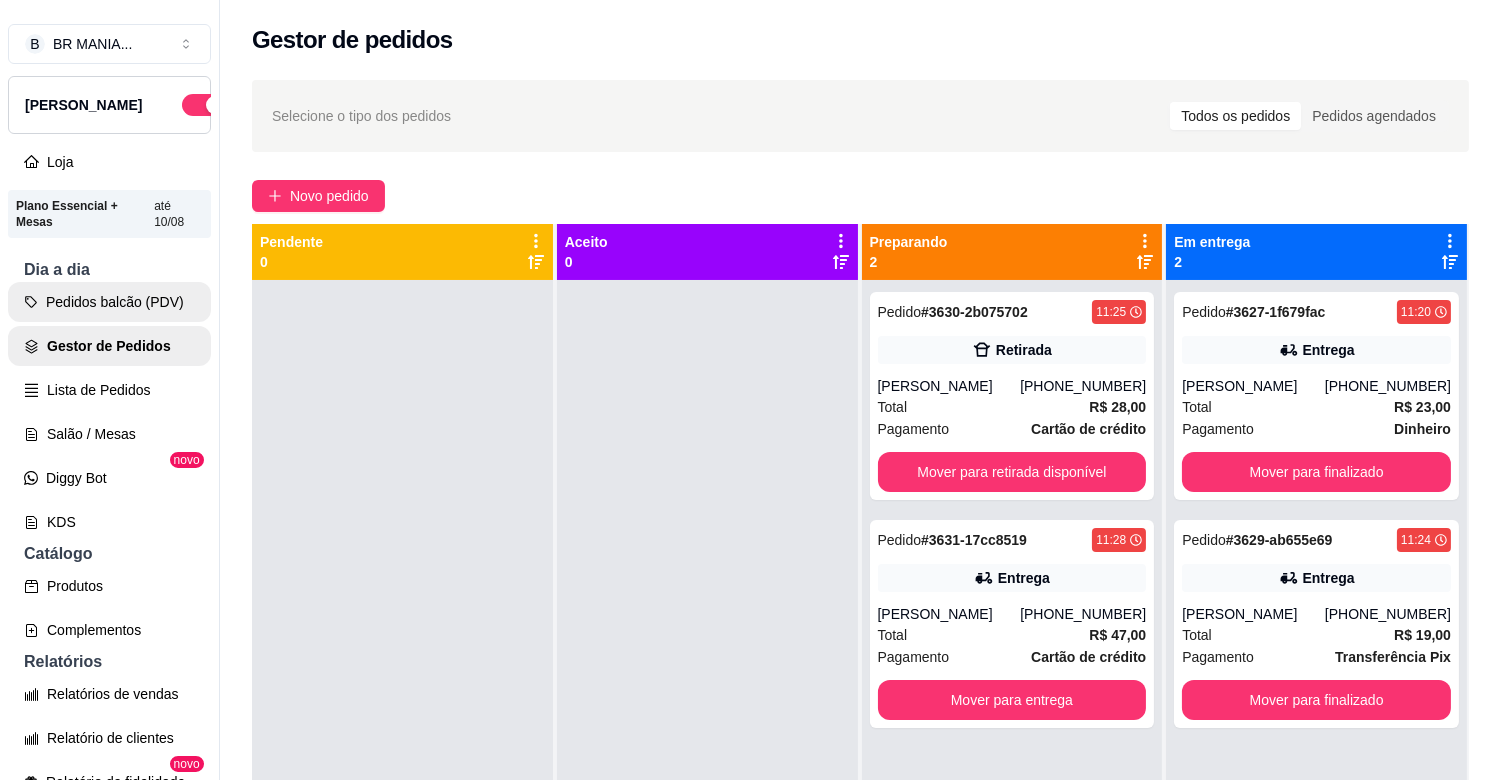 click on "Pedidos balcão (PDV)" at bounding box center (109, 302) 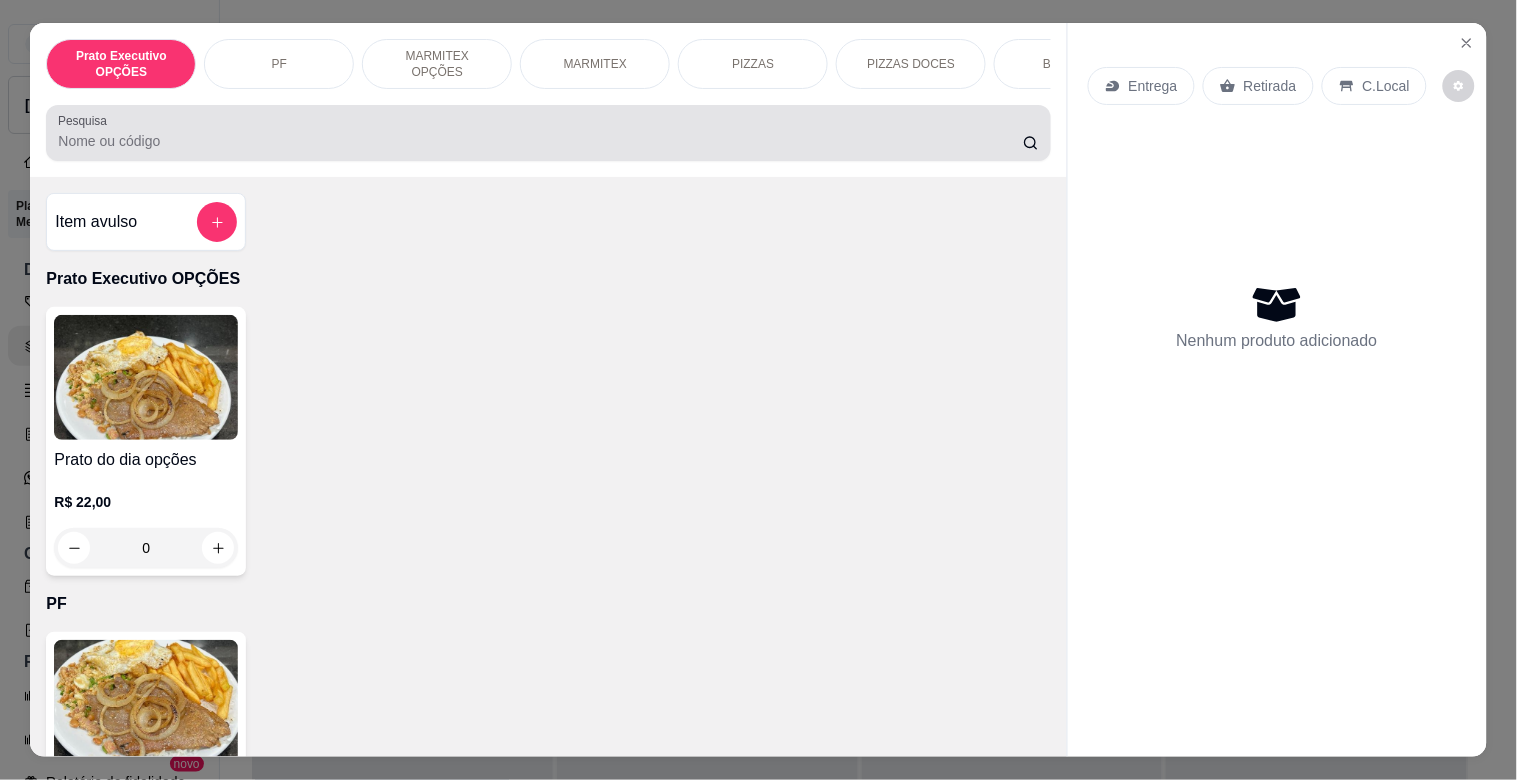 click at bounding box center (548, 133) 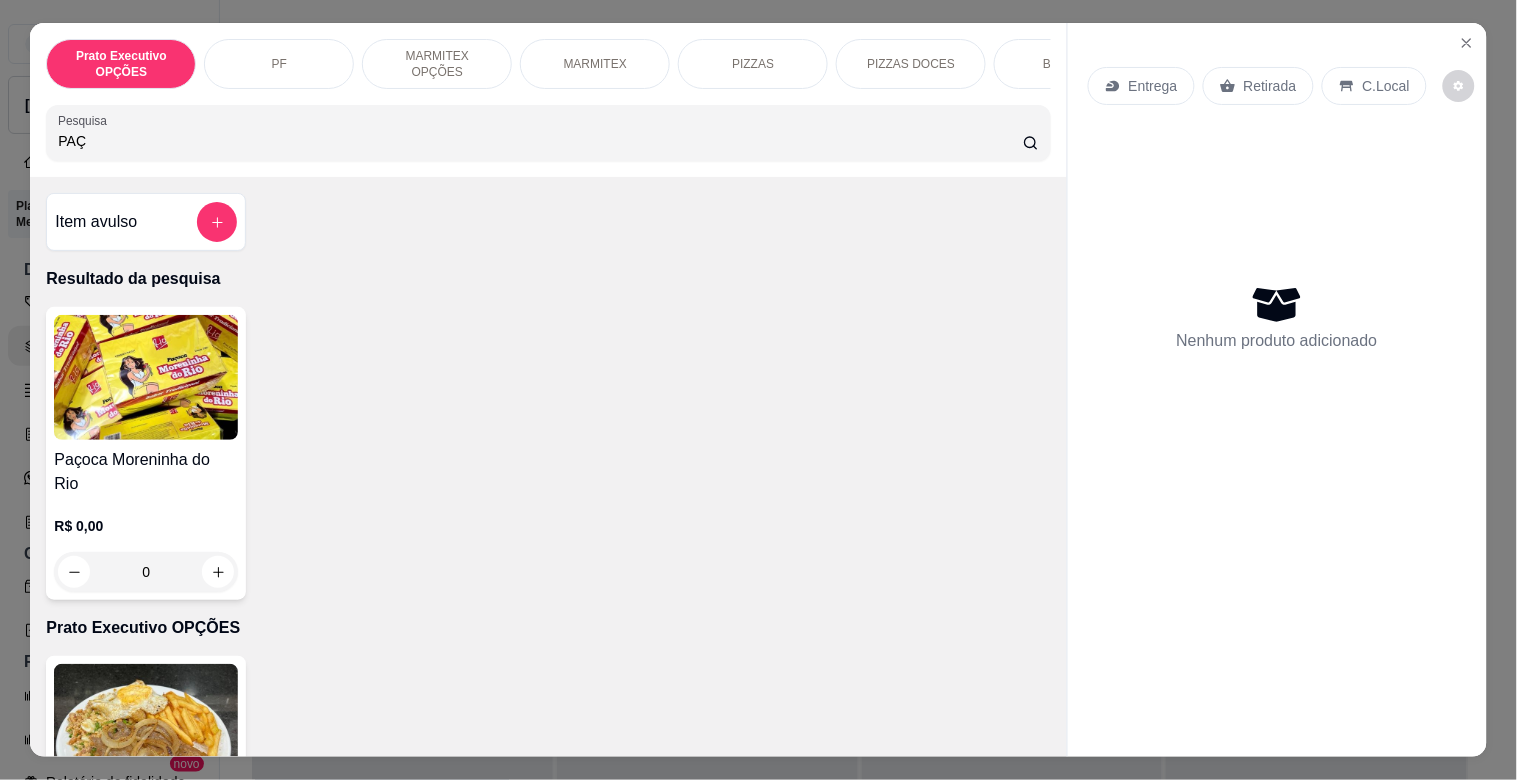 type on "PAÇ" 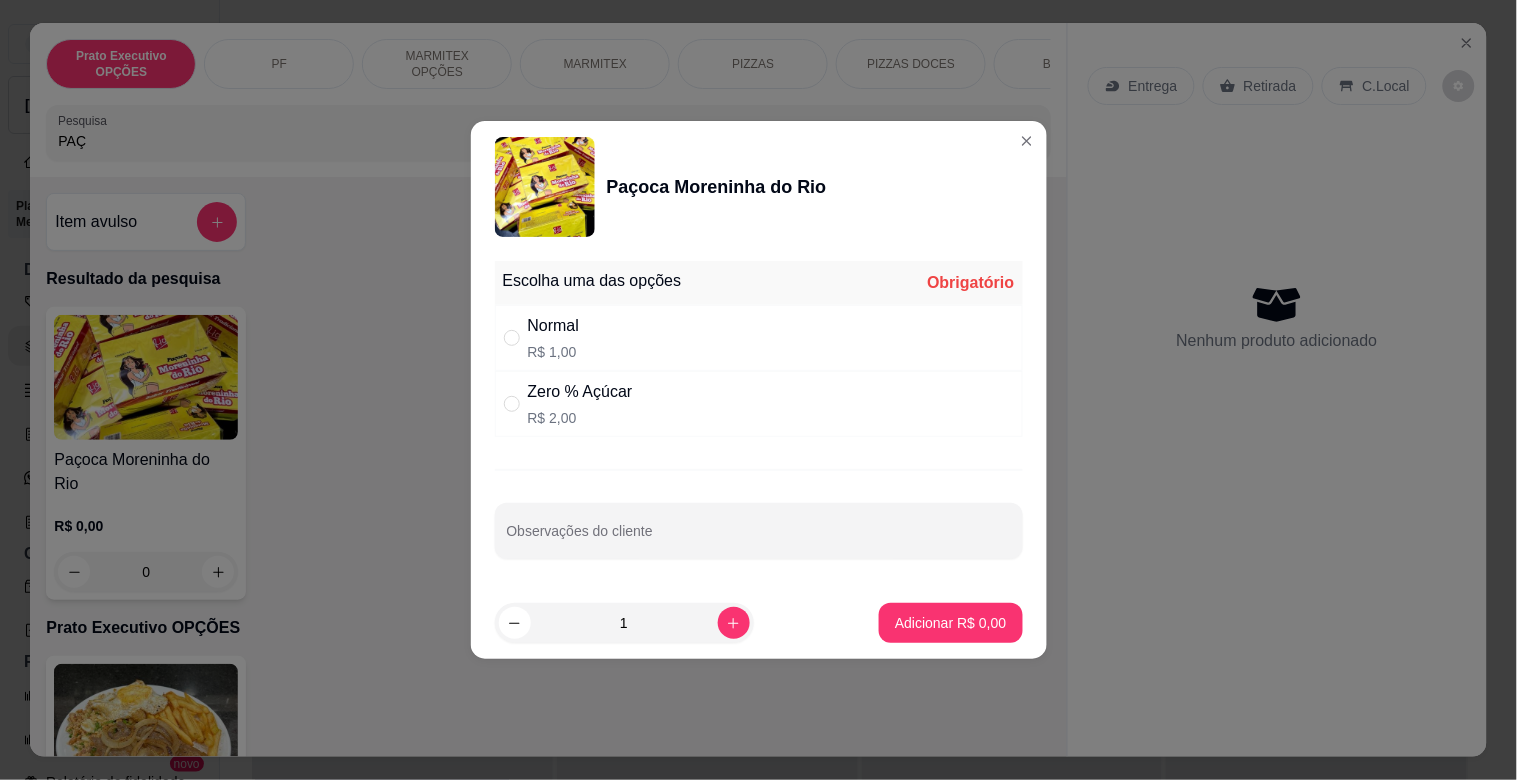 click on "Normal  R$ 1,00" at bounding box center (759, 338) 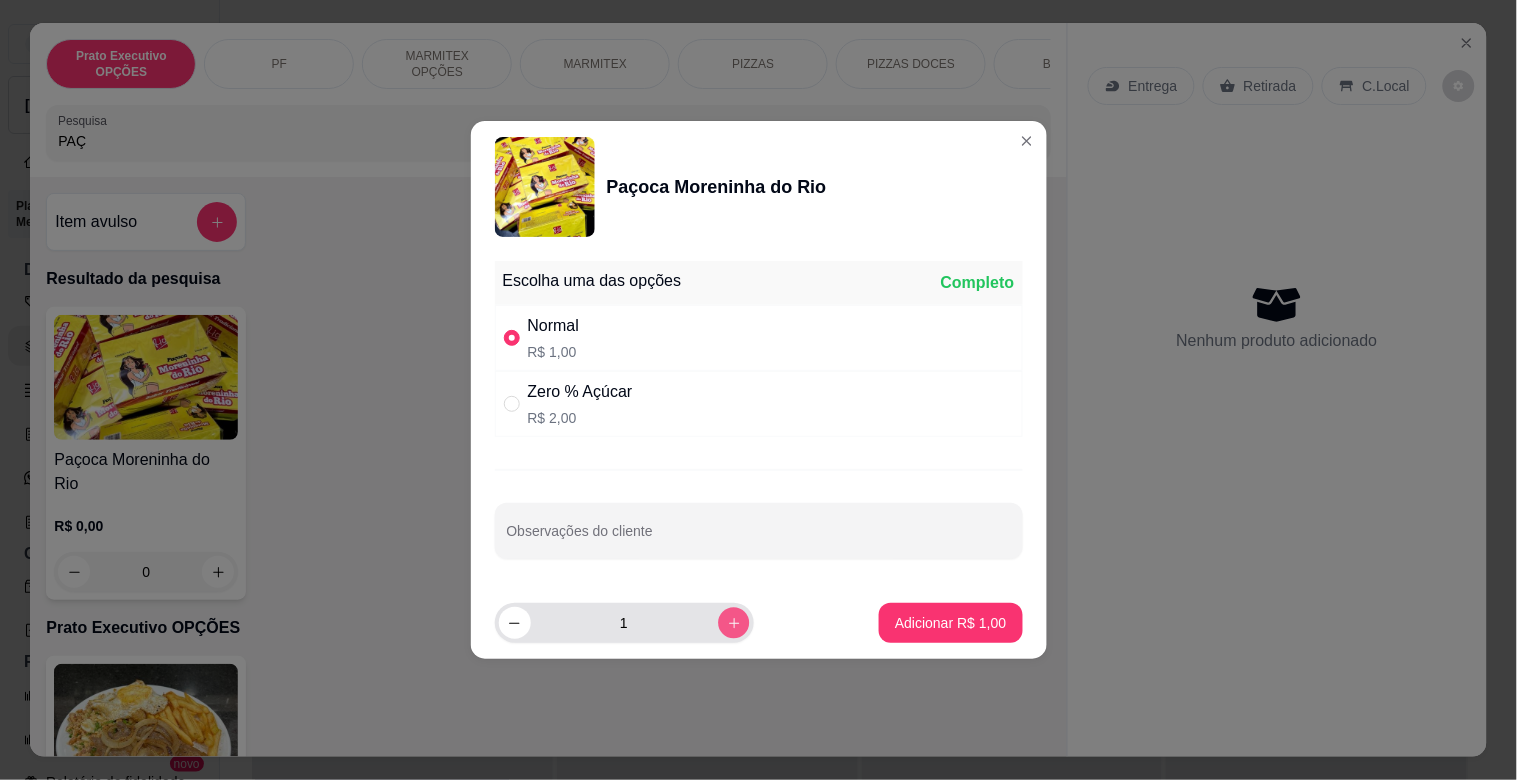 click at bounding box center [733, 622] 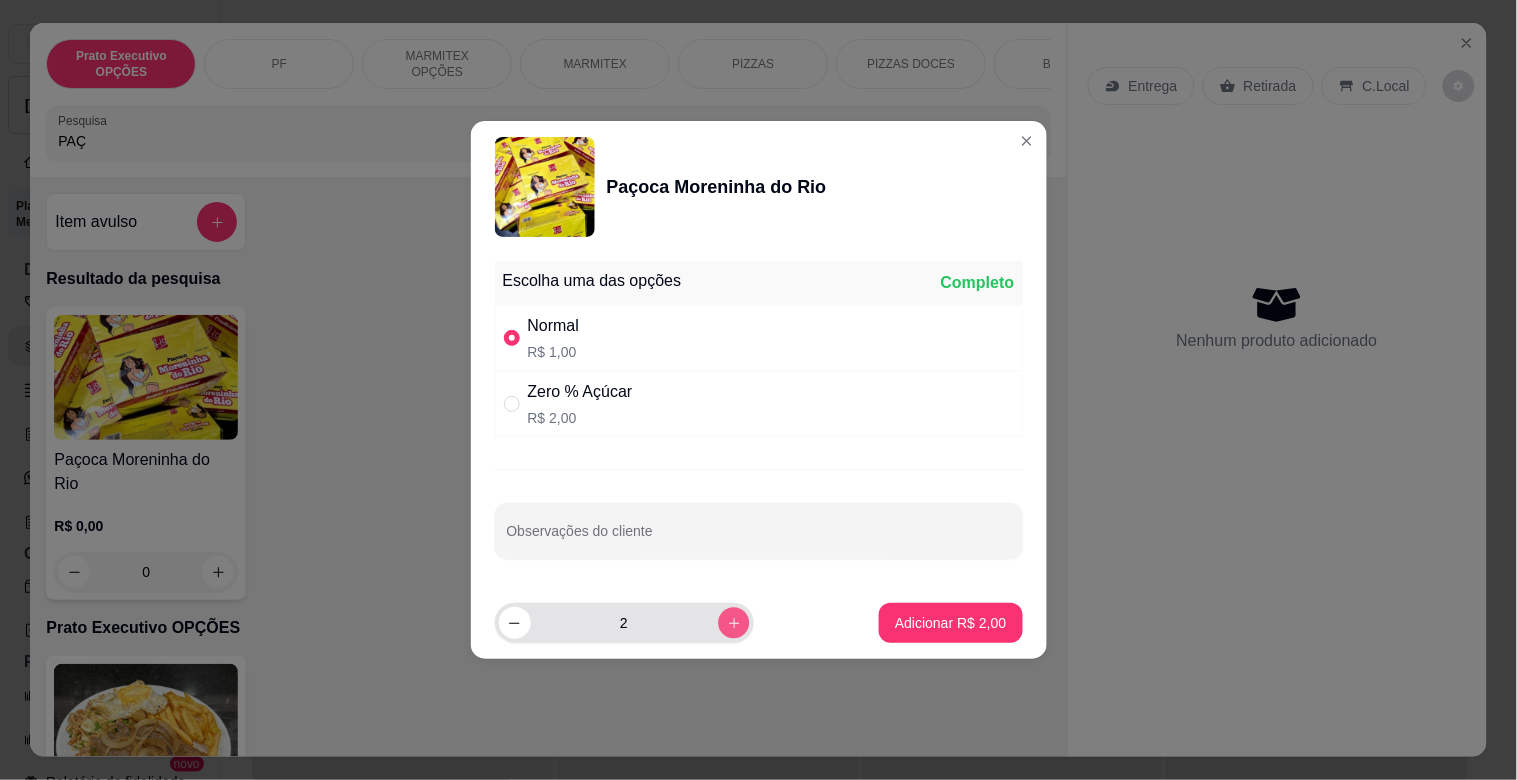 click at bounding box center (733, 622) 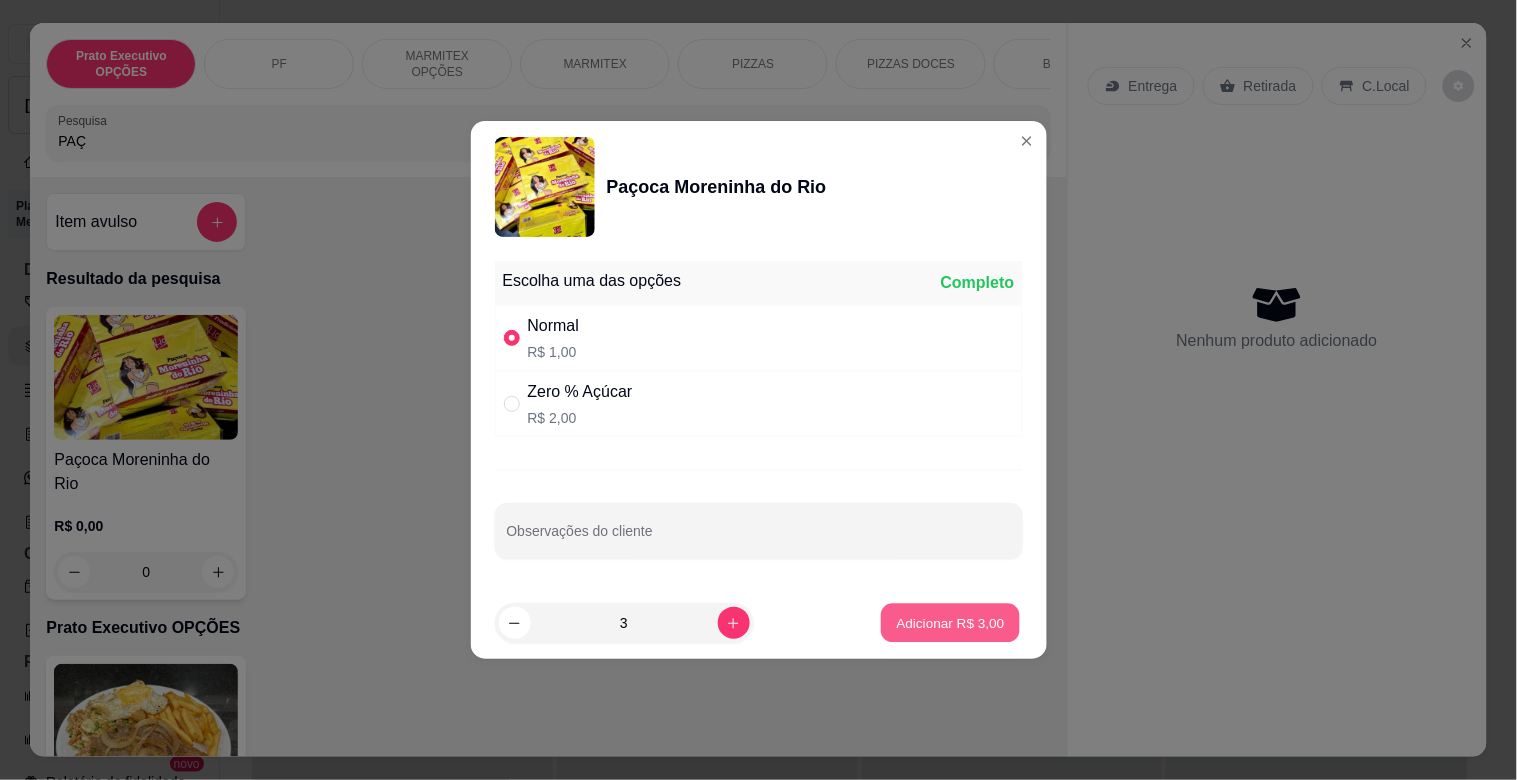 click on "Adicionar   R$ 3,00" at bounding box center [950, 623] 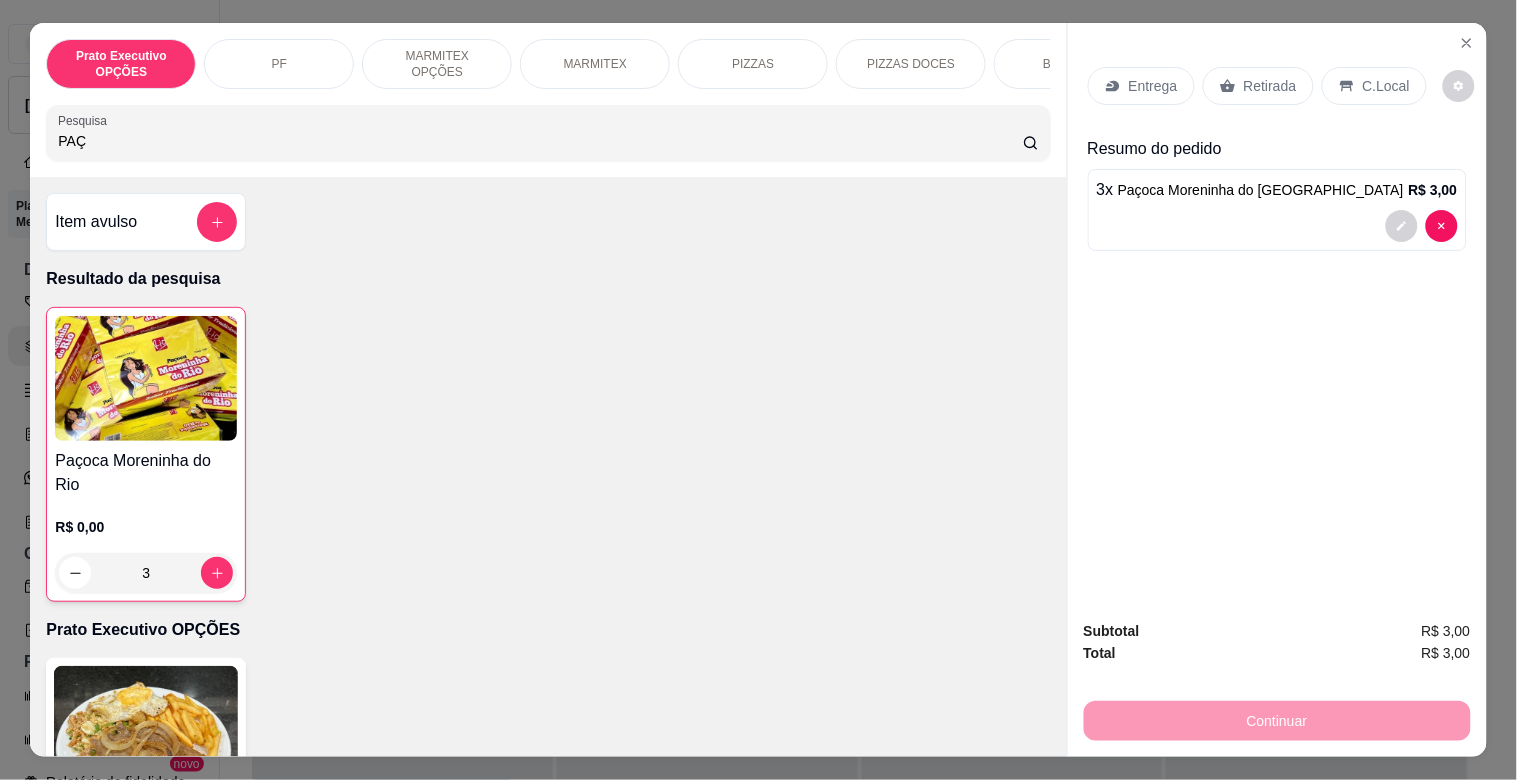 click on "Retirada" at bounding box center [1270, 86] 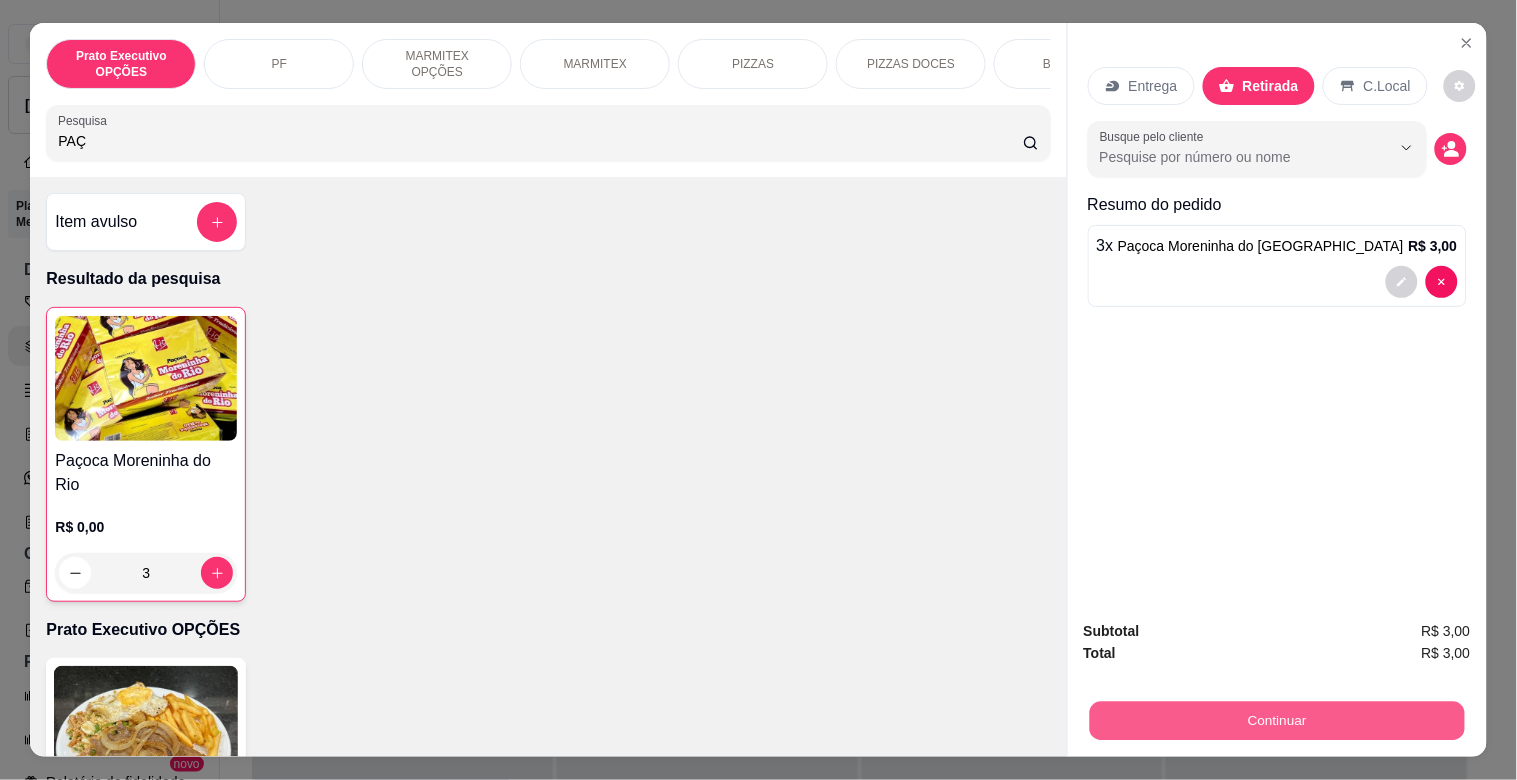 click on "Continuar" at bounding box center (1276, 720) 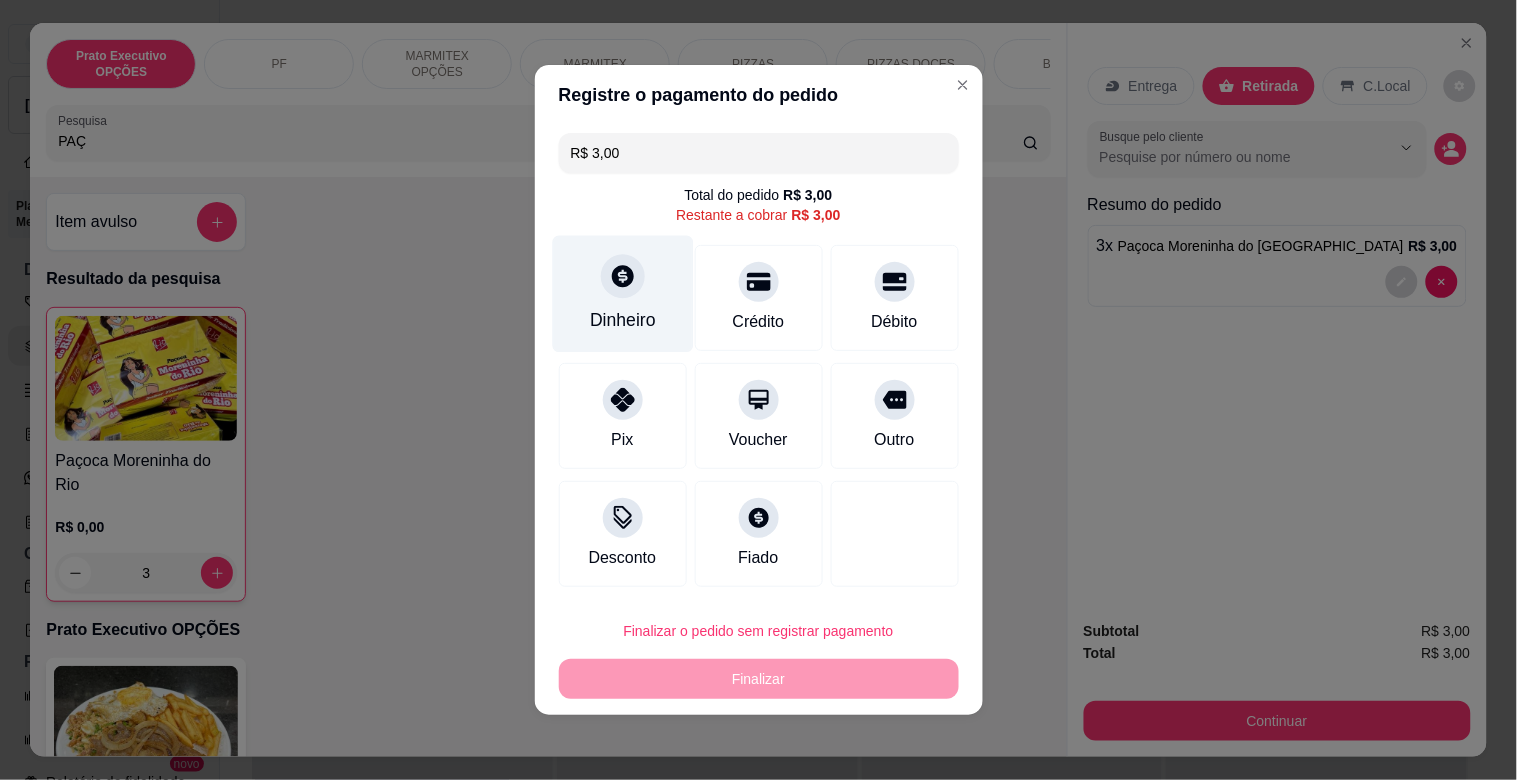 drag, startPoint x: 635, startPoint y: 287, endPoint x: 641, endPoint y: 298, distance: 12.529964 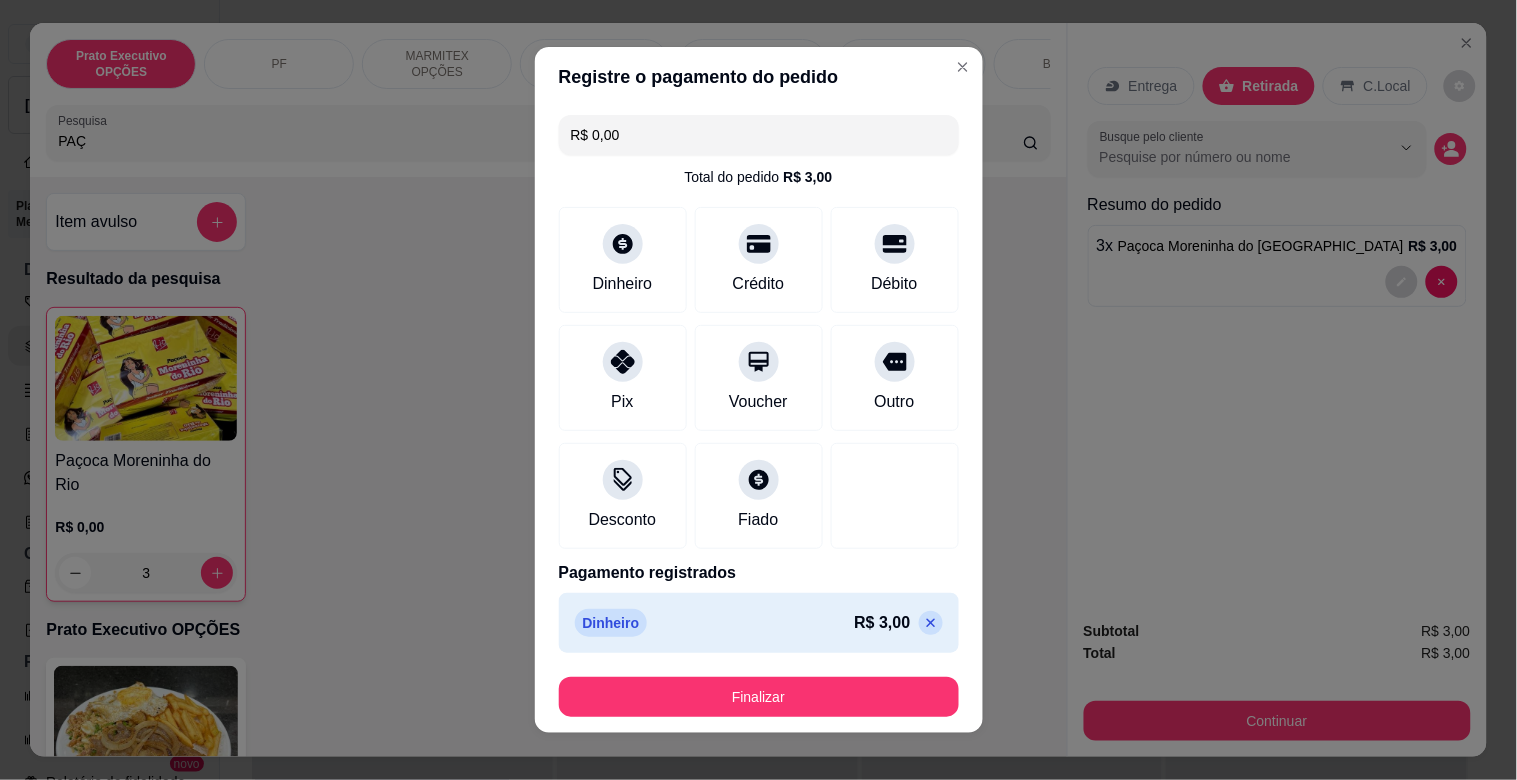 type on "R$ 0,00" 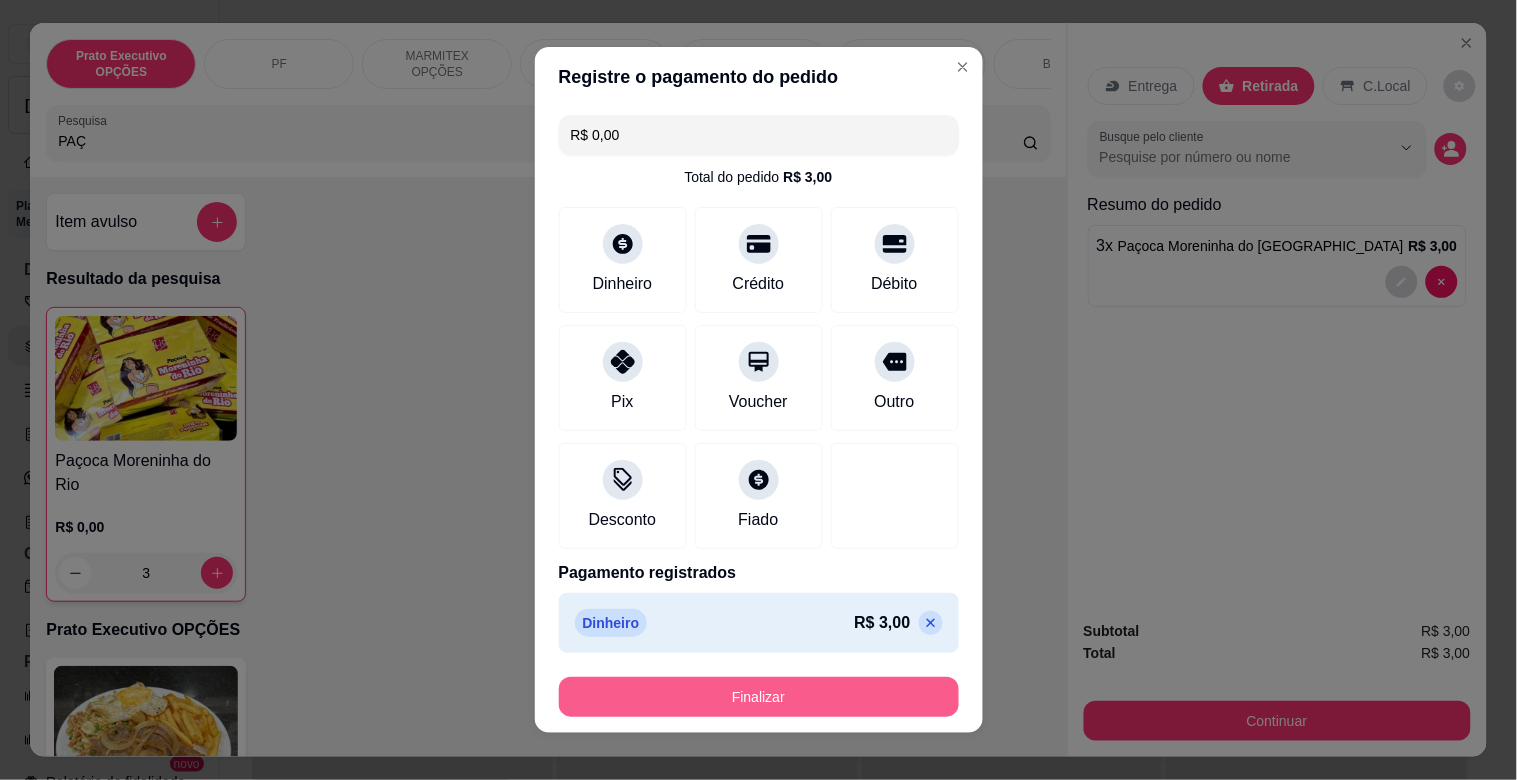 click on "Finalizar" at bounding box center (759, 697) 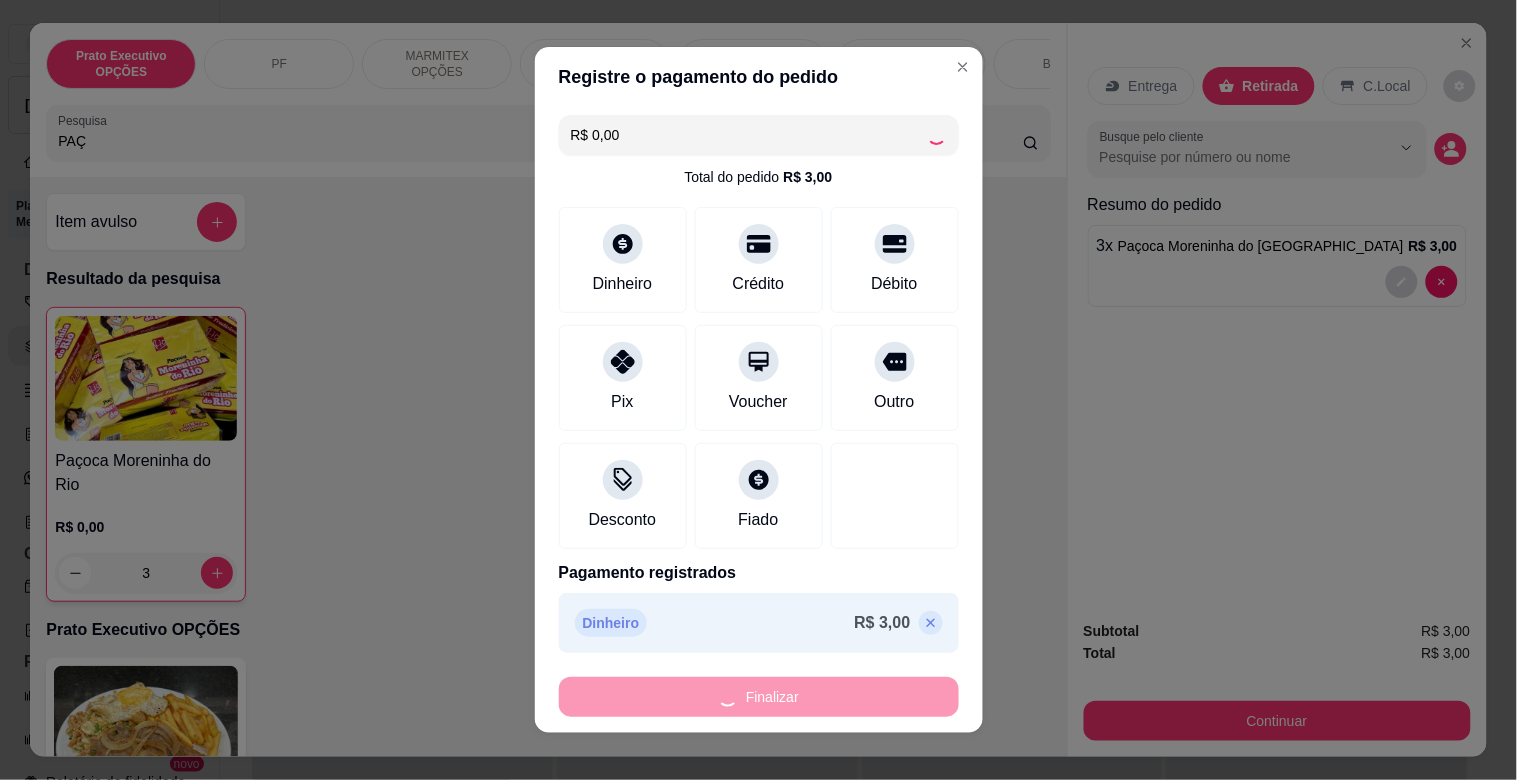 type on "0" 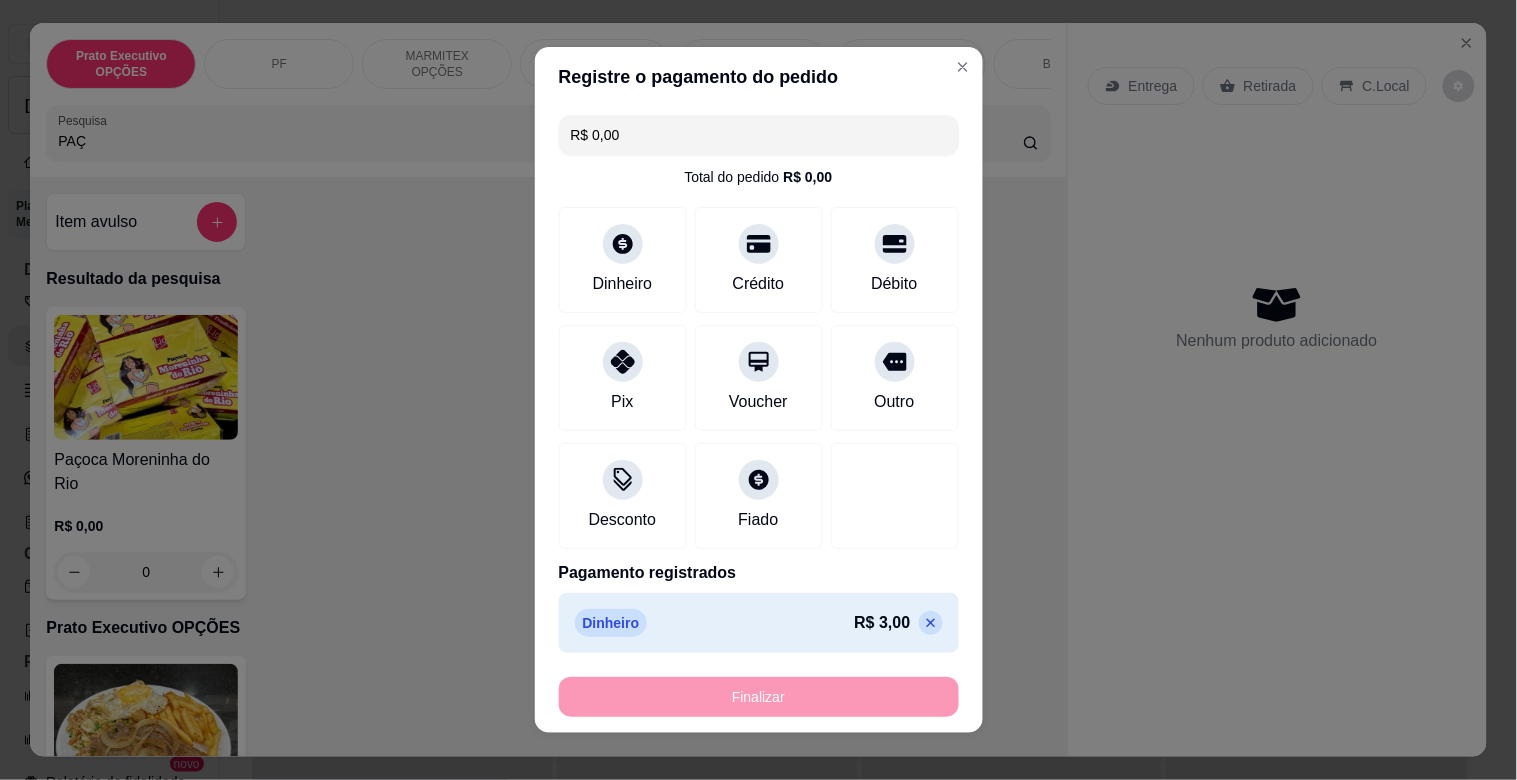 type on "-R$ 3,00" 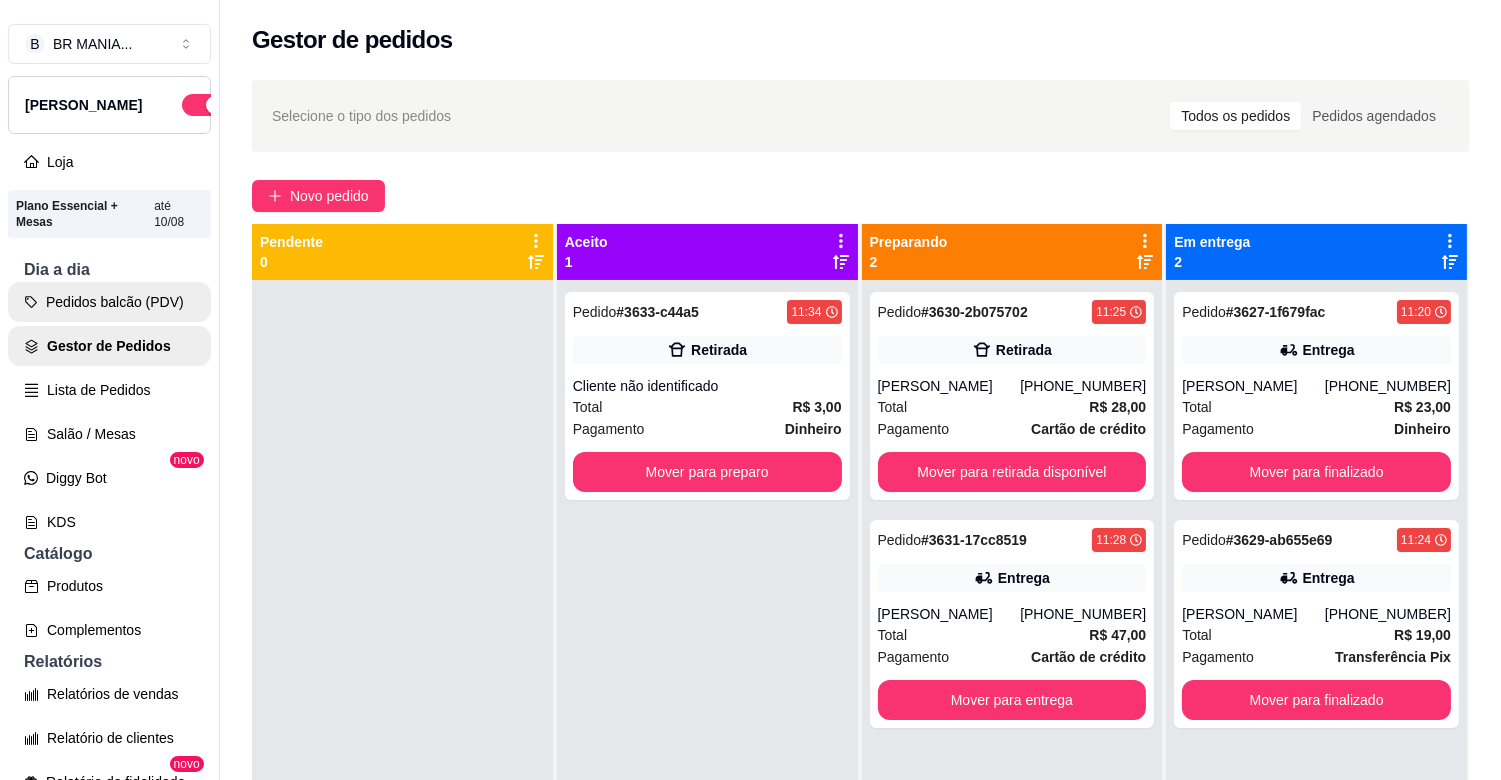 click on "Pedidos balcão (PDV)" at bounding box center [109, 302] 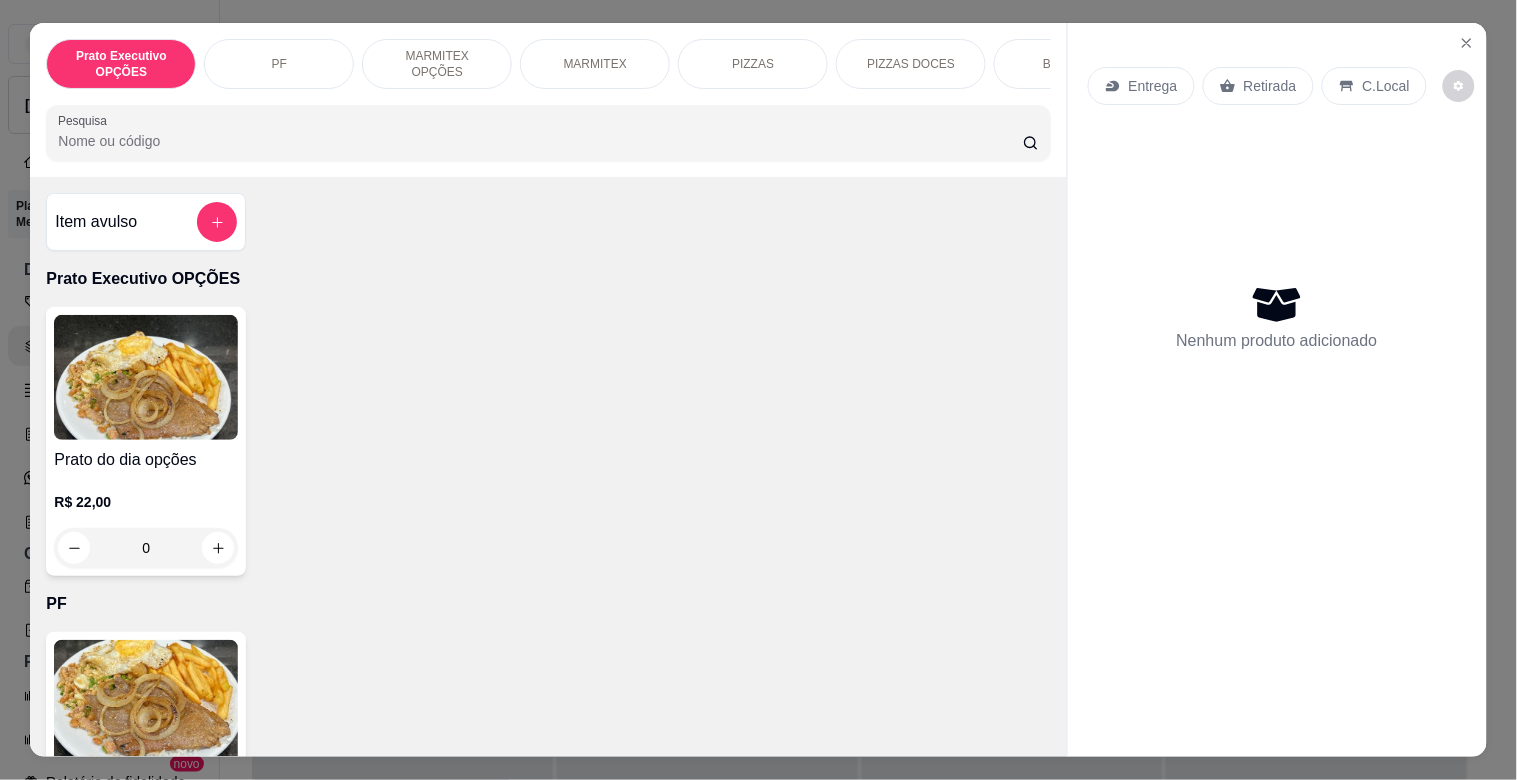 click at bounding box center (146, 702) 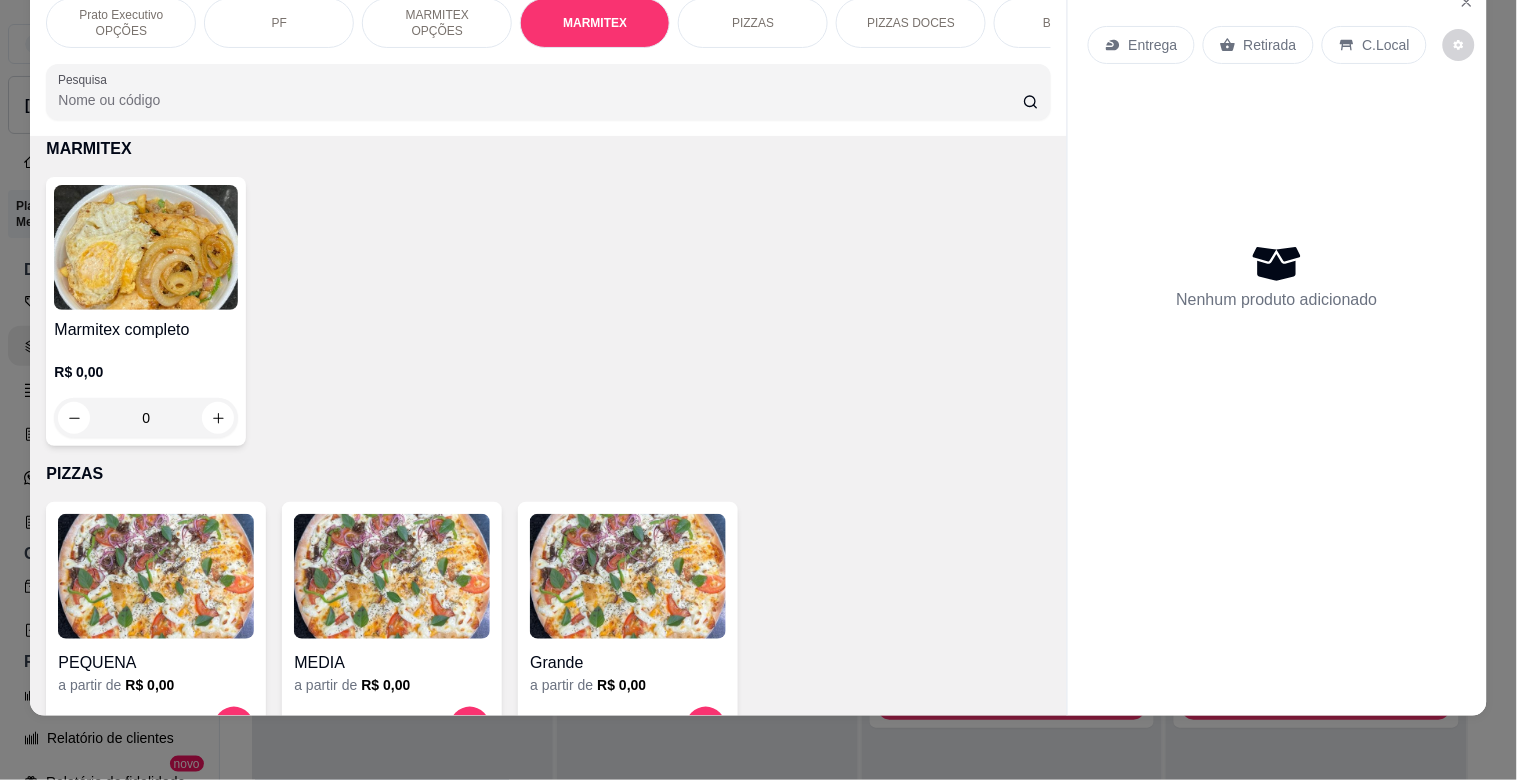 click on "Marmitex completo" at bounding box center [146, 330] 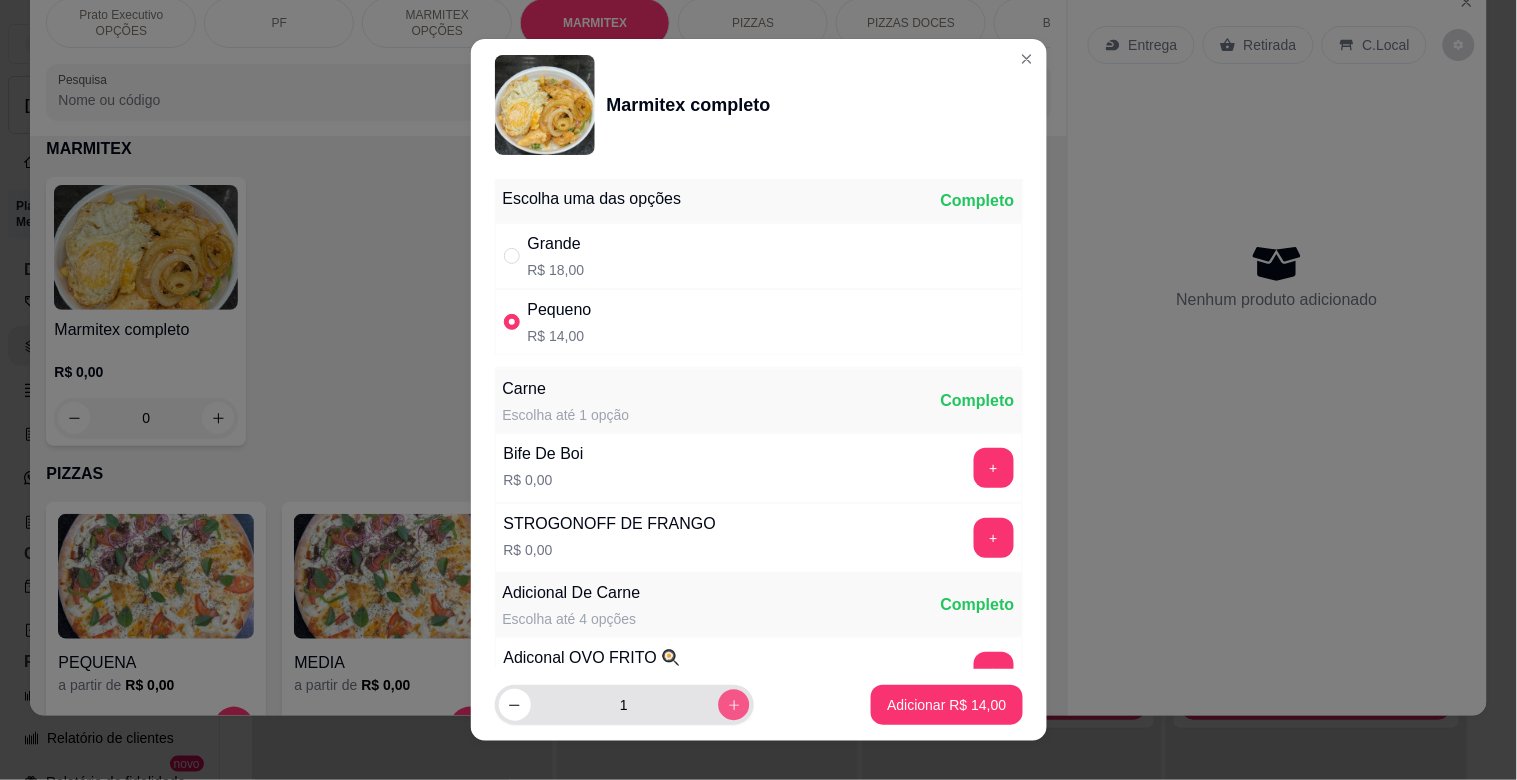 click 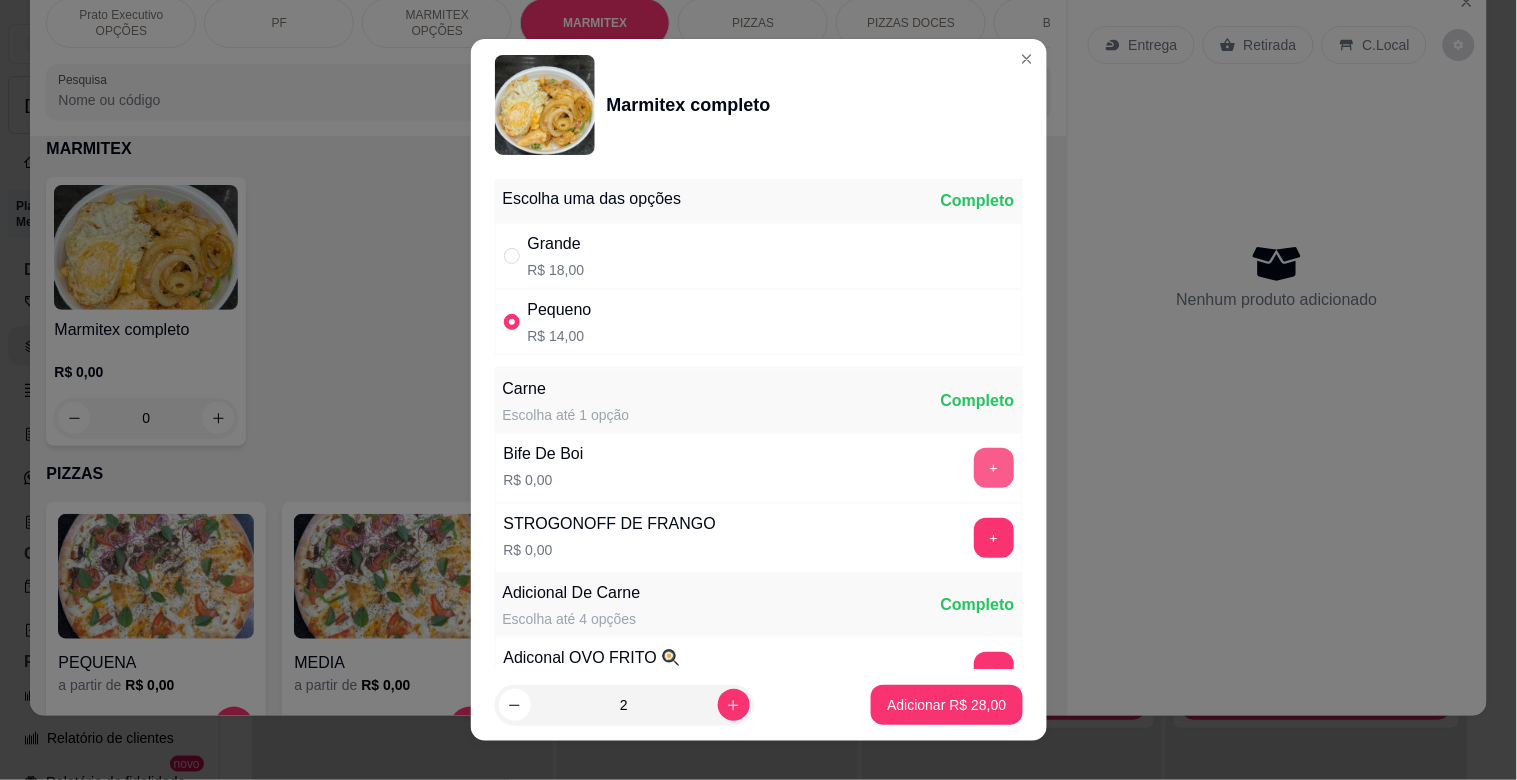 click on "+" at bounding box center (994, 468) 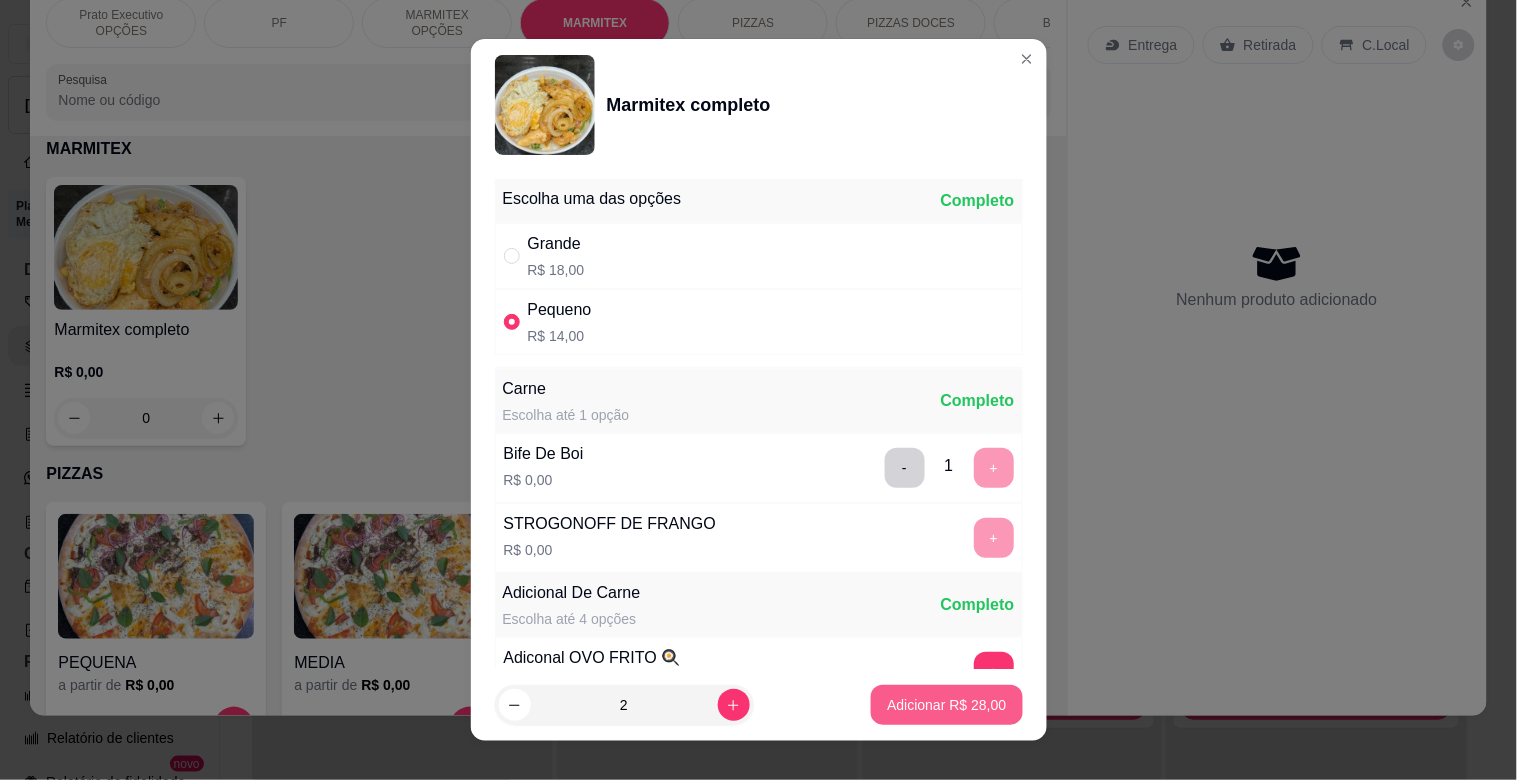 click on "Adicionar   R$ 28,00" at bounding box center [946, 705] 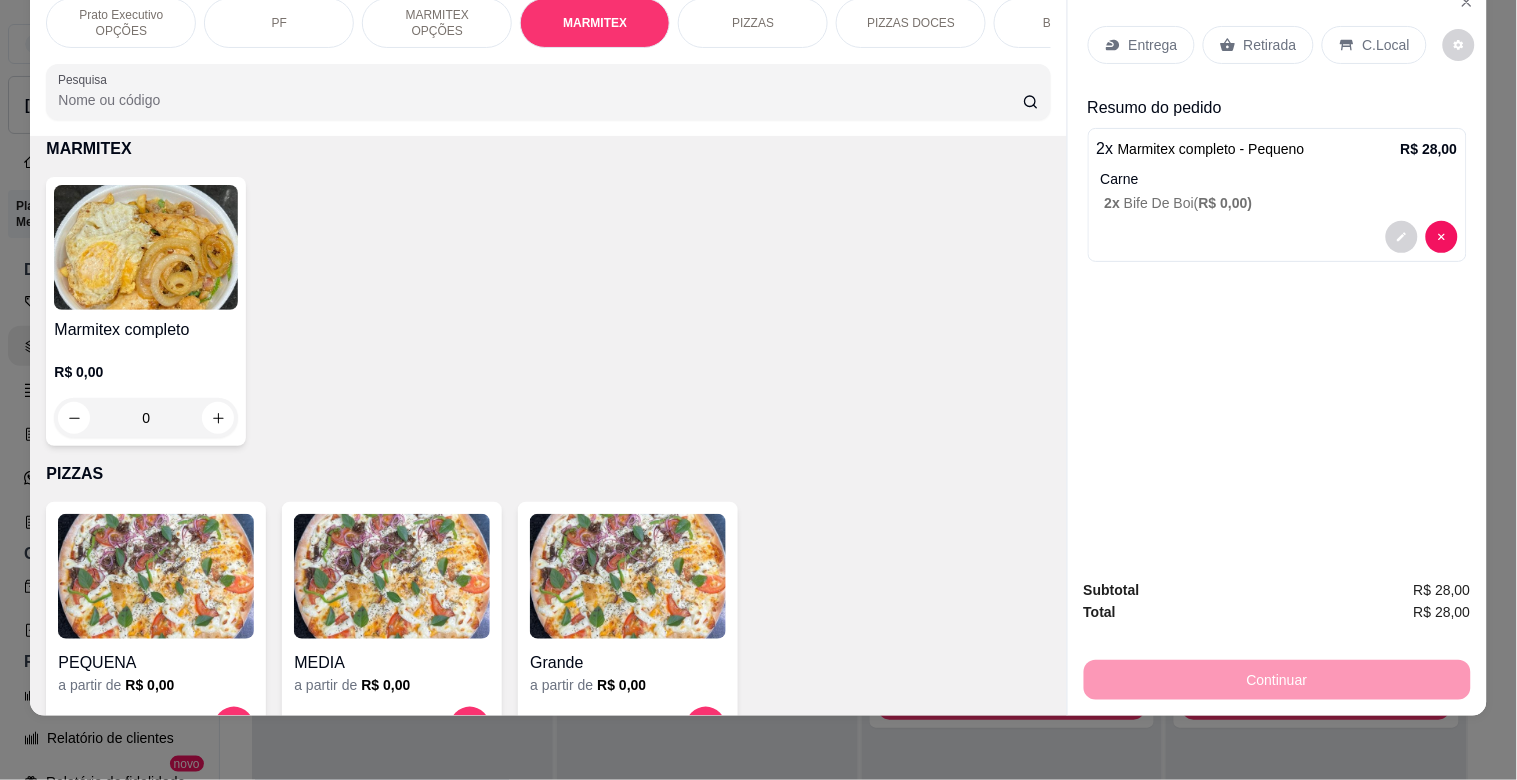 drag, startPoint x: 1273, startPoint y: 22, endPoint x: 1310, endPoint y: 374, distance: 353.93927 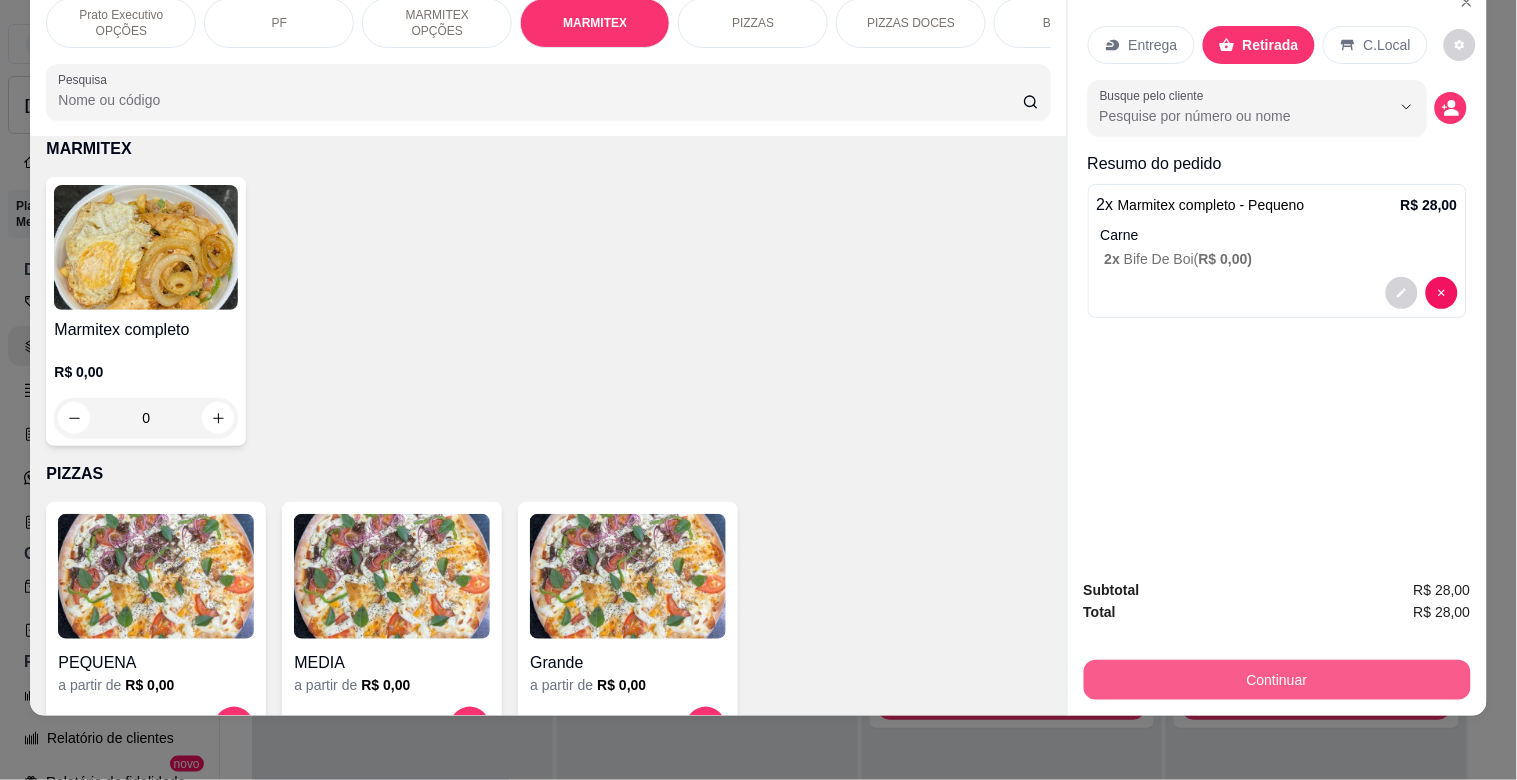 click on "Continuar" at bounding box center [1277, 680] 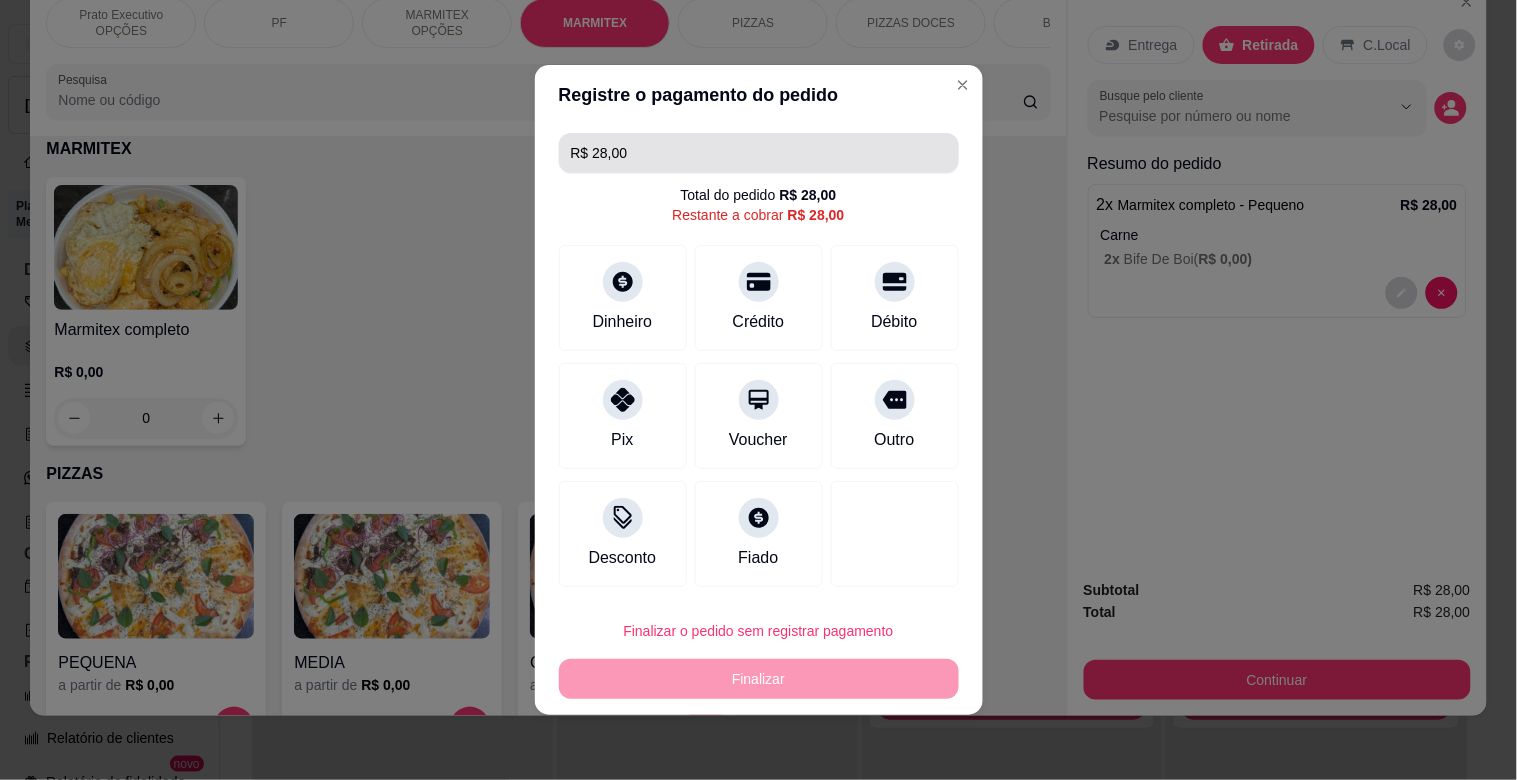 click on "R$ 28,00" at bounding box center [759, 153] 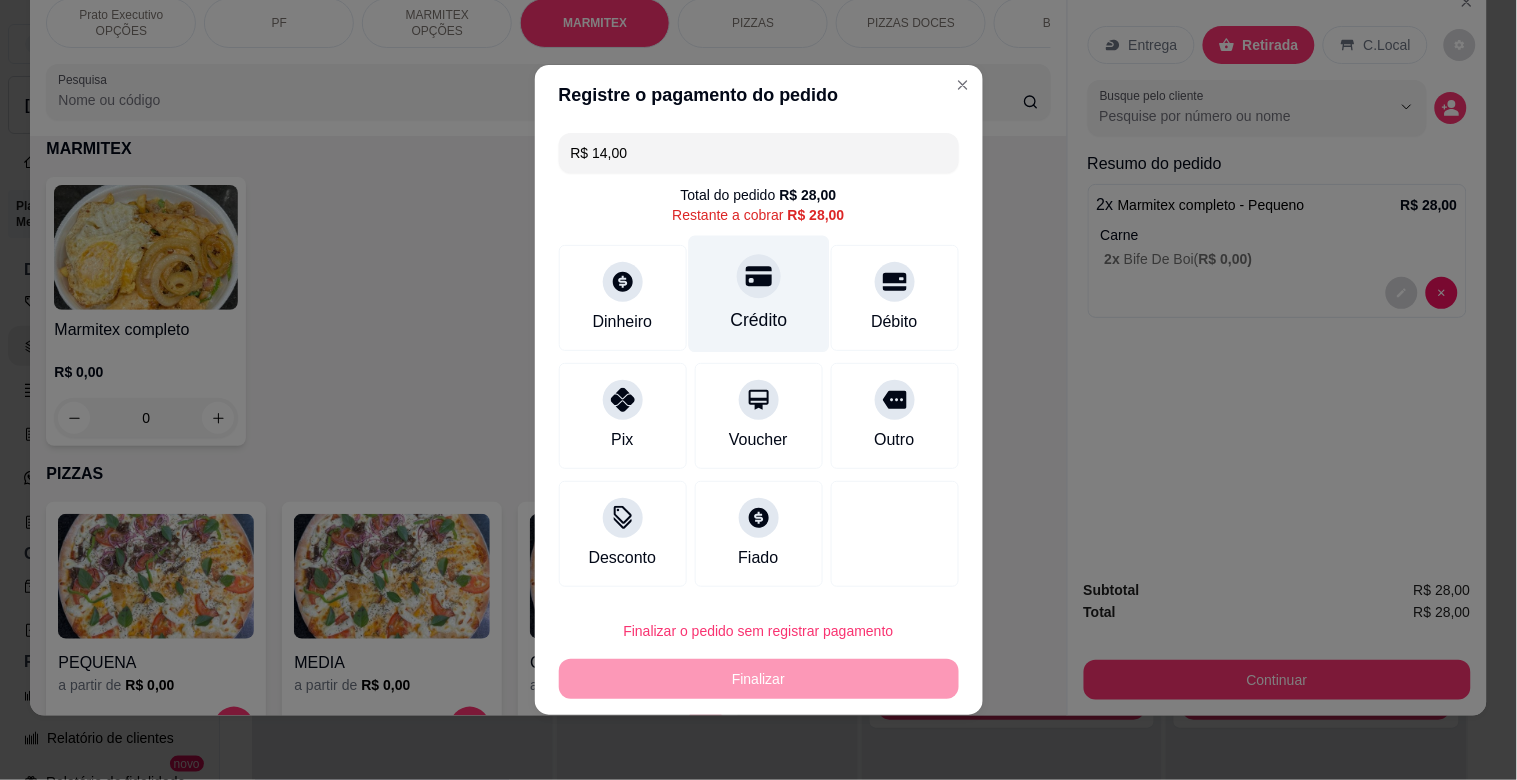 click on "Crédito" at bounding box center (758, 320) 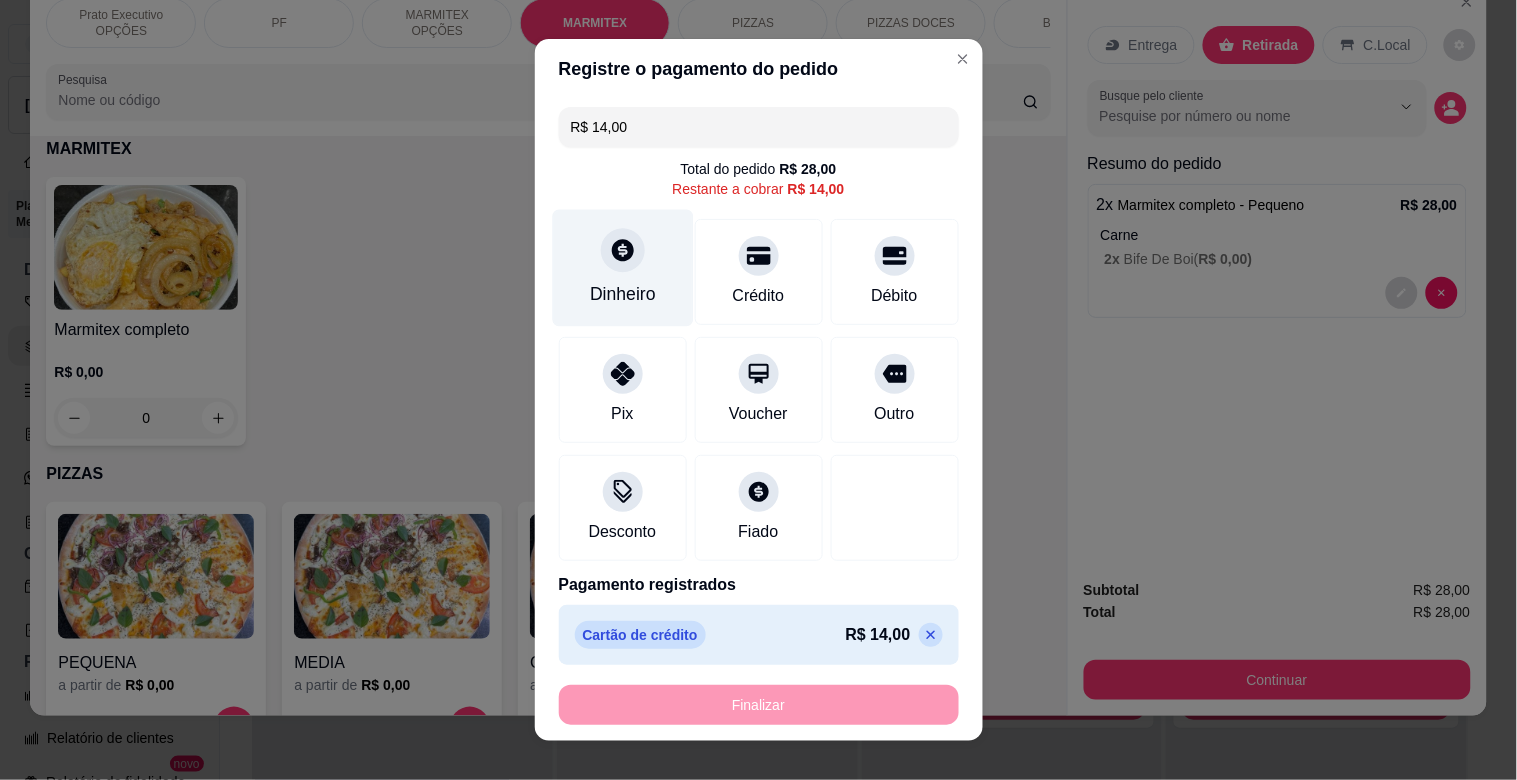 click at bounding box center [623, 250] 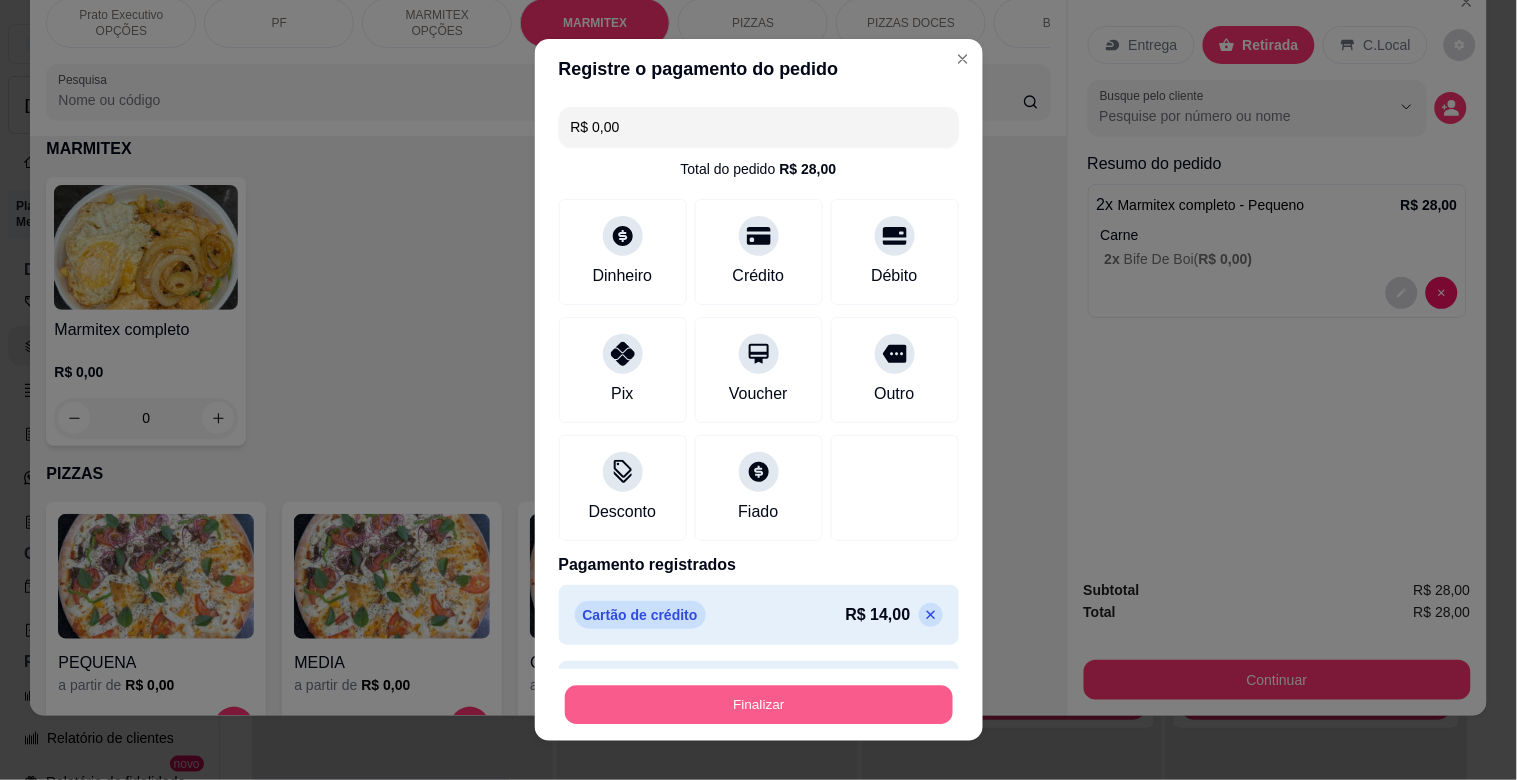 click on "Finalizar" at bounding box center (759, 705) 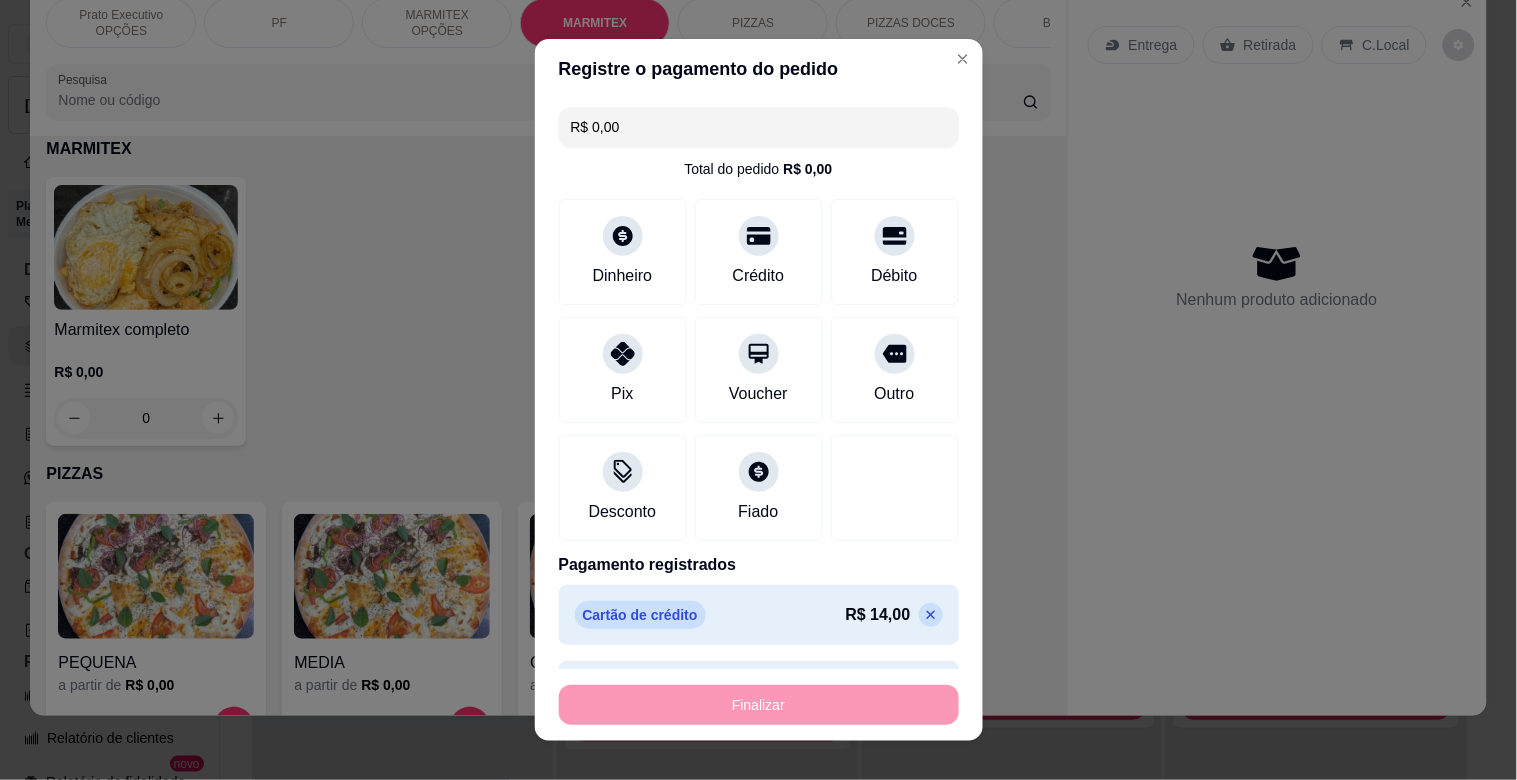 type on "-R$ 28,00" 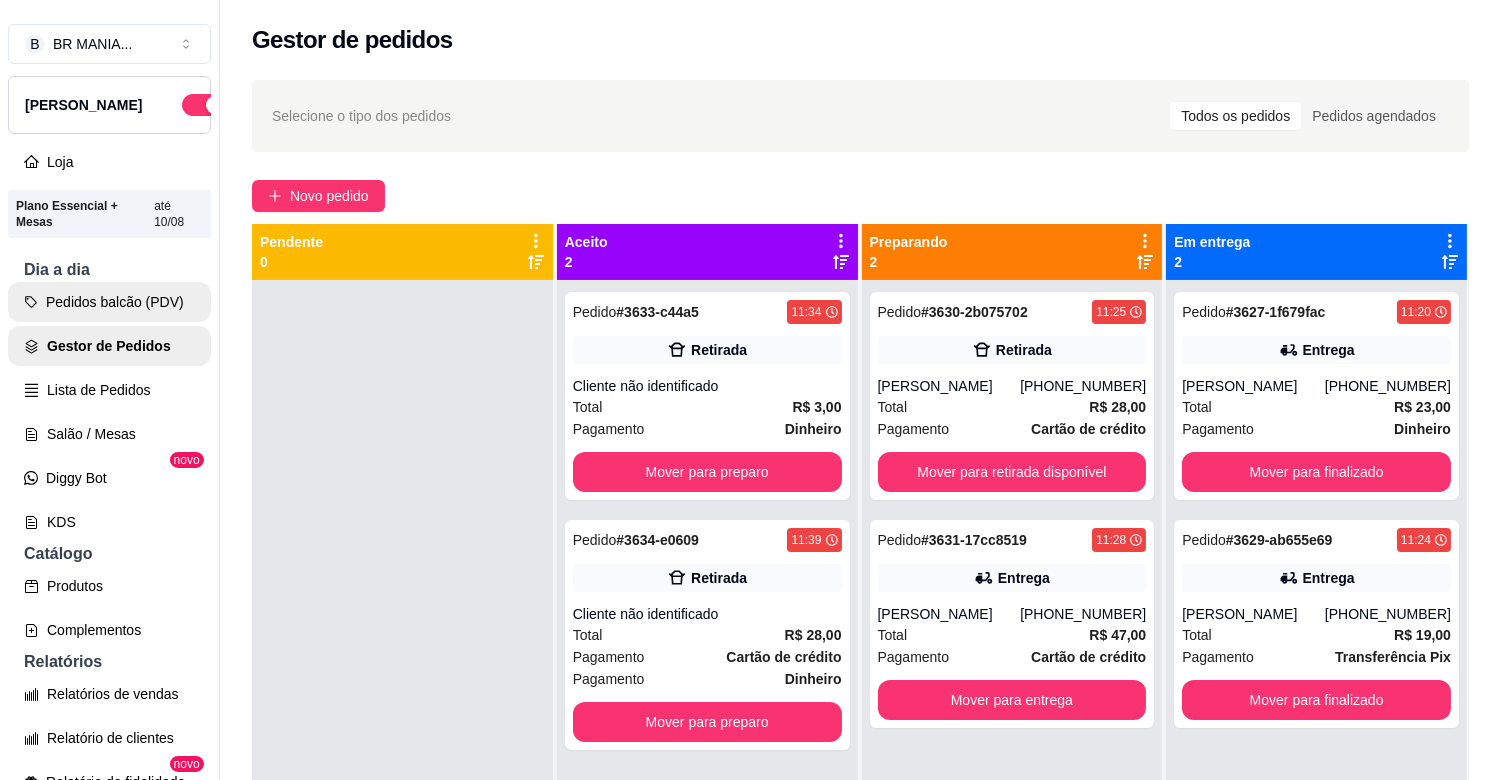 click on "Pedidos balcão (PDV)" at bounding box center [109, 302] 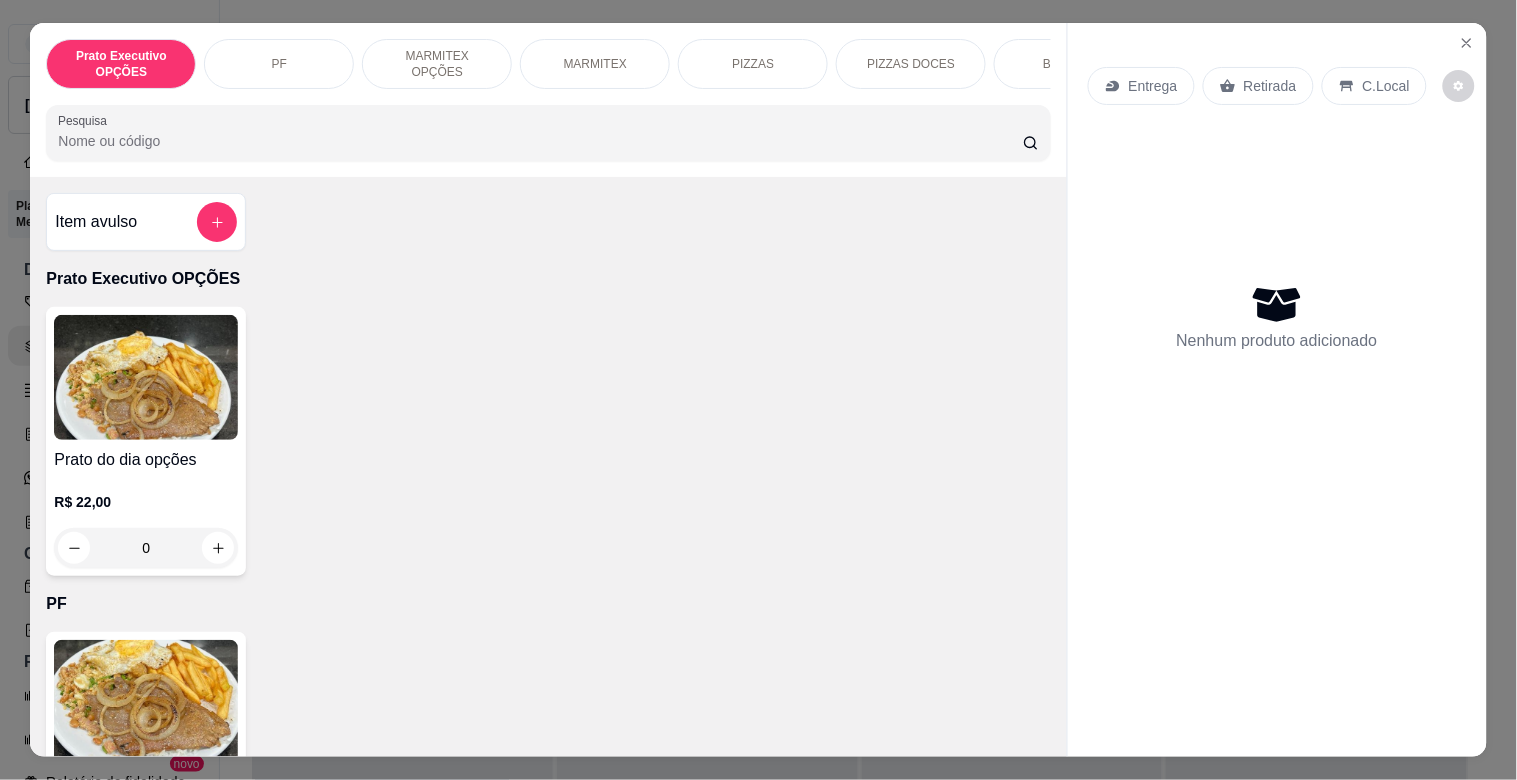 click on "MARMITEX" at bounding box center [595, 64] 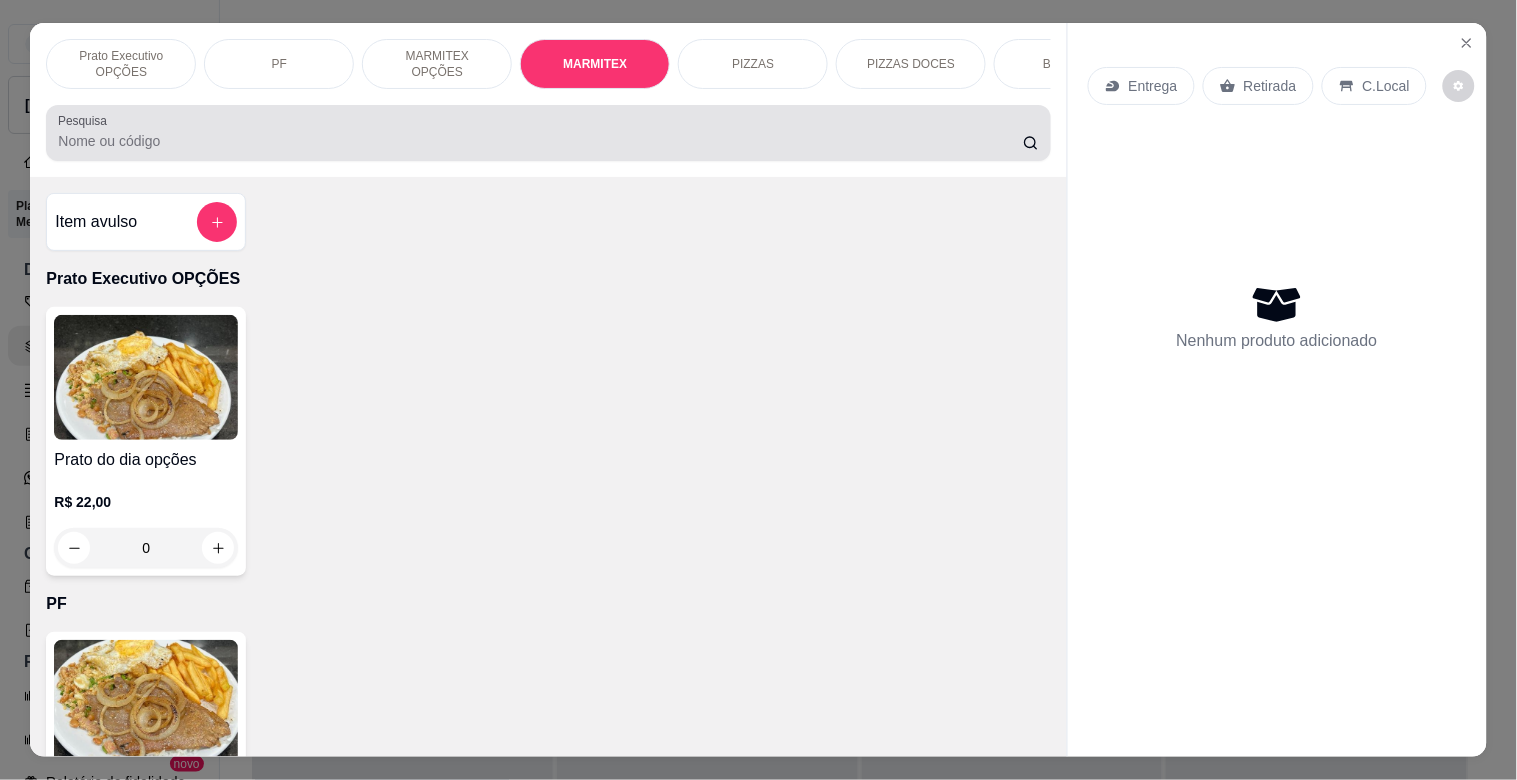 scroll, scrollTop: 1064, scrollLeft: 0, axis: vertical 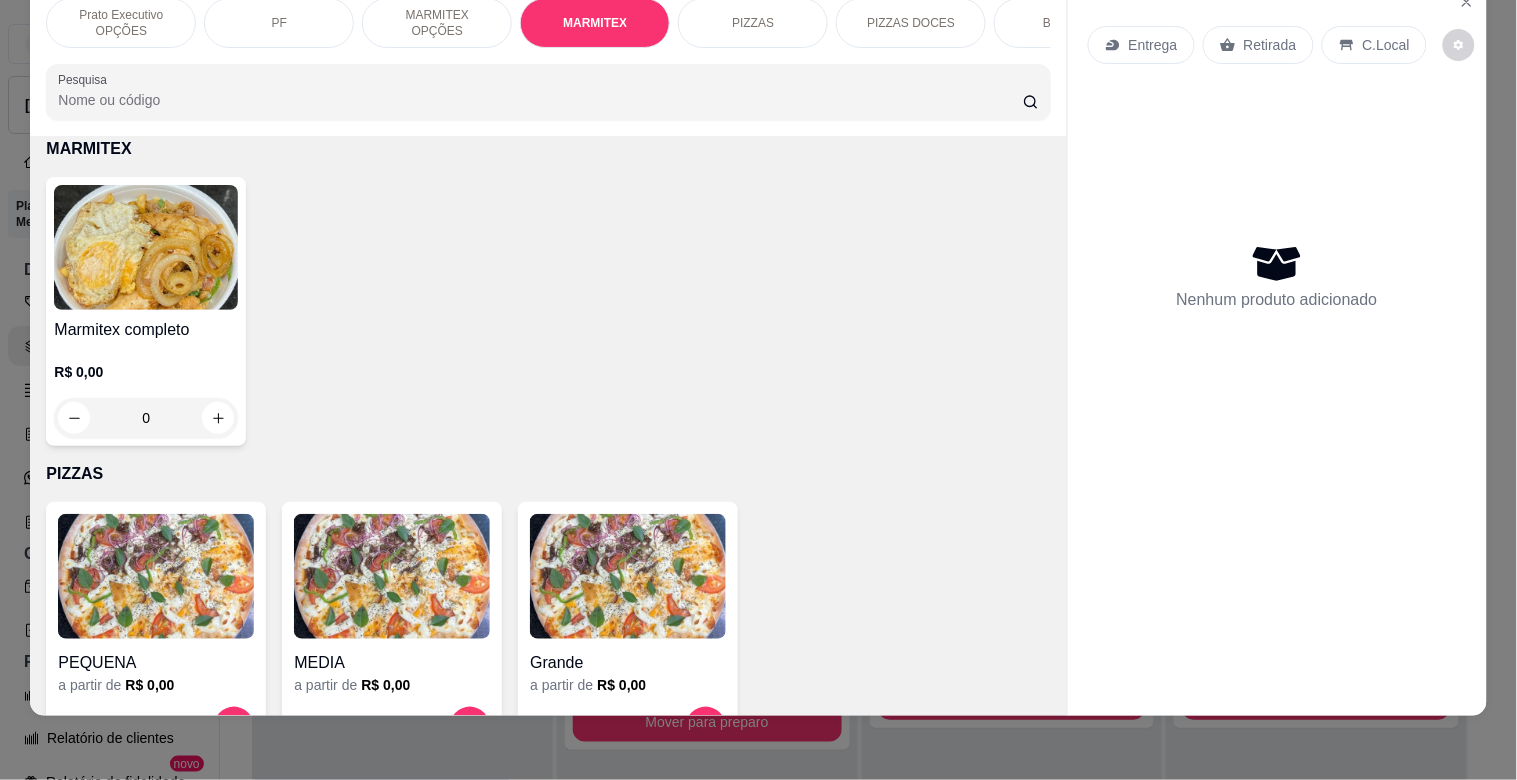 click at bounding box center (146, 247) 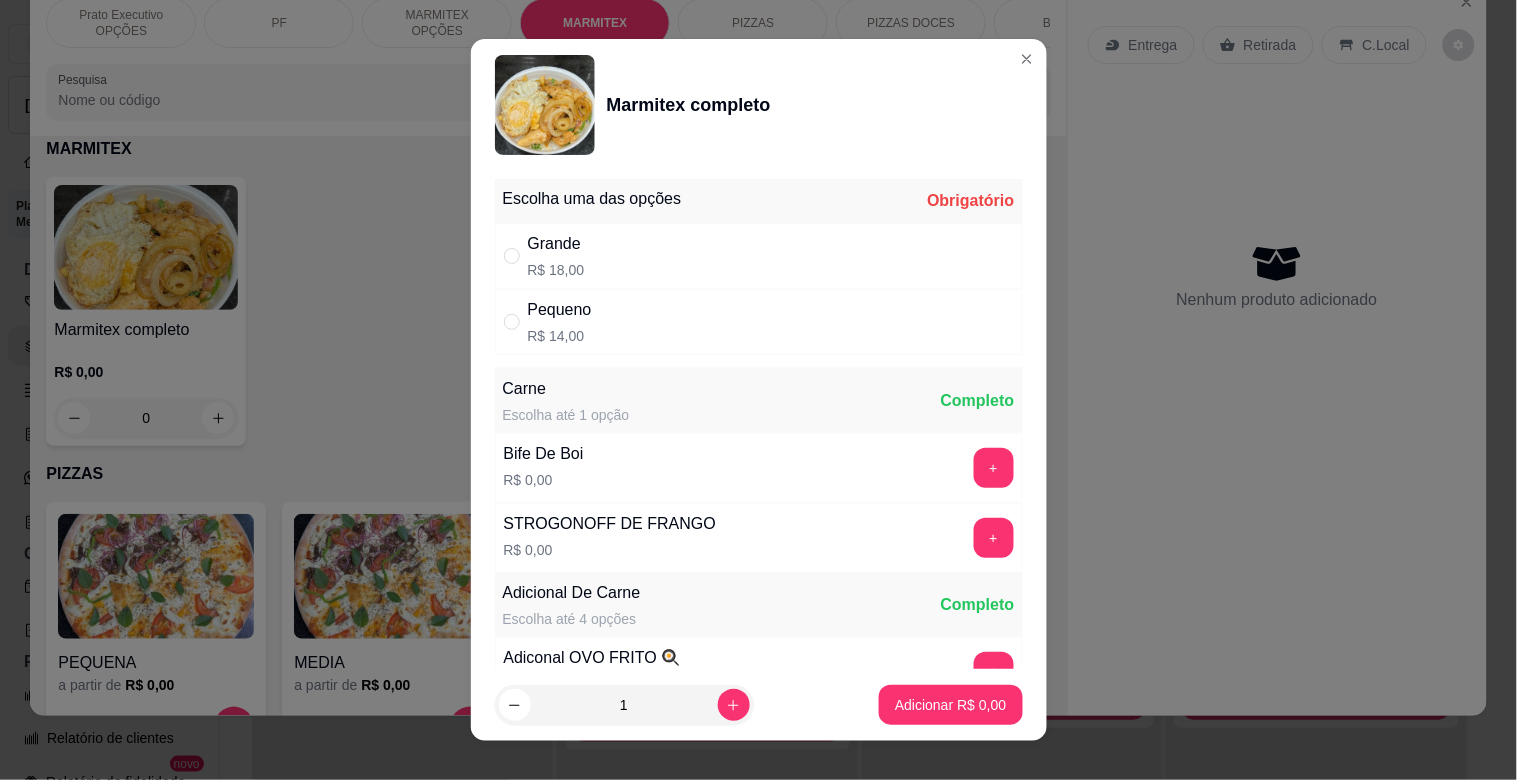 drag, startPoint x: 621, startPoint y: 312, endPoint x: 651, endPoint y: 333, distance: 36.619667 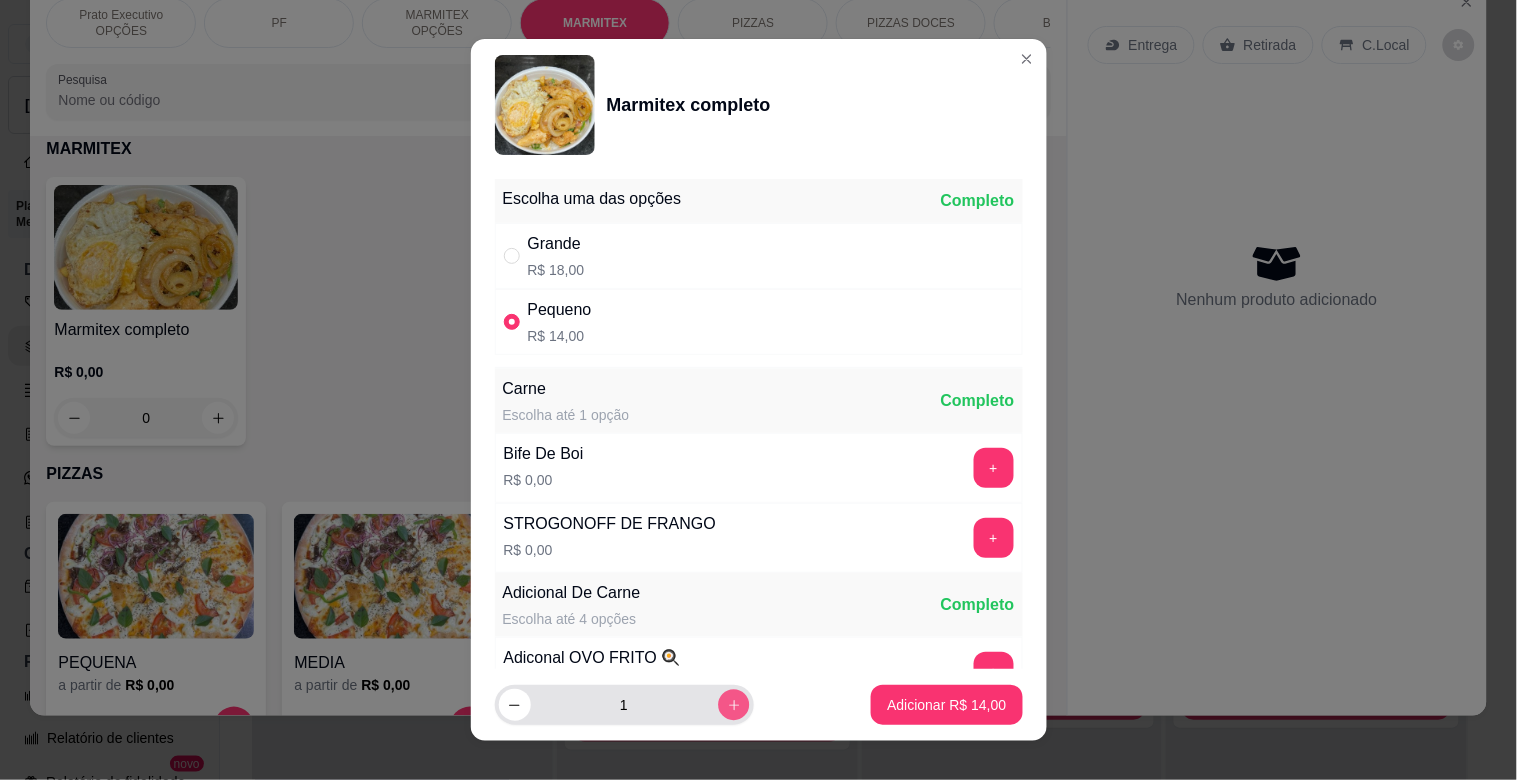 click at bounding box center [733, 704] 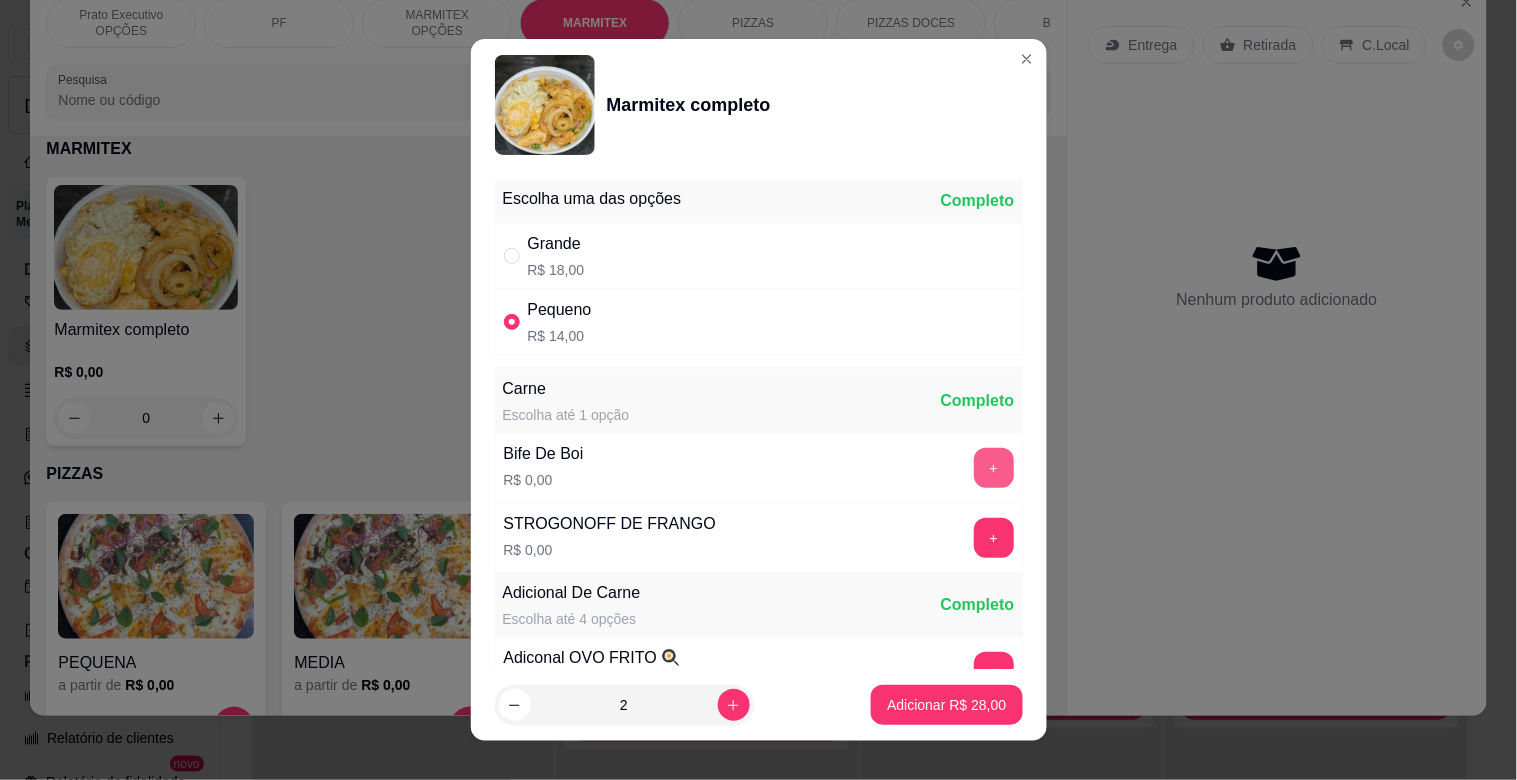click on "+" at bounding box center [994, 468] 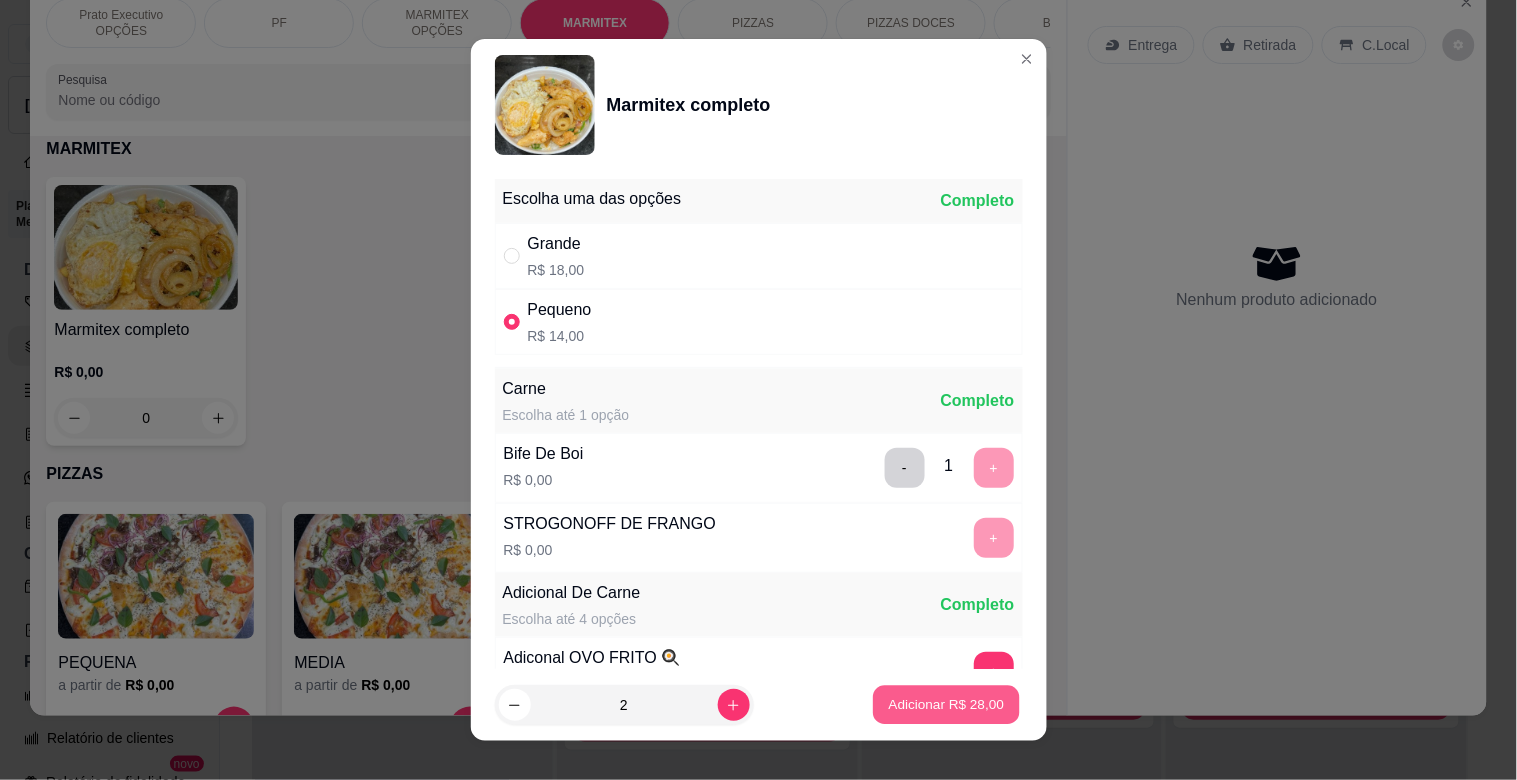 click on "Adicionar   R$ 28,00" at bounding box center (947, 704) 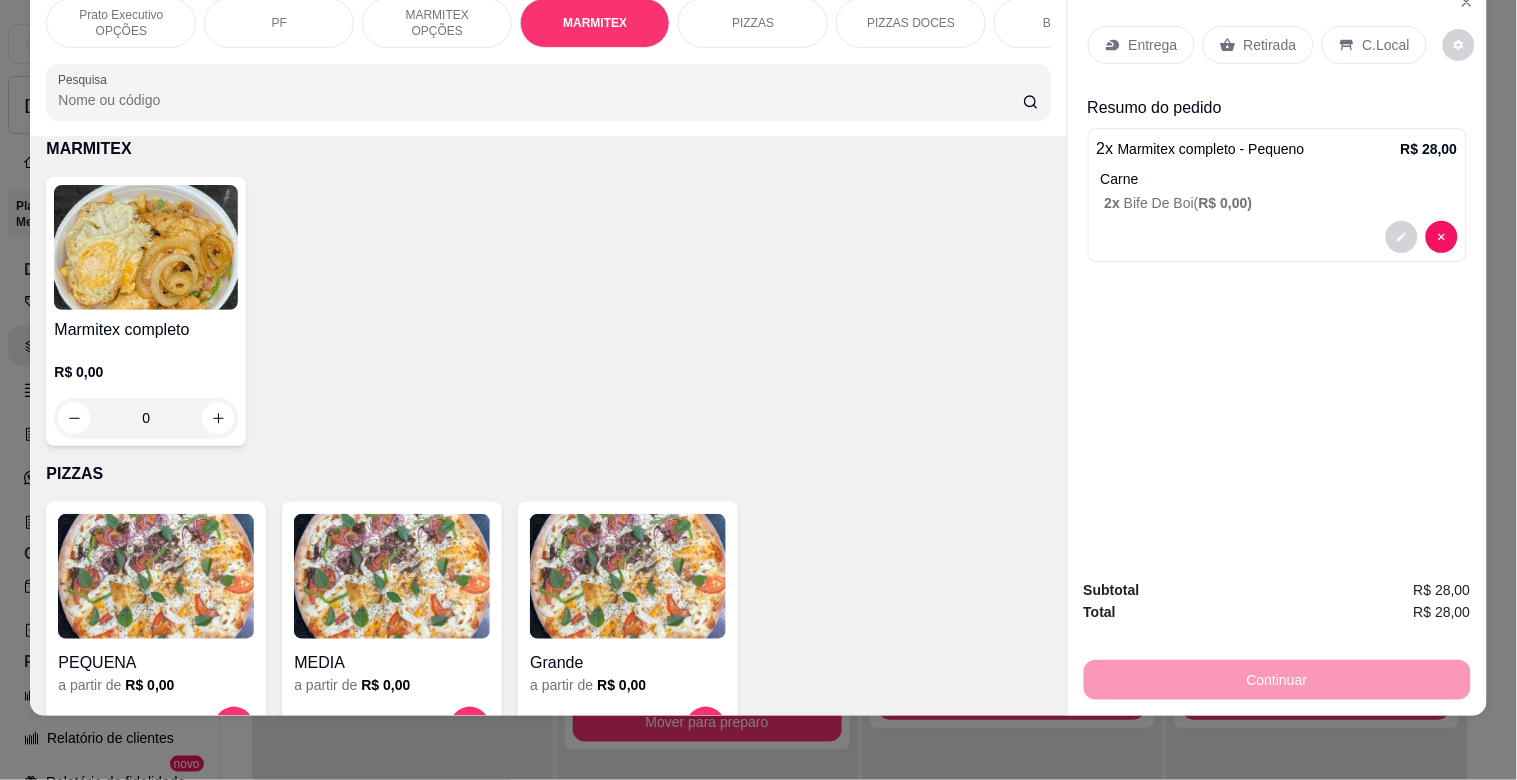 click on "Retirada" at bounding box center [1270, 45] 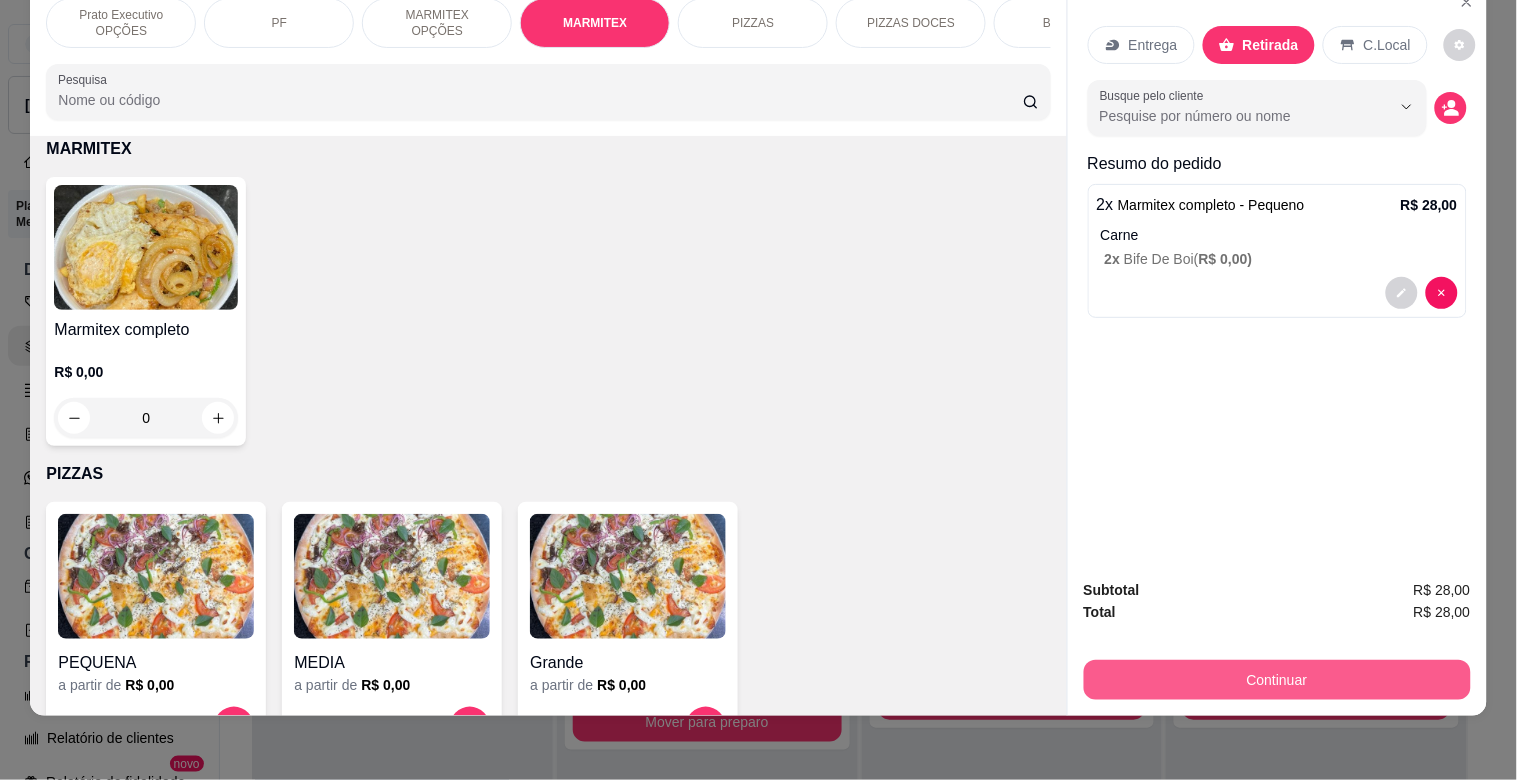 click on "Continuar" at bounding box center (1277, 680) 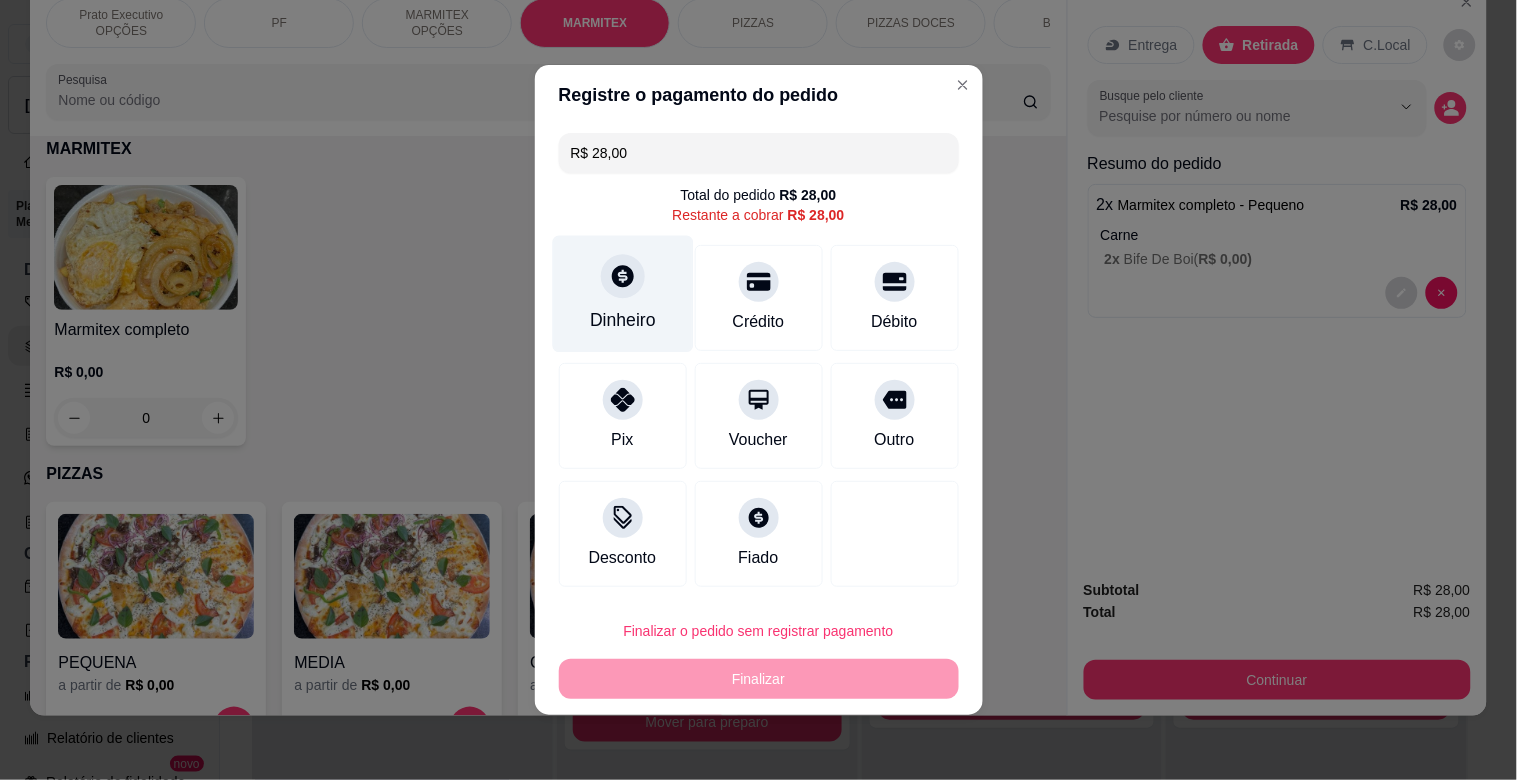 click on "Dinheiro" at bounding box center (622, 294) 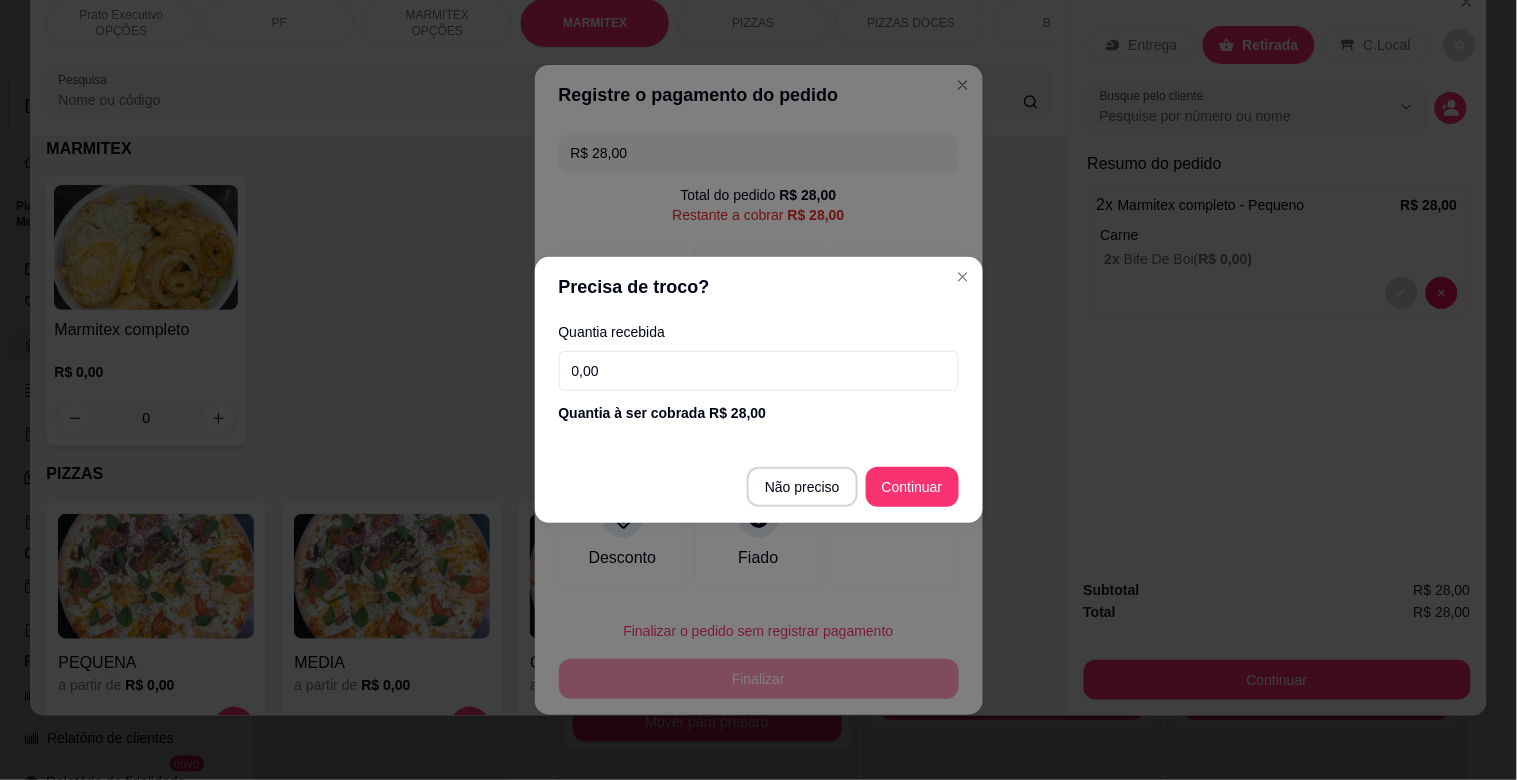 click on "0,00" at bounding box center [759, 371] 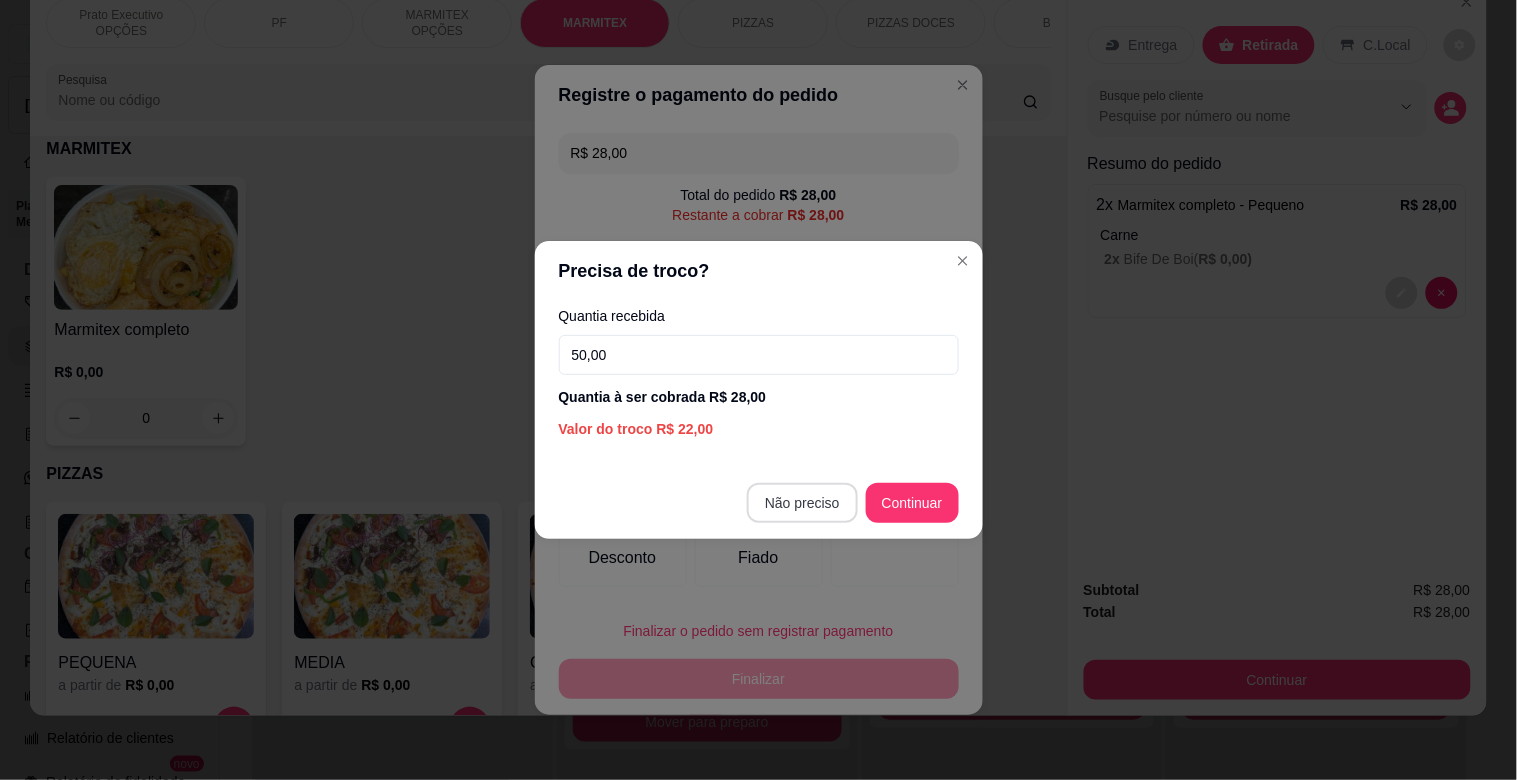 type on "50,00" 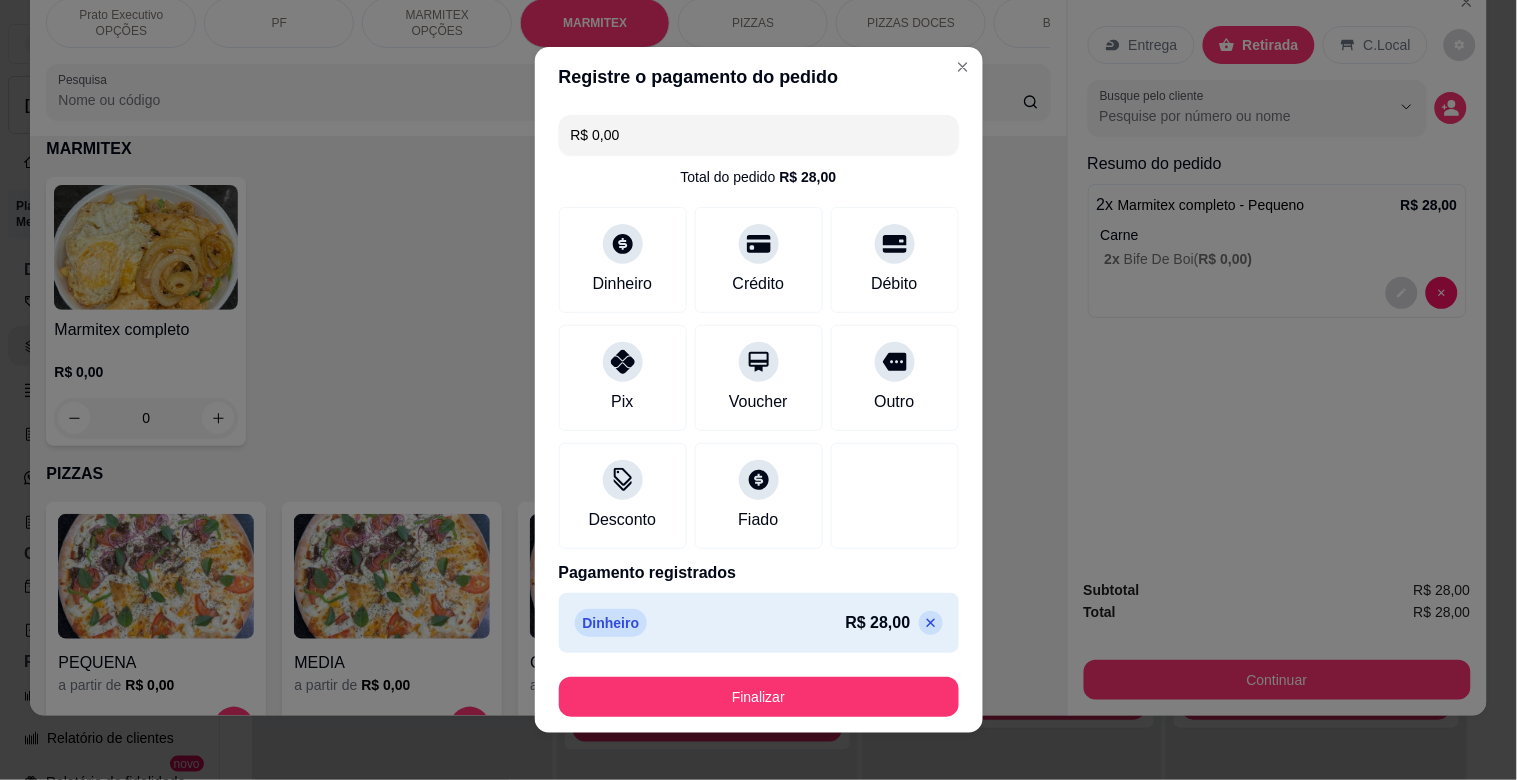 type on "R$ 0,00" 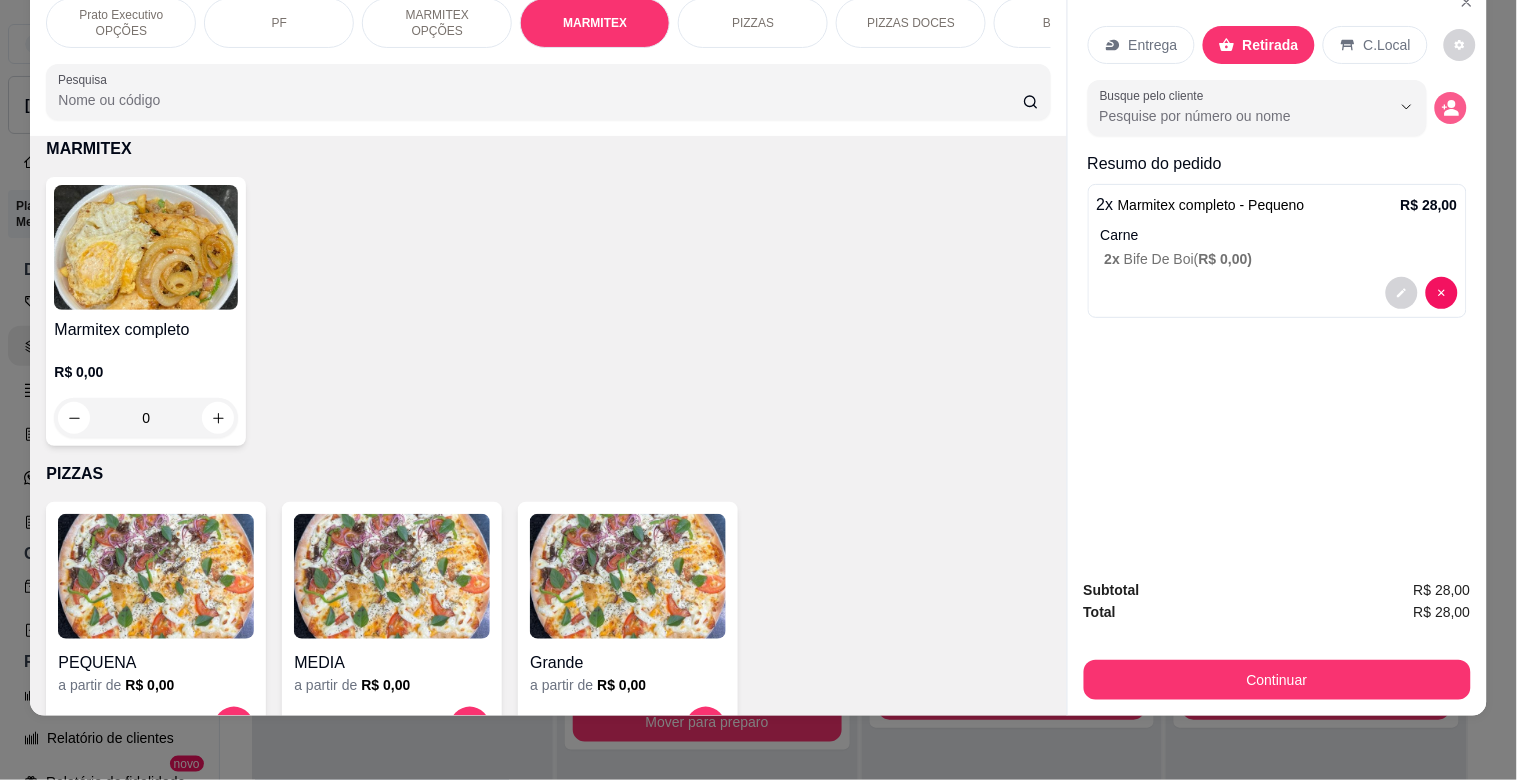 click 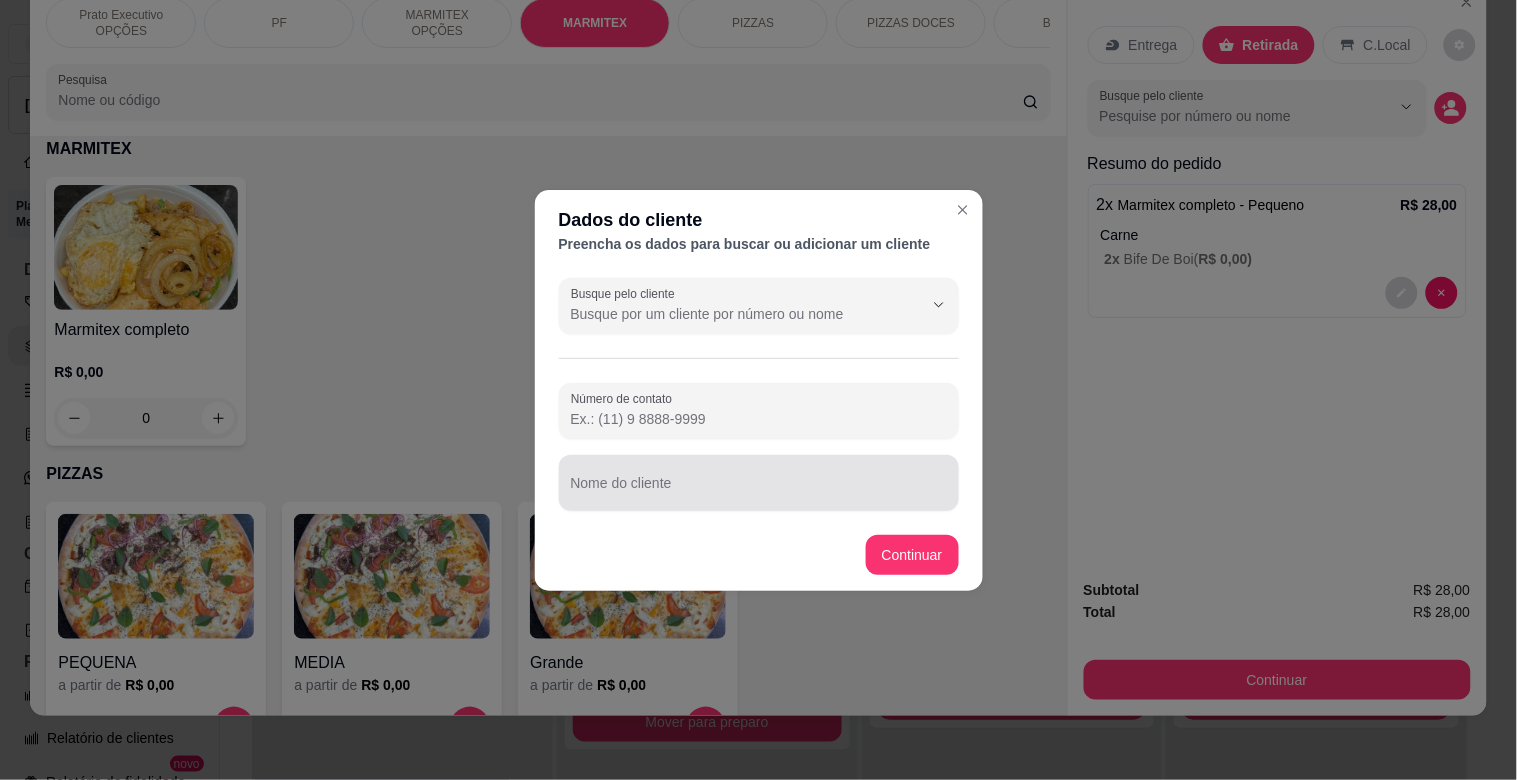 click at bounding box center [759, 483] 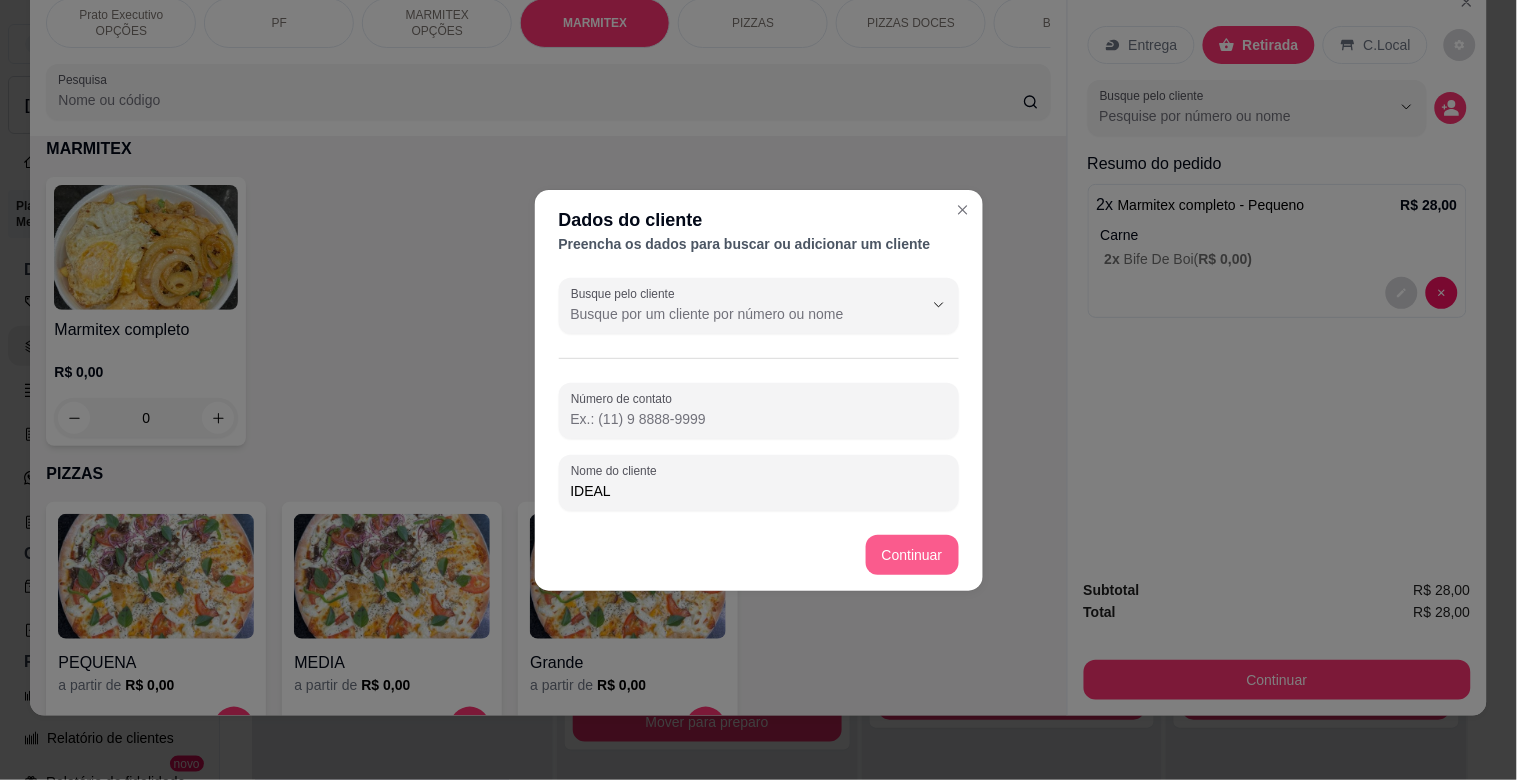 type on "IDEAL" 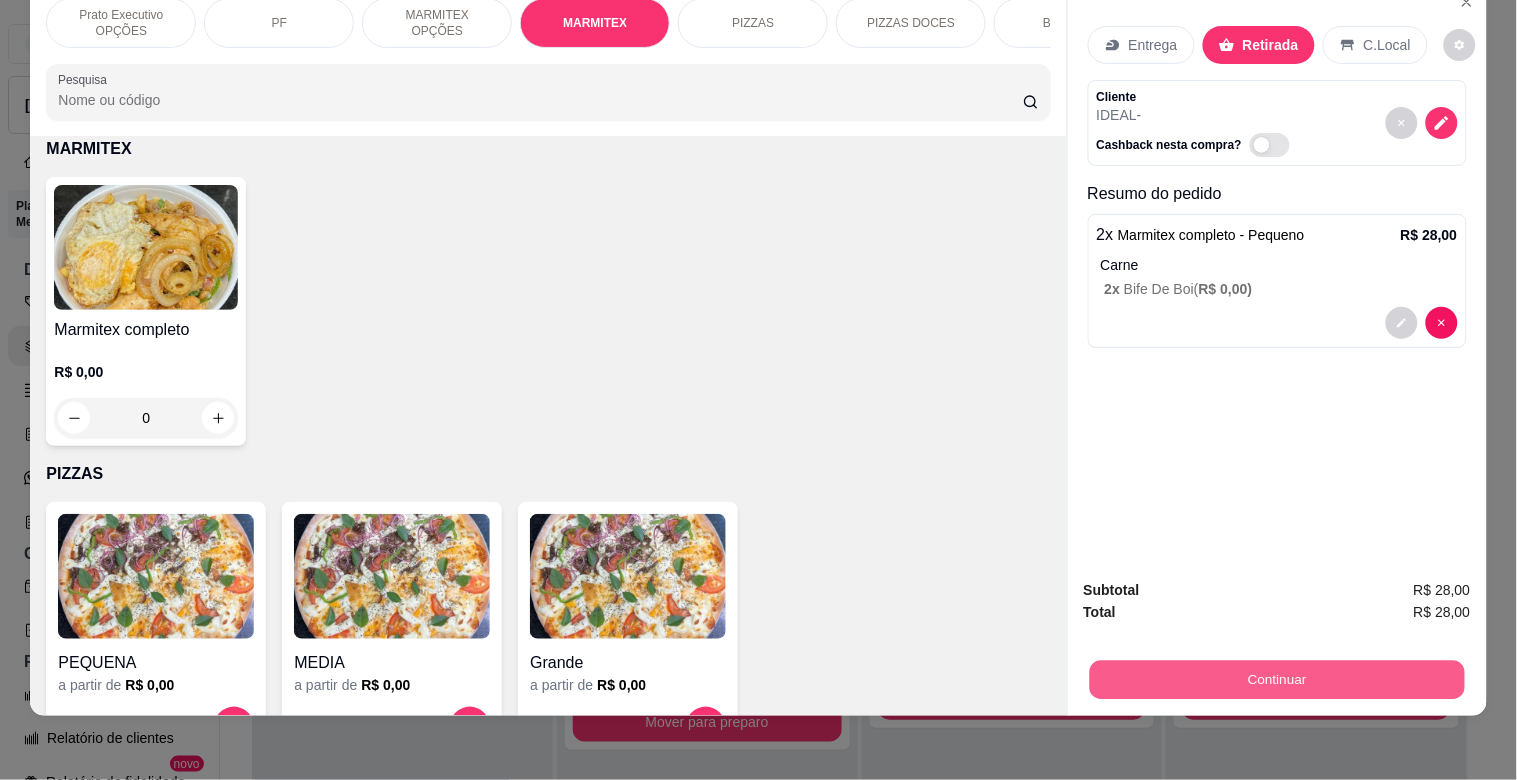 click on "Continuar" at bounding box center (1276, 679) 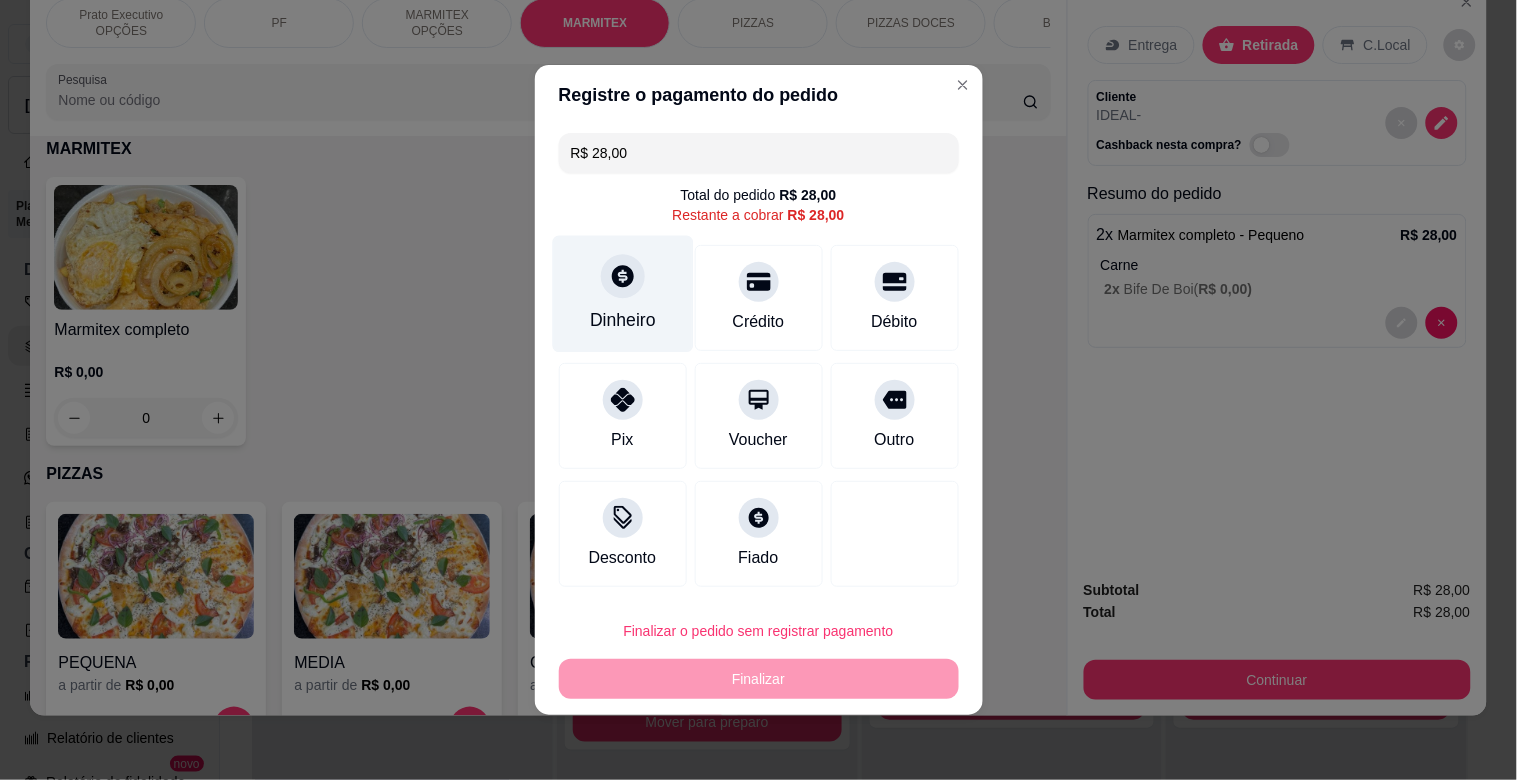 click on "Dinheiro" at bounding box center [623, 320] 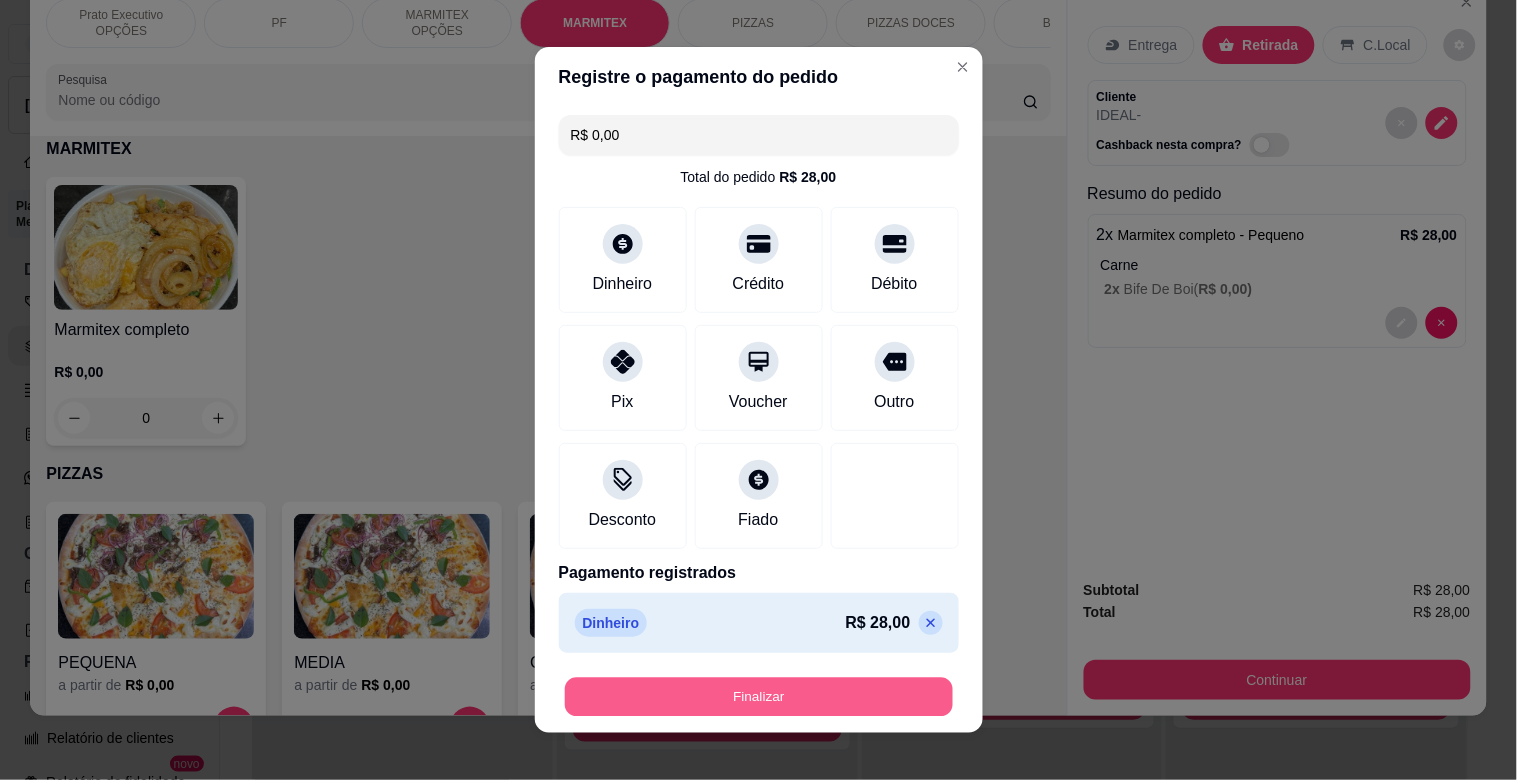 click on "Finalizar" at bounding box center (759, 697) 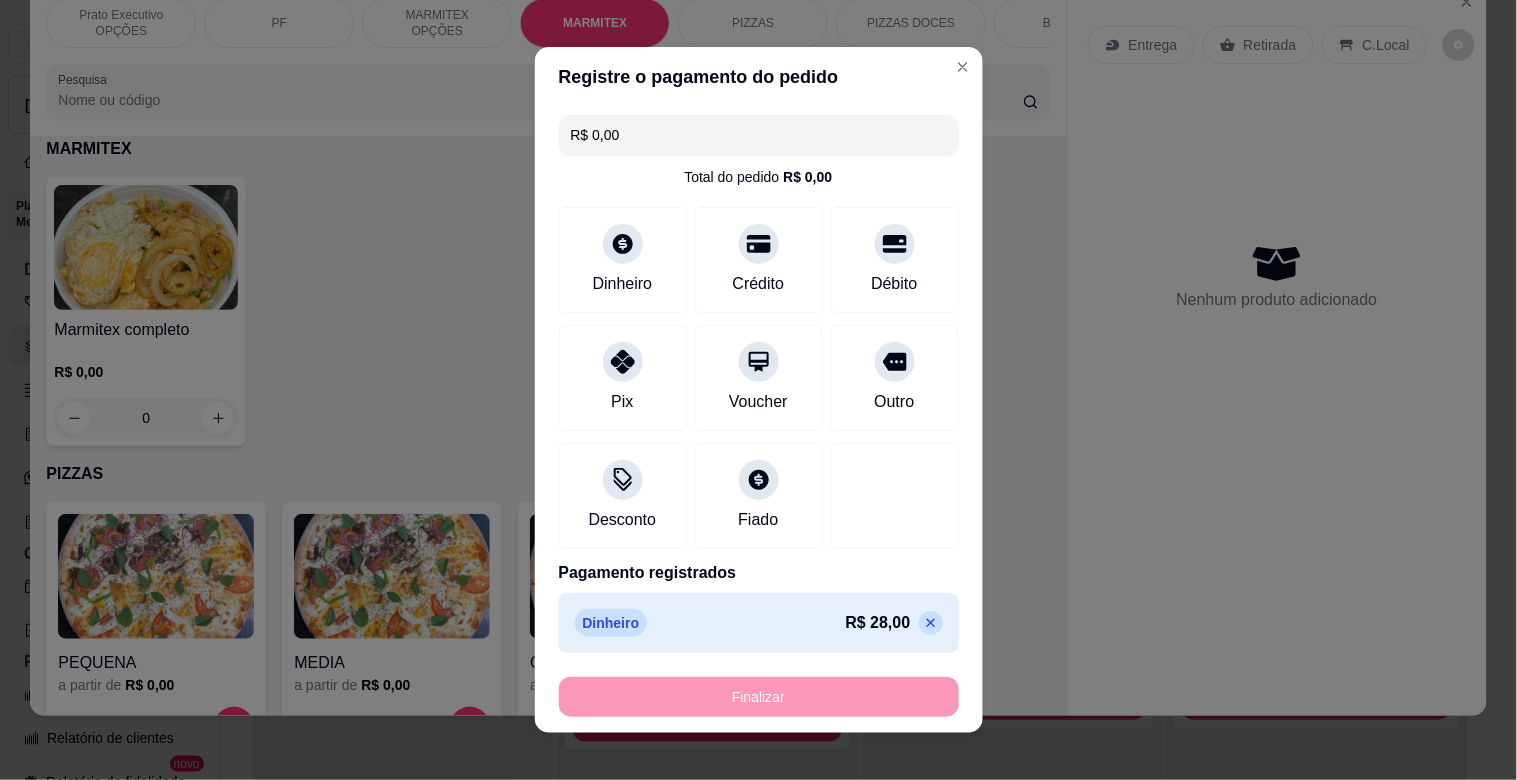 type on "-R$ 28,00" 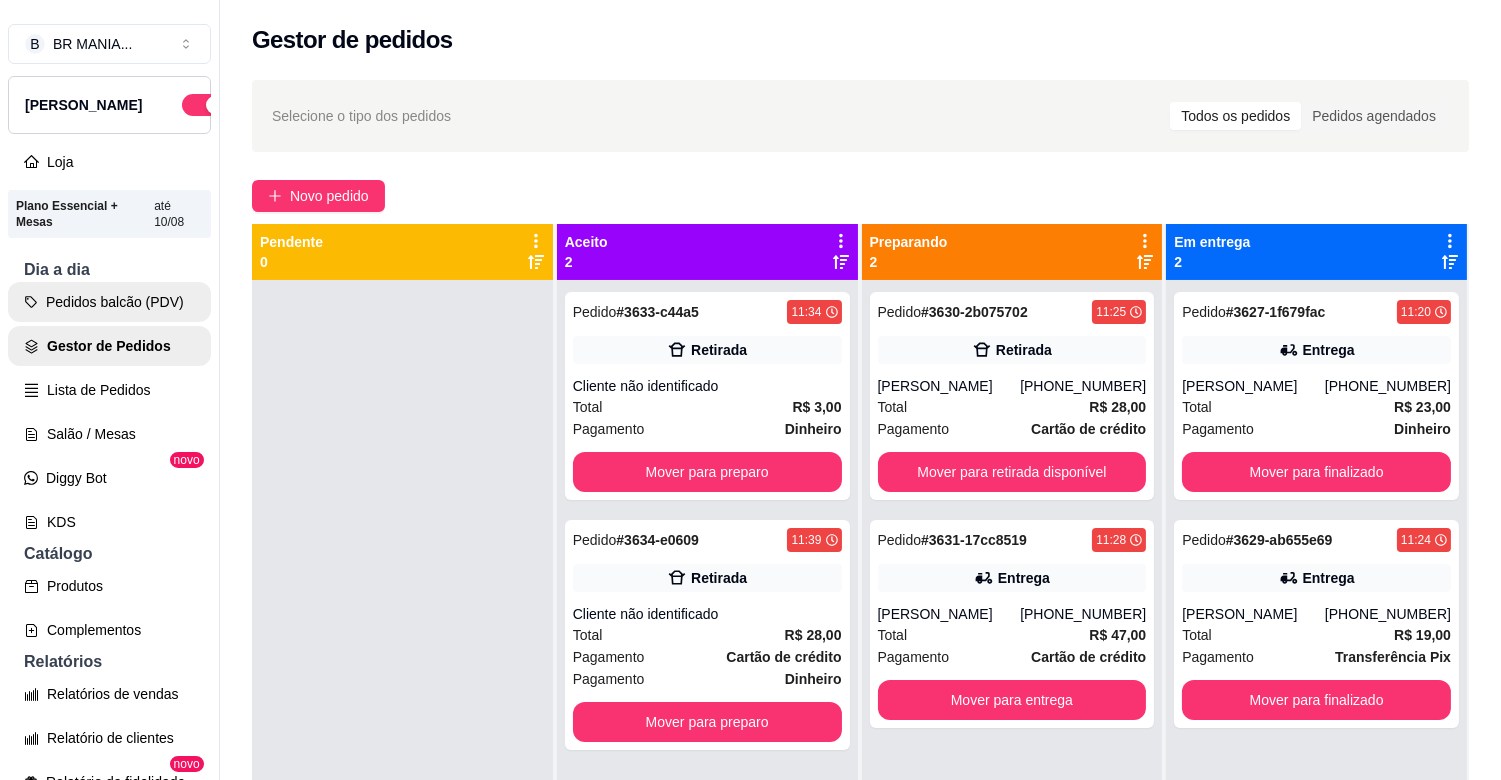 click on "Pedidos balcão (PDV)" at bounding box center [109, 302] 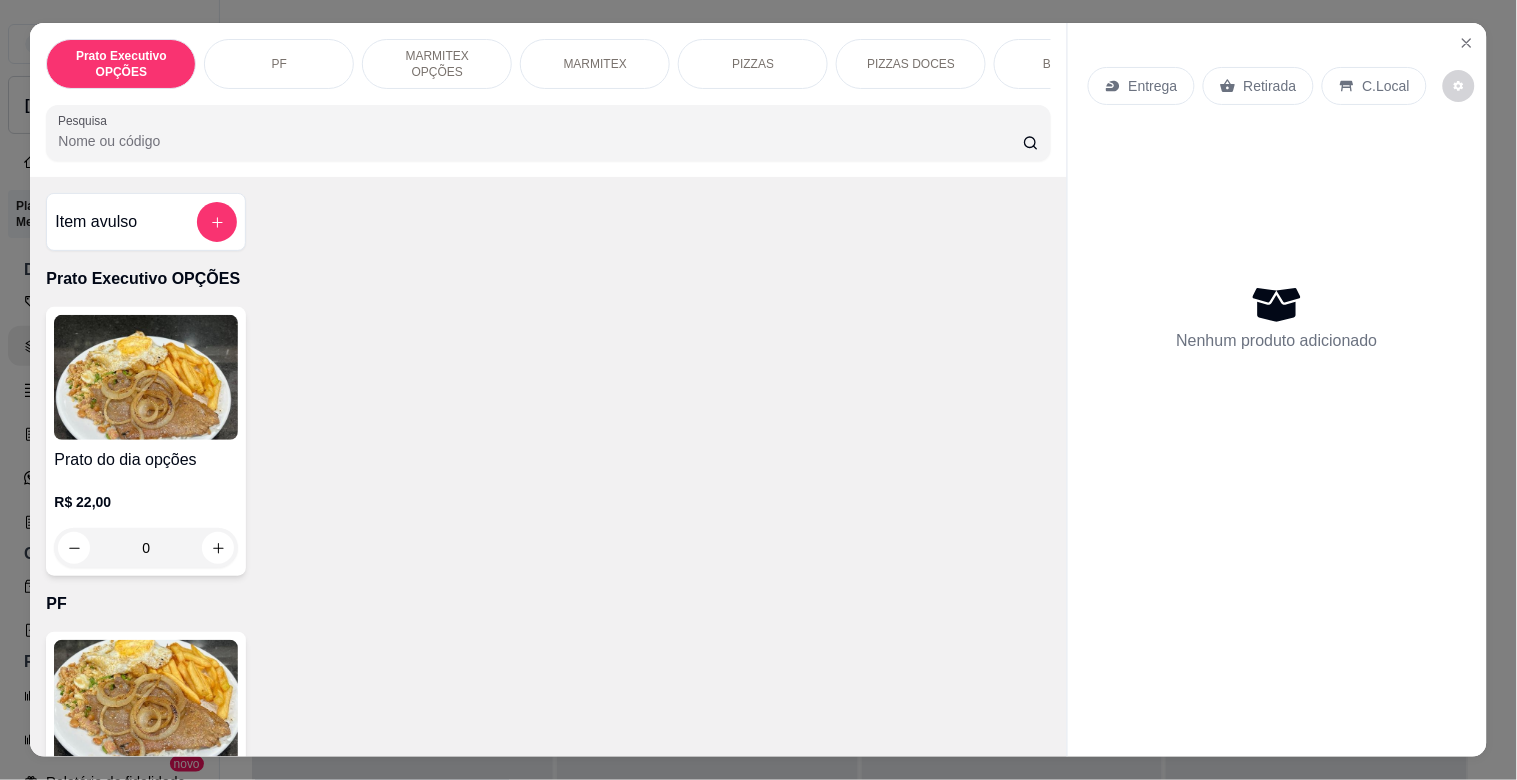 click on "MARMITEX" at bounding box center (595, 64) 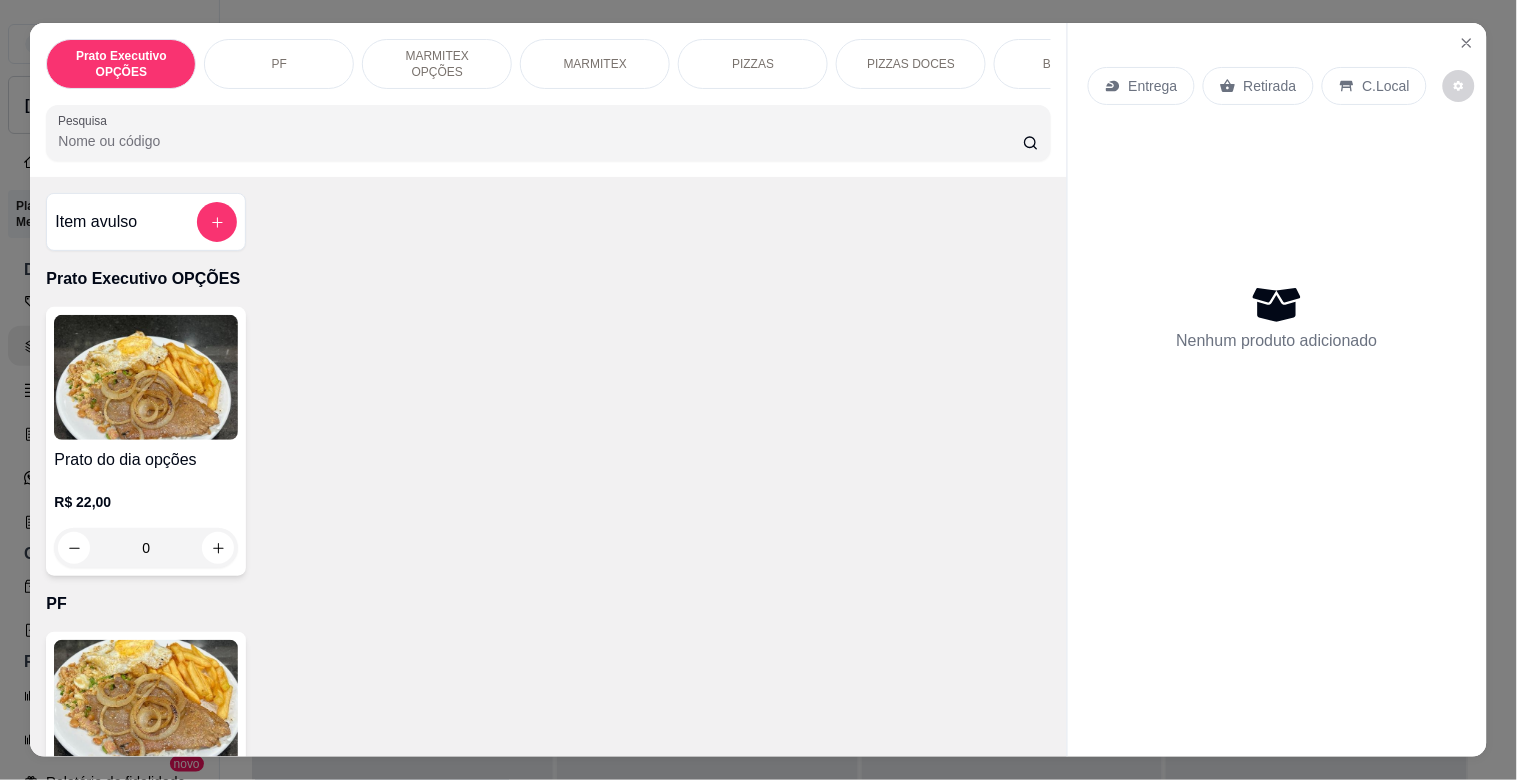 scroll, scrollTop: 1064, scrollLeft: 0, axis: vertical 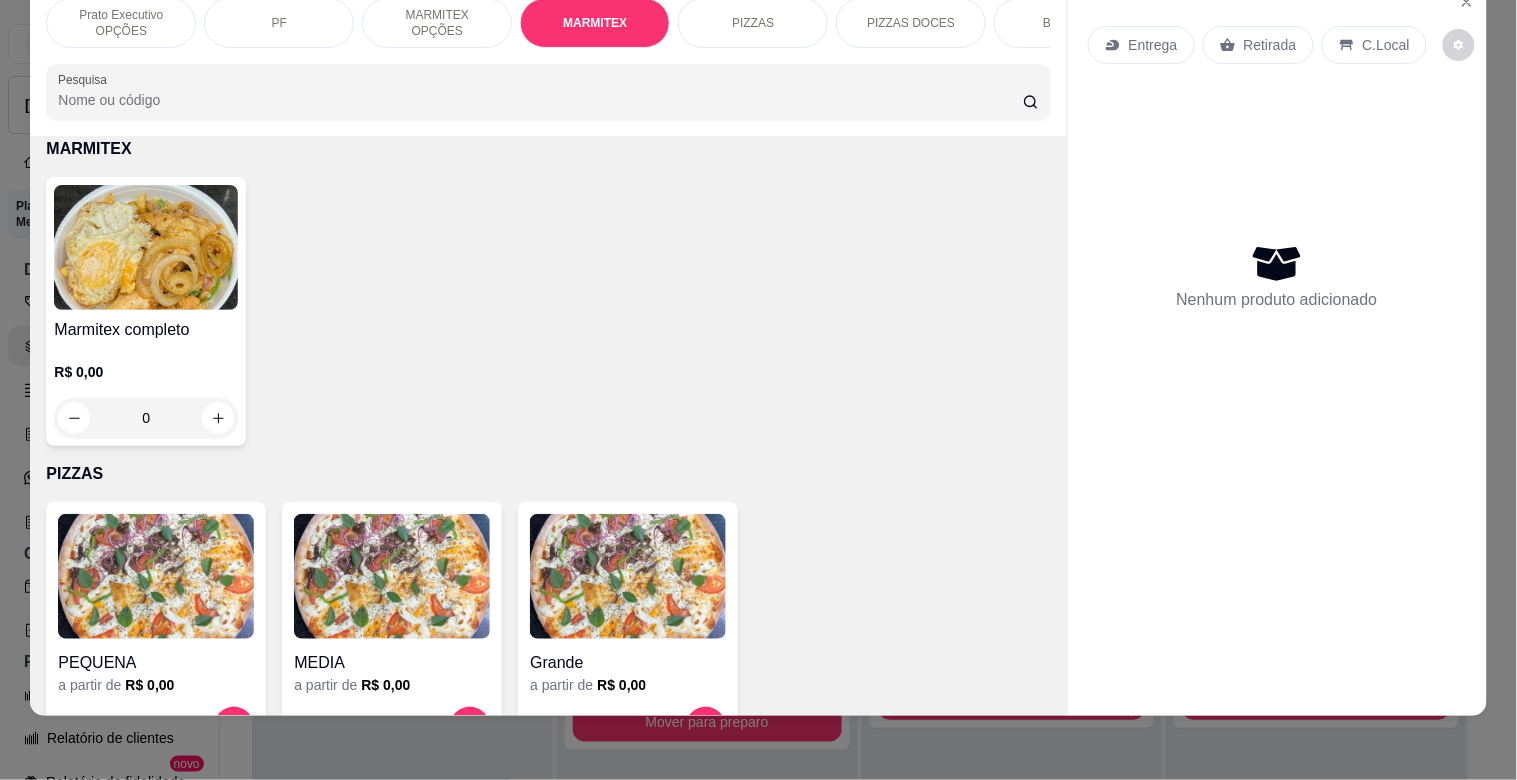 click at bounding box center [146, 247] 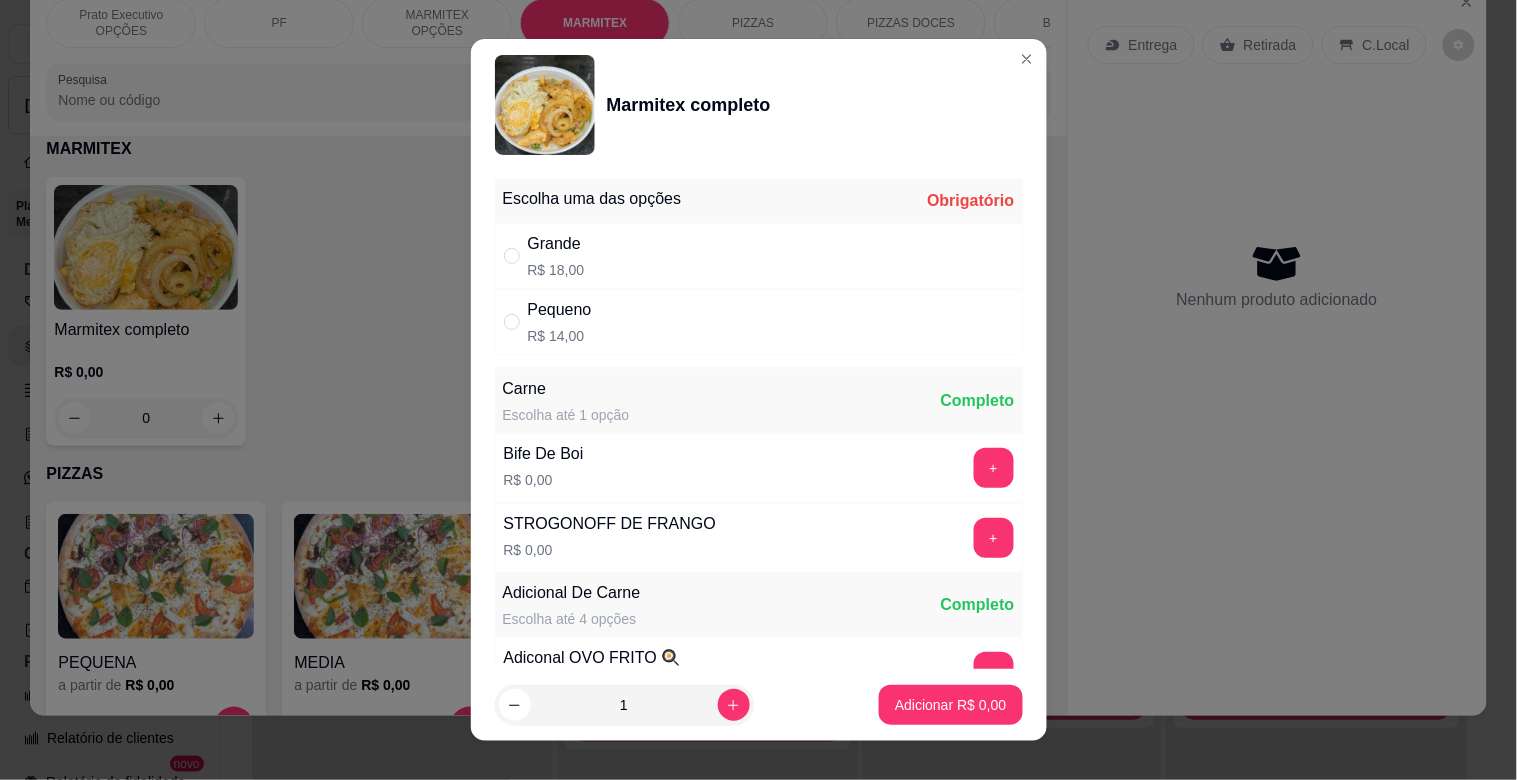 click on "Grande  R$ 18,00" at bounding box center [759, 256] 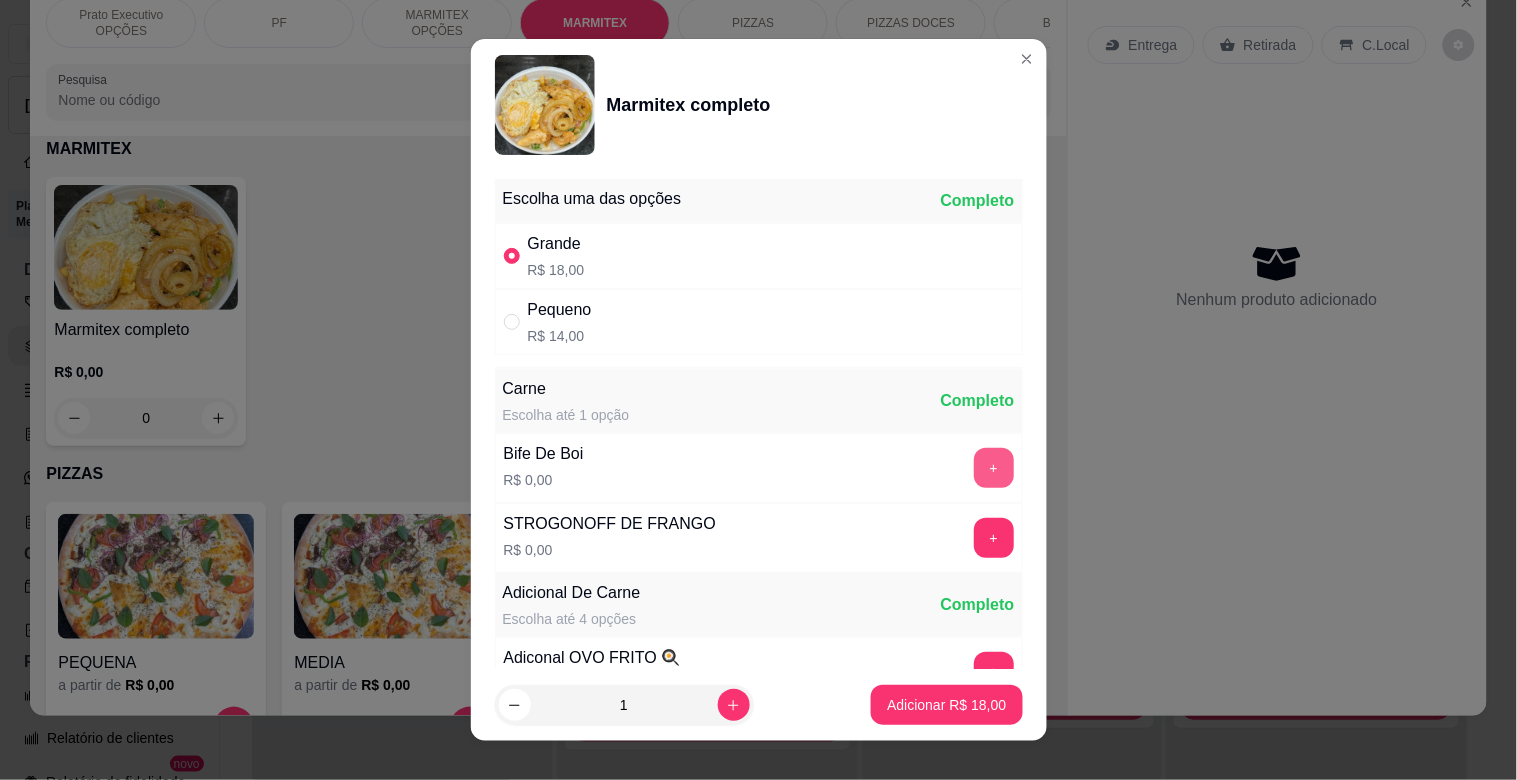 click on "+" at bounding box center (994, 468) 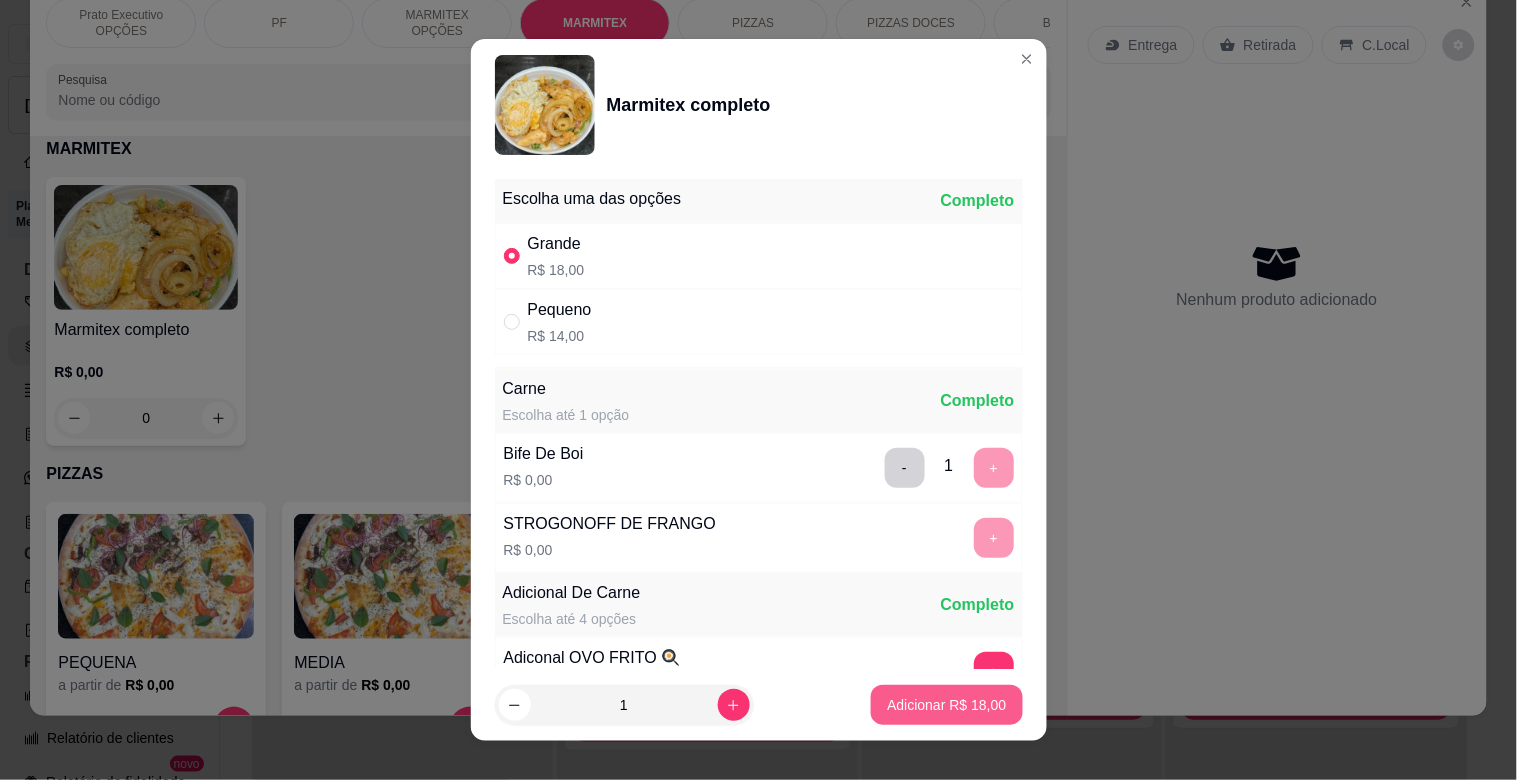 click on "Adicionar   R$ 18,00" at bounding box center [946, 705] 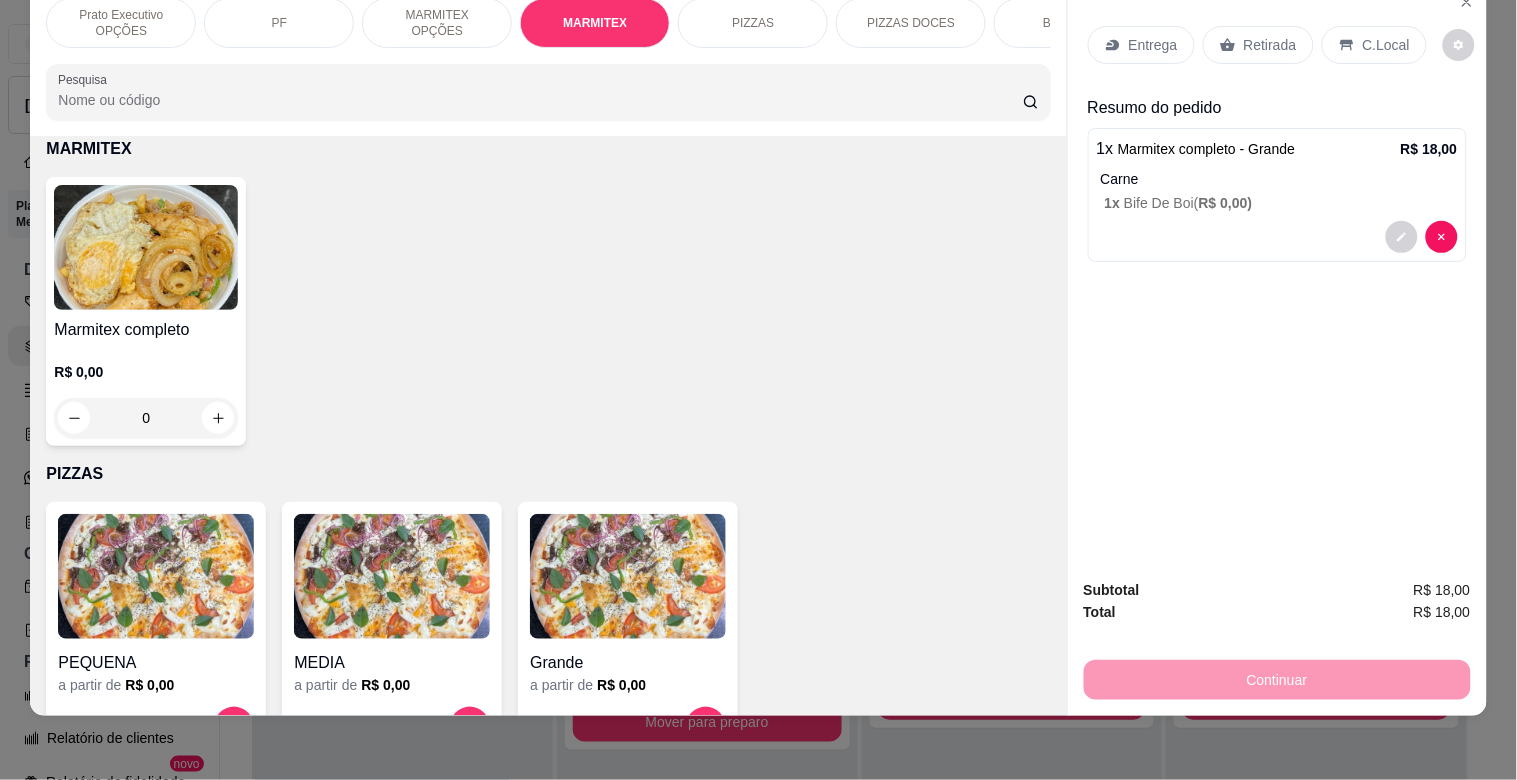 click on "Retirada" at bounding box center [1258, 45] 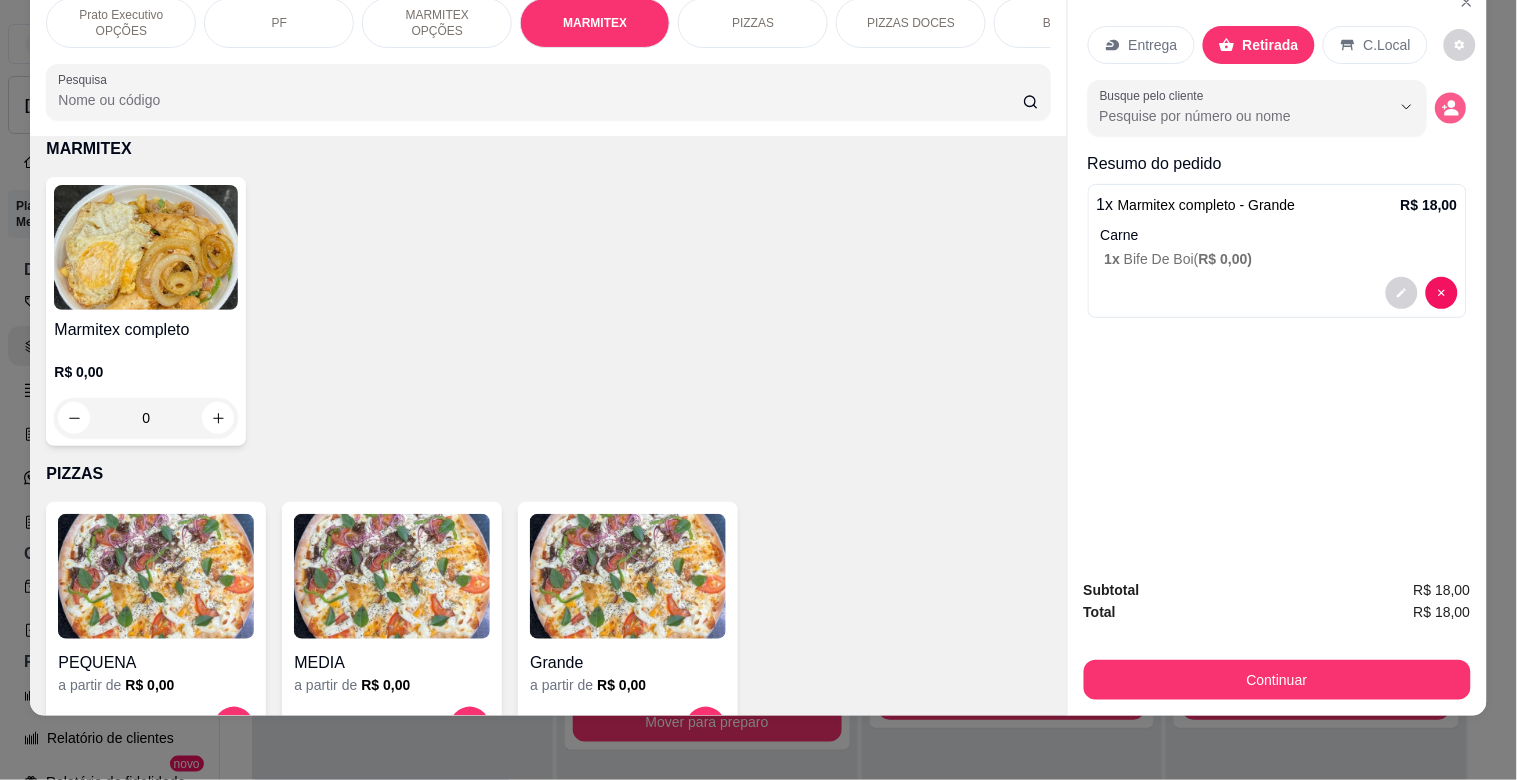 click at bounding box center (1450, 108) 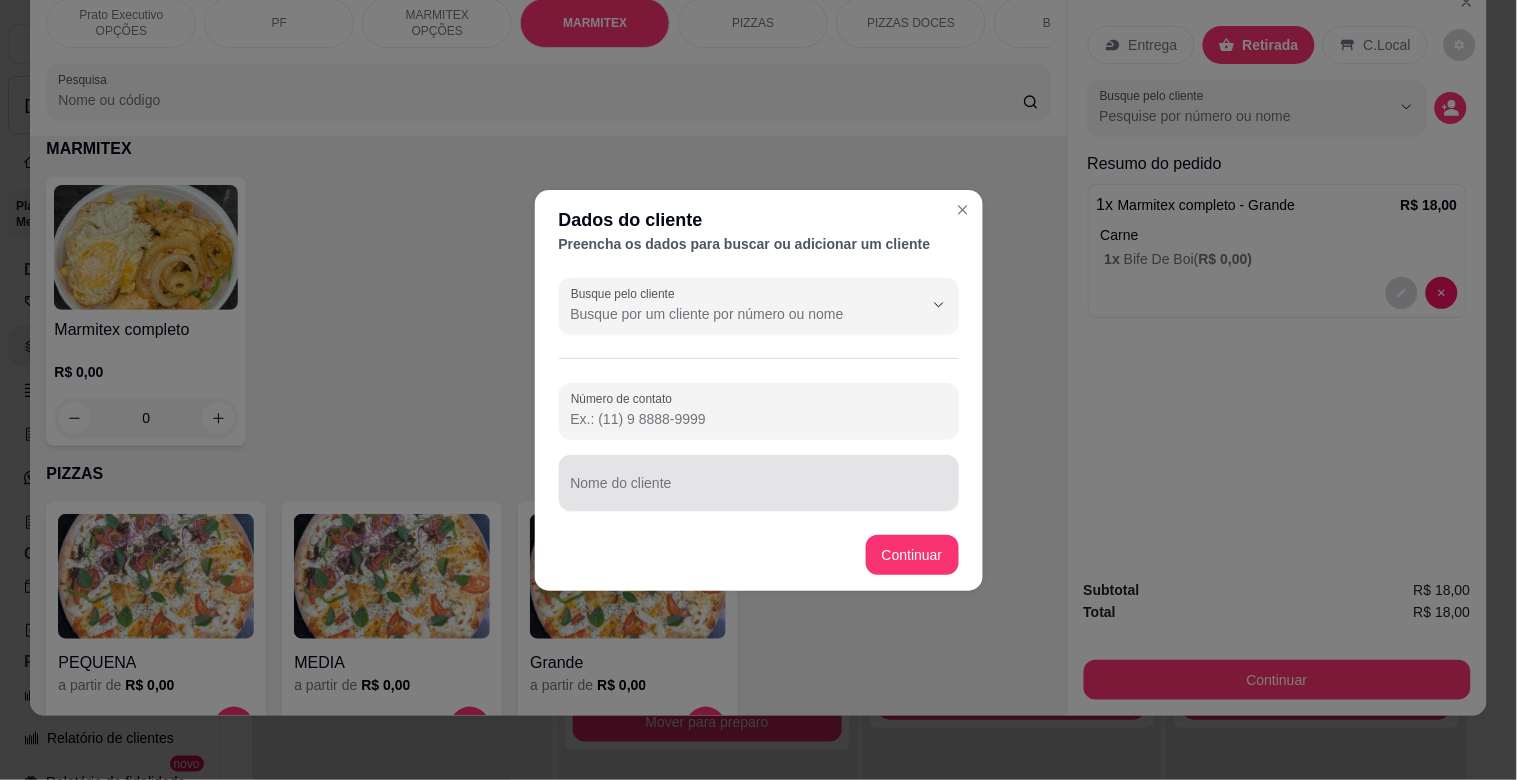 click at bounding box center (759, 483) 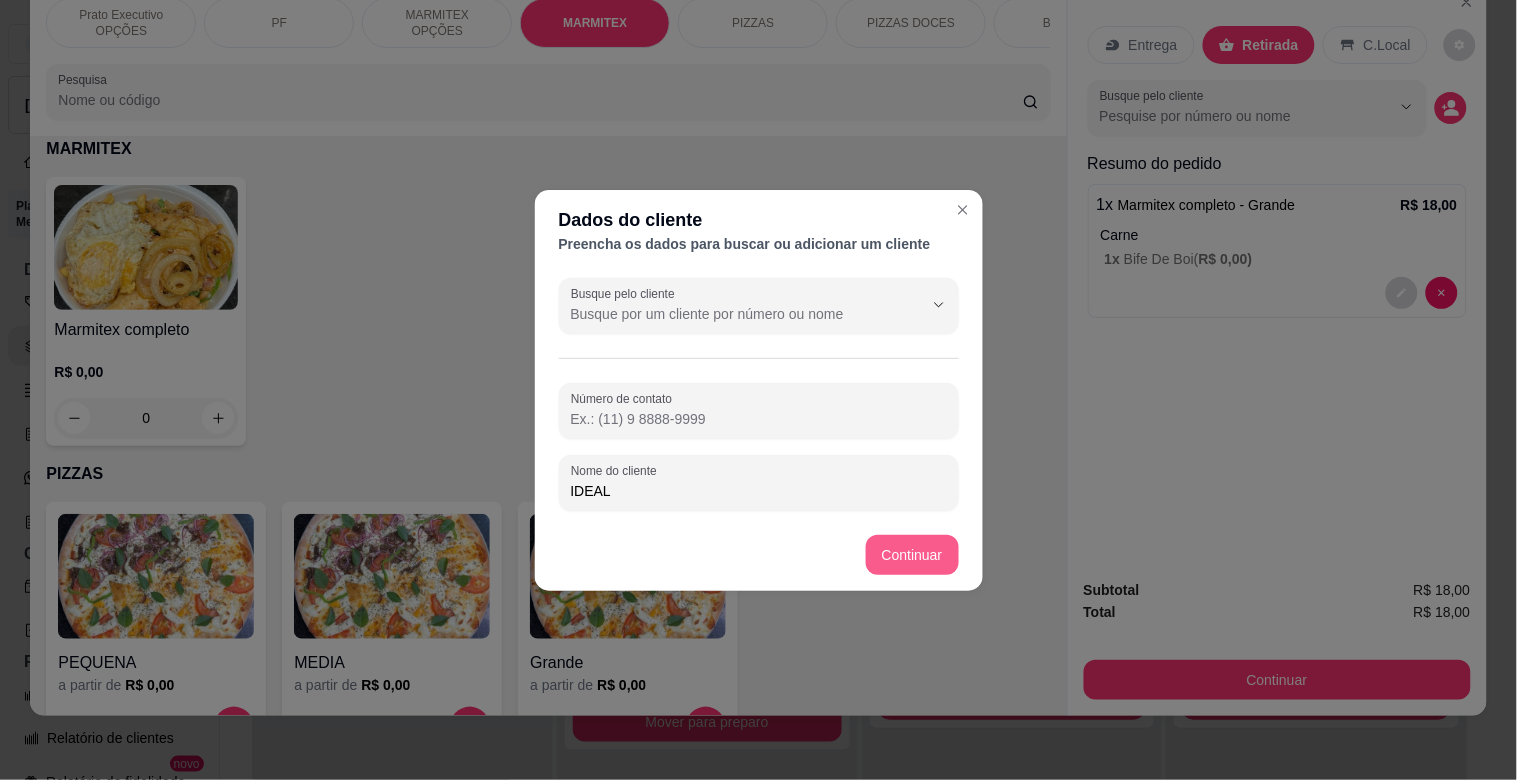 type on "IDEAL" 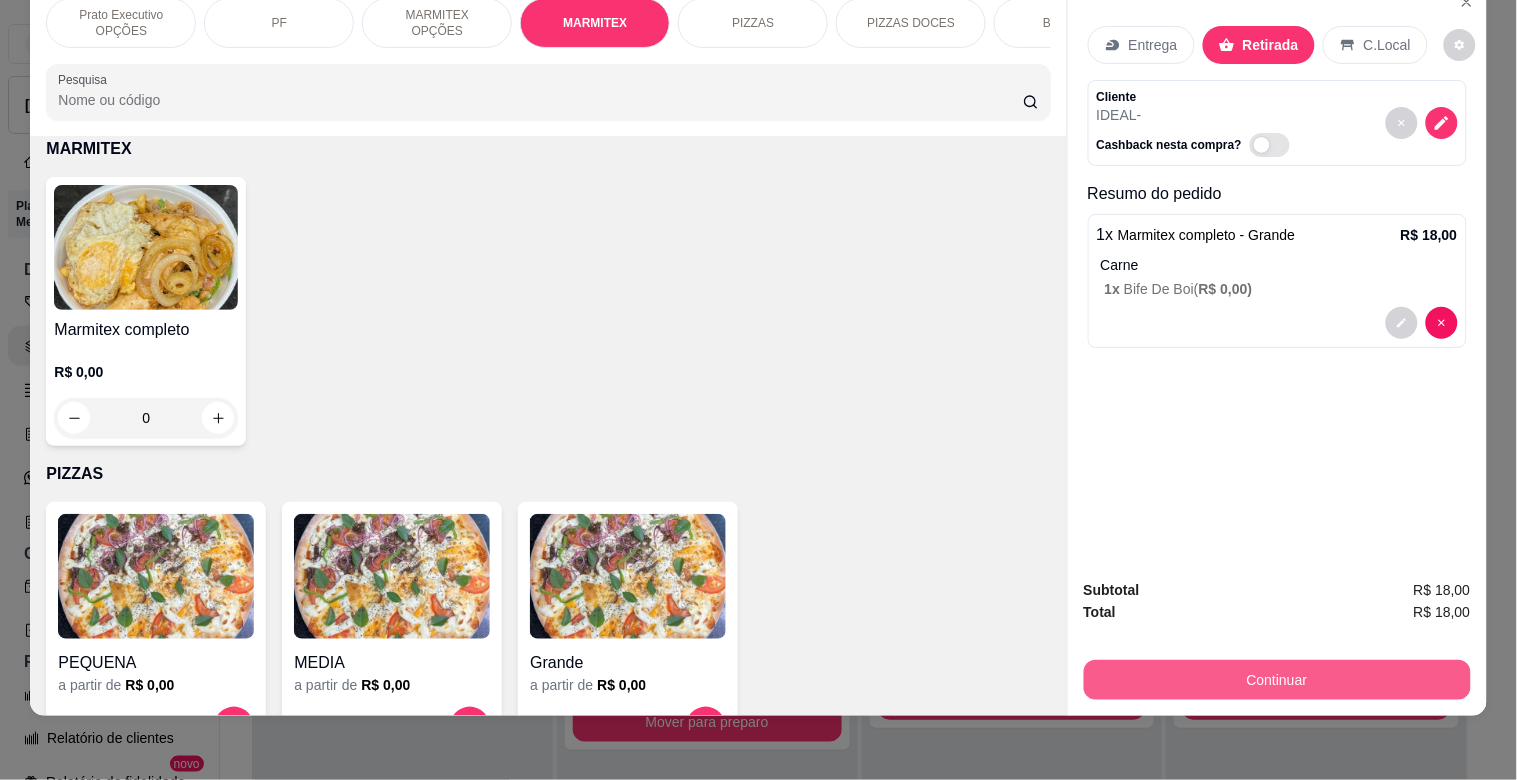 click on "Continuar" at bounding box center [1277, 680] 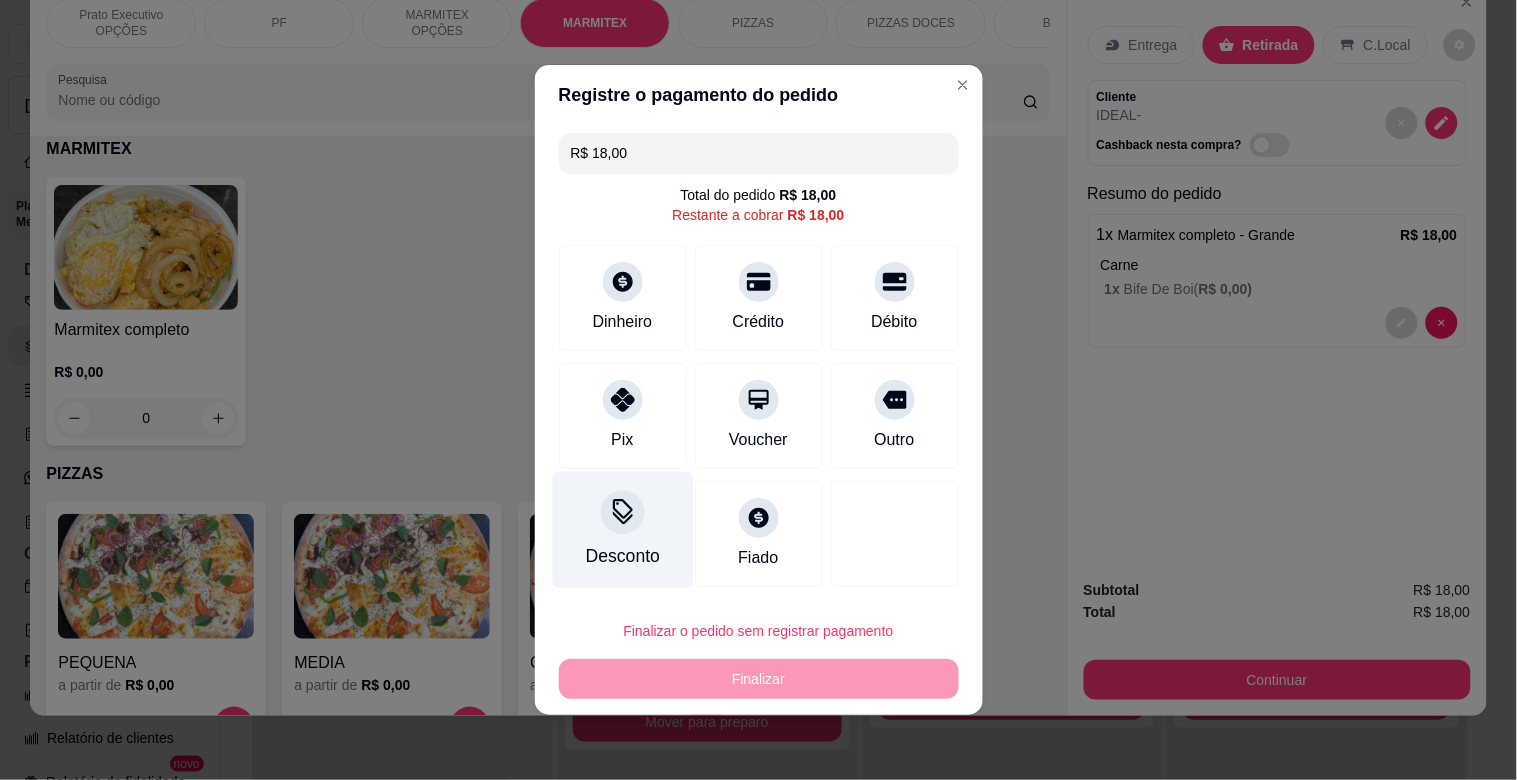 click at bounding box center (623, 512) 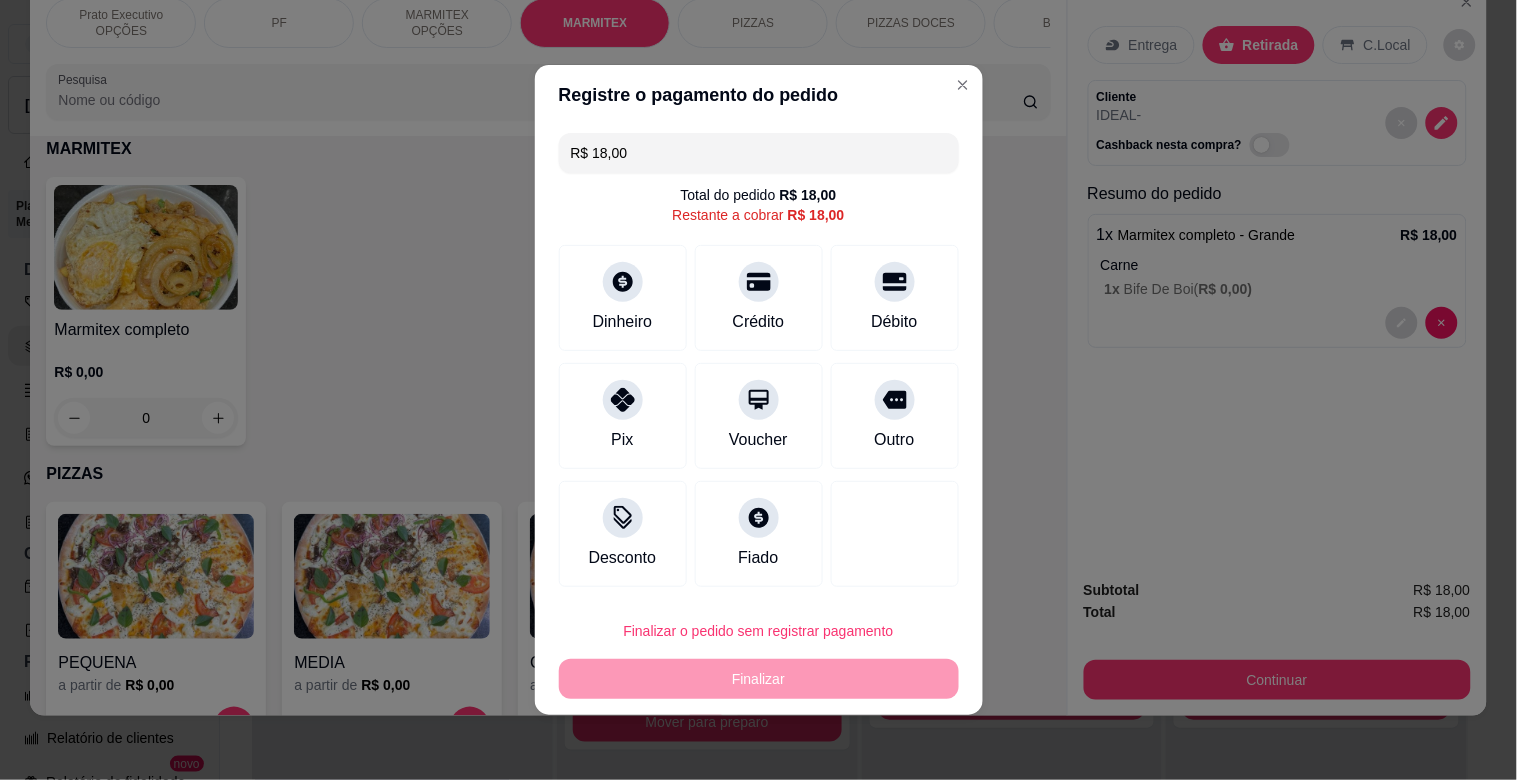 click at bounding box center (758, 446) 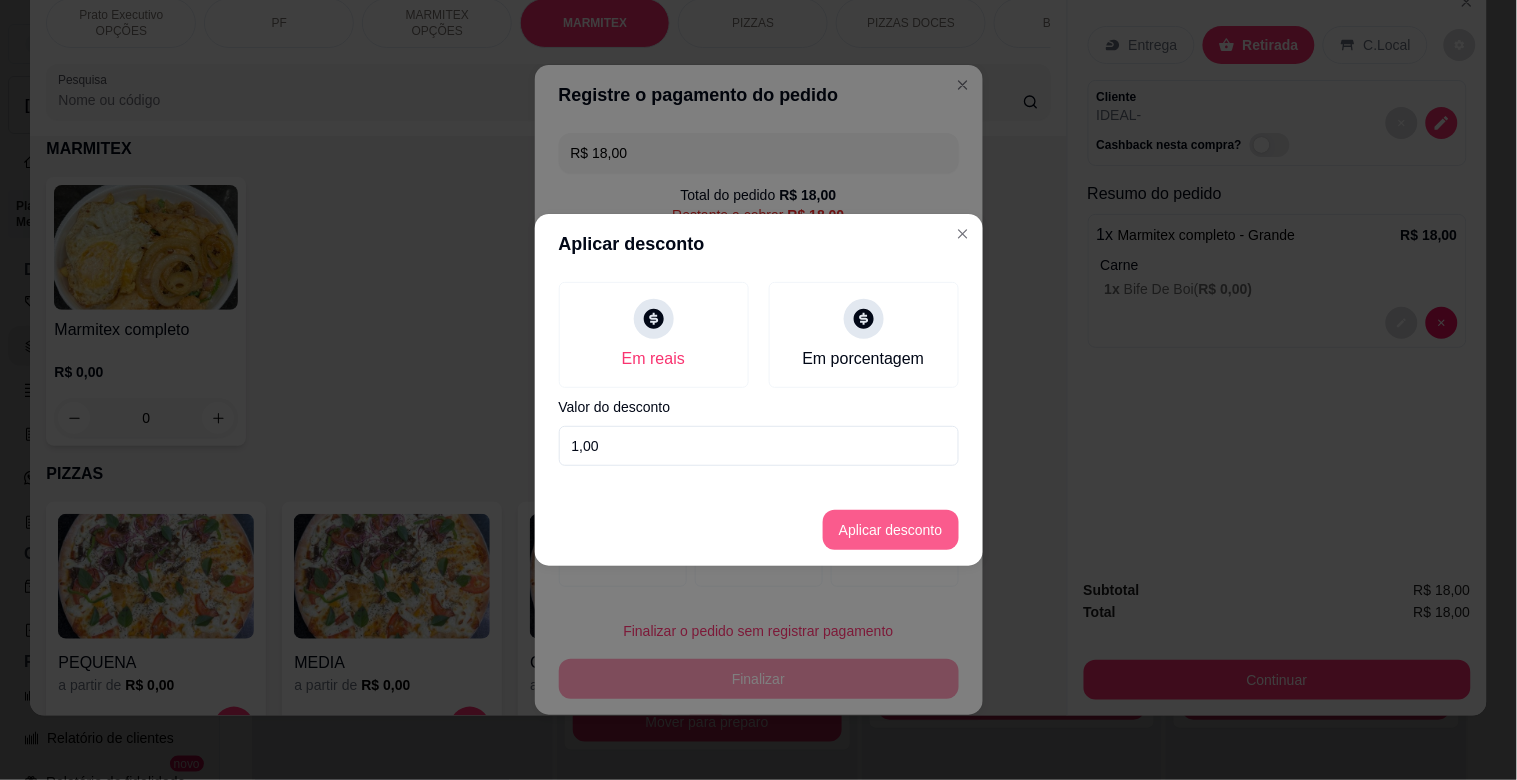 type on "1,00" 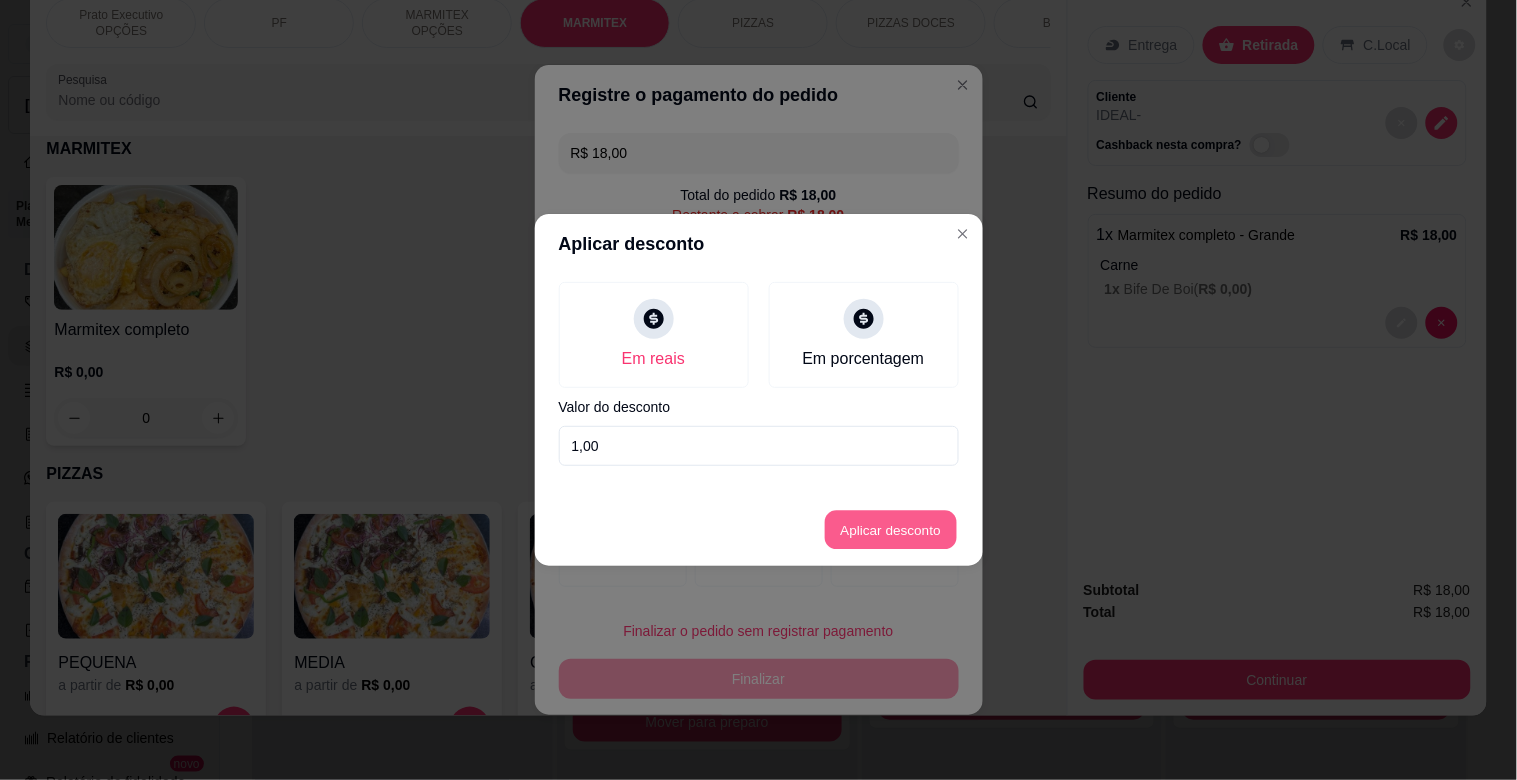 click on "Aplicar desconto" at bounding box center (890, 530) 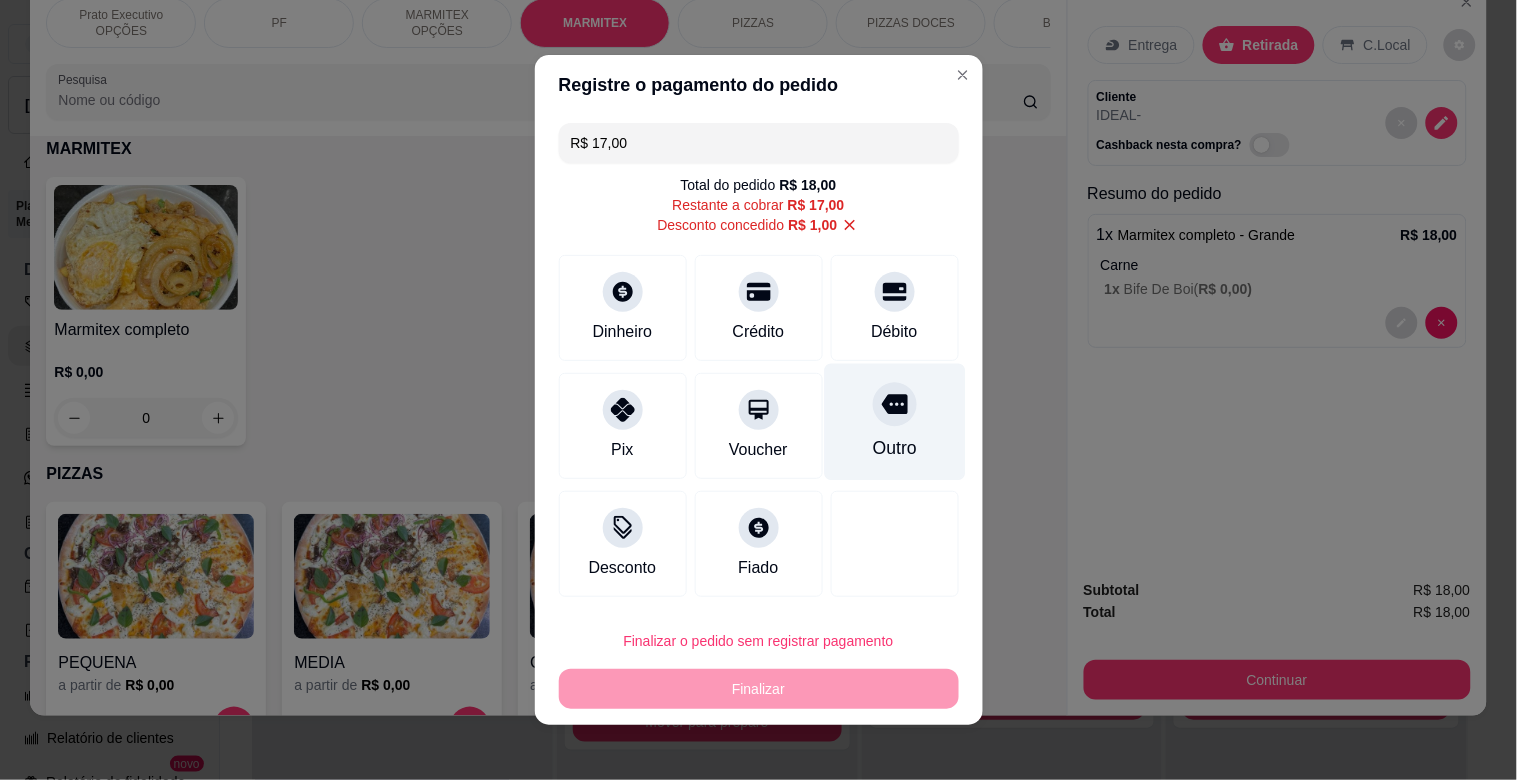 click on "Outro" at bounding box center (894, 422) 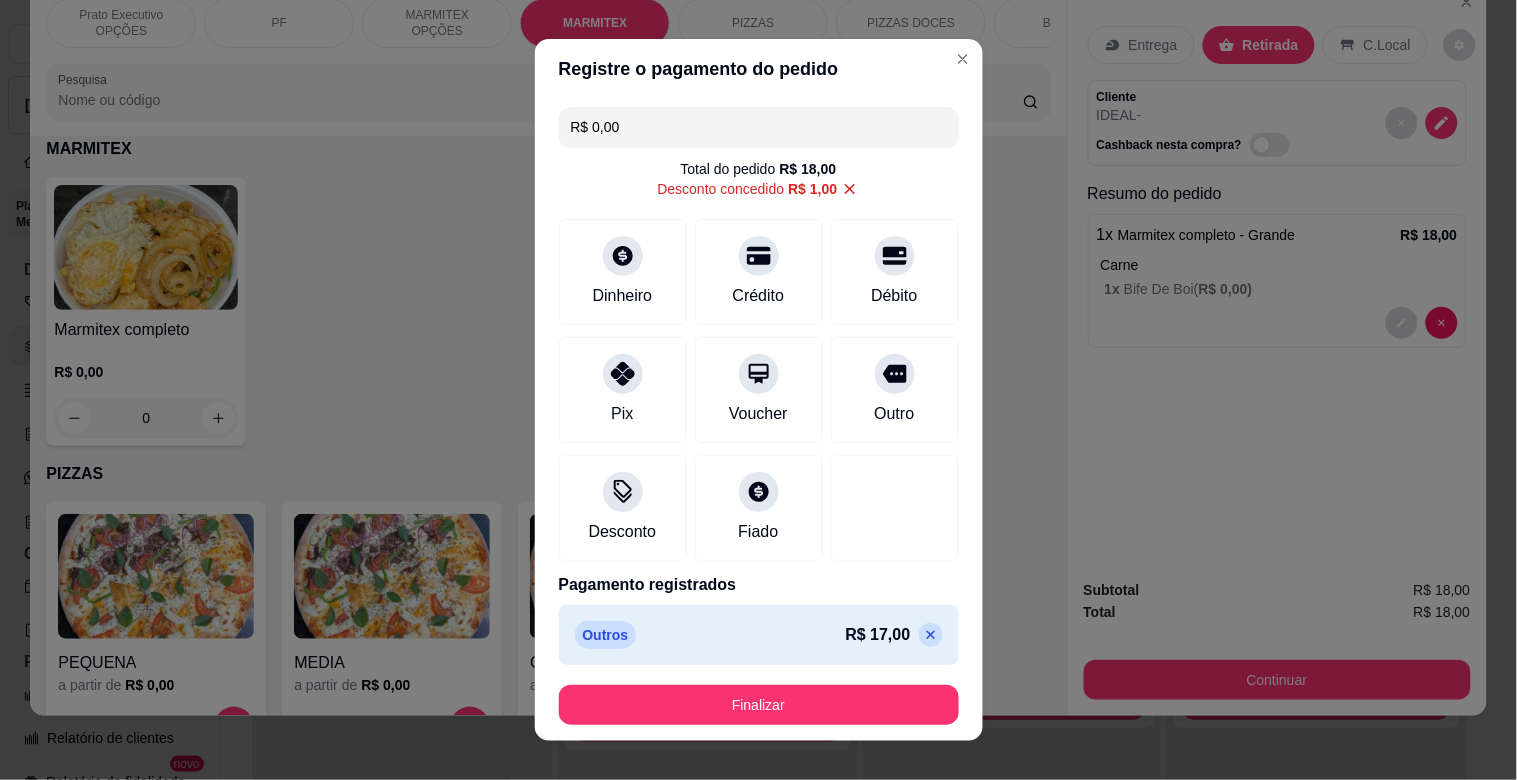 drag, startPoint x: 890, startPoint y: 633, endPoint x: 855, endPoint y: 482, distance: 155.00322 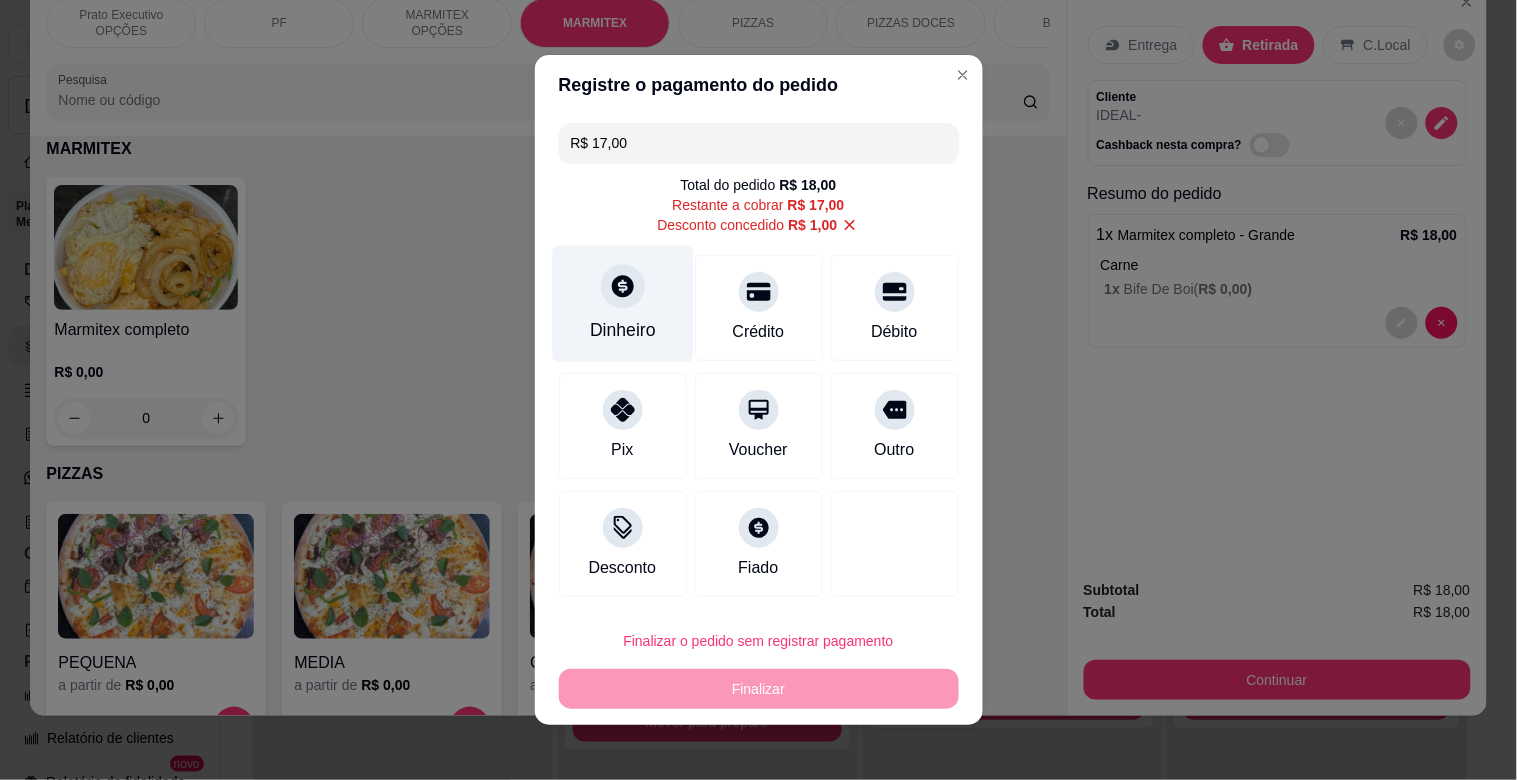 click on "Dinheiro" at bounding box center [623, 330] 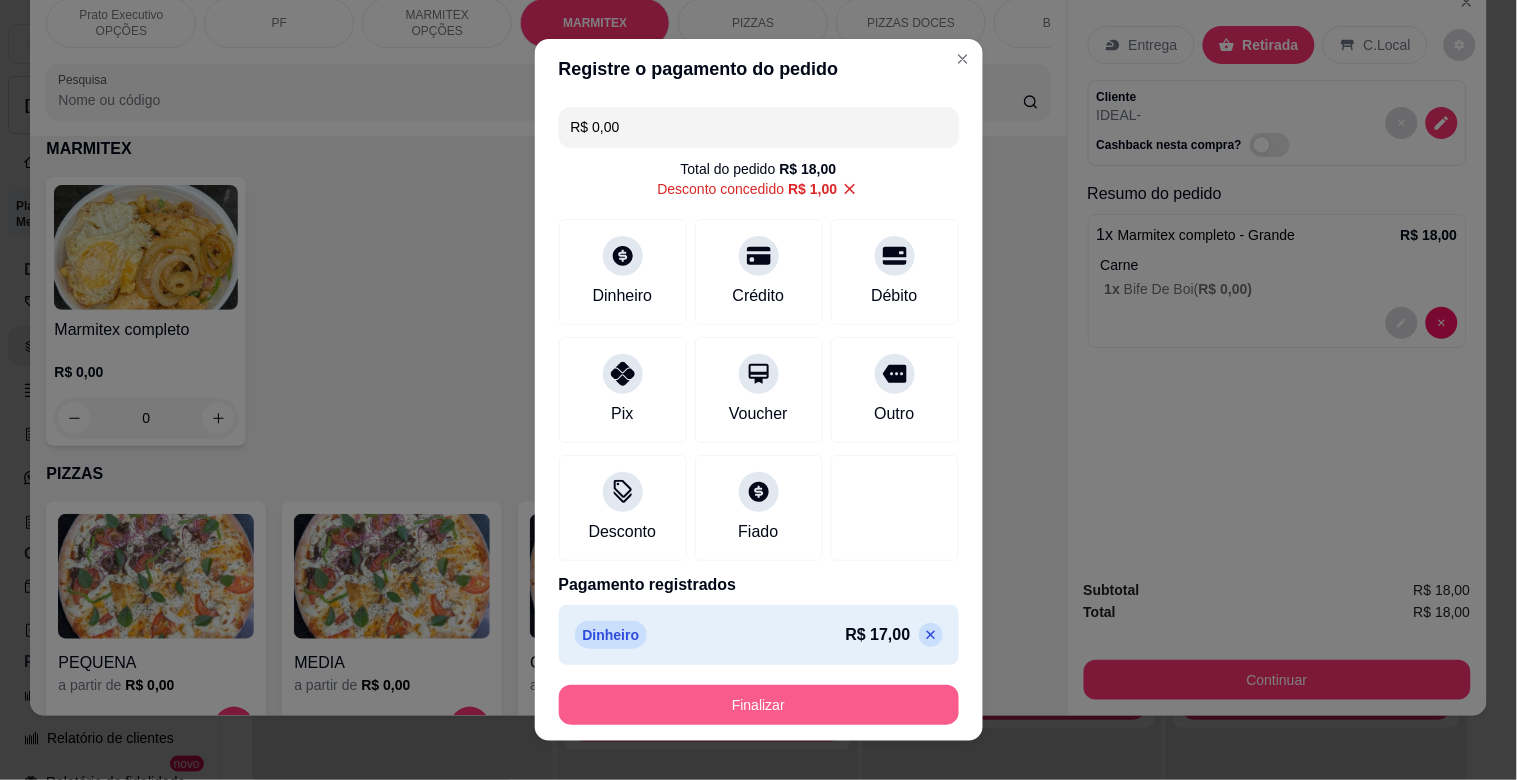 click on "Finalizar" at bounding box center [759, 705] 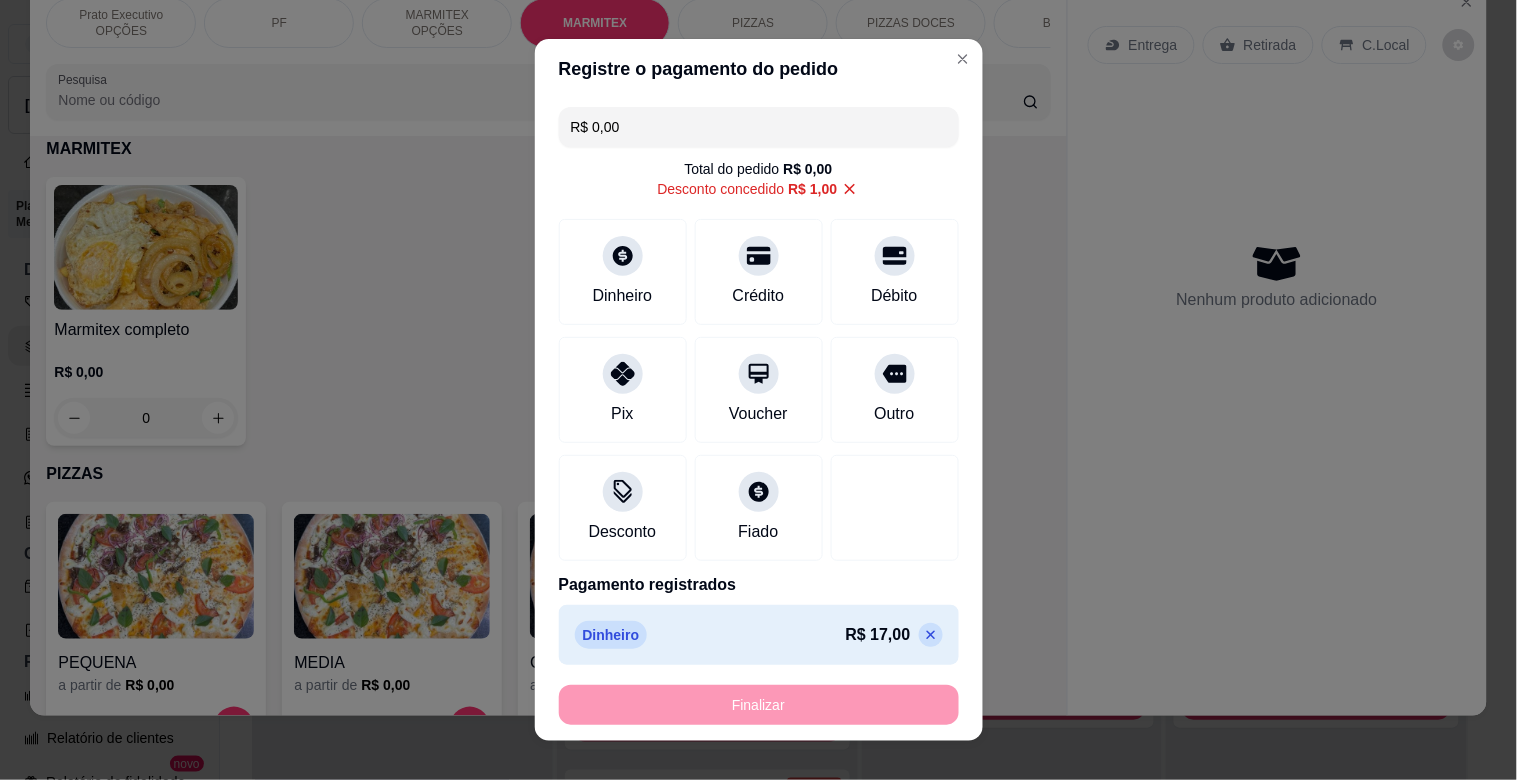 type on "-R$ 18,00" 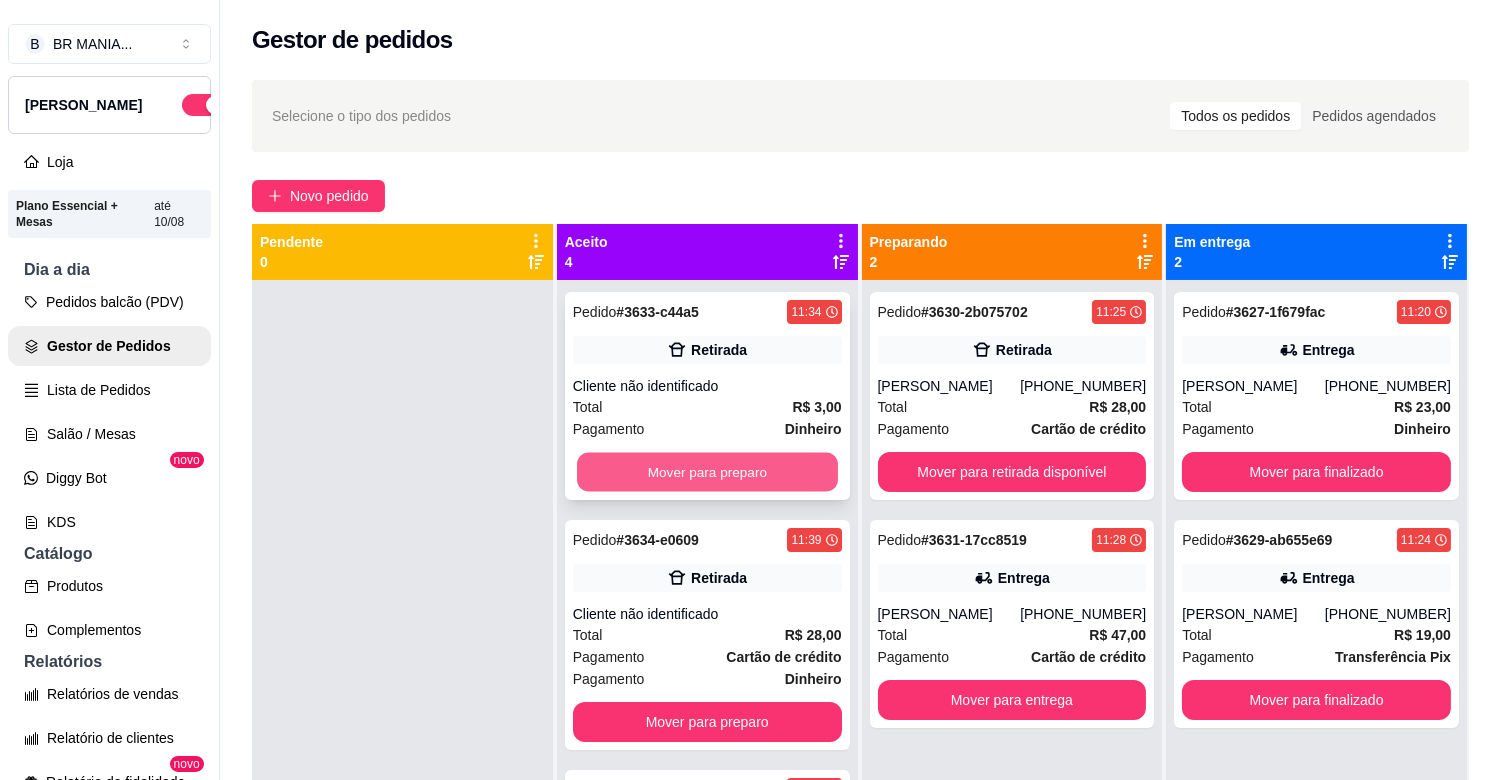 click on "Mover para preparo" at bounding box center (707, 472) 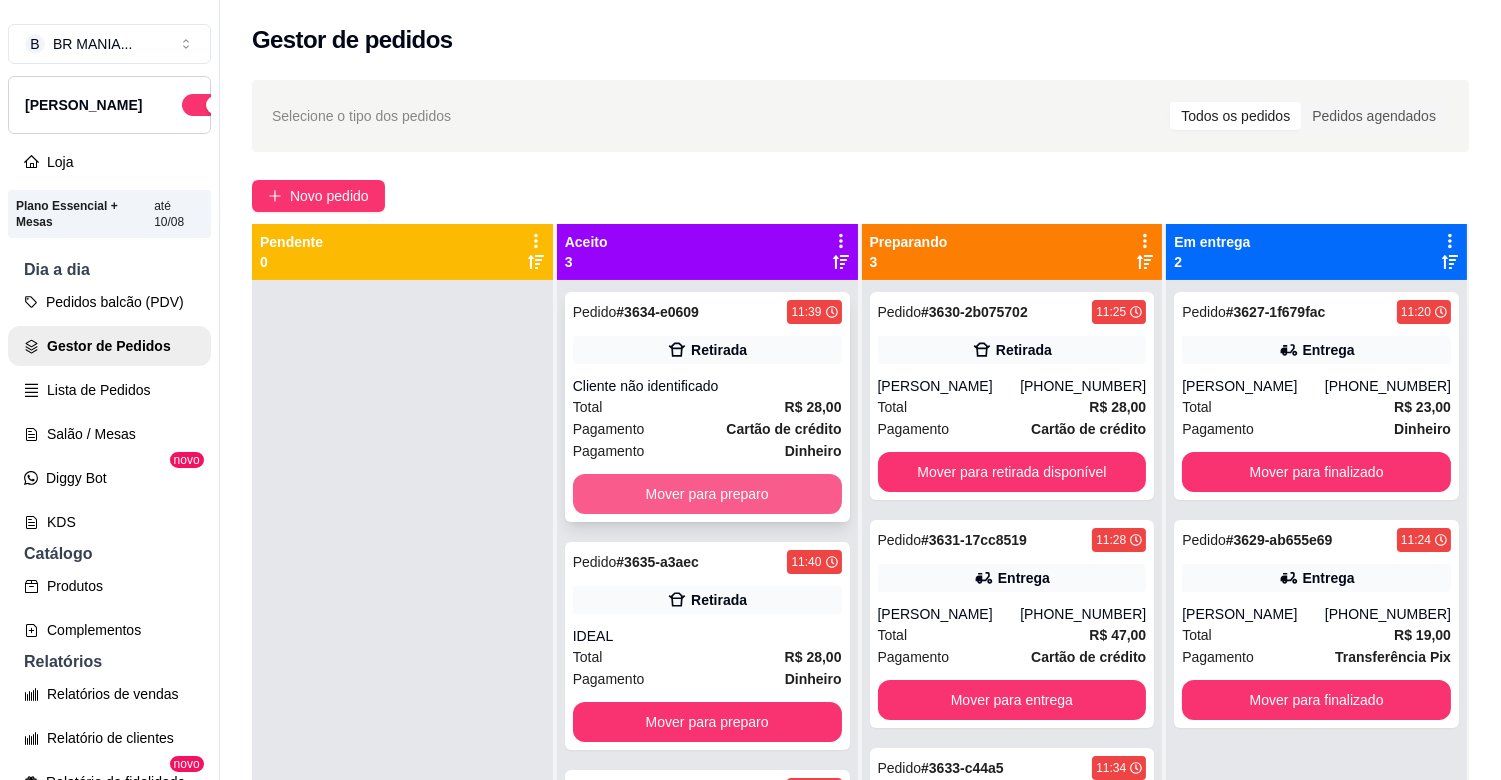 click on "Mover para preparo" at bounding box center (707, 494) 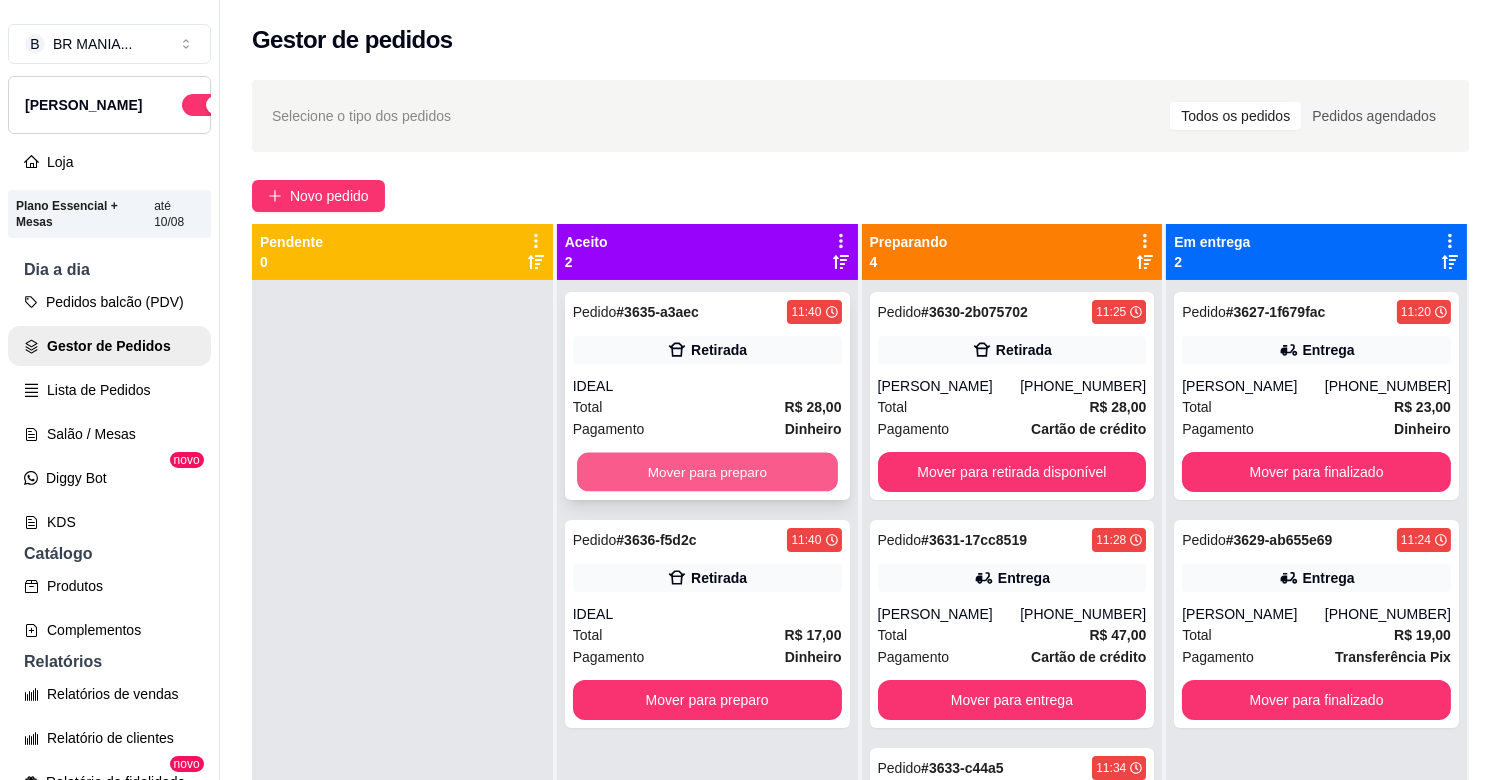 click on "Mover para preparo" at bounding box center (707, 472) 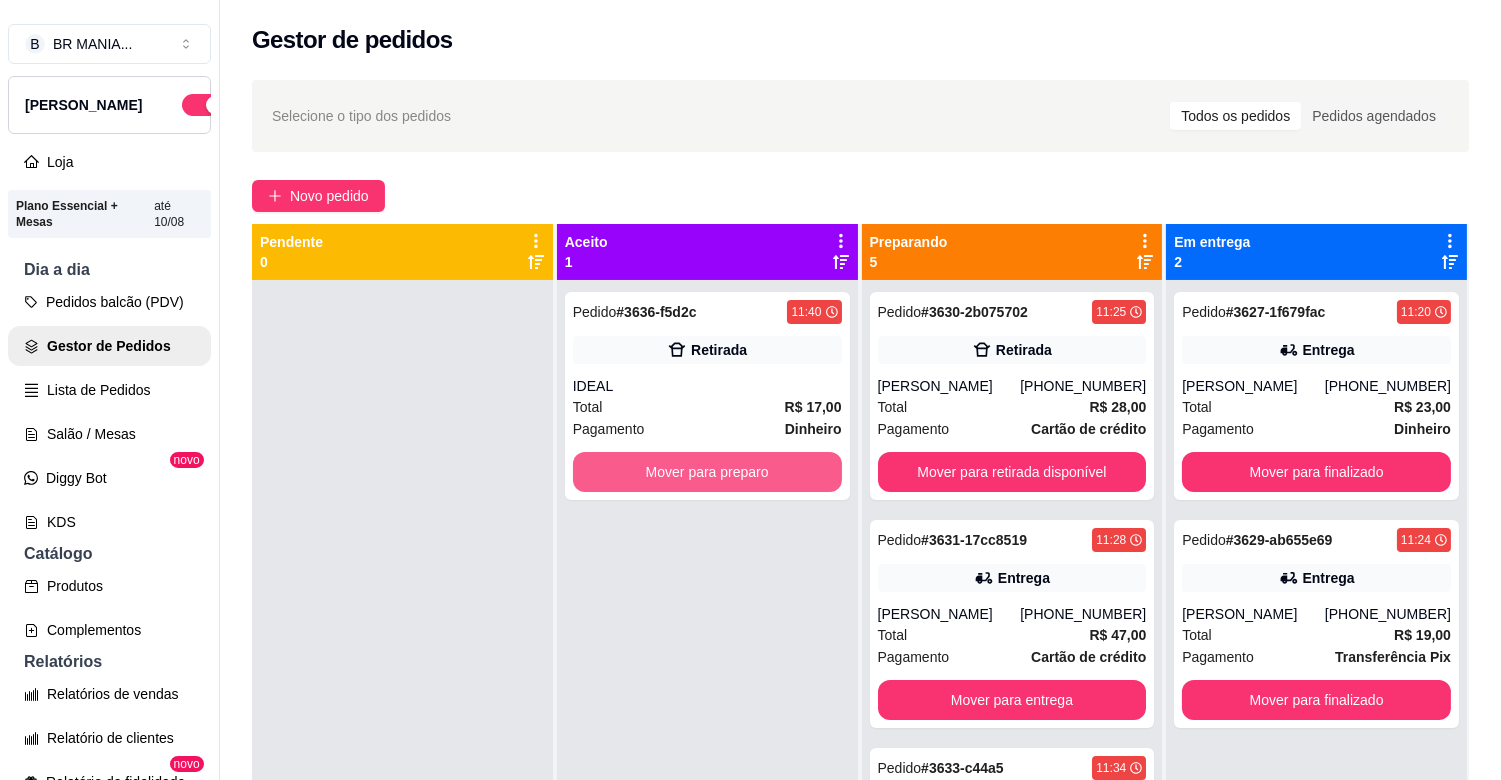 click on "Mover para preparo" at bounding box center [707, 472] 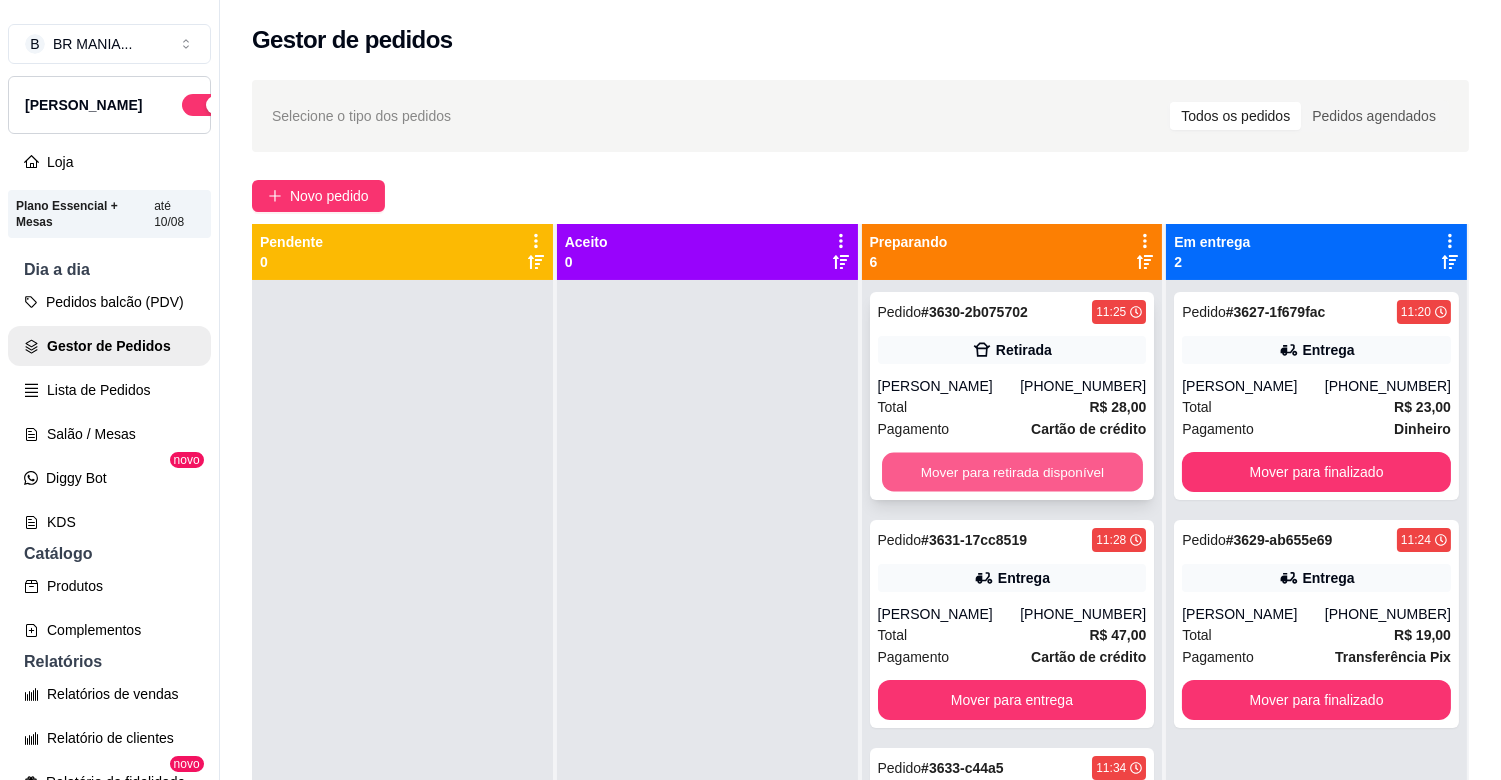 click on "Mover para retirada disponível" at bounding box center [1012, 472] 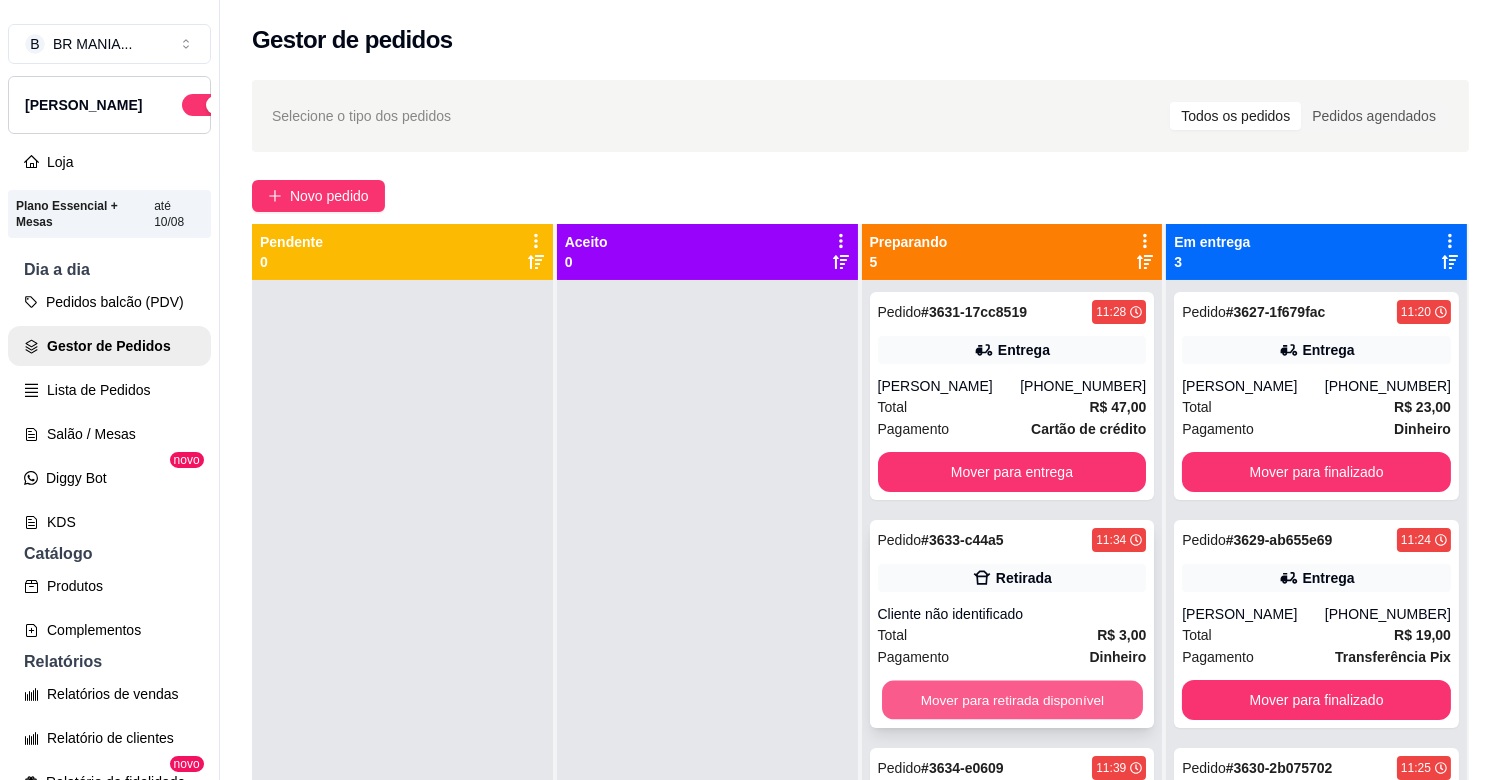 click on "Mover para retirada disponível" at bounding box center [1012, 700] 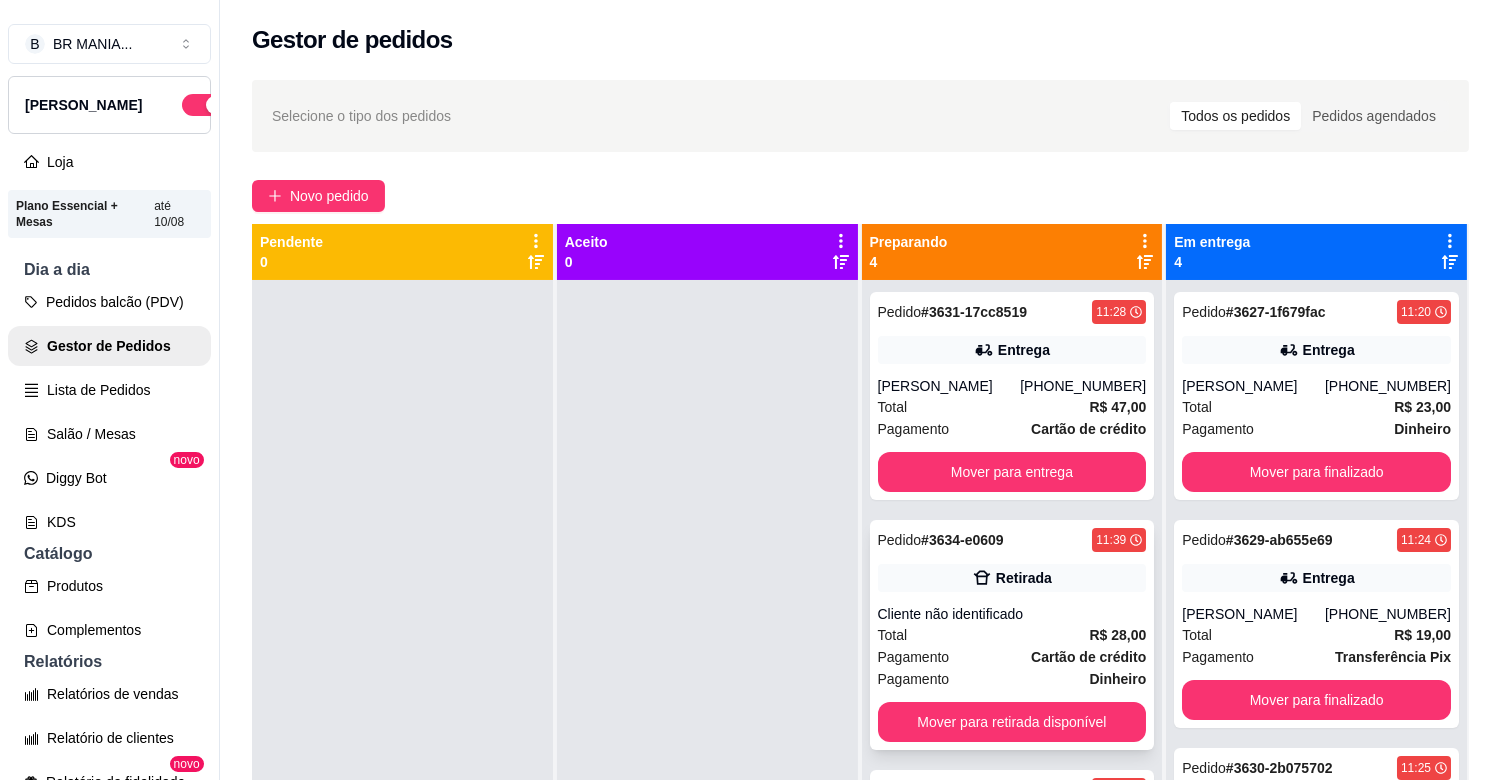 click on "Pedido  # 3634-e0609 11:39 Retirada Cliente não identificado Total R$ 28,00 Pagamento Cartão de crédito Pagamento Dinheiro Mover para retirada disponível" at bounding box center [1012, 635] 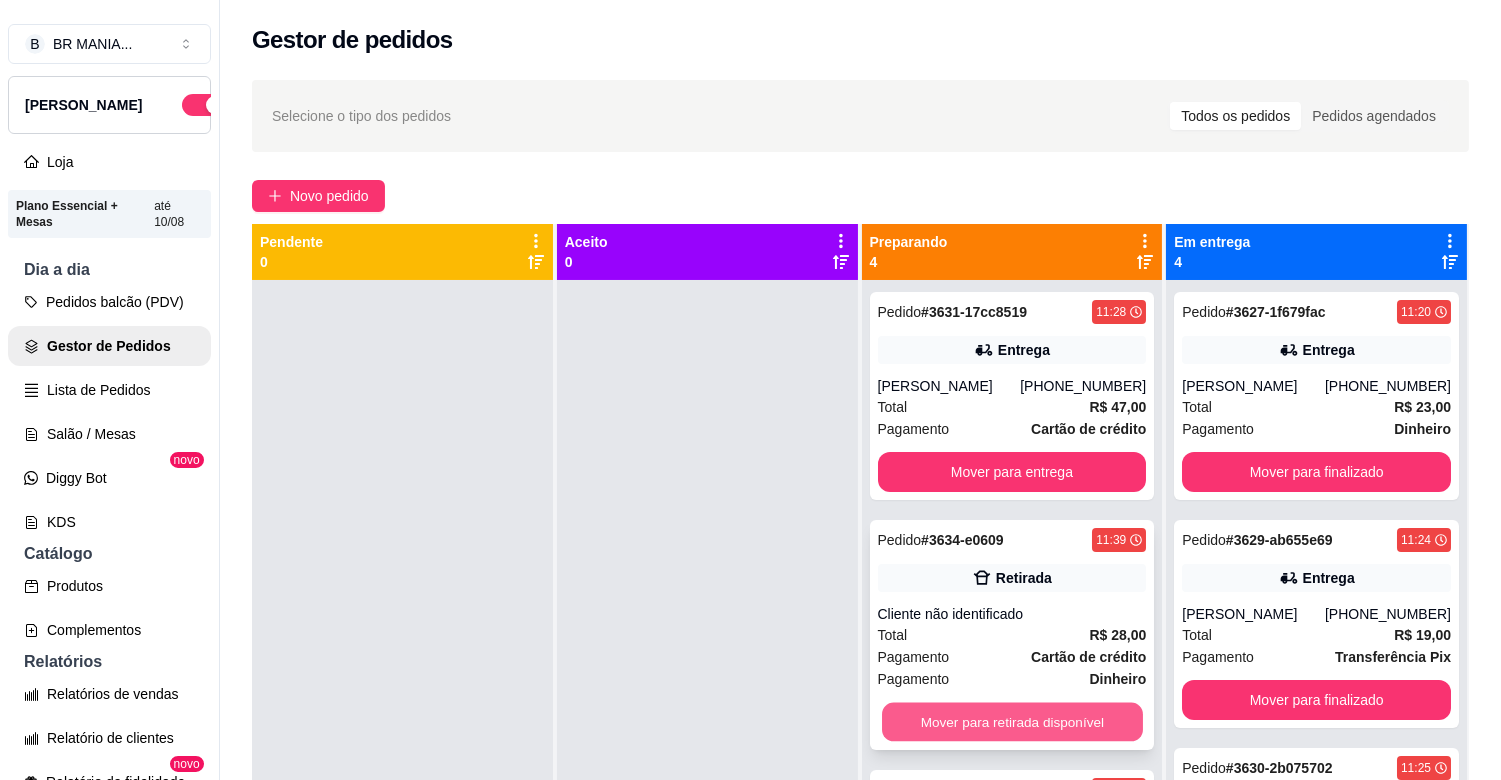 click on "Mover para retirada disponível" at bounding box center [1012, 722] 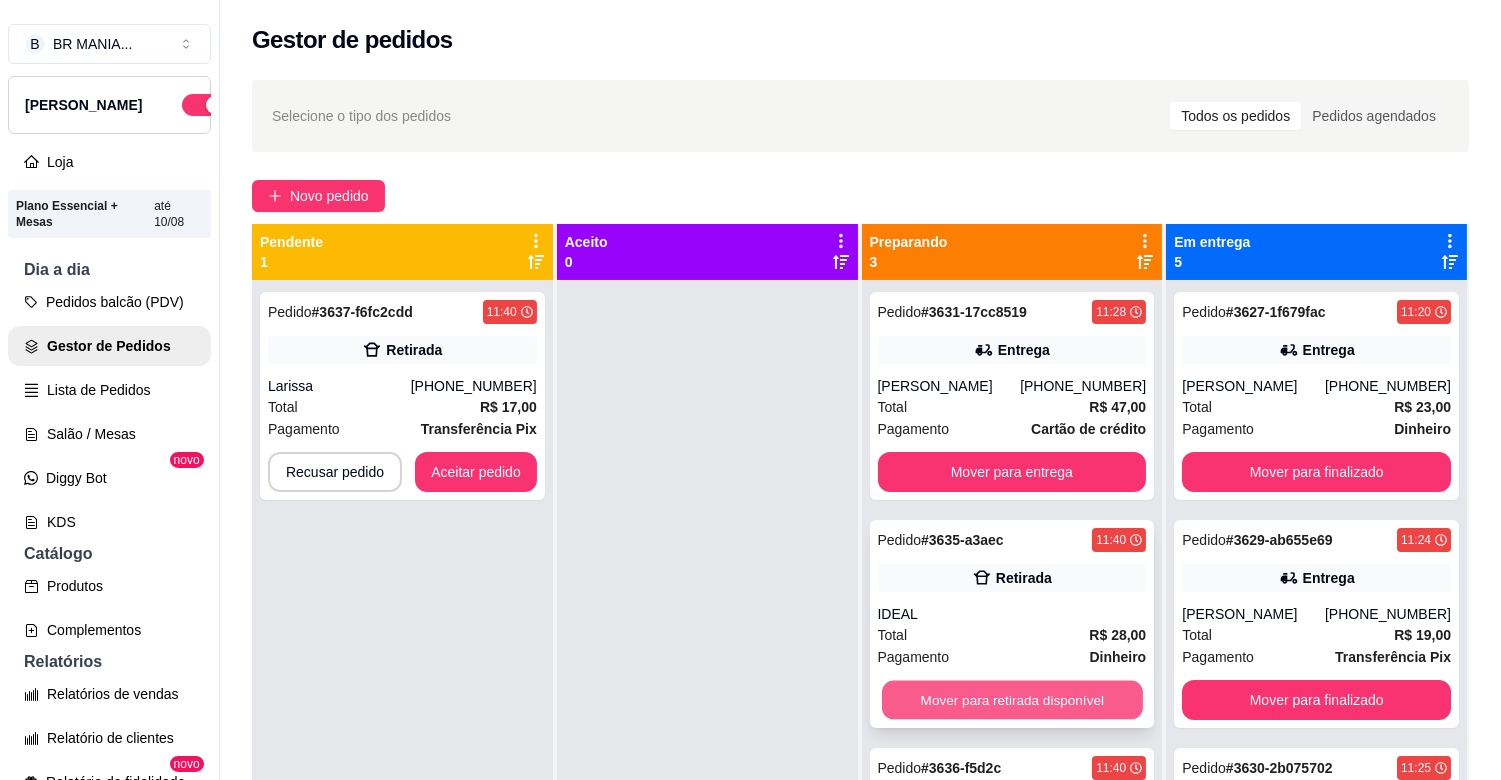 click on "Mover para retirada disponível" at bounding box center [1012, 700] 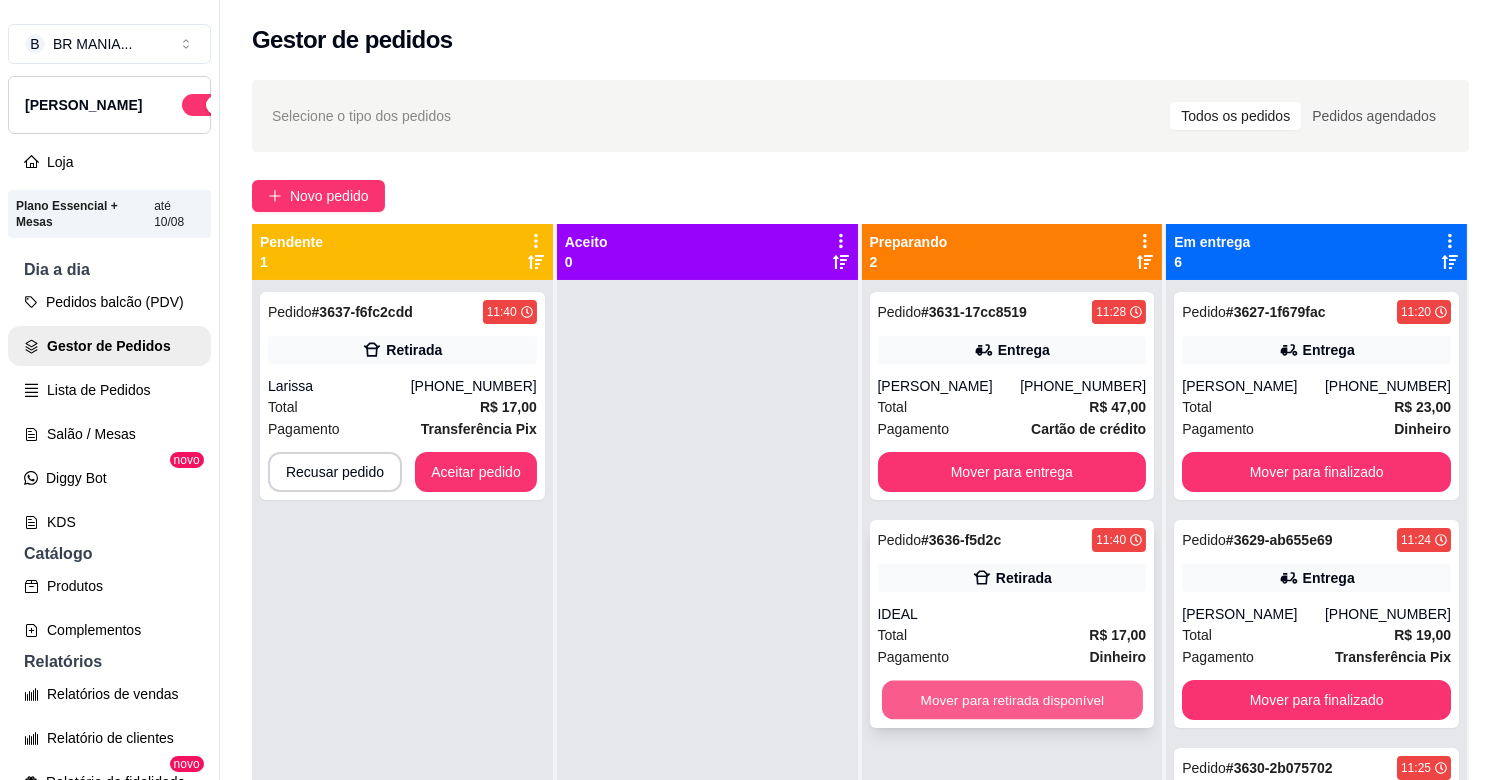 click on "Mover para retirada disponível" at bounding box center (1012, 700) 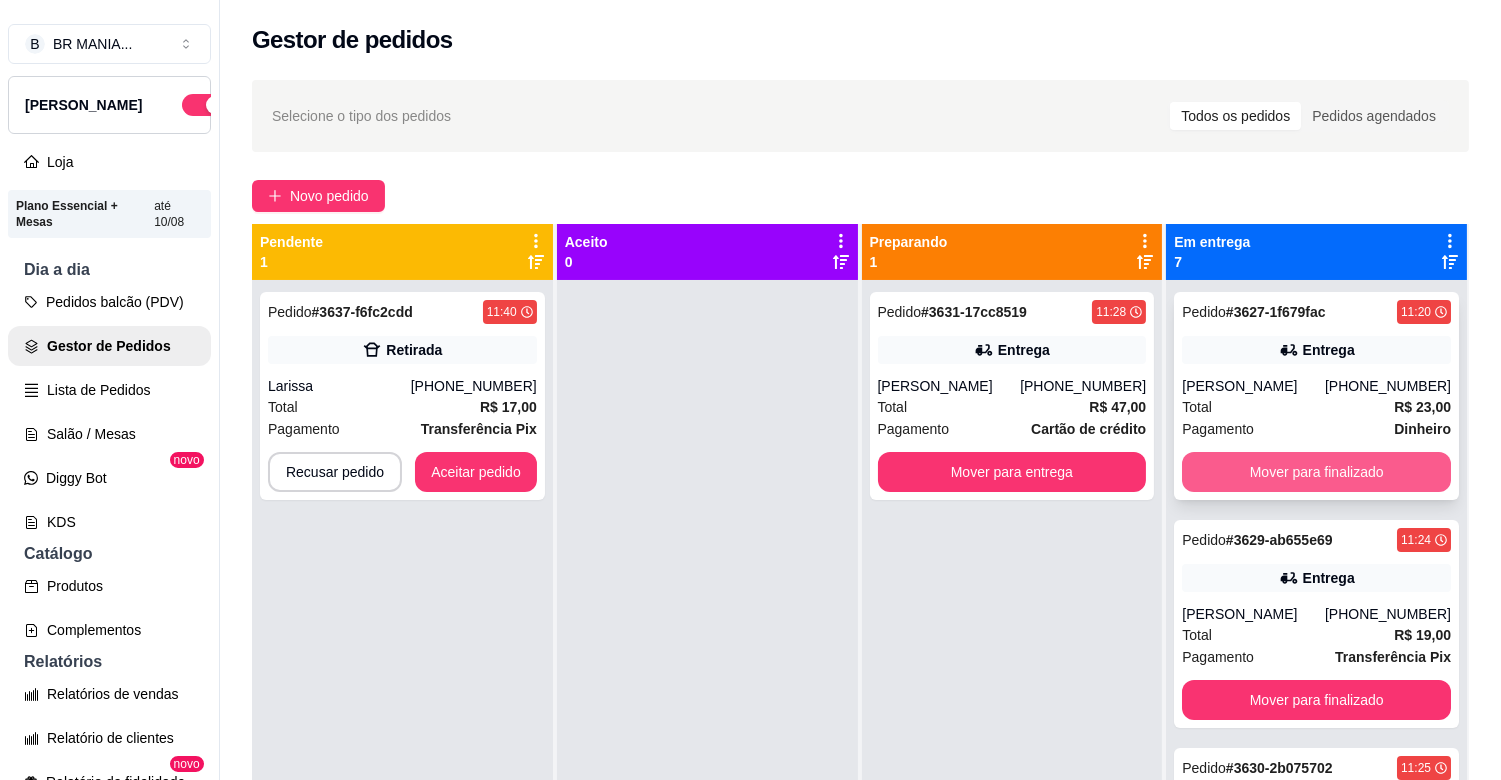 click on "Mover para finalizado" at bounding box center [1316, 472] 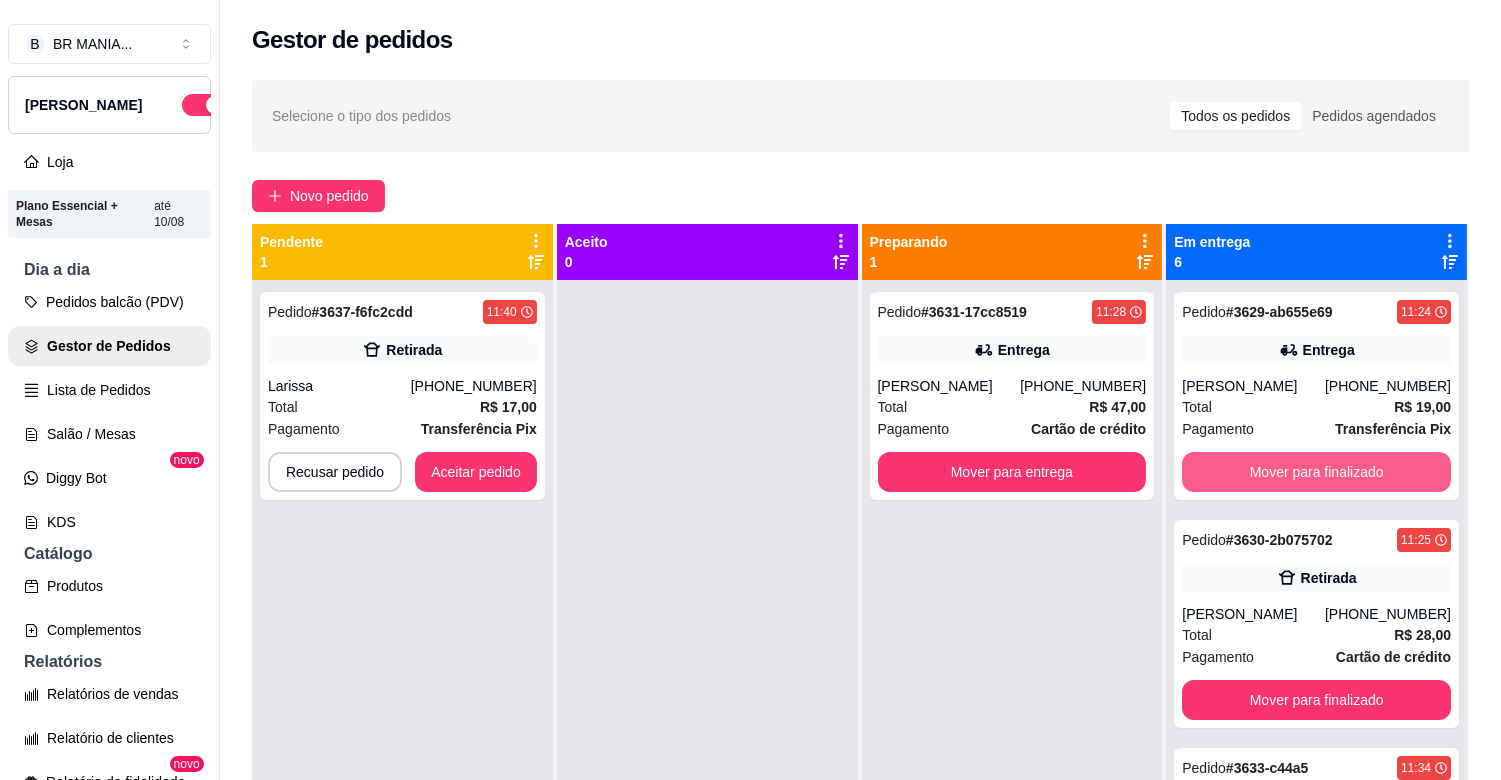 click on "Mover para finalizado" at bounding box center [1316, 472] 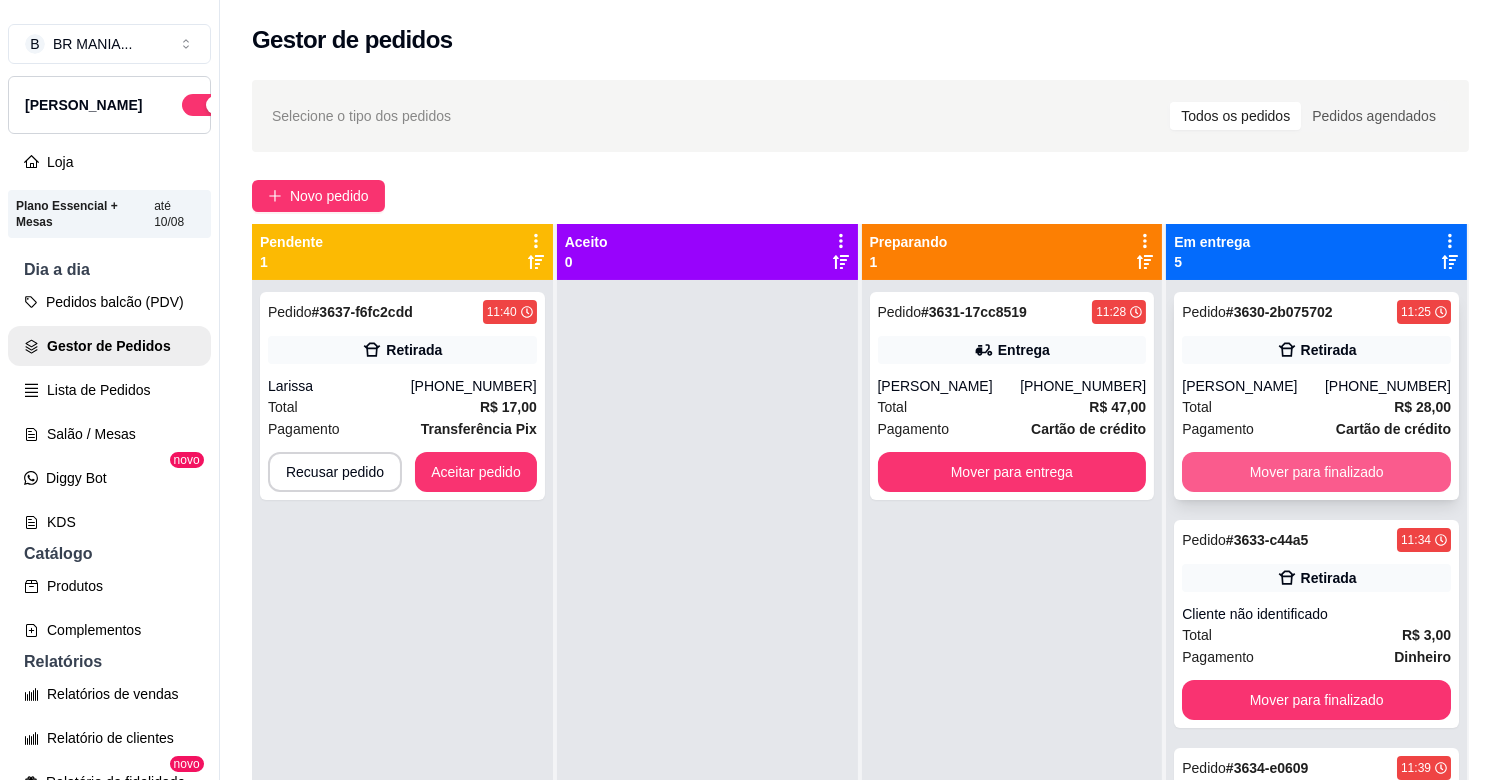 click on "Mover para finalizado" at bounding box center (1316, 472) 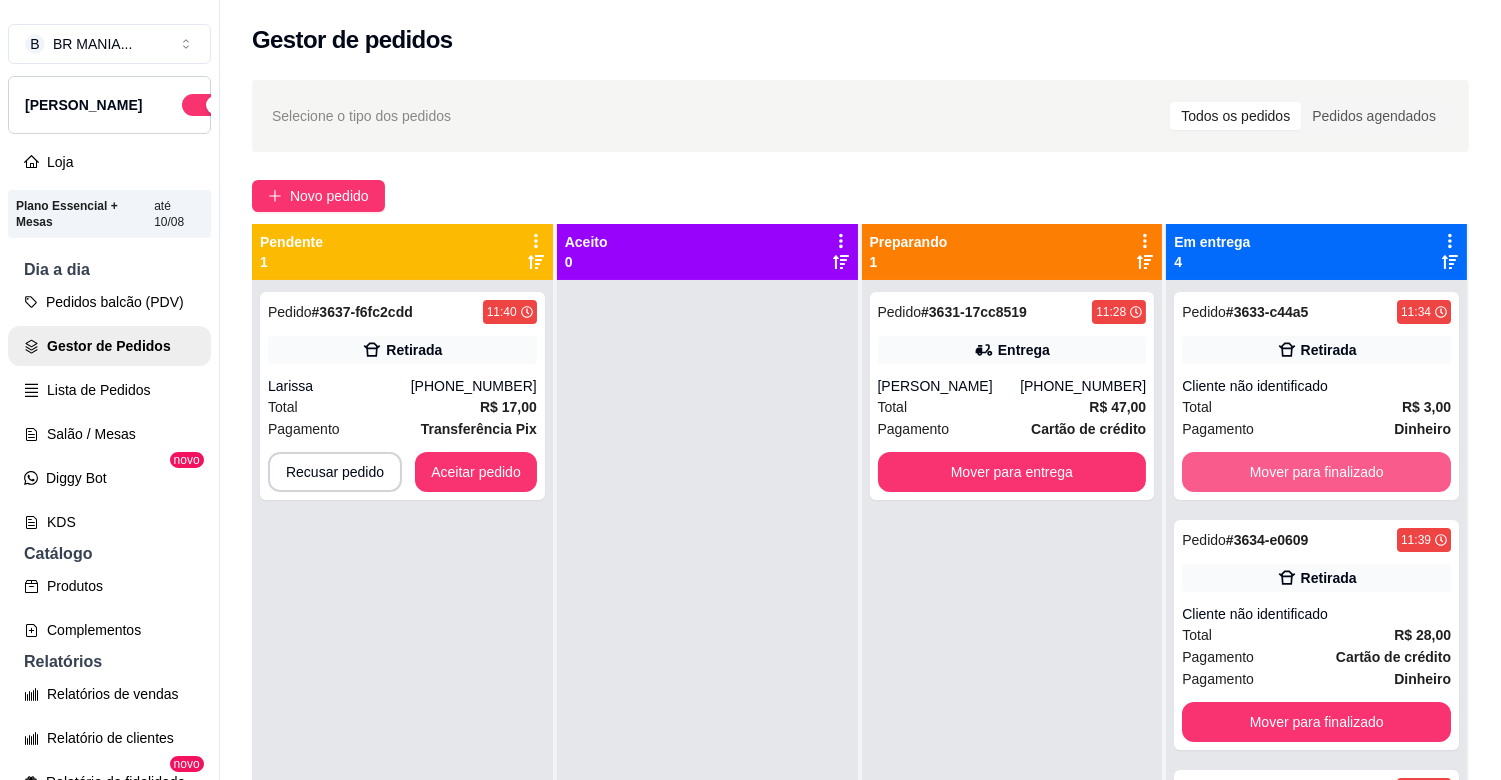 click on "Mover para finalizado" at bounding box center (1316, 472) 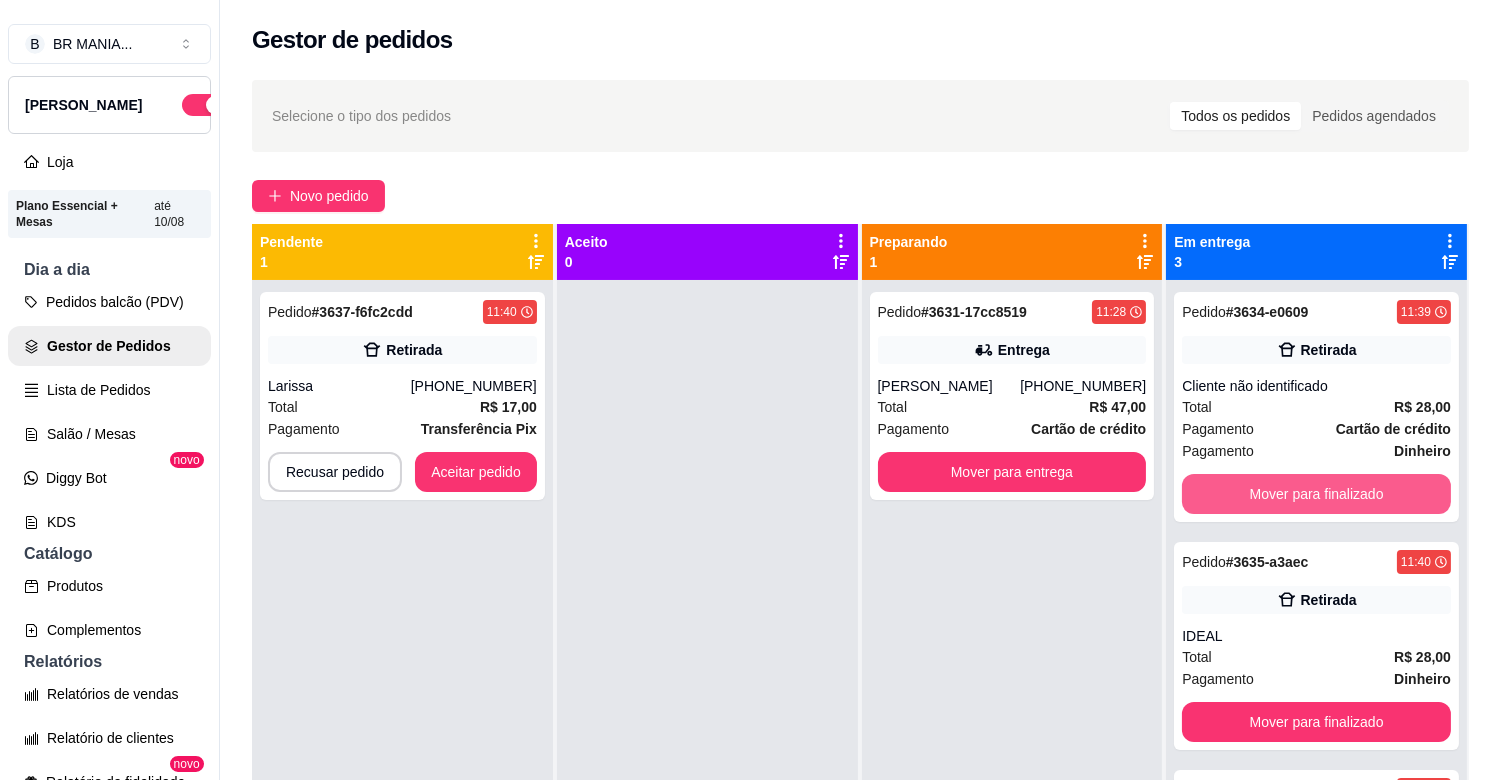 click on "Mover para finalizado" at bounding box center [1316, 494] 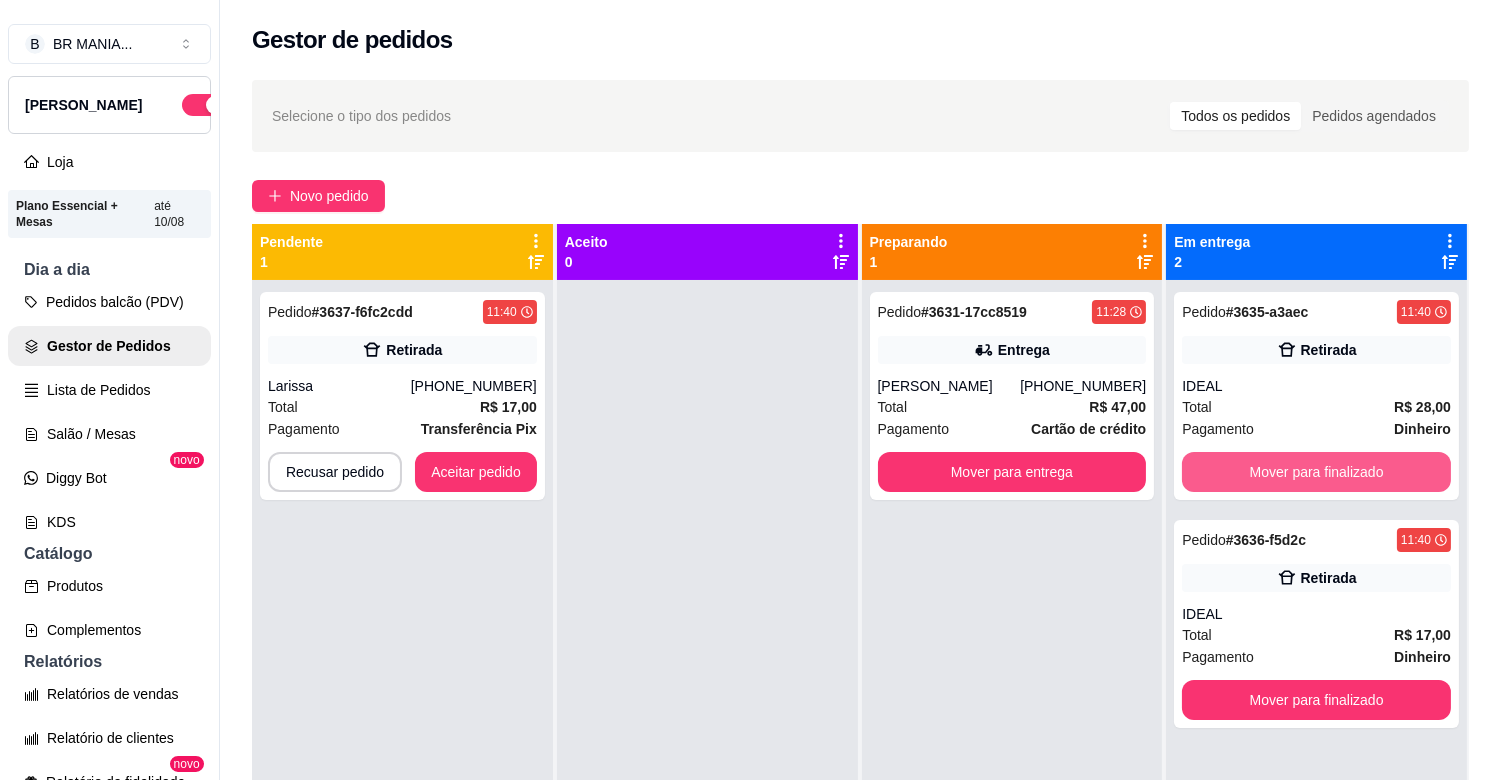 click on "Mover para finalizado" at bounding box center [1316, 472] 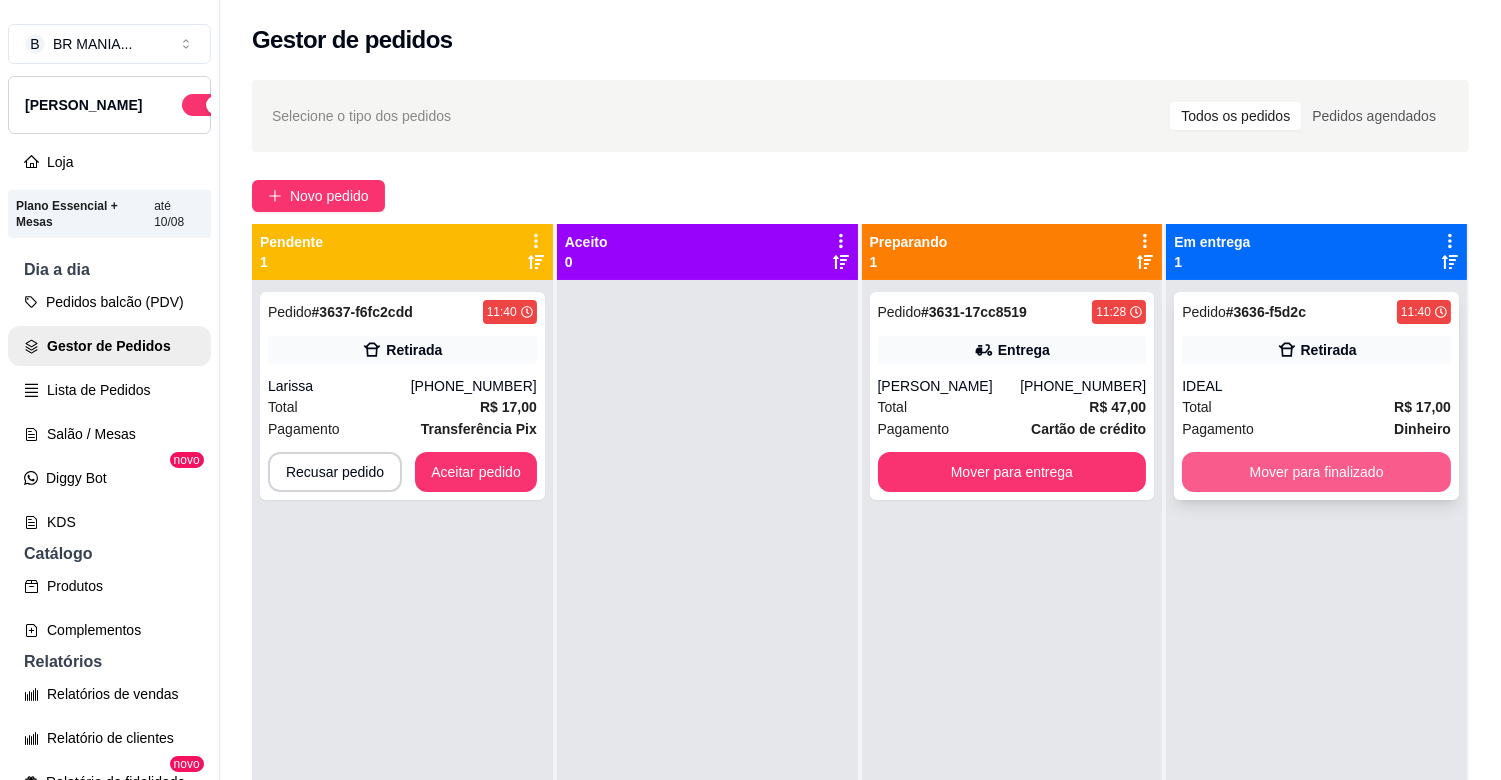 click on "Mover para finalizado" at bounding box center (1316, 472) 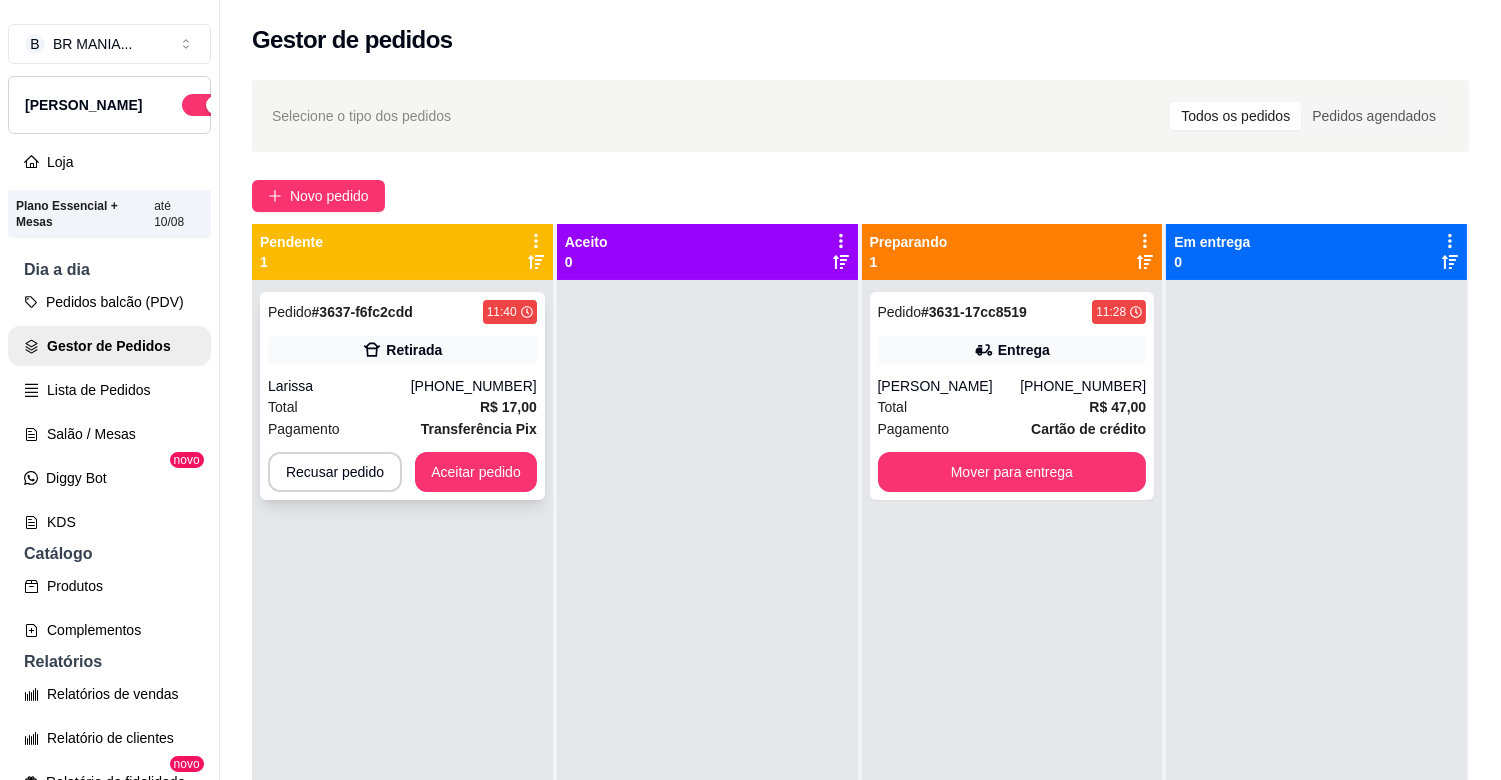 click on "R$ 17,00" at bounding box center (508, 407) 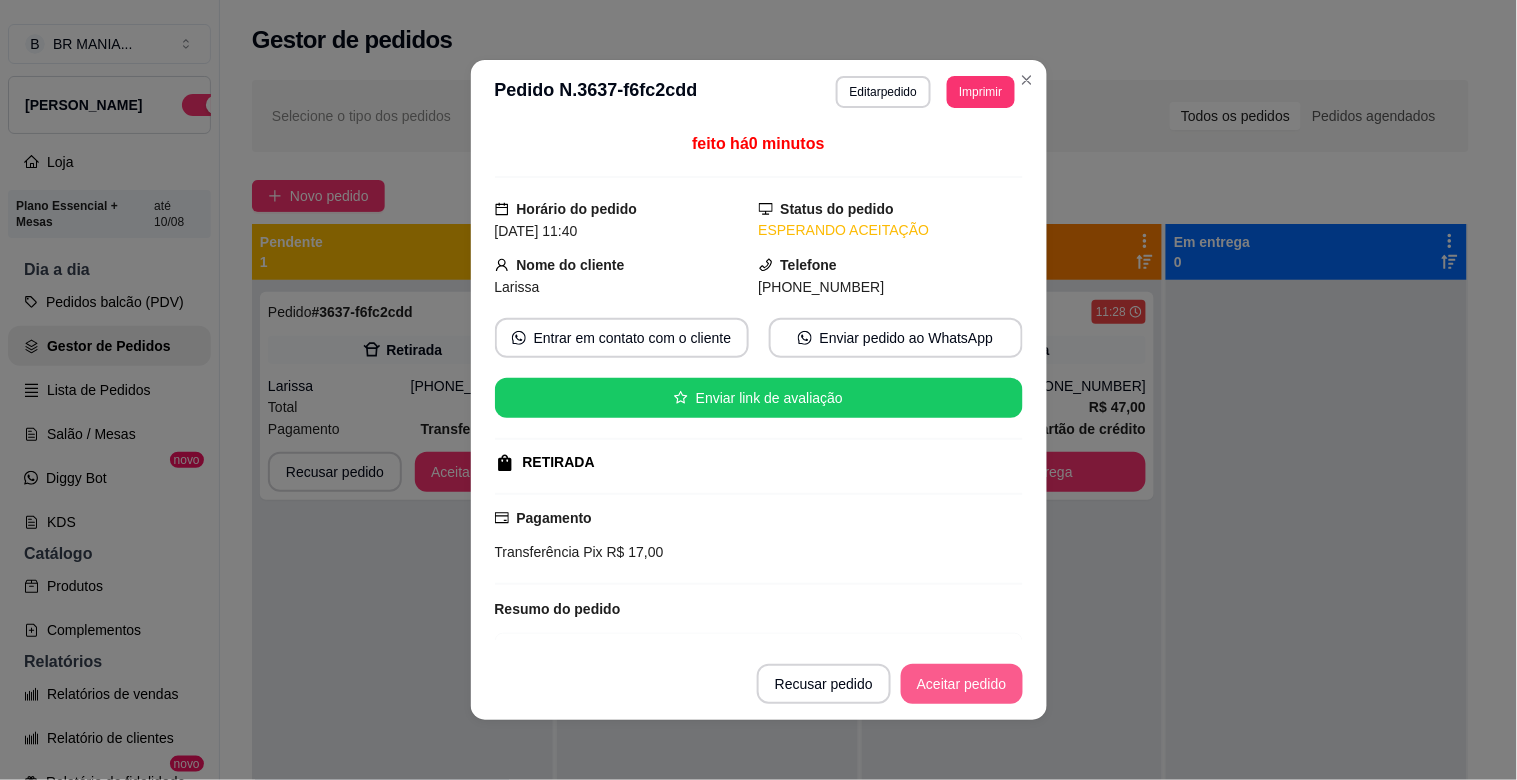 click on "Aceitar pedido" at bounding box center (962, 684) 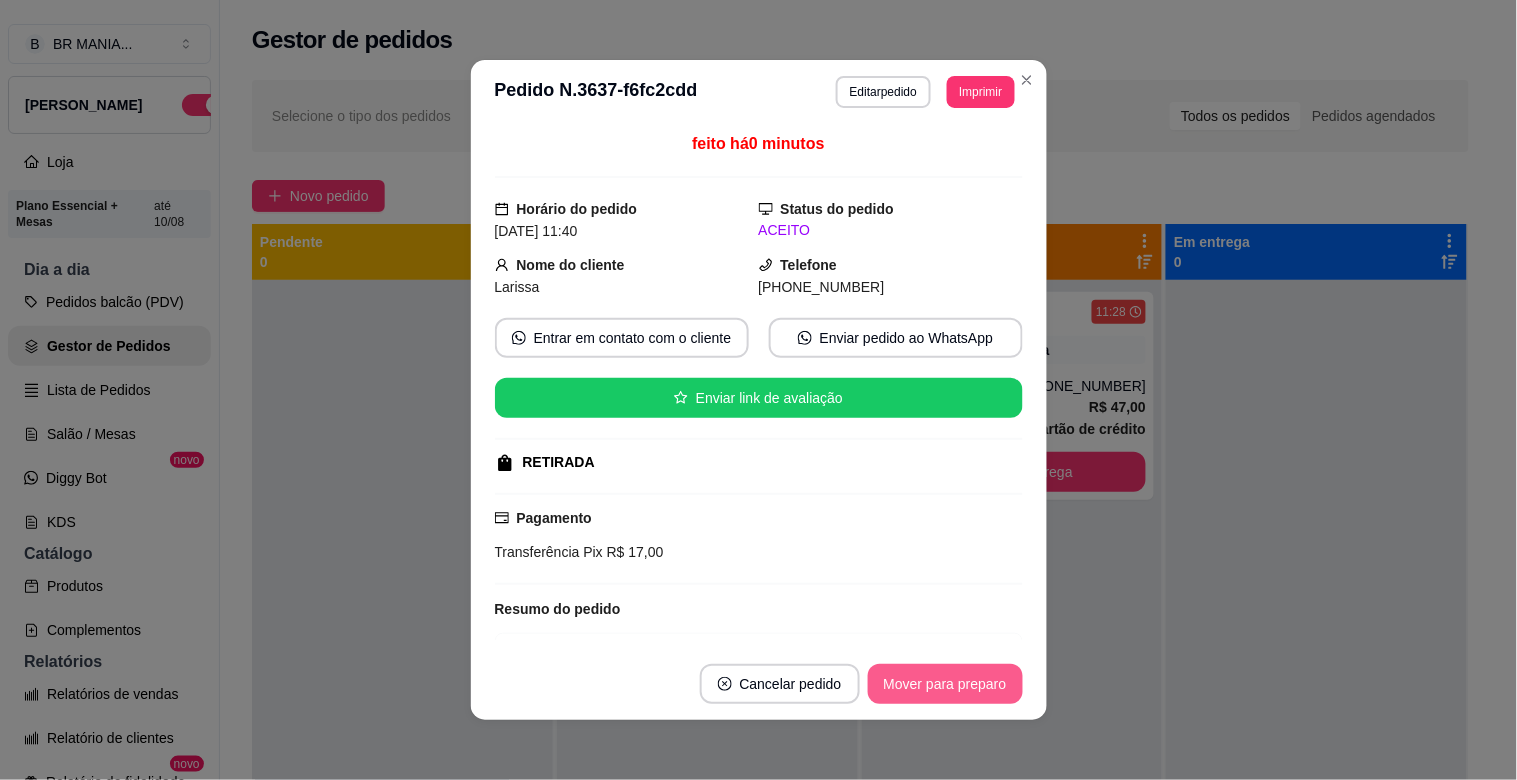 click on "Mover para preparo" at bounding box center [945, 684] 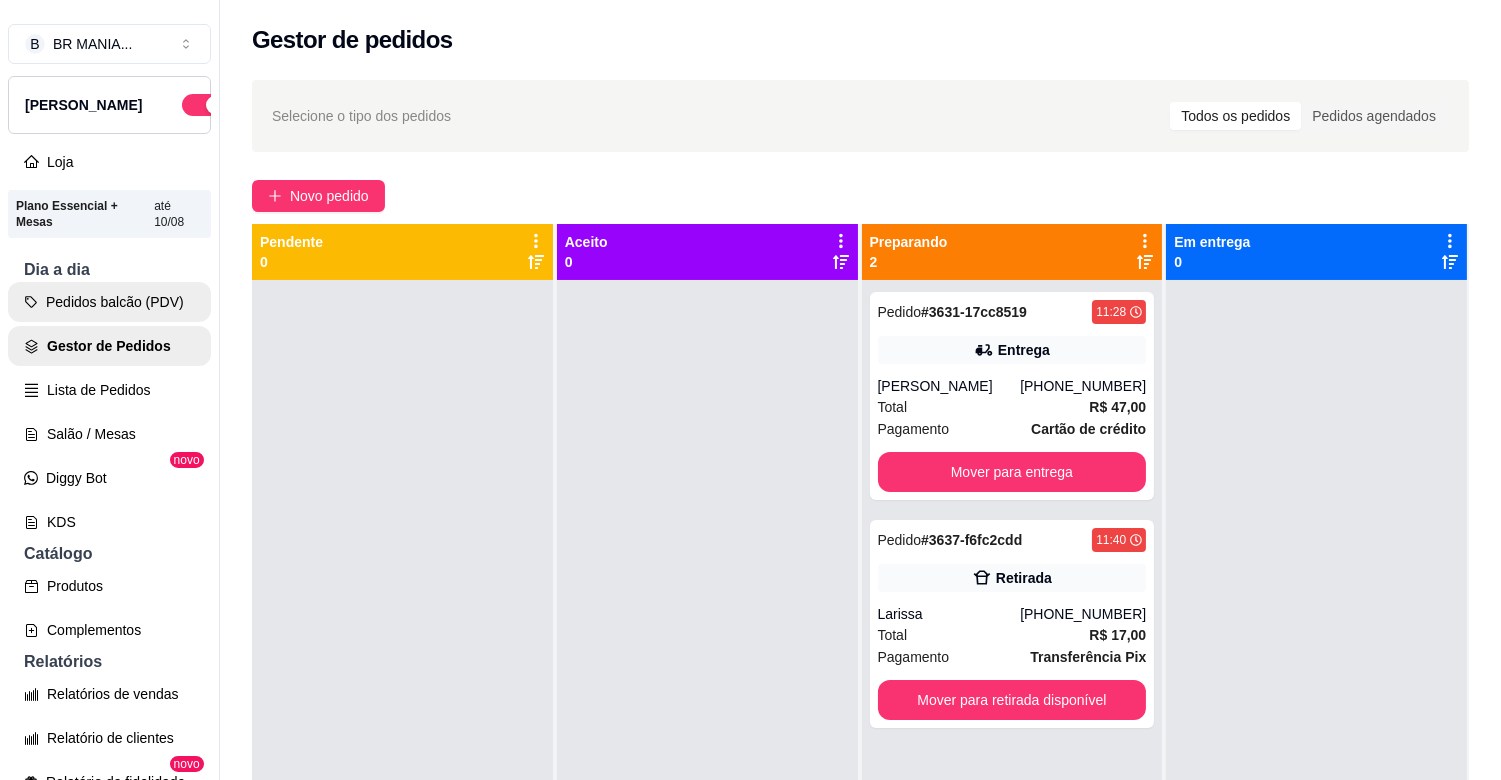 click on "Pedidos balcão (PDV)" at bounding box center [109, 302] 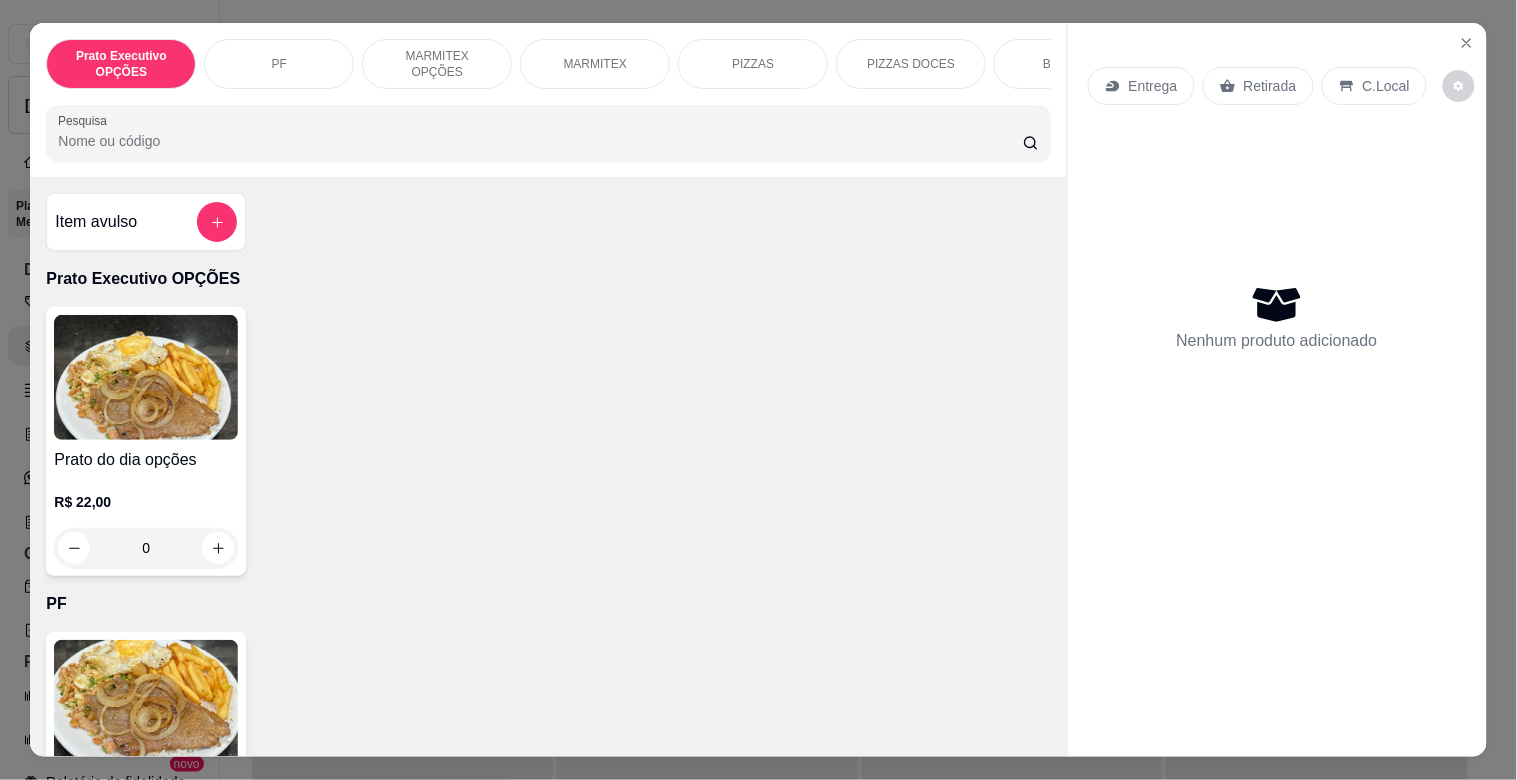 click at bounding box center (146, 702) 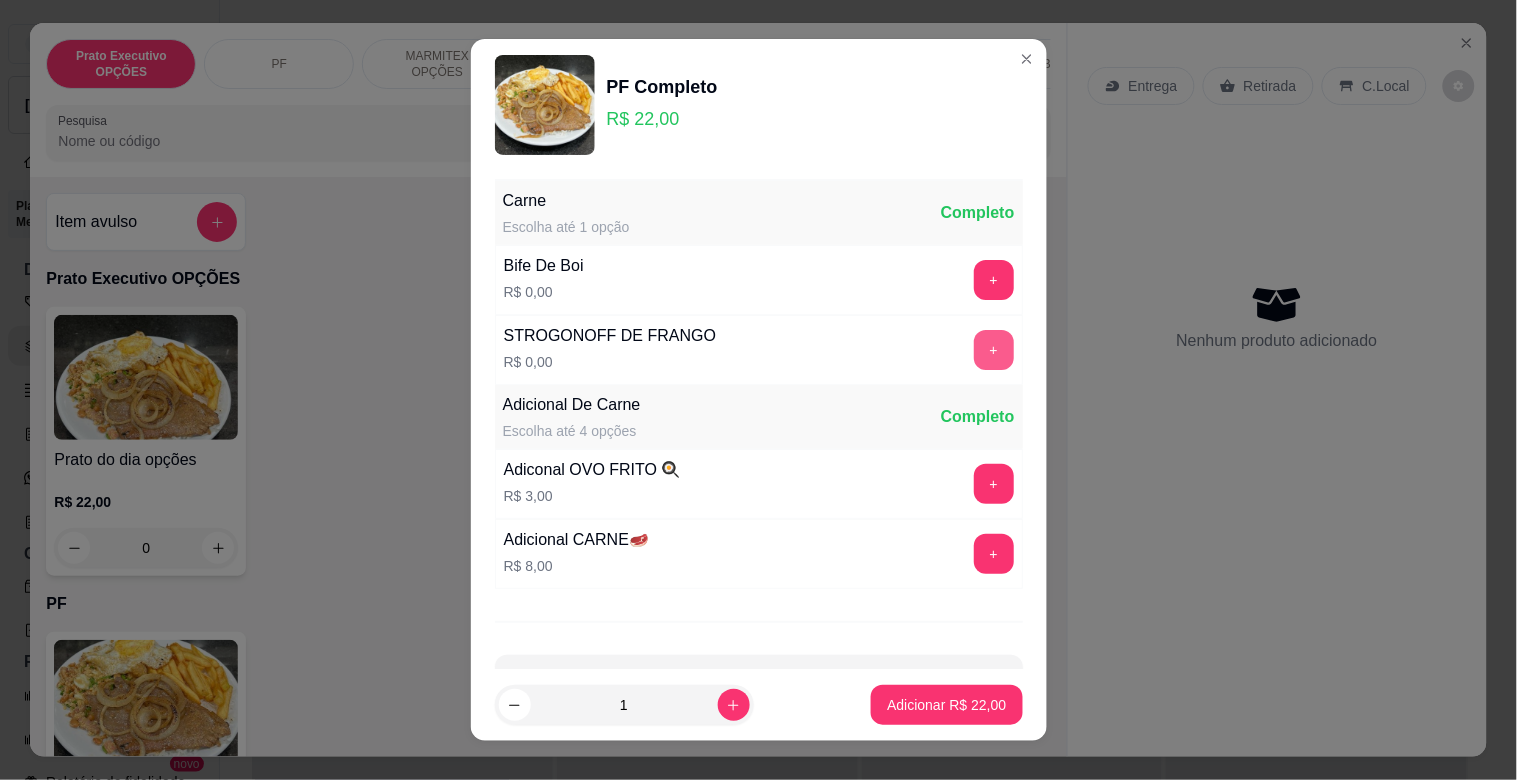 click on "+" at bounding box center (994, 350) 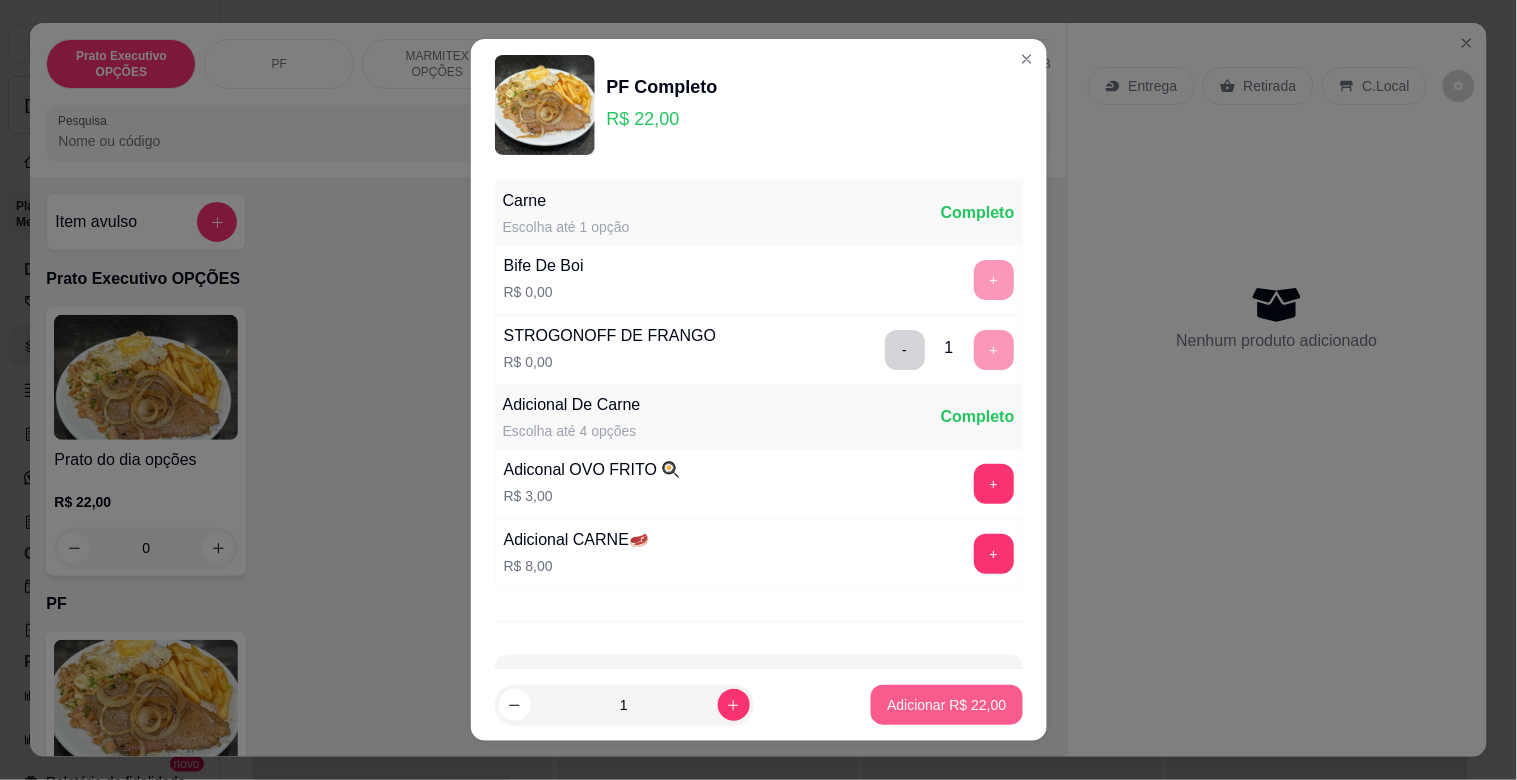 click on "Adicionar   R$ 22,00" at bounding box center [946, 705] 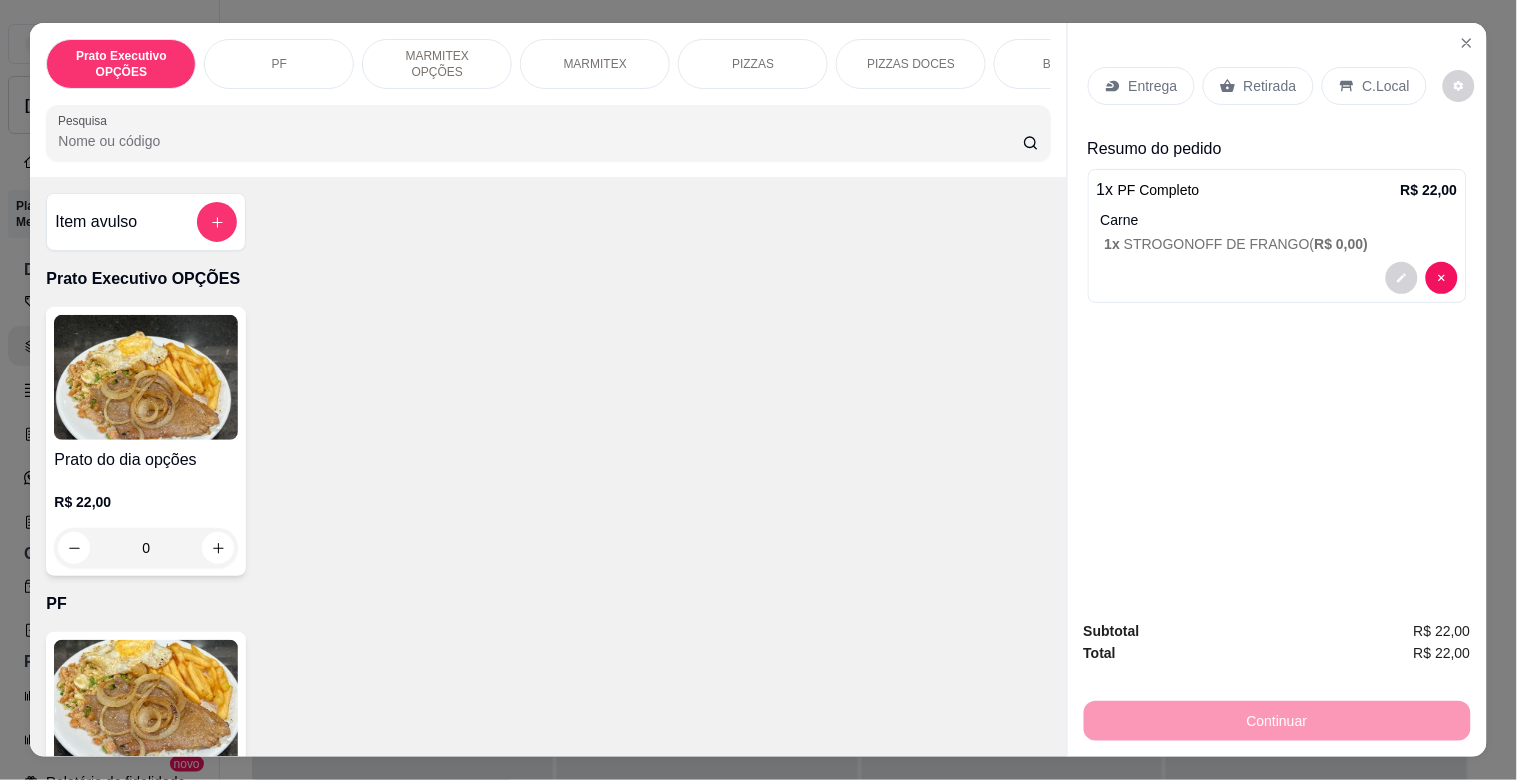 click on "C.Local" at bounding box center (1386, 86) 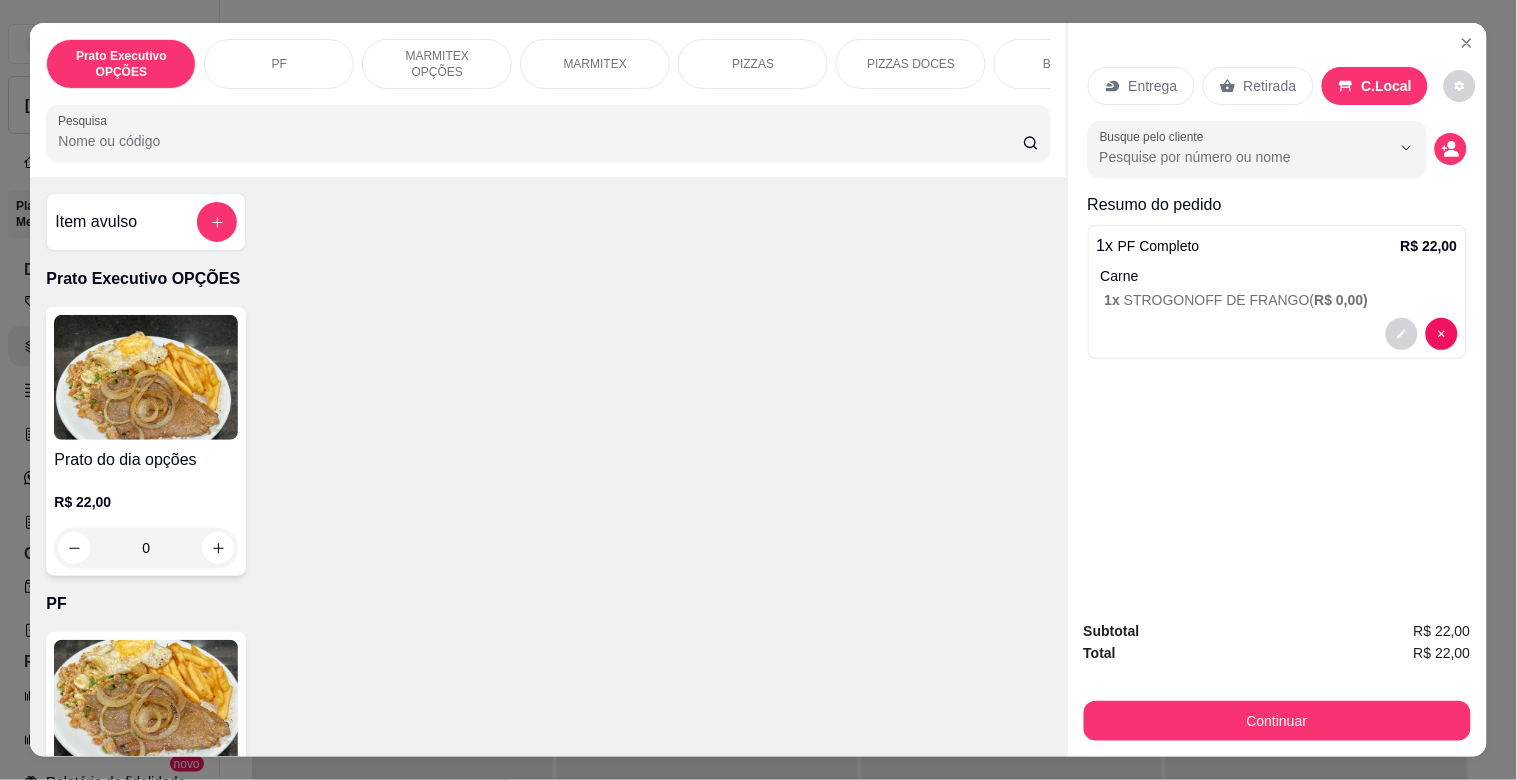 click on "Retirada" at bounding box center [1270, 86] 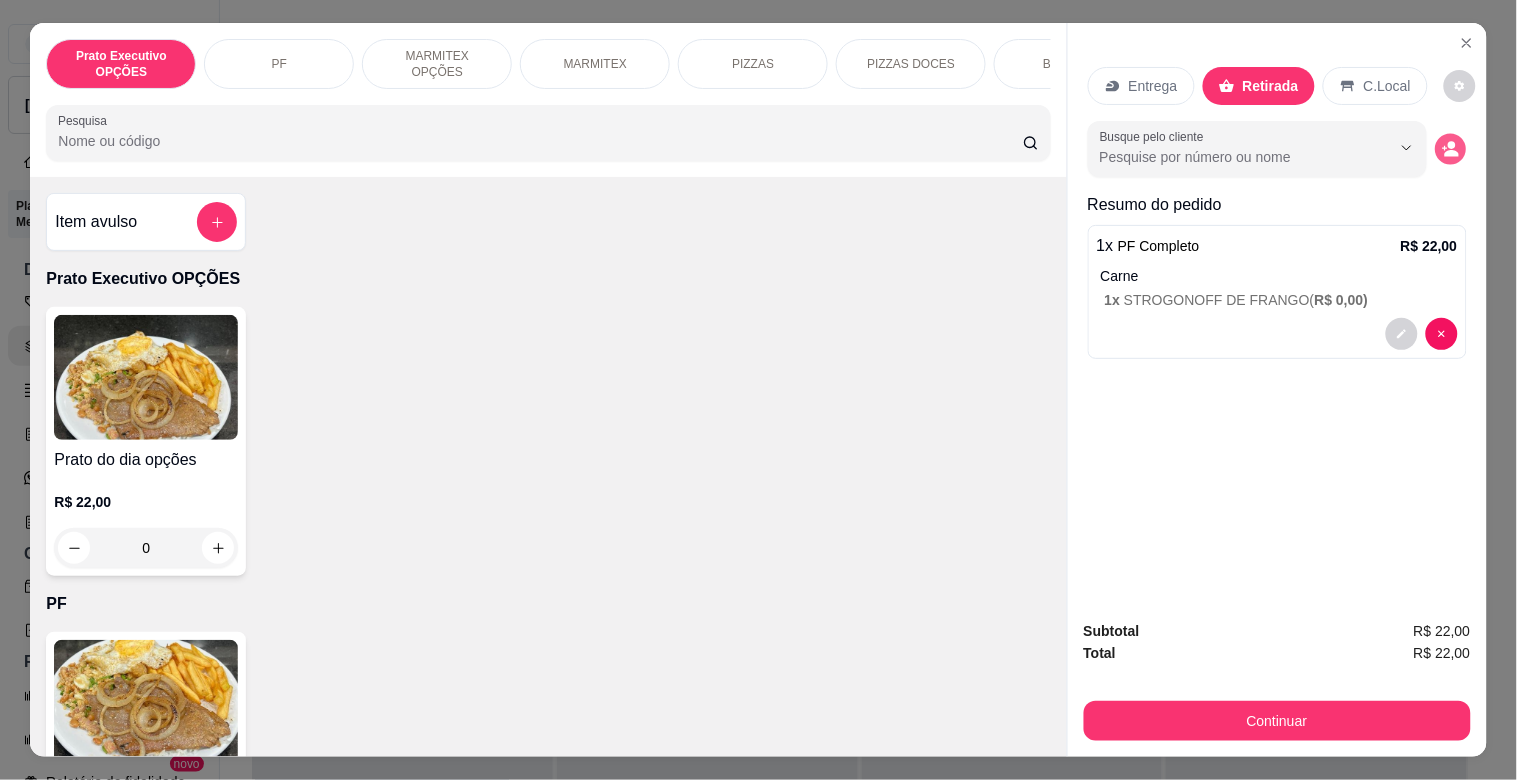 click on "Busque pelo cliente" at bounding box center (1277, 149) 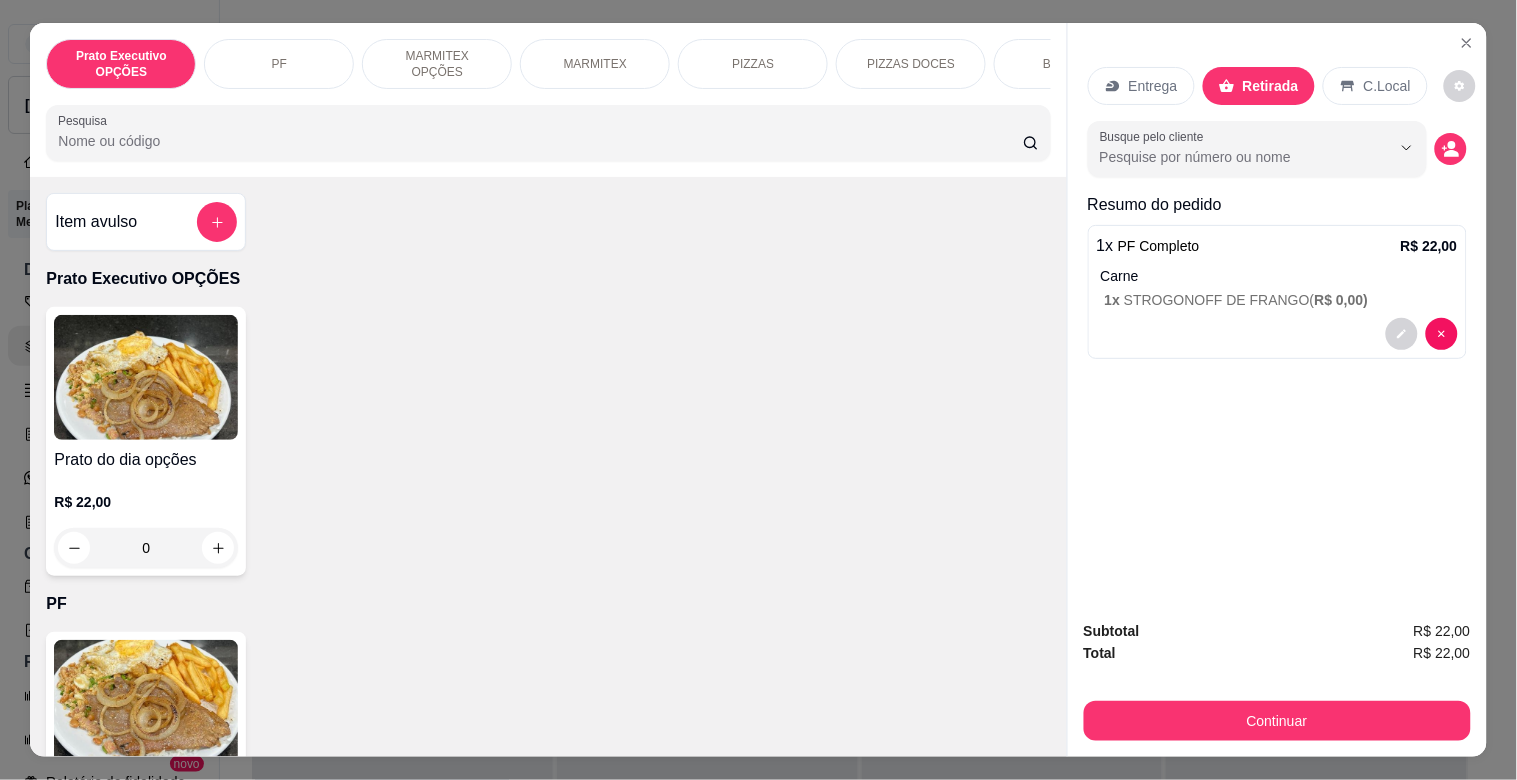 click 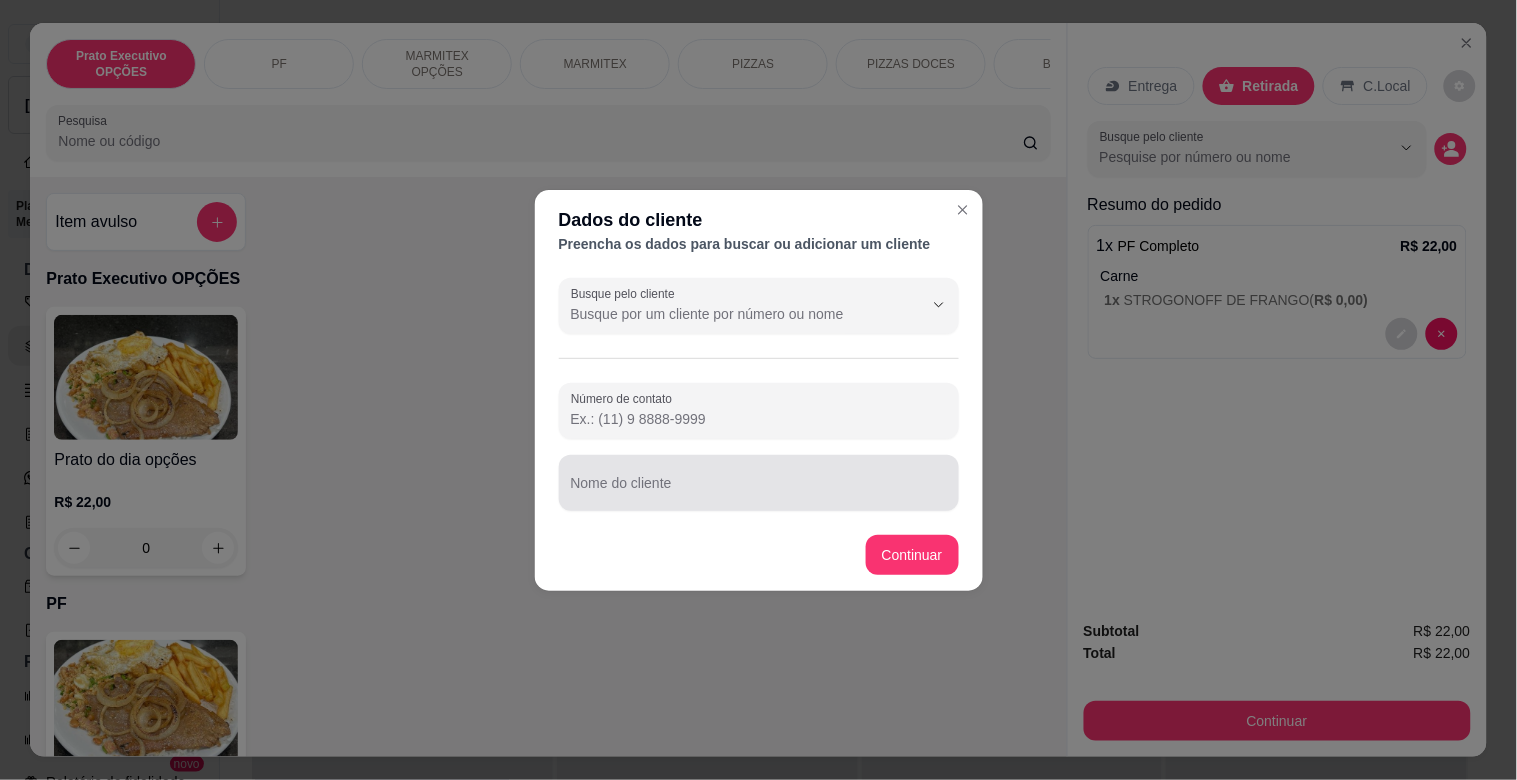 click at bounding box center (759, 483) 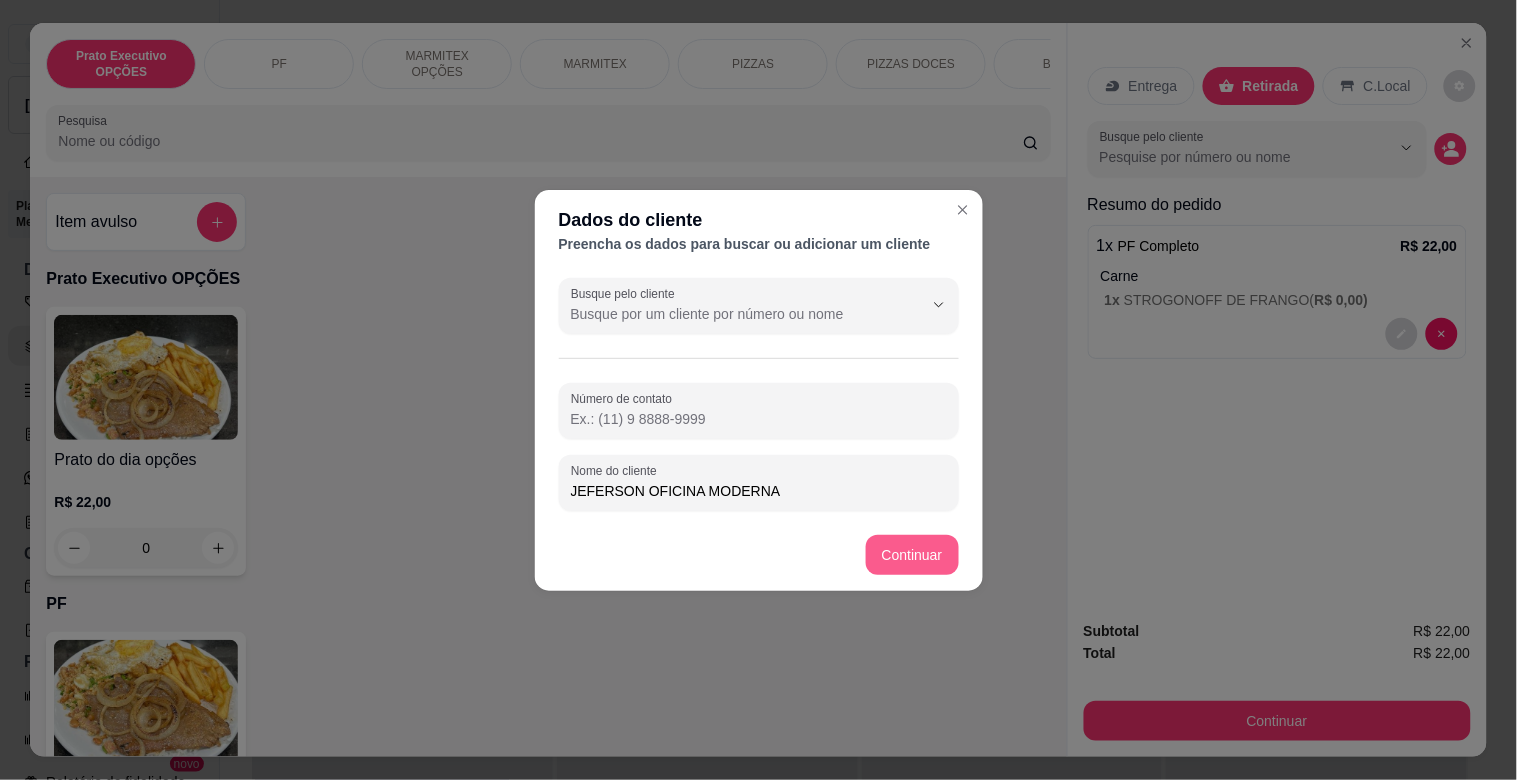 type on "JEFERSON OFICINA MODERNA" 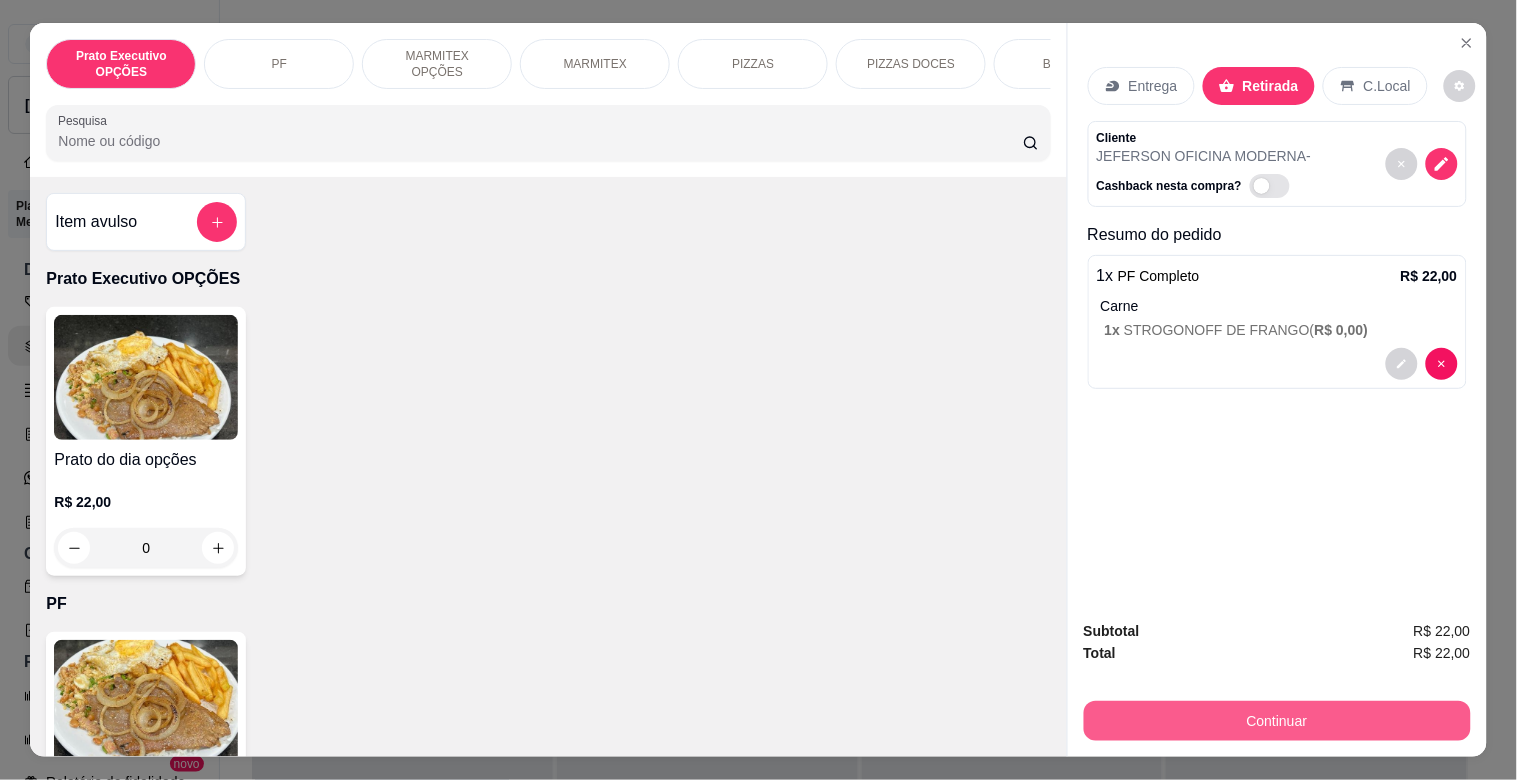 click on "Continuar" at bounding box center [1277, 721] 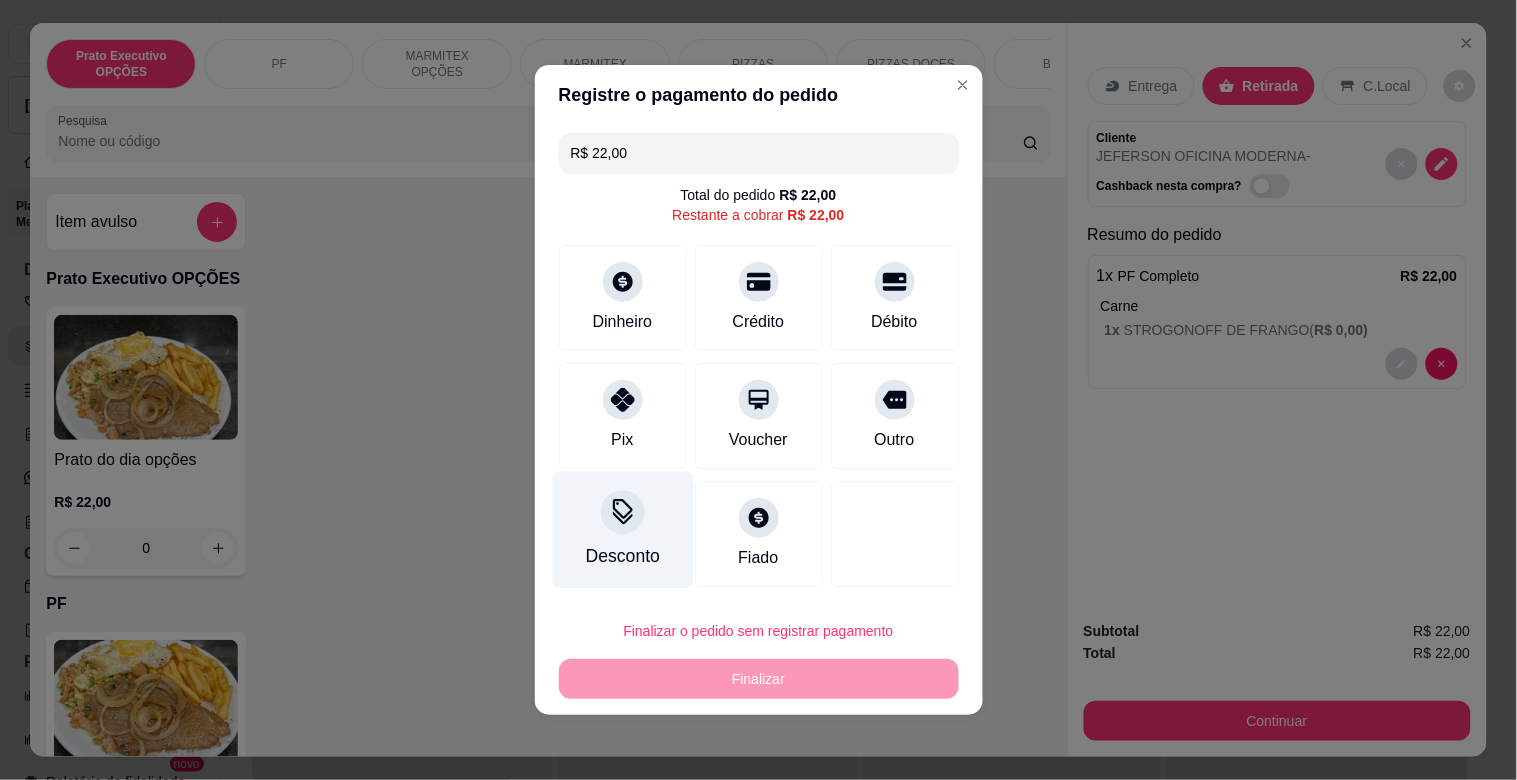 click on "Desconto" at bounding box center (622, 530) 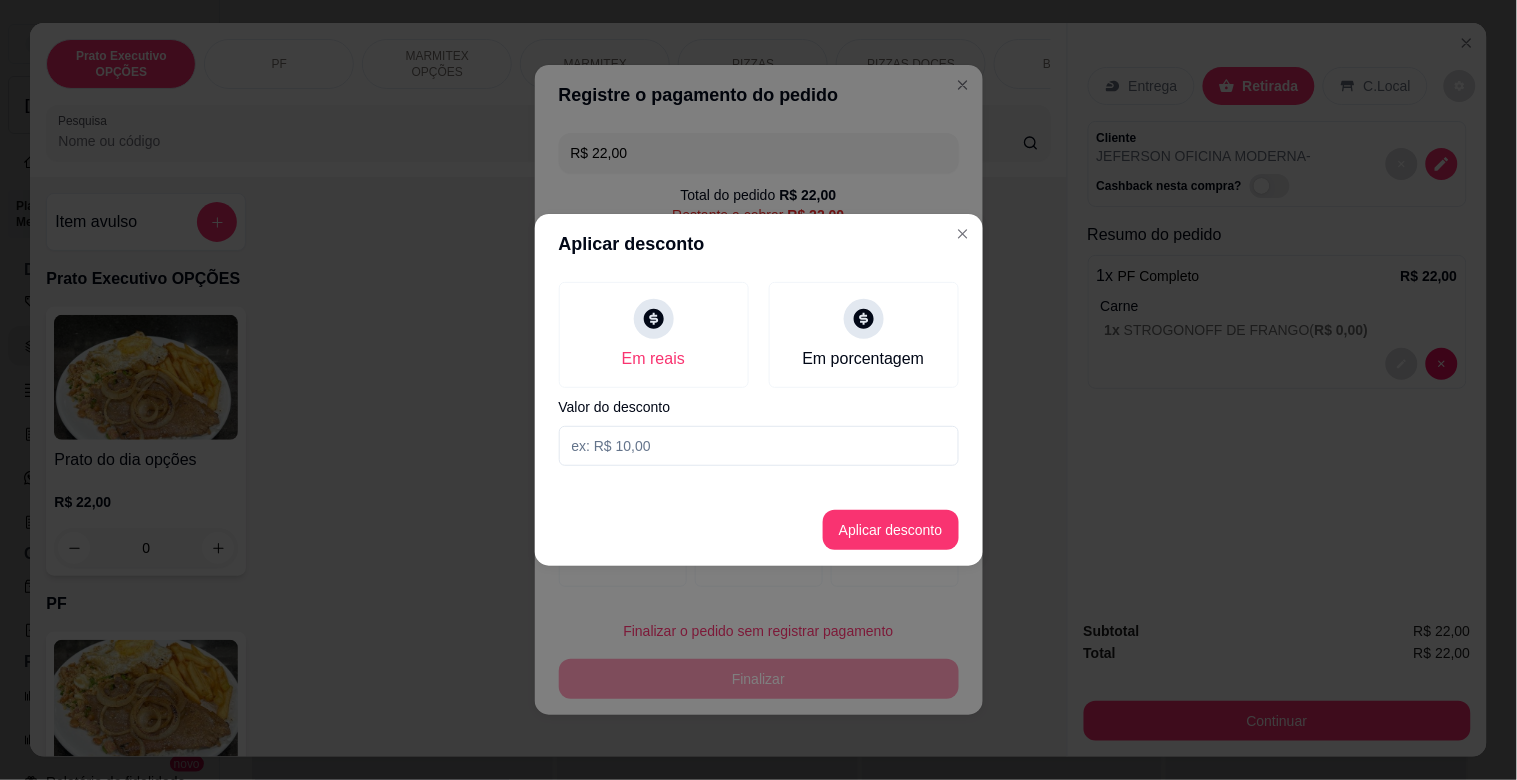 click at bounding box center [759, 446] 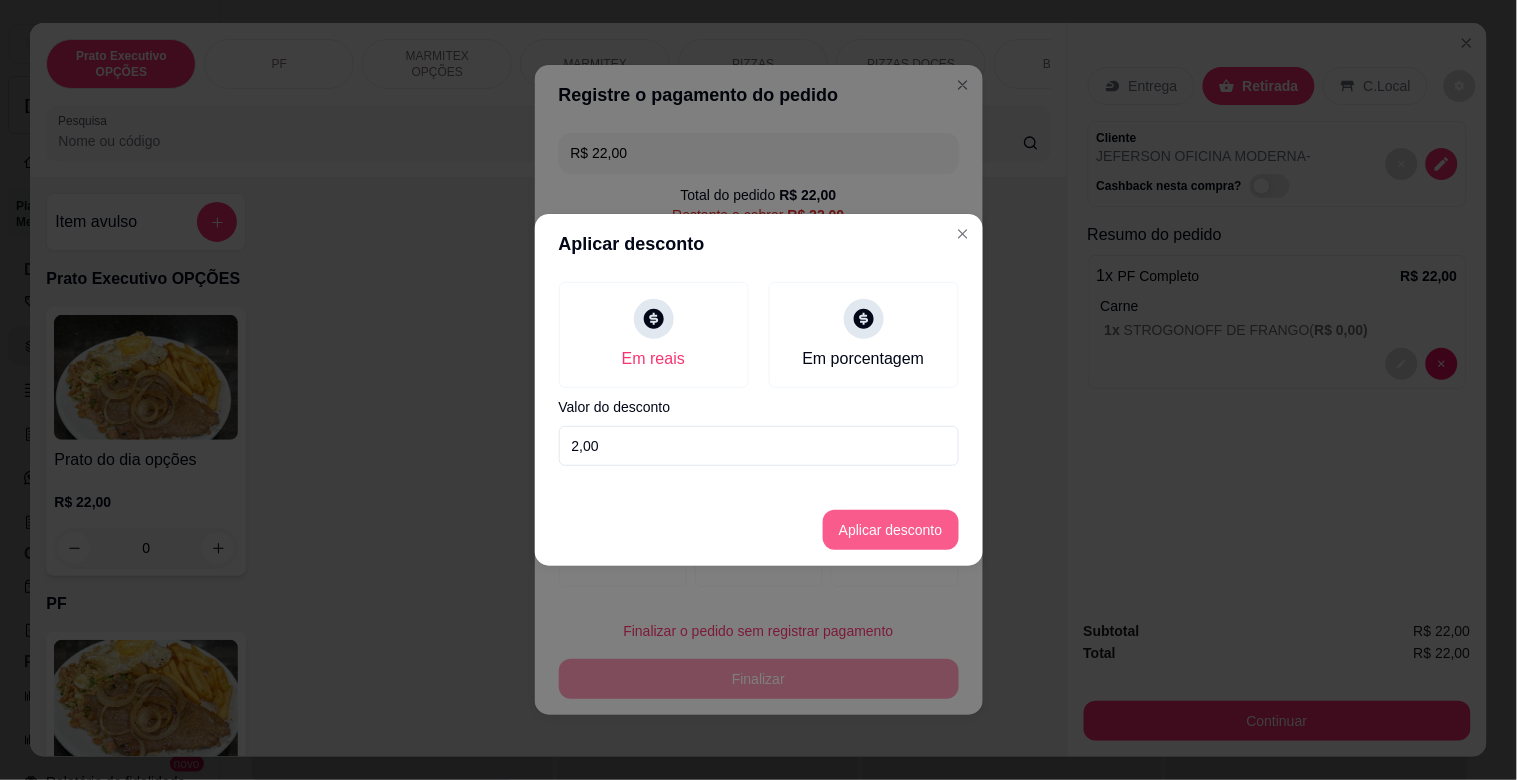 type on "2,00" 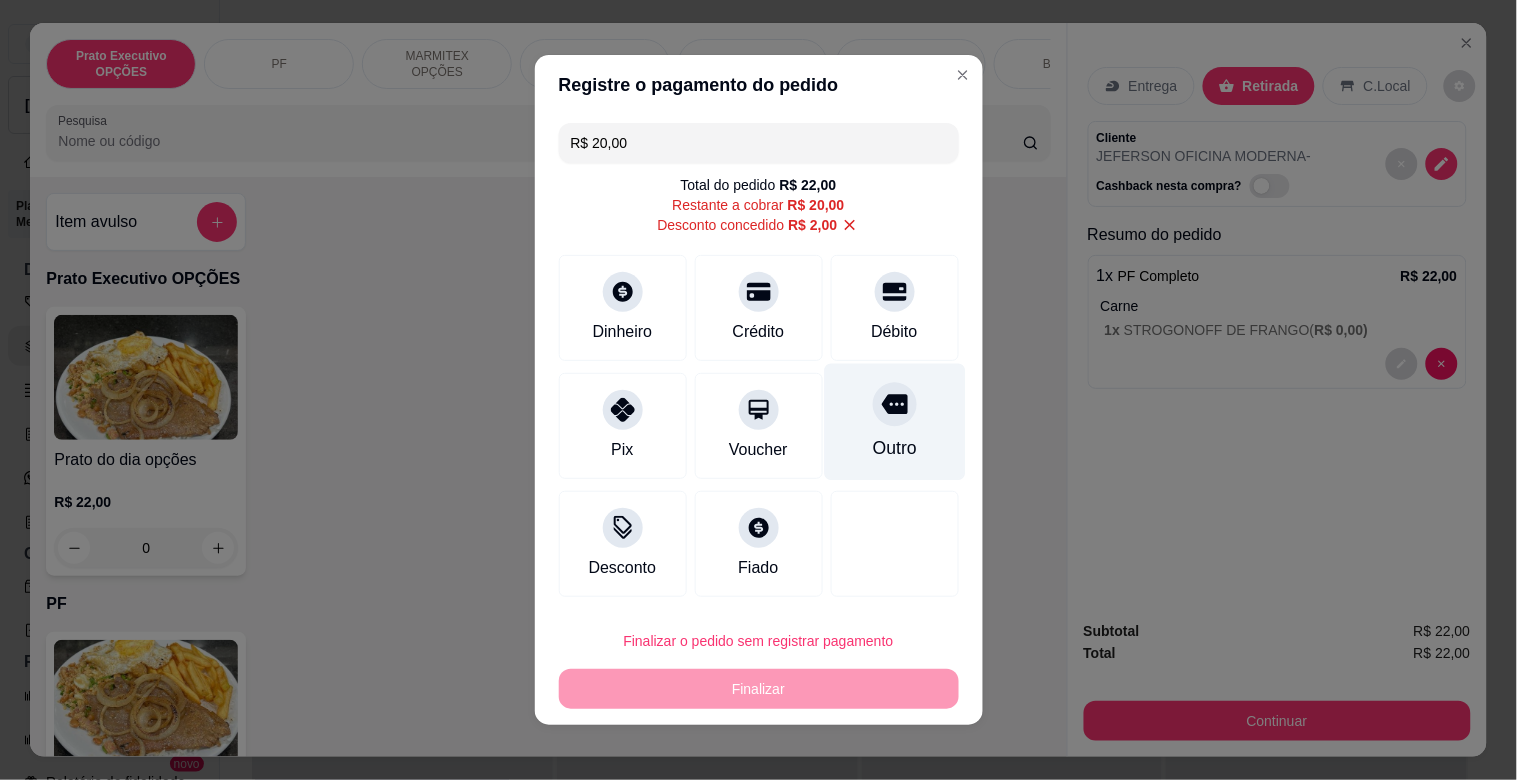 click on "Outro" at bounding box center [894, 448] 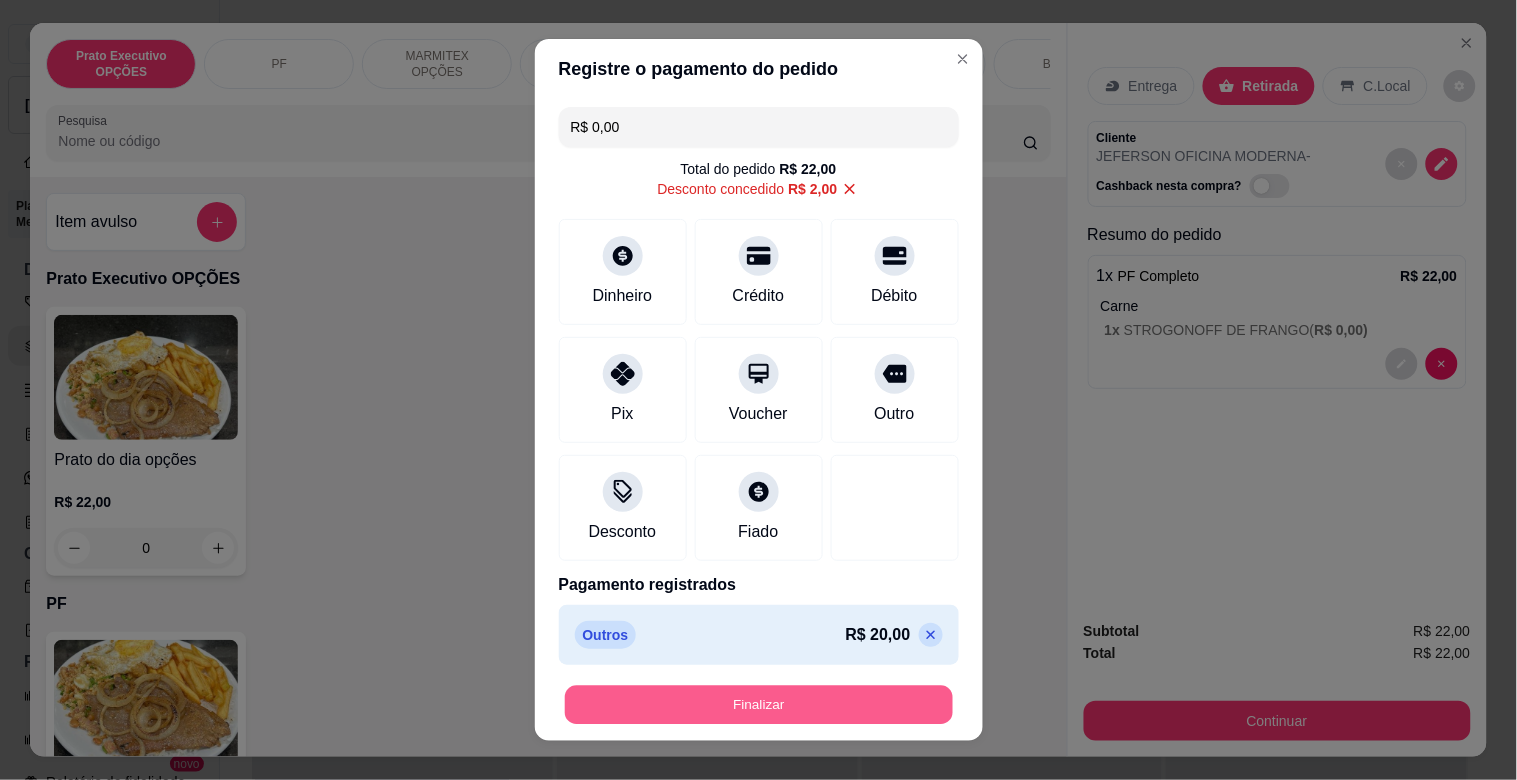 click on "Finalizar" at bounding box center [759, 705] 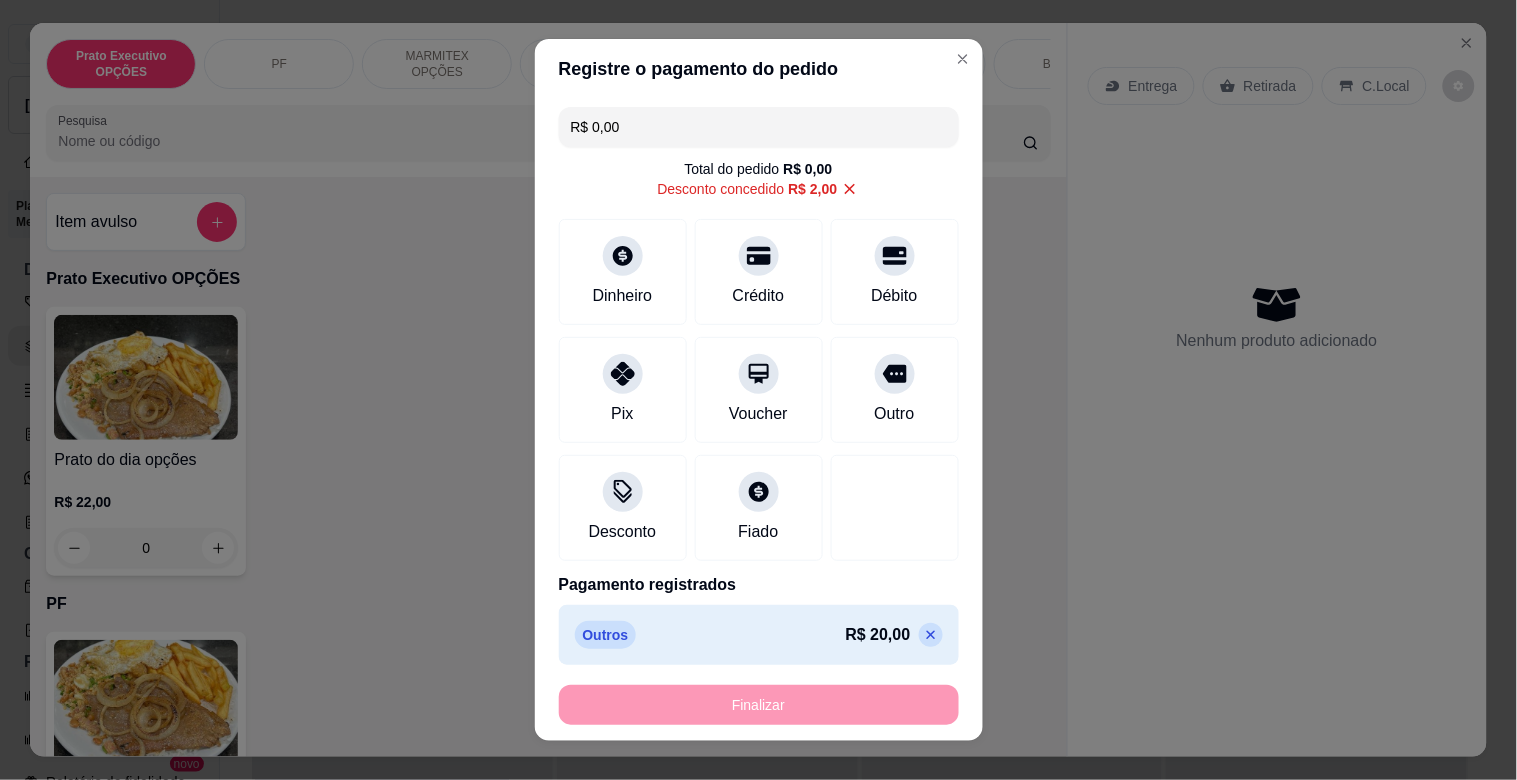 type on "-R$ 22,00" 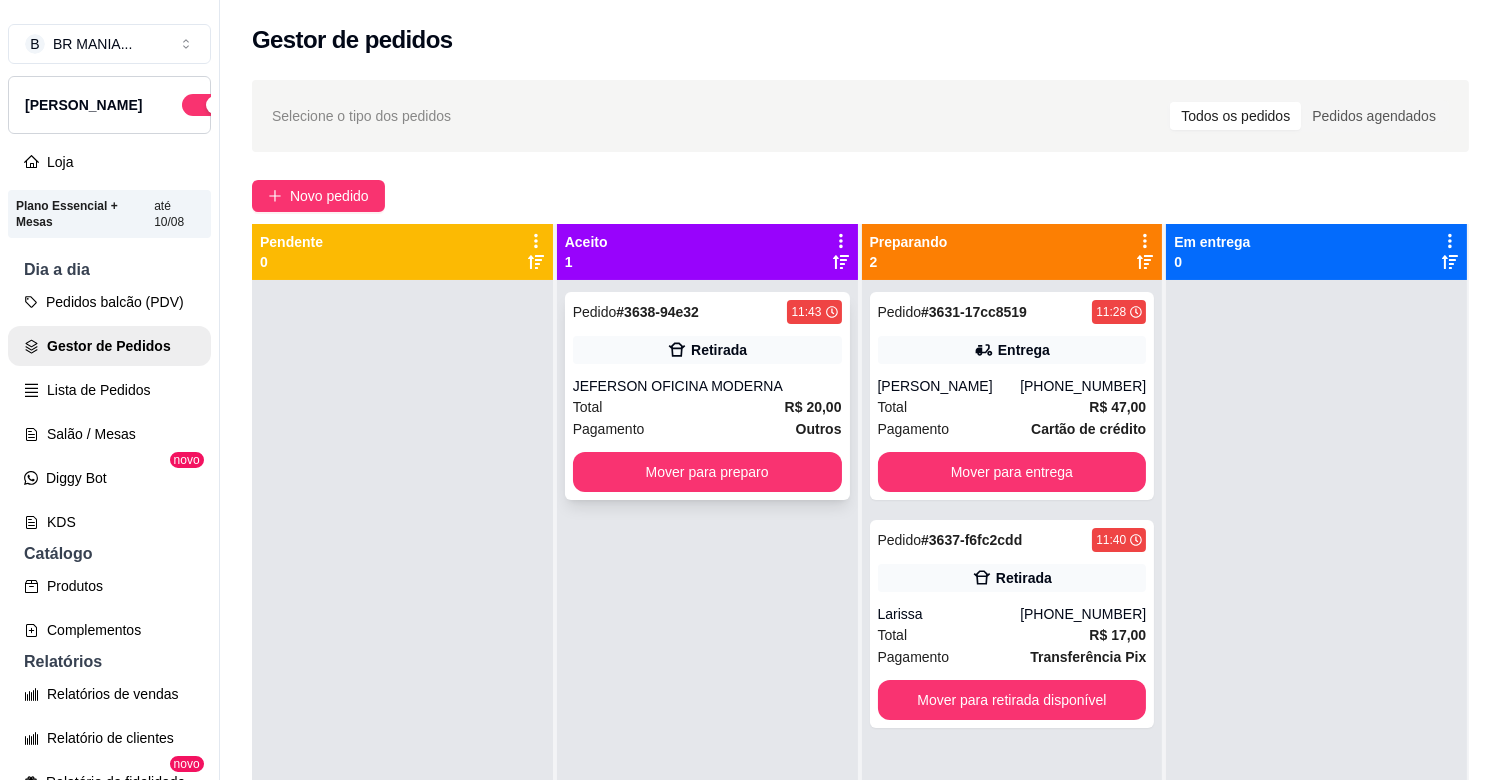 click on "JEFERSON OFICINA MODERNA" at bounding box center [707, 386] 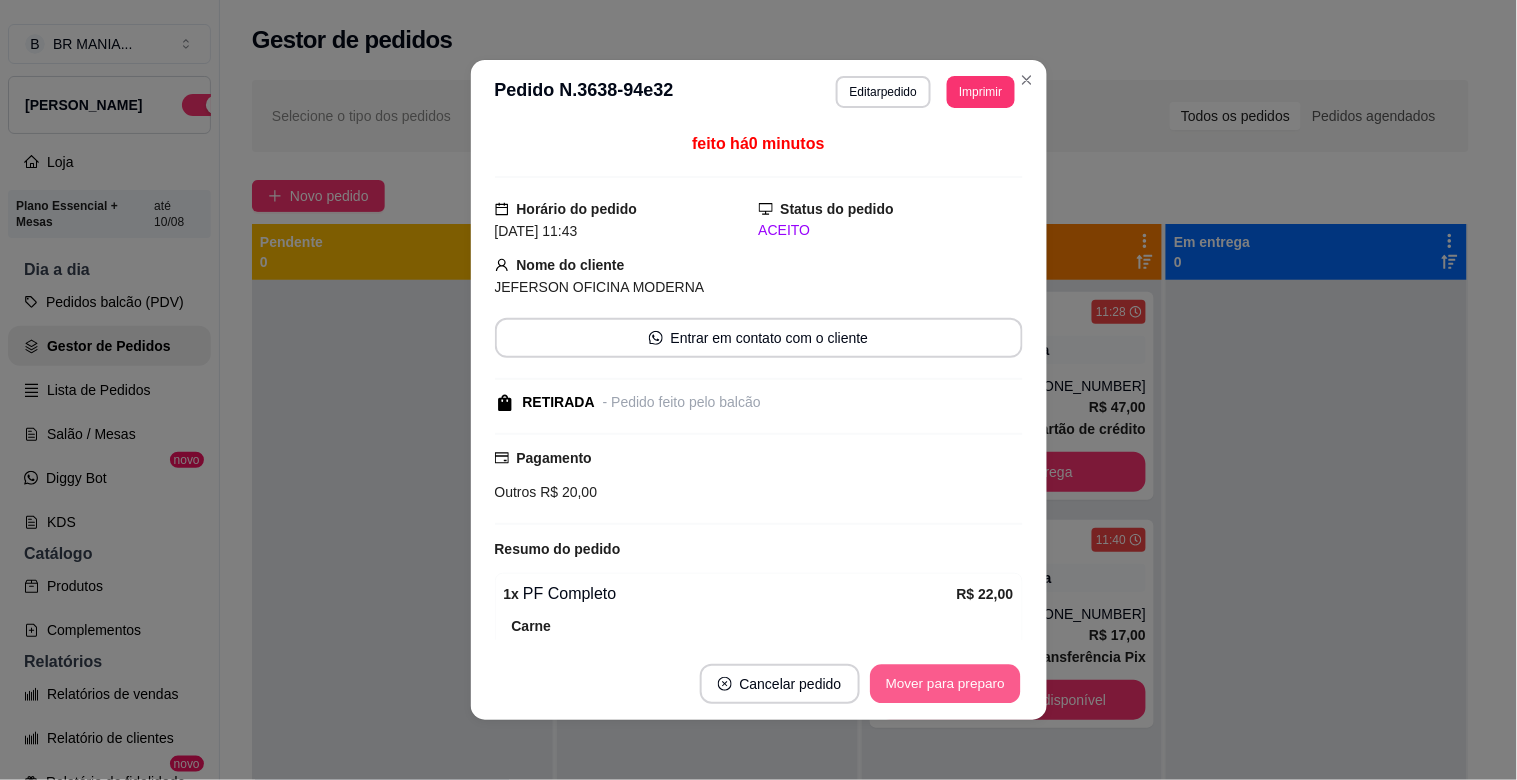 click on "Mover para preparo" at bounding box center [945, 684] 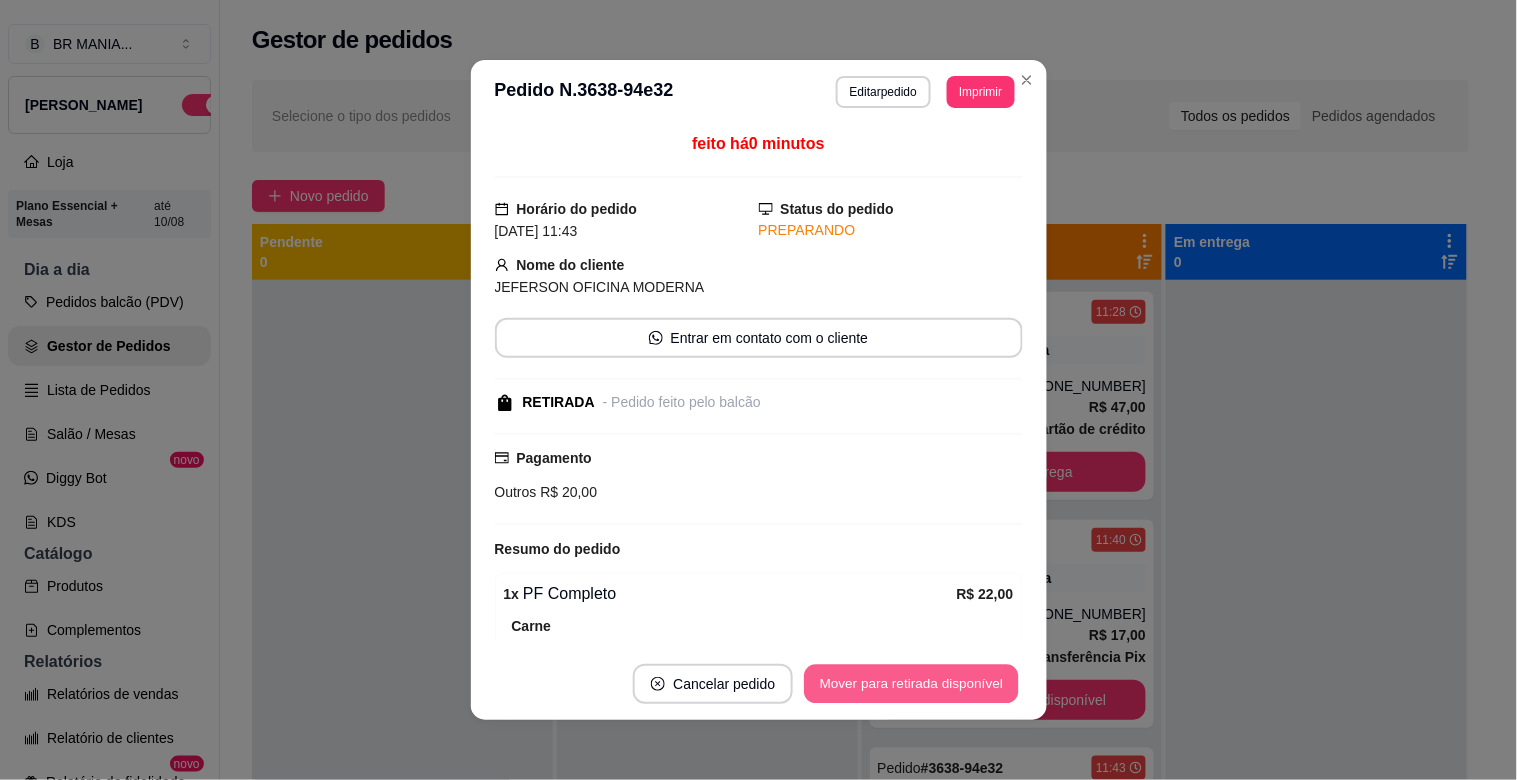 click on "Mover para retirada disponível" at bounding box center (912, 684) 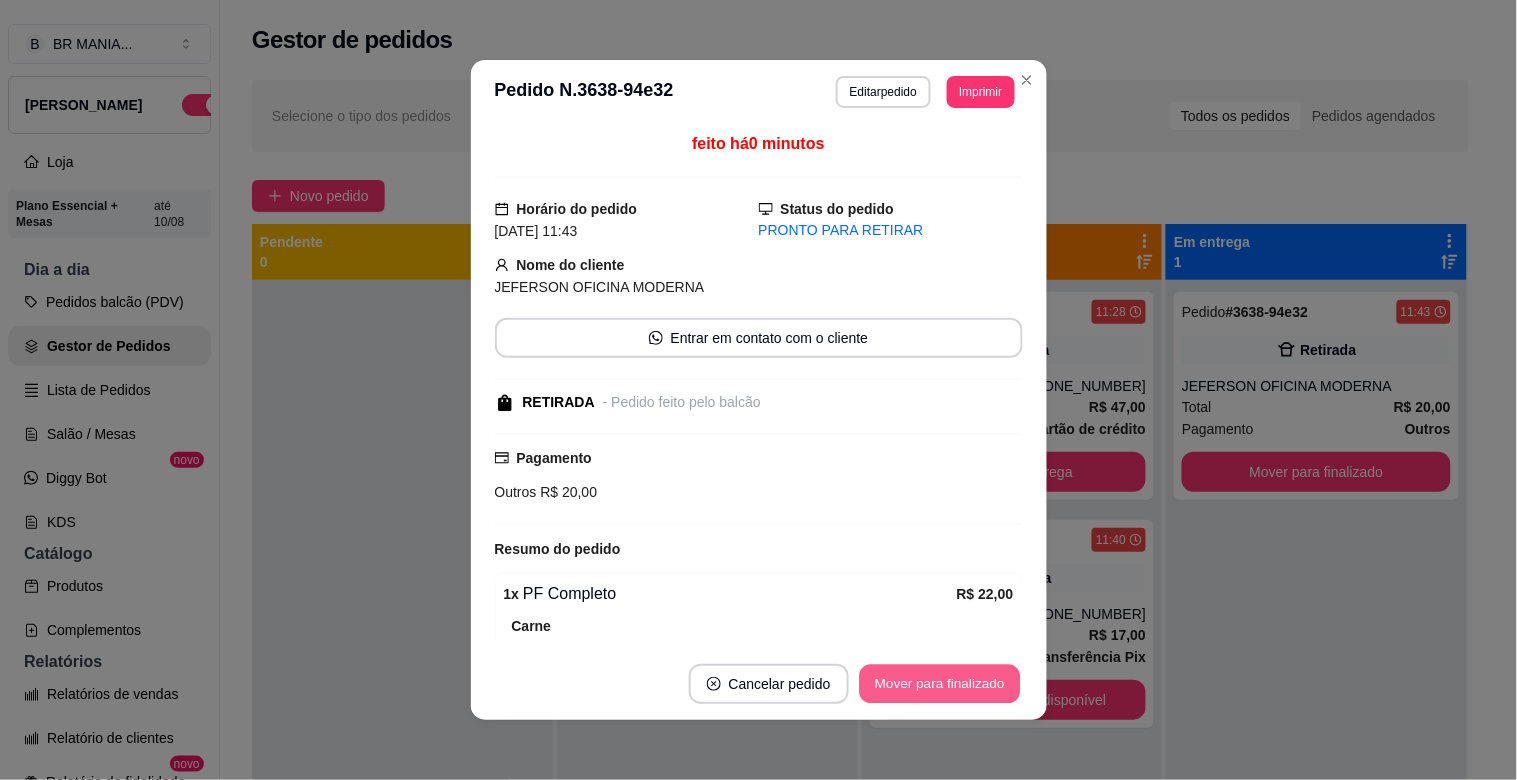 click on "Mover para finalizado" at bounding box center [939, 684] 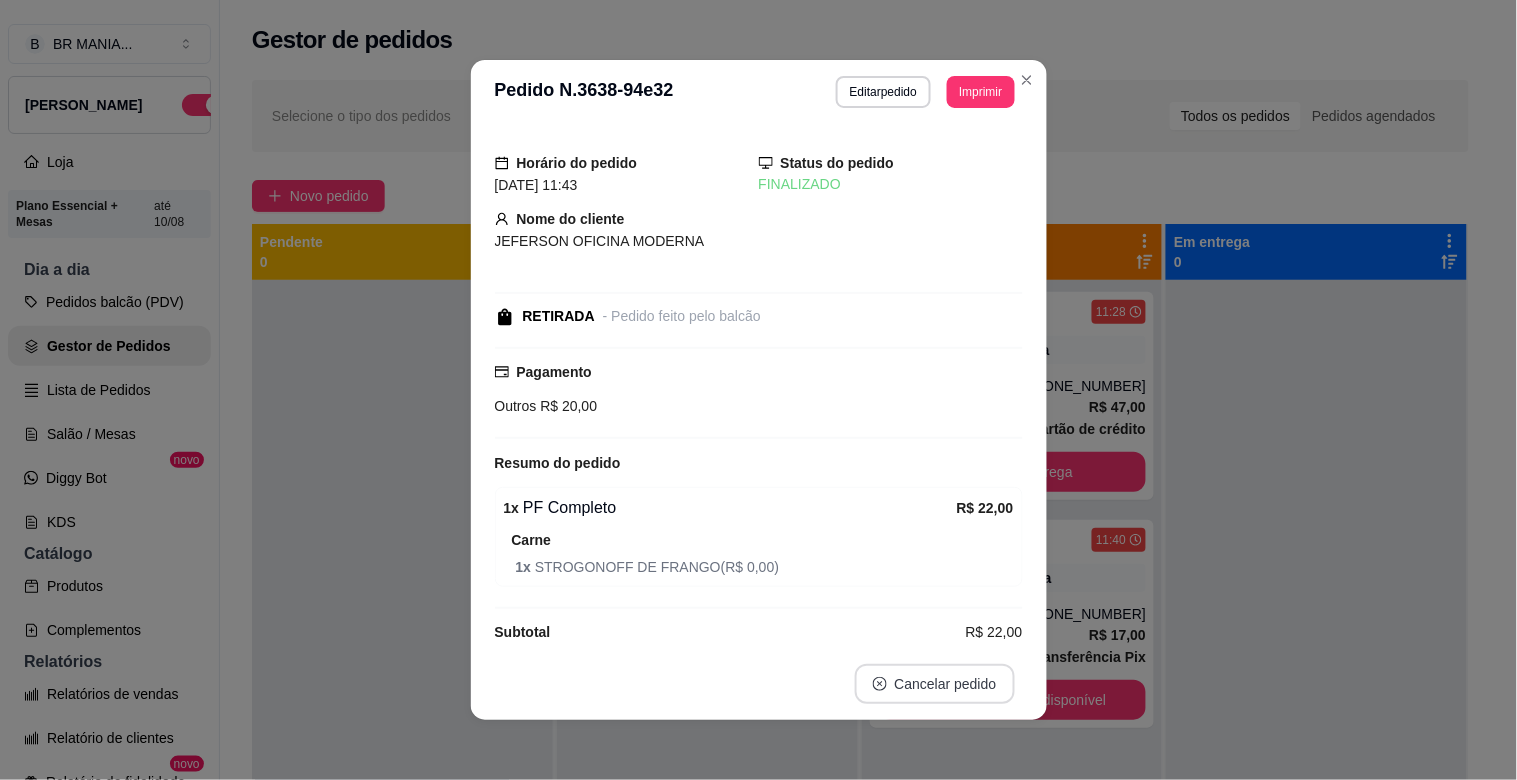 click on "Cancelar pedido" at bounding box center (935, 684) 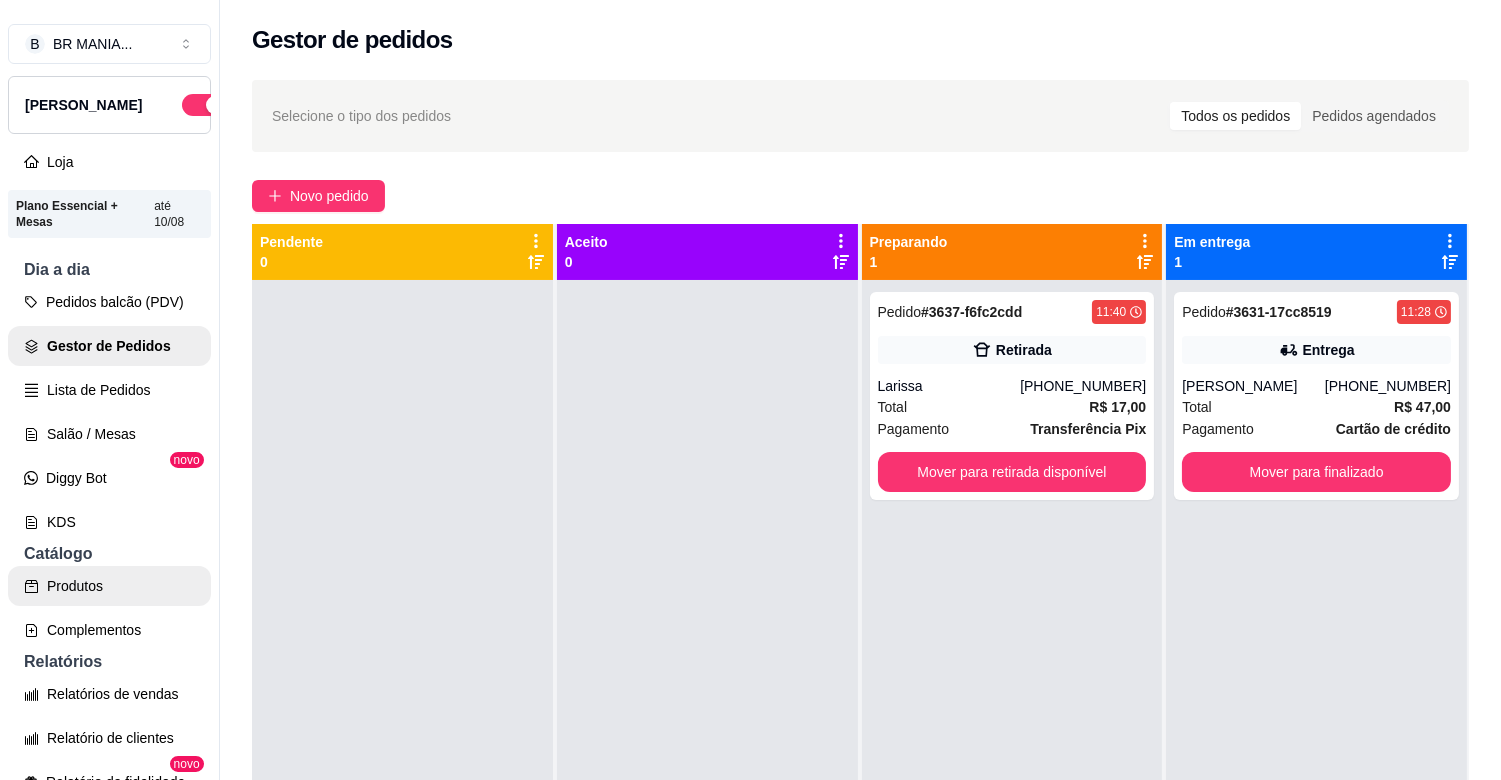 click on "B BR MANIA ... Loja Aberta Loja Plano Essencial + Mesas até 10/08   Dia a dia Pedidos balcão (PDV) Gestor de Pedidos Lista de Pedidos Salão / Mesas Diggy Bot novo KDS Catálogo Produtos Complementos Relatórios Relatórios de vendas Relatório de clientes Relatório de fidelidade novo Gerenciar Entregadores novo Nota Fiscal (NFC-e) Controle de caixa Controle de fiado Cupons Clientes Estoque Configurações Diggy Planos Precisa de ajuda? Sair Gestor de pedidos Selecione o tipo dos pedidos Todos os pedidos Pedidos agendados Novo pedido Pendente 0 Aceito 0 Preparando 1 Pedido  # 3637-f6fc2cdd 11:40 Retirada Larissa  [PHONE_NUMBER] Total R$ 17,00 Pagamento Transferência Pix Mover para retirada disponível Em entrega 1 Pedido  # 3631-17cc8519 11:28 Entrega Fernando Silva [PHONE_NUMBER] Total R$ 47,00 Pagamento Cartão de crédito Mover para finalizado Cardápio Digital Diggy © 2025" at bounding box center (750, 406) 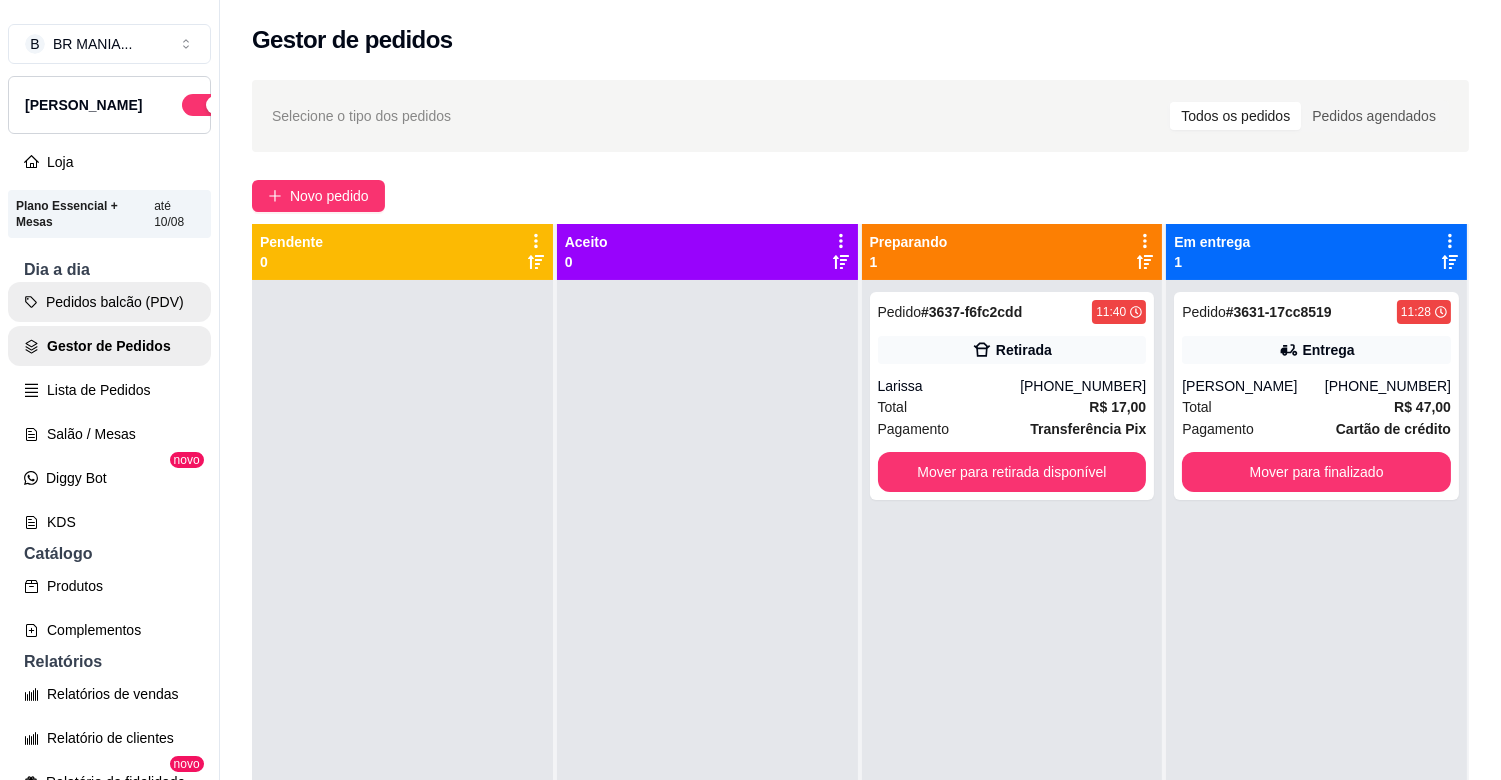 click on "Pedidos balcão (PDV)" at bounding box center [109, 302] 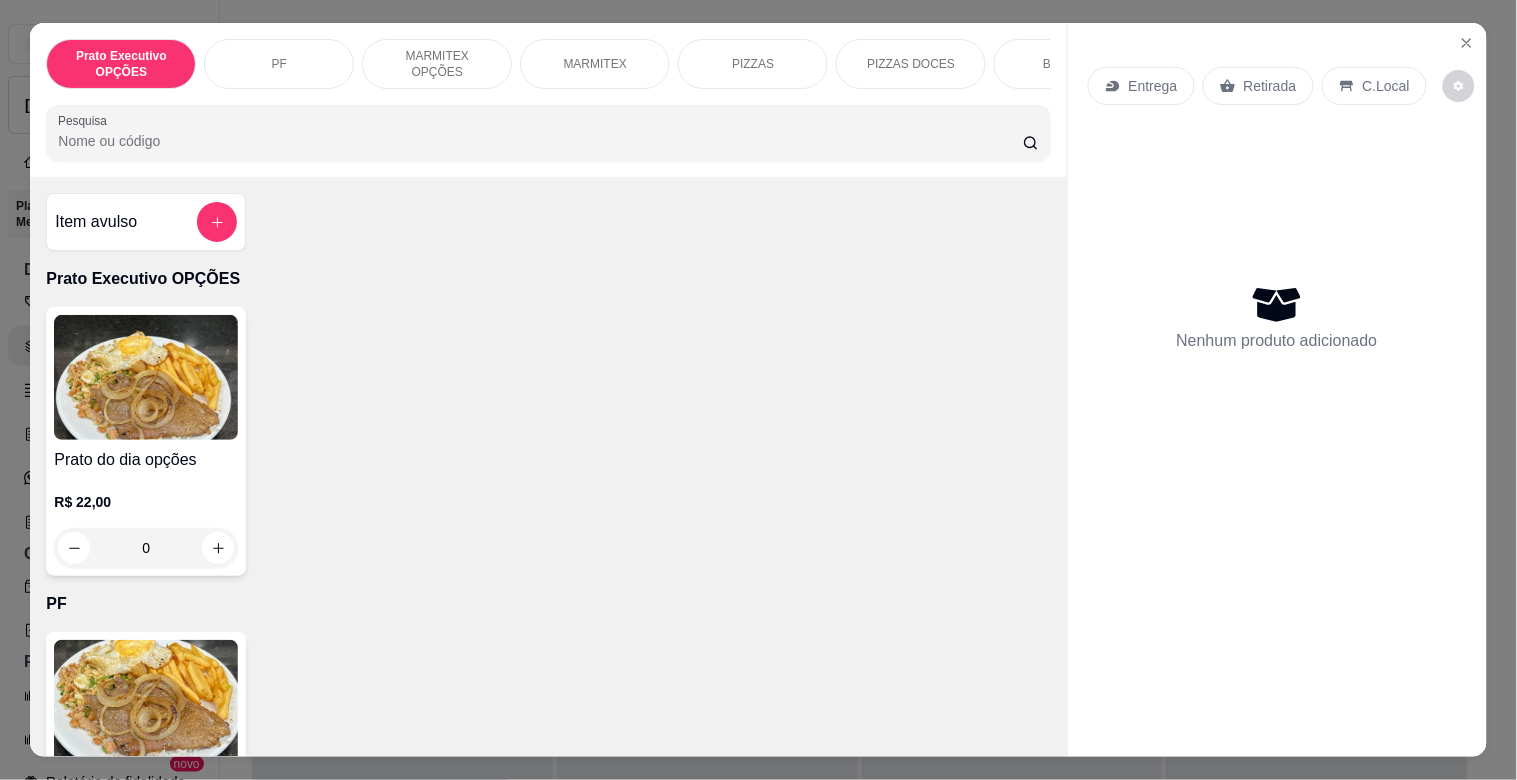 click at bounding box center [146, 702] 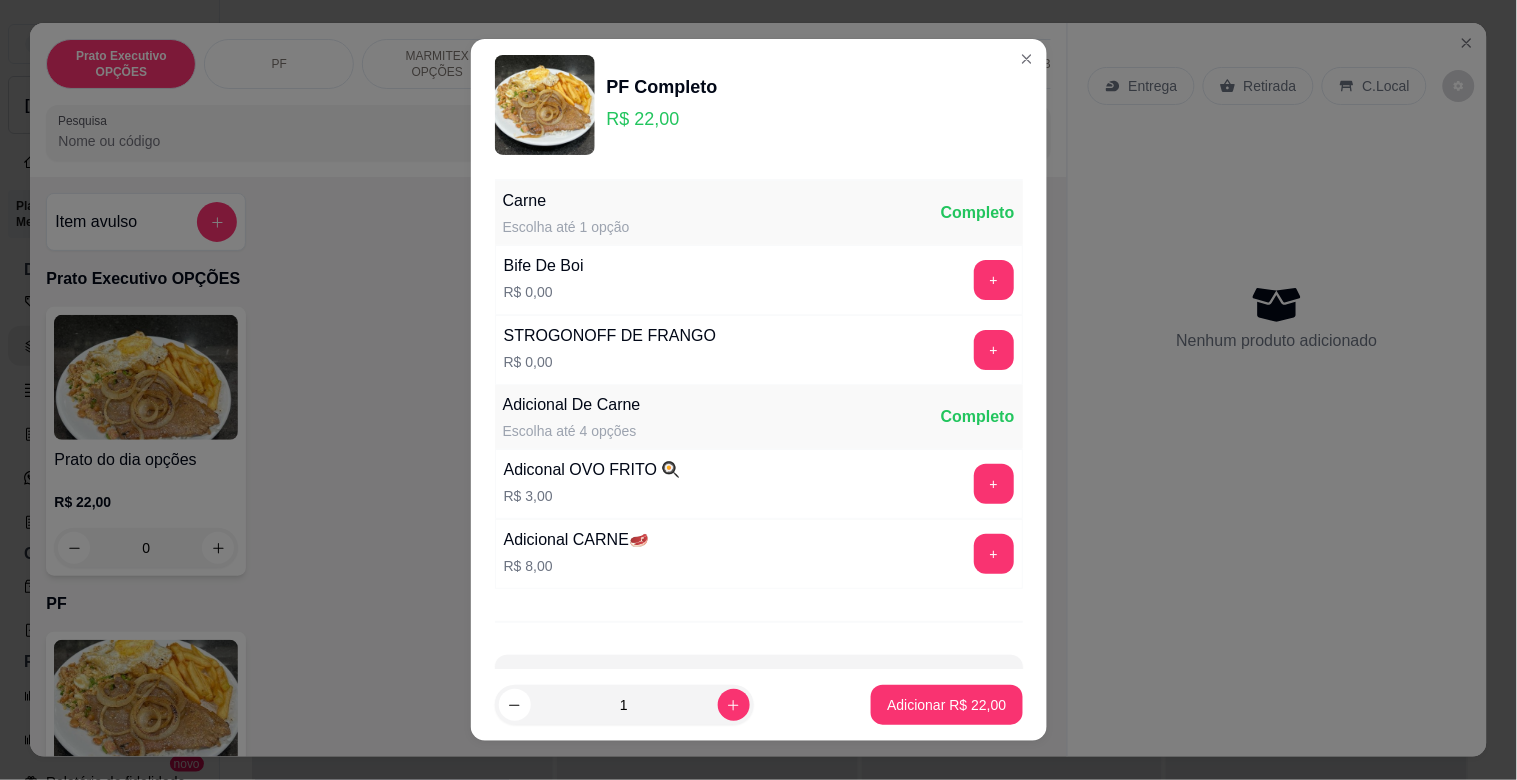 click on "+" at bounding box center (994, 280) 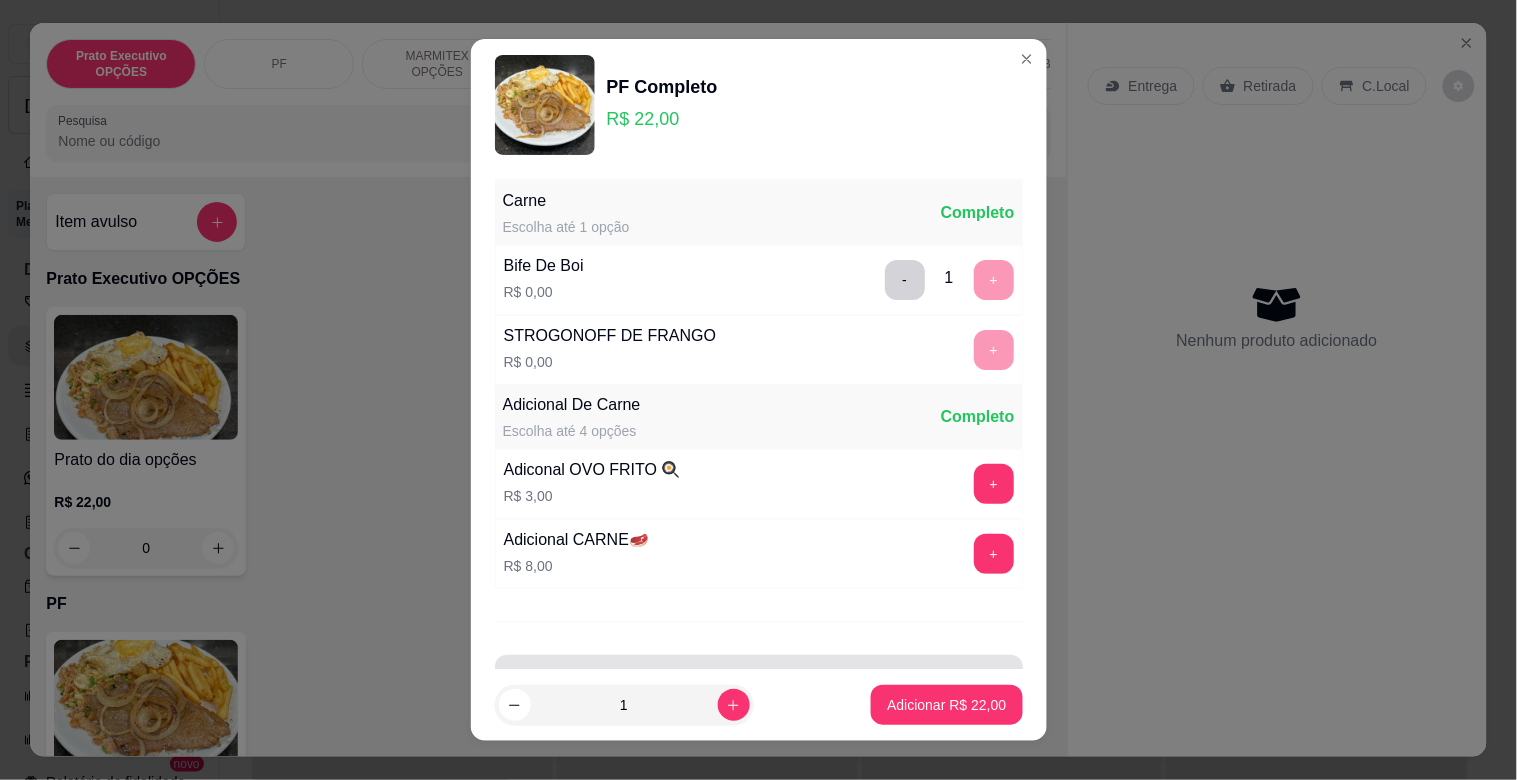 click at bounding box center (759, 683) 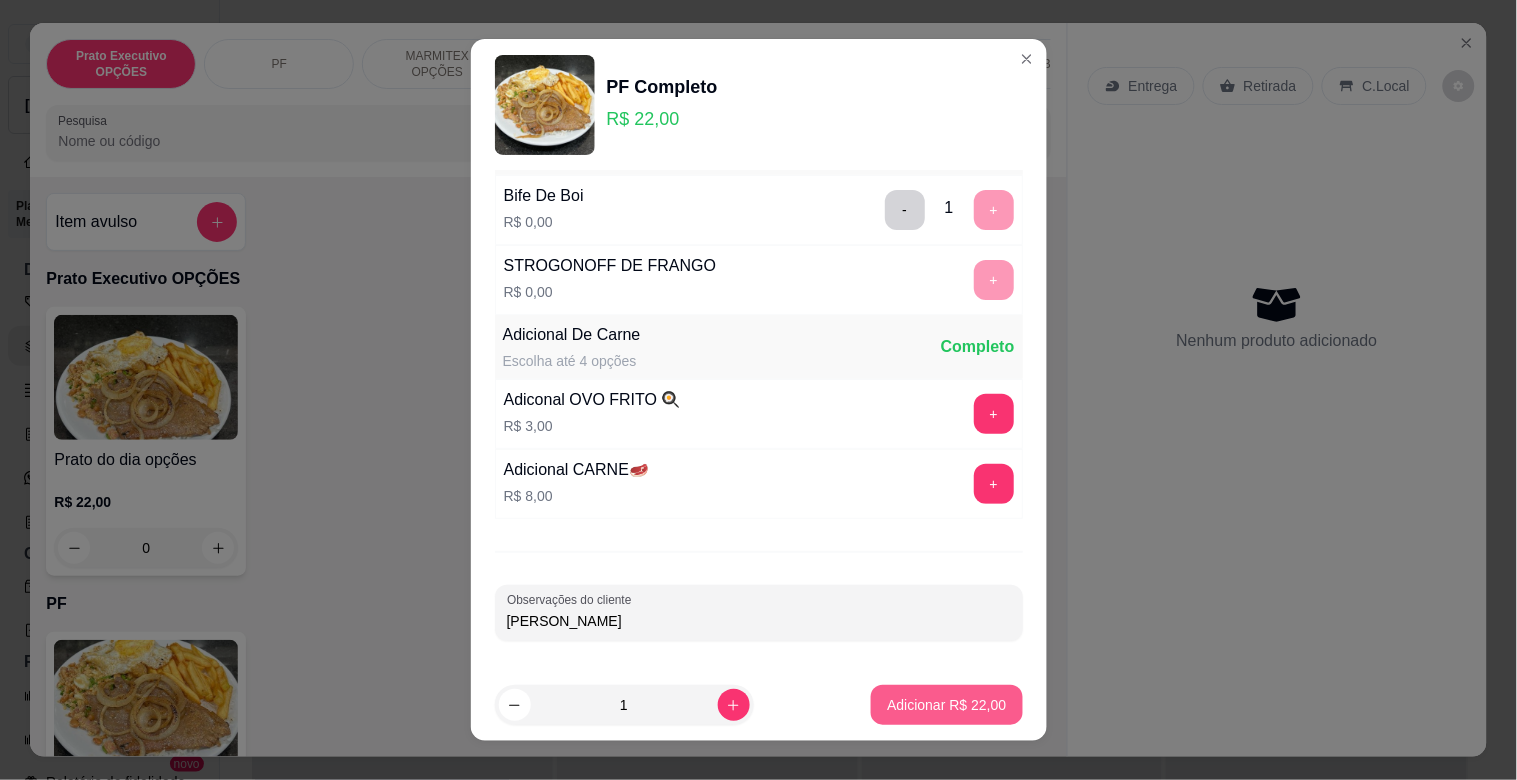type on "[PERSON_NAME]" 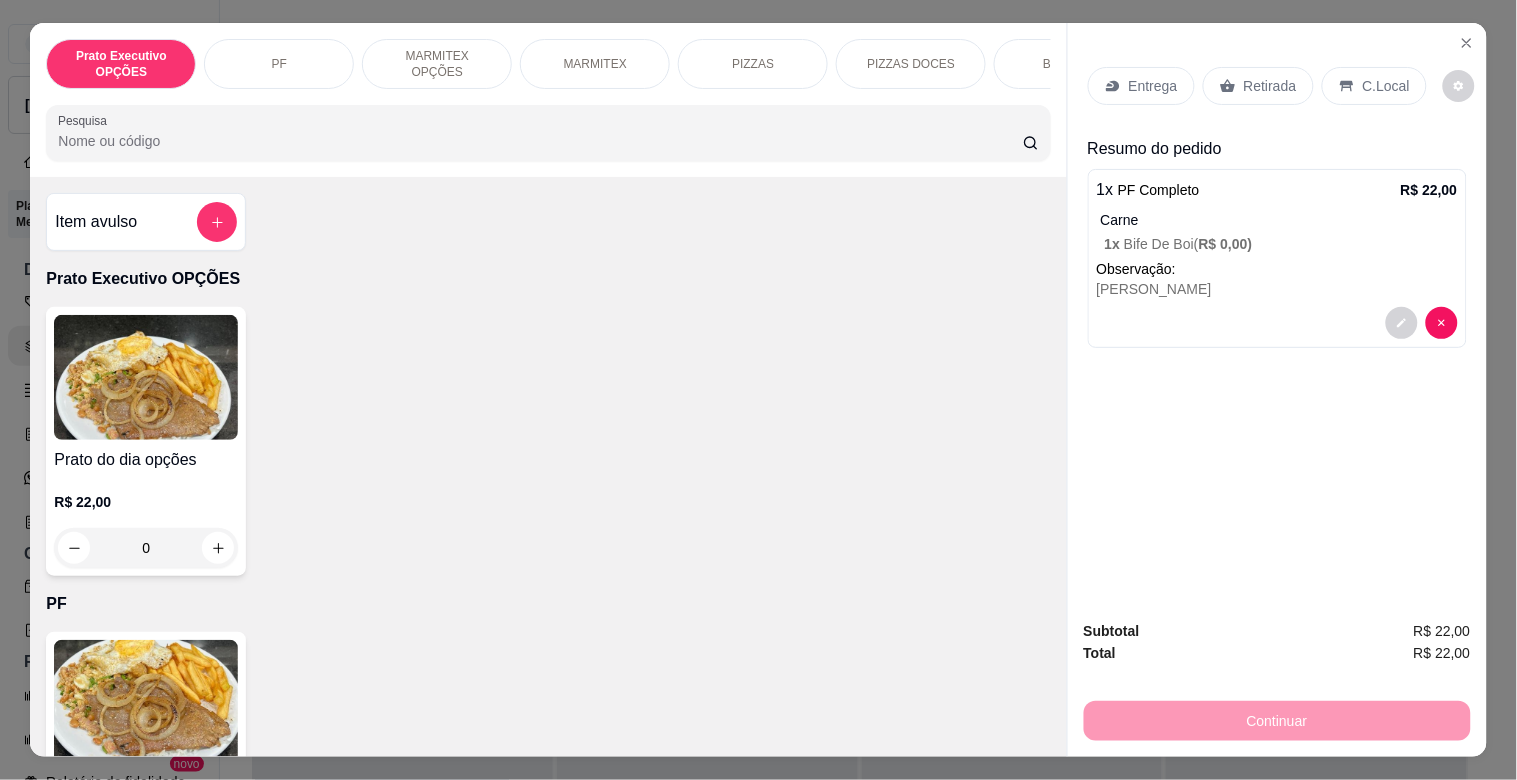 click at bounding box center [146, 702] 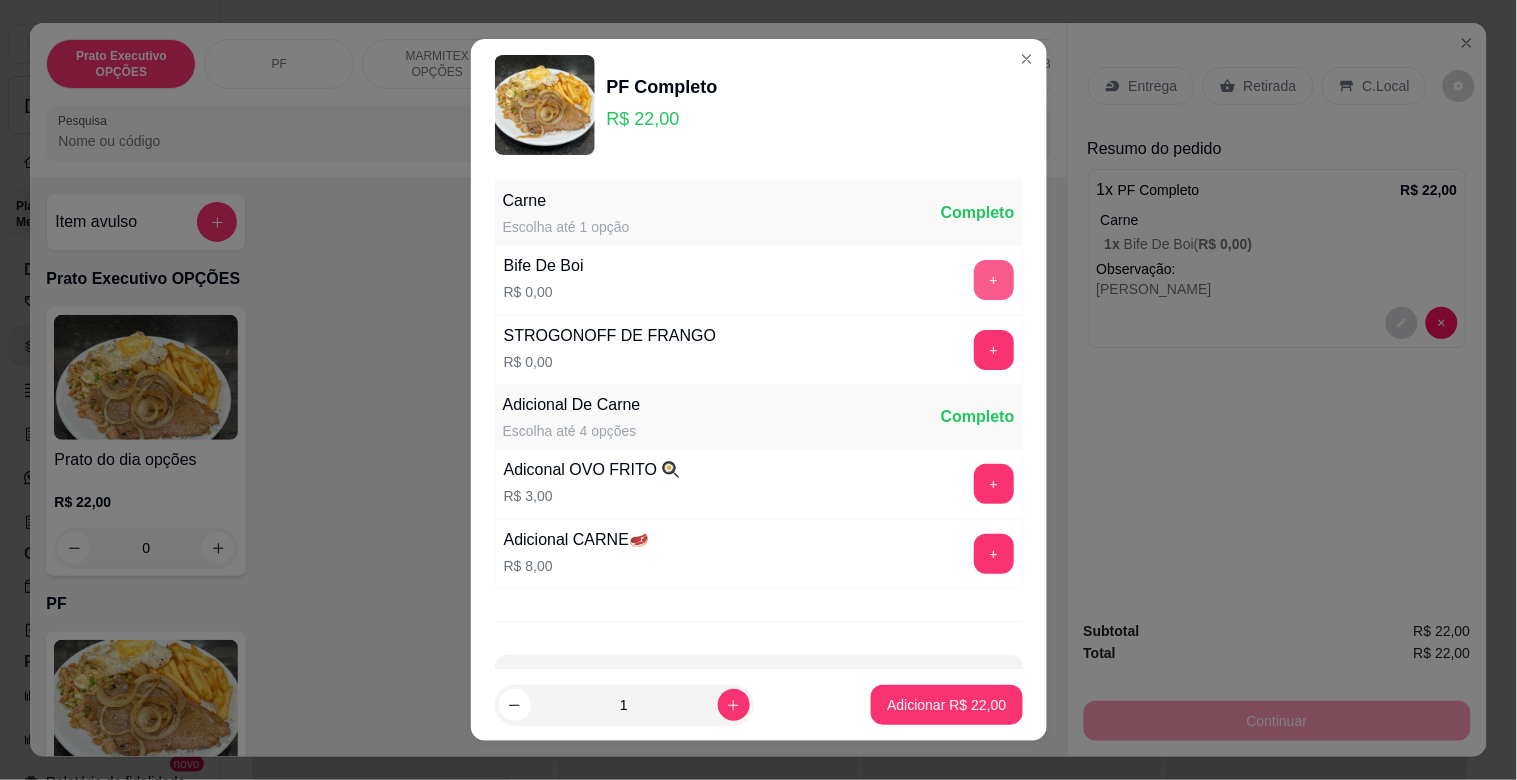 click on "+" at bounding box center [994, 280] 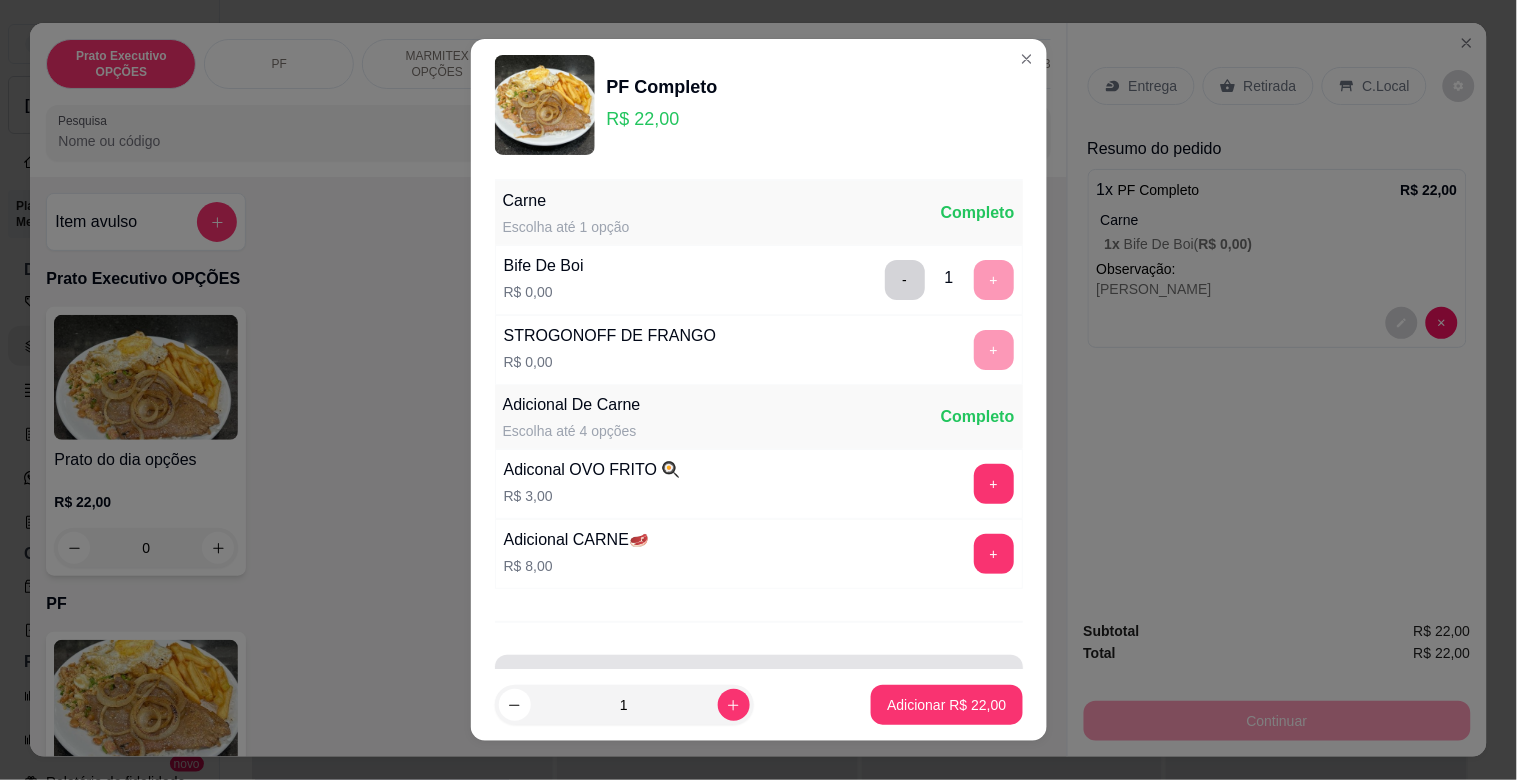 click on "Observações do cliente" at bounding box center (759, 683) 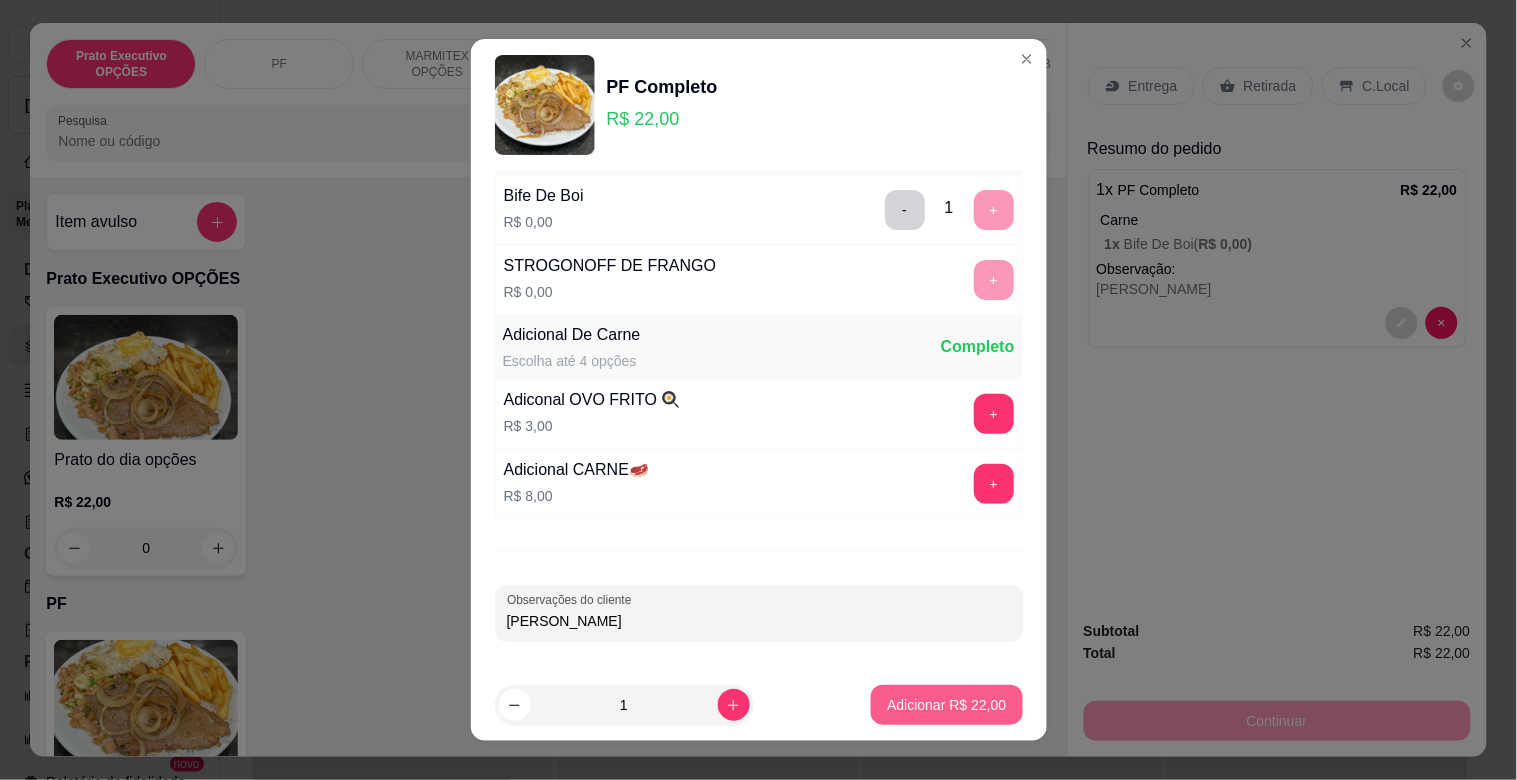 type on "[PERSON_NAME]" 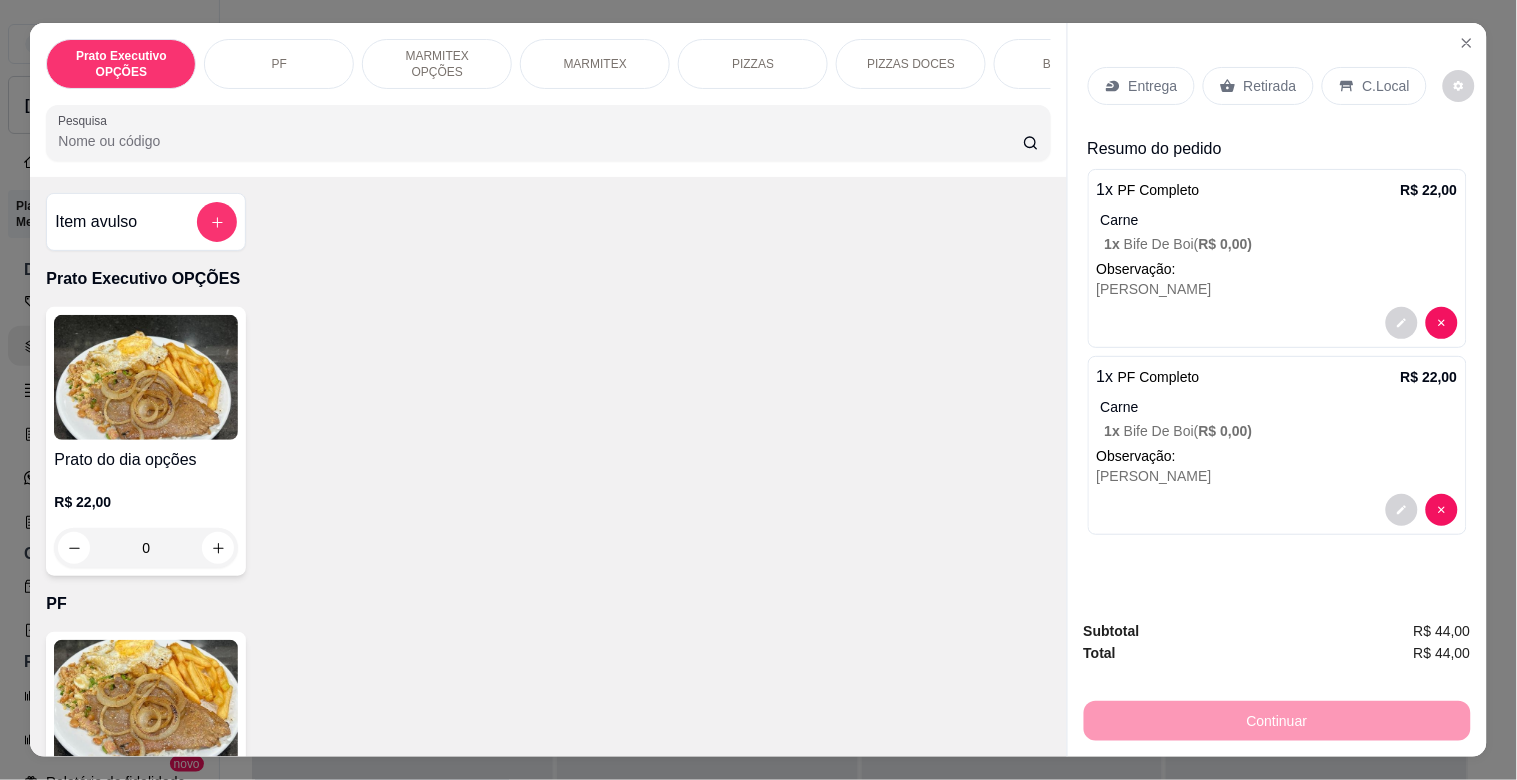 click at bounding box center (146, 702) 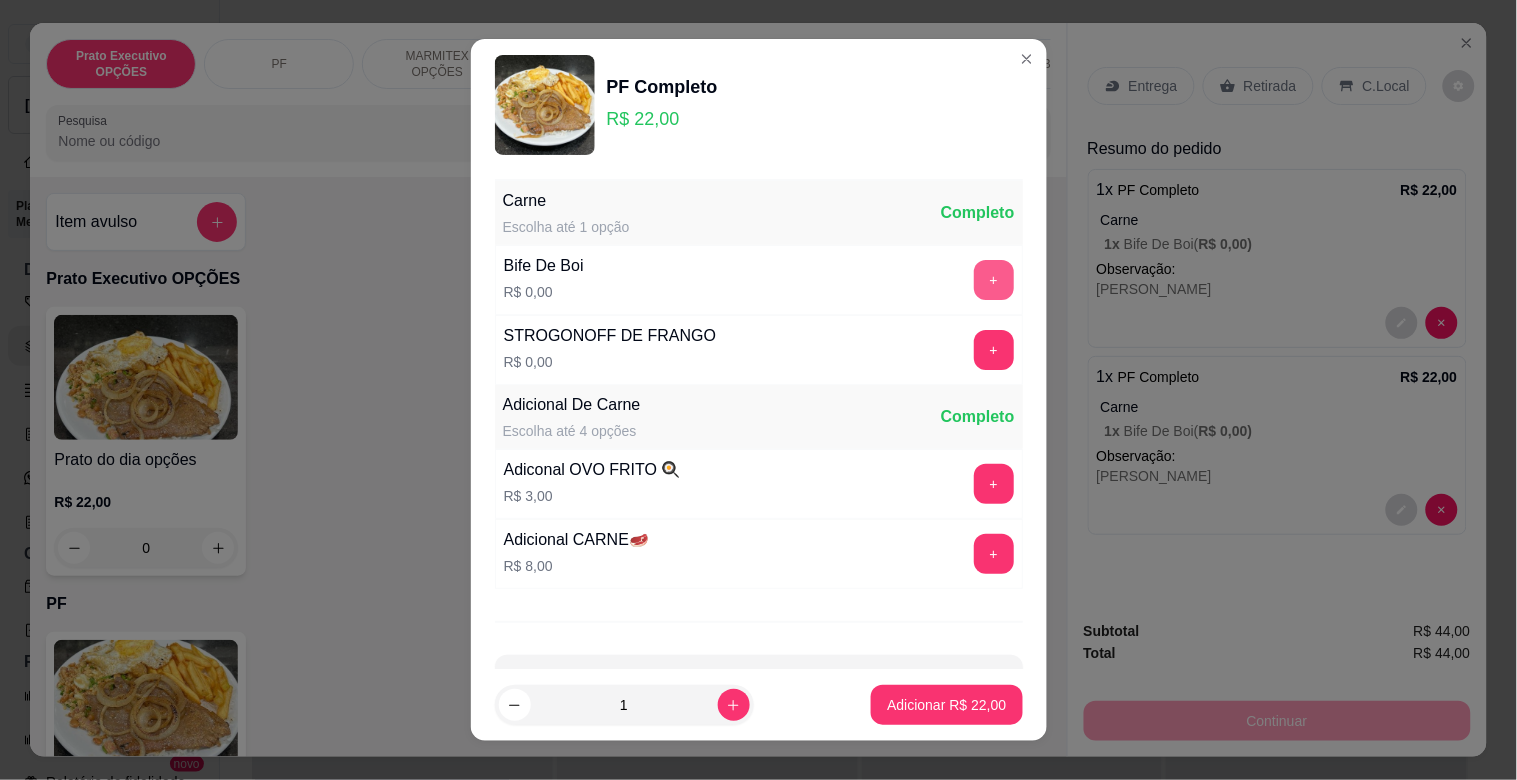 click on "+" at bounding box center (994, 280) 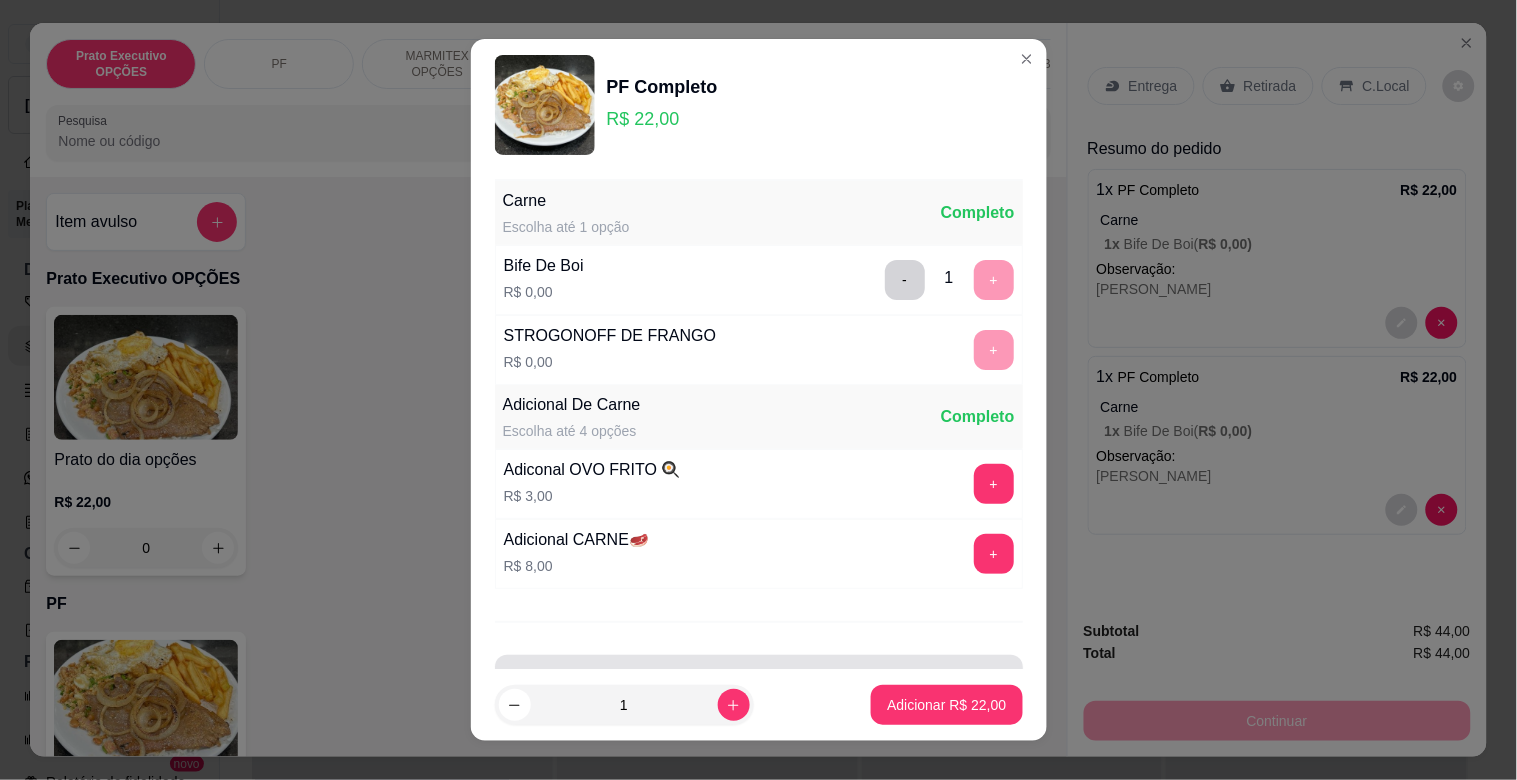 click on "Observações do cliente" at bounding box center (759, 683) 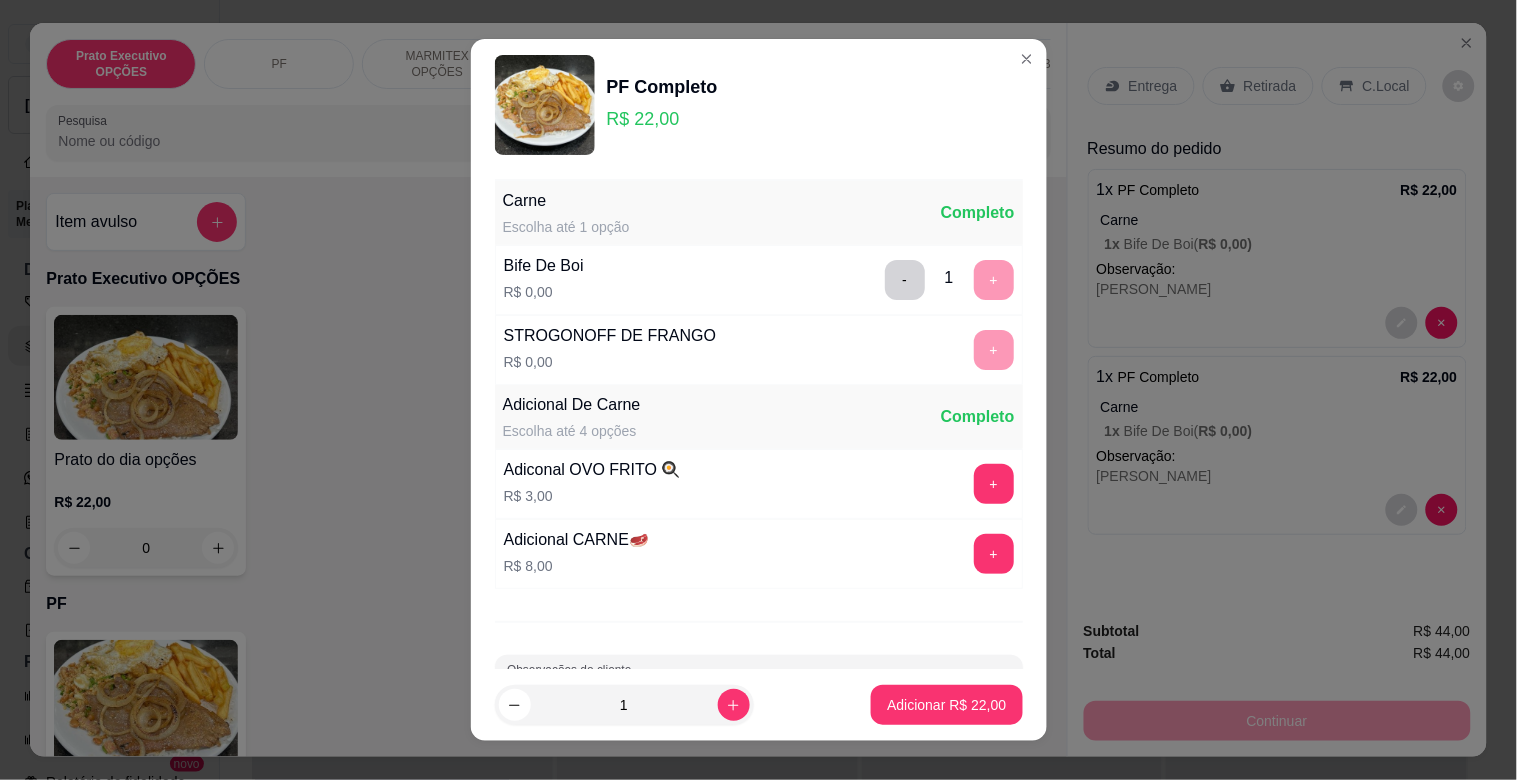 scroll, scrollTop: 71, scrollLeft: 0, axis: vertical 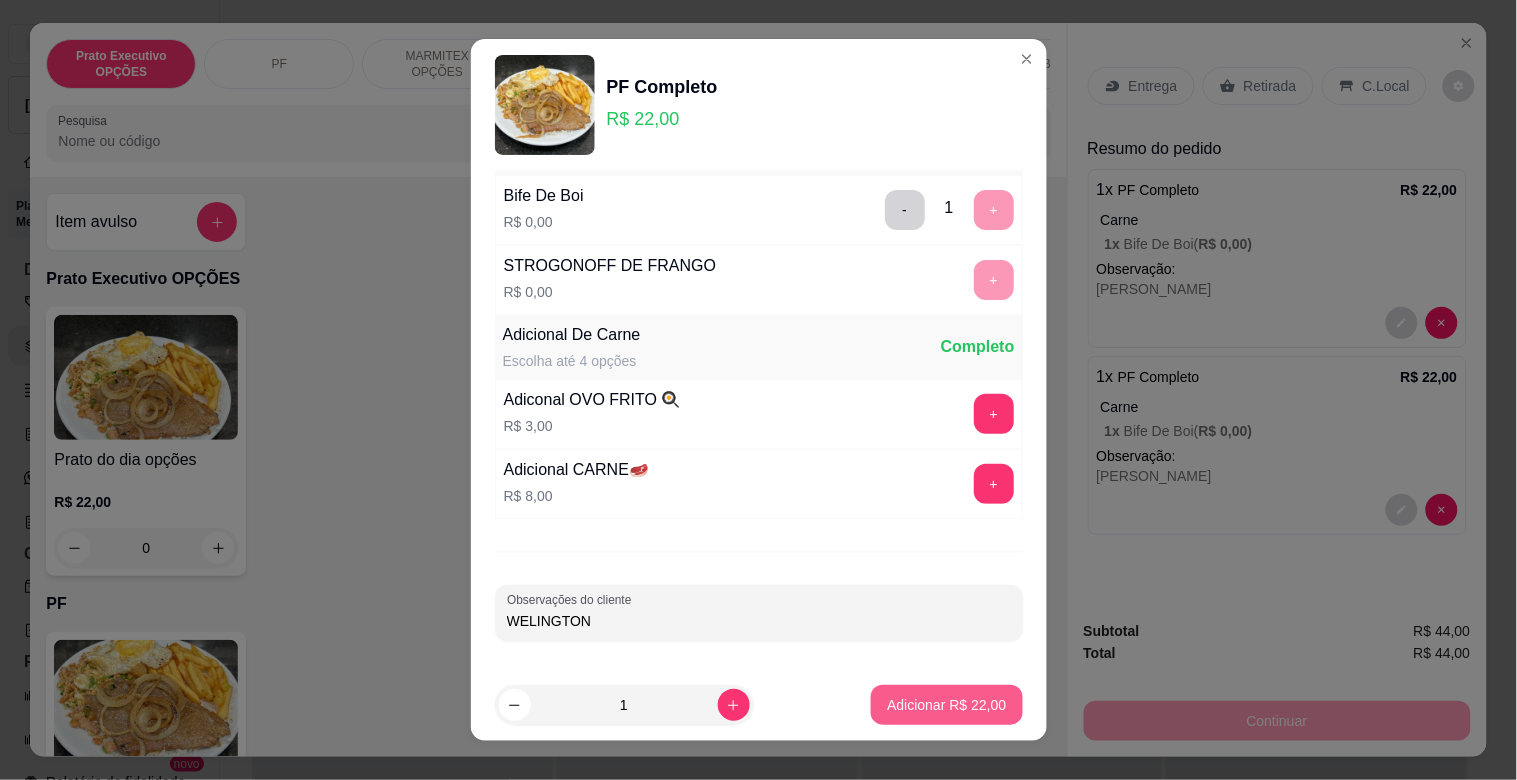 type on "WELINGTON" 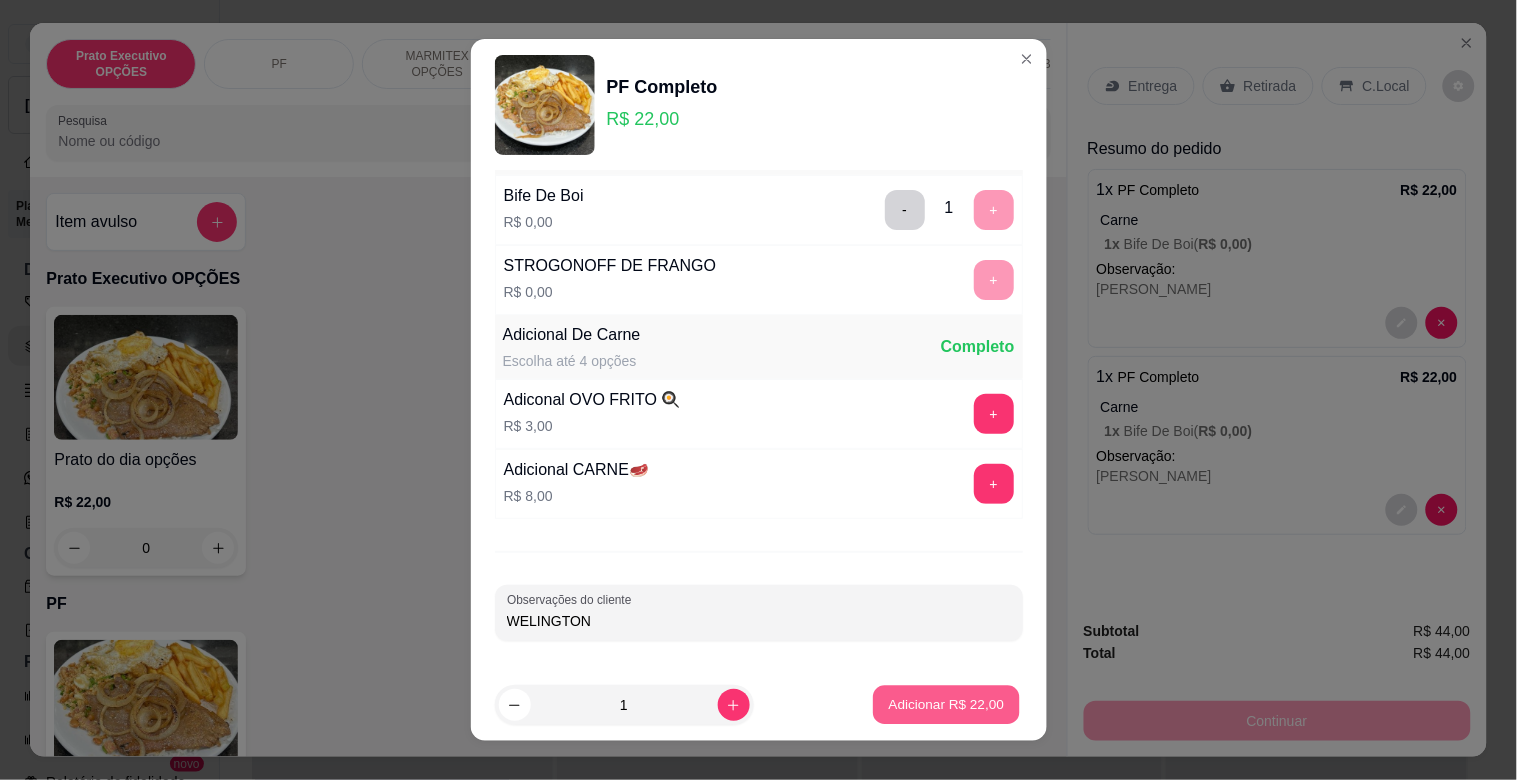 click on "Adicionar   R$ 22,00" at bounding box center (947, 704) 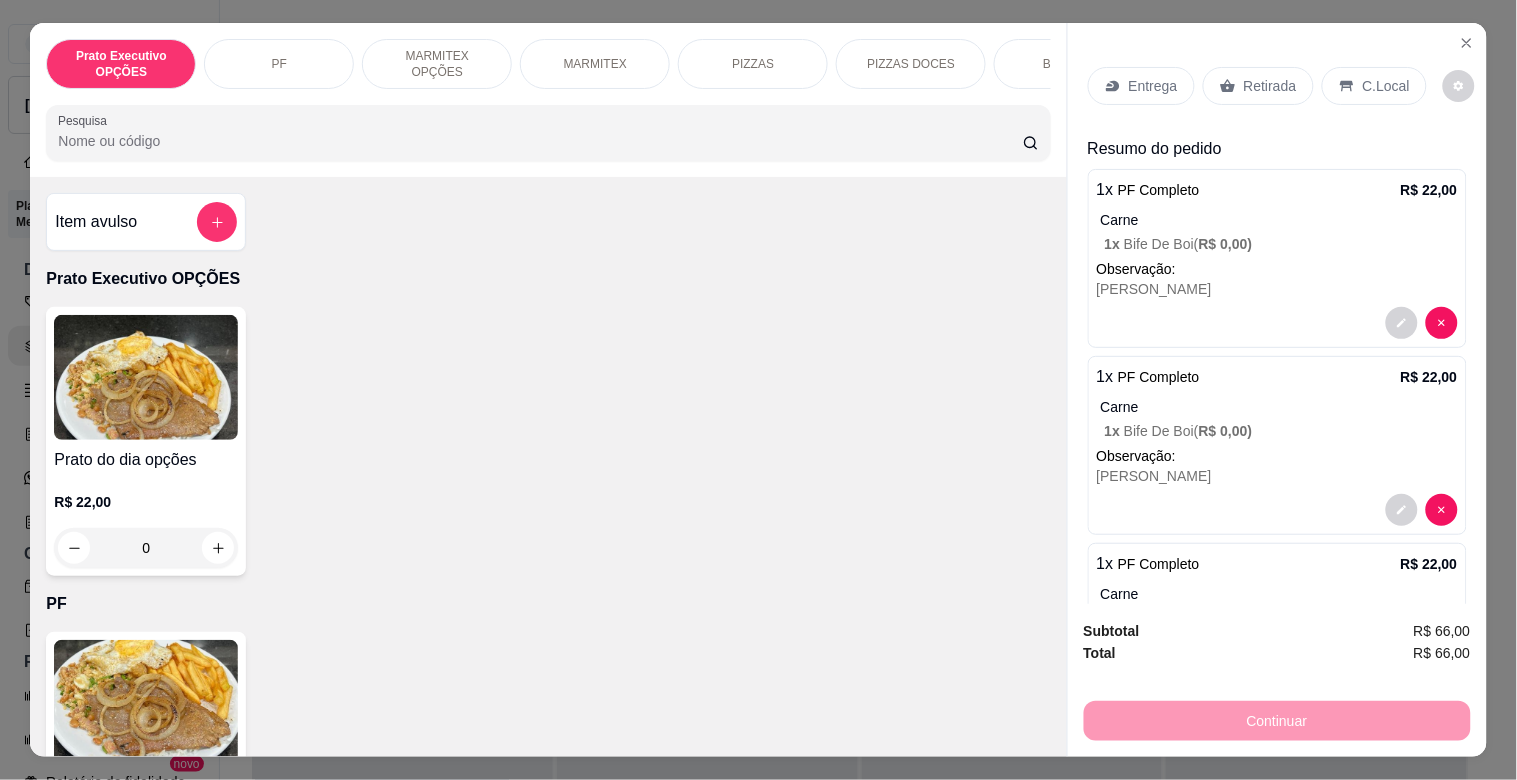 click at bounding box center [146, 702] 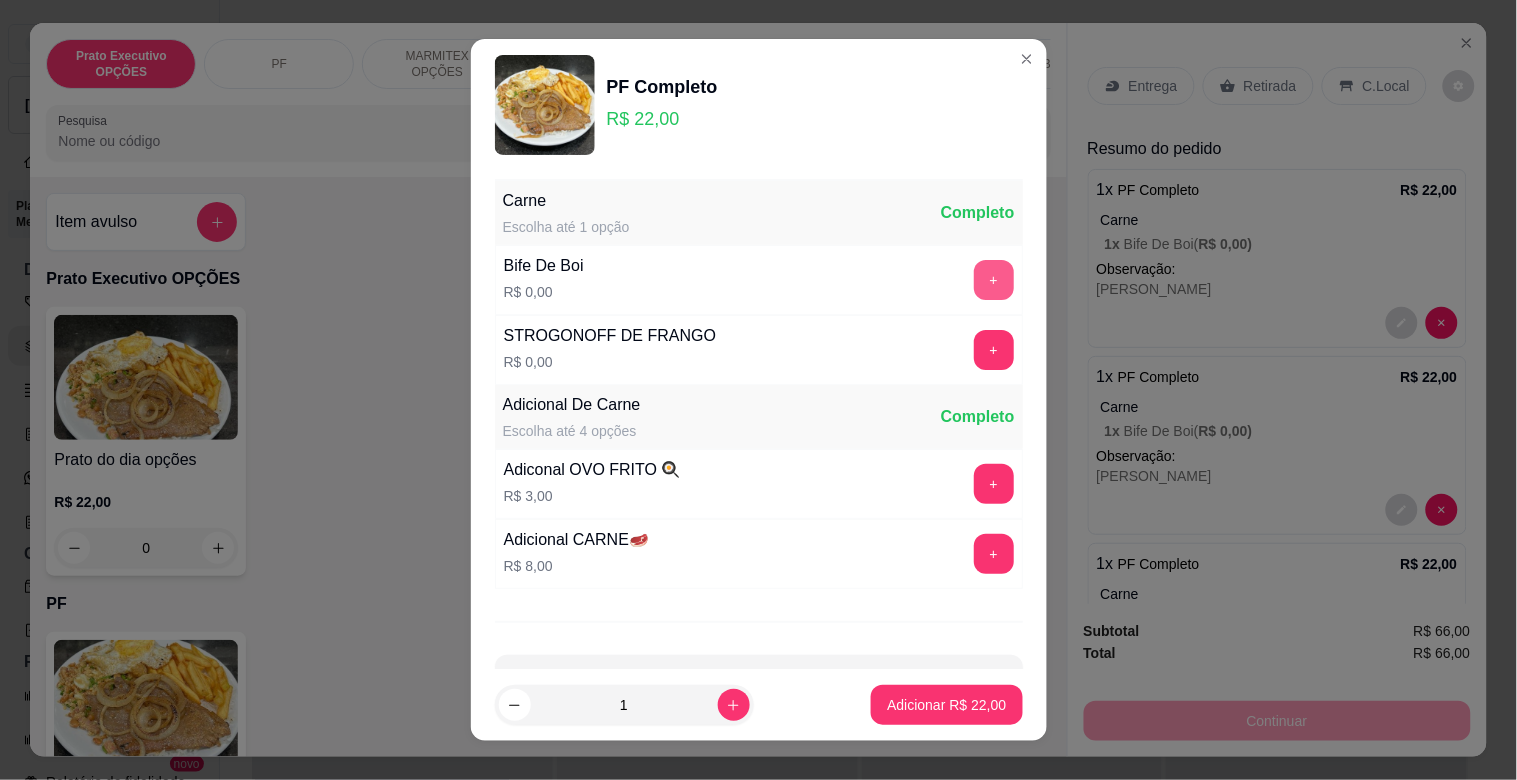 click on "+" at bounding box center [994, 280] 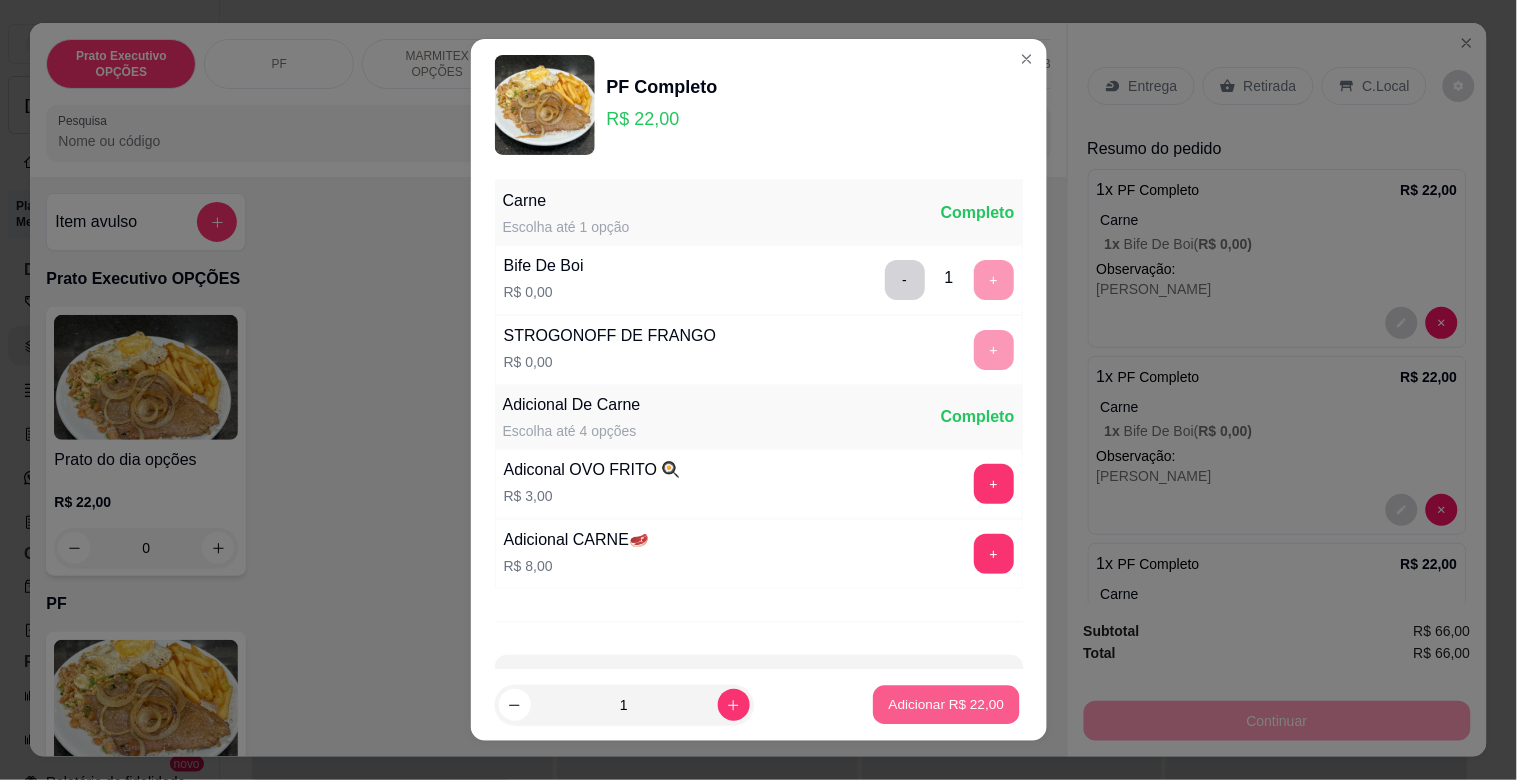 click on "Adicionar   R$ 22,00" at bounding box center [947, 704] 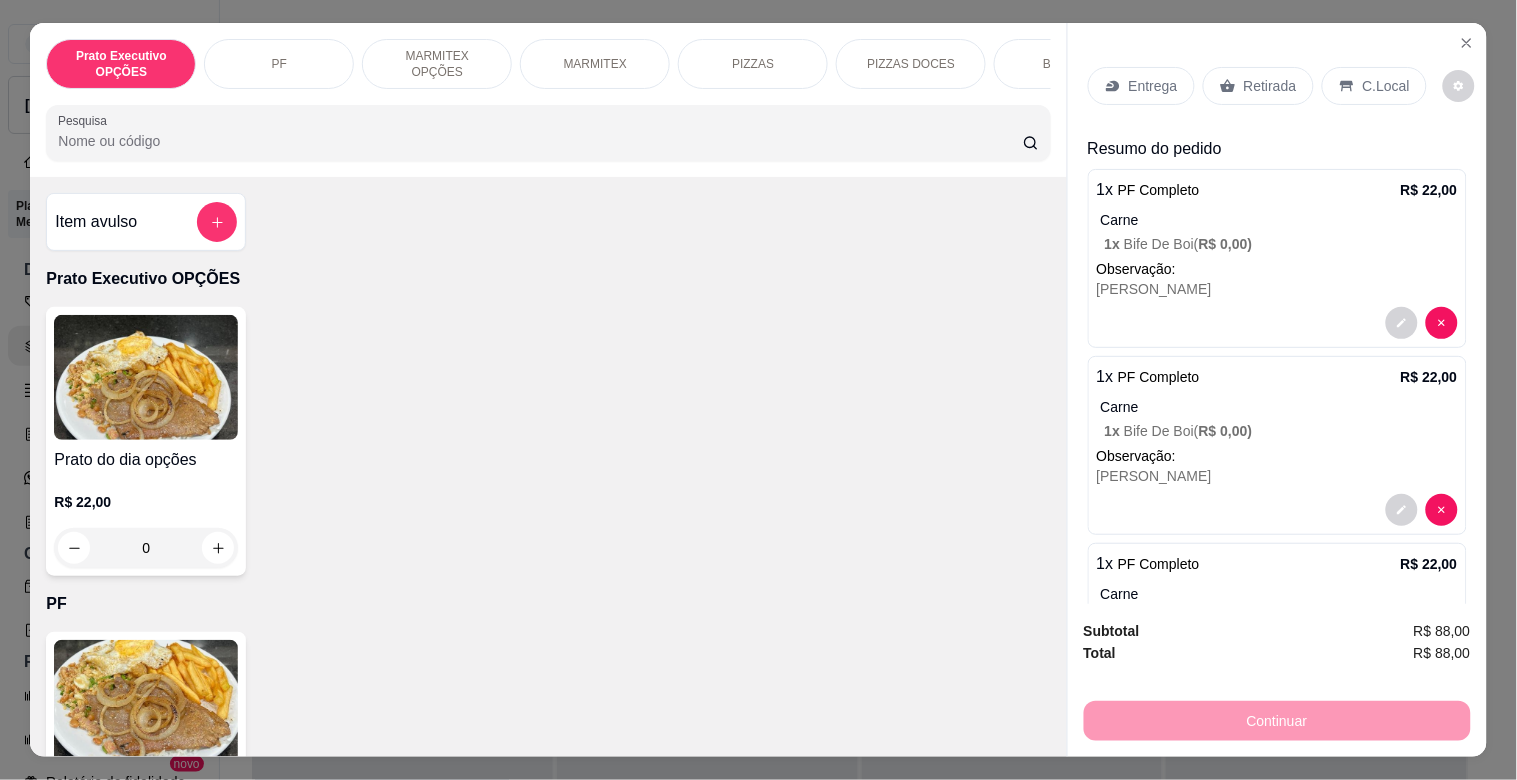 click at bounding box center (146, 702) 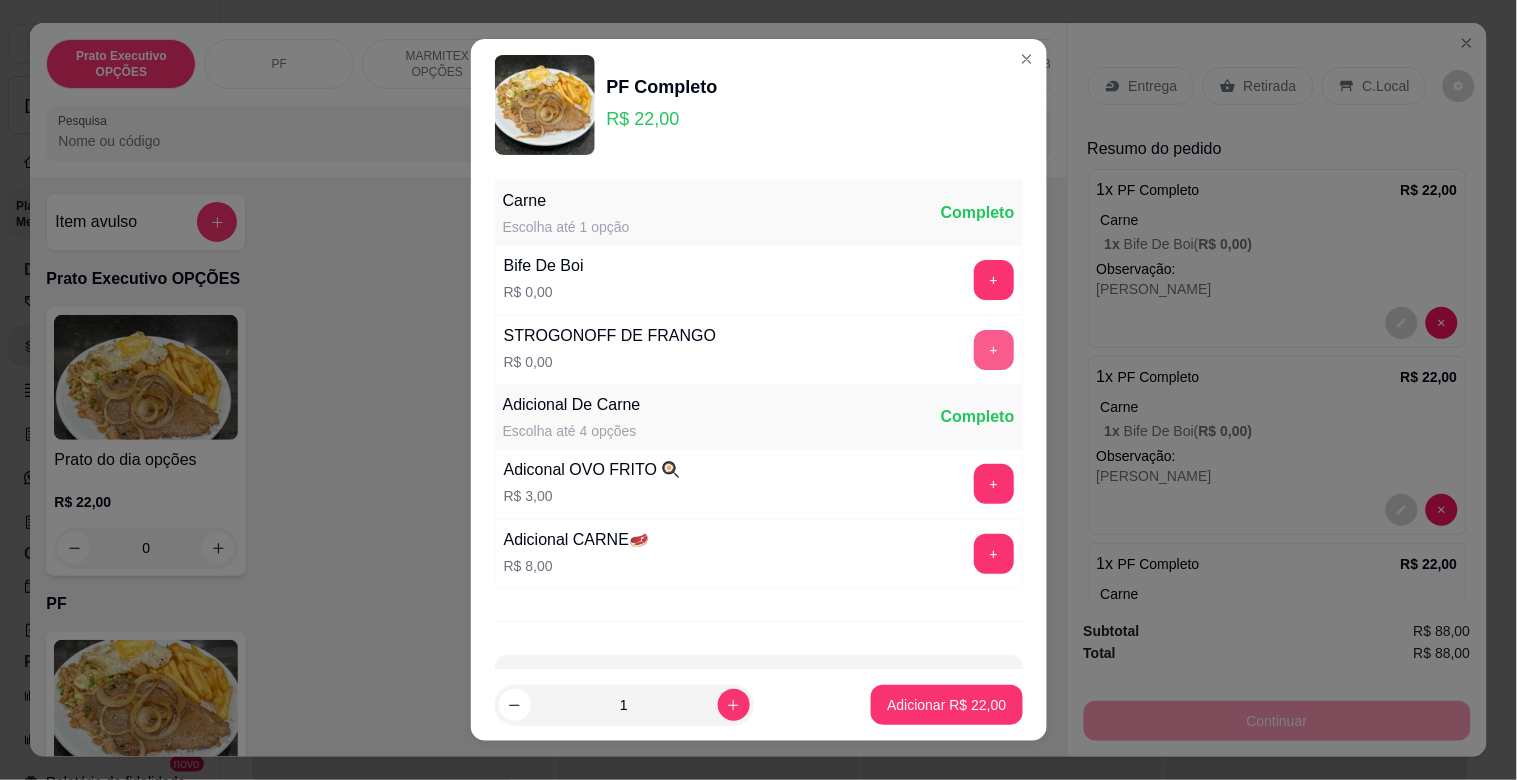 click on "+" at bounding box center [994, 350] 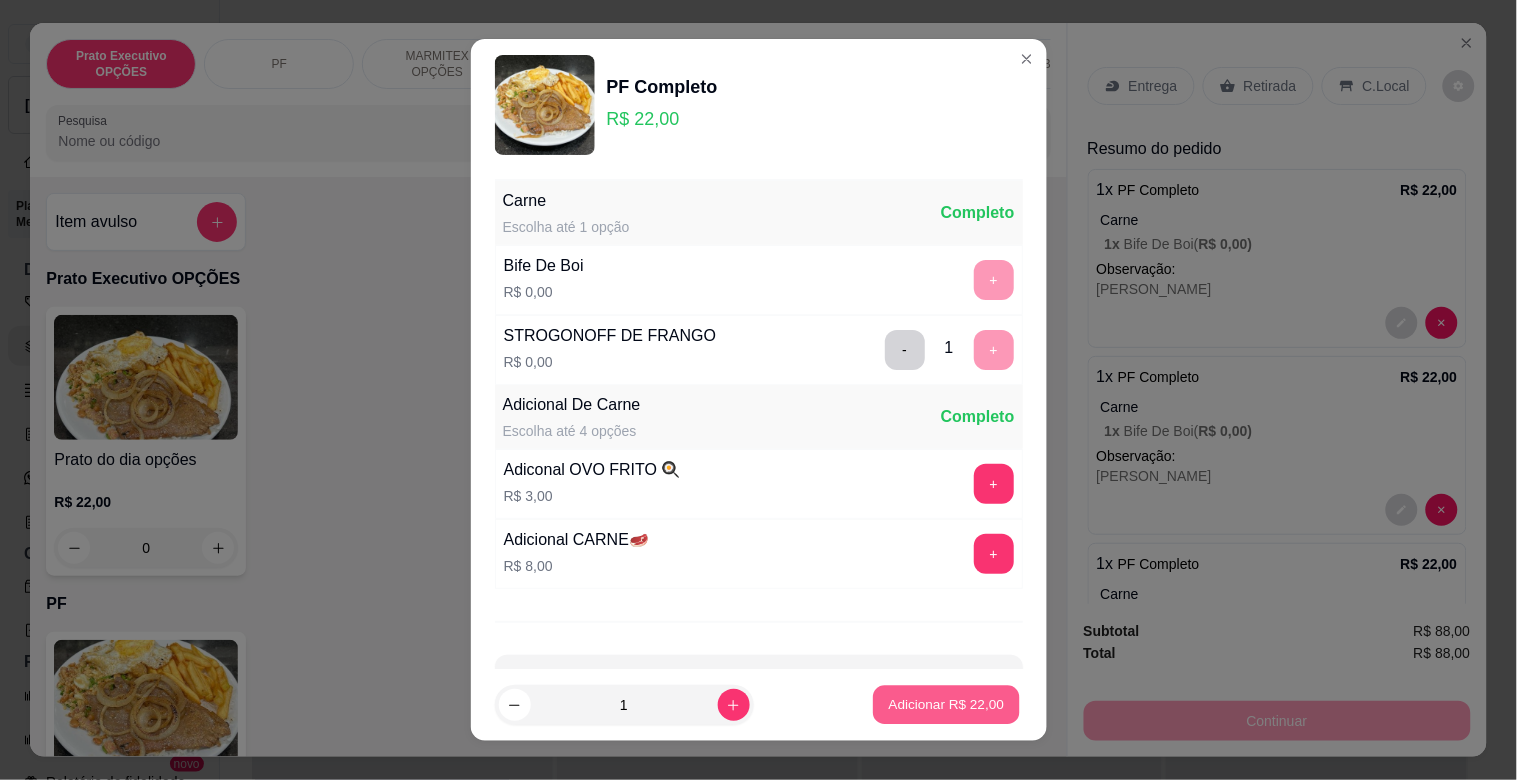 click on "Adicionar   R$ 22,00" at bounding box center [947, 704] 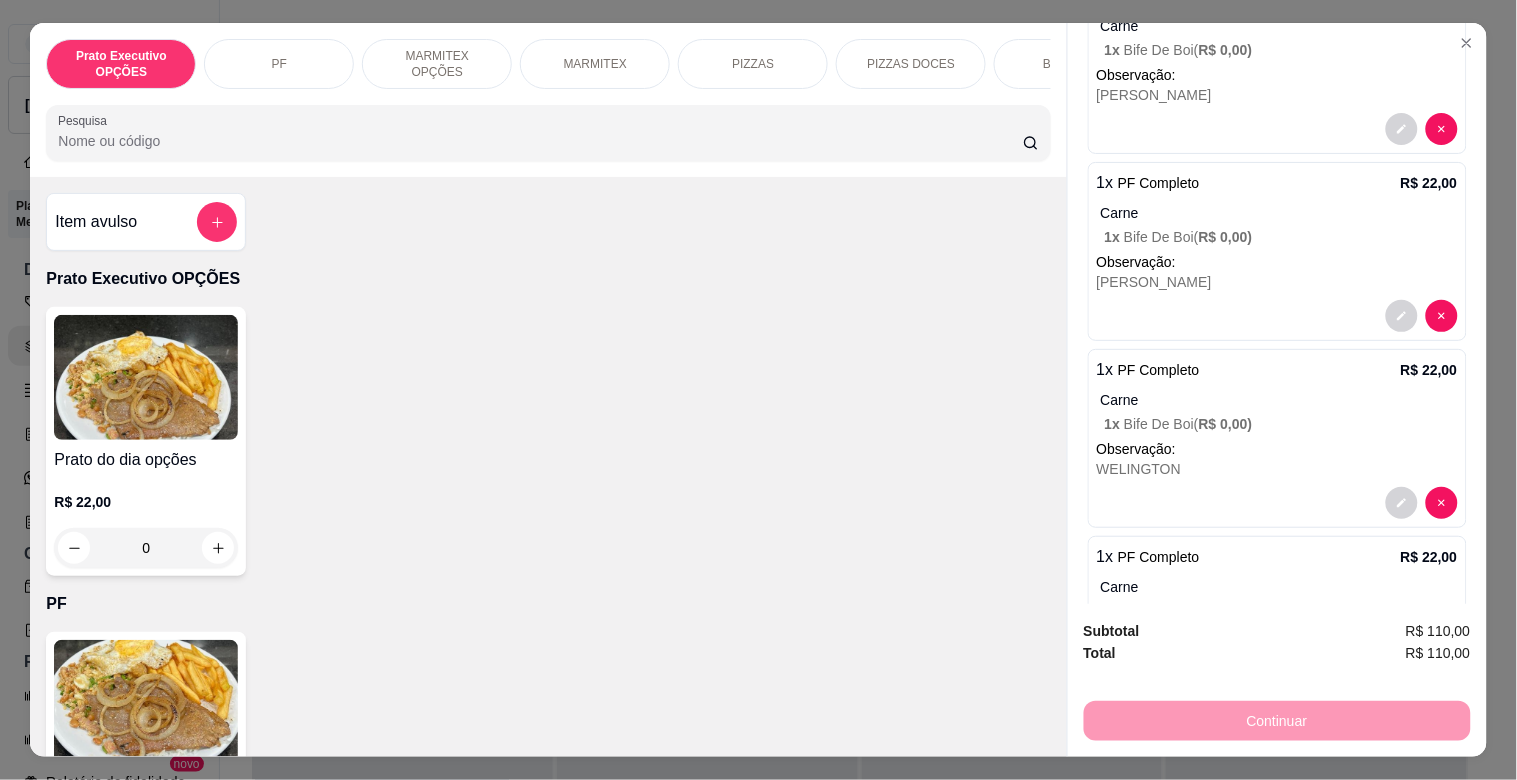 scroll, scrollTop: 226, scrollLeft: 0, axis: vertical 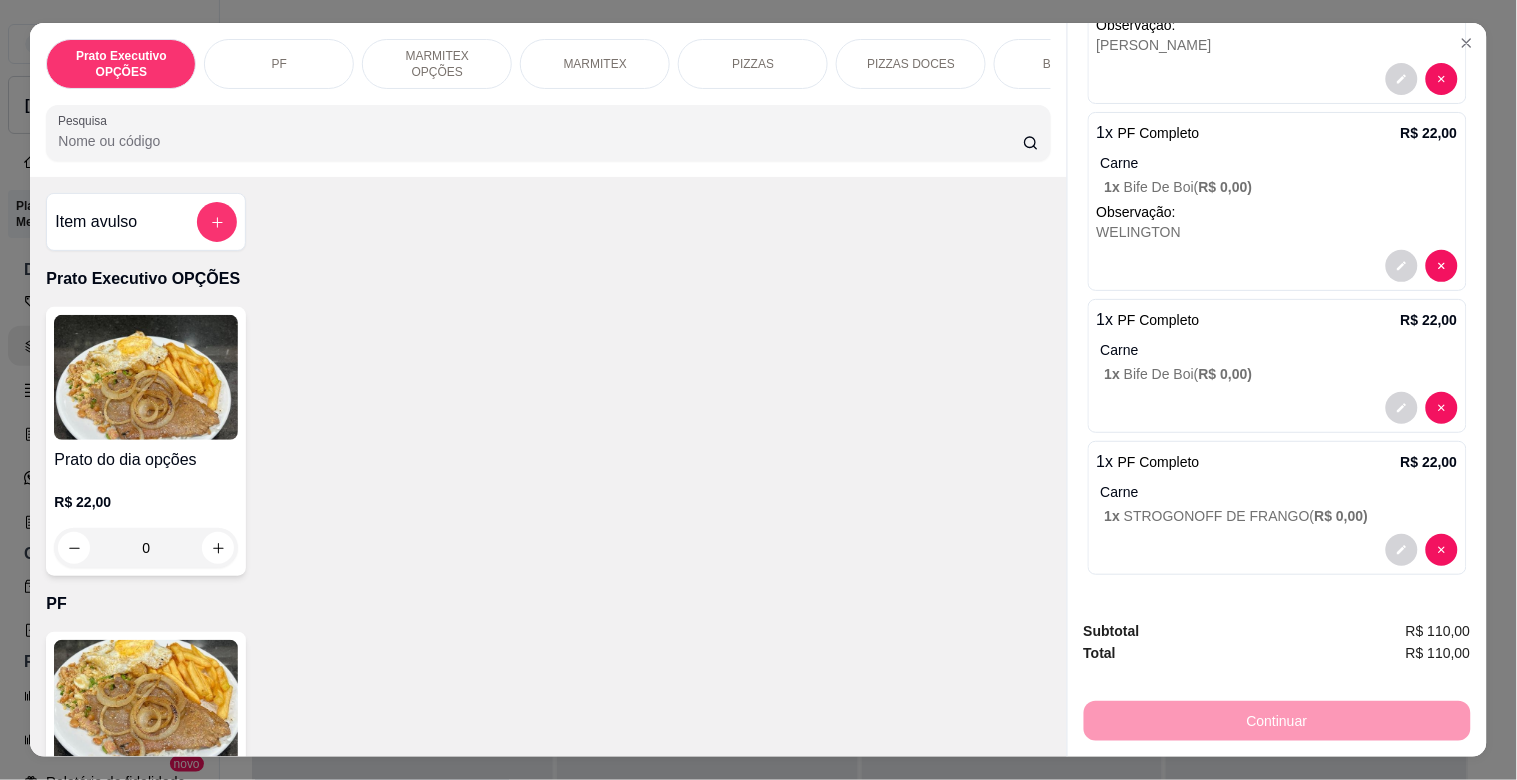 click on "1 x   PF Completo  R$ 22,00 Carne 1 x   Bife De Boi   ( R$ 0,00 )" at bounding box center [1277, 366] 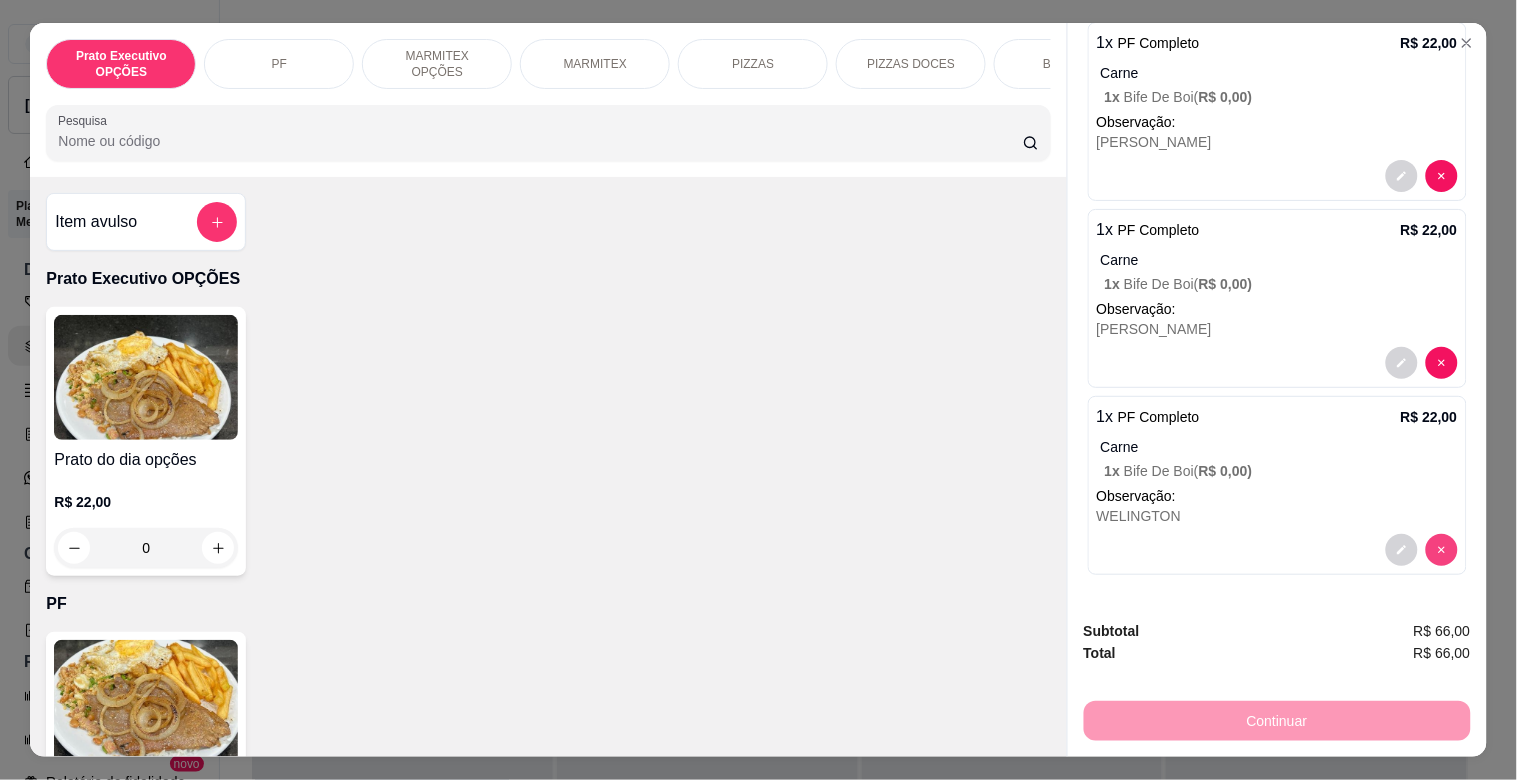 scroll, scrollTop: 147, scrollLeft: 0, axis: vertical 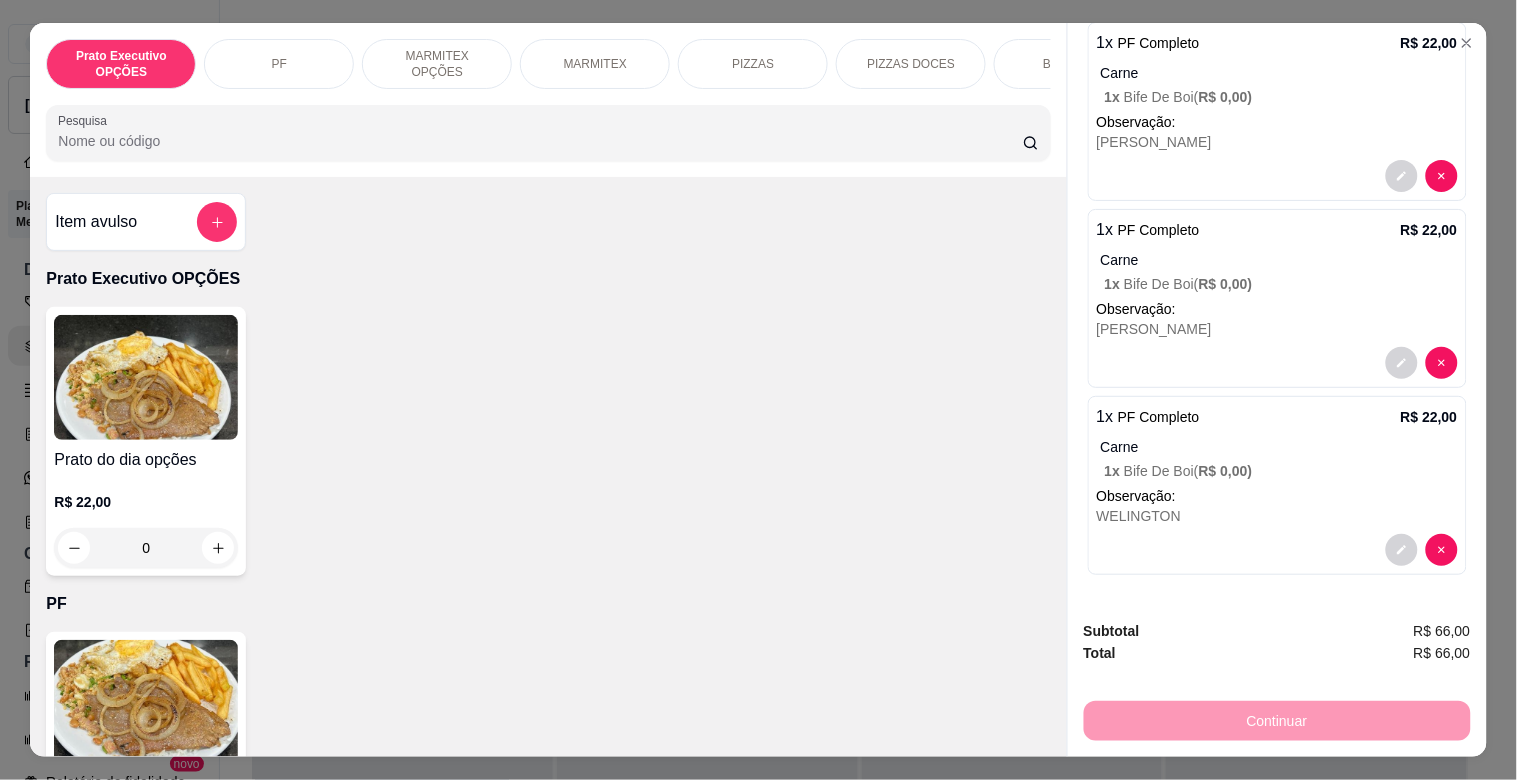 click on "MARMITEX" at bounding box center (595, 64) 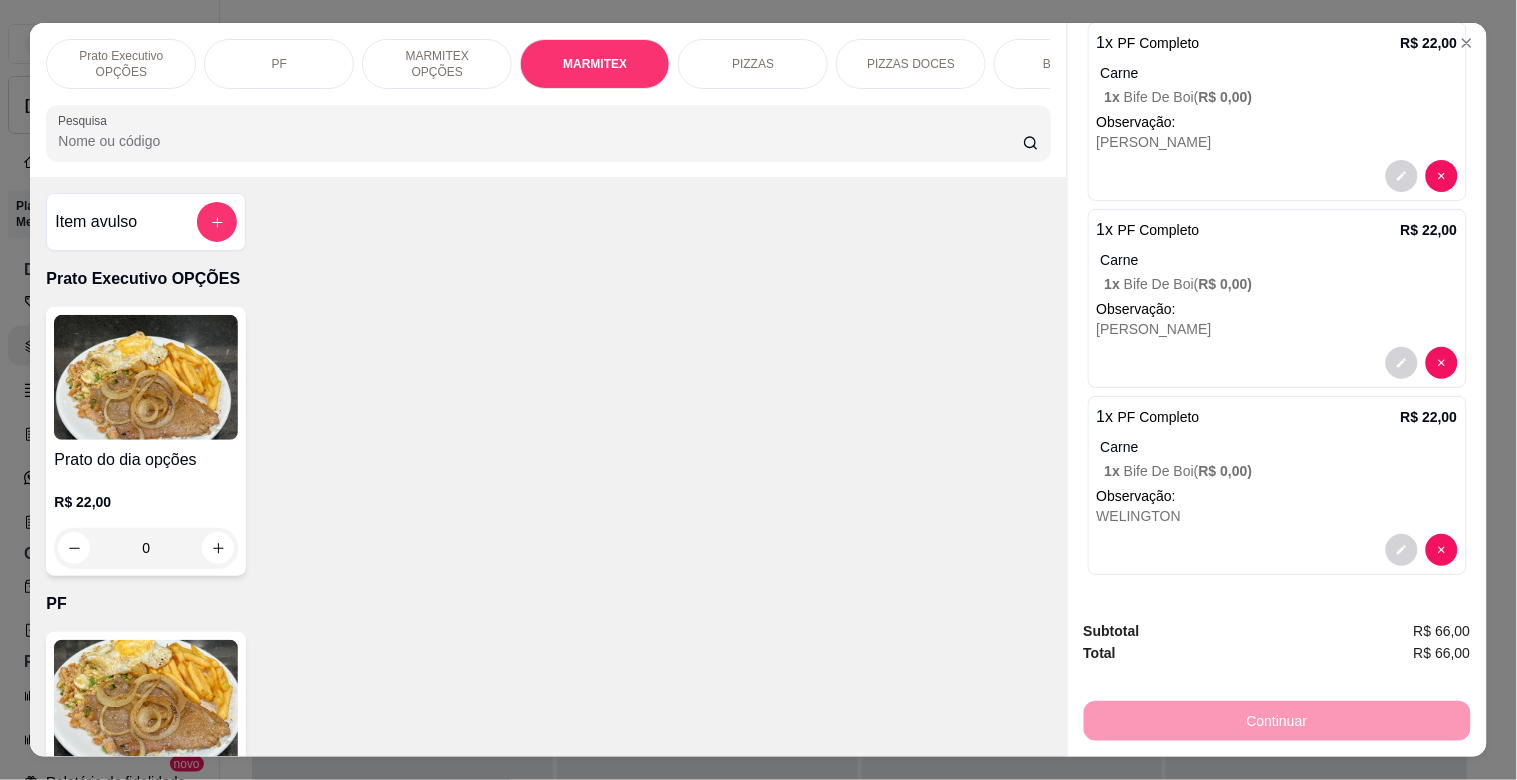 scroll, scrollTop: 1064, scrollLeft: 0, axis: vertical 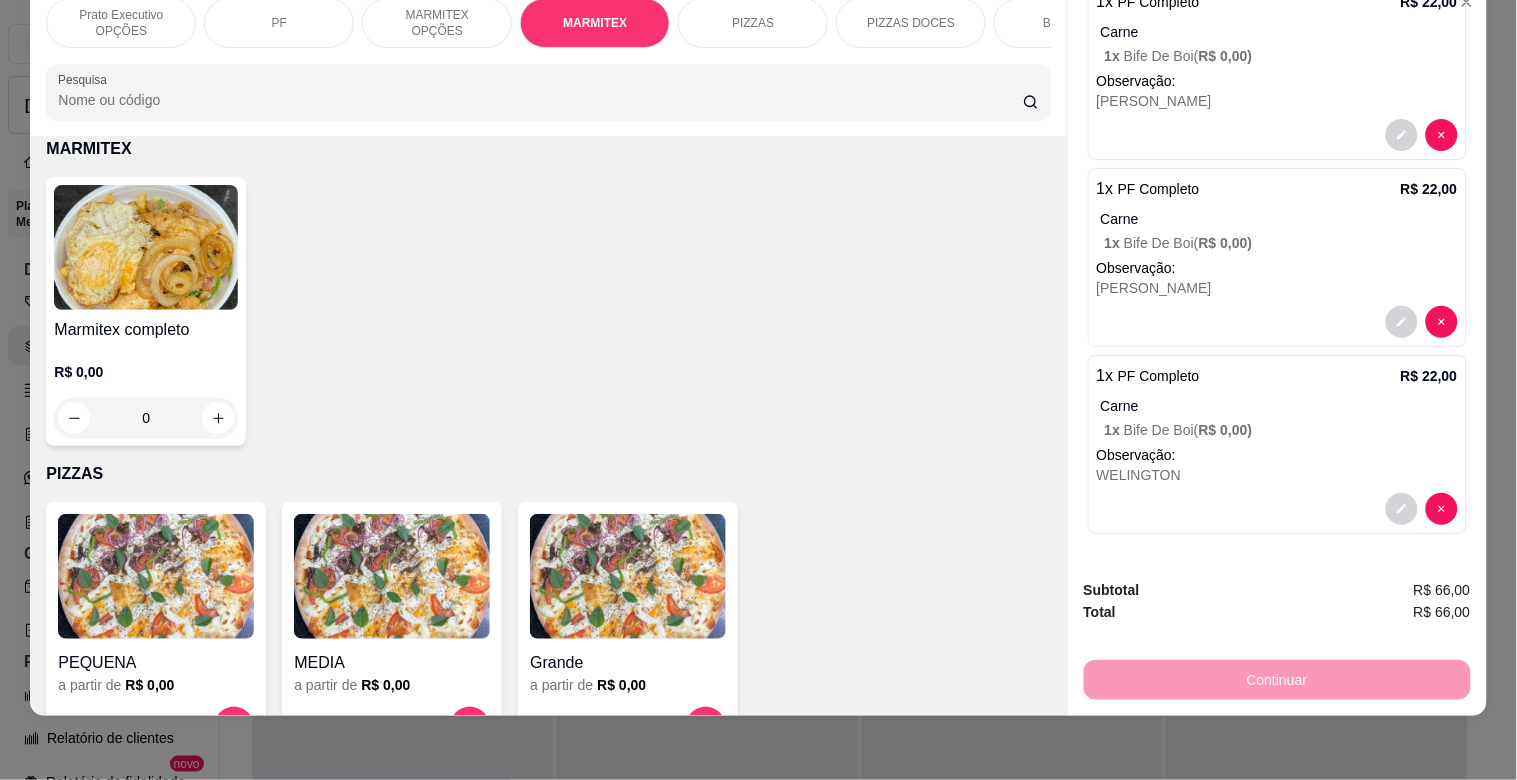 click at bounding box center [146, 247] 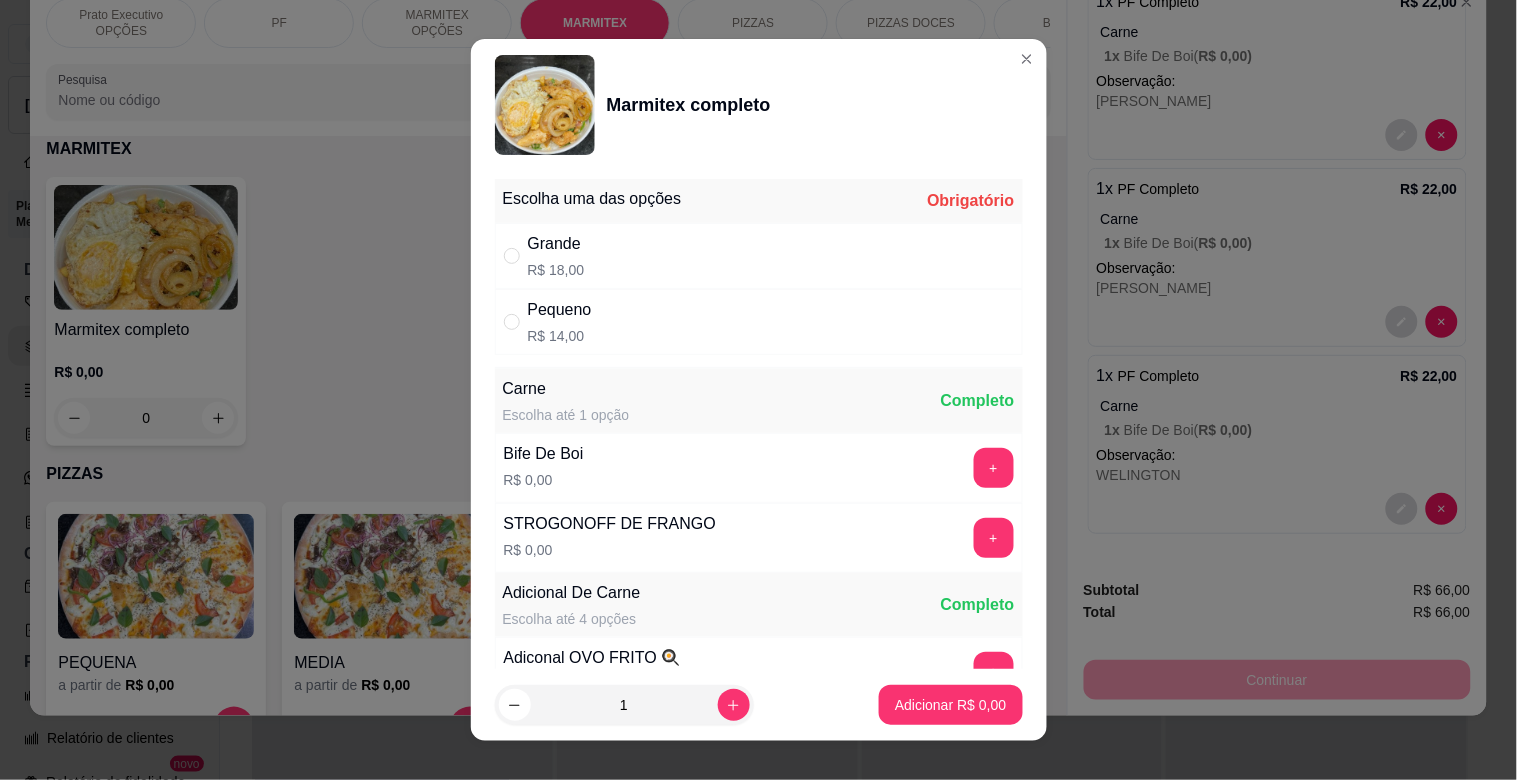 click on "Grande  R$ 18,00" at bounding box center (759, 256) 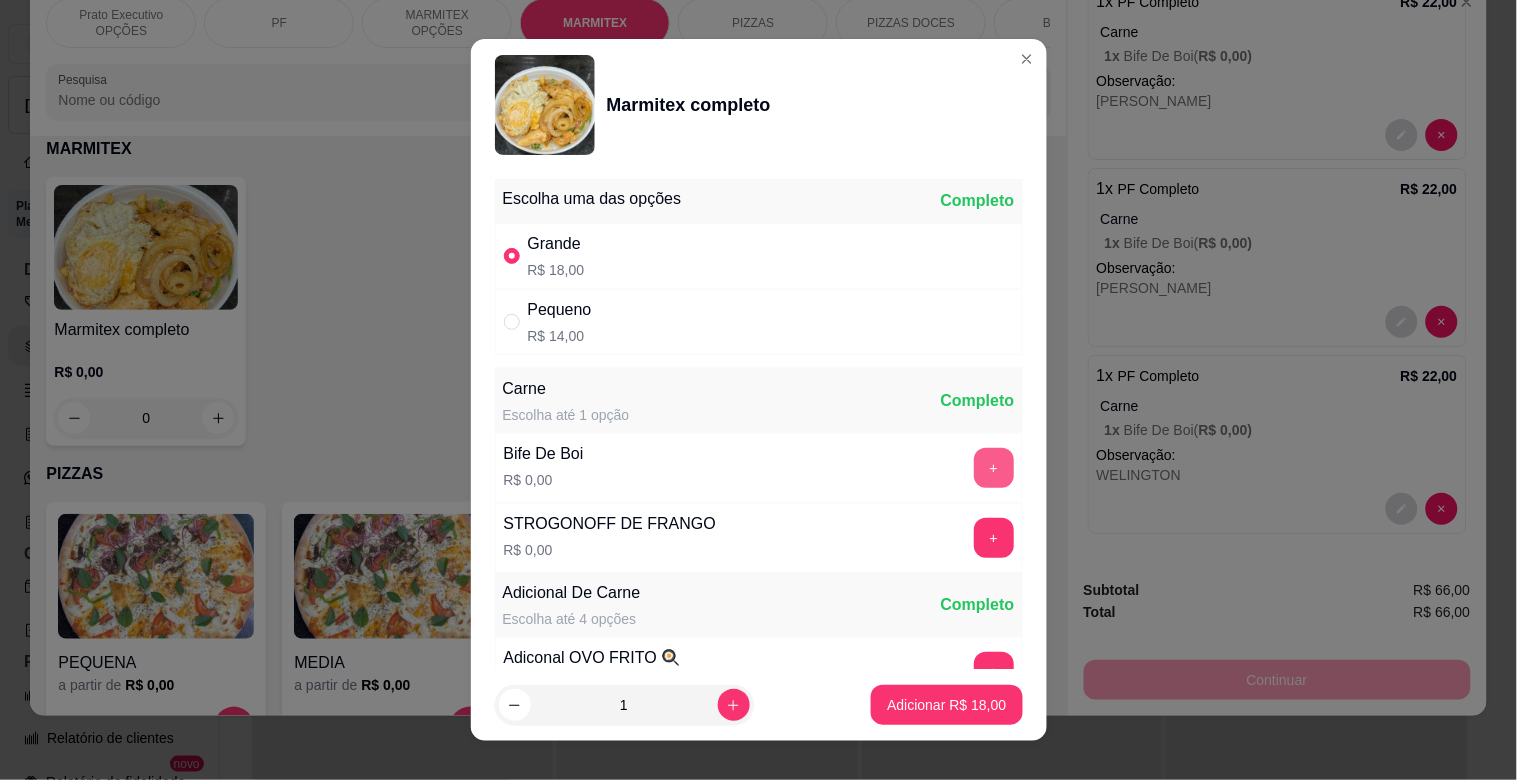 click on "+" at bounding box center (994, 468) 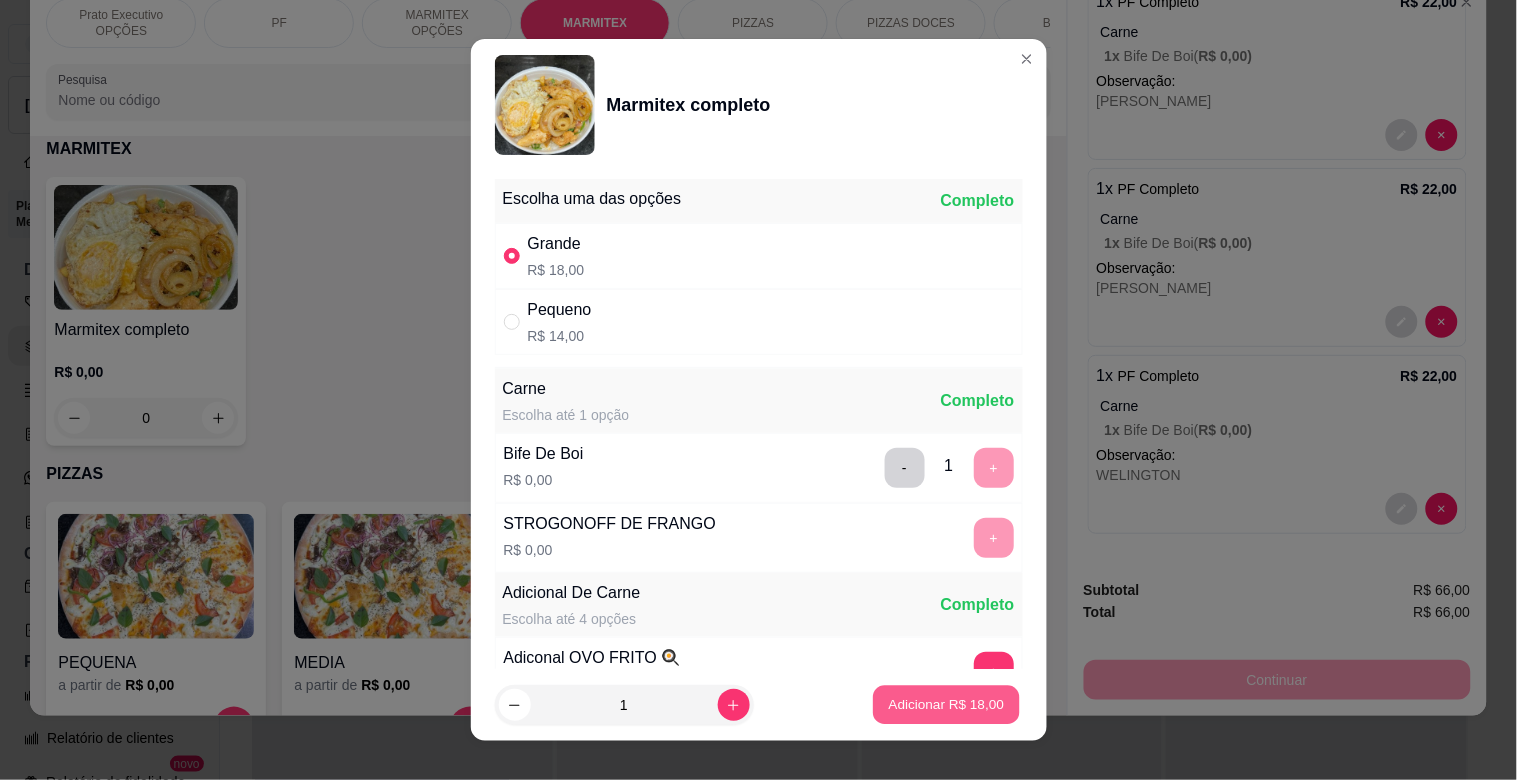 click on "Adicionar   R$ 18,00" at bounding box center (947, 705) 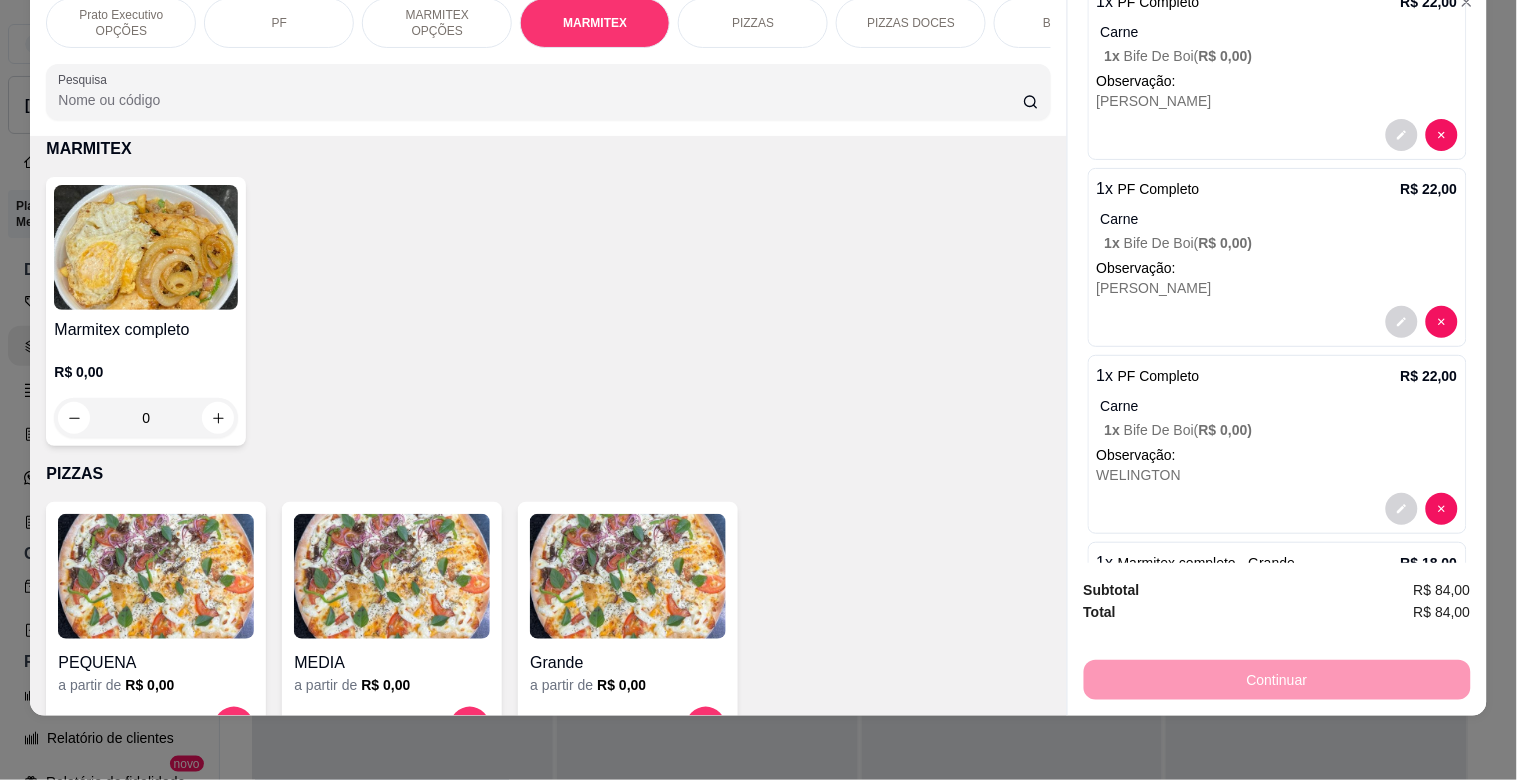 scroll, scrollTop: 290, scrollLeft: 0, axis: vertical 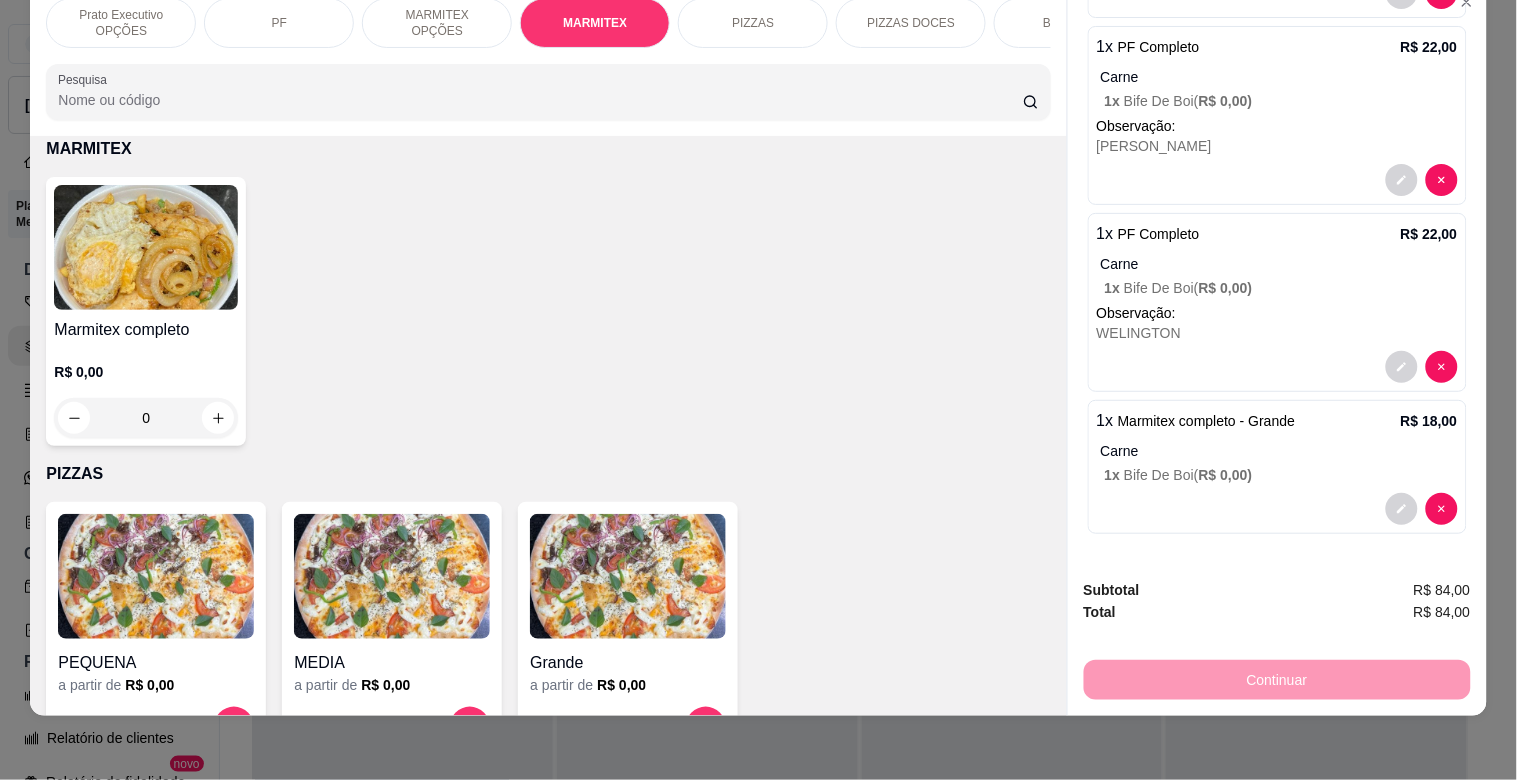 click at bounding box center [146, 247] 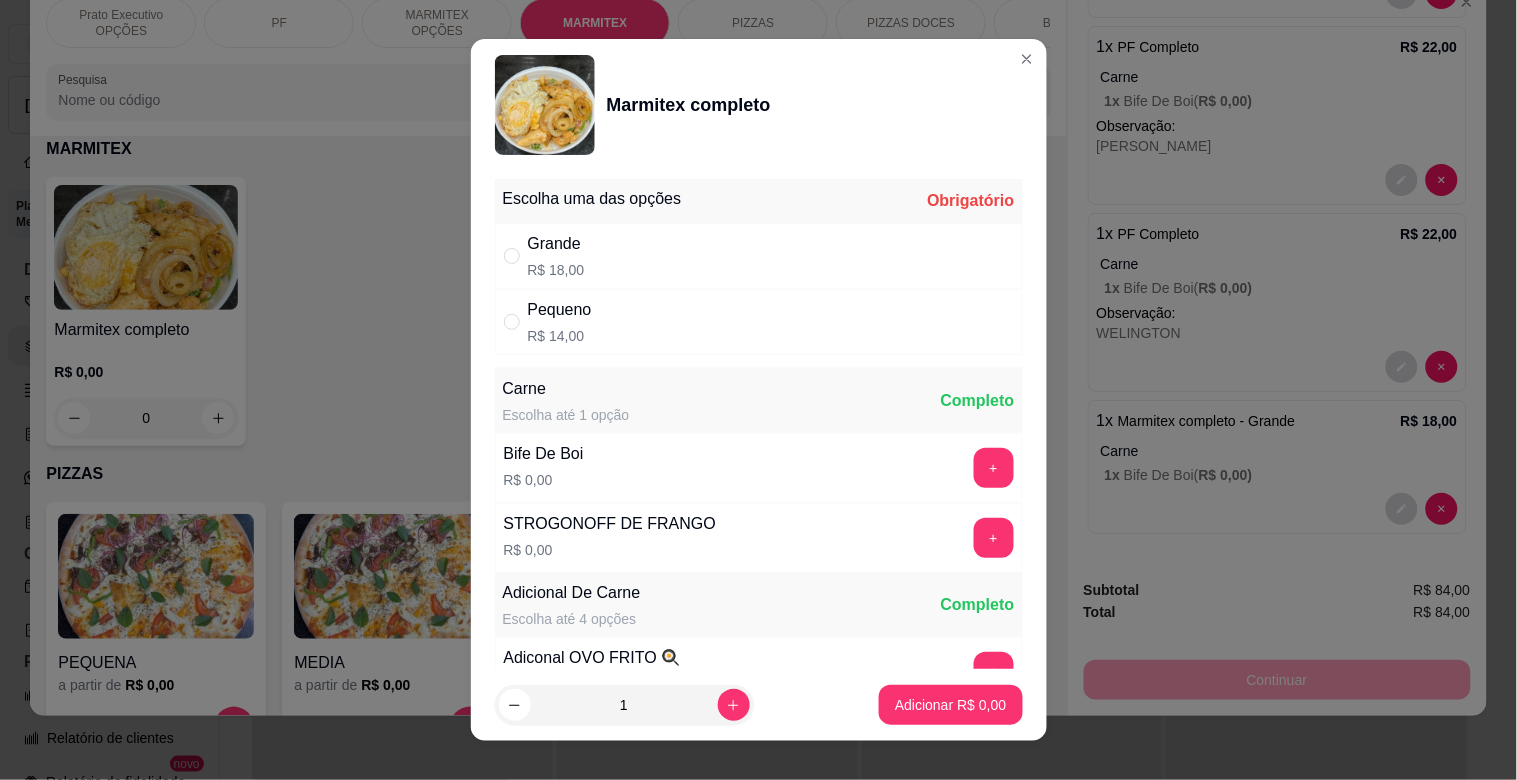click on "Pequeno  R$ 14,00" at bounding box center (759, 322) 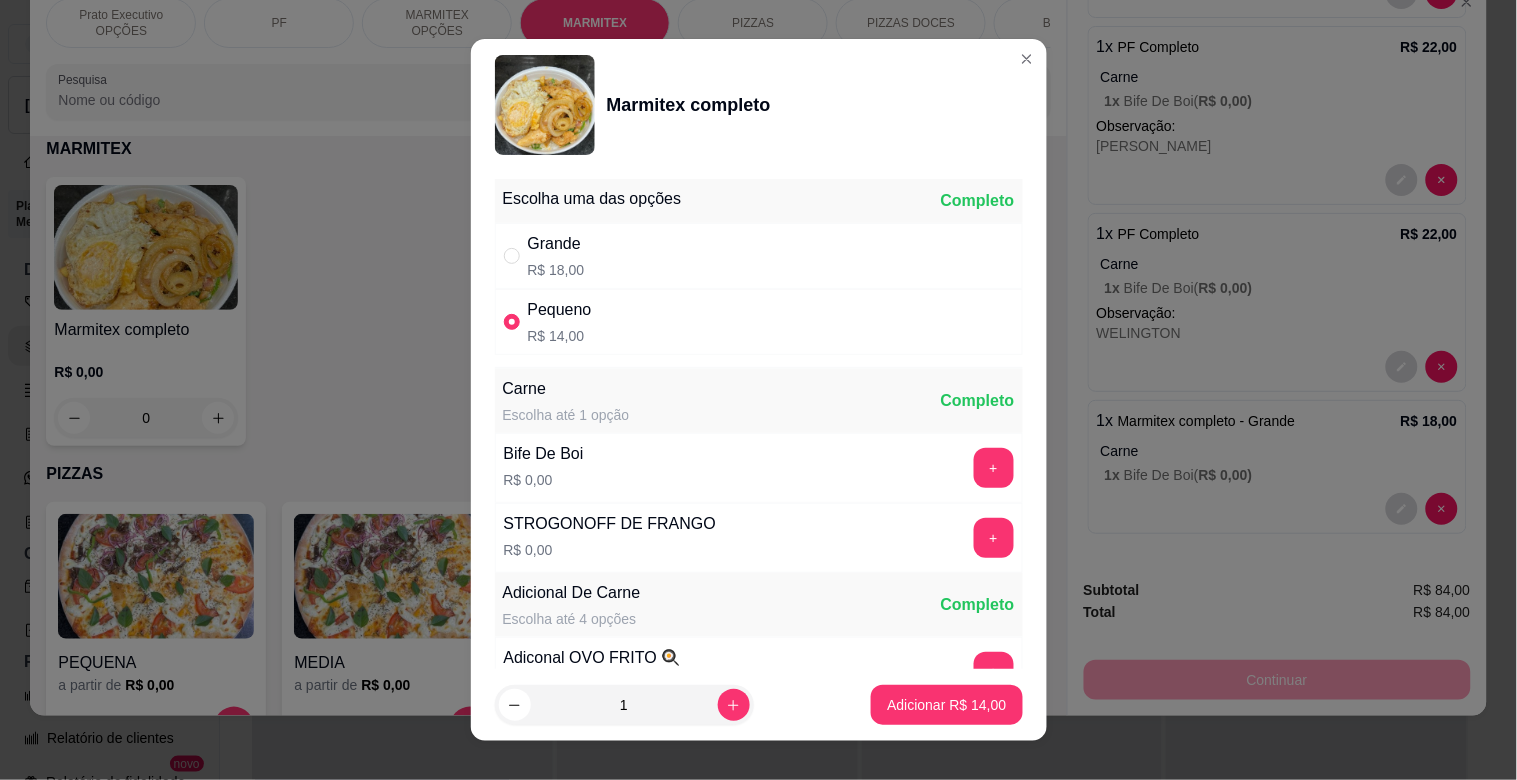 click on "Grande  R$ 18,00" at bounding box center (759, 256) 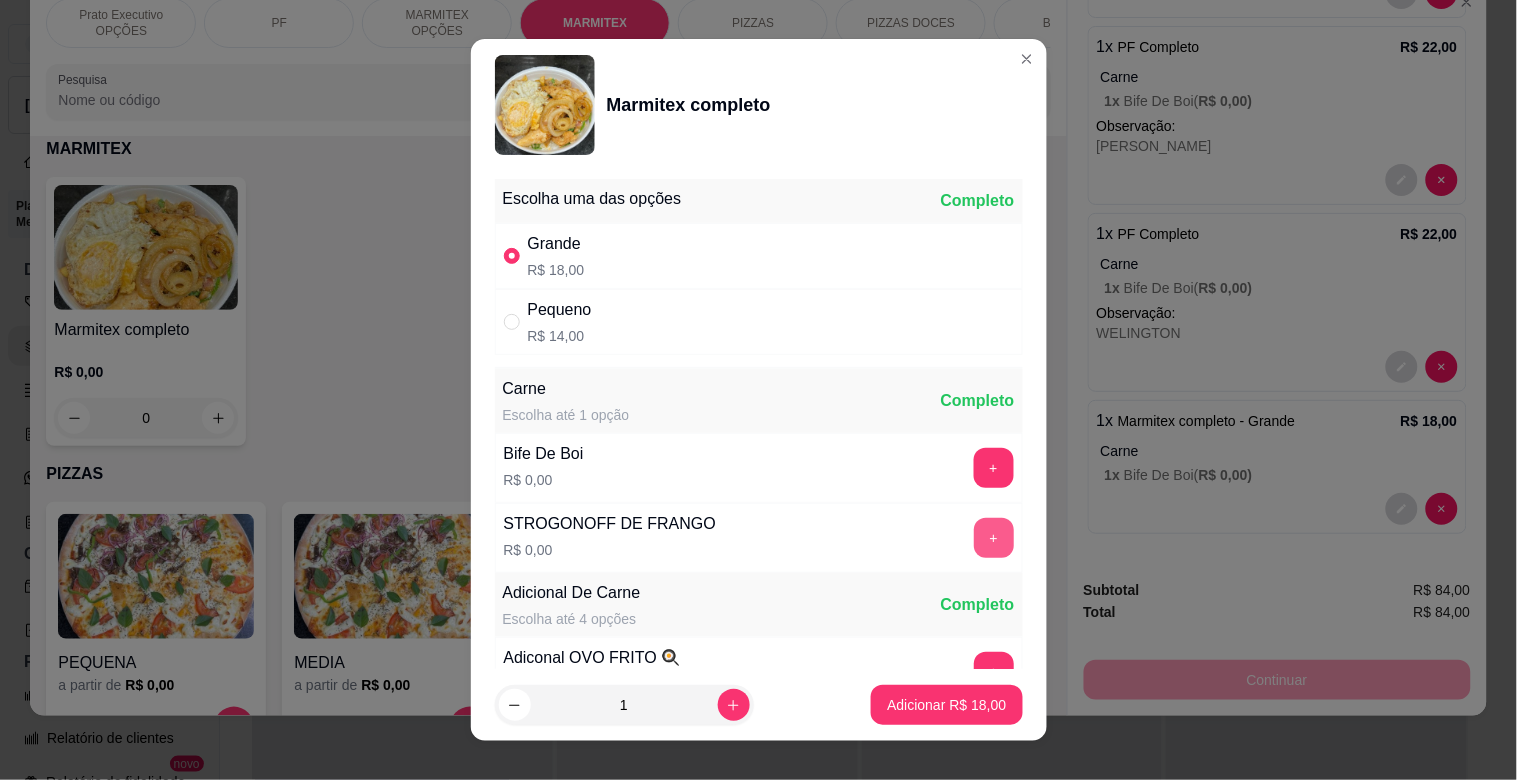 click on "+" at bounding box center (994, 538) 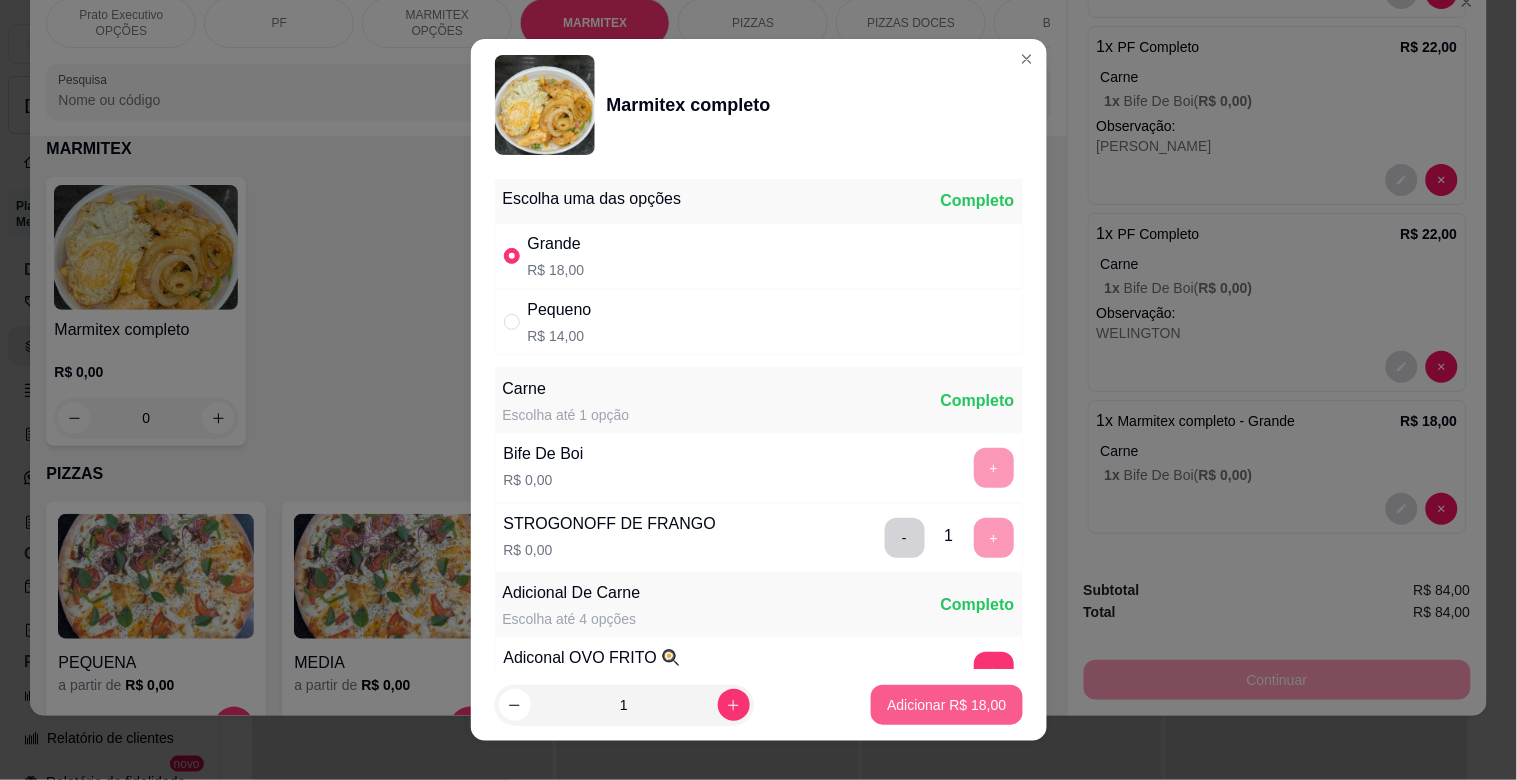 click on "Adicionar   R$ 18,00" at bounding box center [946, 705] 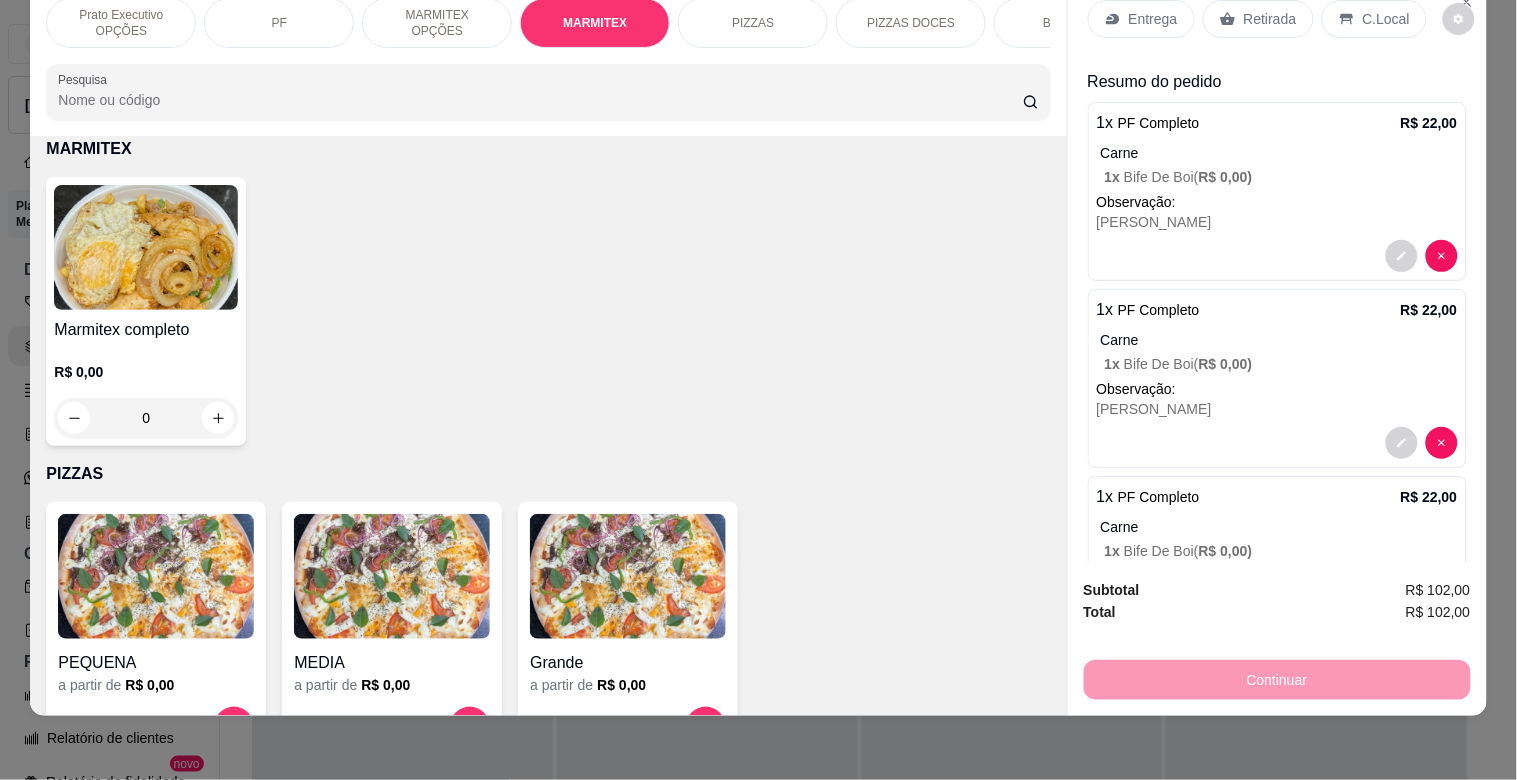 scroll, scrollTop: 0, scrollLeft: 0, axis: both 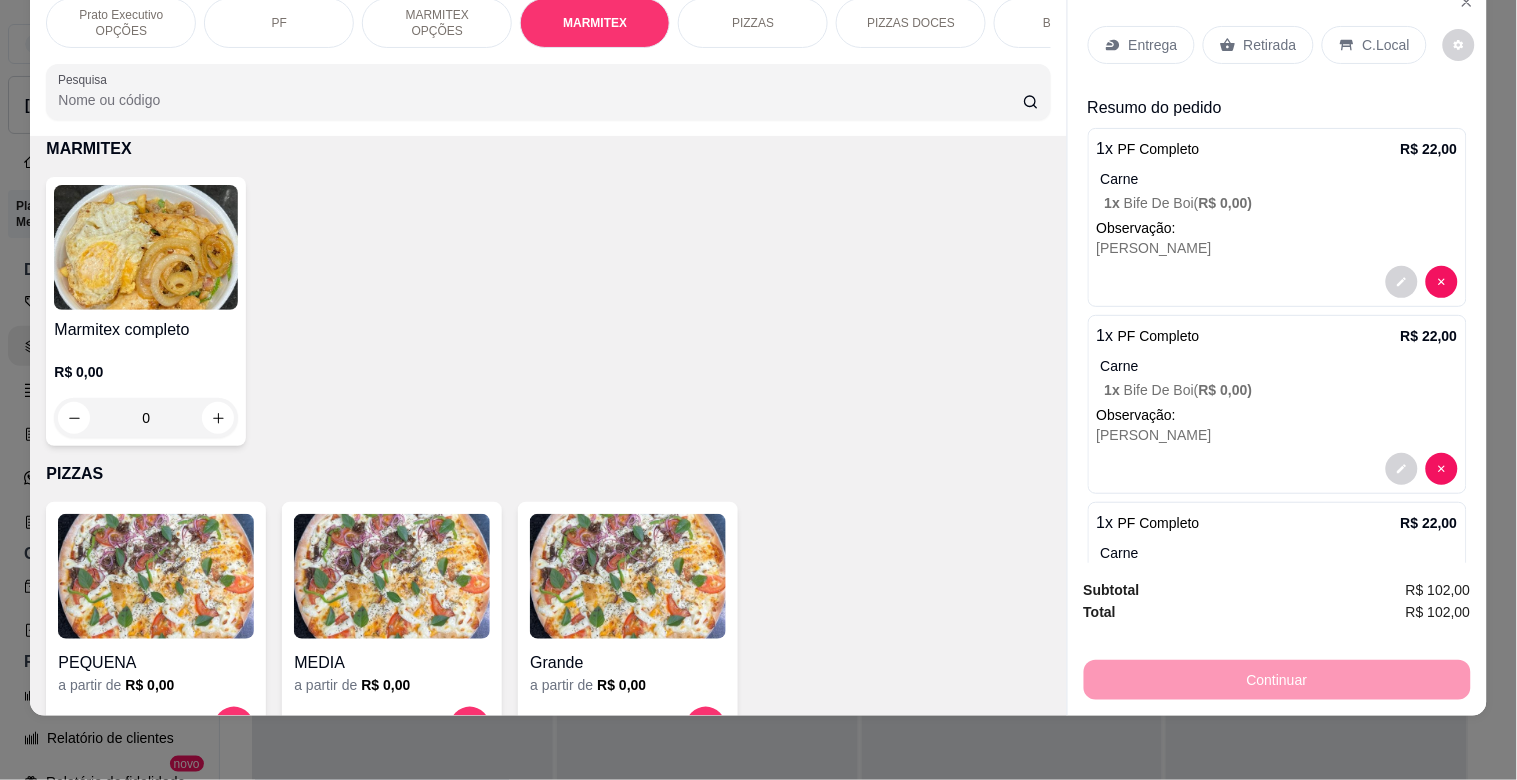 click on "Entrega" at bounding box center [1153, 45] 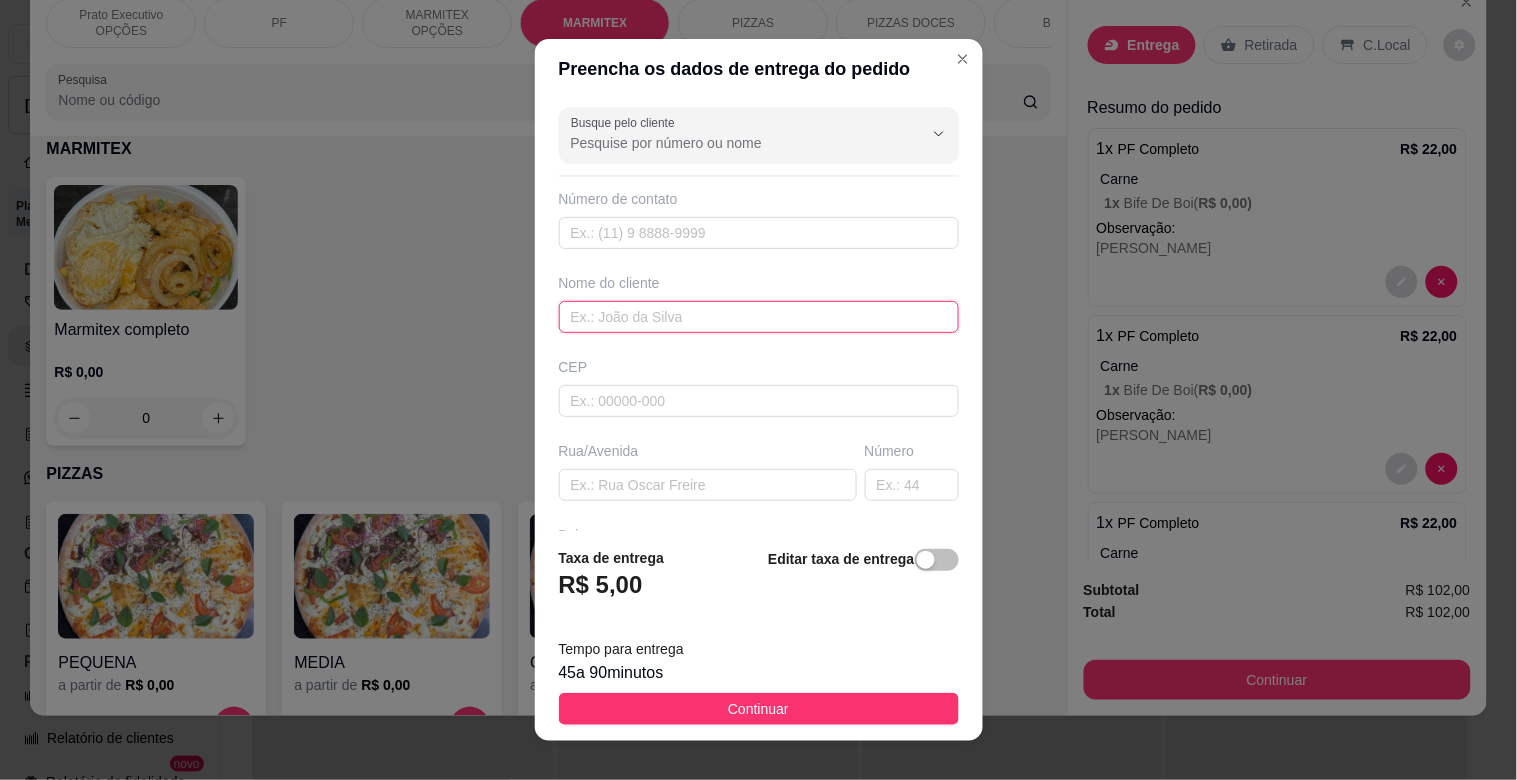 click at bounding box center [759, 317] 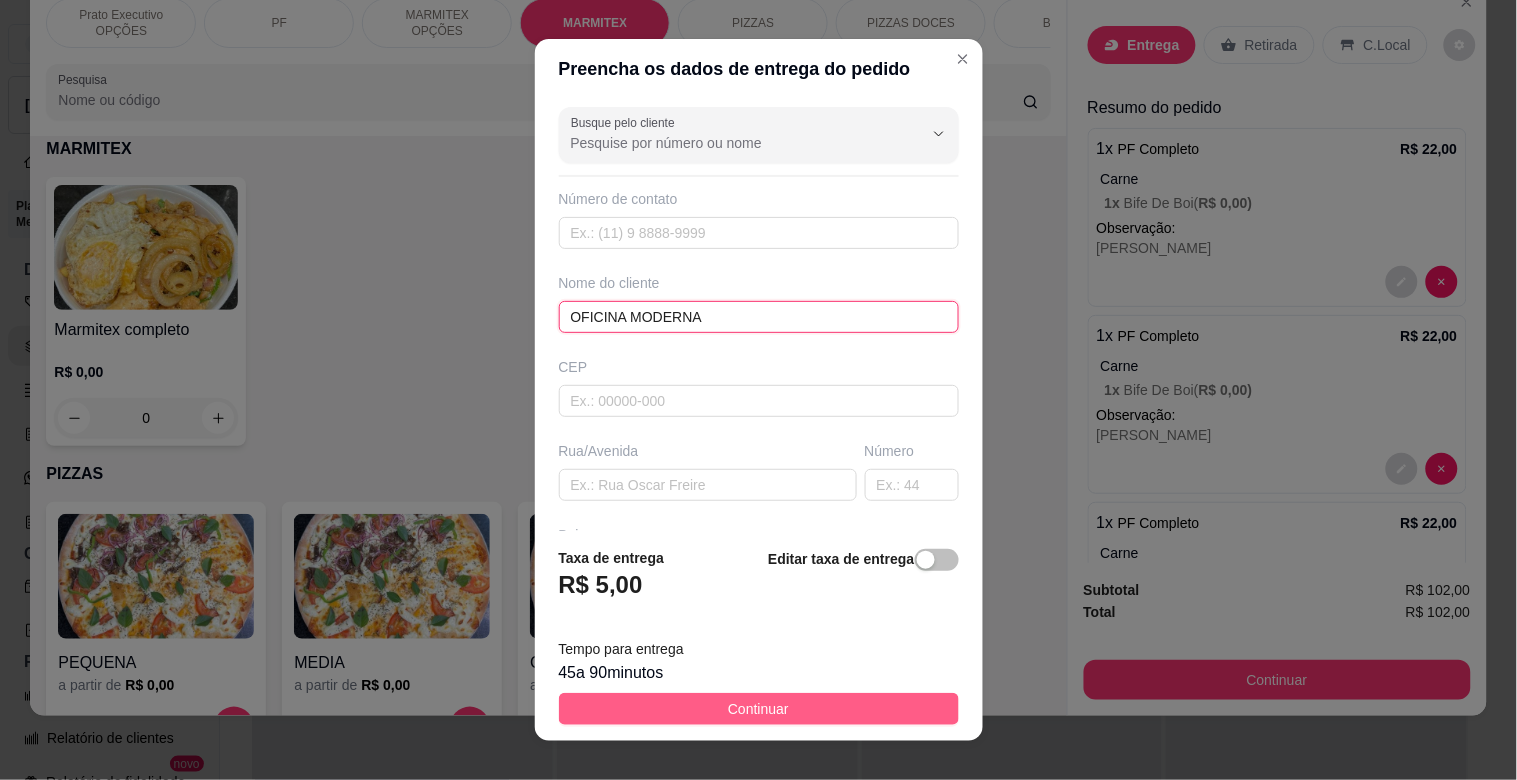 type on "OFICINA MODERNA" 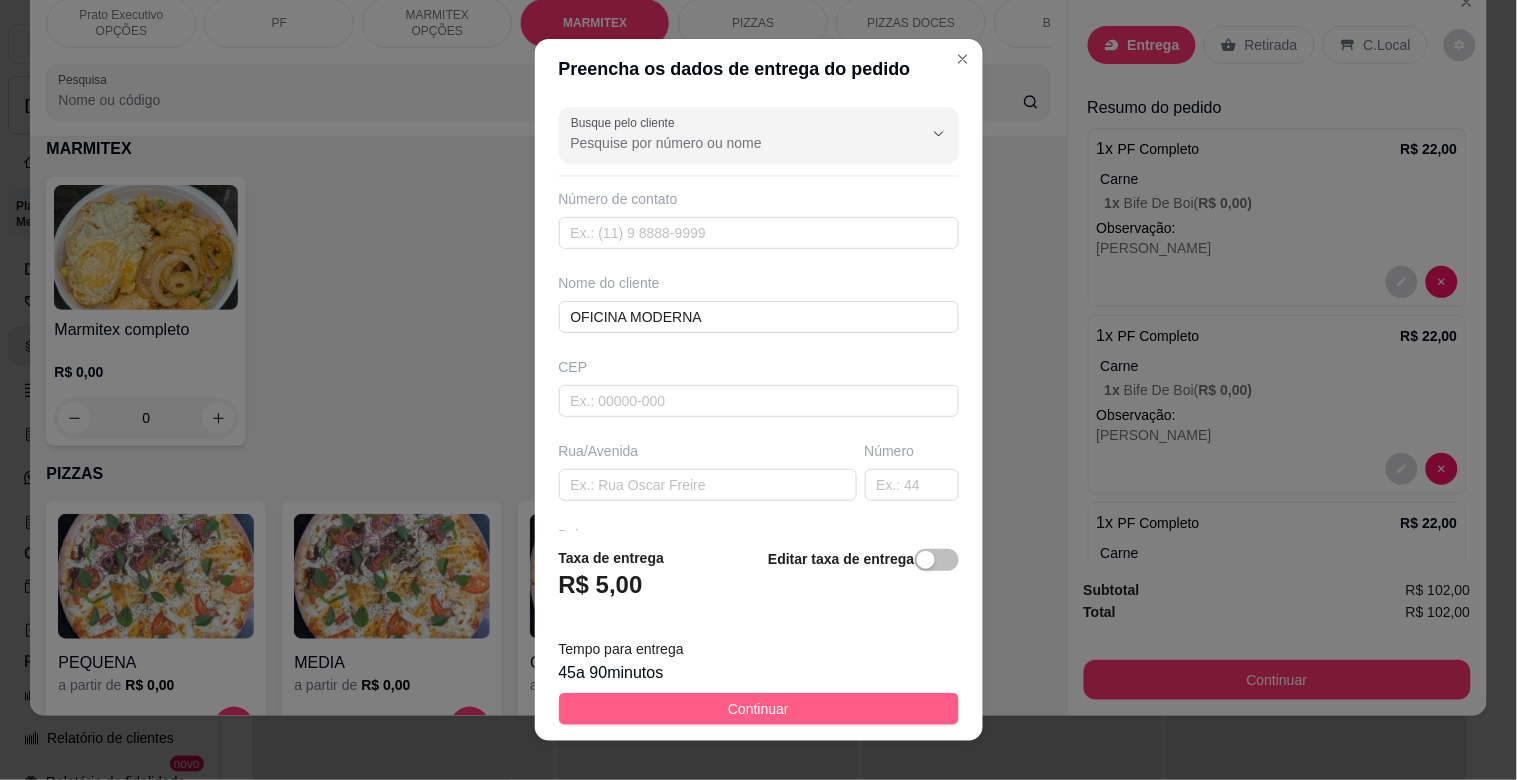 click on "Continuar" at bounding box center (759, 709) 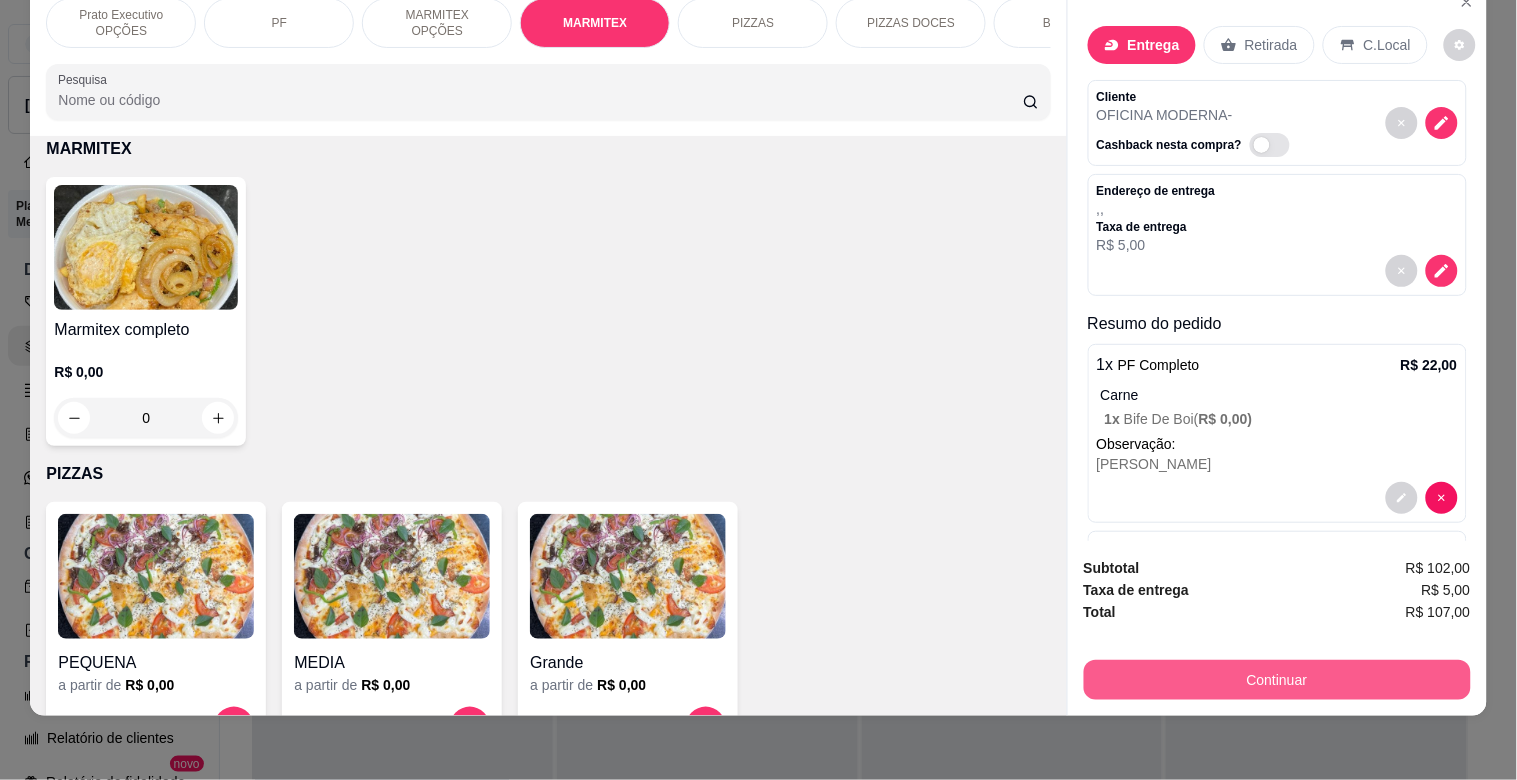 click on "Continuar" at bounding box center (1277, 680) 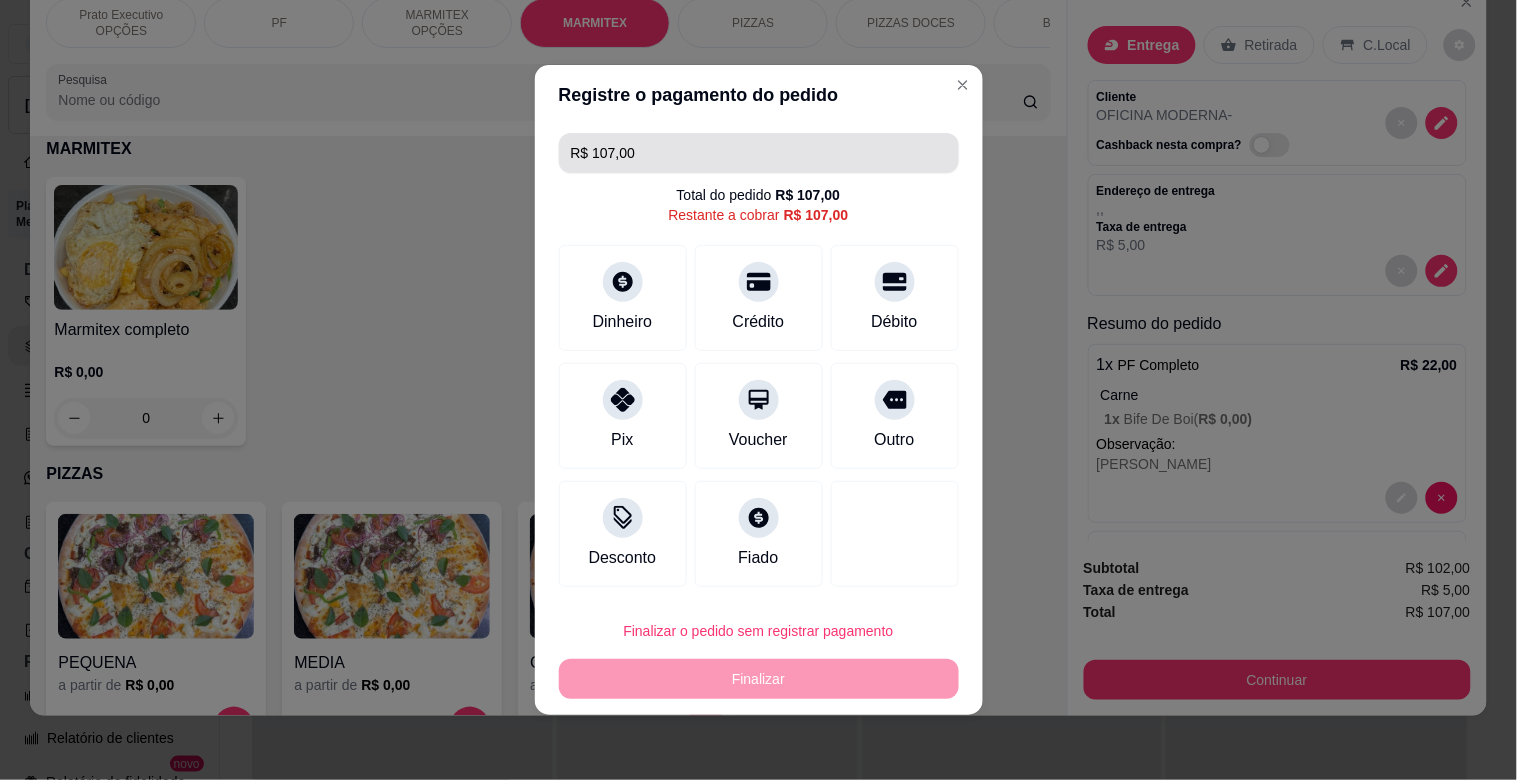 click on "R$ 107,00" at bounding box center (759, 153) 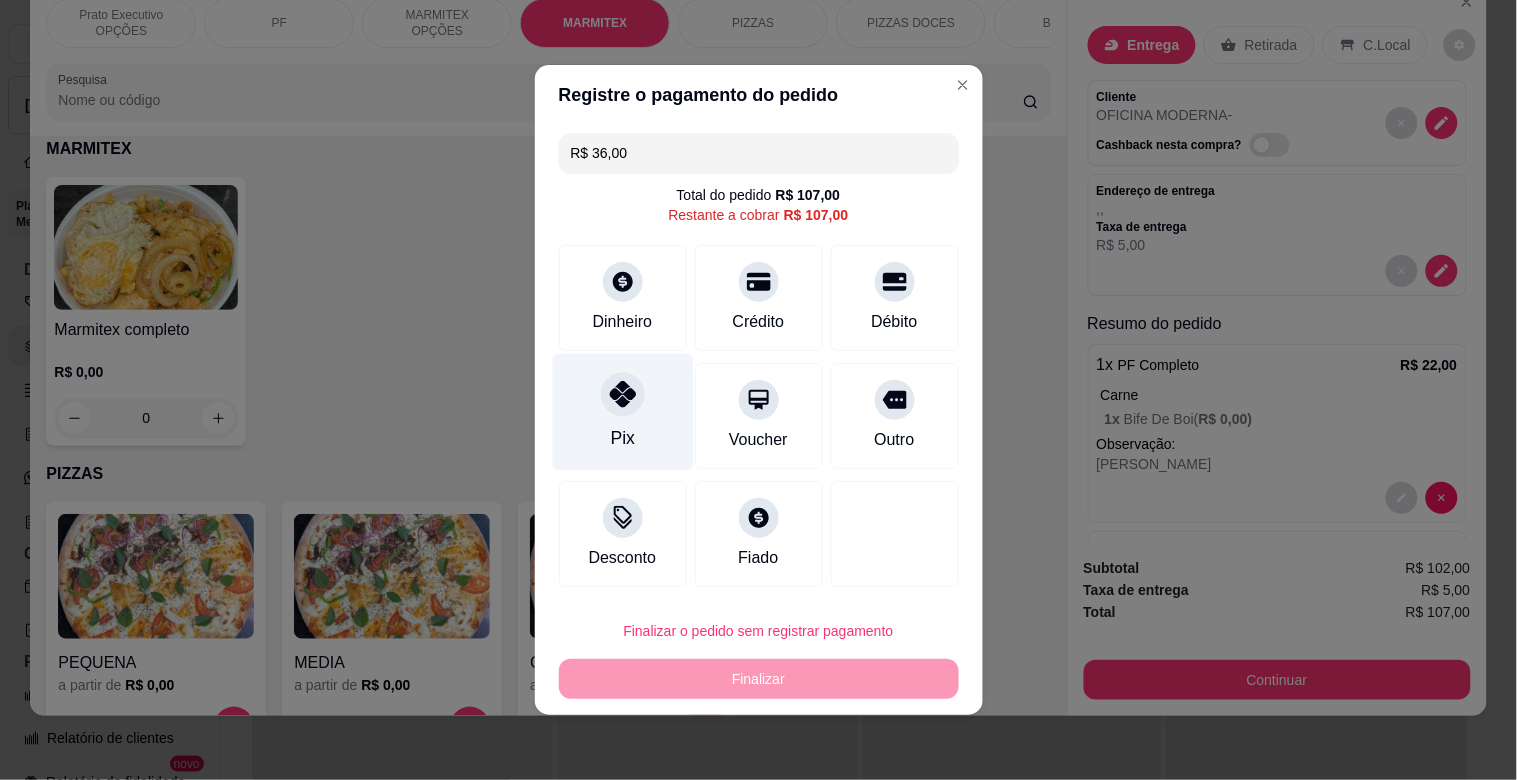 click on "Pix" at bounding box center [622, 412] 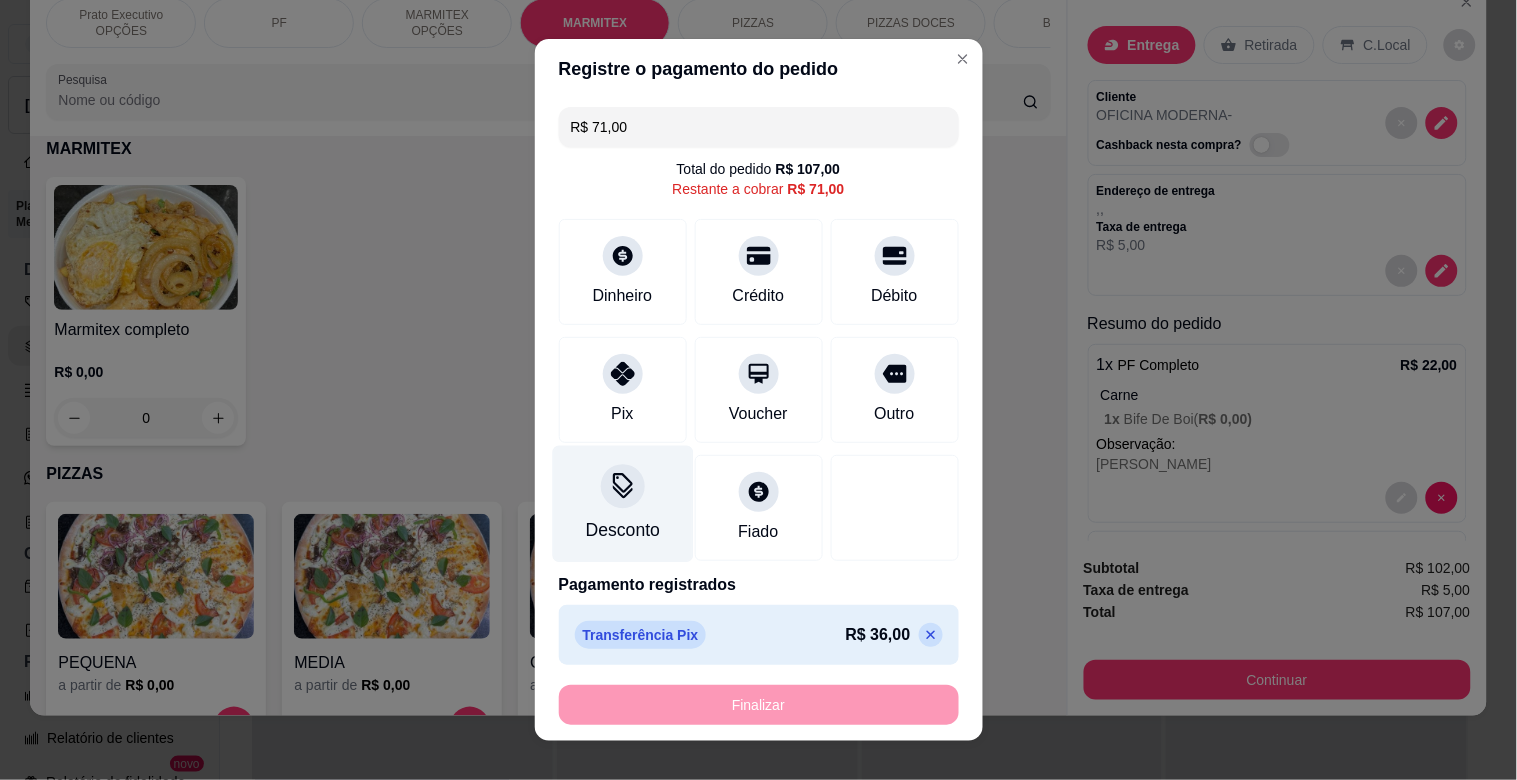 click at bounding box center [623, 486] 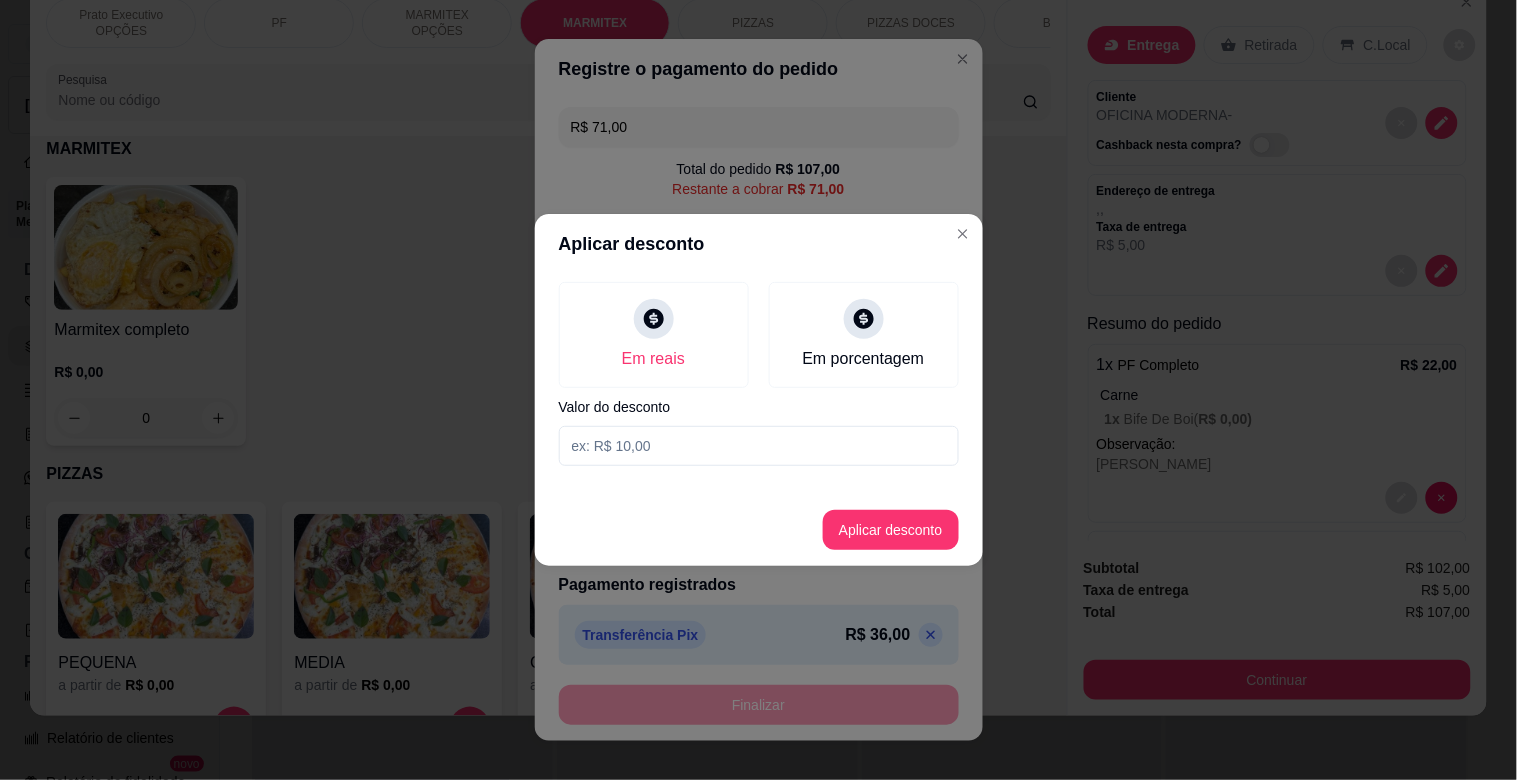 click at bounding box center [759, 446] 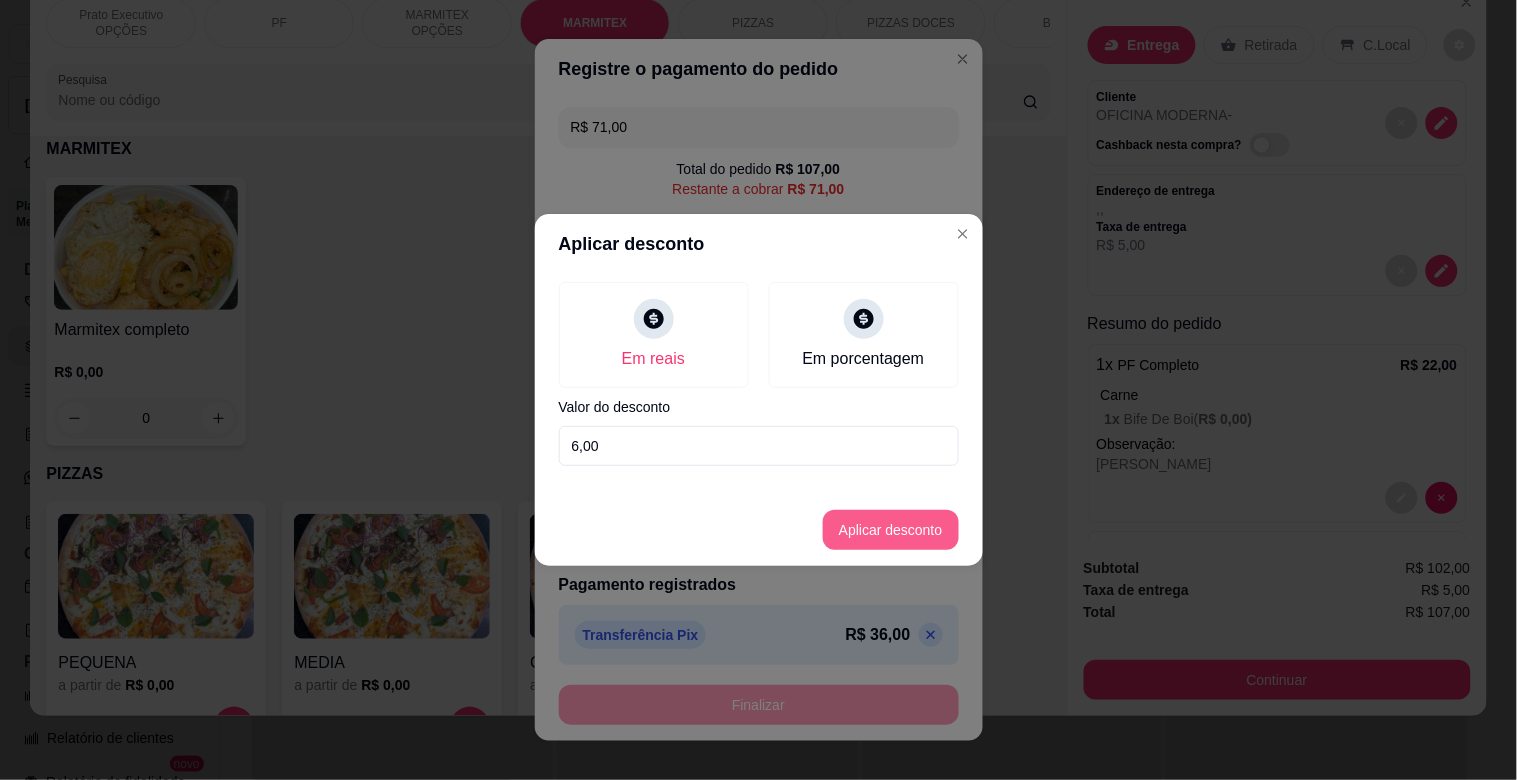 type on "6,00" 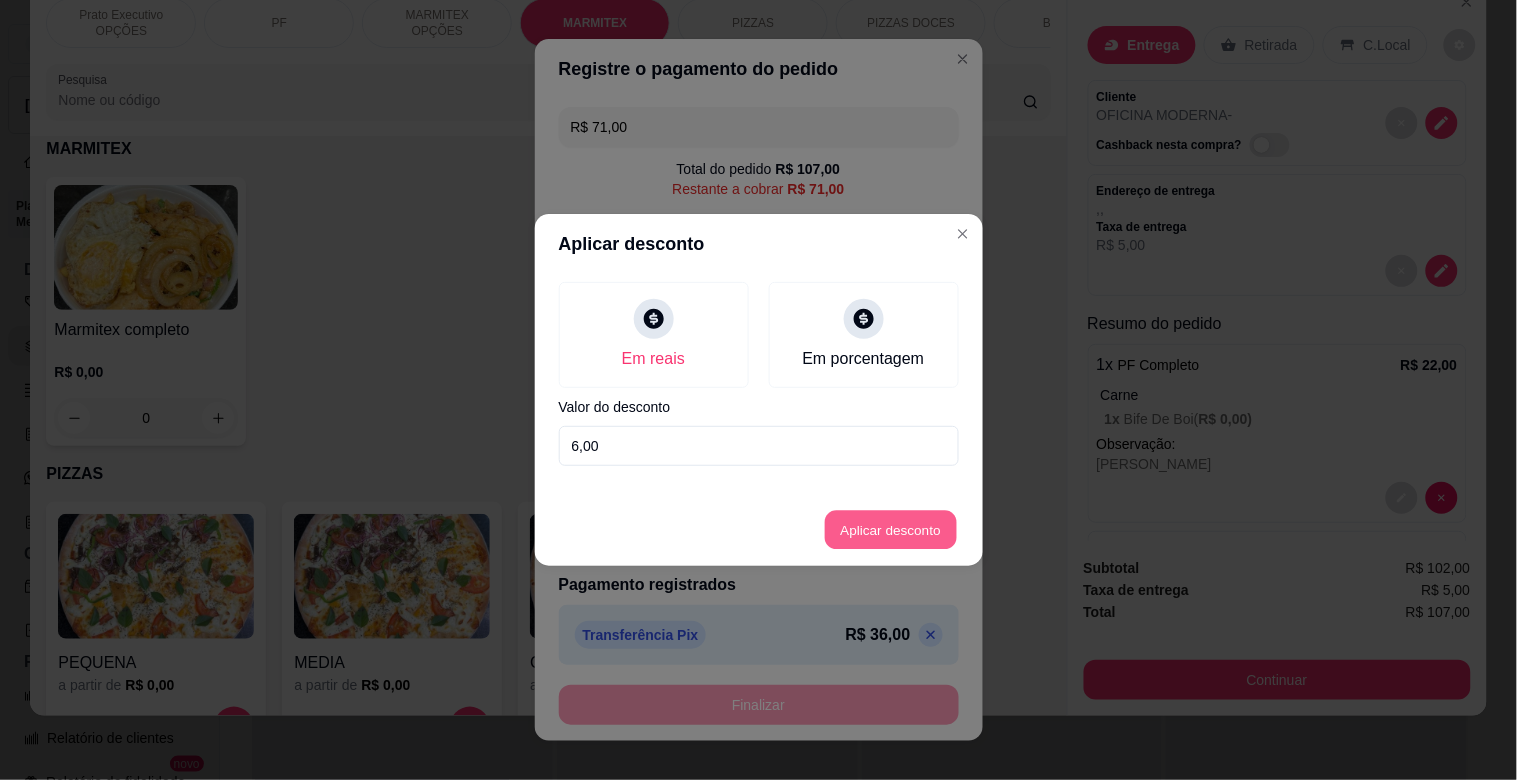 click on "Aplicar desconto" at bounding box center (890, 530) 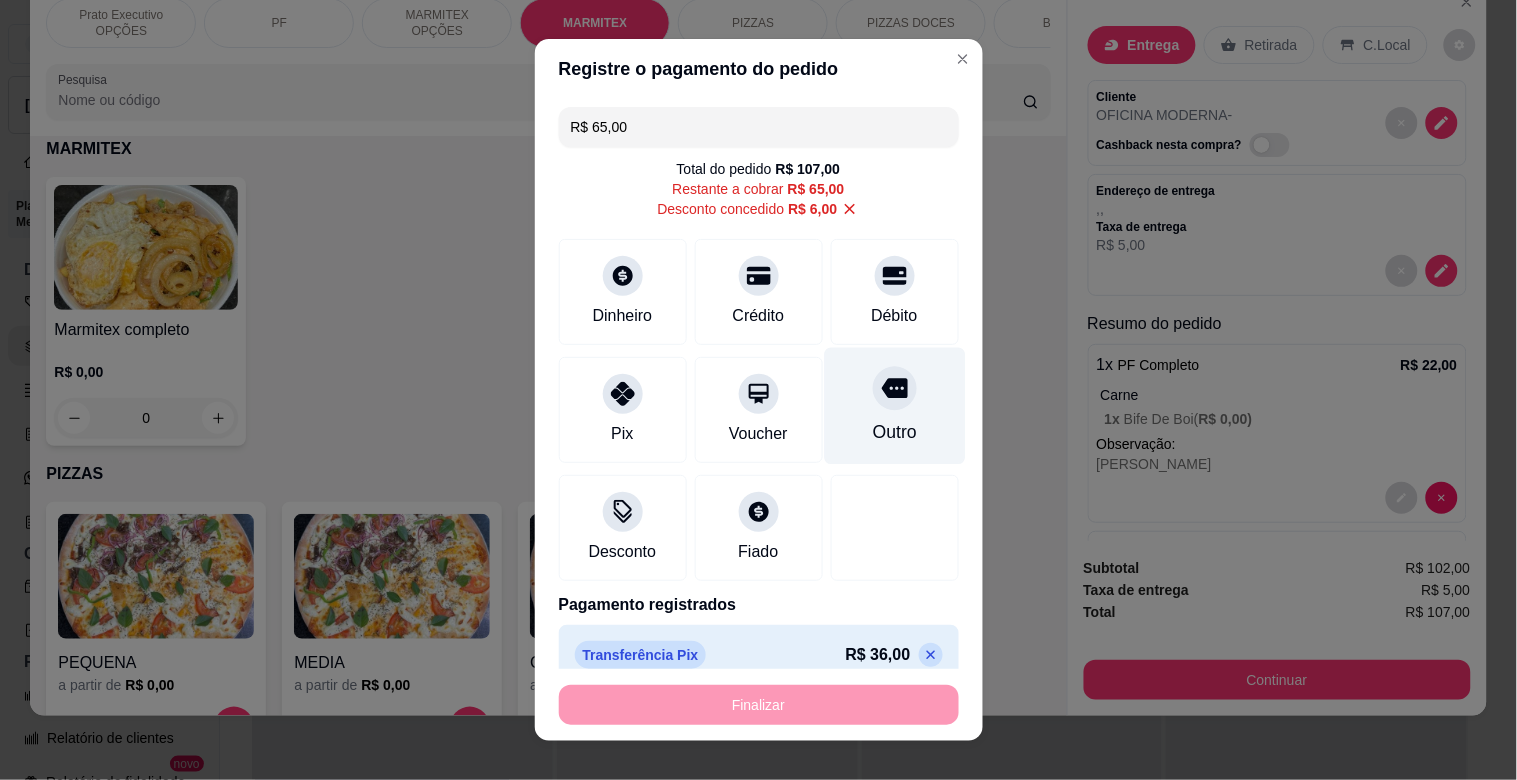 click at bounding box center [895, 388] 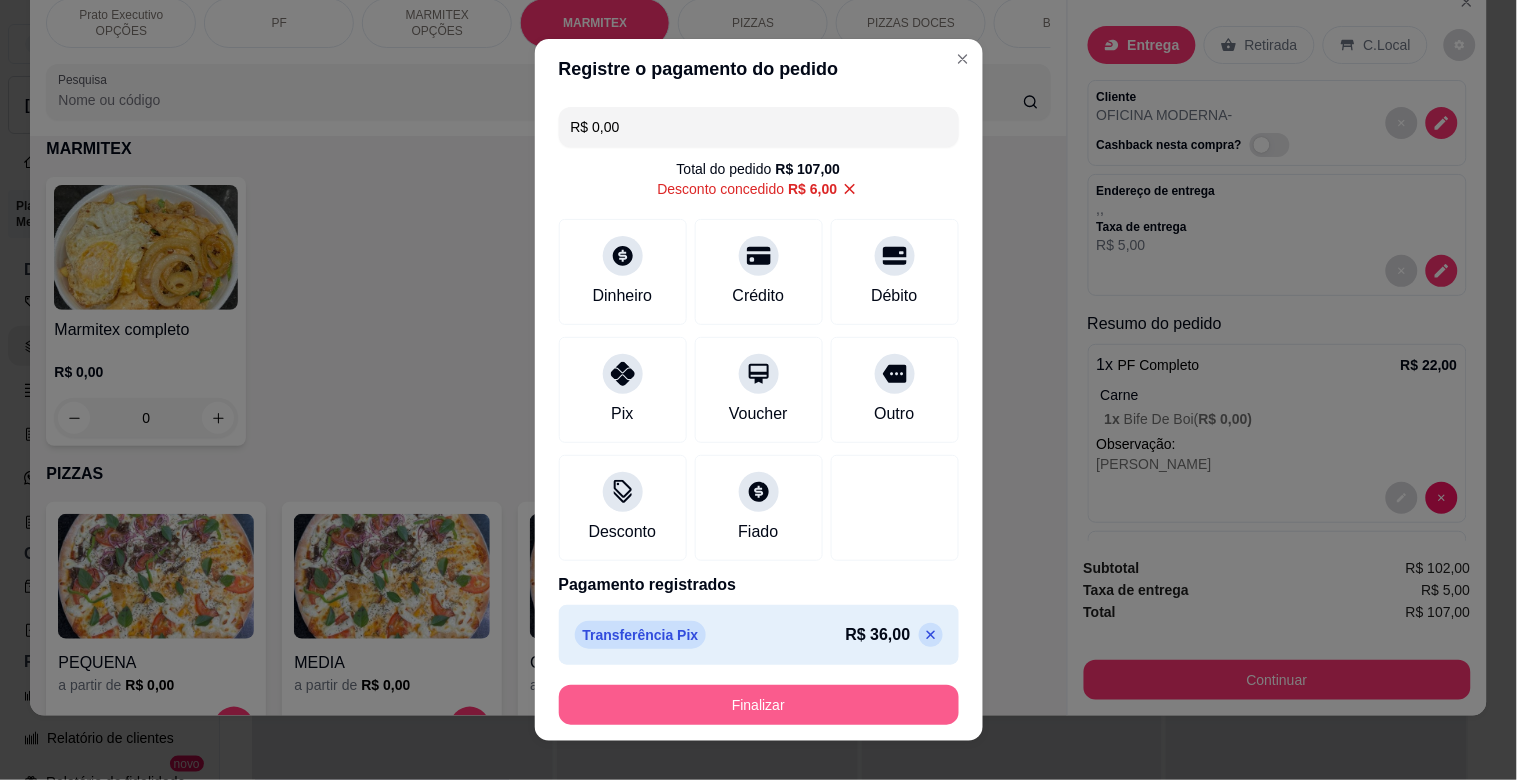 click on "Finalizar" at bounding box center (759, 705) 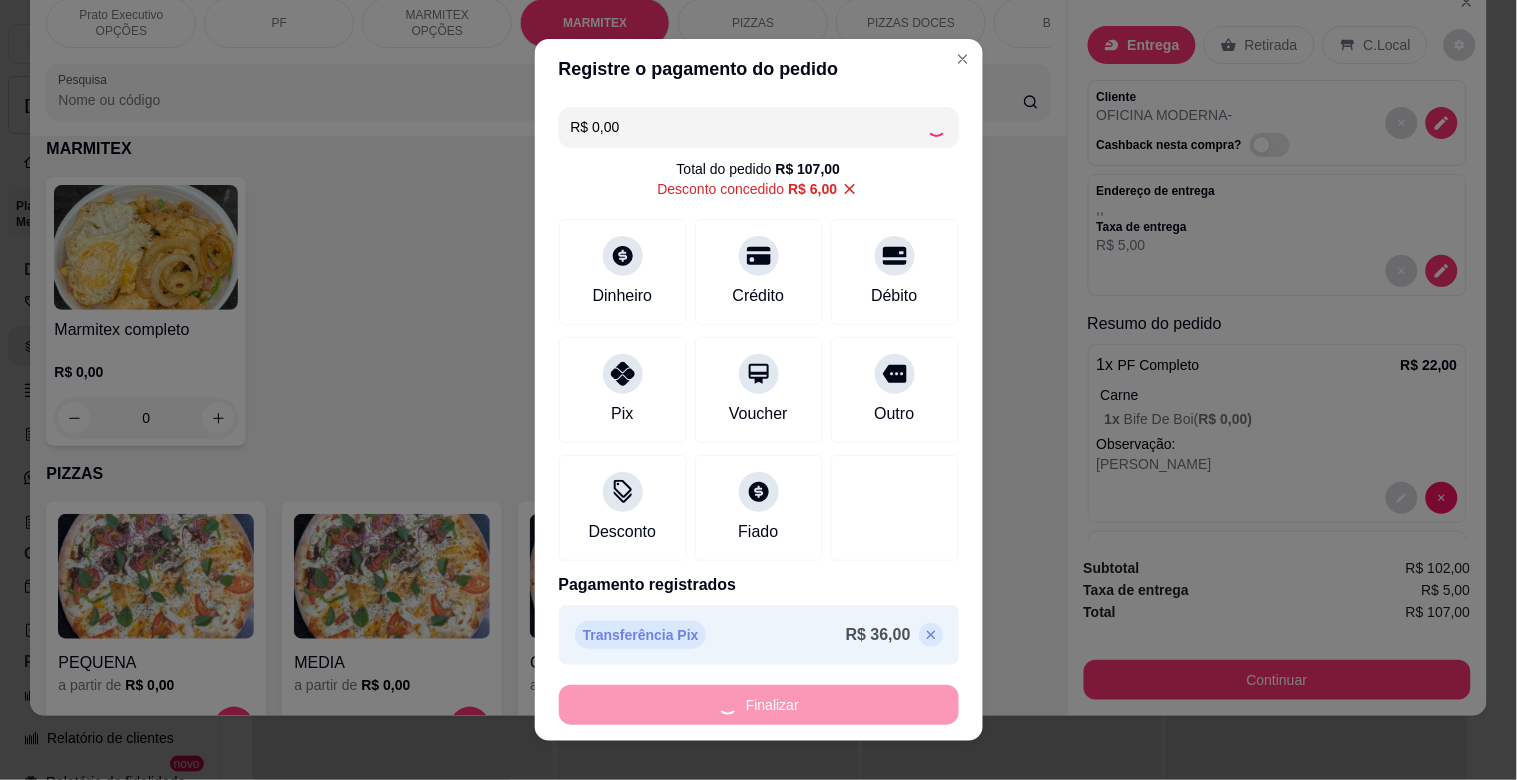 type on "-R$ 107,00" 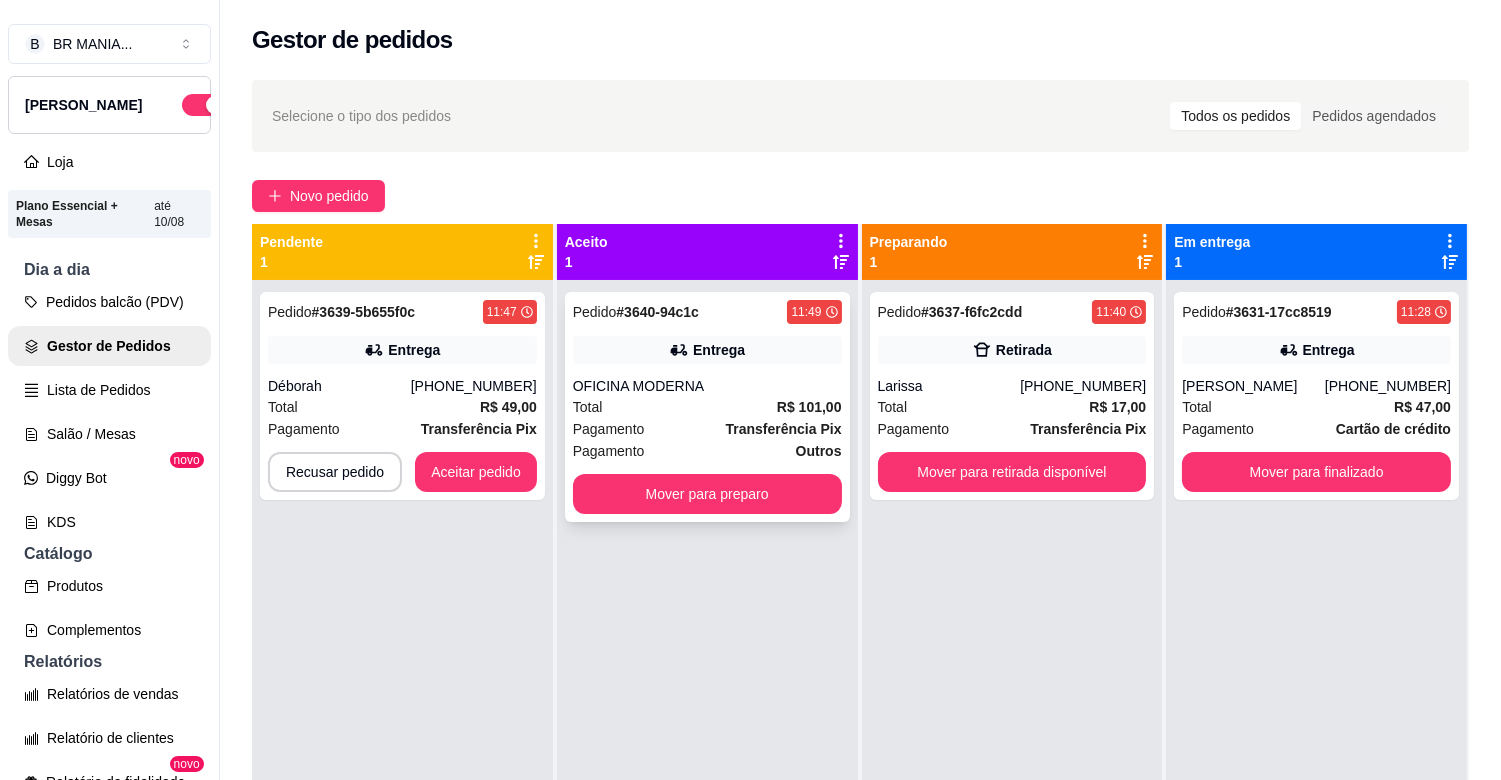 click on "OFICINA MODERNA" at bounding box center (707, 386) 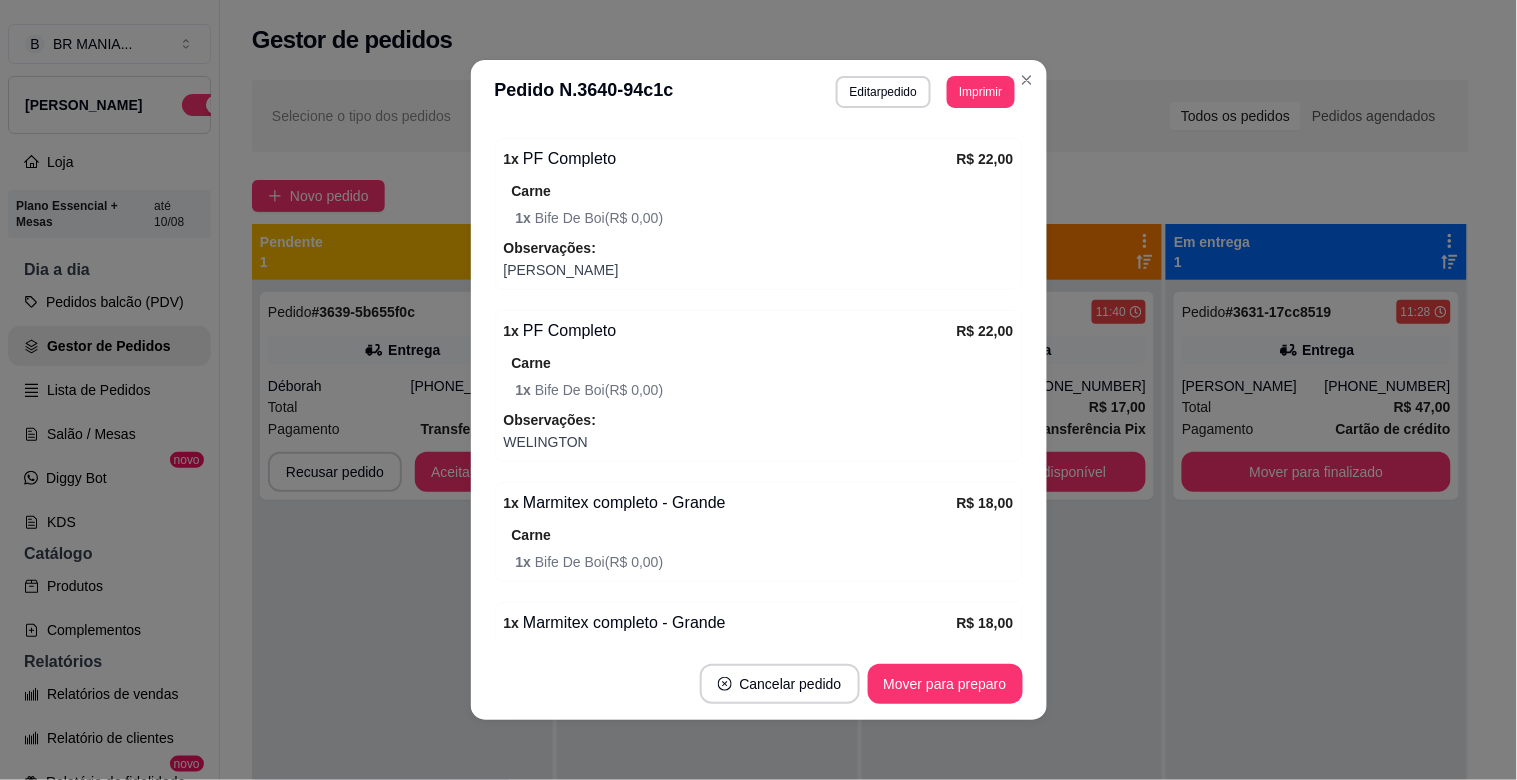 scroll, scrollTop: 820, scrollLeft: 0, axis: vertical 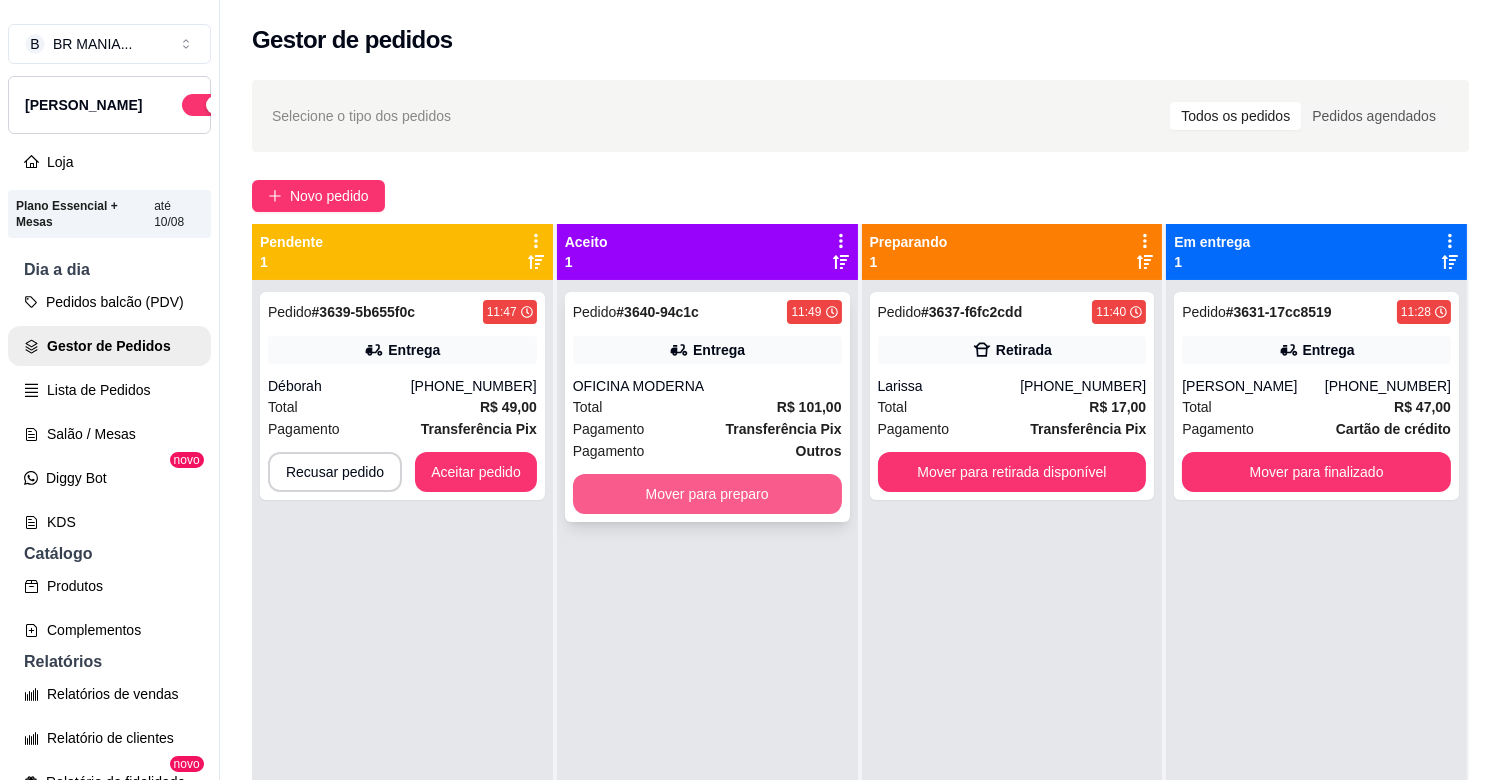 click on "Mover para preparo" at bounding box center [707, 494] 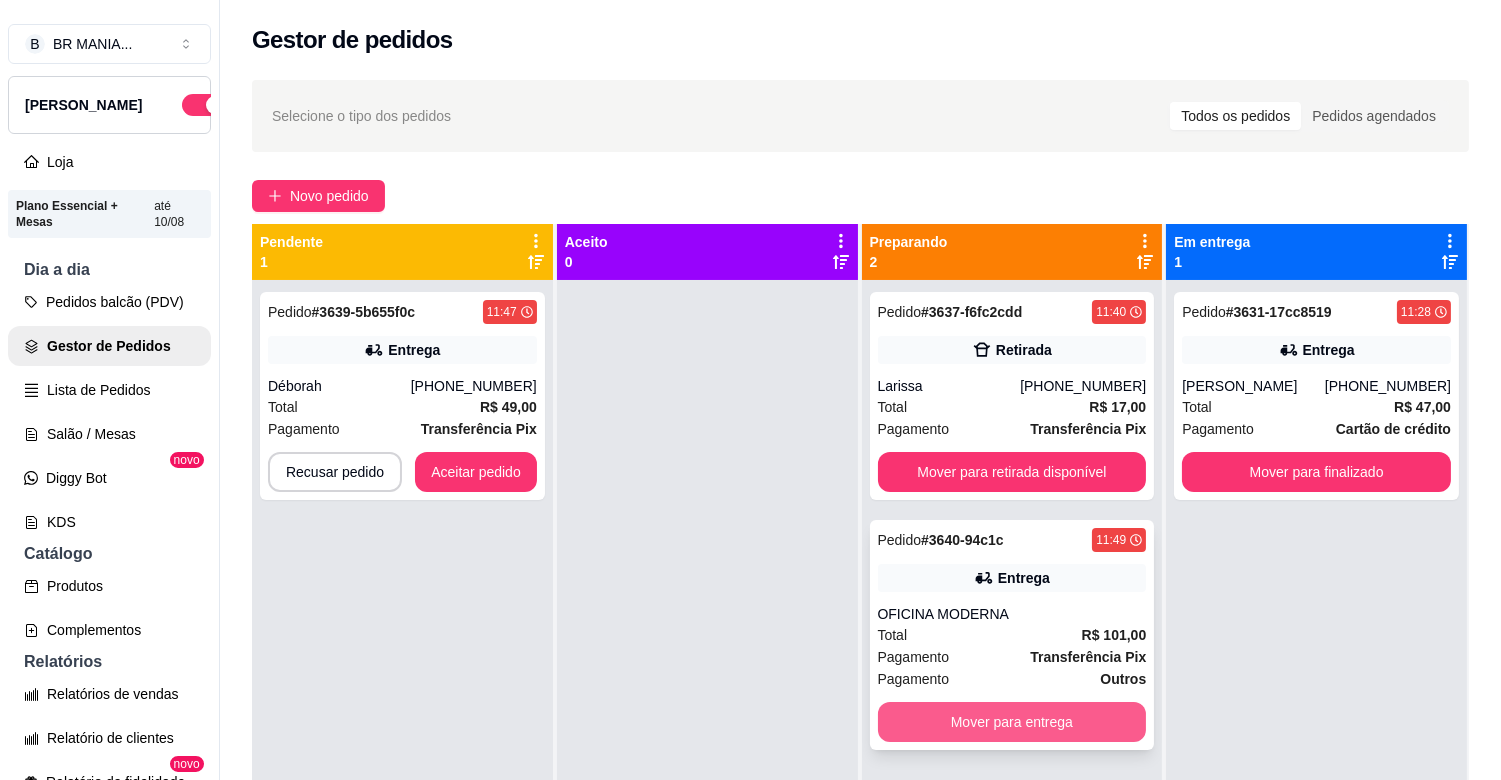 click on "Mover para entrega" at bounding box center [1012, 722] 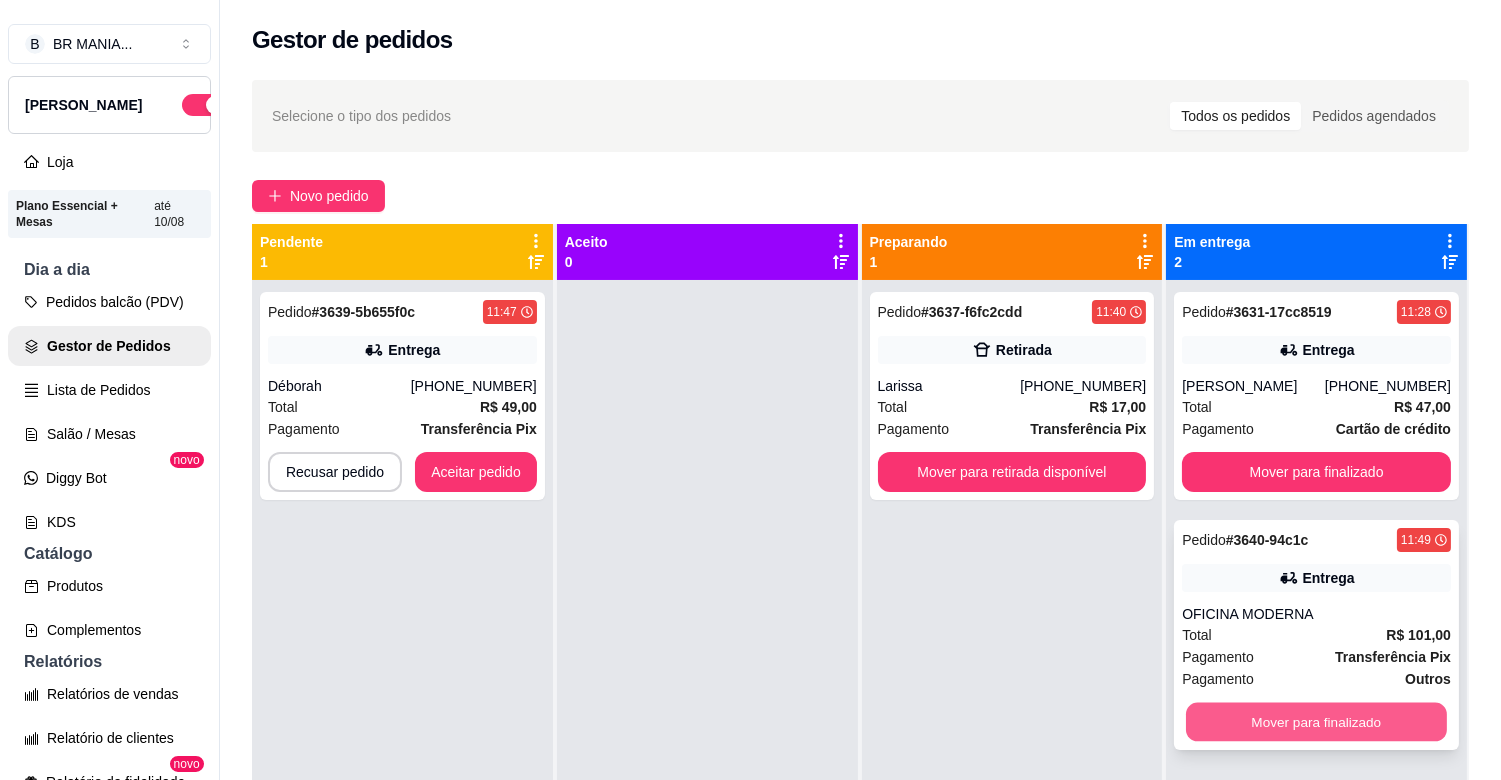 click on "Mover para finalizado" at bounding box center (1316, 722) 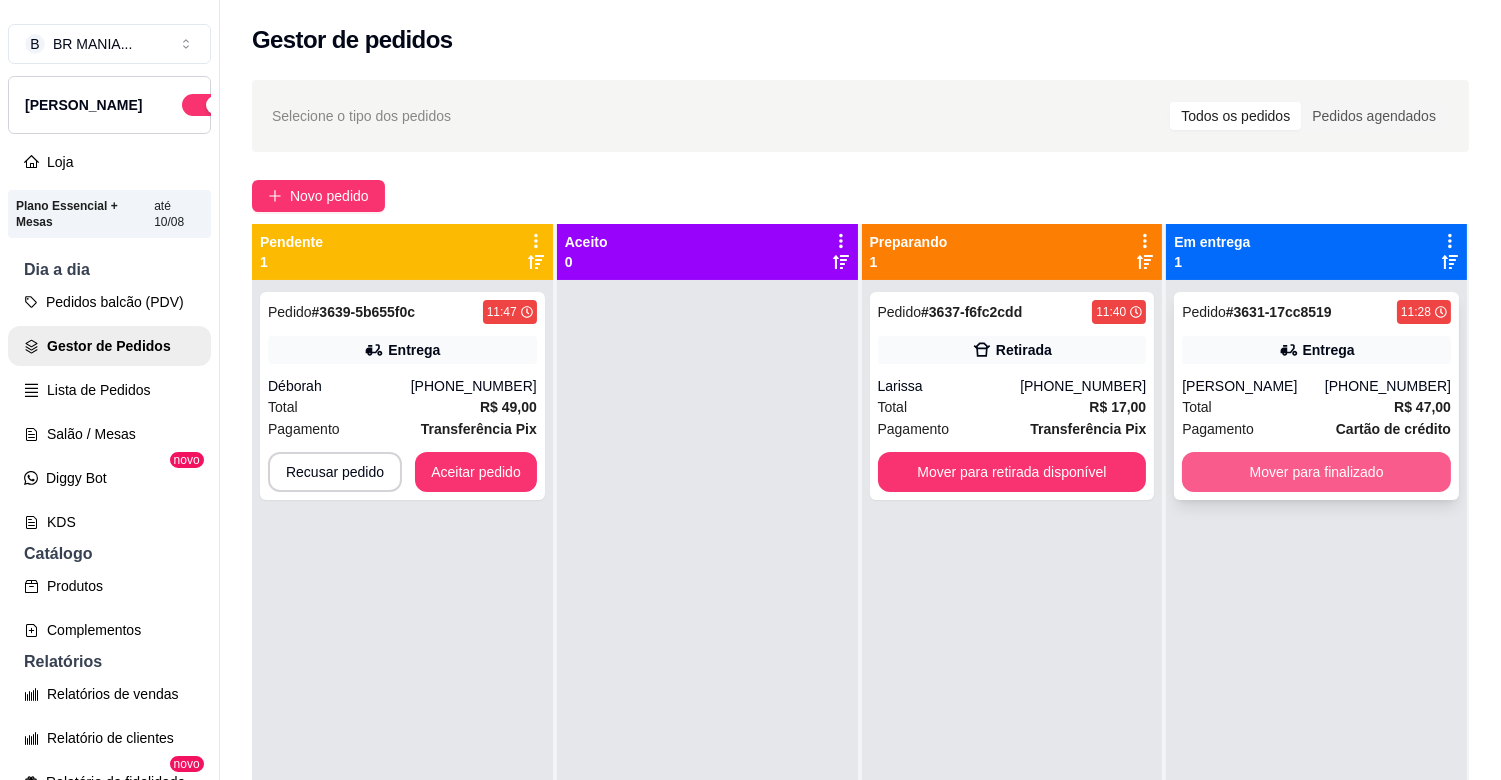 click on "Mover para finalizado" at bounding box center [1316, 472] 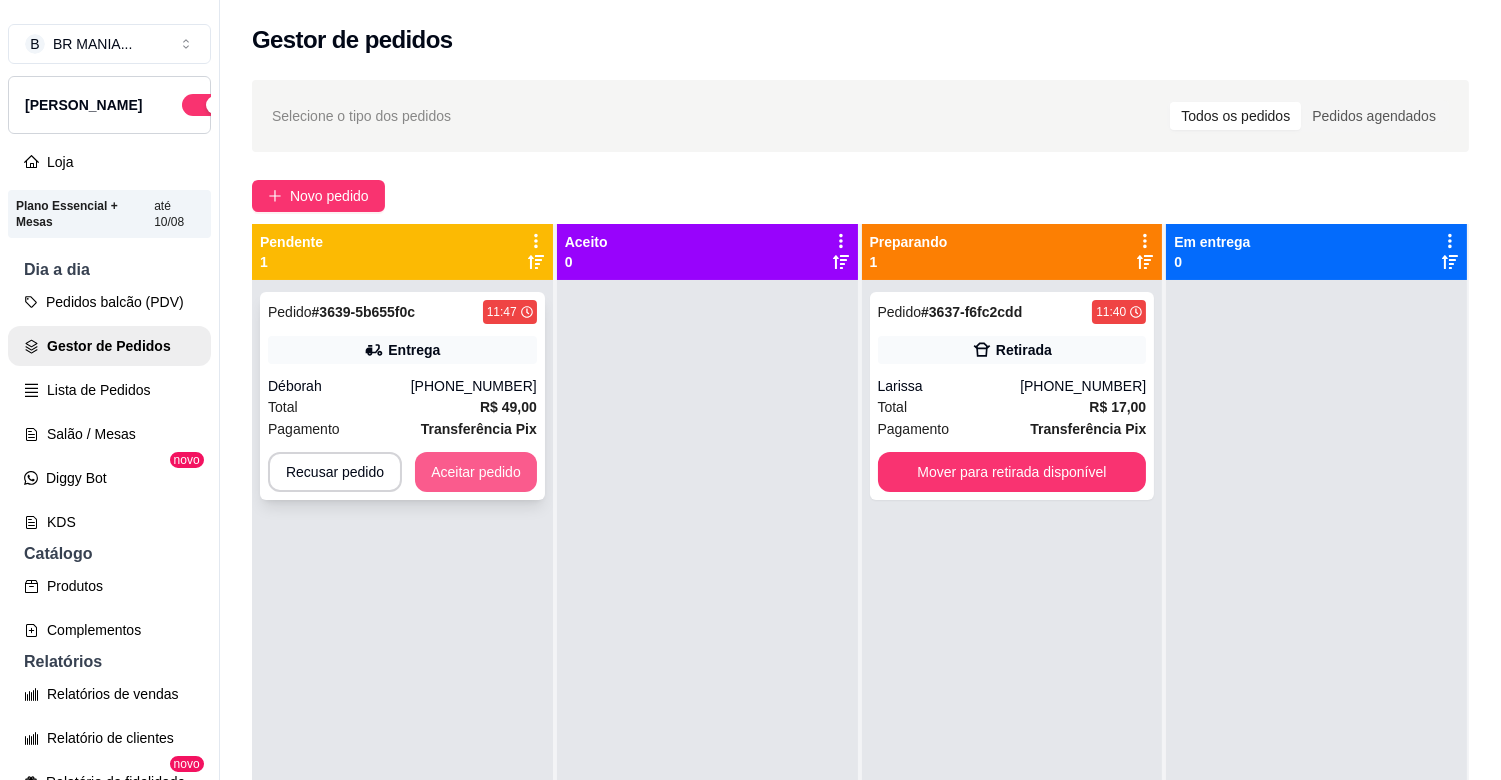 click on "Aceitar pedido" at bounding box center (476, 472) 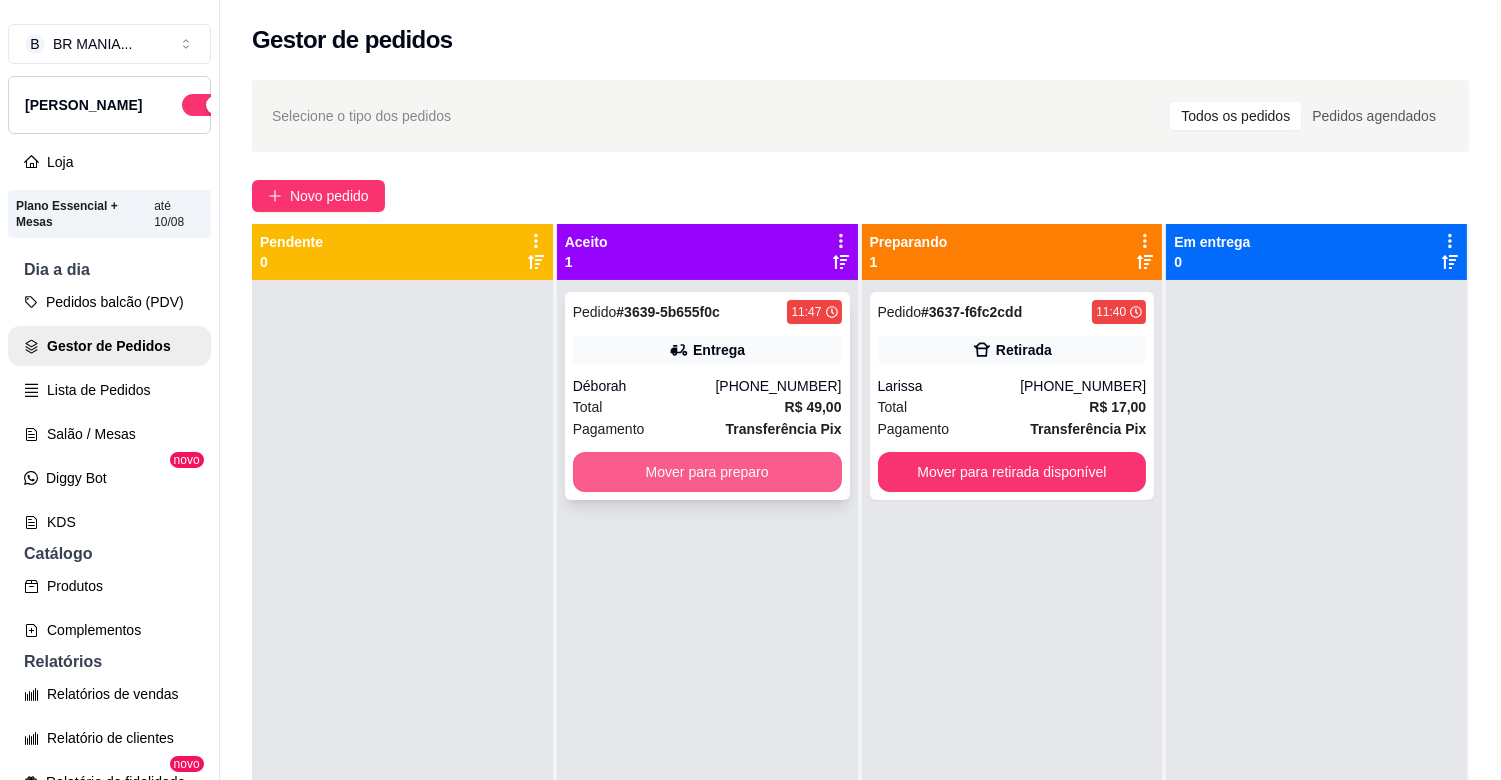 click on "Mover para preparo" at bounding box center [707, 472] 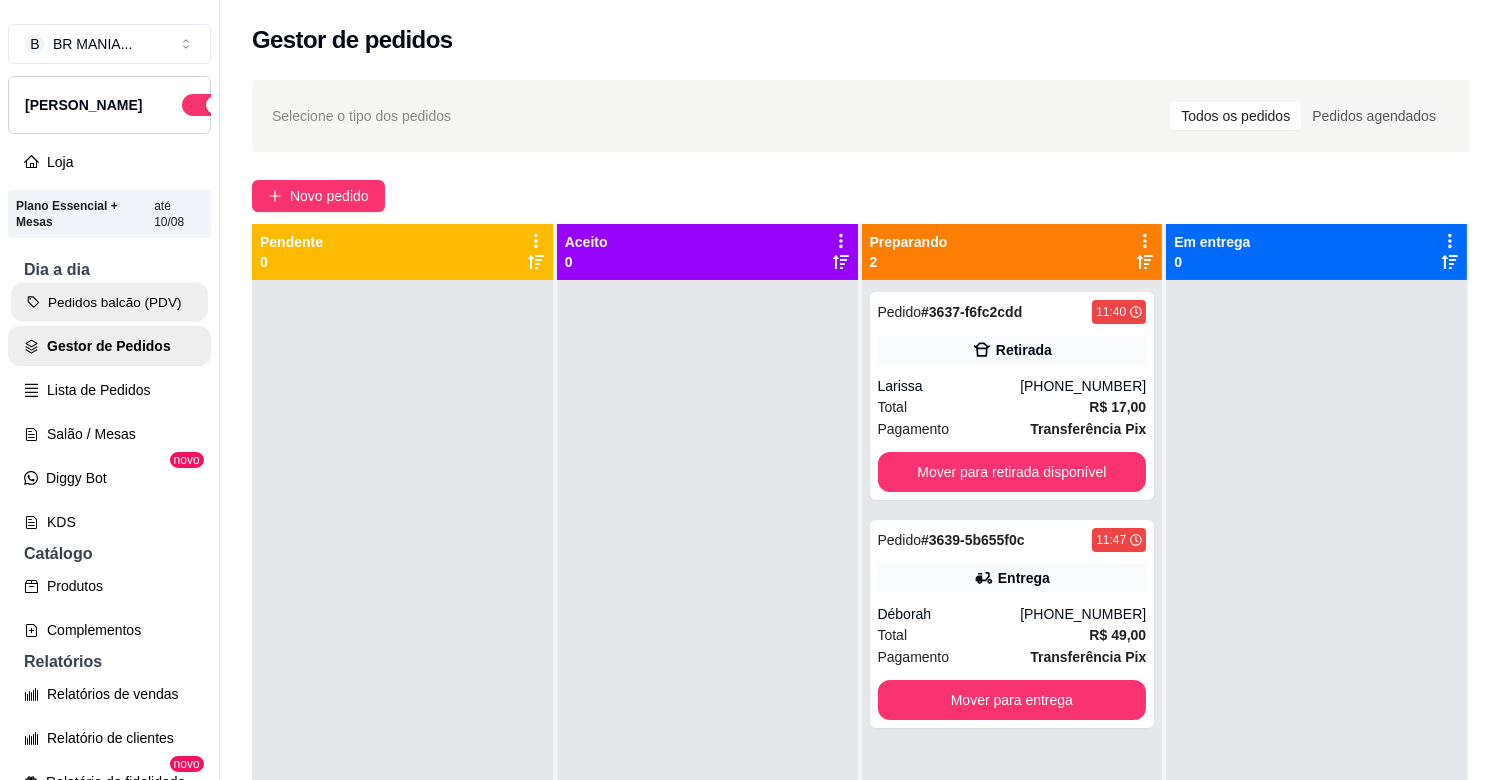 click on "Pedidos balcão (PDV)" at bounding box center [109, 302] 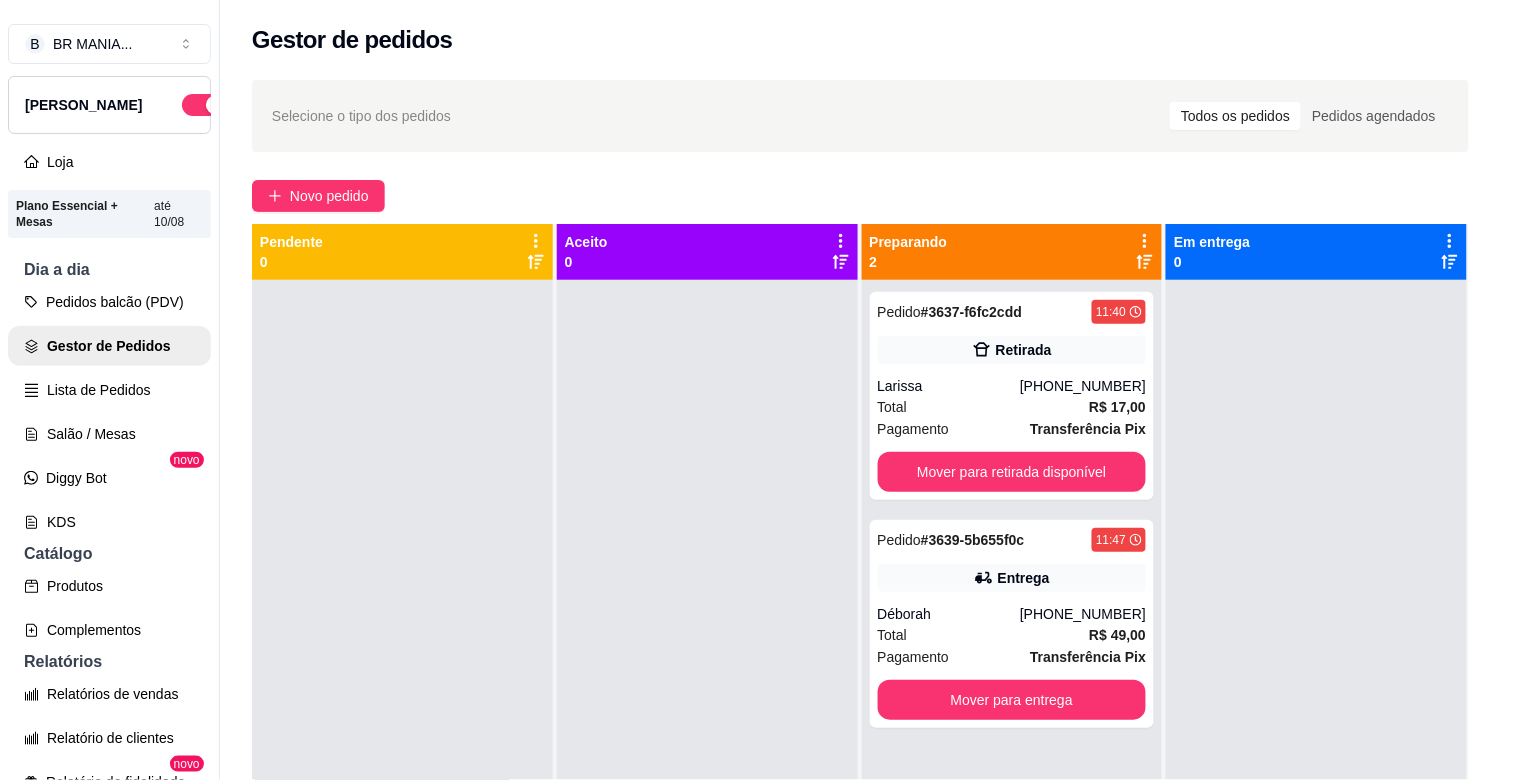 click on "MARMITEX" at bounding box center (595, 64) 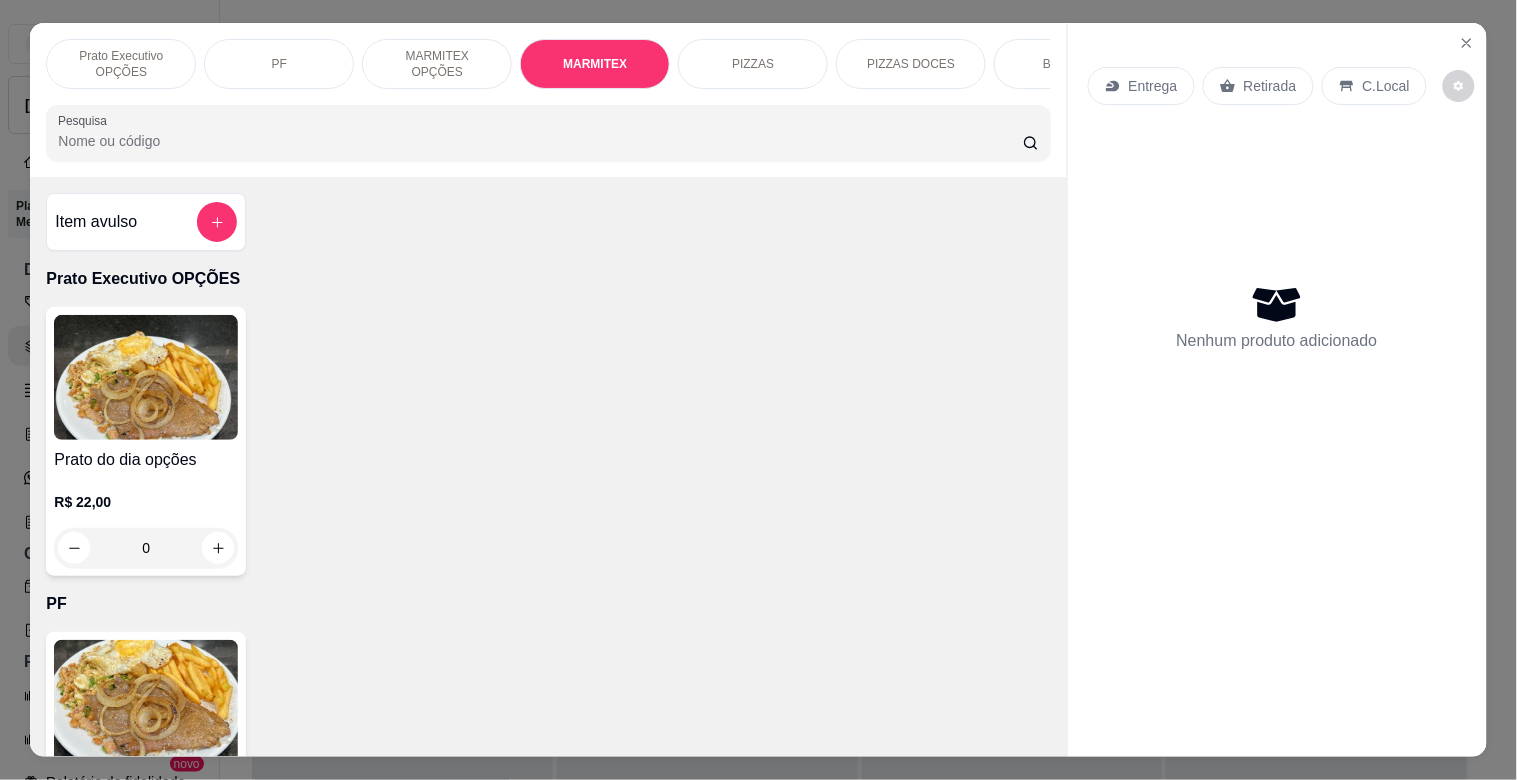 scroll, scrollTop: 1064, scrollLeft: 0, axis: vertical 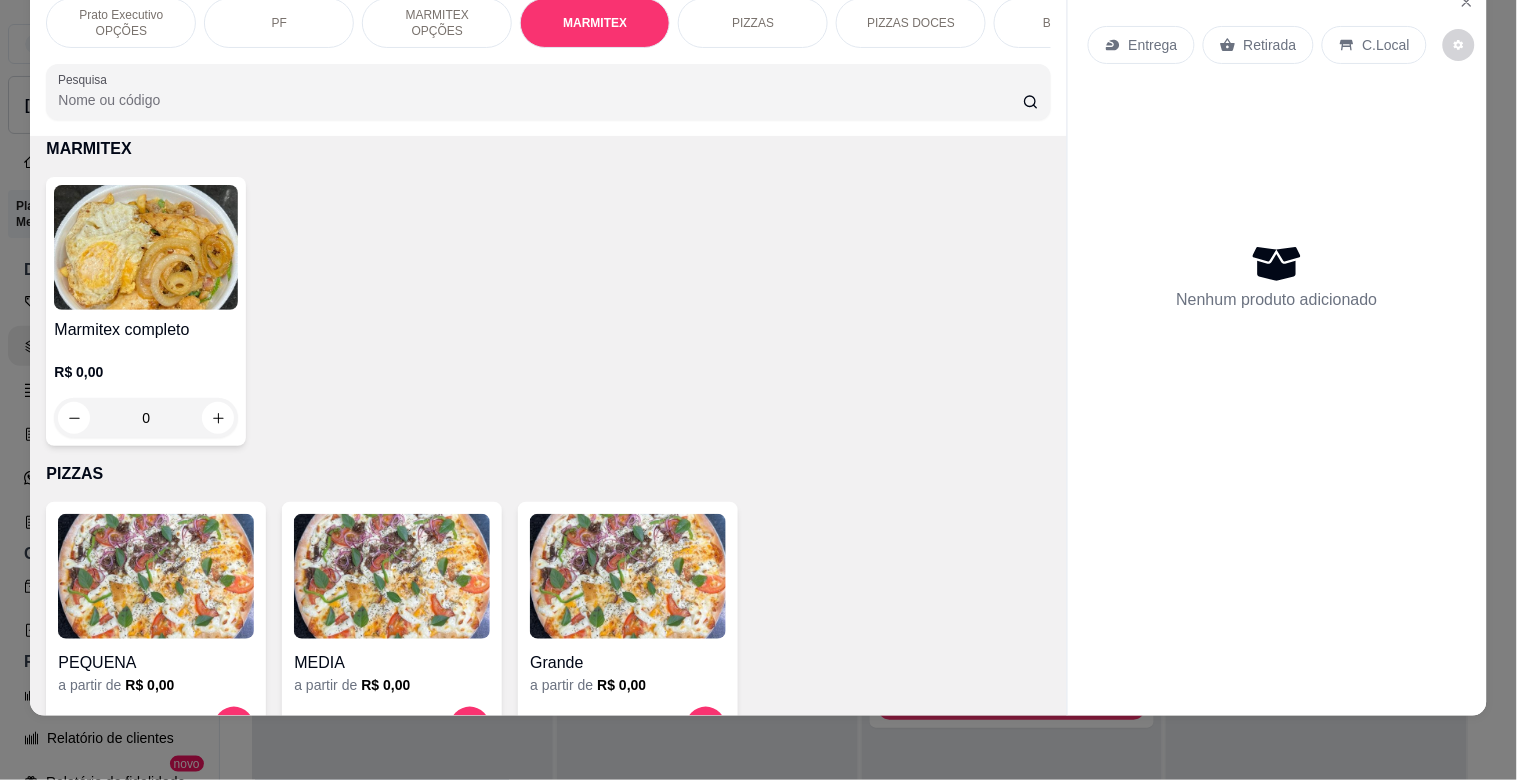 click at bounding box center [146, 247] 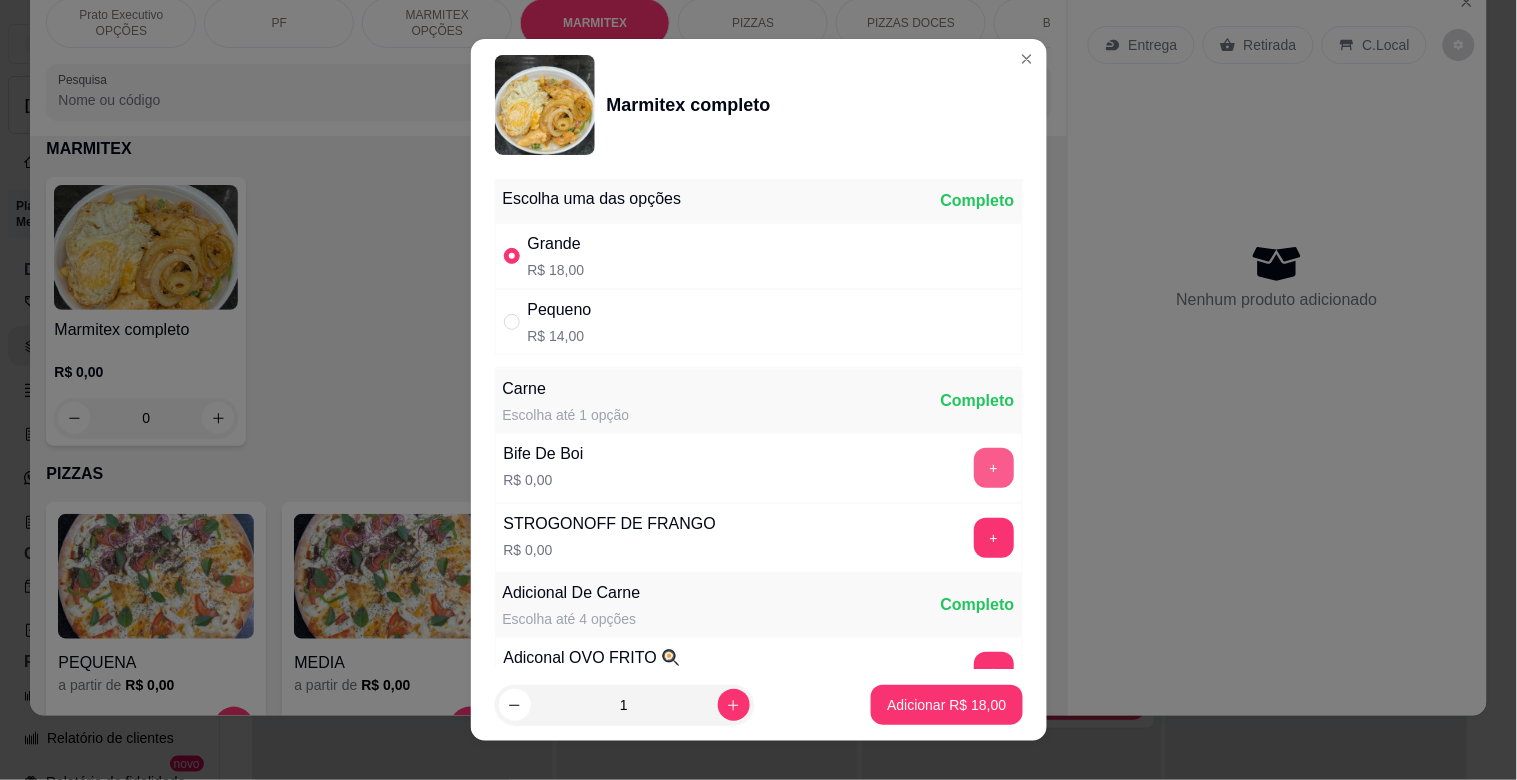 click on "+" at bounding box center [994, 468] 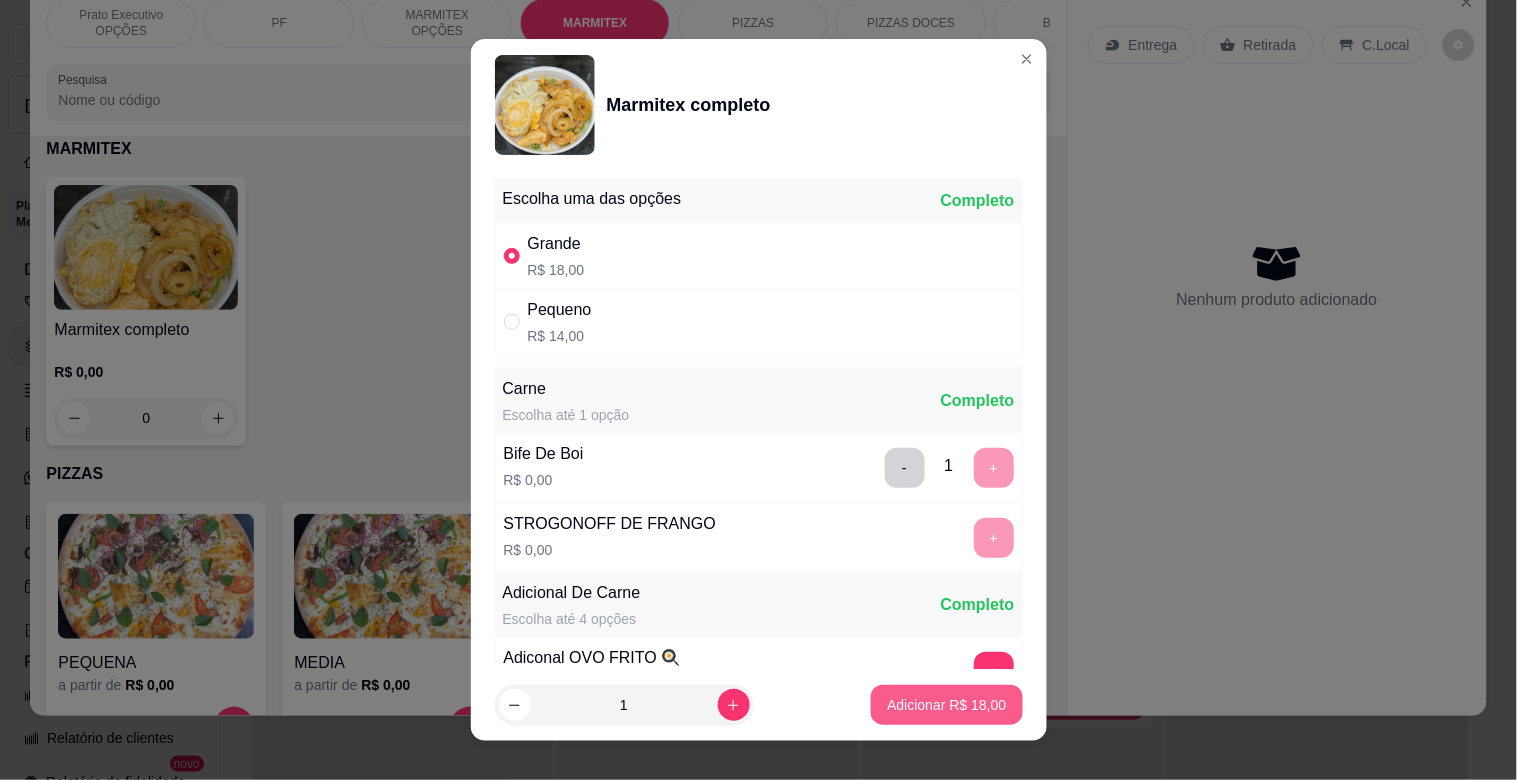 click on "Adicionar   R$ 18,00" at bounding box center (946, 705) 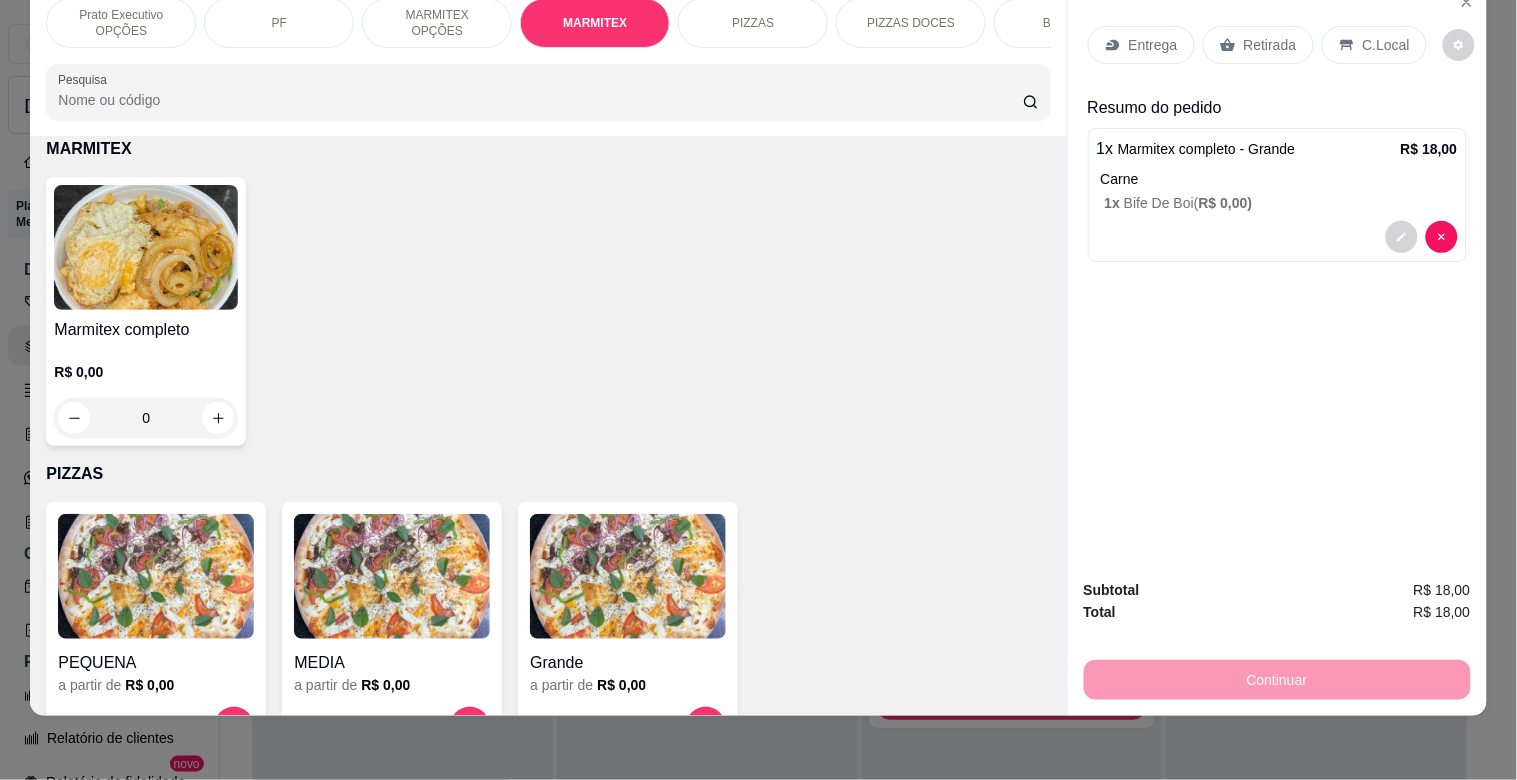 click on "Retirada" at bounding box center [1258, 45] 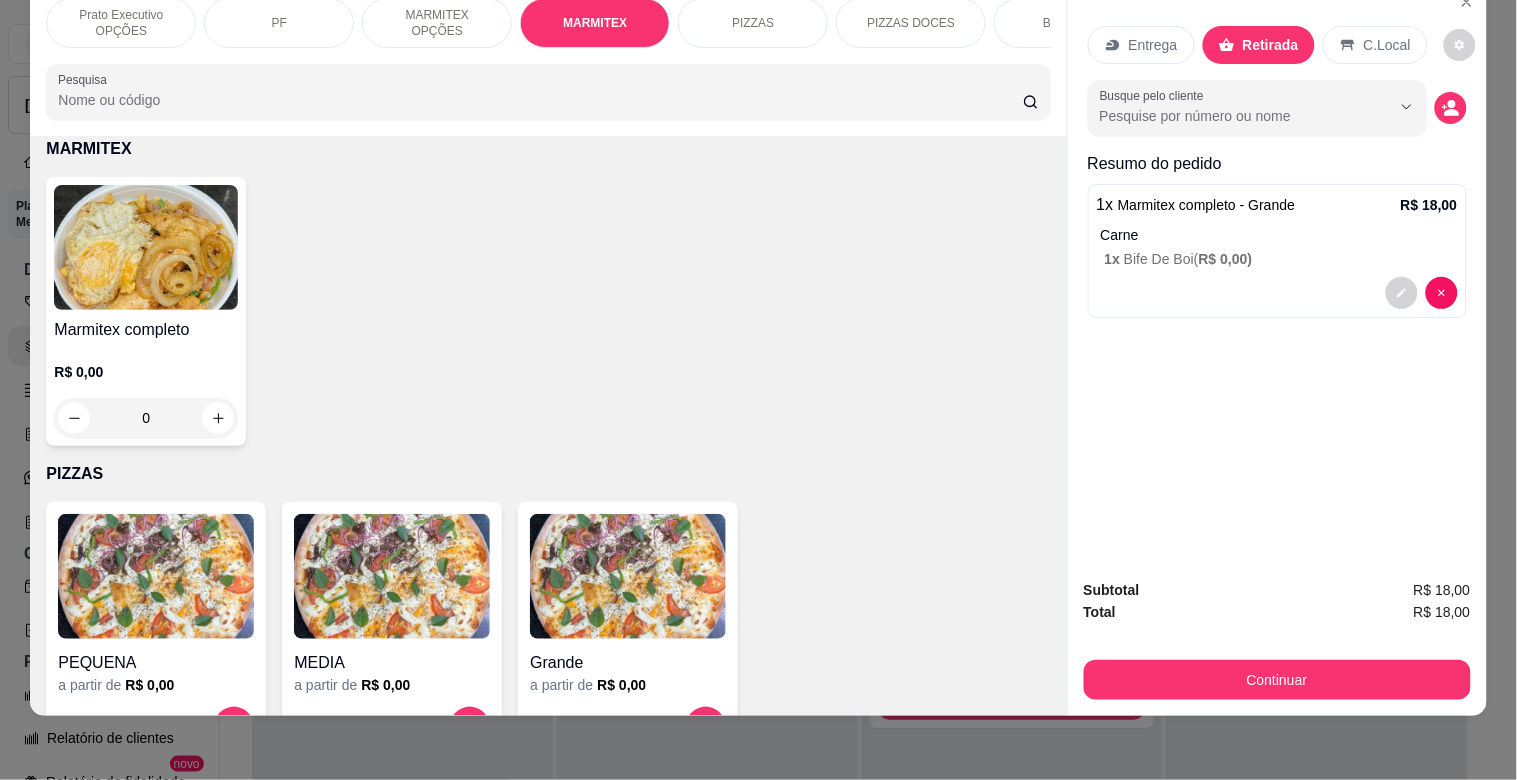 click on "Continuar" at bounding box center (1277, 680) 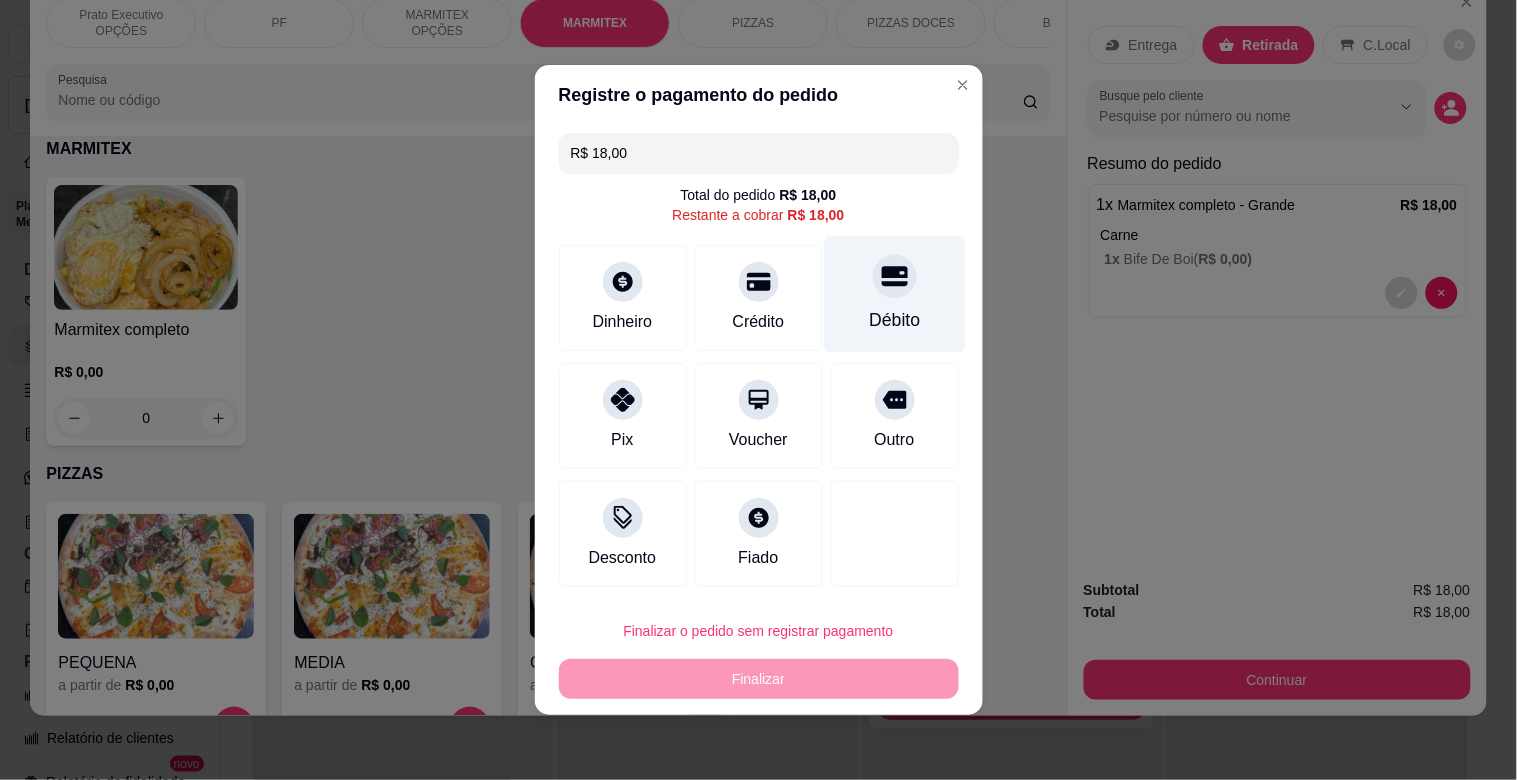 click on "Débito" at bounding box center (894, 294) 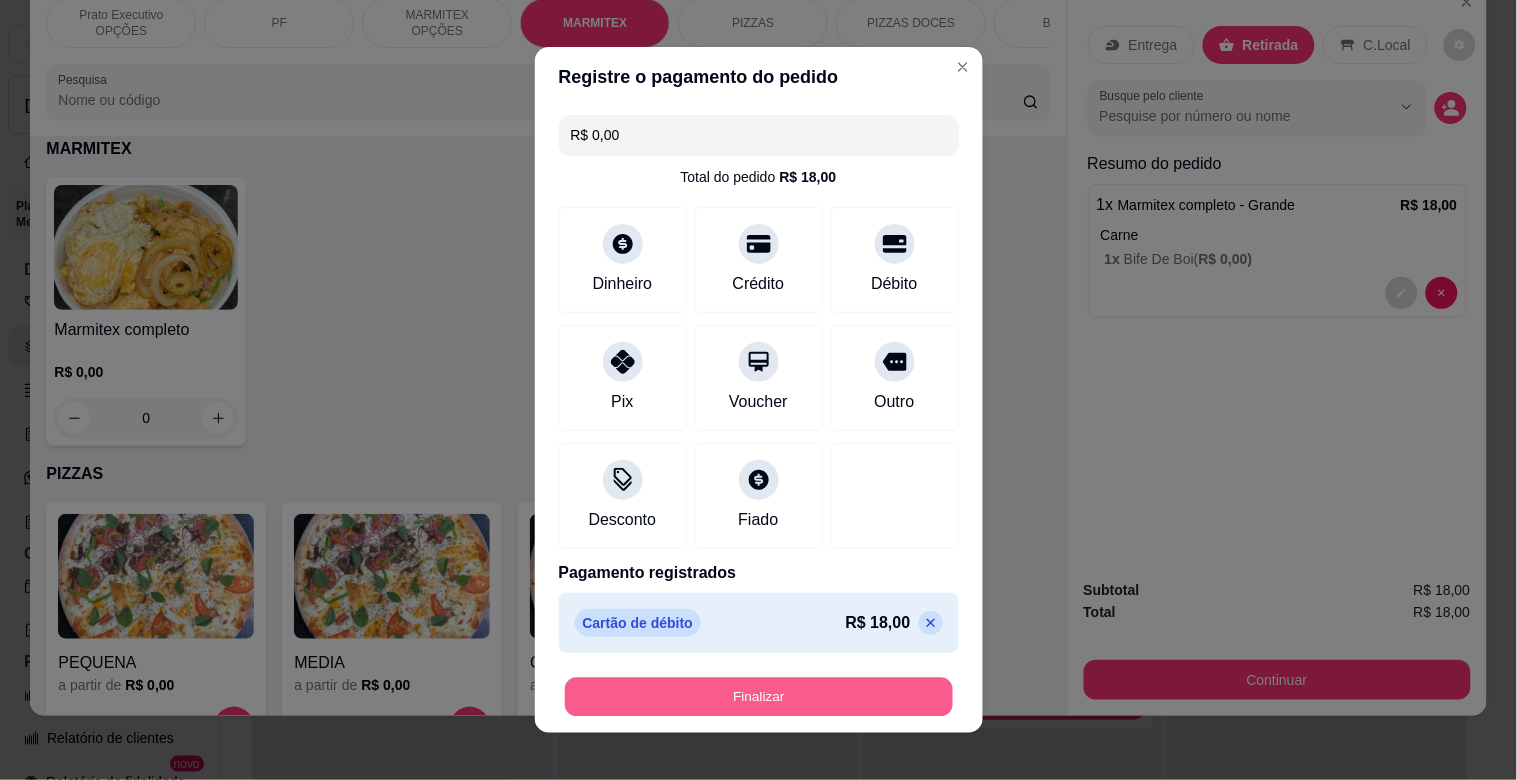 click on "Finalizar" at bounding box center [759, 697] 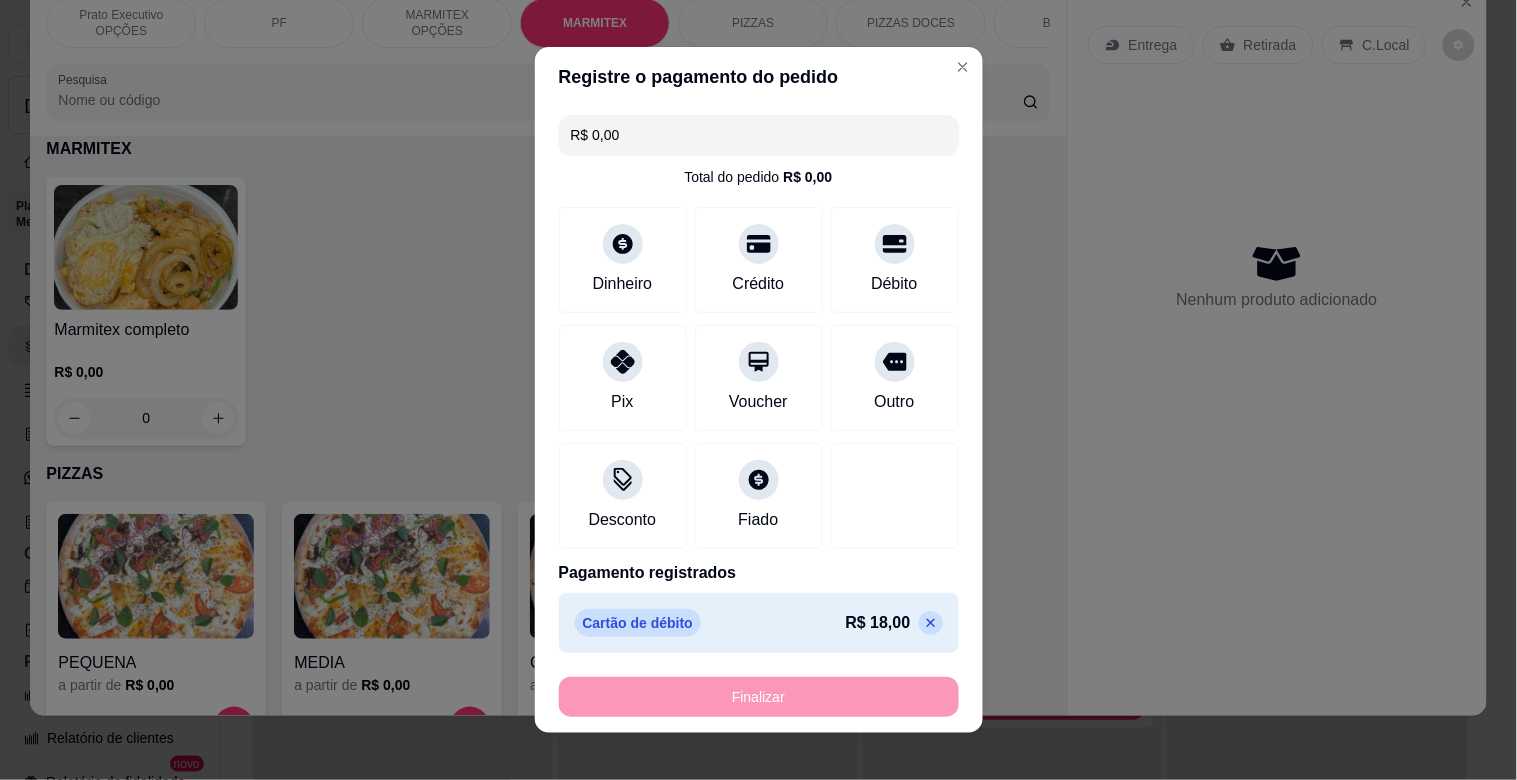 type on "-R$ 18,00" 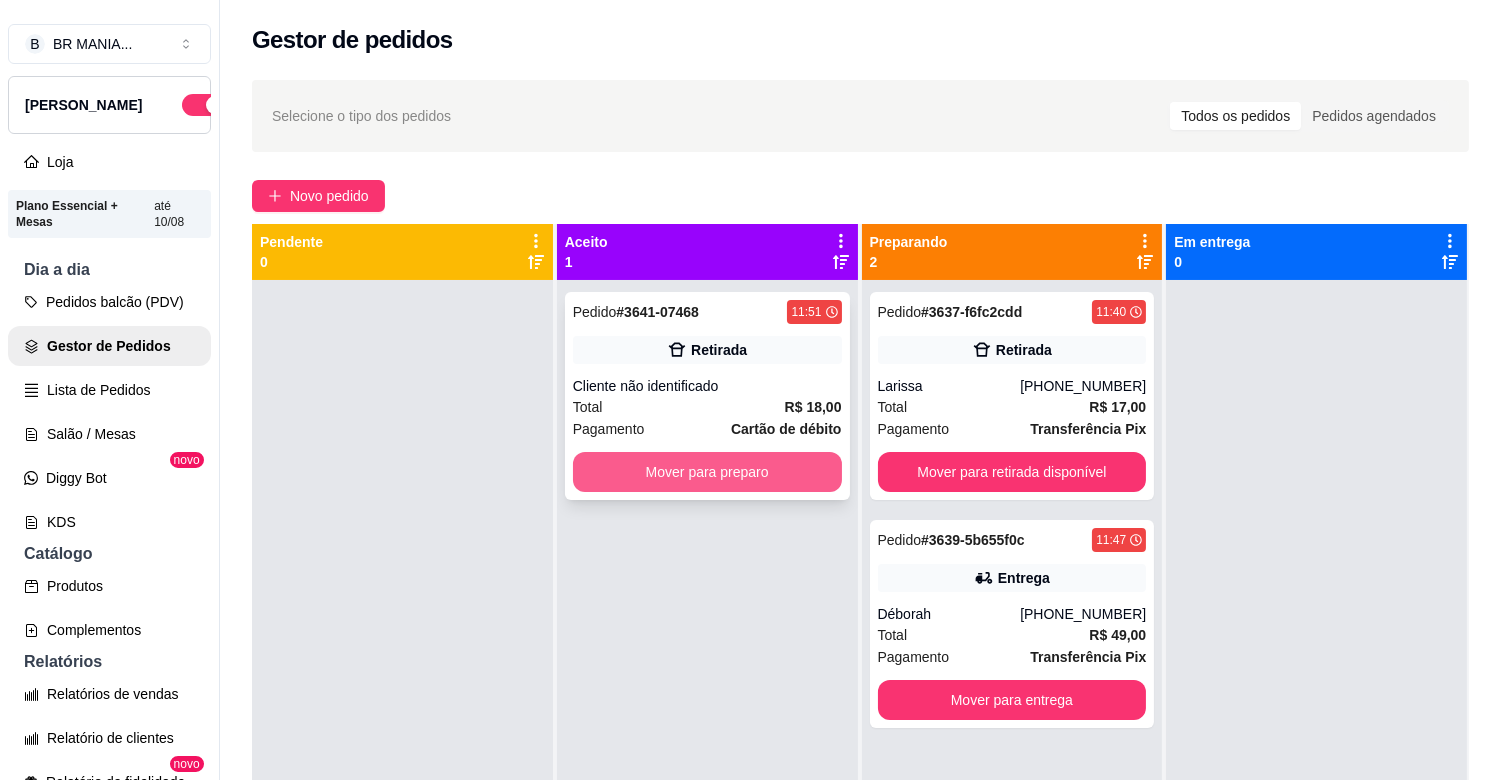click on "Cliente não identificado" at bounding box center [707, 386] 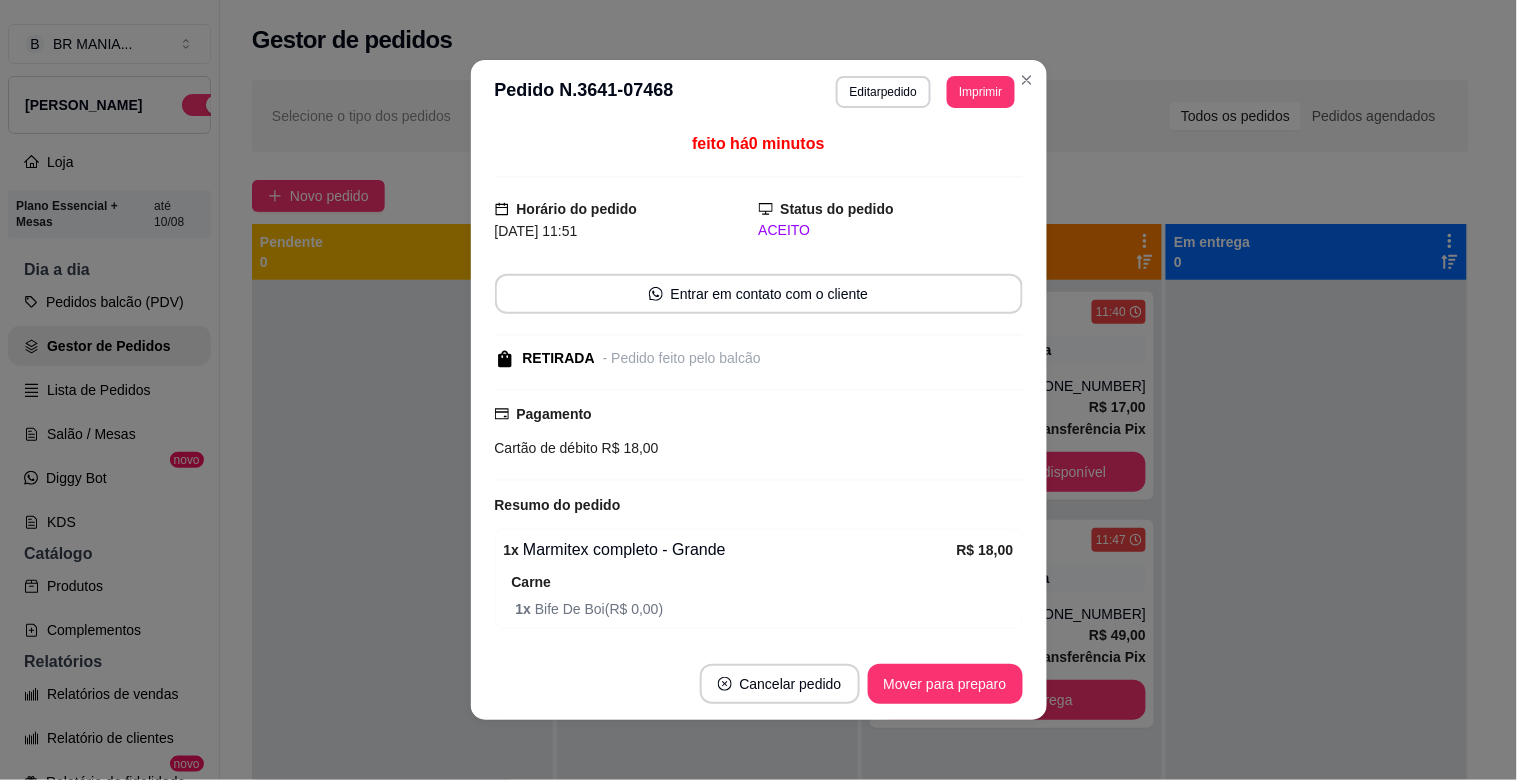 click on "Cancelar pedido Mover para preparo" at bounding box center [759, 684] 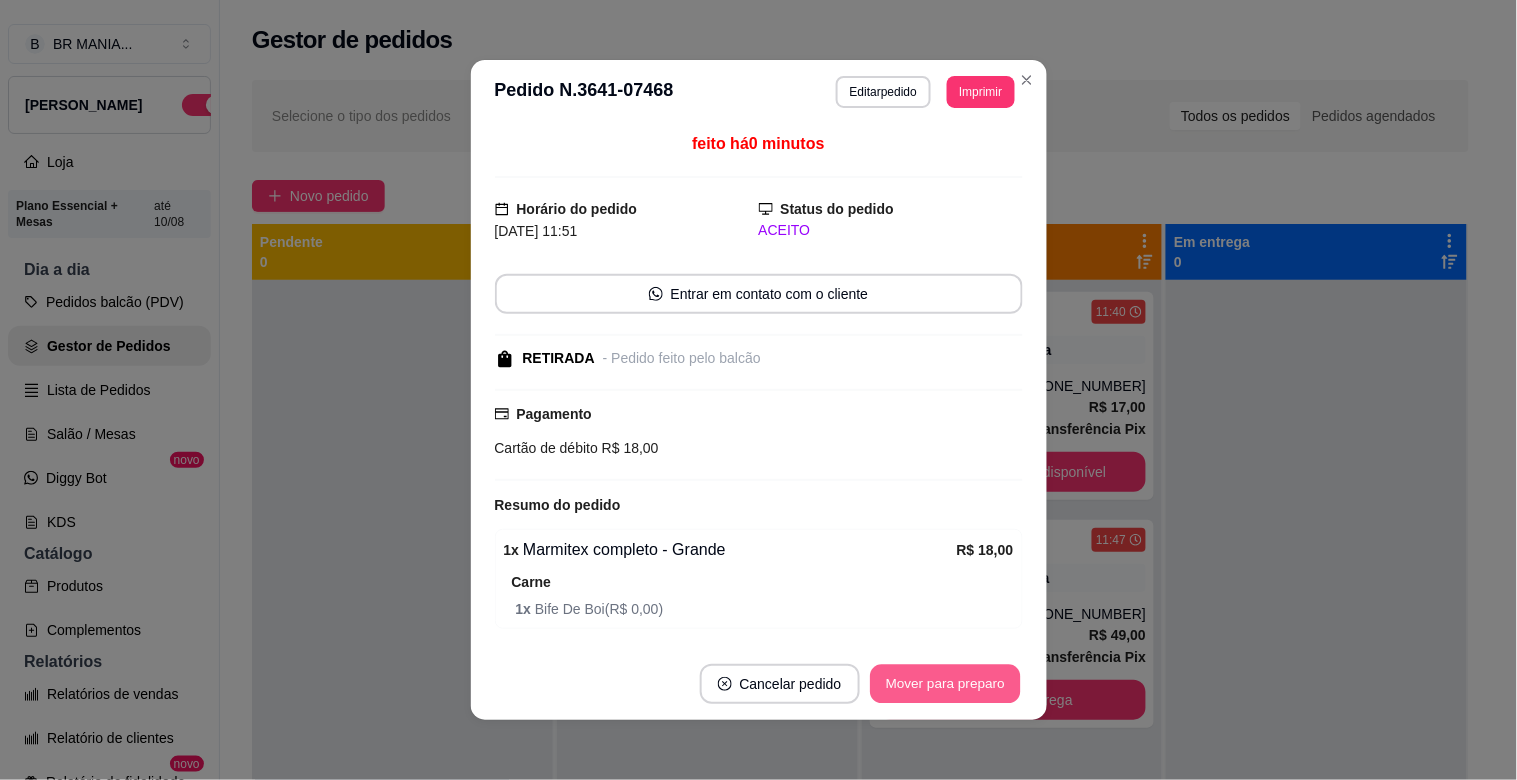 click on "Mover para preparo" at bounding box center (945, 684) 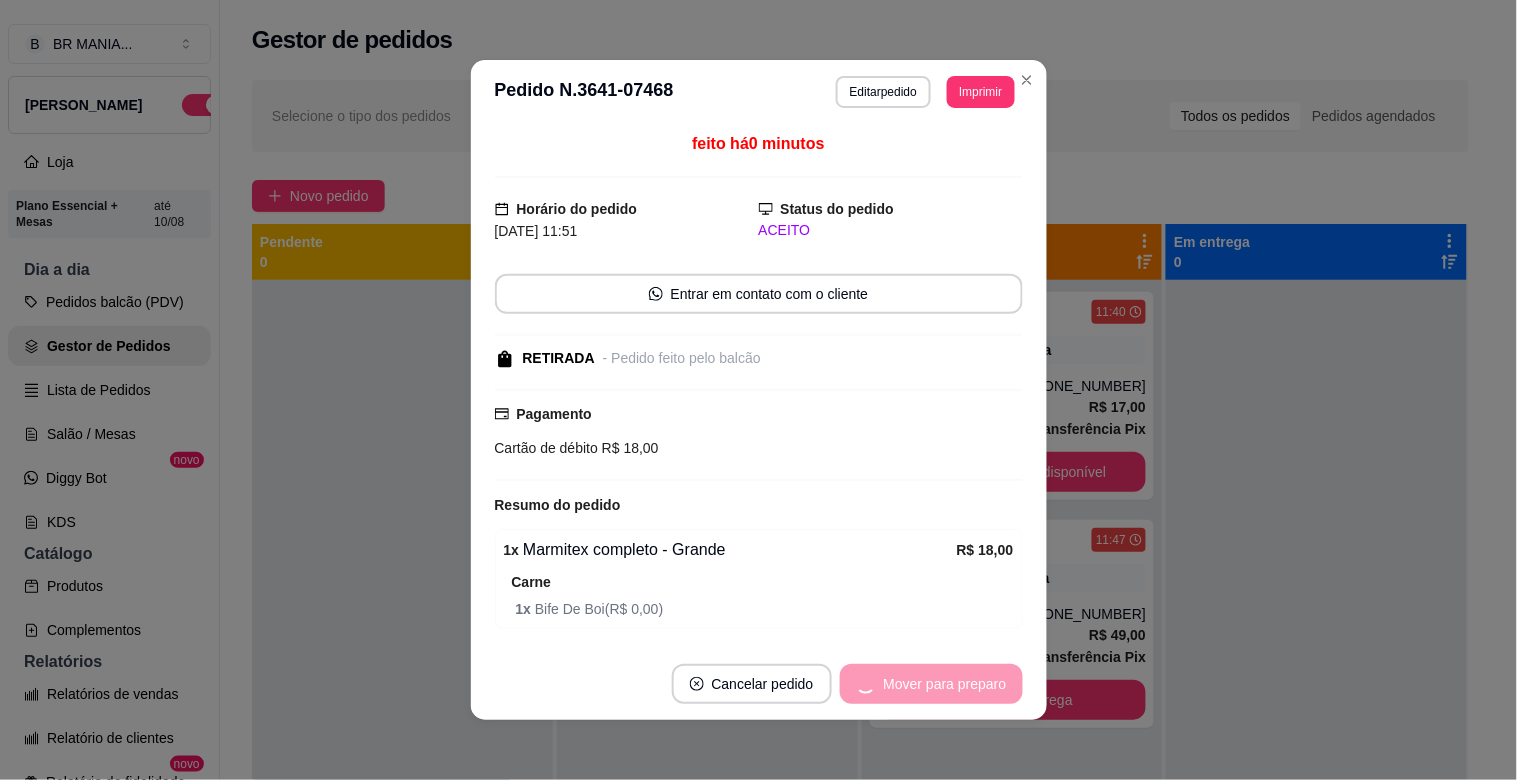 click on "Mover para preparo" at bounding box center [931, 684] 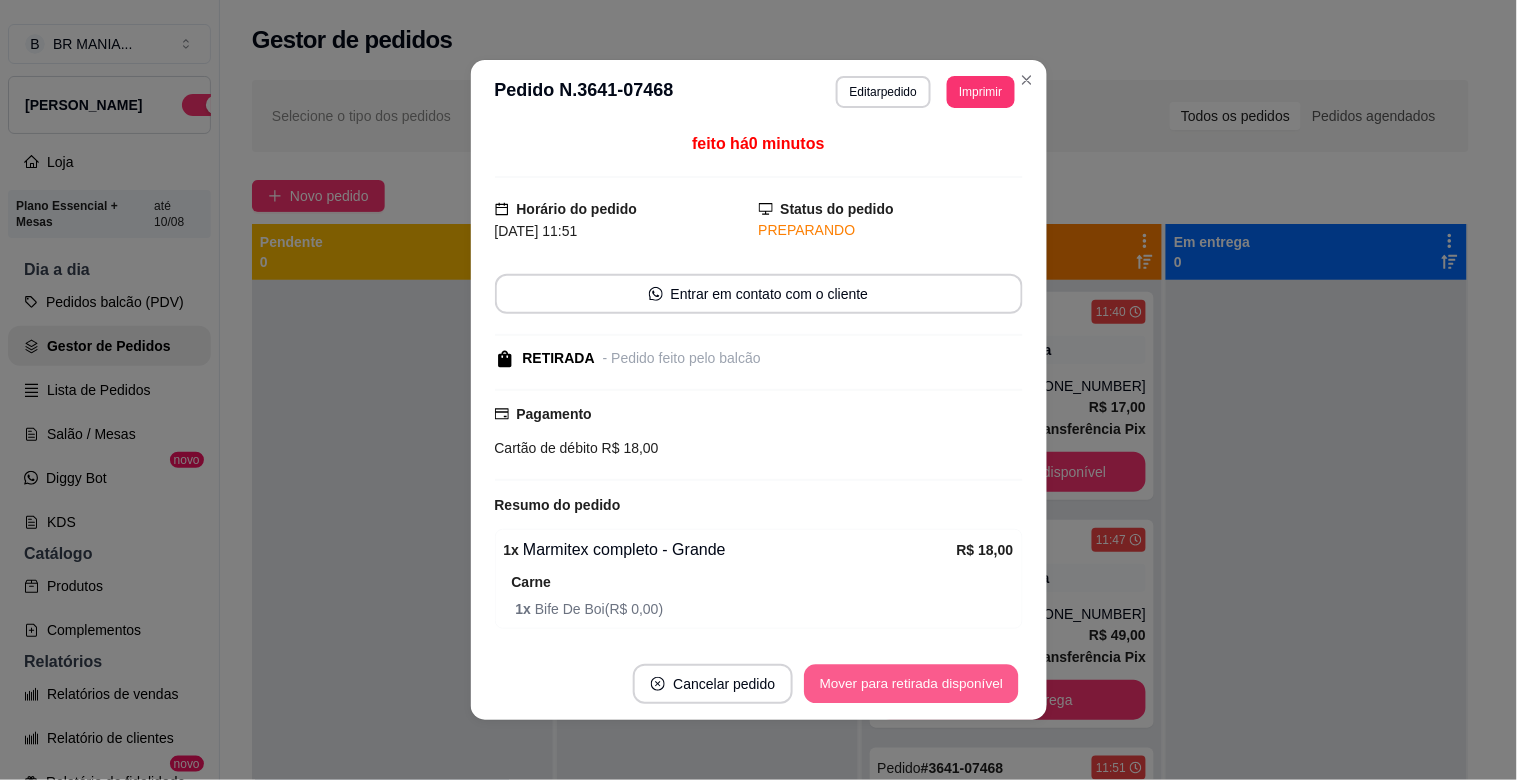 click on "Mover para retirada disponível" at bounding box center (912, 684) 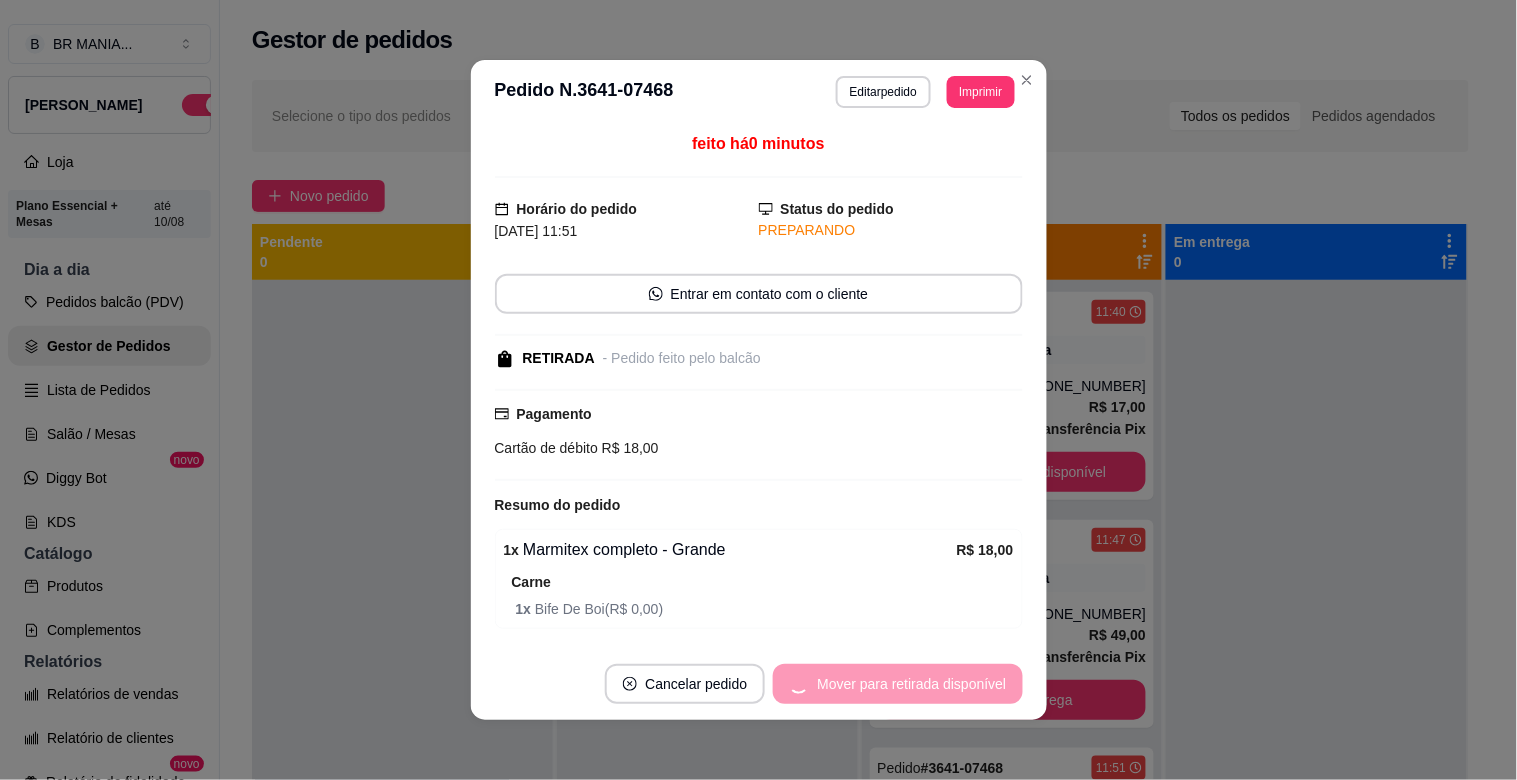 click on "Mover para retirada disponível" at bounding box center (897, 684) 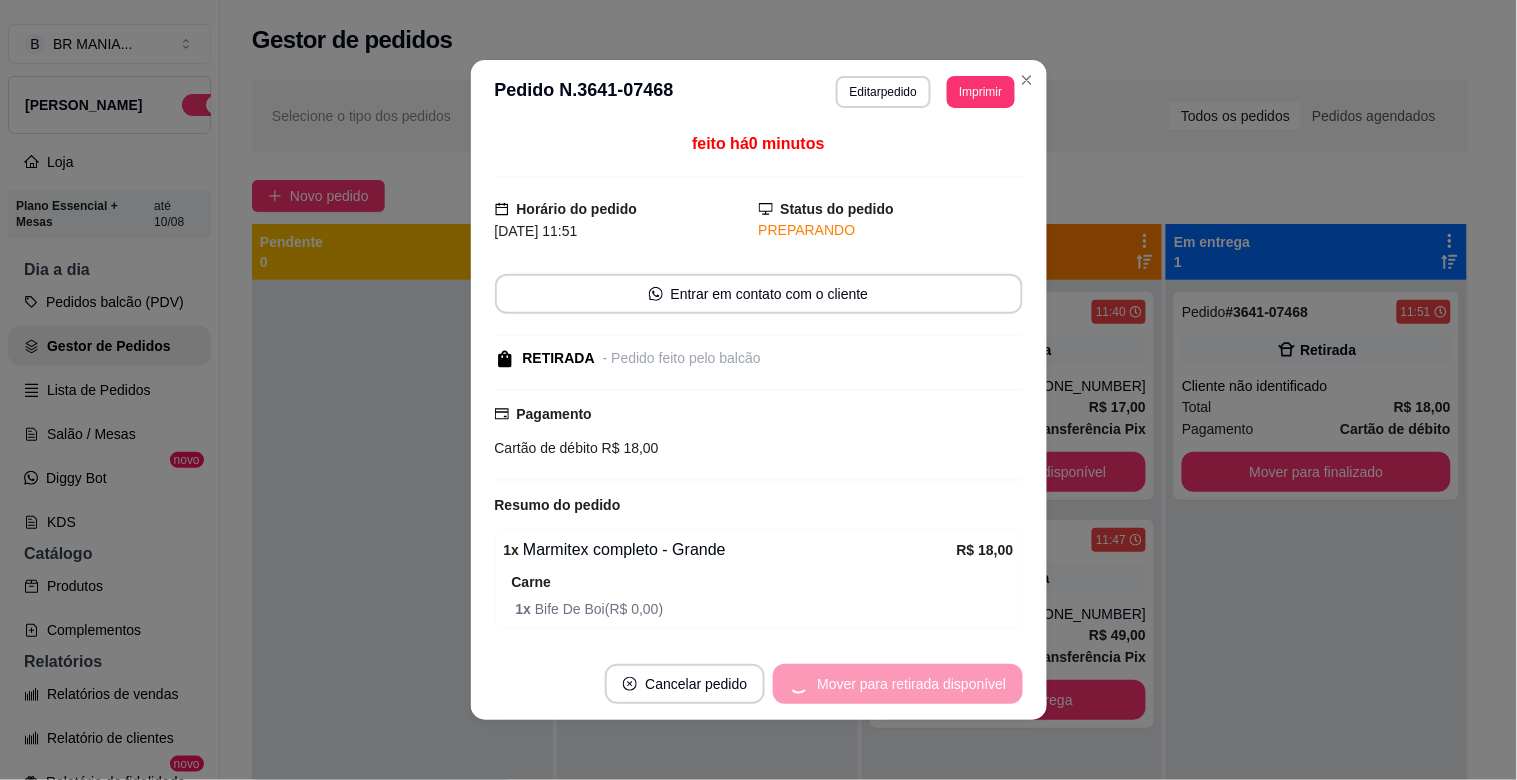 click on "Mover para retirada disponível" at bounding box center [897, 684] 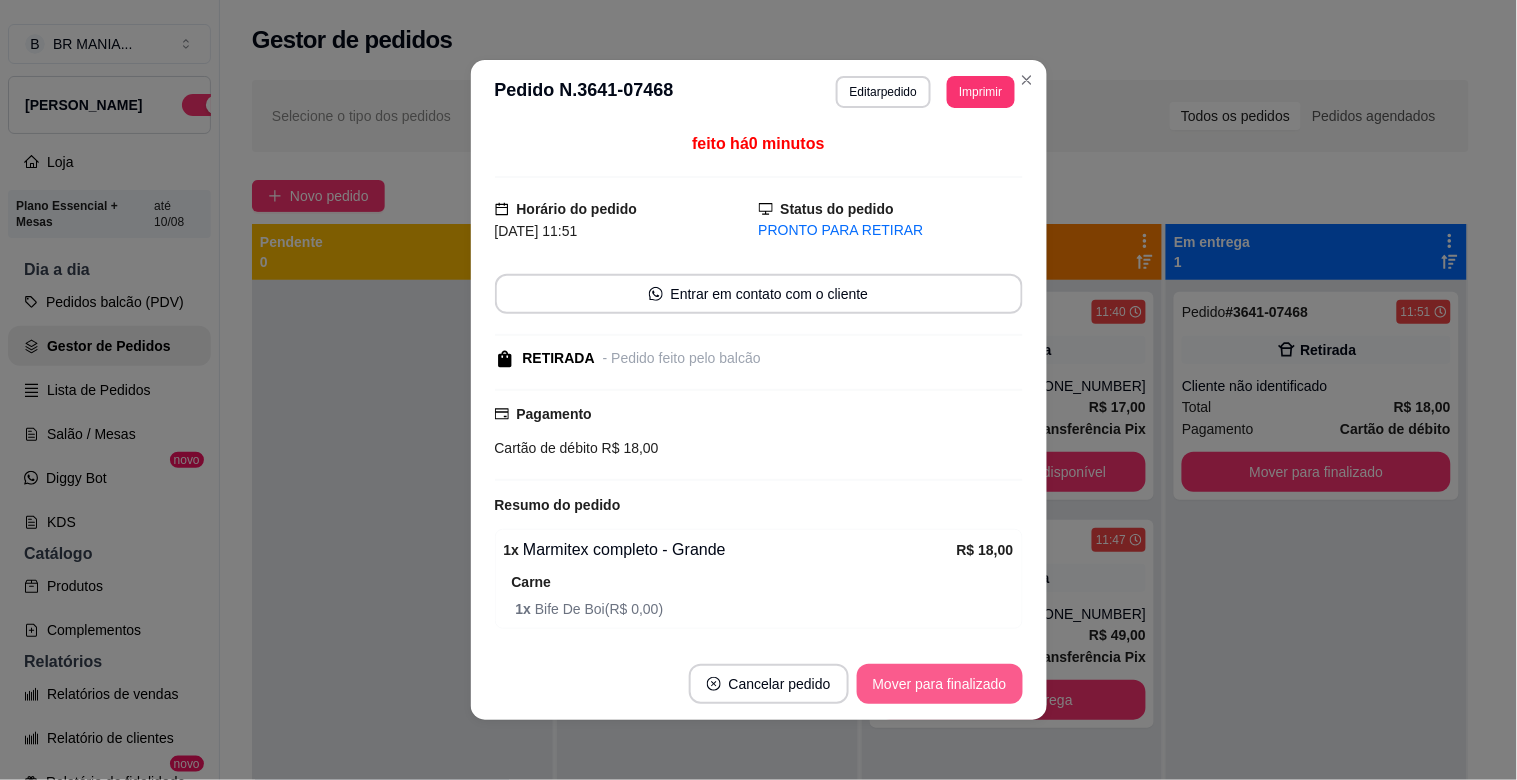 click on "Mover para finalizado" at bounding box center [940, 684] 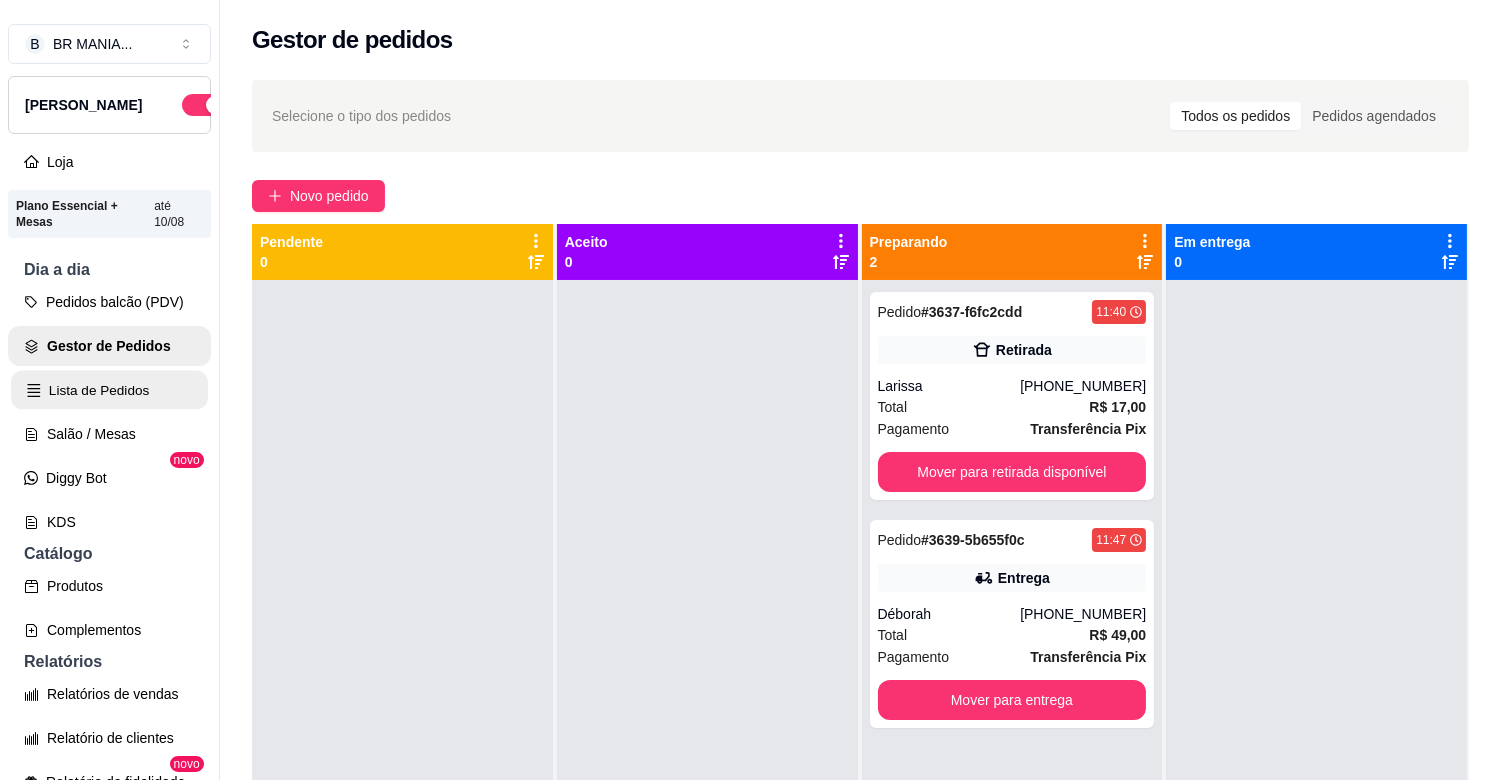 click on "Lista de Pedidos" at bounding box center (109, 390) 